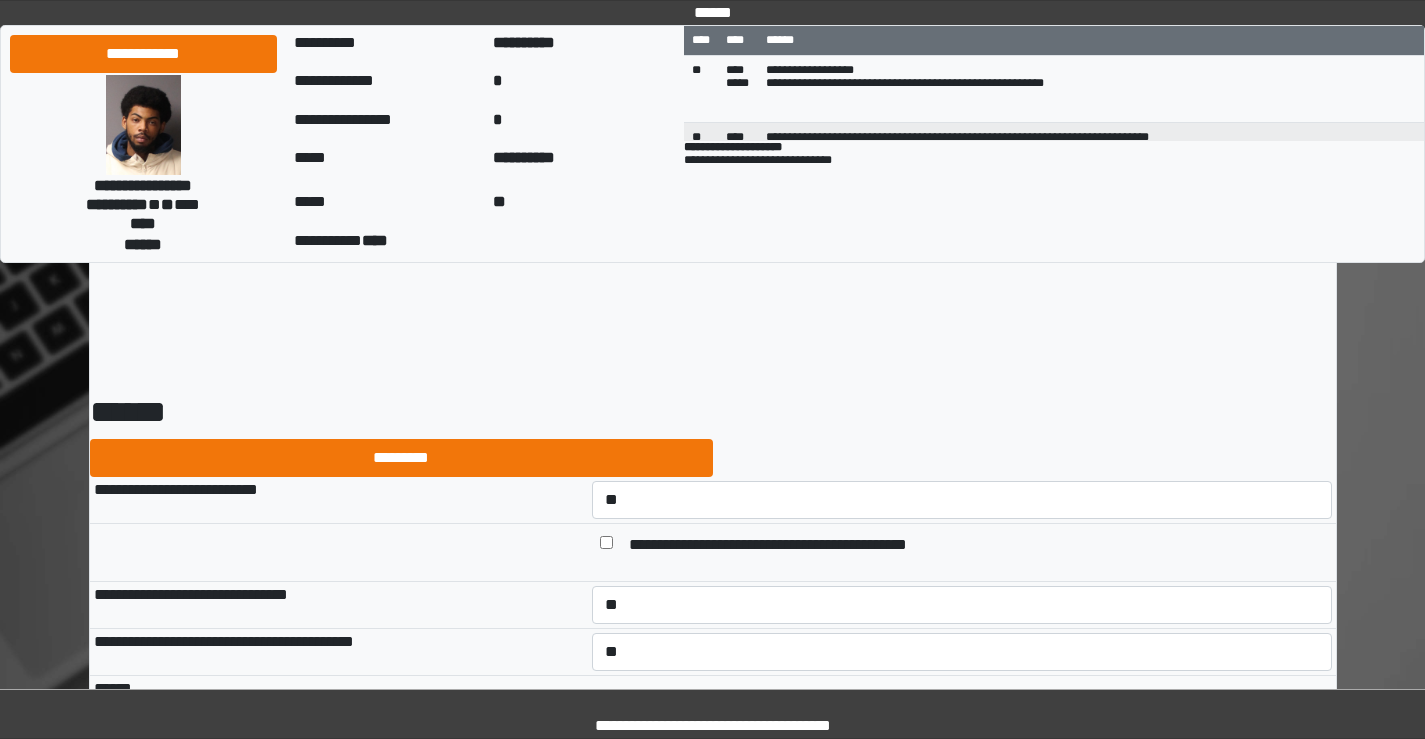 select on "*" 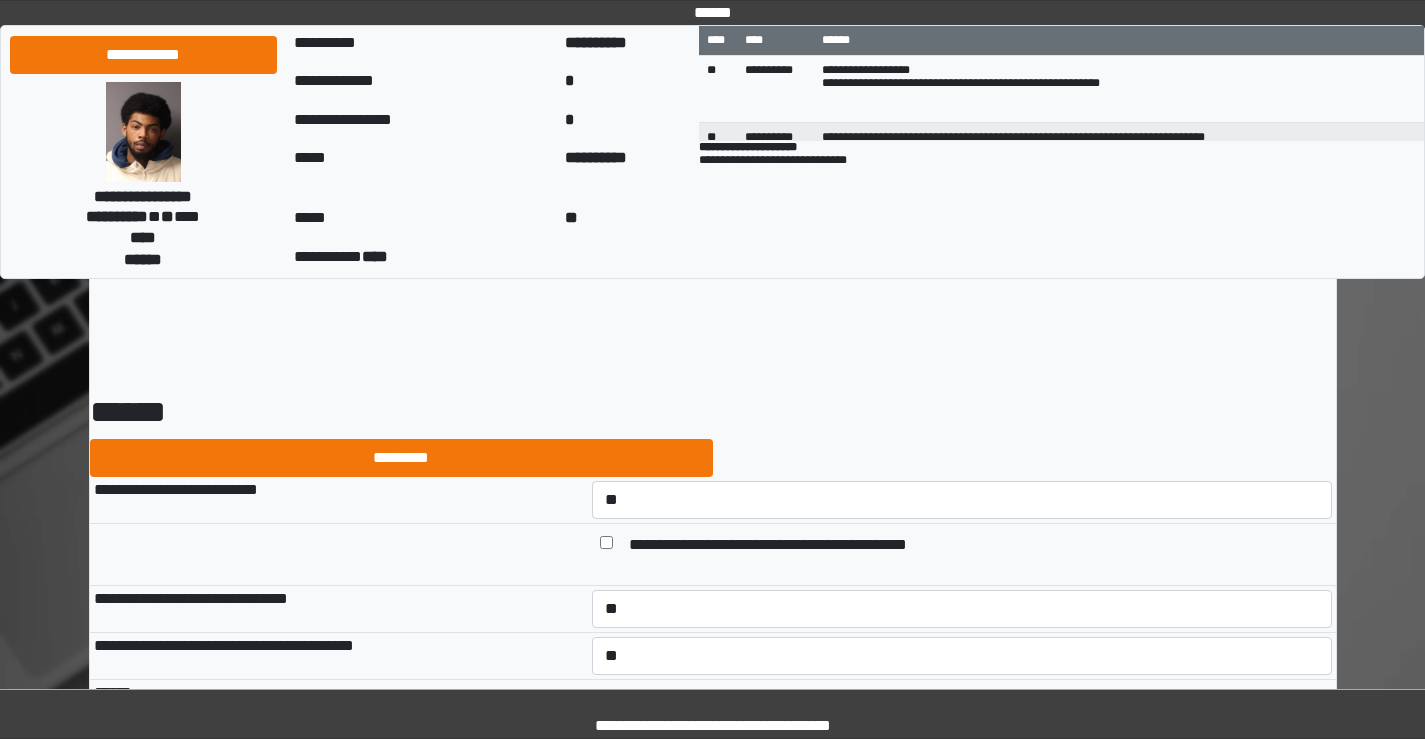 scroll, scrollTop: 12967, scrollLeft: 0, axis: vertical 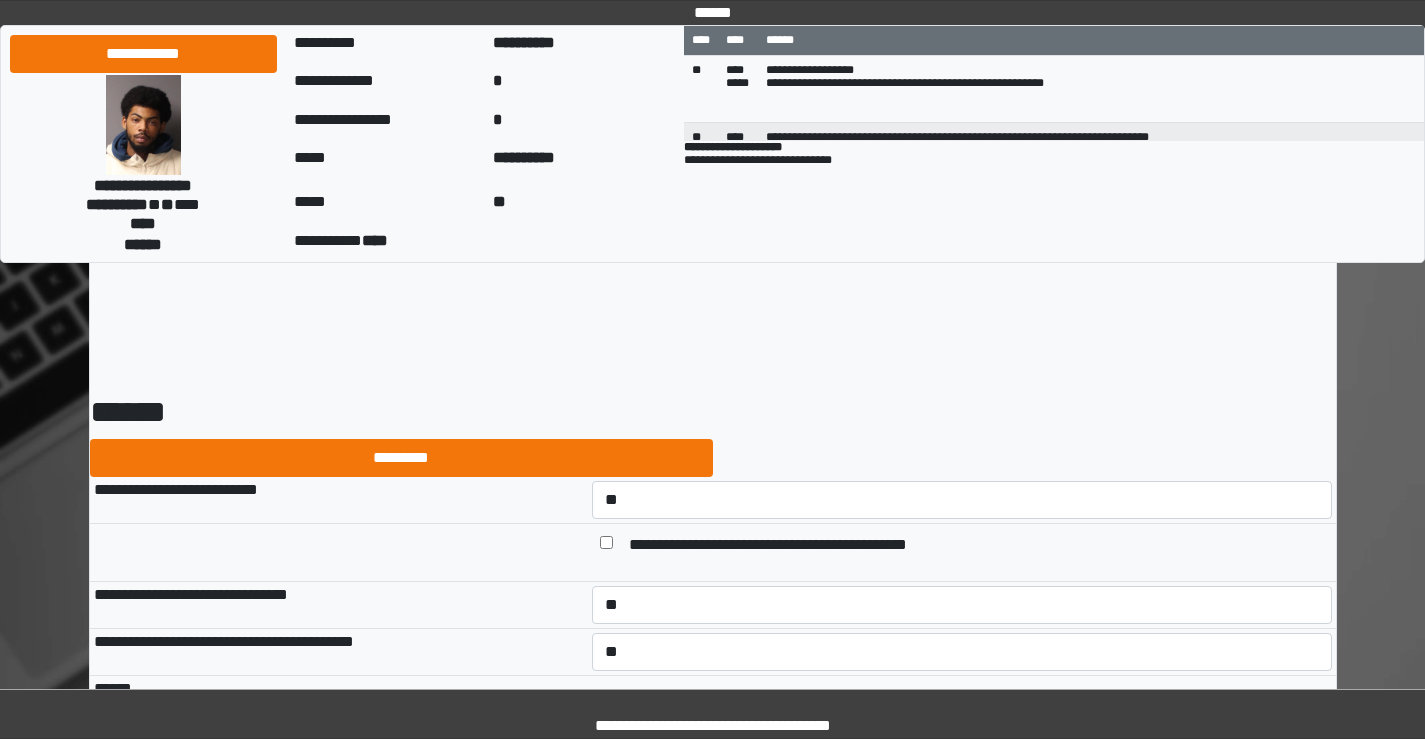 select on "*" 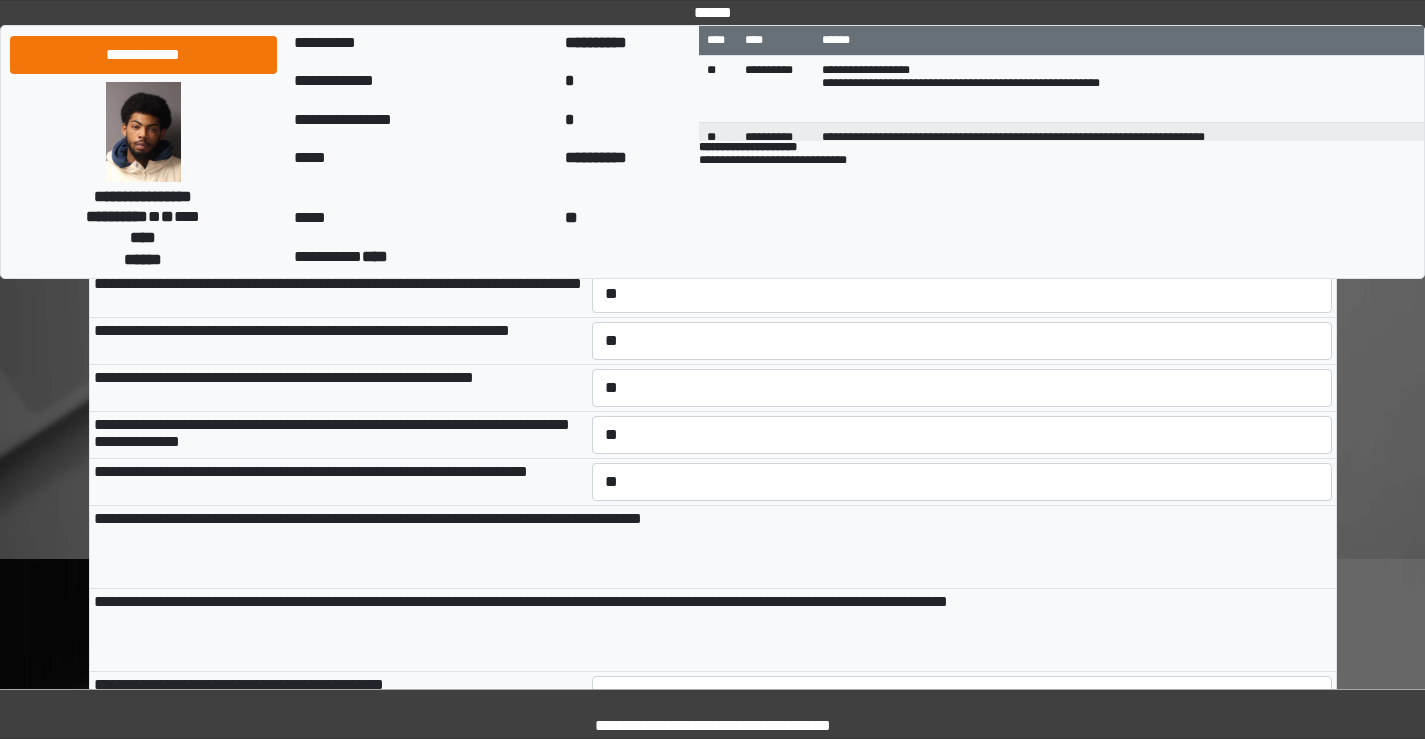 scroll, scrollTop: 11167, scrollLeft: 0, axis: vertical 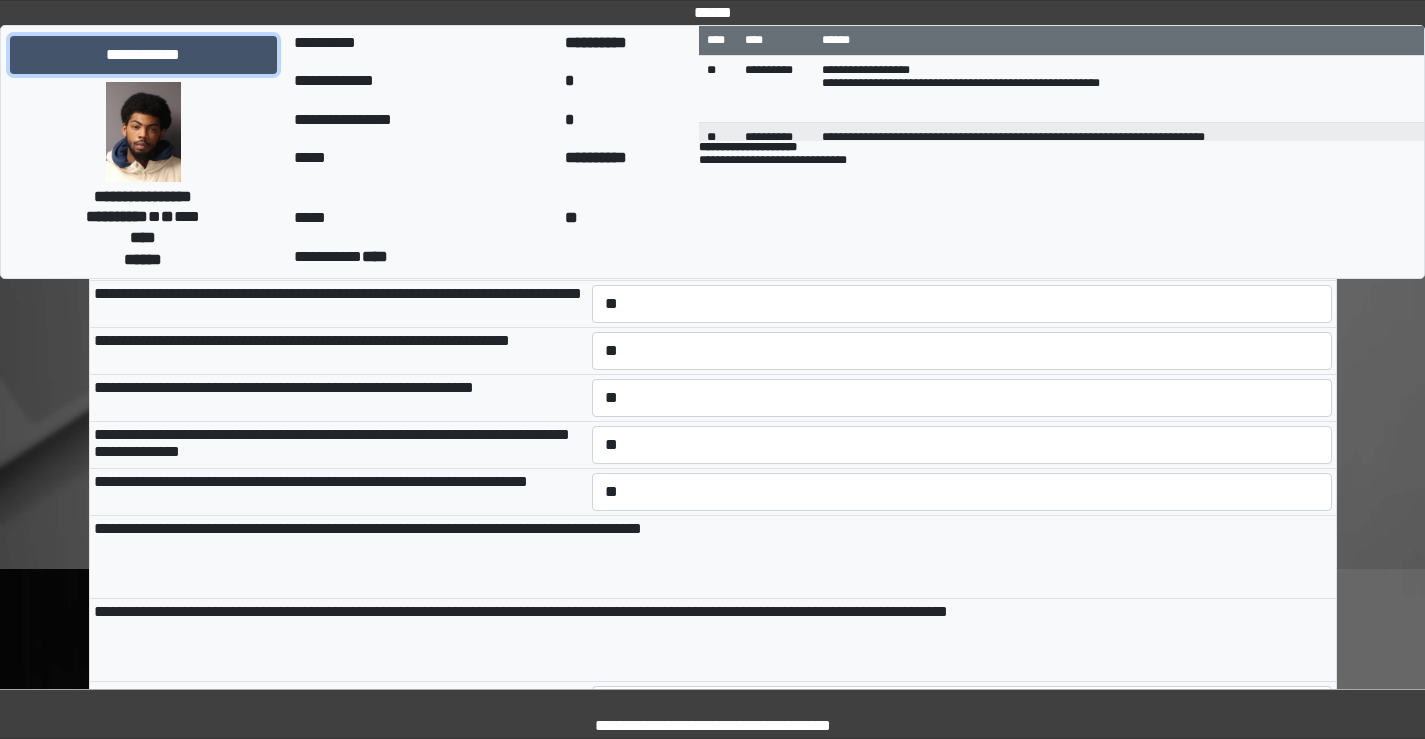 click on "**********" at bounding box center [143, 55] 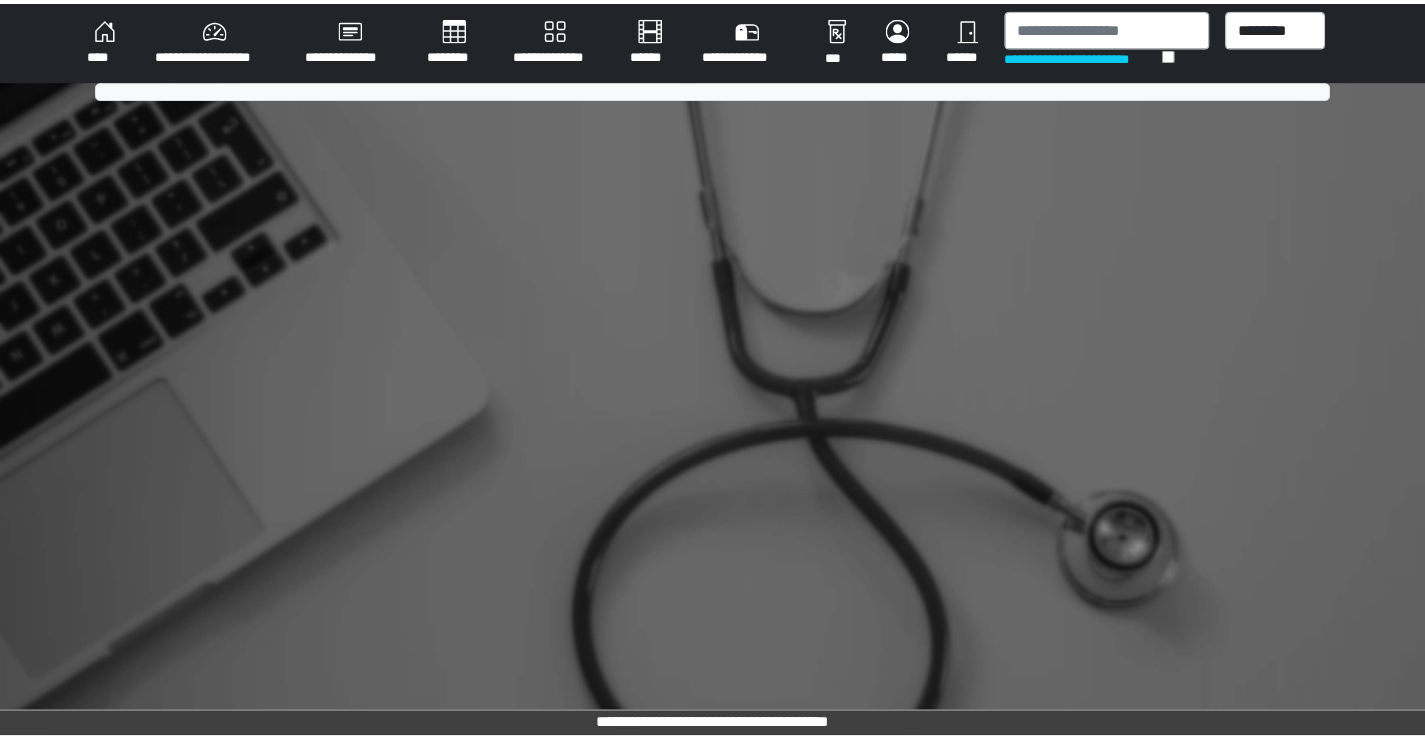 scroll, scrollTop: 0, scrollLeft: 0, axis: both 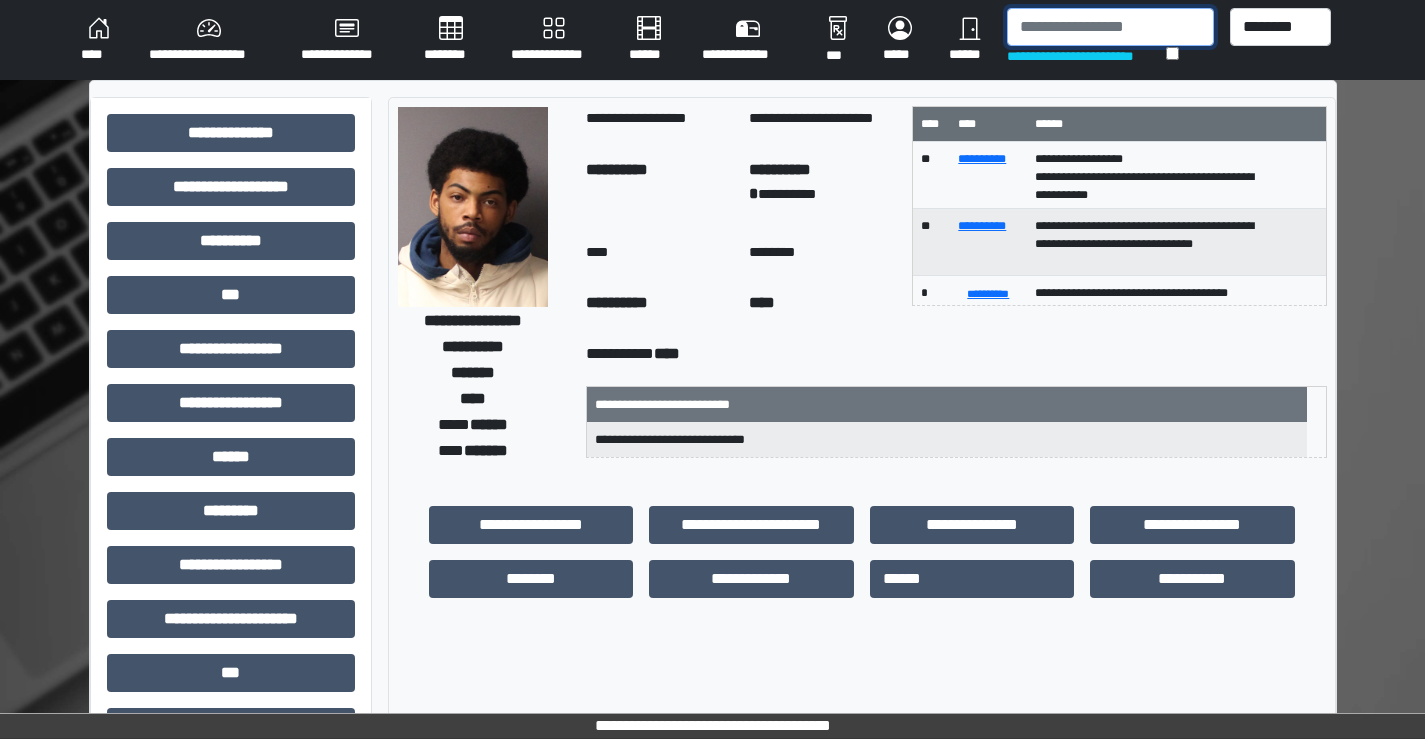 click at bounding box center (1110, 27) 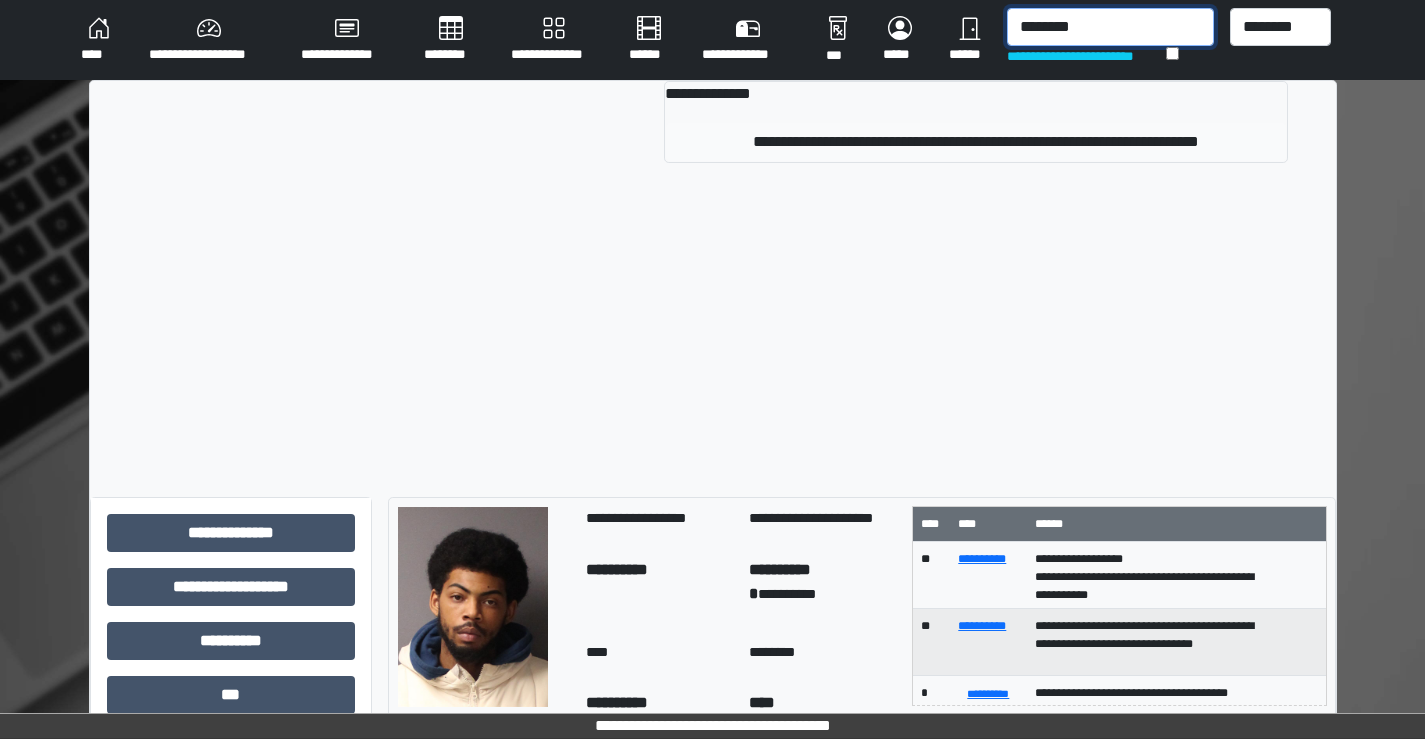 type on "********" 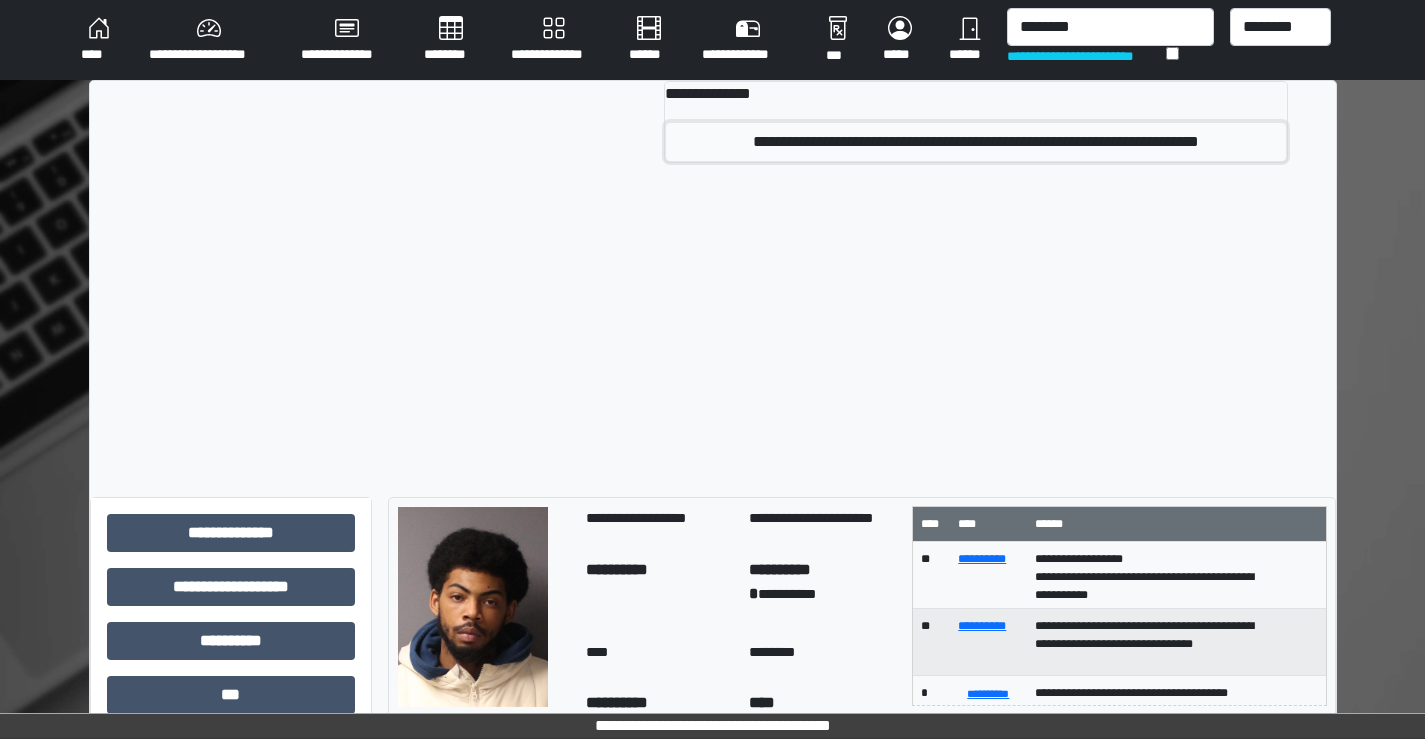 click on "**********" at bounding box center [976, 142] 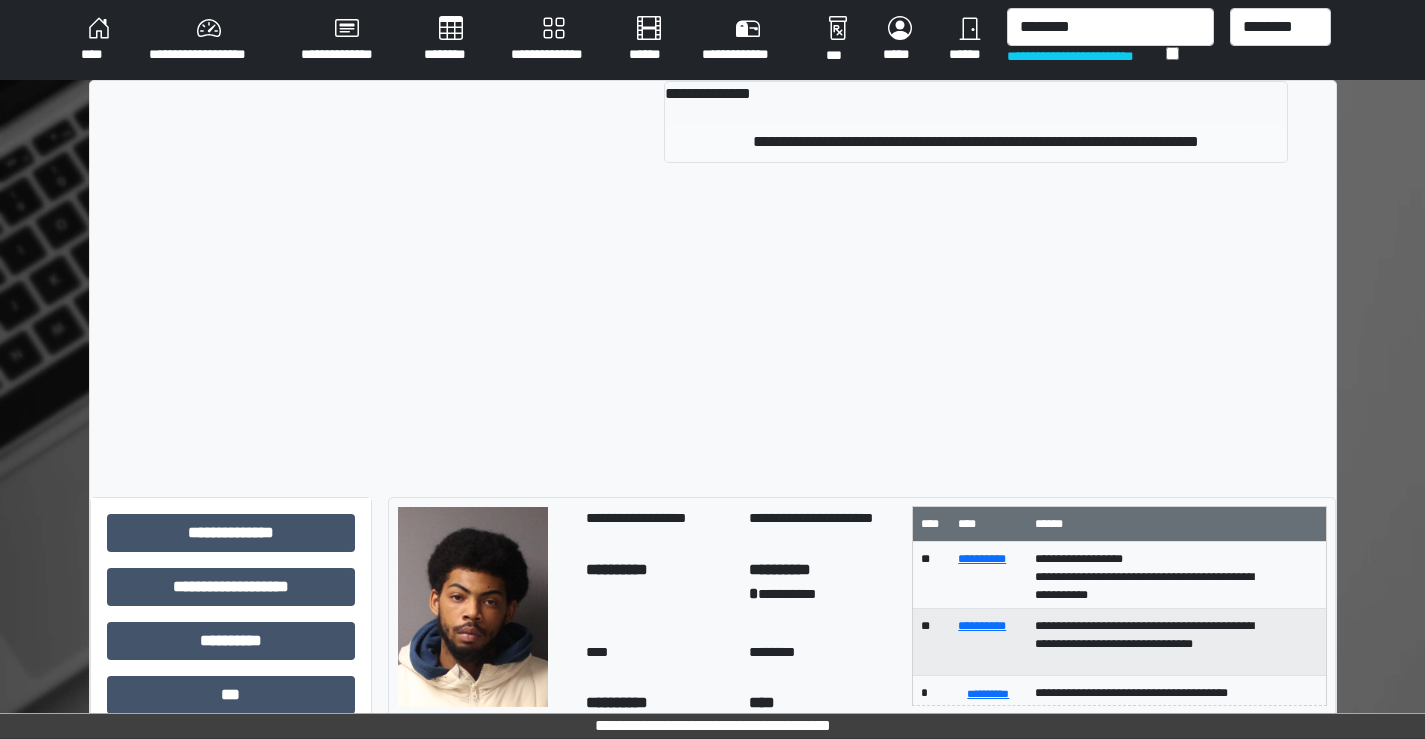 type 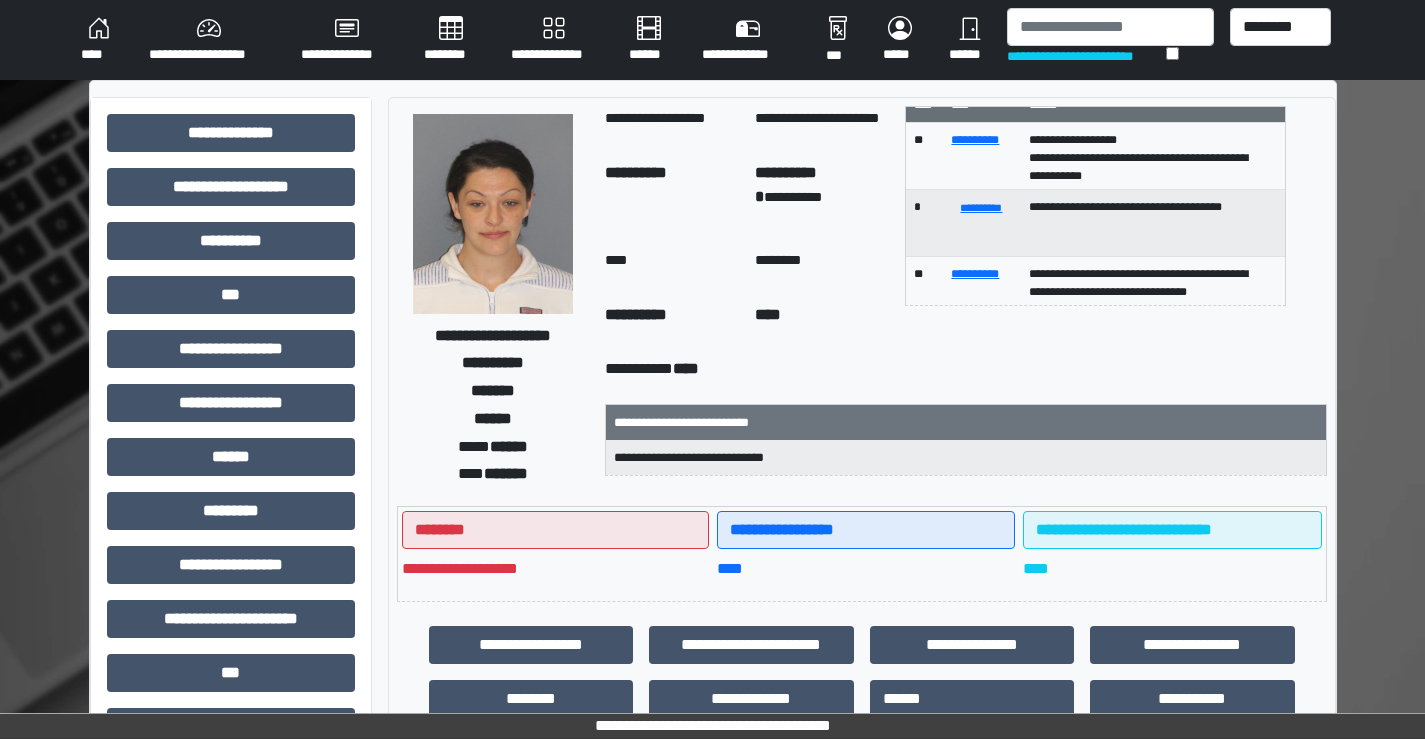 scroll, scrollTop: 0, scrollLeft: 0, axis: both 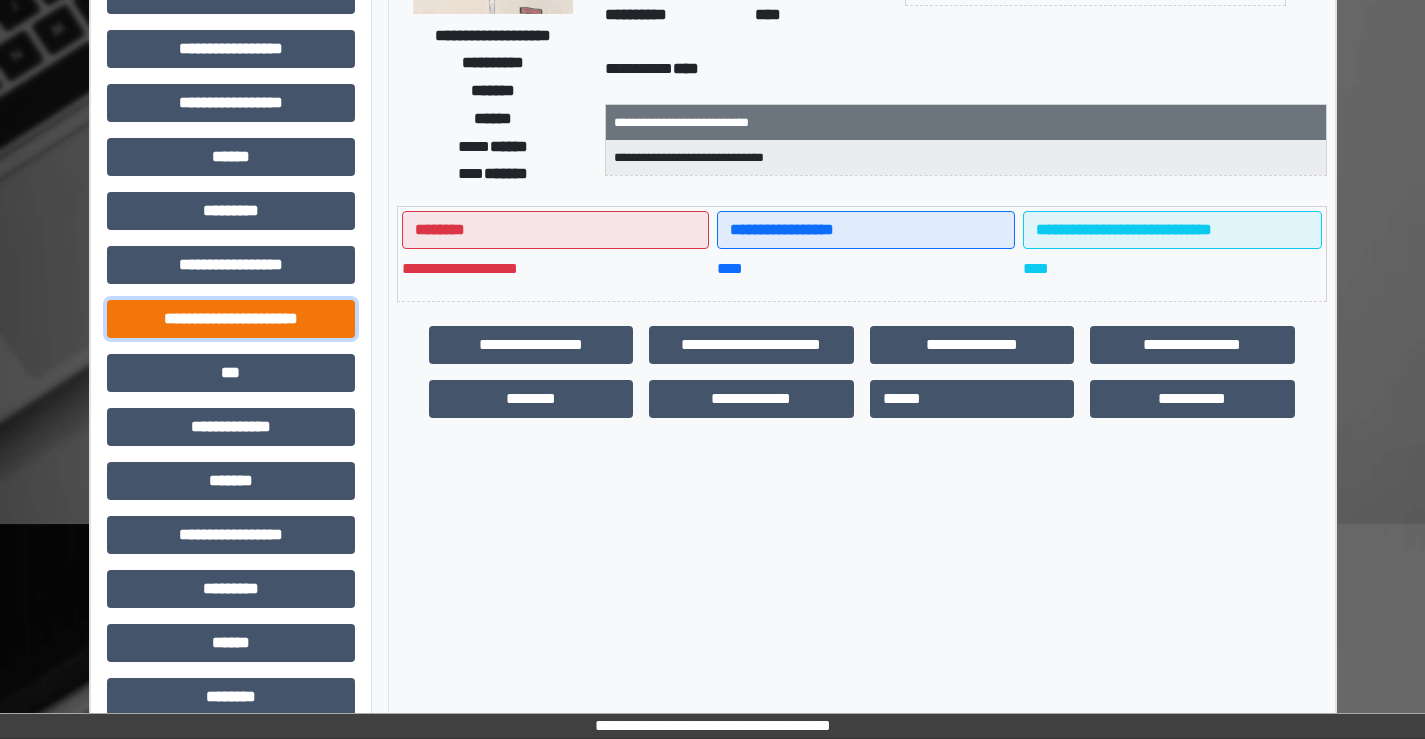 click on "**********" at bounding box center [231, 319] 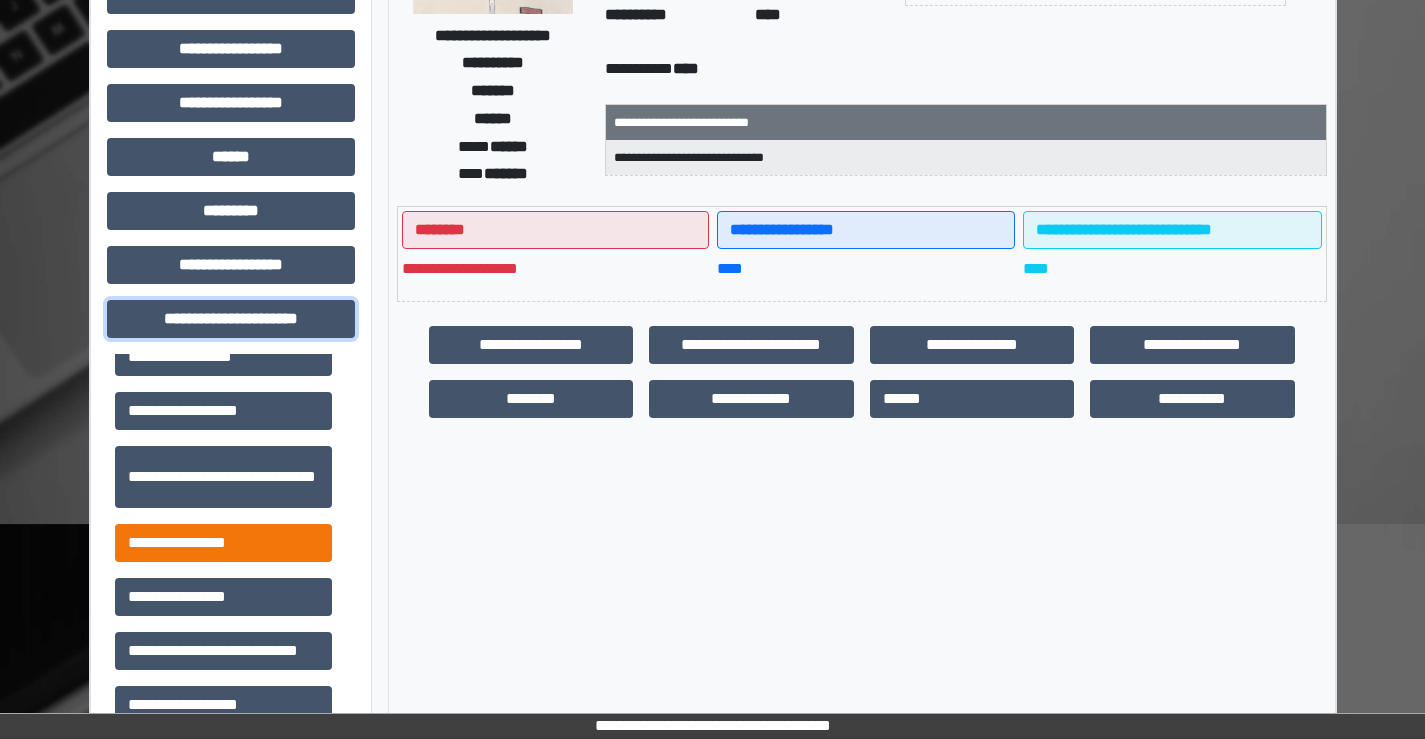 scroll, scrollTop: 46, scrollLeft: 0, axis: vertical 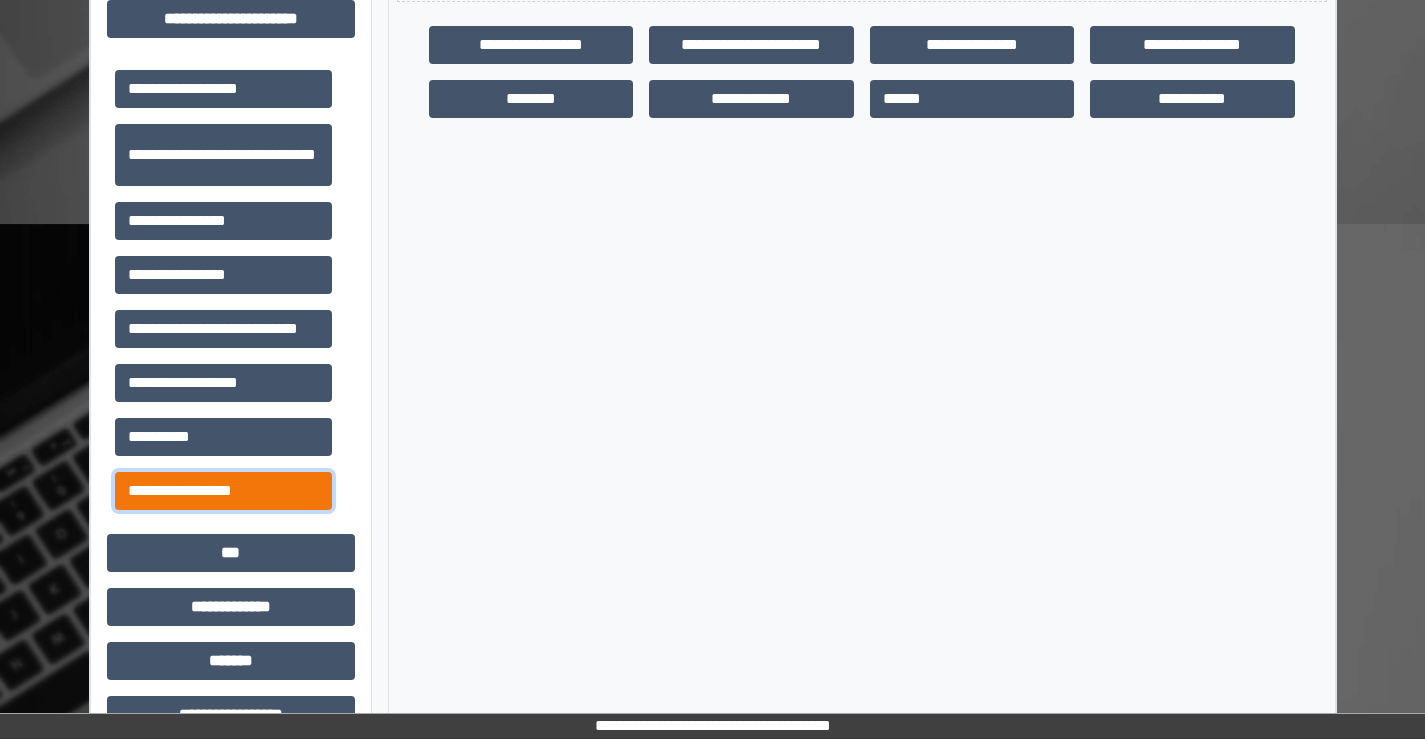 click on "**********" at bounding box center [223, 491] 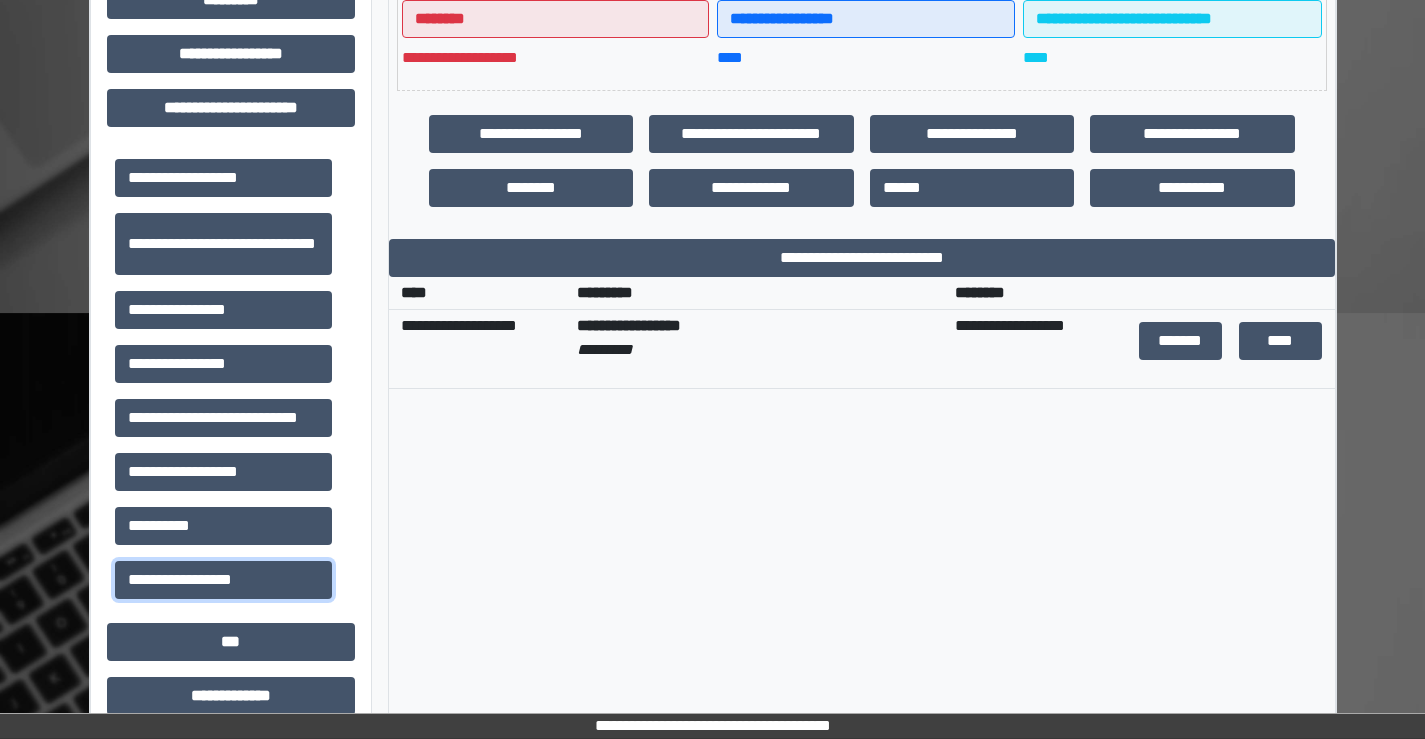 scroll, scrollTop: 400, scrollLeft: 0, axis: vertical 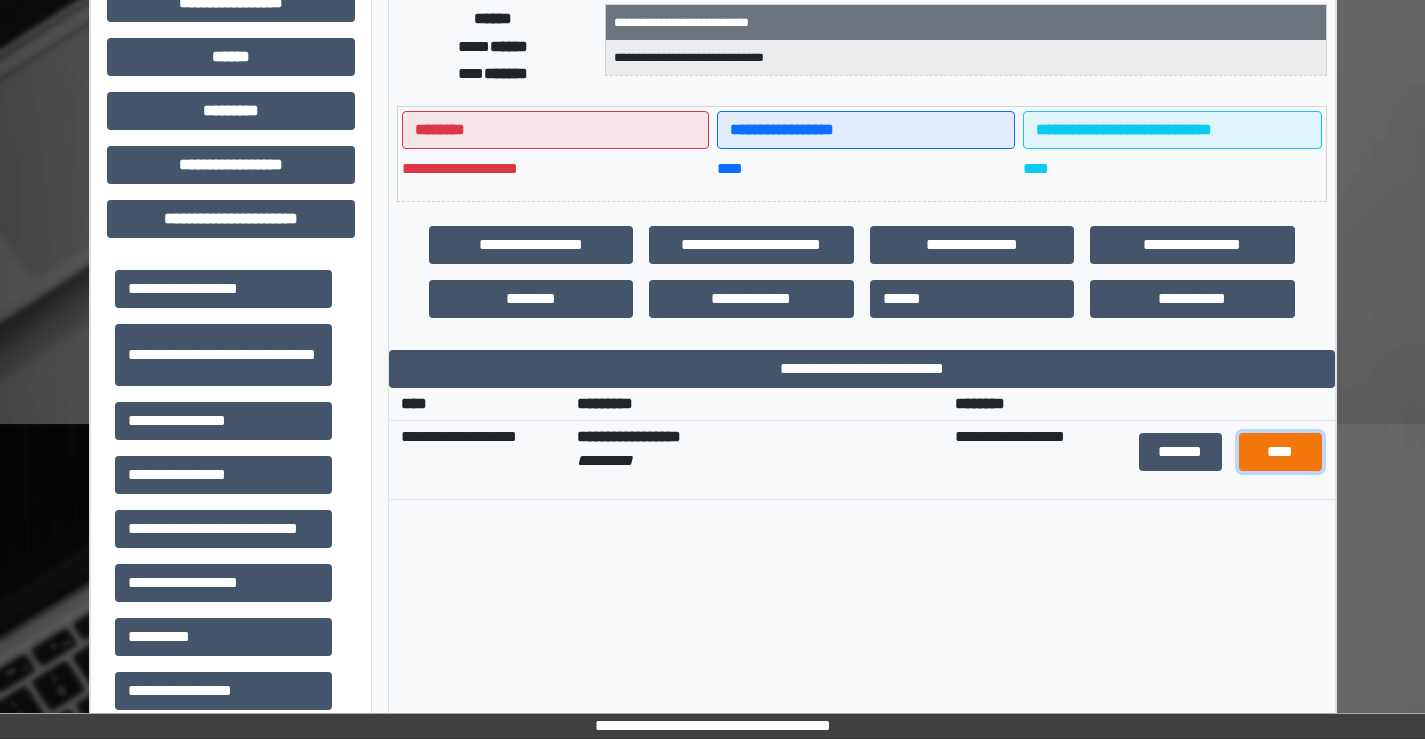 click on "****" at bounding box center [1281, 452] 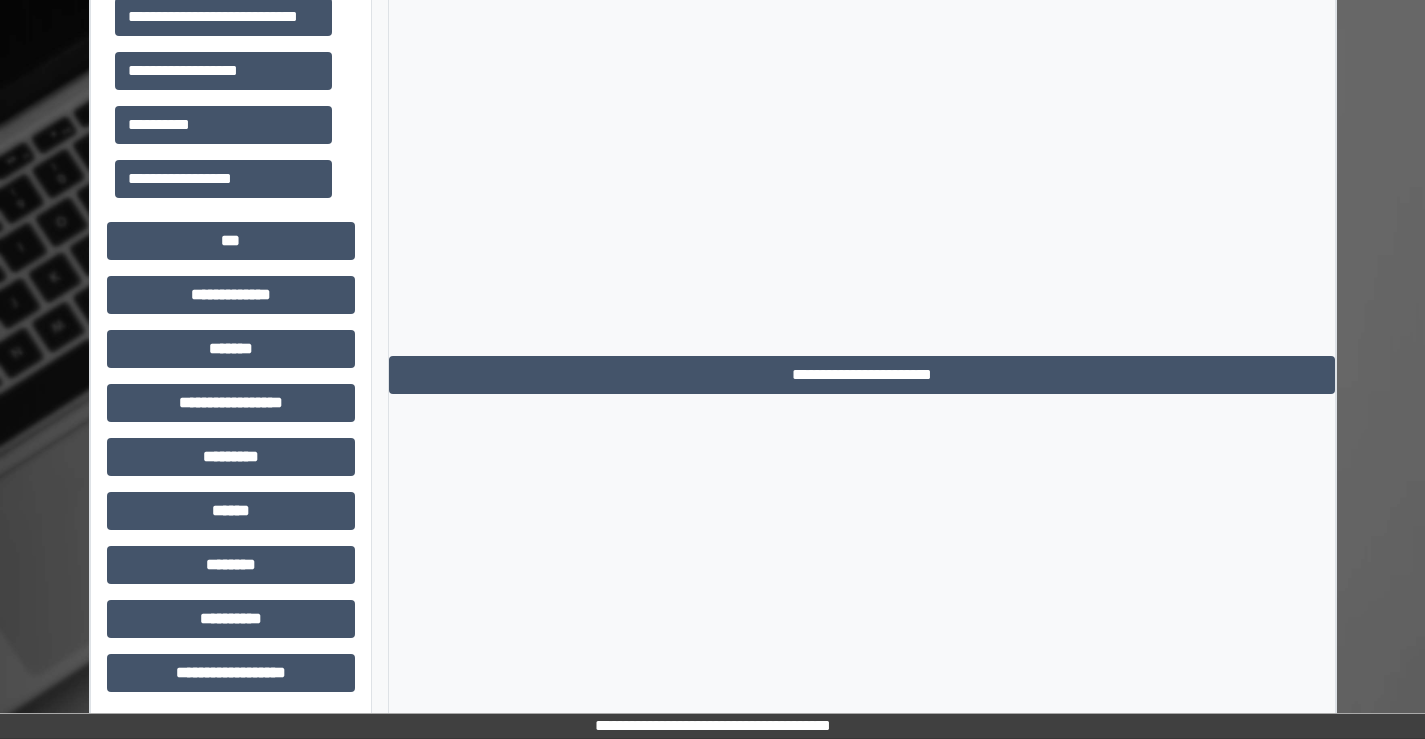 scroll, scrollTop: 915, scrollLeft: 0, axis: vertical 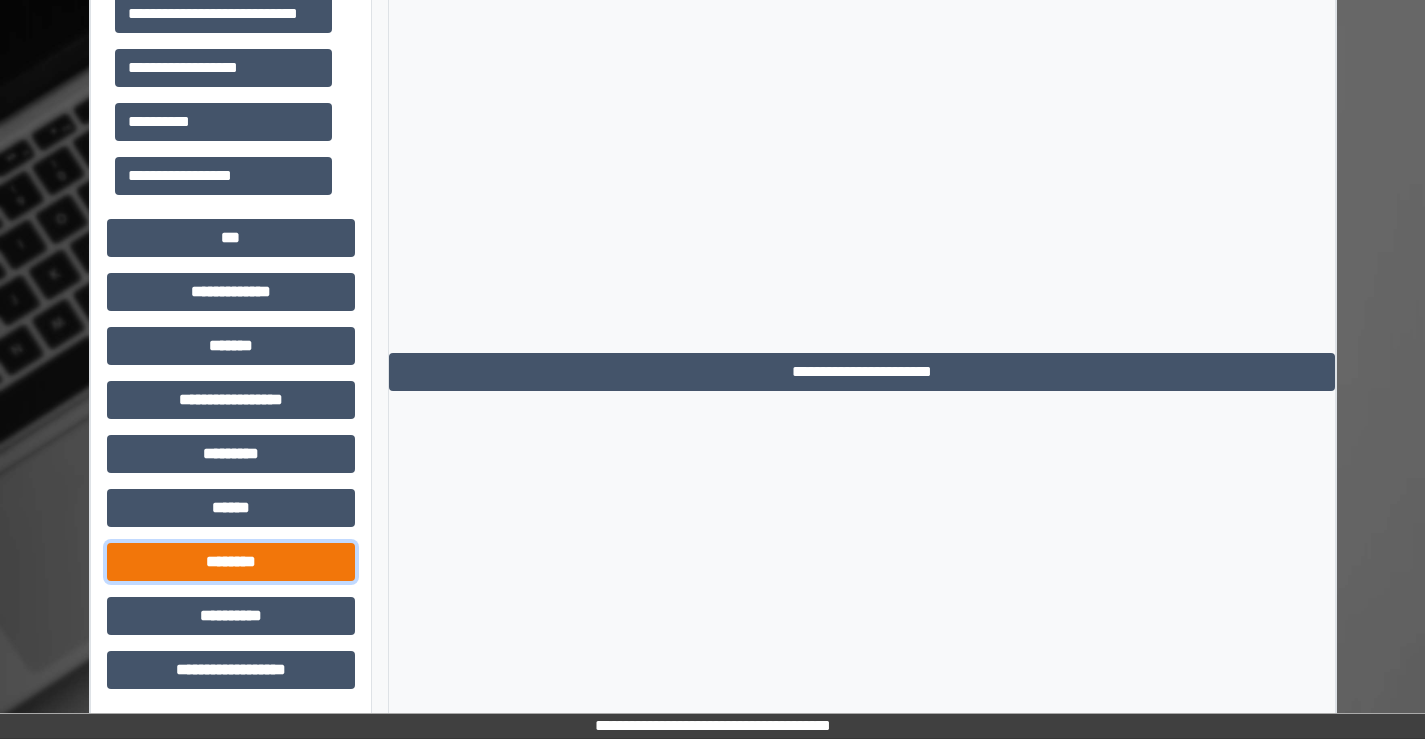 click on "********" at bounding box center [231, 562] 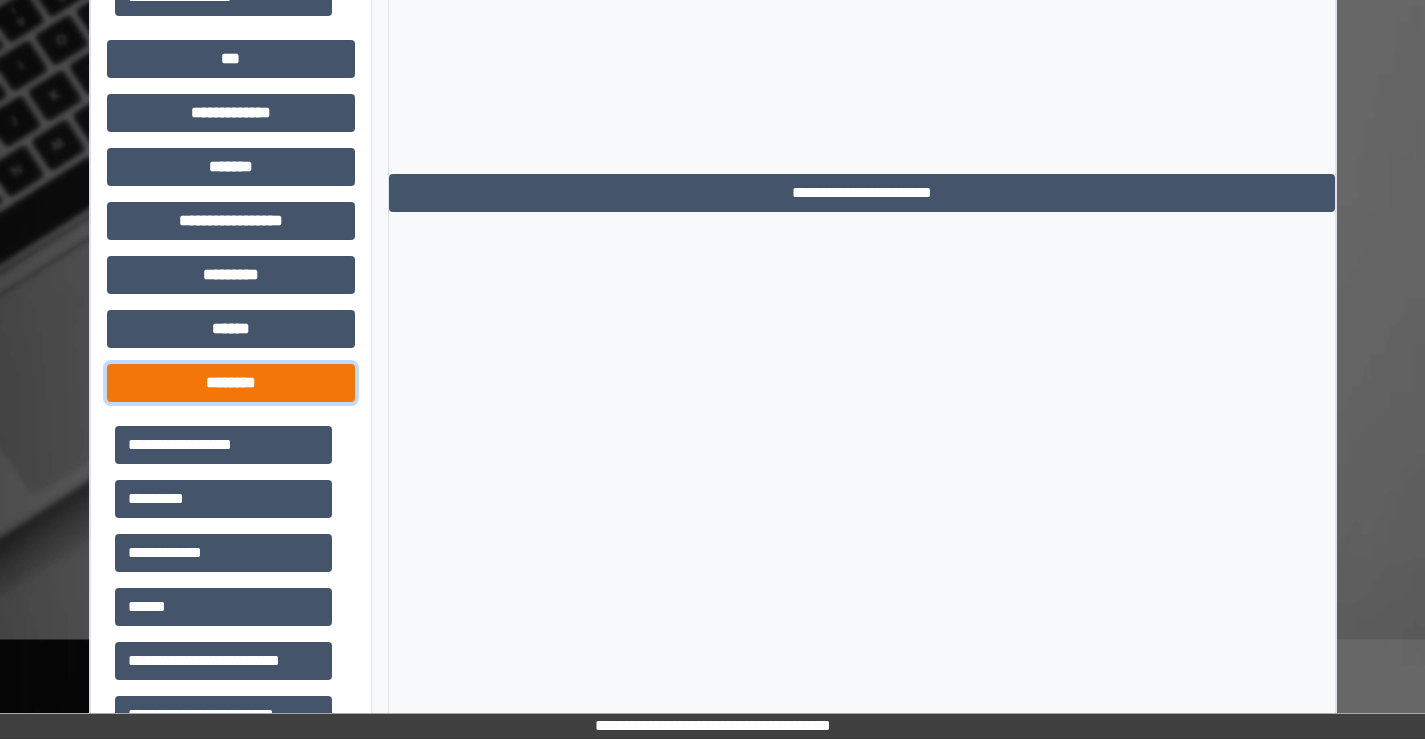scroll, scrollTop: 1215, scrollLeft: 0, axis: vertical 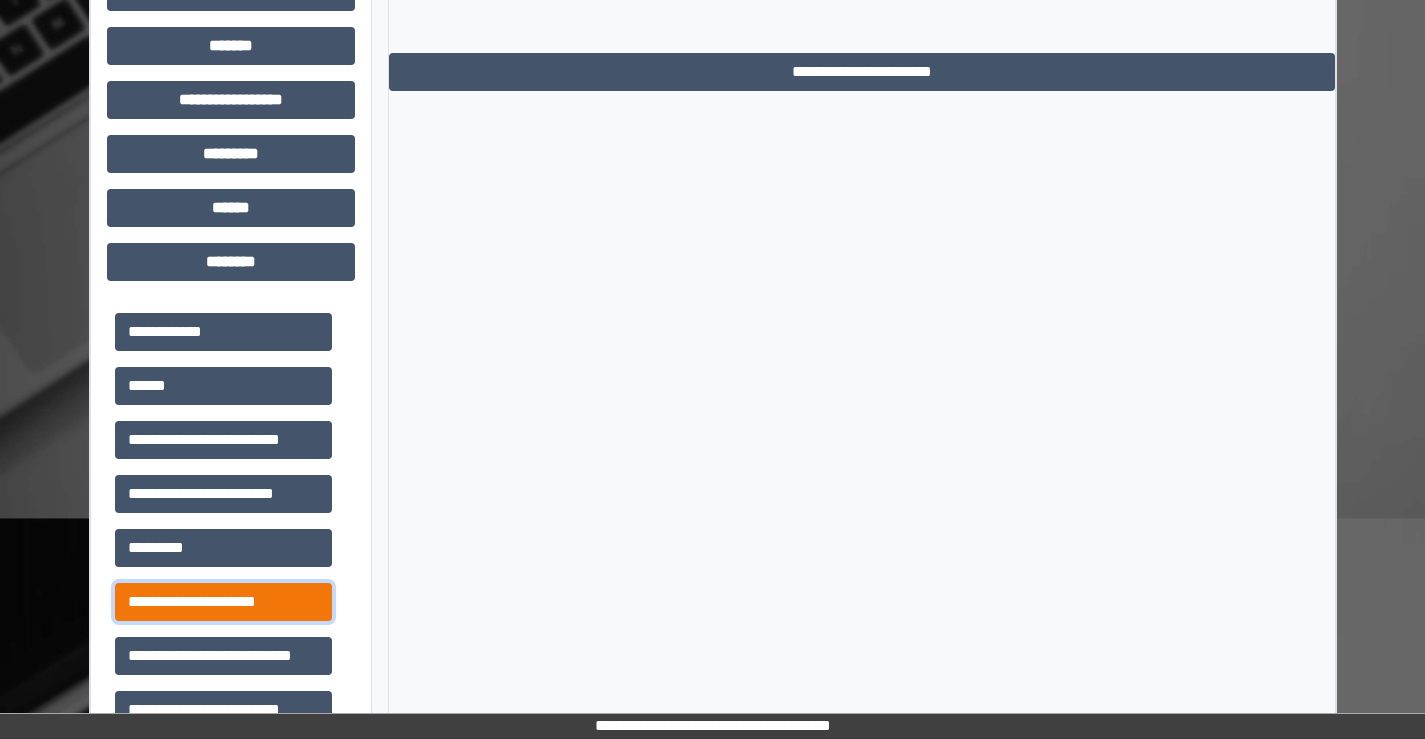 click on "**********" at bounding box center [223, 602] 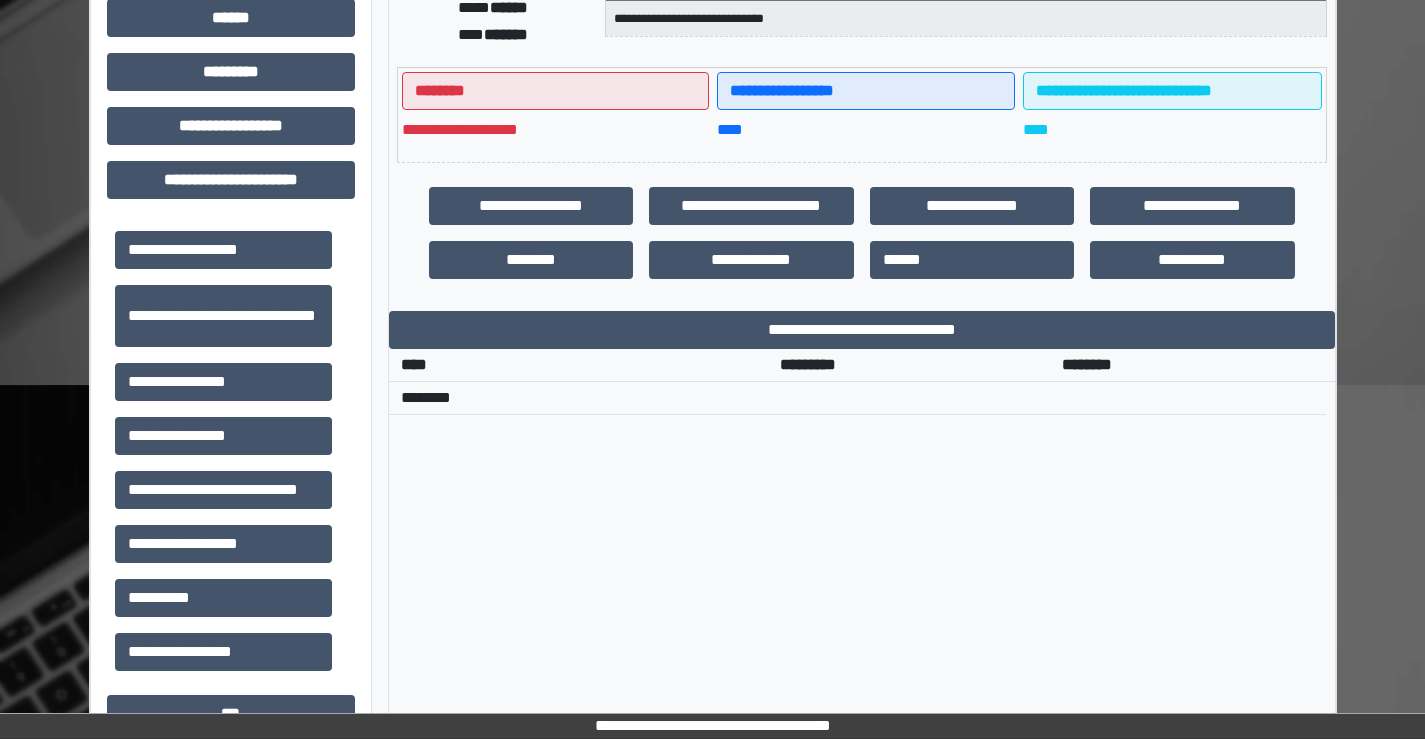 scroll, scrollTop: 415, scrollLeft: 0, axis: vertical 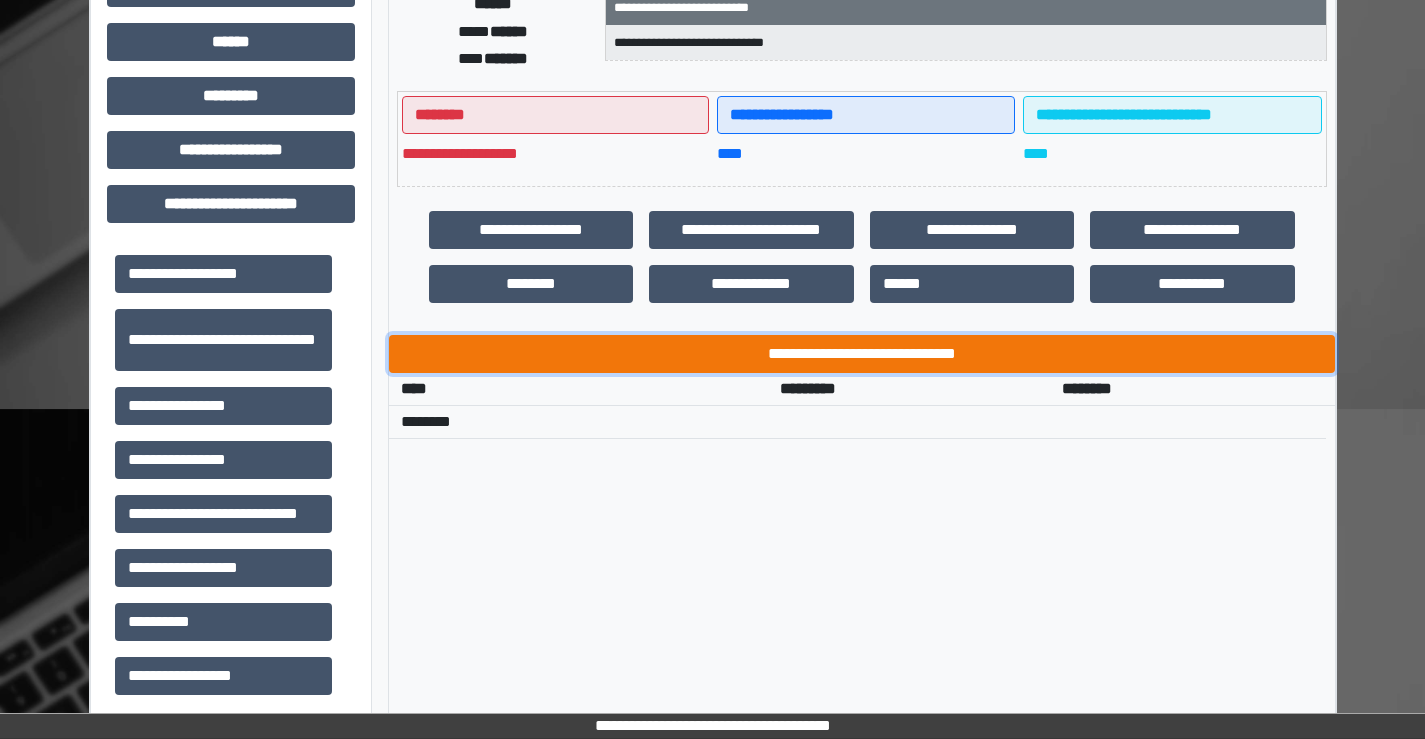 click on "**********" at bounding box center (862, 354) 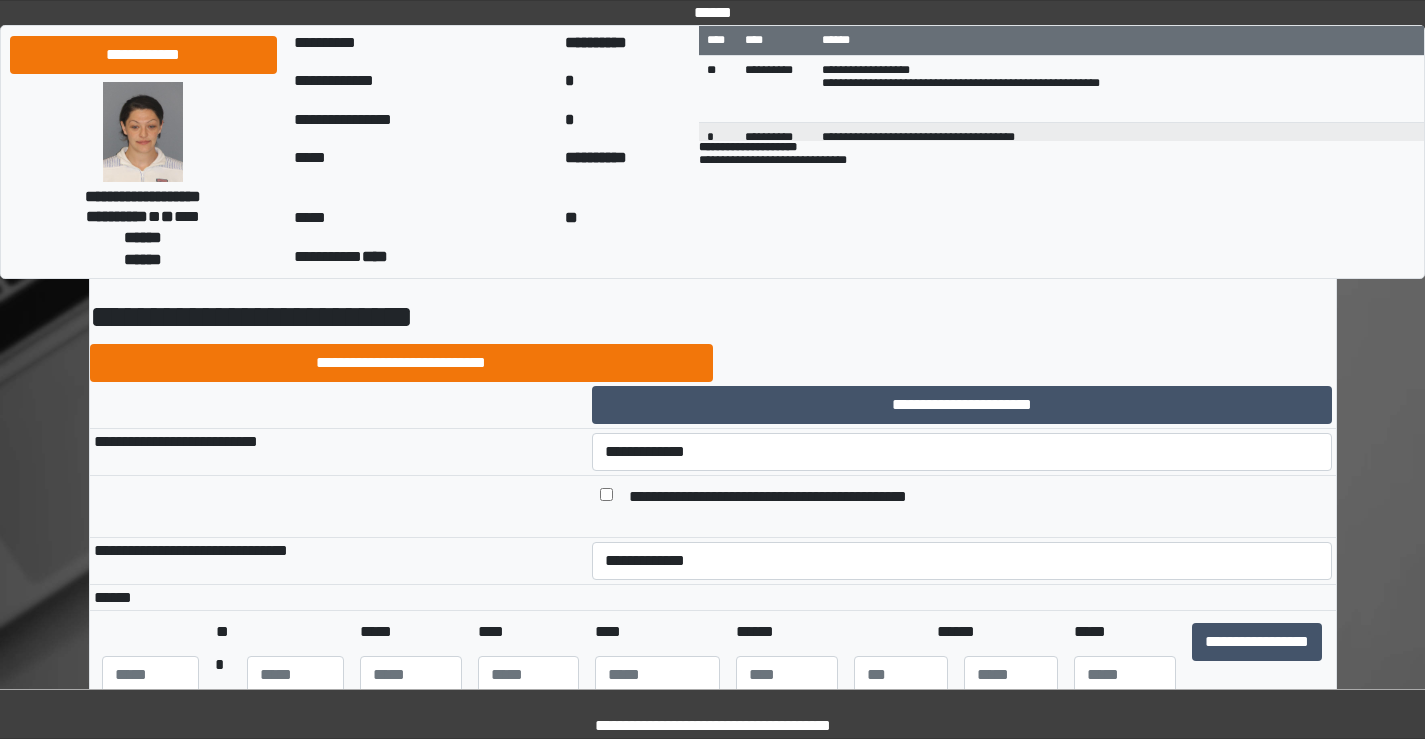 scroll, scrollTop: 0, scrollLeft: 0, axis: both 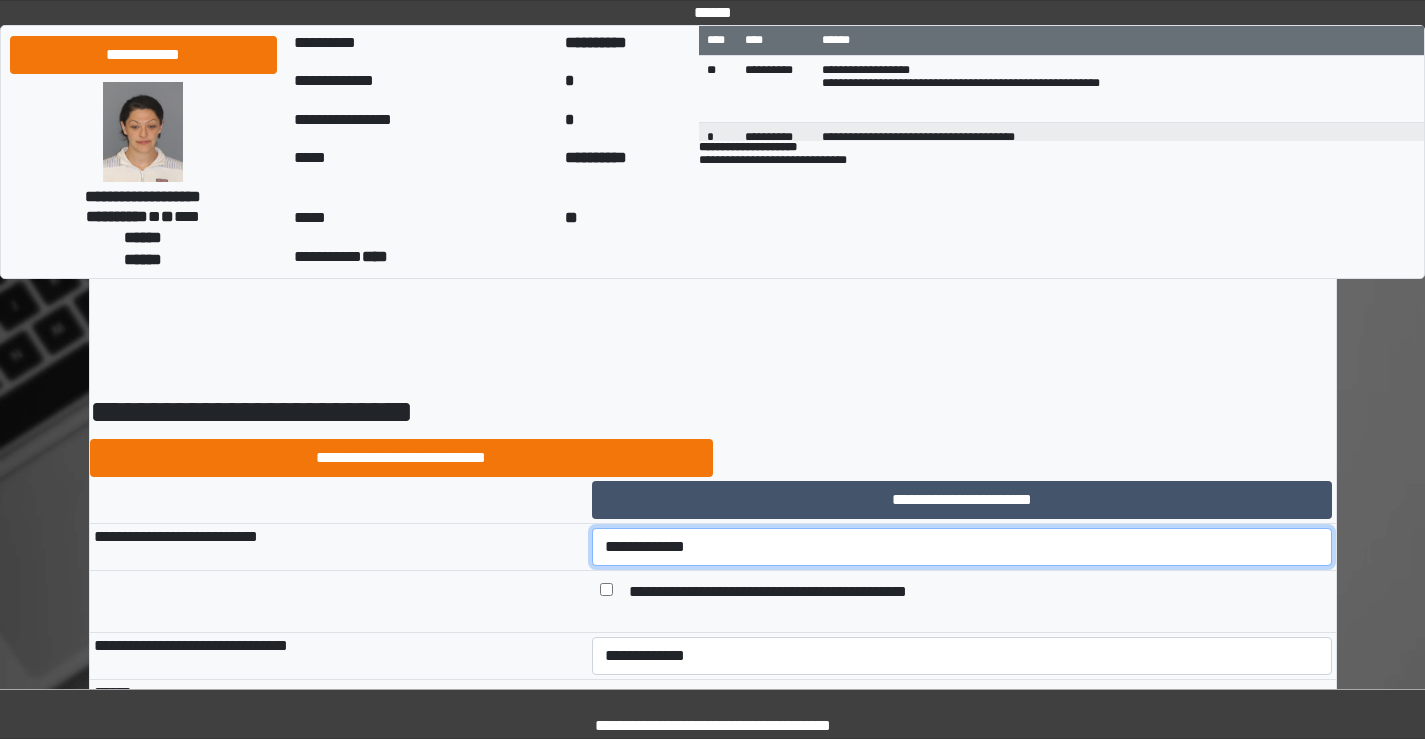 click on "**********" at bounding box center (962, 547) 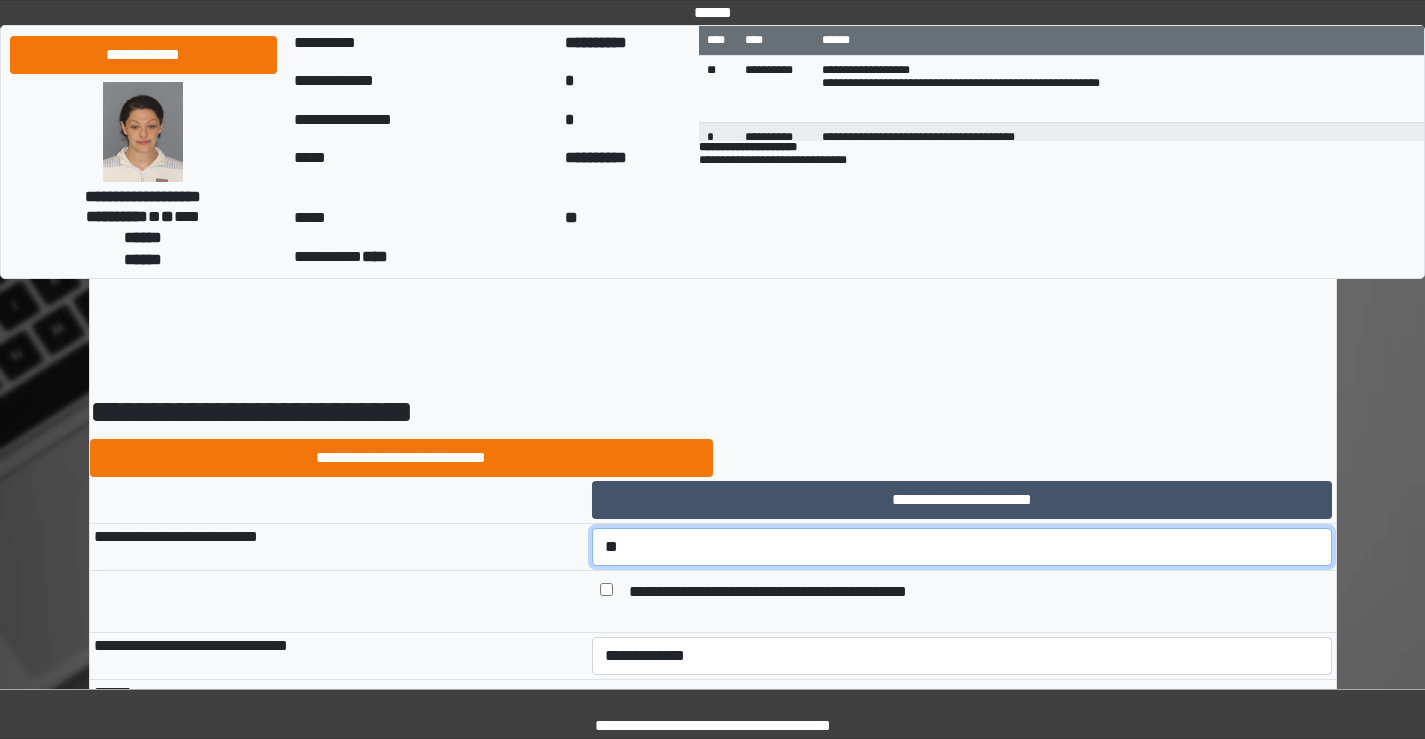 click on "**********" at bounding box center (962, 547) 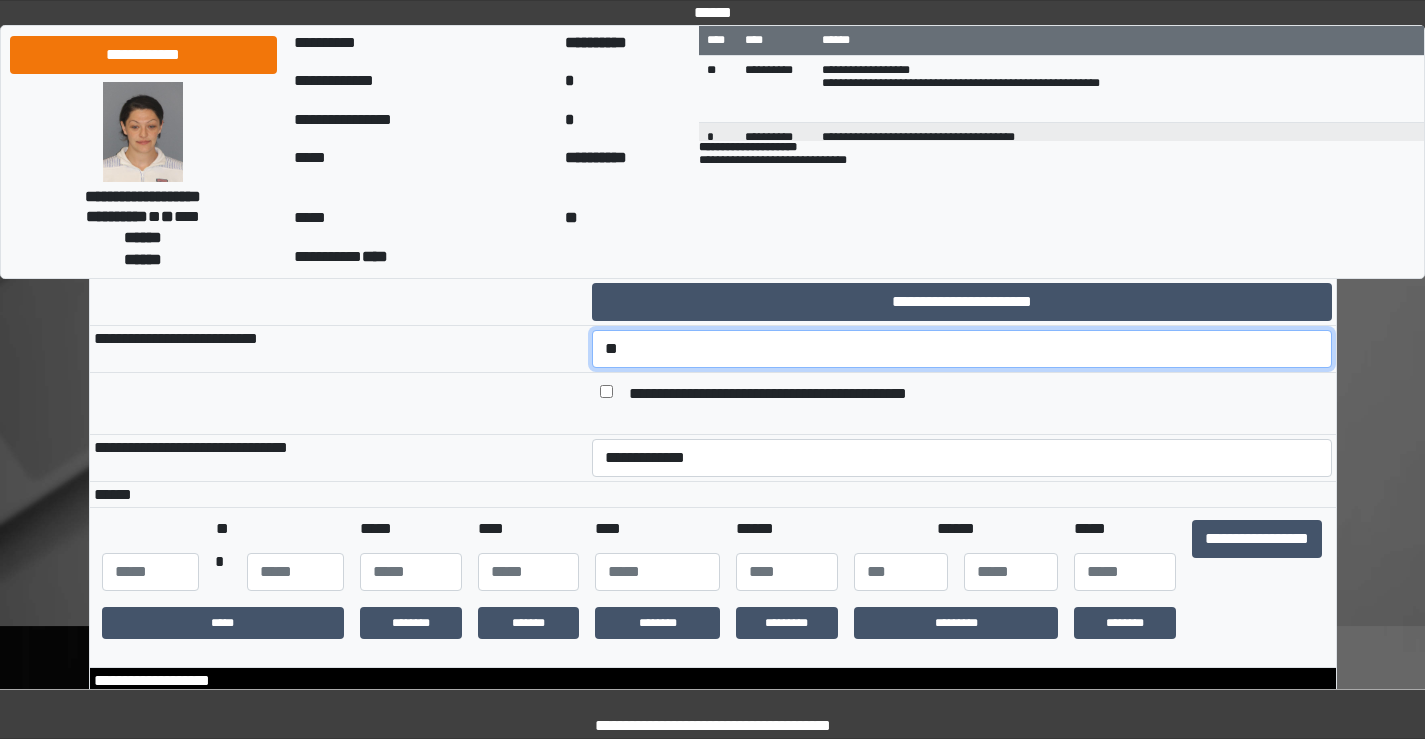 scroll, scrollTop: 200, scrollLeft: 0, axis: vertical 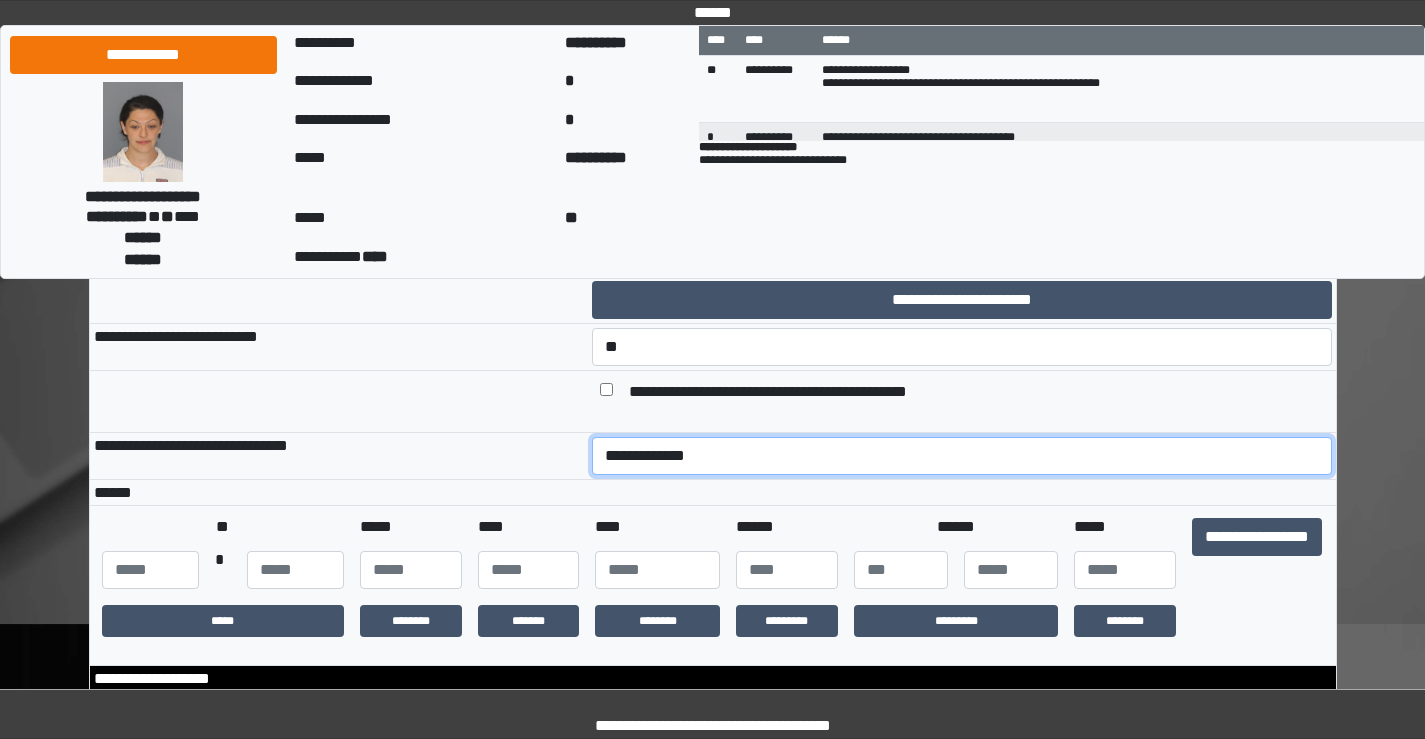 click on "**********" at bounding box center (962, 456) 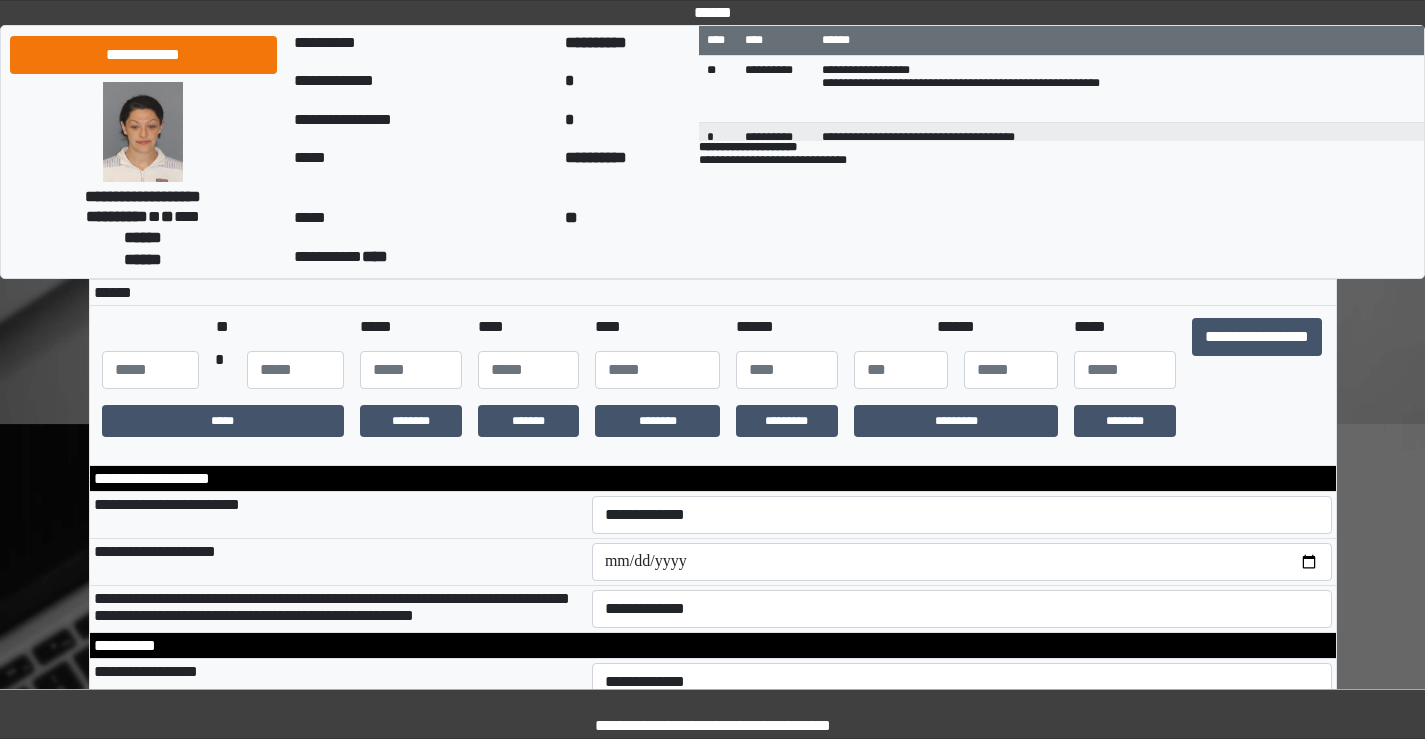 scroll, scrollTop: 500, scrollLeft: 0, axis: vertical 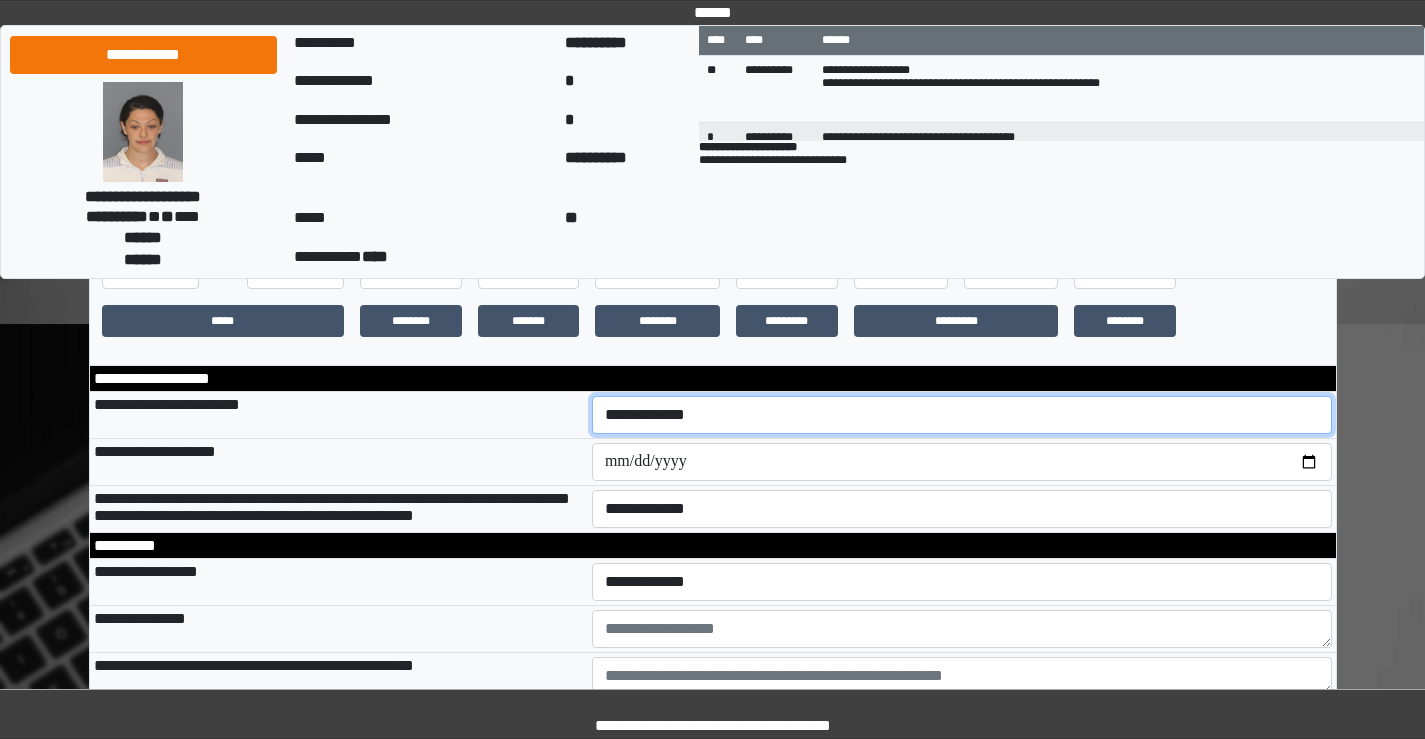 click on "**********" at bounding box center (962, 415) 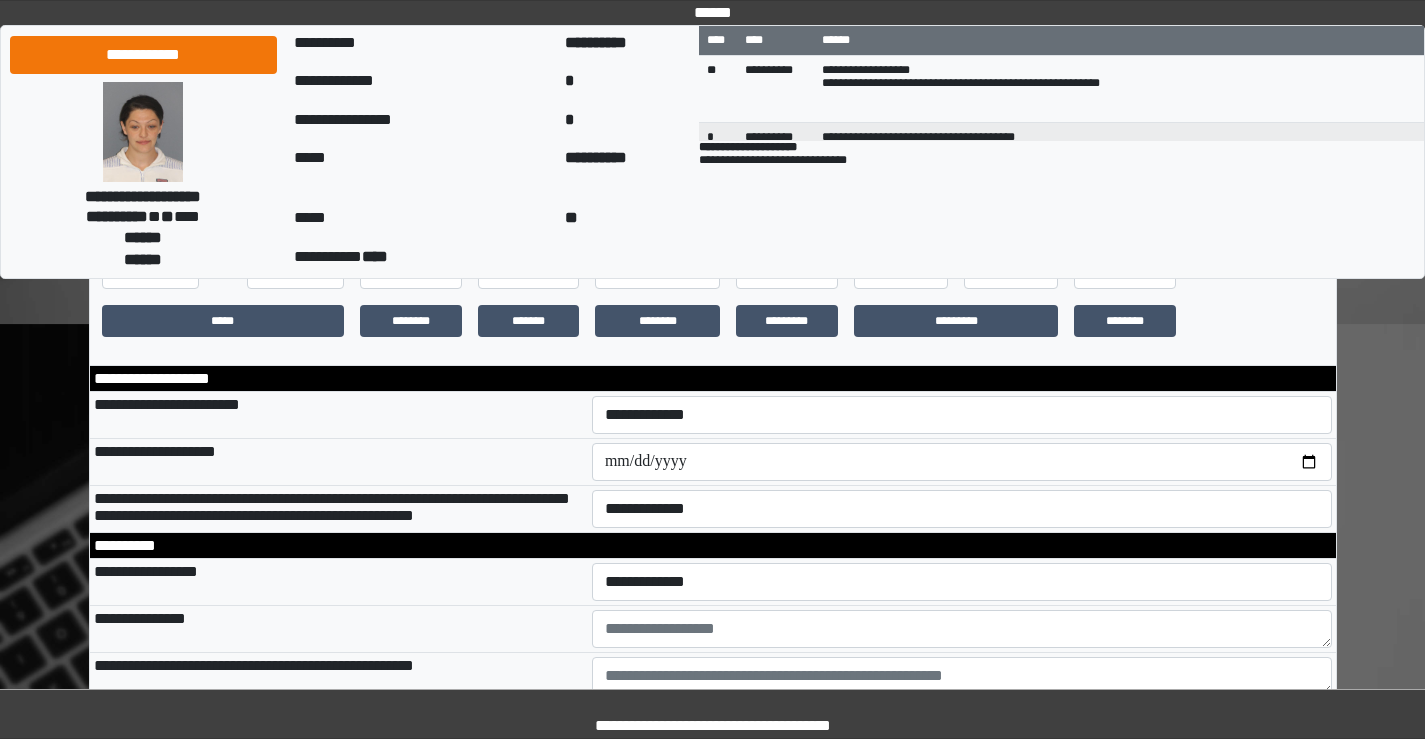 click on "**********" at bounding box center [339, 415] 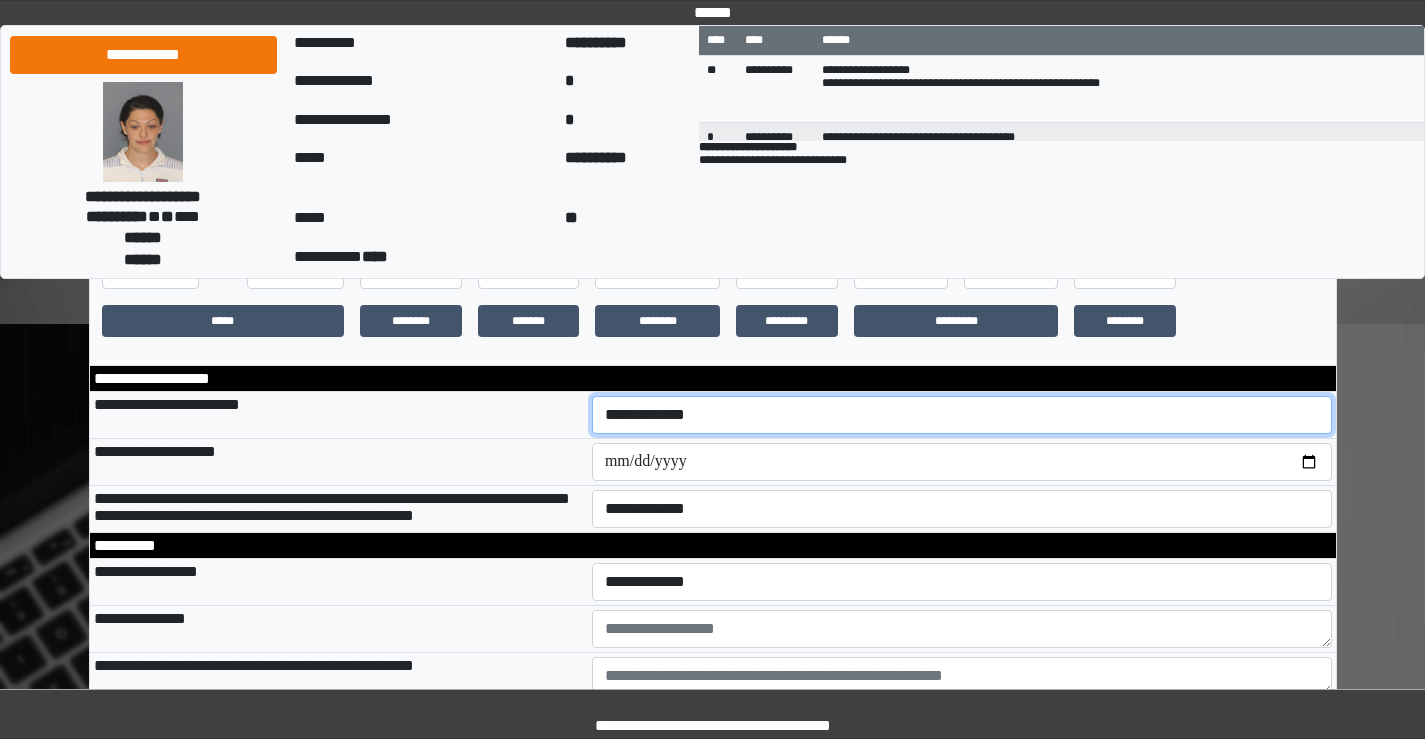click on "**********" at bounding box center [962, 415] 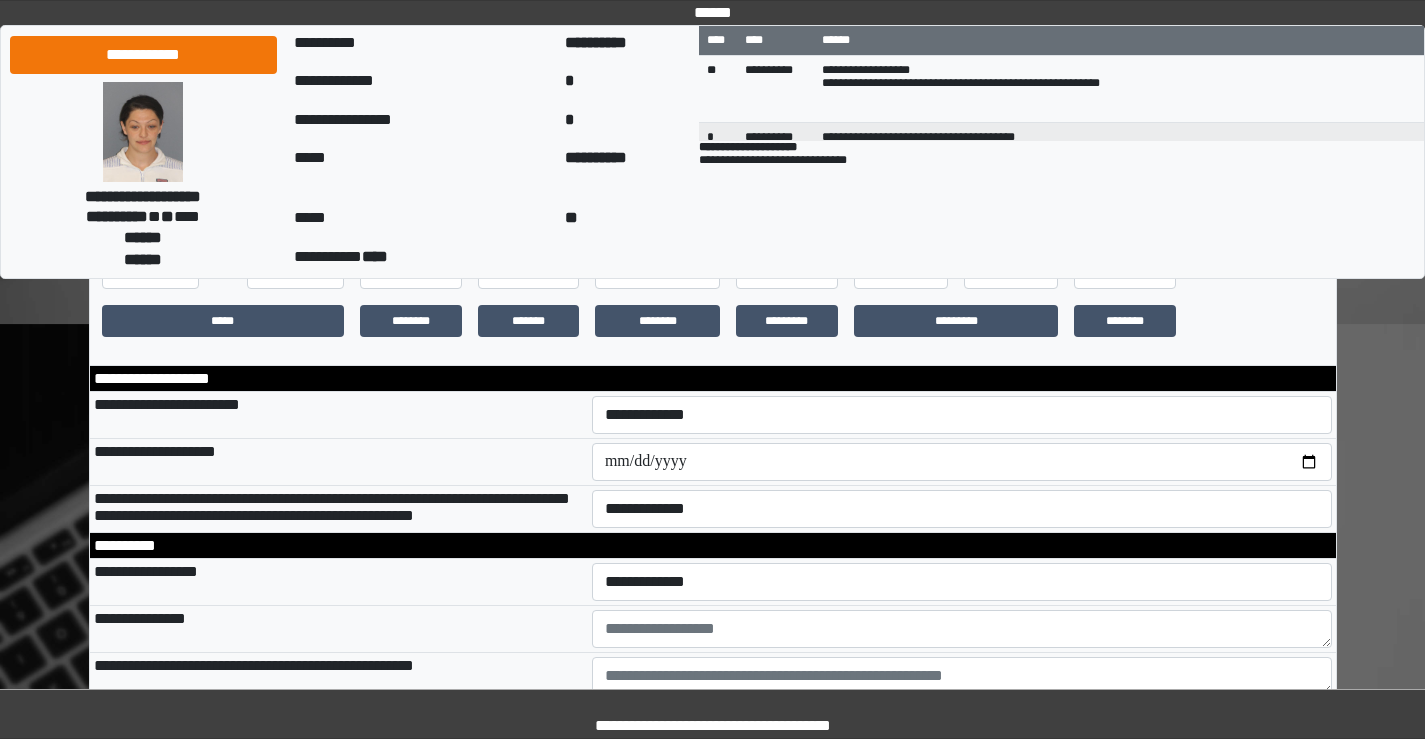 click on "**********" at bounding box center (339, 415) 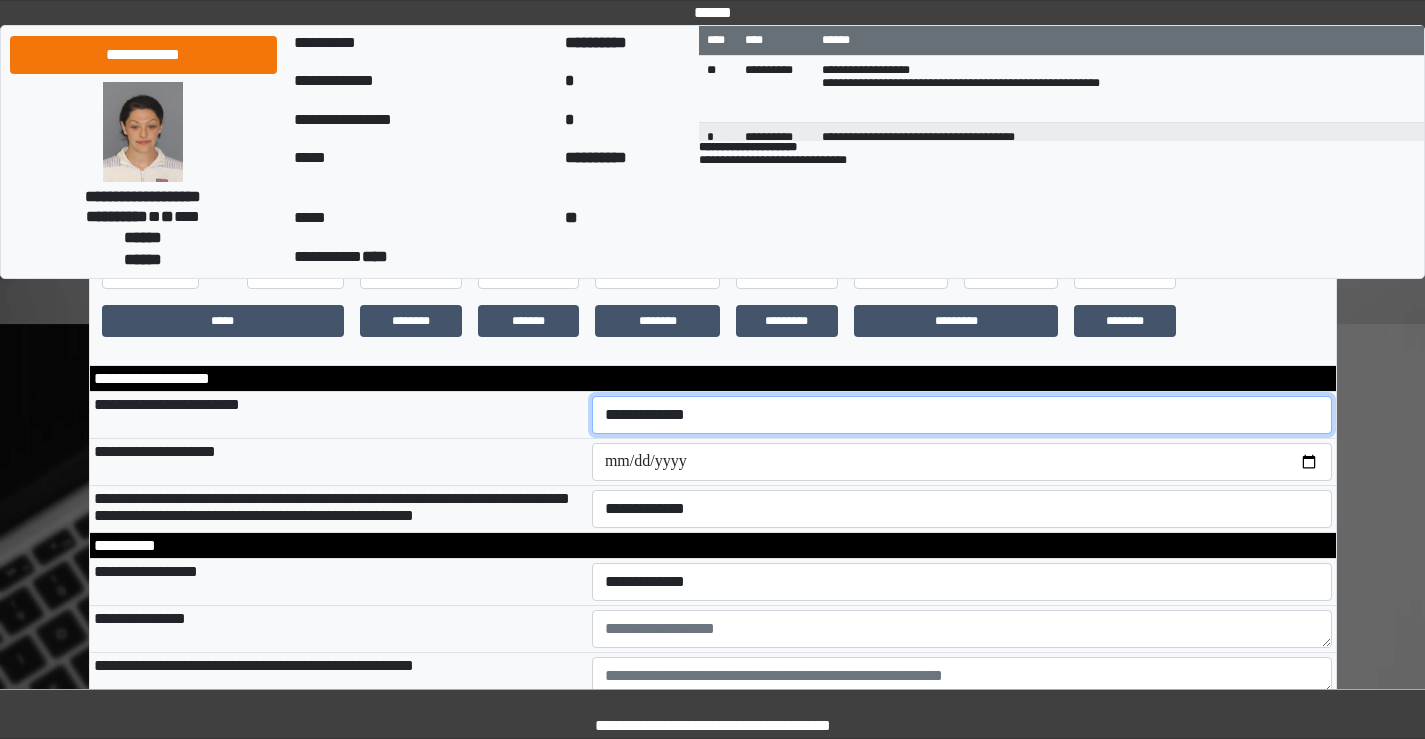 click on "**********" at bounding box center (962, 415) 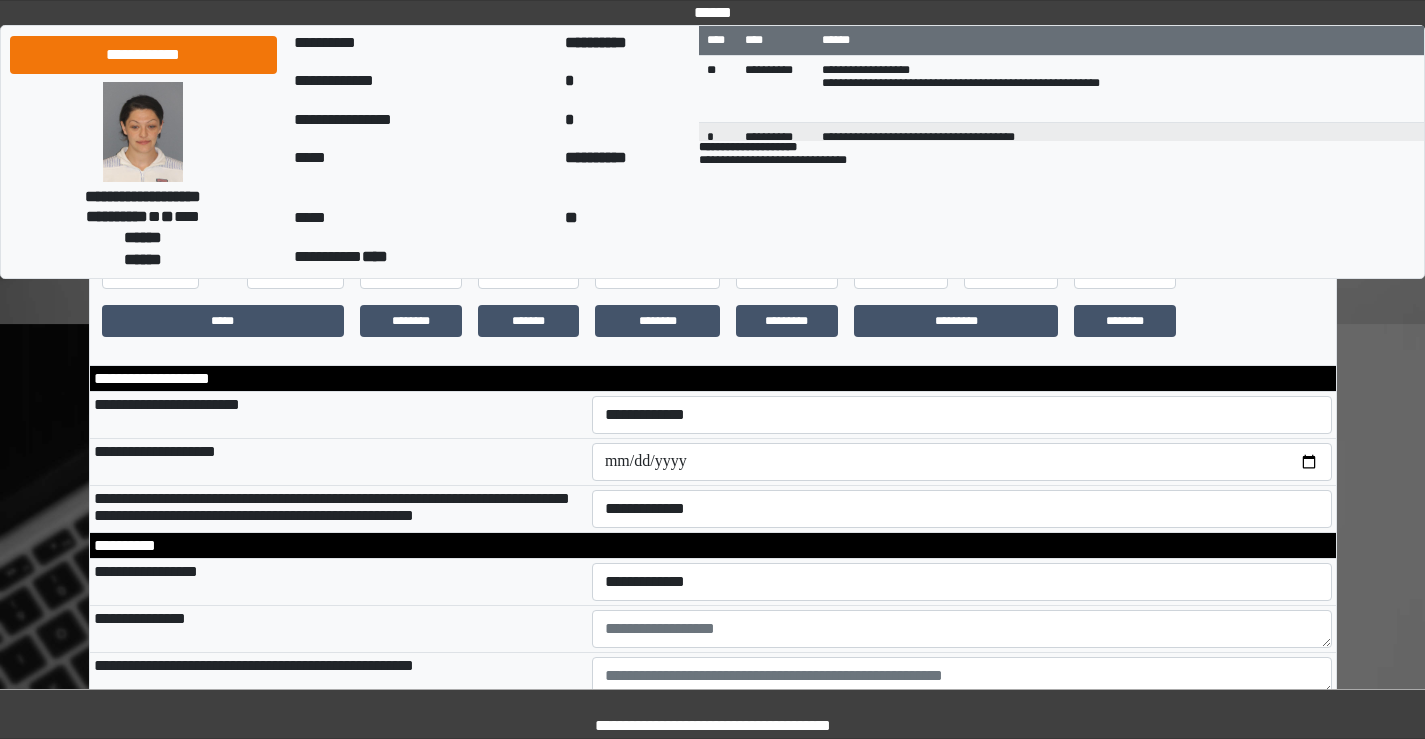 click on "**********" at bounding box center [339, 462] 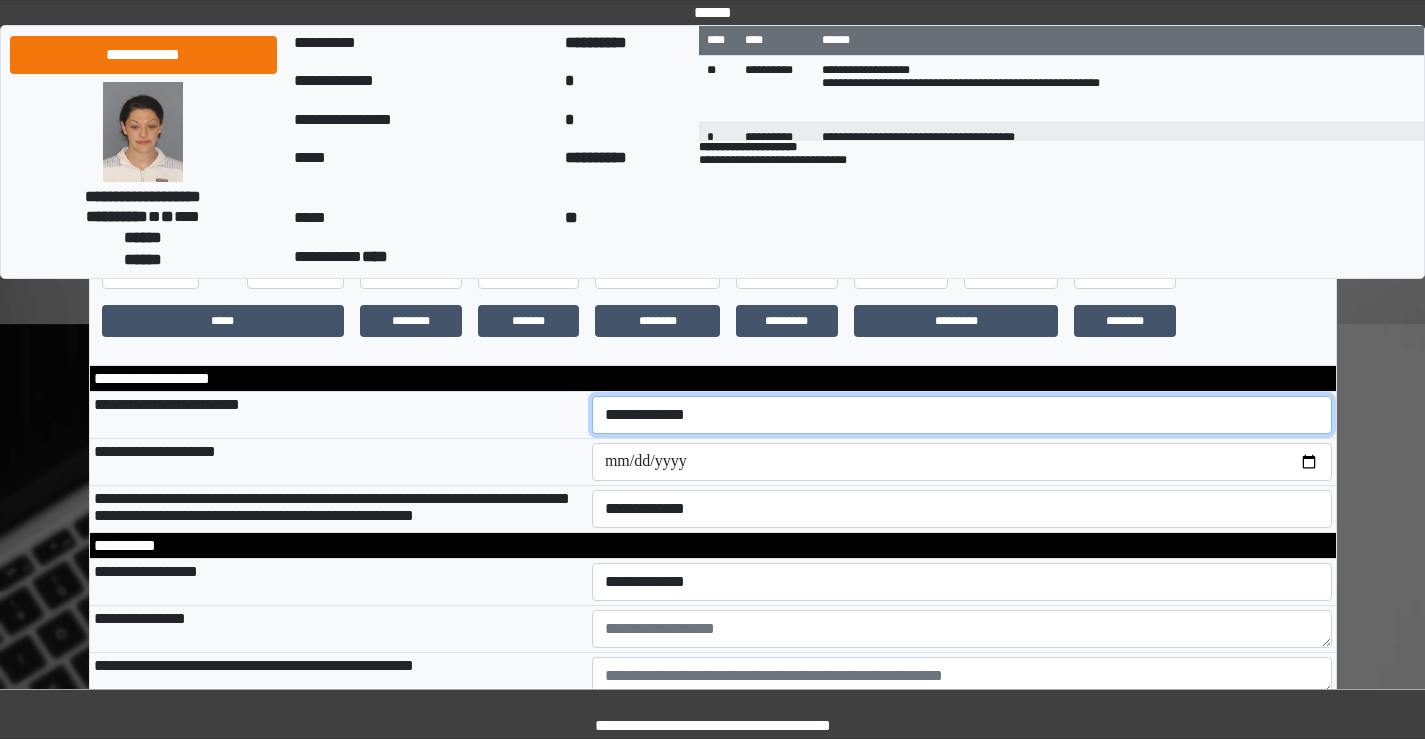 click on "**********" at bounding box center (962, 415) 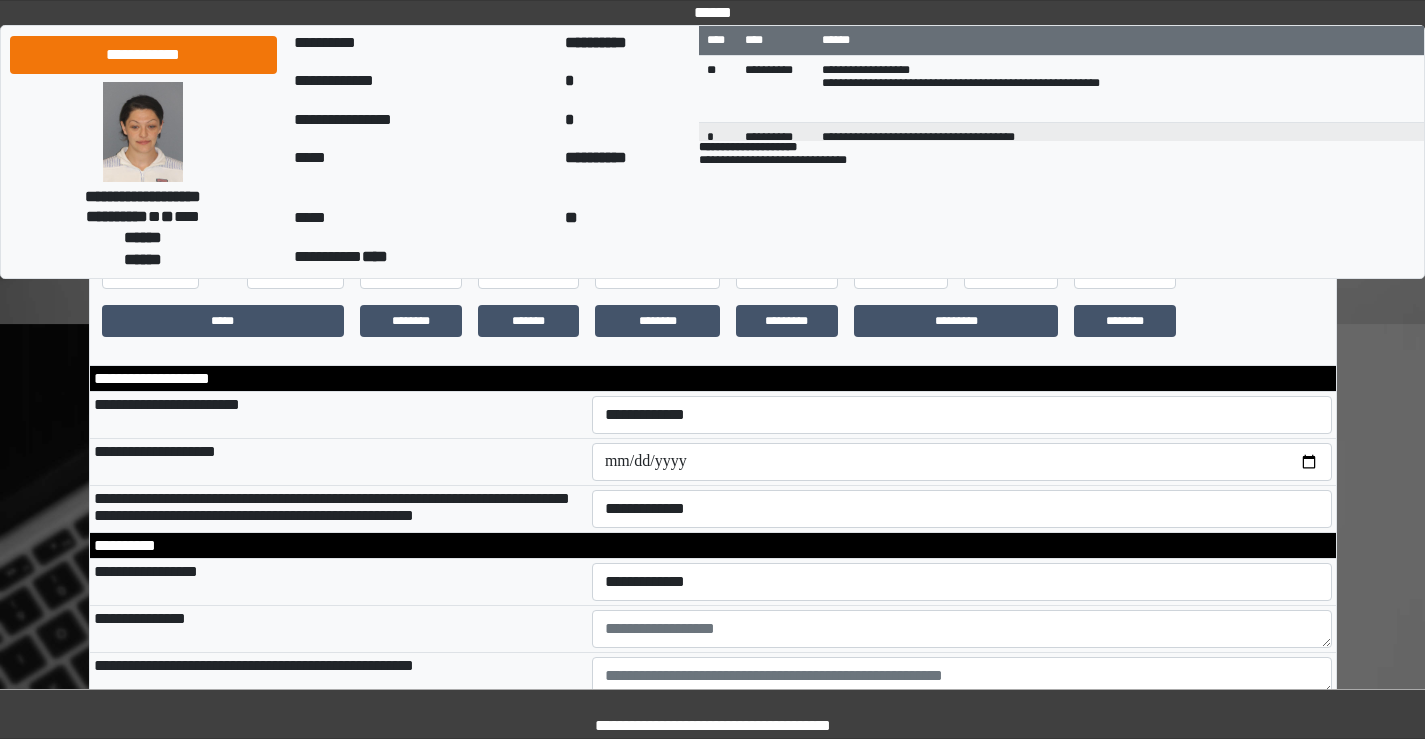 click on "**********" at bounding box center (339, 415) 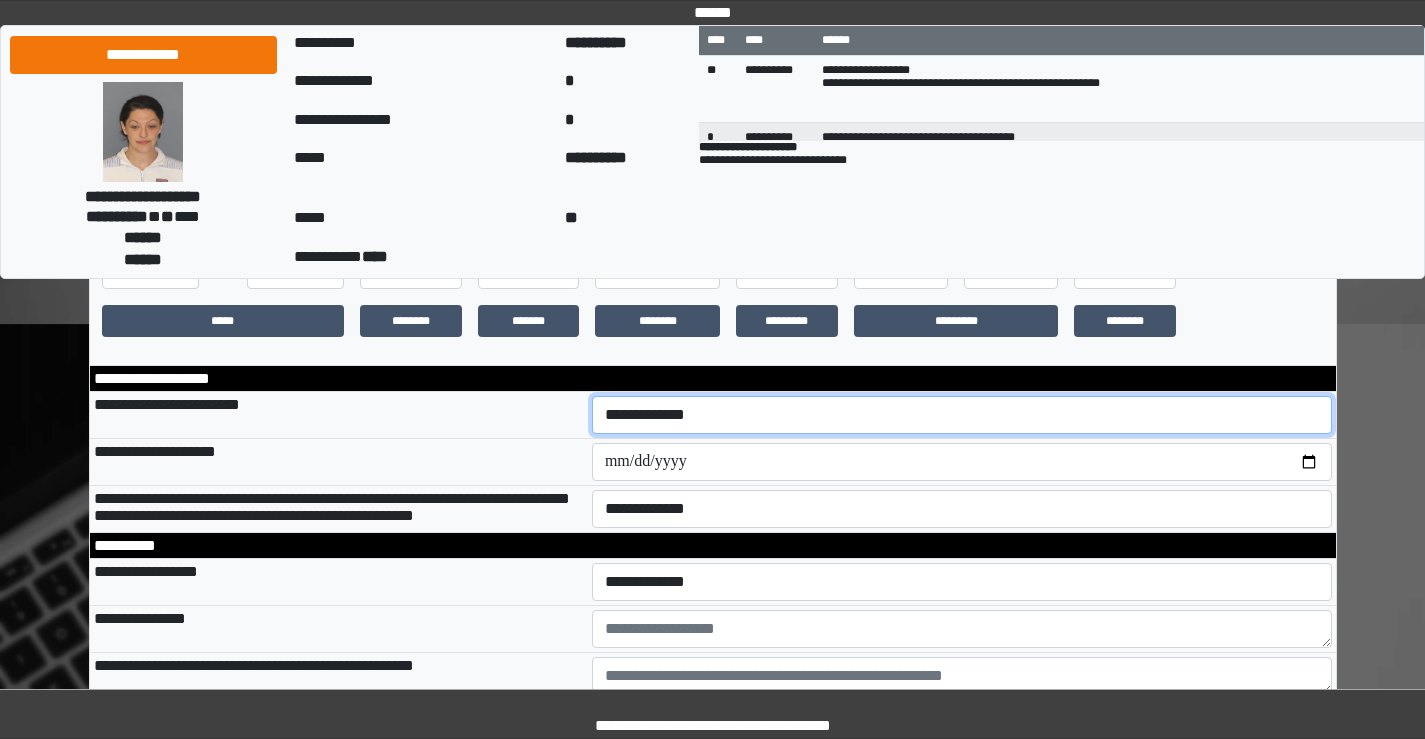 click on "**********" at bounding box center (962, 415) 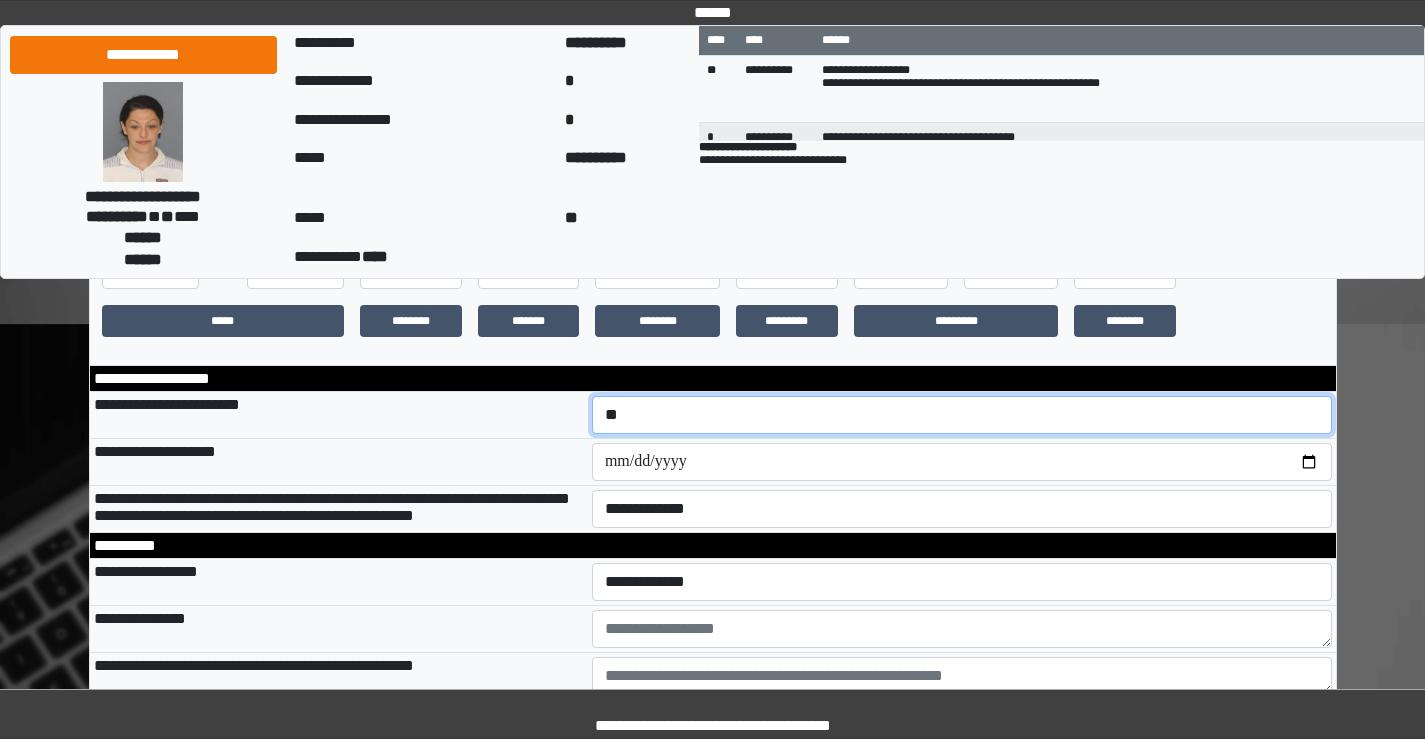 click on "**********" at bounding box center (962, 415) 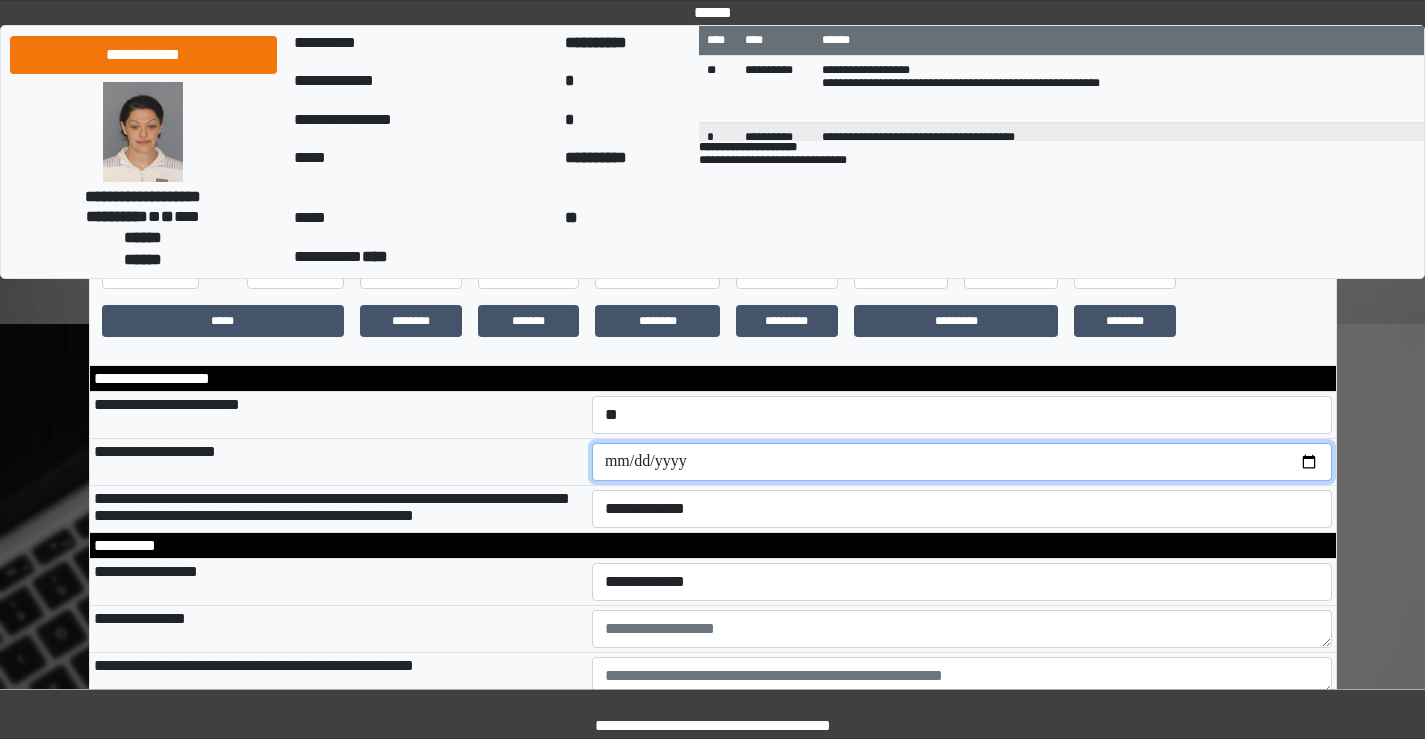 click at bounding box center (962, 462) 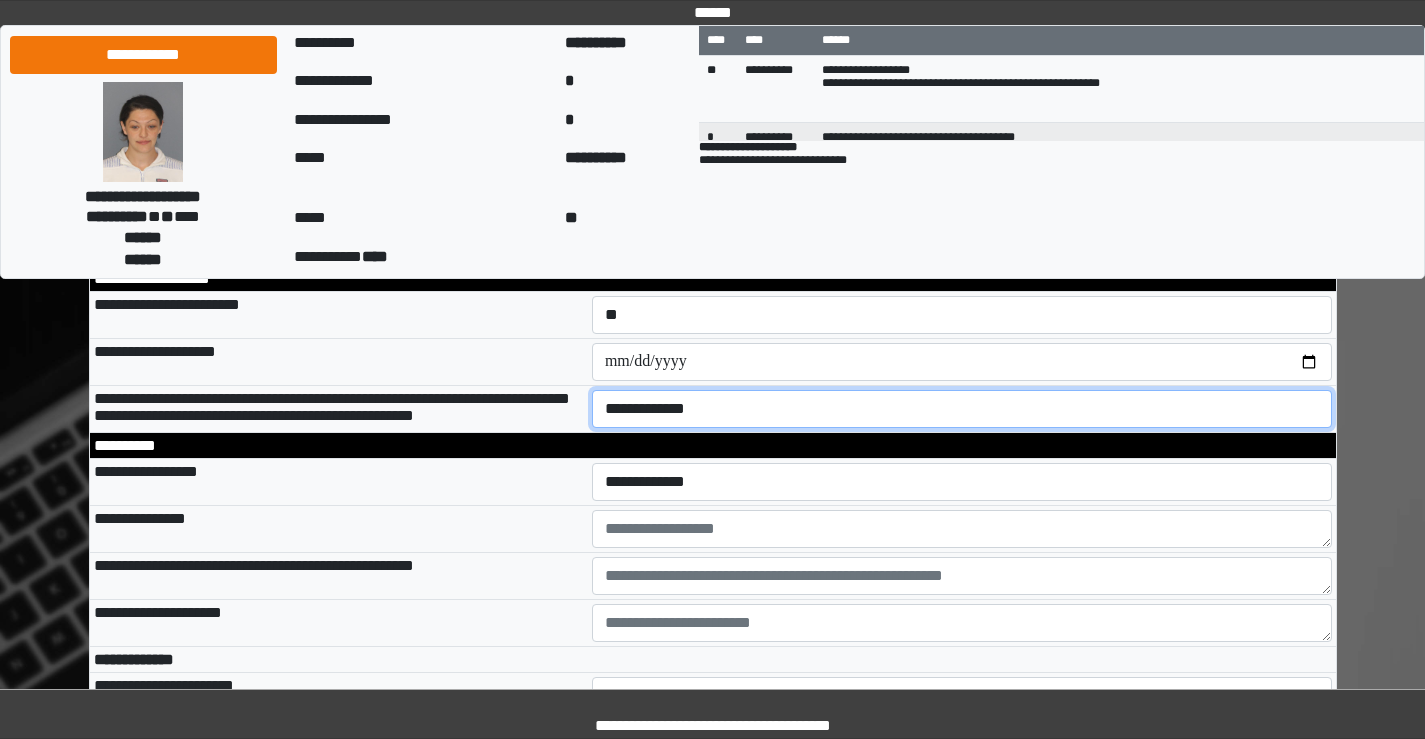 click on "**********" at bounding box center (962, 409) 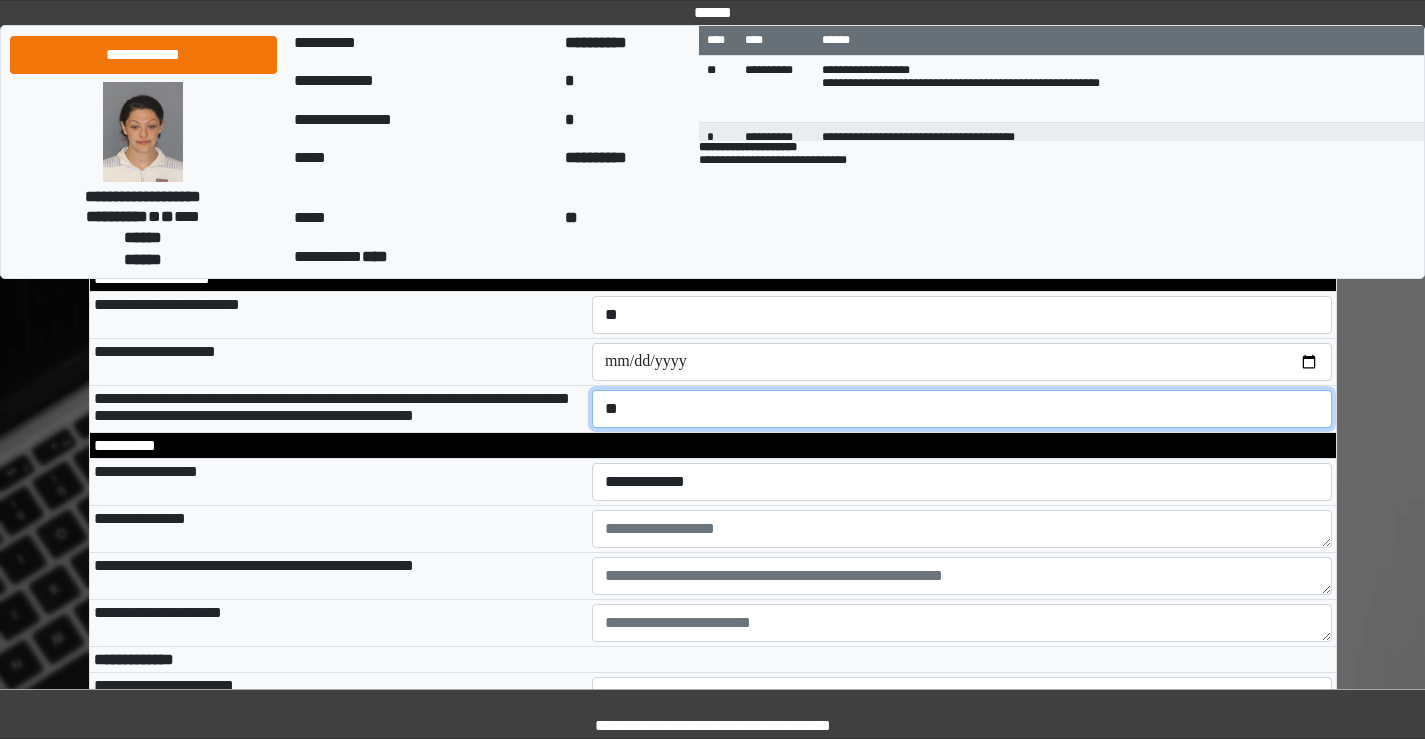 click on "**********" at bounding box center [962, 409] 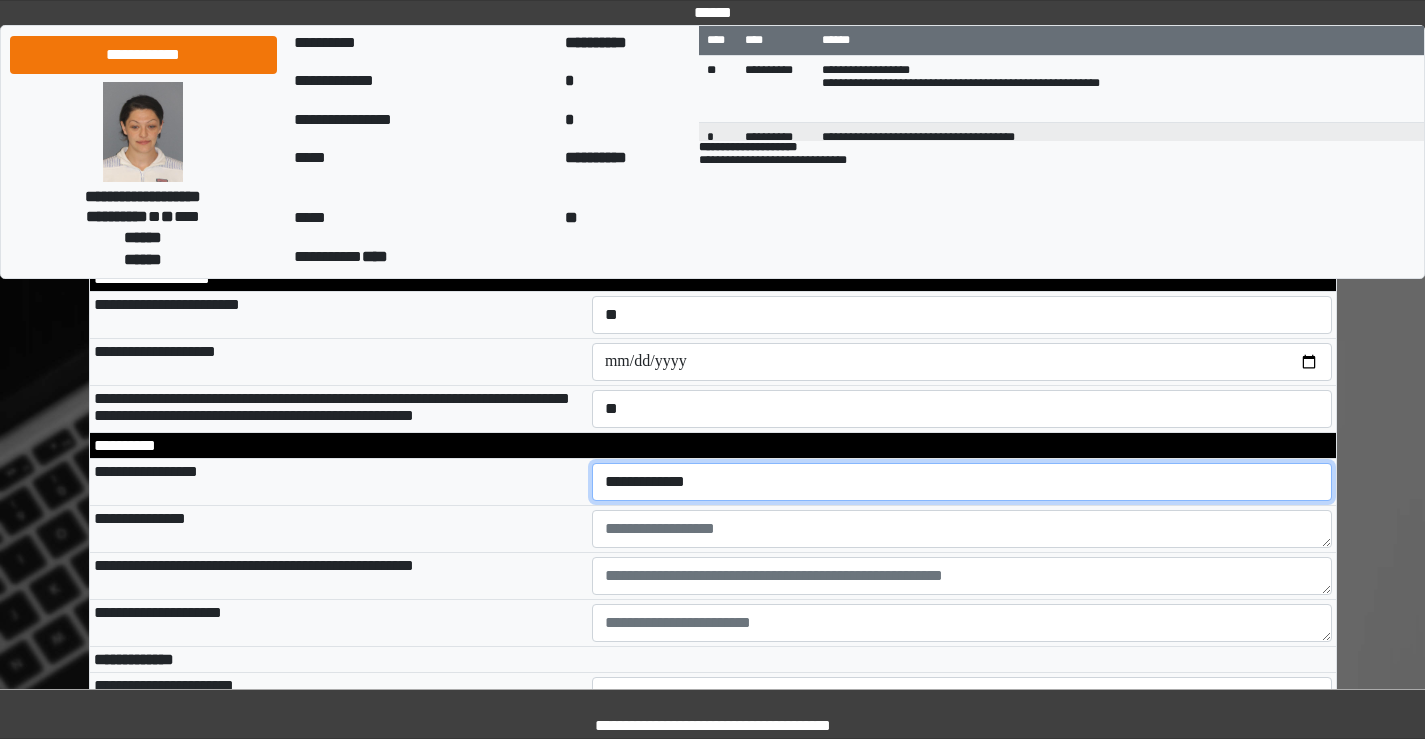 click on "**********" at bounding box center [962, 482] 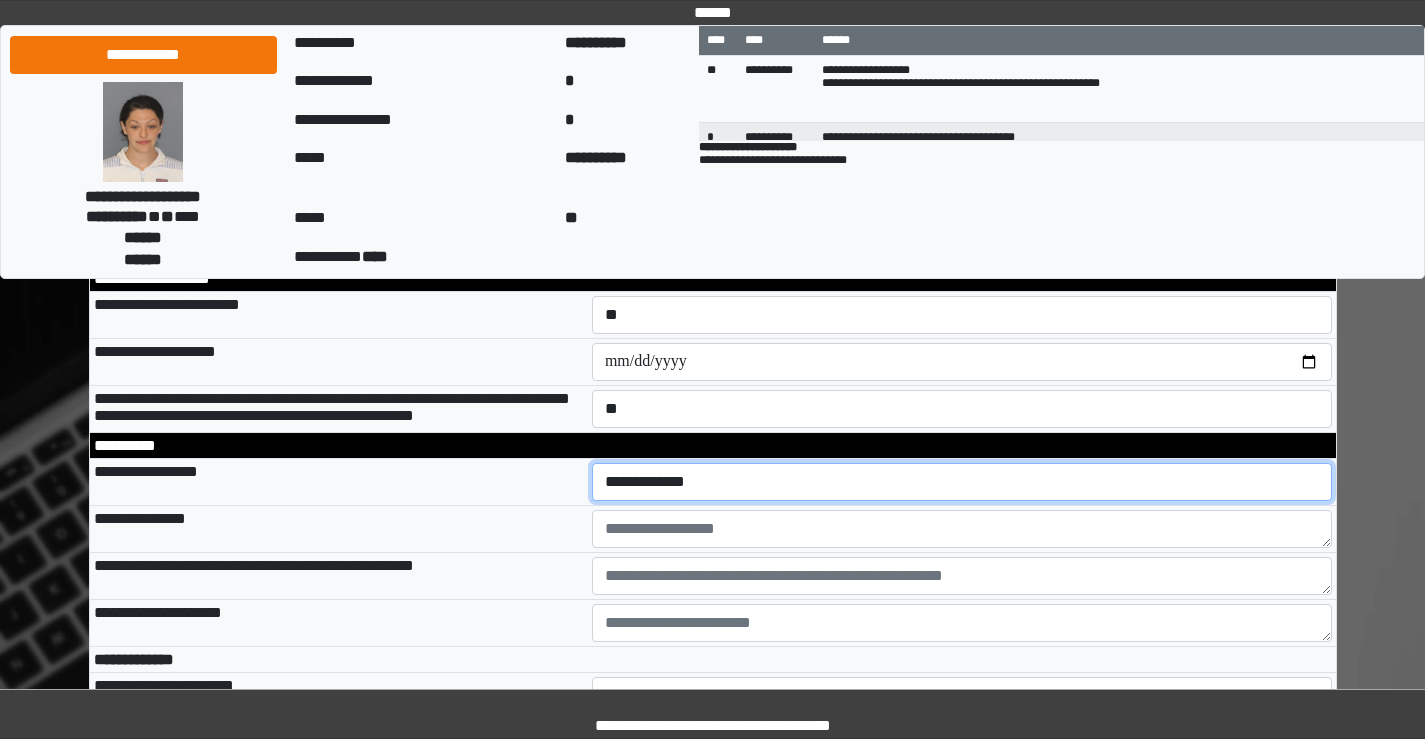 click on "**********" at bounding box center [962, 482] 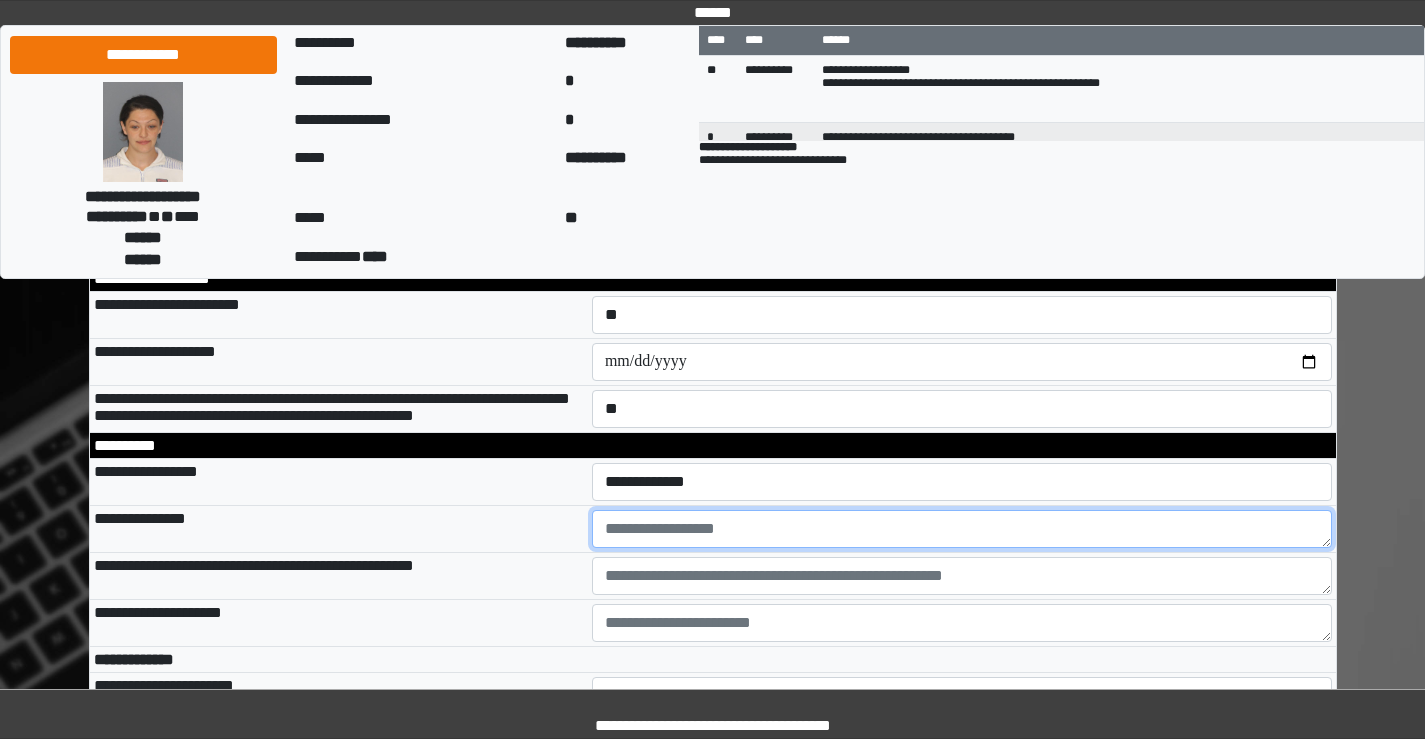 click at bounding box center (962, 529) 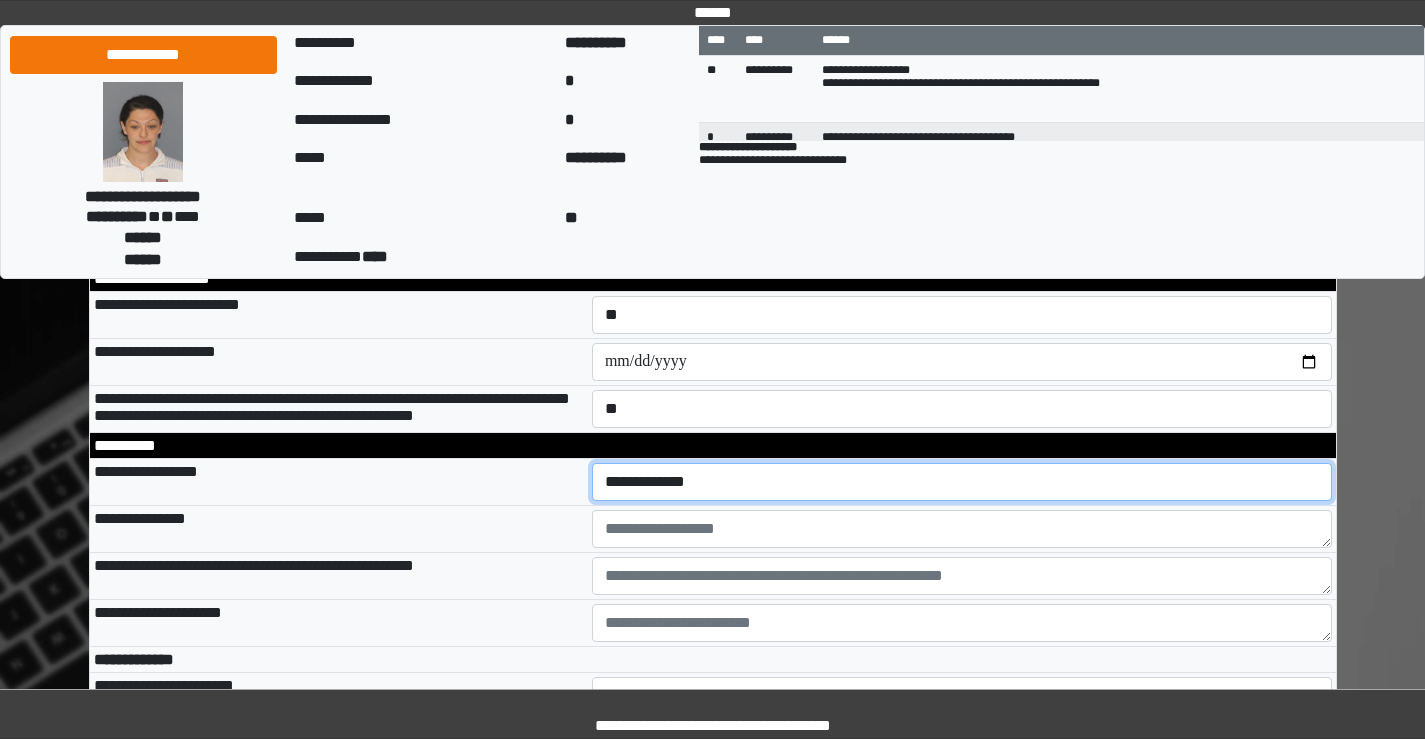 click on "**********" at bounding box center (962, 482) 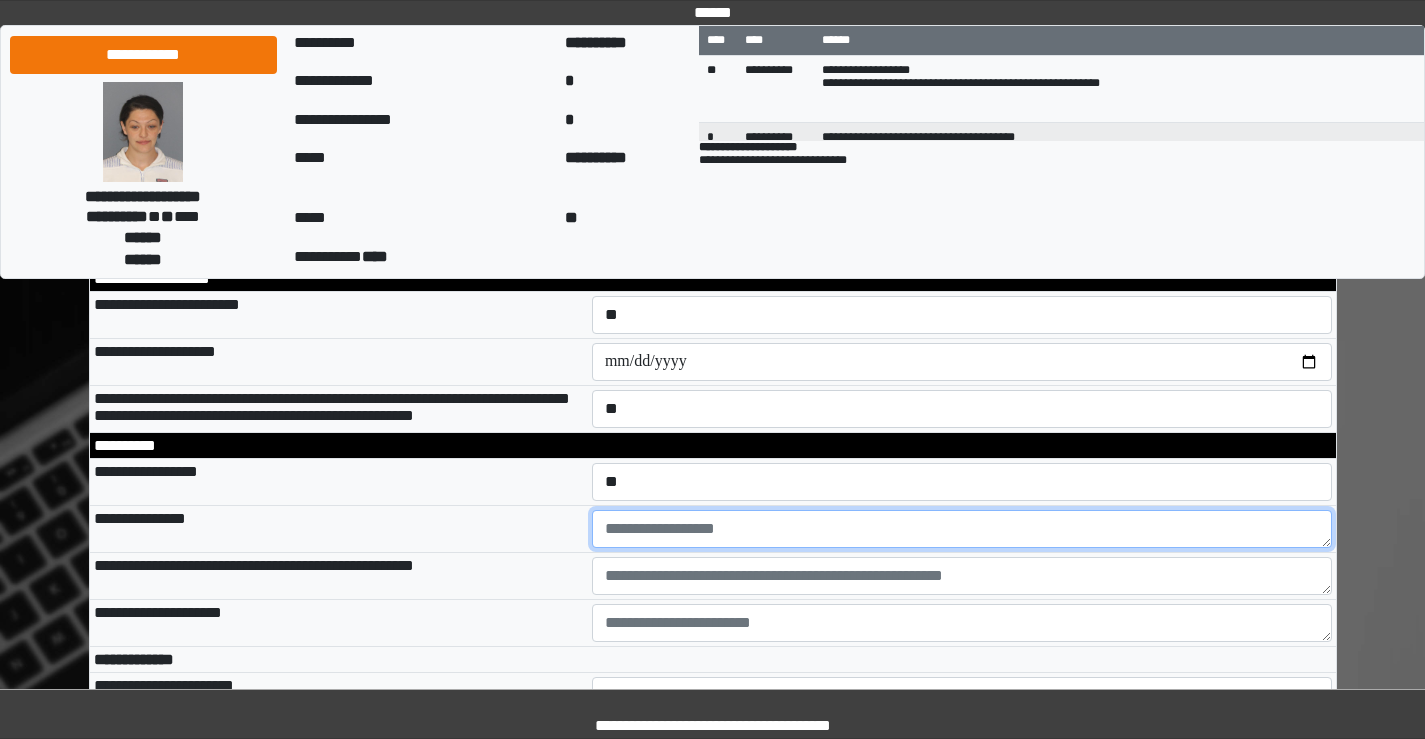 click at bounding box center (962, 529) 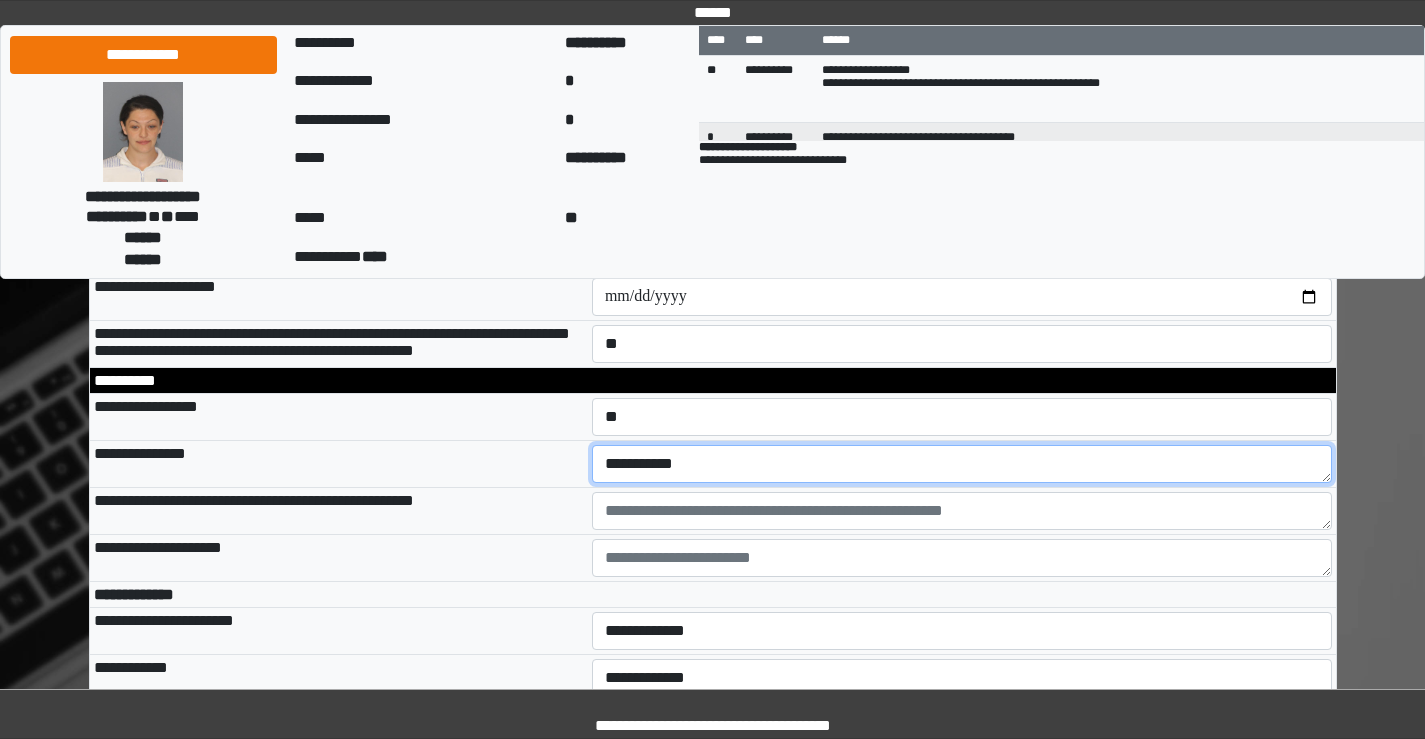 scroll, scrollTop: 700, scrollLeft: 0, axis: vertical 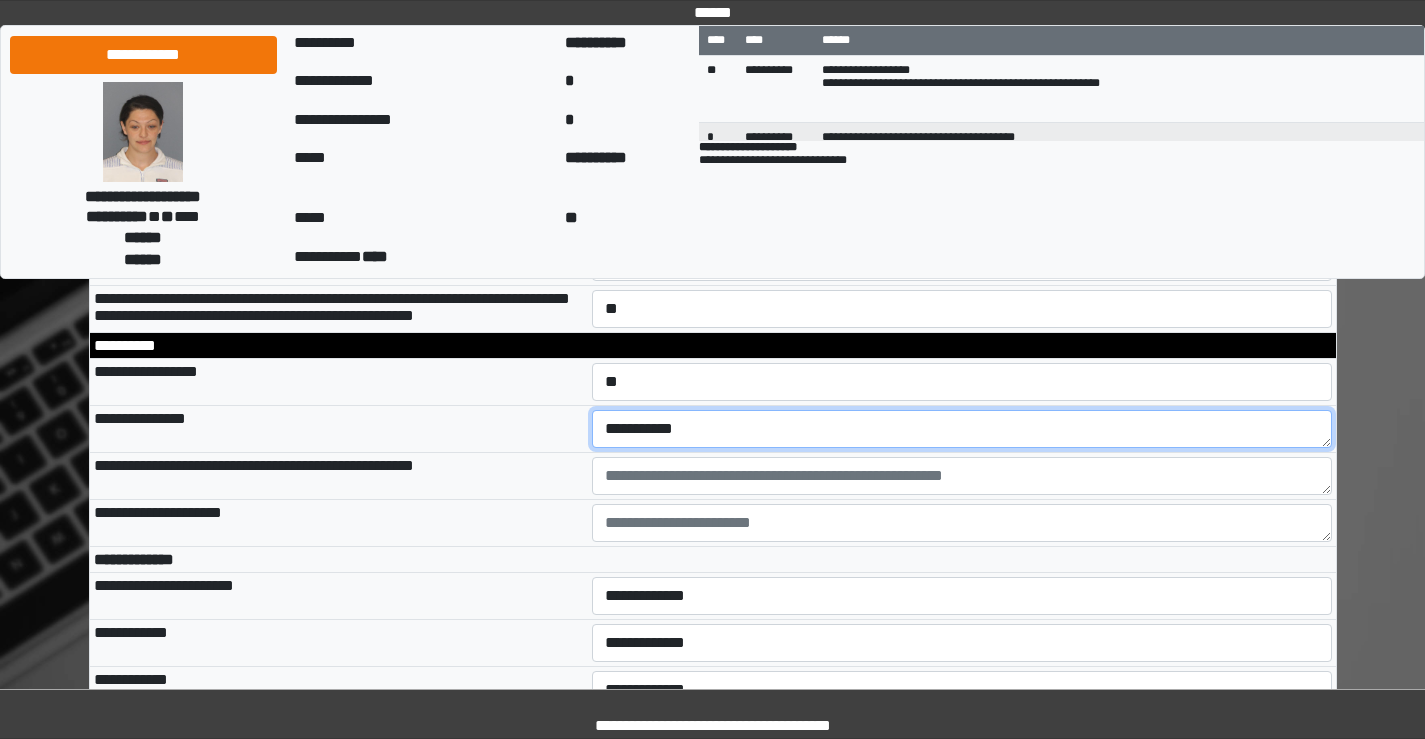 type on "**********" 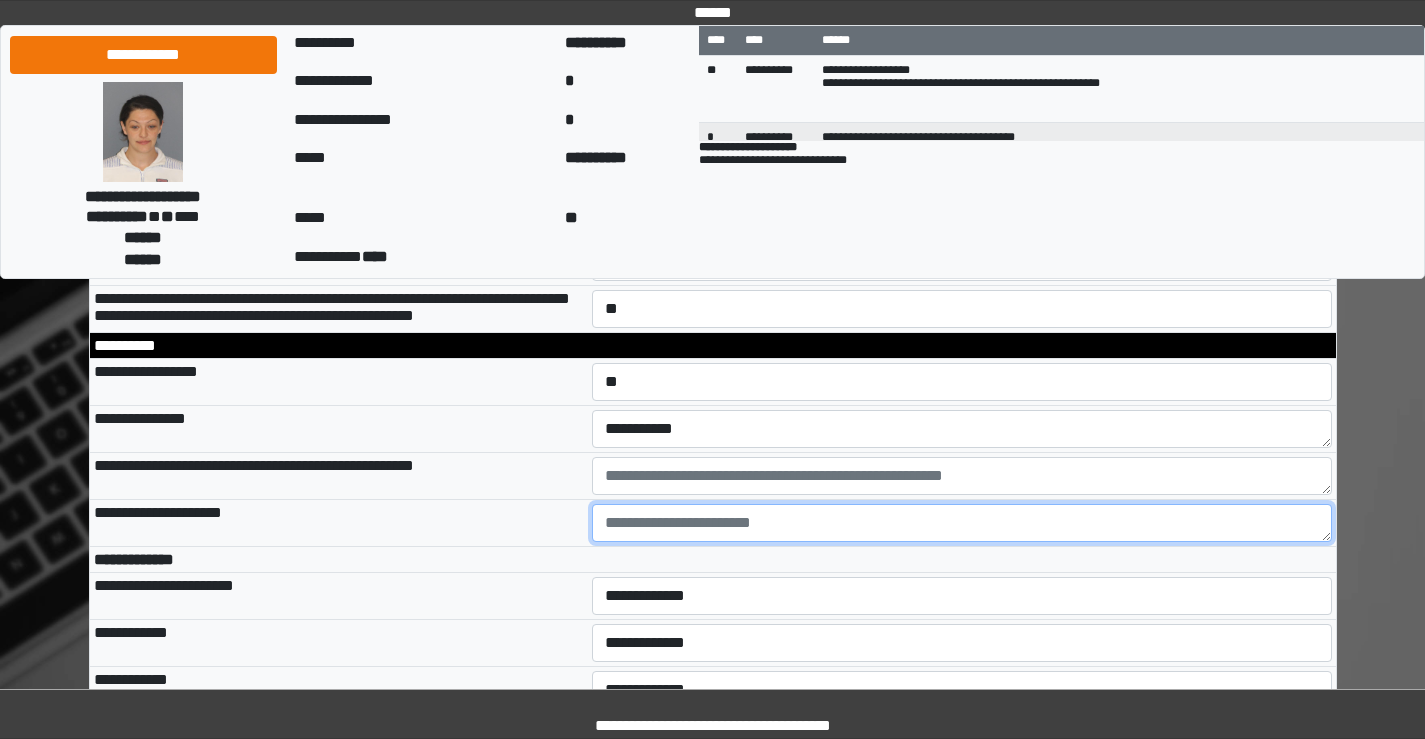 click at bounding box center (962, 523) 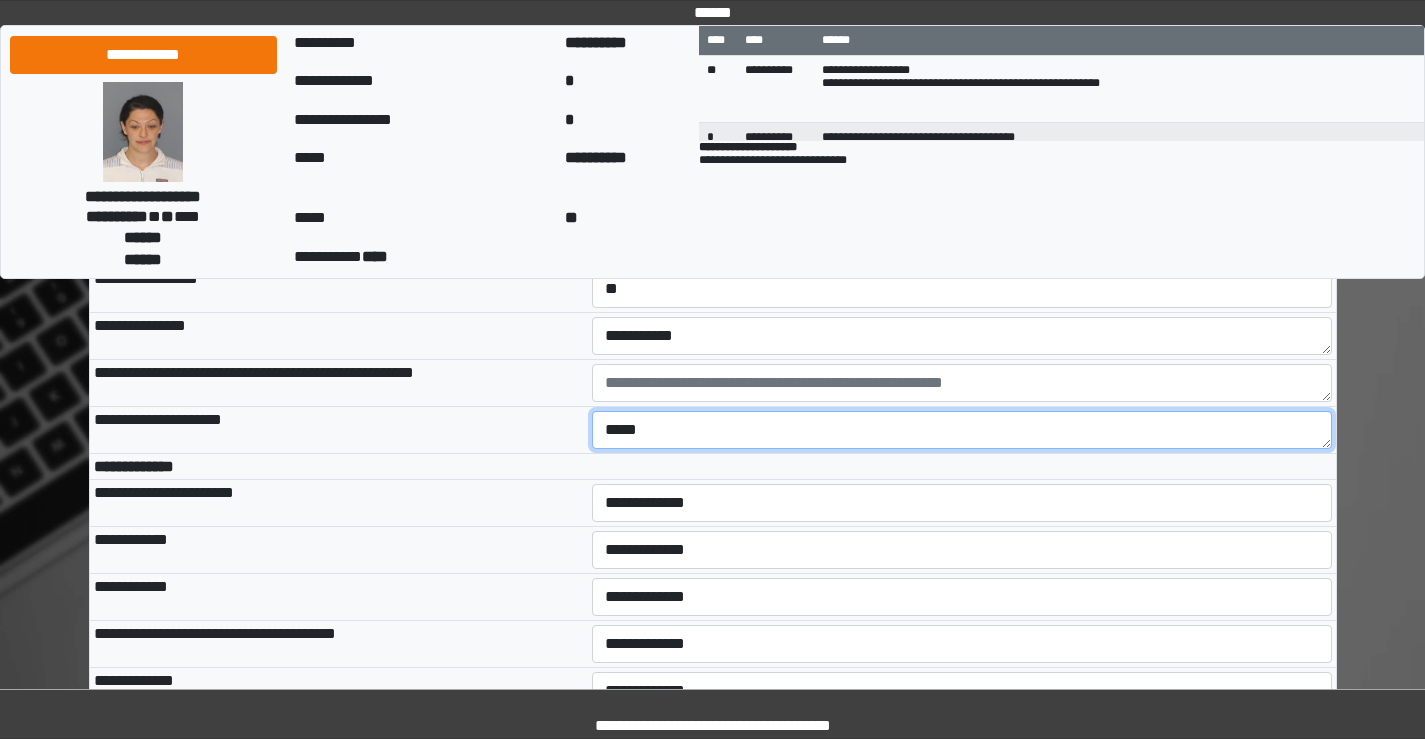 scroll, scrollTop: 900, scrollLeft: 0, axis: vertical 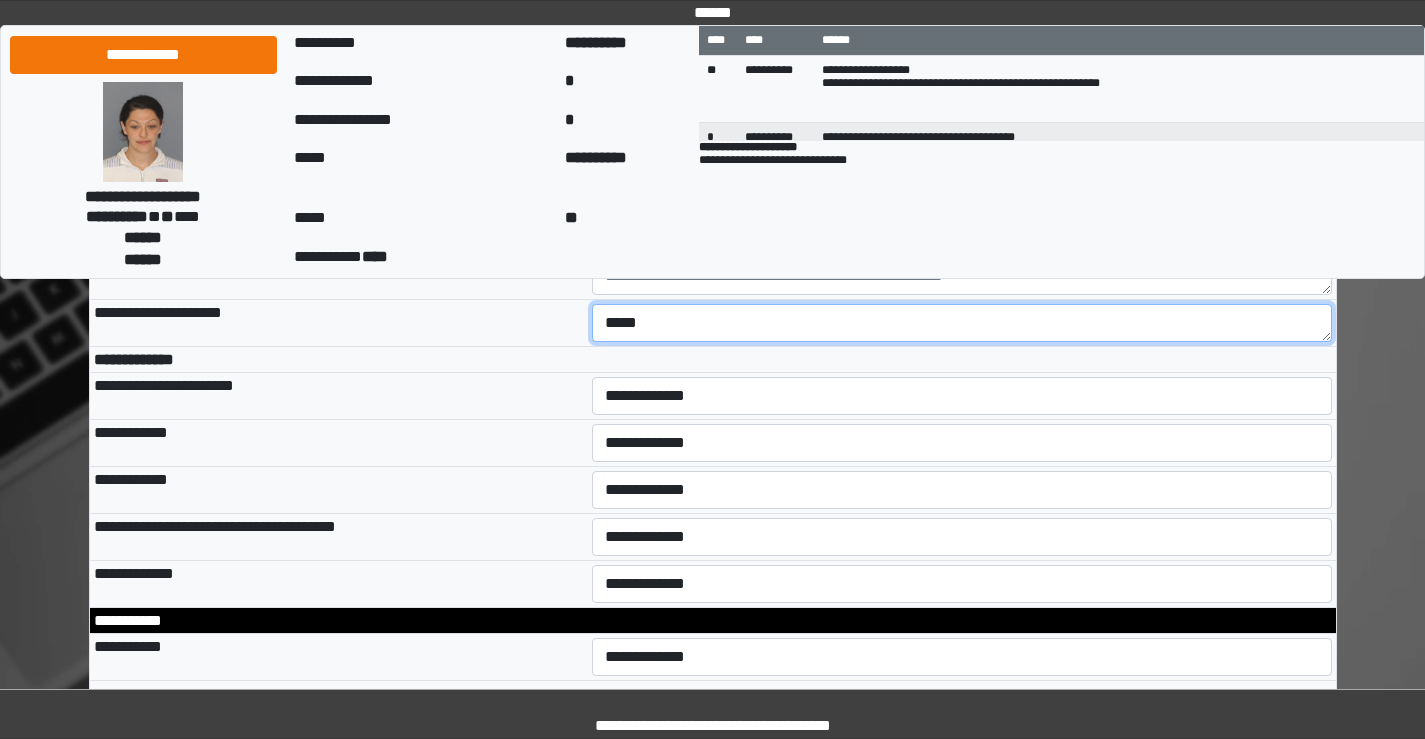 type on "*****" 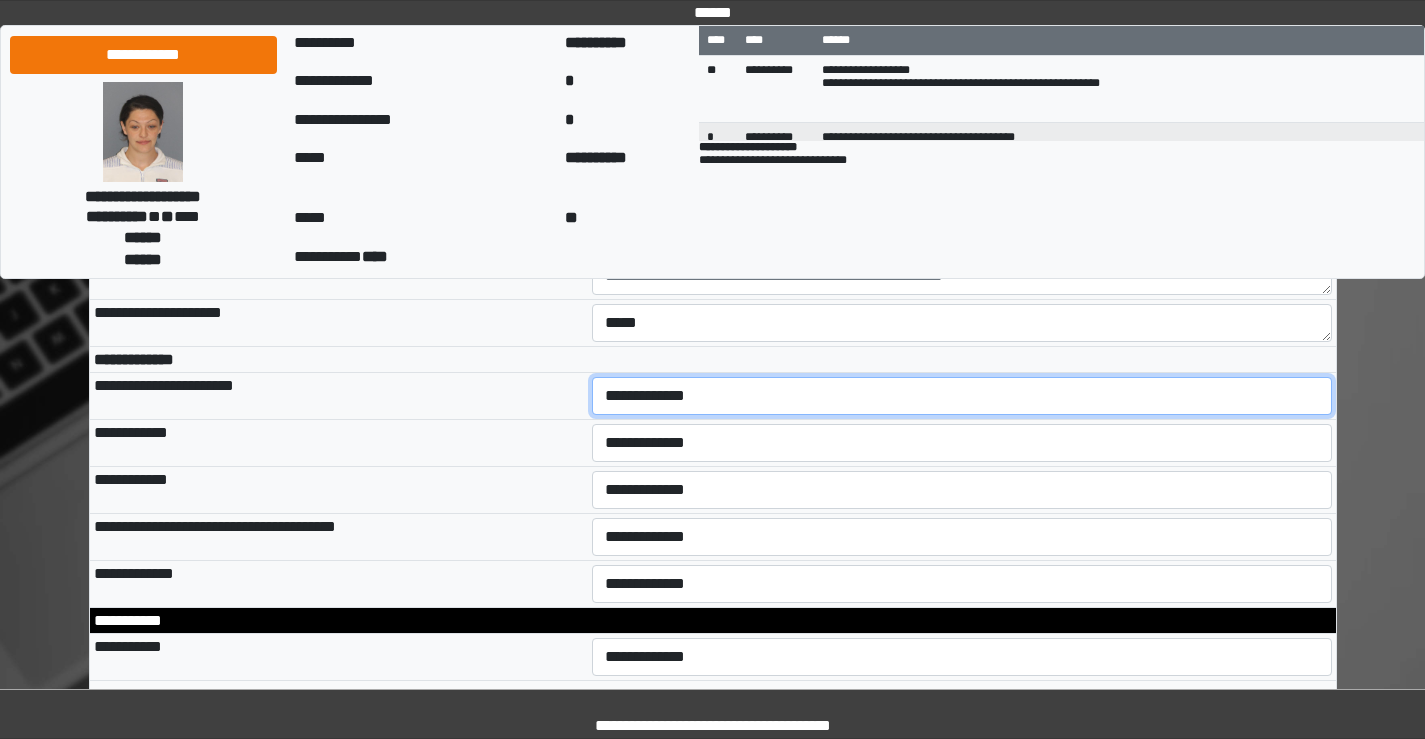 click on "**********" at bounding box center [962, 396] 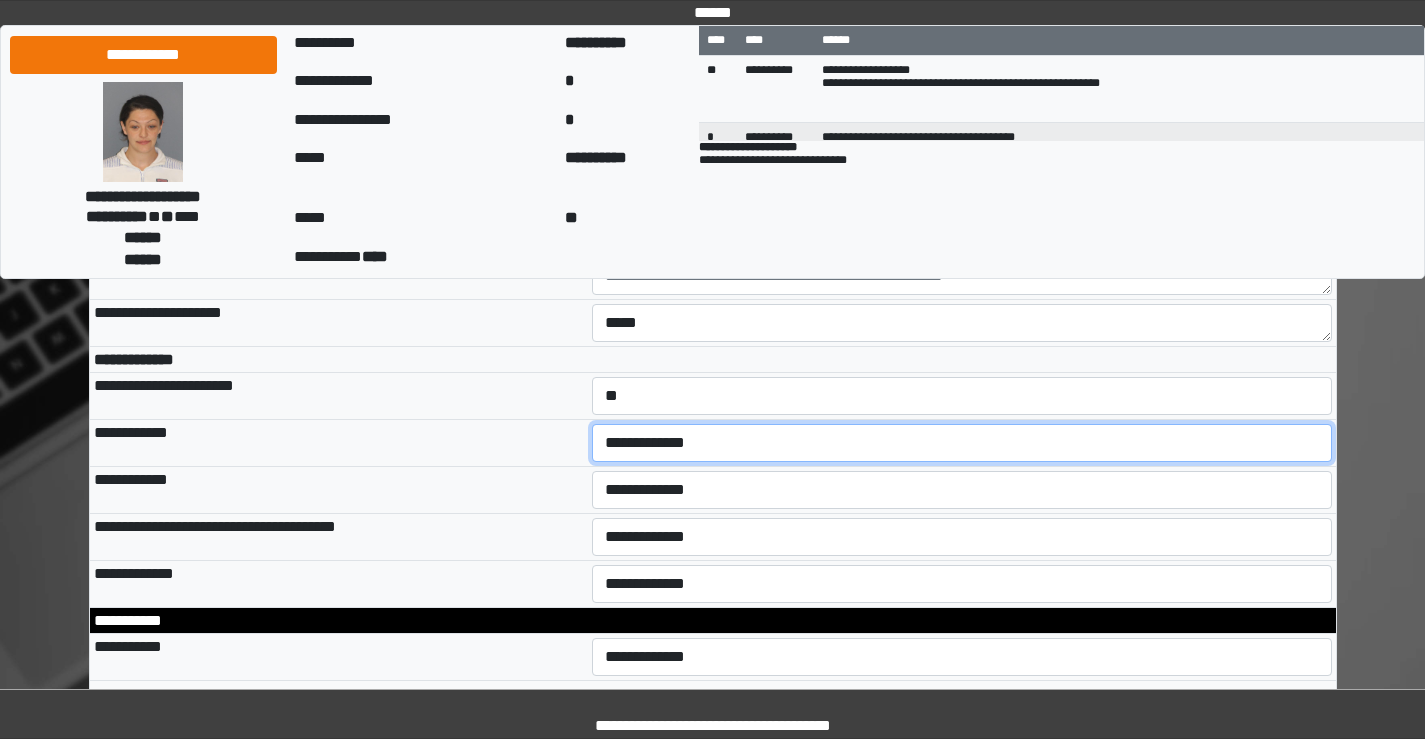 click on "**********" at bounding box center (962, 443) 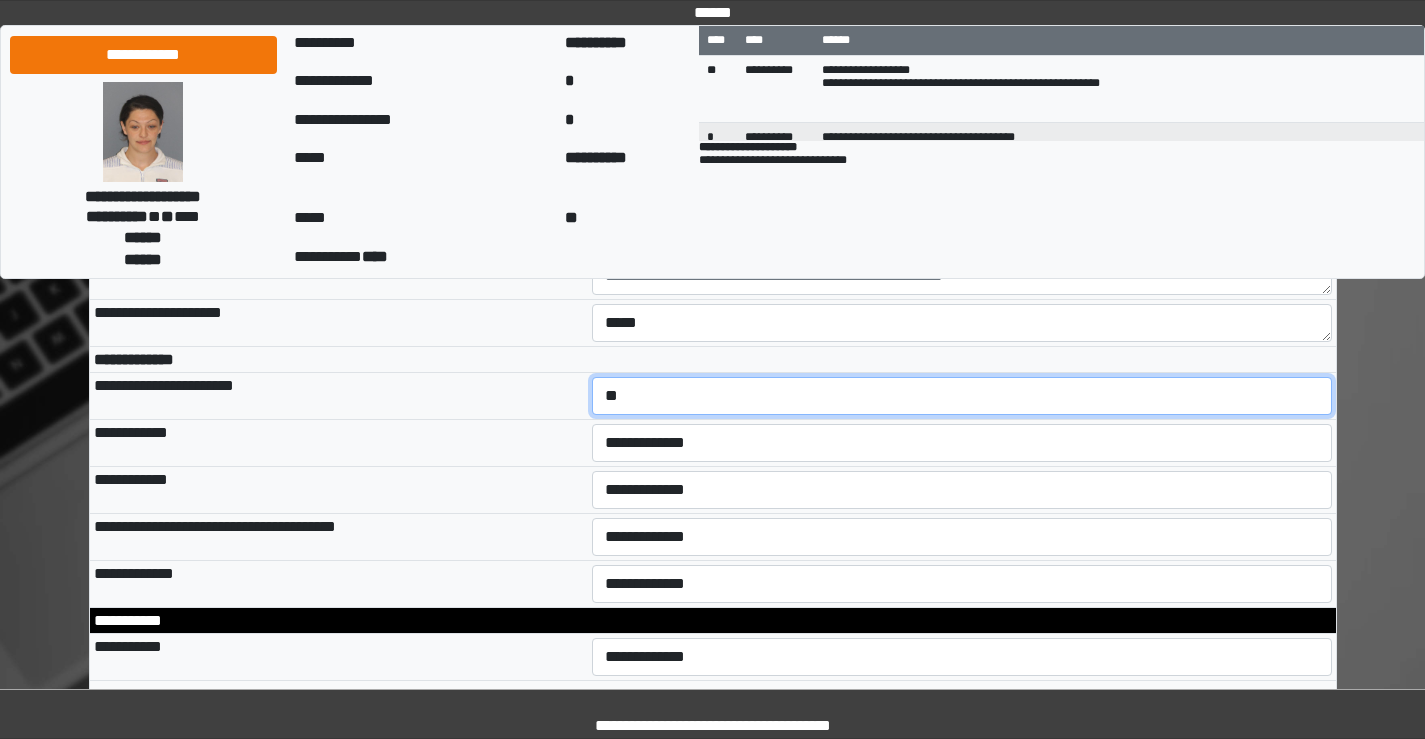 click on "**********" at bounding box center (962, 396) 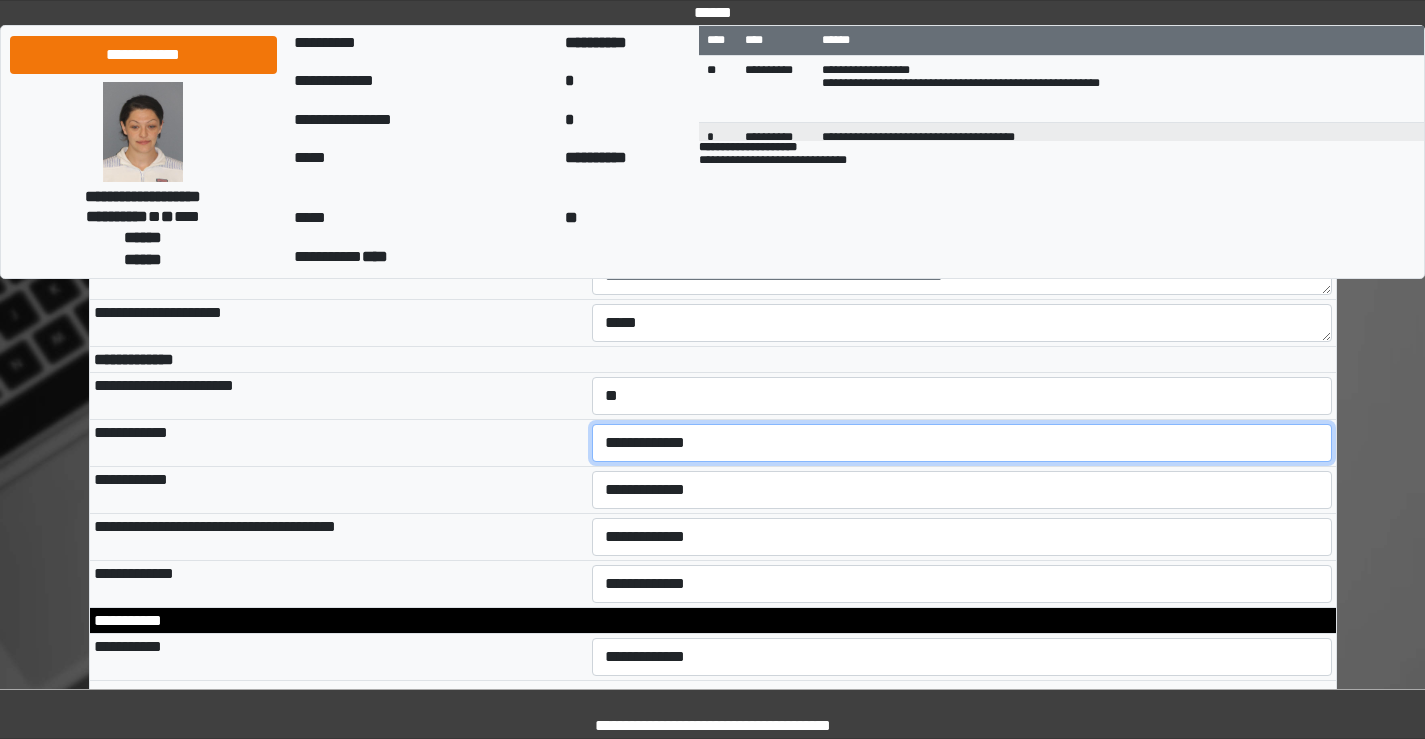 click on "**********" at bounding box center (962, 443) 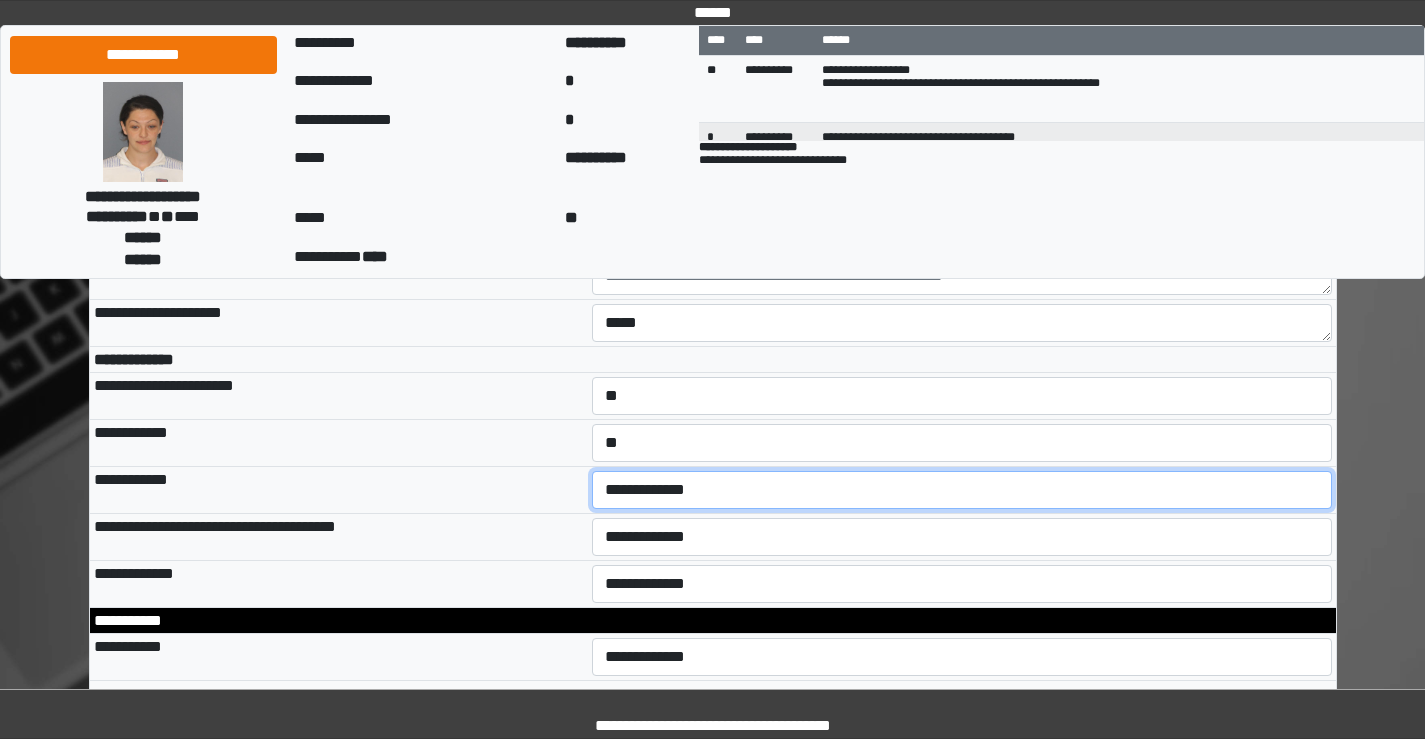 click on "**********" at bounding box center (962, 490) 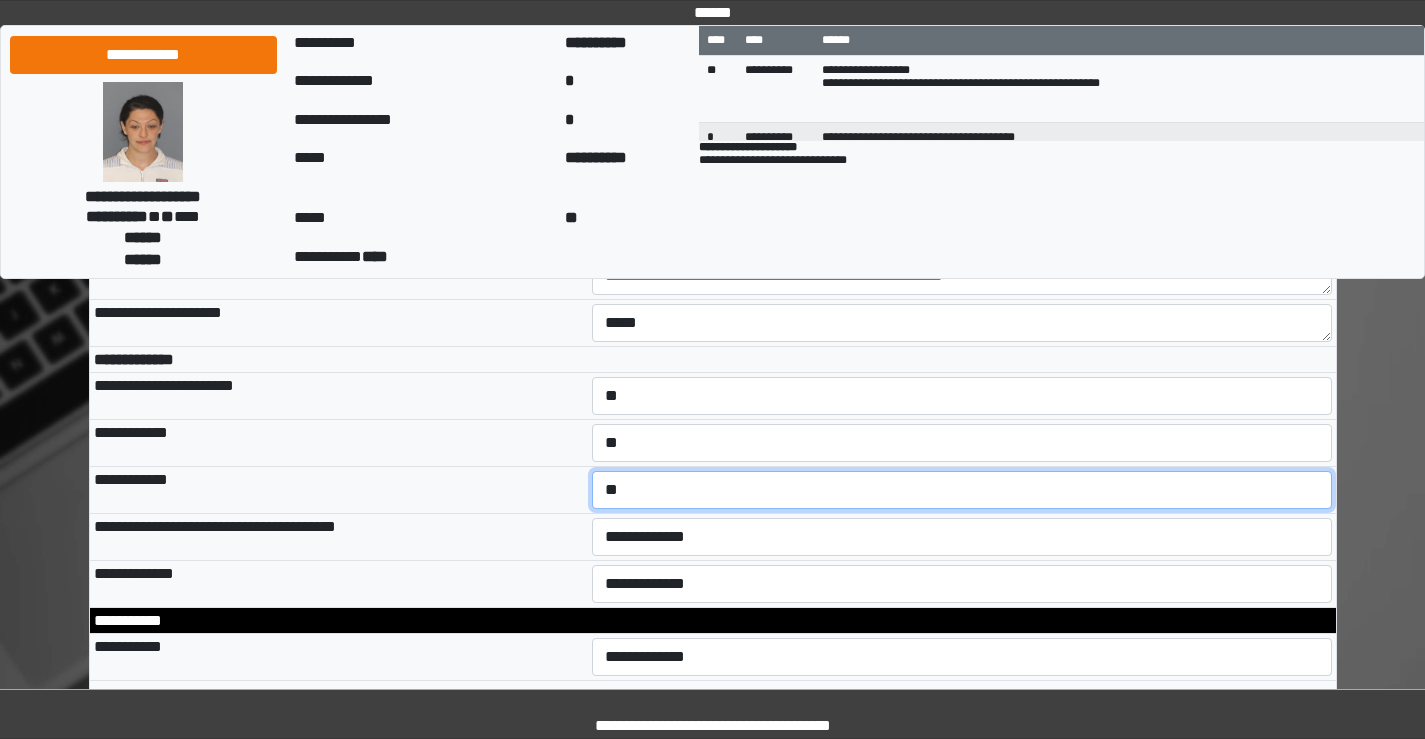 scroll, scrollTop: 1000, scrollLeft: 0, axis: vertical 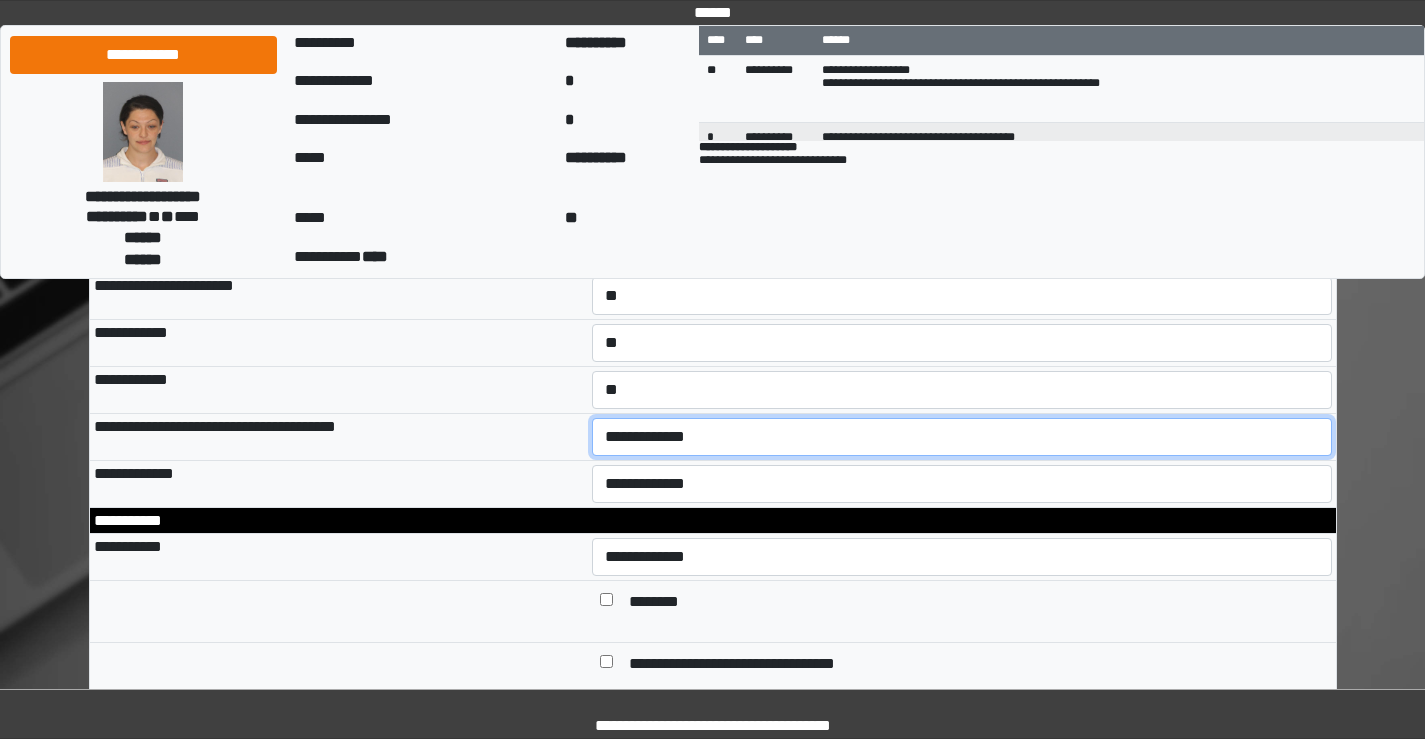click on "**********" at bounding box center (962, 437) 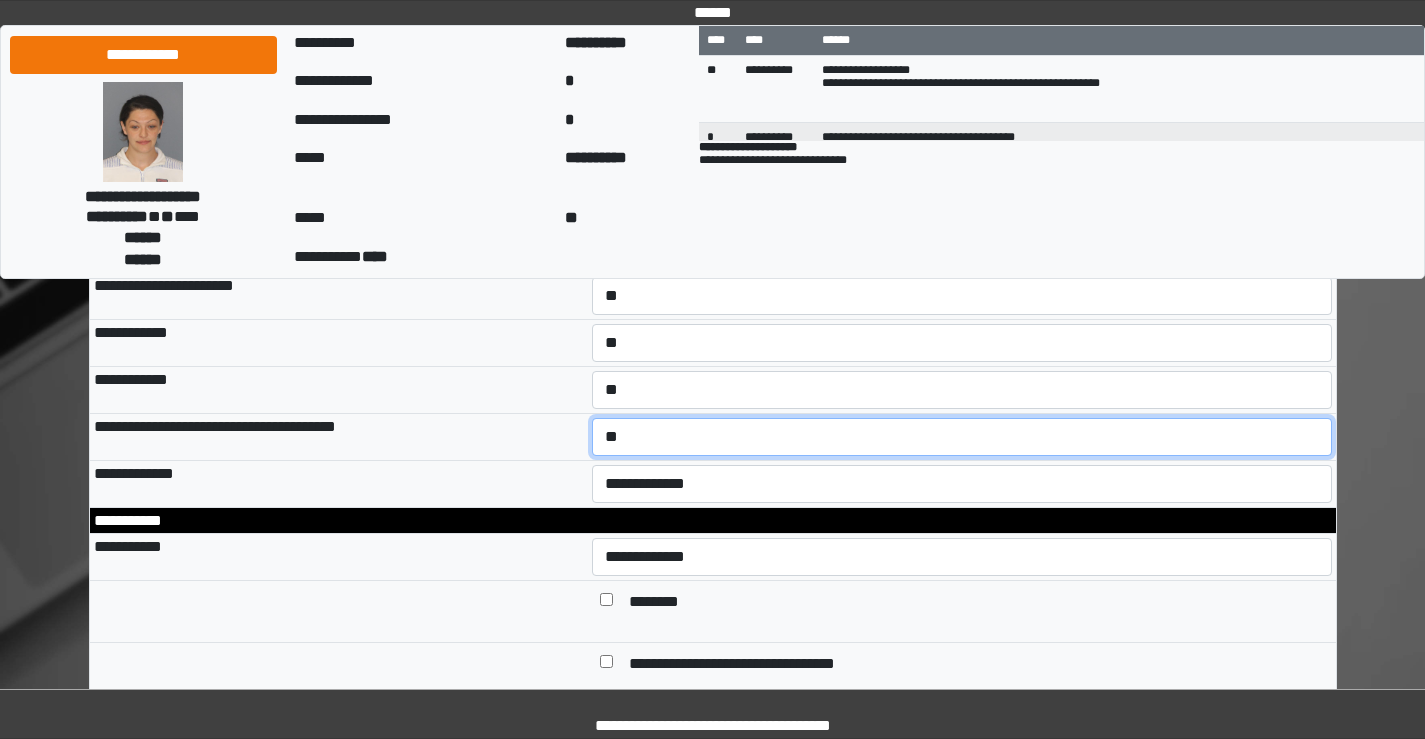 click on "**********" at bounding box center (962, 437) 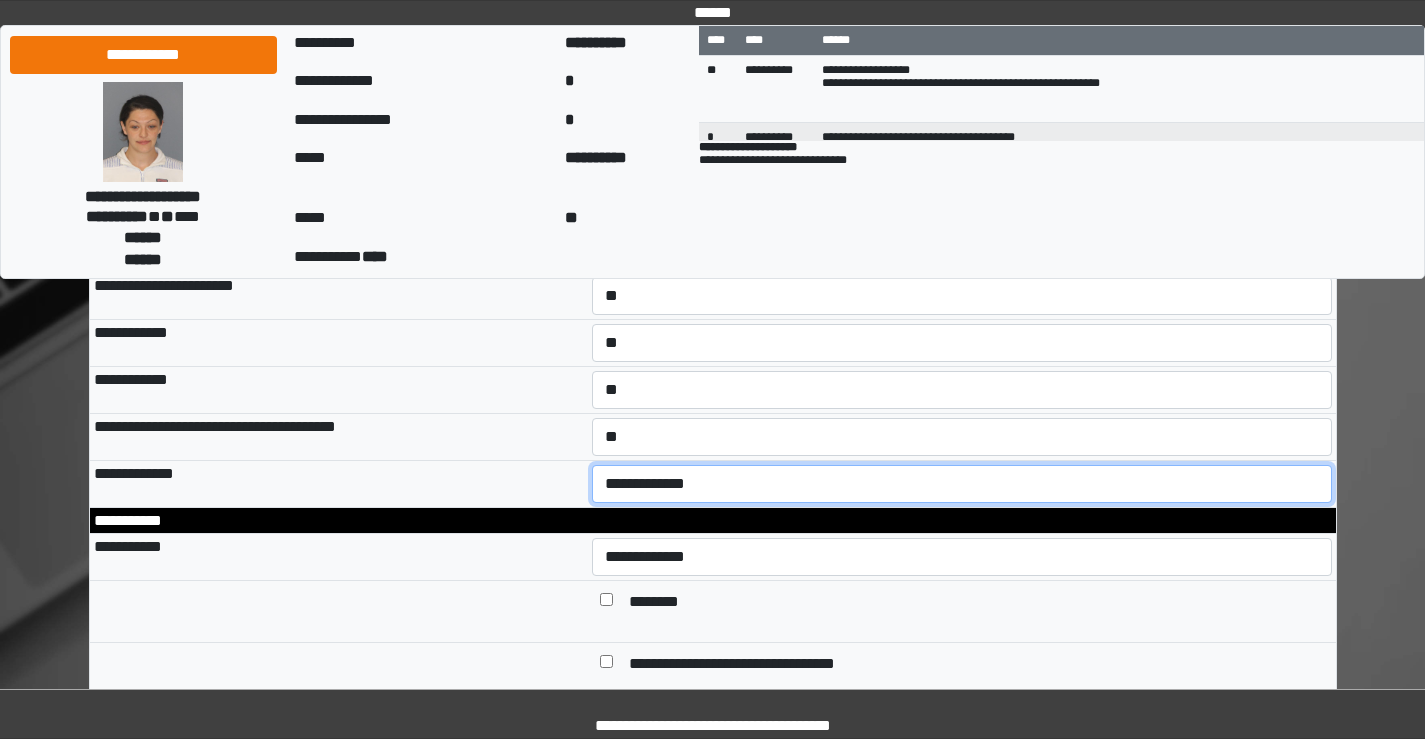 click on "**********" at bounding box center (962, 484) 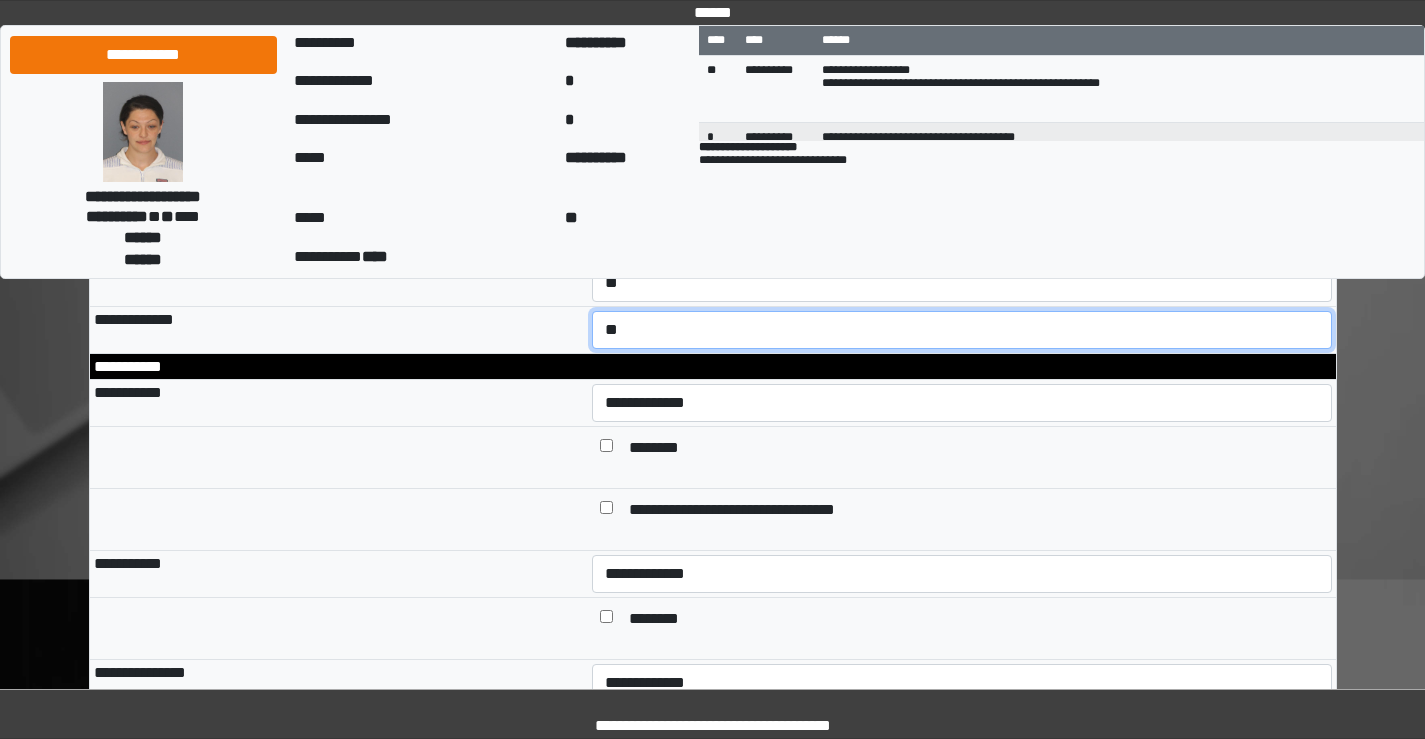 scroll, scrollTop: 1200, scrollLeft: 0, axis: vertical 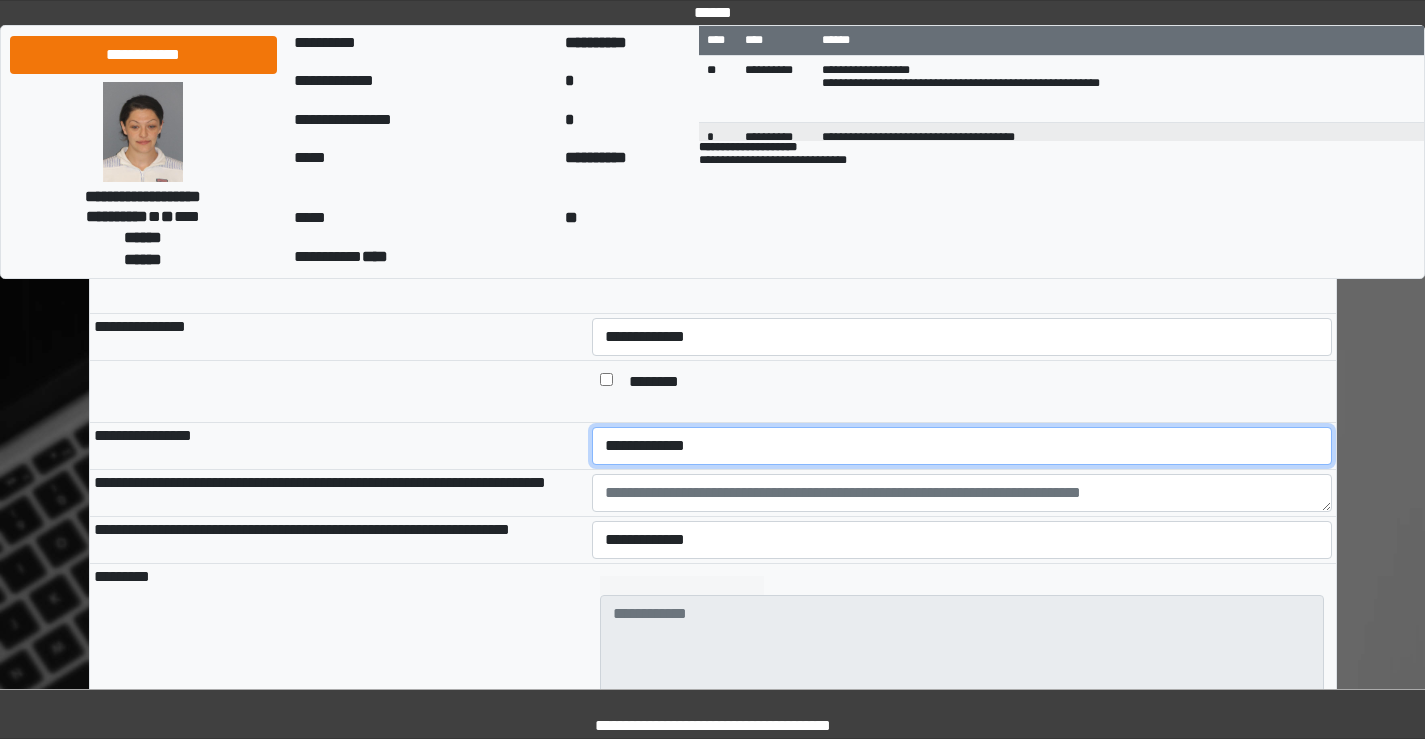click on "**********" at bounding box center [962, 446] 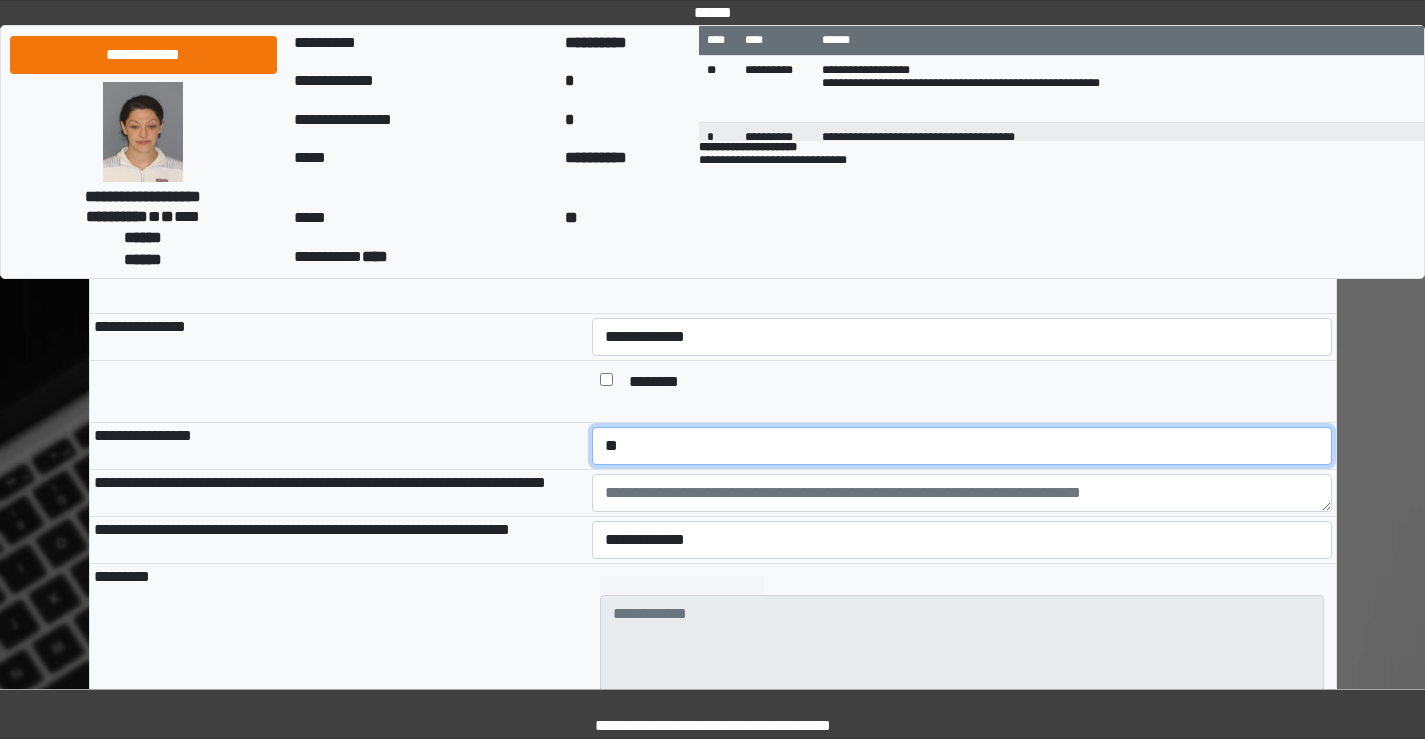 click on "**********" at bounding box center [962, 446] 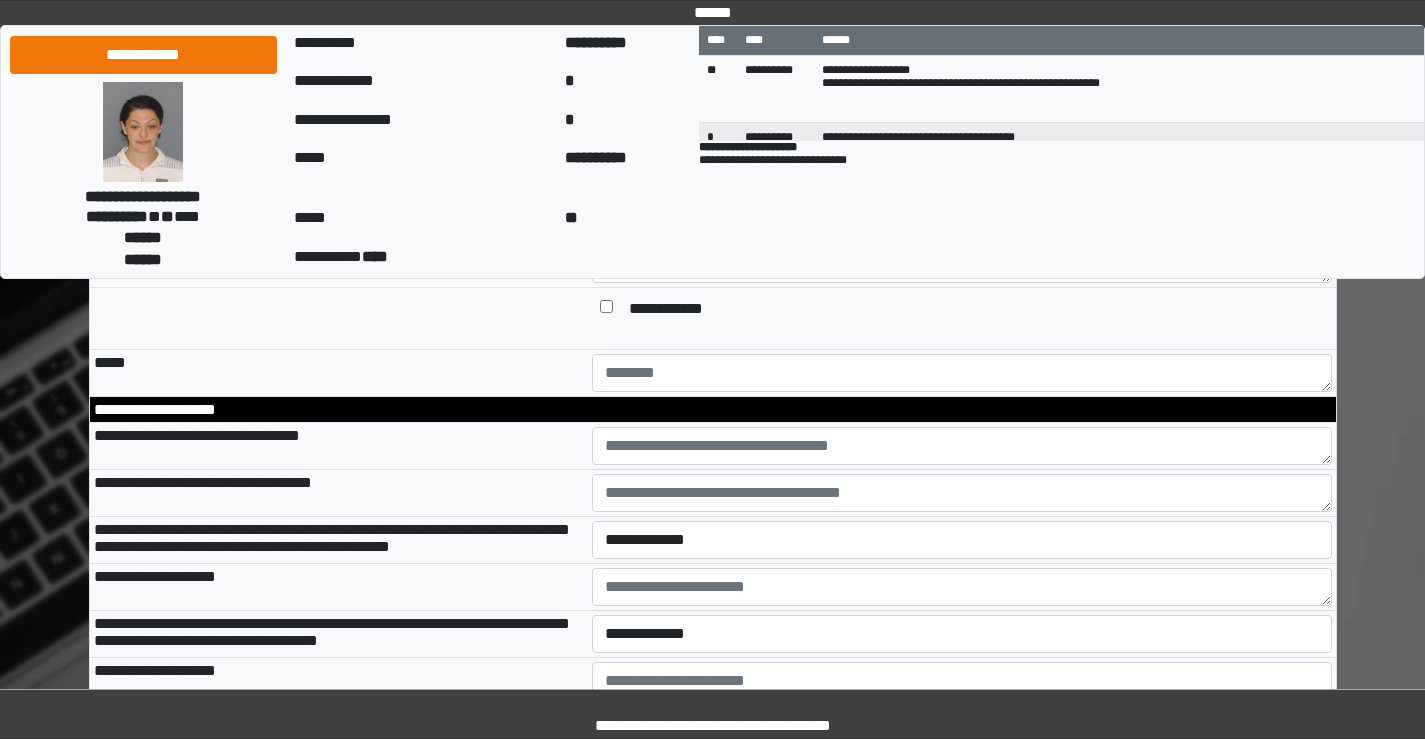 scroll, scrollTop: 2500, scrollLeft: 0, axis: vertical 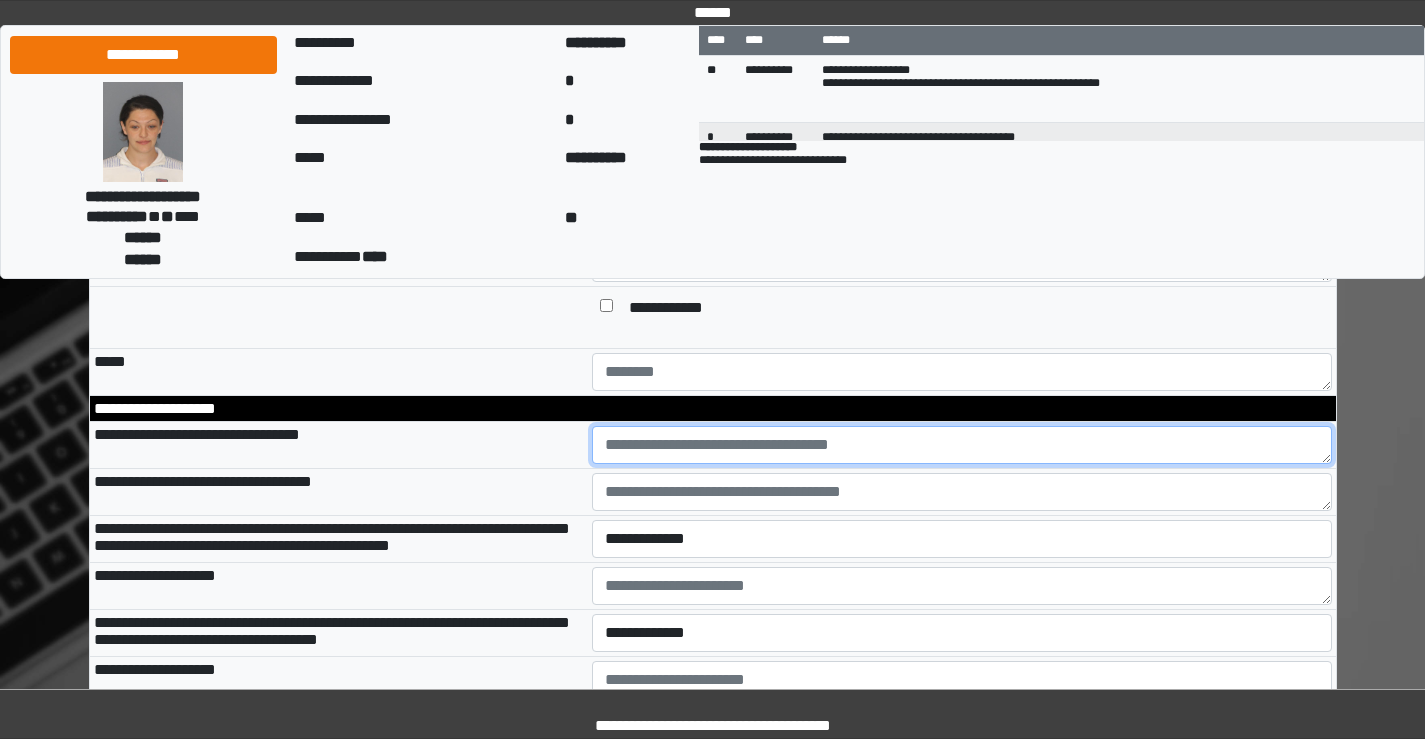 click at bounding box center [962, 445] 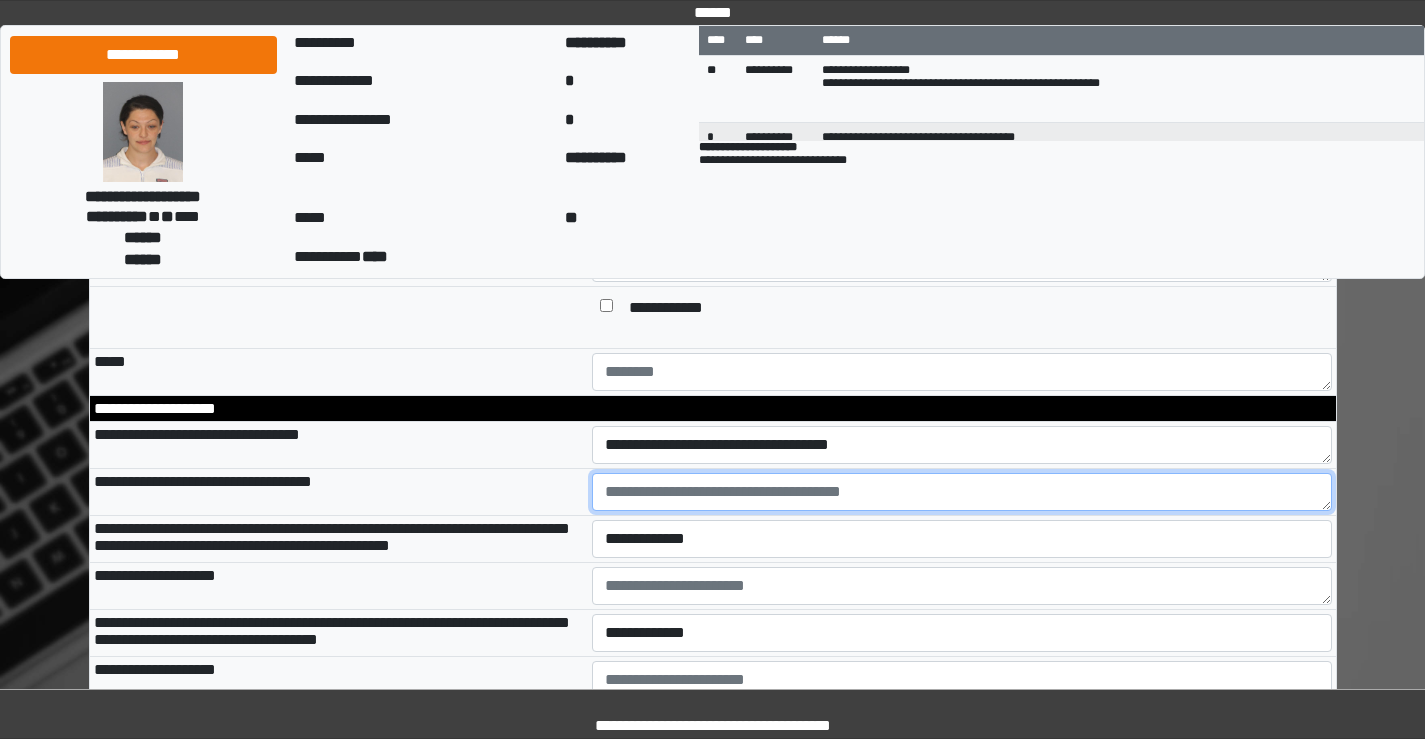 click at bounding box center [962, 492] 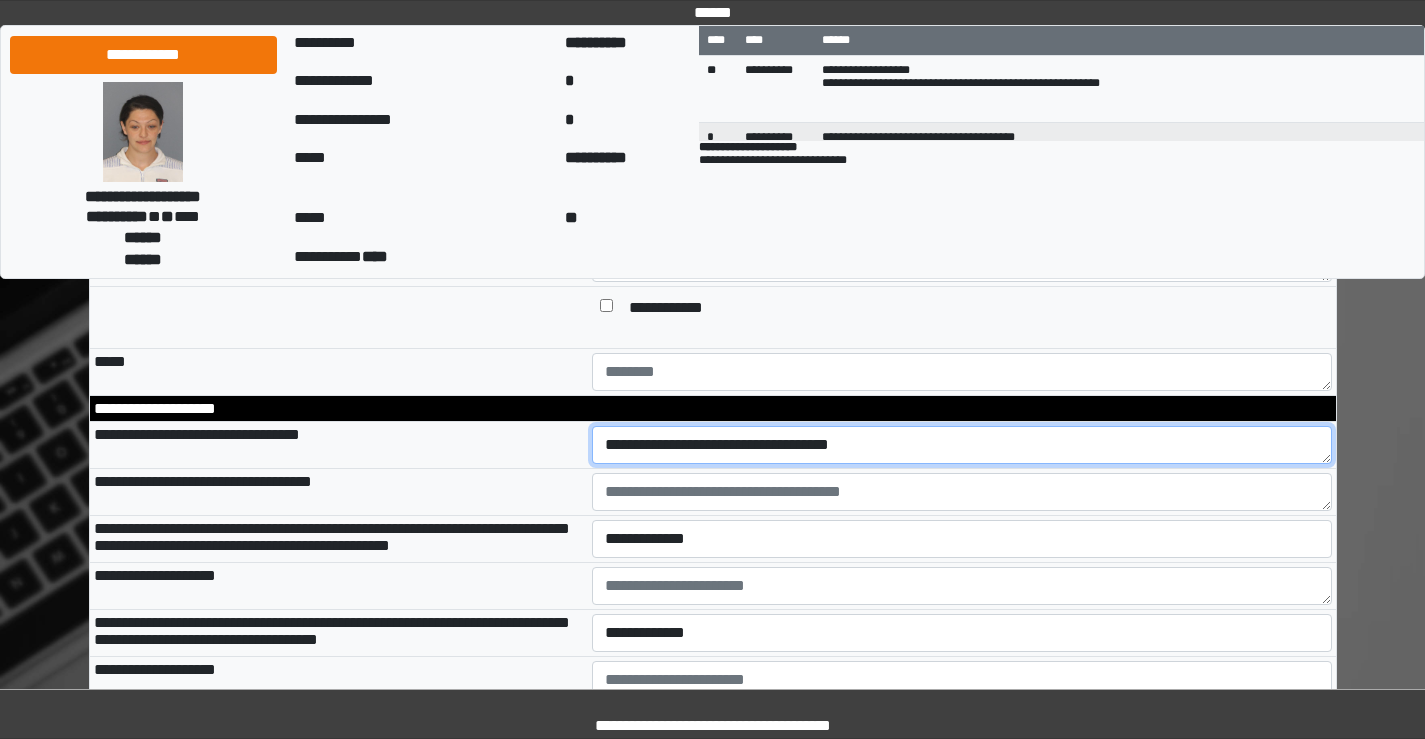 click on "**********" at bounding box center [962, 445] 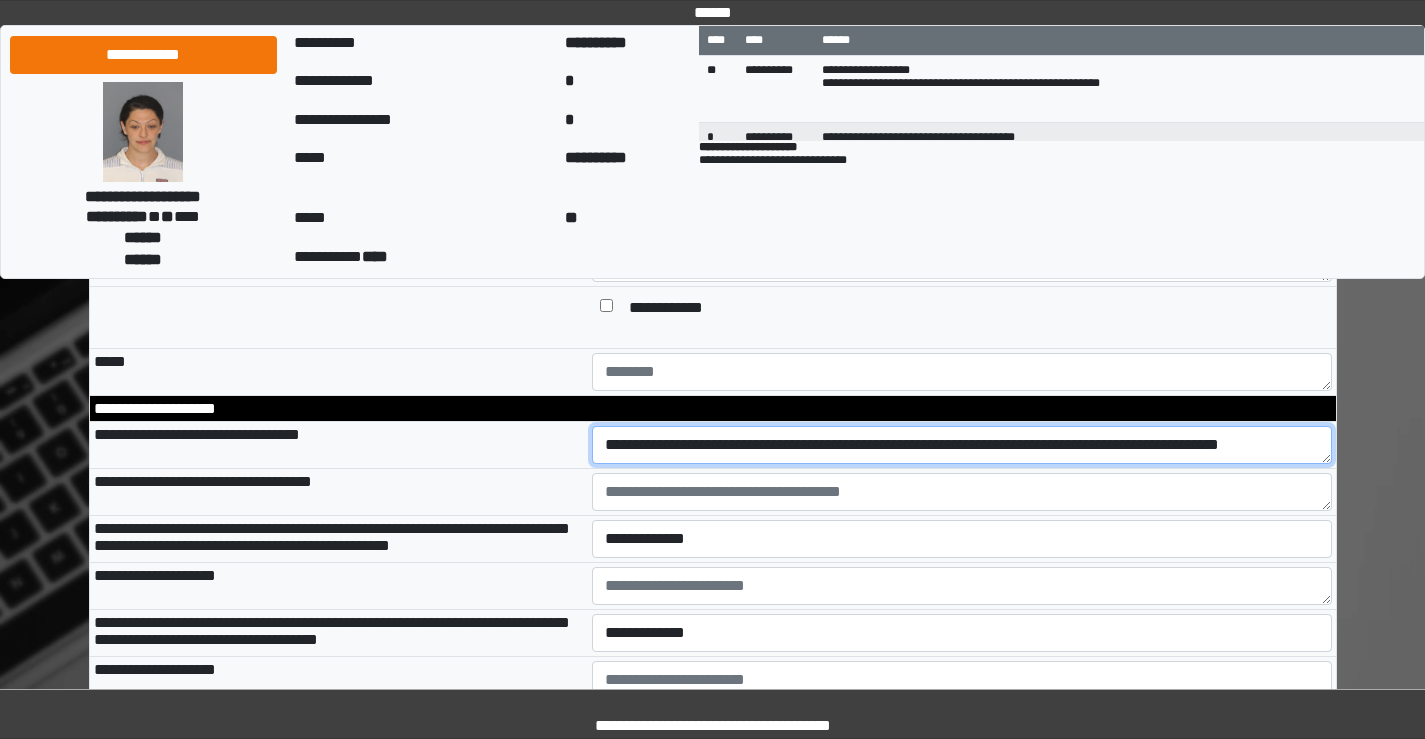 scroll, scrollTop: 17, scrollLeft: 0, axis: vertical 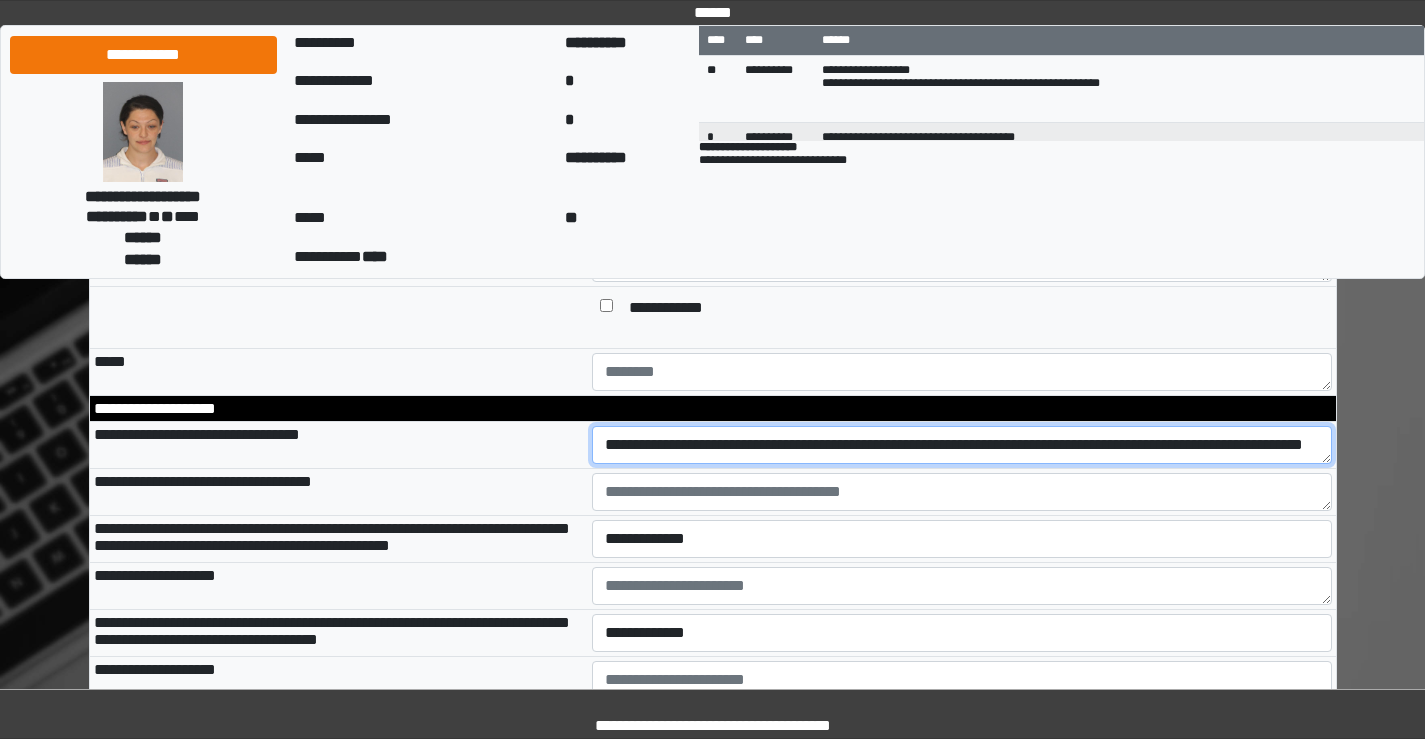 type on "**********" 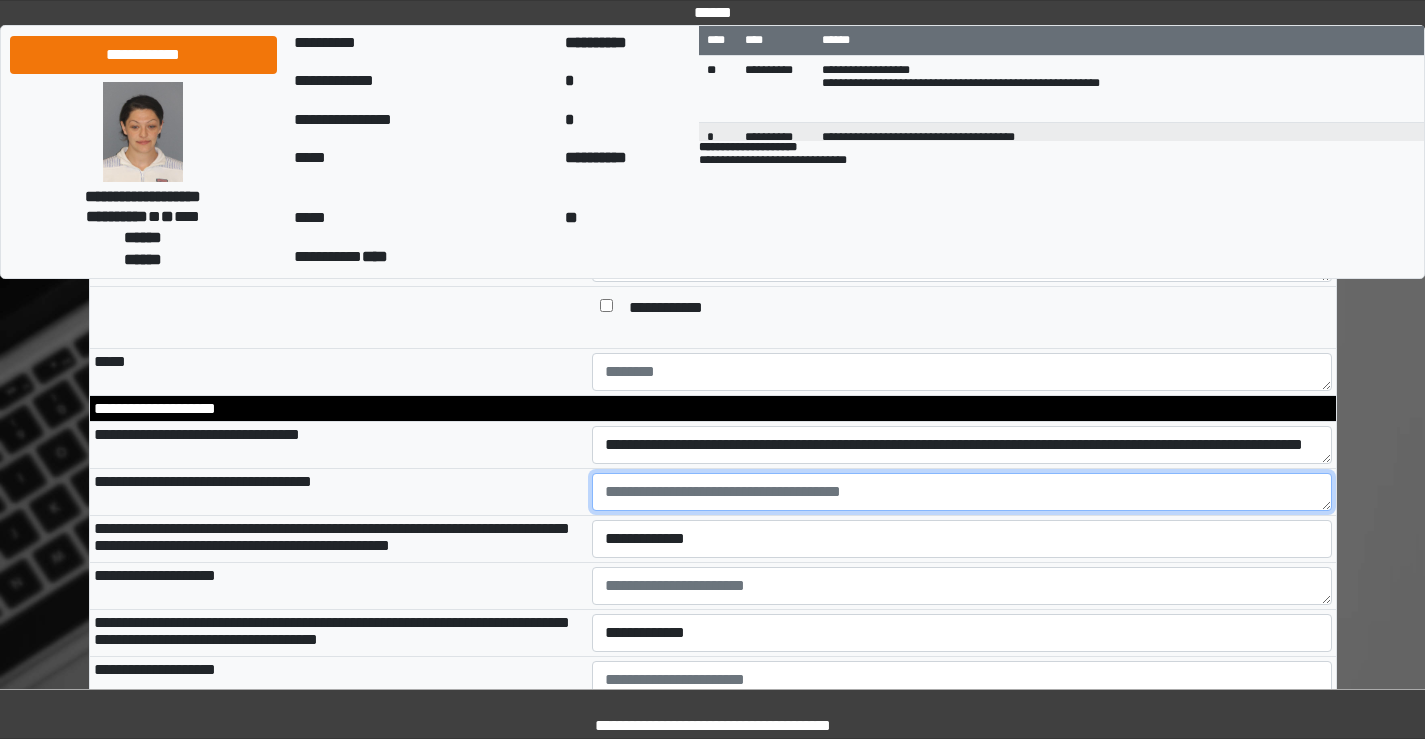 click at bounding box center (962, 492) 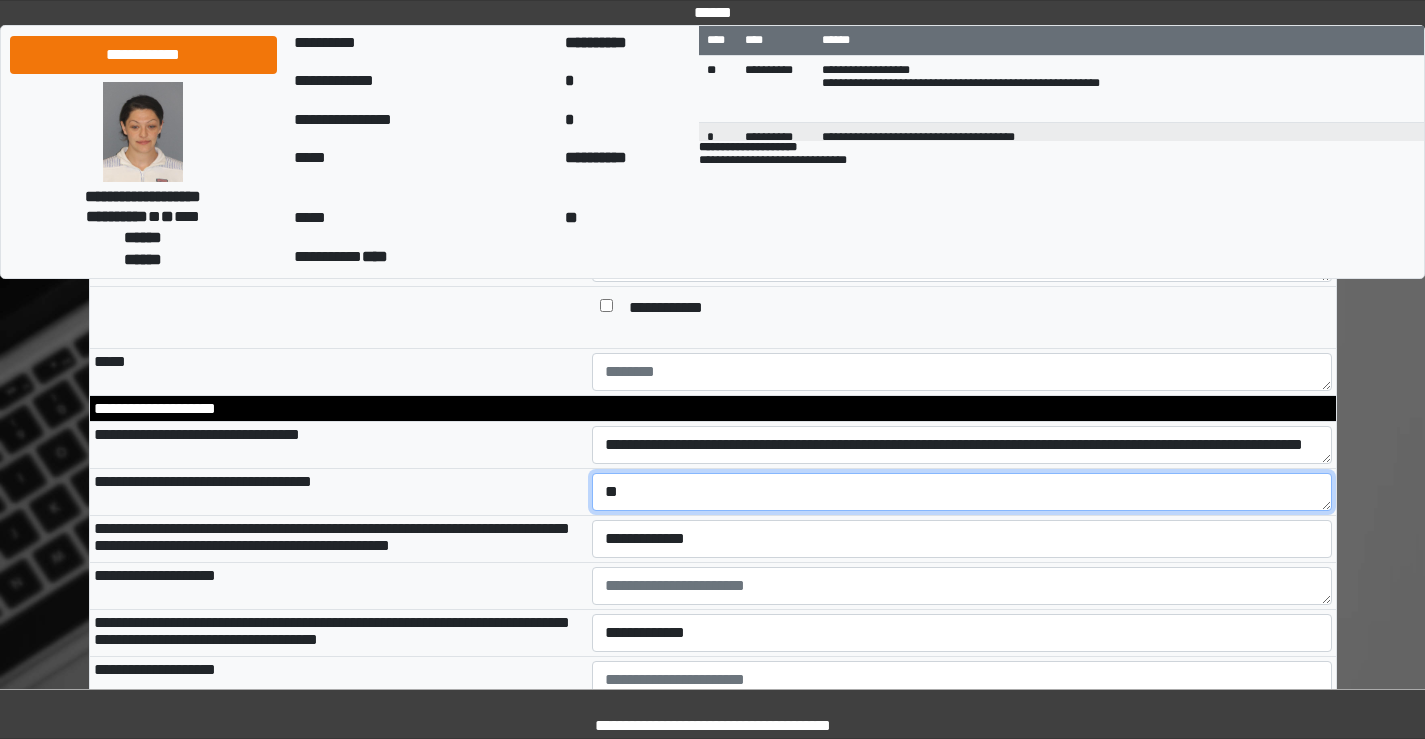 type on "*" 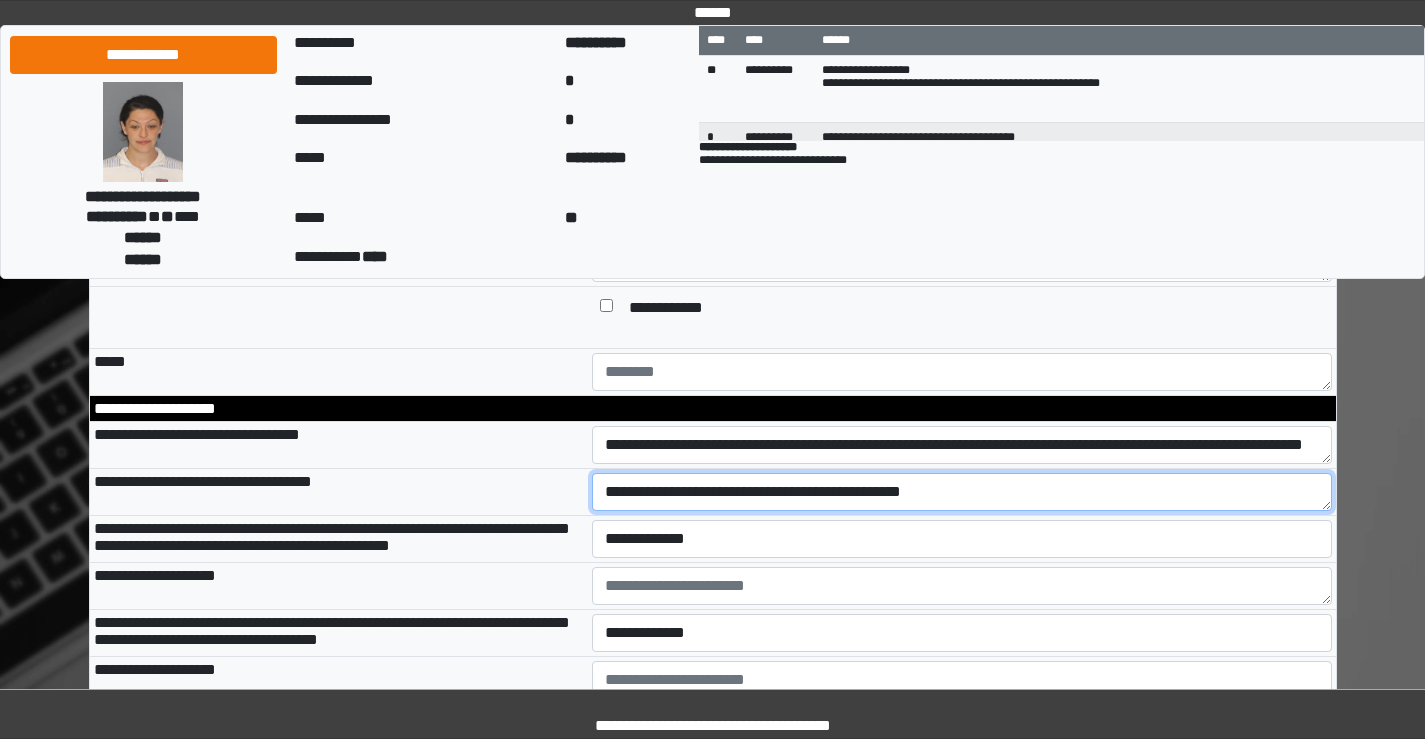 type on "**********" 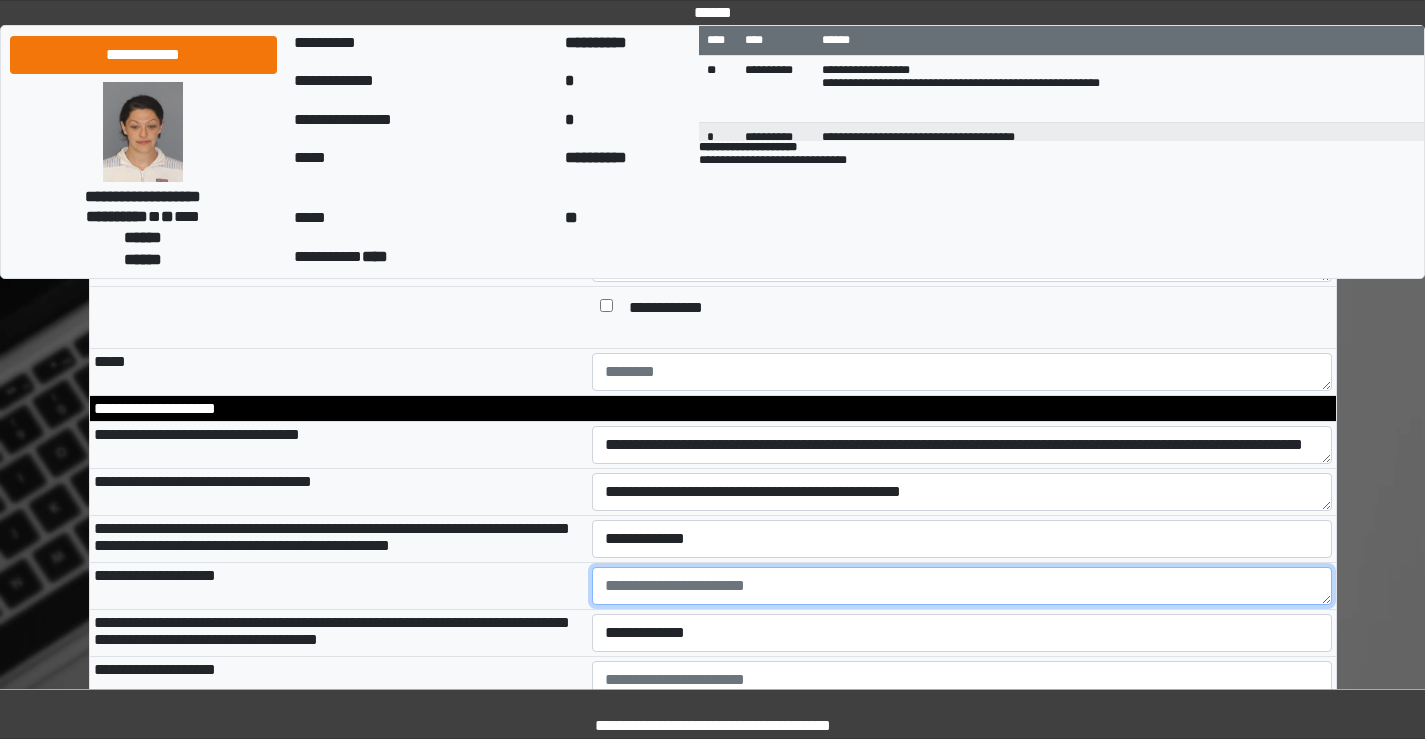 click at bounding box center [962, 586] 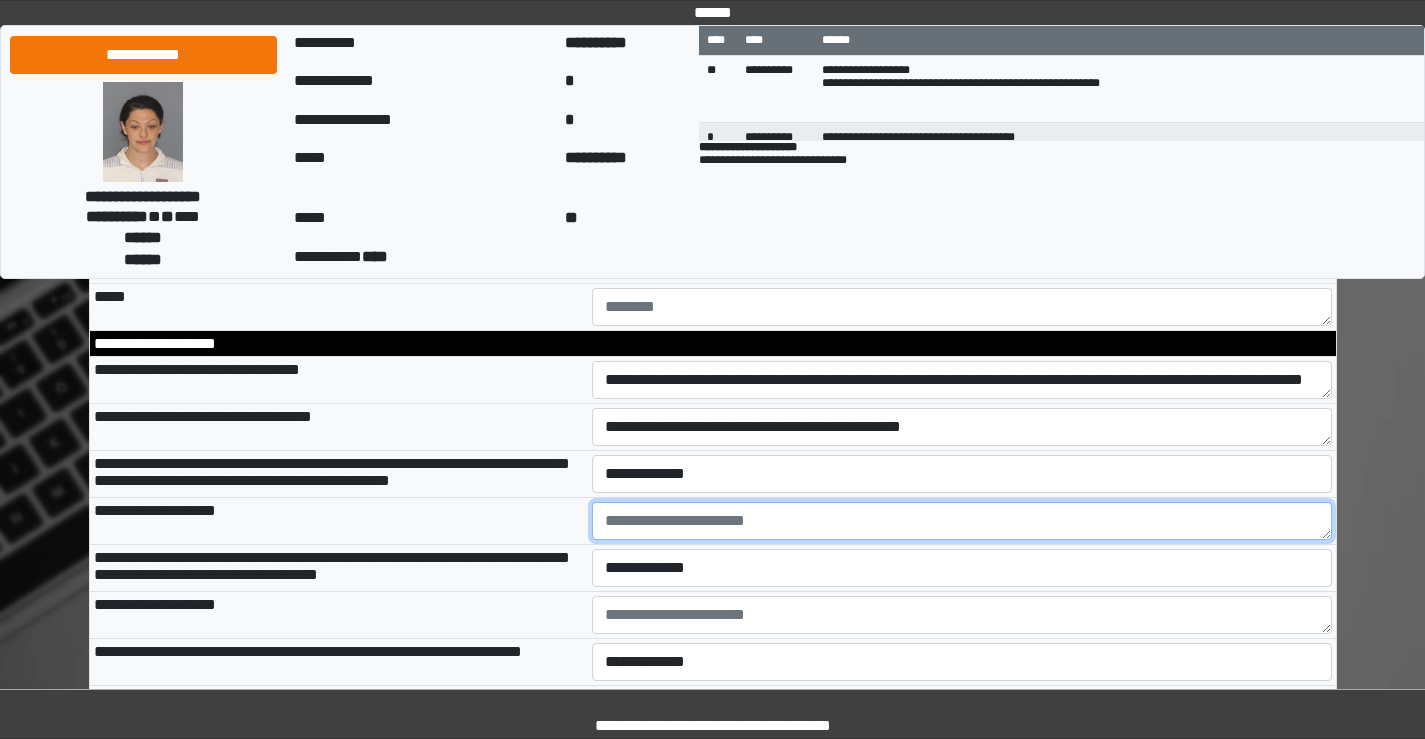 scroll, scrollTop: 2600, scrollLeft: 0, axis: vertical 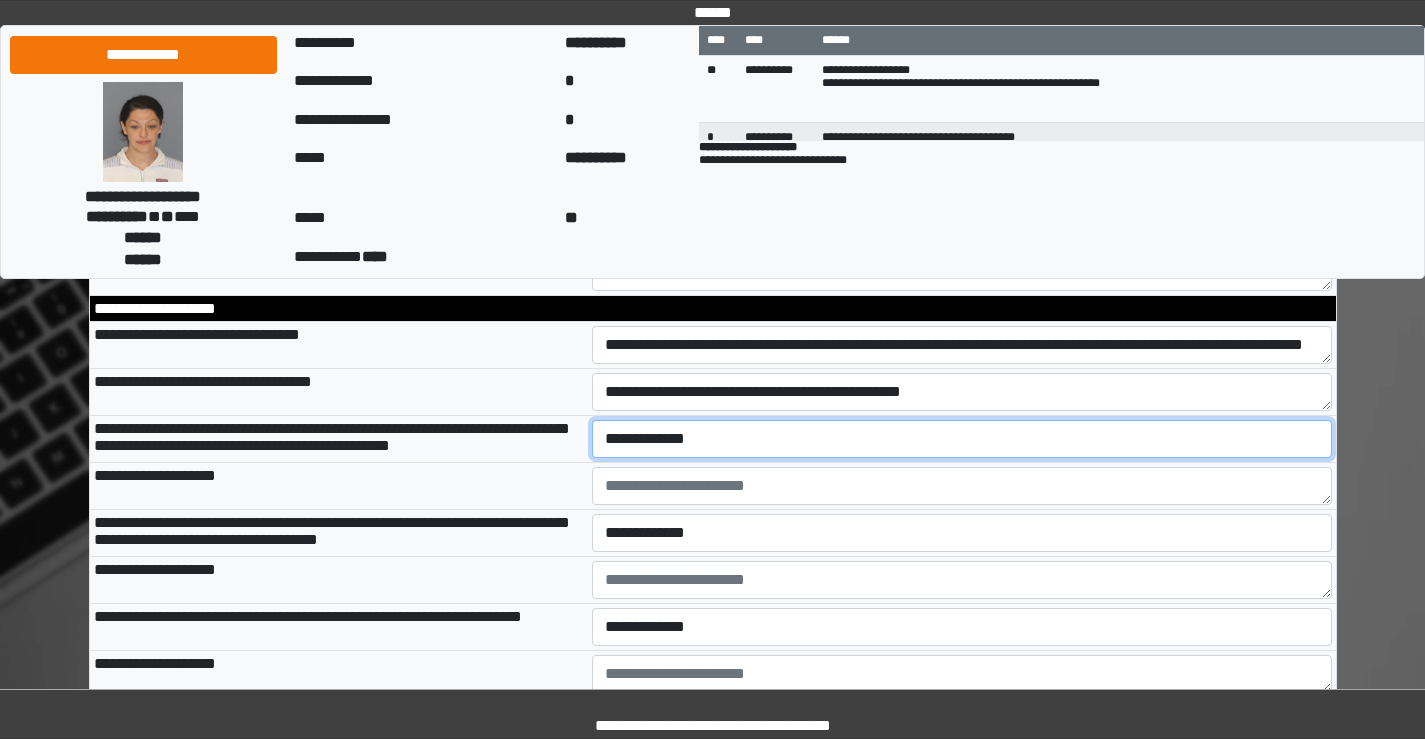 click on "**********" at bounding box center (962, 439) 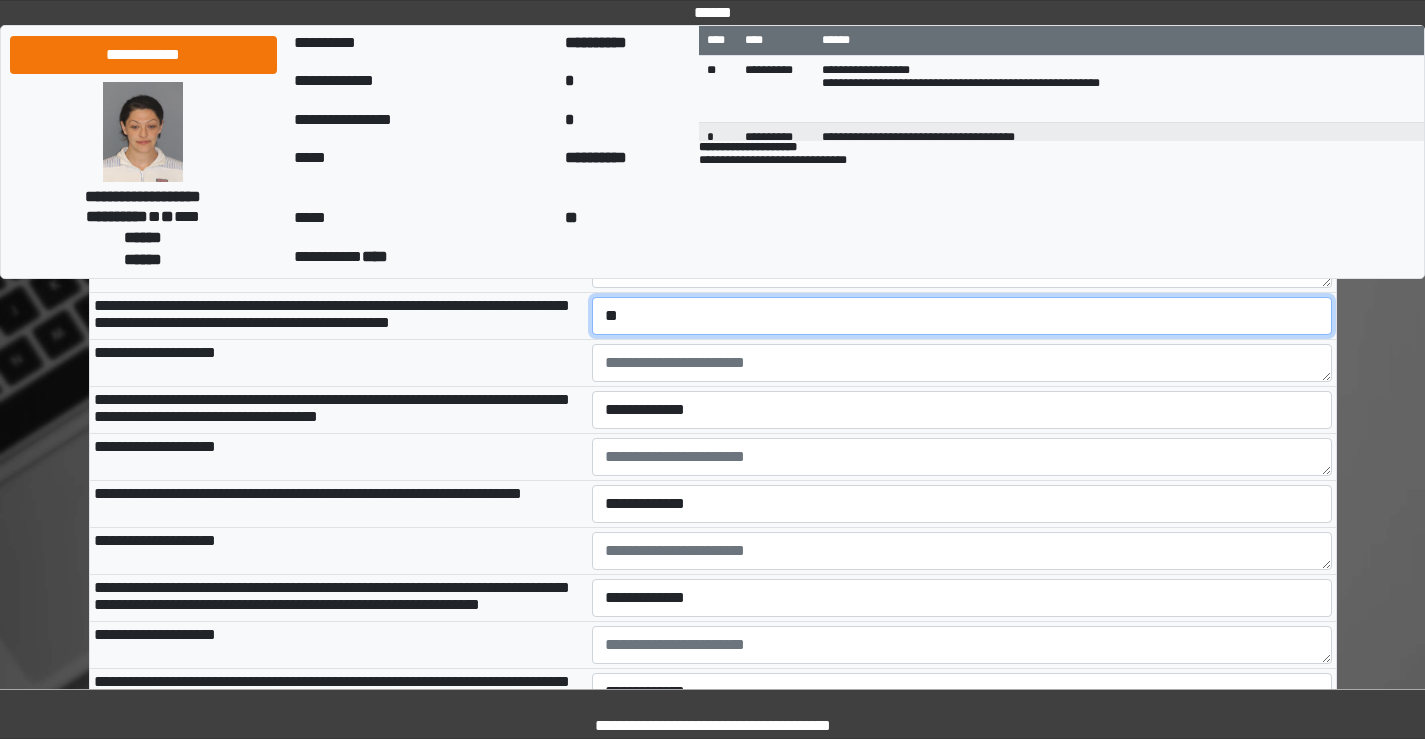scroll, scrollTop: 2700, scrollLeft: 0, axis: vertical 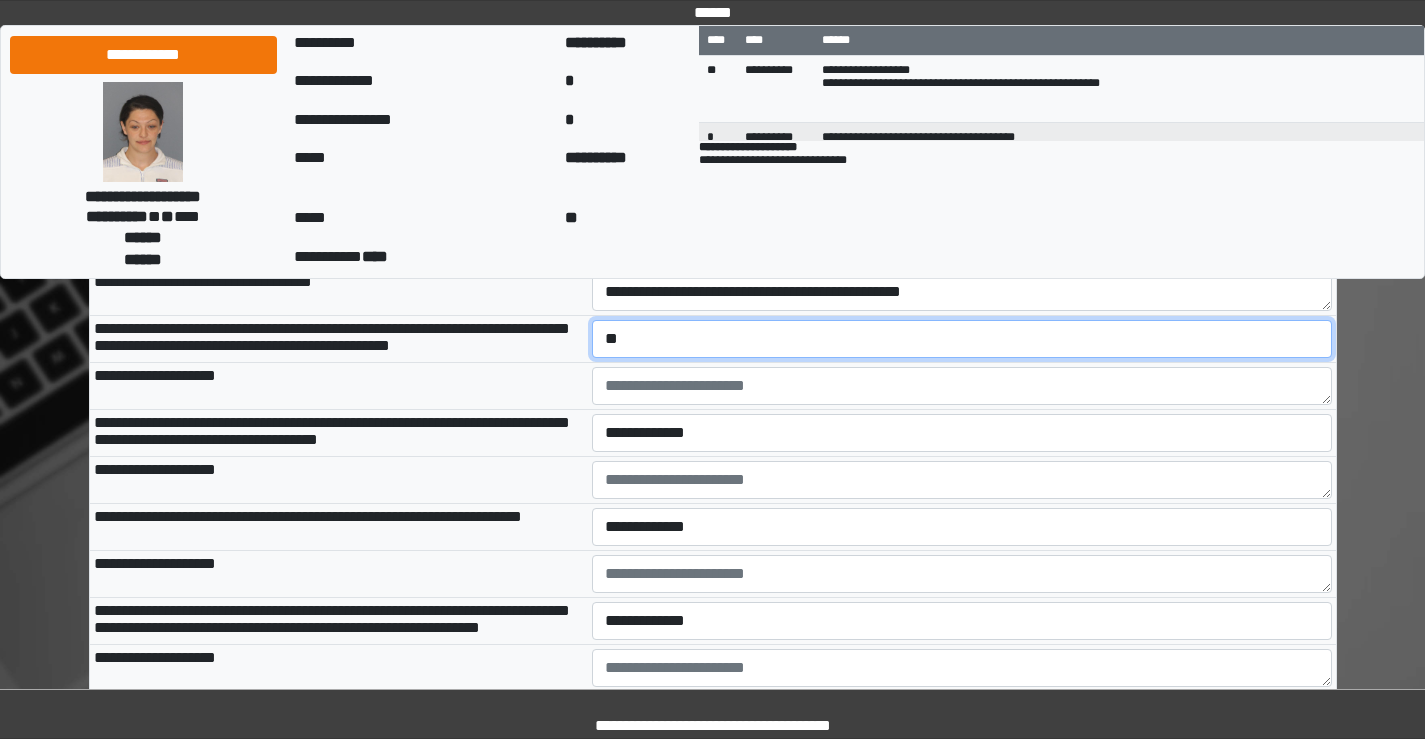 click on "**********" at bounding box center [962, 339] 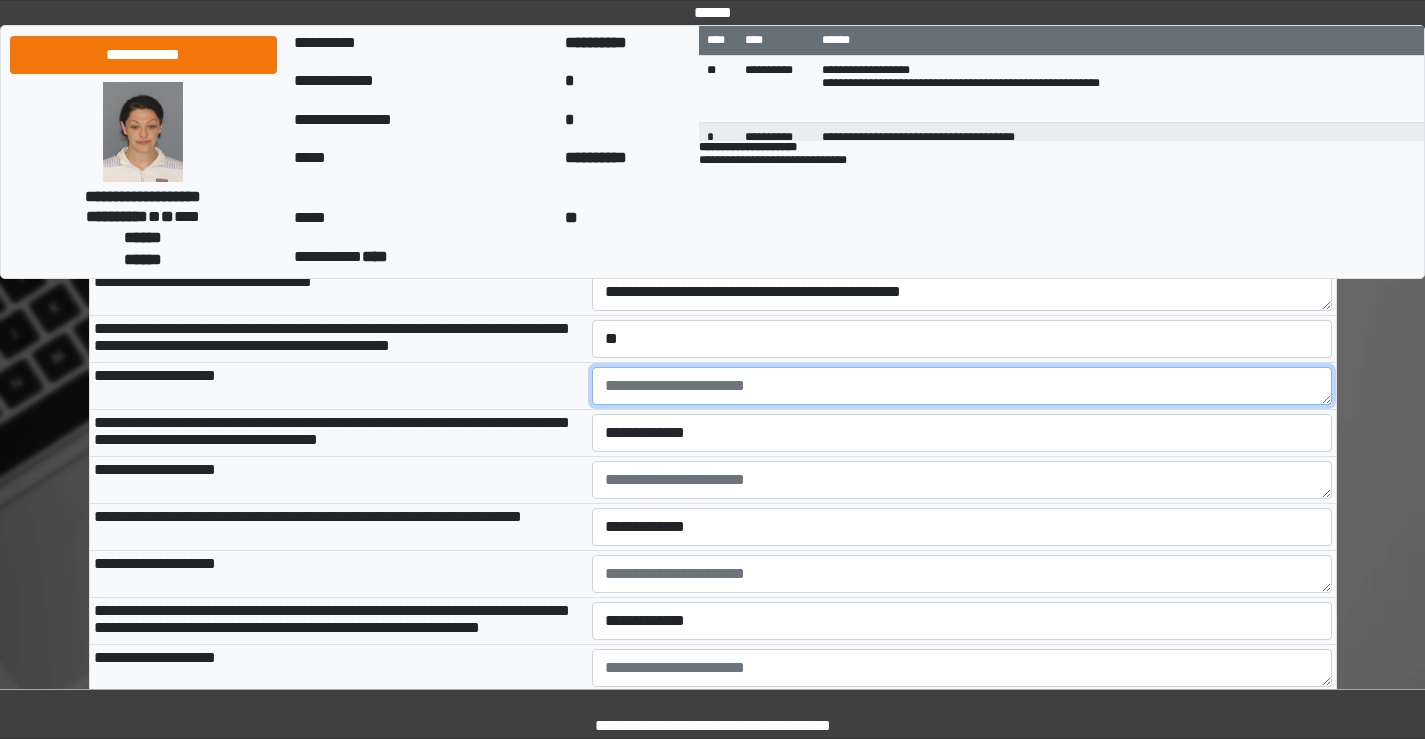 click at bounding box center (962, 386) 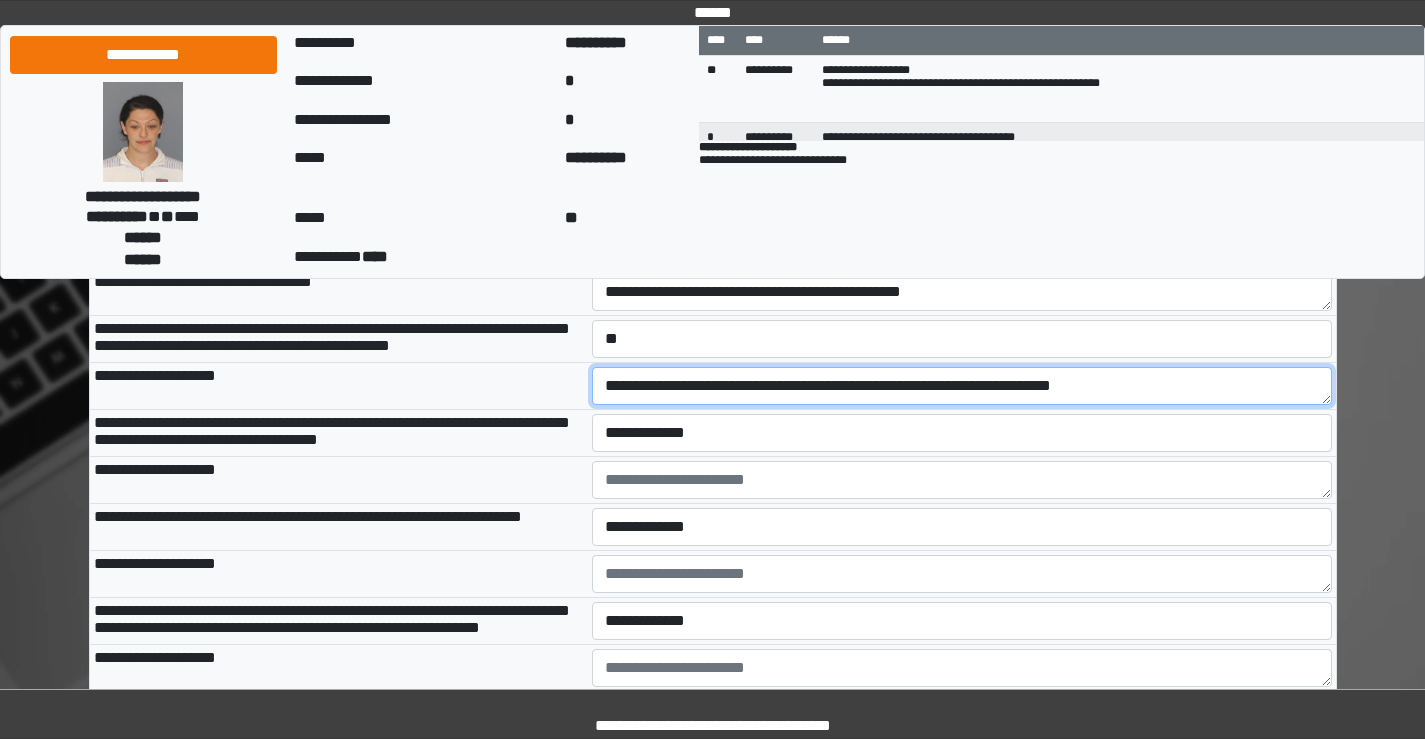 type on "**********" 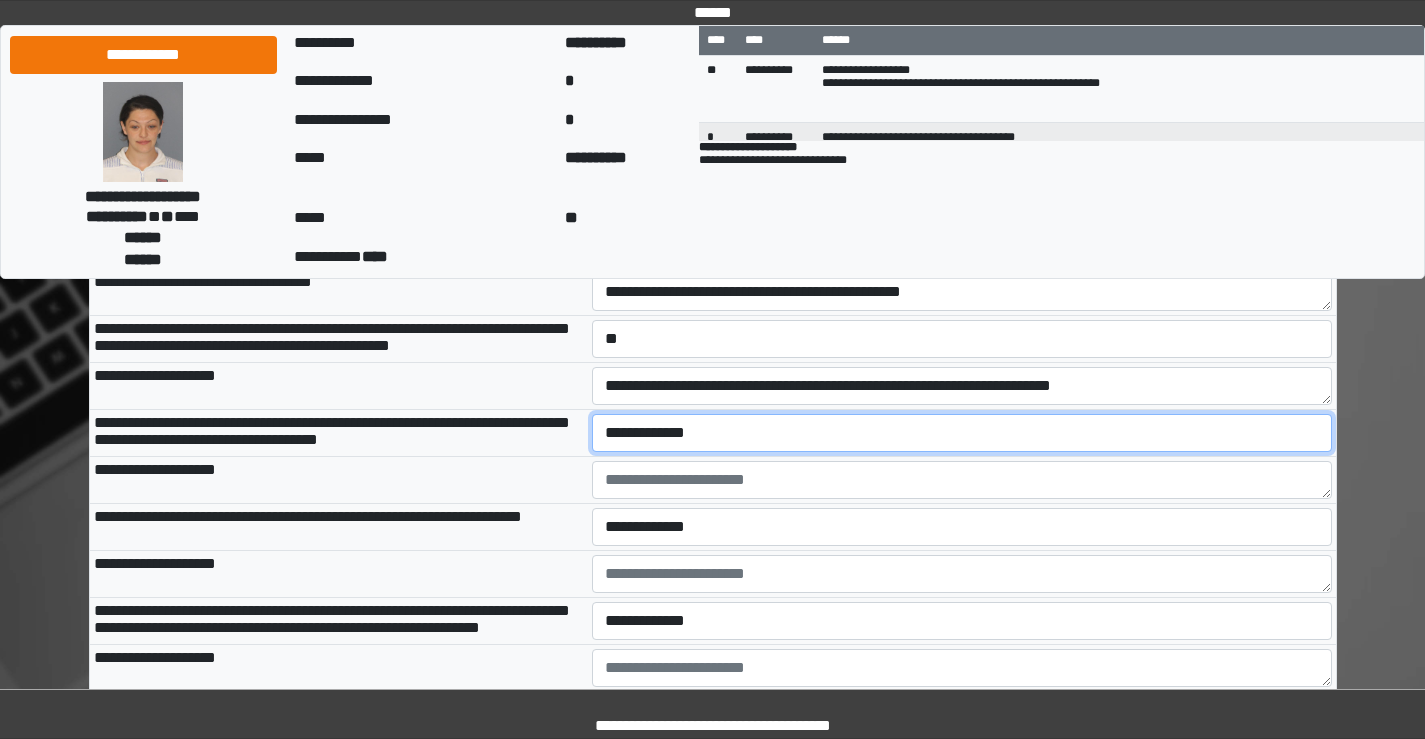 click on "**********" at bounding box center (962, 433) 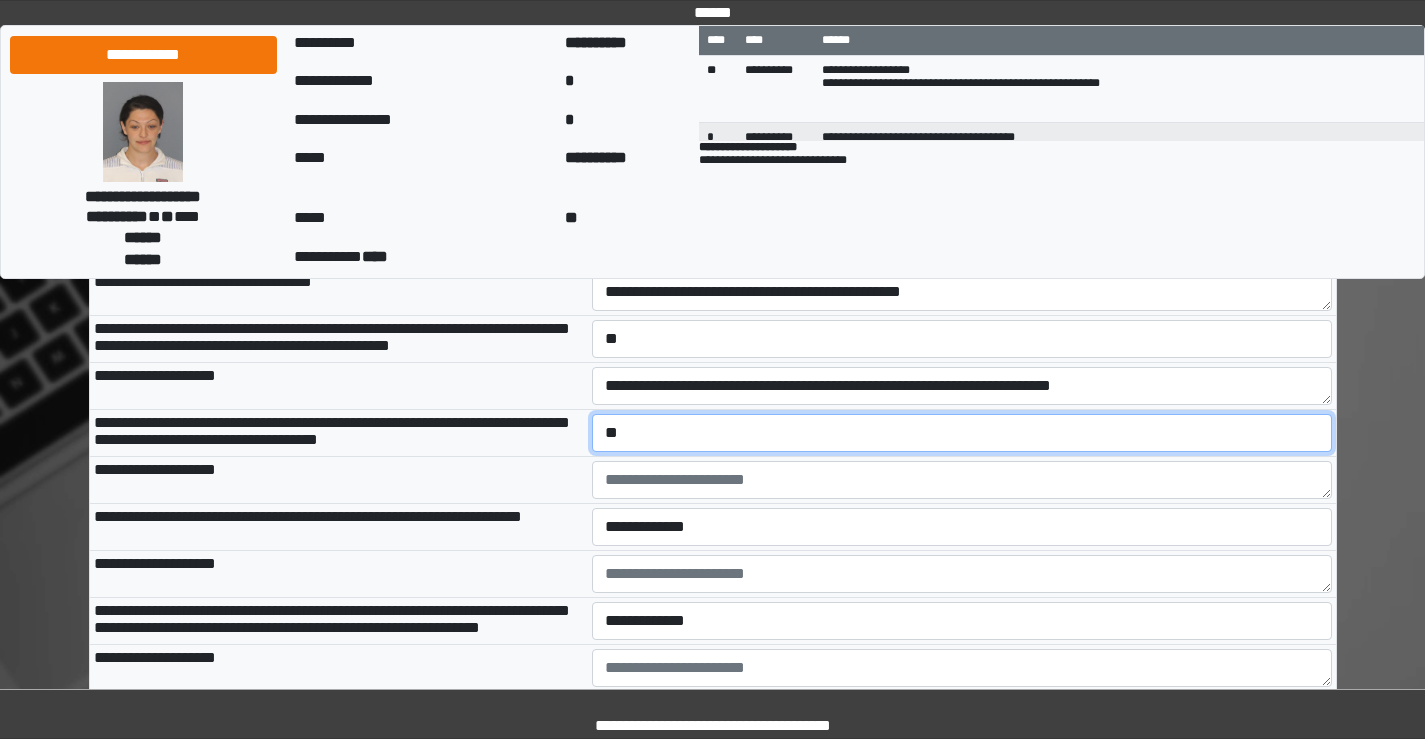 click on "**********" at bounding box center [962, 433] 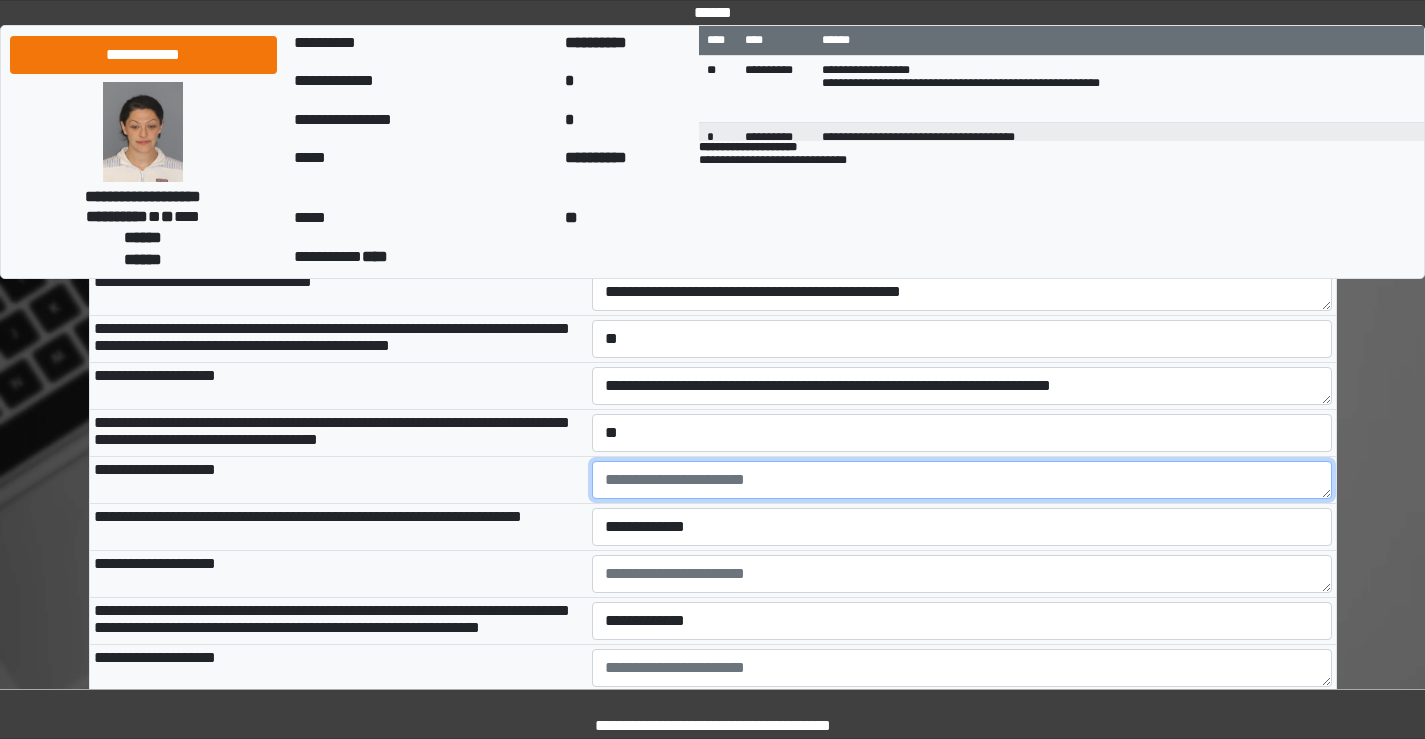 click at bounding box center (962, 480) 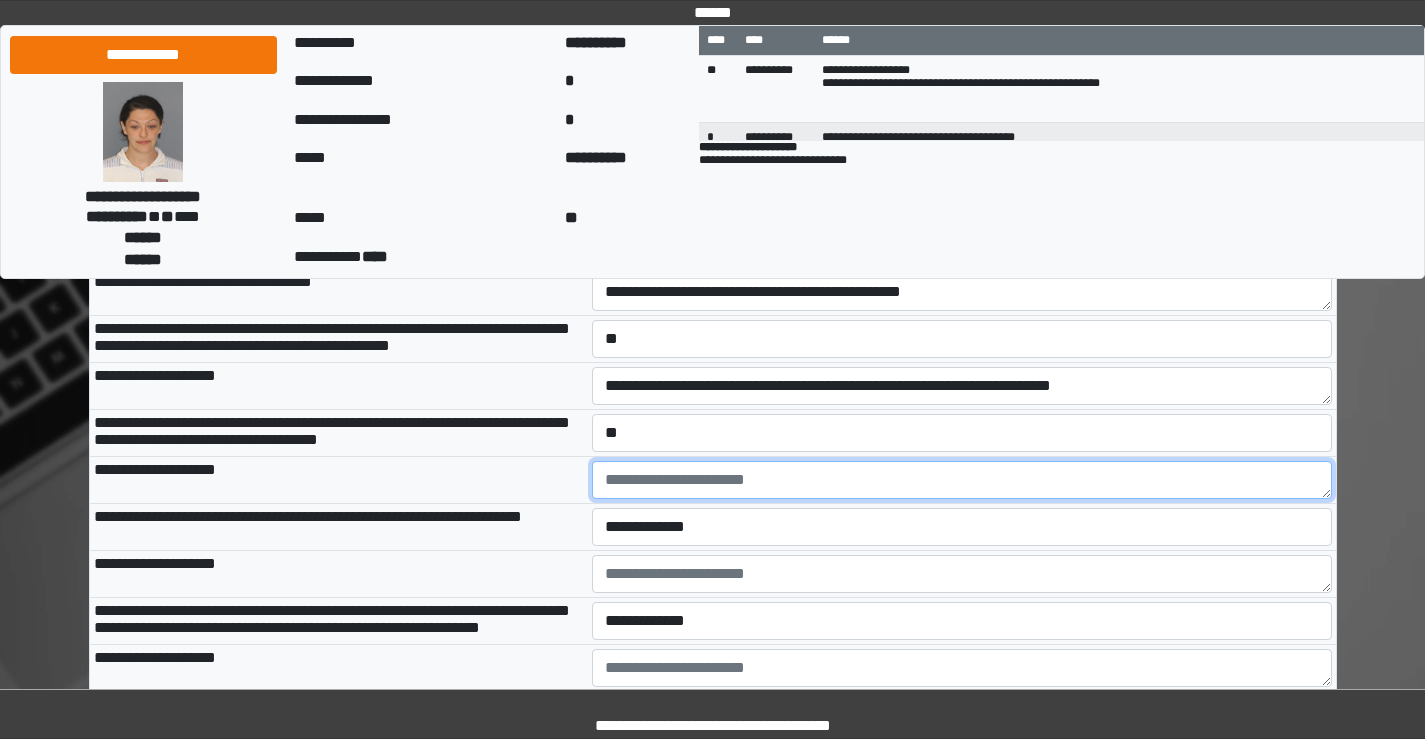 type on "*" 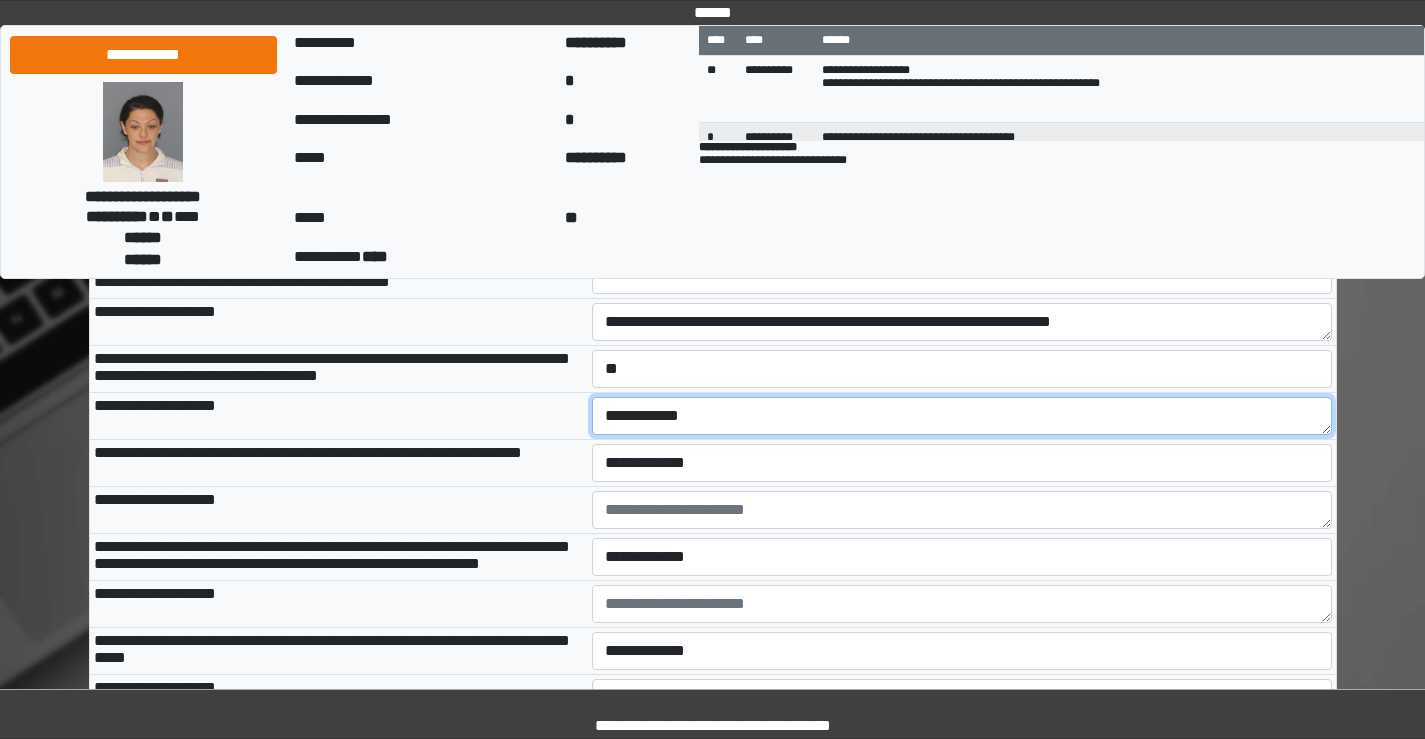 scroll, scrollTop: 2800, scrollLeft: 0, axis: vertical 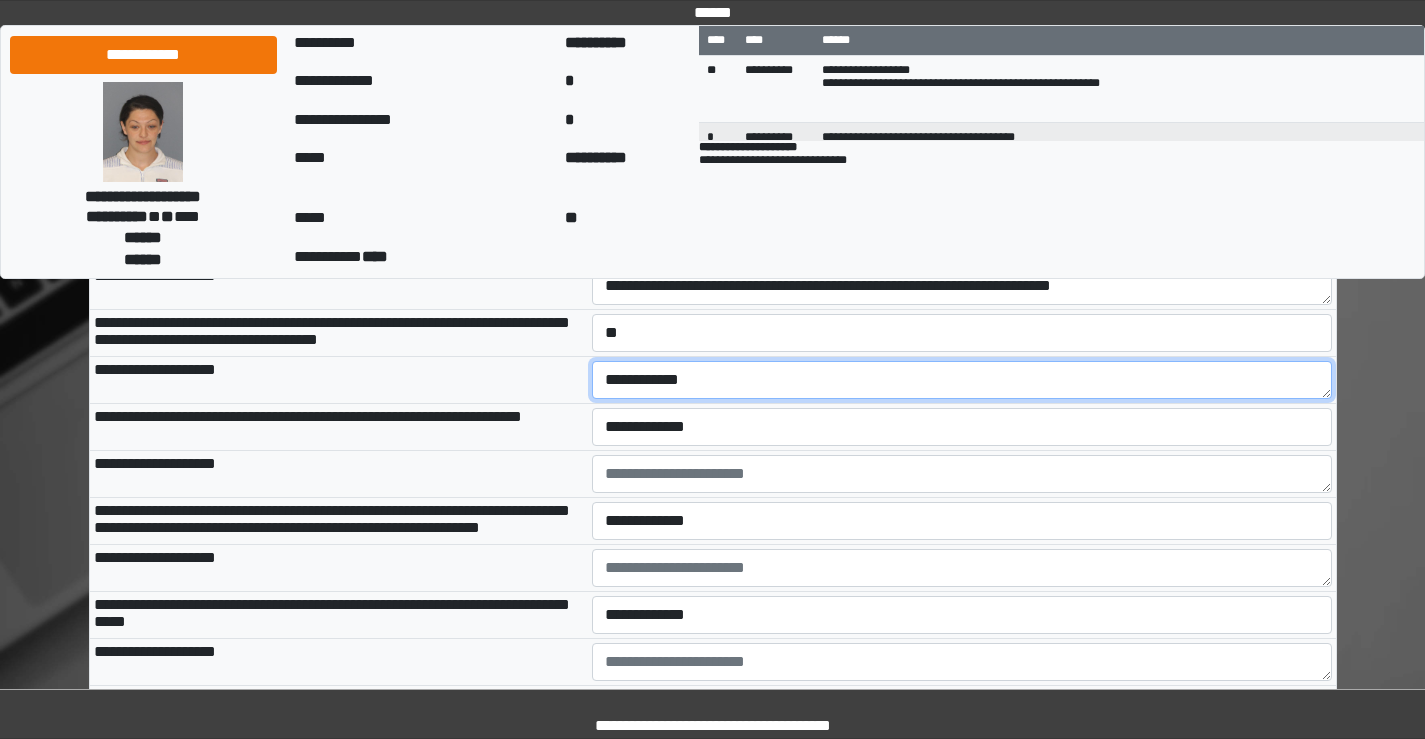 type on "**********" 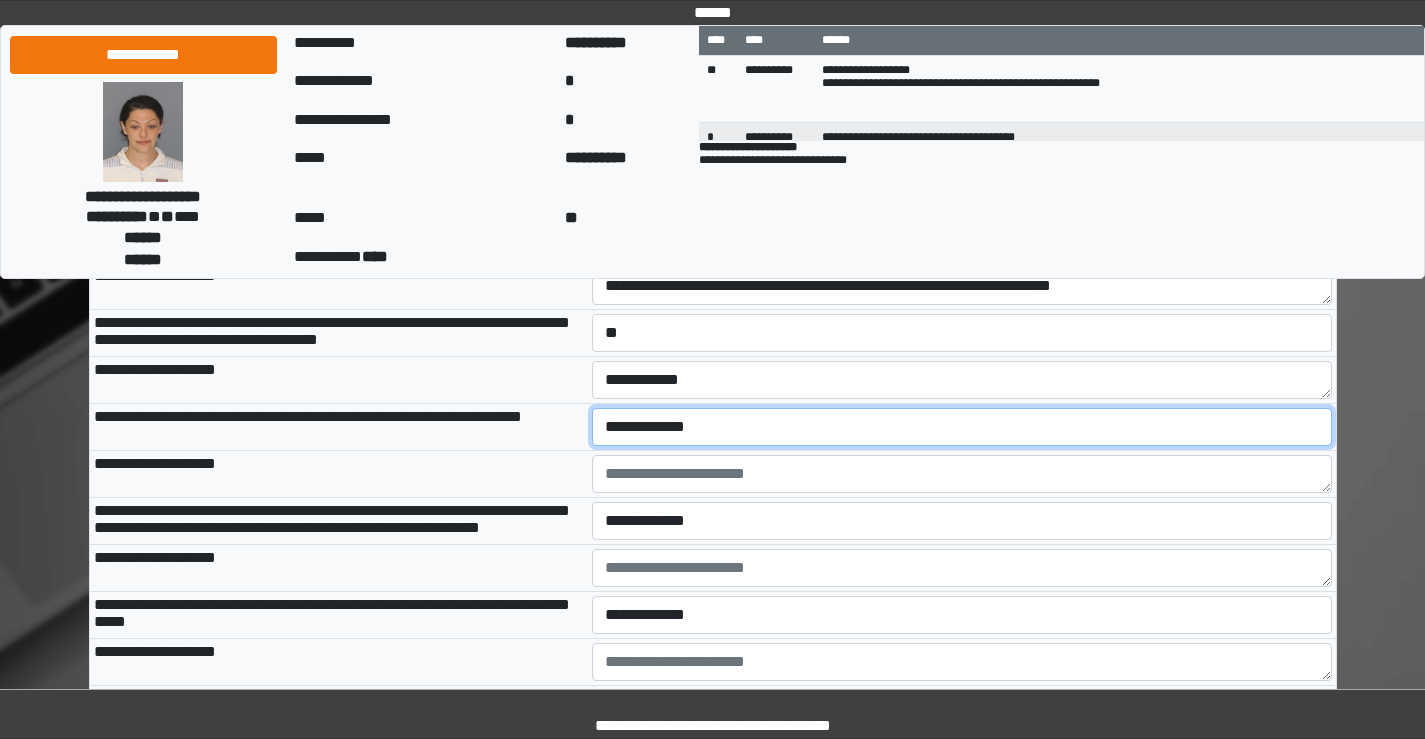click on "**********" at bounding box center [962, 427] 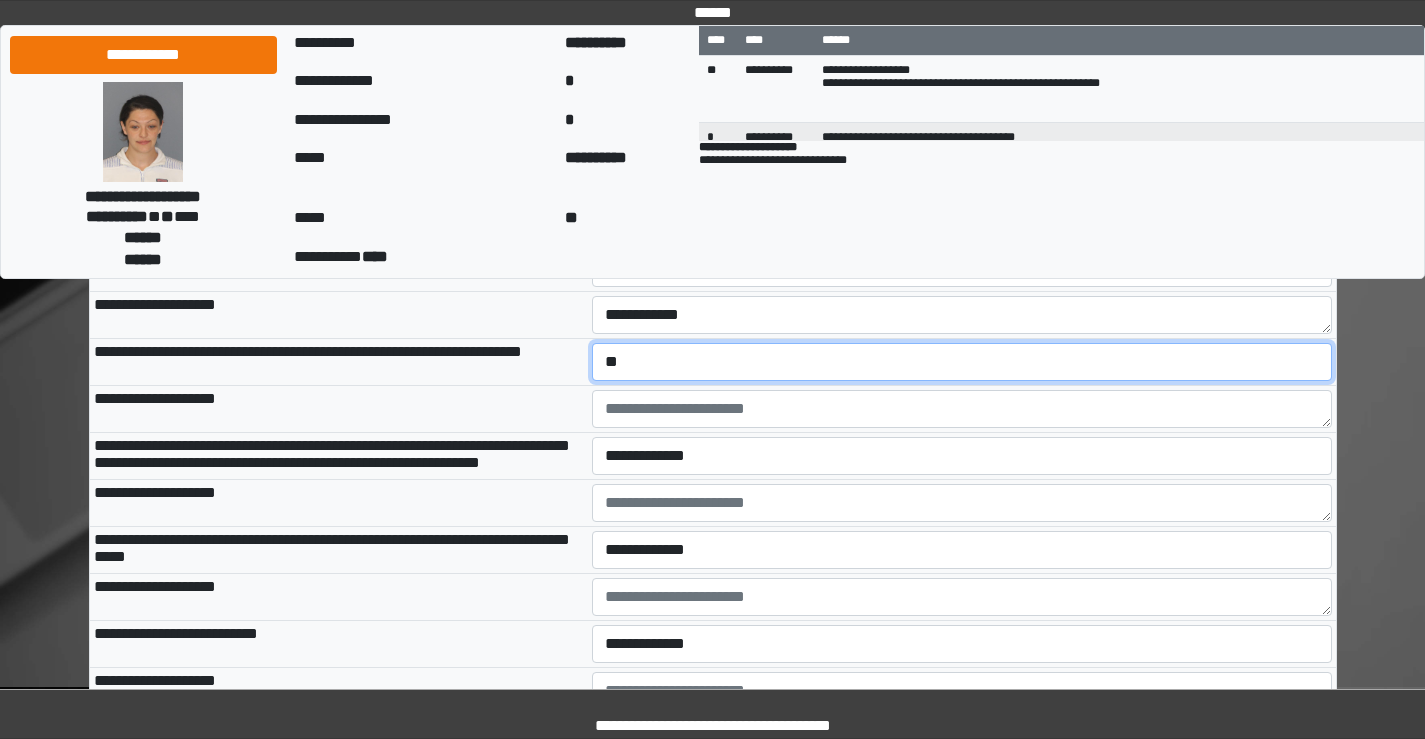 scroll, scrollTop: 2900, scrollLeft: 0, axis: vertical 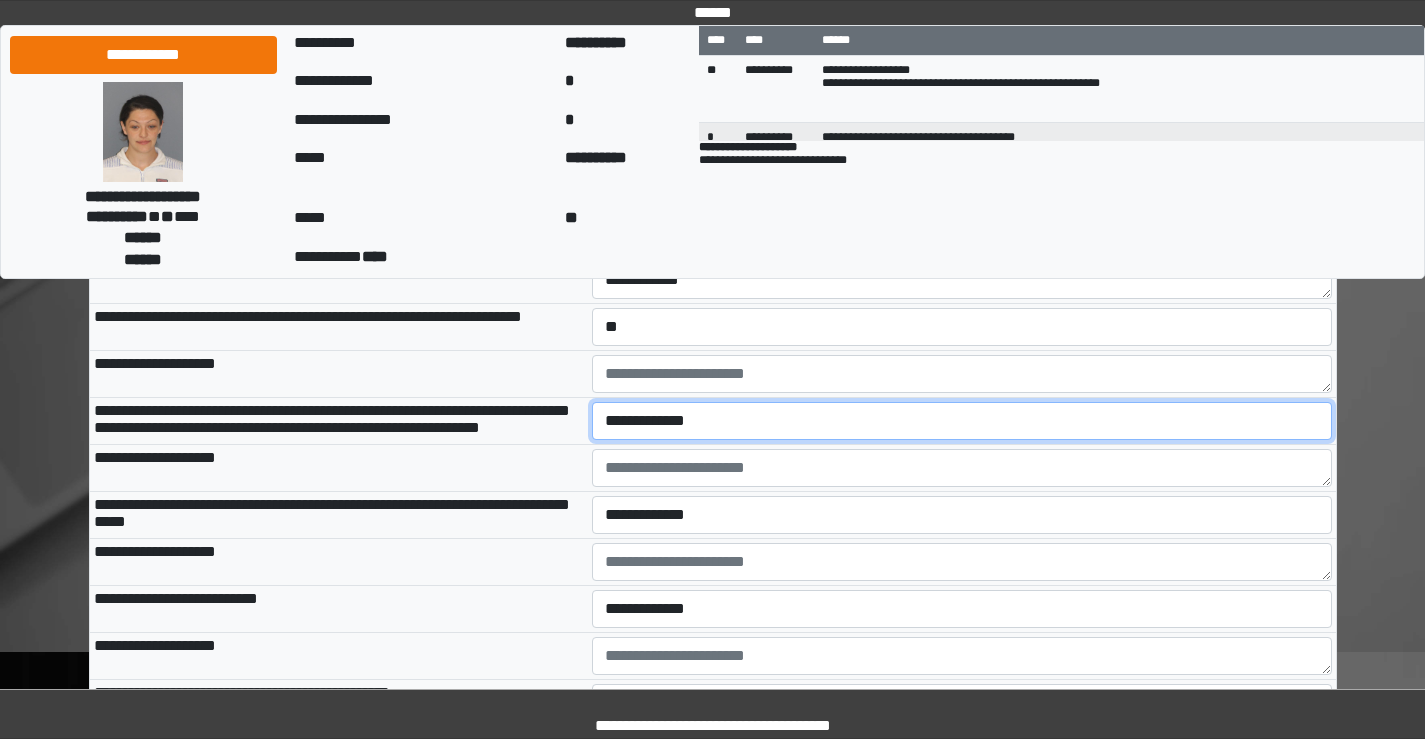 click on "**********" at bounding box center [962, 421] 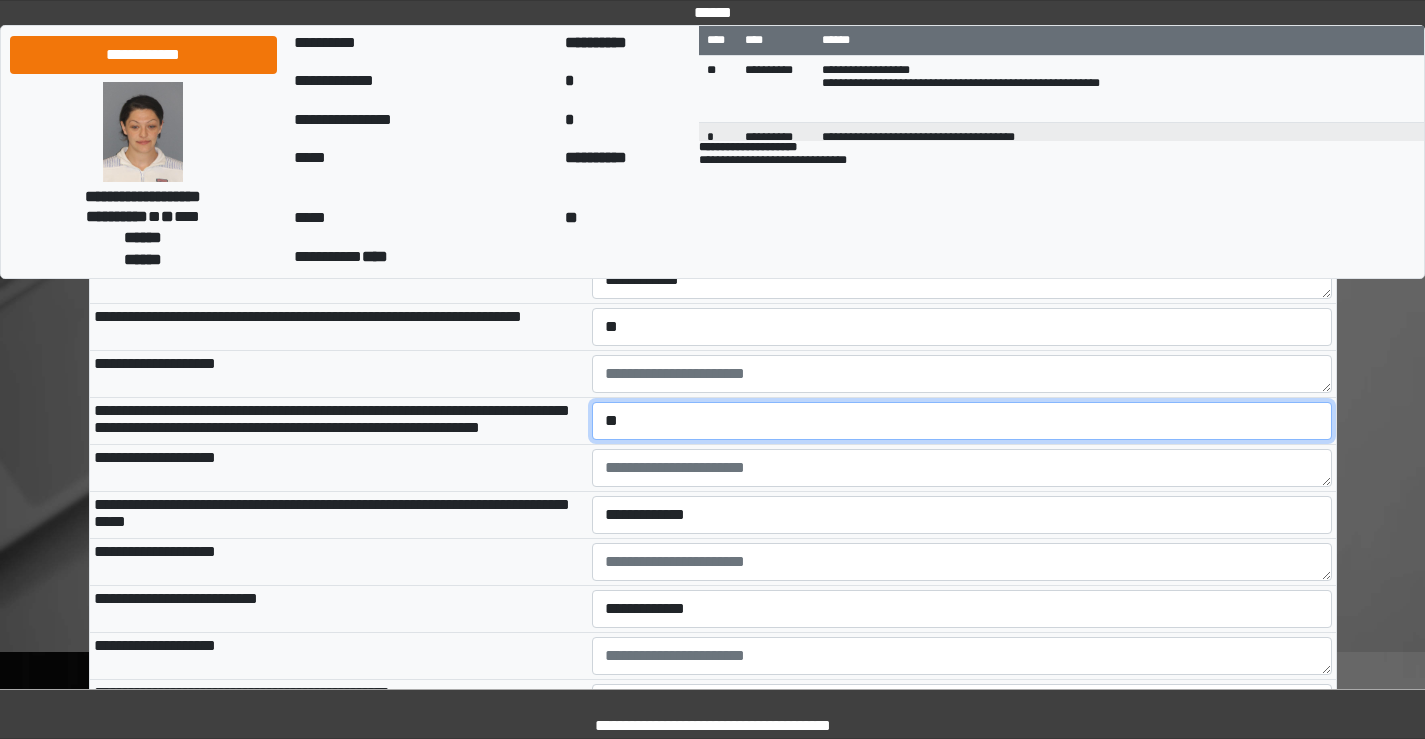 click on "**********" at bounding box center [962, 421] 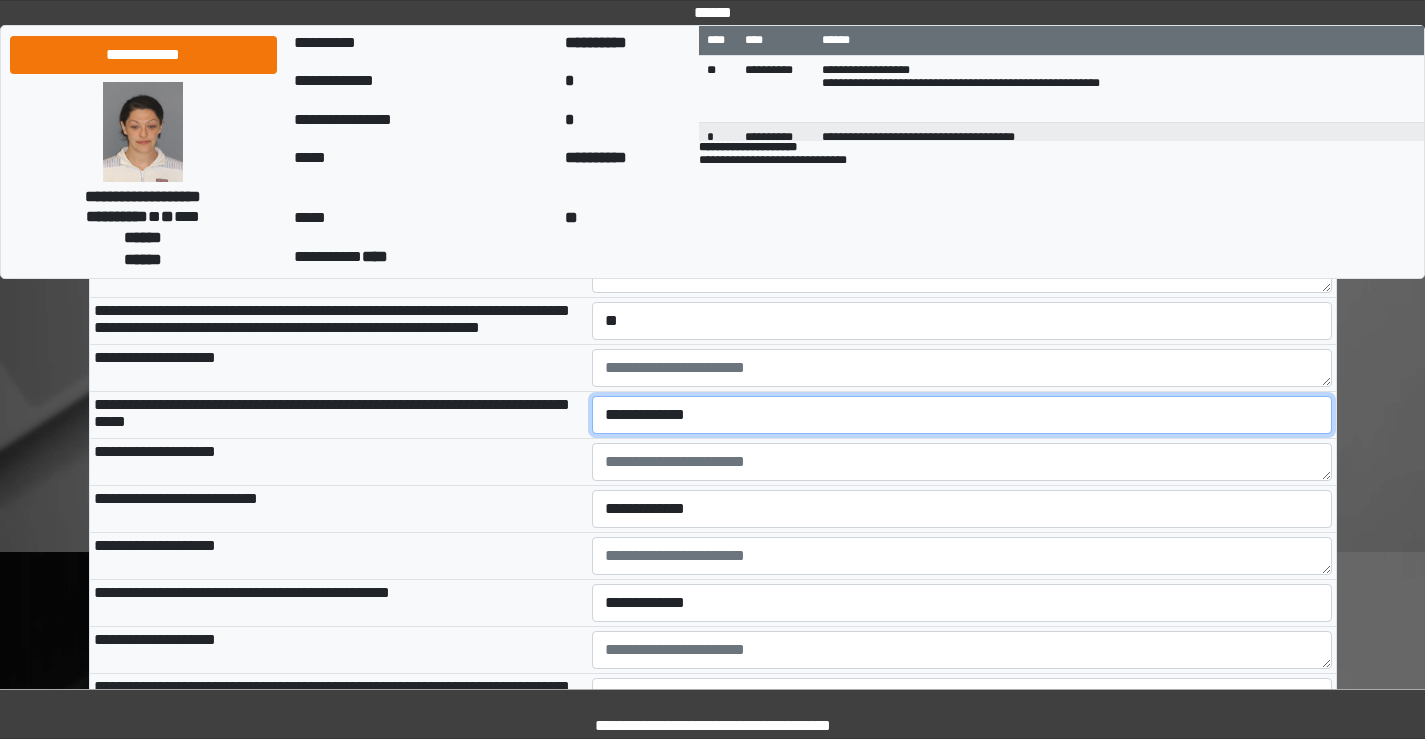click on "**********" at bounding box center (962, 415) 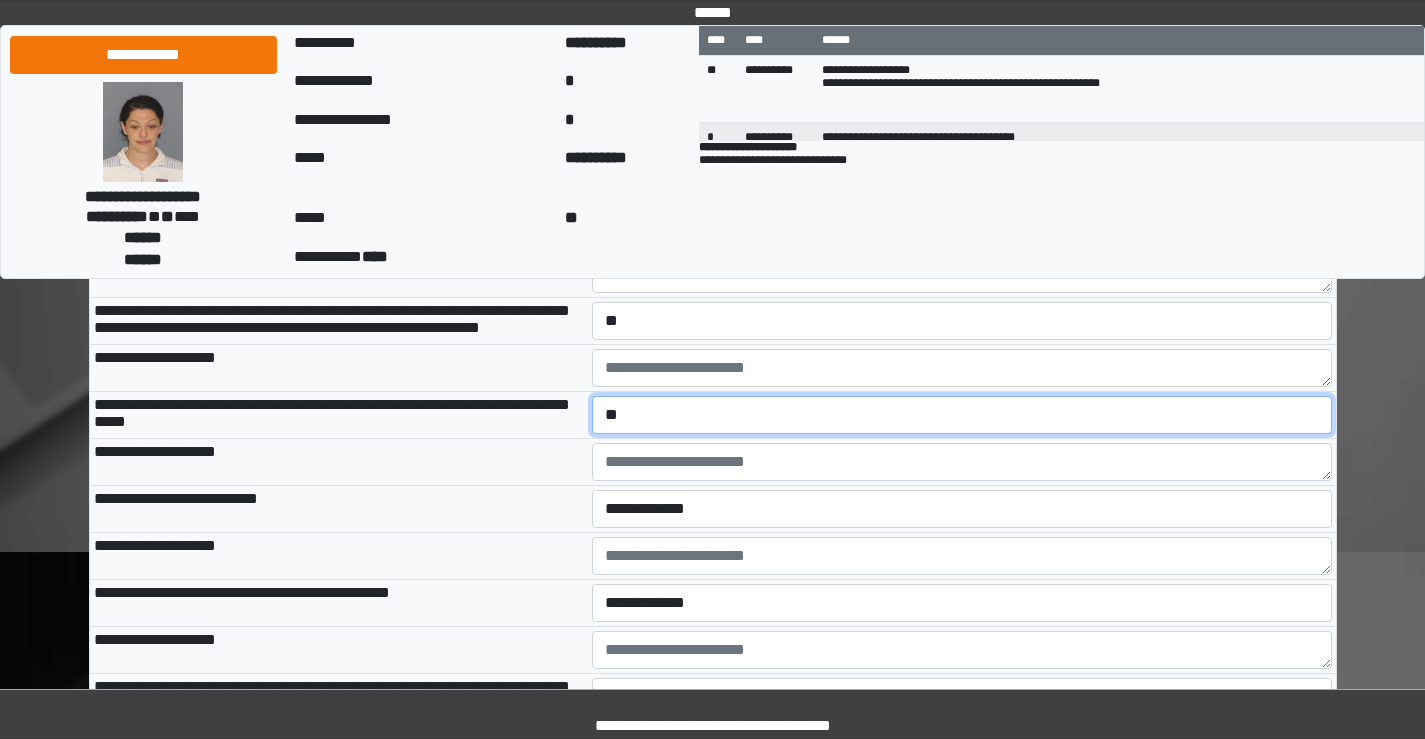 click on "**********" at bounding box center [962, 415] 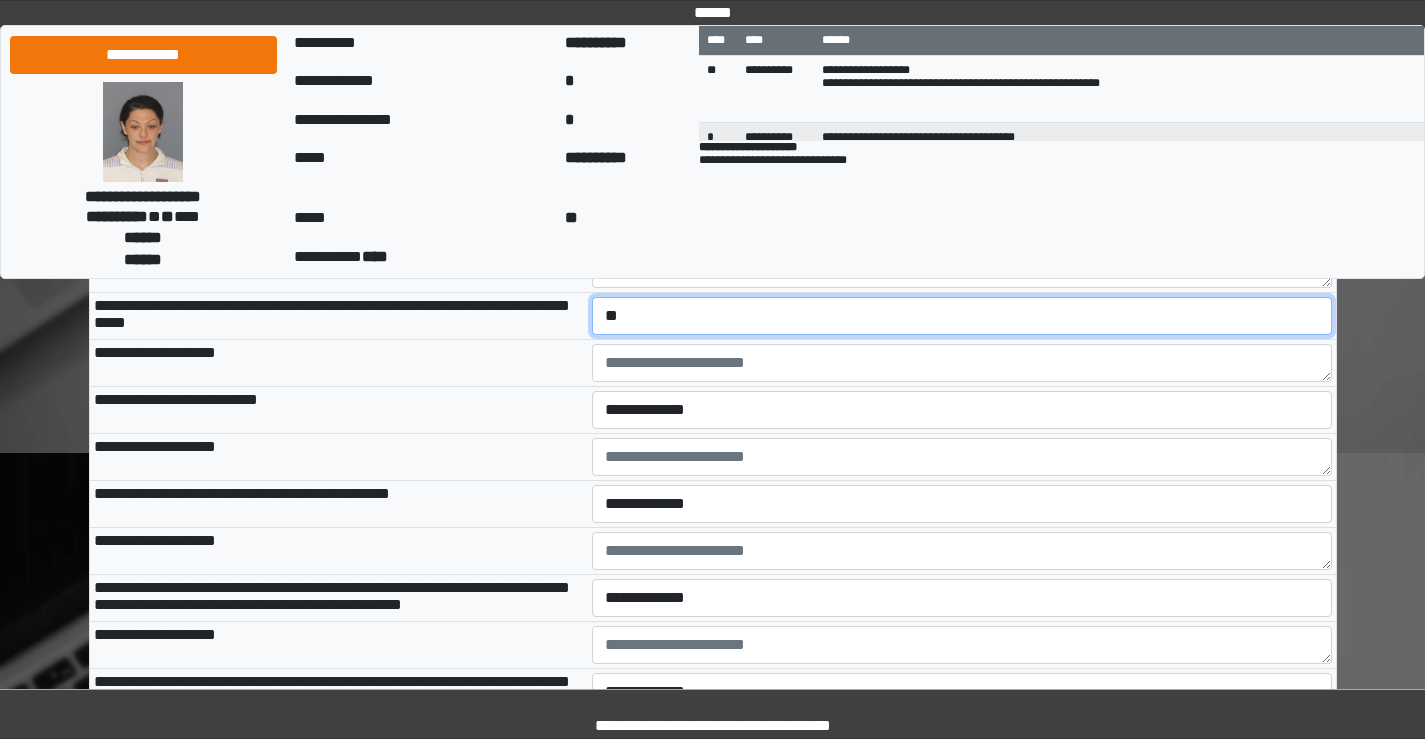 scroll, scrollTop: 3100, scrollLeft: 0, axis: vertical 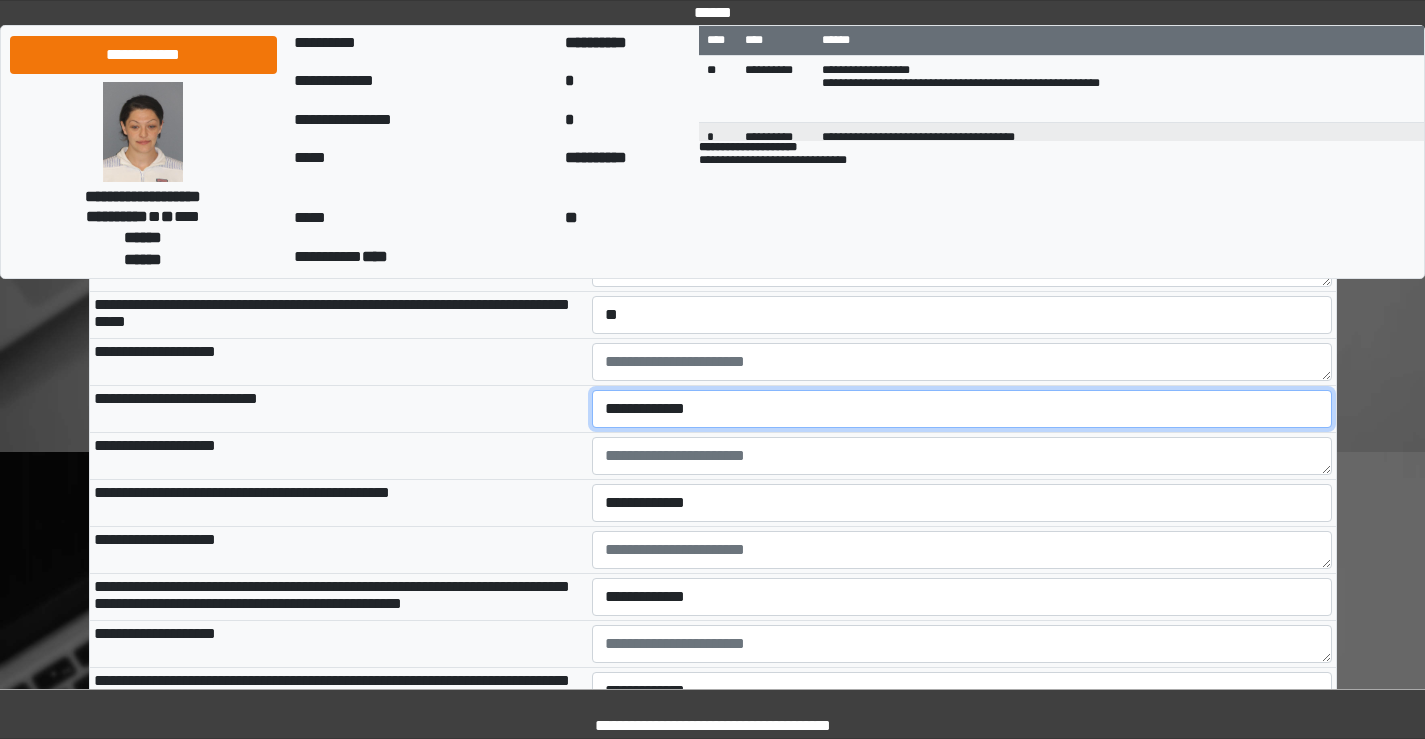 click on "**********" at bounding box center (962, 409) 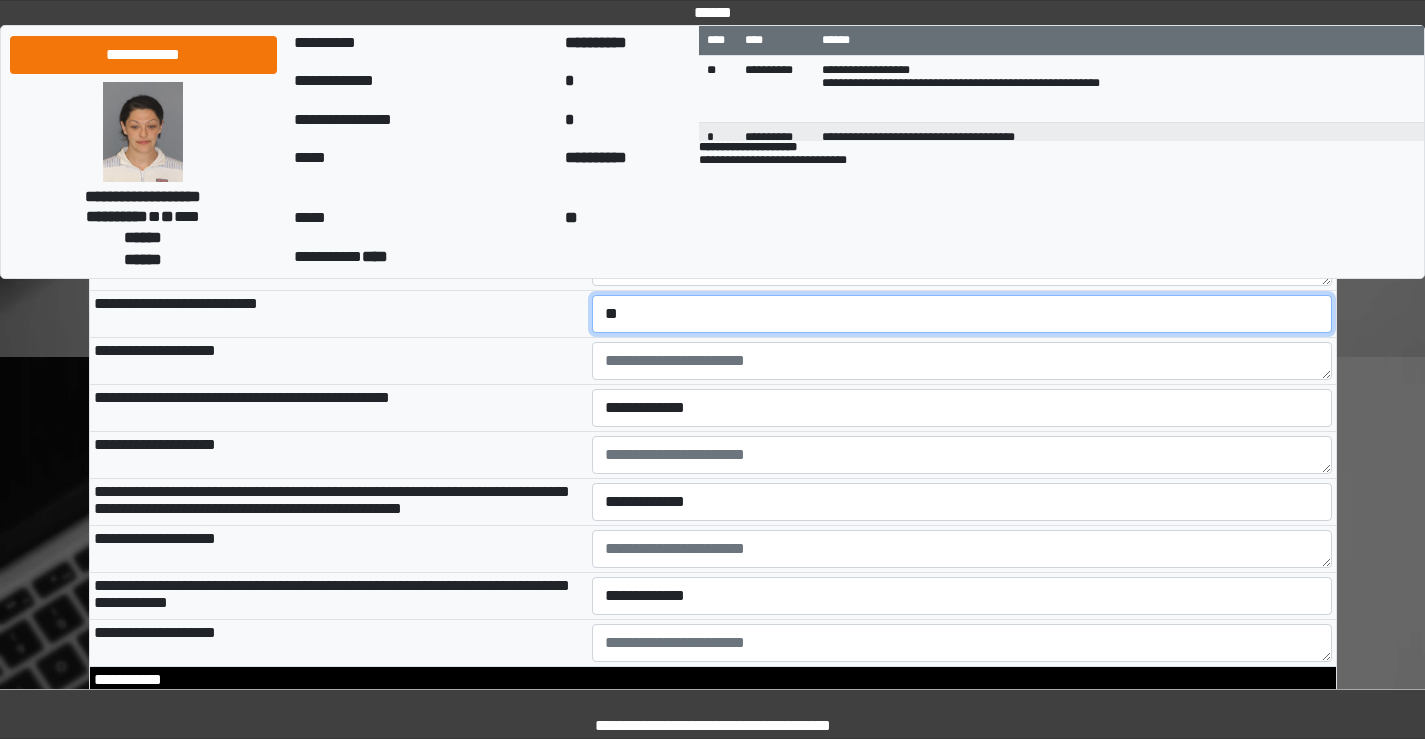 scroll, scrollTop: 3300, scrollLeft: 0, axis: vertical 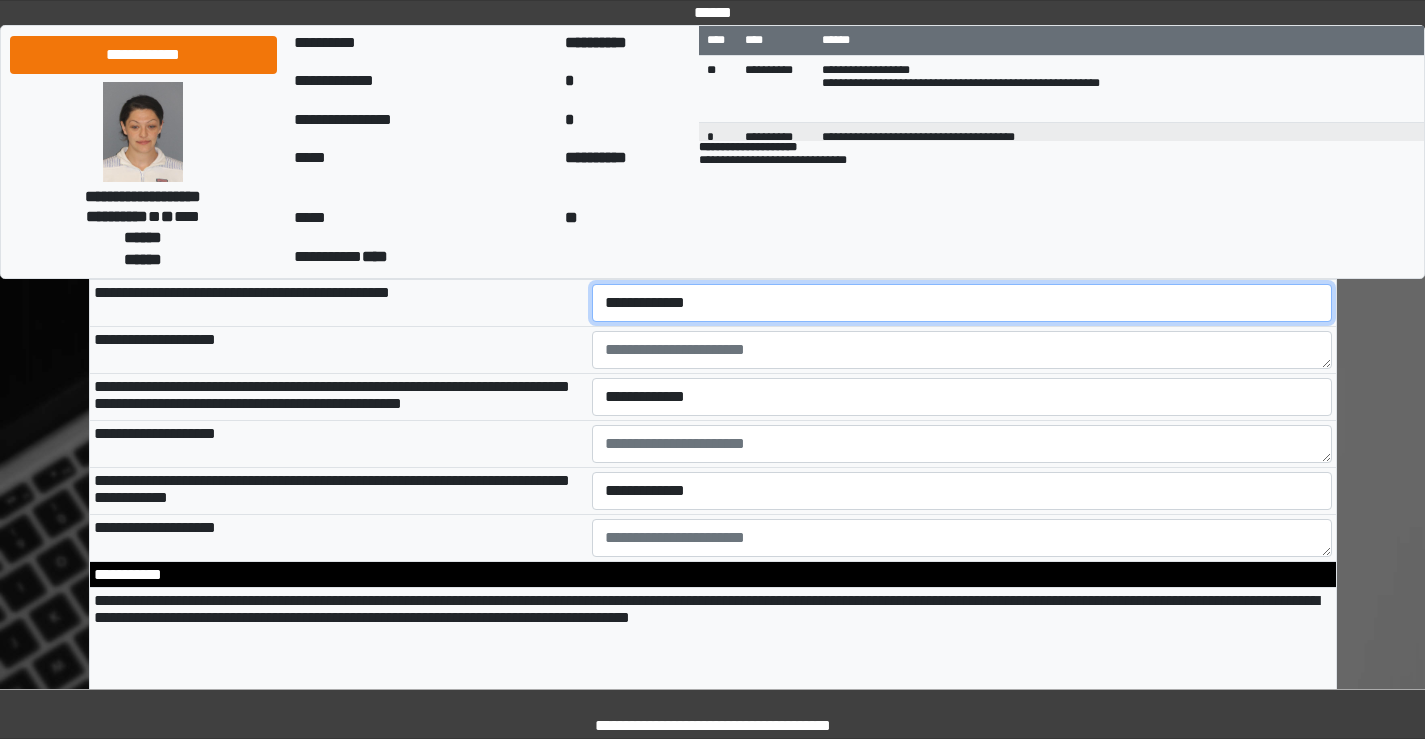 click on "**********" at bounding box center [962, 303] 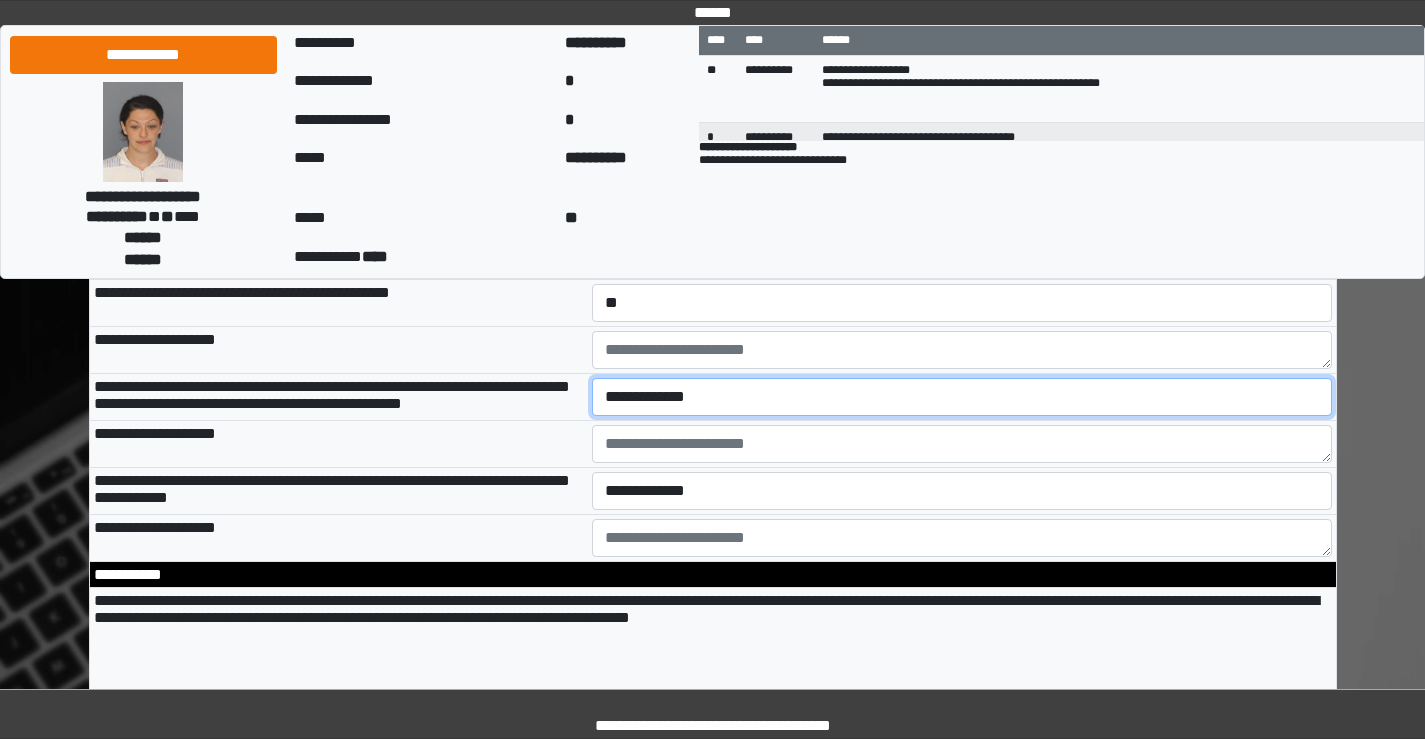 click on "**********" at bounding box center [962, 397] 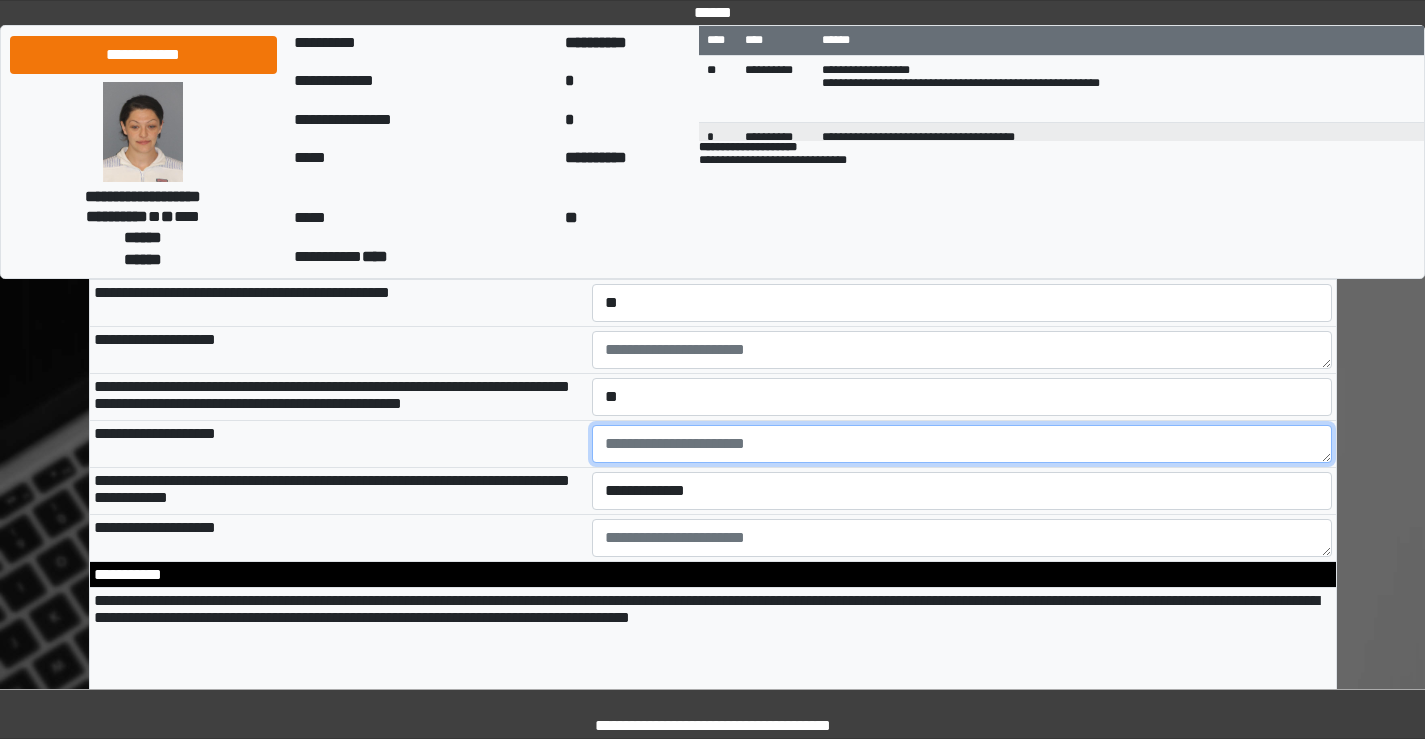 click at bounding box center [962, 444] 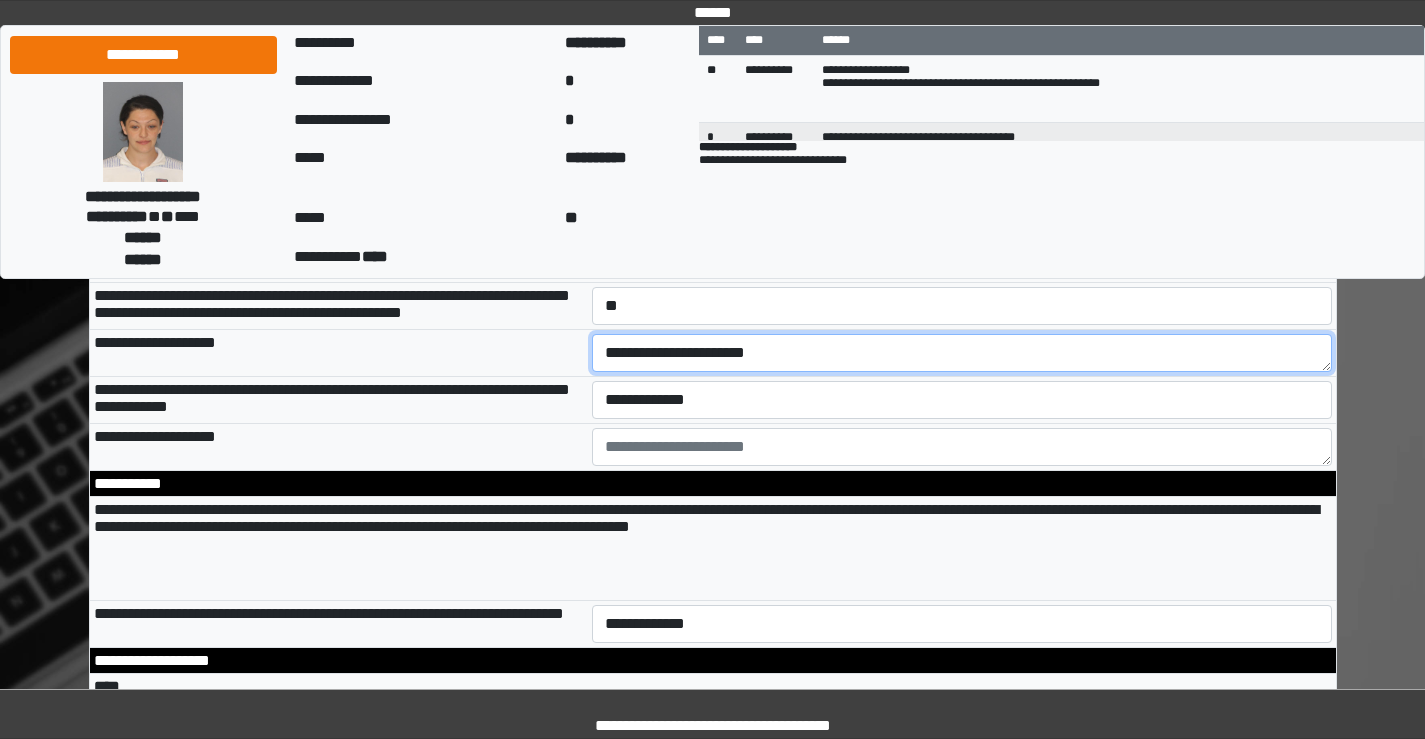 scroll, scrollTop: 3500, scrollLeft: 0, axis: vertical 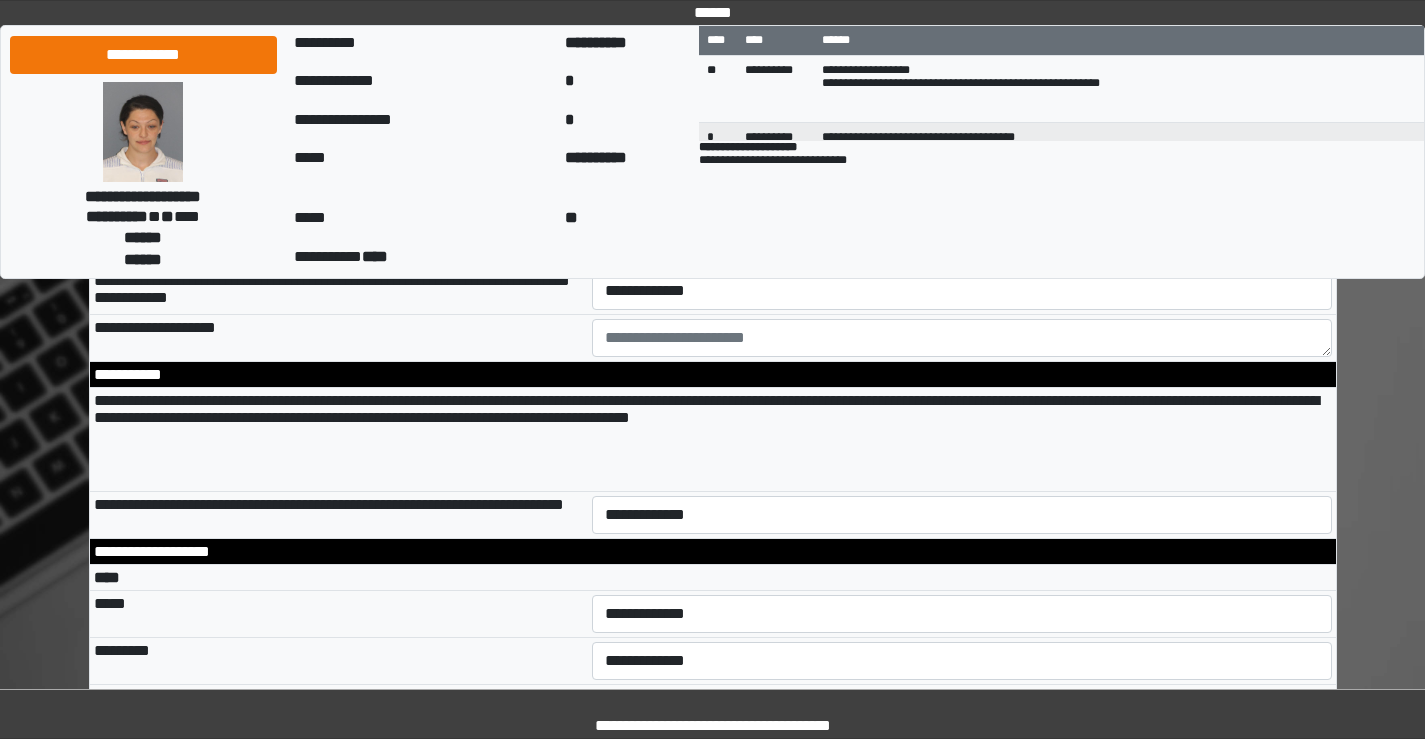 type on "**********" 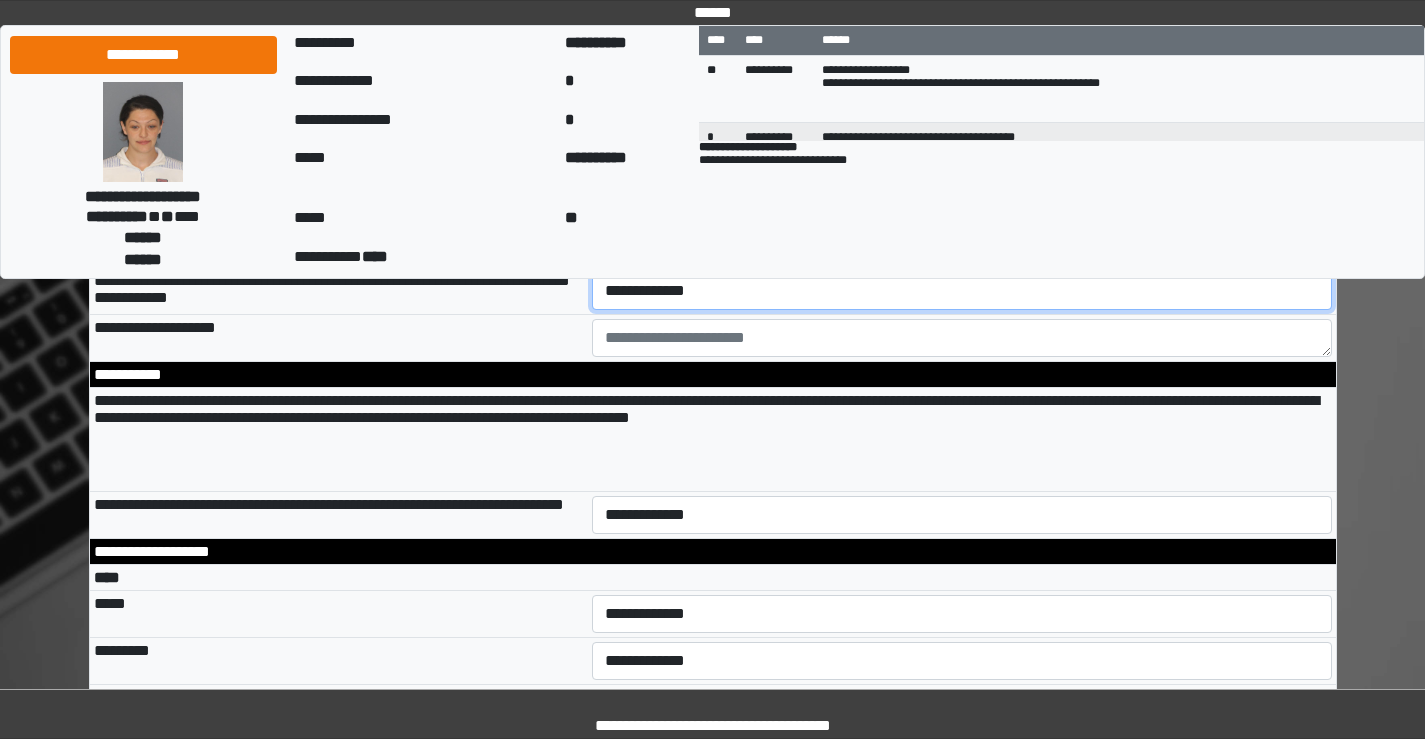 click on "**********" at bounding box center (962, 291) 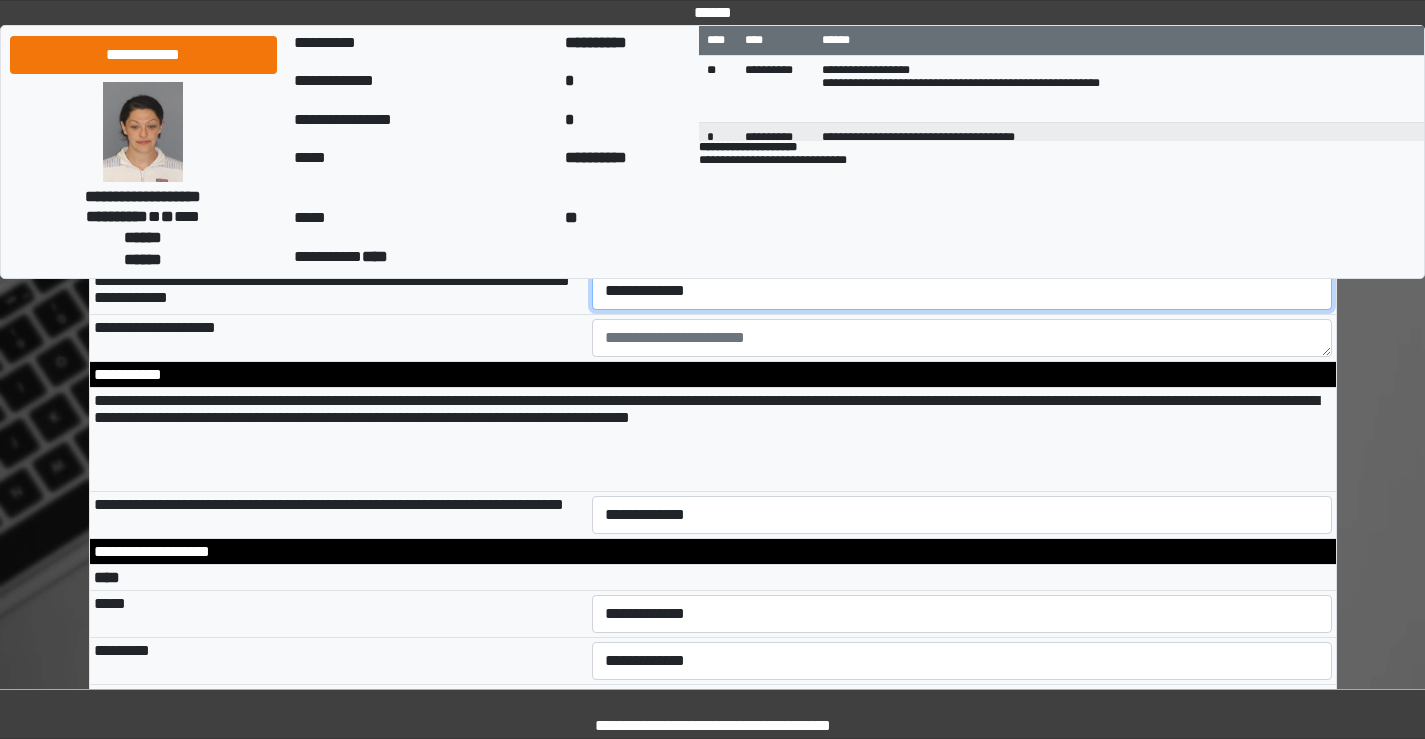 select on "*" 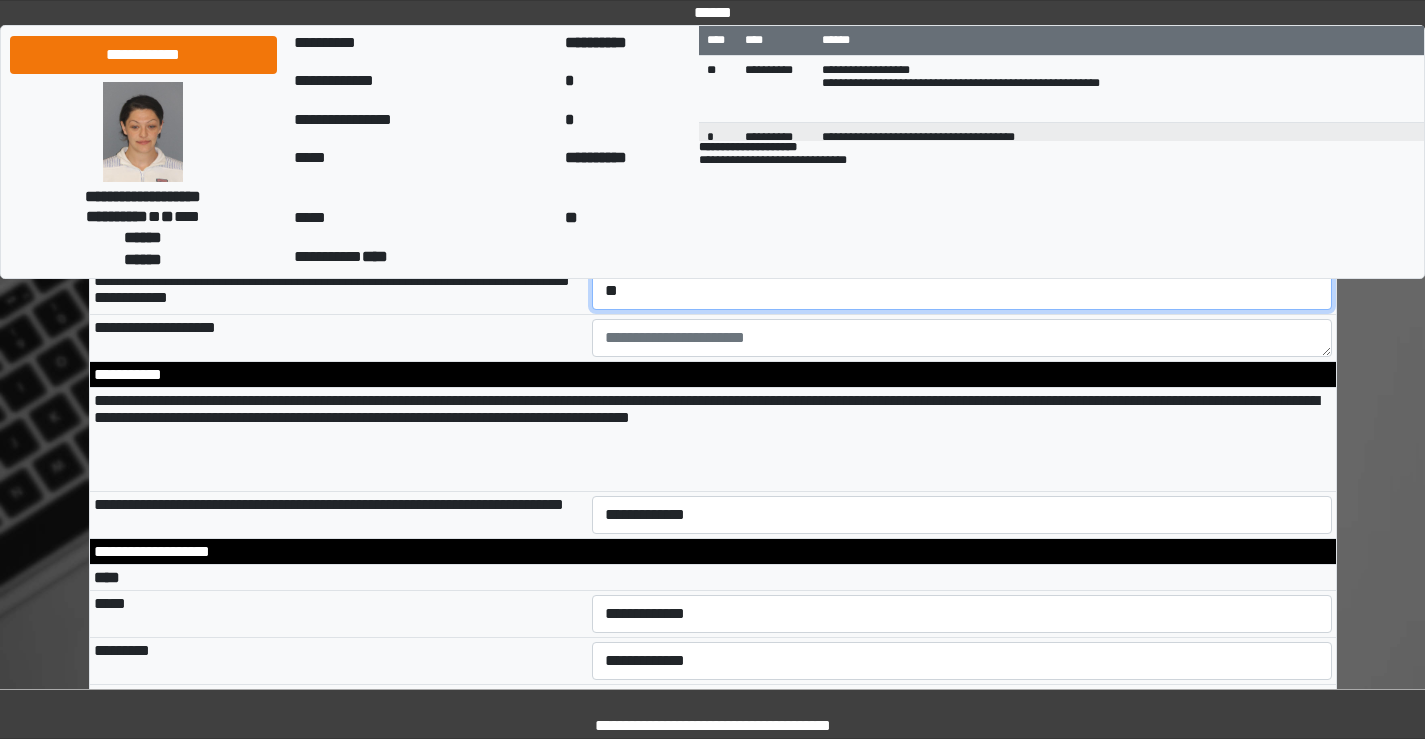 click on "**********" at bounding box center [962, 291] 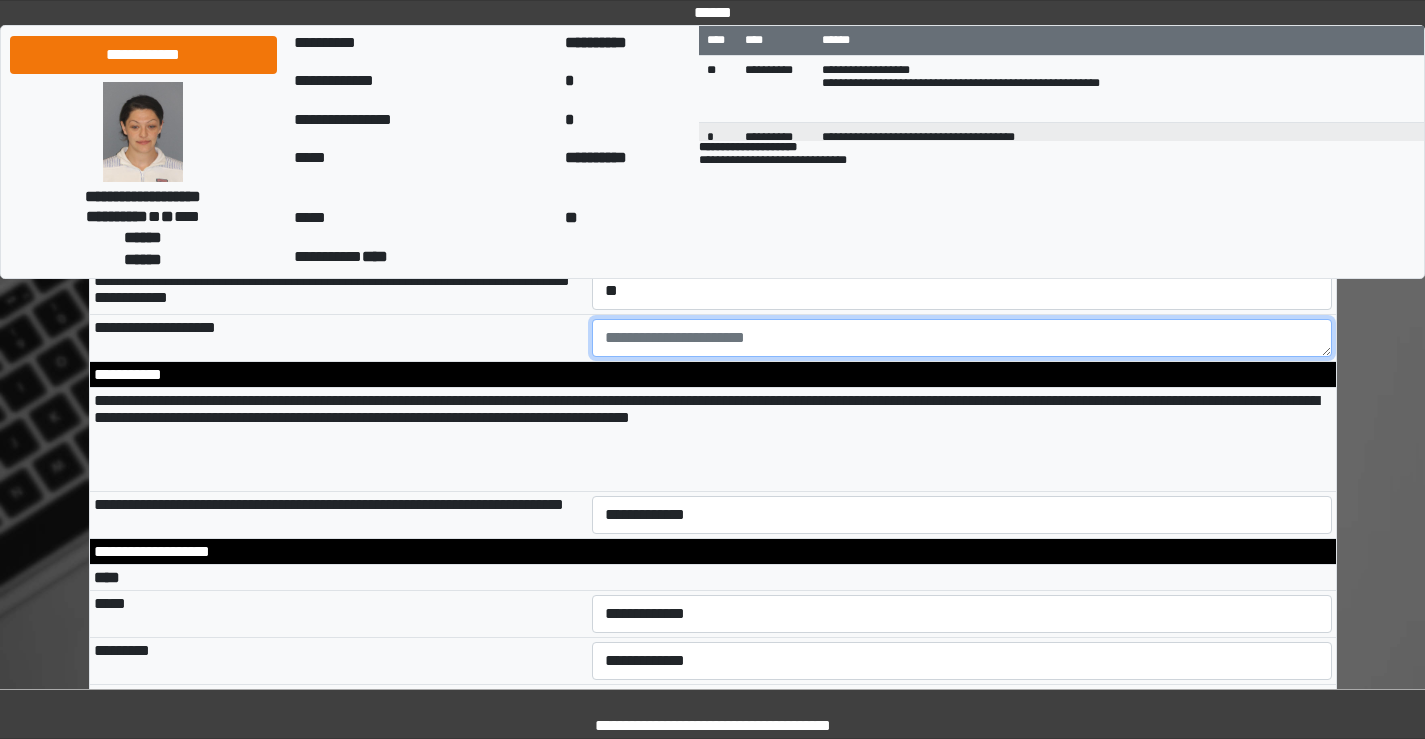 click at bounding box center [962, 338] 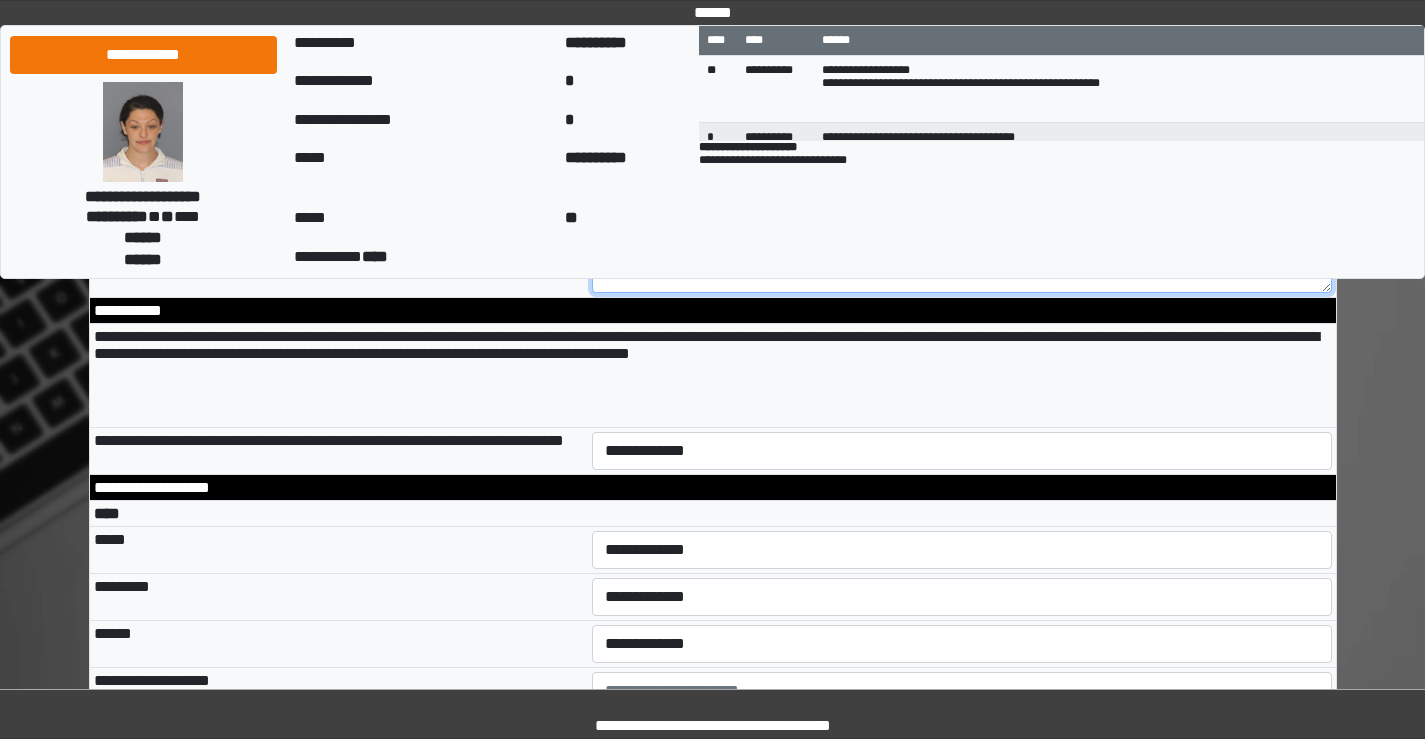scroll, scrollTop: 3600, scrollLeft: 0, axis: vertical 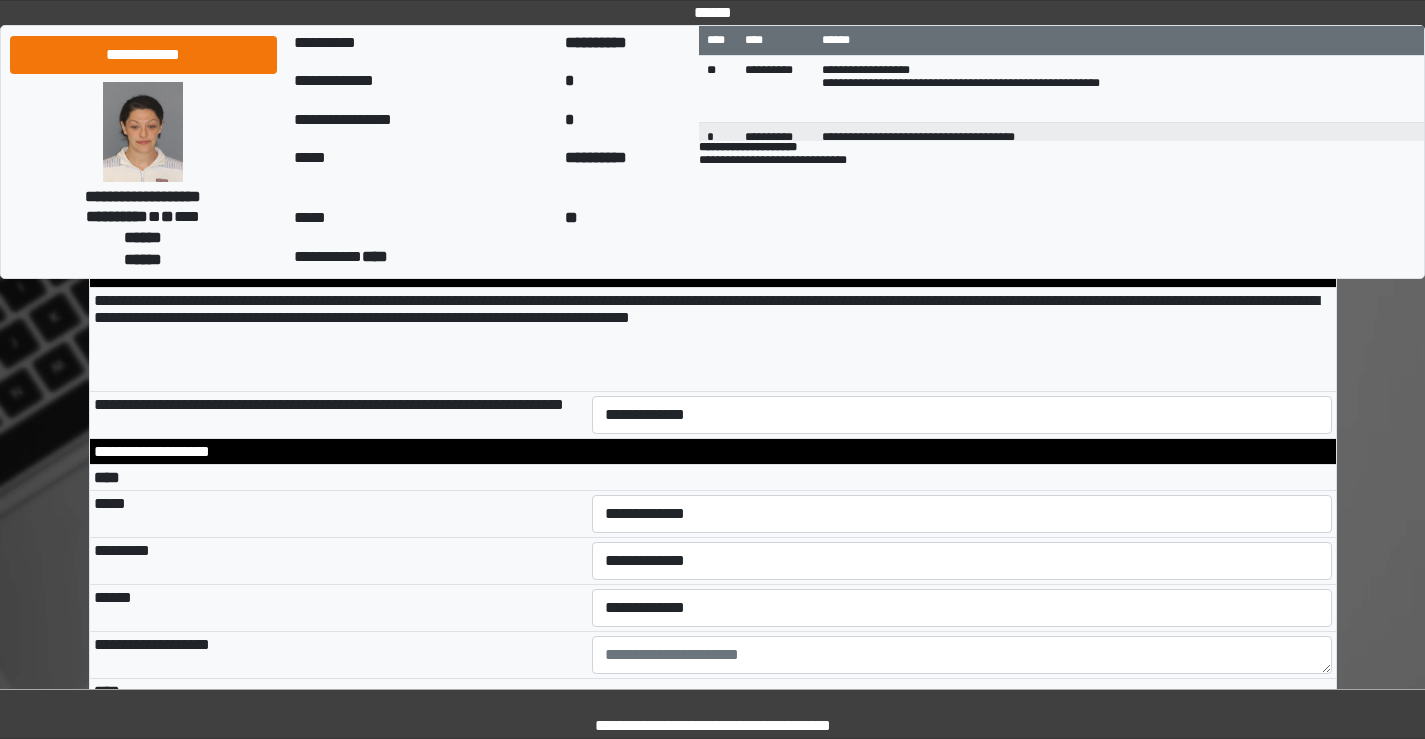 type on "**********" 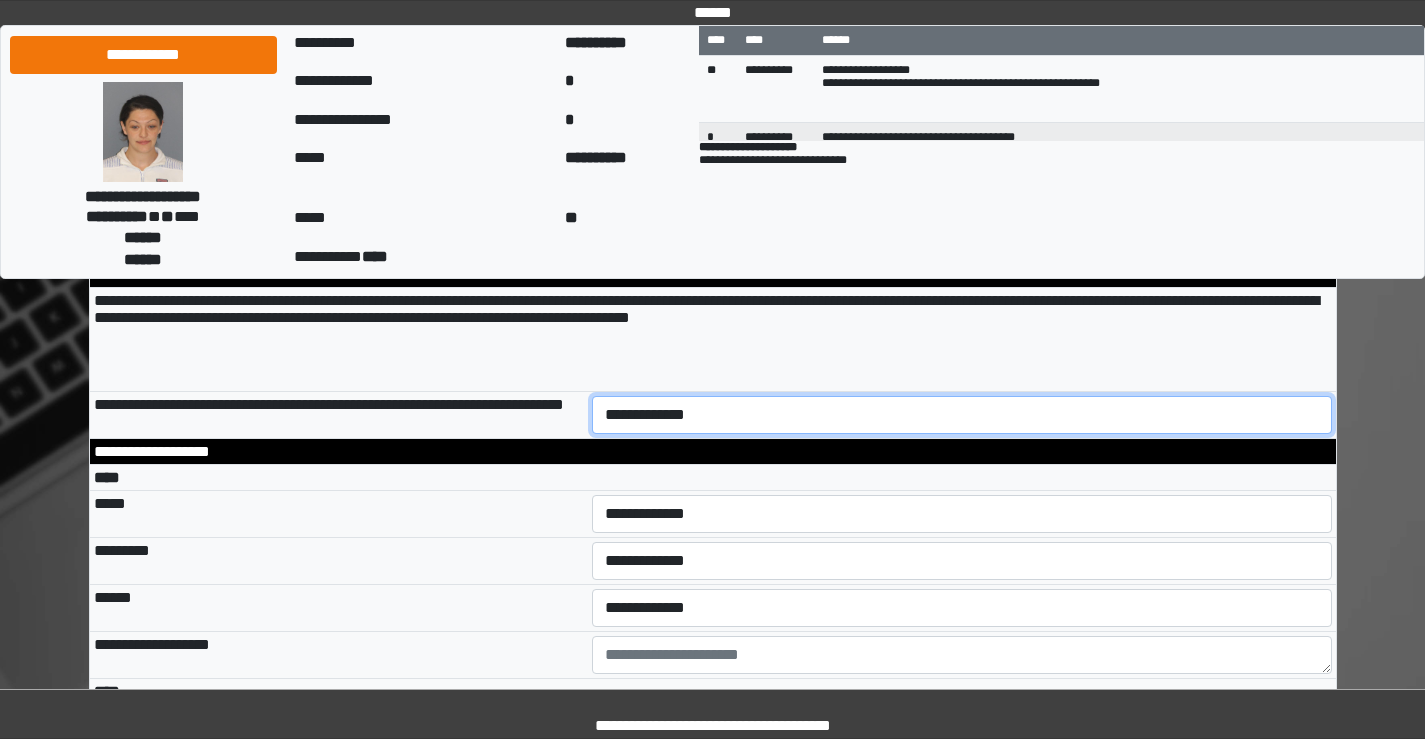 click on "**********" at bounding box center (962, 415) 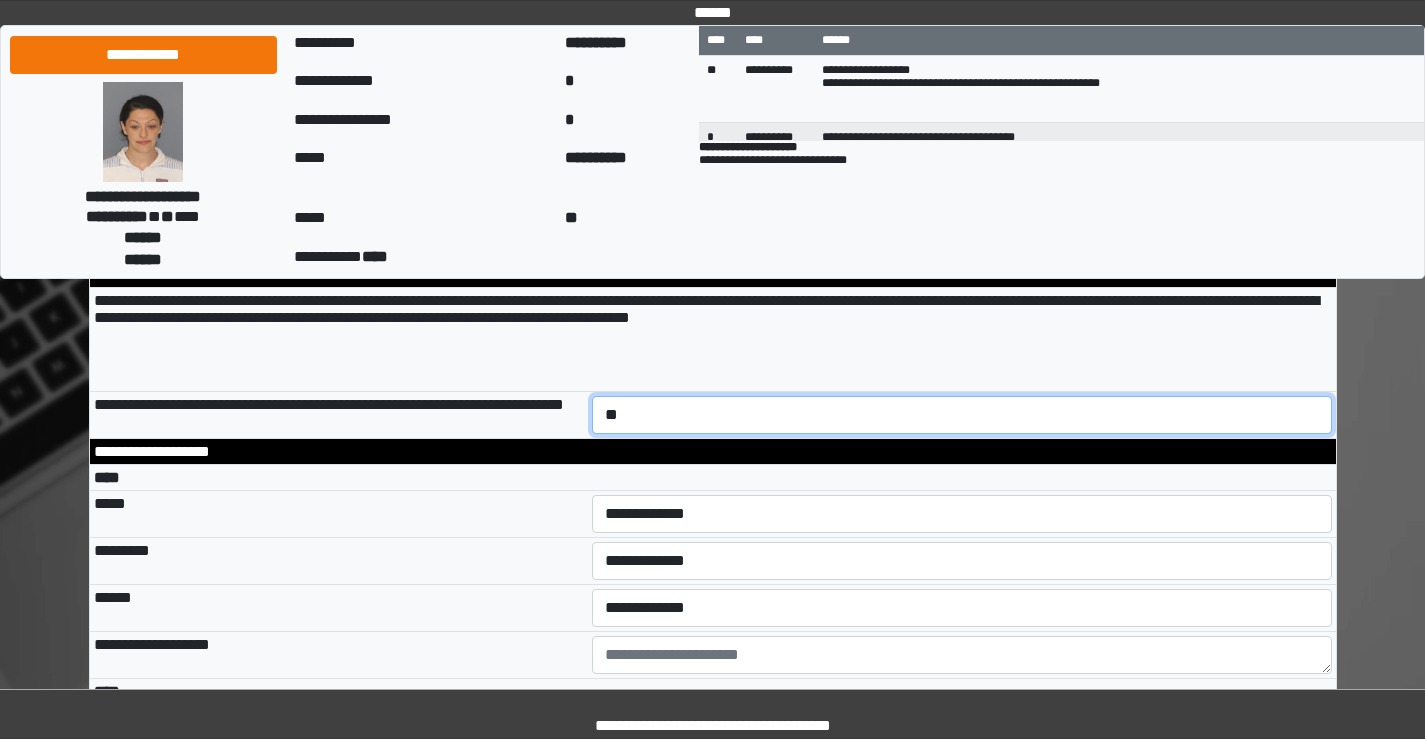 click on "**********" at bounding box center [962, 415] 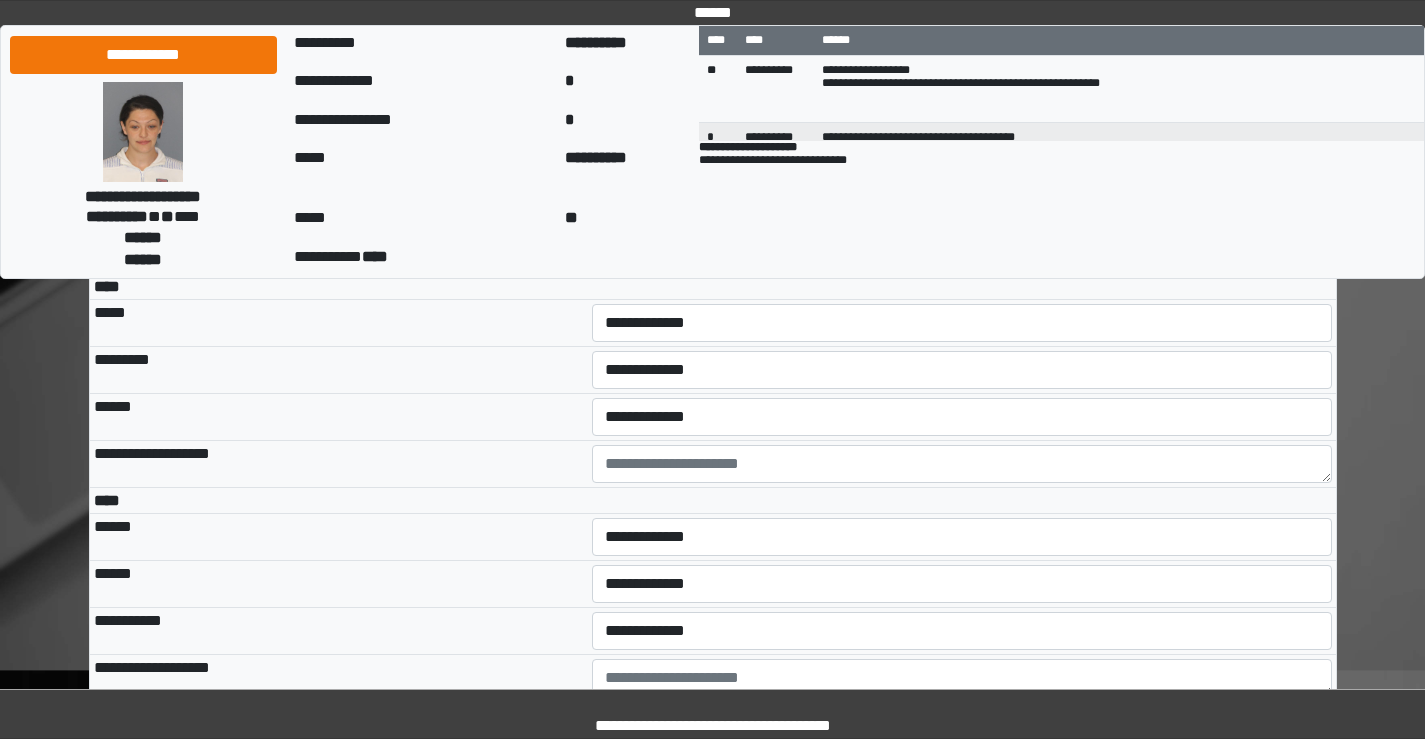 scroll, scrollTop: 3800, scrollLeft: 0, axis: vertical 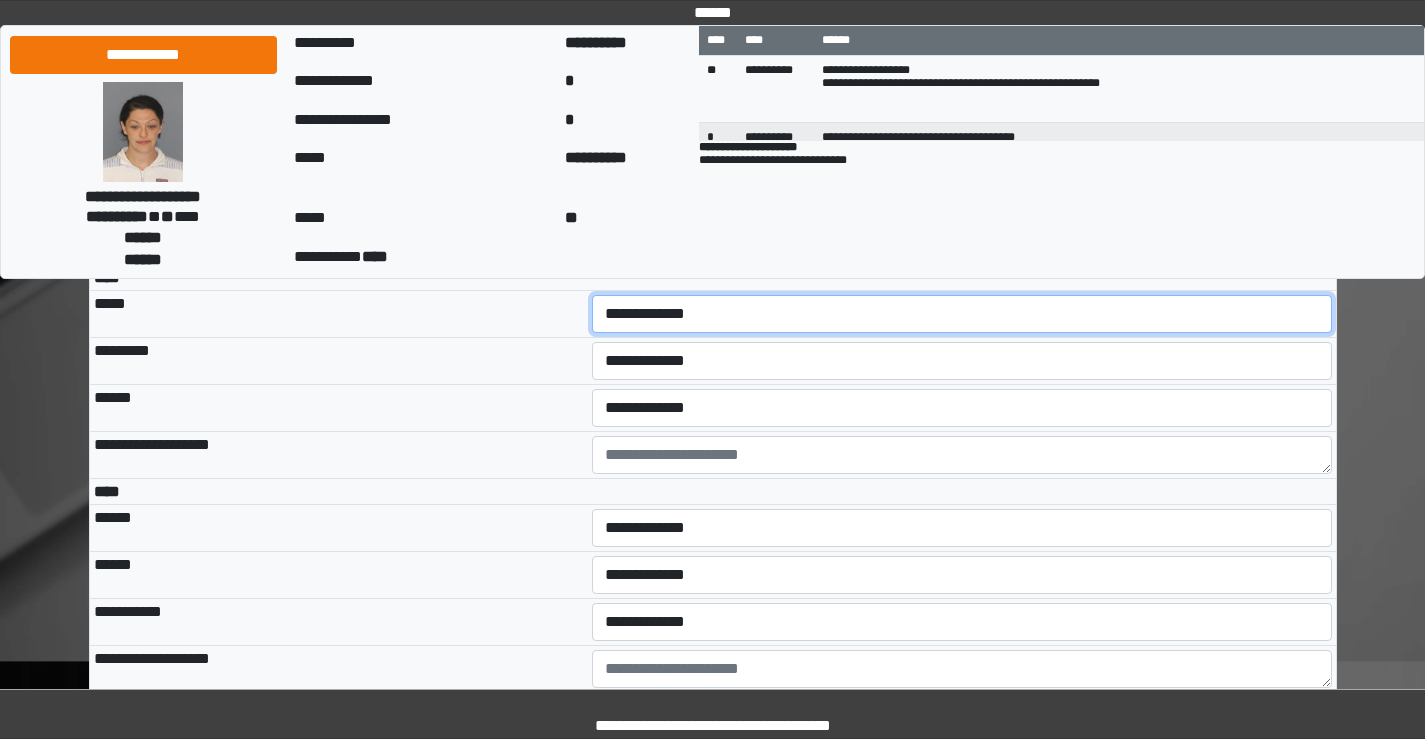 click on "**********" at bounding box center [962, 314] 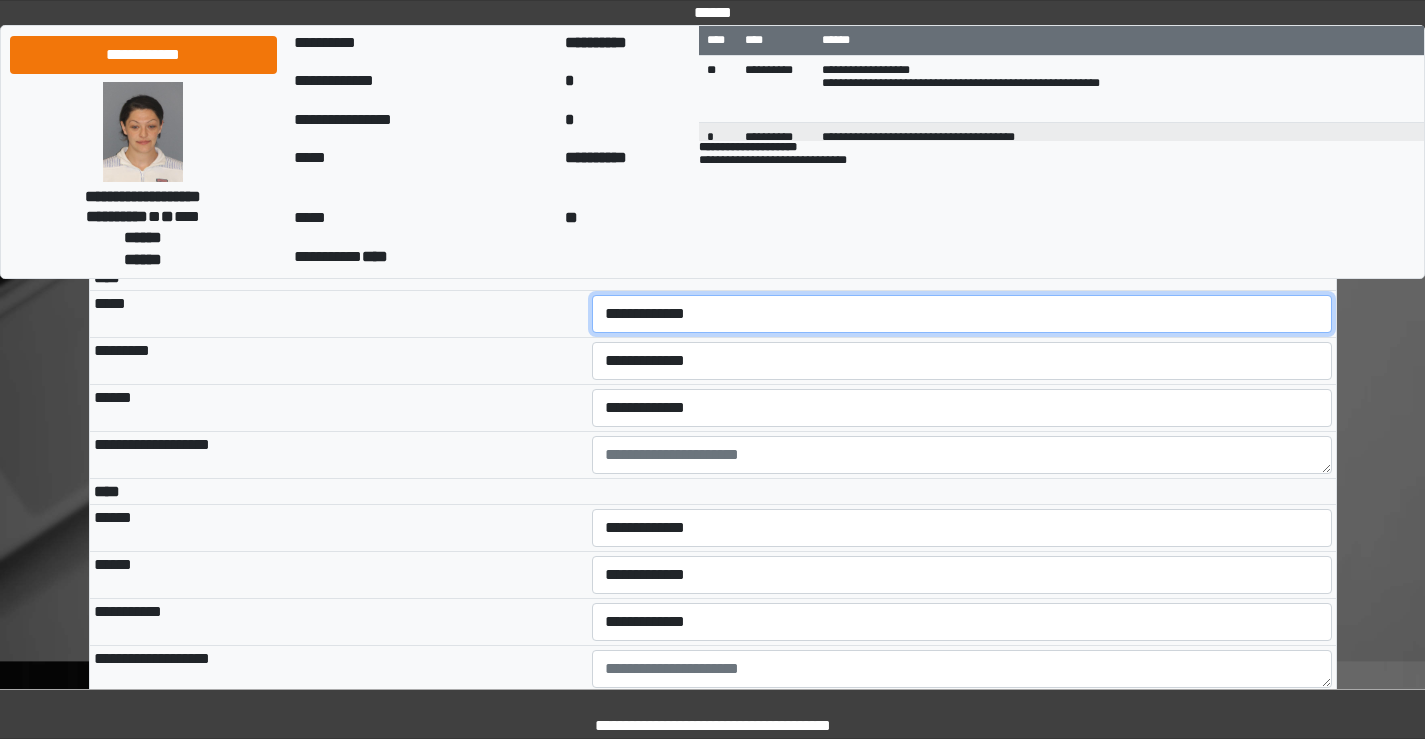 select on "***" 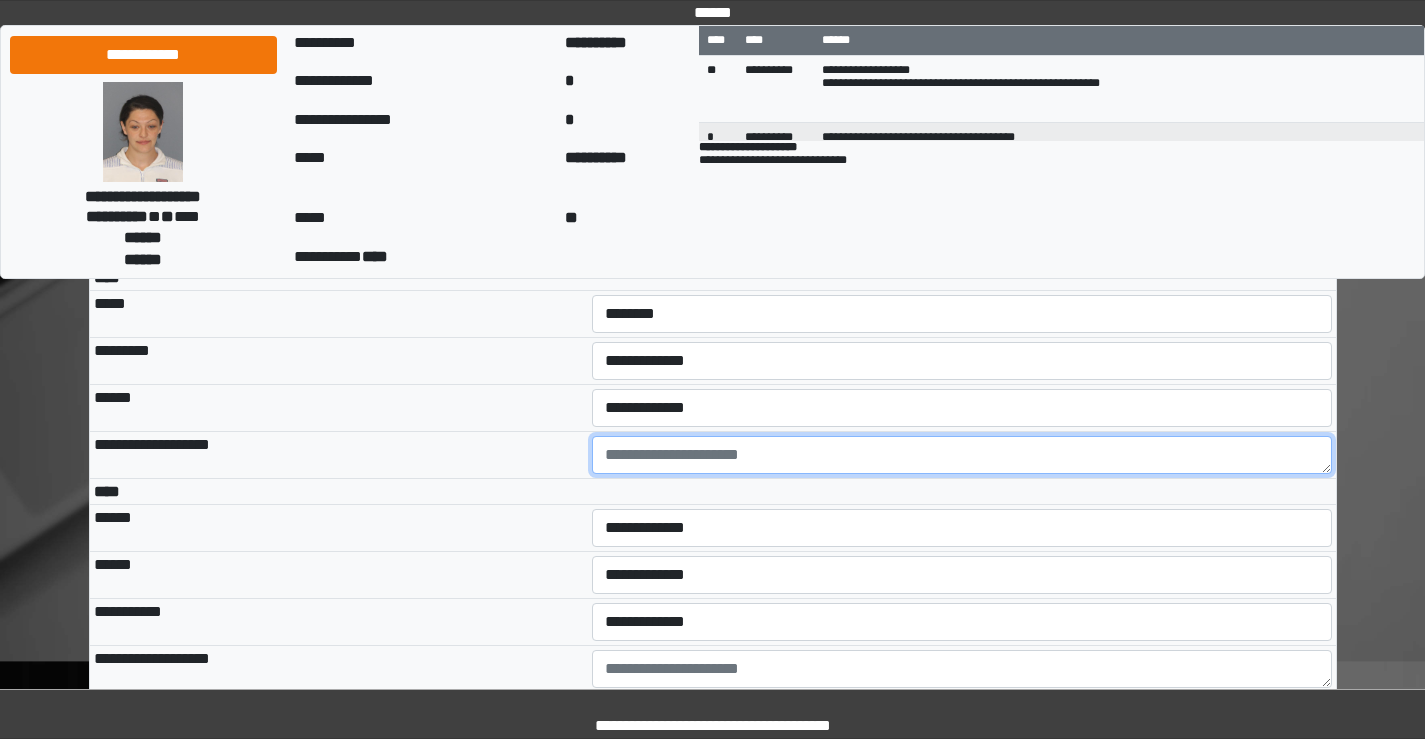 click at bounding box center (962, 455) 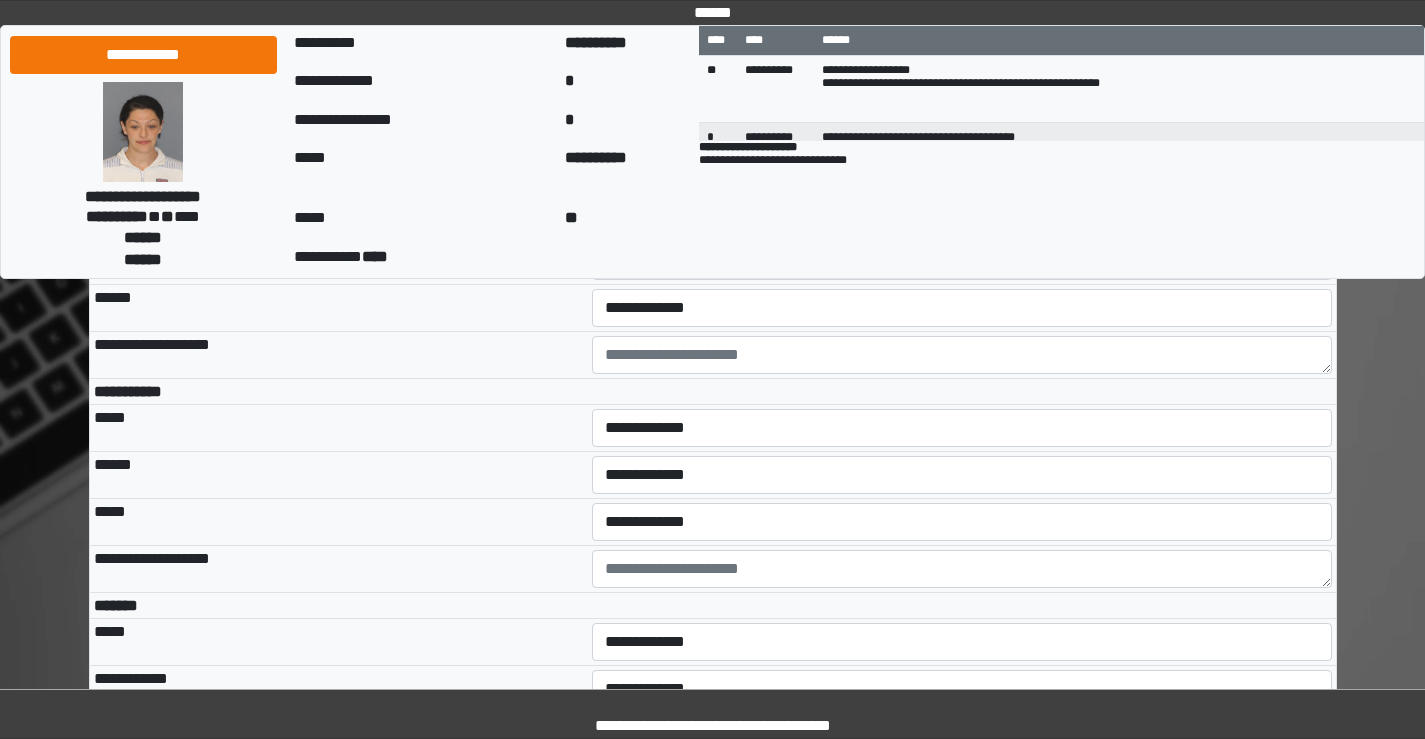 scroll, scrollTop: 5400, scrollLeft: 0, axis: vertical 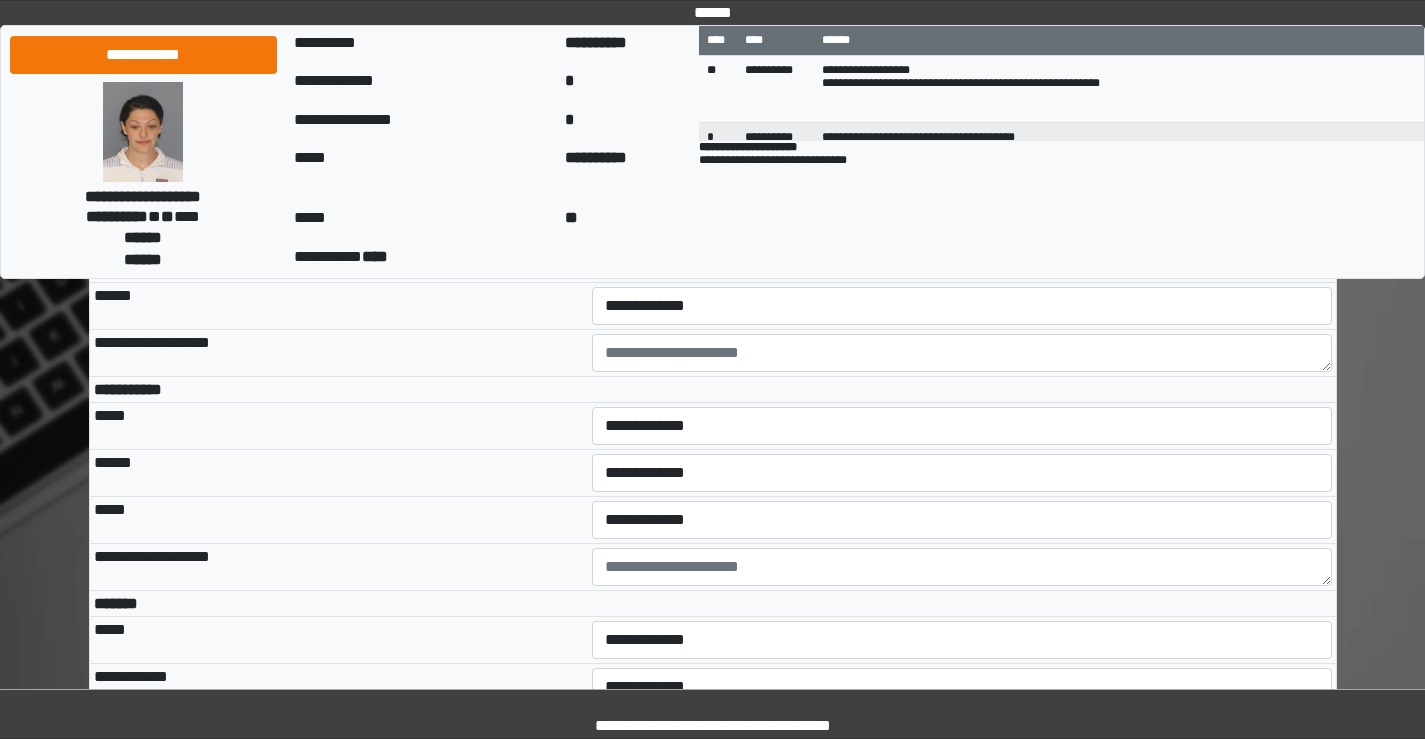 type on "**********" 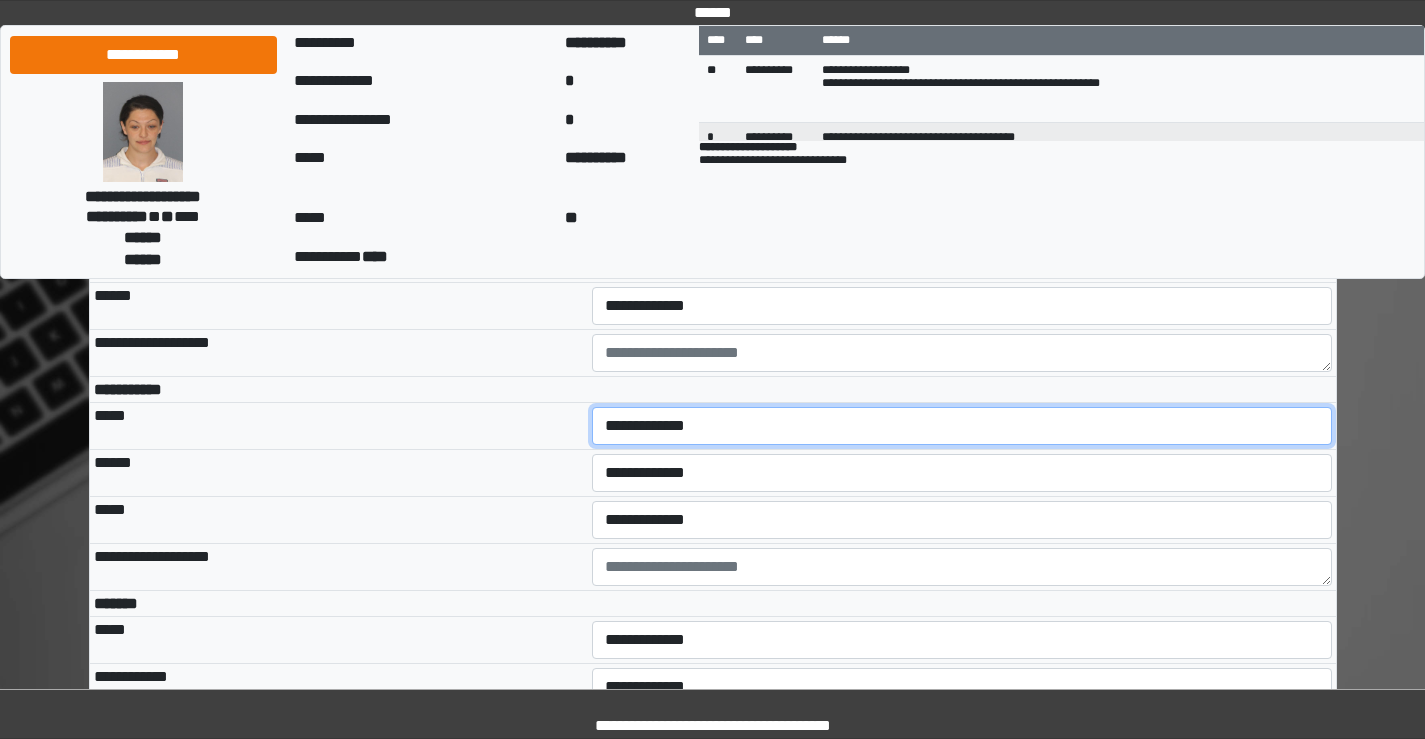 click on "**********" at bounding box center (962, 426) 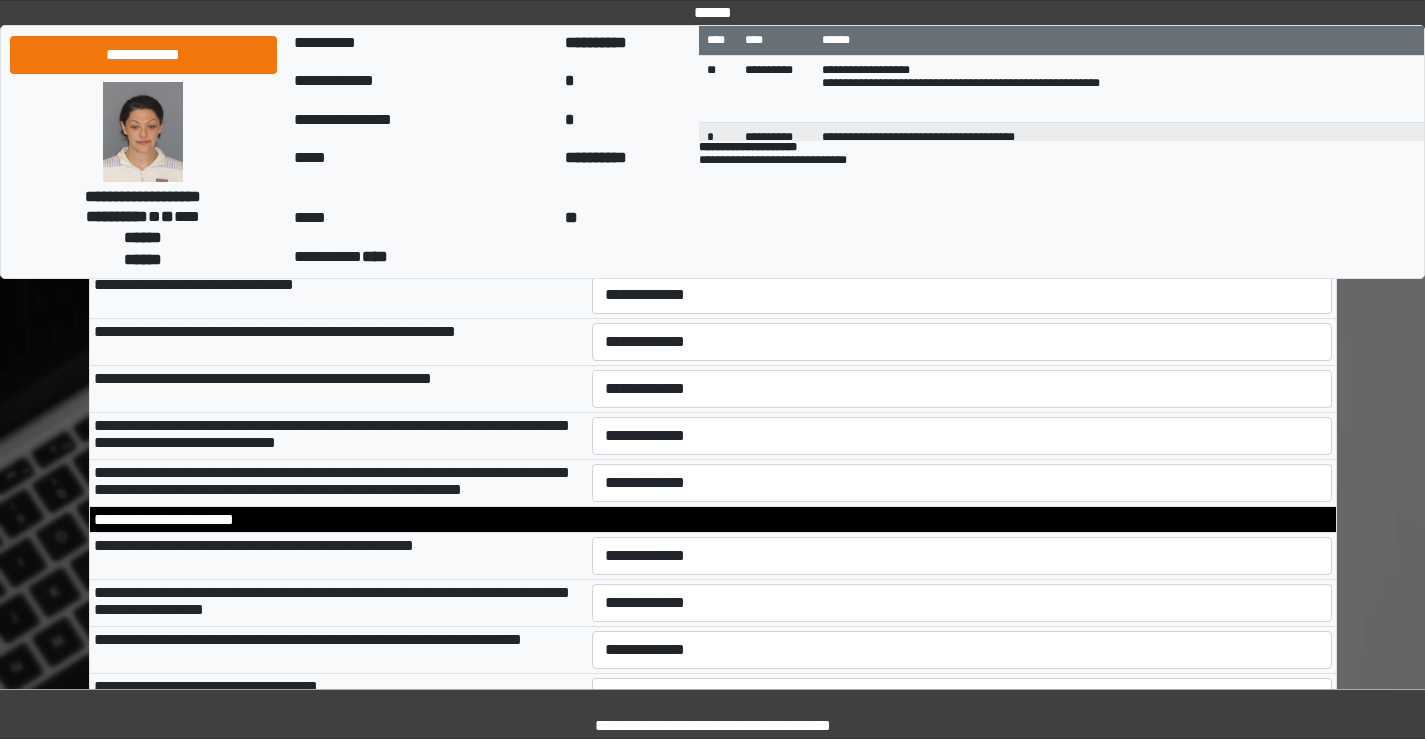 scroll, scrollTop: 6100, scrollLeft: 0, axis: vertical 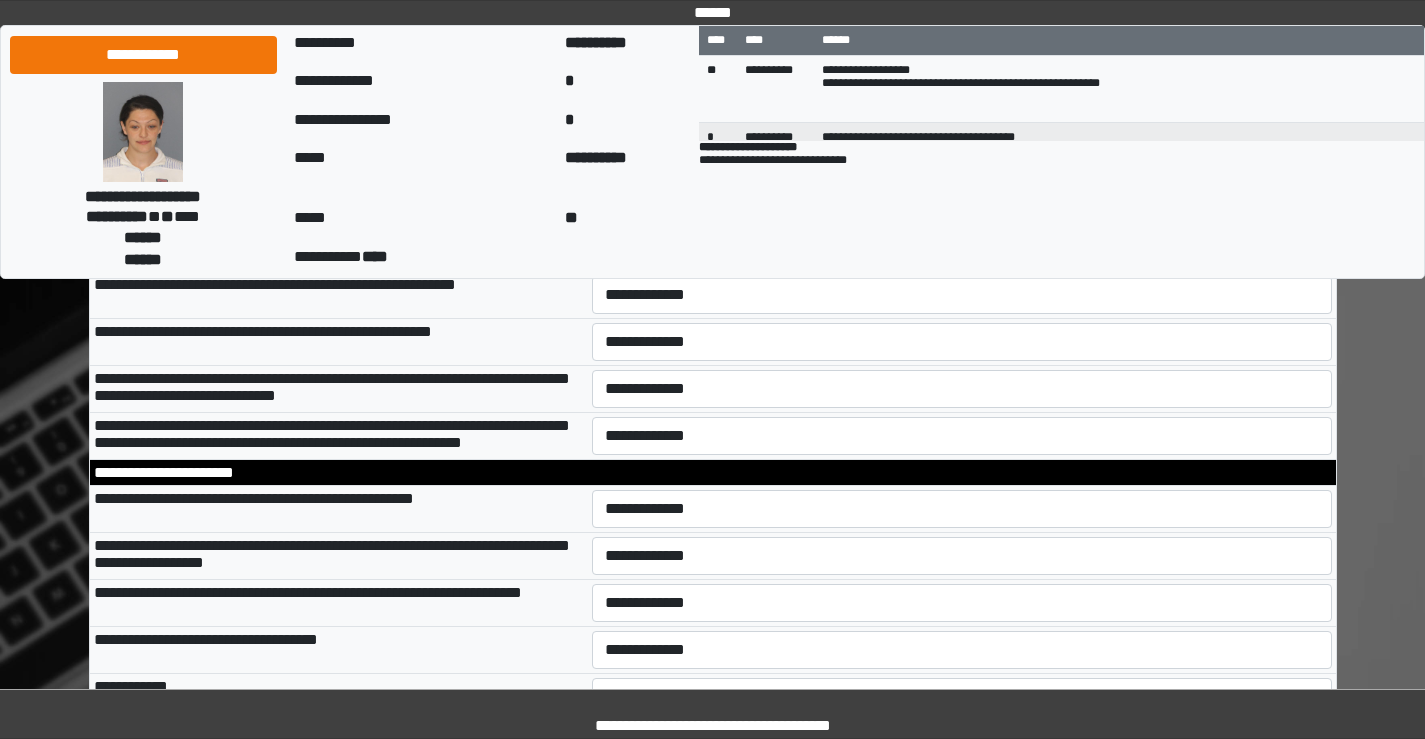 click on "**********" at bounding box center [962, 154] 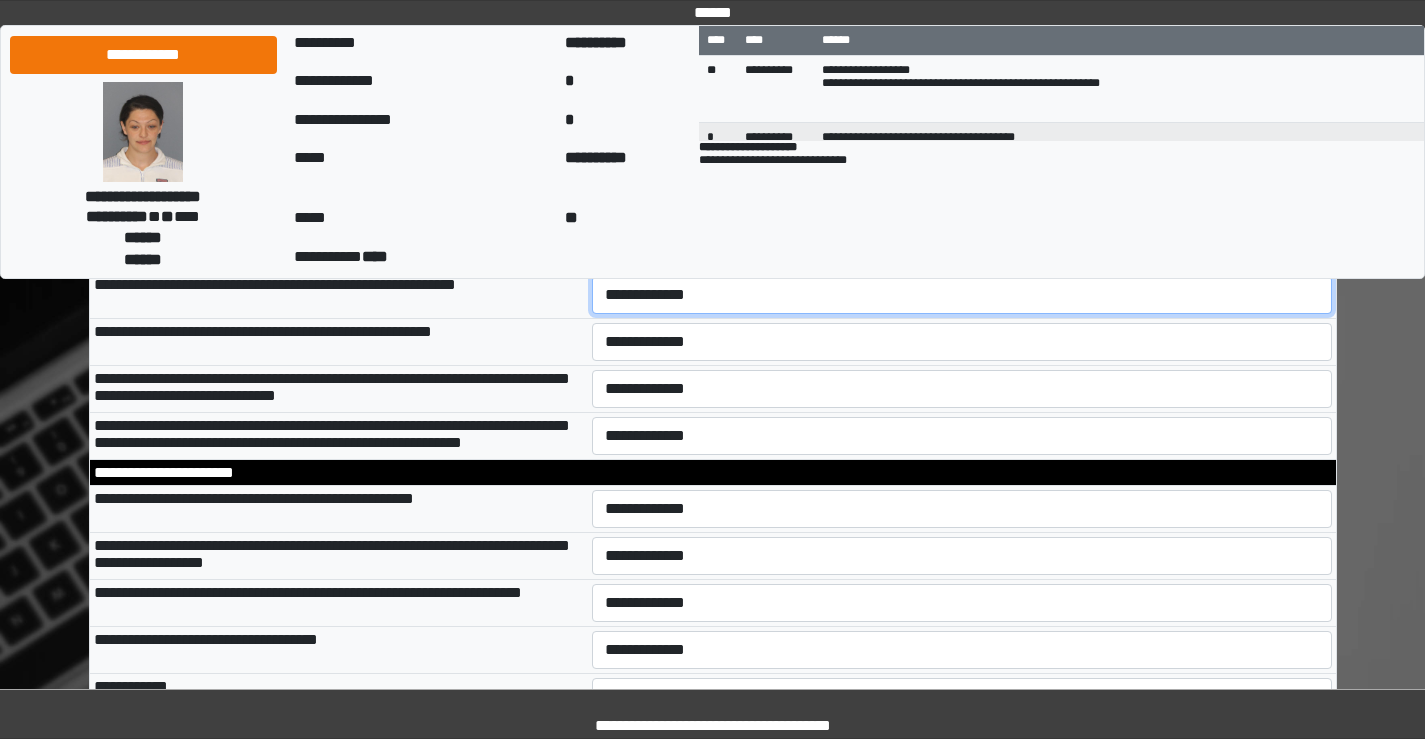 click on "**********" at bounding box center (962, 295) 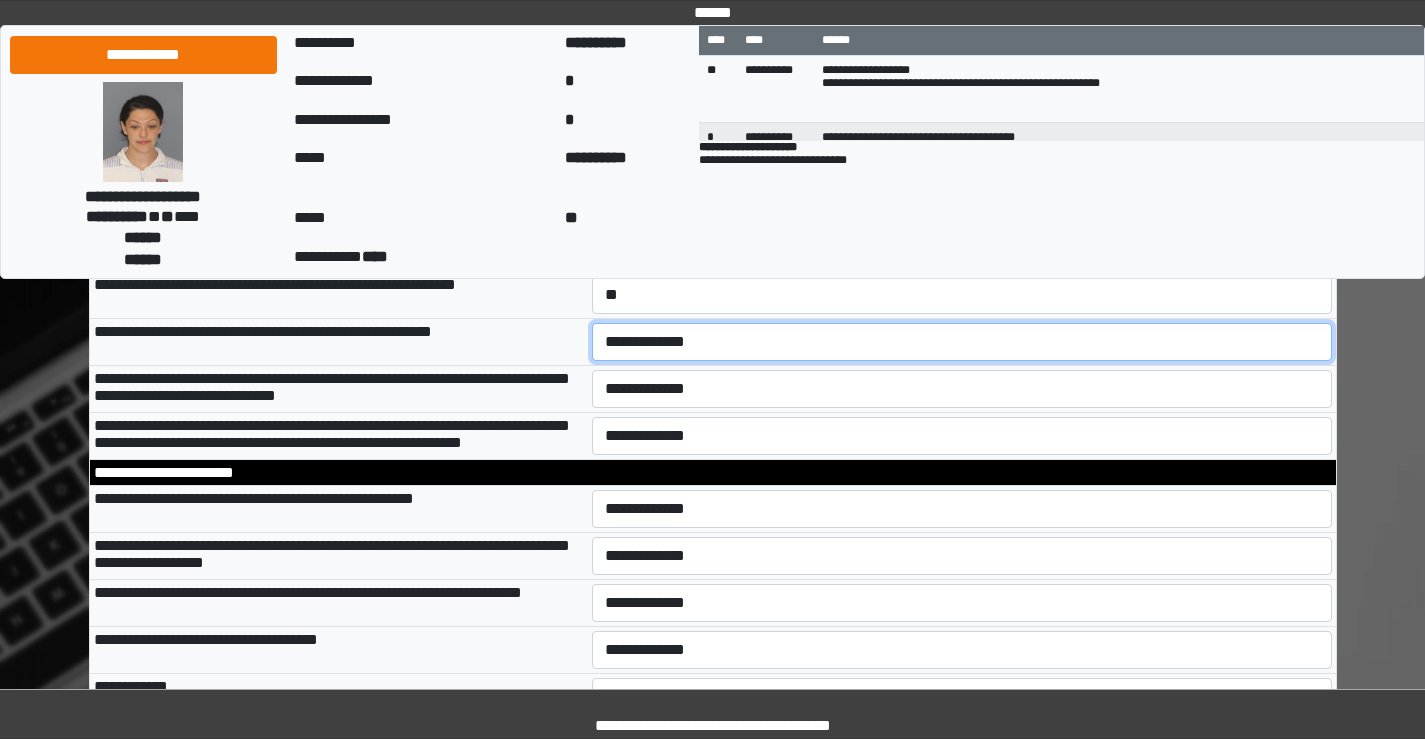 click on "**********" at bounding box center [962, 342] 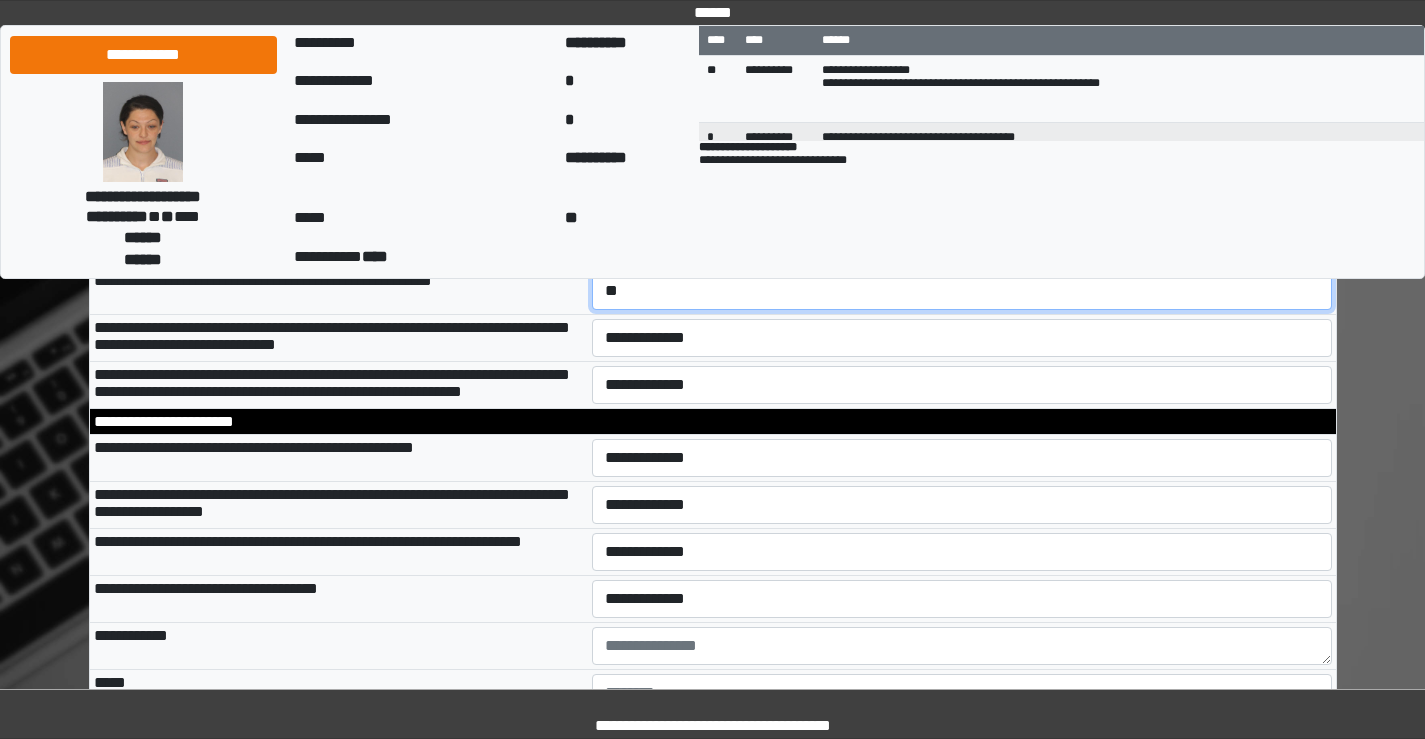 scroll, scrollTop: 6200, scrollLeft: 0, axis: vertical 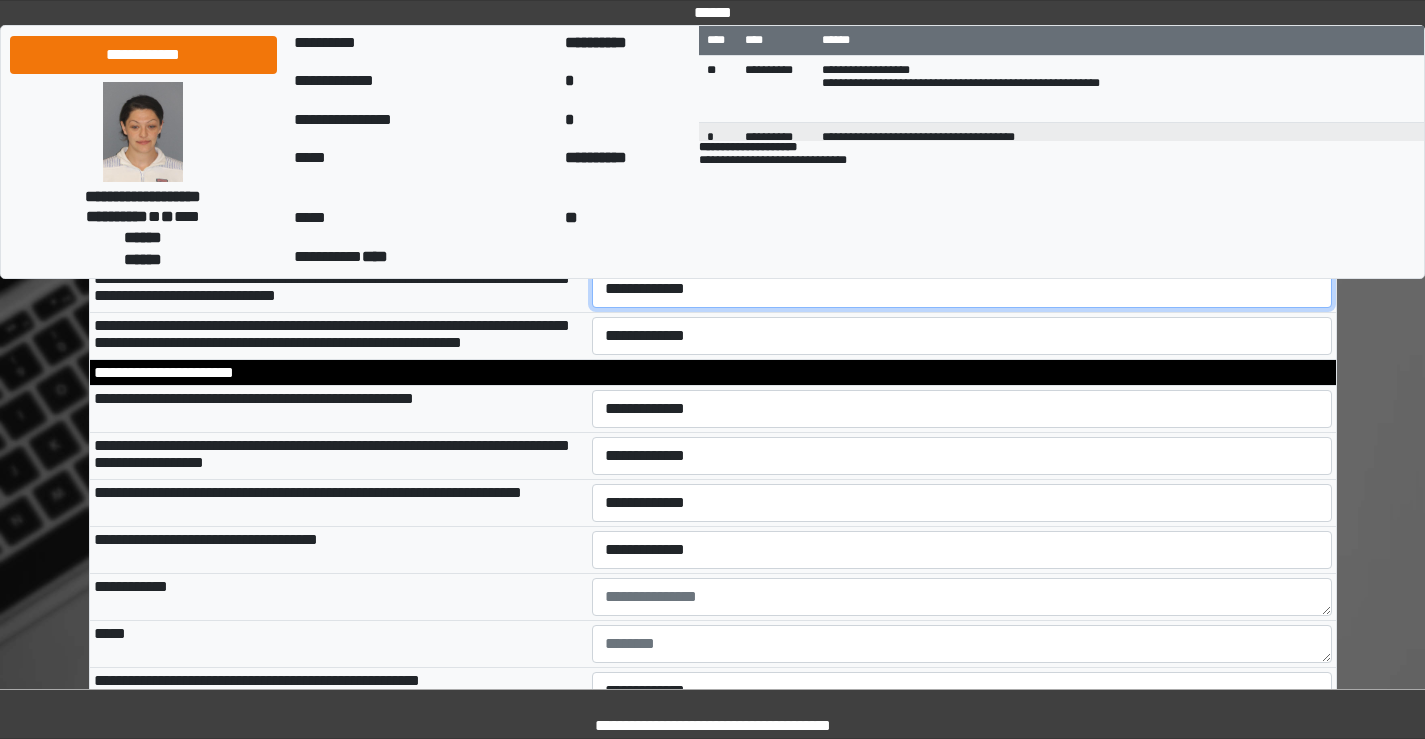 click on "**********" at bounding box center (962, 289) 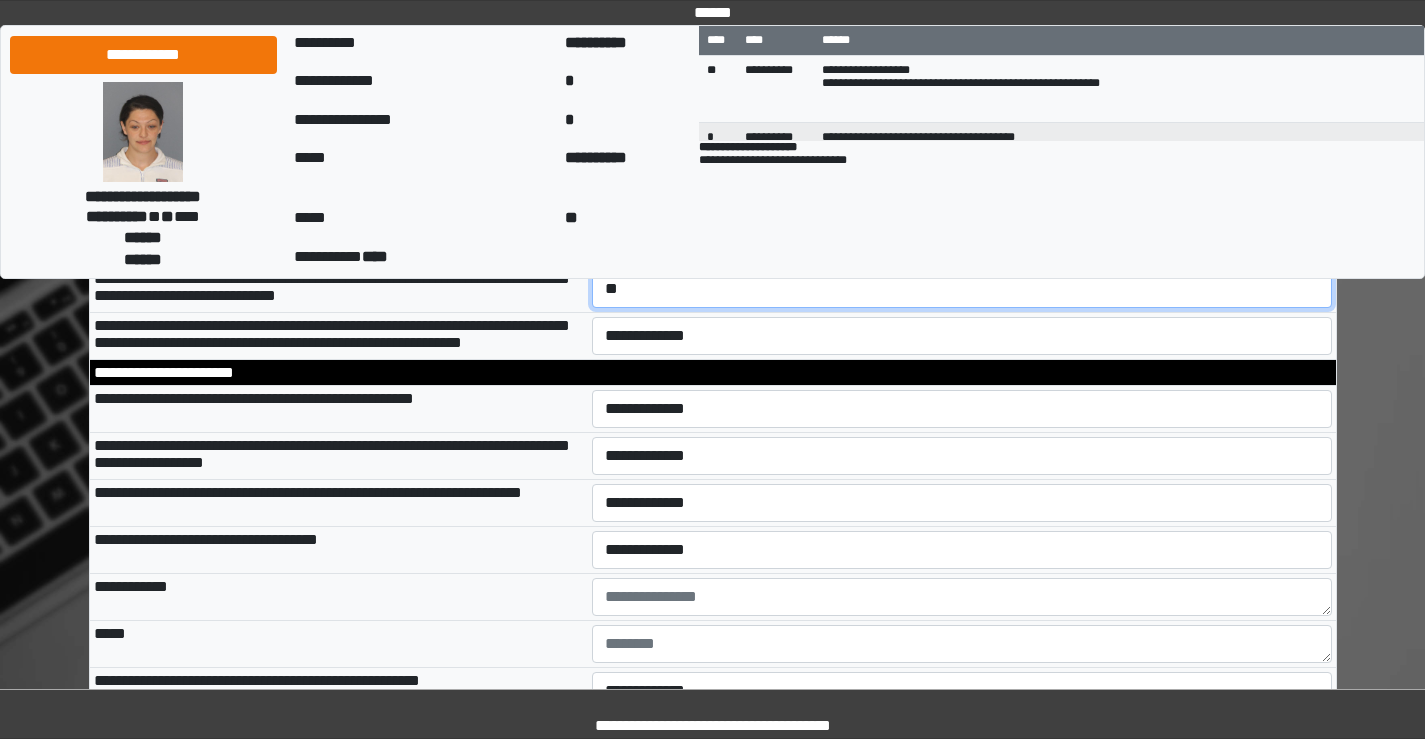 click on "**********" at bounding box center (962, 289) 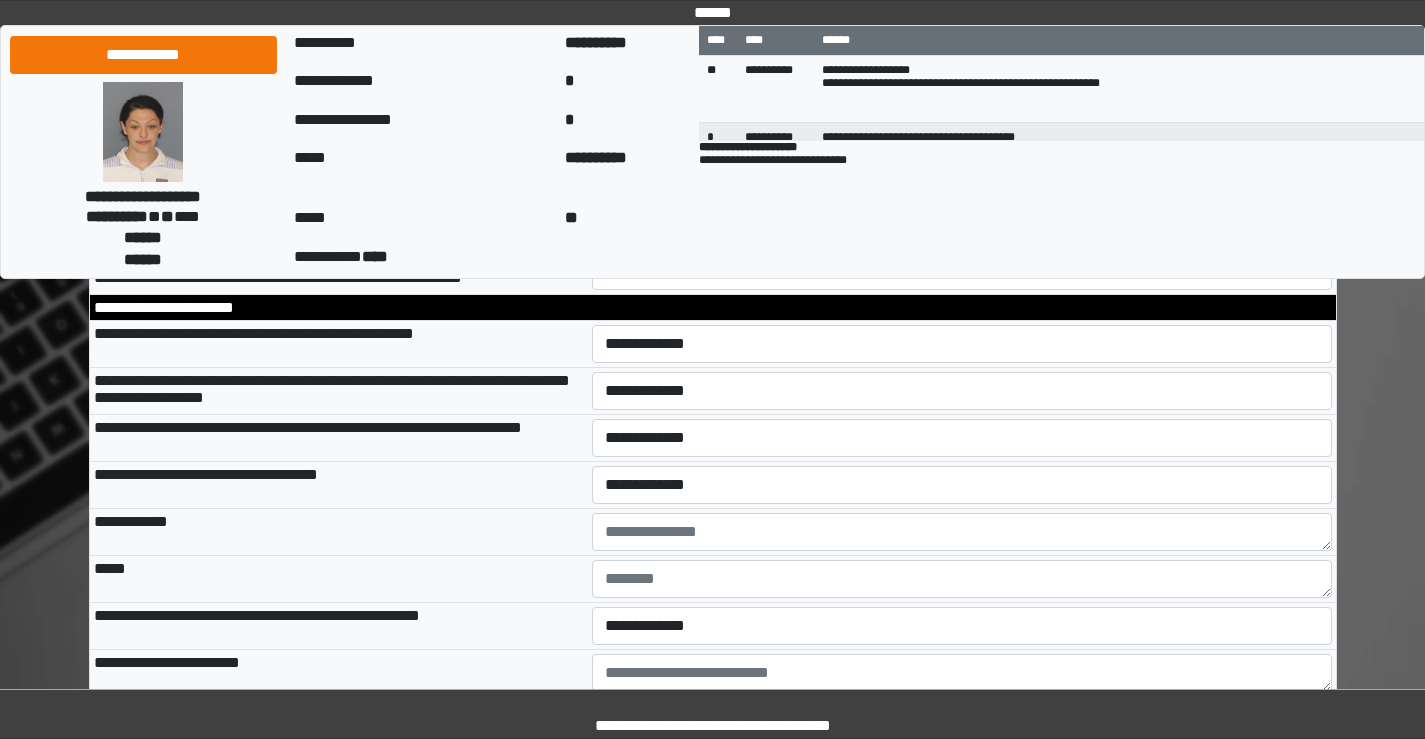 scroll, scrollTop: 6300, scrollLeft: 0, axis: vertical 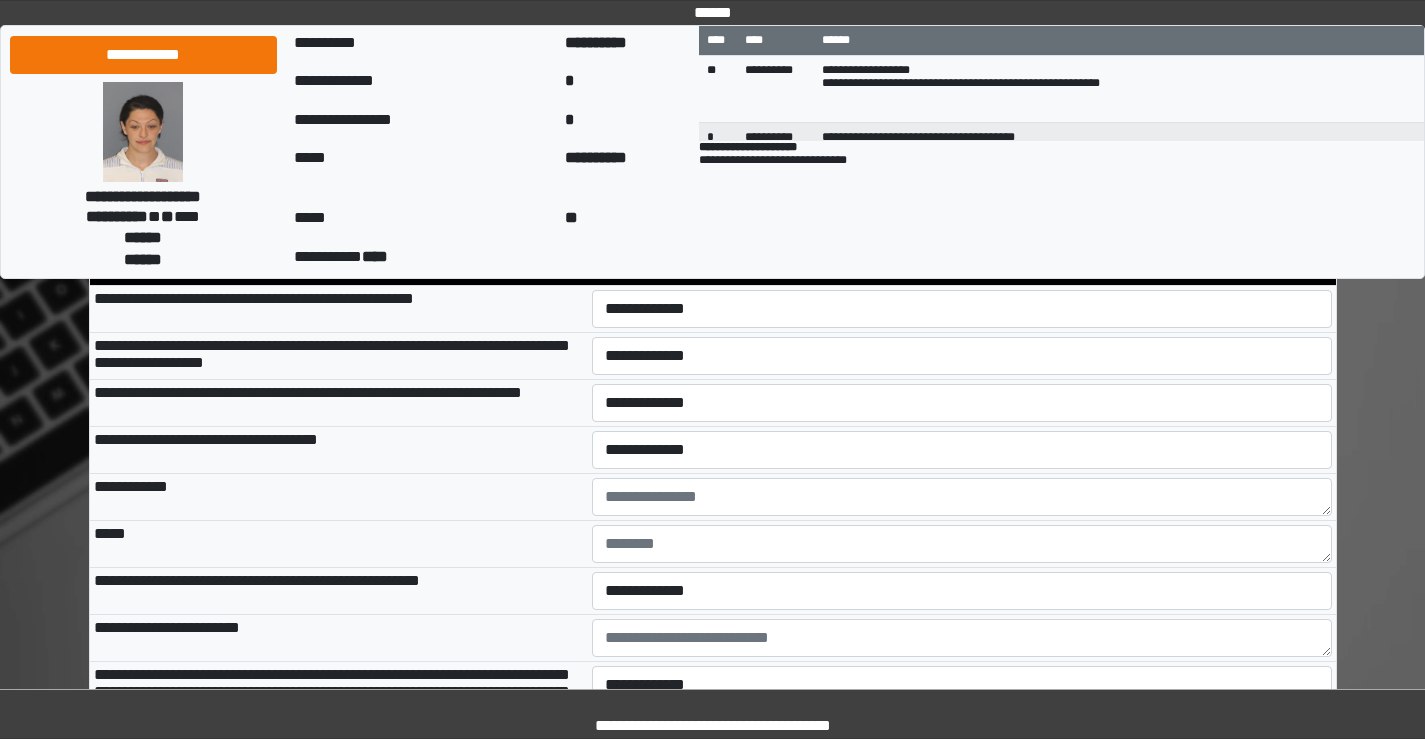 click on "**********" at bounding box center [962, 189] 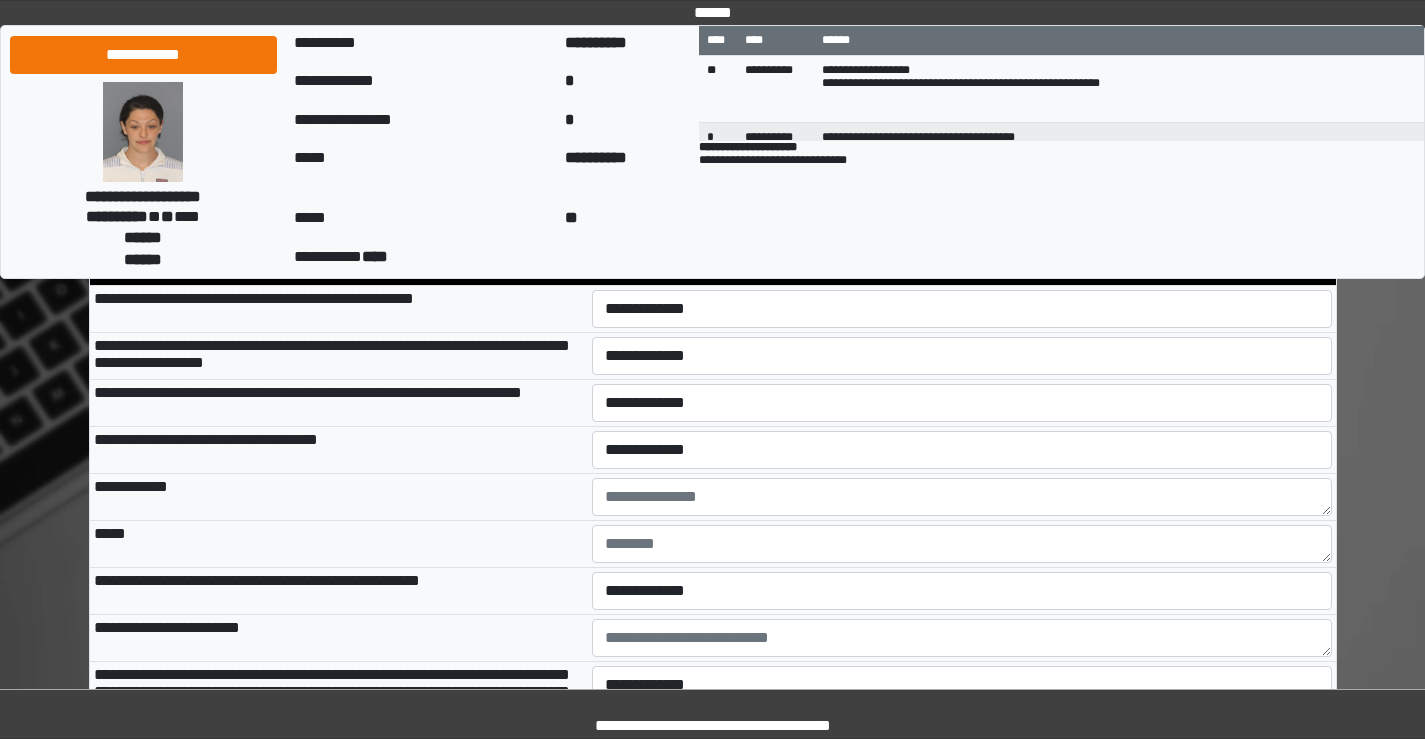 scroll, scrollTop: 6400, scrollLeft: 0, axis: vertical 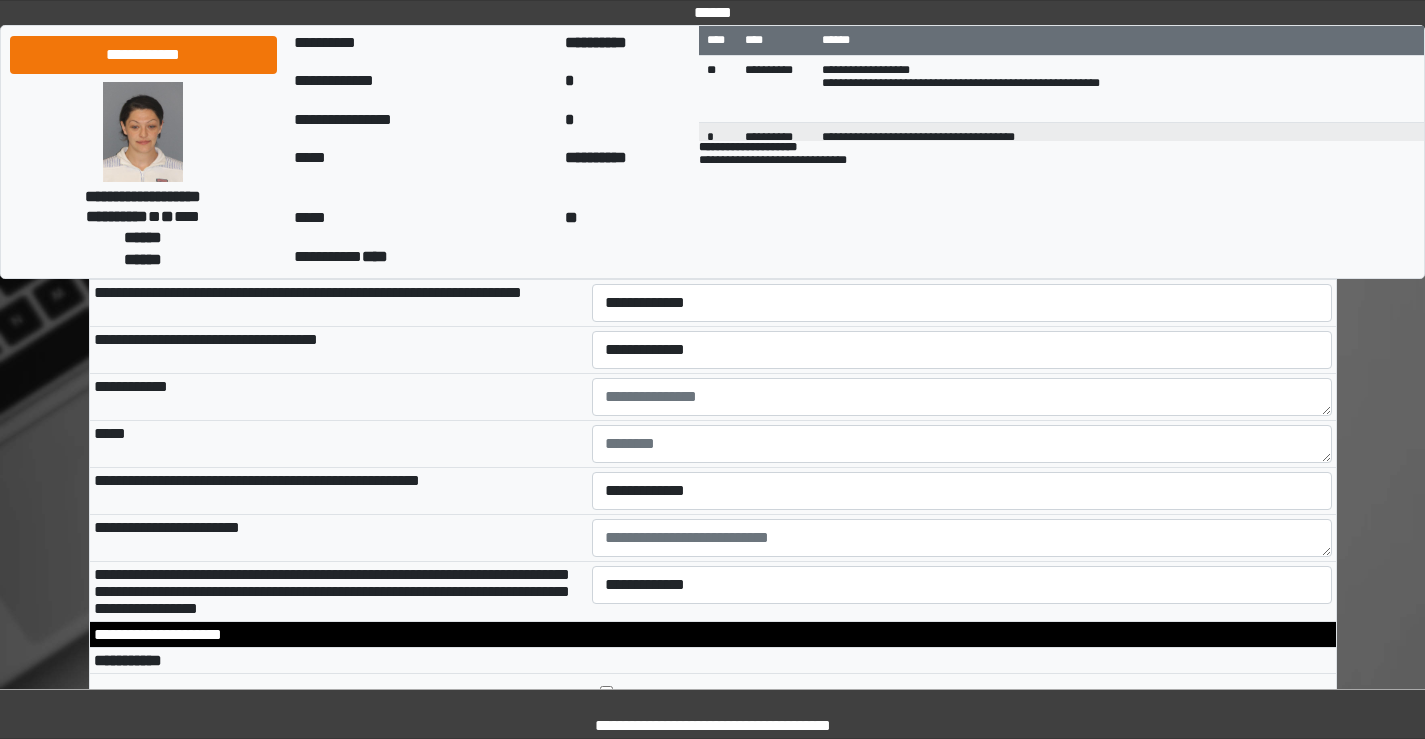 click on "**********" at bounding box center [962, 209] 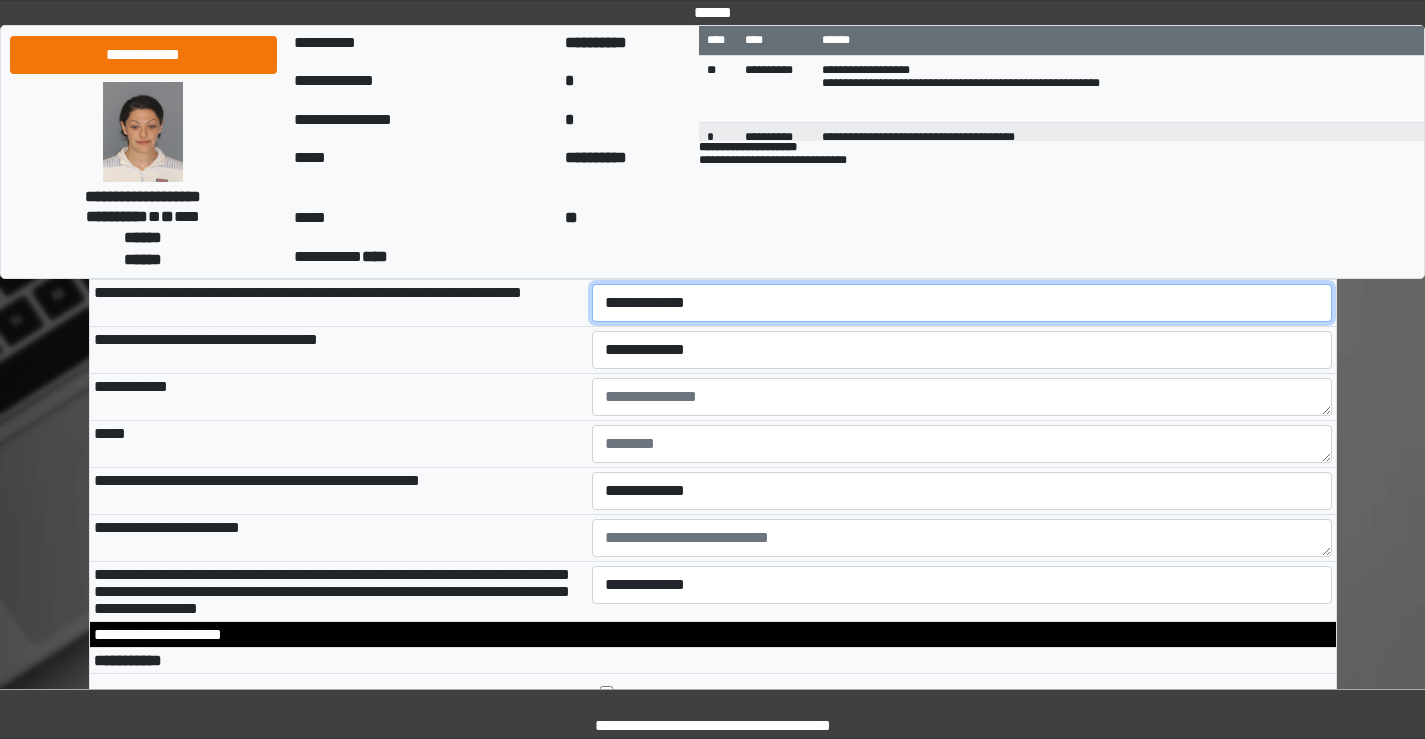 click on "**********" at bounding box center [962, 303] 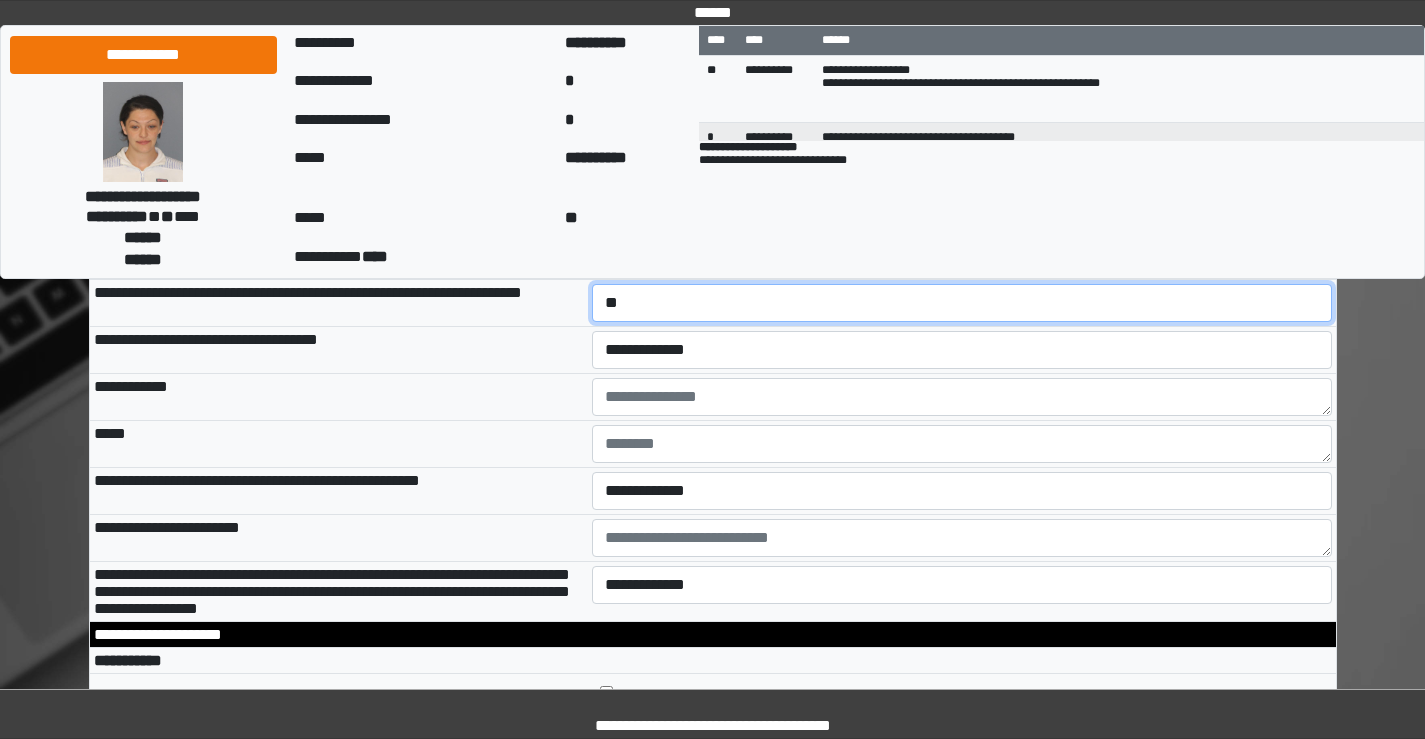 scroll, scrollTop: 6500, scrollLeft: 0, axis: vertical 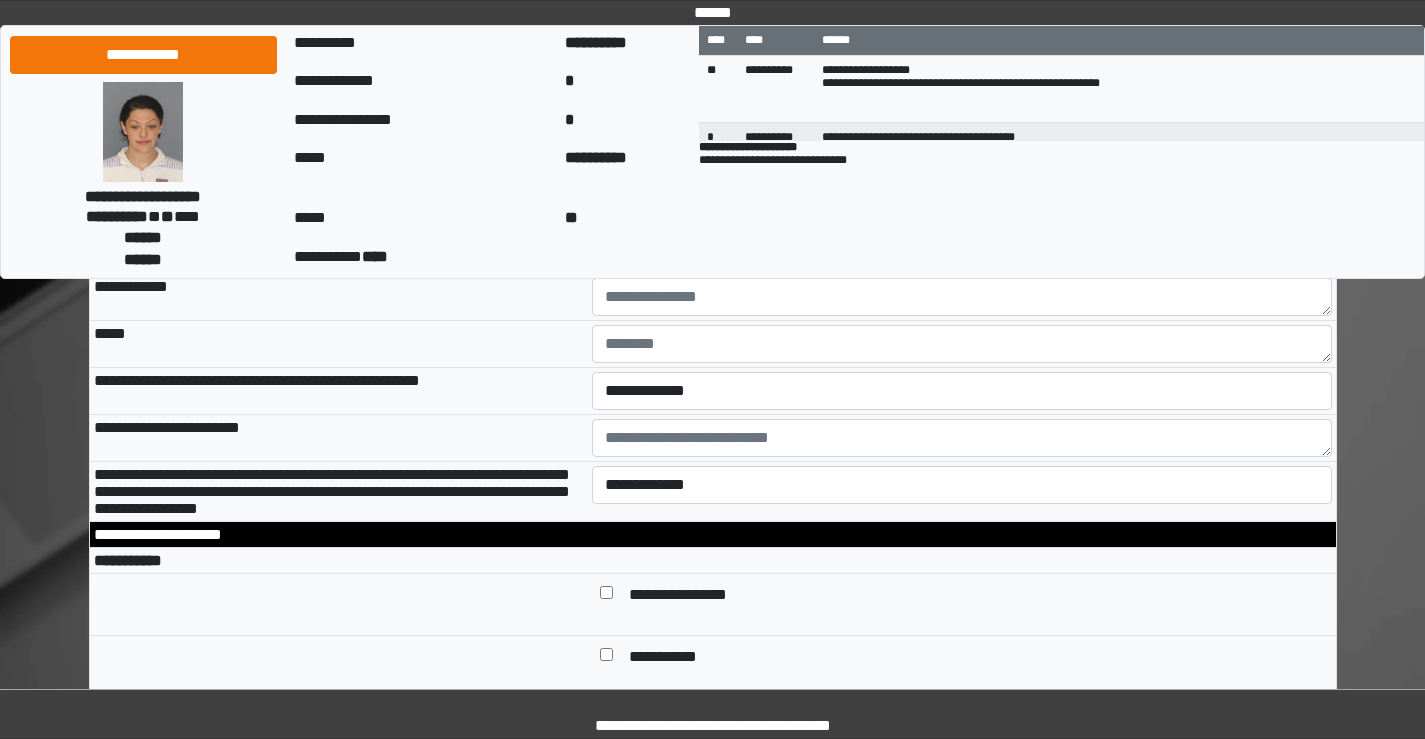 click on "**********" at bounding box center (962, 250) 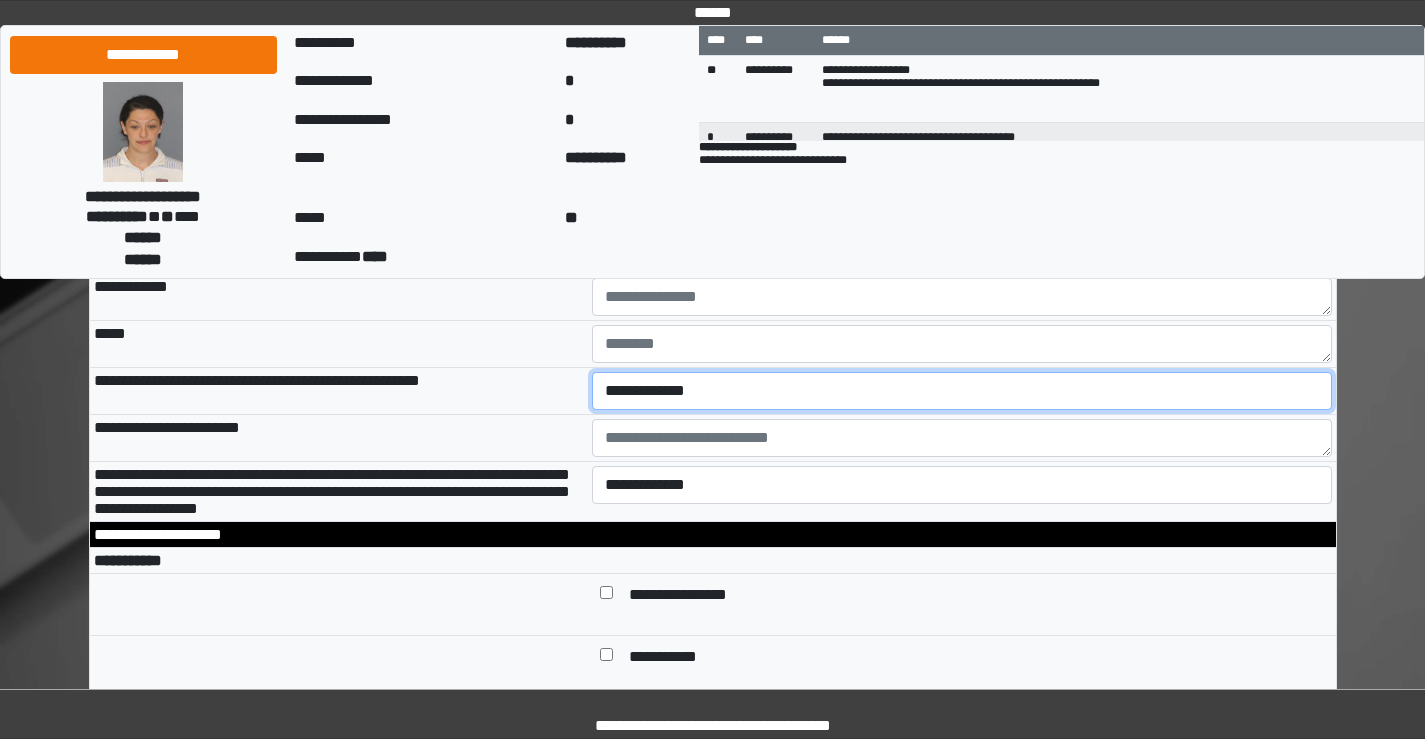 click on "**********" at bounding box center [962, 391] 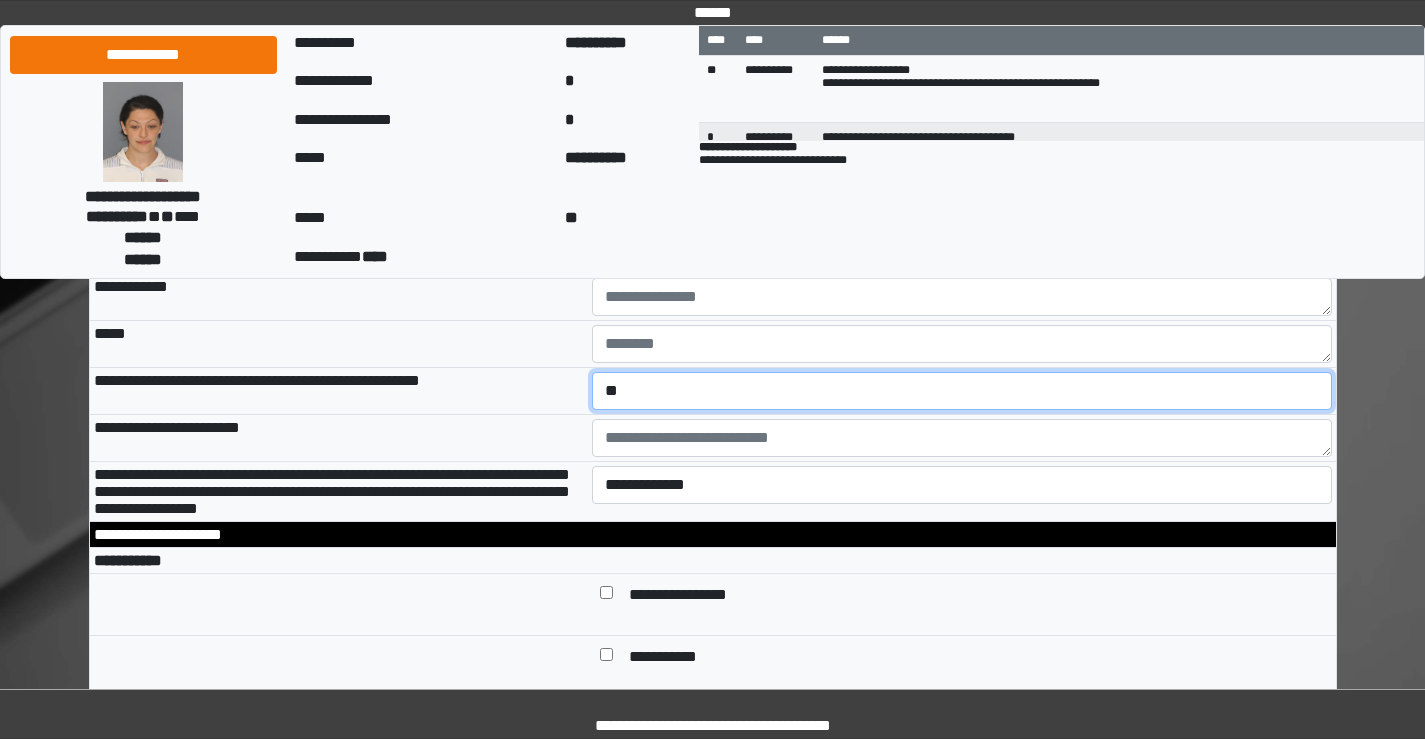 click on "**********" at bounding box center [962, 391] 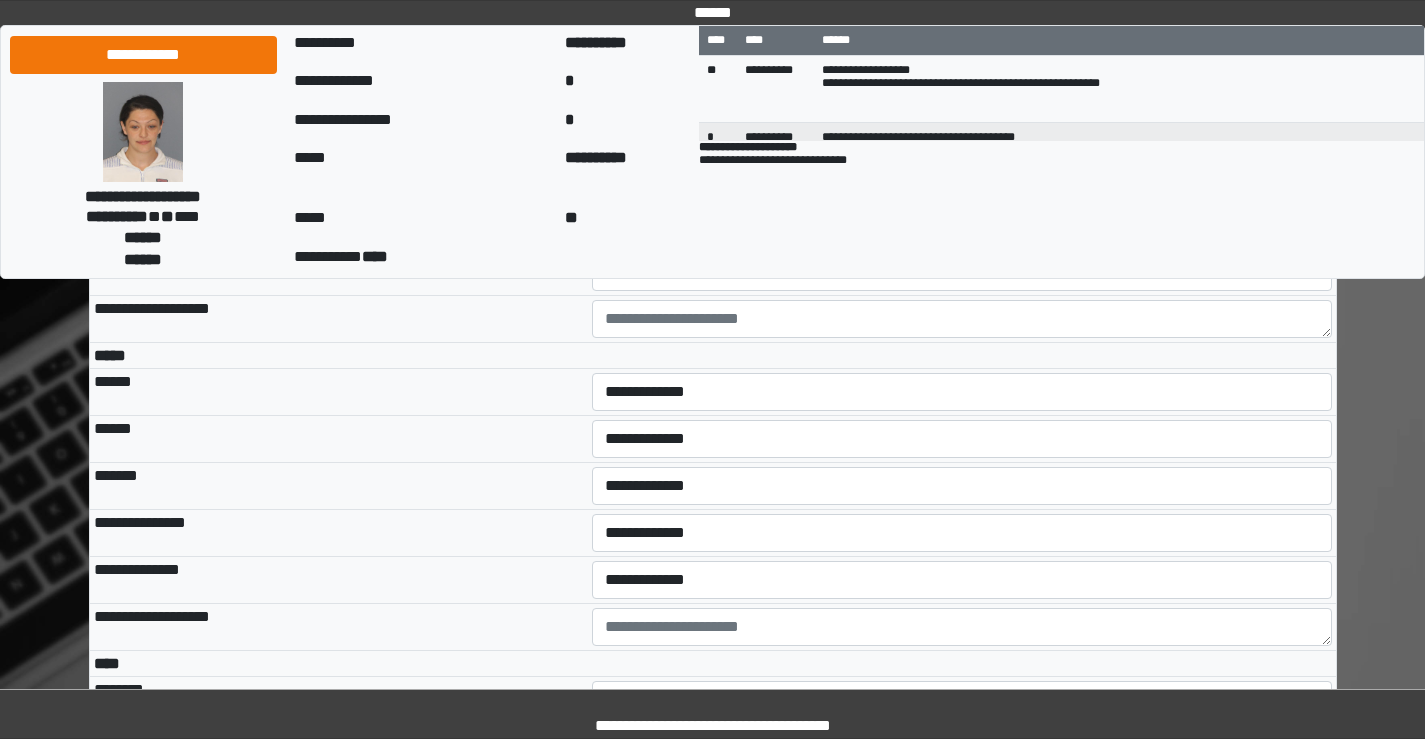 scroll, scrollTop: 4109, scrollLeft: 0, axis: vertical 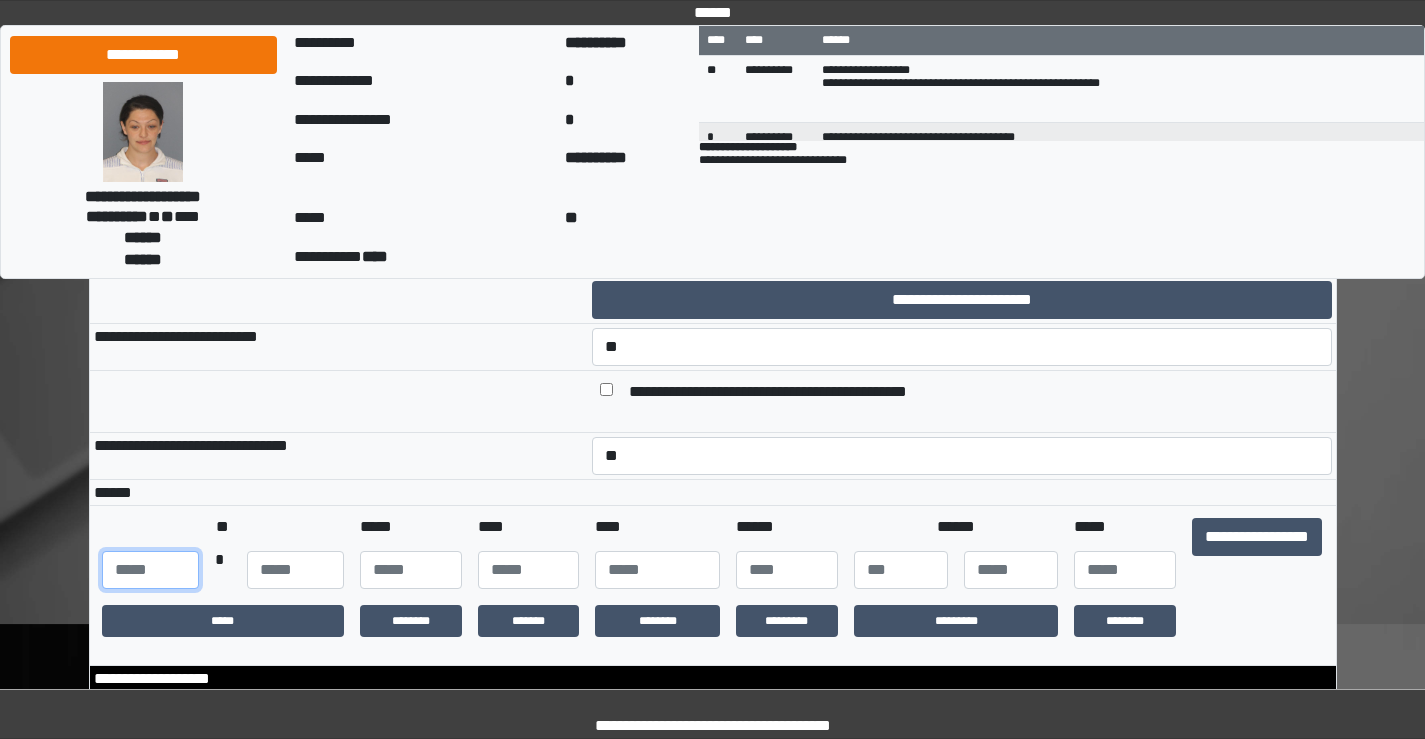 click at bounding box center [150, 570] 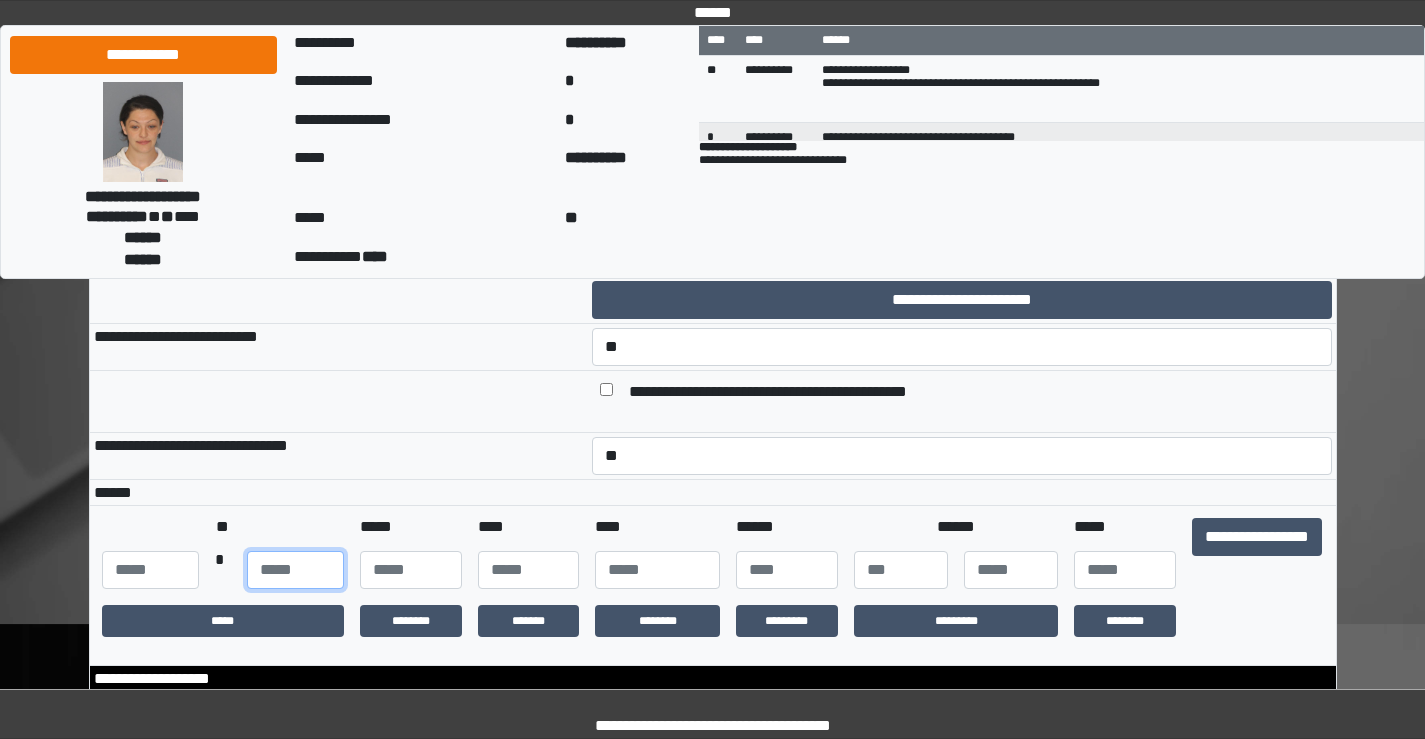 click at bounding box center [295, 570] 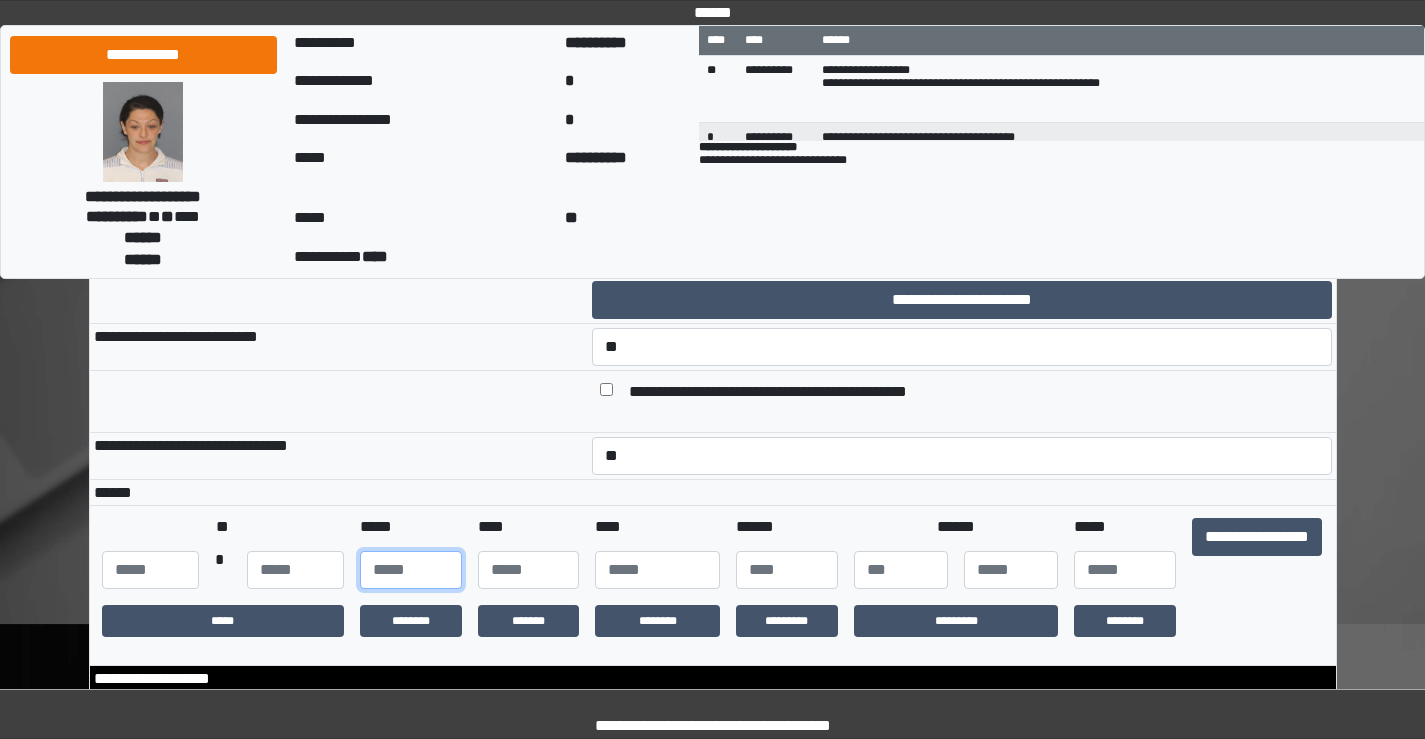 click at bounding box center [411, 570] 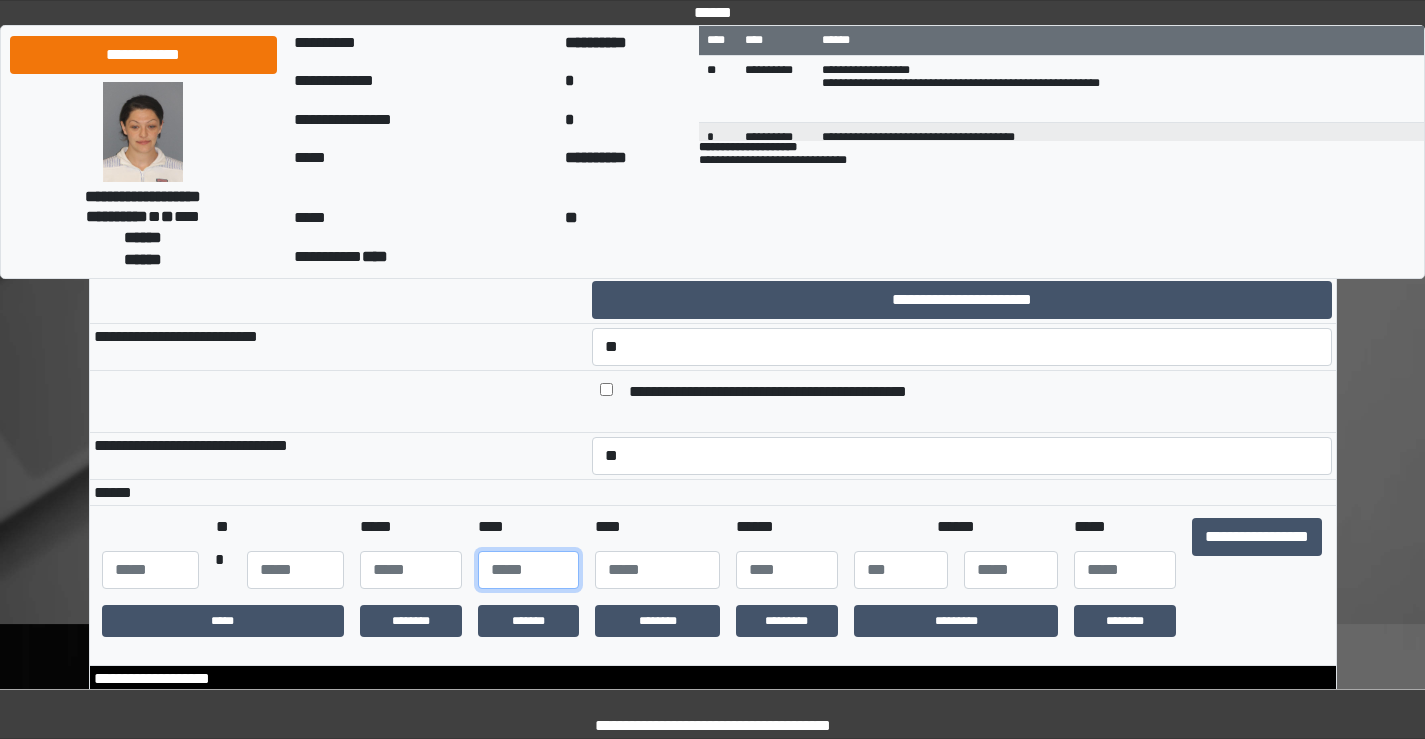 click at bounding box center (529, 570) 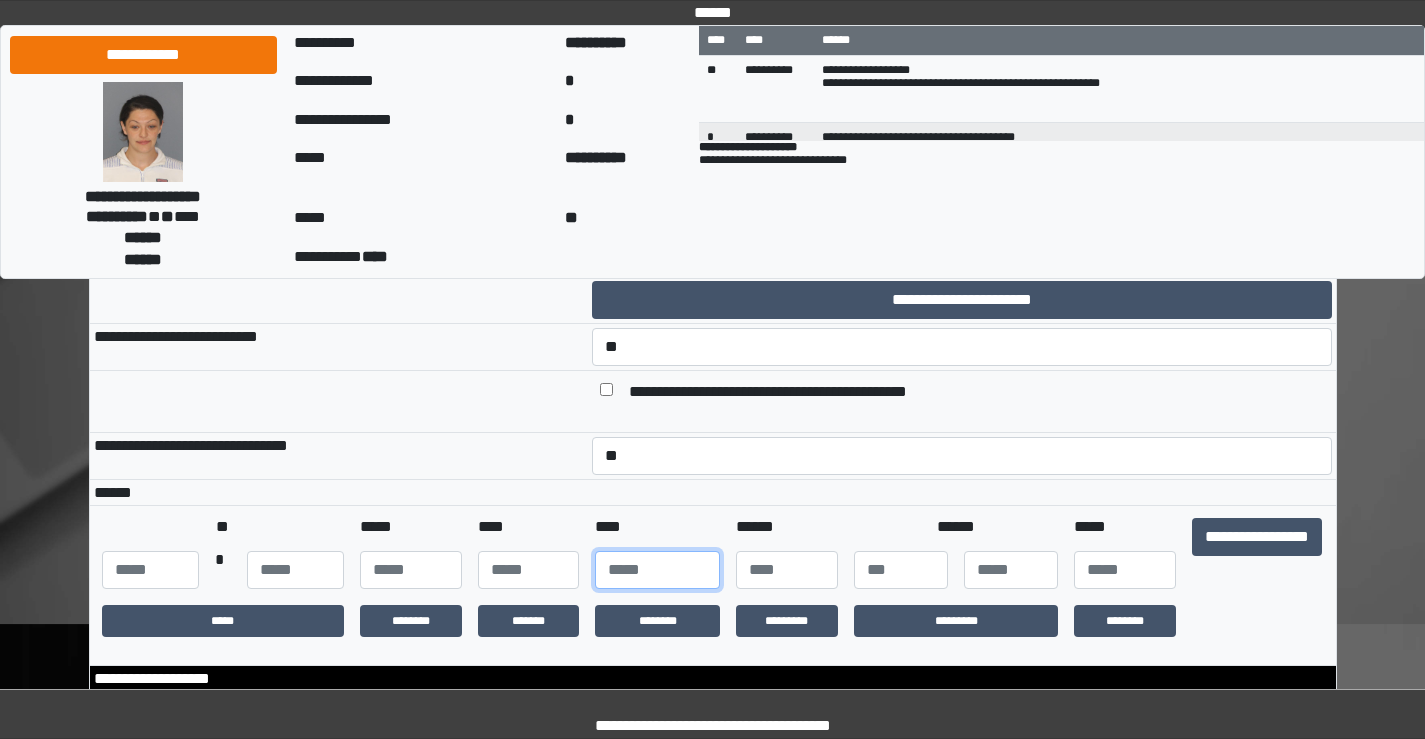 click at bounding box center (657, 570) 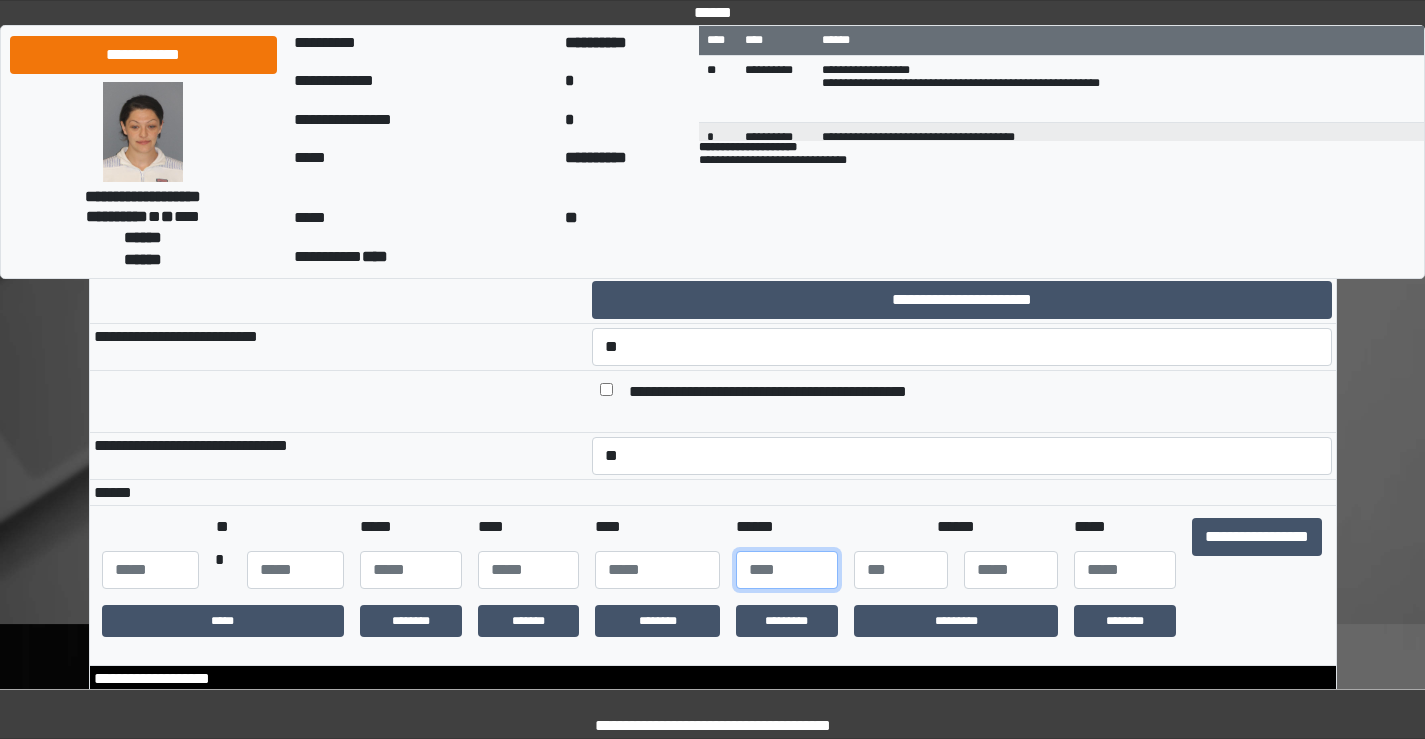 click at bounding box center (787, 570) 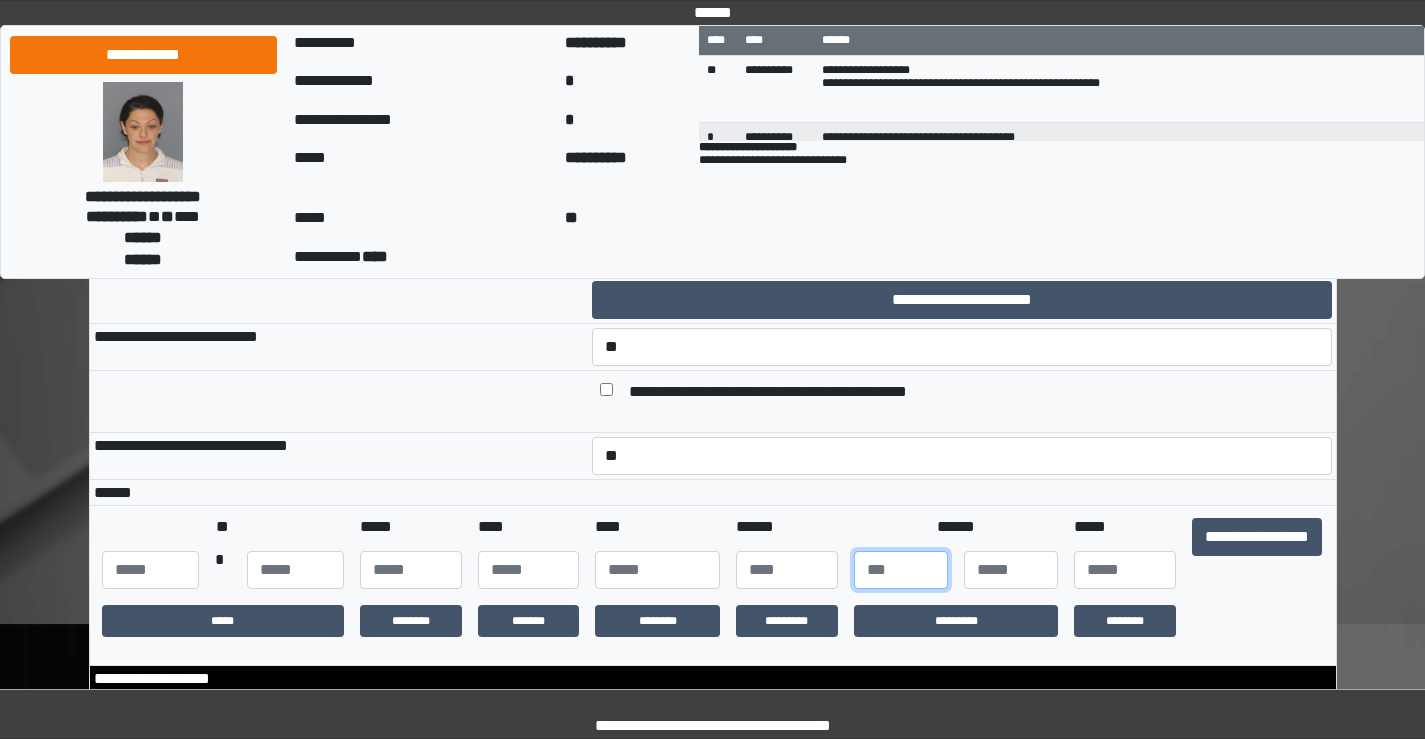 click at bounding box center [901, 570] 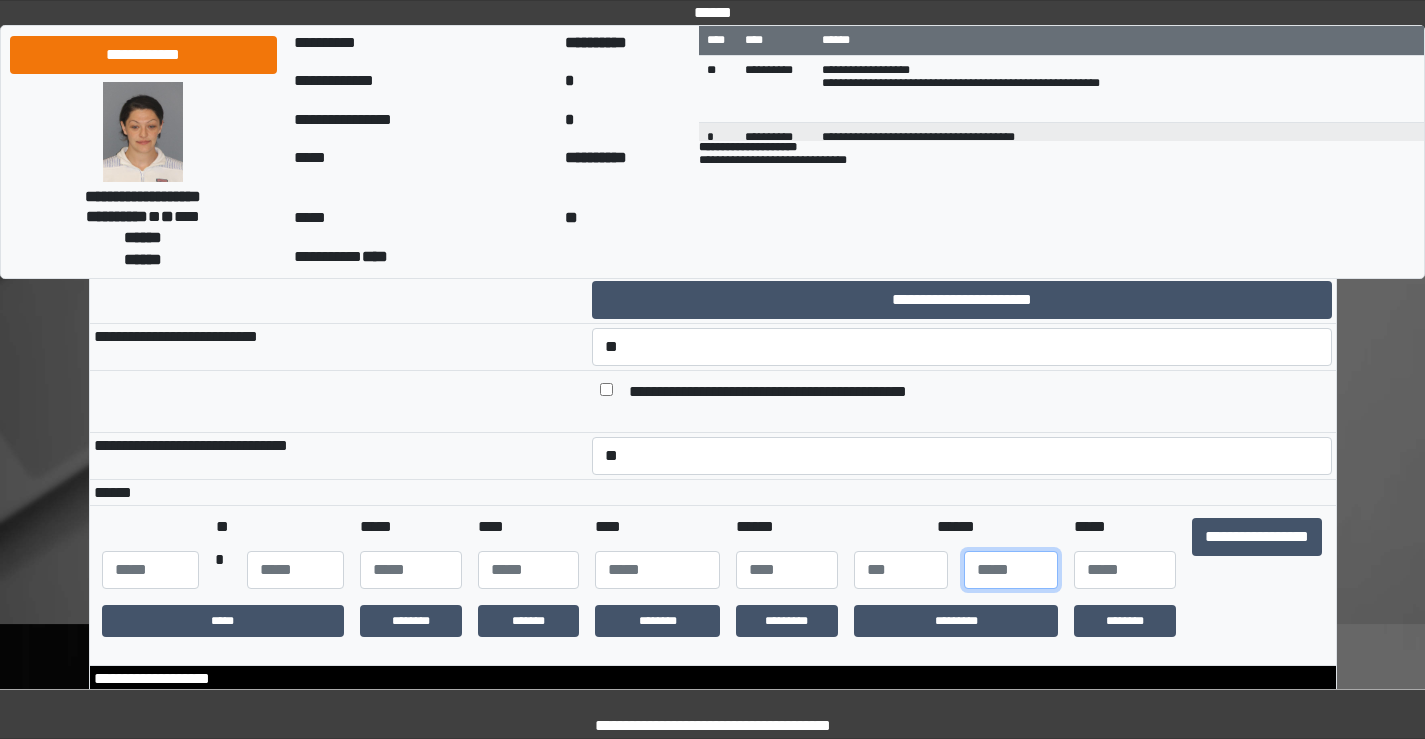 click at bounding box center (1011, 570) 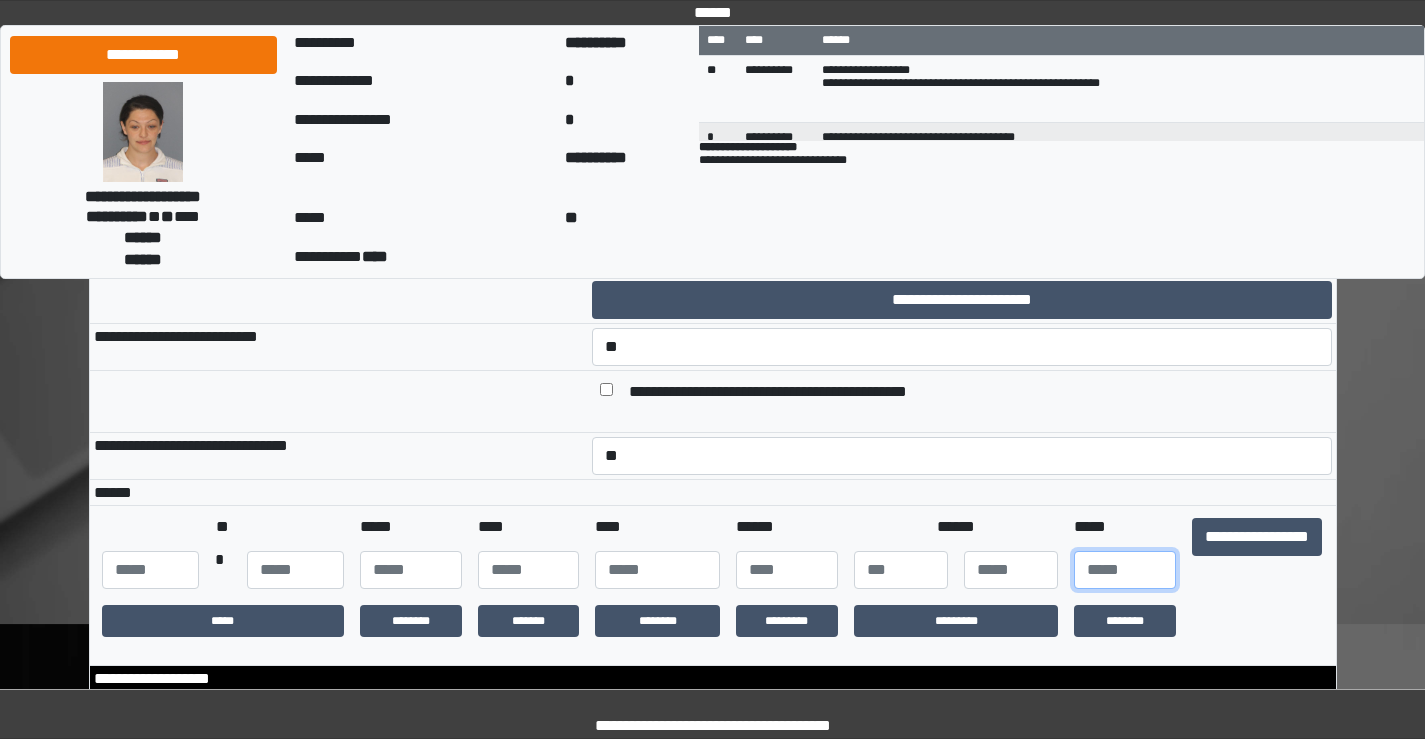 click at bounding box center (1125, 570) 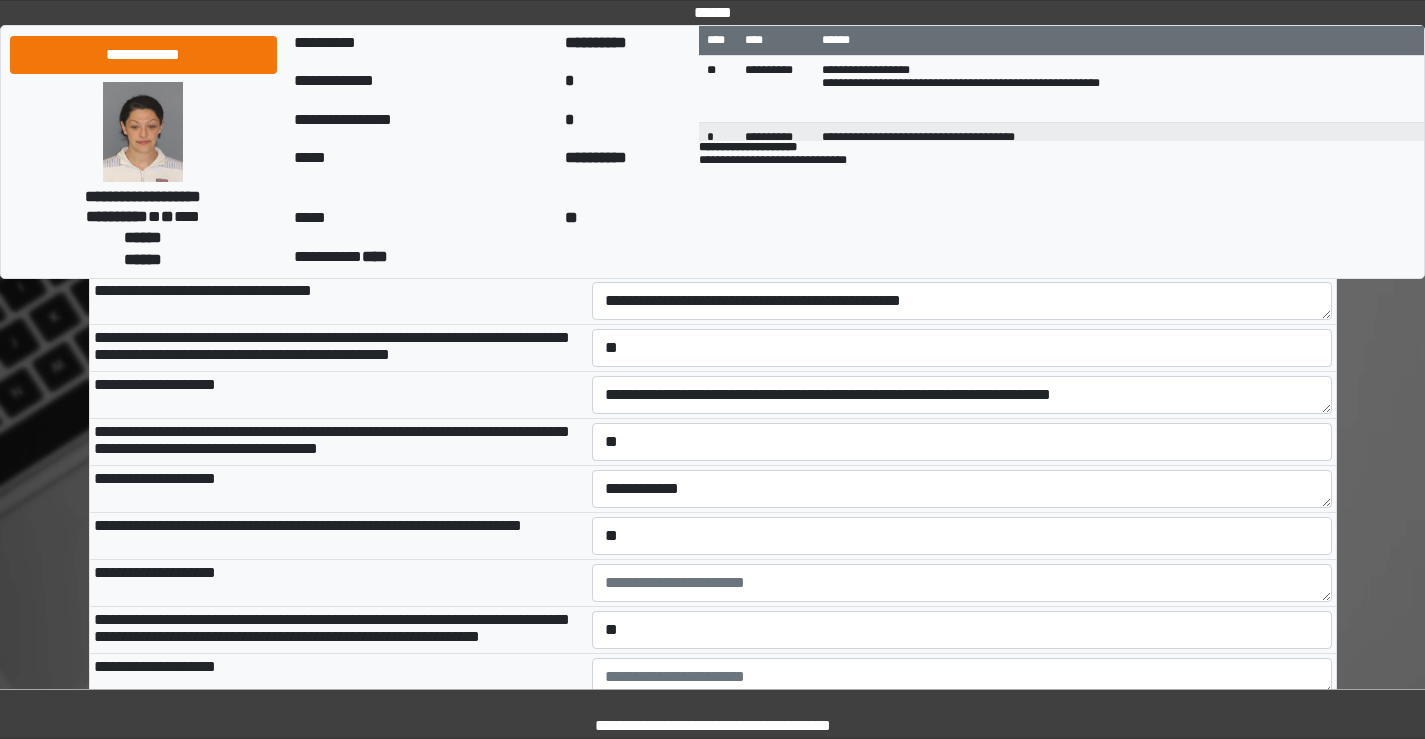 scroll, scrollTop: 2700, scrollLeft: 0, axis: vertical 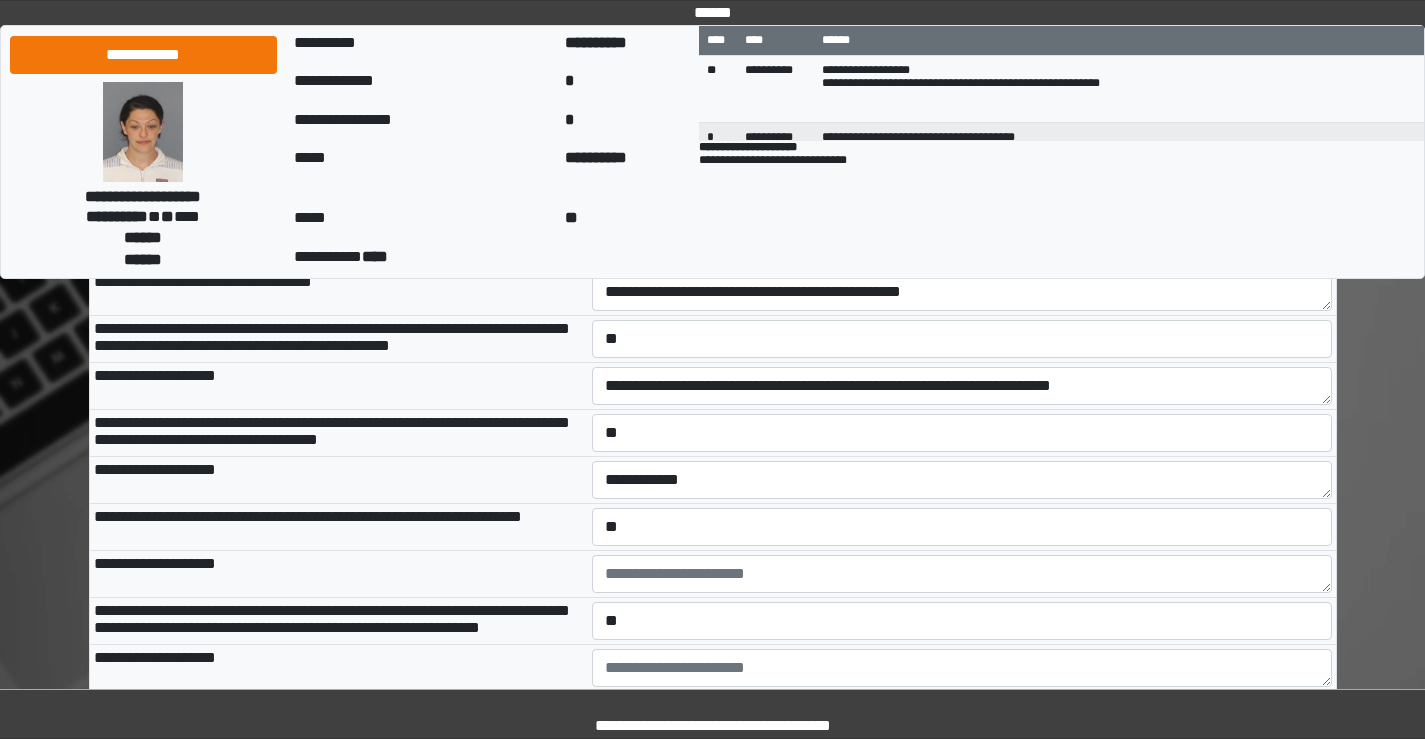 type on "**" 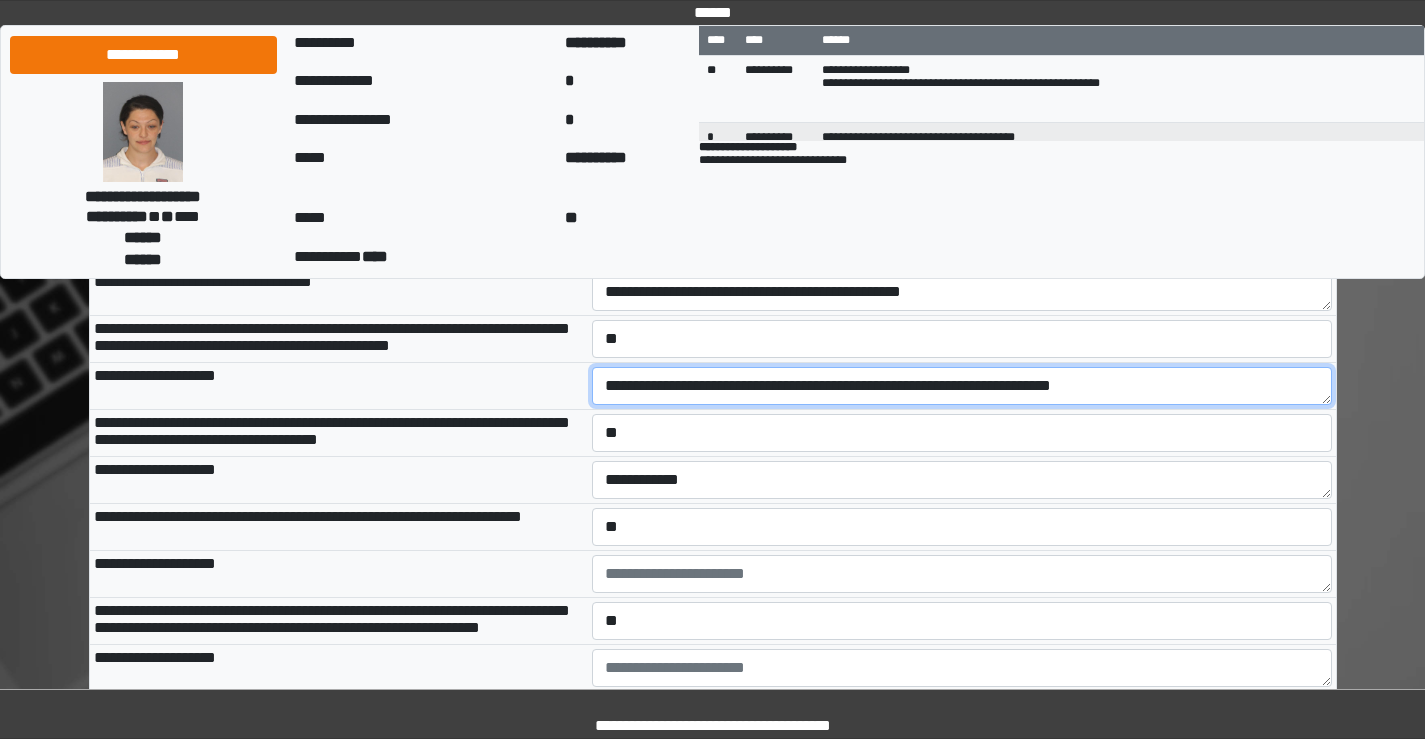 click on "**********" at bounding box center (962, 386) 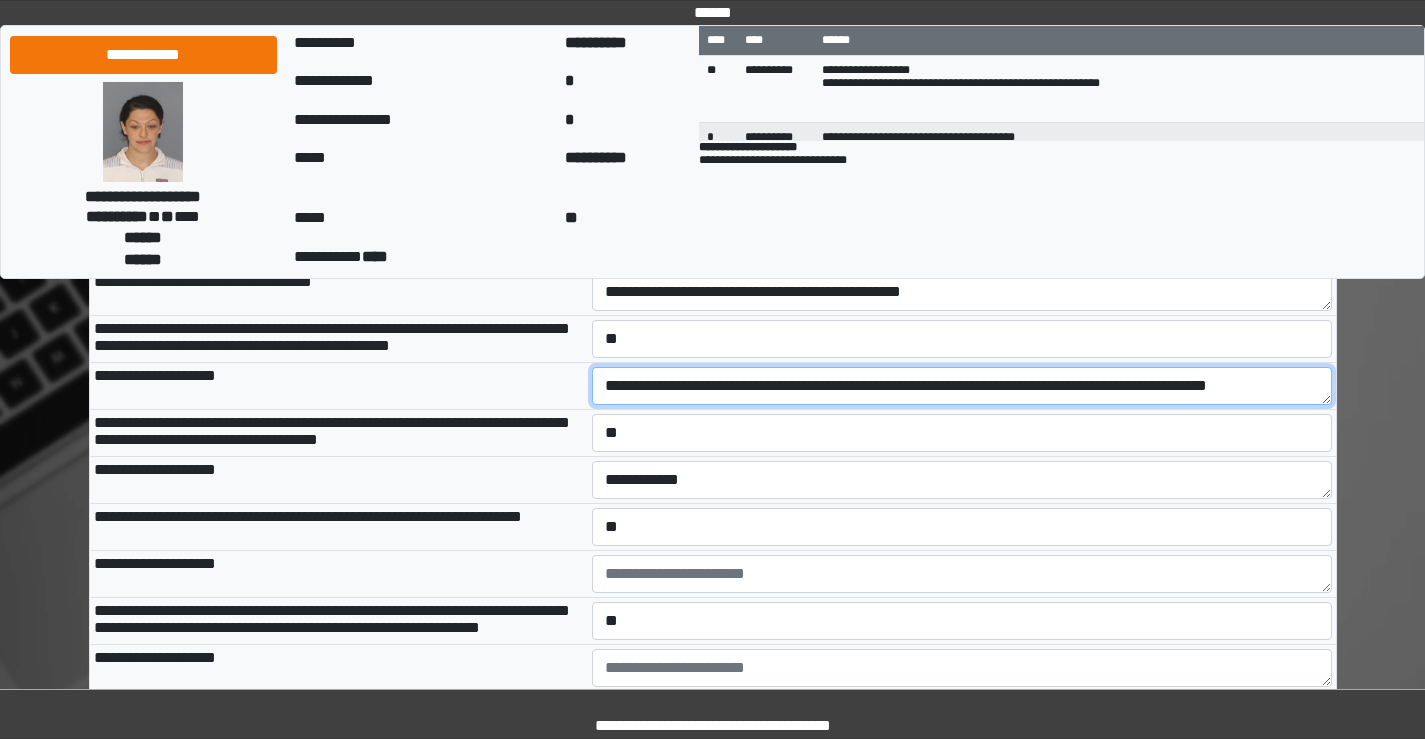 scroll, scrollTop: 17, scrollLeft: 0, axis: vertical 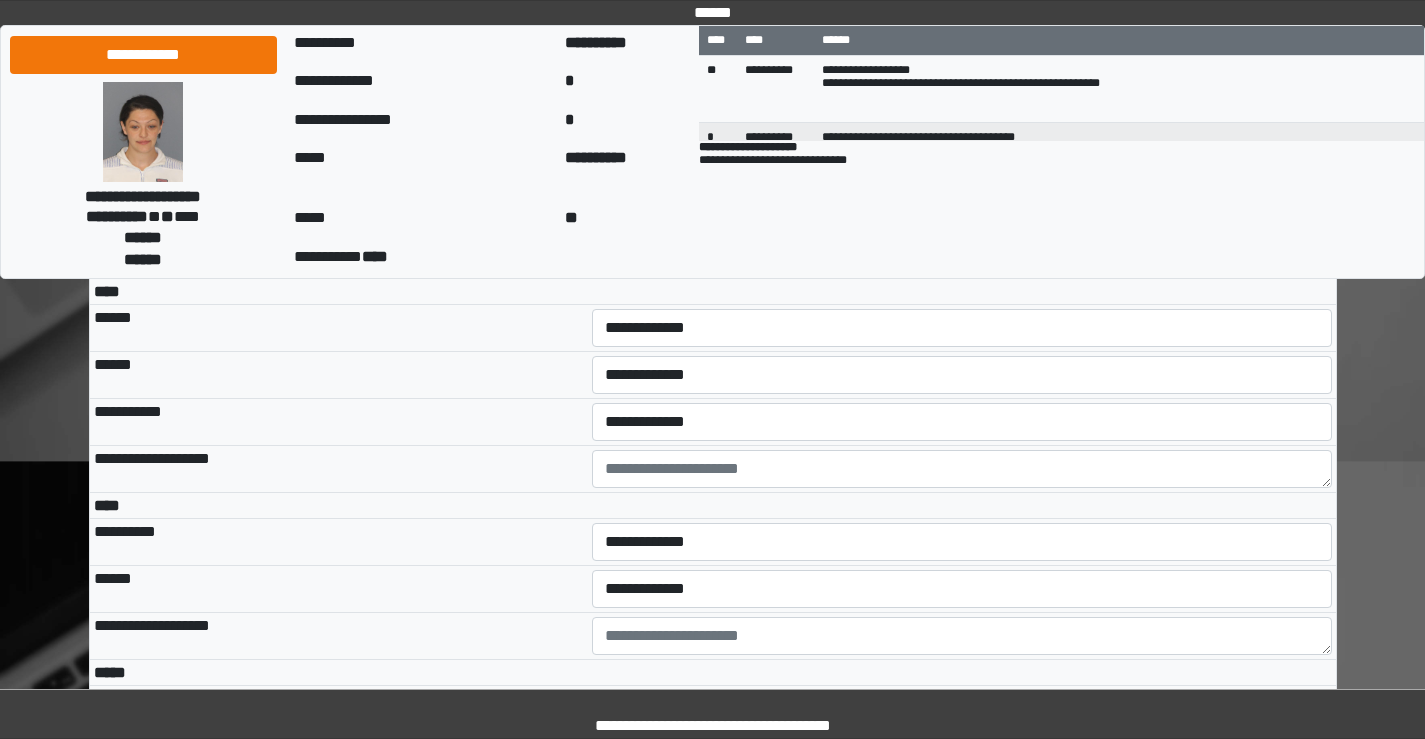 type on "**********" 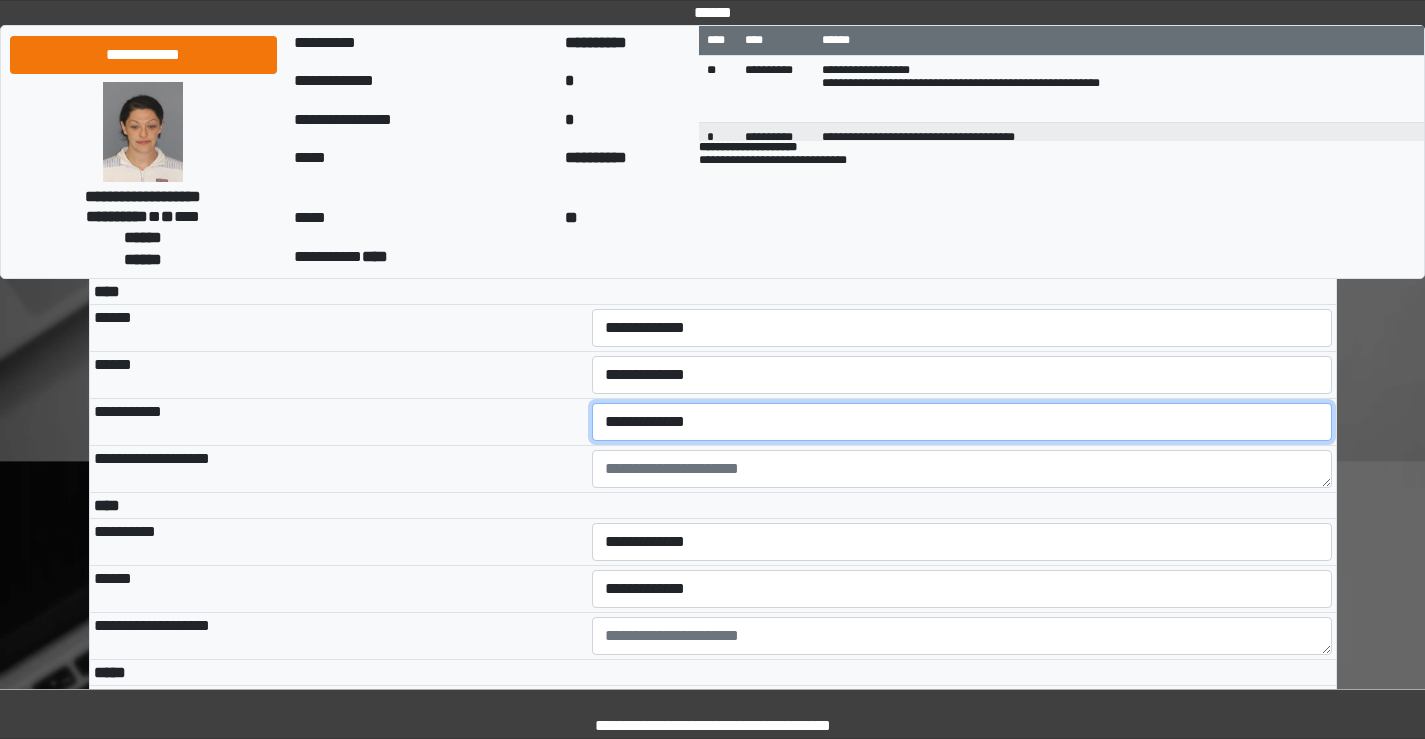 click on "**********" at bounding box center [962, 422] 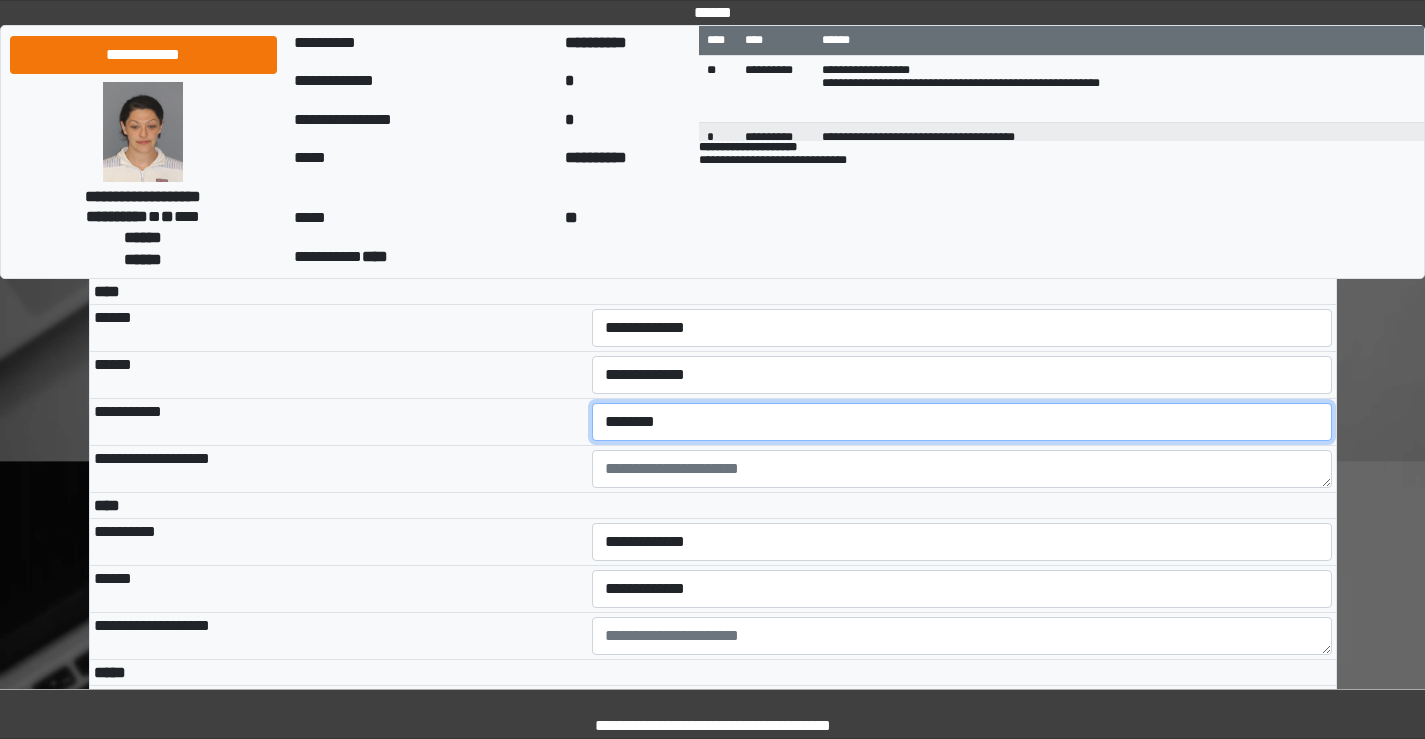 click on "**********" at bounding box center (962, 422) 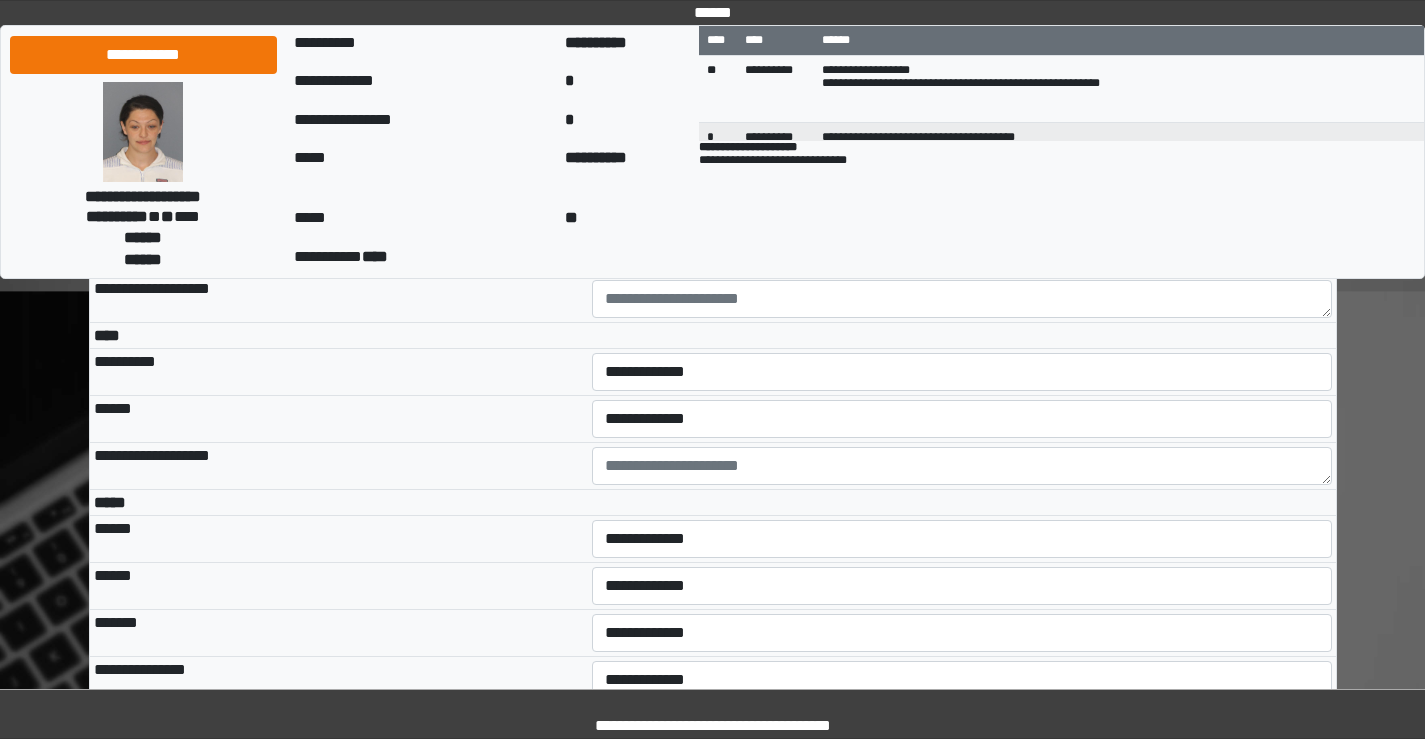 scroll, scrollTop: 4200, scrollLeft: 0, axis: vertical 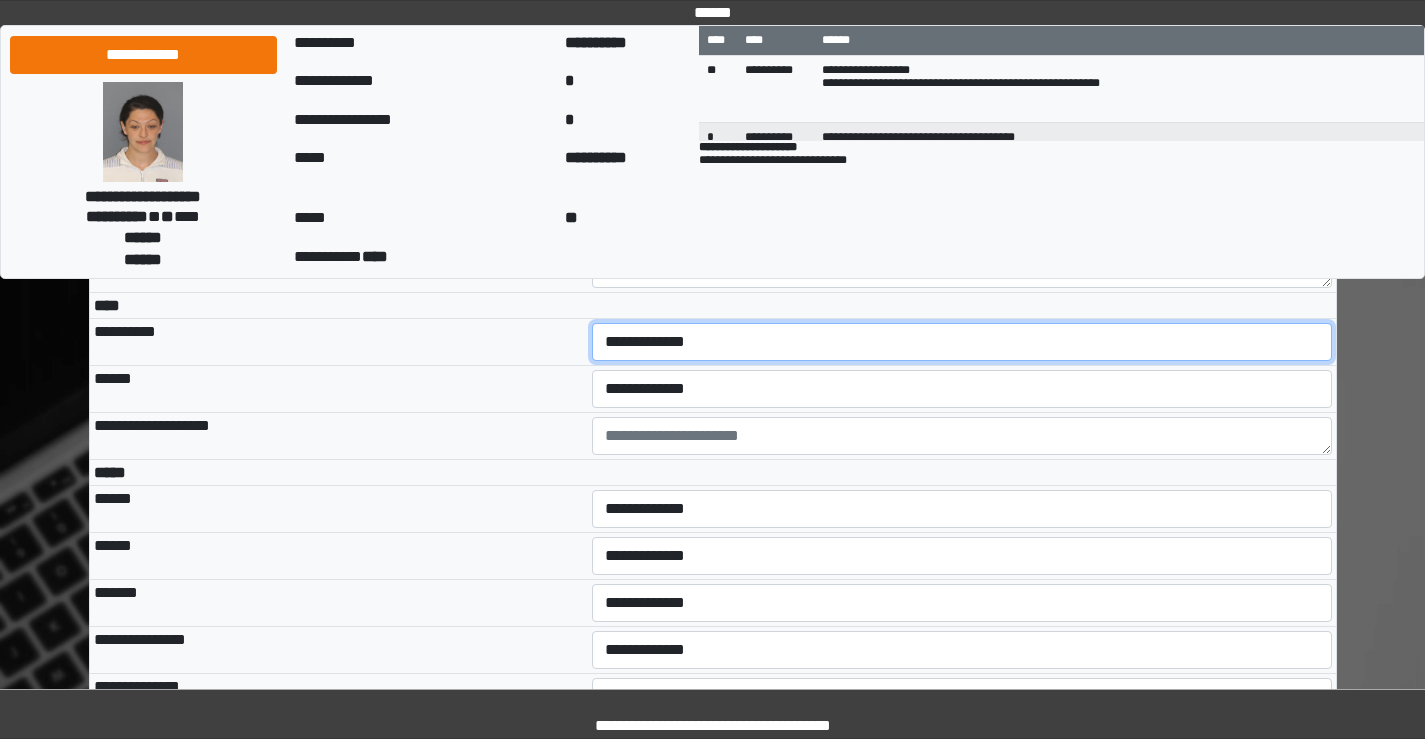 click on "**********" at bounding box center (962, 342) 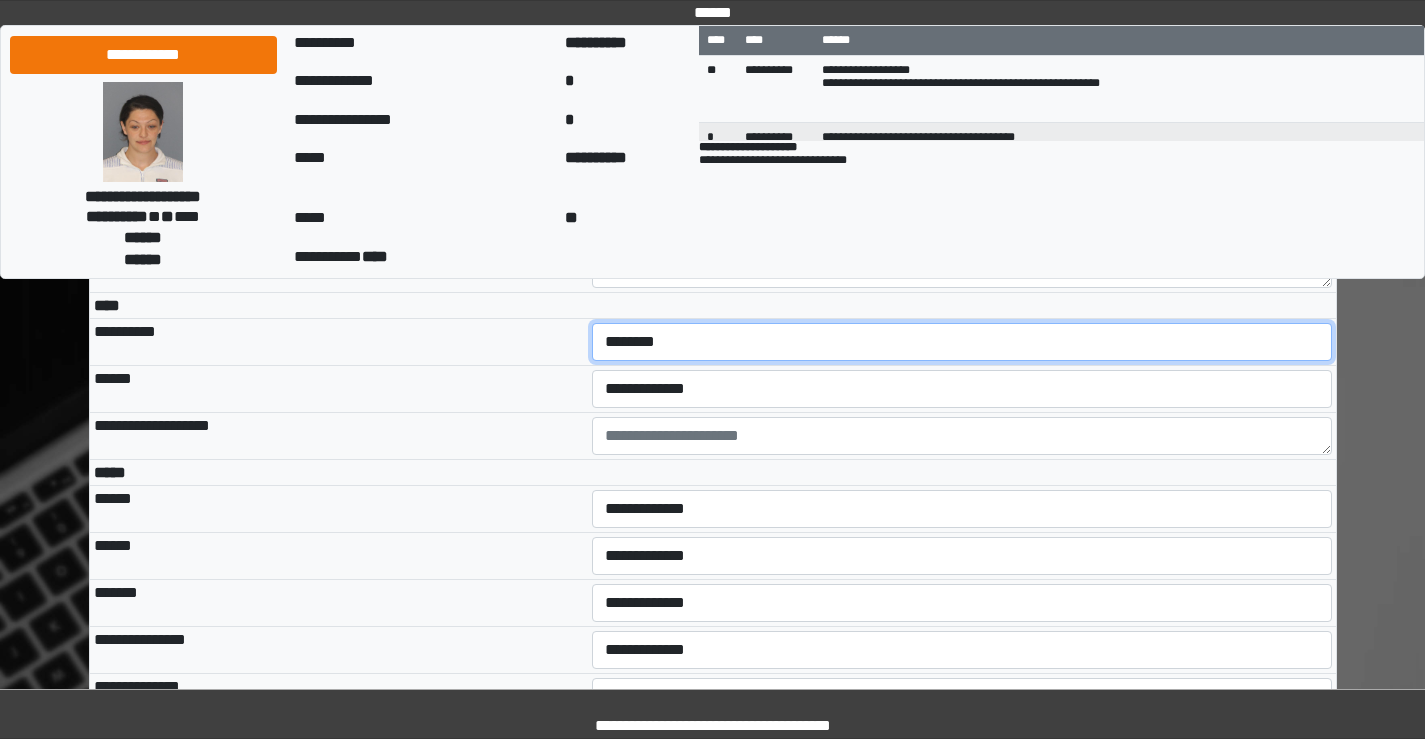 click on "**********" at bounding box center (962, 342) 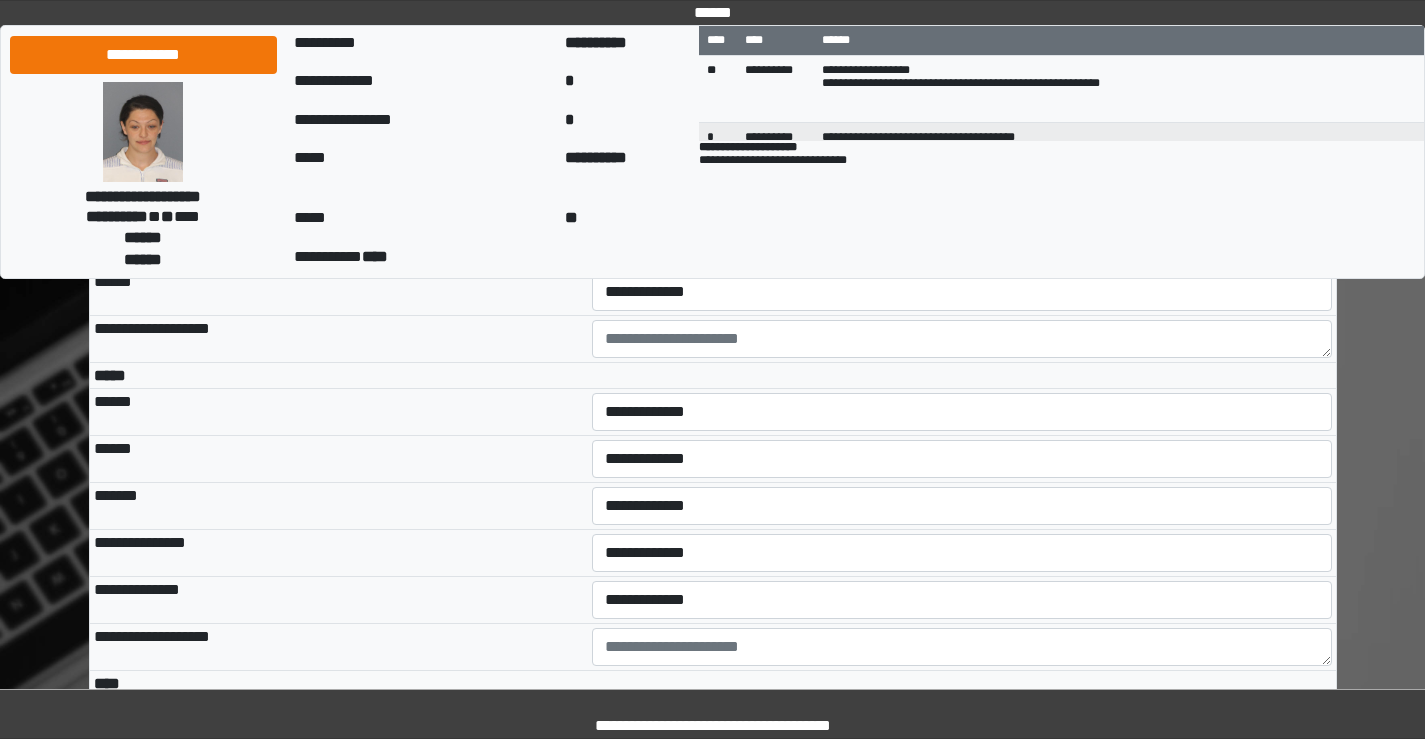 scroll, scrollTop: 4400, scrollLeft: 0, axis: vertical 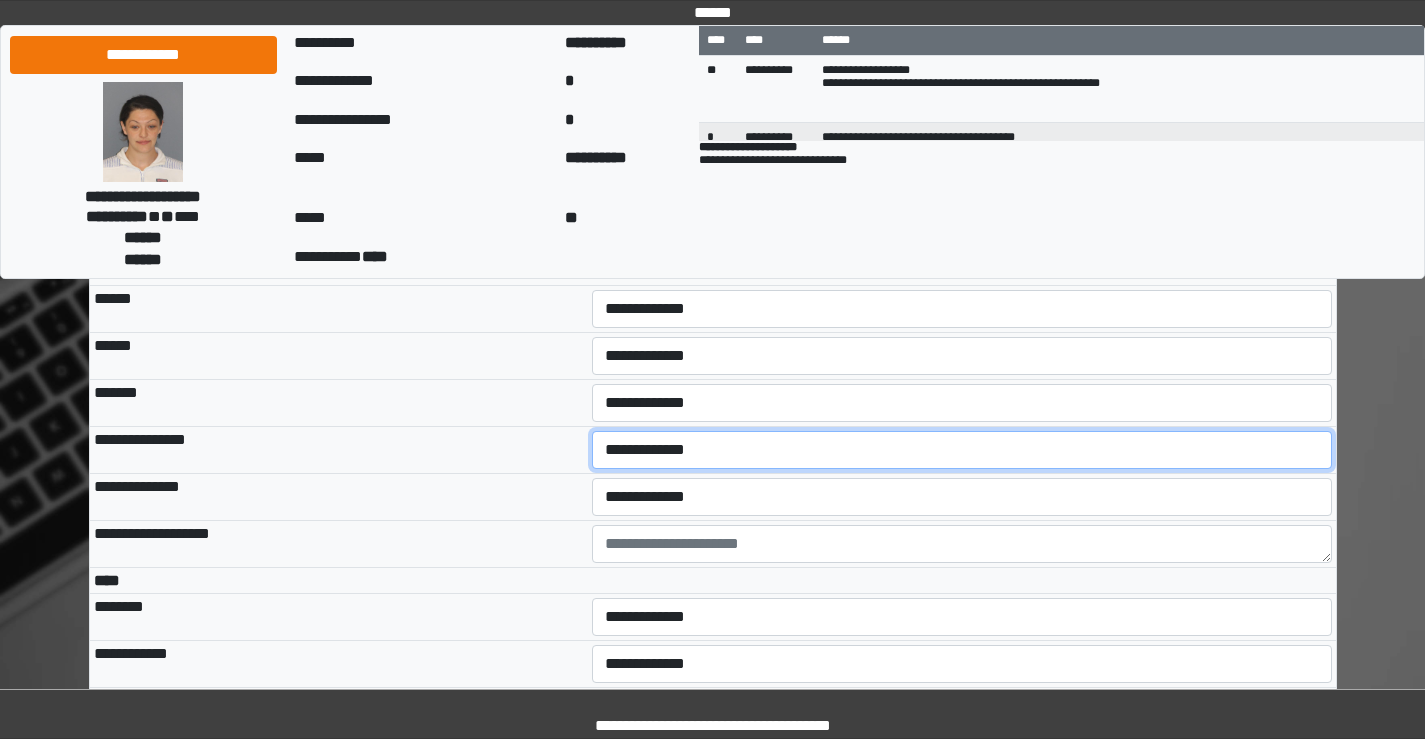 click on "**********" at bounding box center [962, 450] 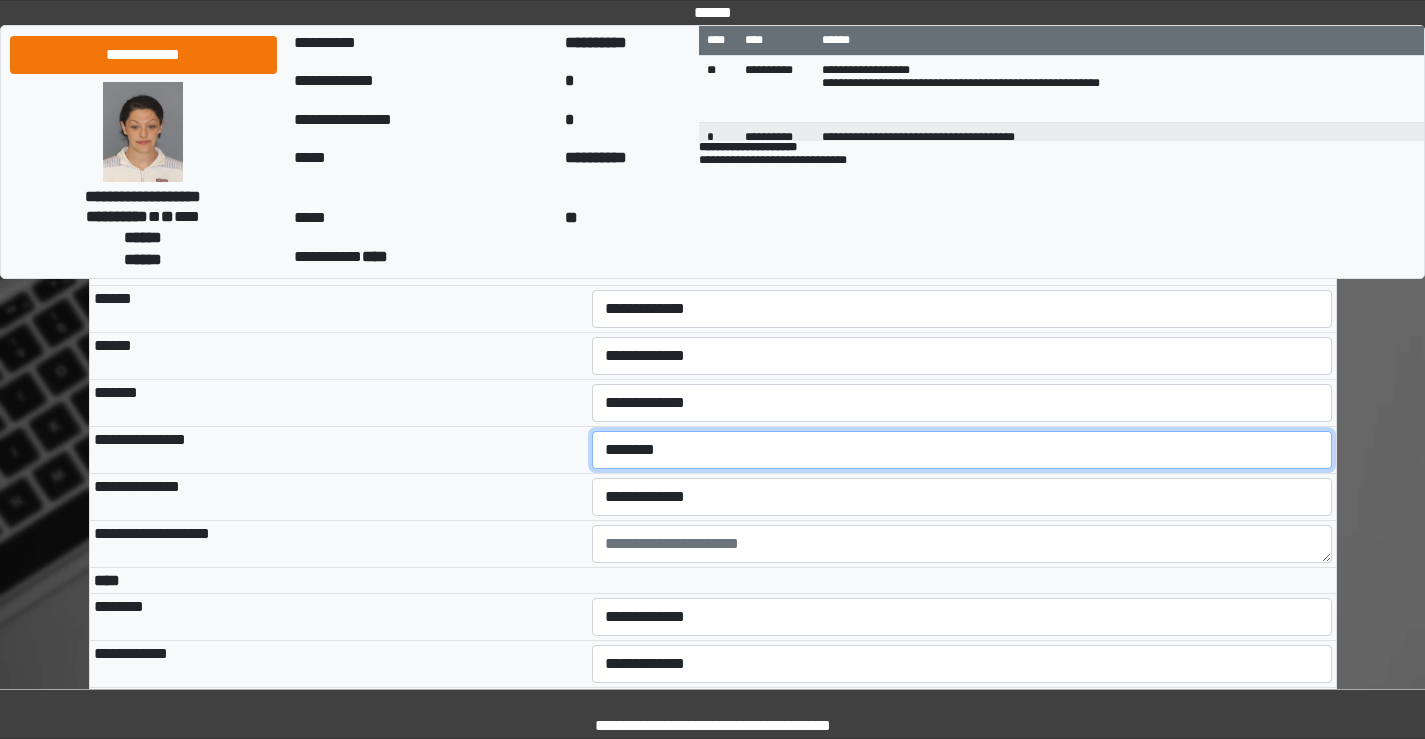 click on "**********" at bounding box center [962, 450] 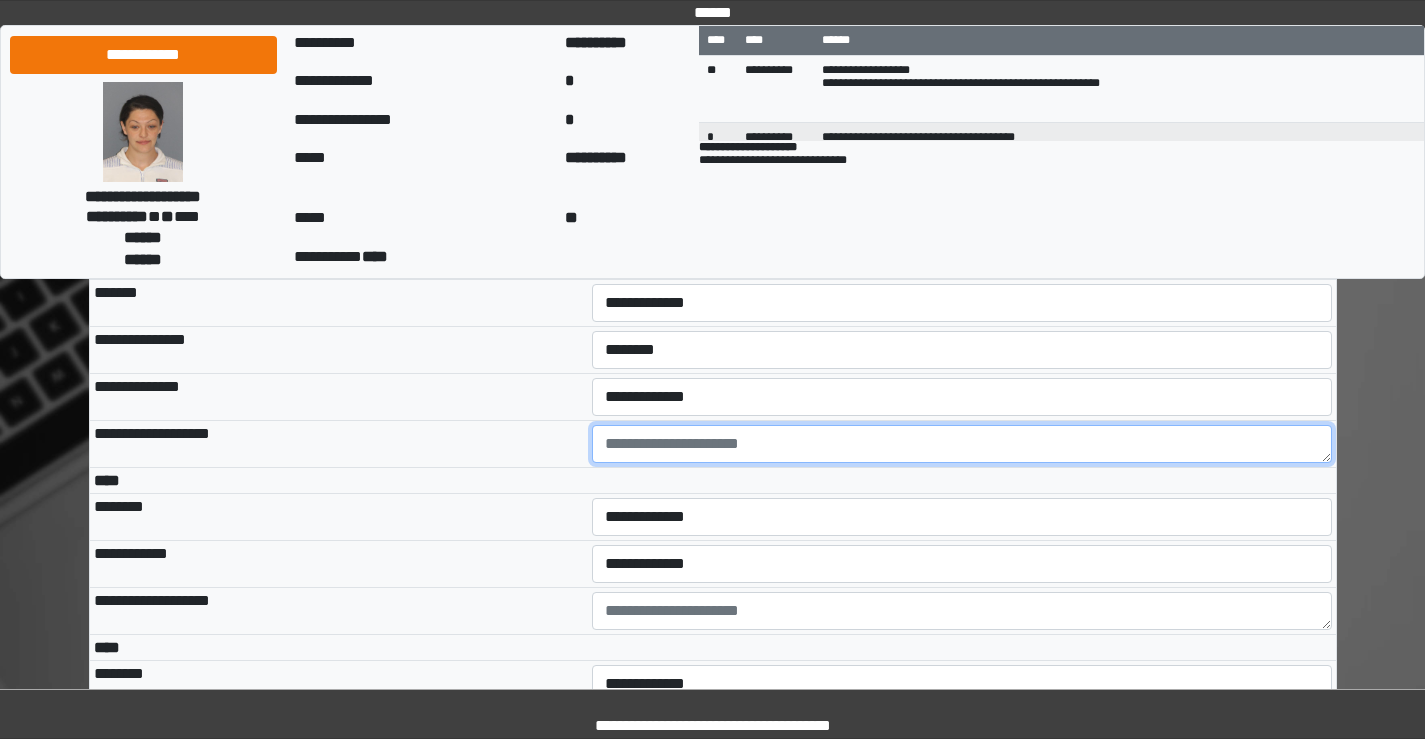 click at bounding box center [962, 444] 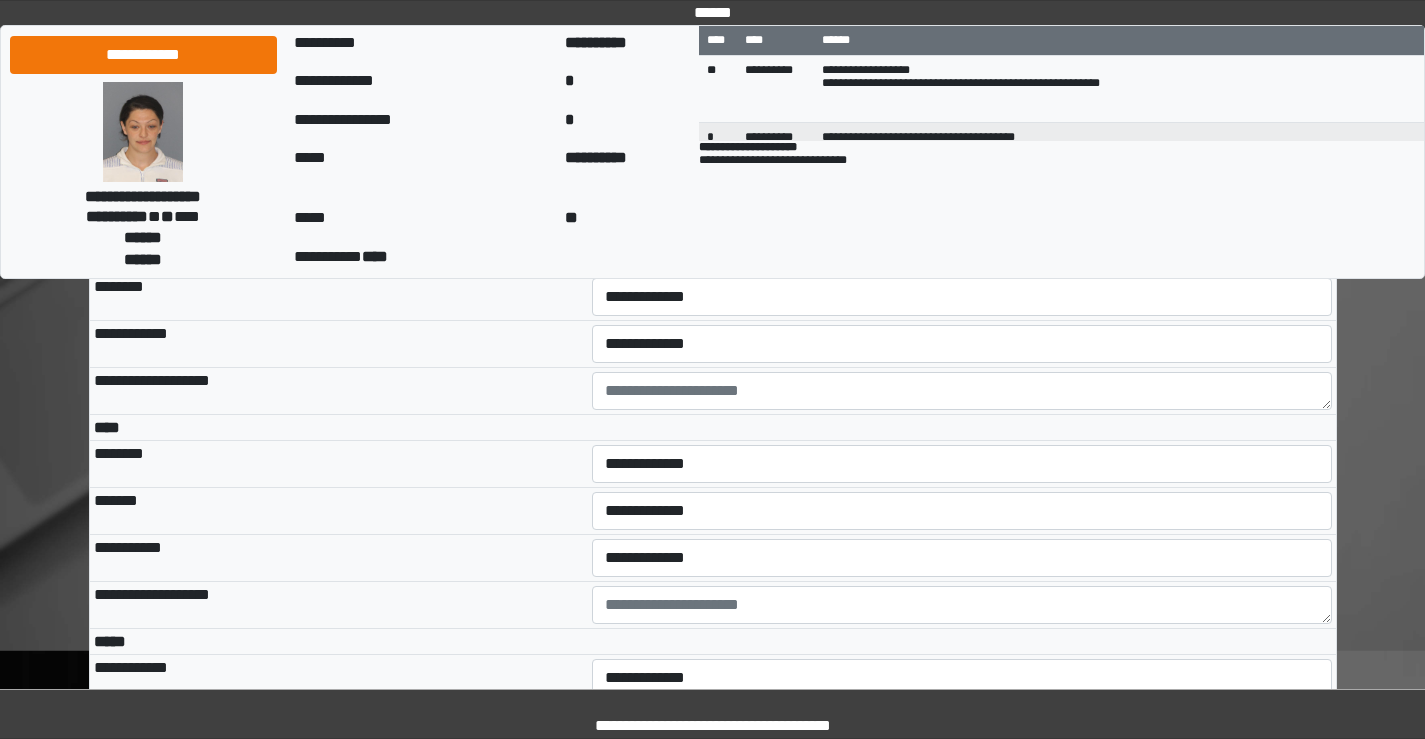 scroll, scrollTop: 4800, scrollLeft: 0, axis: vertical 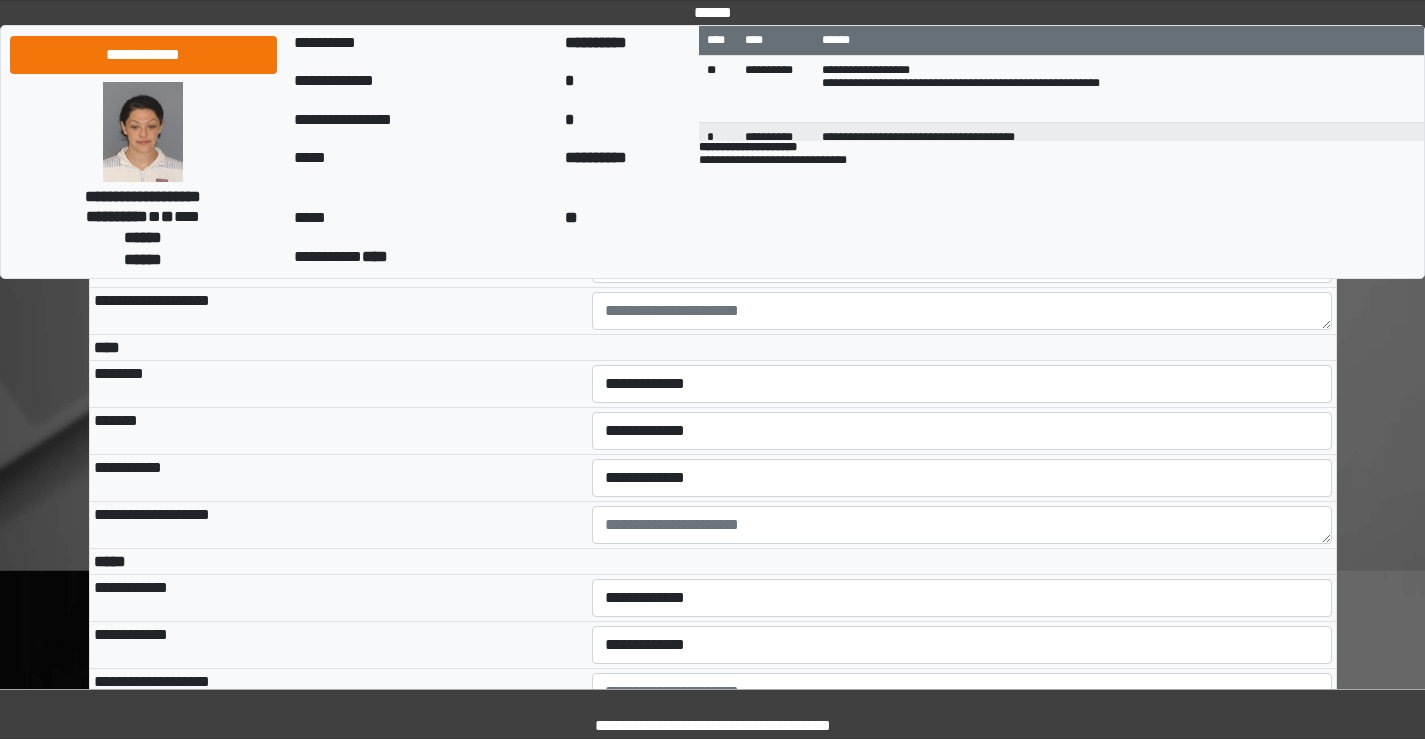 type on "**********" 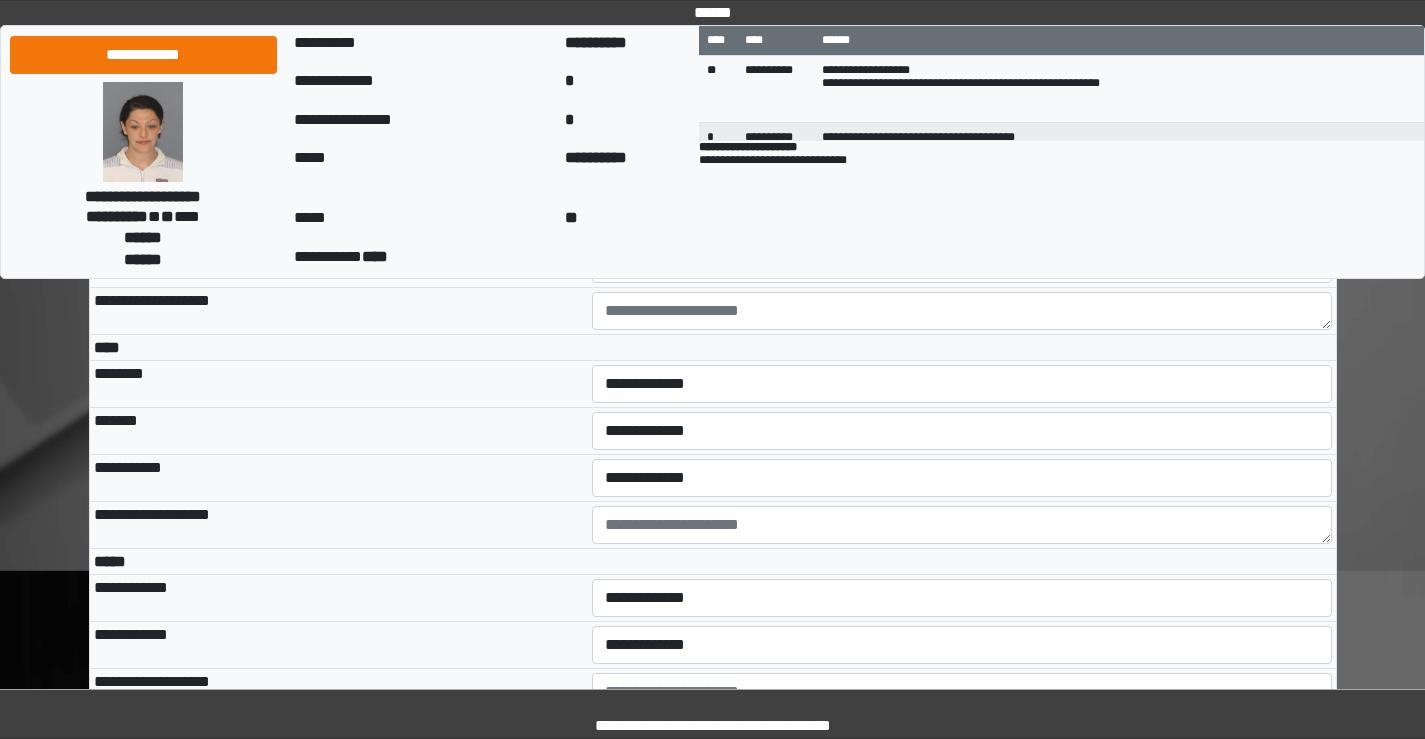 select on "*" 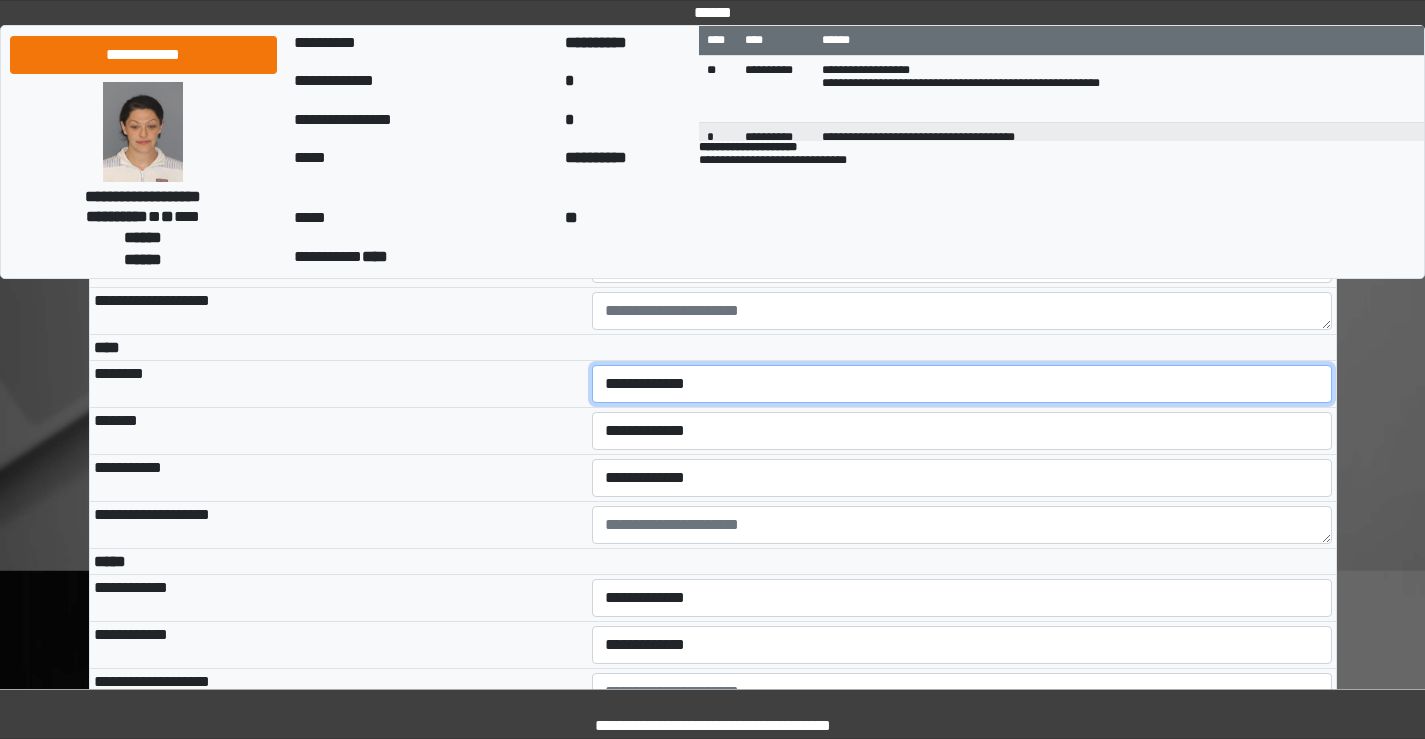 click on "**********" at bounding box center [962, 384] 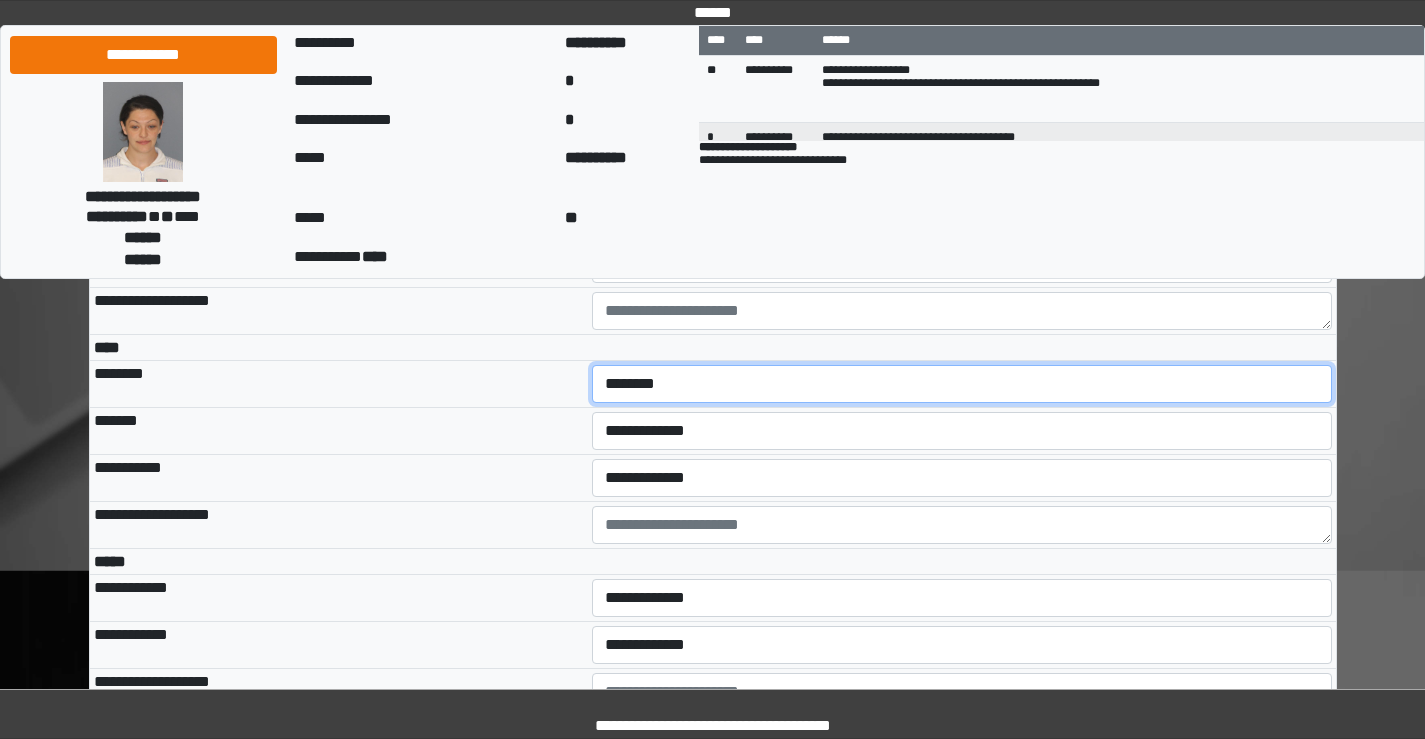 scroll, scrollTop: 4900, scrollLeft: 0, axis: vertical 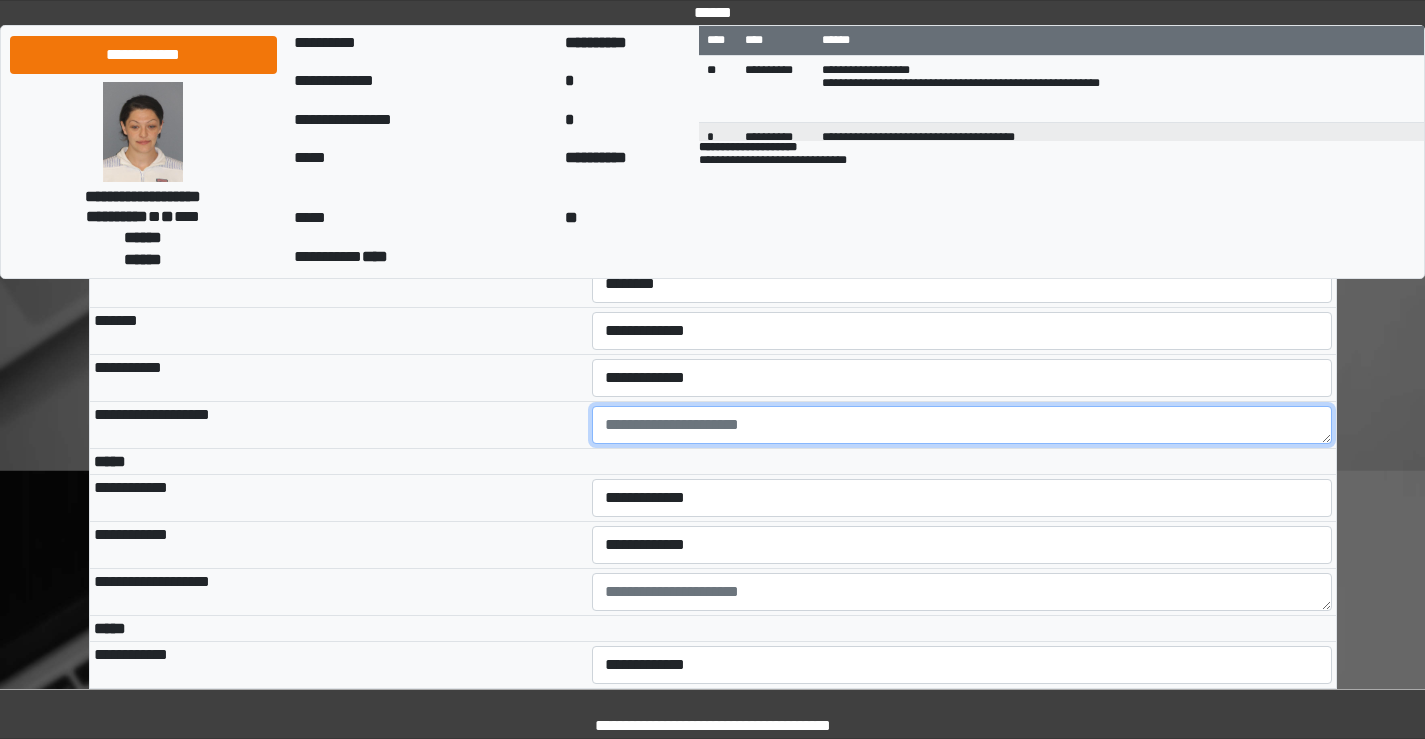 click at bounding box center (962, 425) 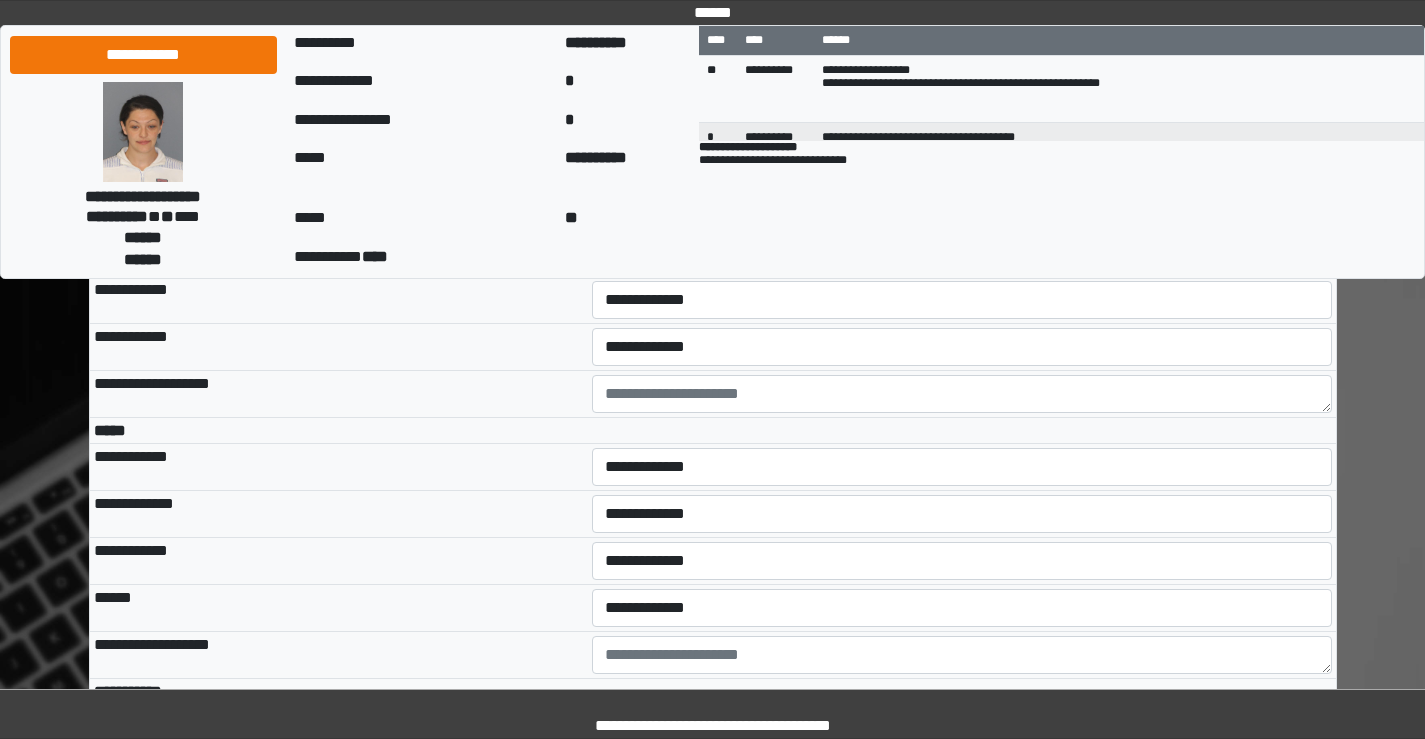 scroll, scrollTop: 5100, scrollLeft: 0, axis: vertical 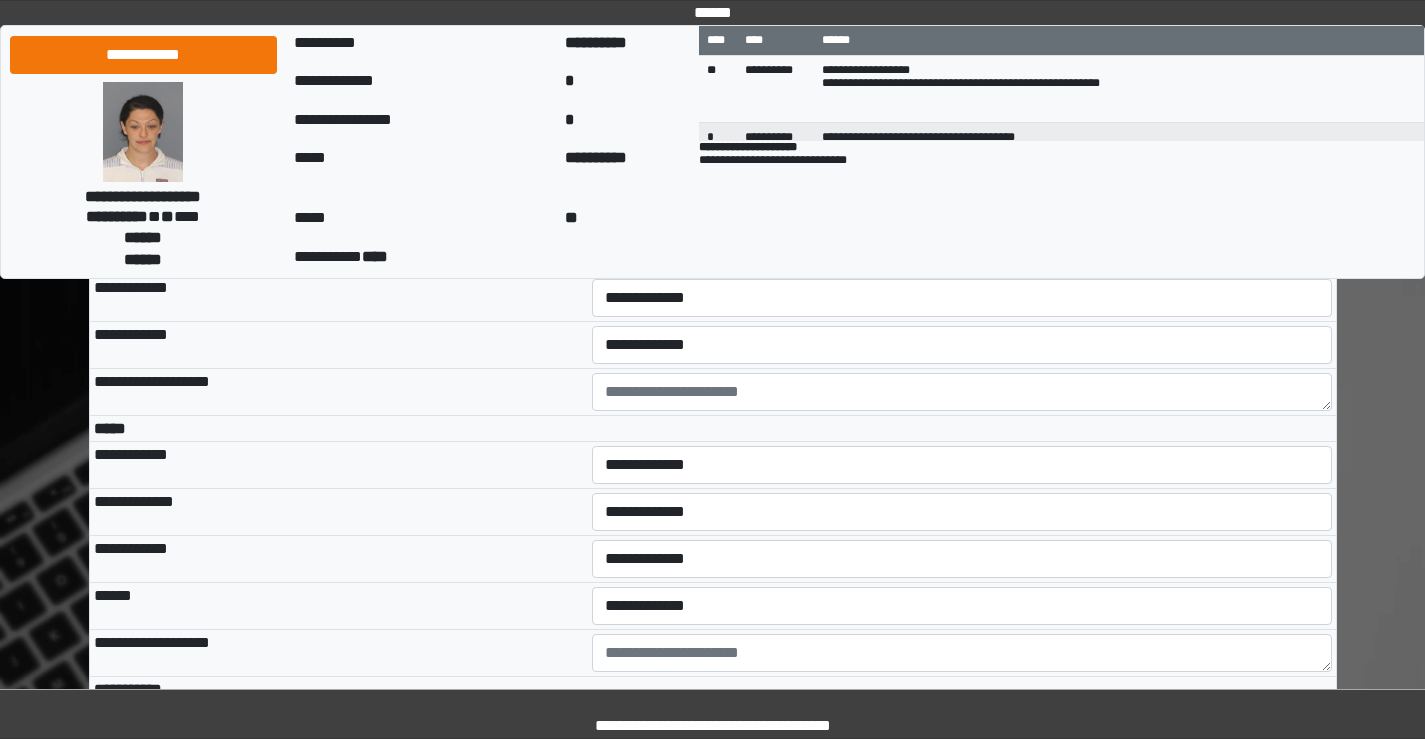 type on "**********" 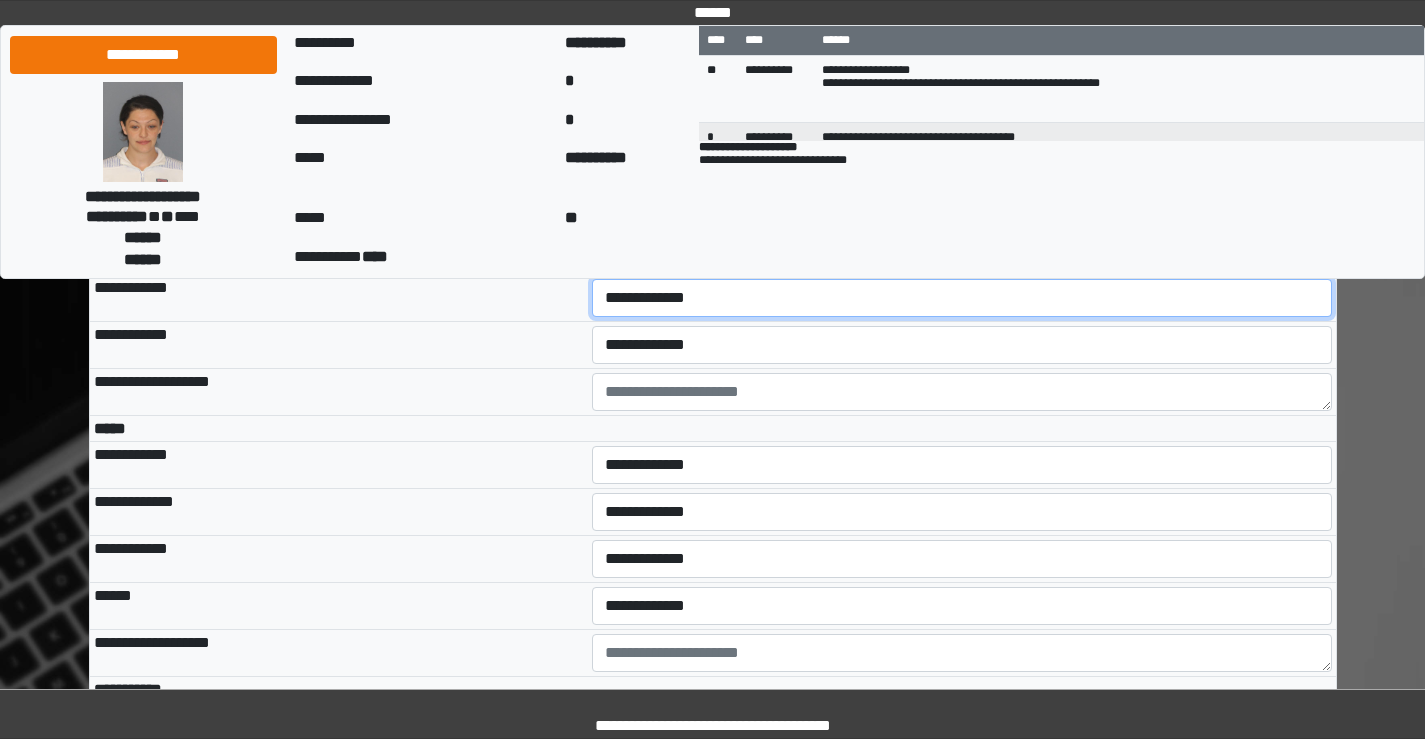 click on "**********" at bounding box center [962, 298] 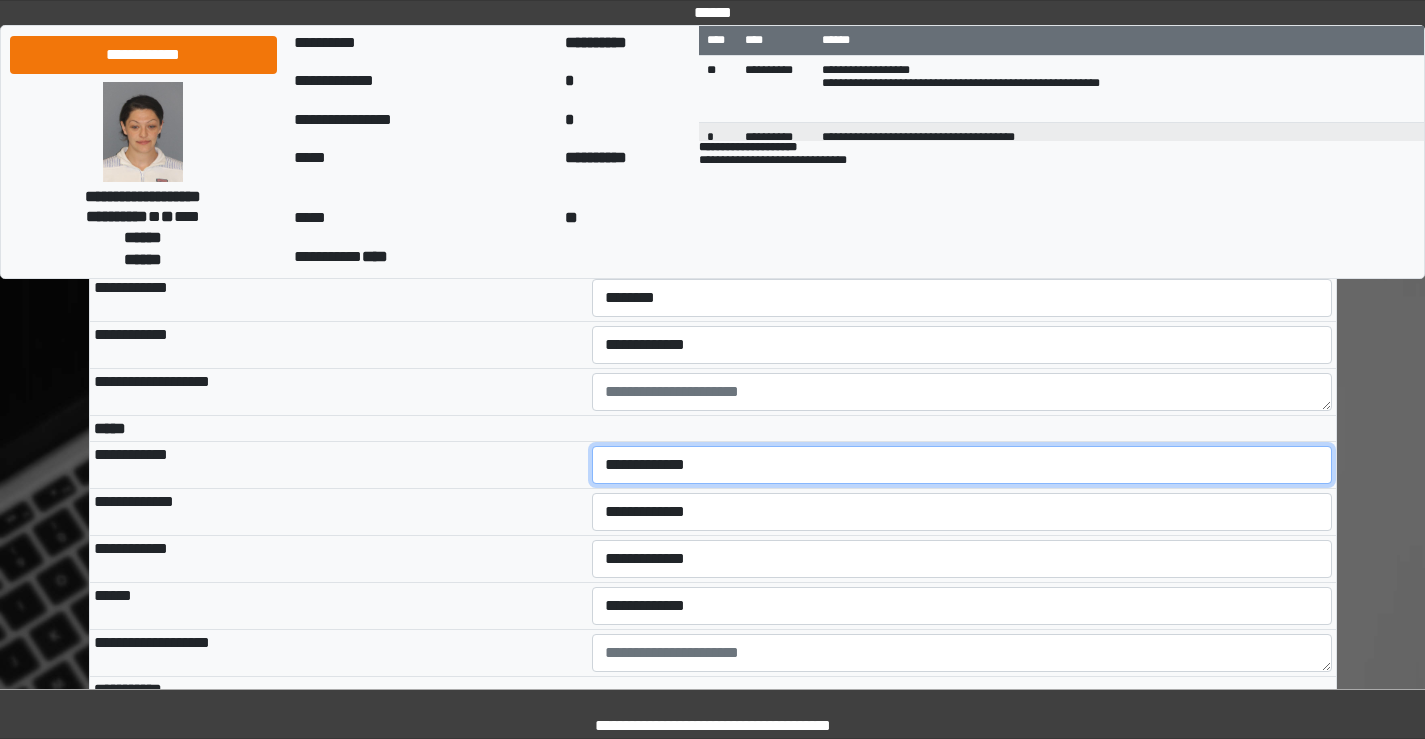 click on "**********" at bounding box center [962, 465] 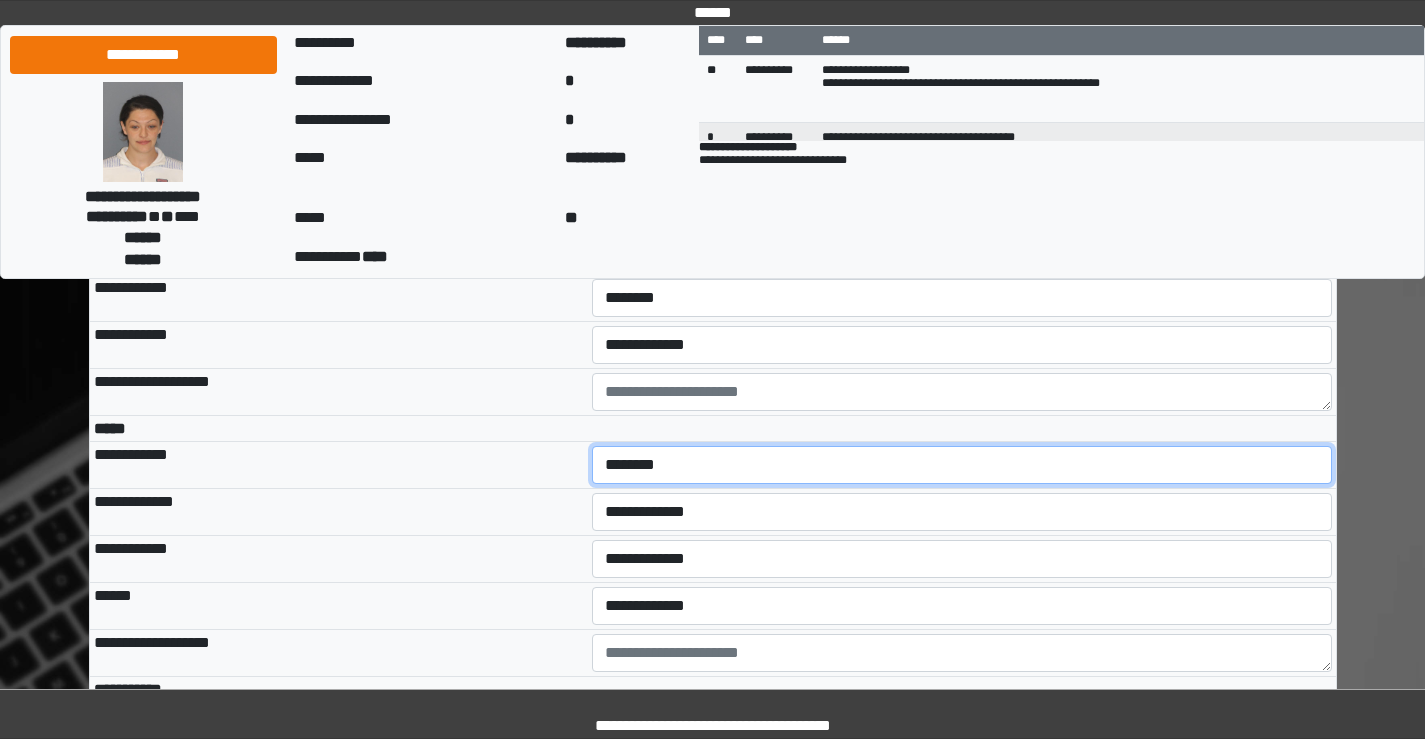 click on "**********" at bounding box center [962, 465] 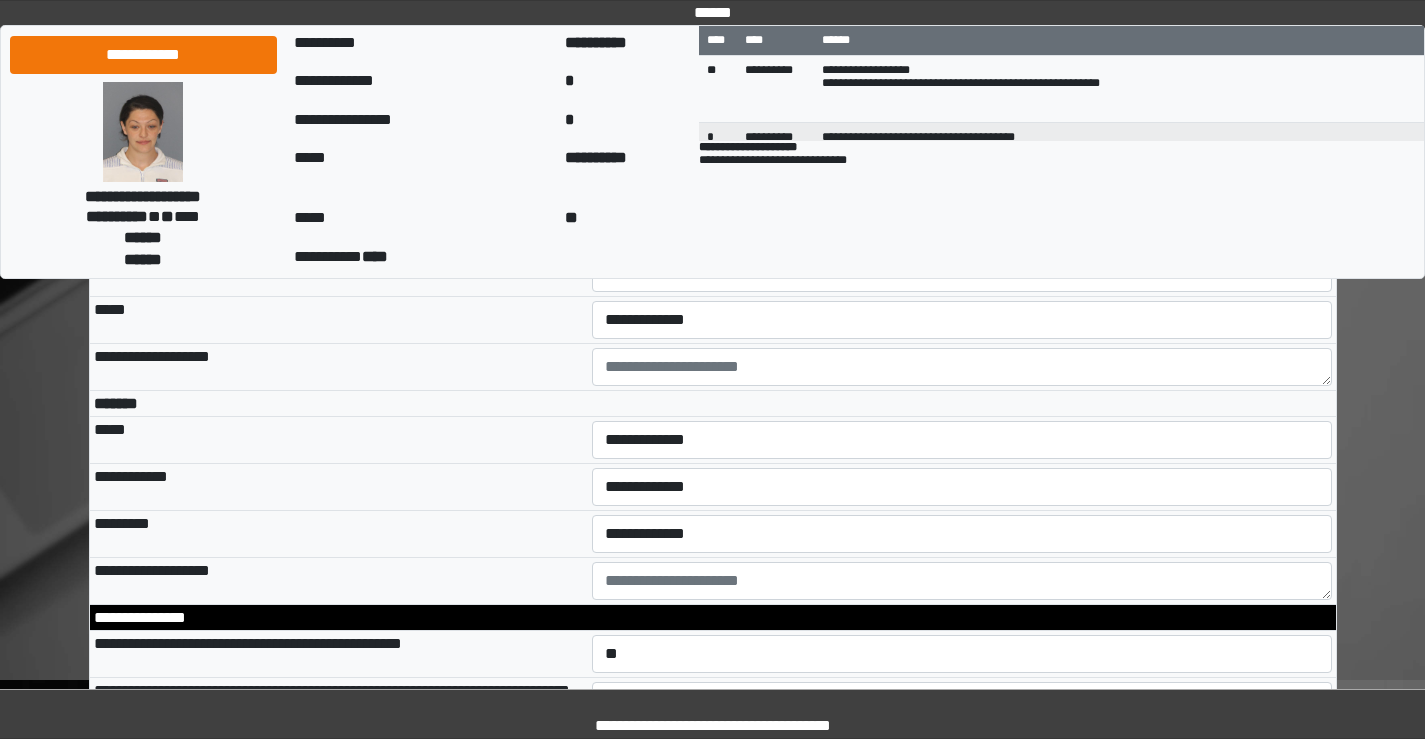 scroll, scrollTop: 5700, scrollLeft: 0, axis: vertical 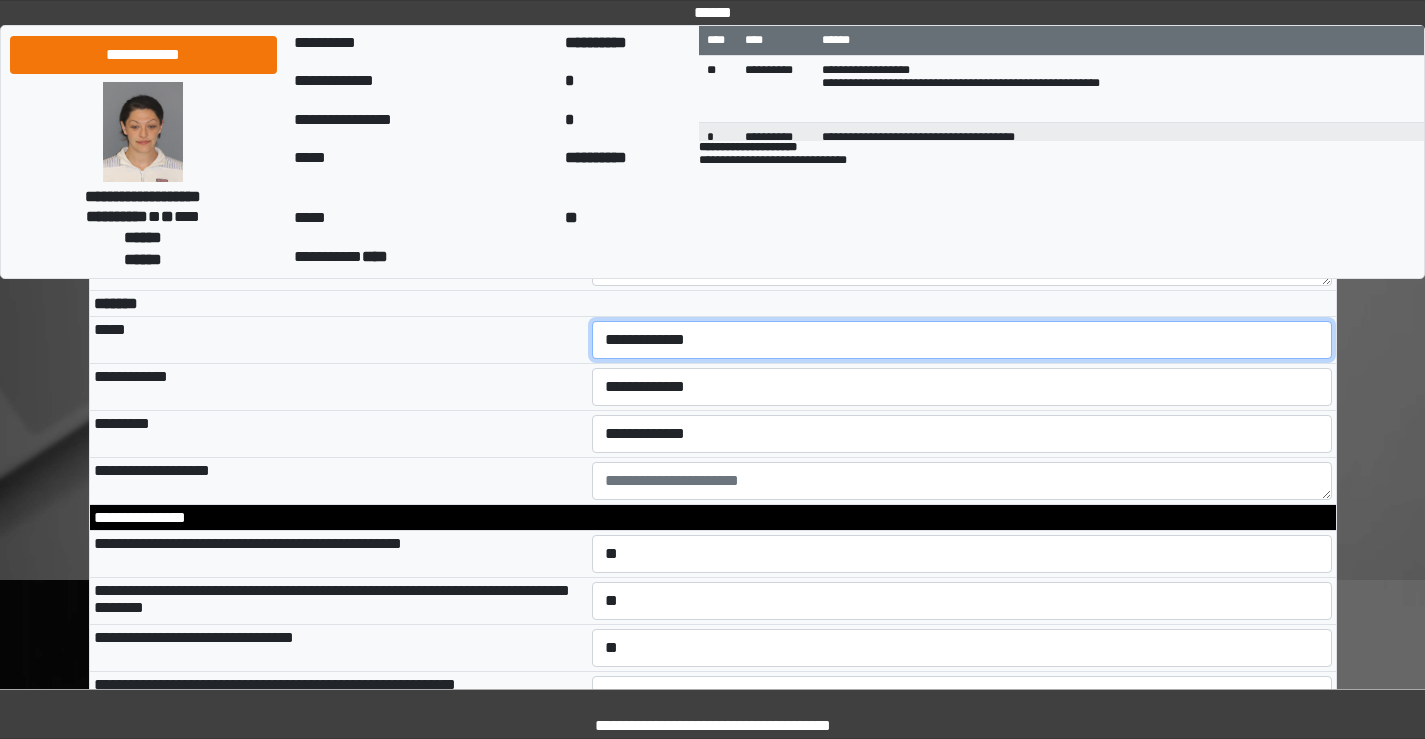 click on "**********" at bounding box center [962, 340] 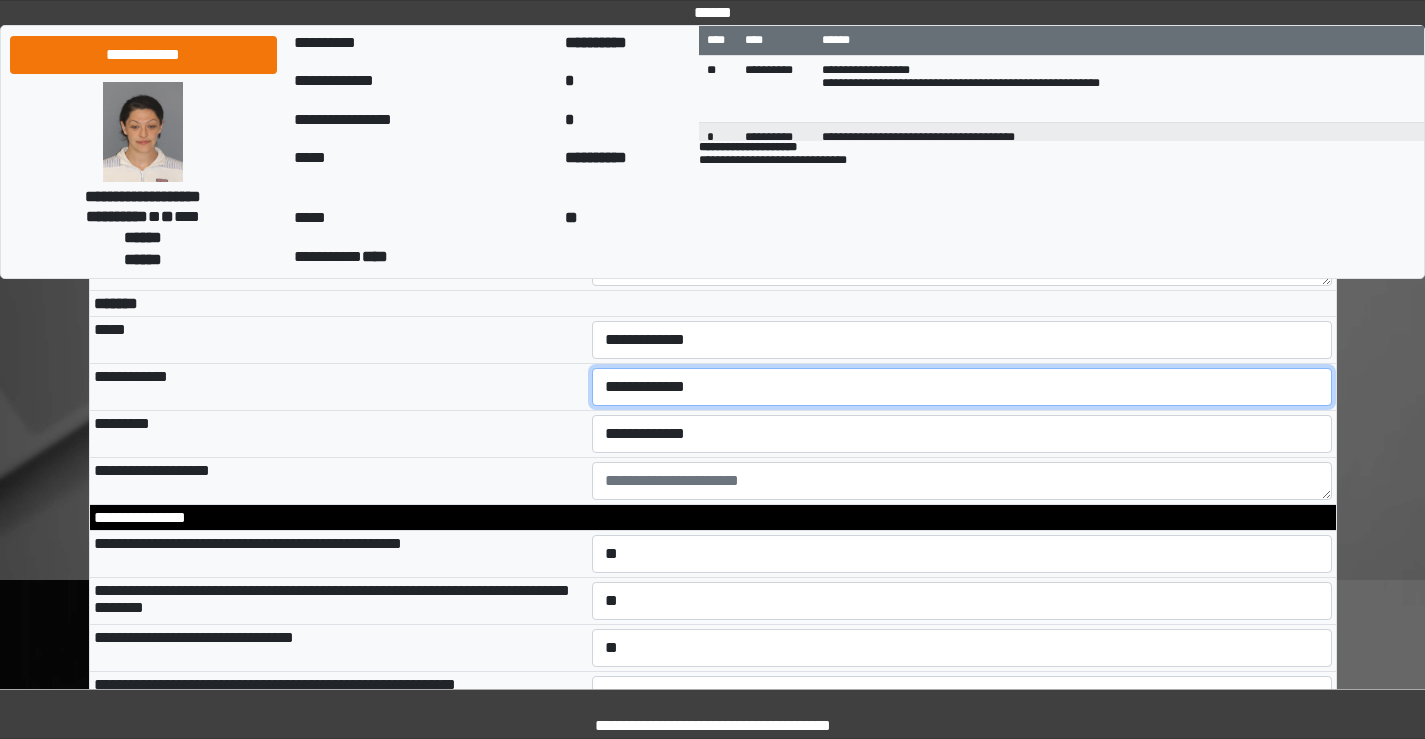click on "**********" at bounding box center [962, 387] 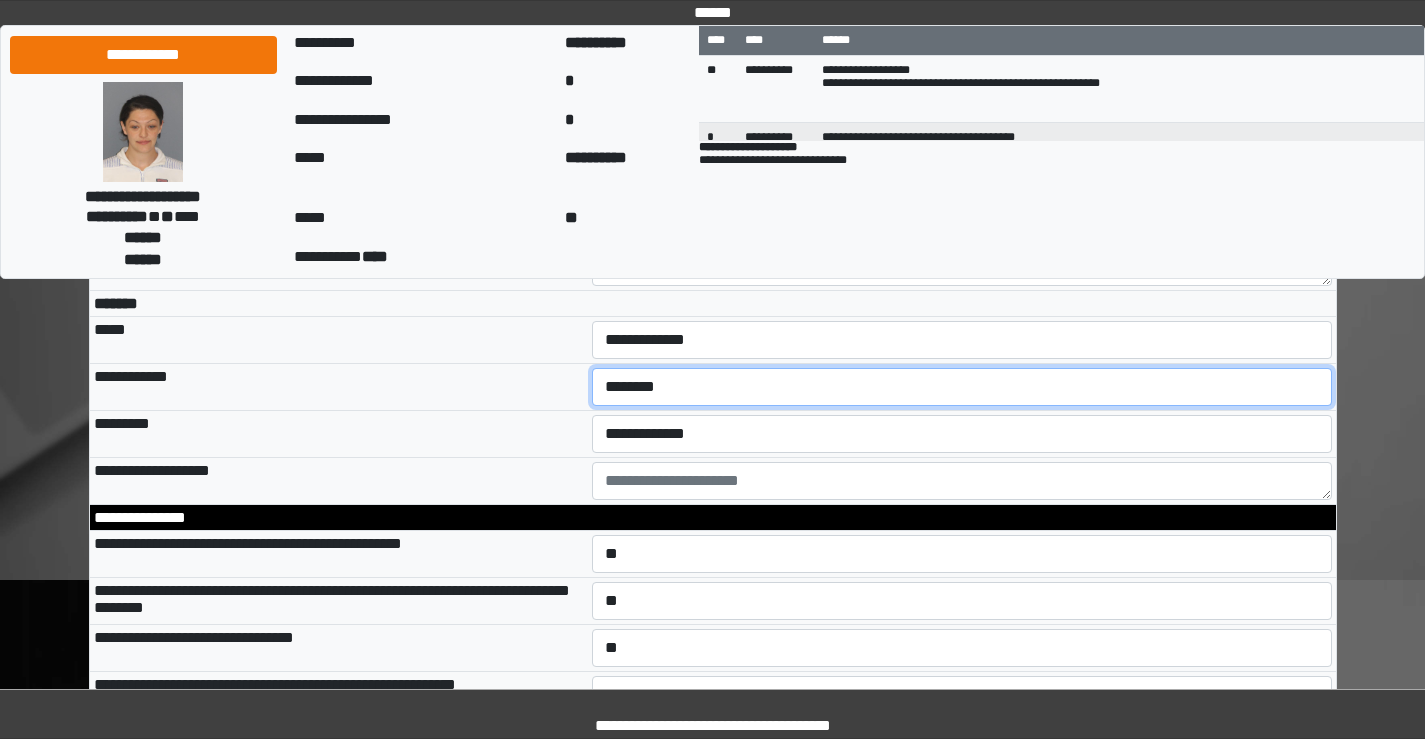 click on "**********" at bounding box center (962, 387) 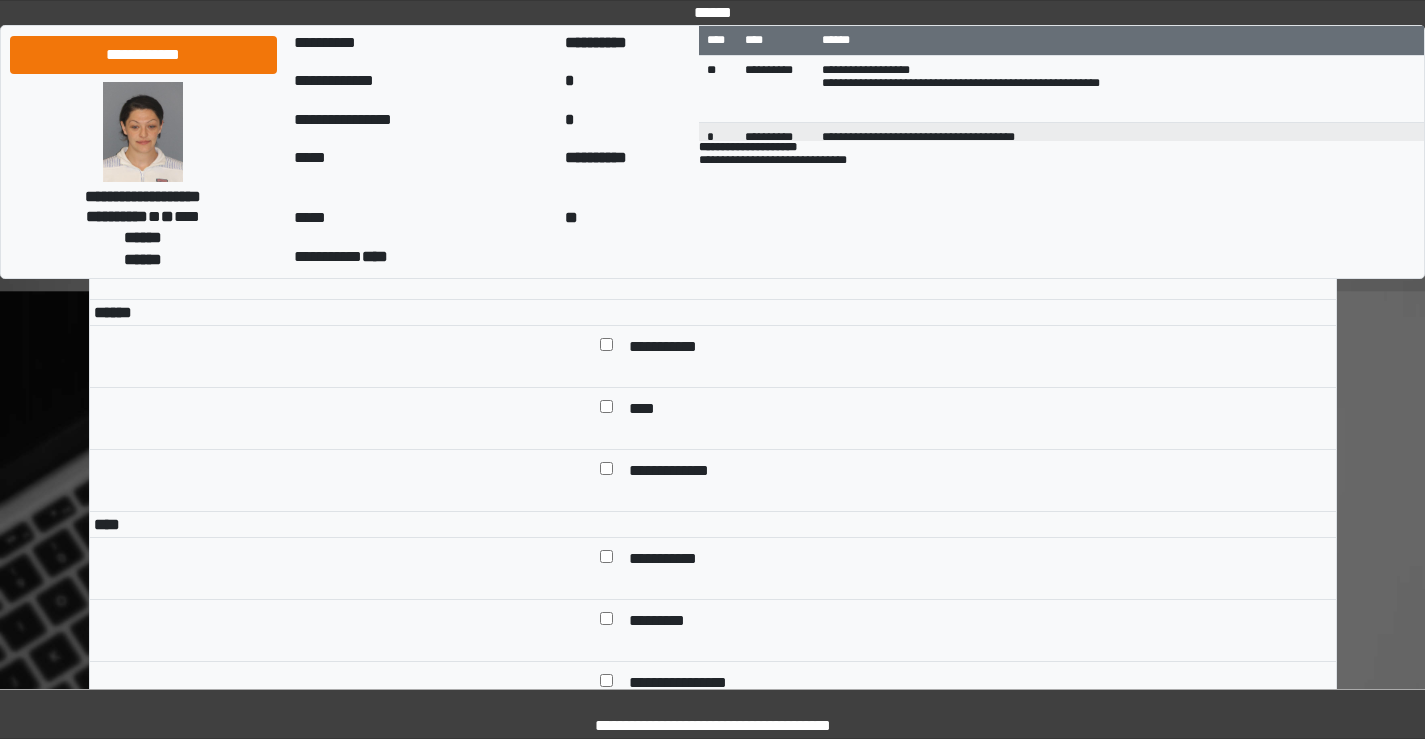 scroll, scrollTop: 6900, scrollLeft: 0, axis: vertical 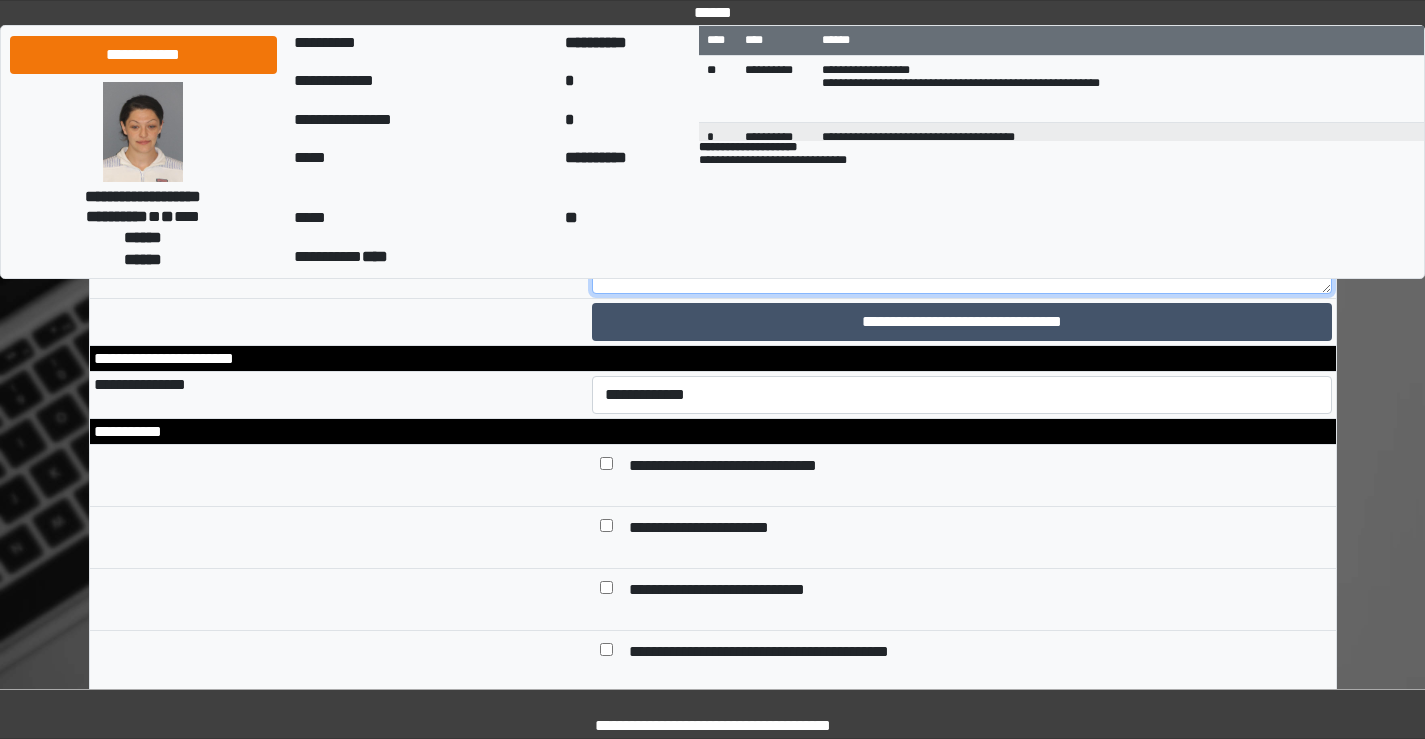 click at bounding box center [962, 239] 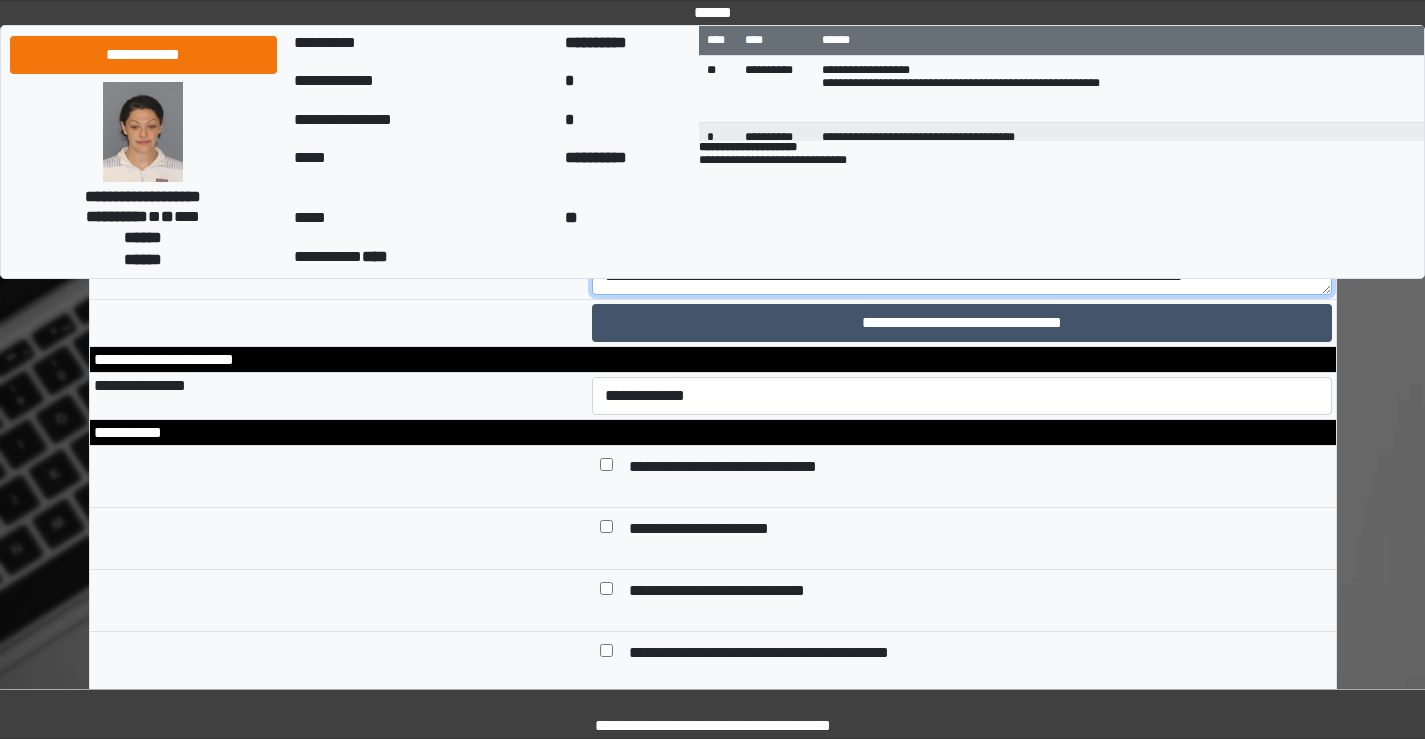 scroll, scrollTop: 8900, scrollLeft: 0, axis: vertical 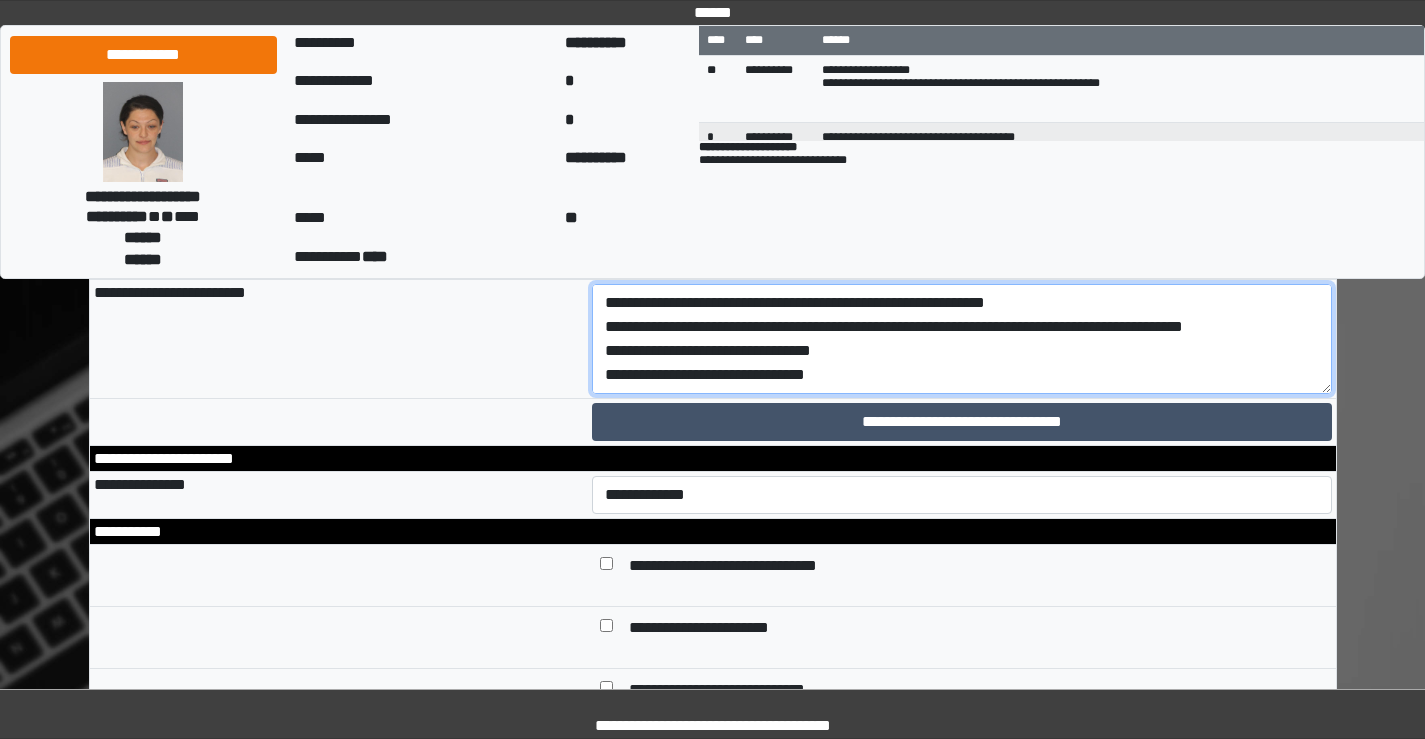 click on "**********" at bounding box center [962, 339] 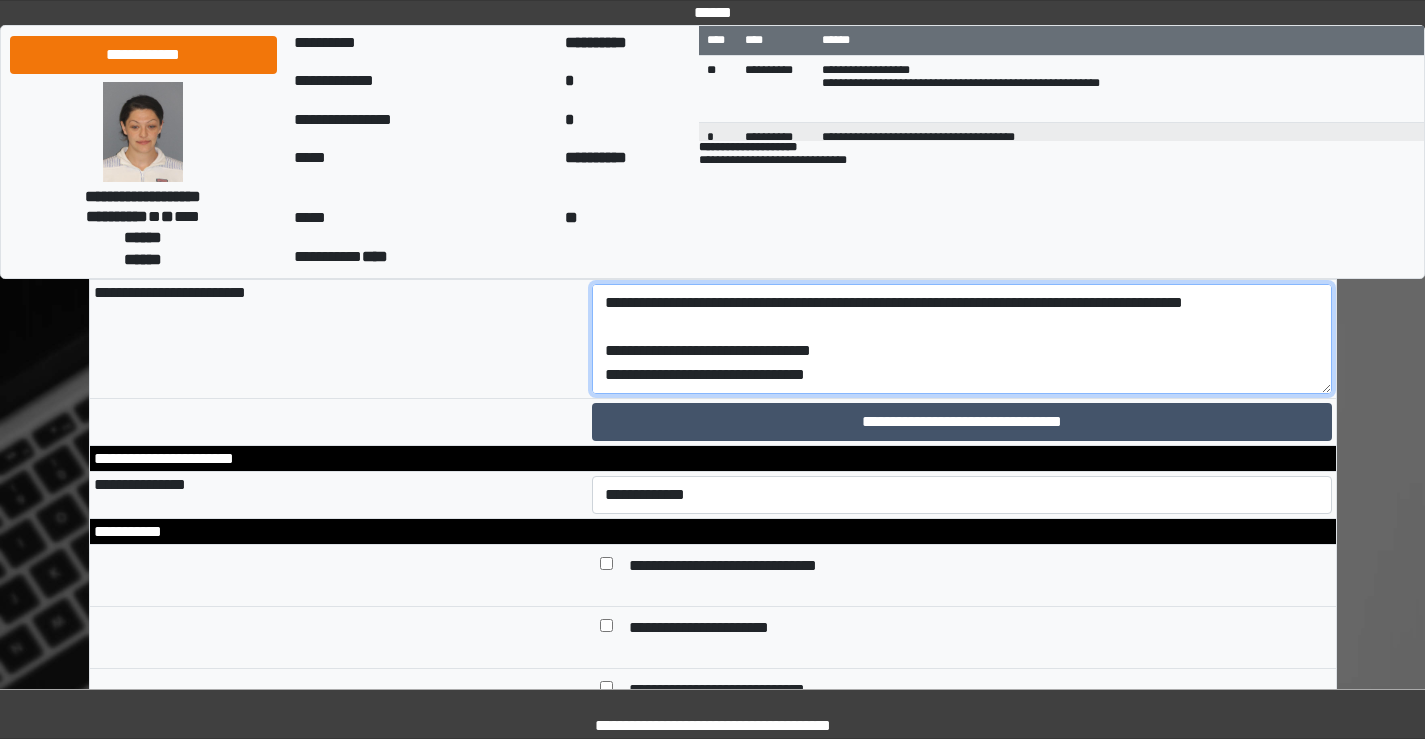 scroll, scrollTop: 120, scrollLeft: 0, axis: vertical 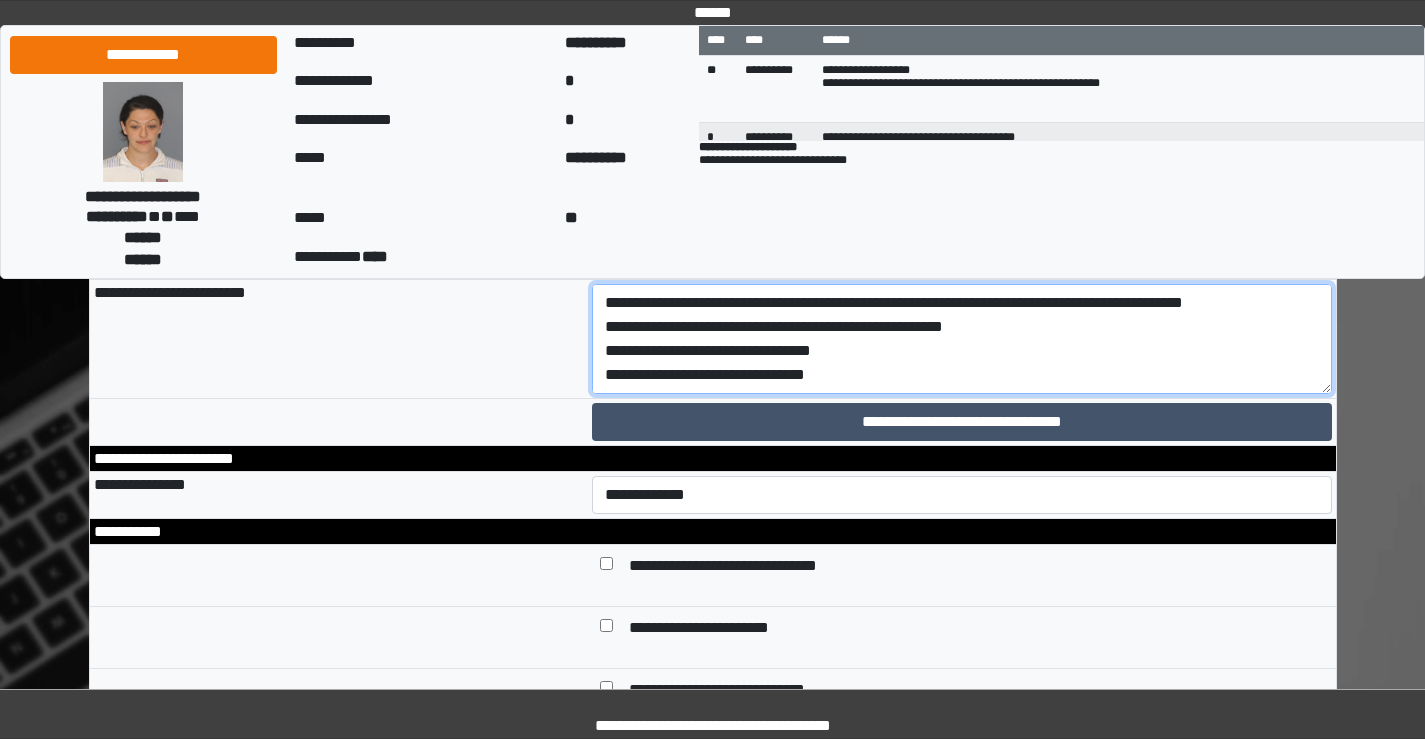 click on "**********" at bounding box center (962, 339) 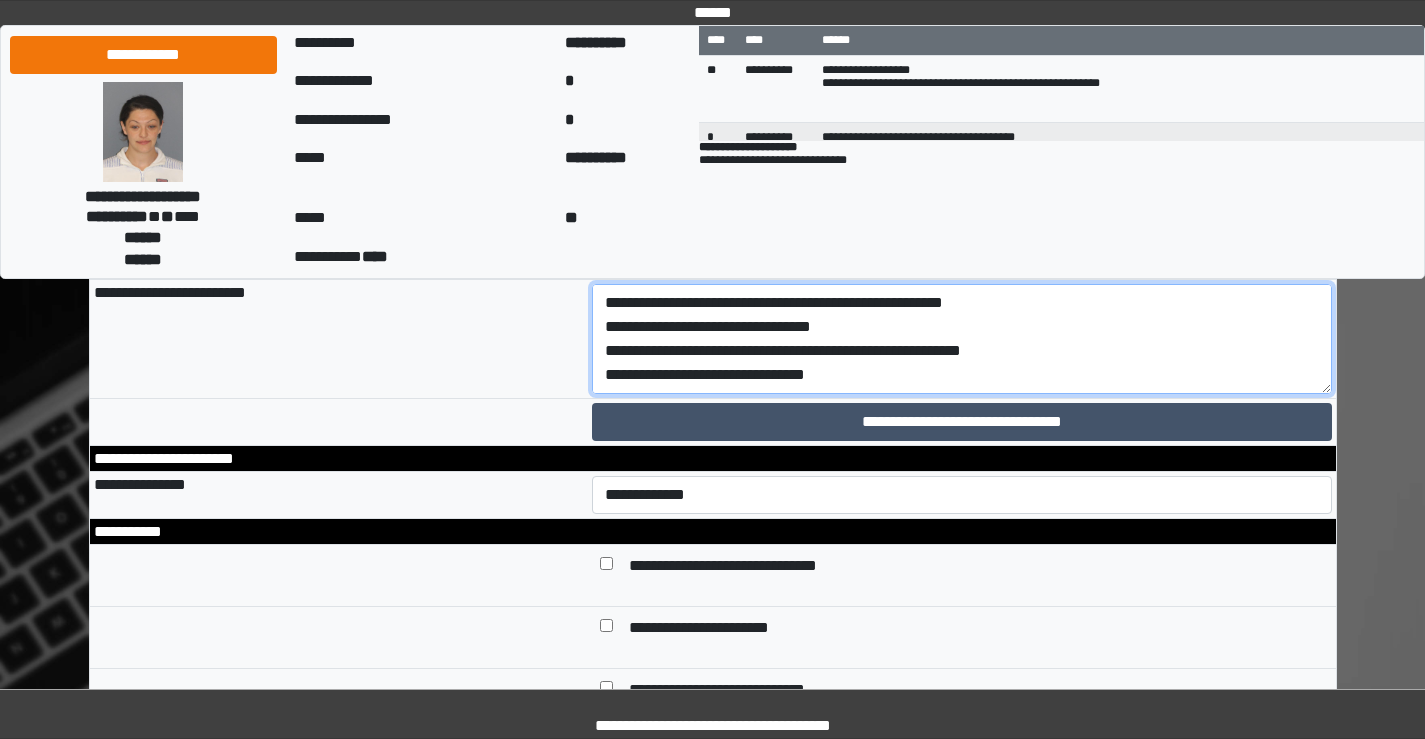 click on "**********" at bounding box center (962, 339) 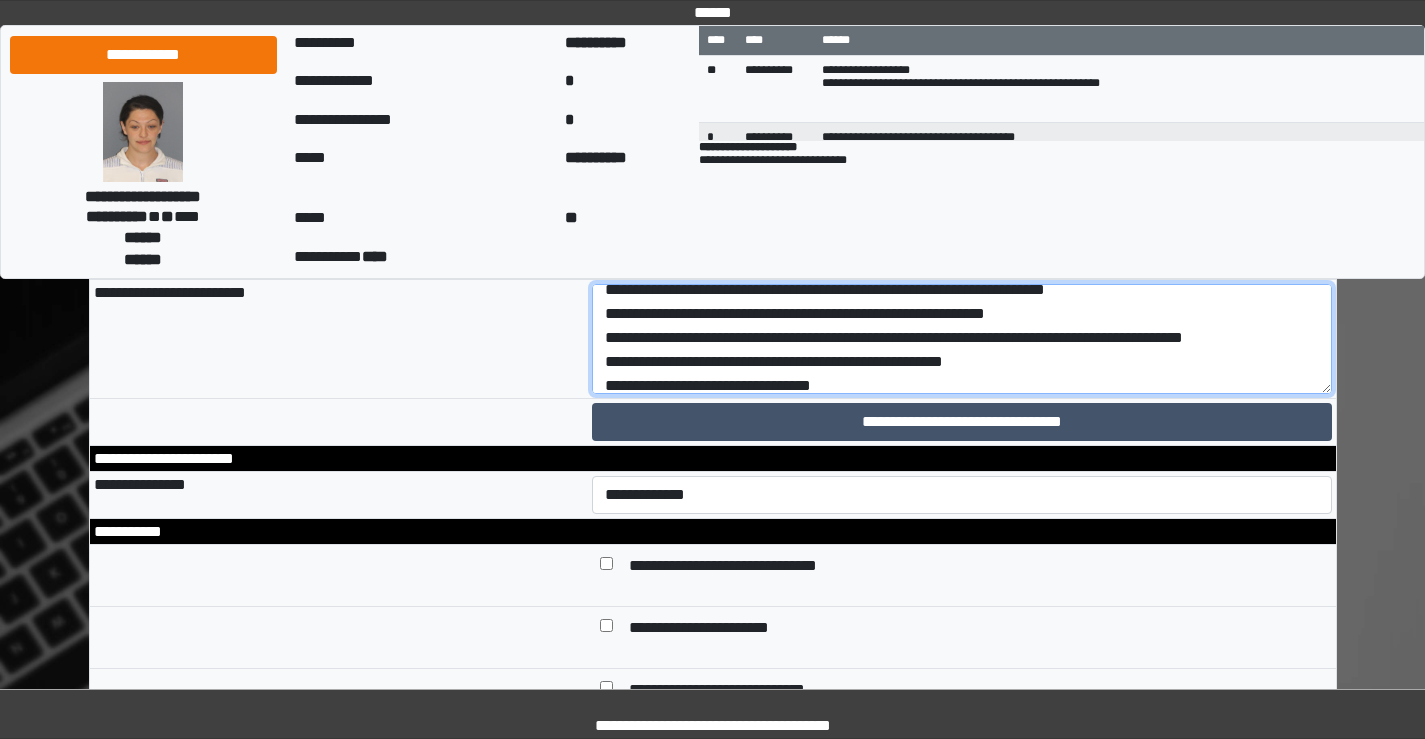 scroll, scrollTop: 137, scrollLeft: 0, axis: vertical 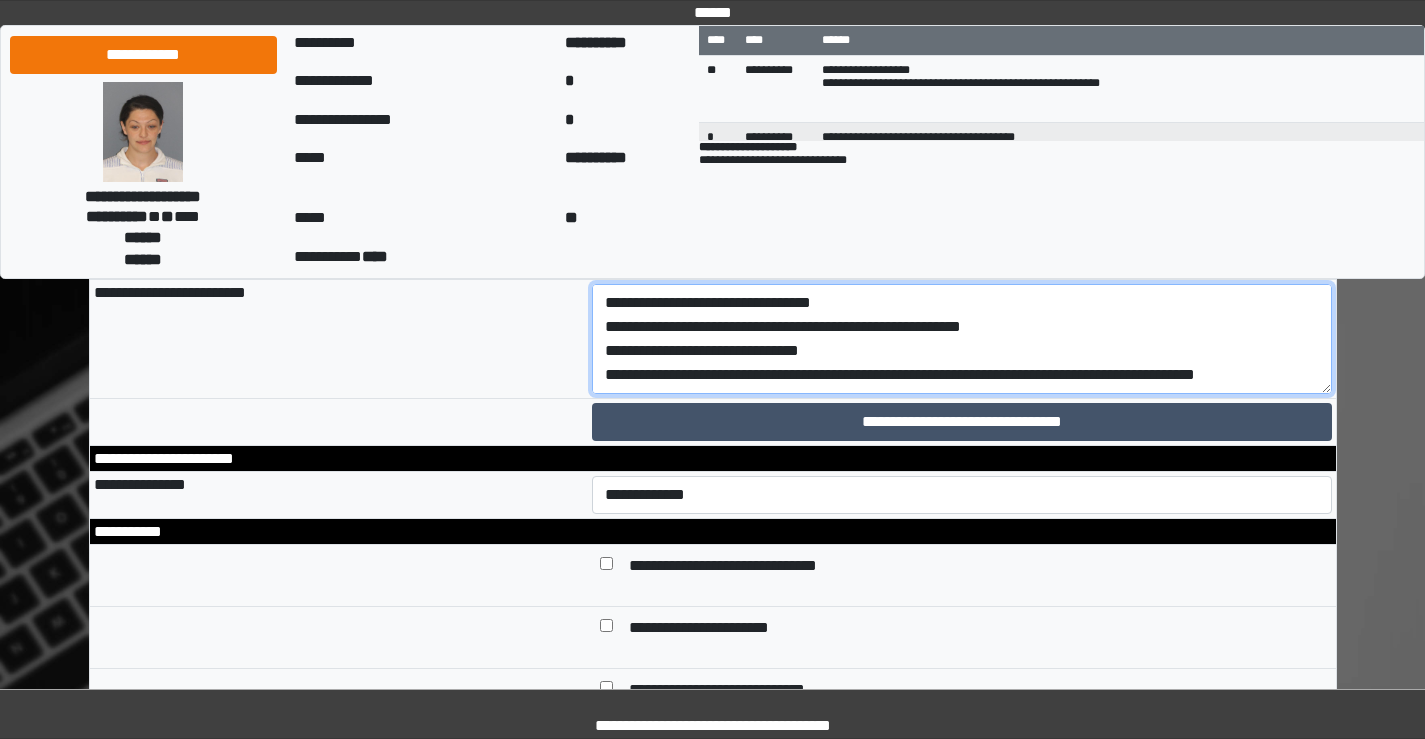 click on "**********" at bounding box center (962, 339) 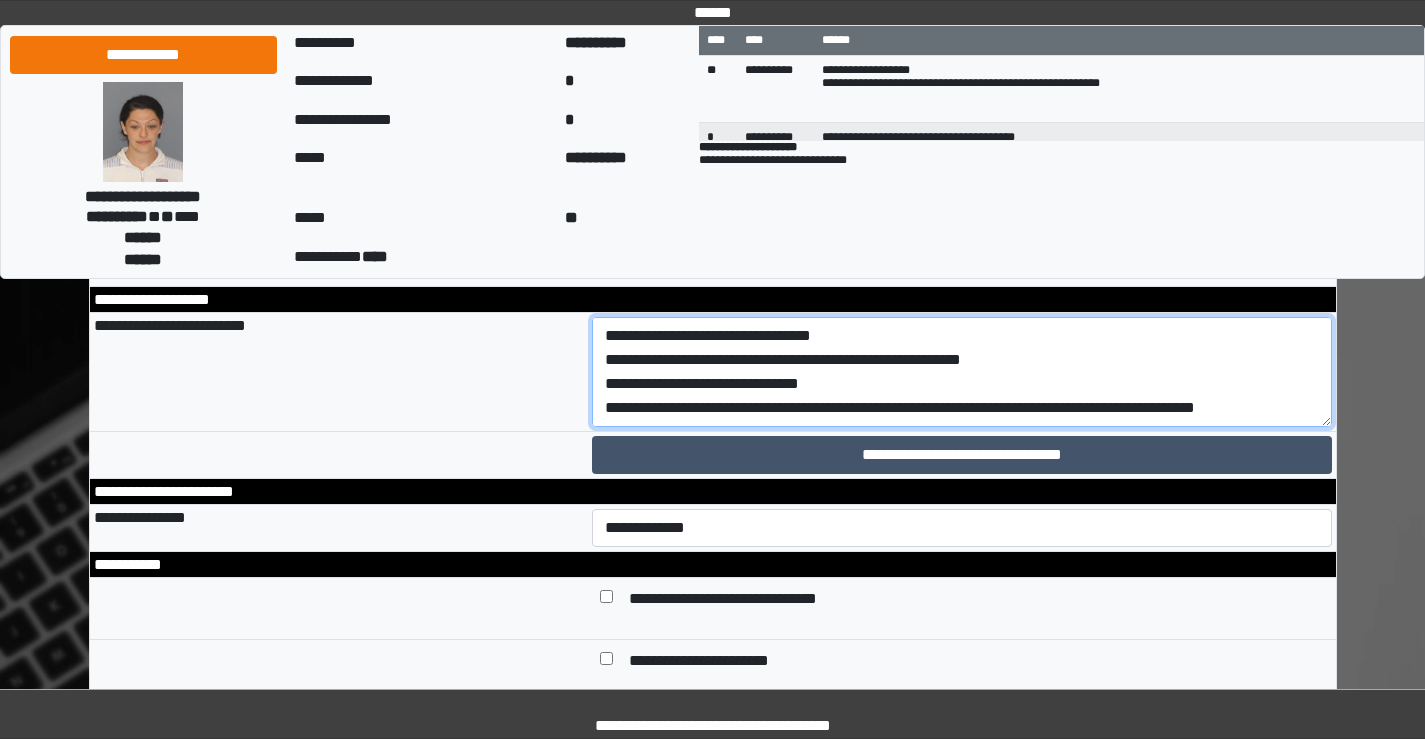 scroll, scrollTop: 8800, scrollLeft: 0, axis: vertical 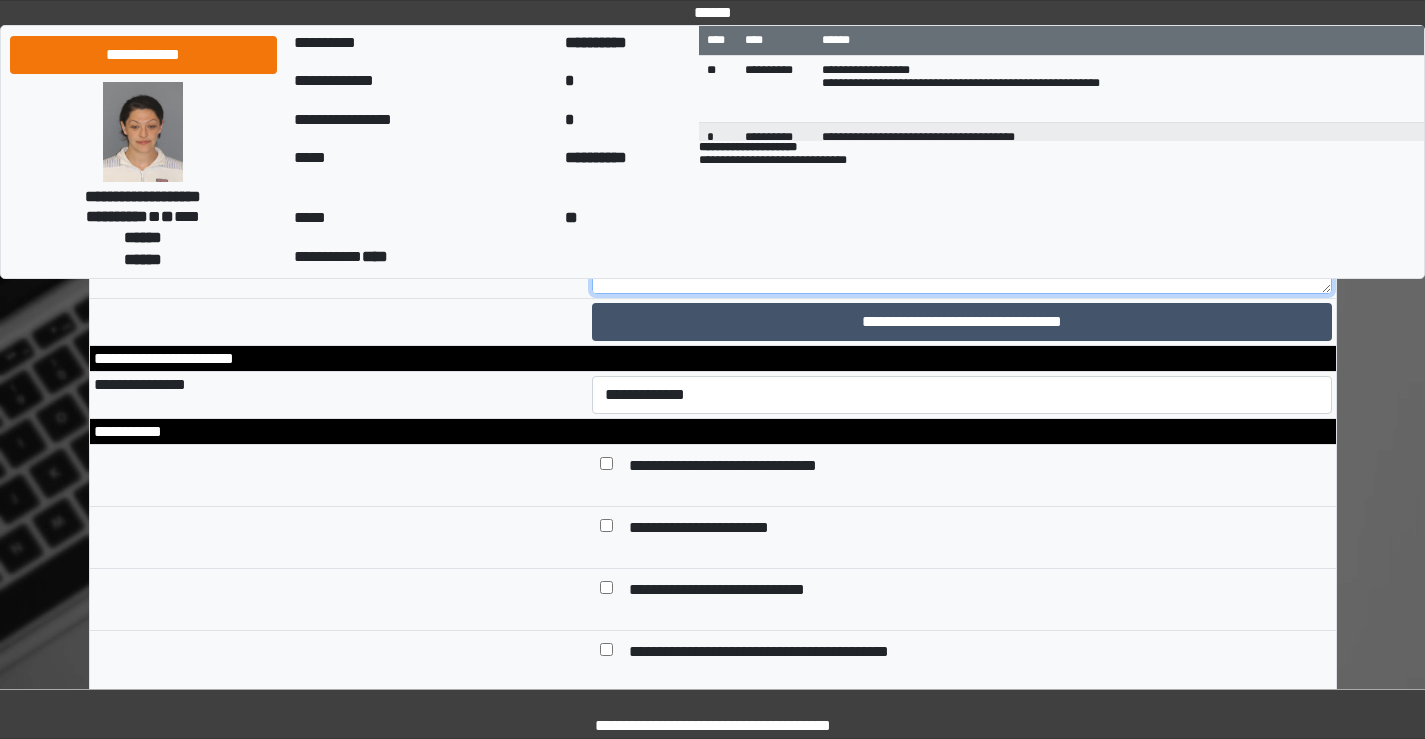 click on "**********" at bounding box center (962, 239) 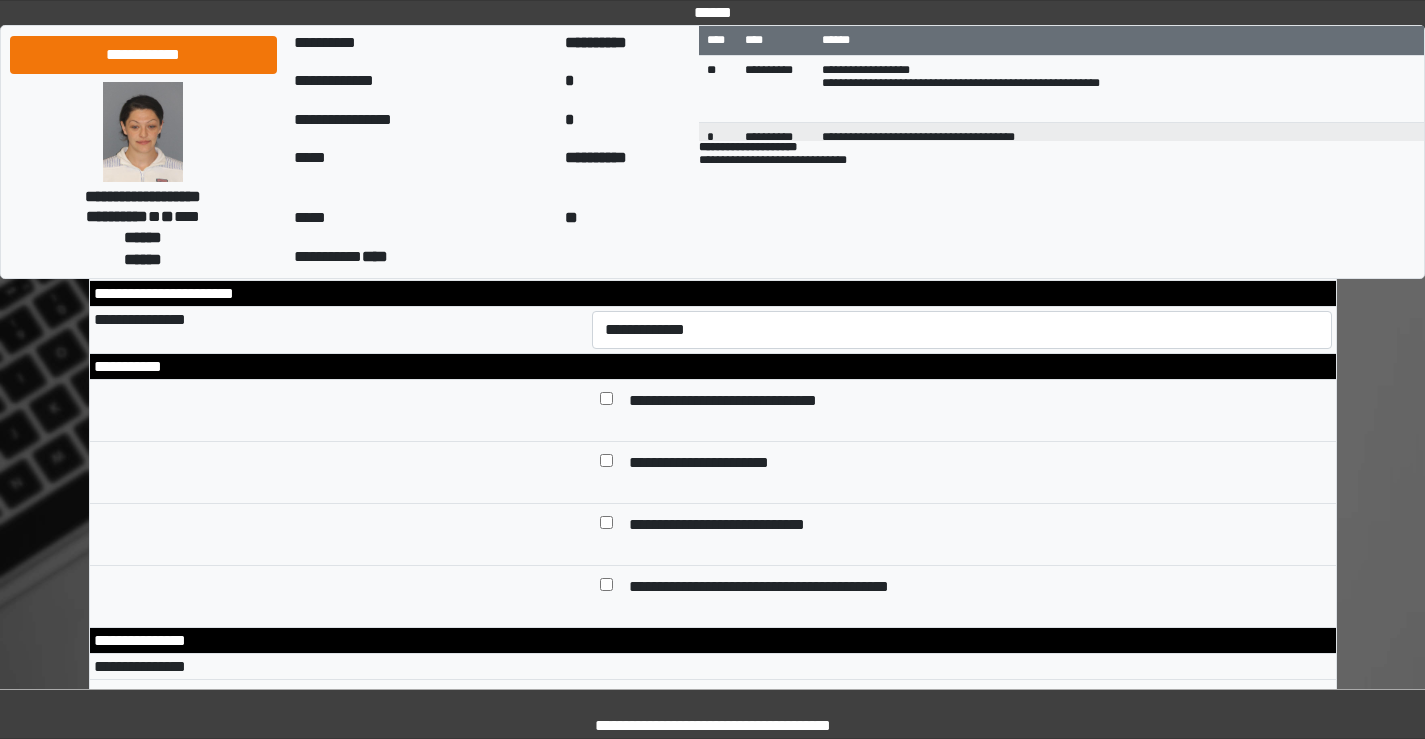 scroll, scrollTop: 9000, scrollLeft: 0, axis: vertical 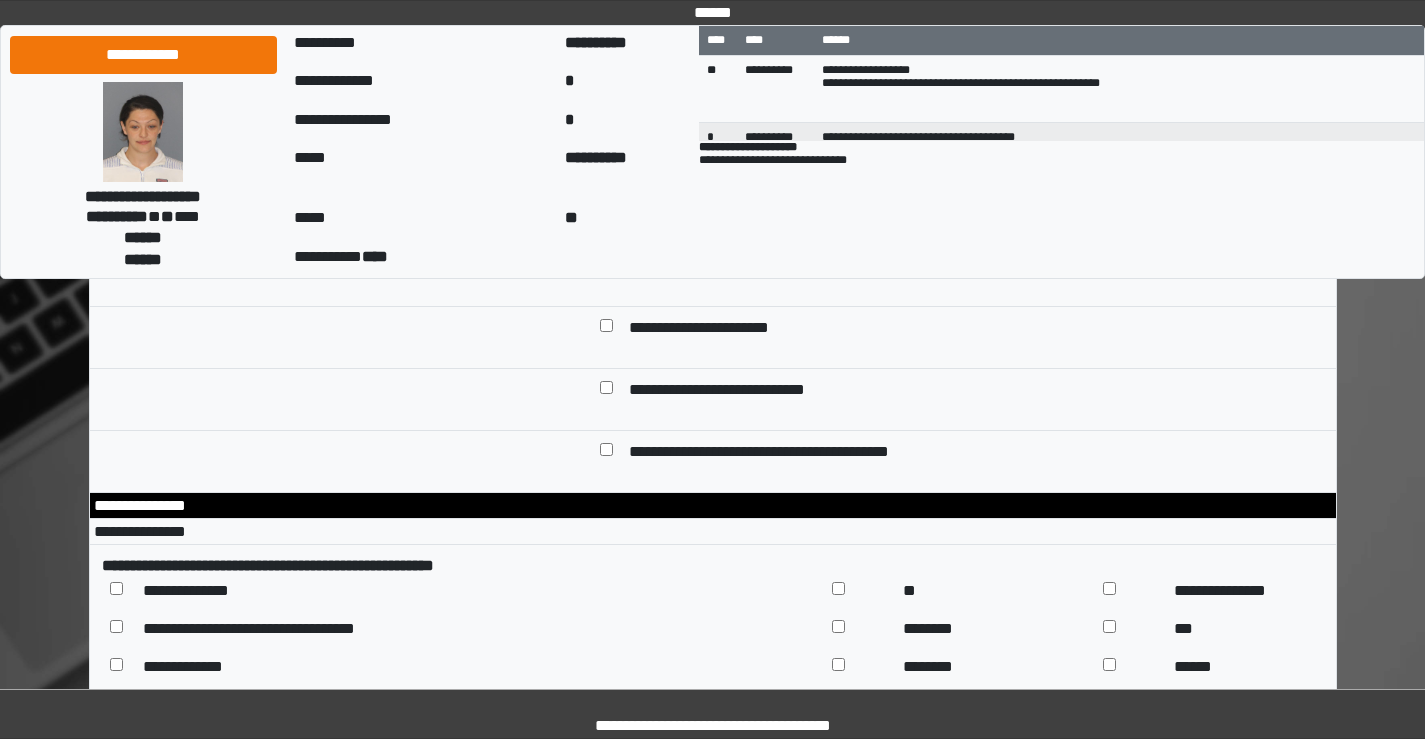 type on "**********" 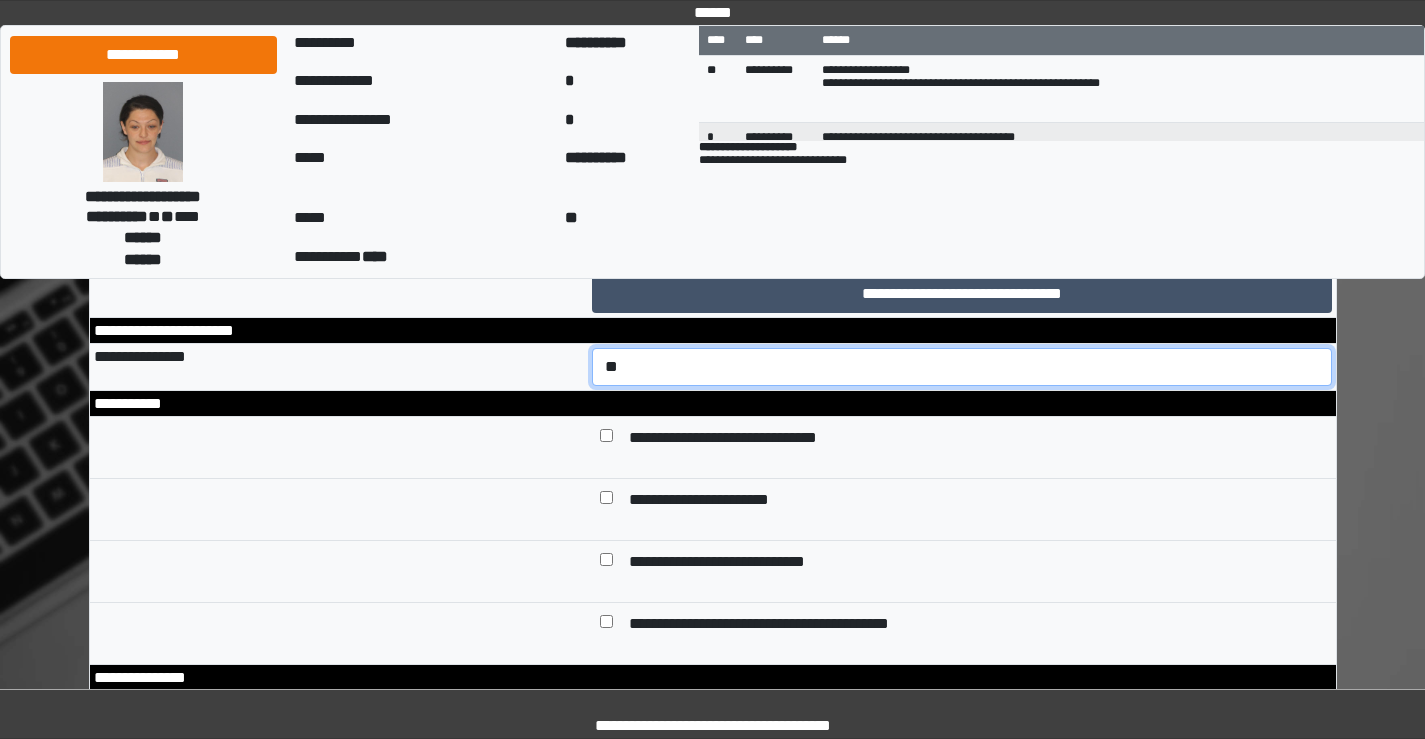 scroll, scrollTop: 8900, scrollLeft: 0, axis: vertical 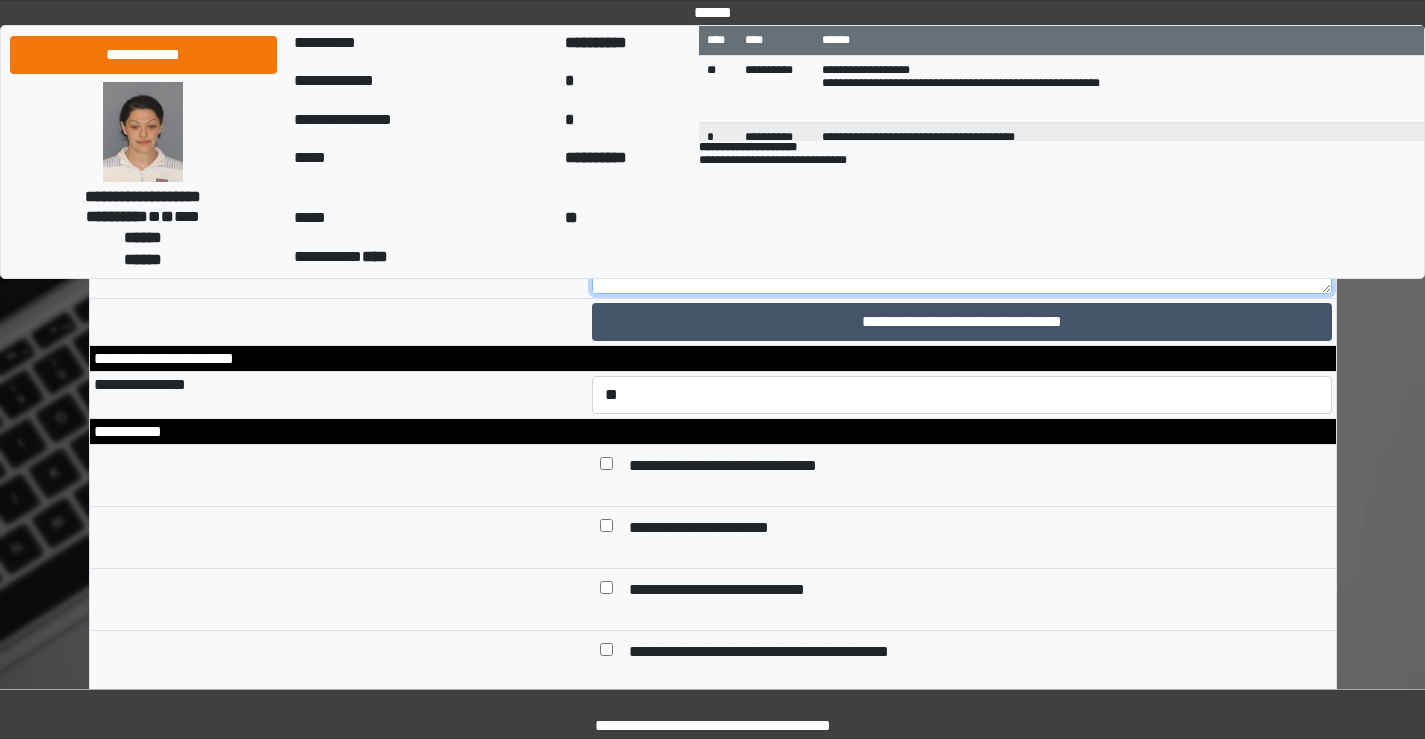 click on "**********" at bounding box center (962, 239) 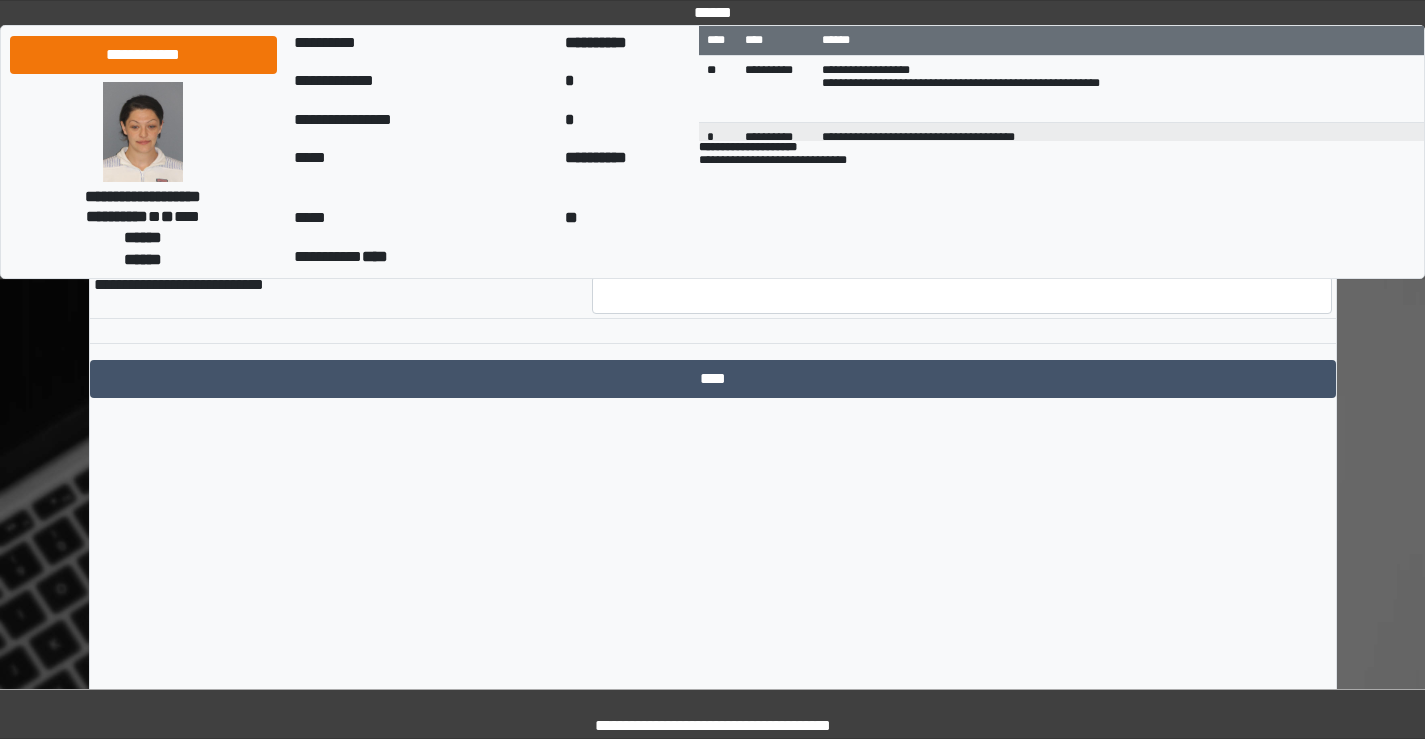 scroll, scrollTop: 9609, scrollLeft: 0, axis: vertical 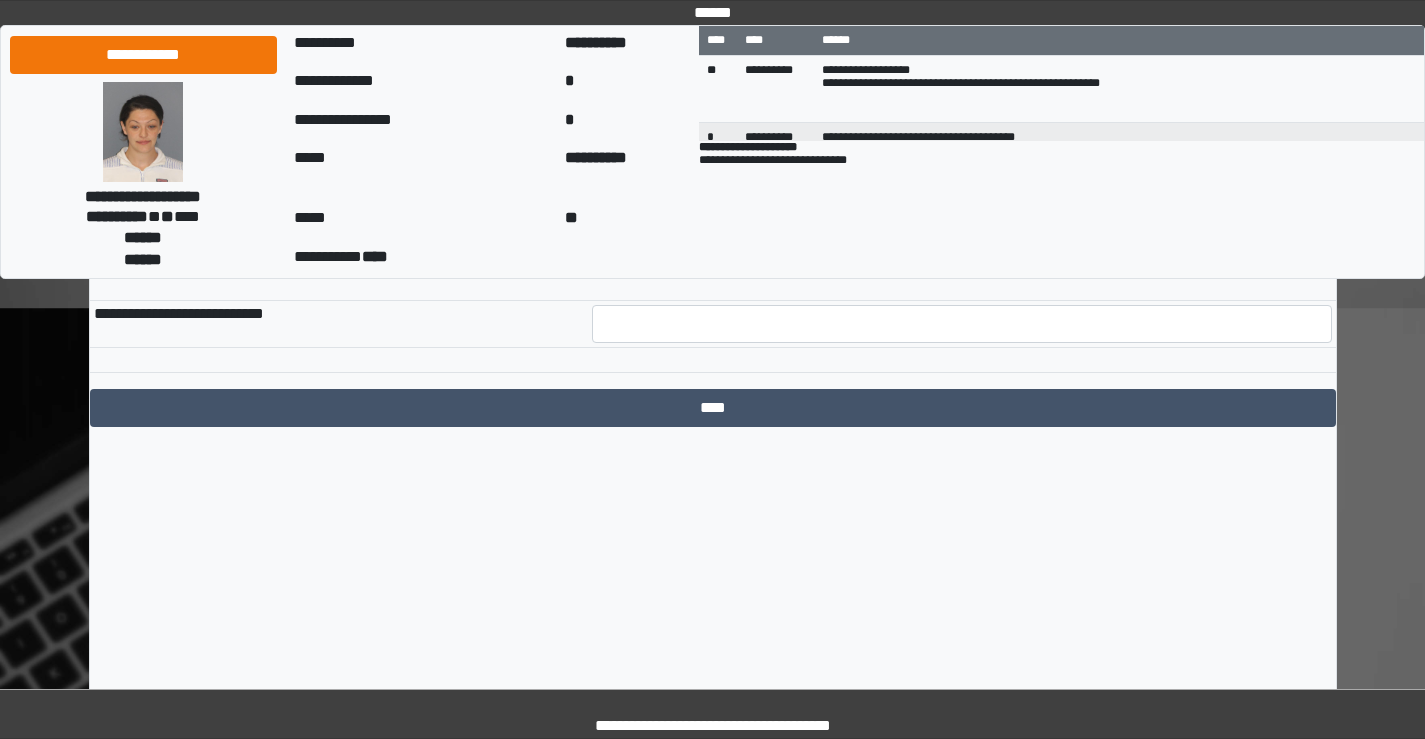 type on "**********" 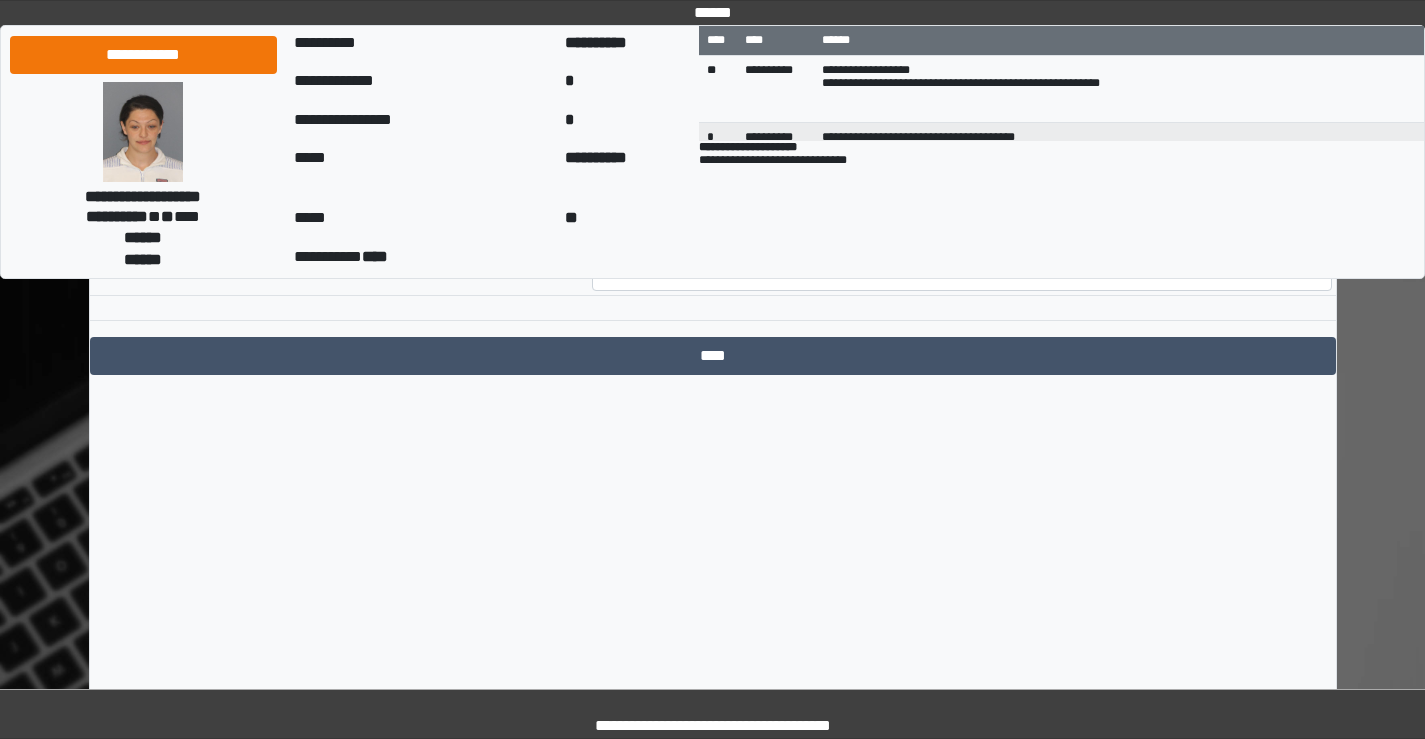 scroll, scrollTop: 9709, scrollLeft: 0, axis: vertical 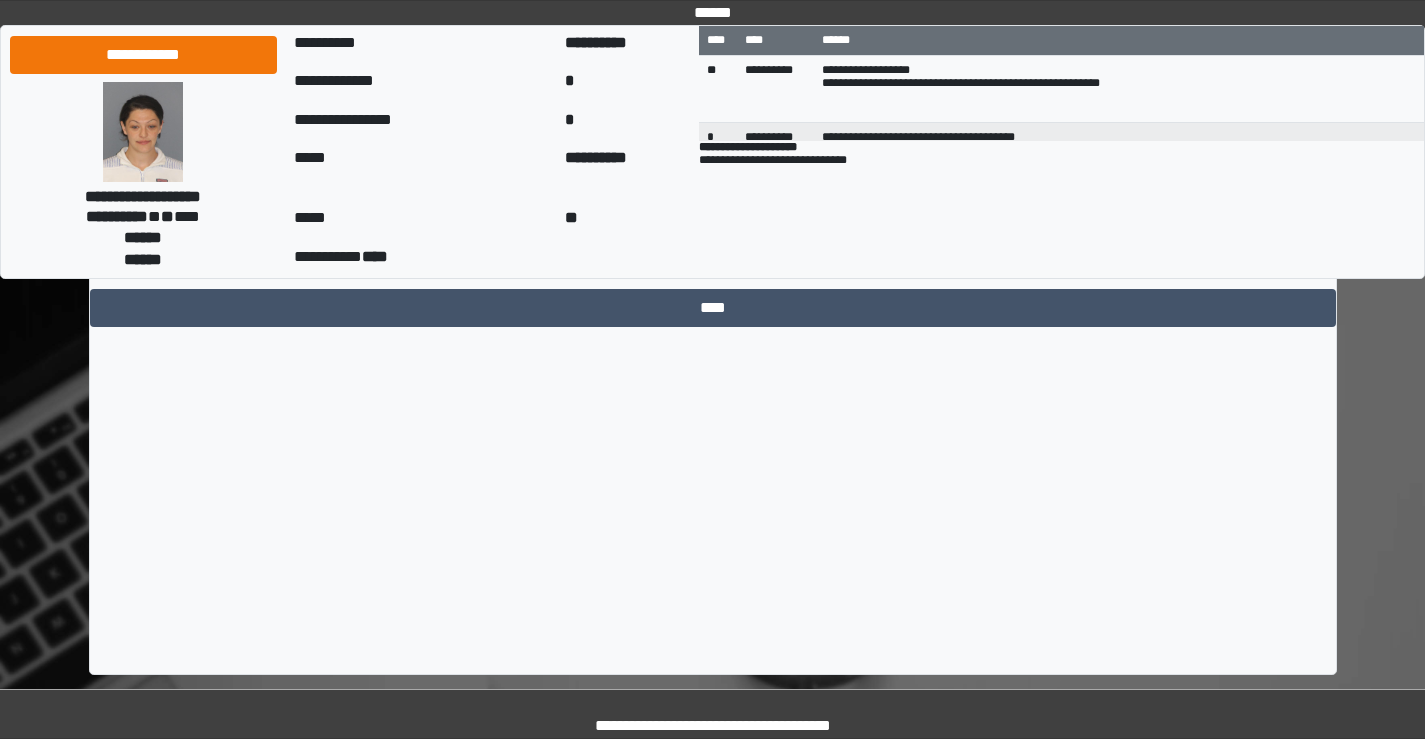 click at bounding box center [962, 224] 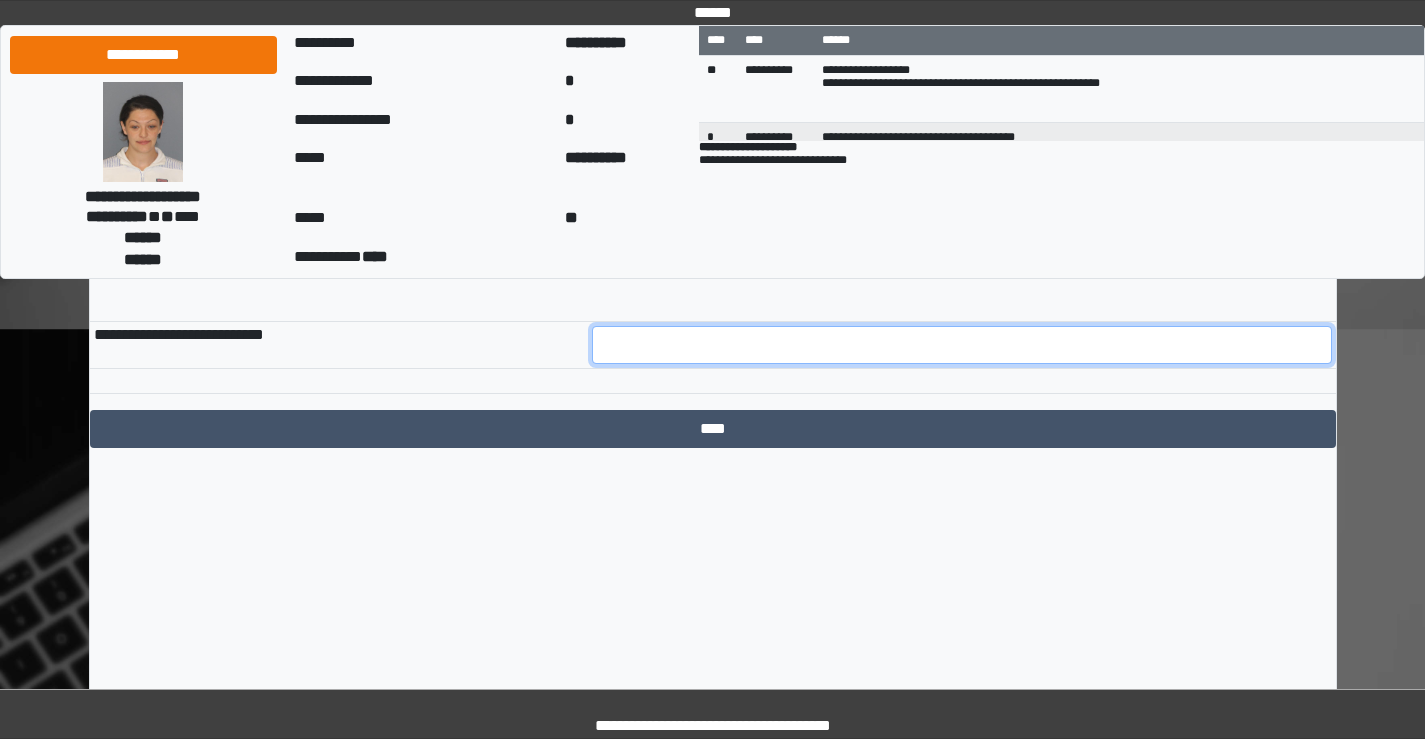 scroll, scrollTop: 9709, scrollLeft: 0, axis: vertical 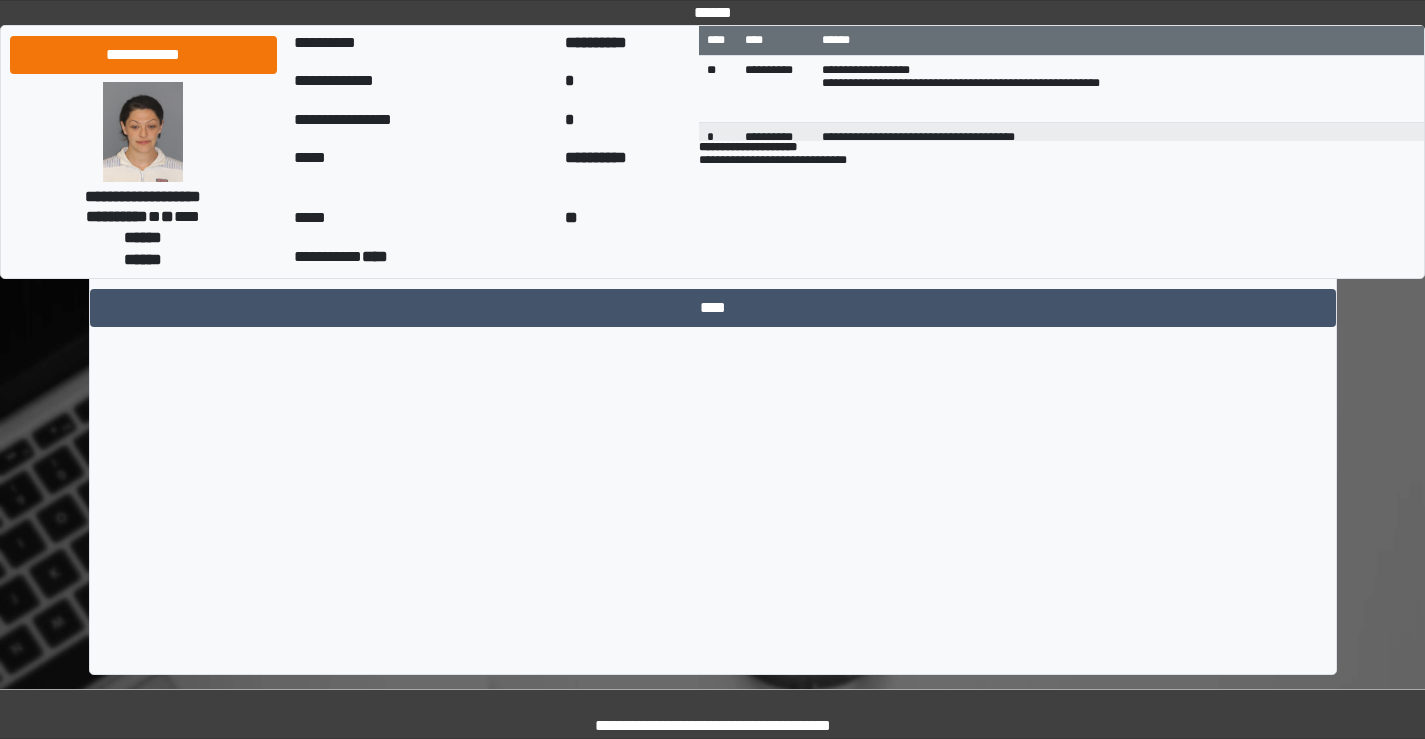 type on "*" 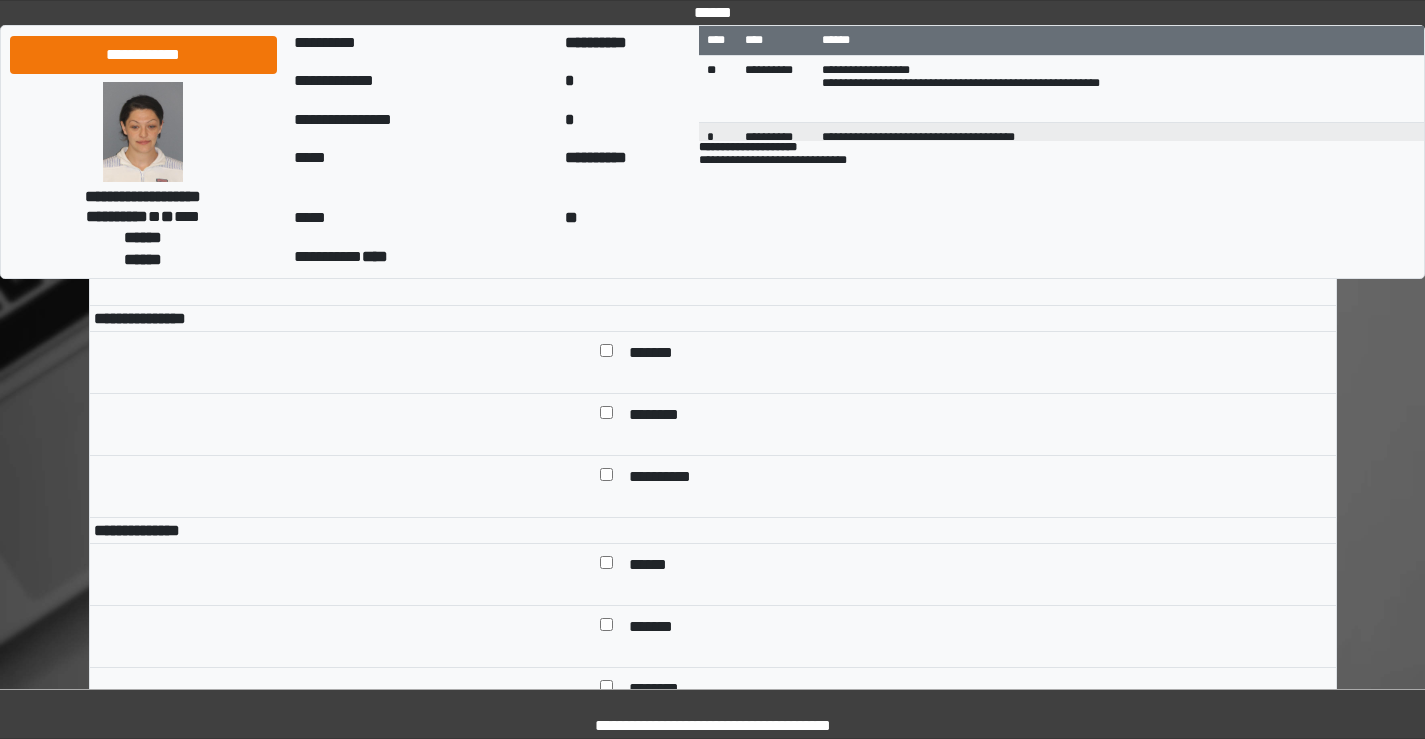scroll, scrollTop: 8009, scrollLeft: 0, axis: vertical 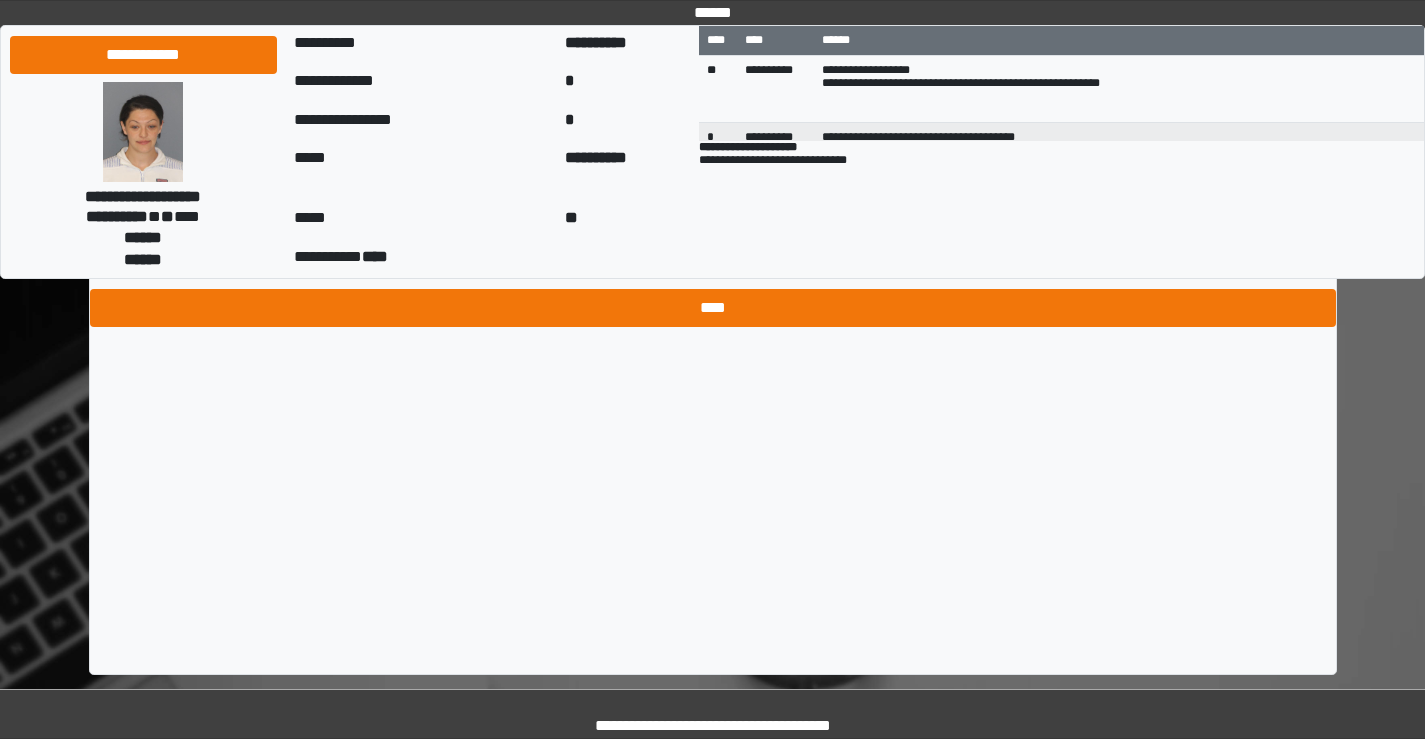 type on "*" 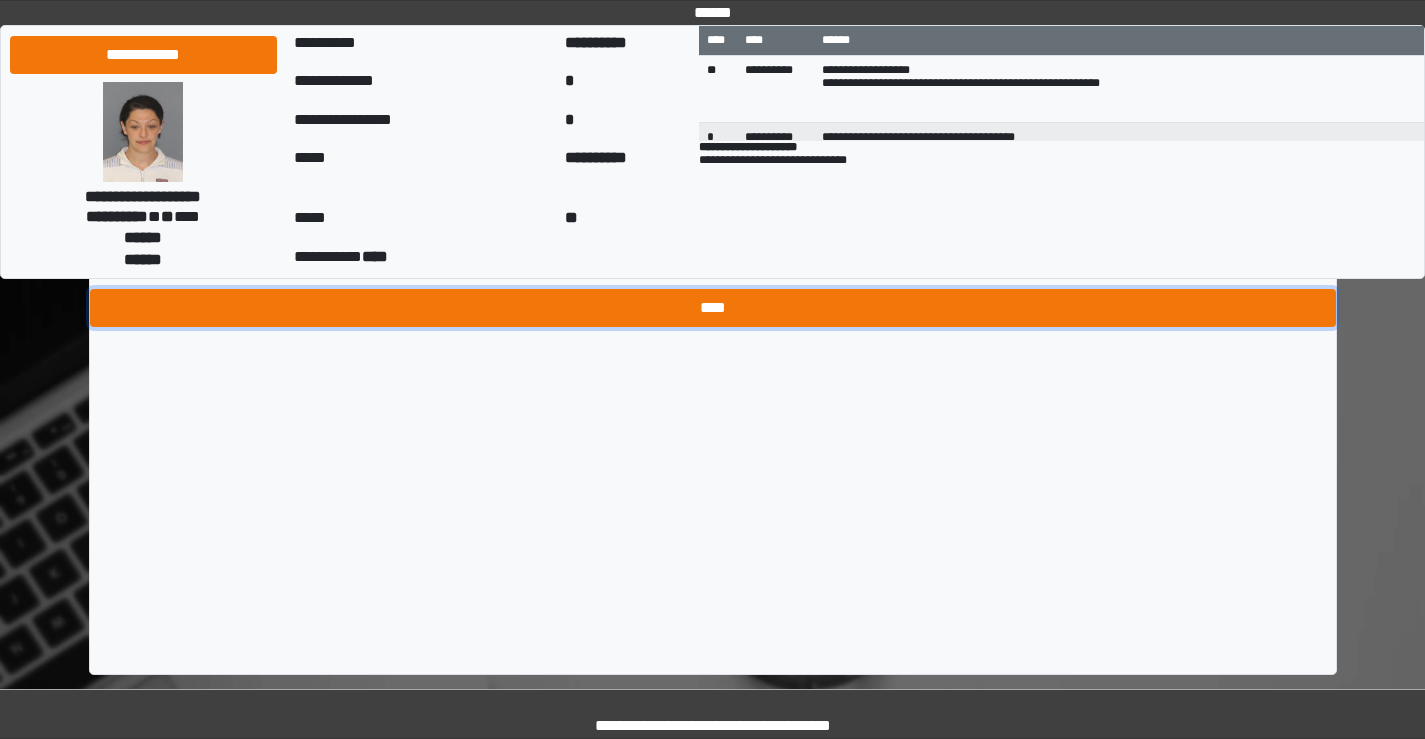 click on "****" at bounding box center [713, 308] 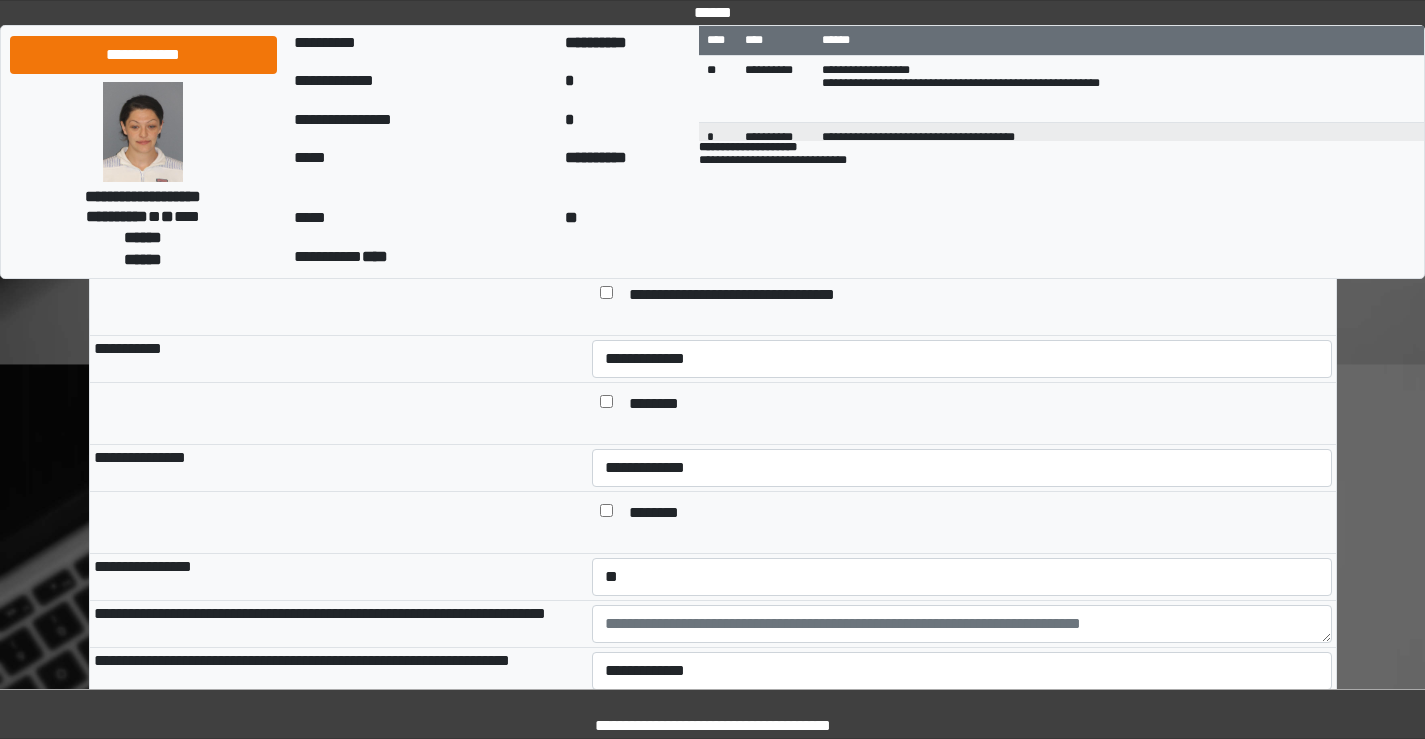 scroll, scrollTop: 1709, scrollLeft: 0, axis: vertical 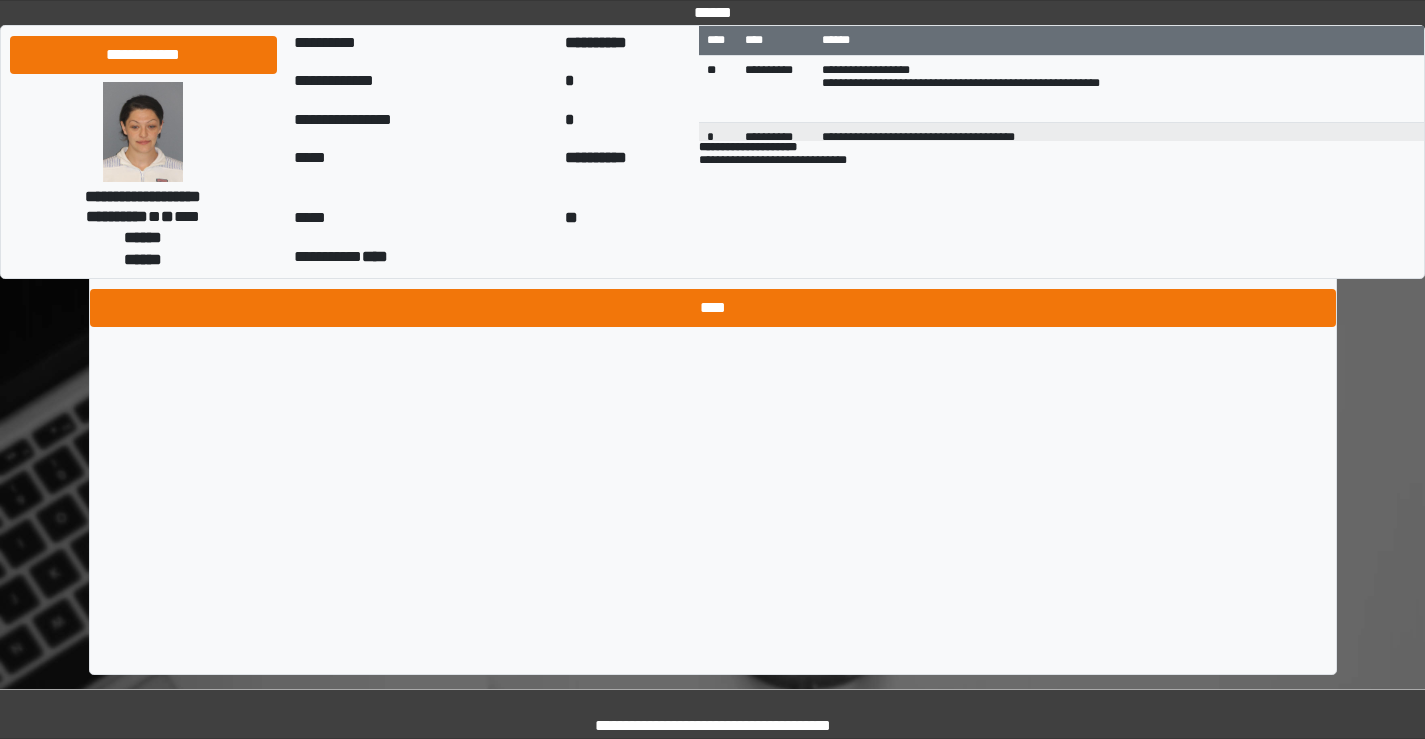 type on "***" 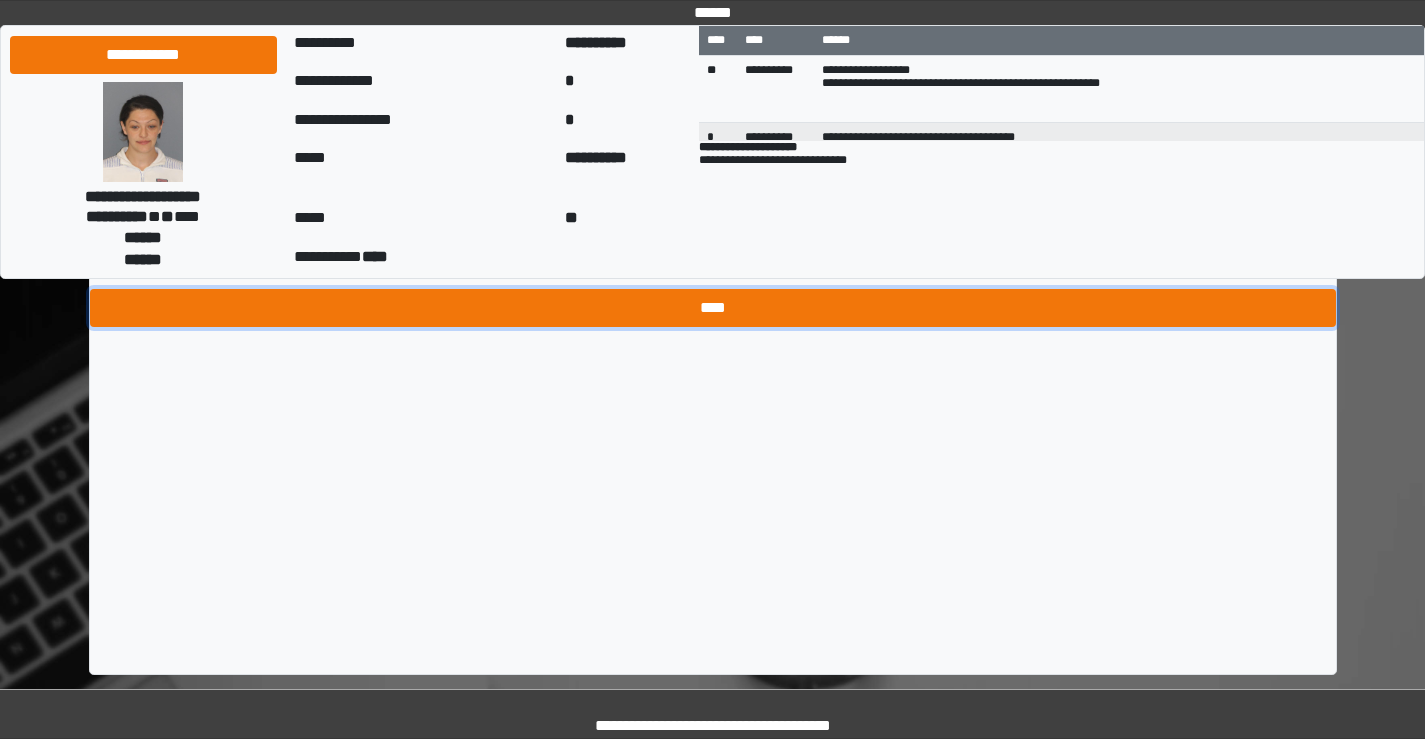click on "****" at bounding box center (713, 308) 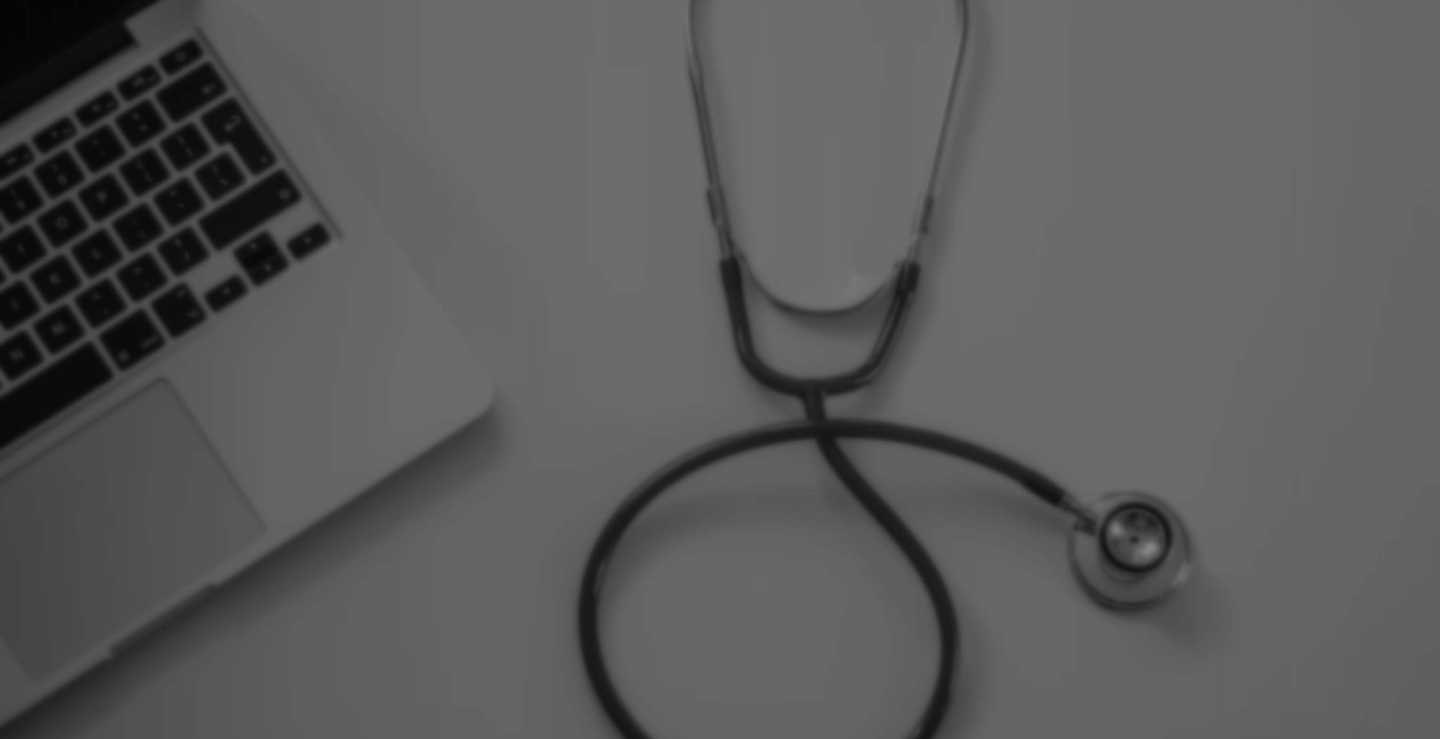 scroll, scrollTop: 0, scrollLeft: 0, axis: both 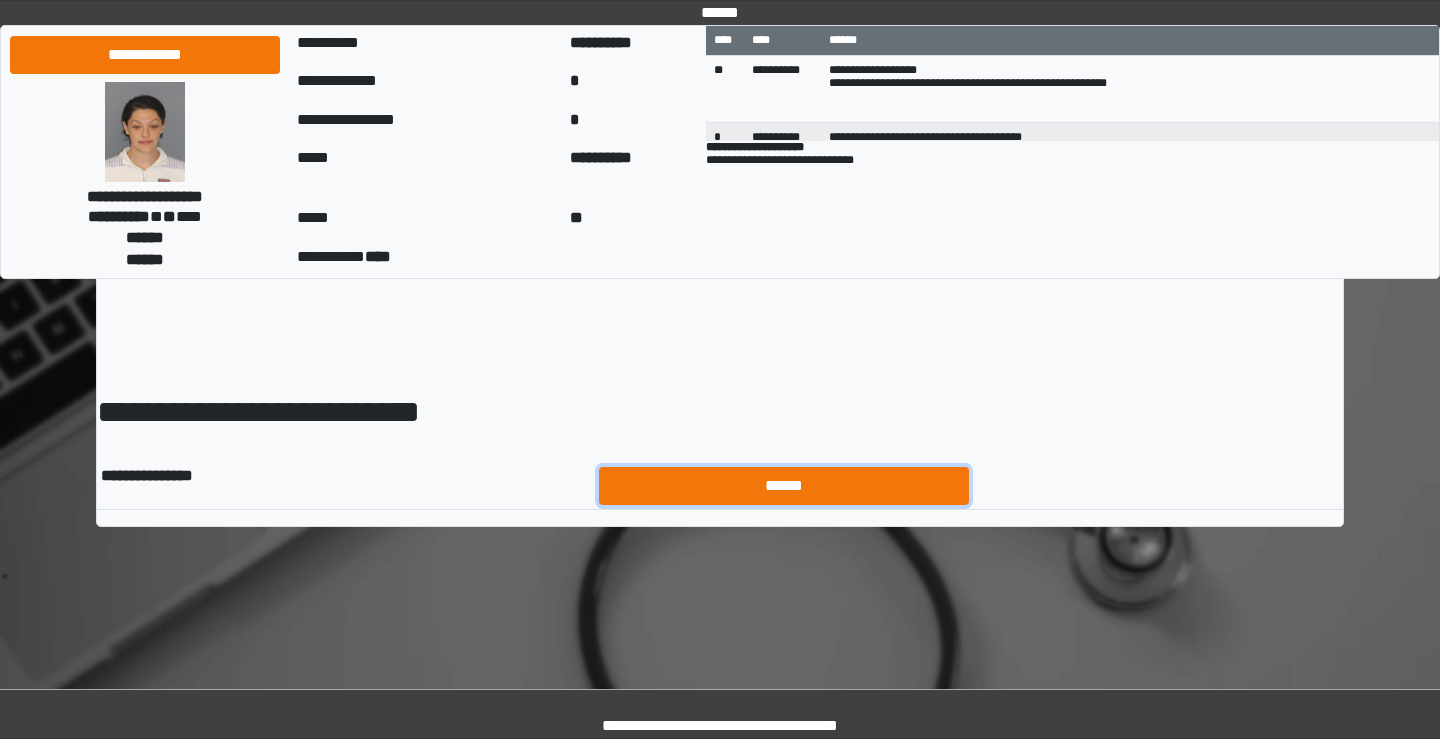 click on "******" at bounding box center (784, 486) 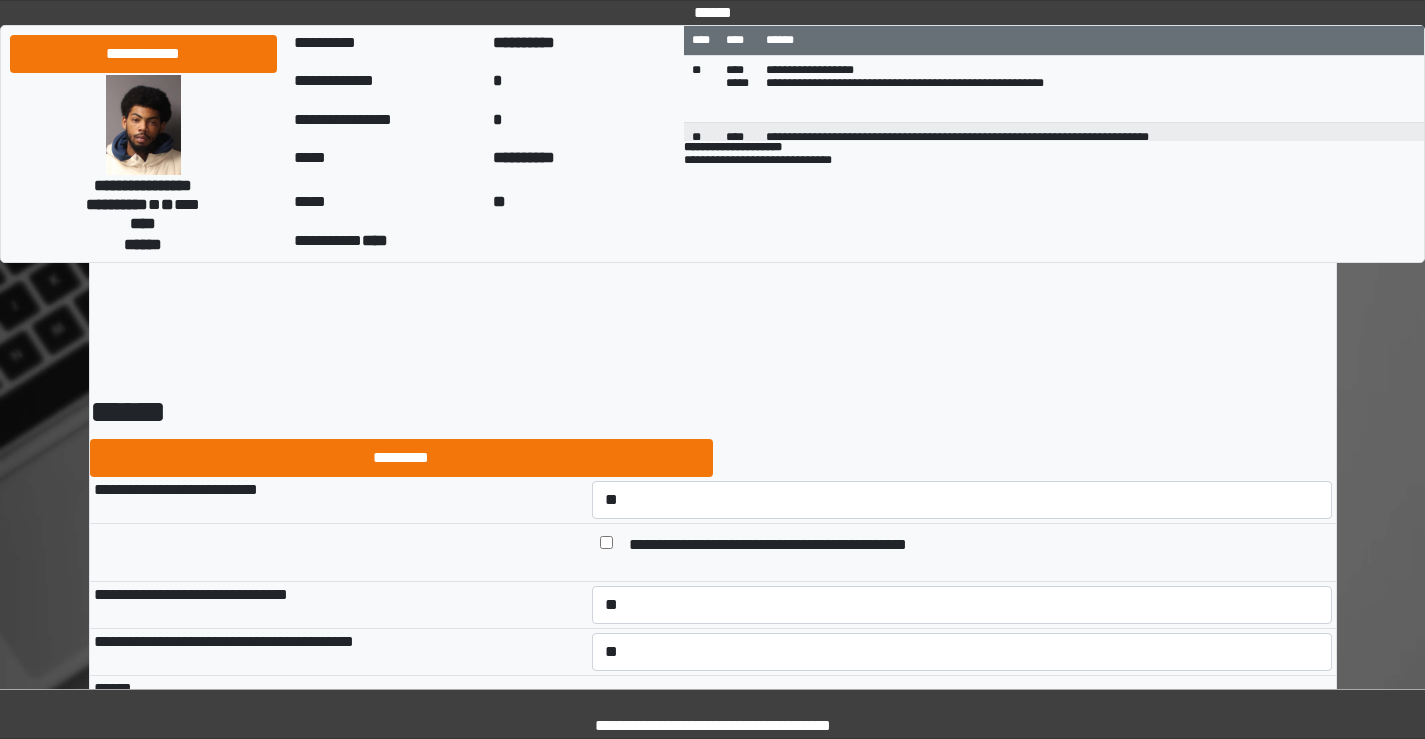 select on "*" 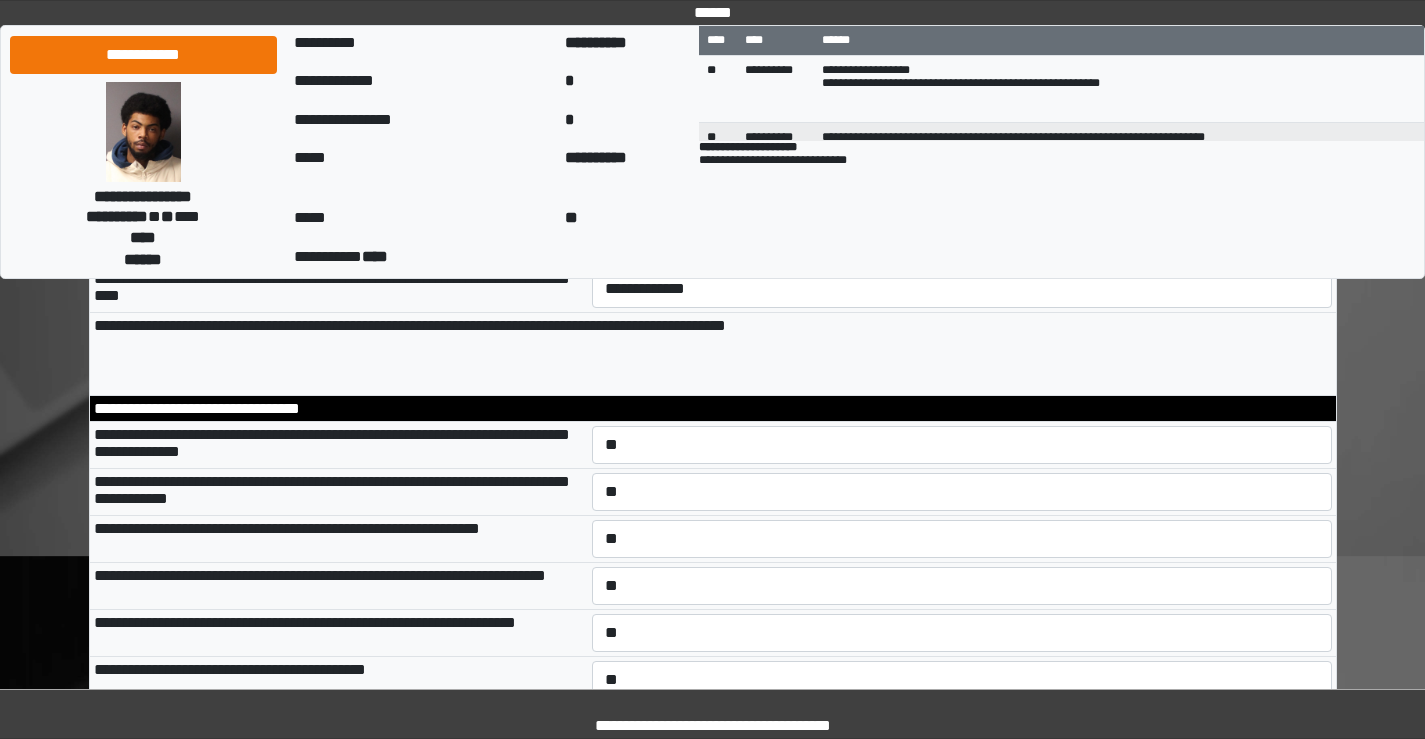 scroll, scrollTop: 11867, scrollLeft: 0, axis: vertical 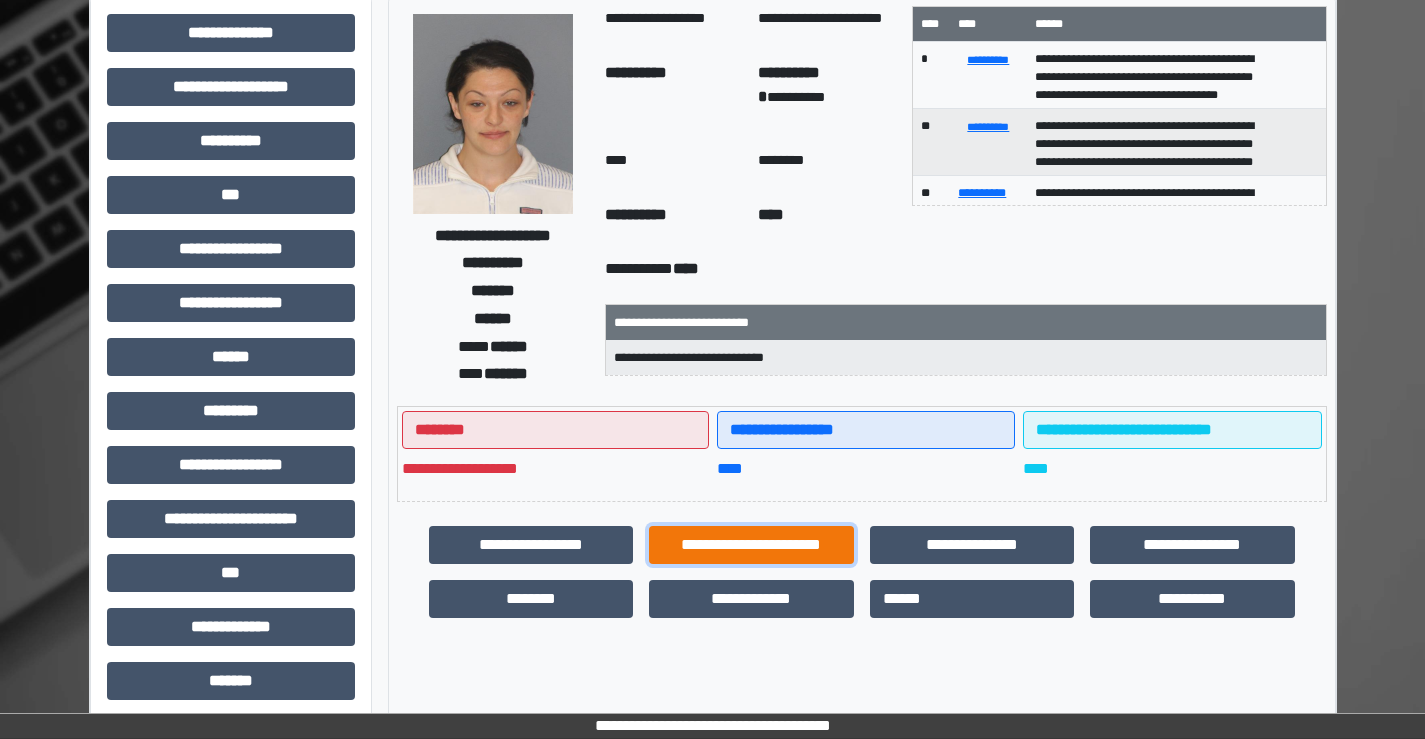click on "**********" at bounding box center [751, 545] 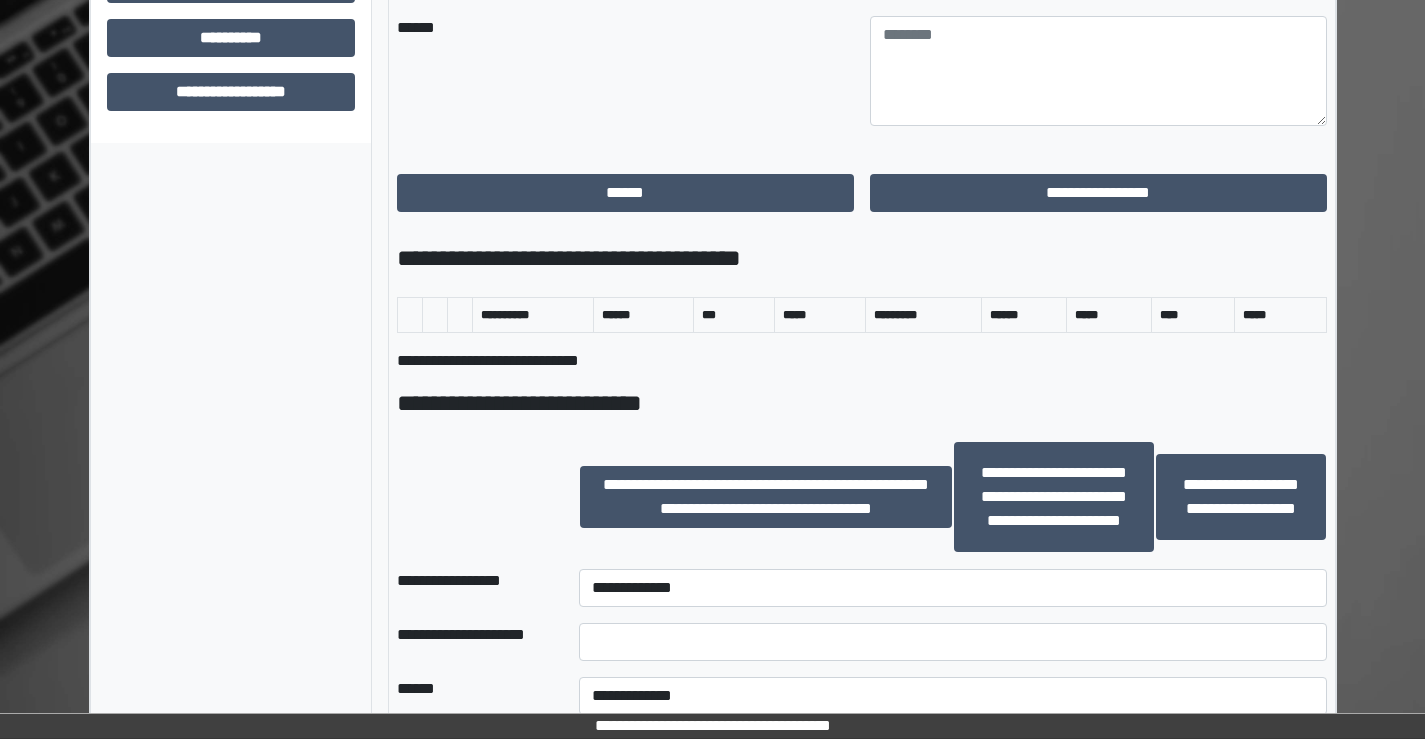 scroll, scrollTop: 1100, scrollLeft: 0, axis: vertical 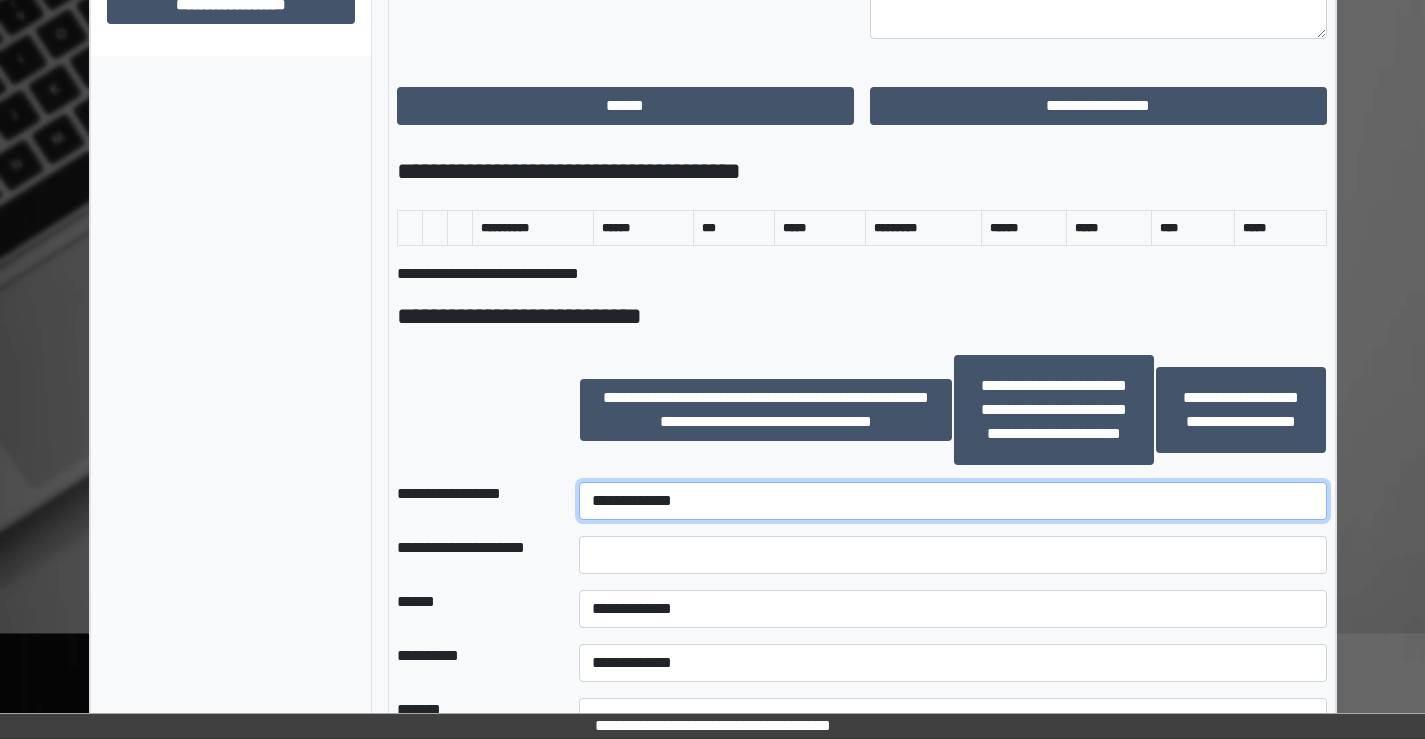 click on "**********" at bounding box center [952, 501] 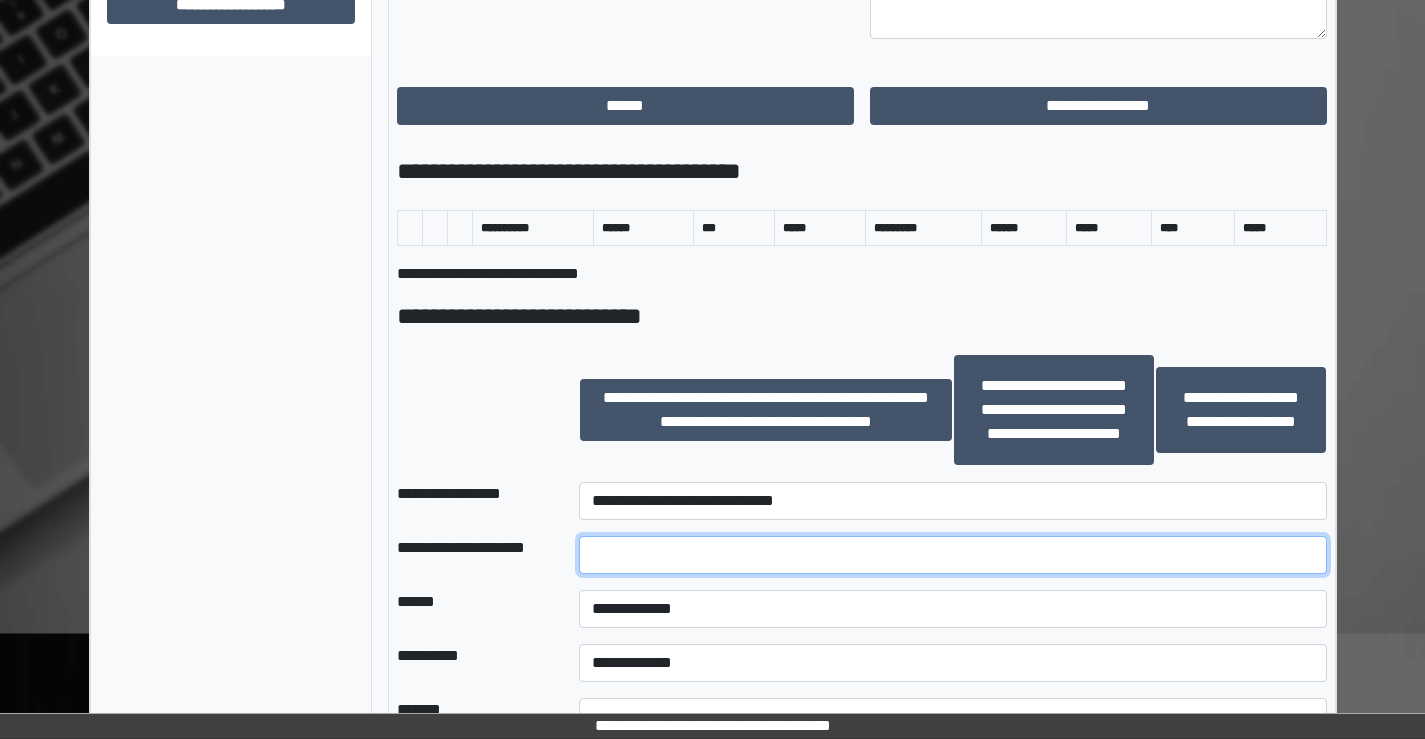click at bounding box center (952, 555) 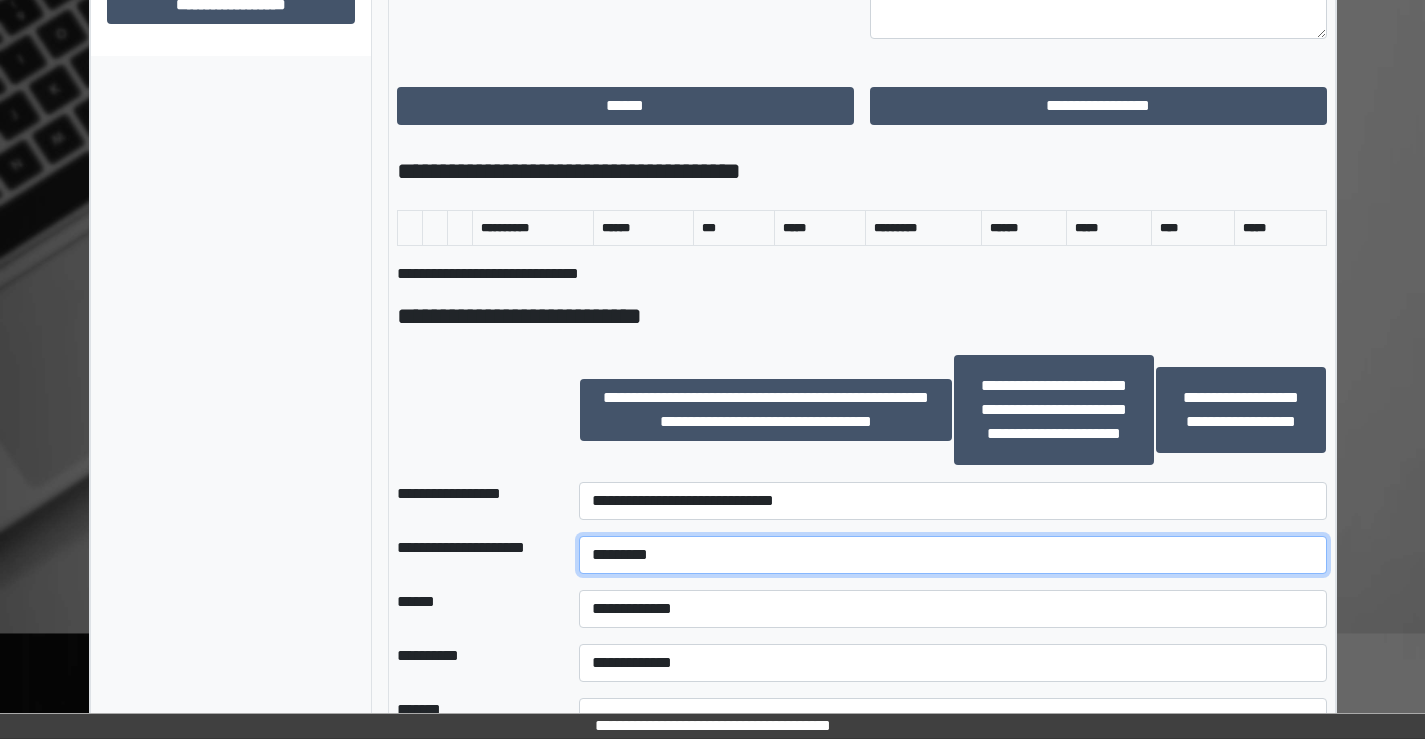 type on "*********" 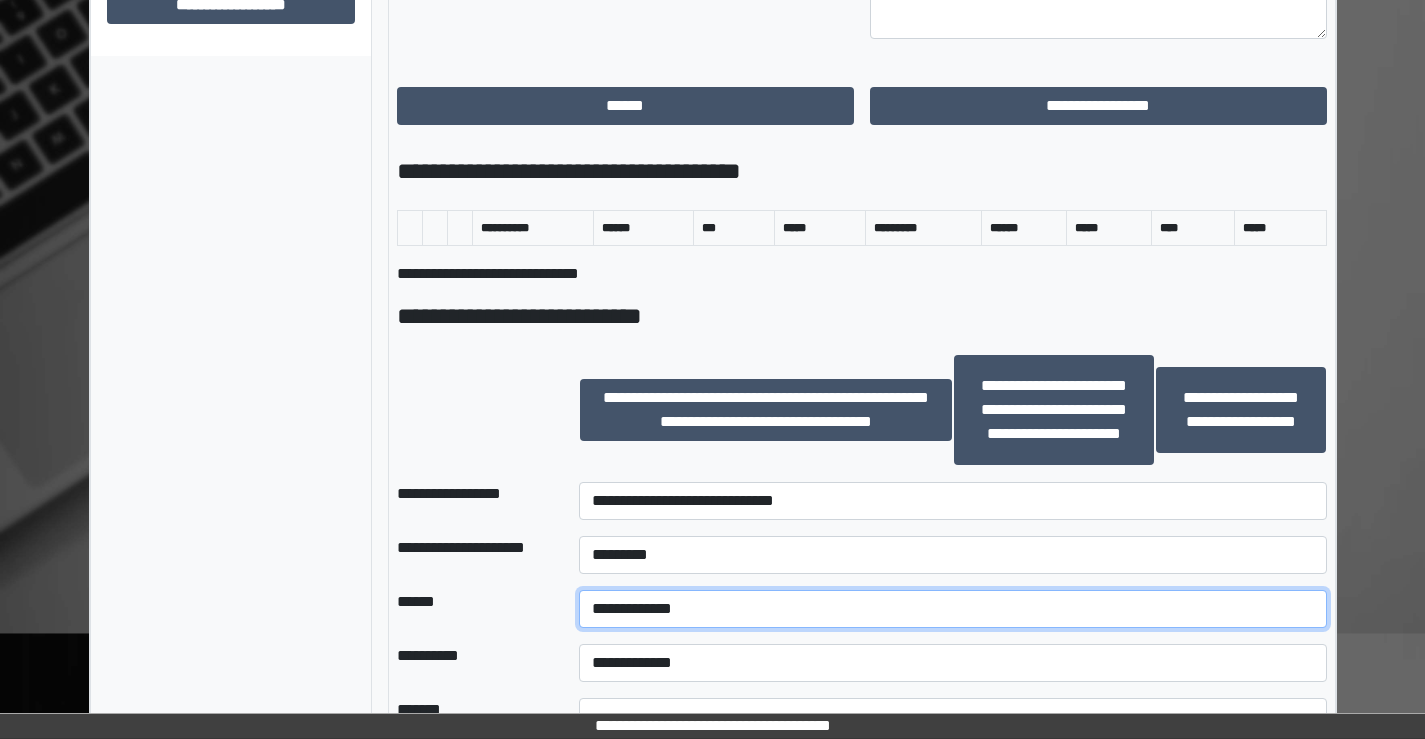 click on "**********" at bounding box center (952, 609) 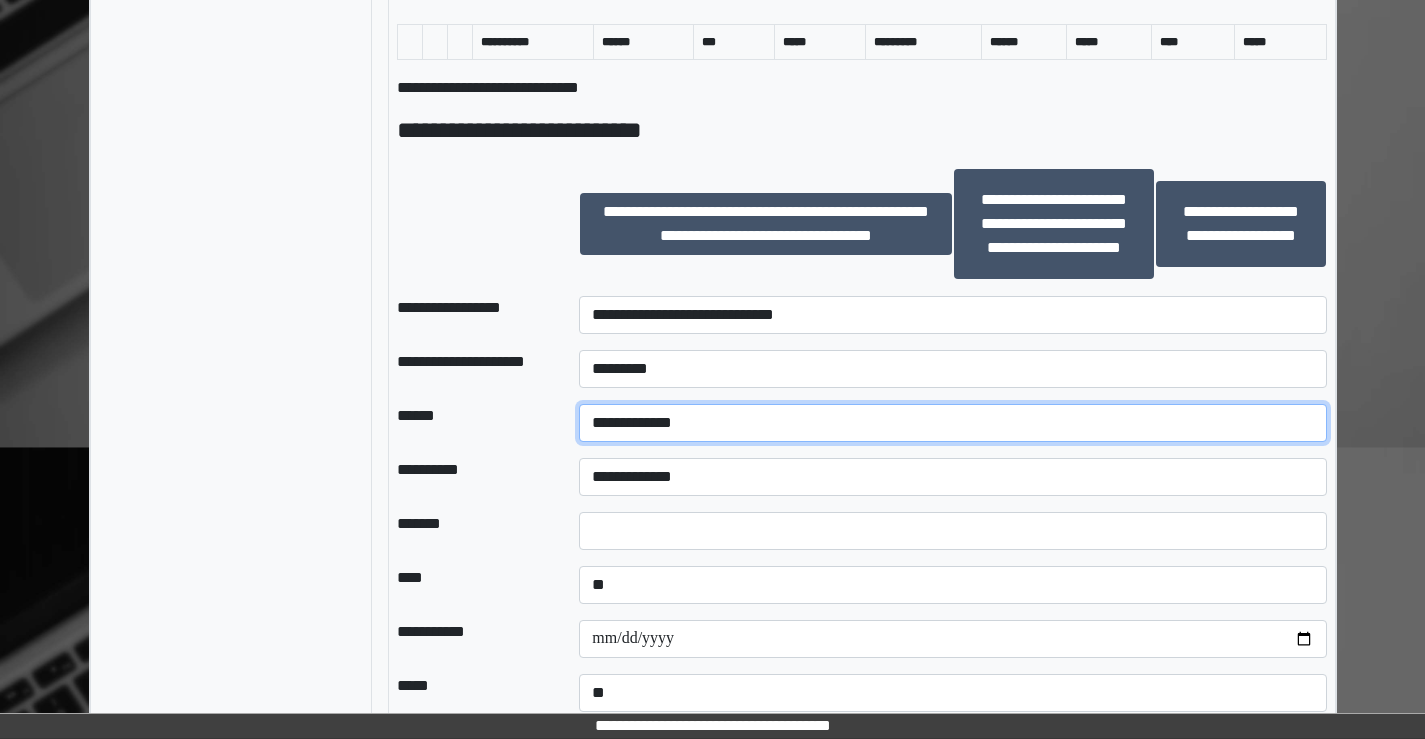 scroll, scrollTop: 1300, scrollLeft: 0, axis: vertical 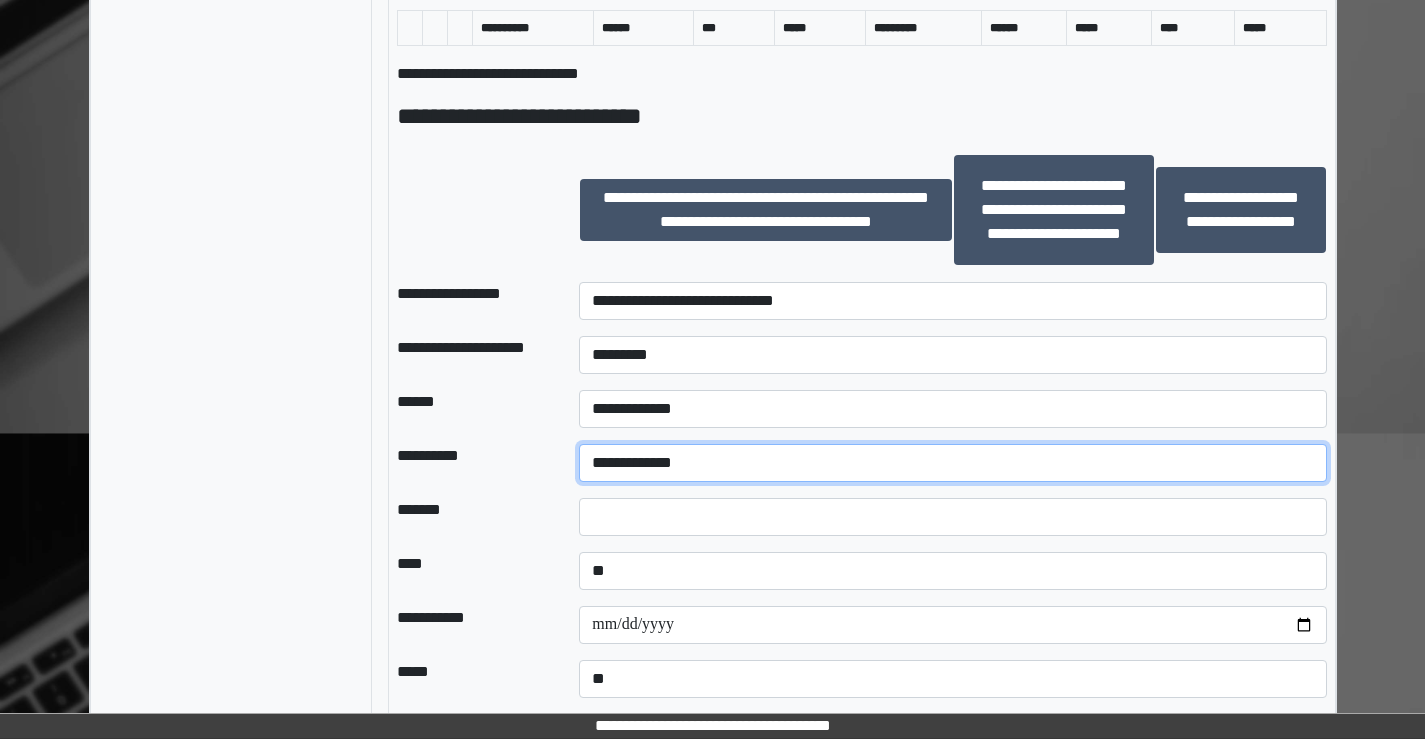 click on "**********" at bounding box center (952, 463) 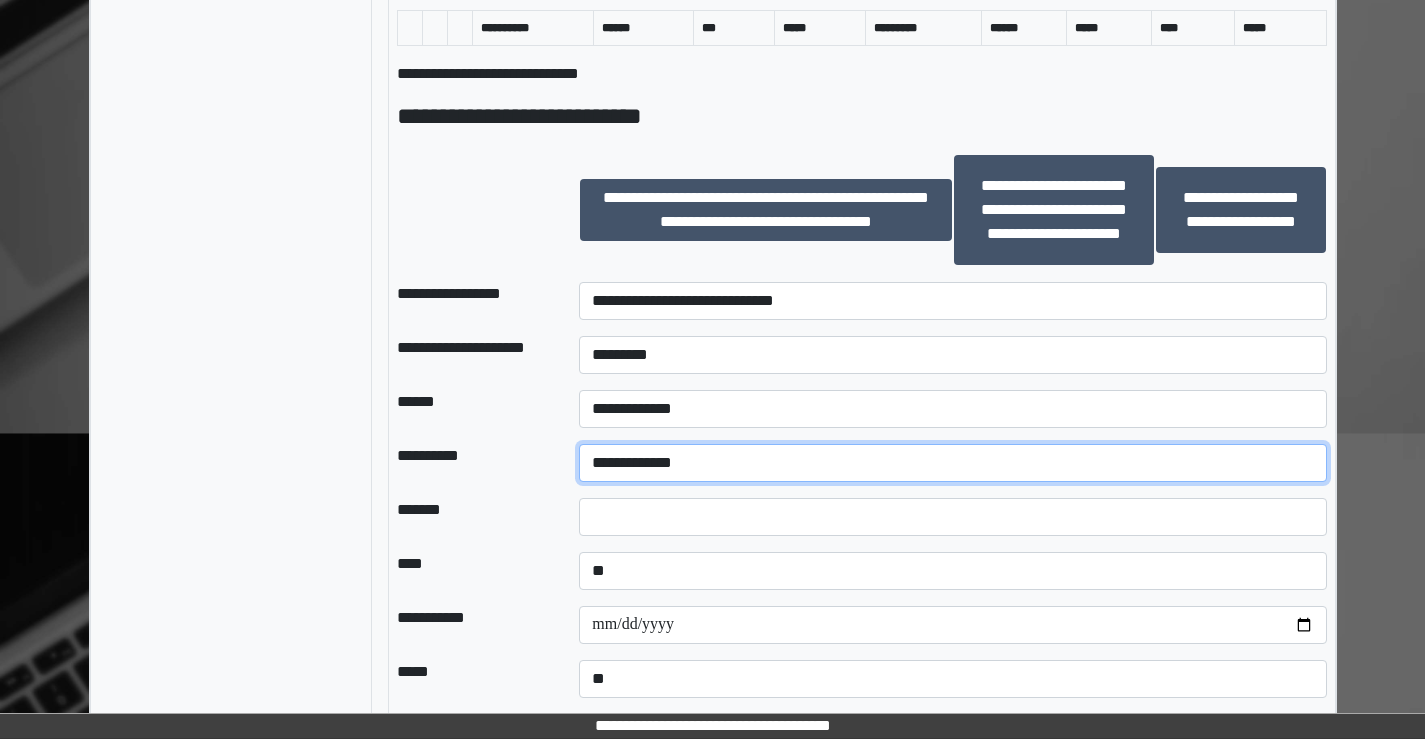 select on "**" 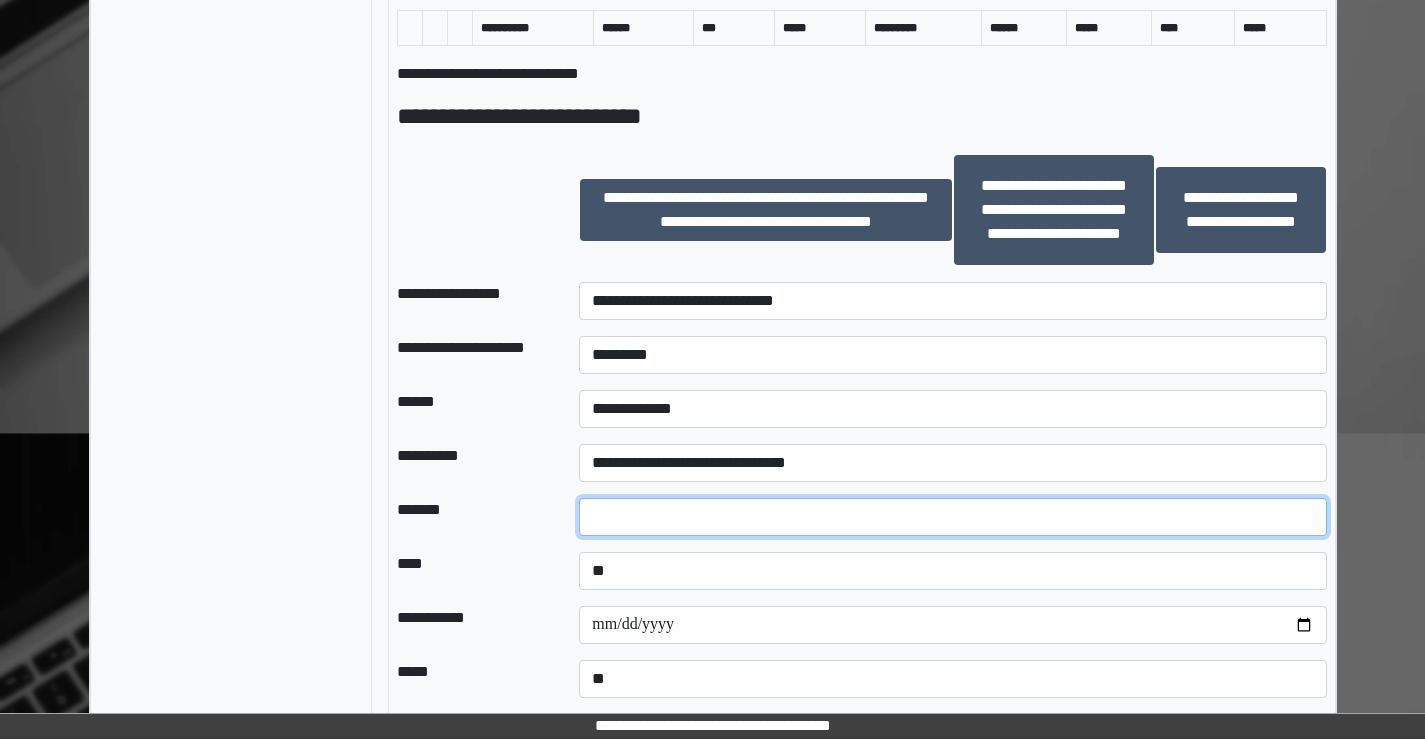 click at bounding box center (952, 517) 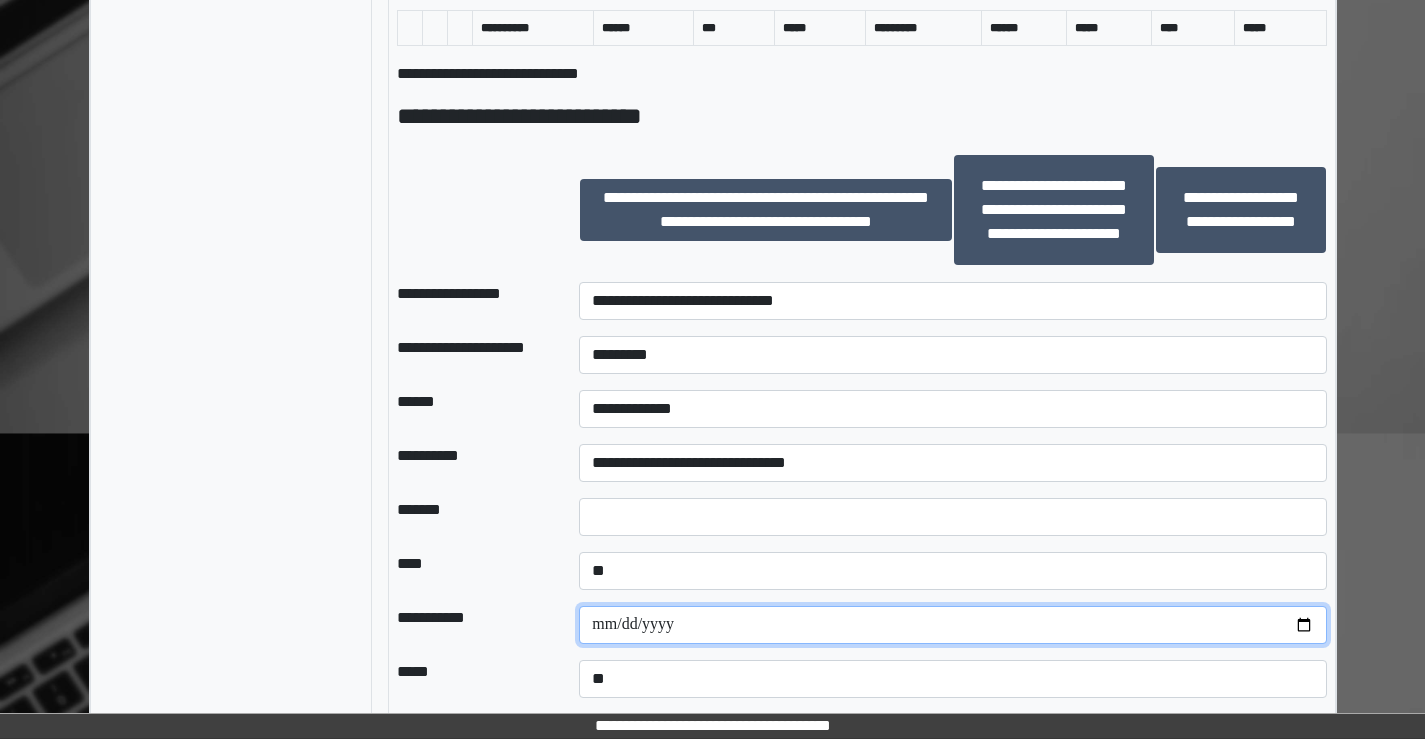 click at bounding box center [952, 625] 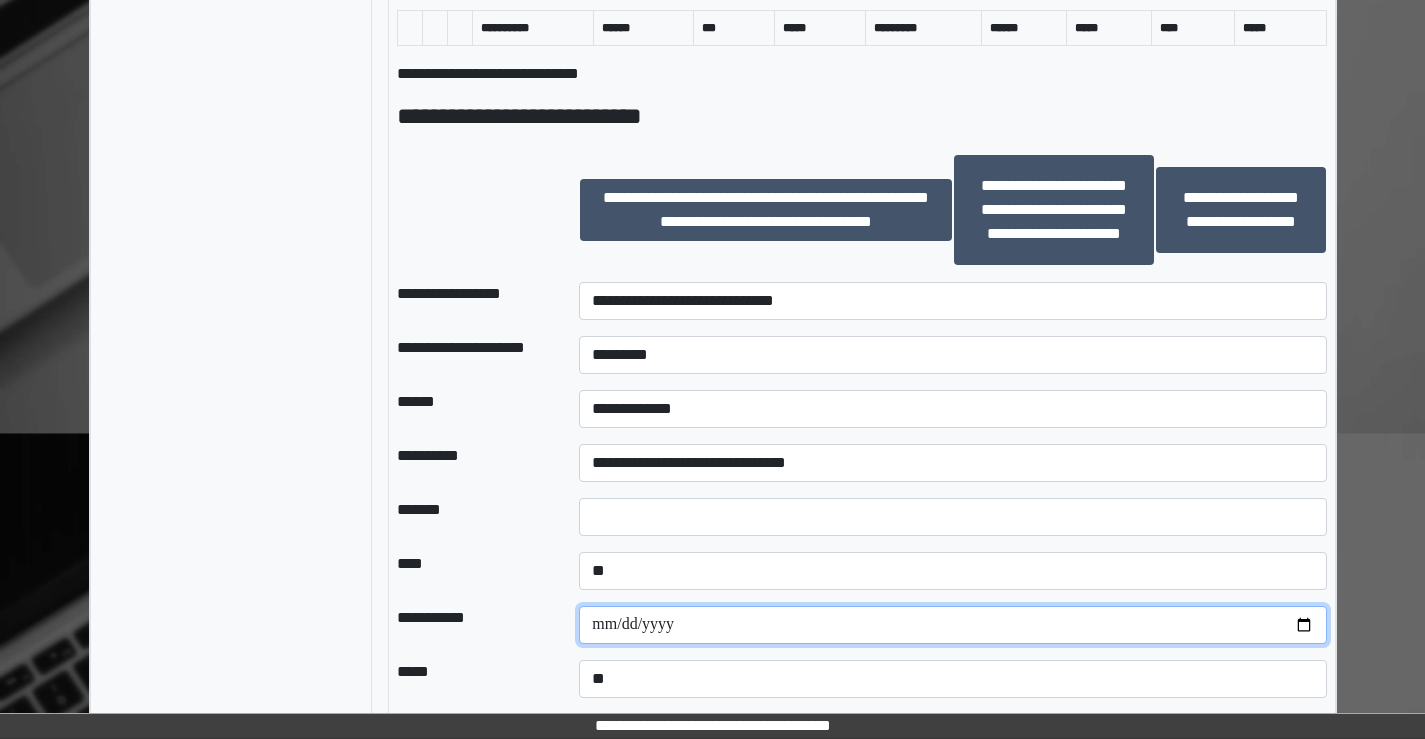 type on "**********" 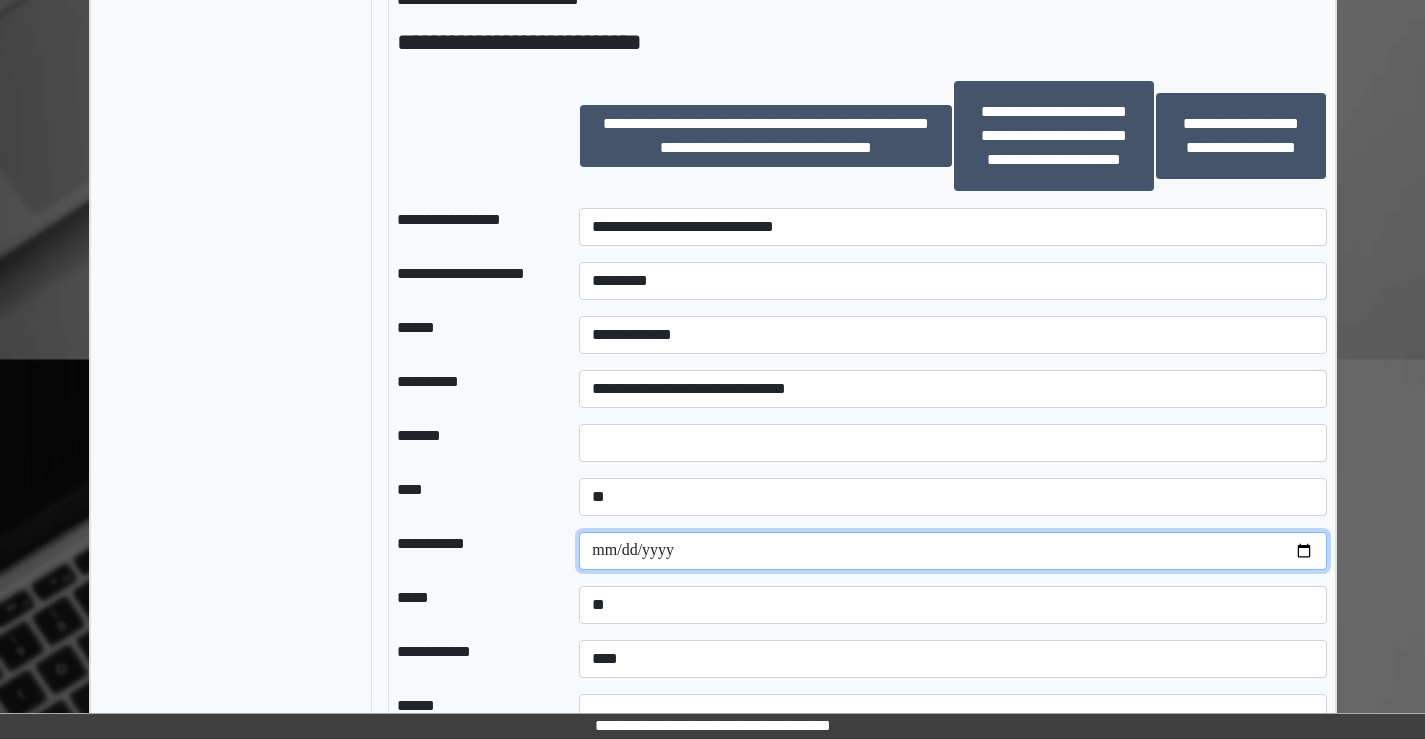 scroll, scrollTop: 1463, scrollLeft: 0, axis: vertical 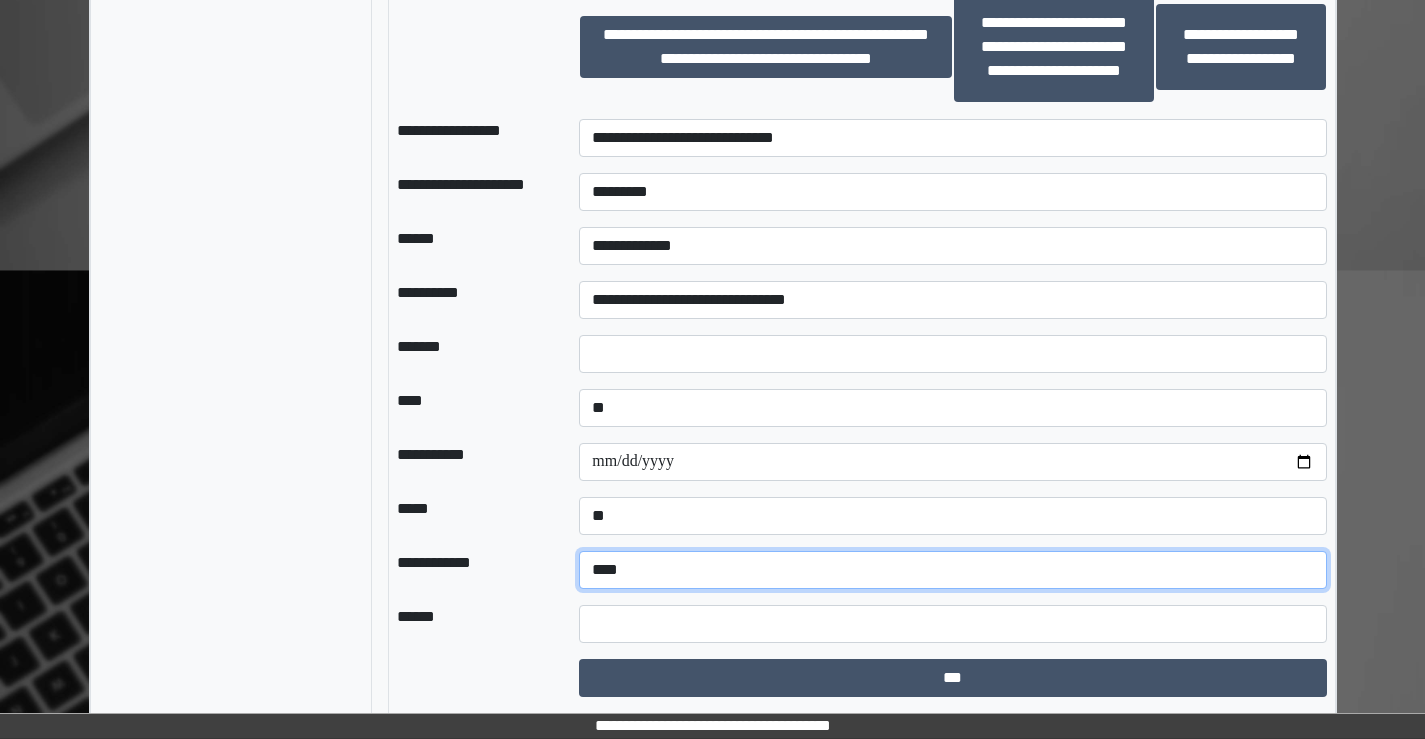 click on "**********" at bounding box center (952, 570) 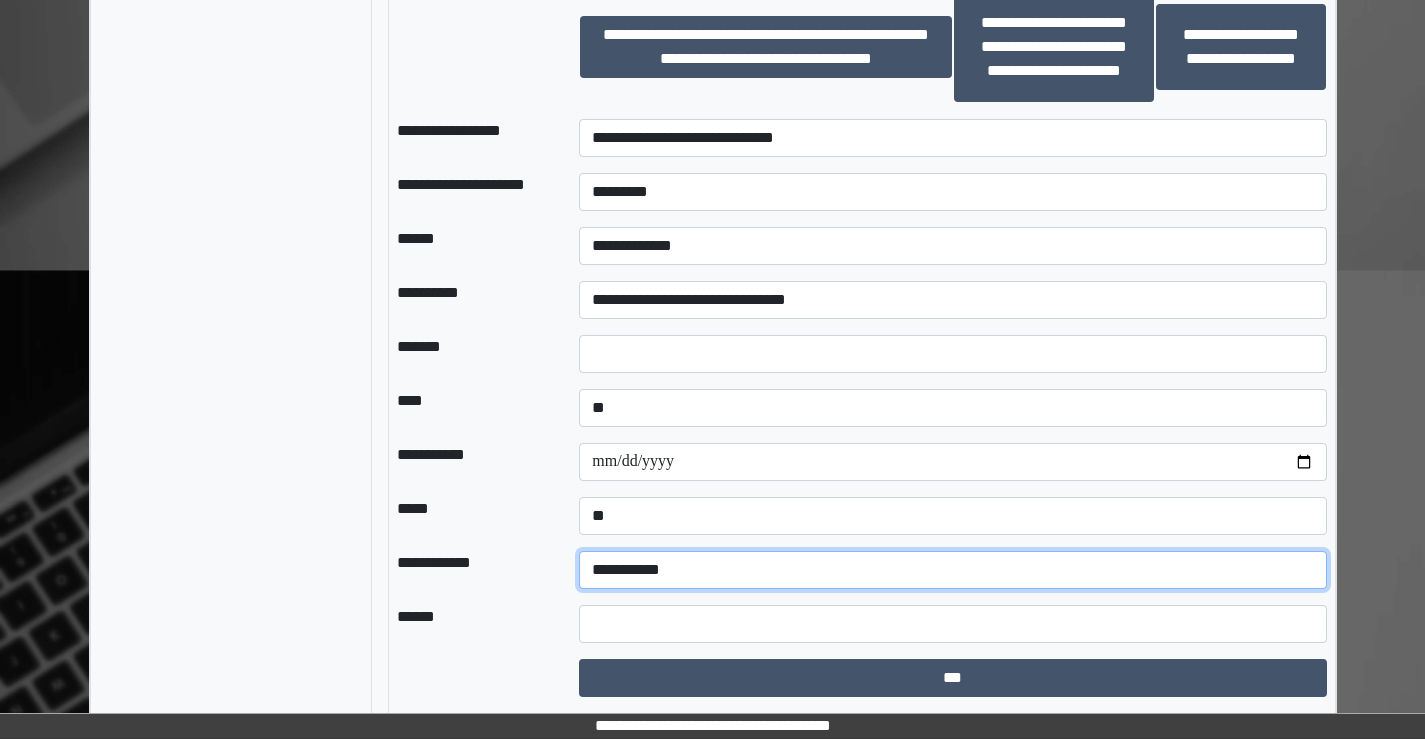 click on "**********" at bounding box center [952, 570] 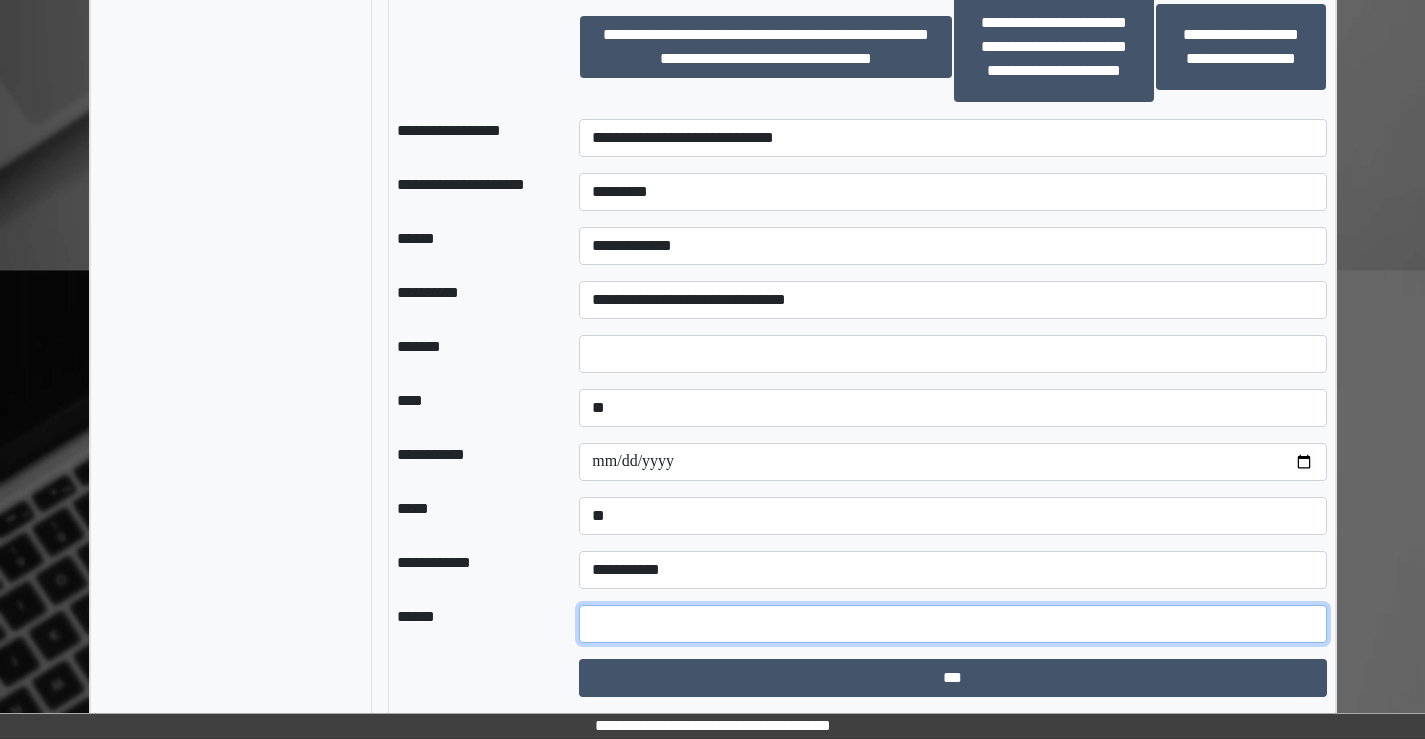 click at bounding box center (952, 624) 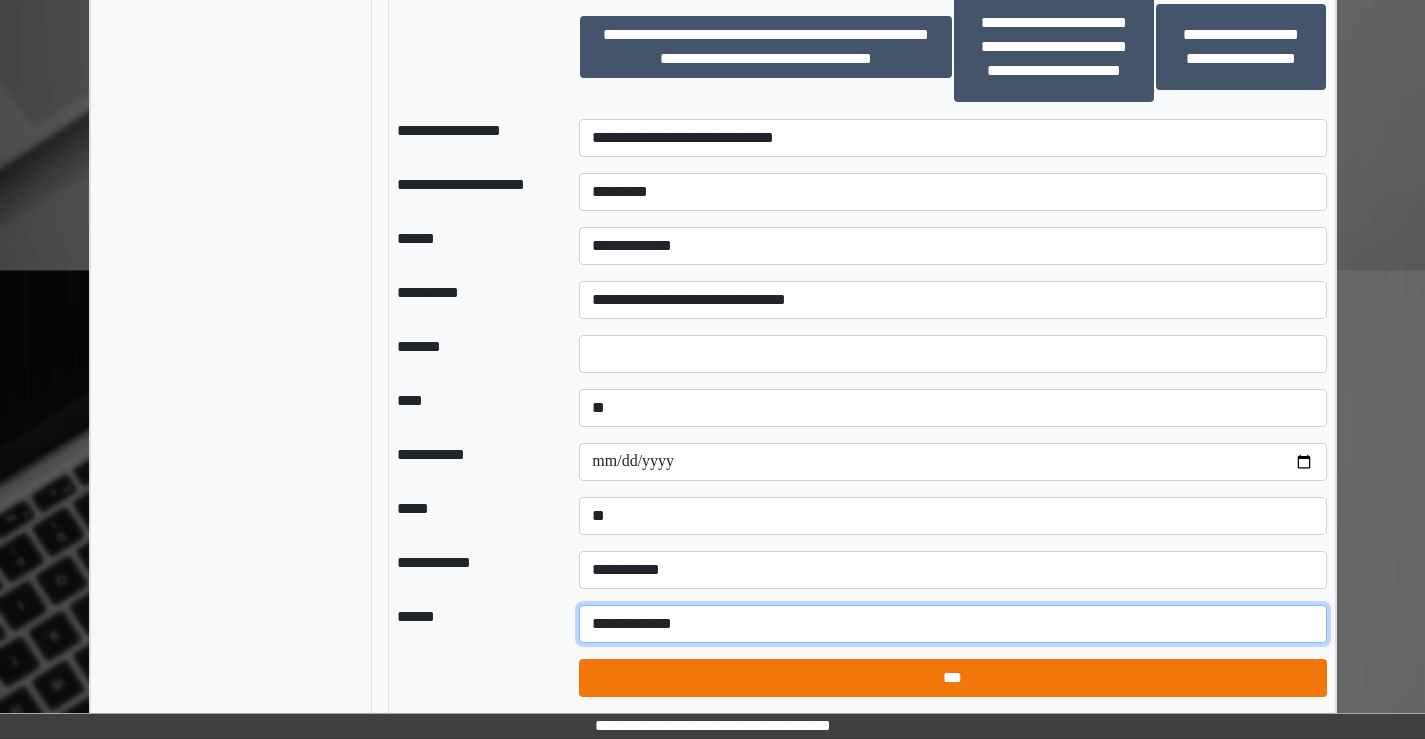 type on "**********" 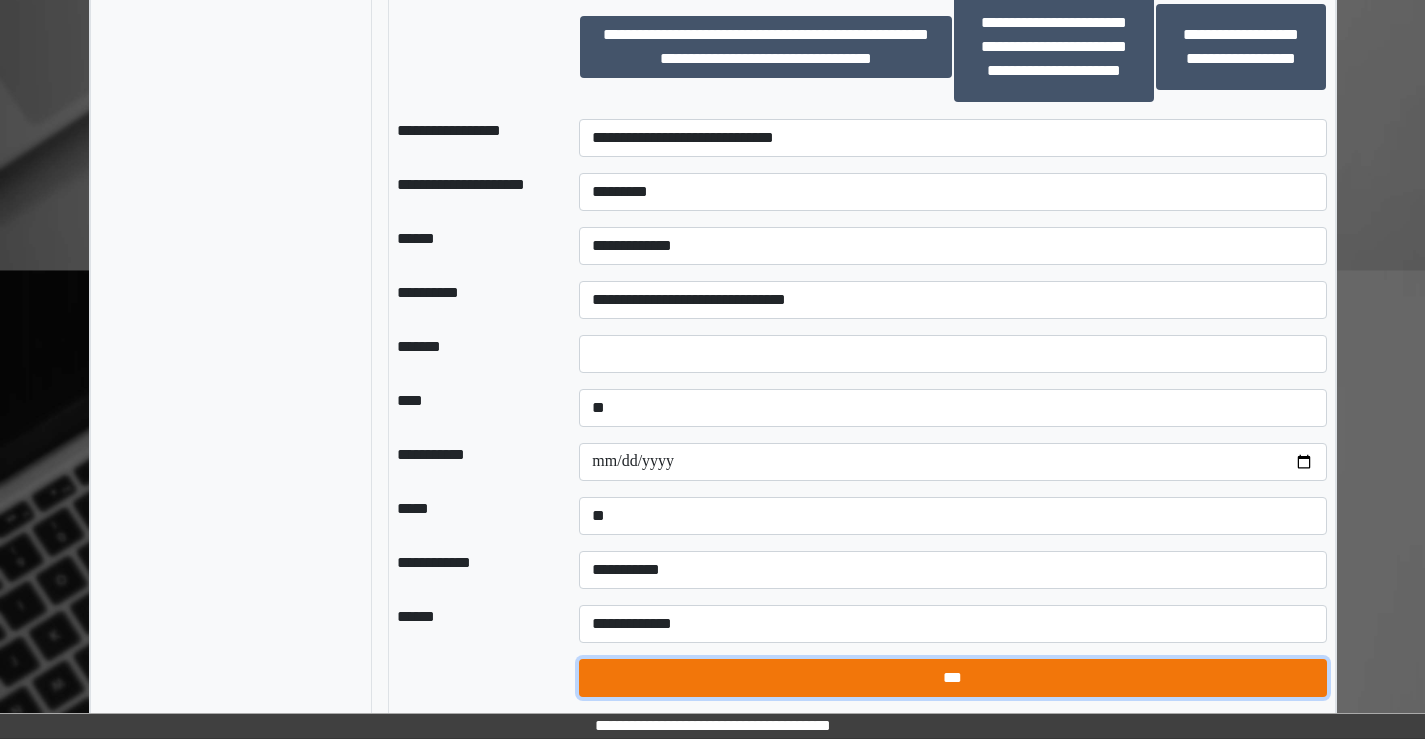 click on "***" at bounding box center (952, 678) 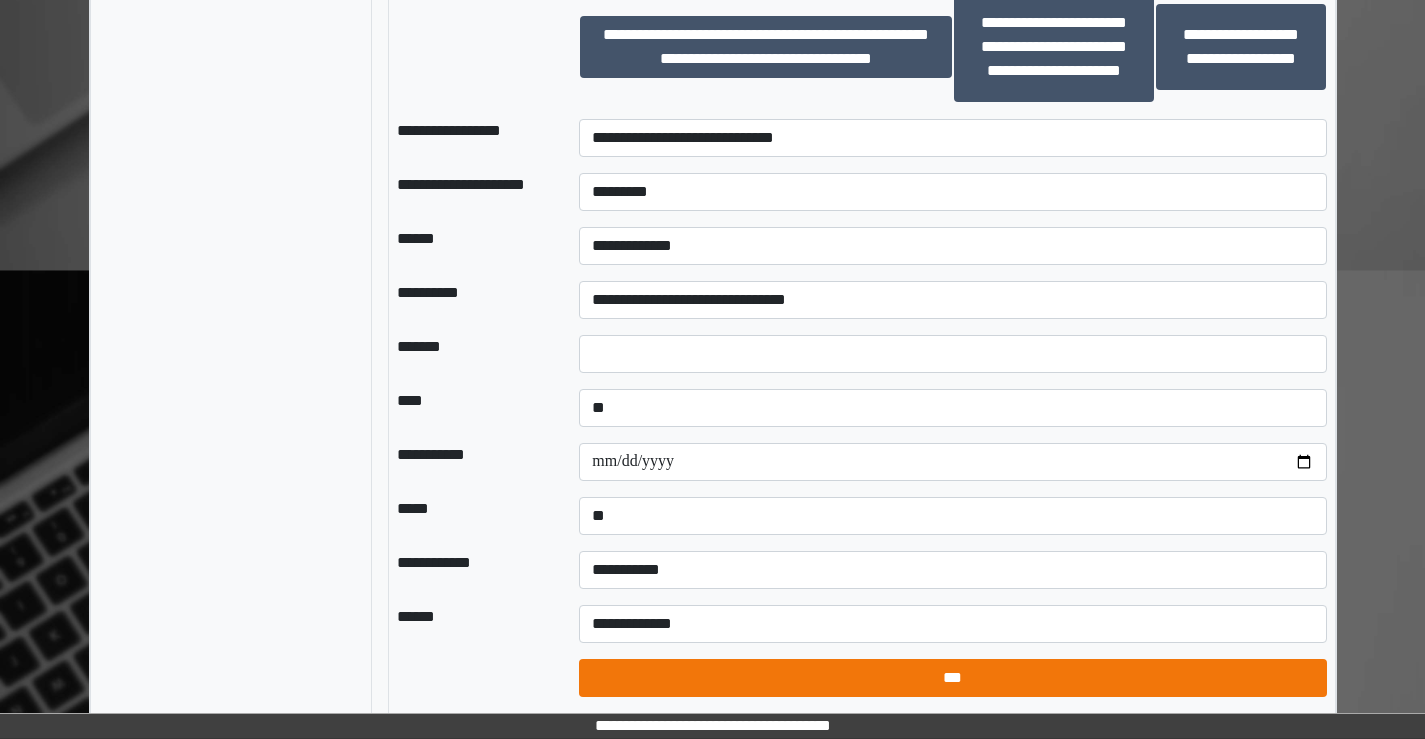 select on "*" 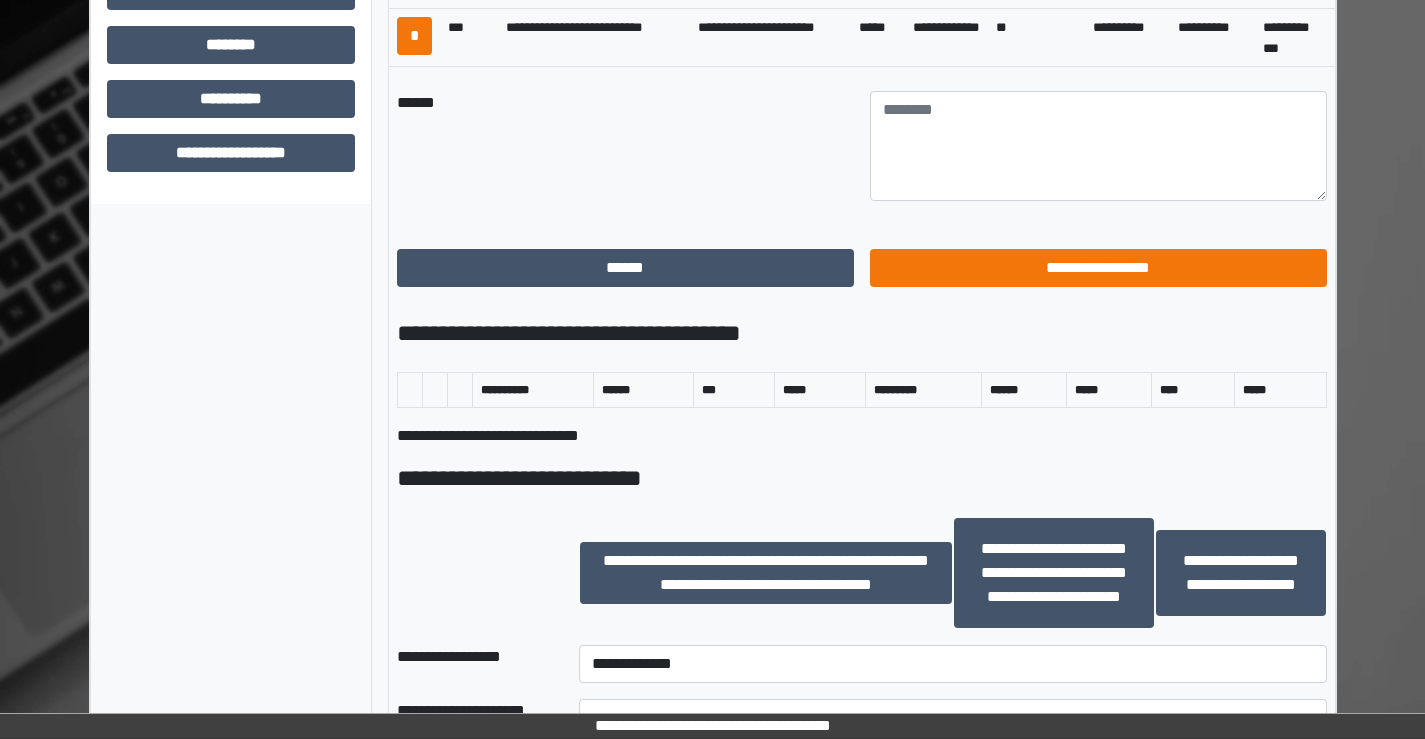 scroll, scrollTop: 563, scrollLeft: 0, axis: vertical 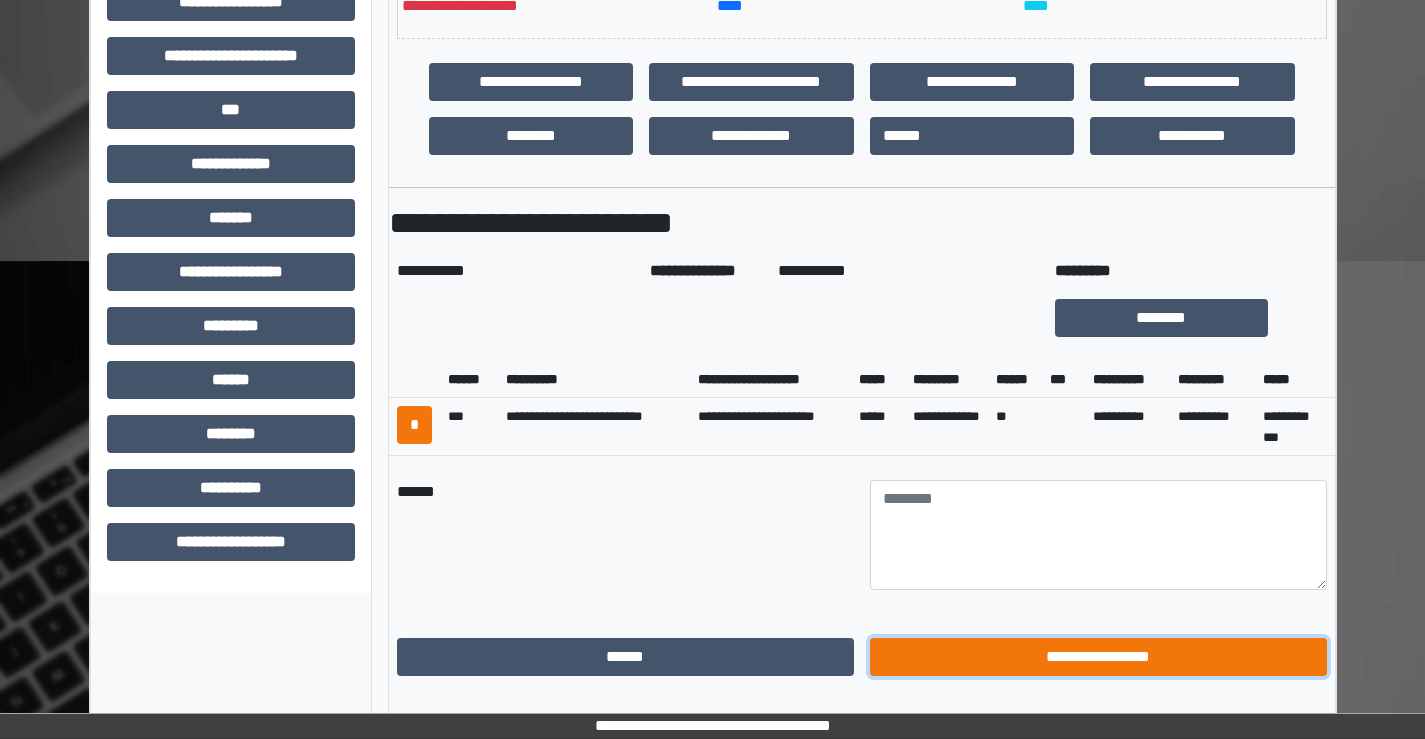 click on "**********" at bounding box center [1098, 657] 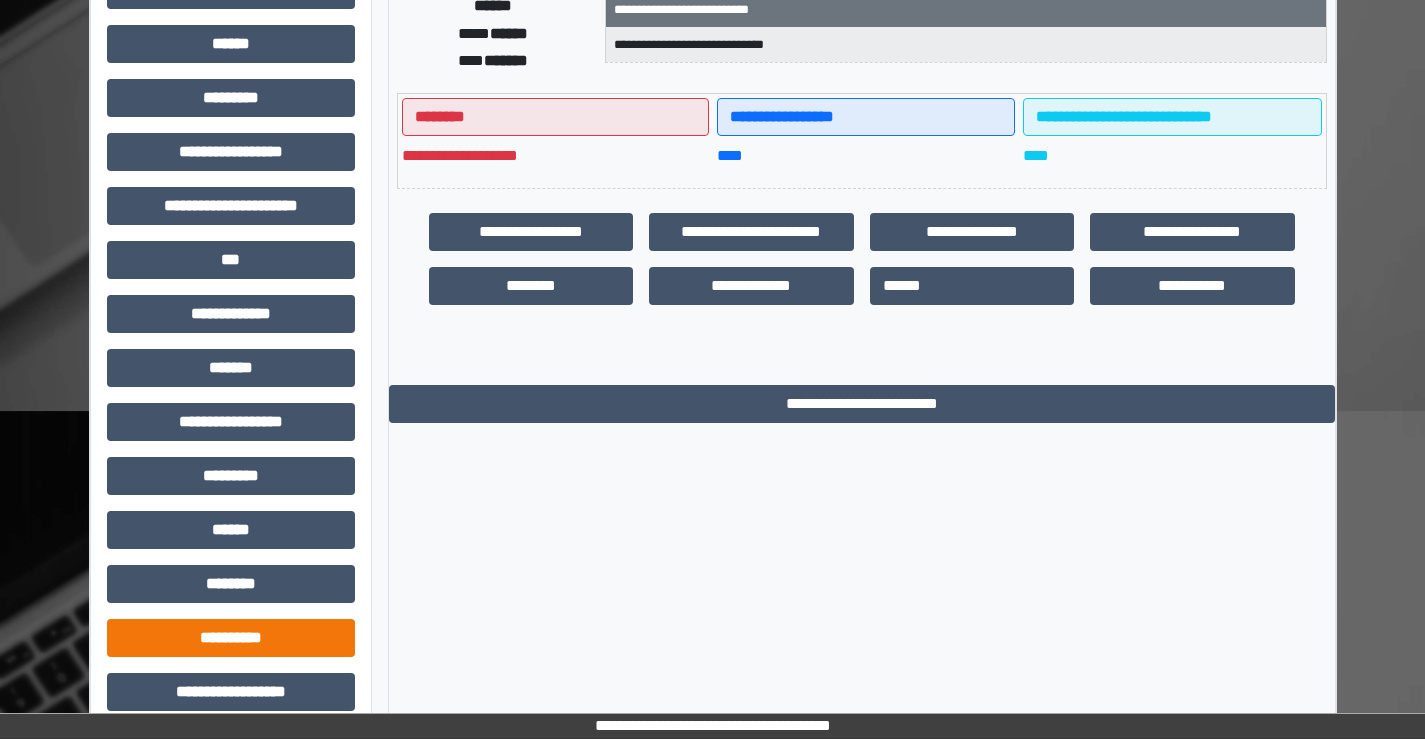 scroll, scrollTop: 435, scrollLeft: 0, axis: vertical 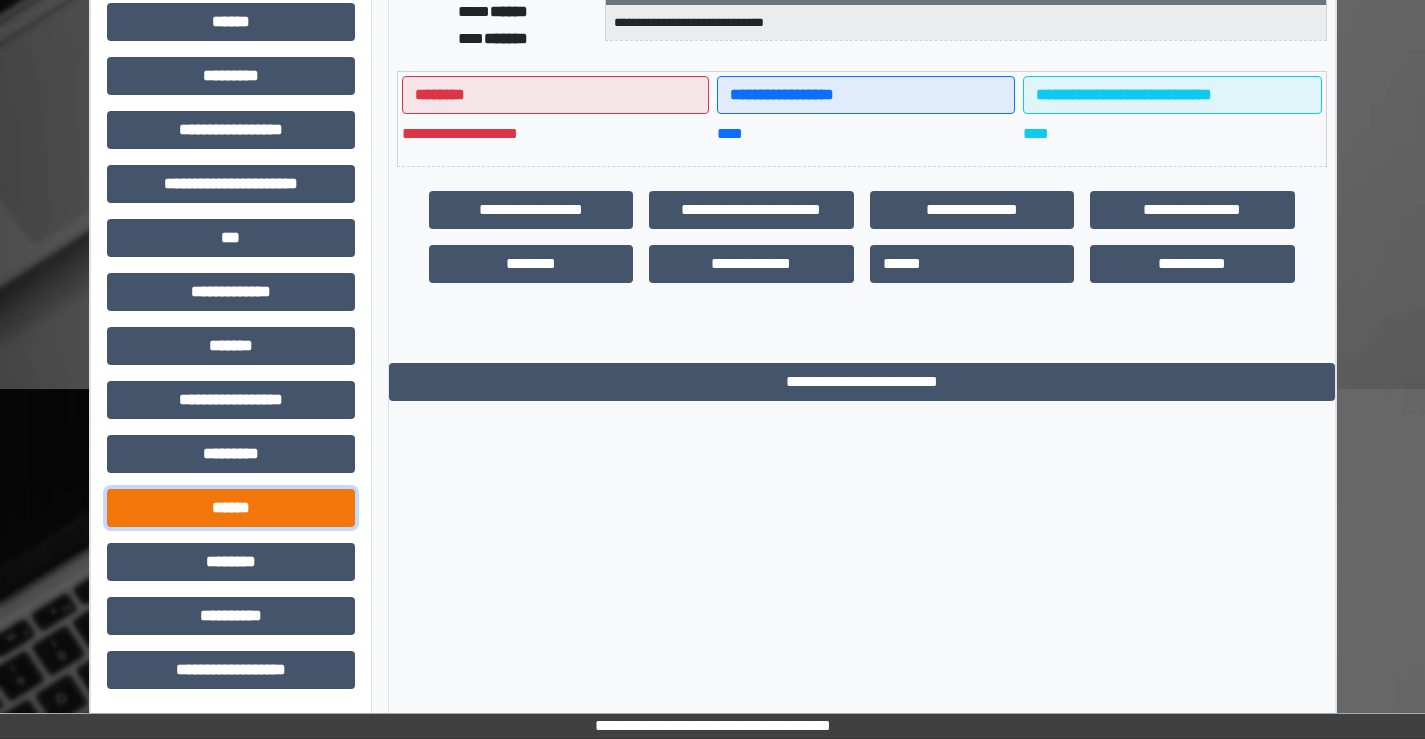 click on "******" at bounding box center (231, 508) 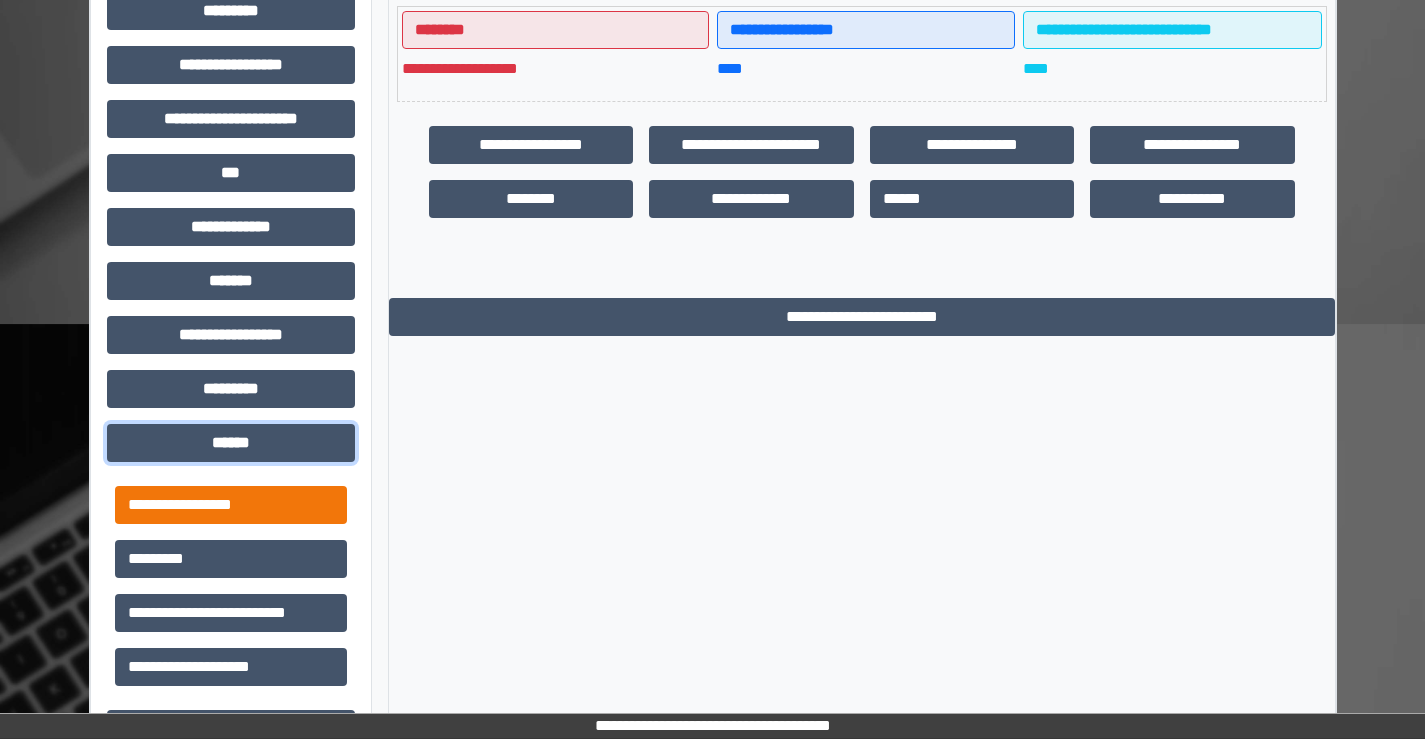scroll, scrollTop: 535, scrollLeft: 0, axis: vertical 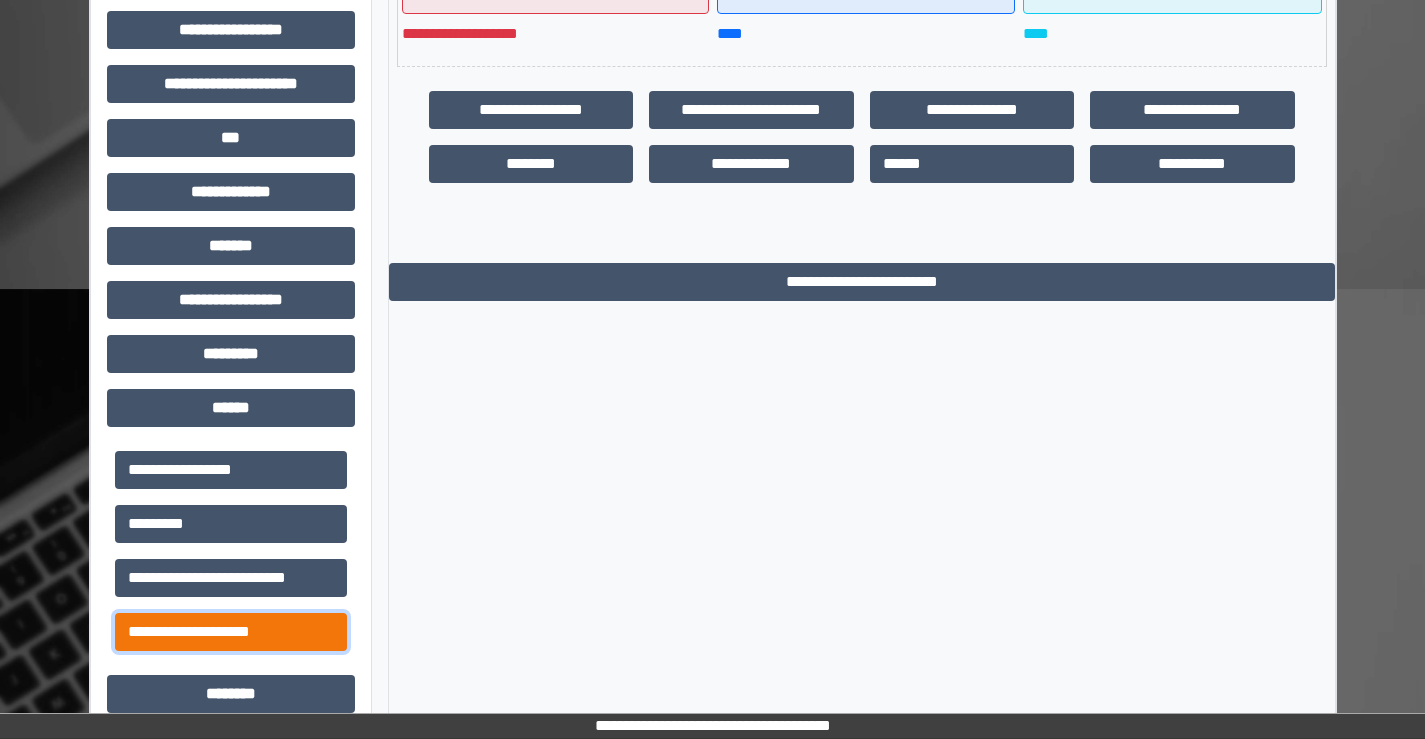 click on "**********" at bounding box center [231, 632] 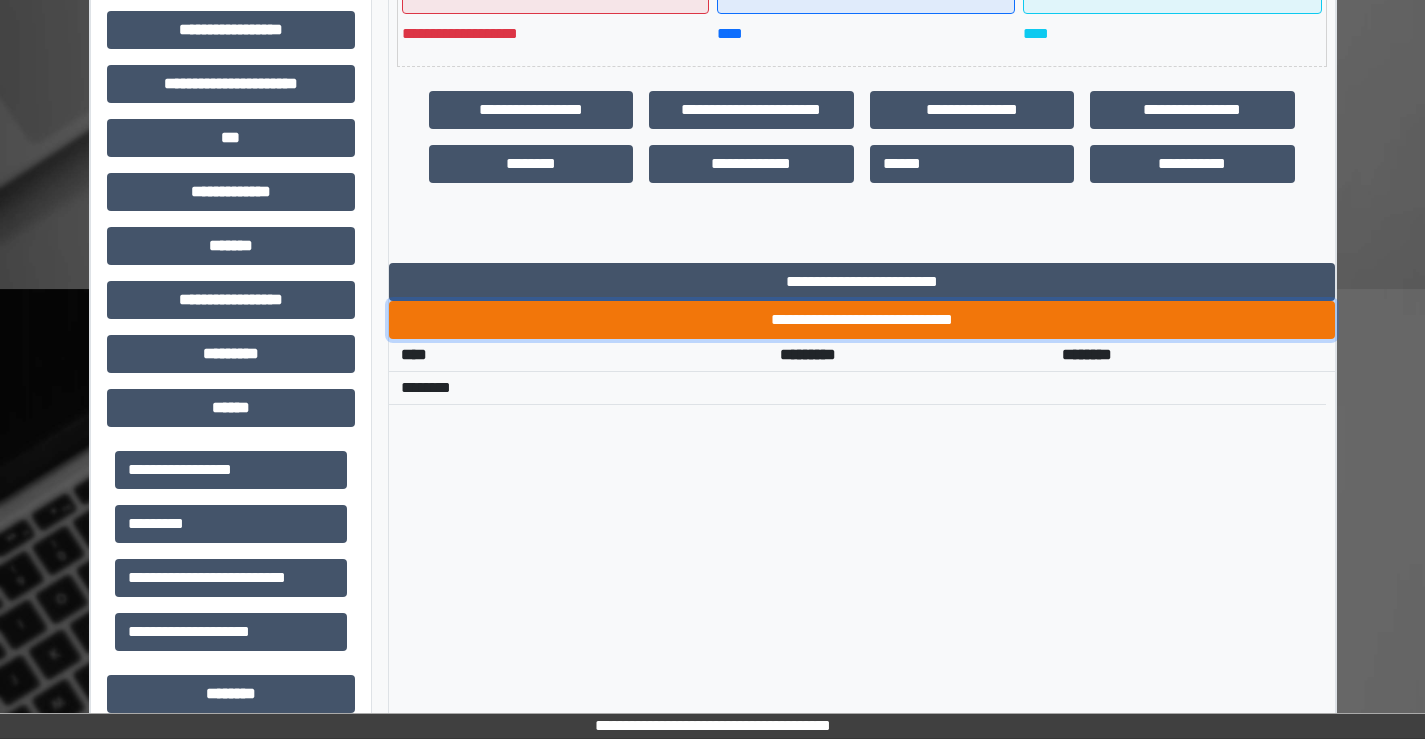 click on "**********" at bounding box center [862, 320] 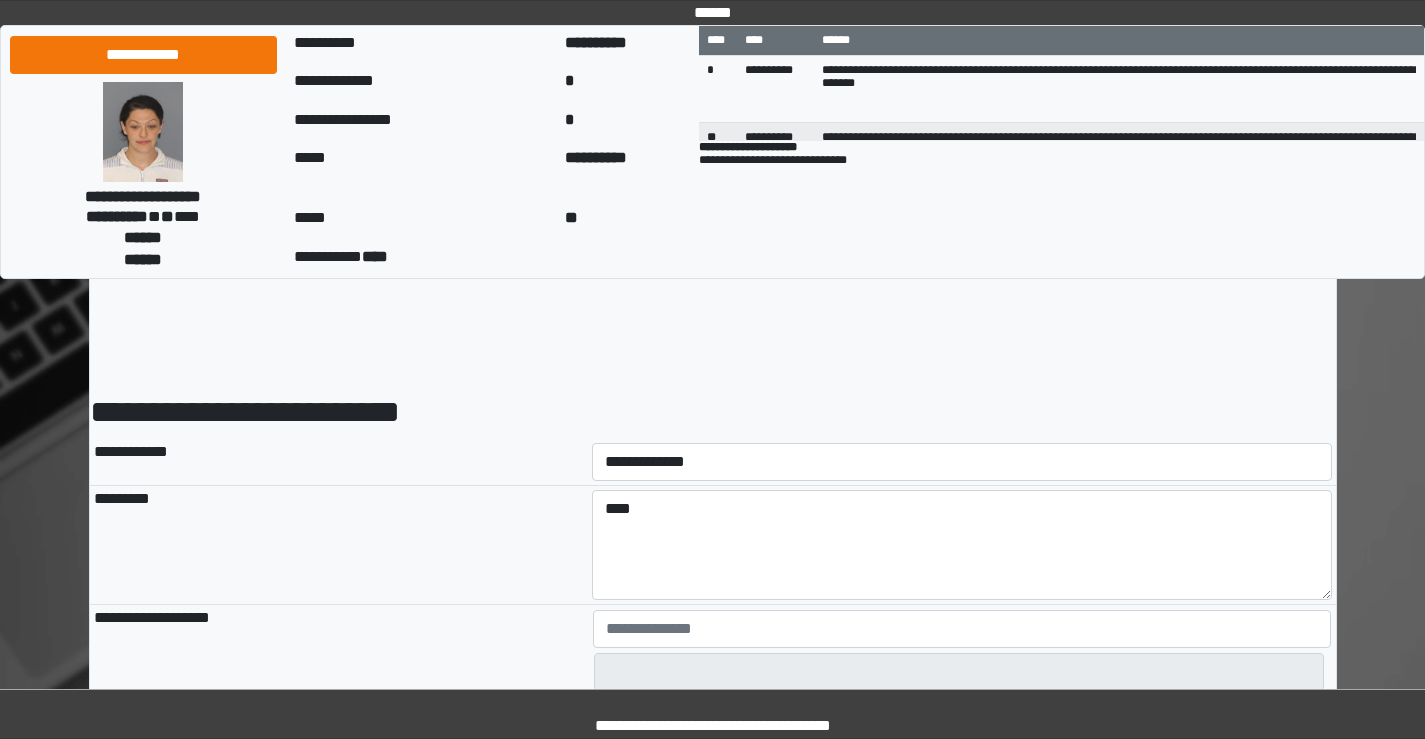 scroll, scrollTop: 0, scrollLeft: 0, axis: both 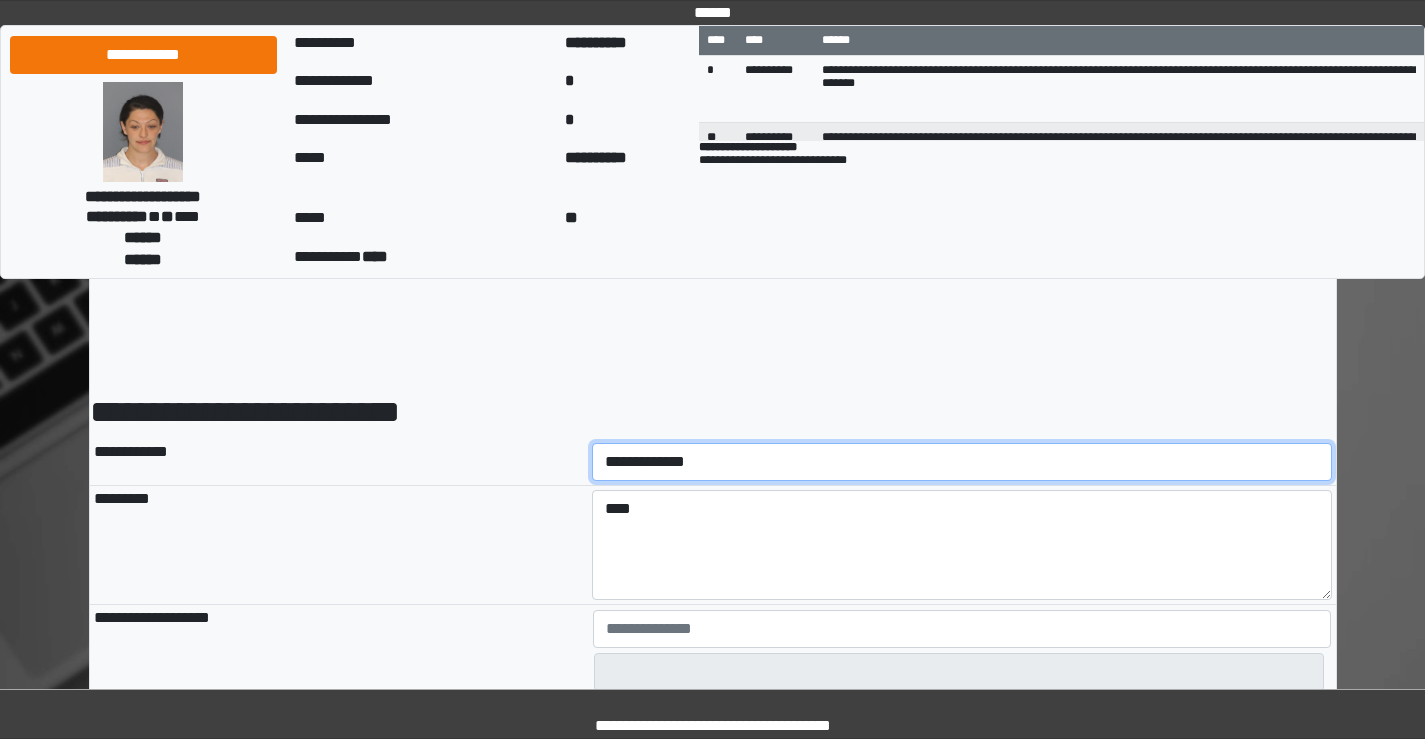 click on "**********" at bounding box center (962, 462) 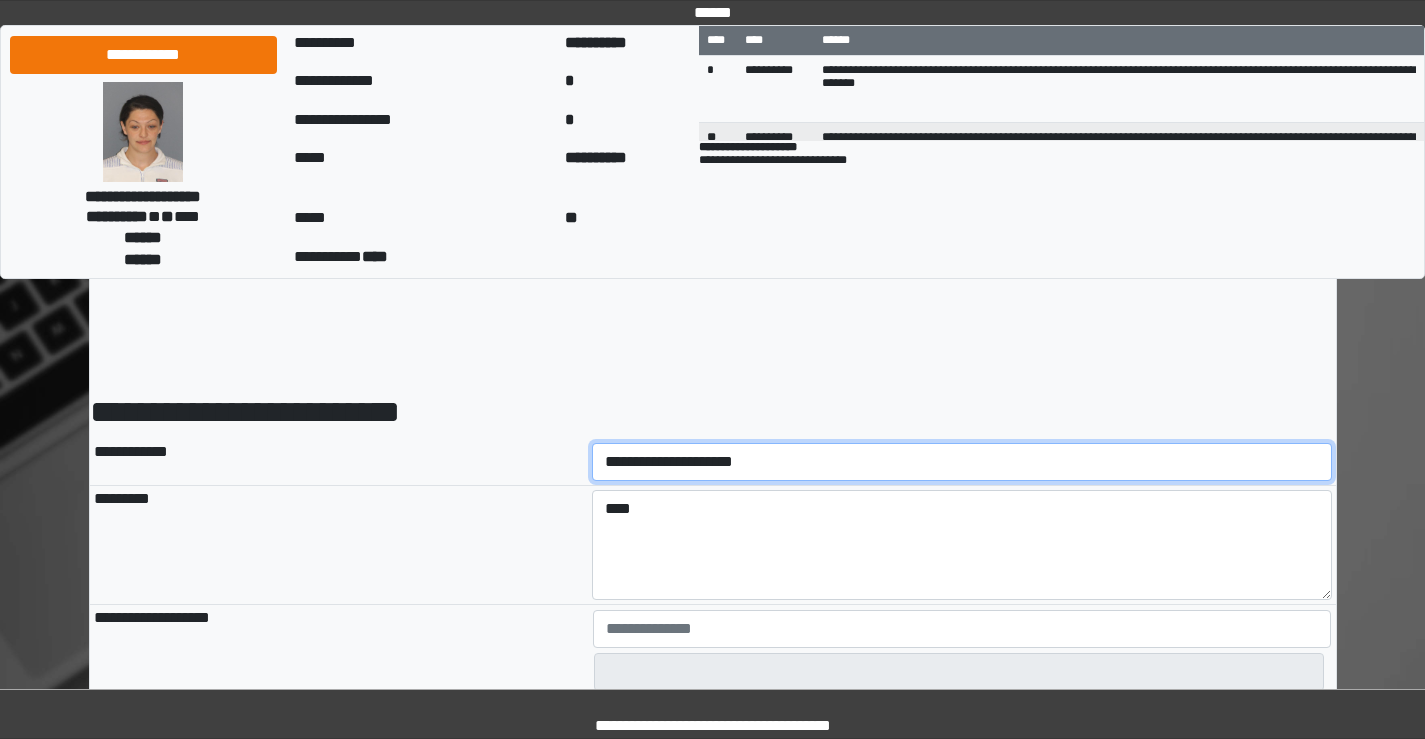 scroll, scrollTop: 100, scrollLeft: 0, axis: vertical 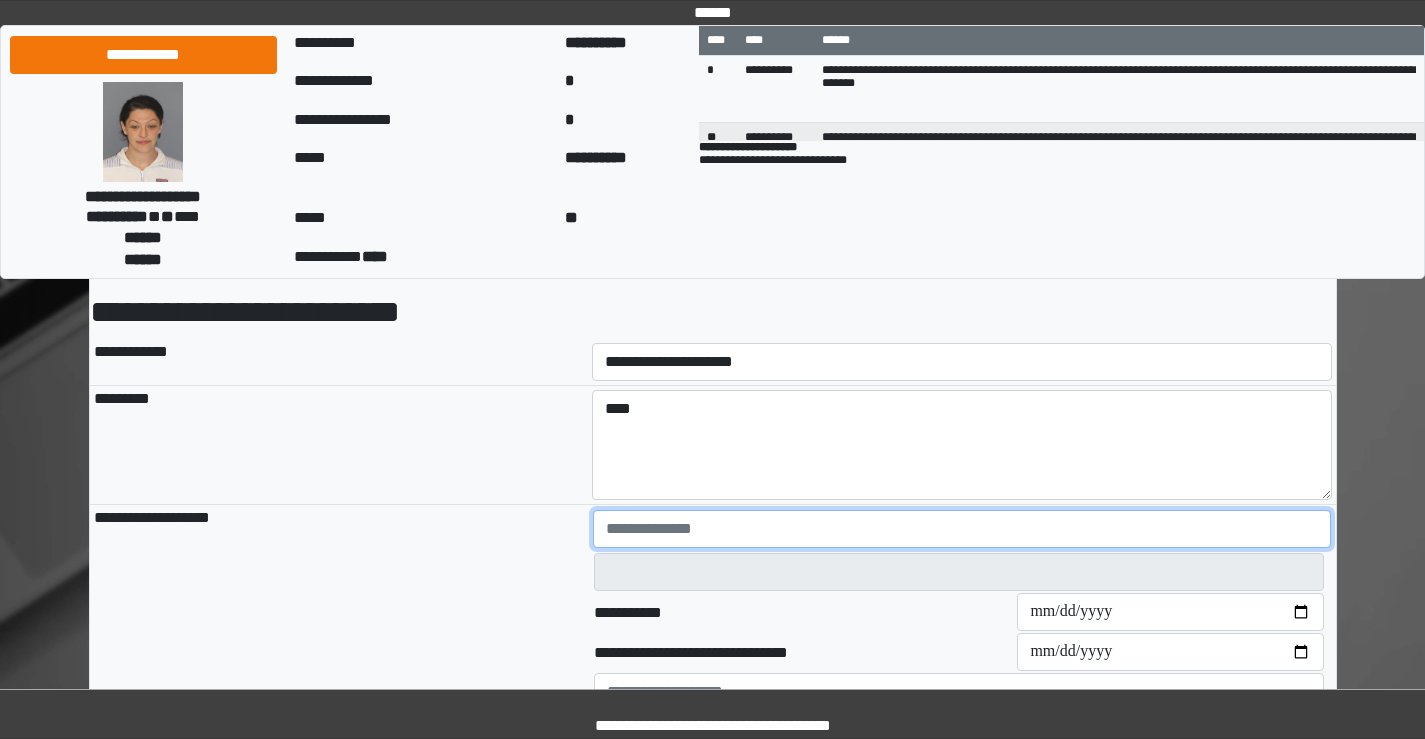 click at bounding box center [962, 529] 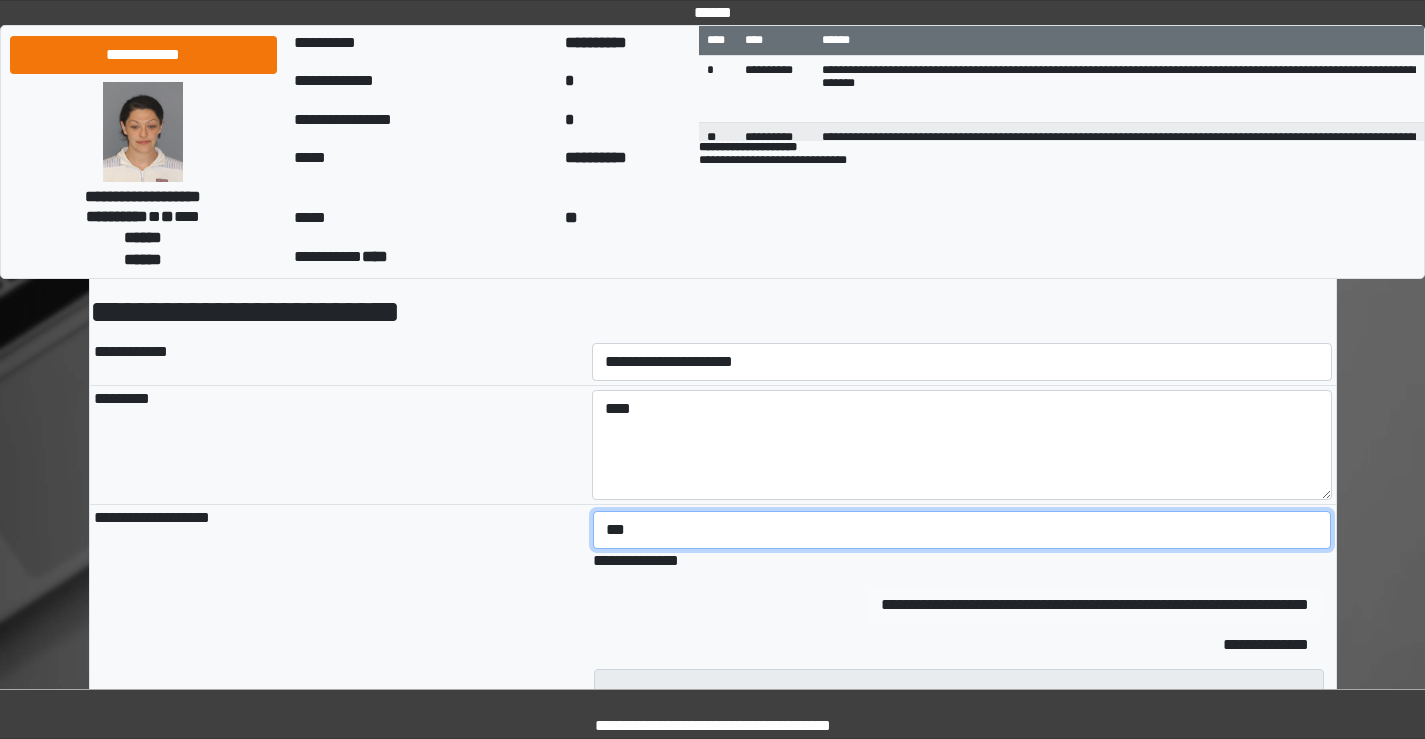 type on "***" 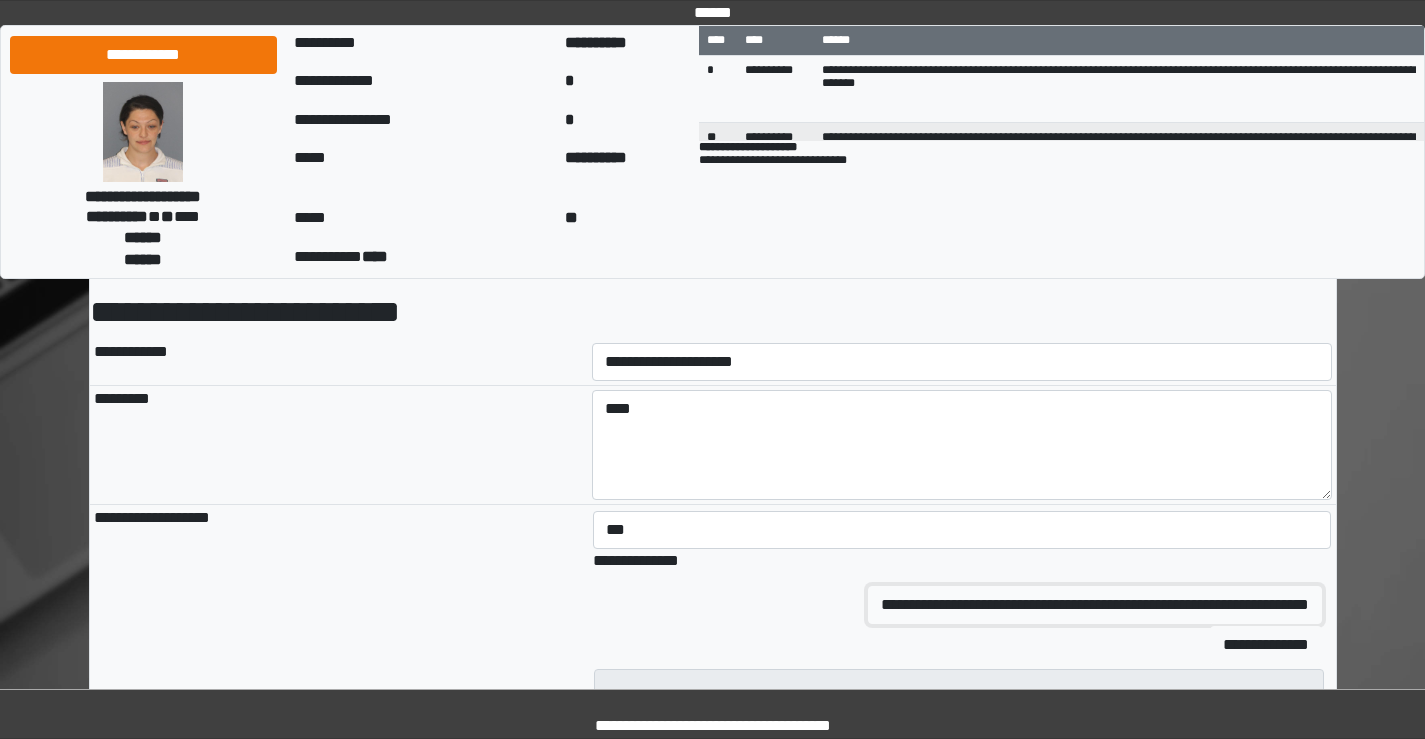 click on "**********" at bounding box center [1095, 605] 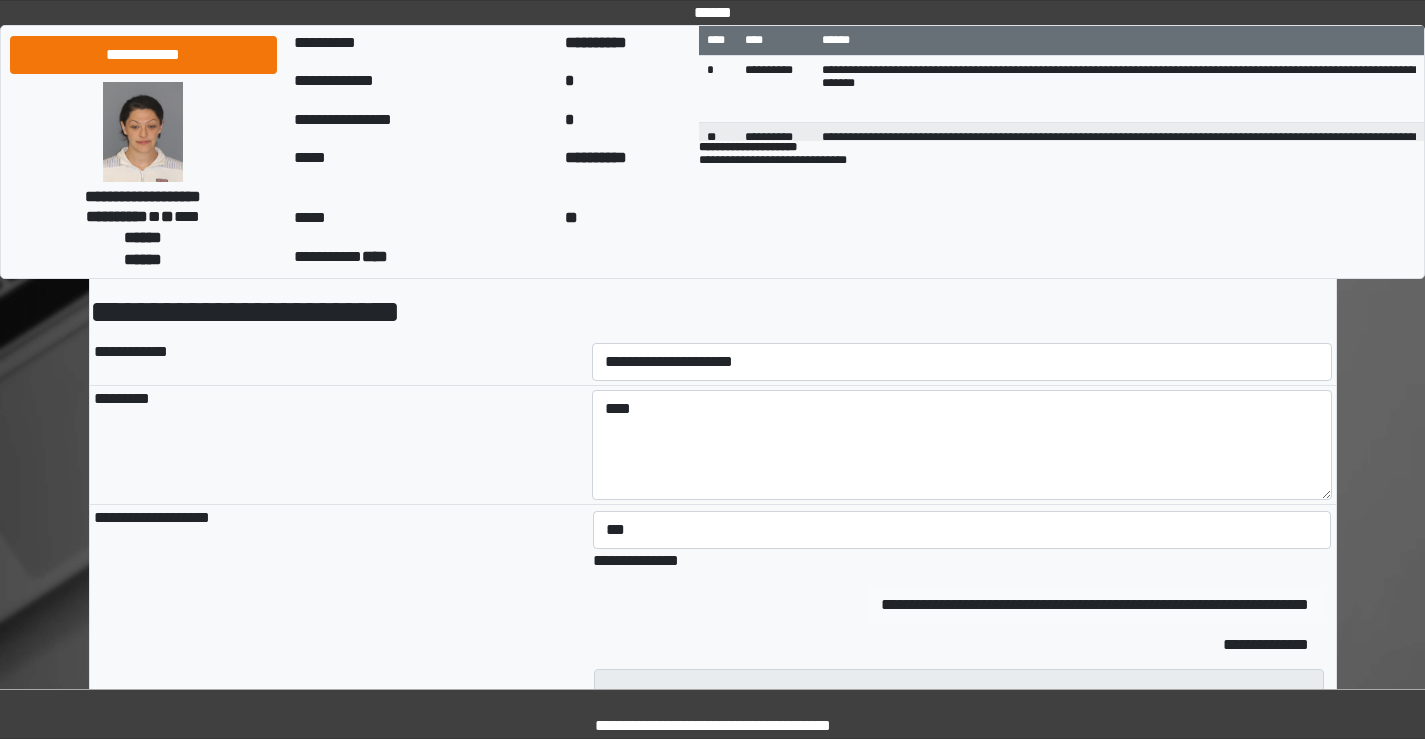 type 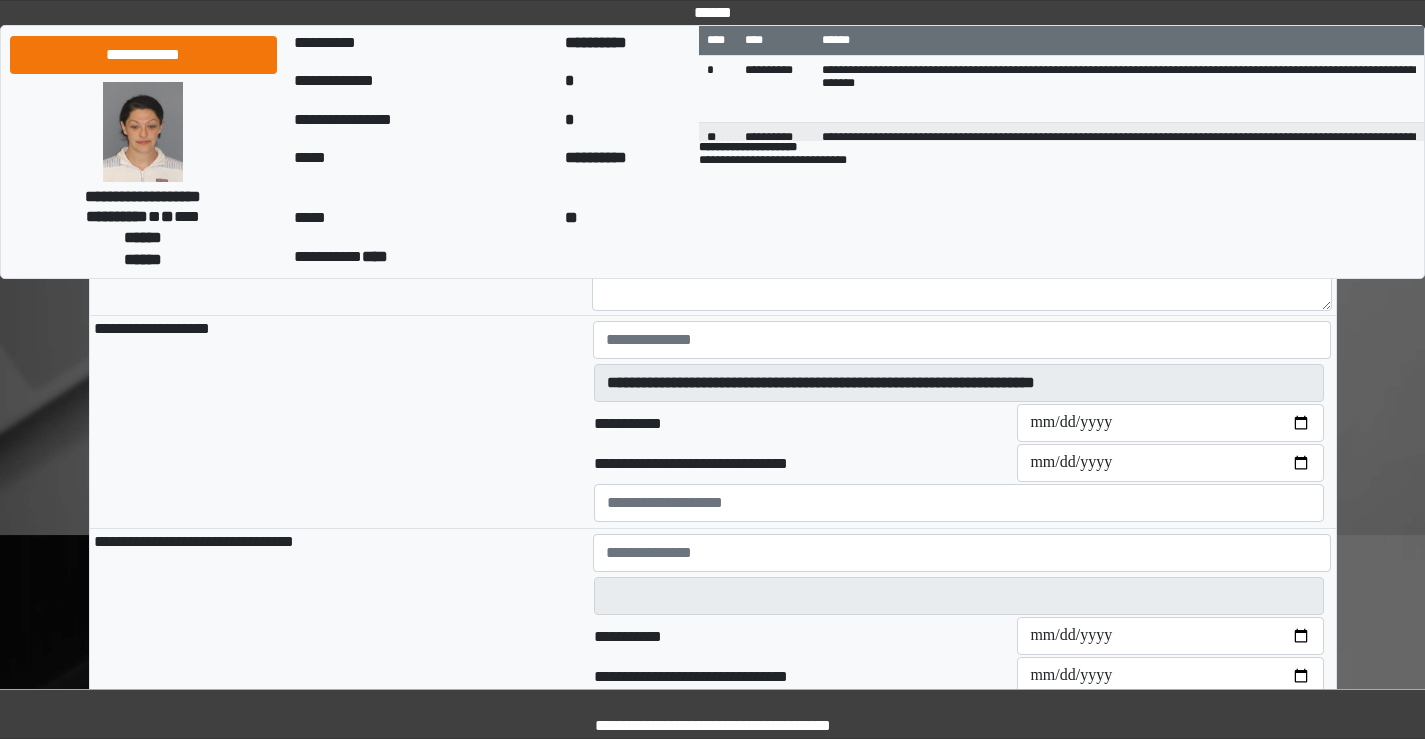 scroll, scrollTop: 300, scrollLeft: 0, axis: vertical 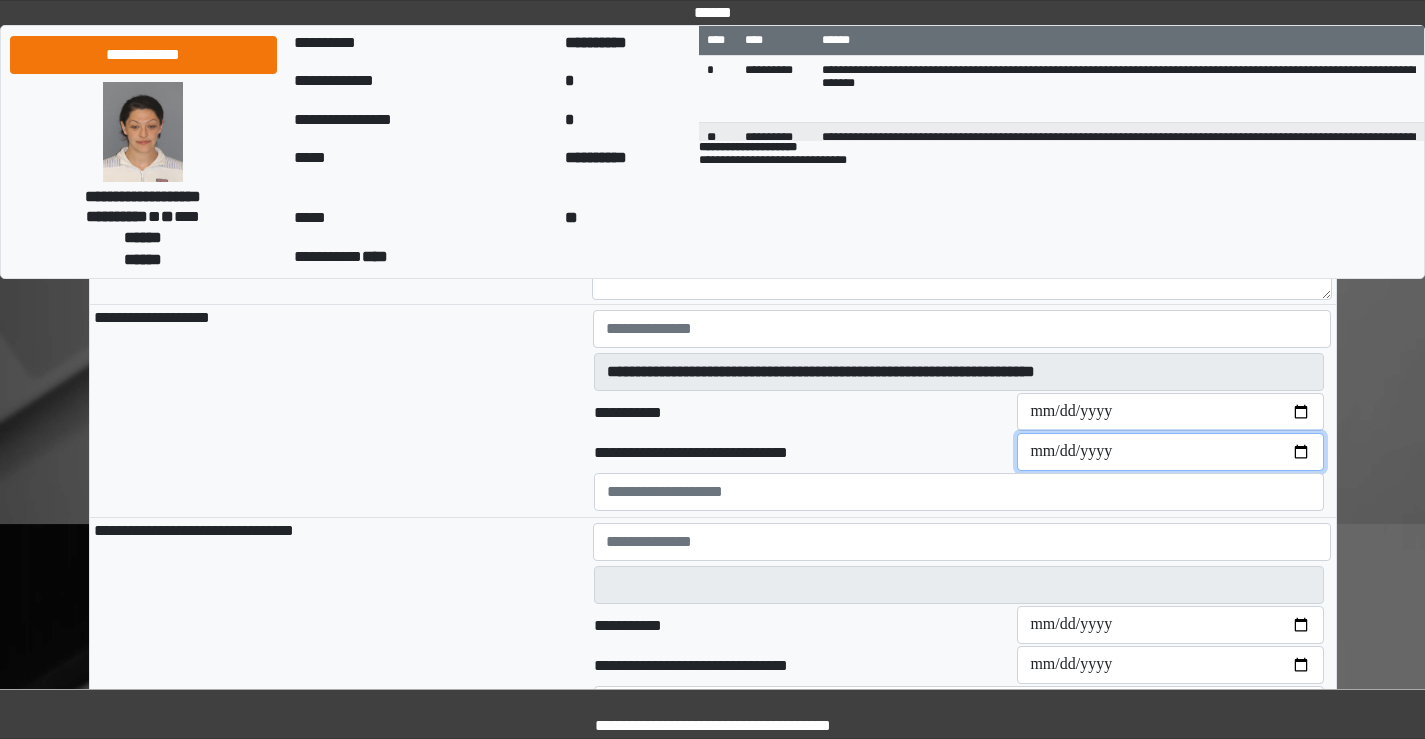 click on "**********" at bounding box center (1170, 452) 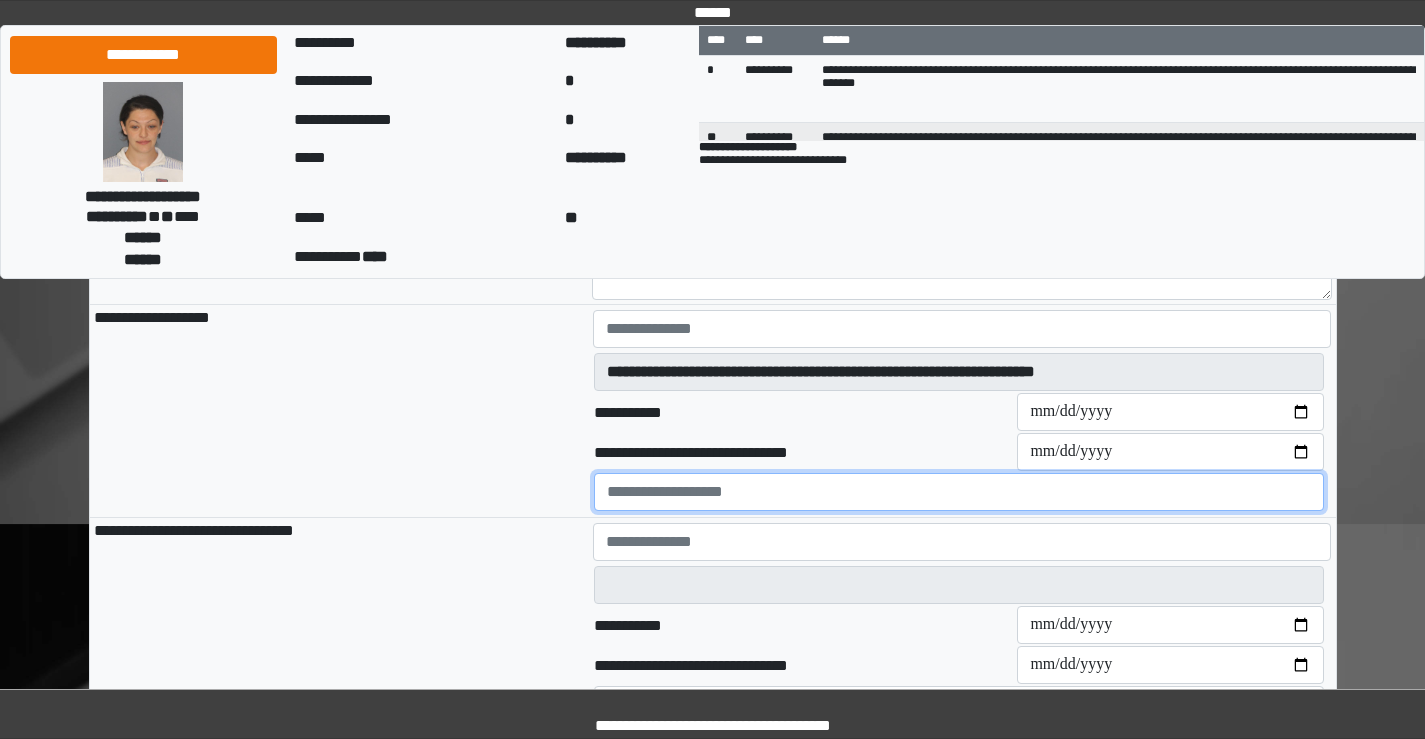 type on "**********" 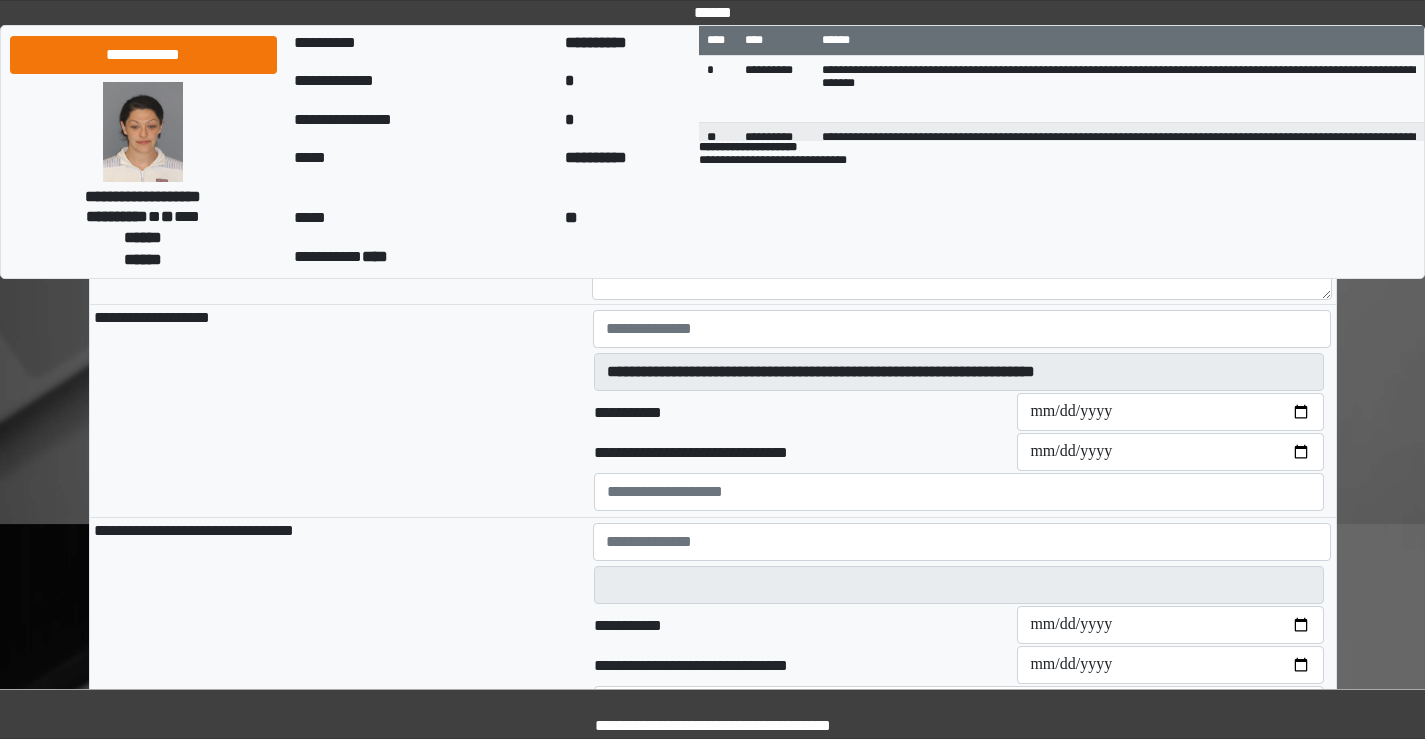 click on "**********" at bounding box center (805, 625) 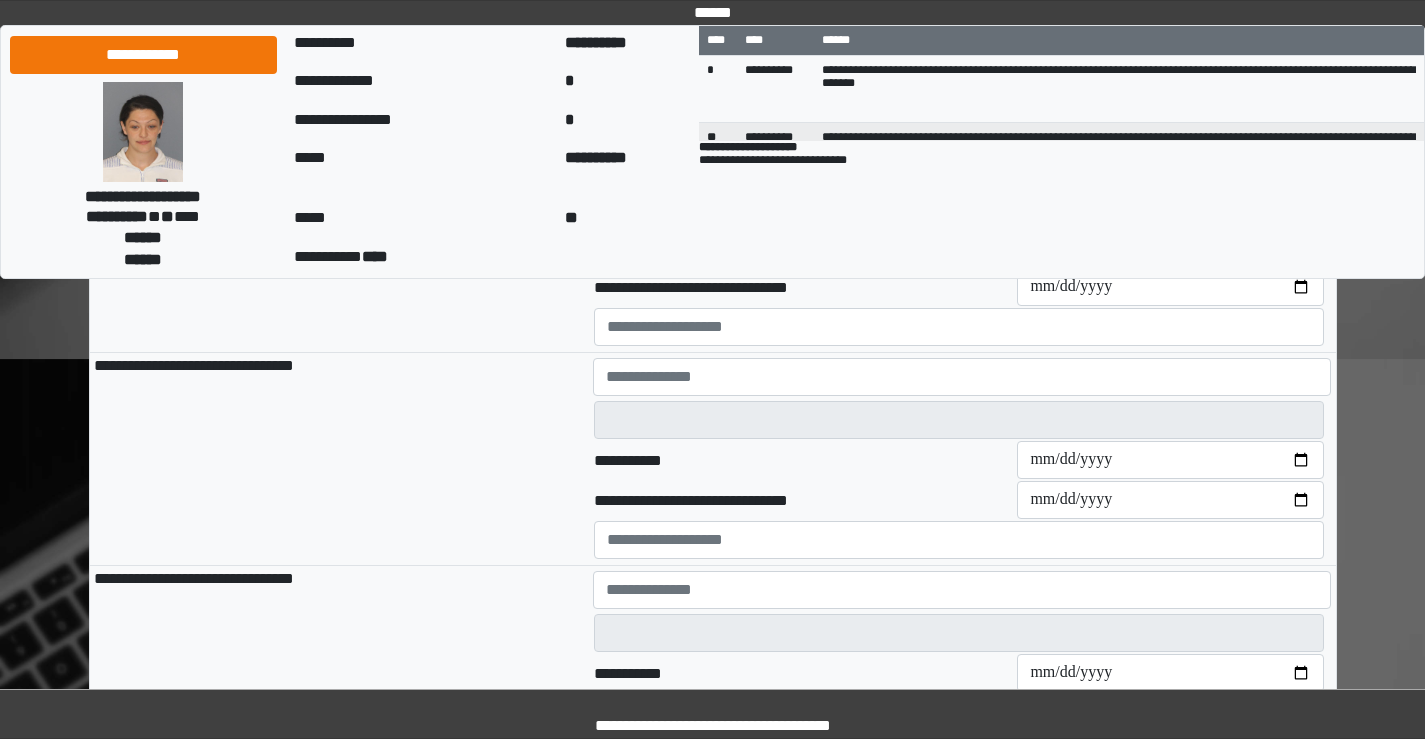scroll, scrollTop: 500, scrollLeft: 0, axis: vertical 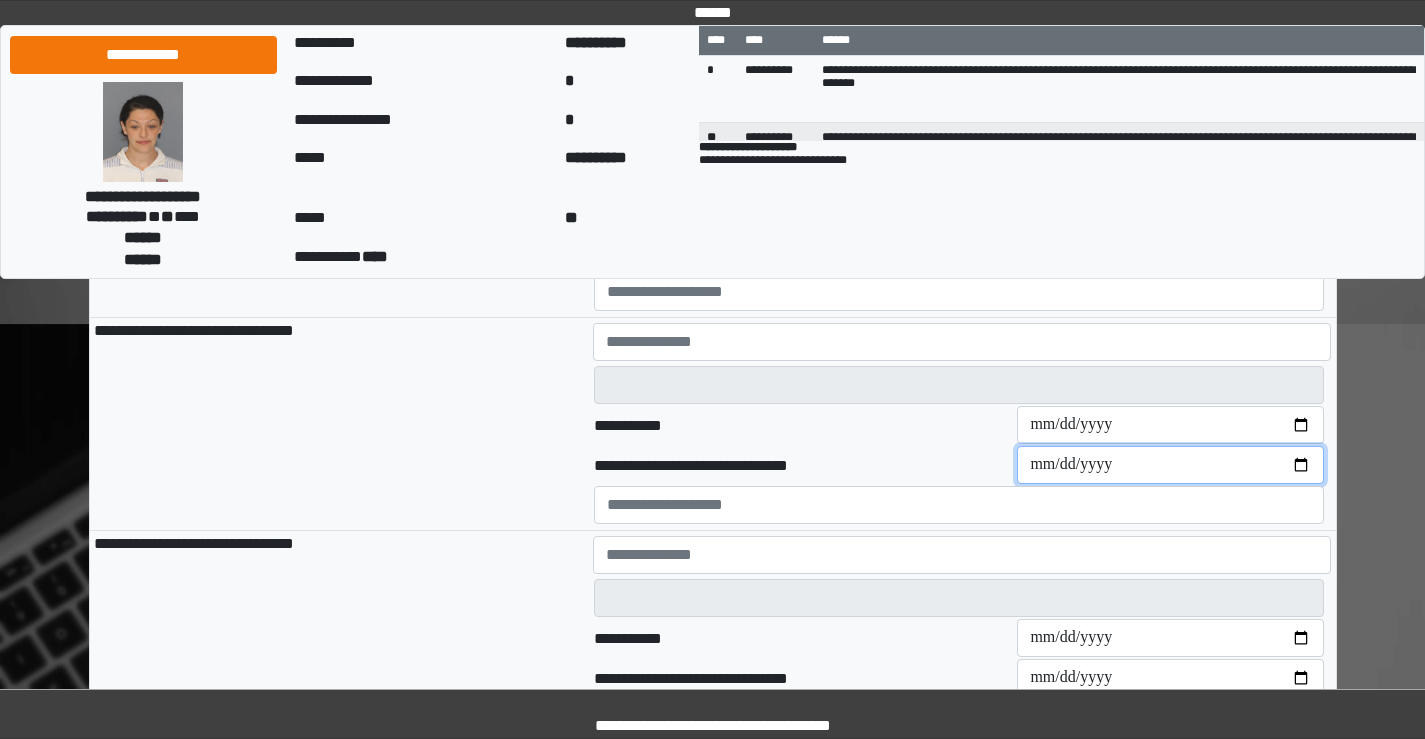 click on "**********" at bounding box center [1170, 465] 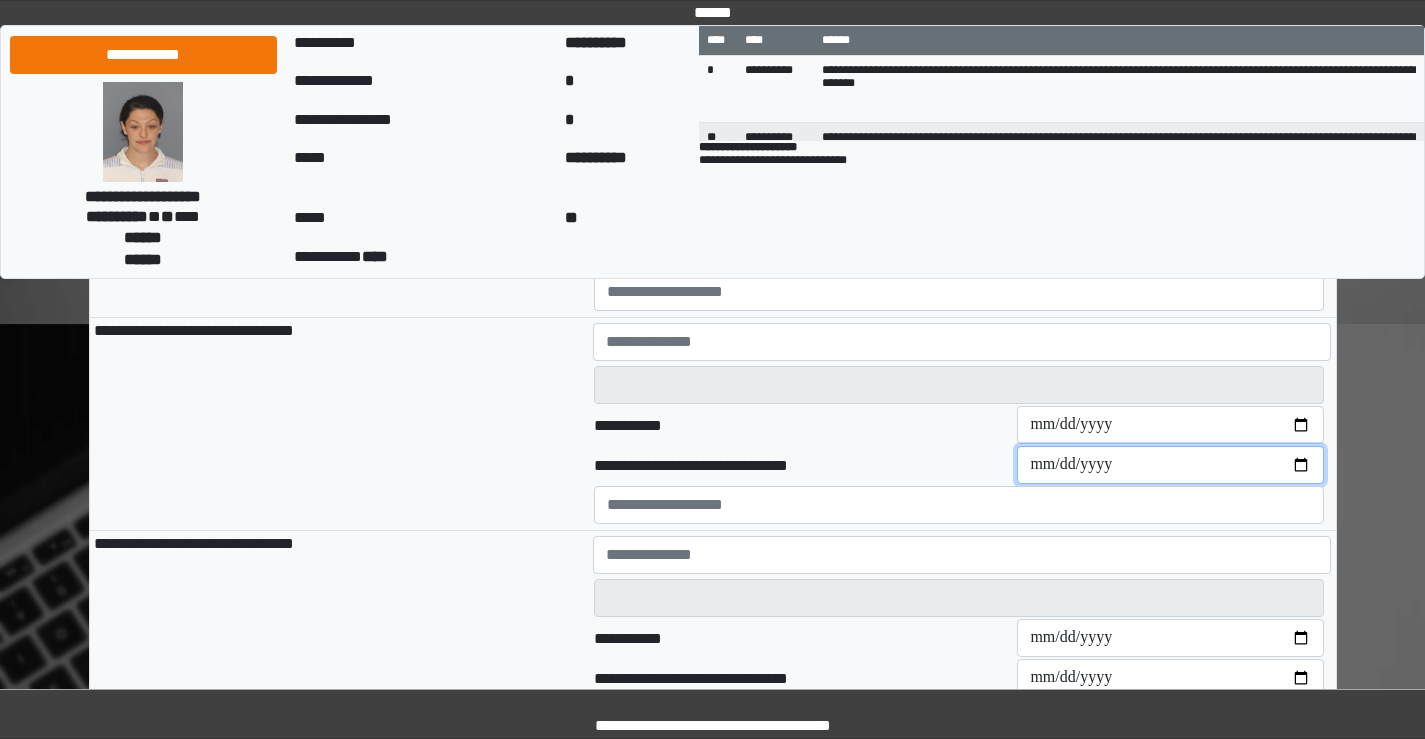 type 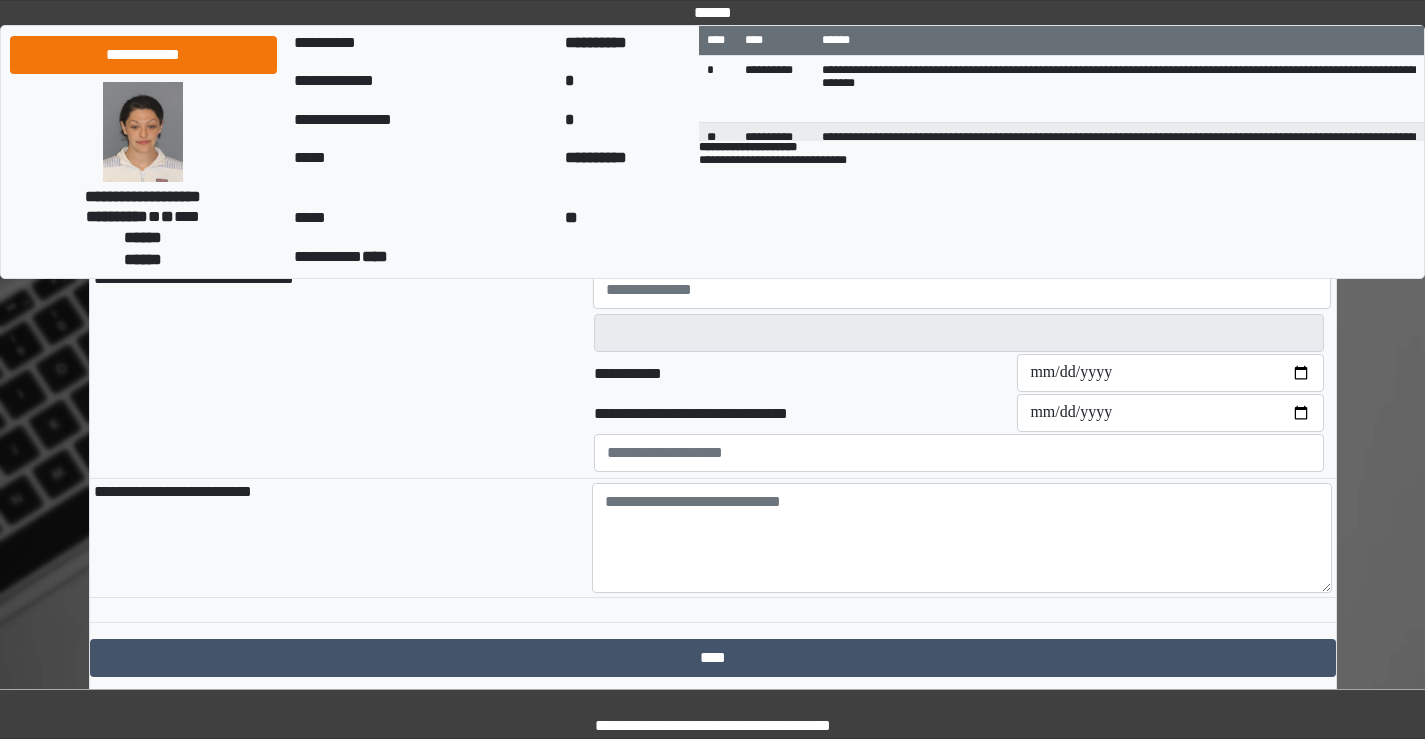 scroll, scrollTop: 800, scrollLeft: 0, axis: vertical 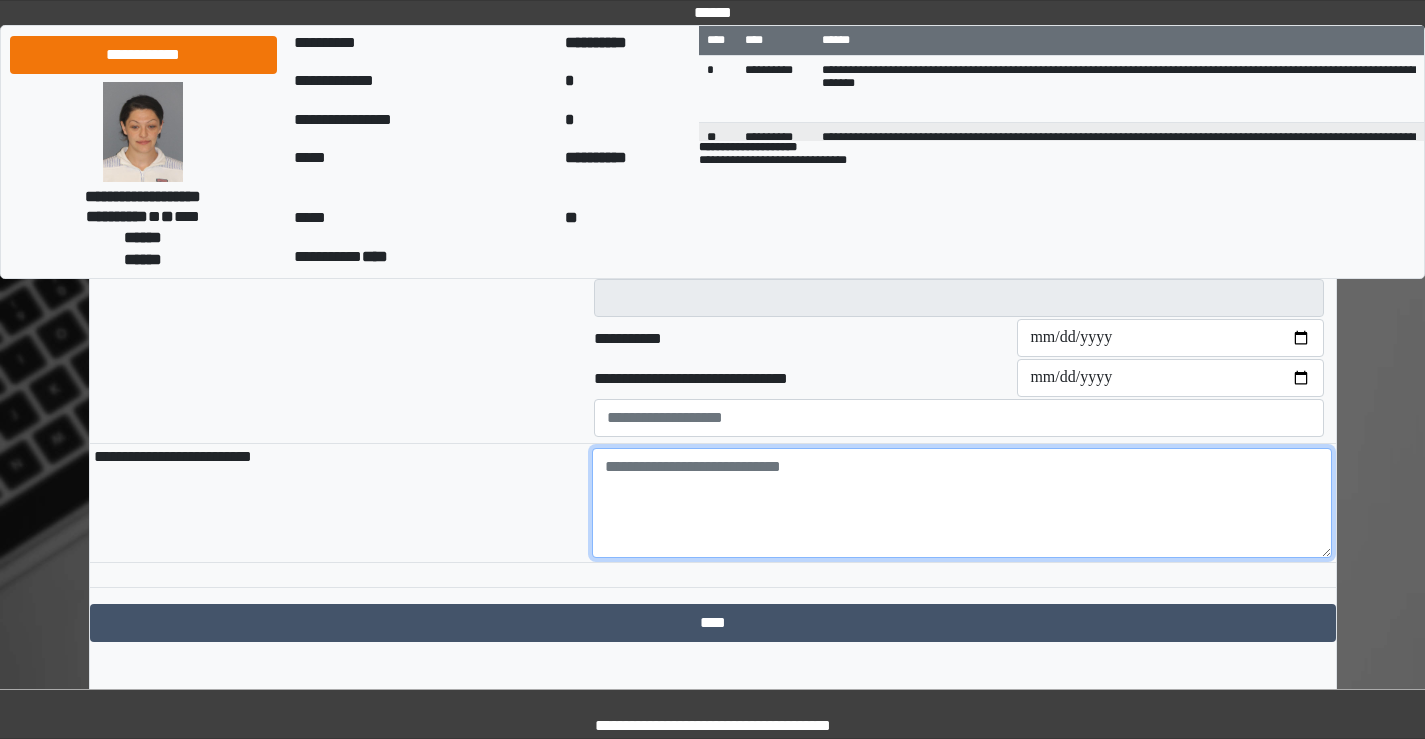 click at bounding box center (962, 503) 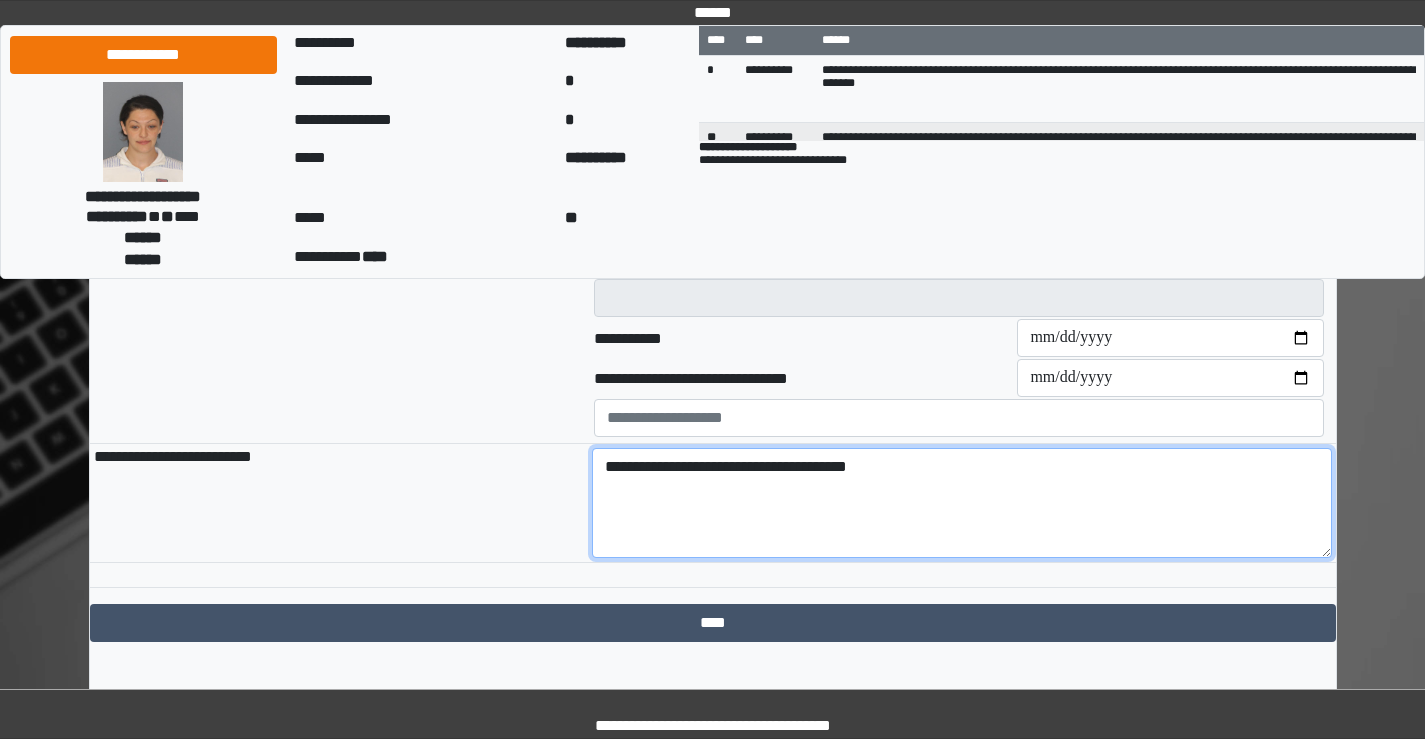 scroll, scrollTop: 832, scrollLeft: 0, axis: vertical 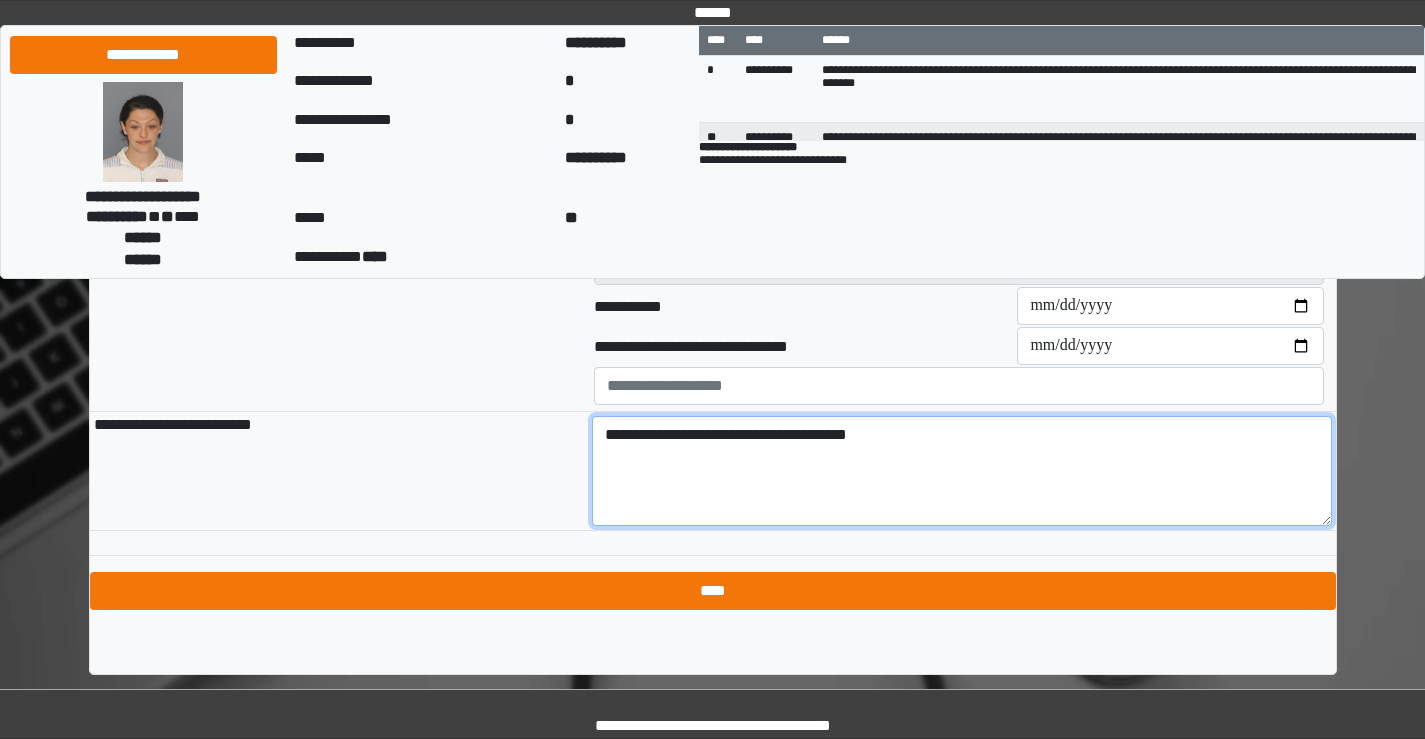 type on "**********" 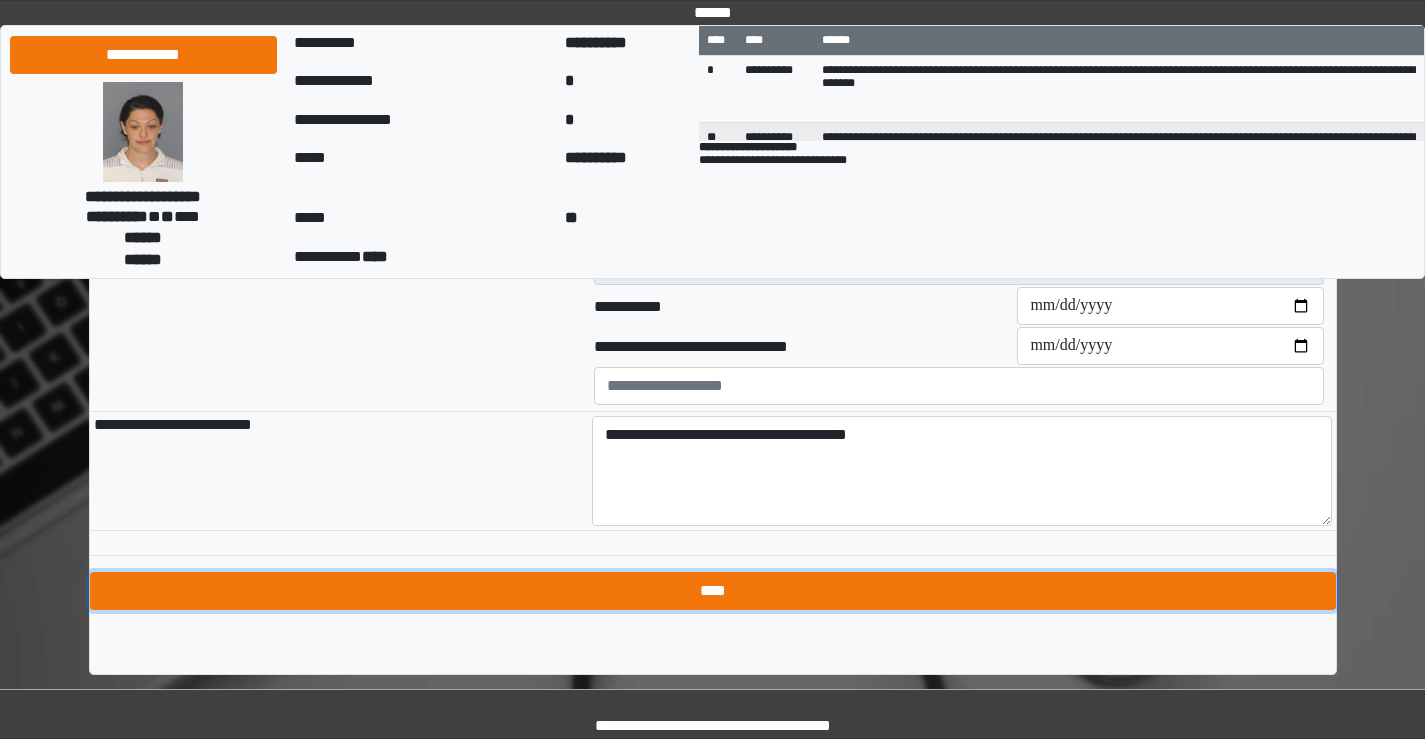 click on "****" at bounding box center [713, 591] 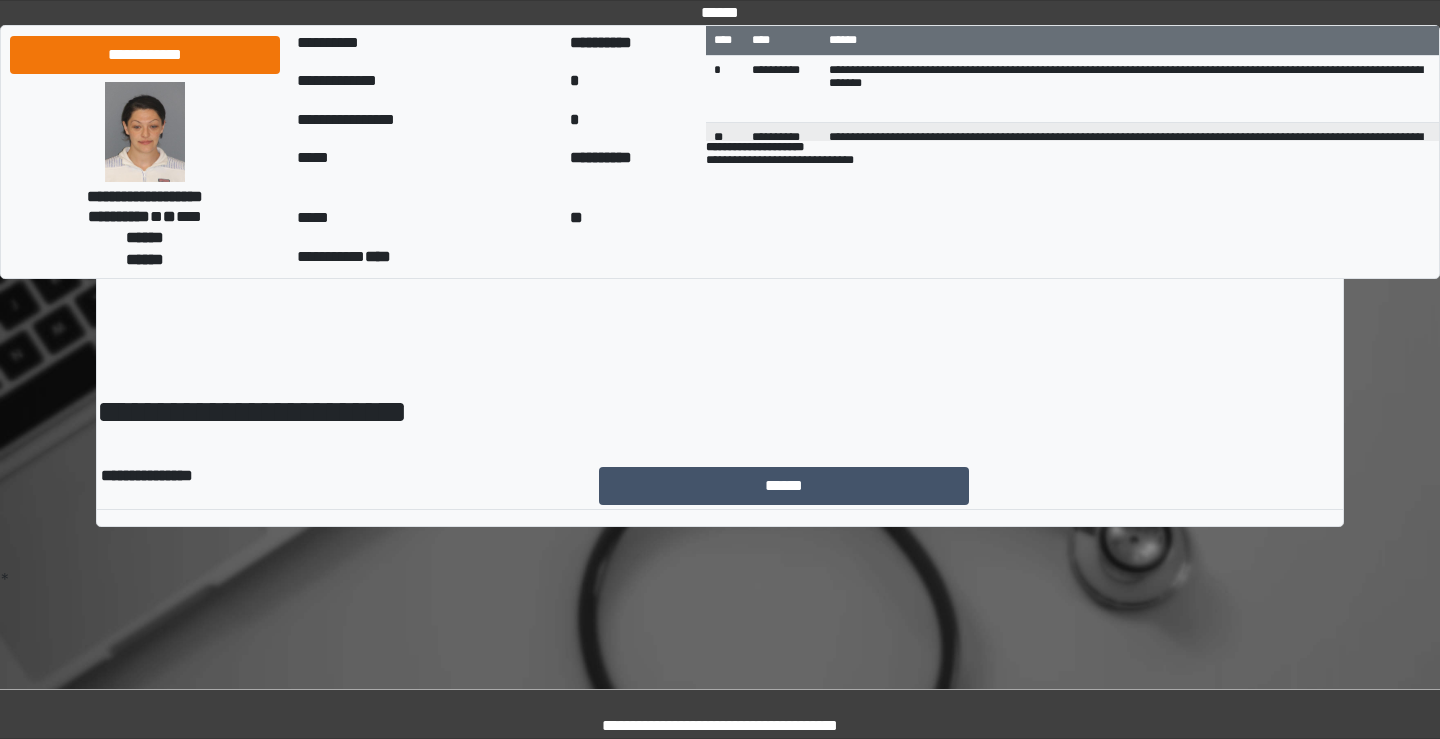 scroll, scrollTop: 0, scrollLeft: 0, axis: both 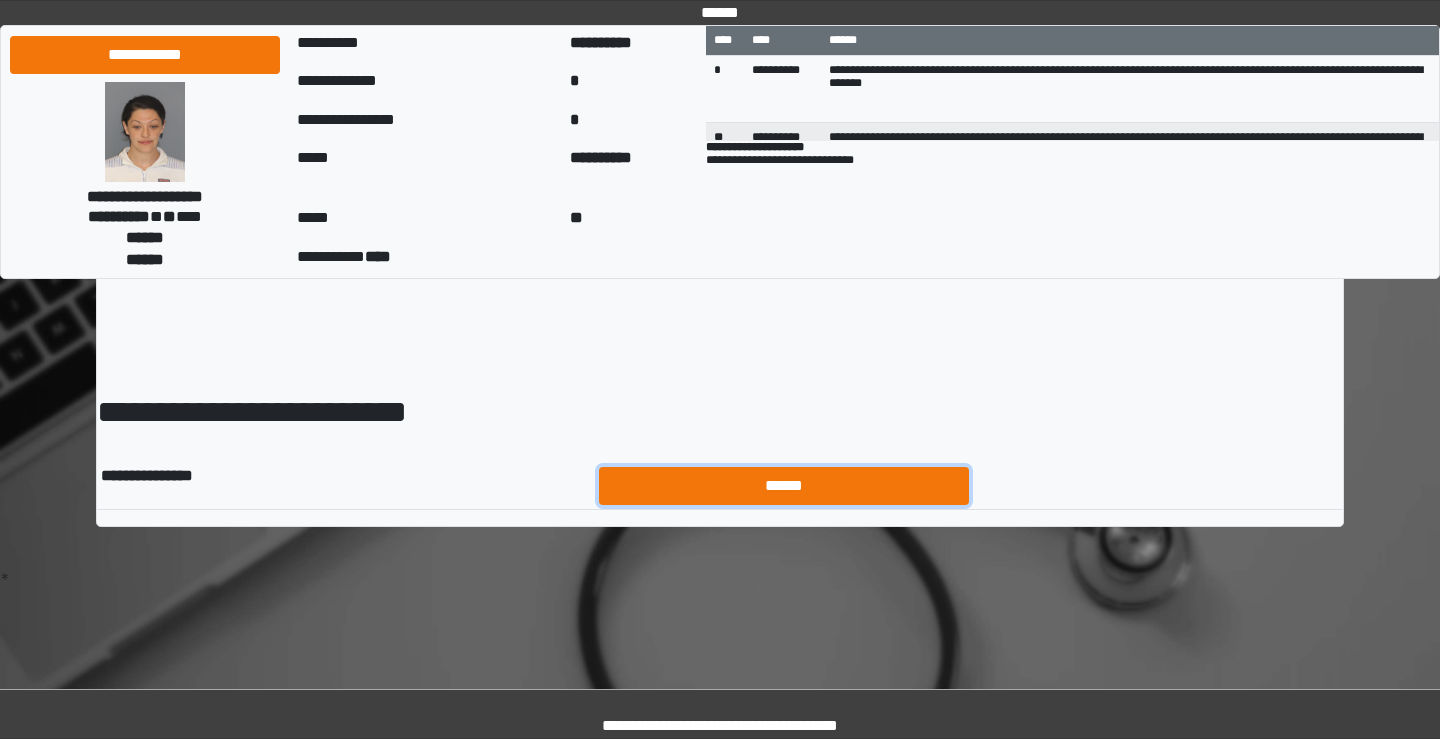 click on "******" at bounding box center [784, 486] 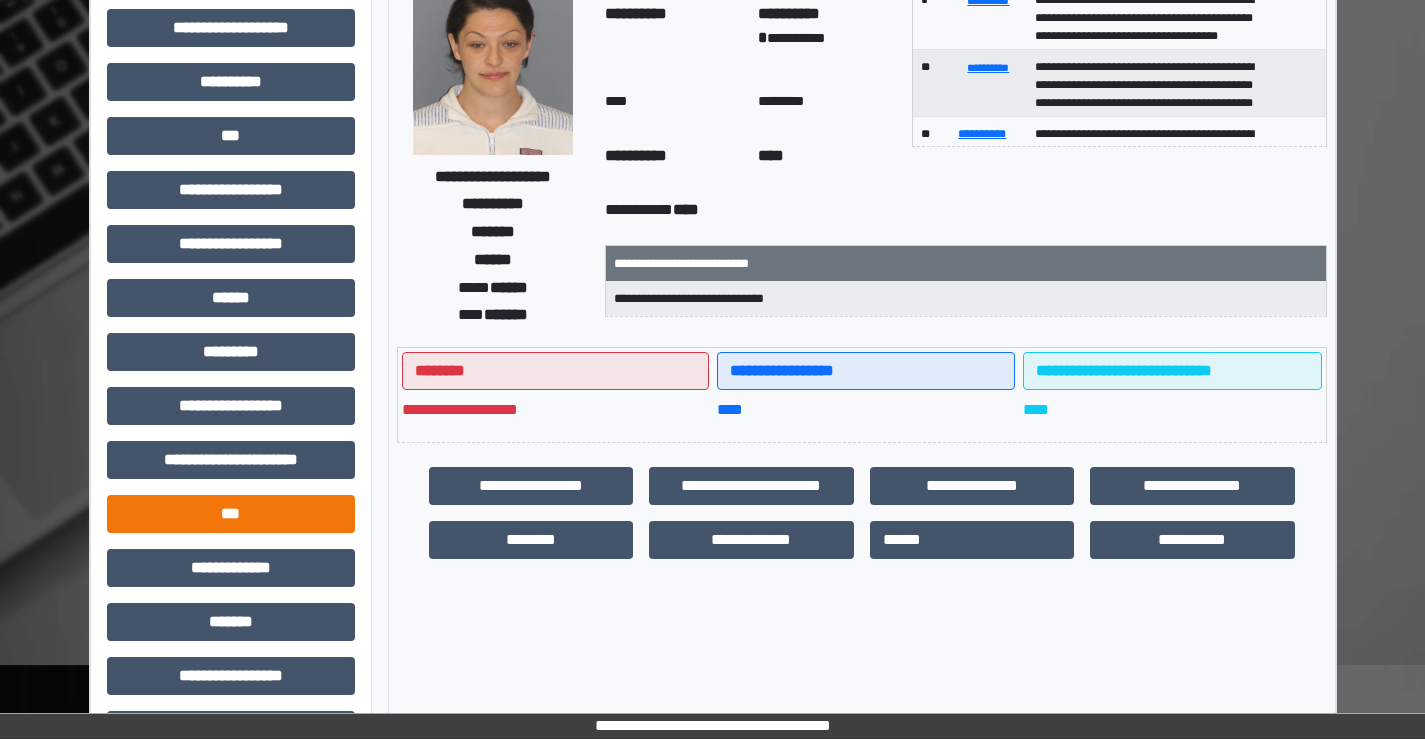 scroll, scrollTop: 435, scrollLeft: 0, axis: vertical 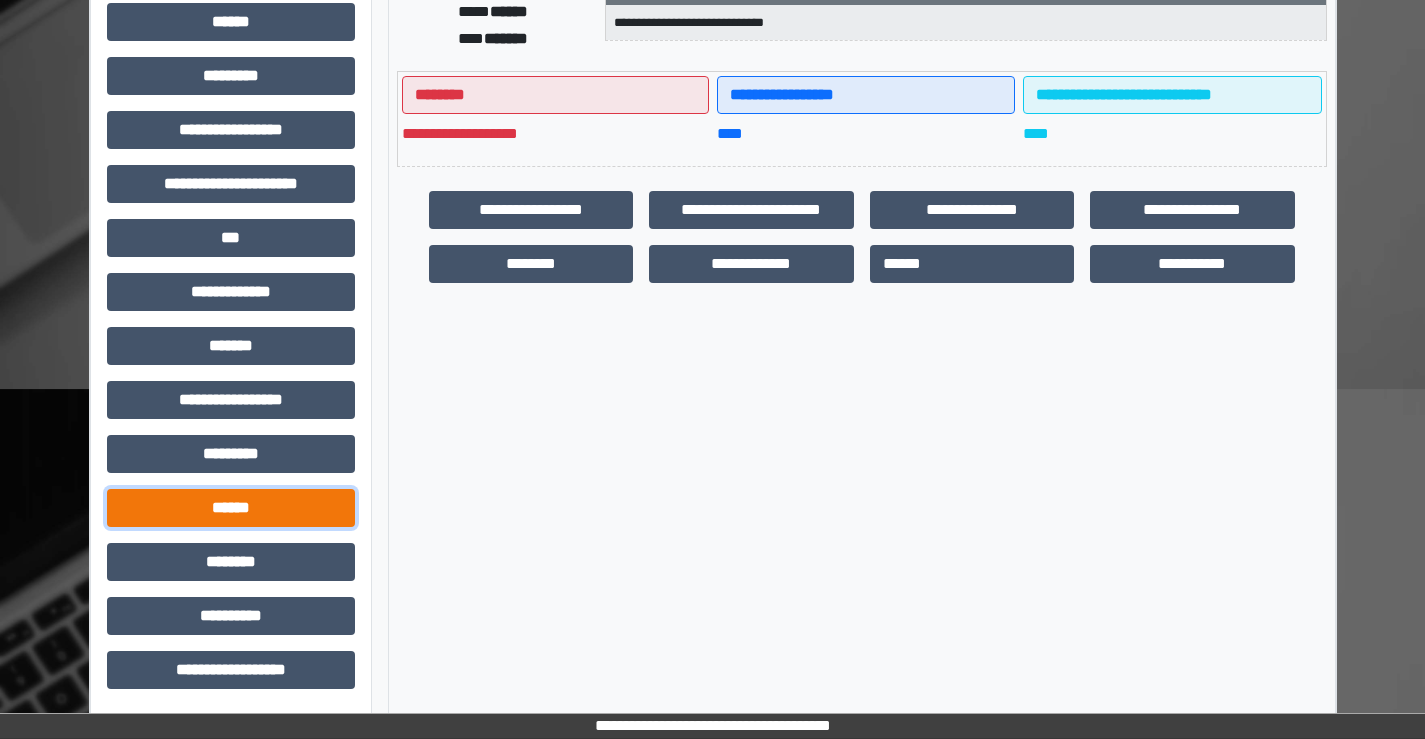 click on "******" at bounding box center (231, 508) 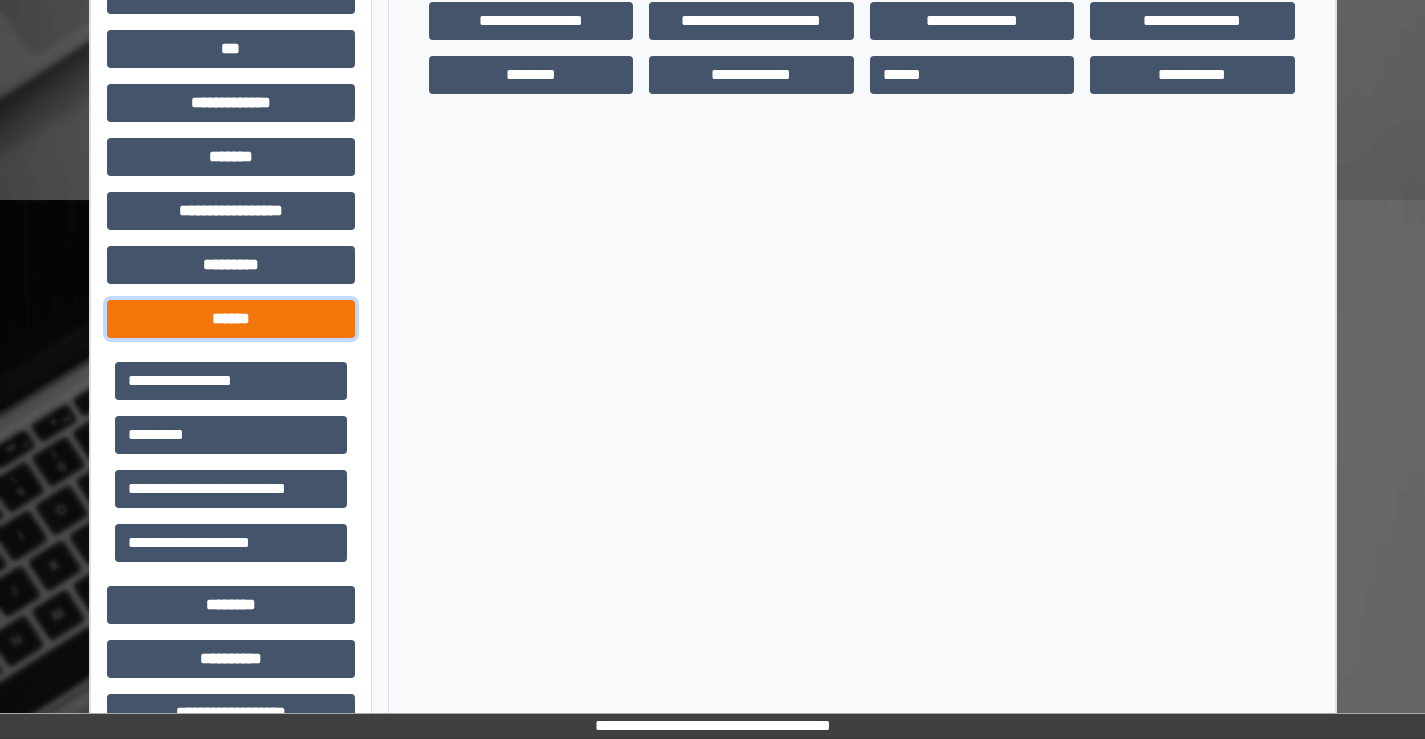 scroll, scrollTop: 667, scrollLeft: 0, axis: vertical 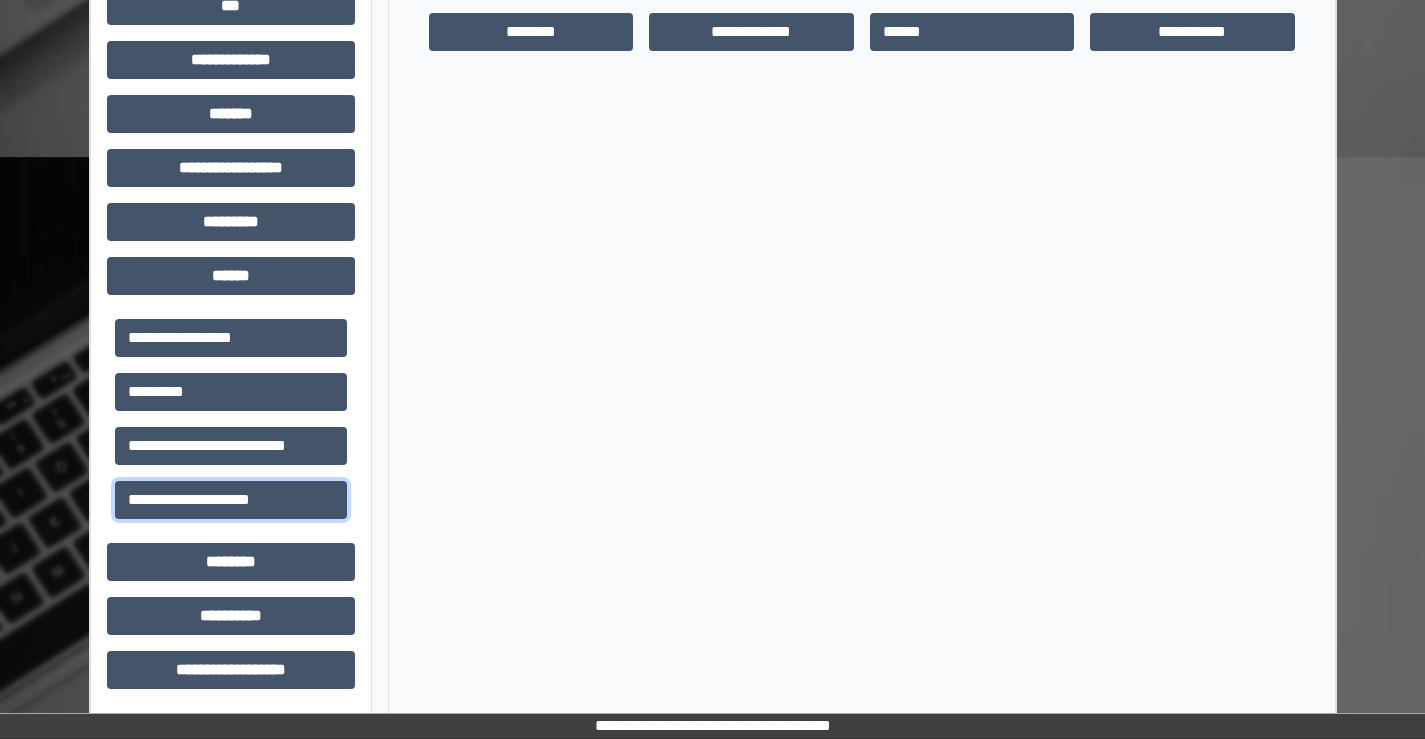 drag, startPoint x: 187, startPoint y: 492, endPoint x: 348, endPoint y: 417, distance: 177.61194 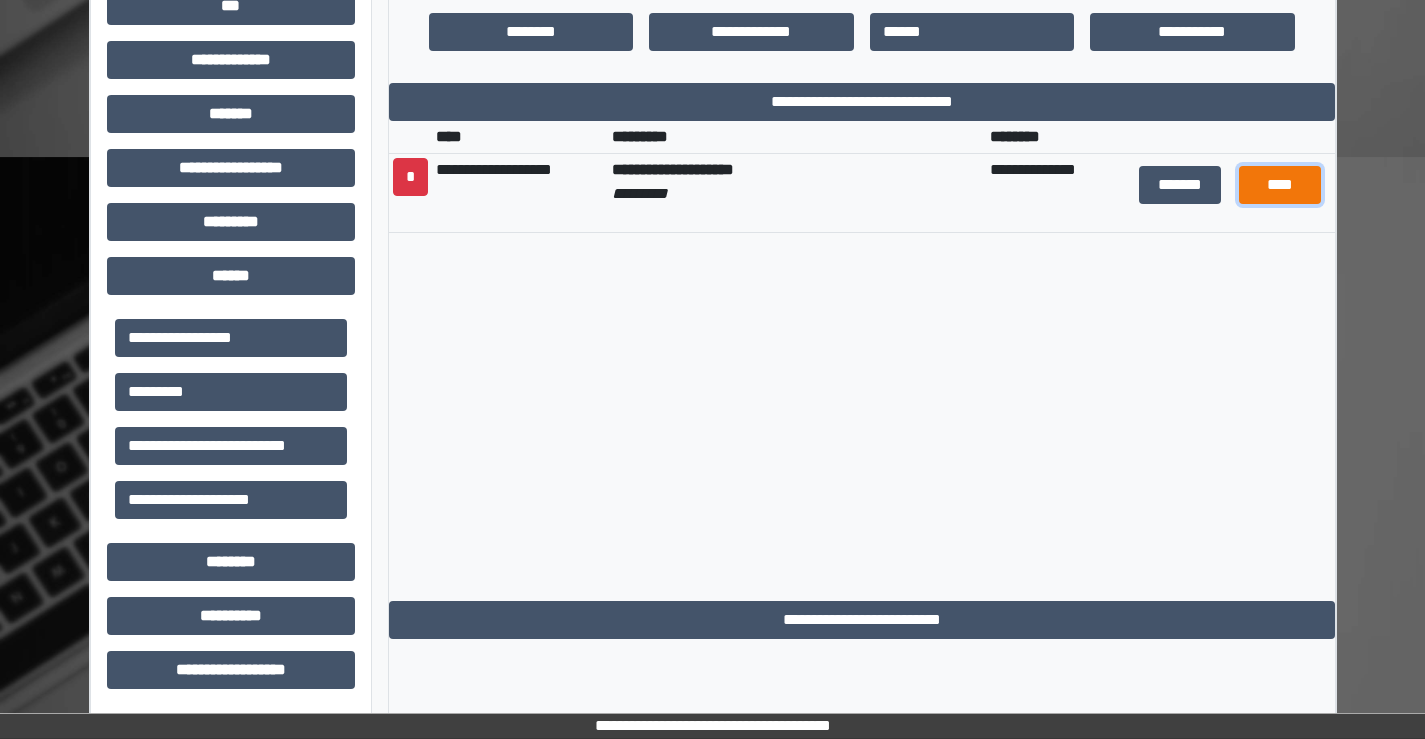 click on "****" at bounding box center (1280, 185) 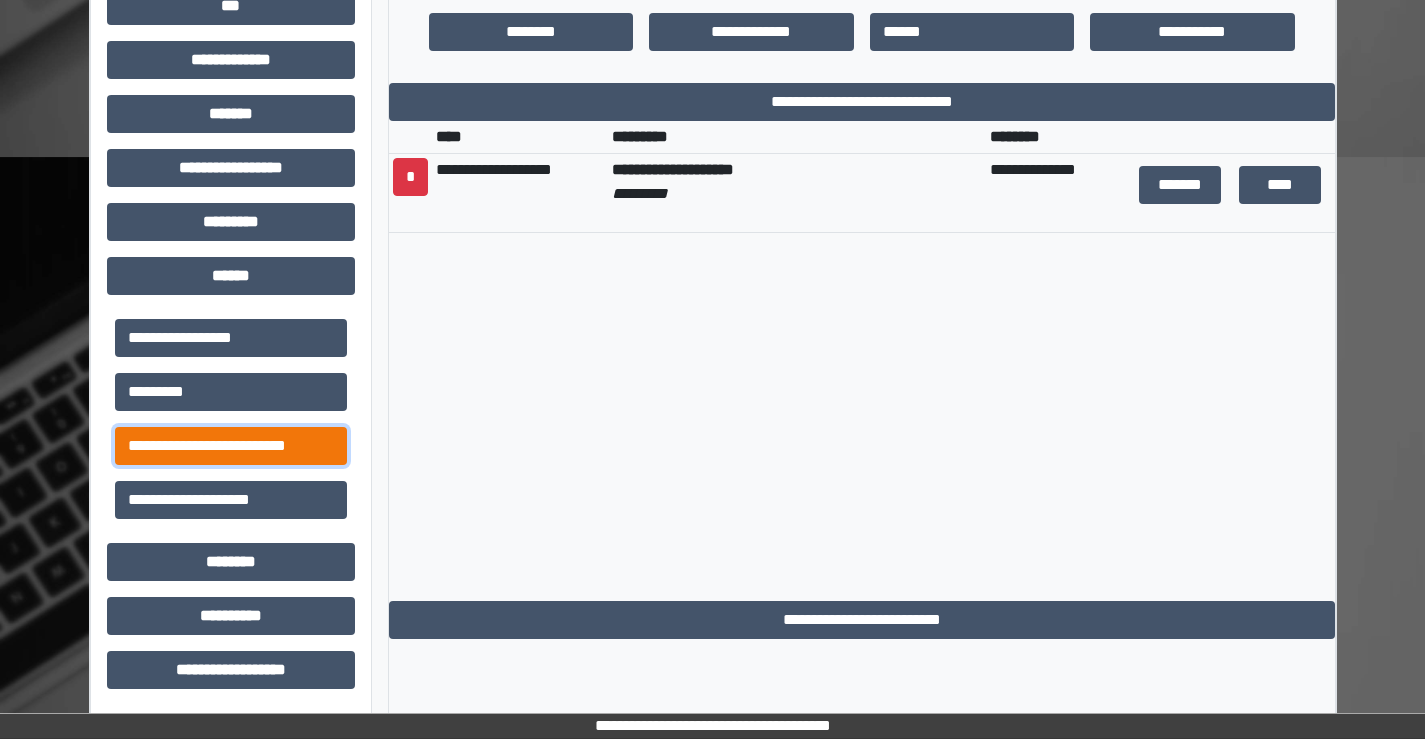 click on "**********" at bounding box center [231, 446] 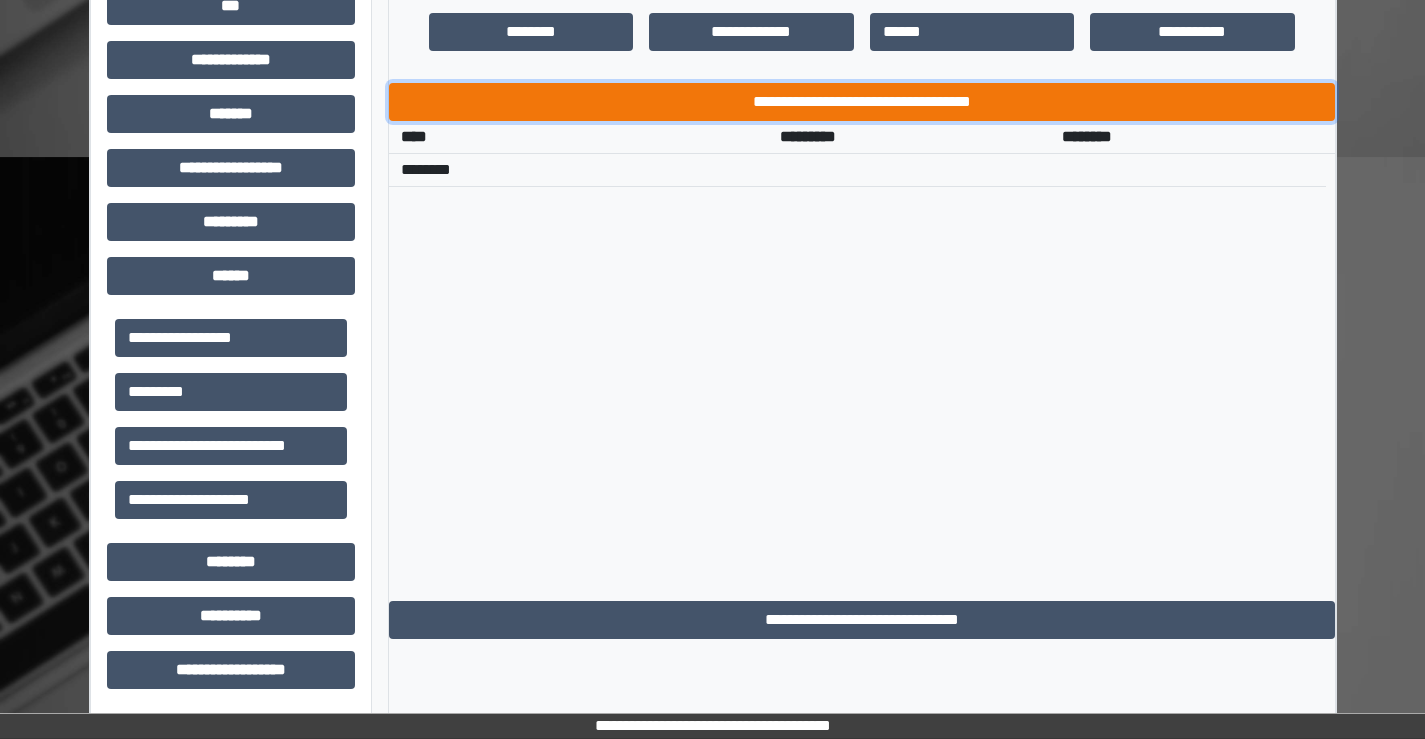 click on "**********" at bounding box center [862, 102] 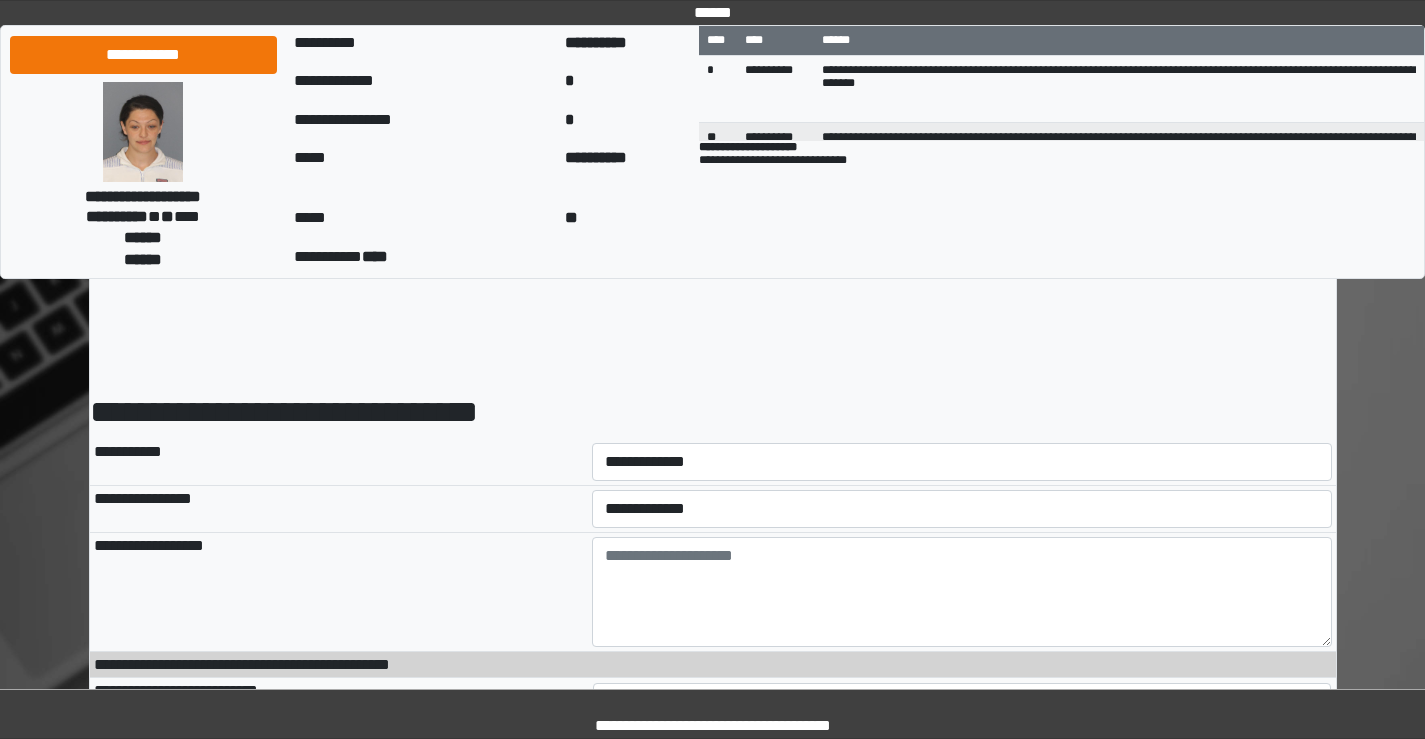 scroll, scrollTop: 0, scrollLeft: 0, axis: both 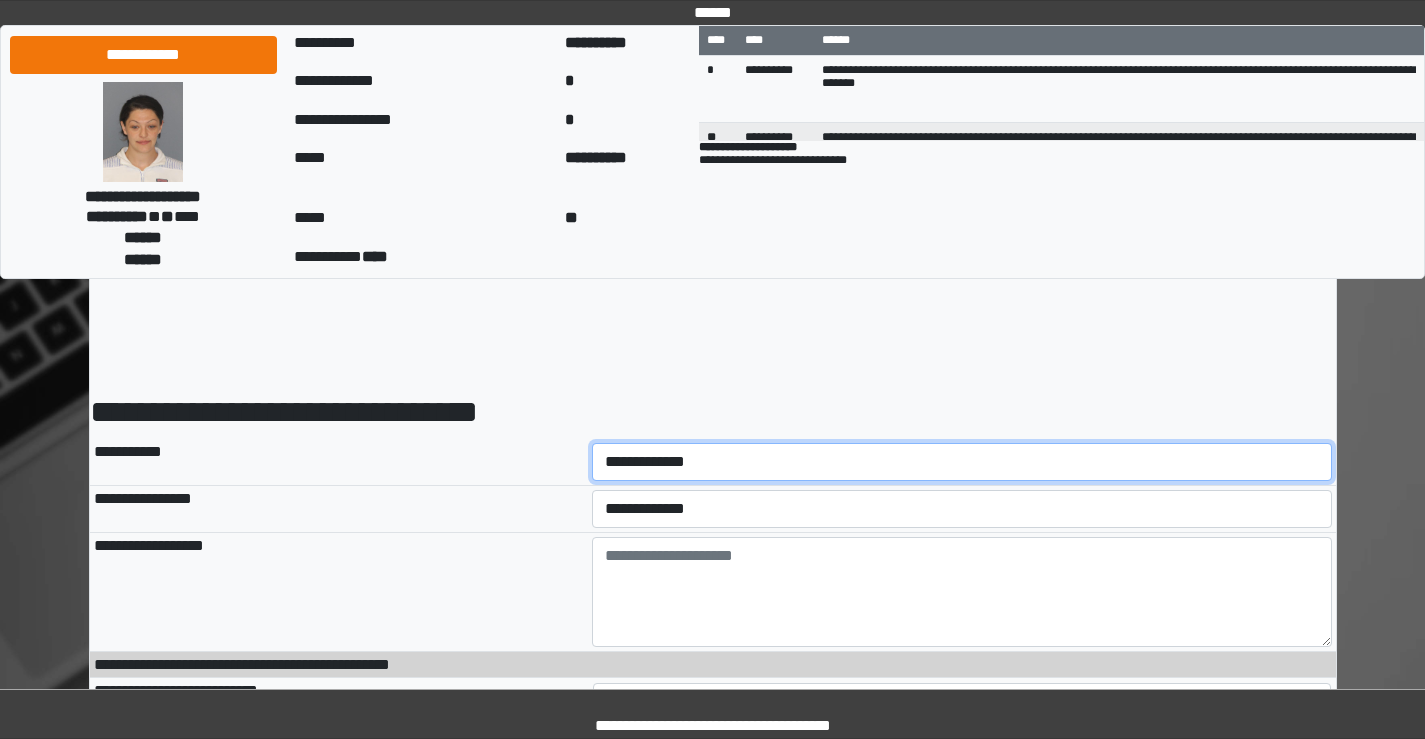 click on "**********" at bounding box center (962, 462) 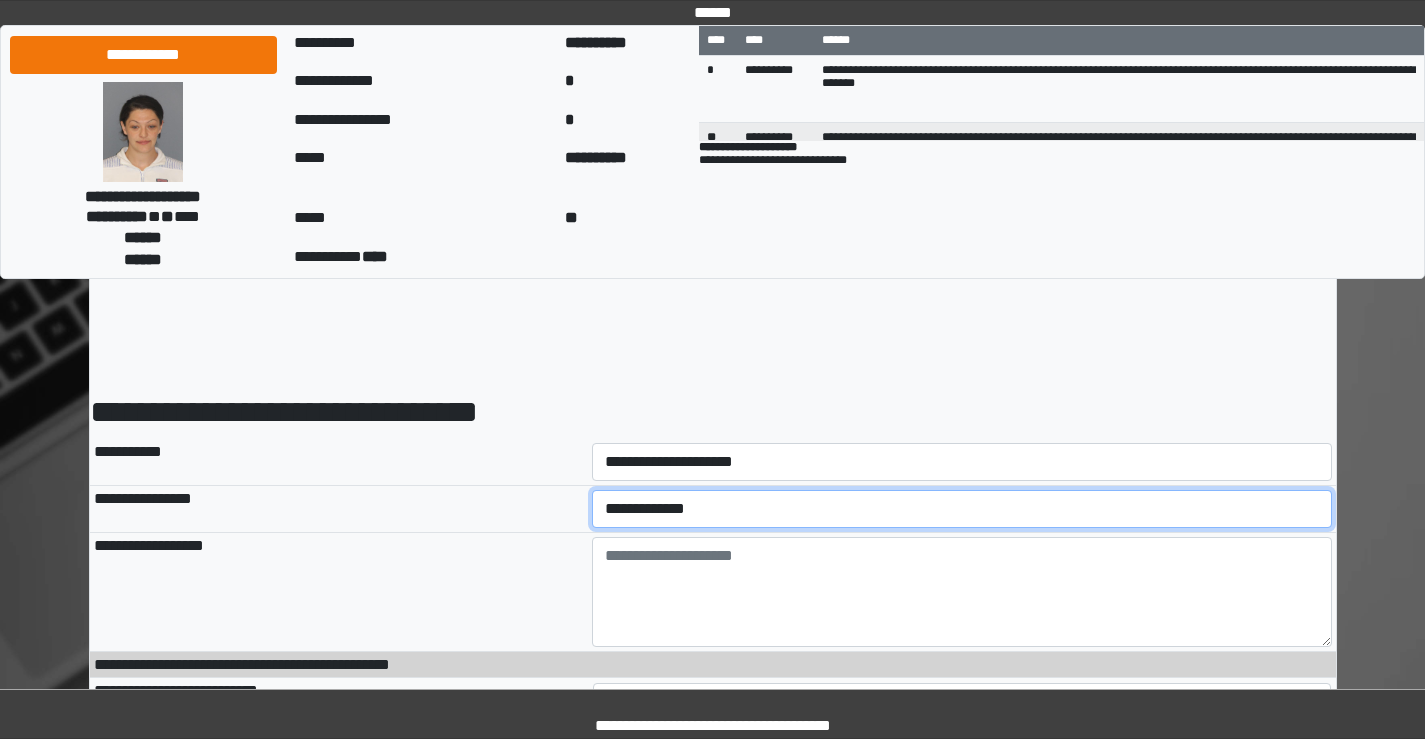 click on "**********" at bounding box center [962, 509] 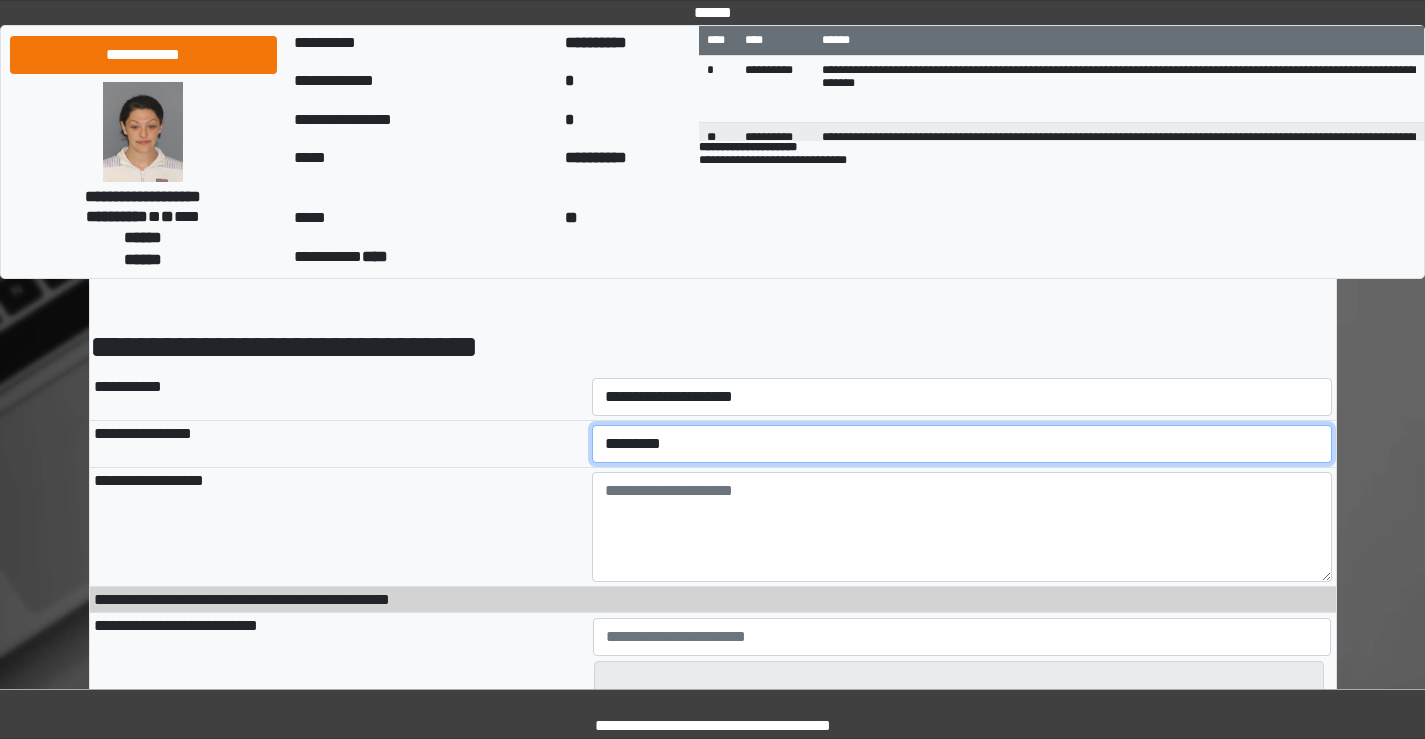scroll, scrollTop: 100, scrollLeft: 0, axis: vertical 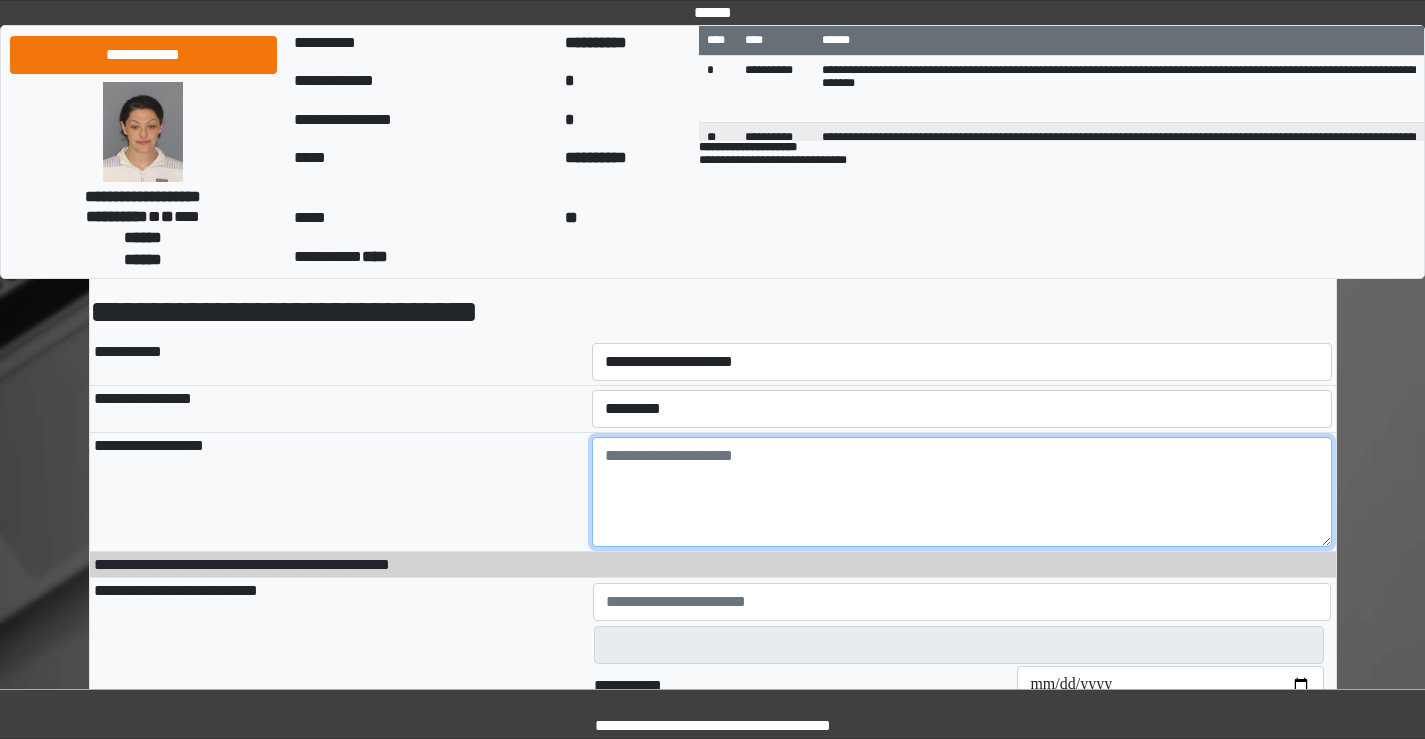 click at bounding box center [962, 492] 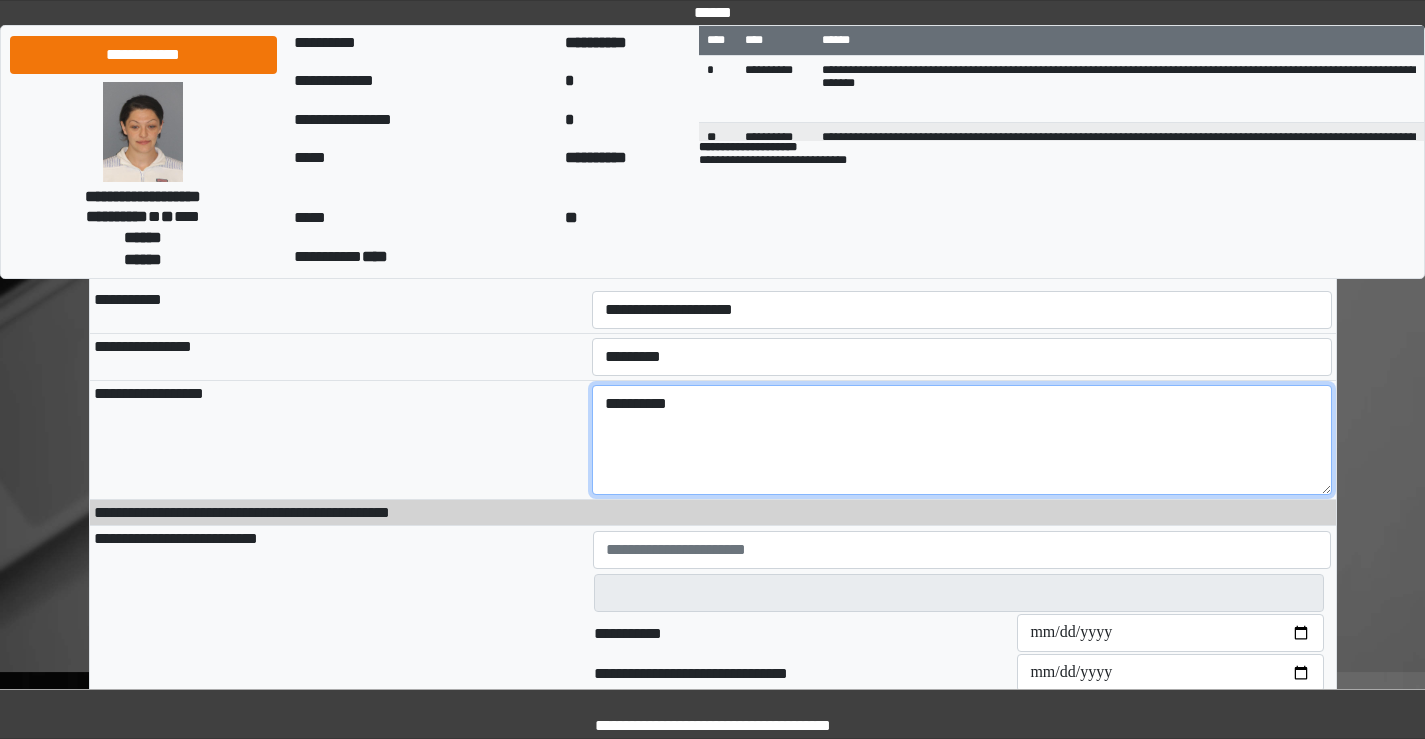 scroll, scrollTop: 200, scrollLeft: 0, axis: vertical 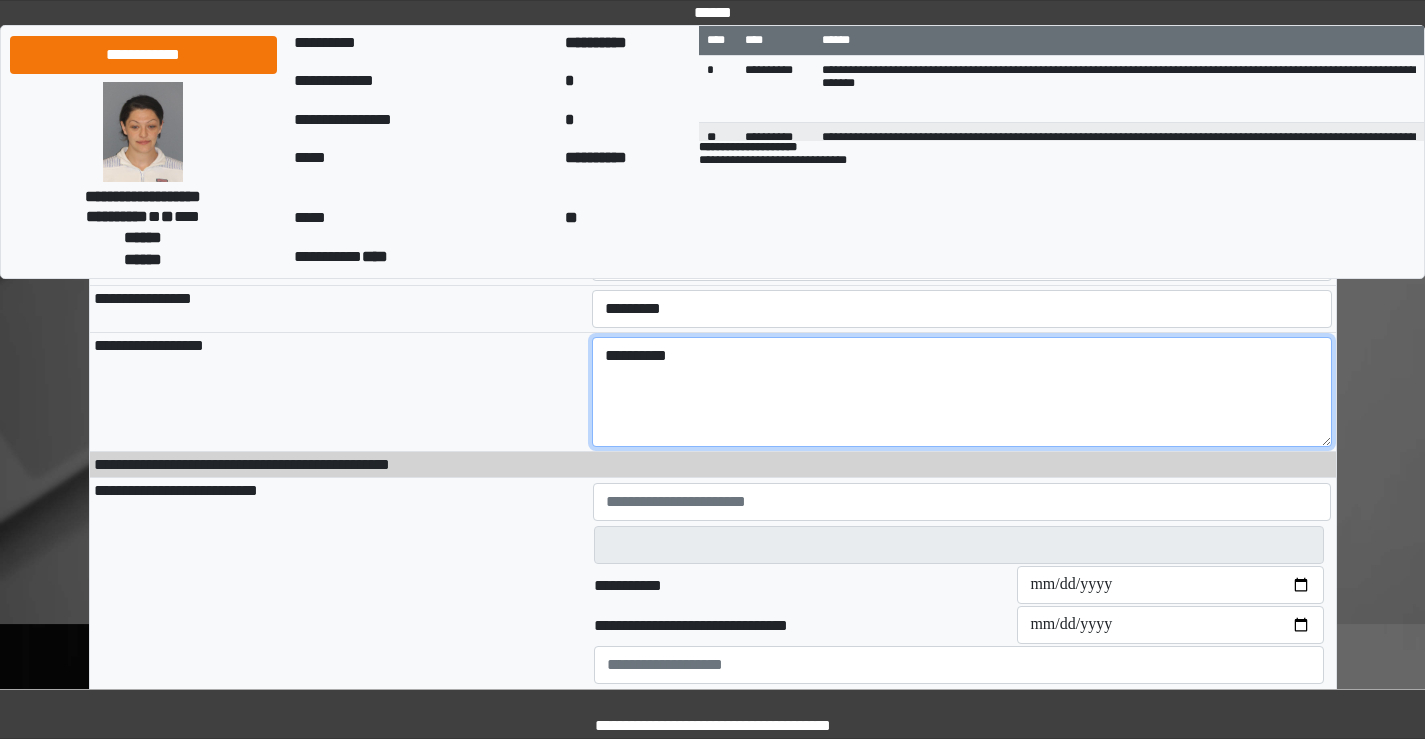 type on "*********" 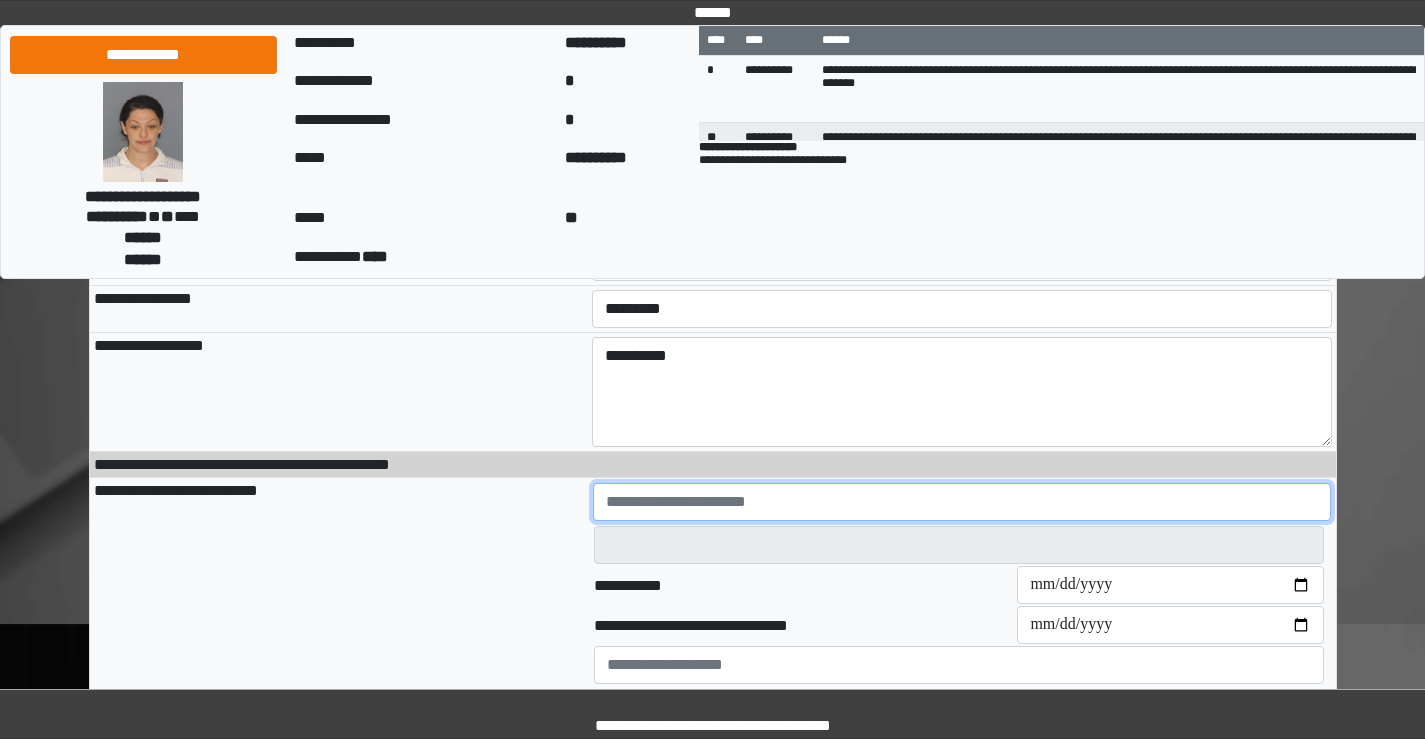 click at bounding box center [962, 502] 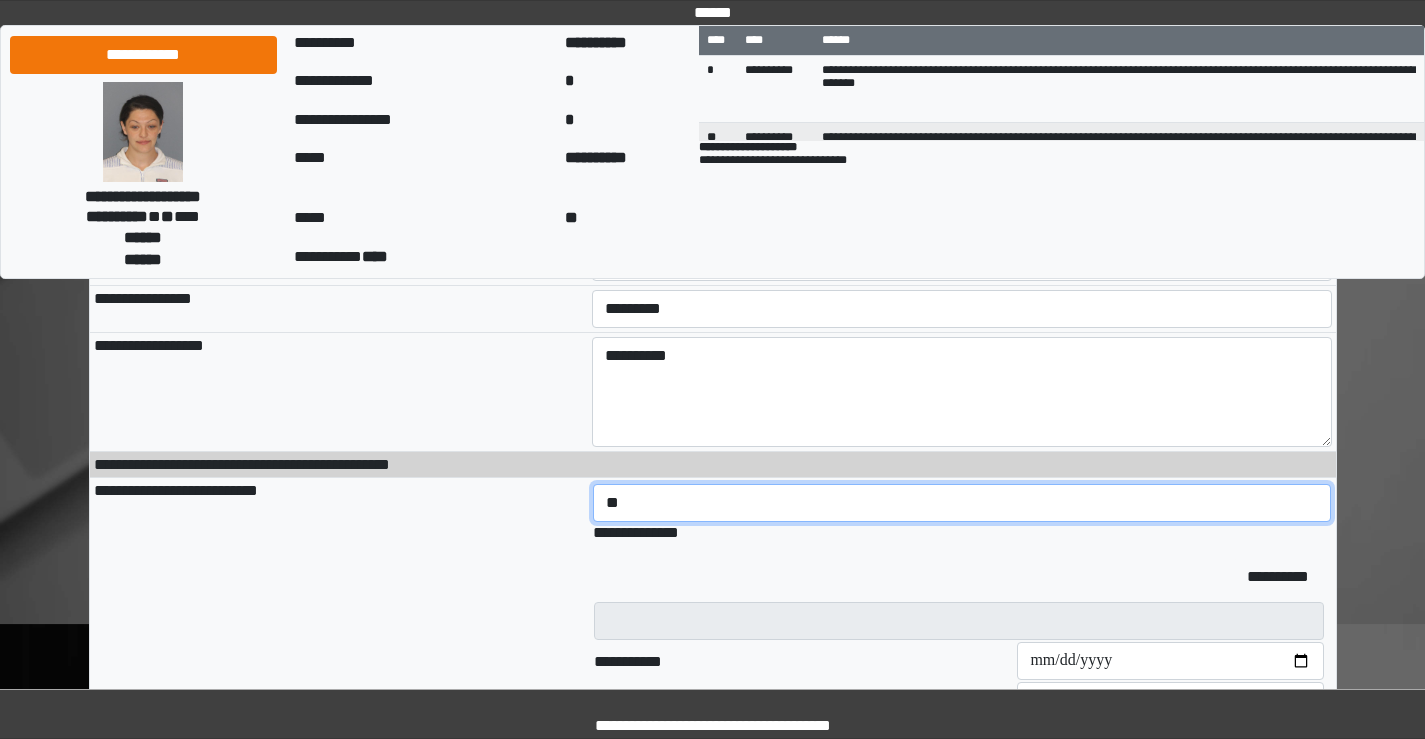 type on "*" 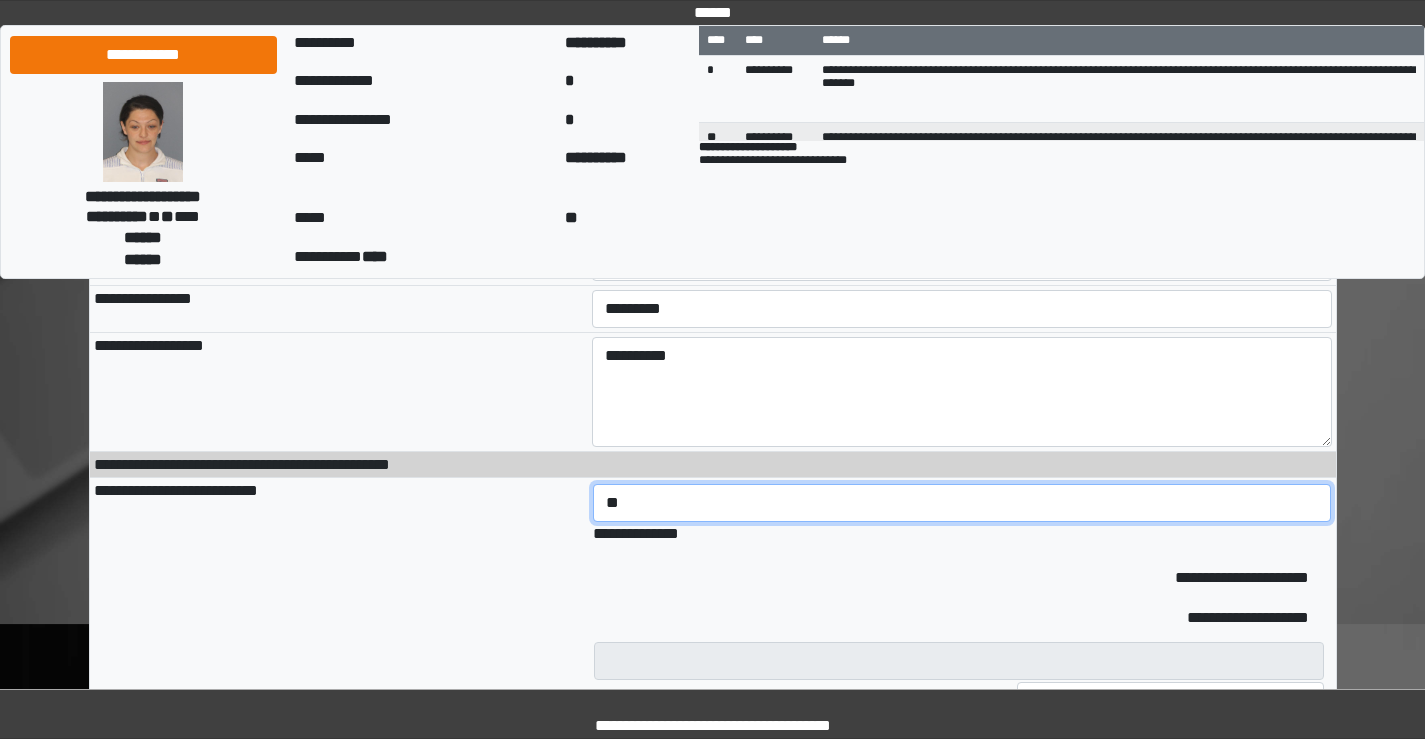 type on "*" 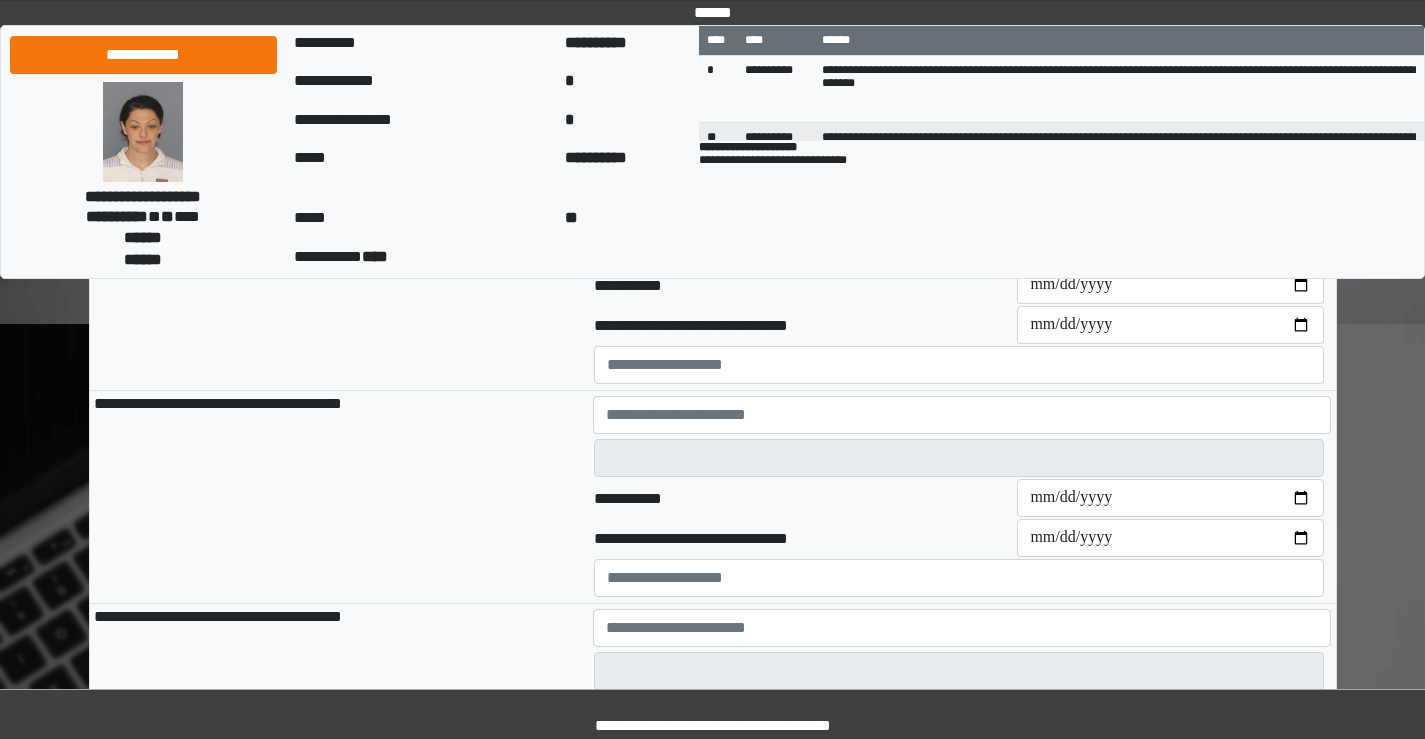 scroll, scrollTop: 300, scrollLeft: 0, axis: vertical 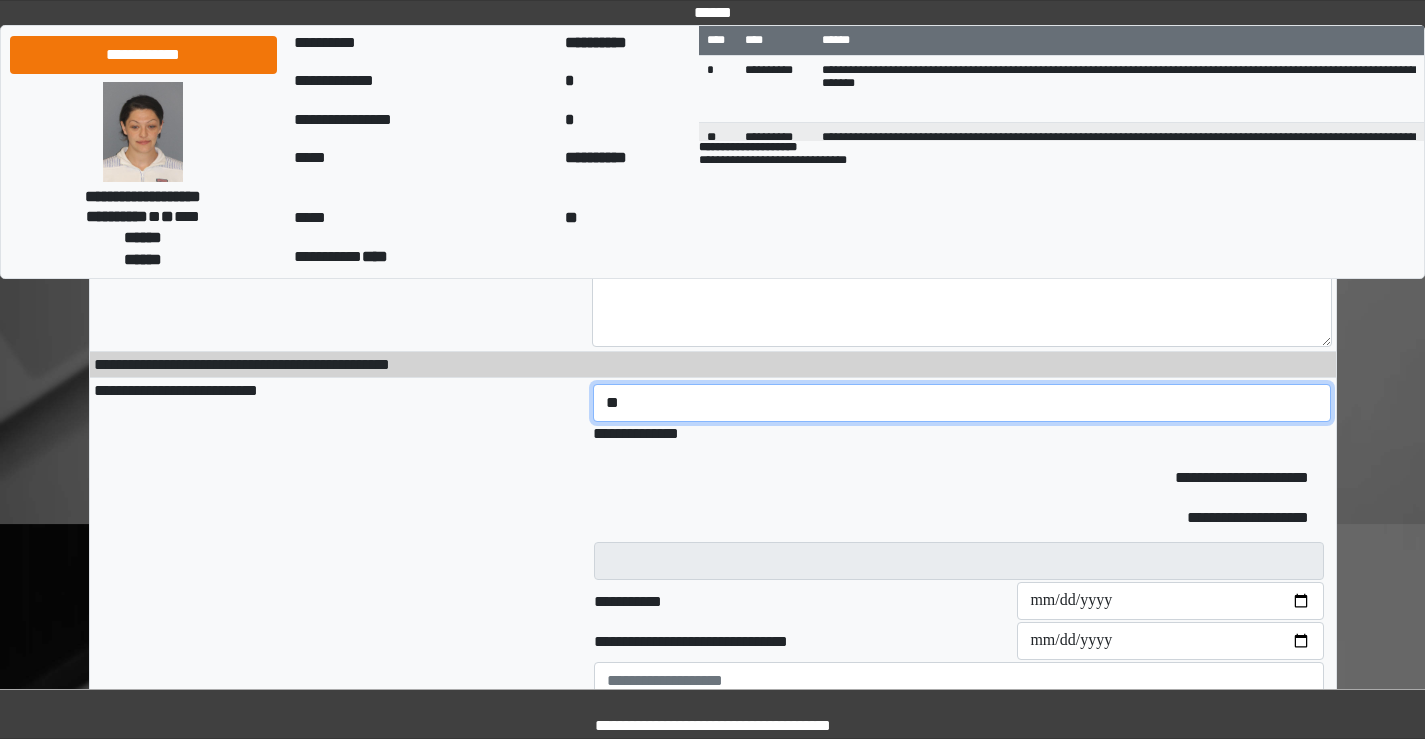type on "*" 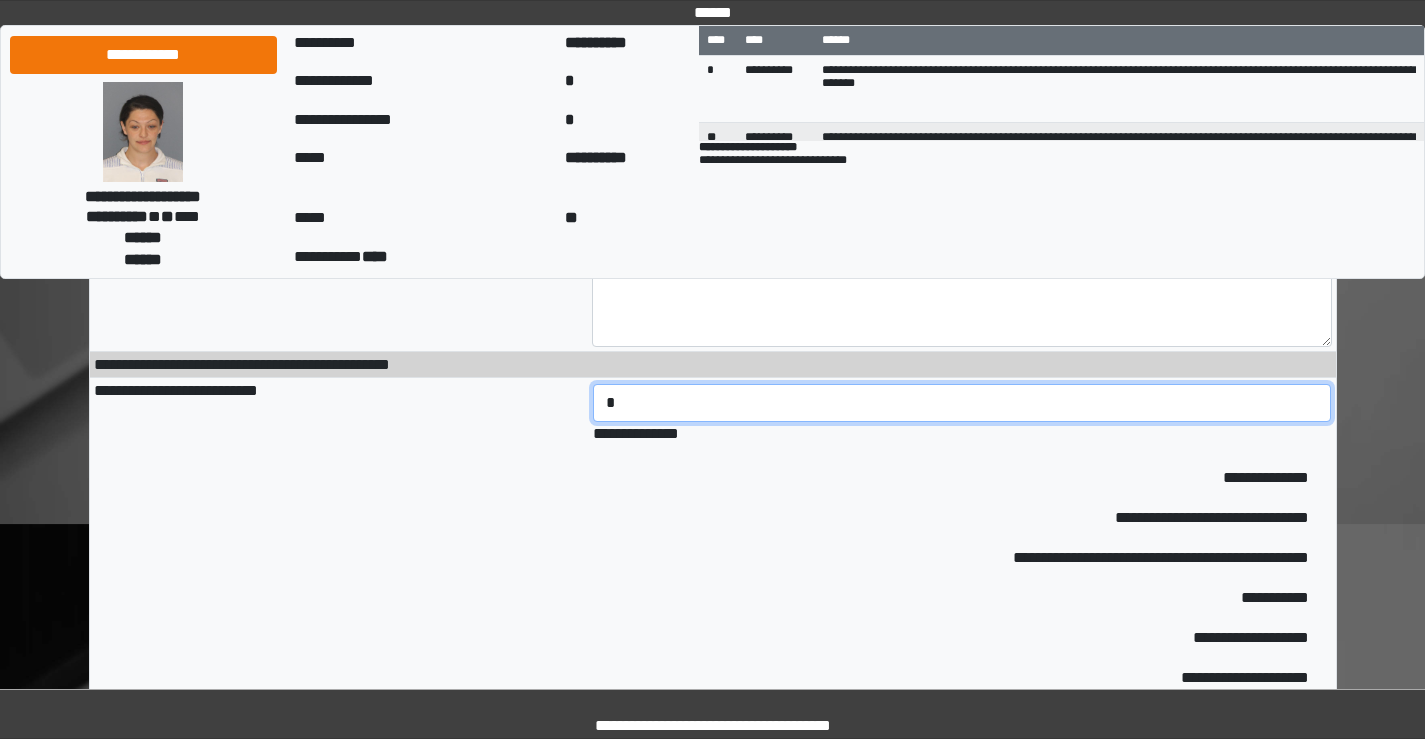 type 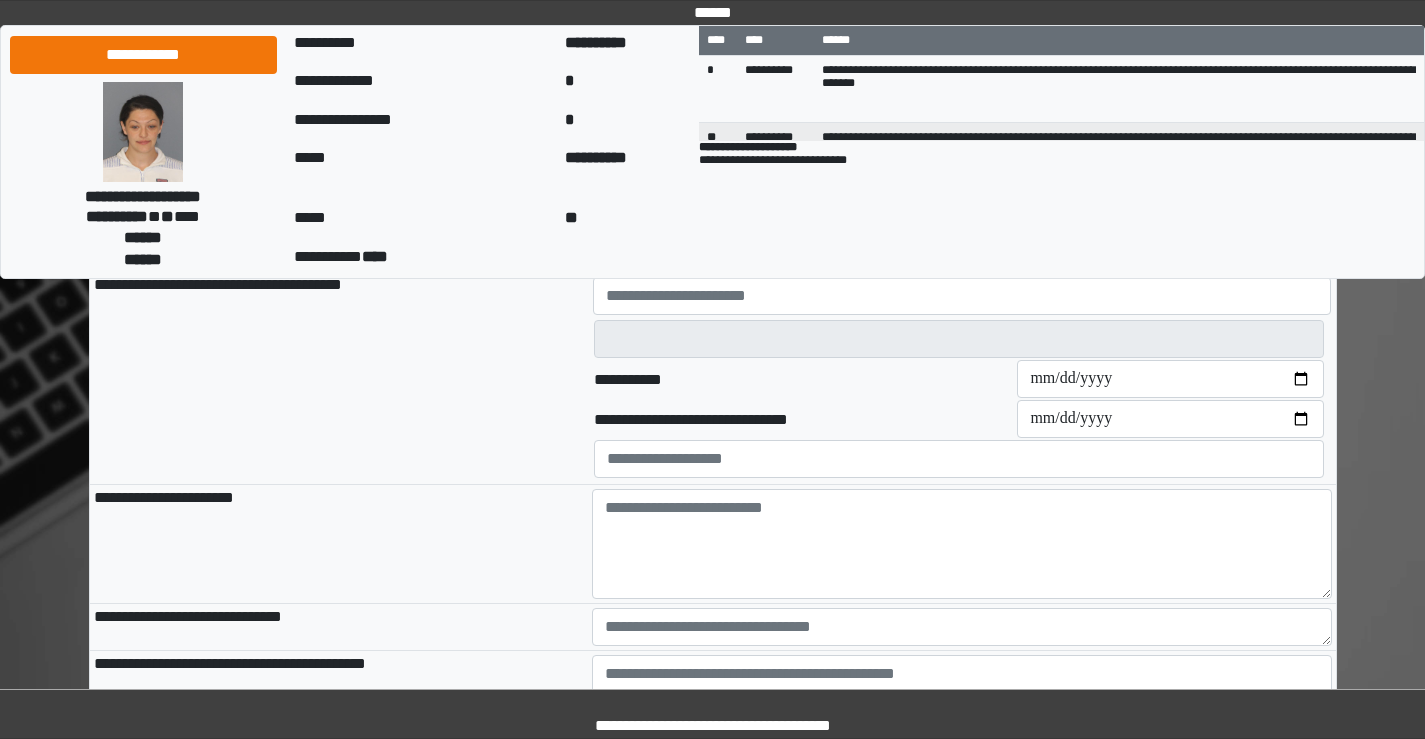 scroll, scrollTop: 900, scrollLeft: 0, axis: vertical 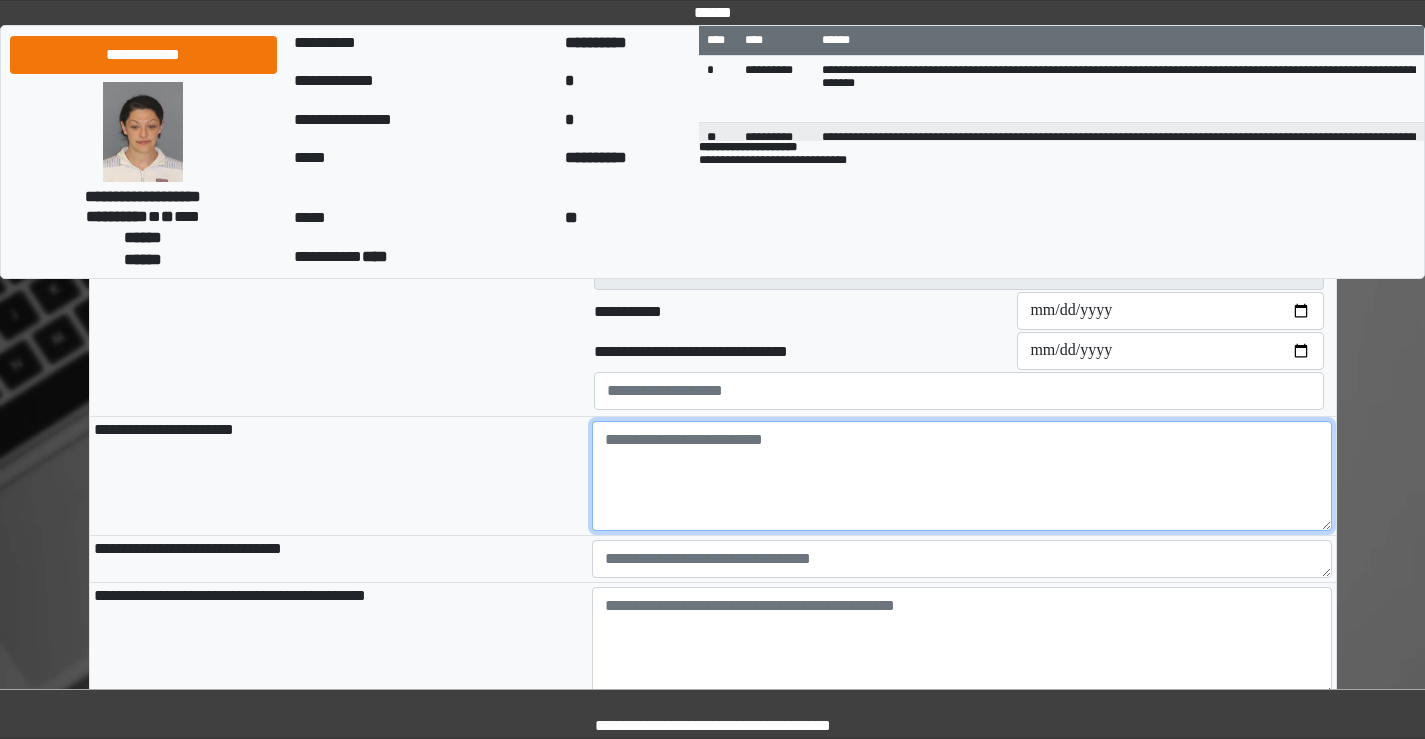 click at bounding box center [962, 476] 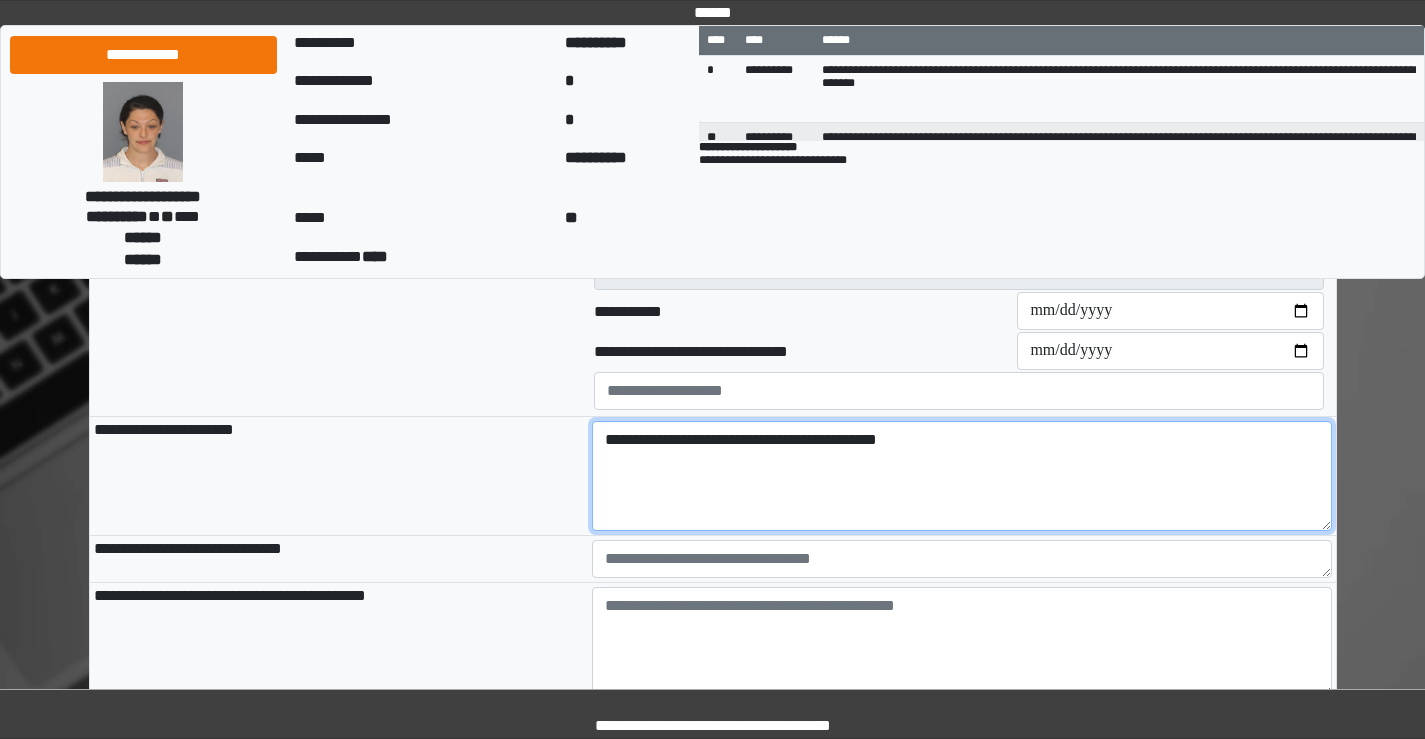 type on "**********" 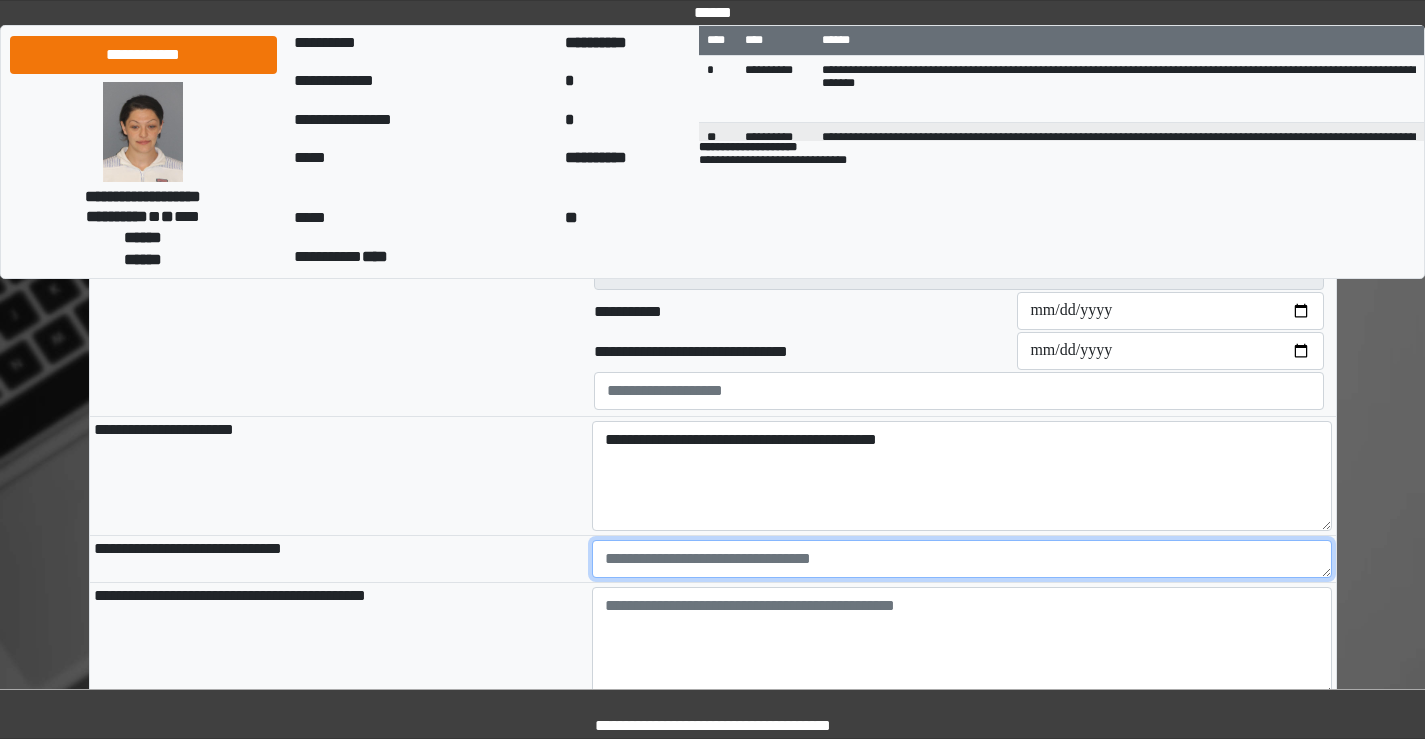 click at bounding box center [962, 559] 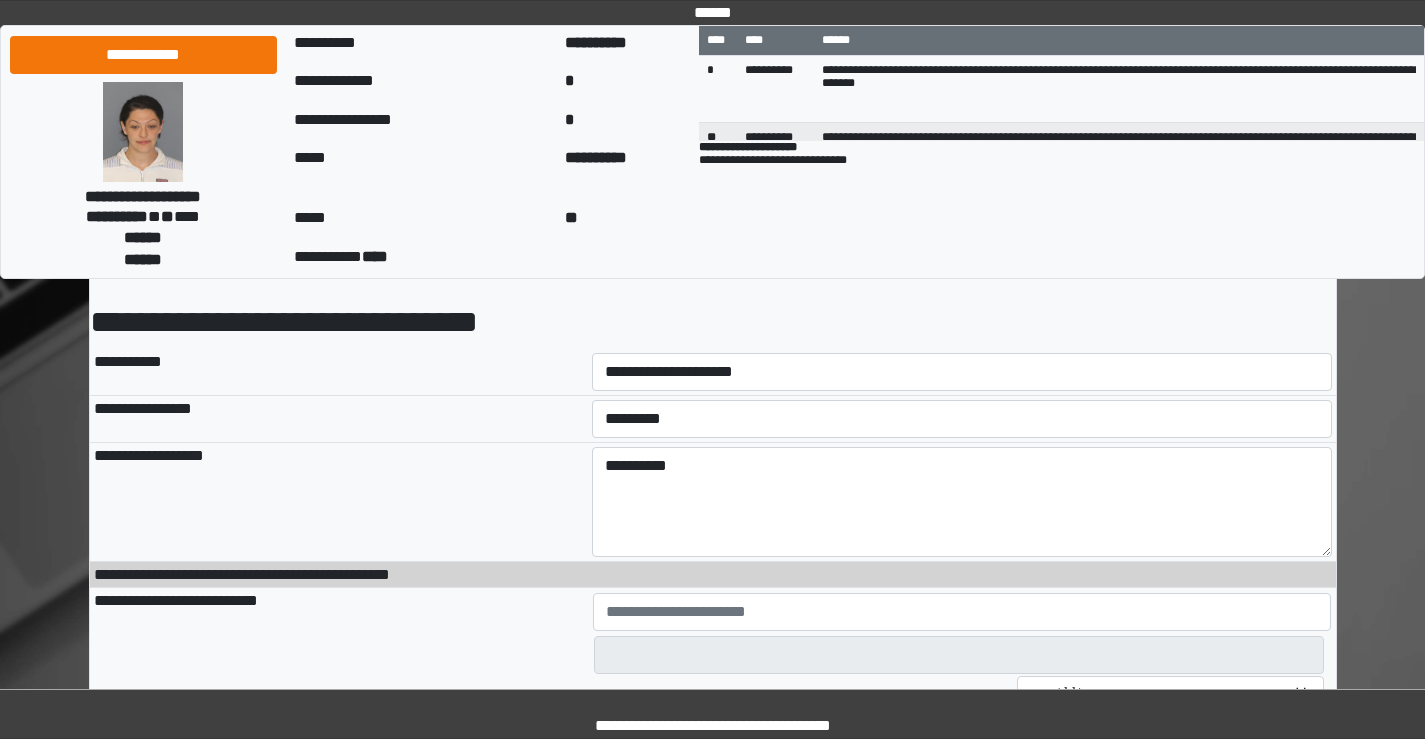 scroll, scrollTop: 200, scrollLeft: 0, axis: vertical 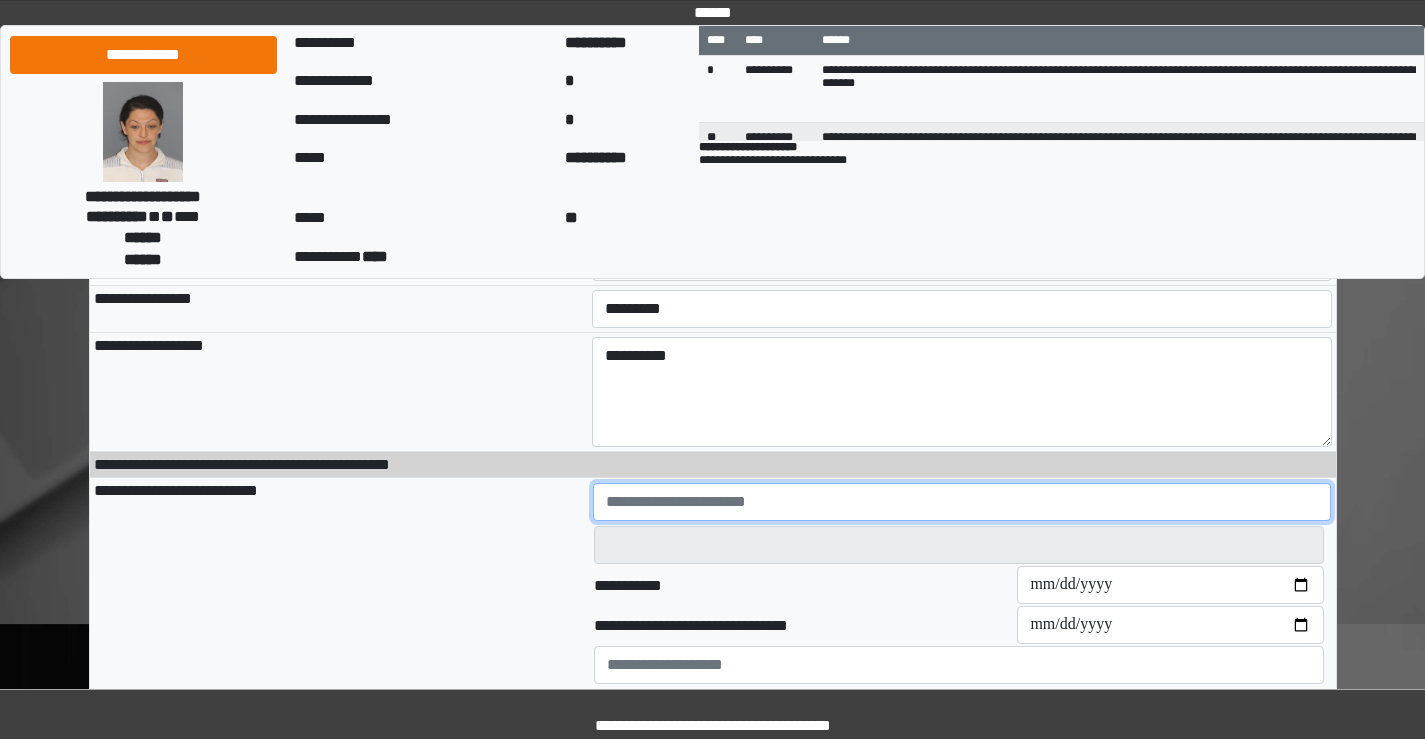 click at bounding box center [962, 502] 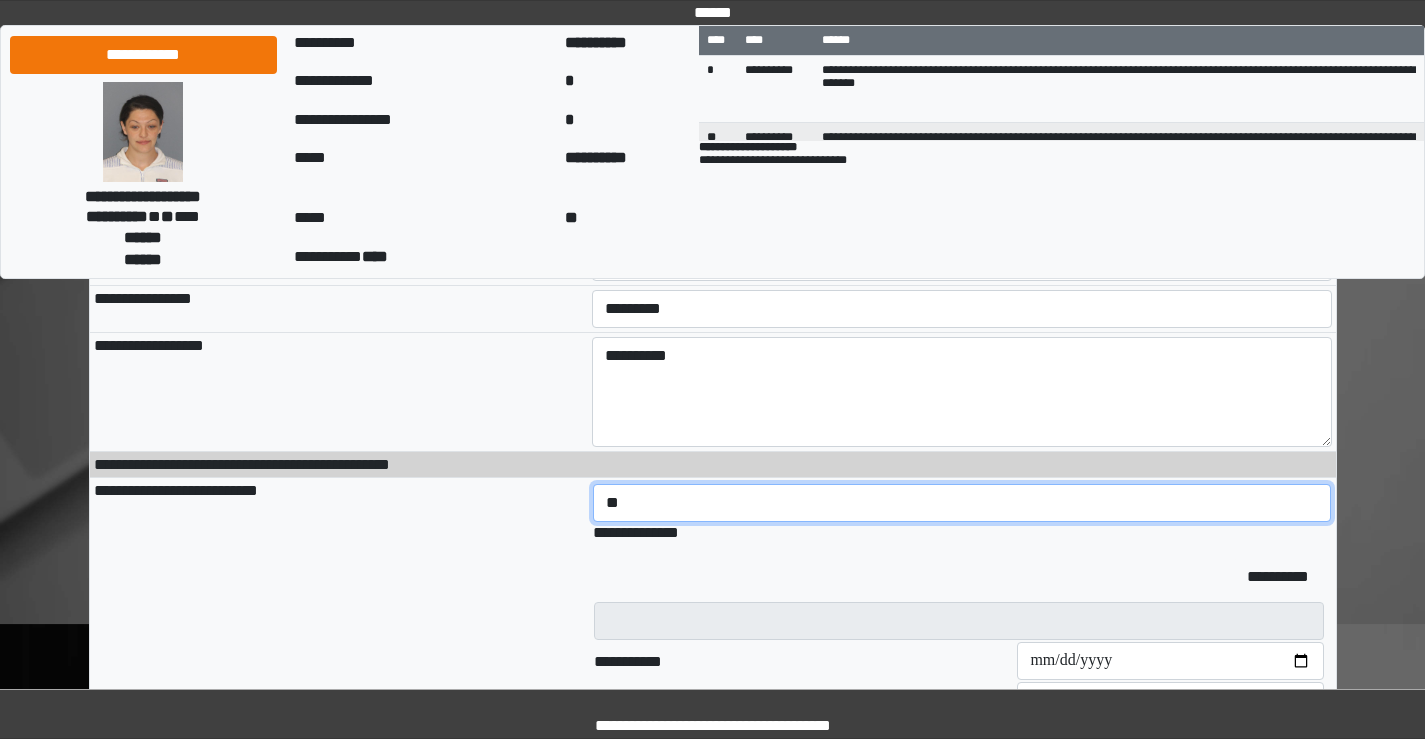 type on "*" 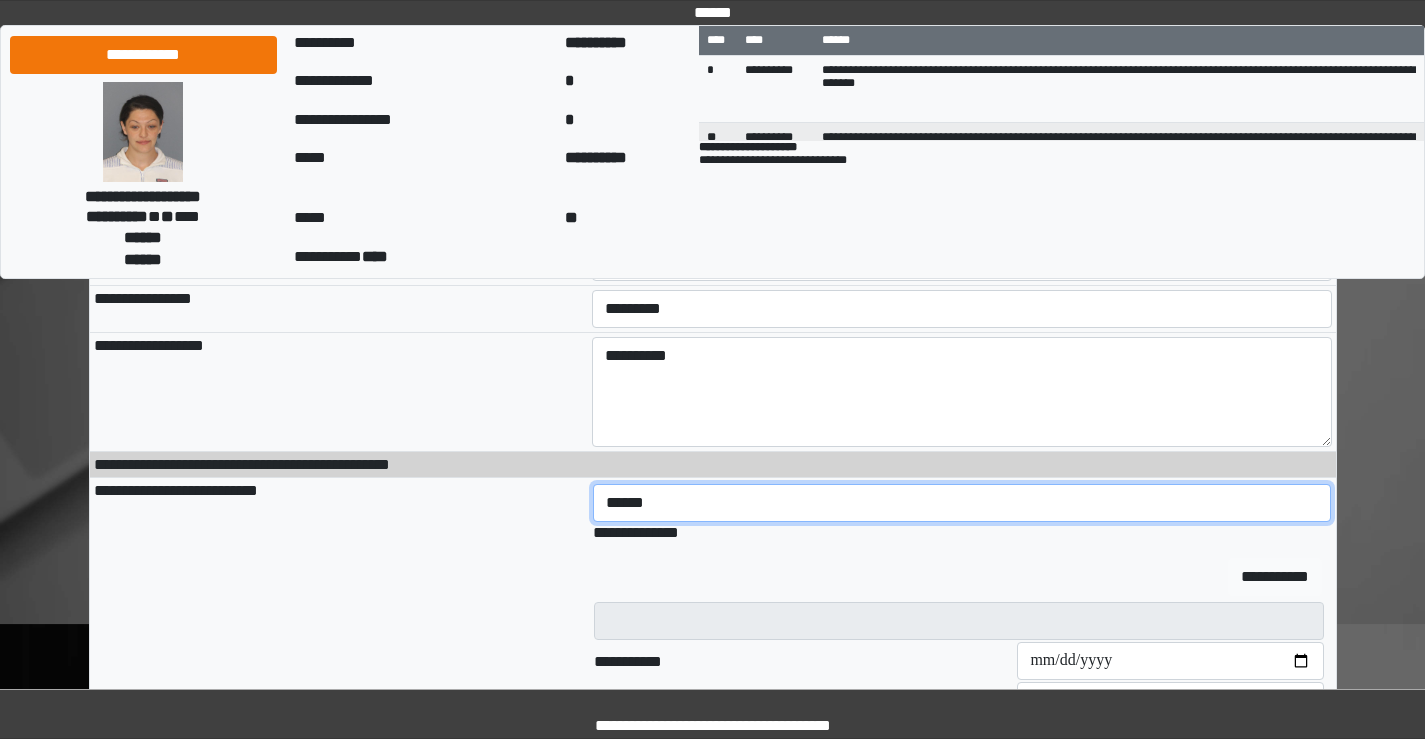 type on "******" 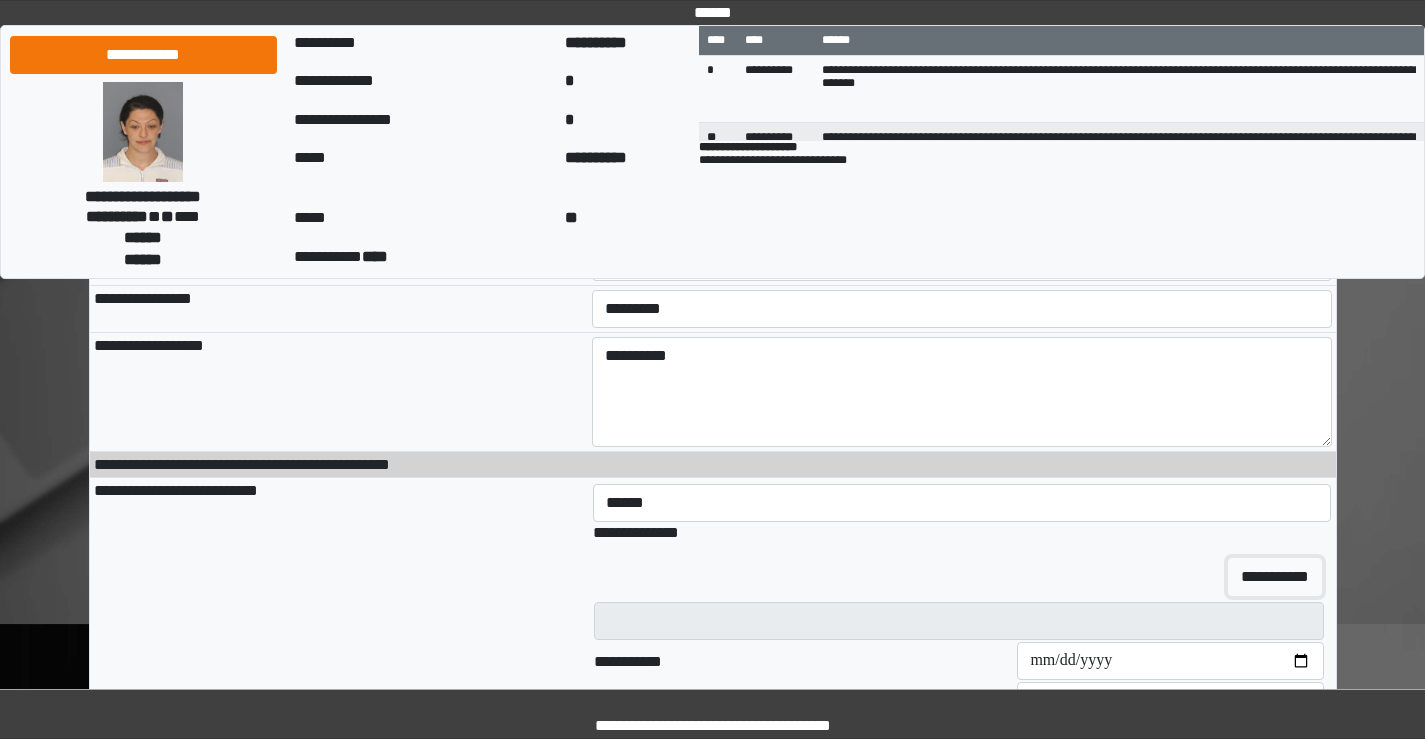 click on "**********" at bounding box center (1275, 577) 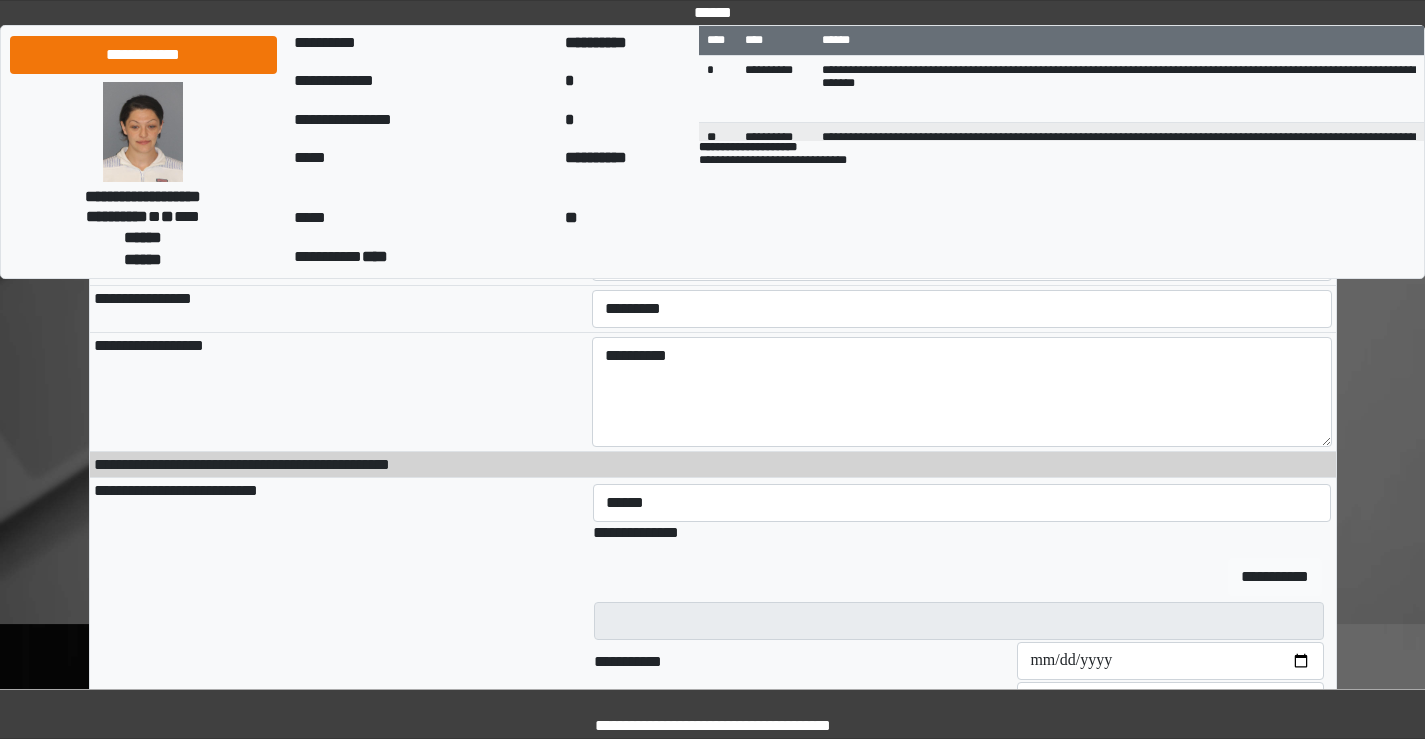 type 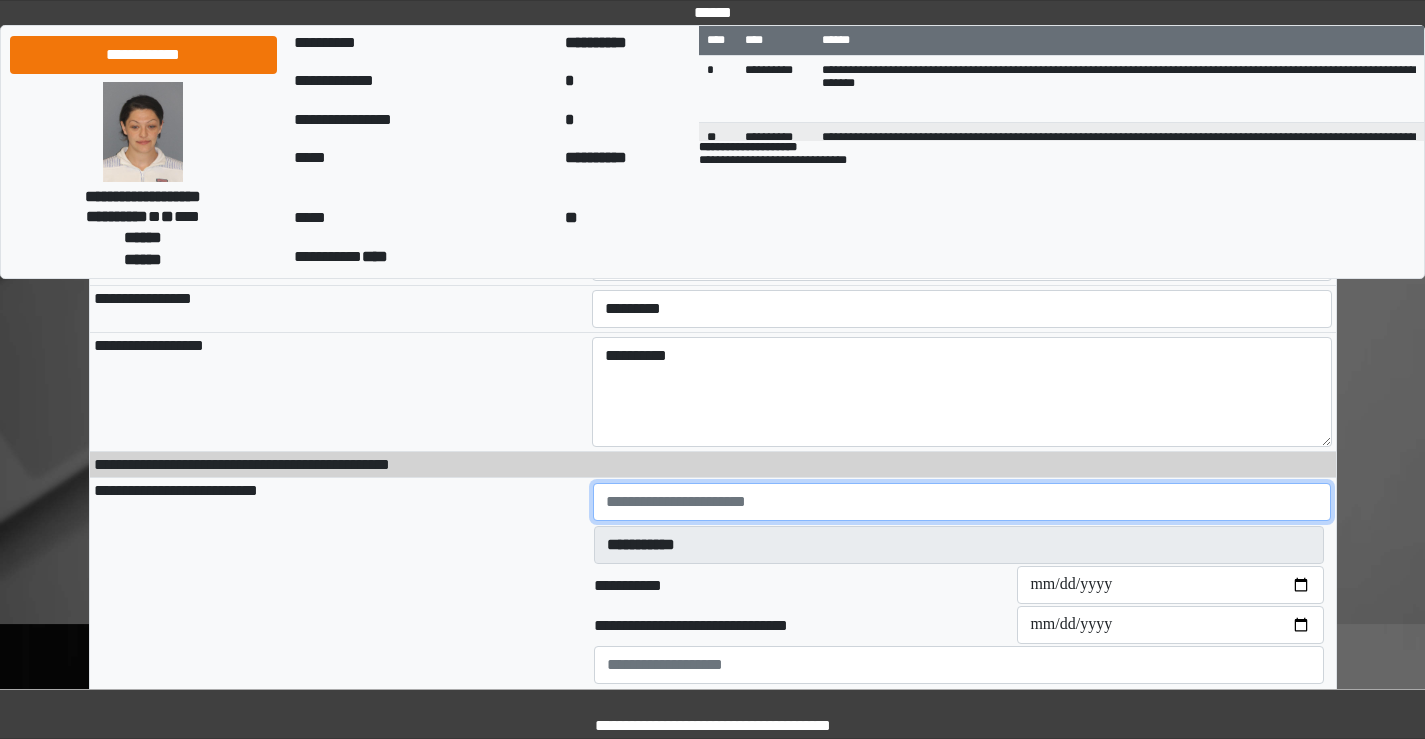 click at bounding box center [962, 502] 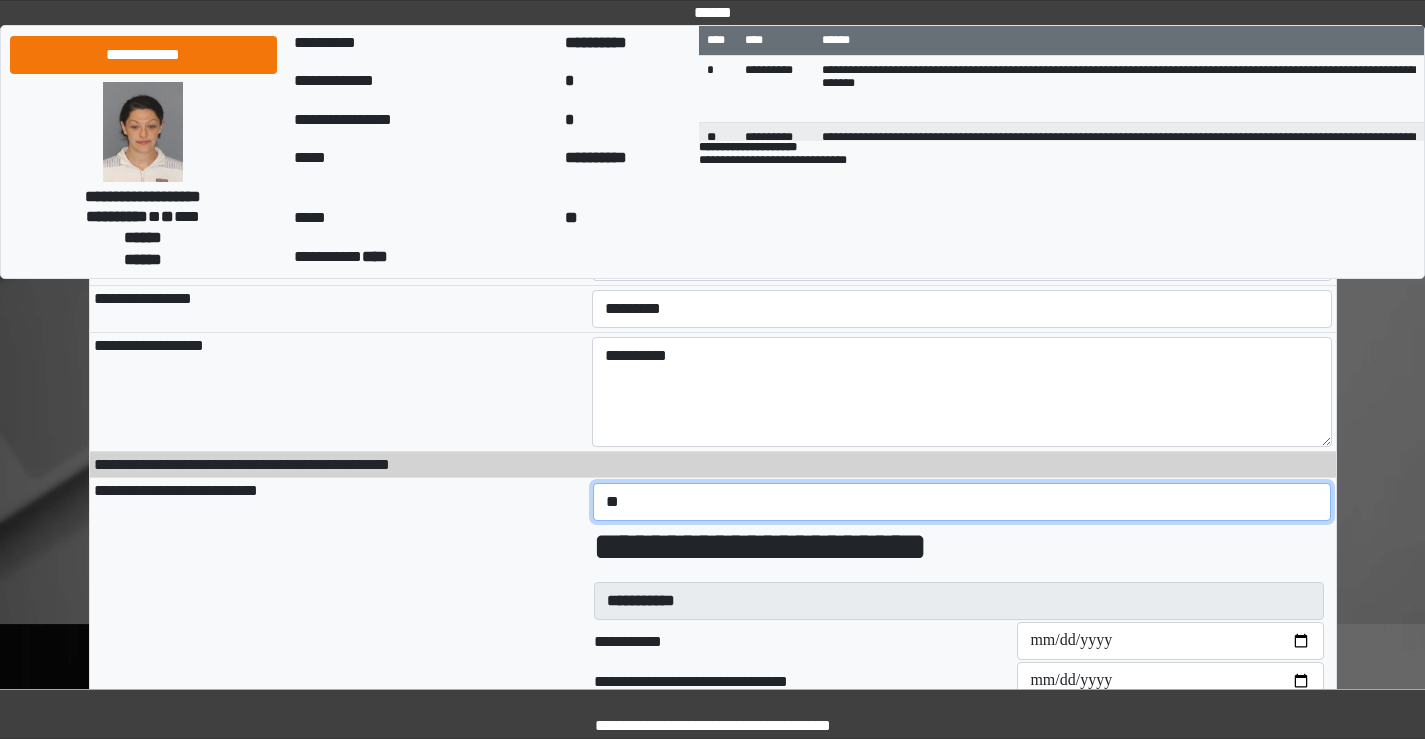 type on "*" 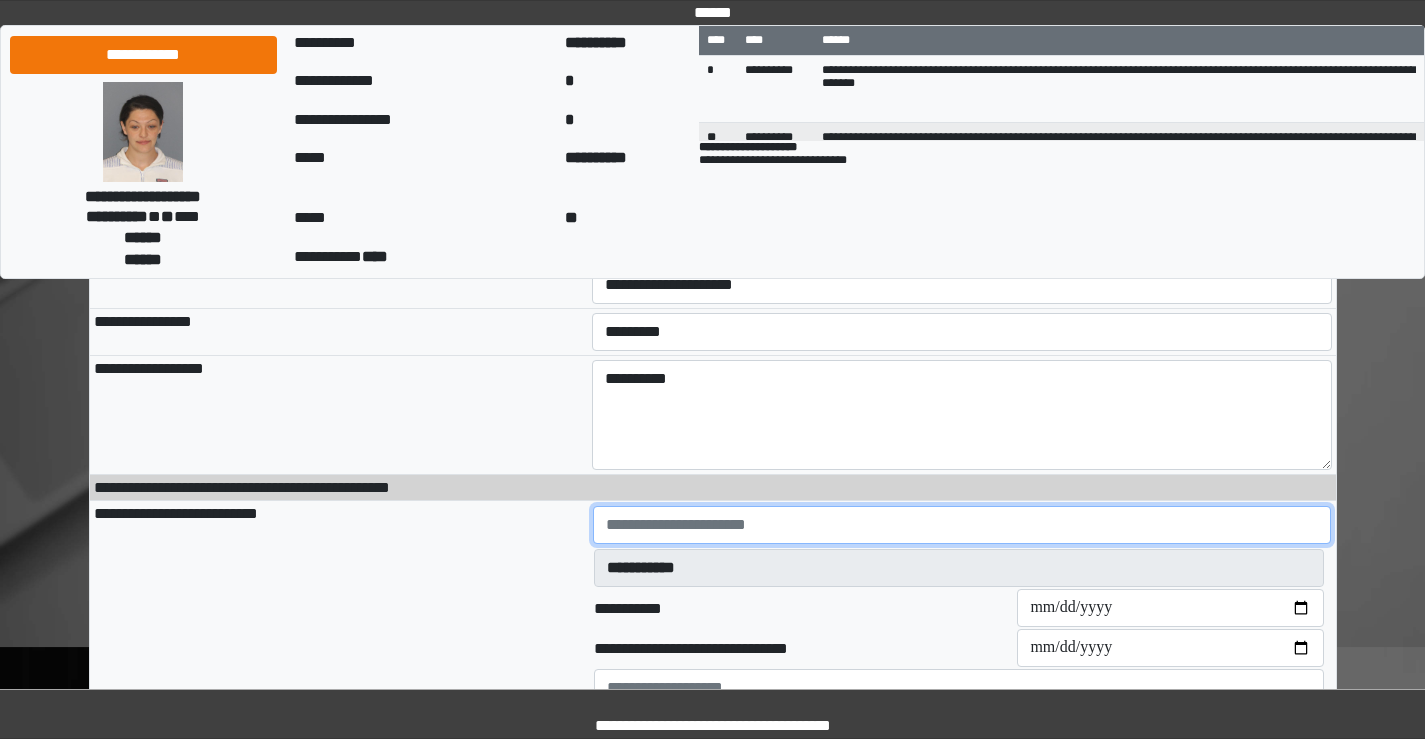 scroll, scrollTop: 300, scrollLeft: 0, axis: vertical 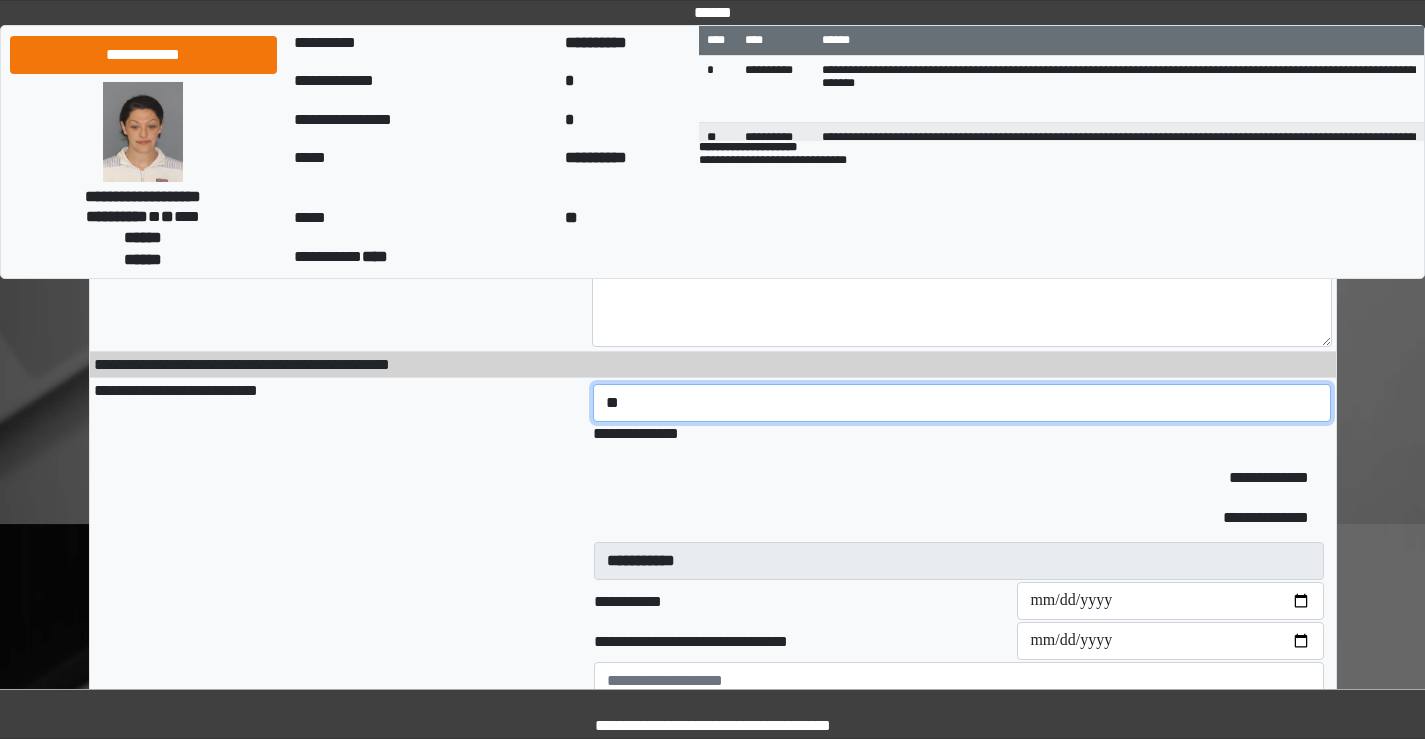type on "**" 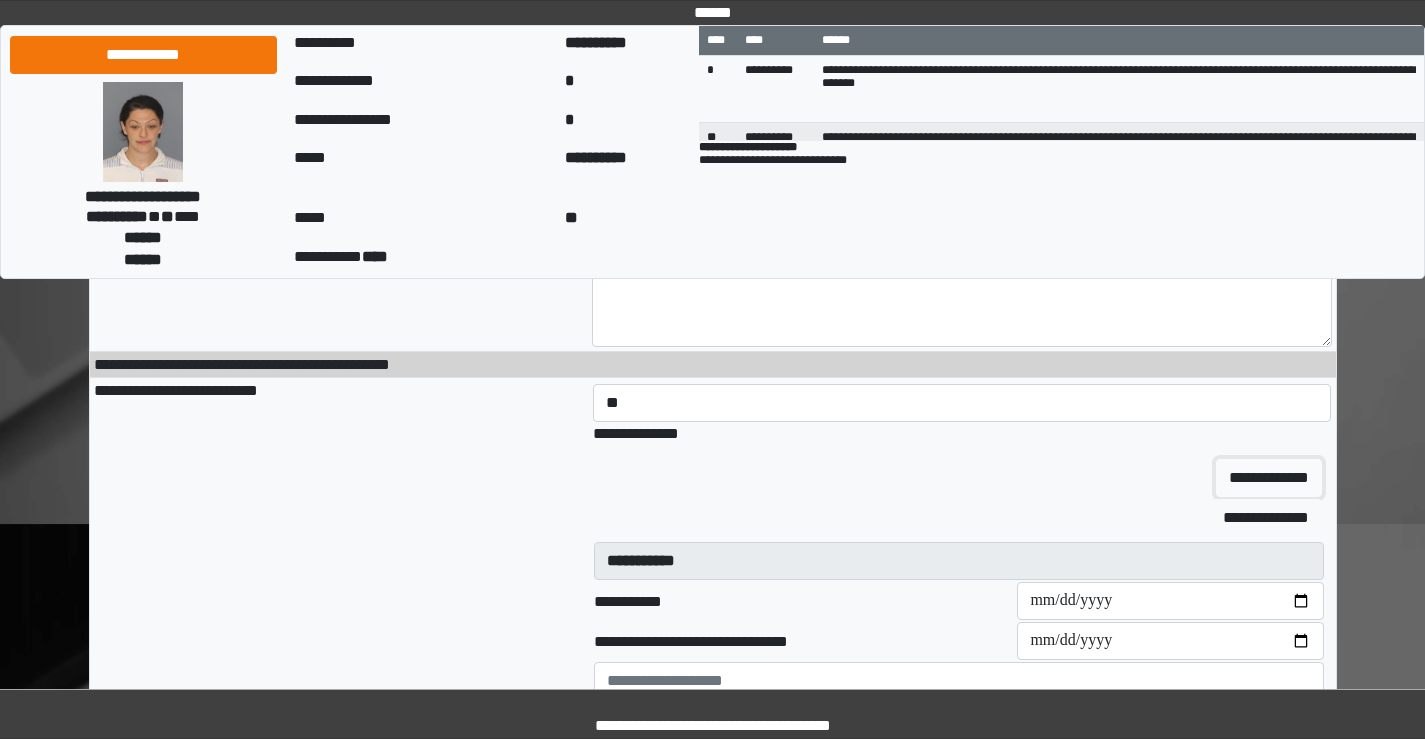 click on "**********" at bounding box center [1269, 478] 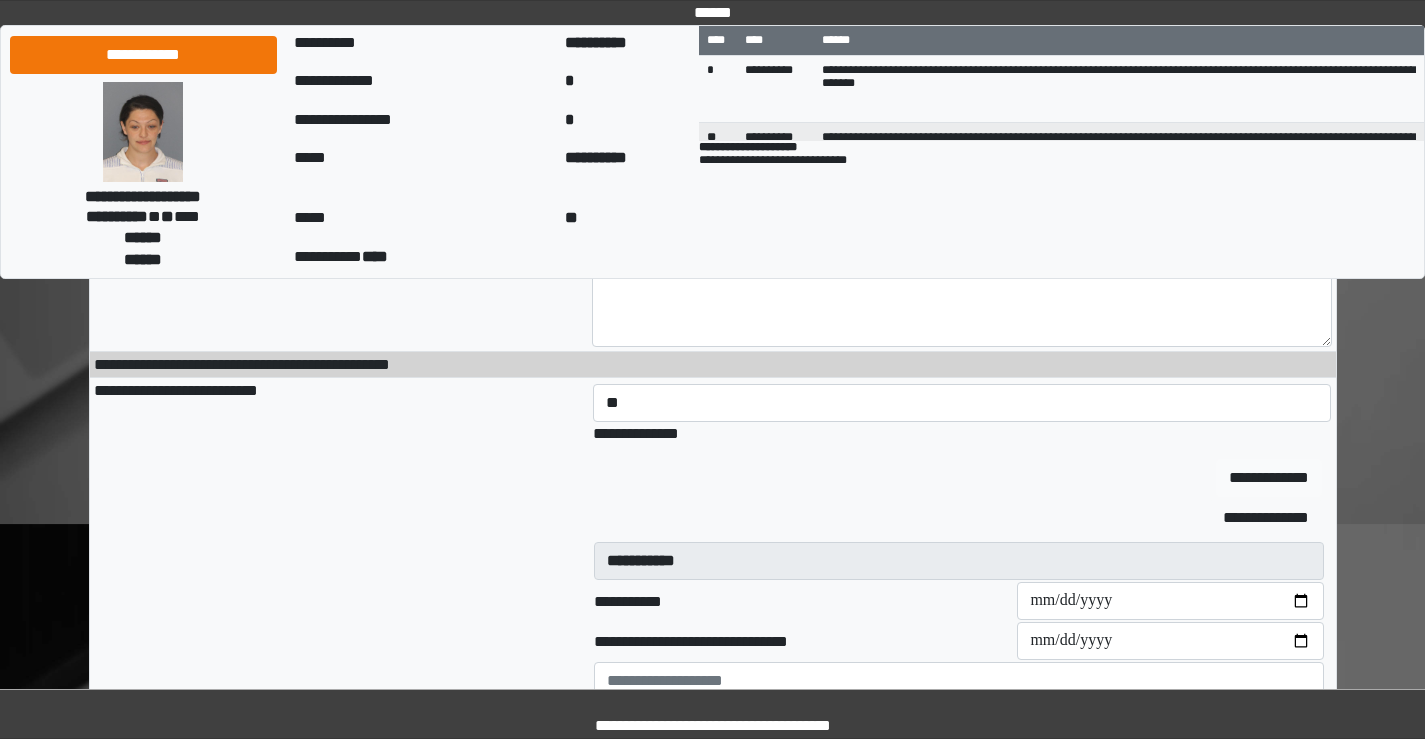 type 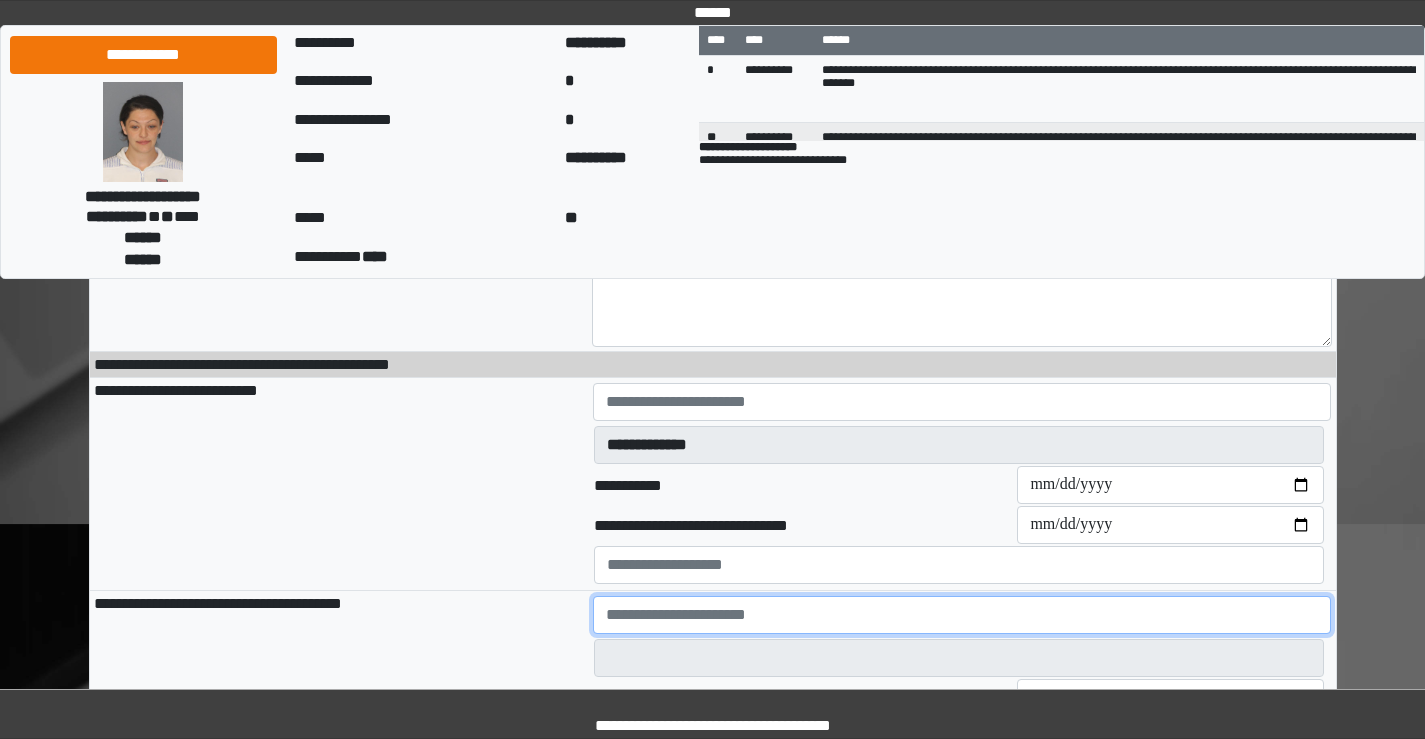 click at bounding box center [962, 615] 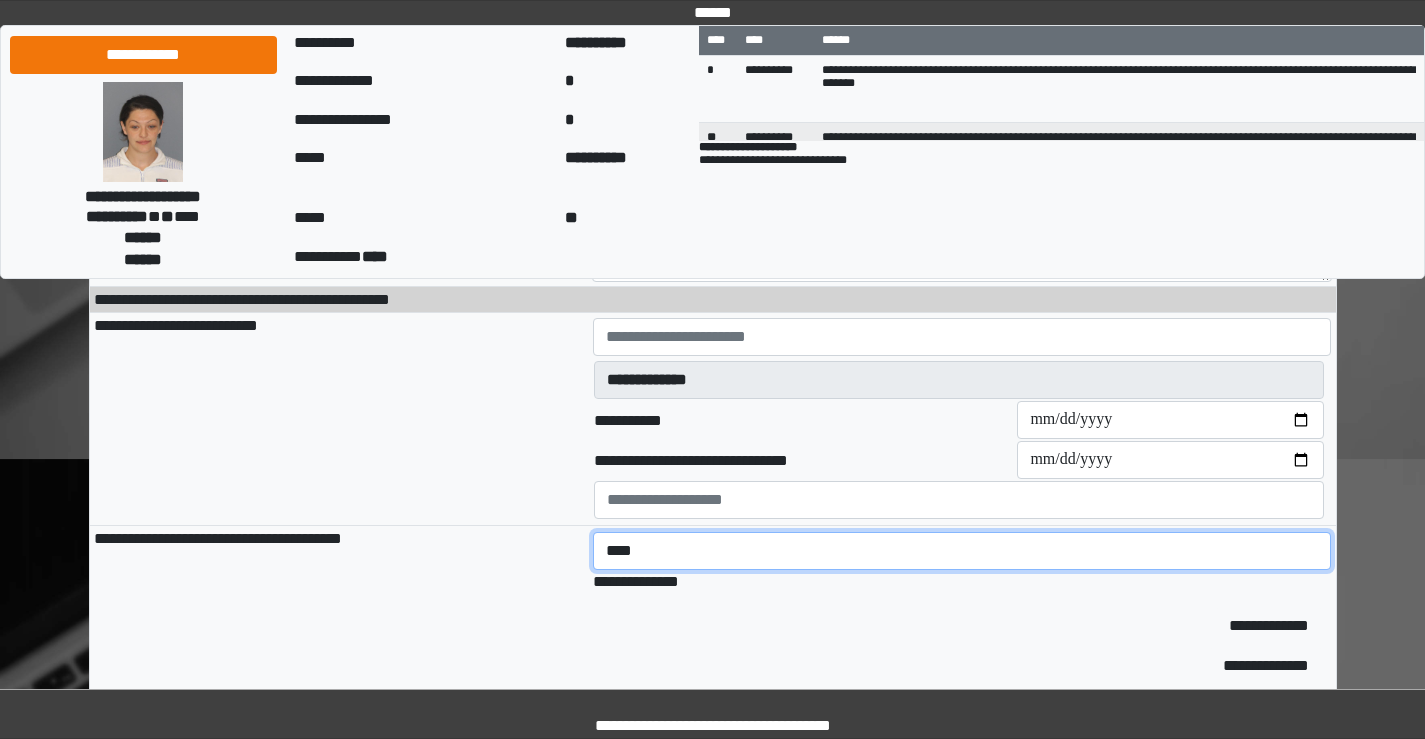 scroll, scrollTop: 400, scrollLeft: 0, axis: vertical 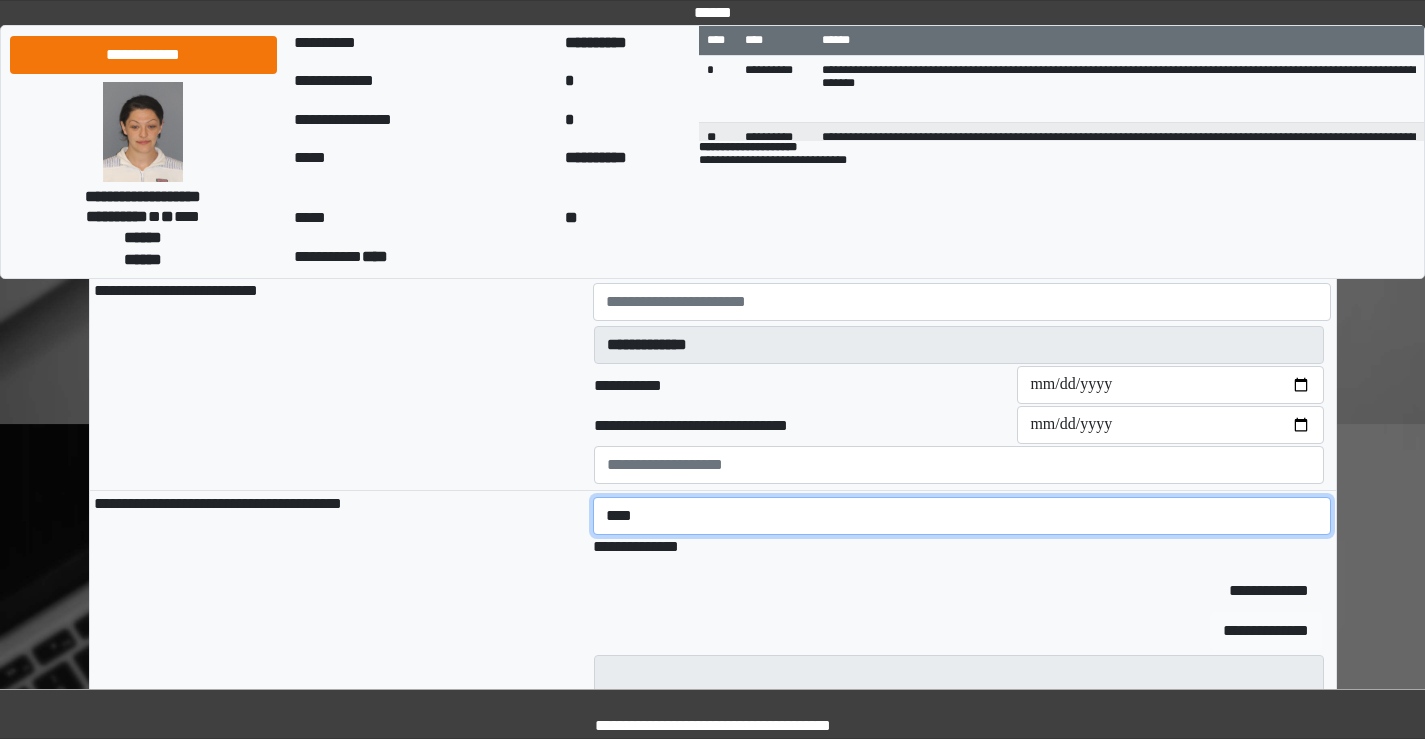 type on "****" 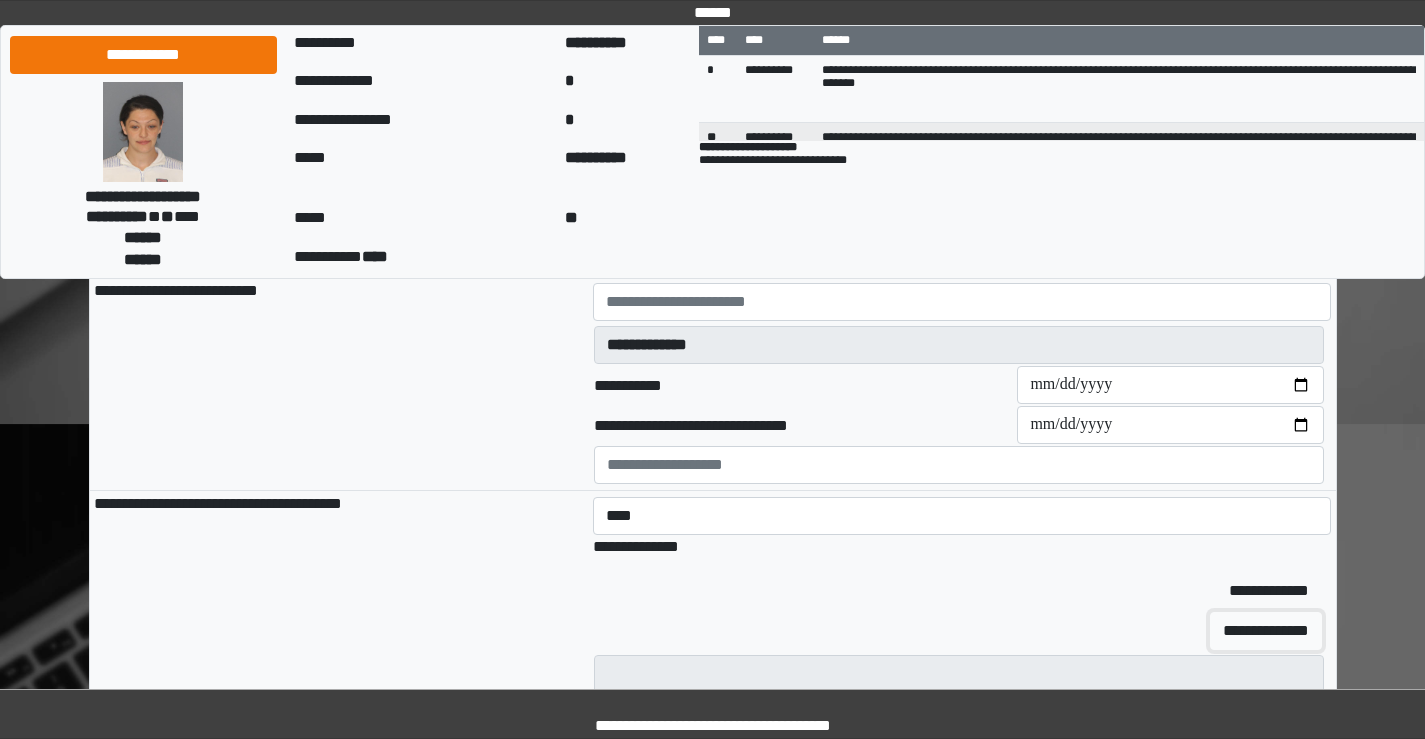 drag, startPoint x: 1240, startPoint y: 640, endPoint x: 1007, endPoint y: 633, distance: 233.10513 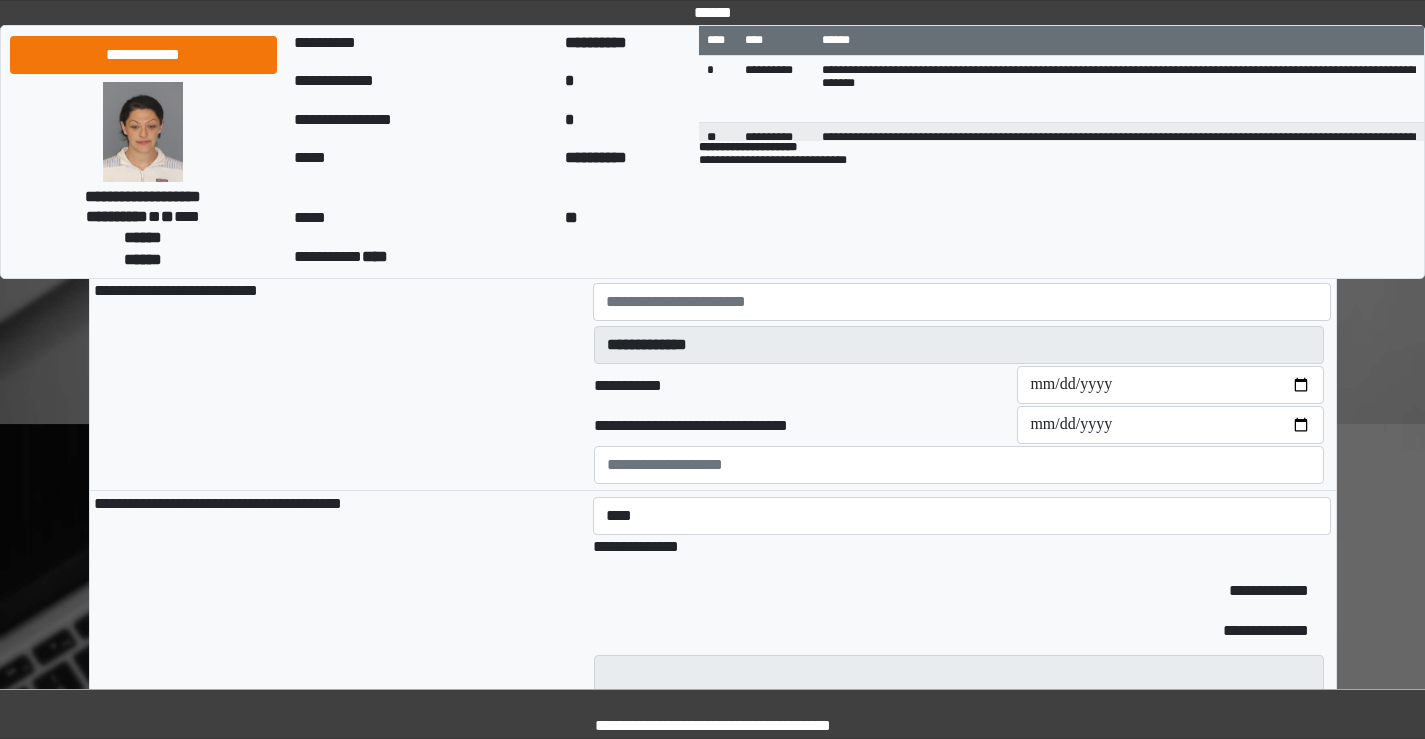 type 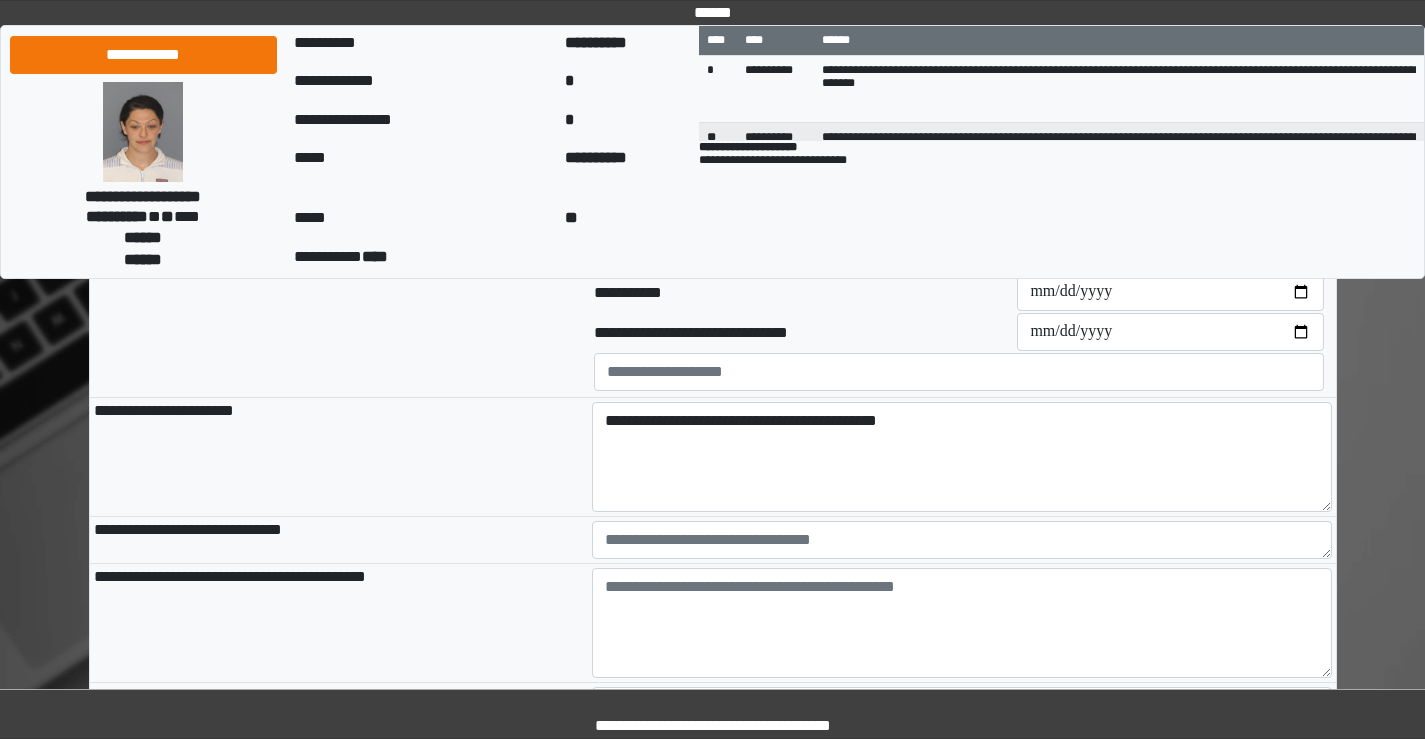 scroll, scrollTop: 900, scrollLeft: 0, axis: vertical 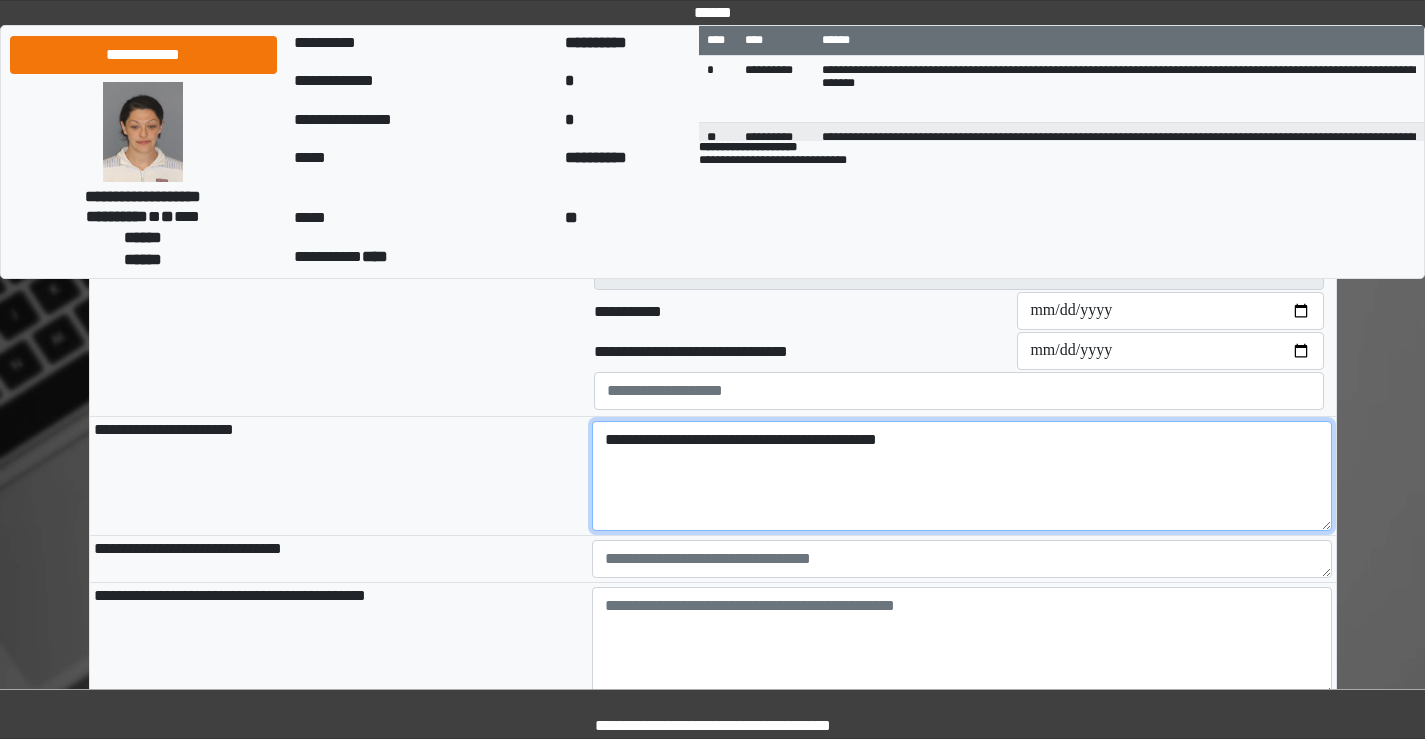 click on "**********" at bounding box center [962, 476] 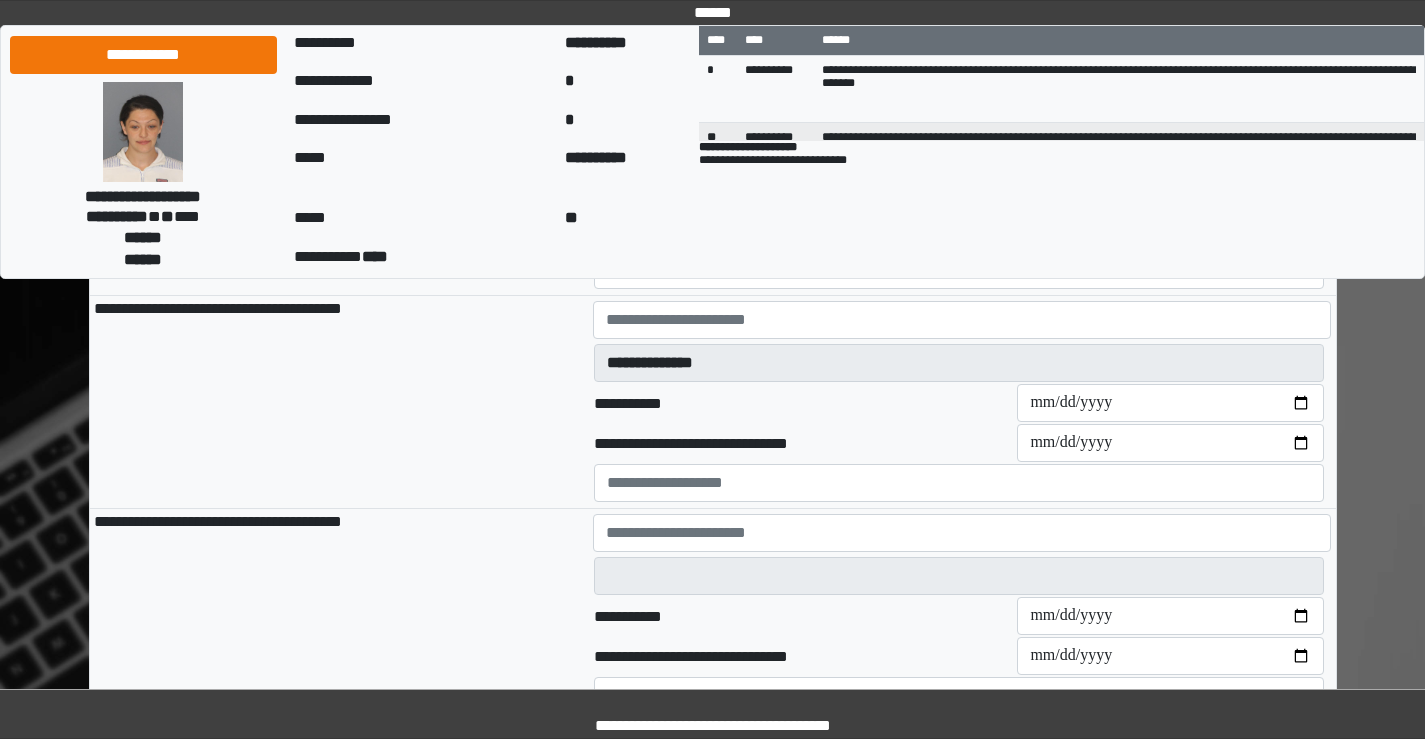scroll, scrollTop: 600, scrollLeft: 0, axis: vertical 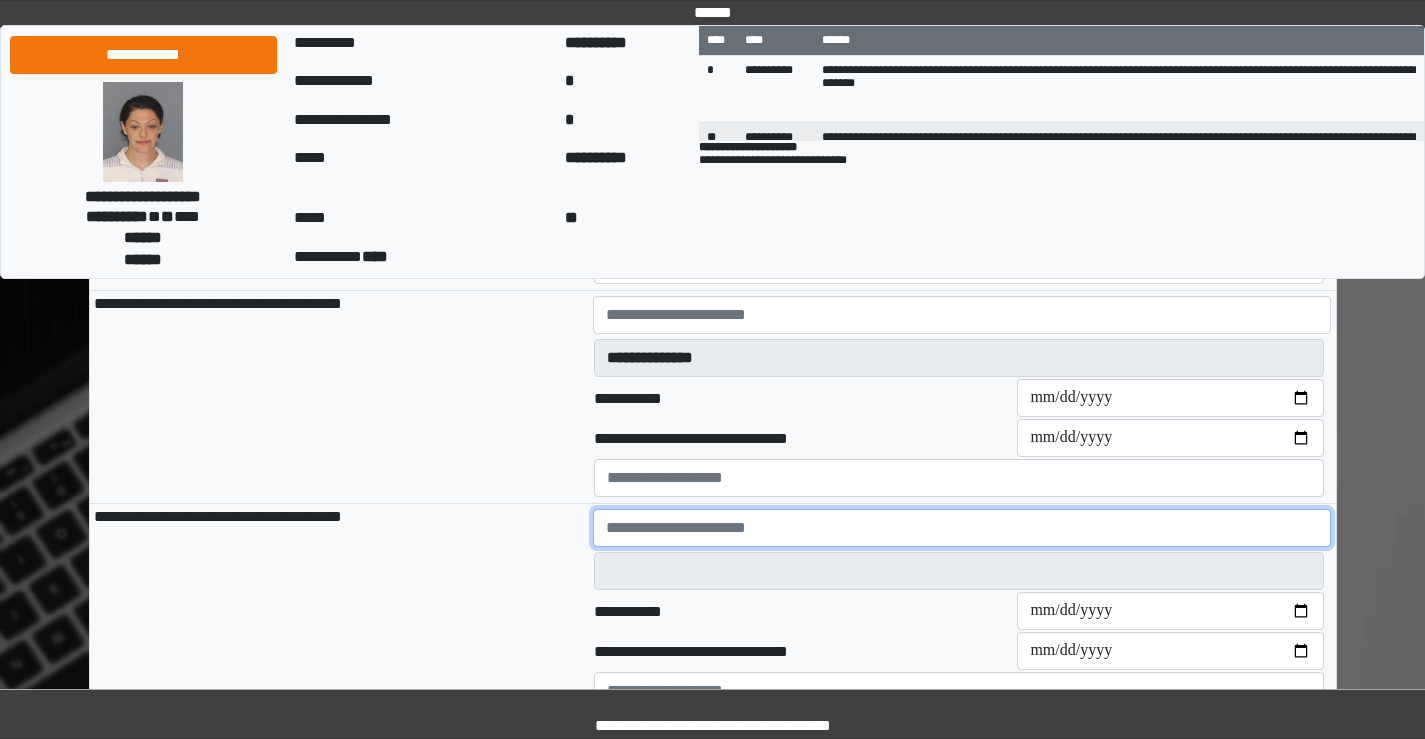 click at bounding box center [962, 528] 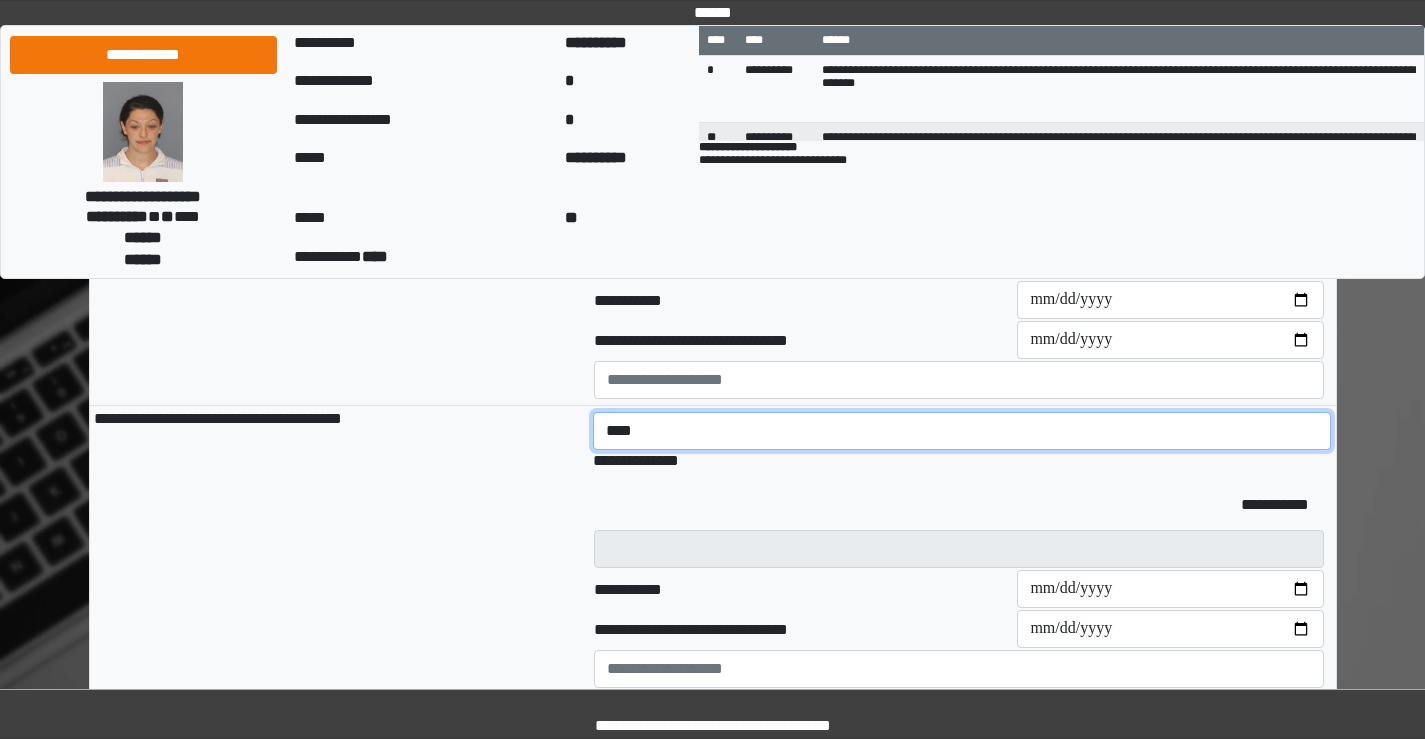scroll, scrollTop: 700, scrollLeft: 0, axis: vertical 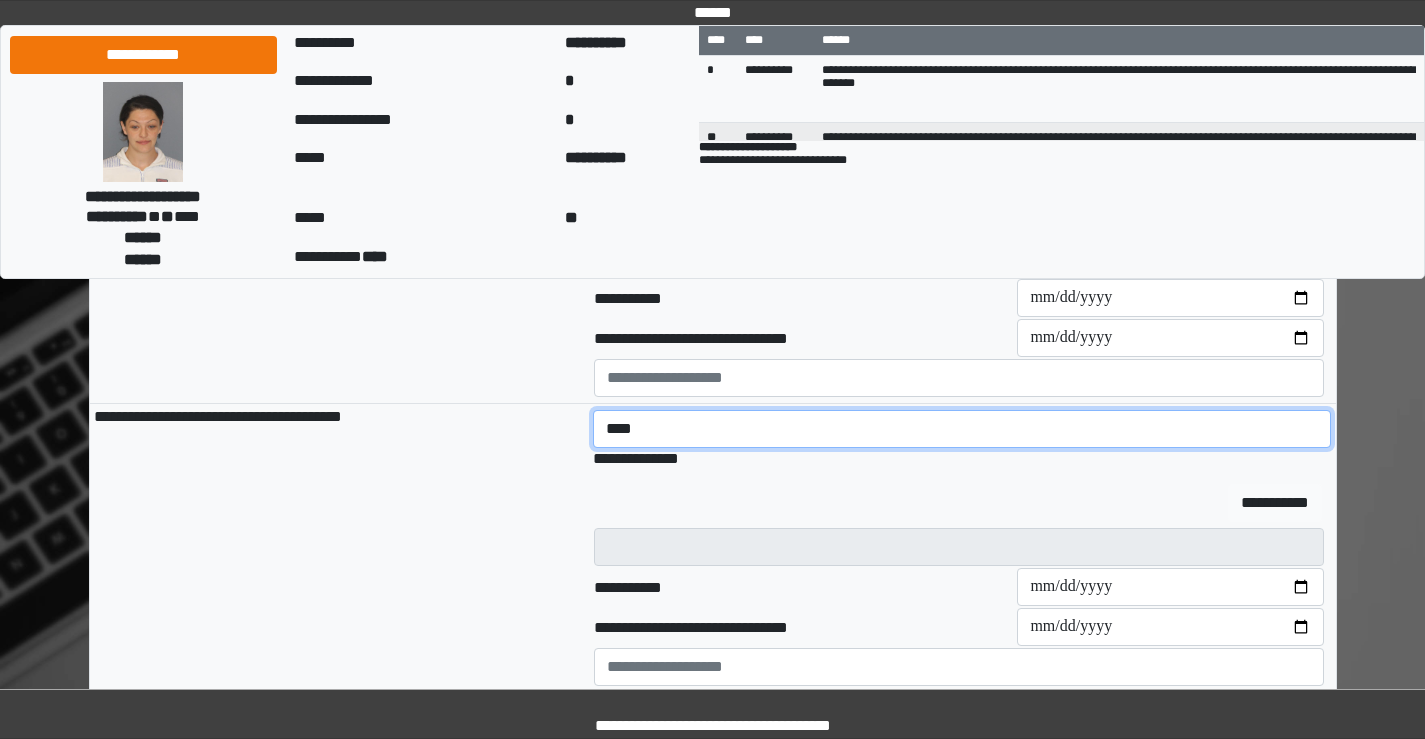 type on "****" 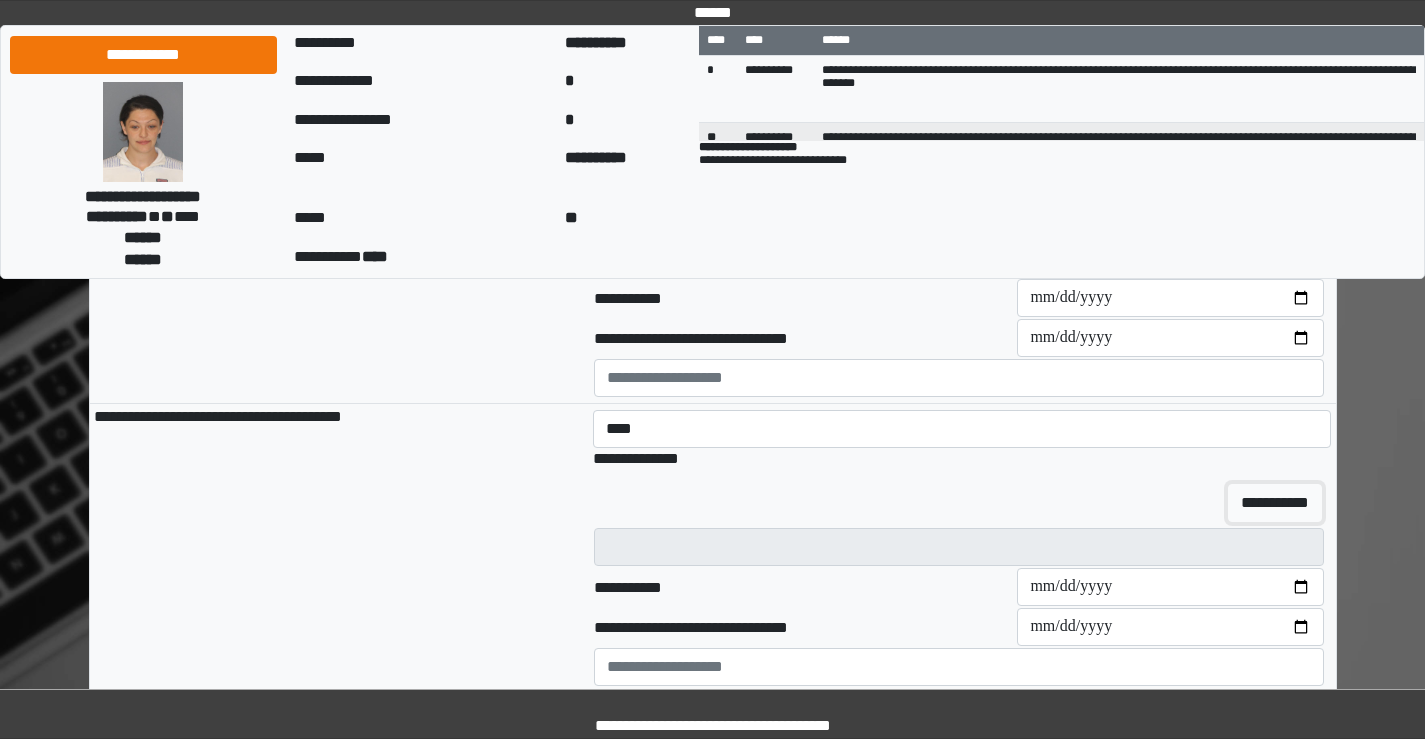 click on "**********" at bounding box center [1275, 503] 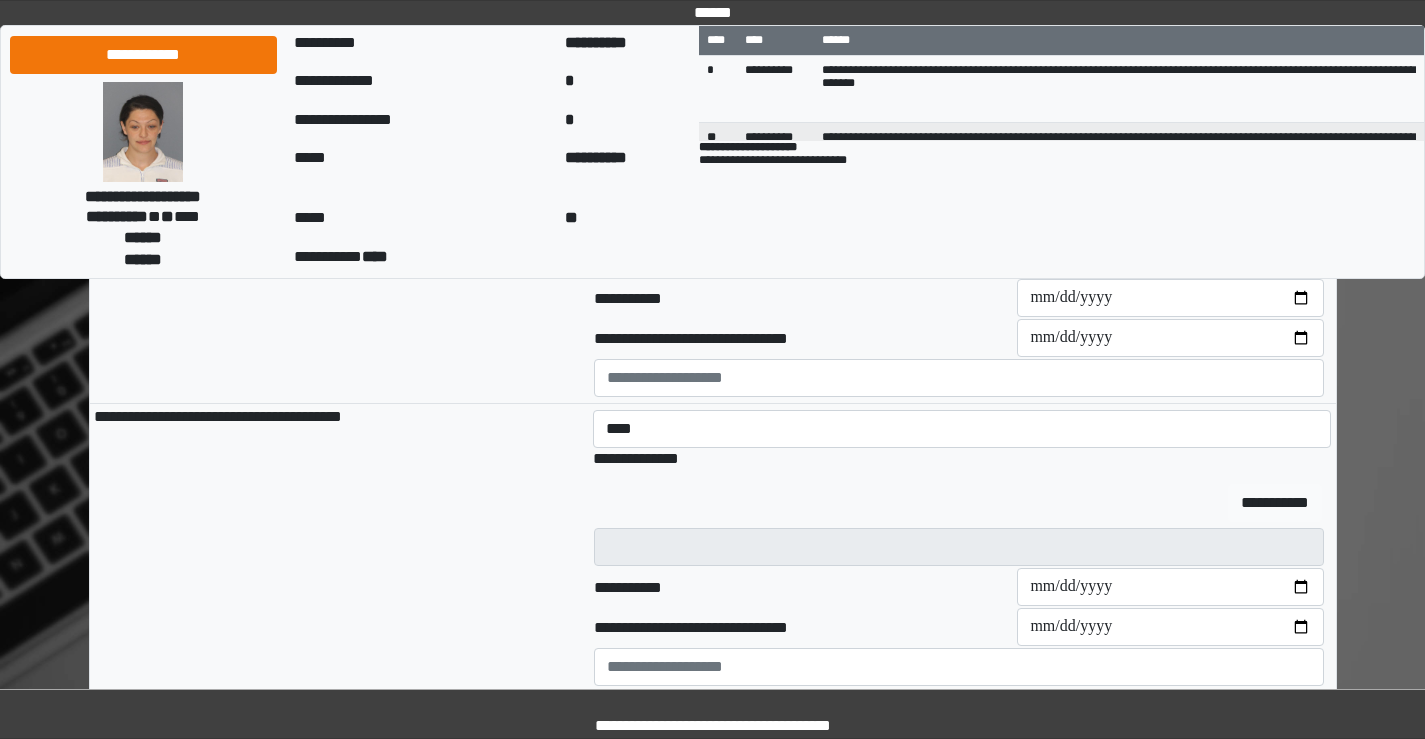 type 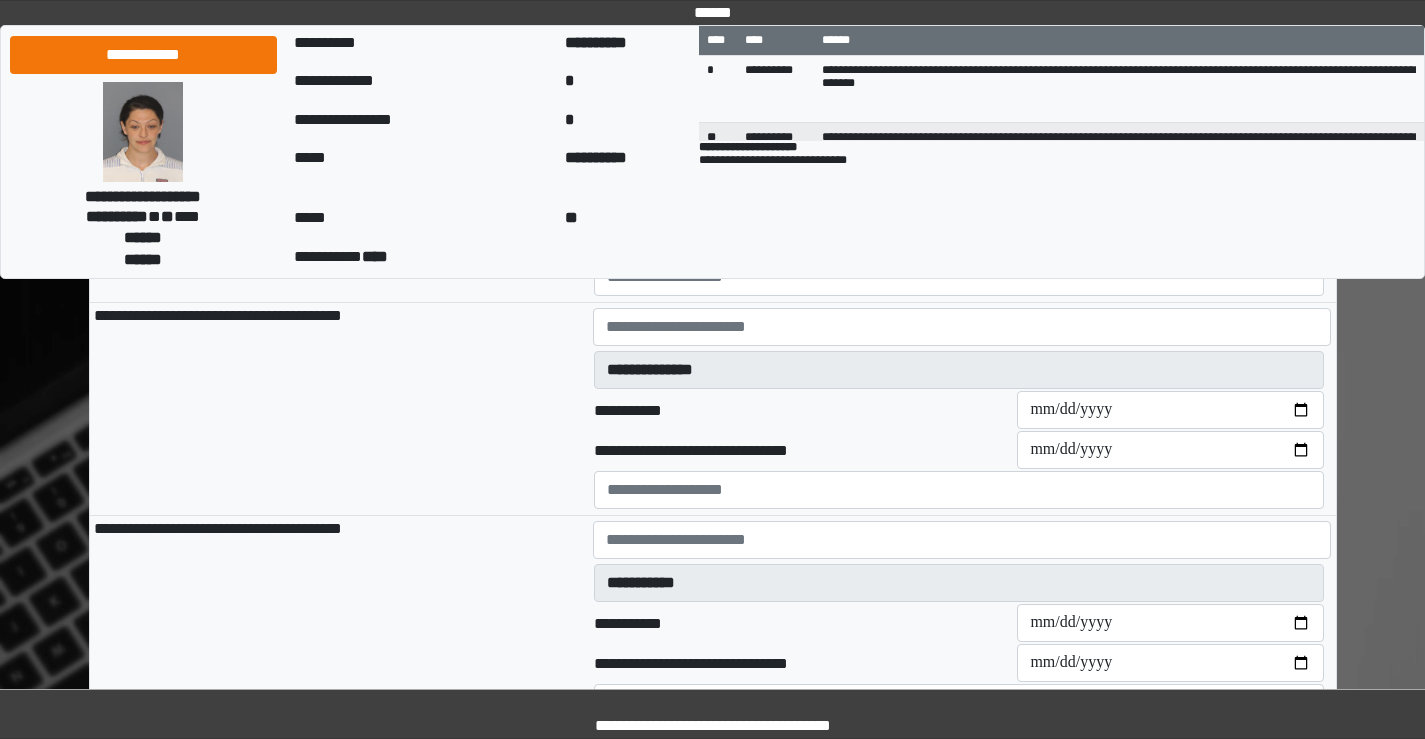 scroll, scrollTop: 400, scrollLeft: 0, axis: vertical 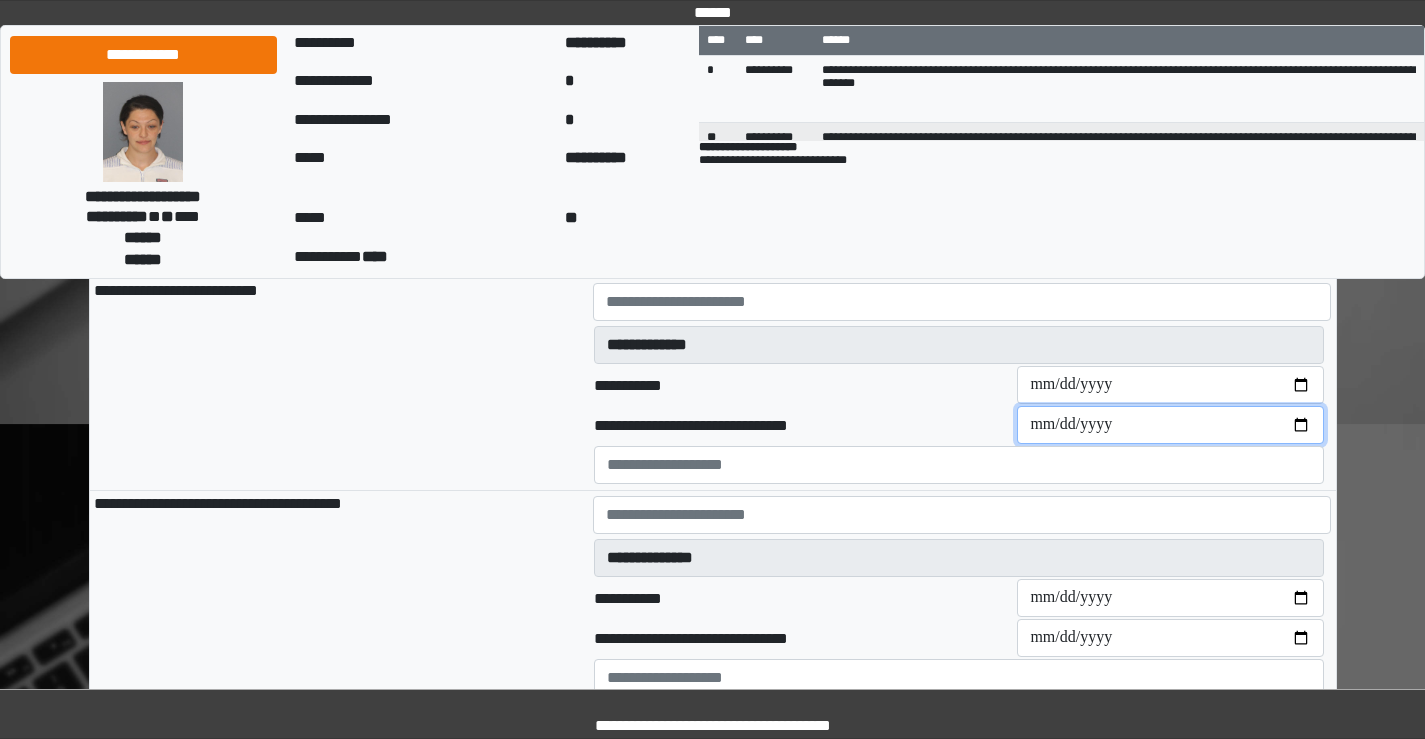 click on "**********" at bounding box center [1170, 425] 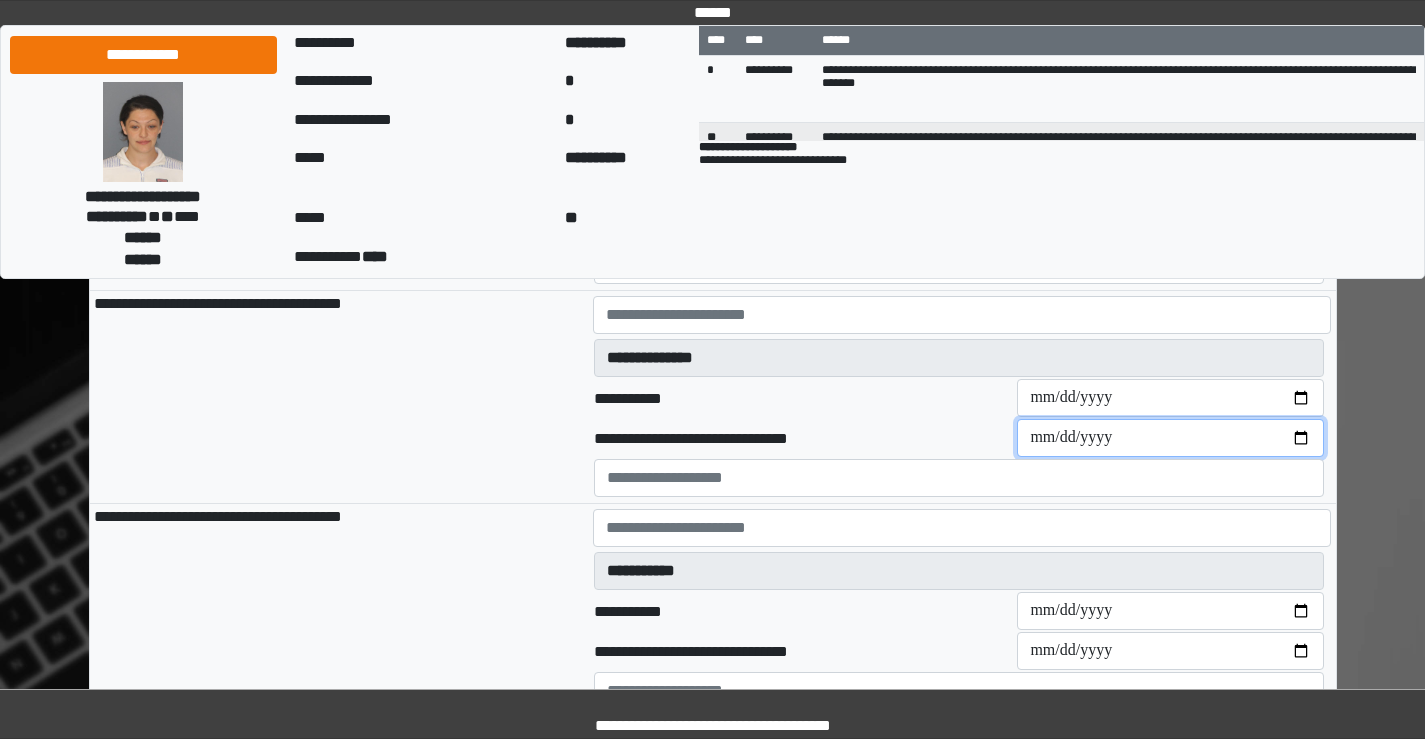 click on "**********" at bounding box center (1170, 438) 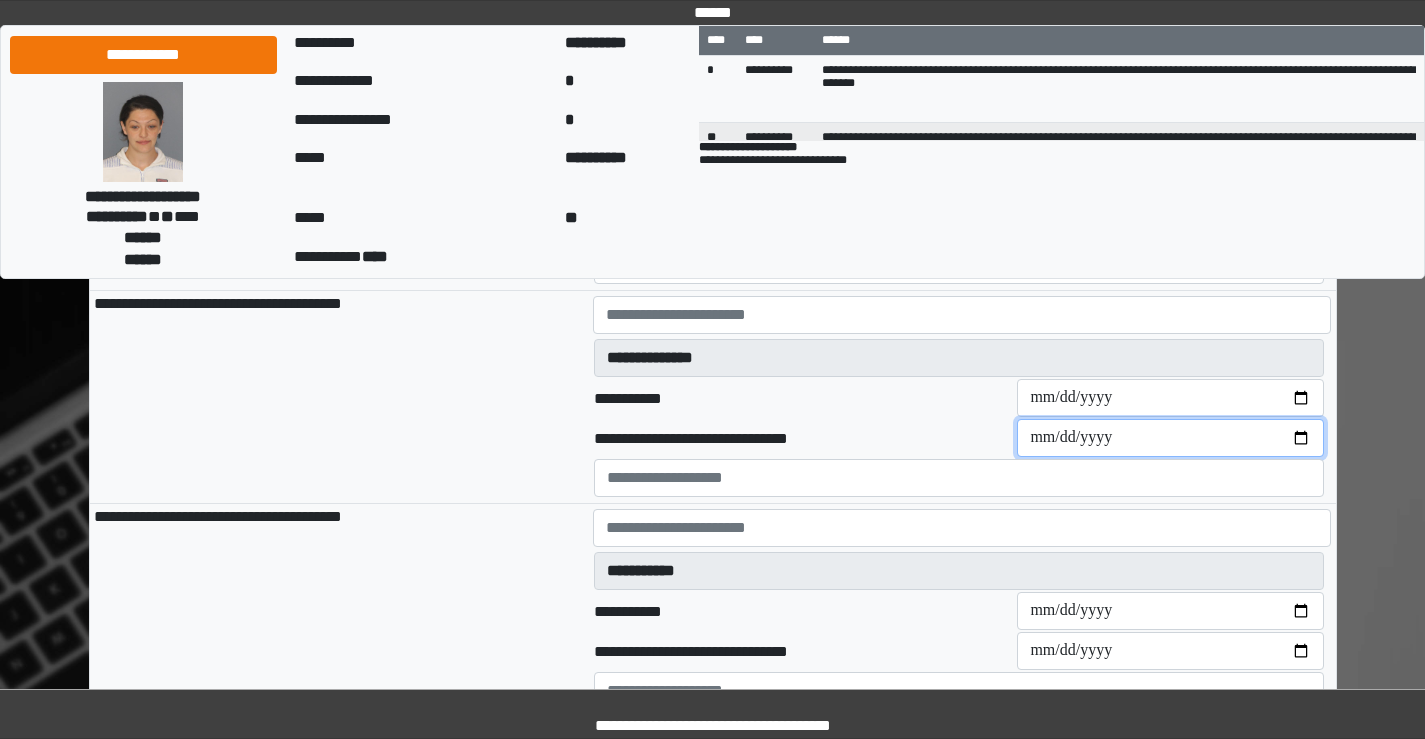 type on "**********" 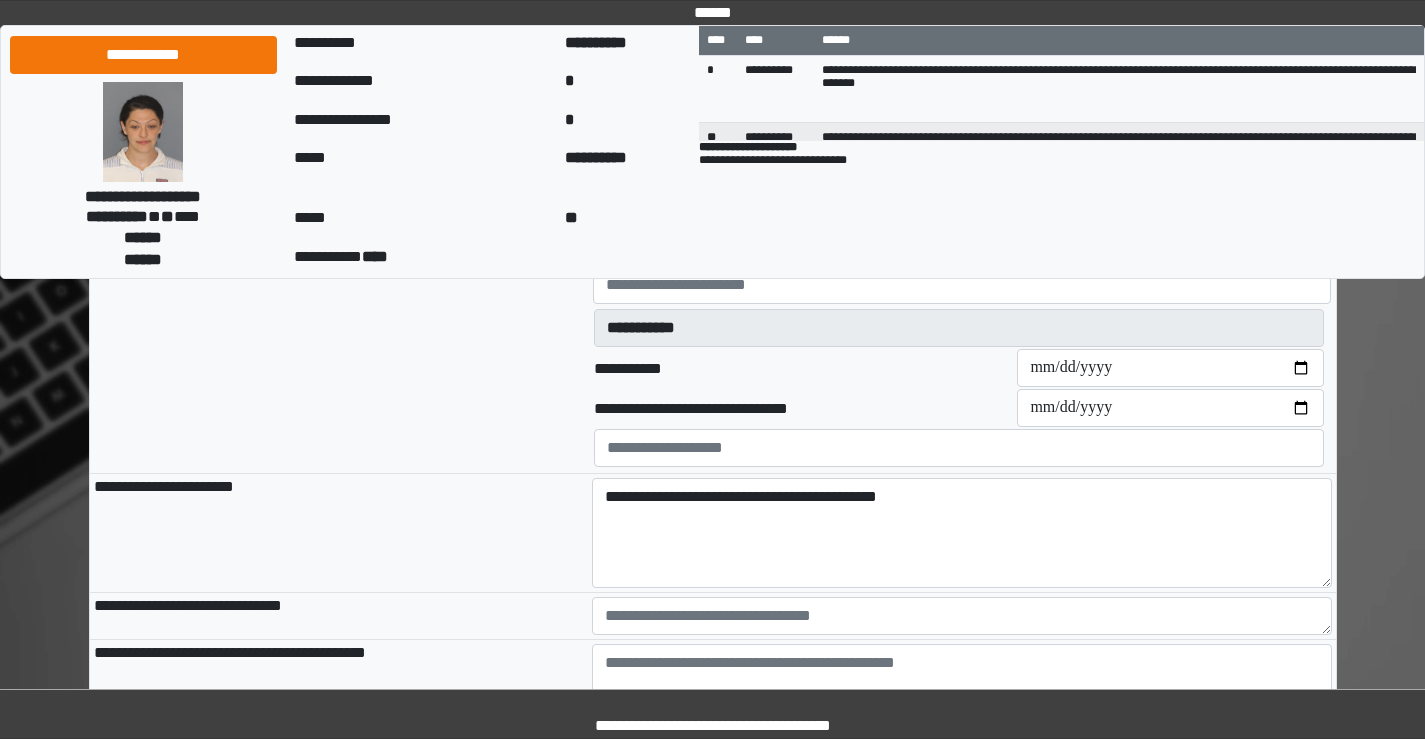scroll, scrollTop: 900, scrollLeft: 0, axis: vertical 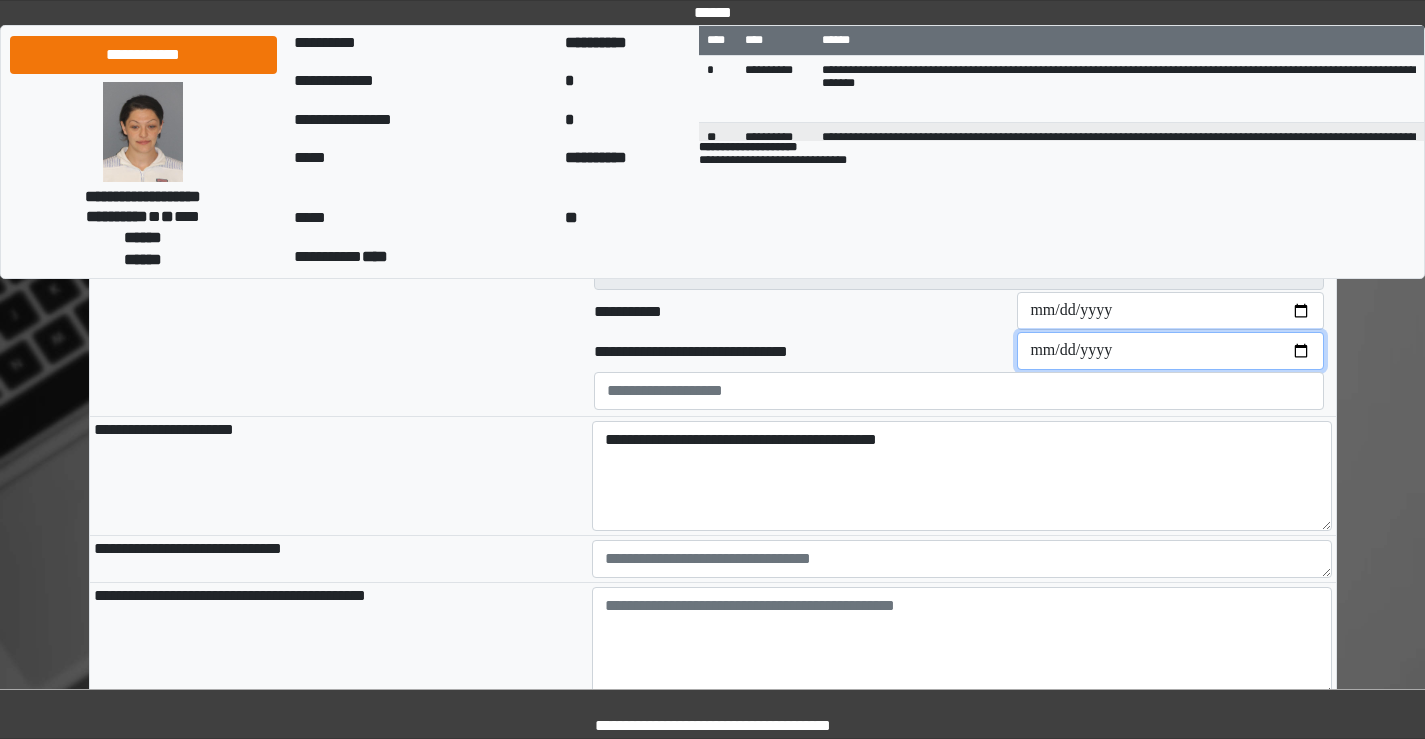 click on "**********" at bounding box center (1170, 351) 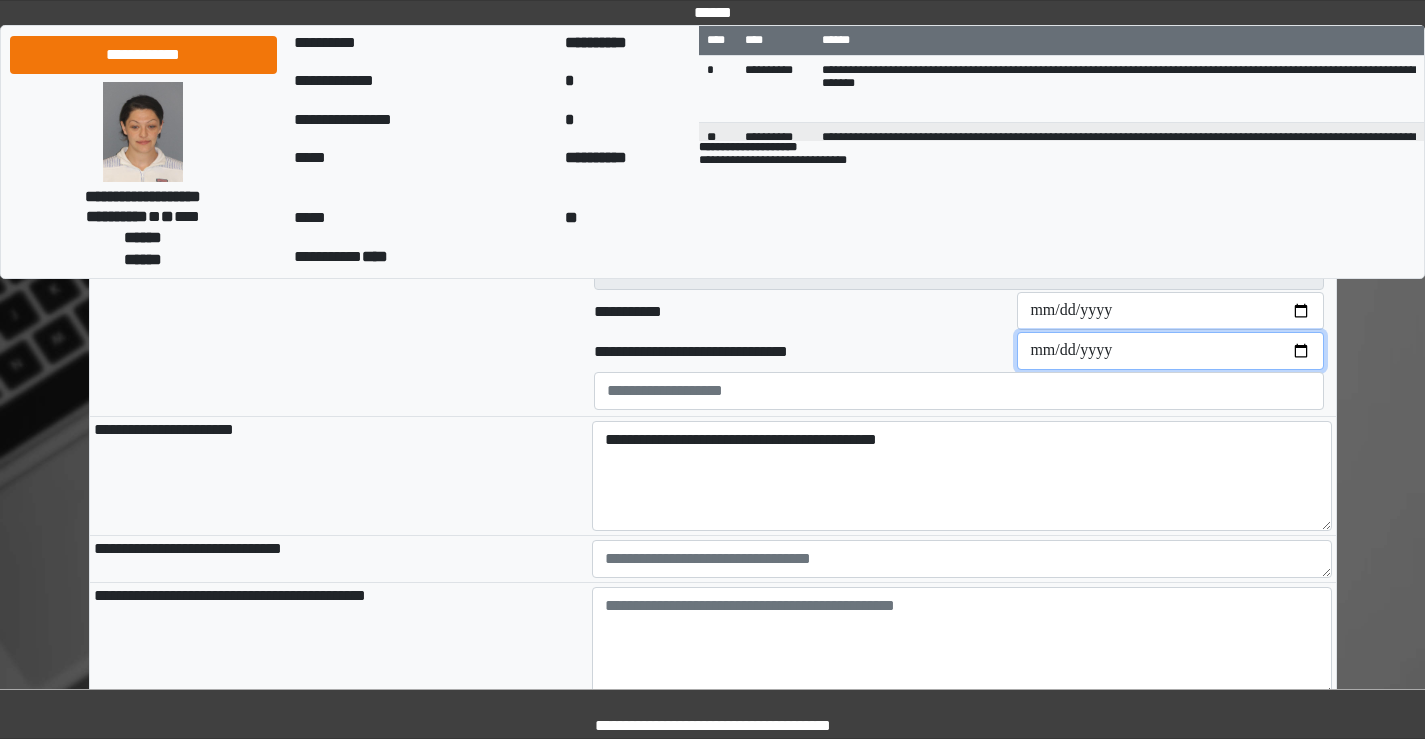 type on "**********" 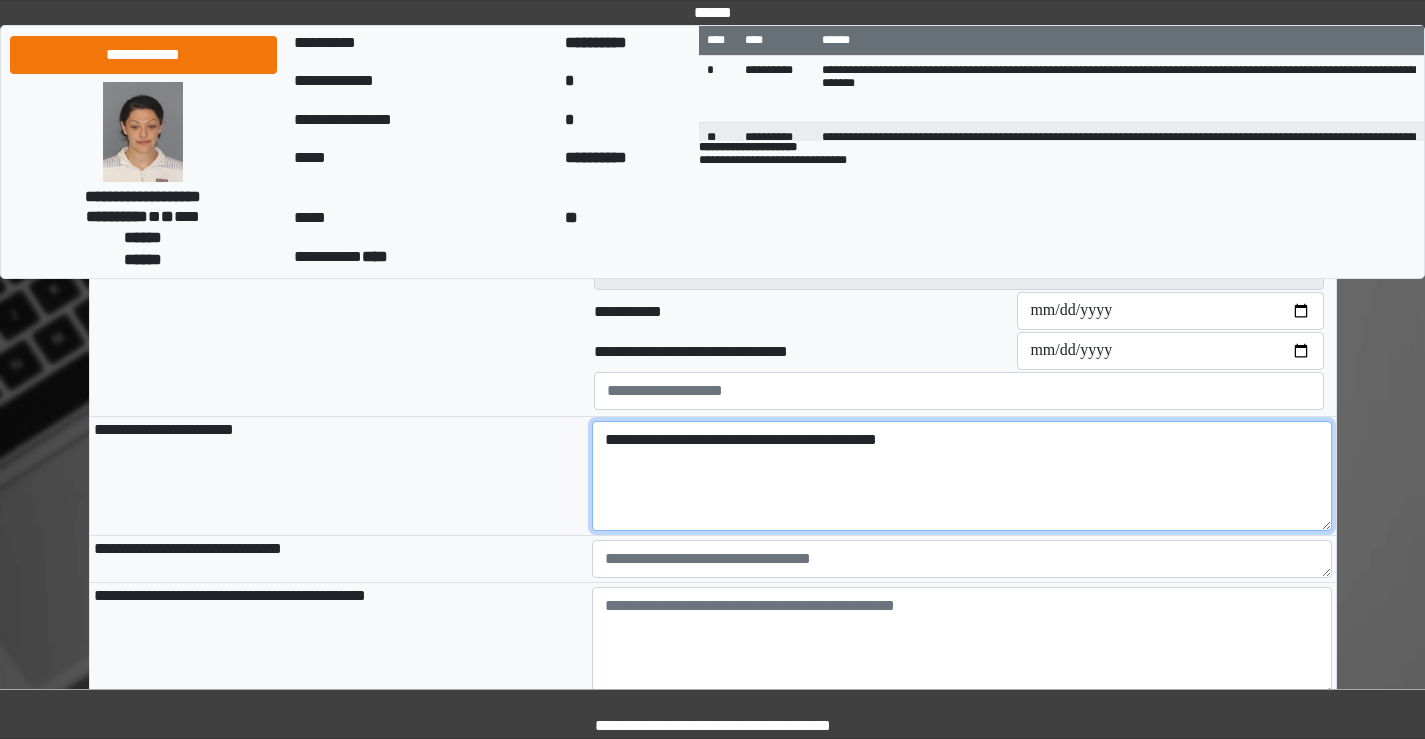 drag, startPoint x: 928, startPoint y: 440, endPoint x: 505, endPoint y: 440, distance: 423 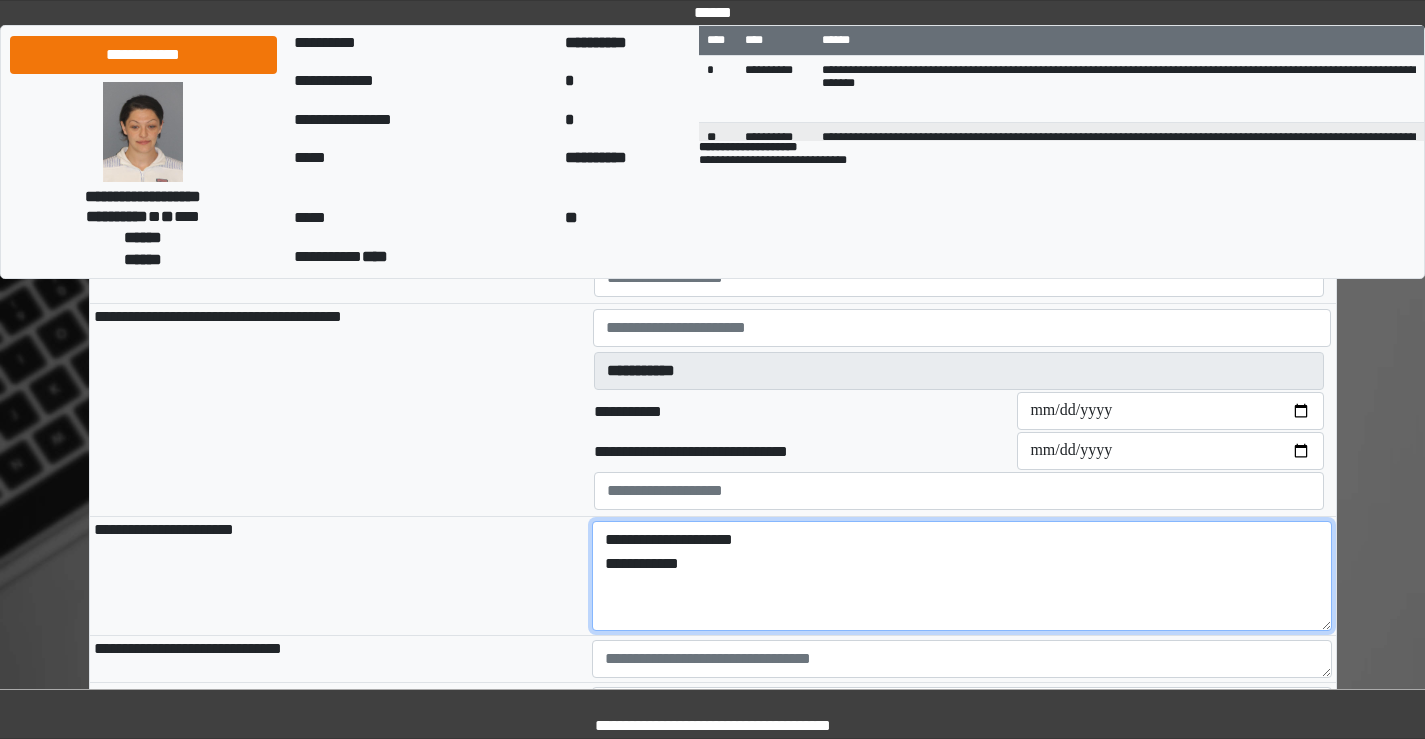 scroll, scrollTop: 900, scrollLeft: 0, axis: vertical 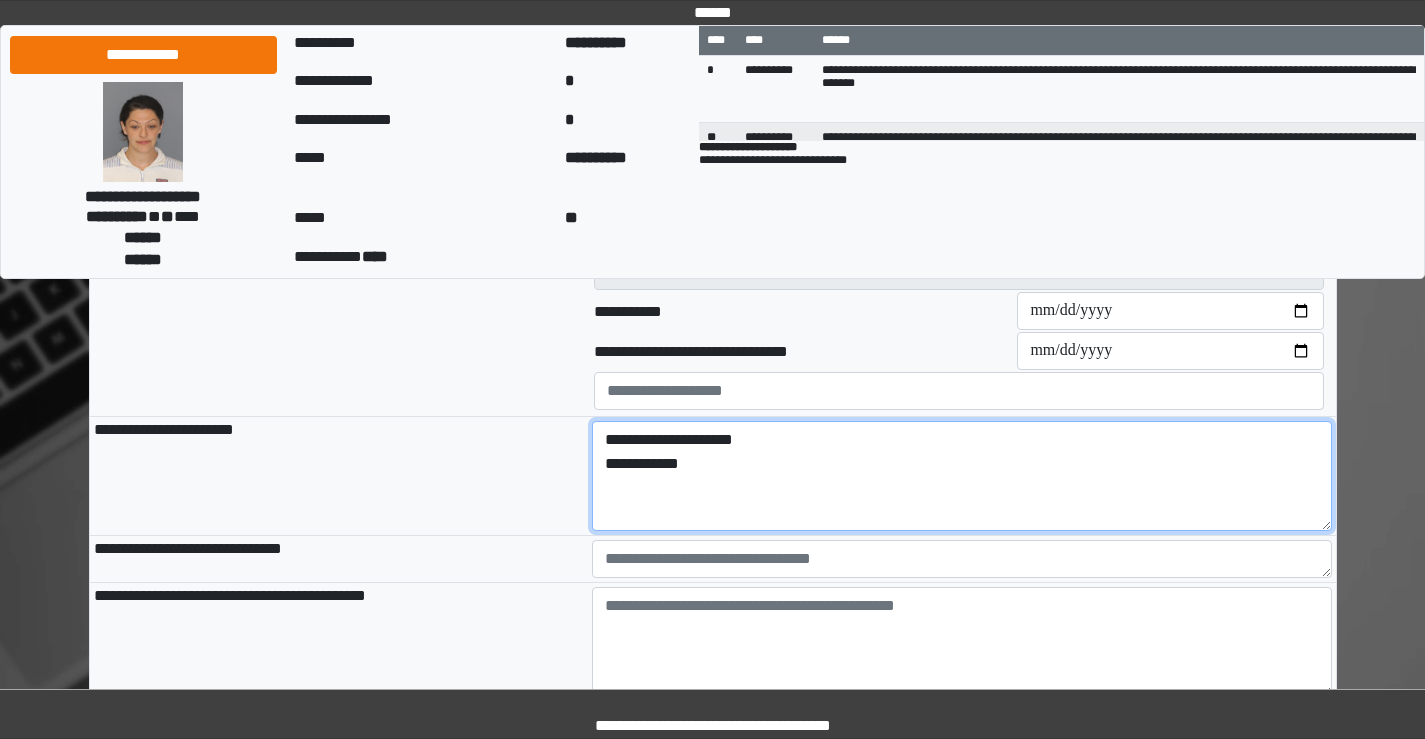 type on "**********" 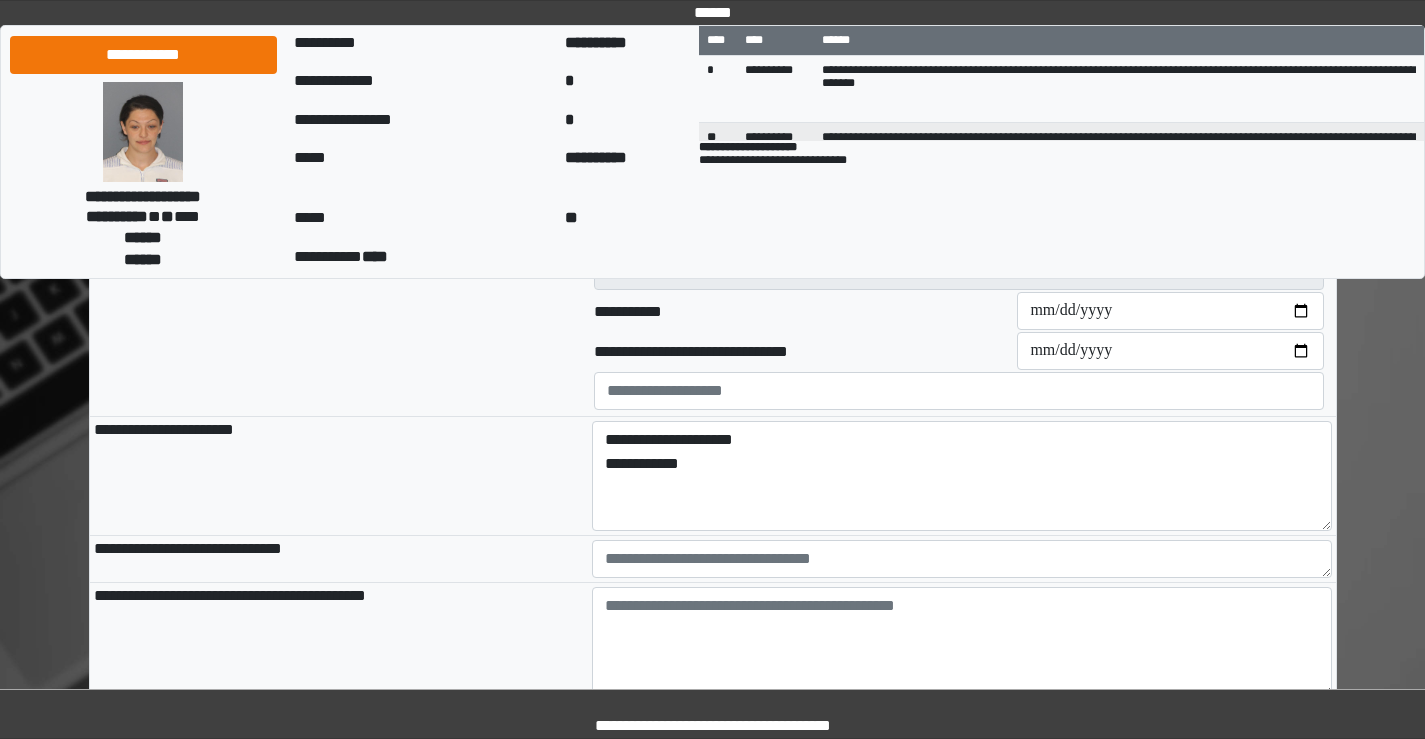 click at bounding box center [962, 559] 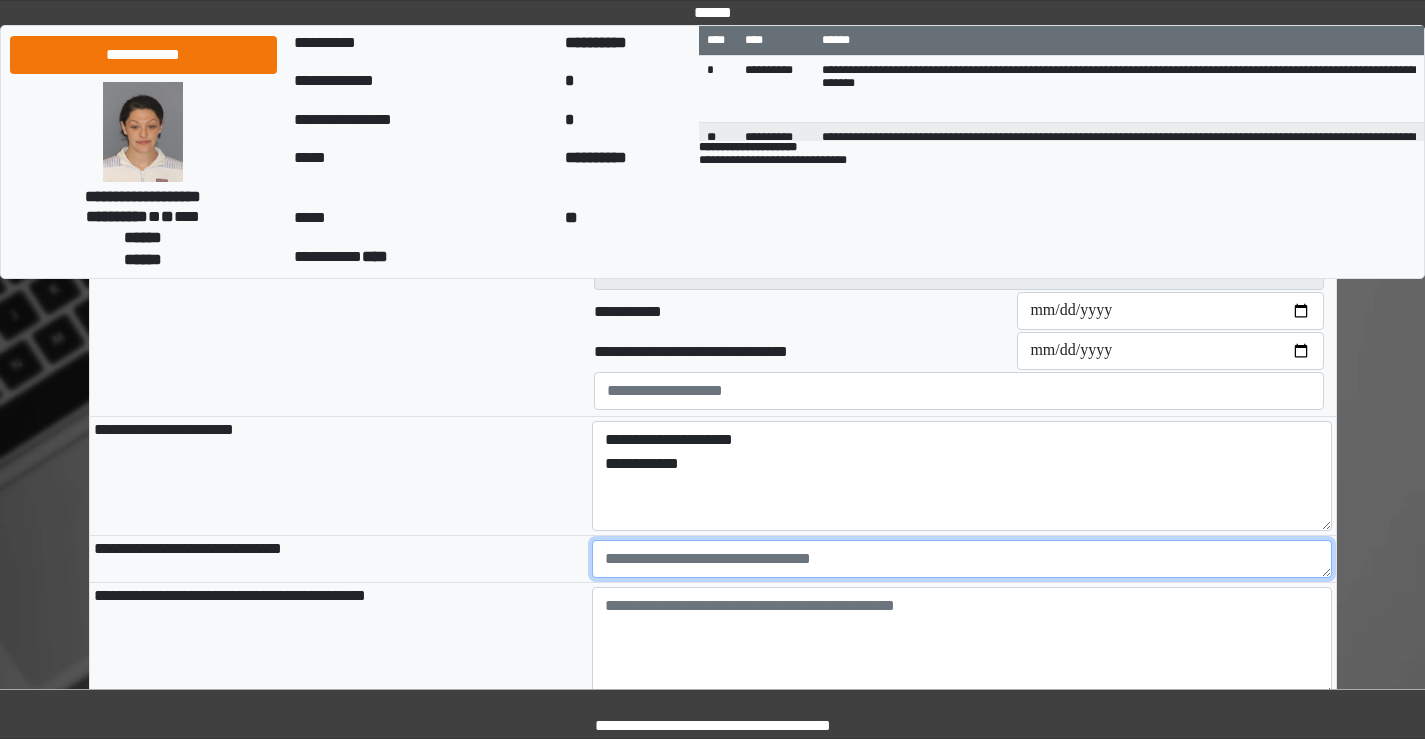 click at bounding box center [962, 559] 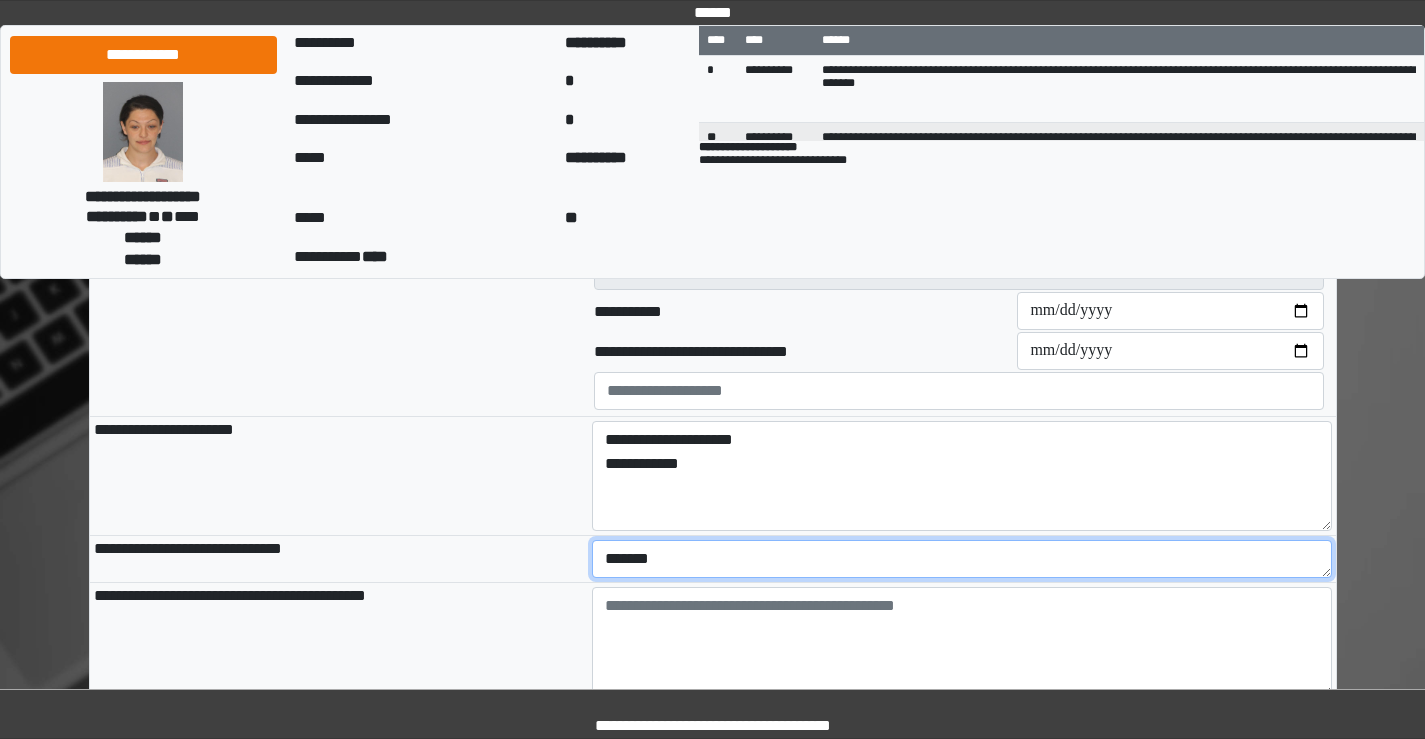 type on "*******" 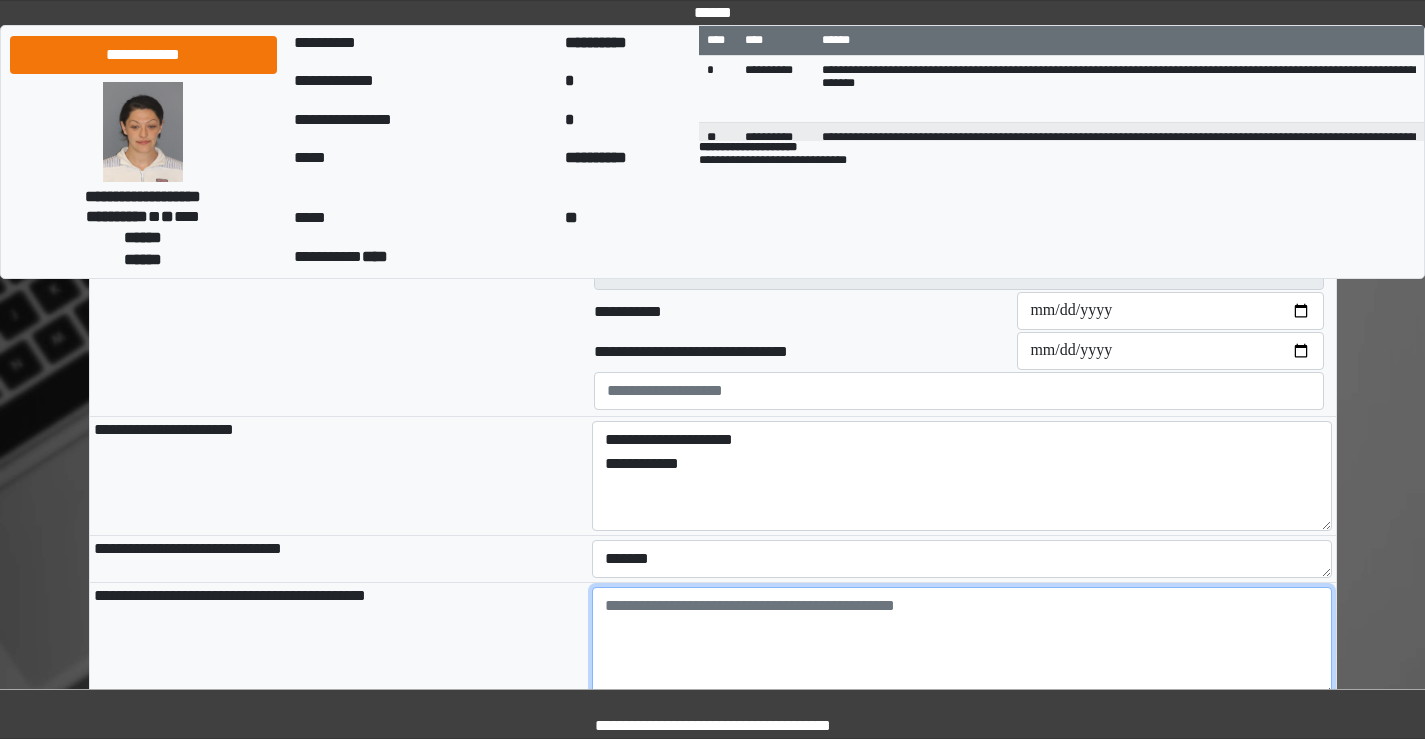 click at bounding box center (962, 642) 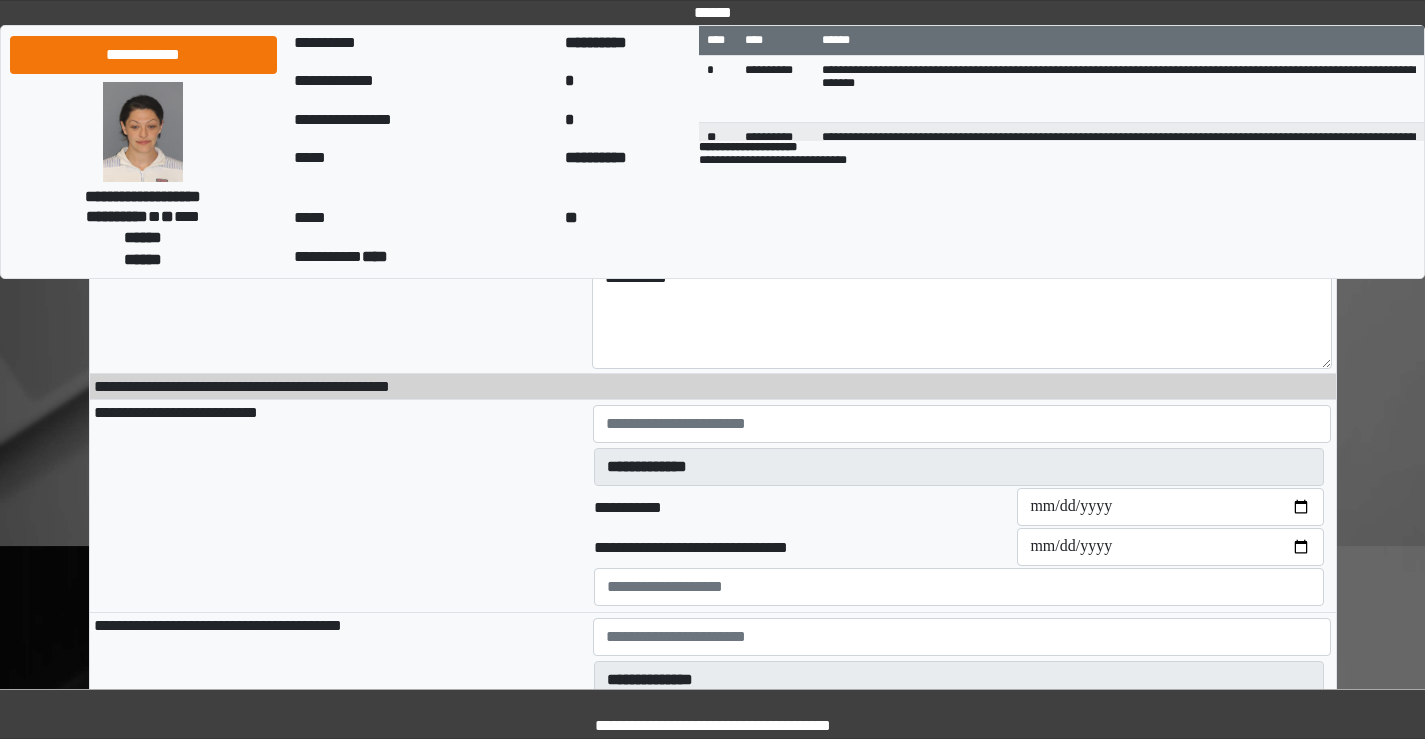 scroll, scrollTop: 0, scrollLeft: 0, axis: both 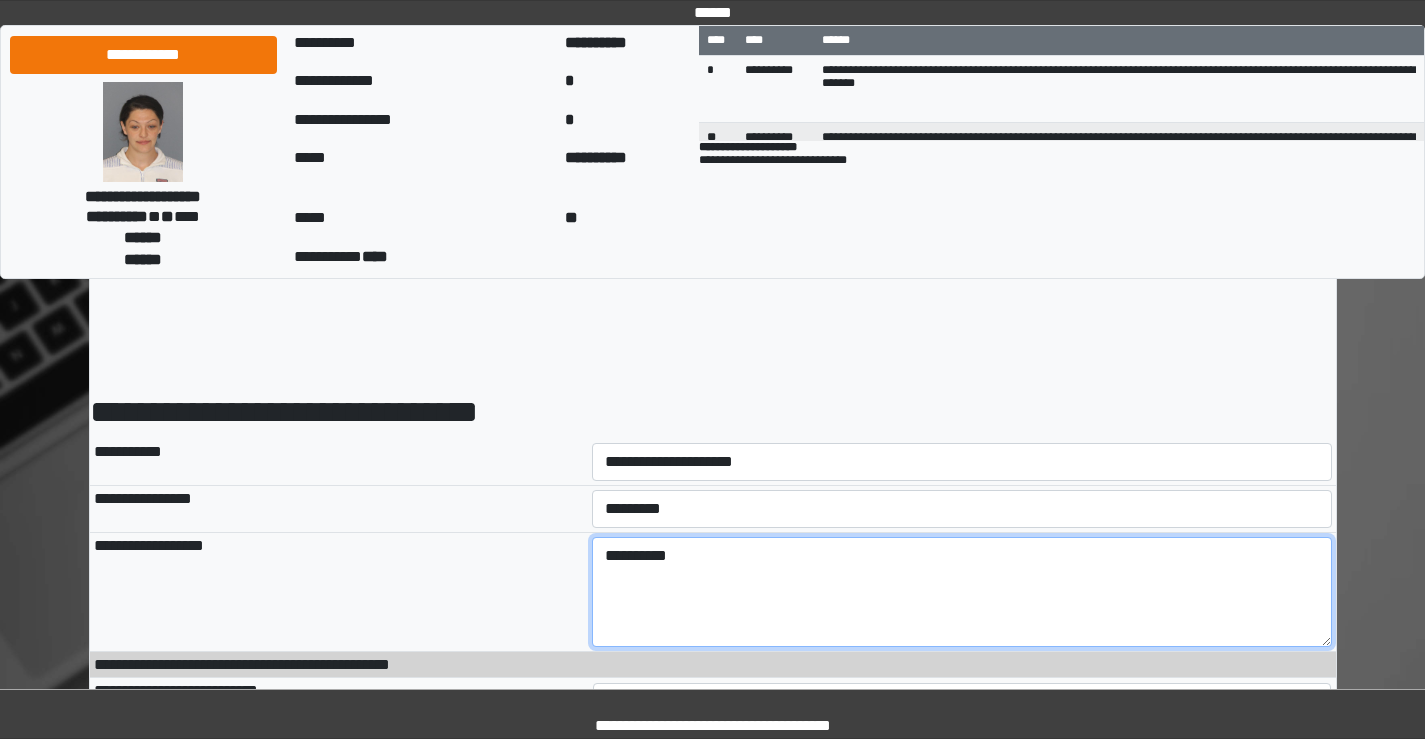 click on "*********" at bounding box center (962, 592) 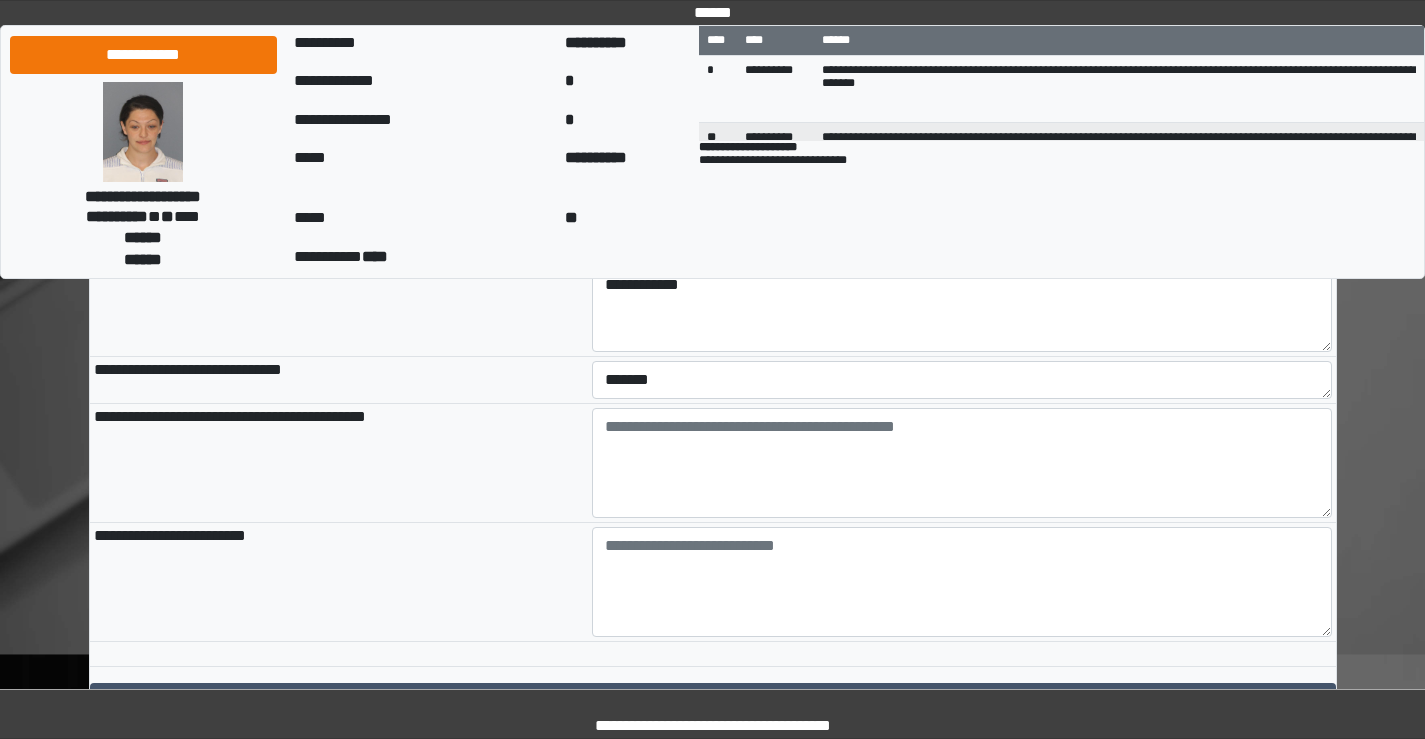scroll, scrollTop: 1194, scrollLeft: 0, axis: vertical 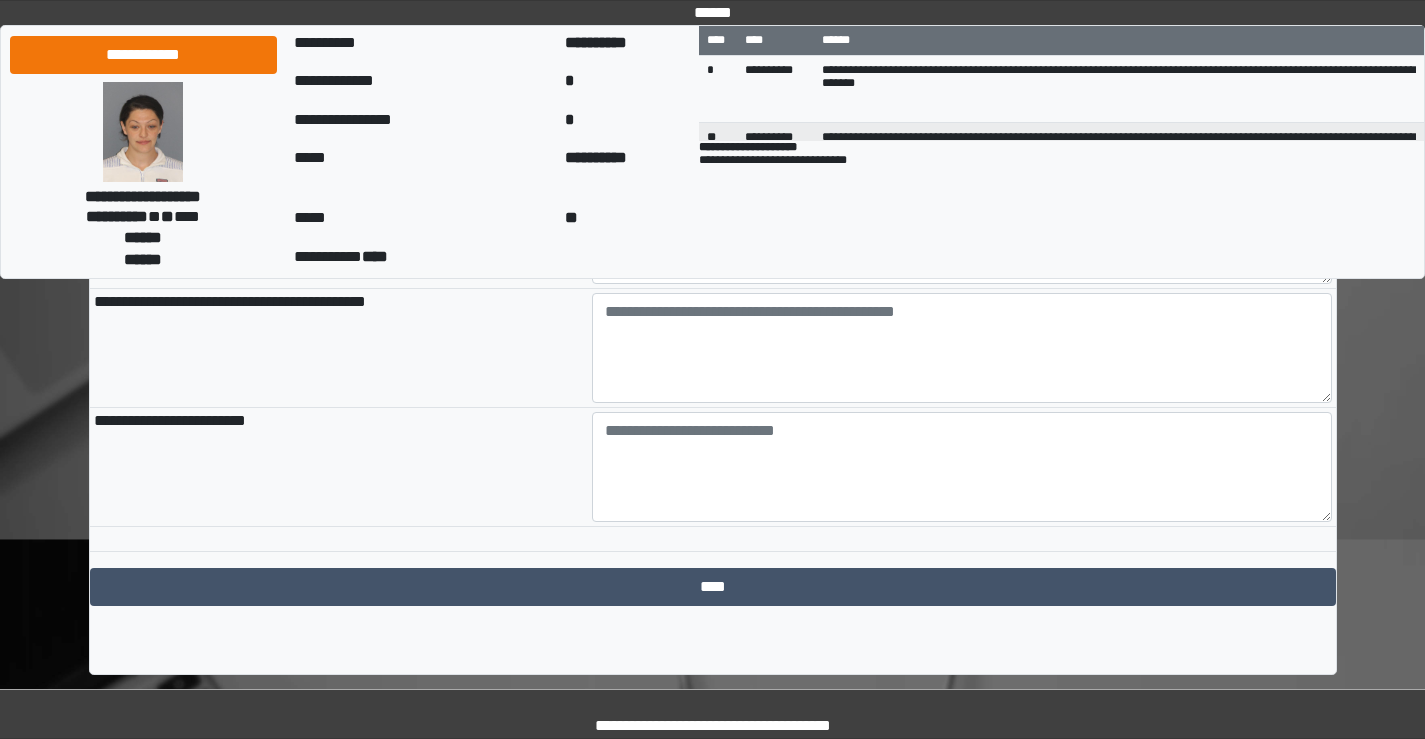 type on "**********" 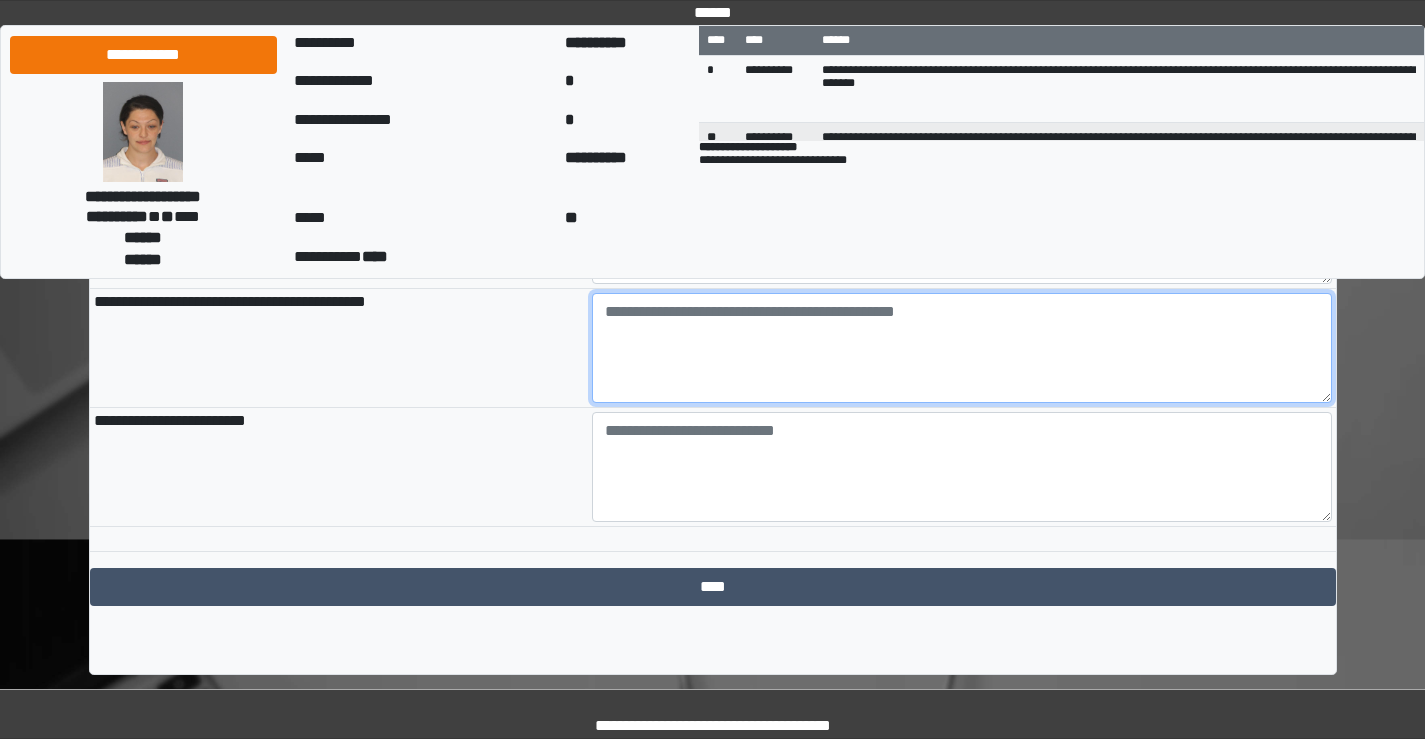 click at bounding box center [962, 348] 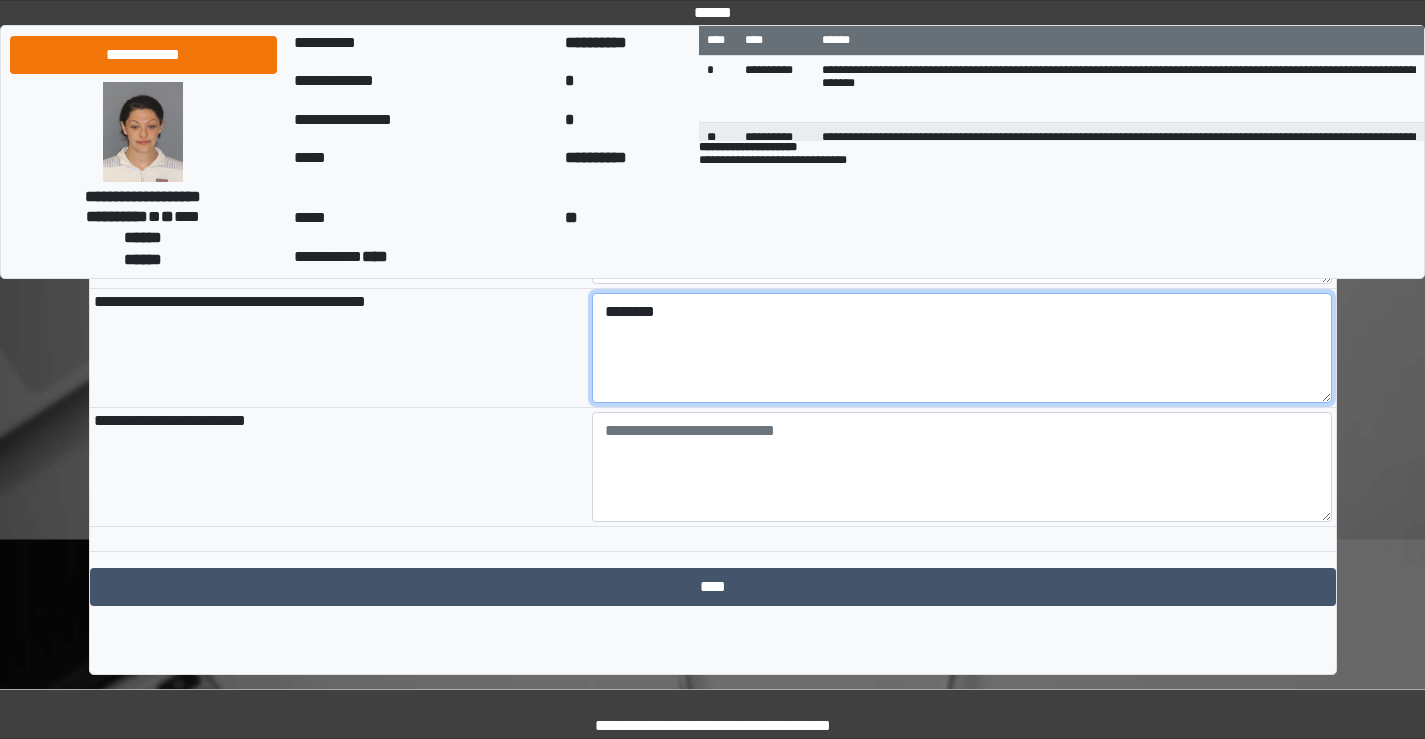 type on "********" 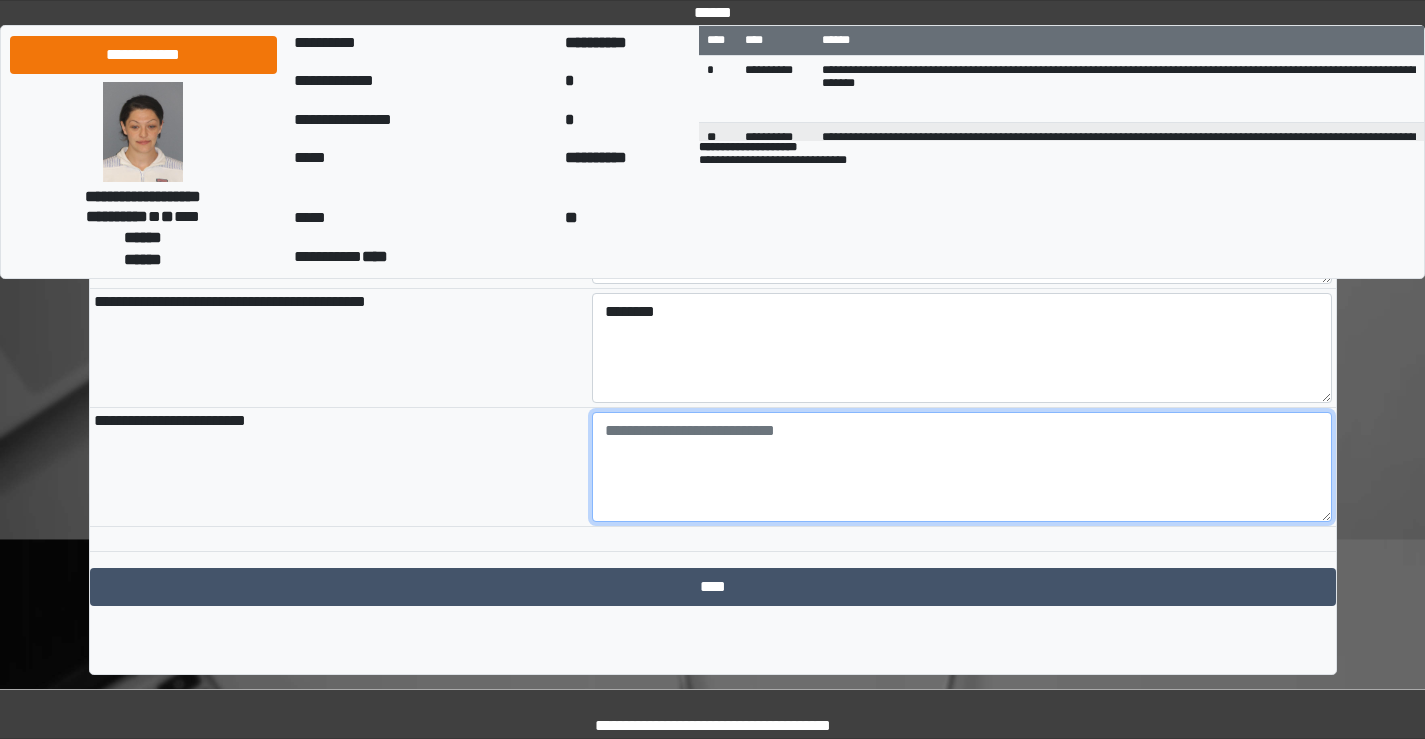 click at bounding box center (962, 467) 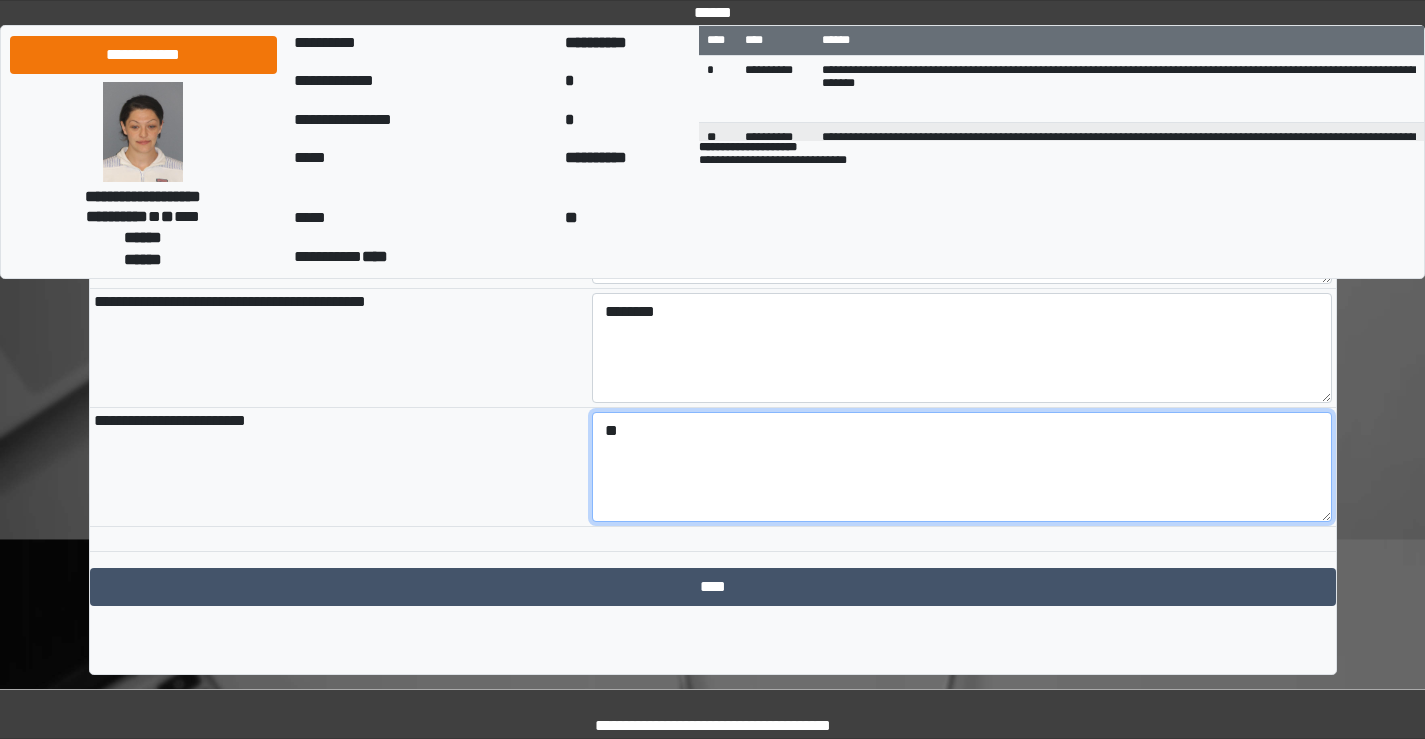 type on "*" 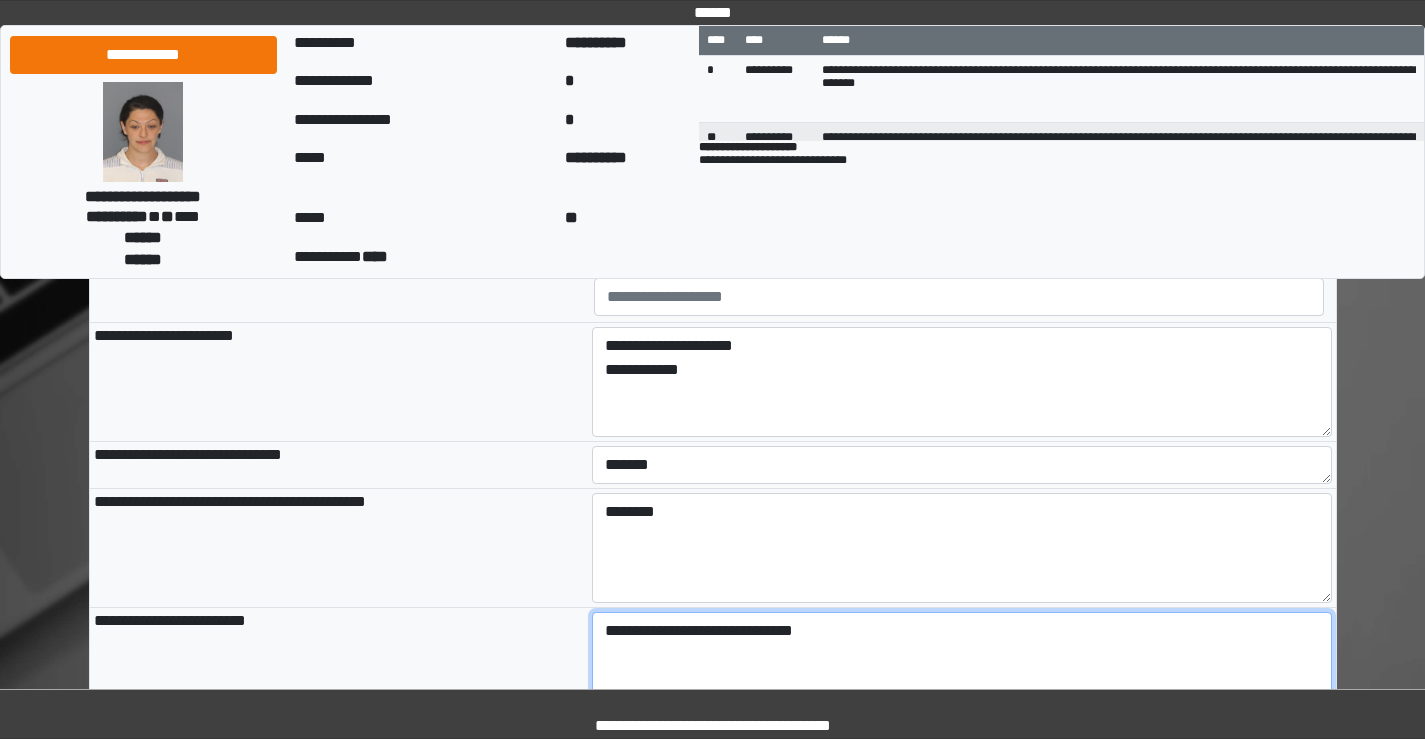 scroll, scrollTop: 1194, scrollLeft: 0, axis: vertical 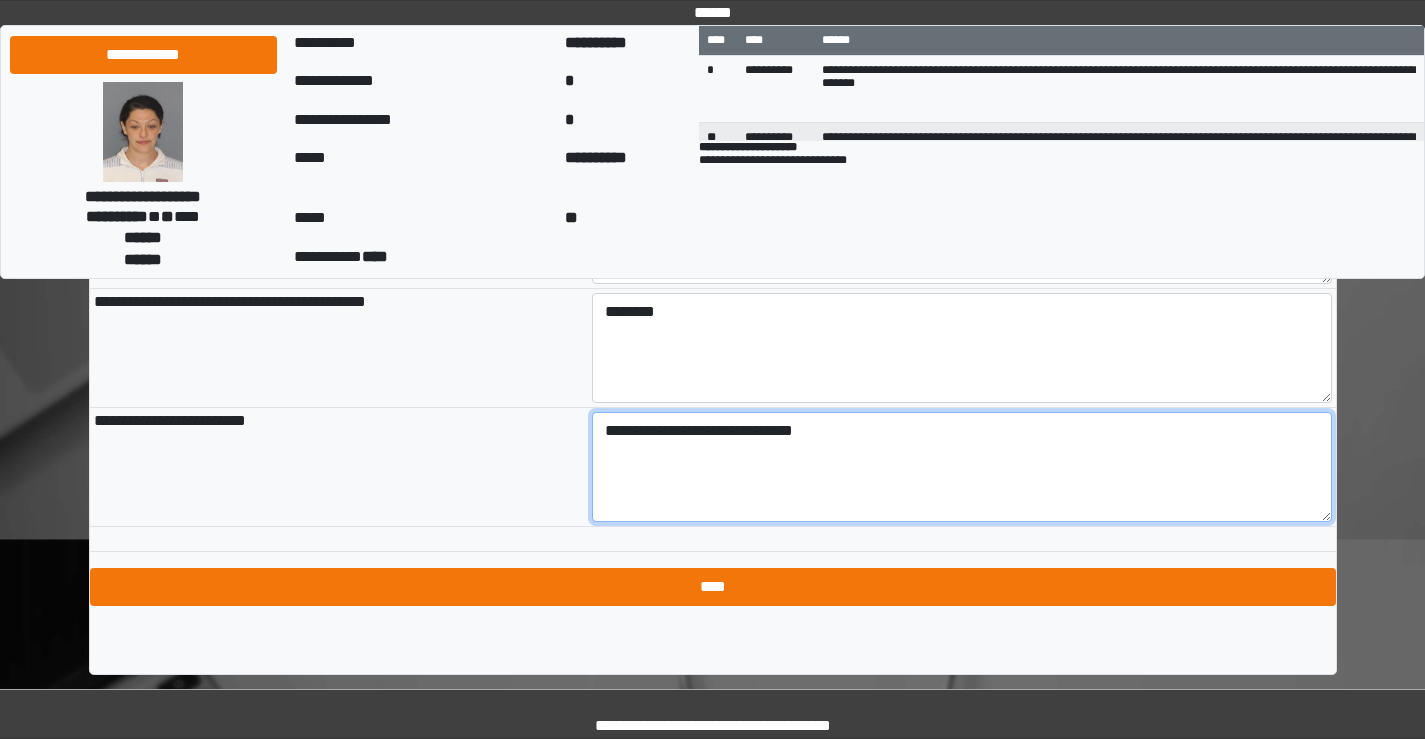 type on "**********" 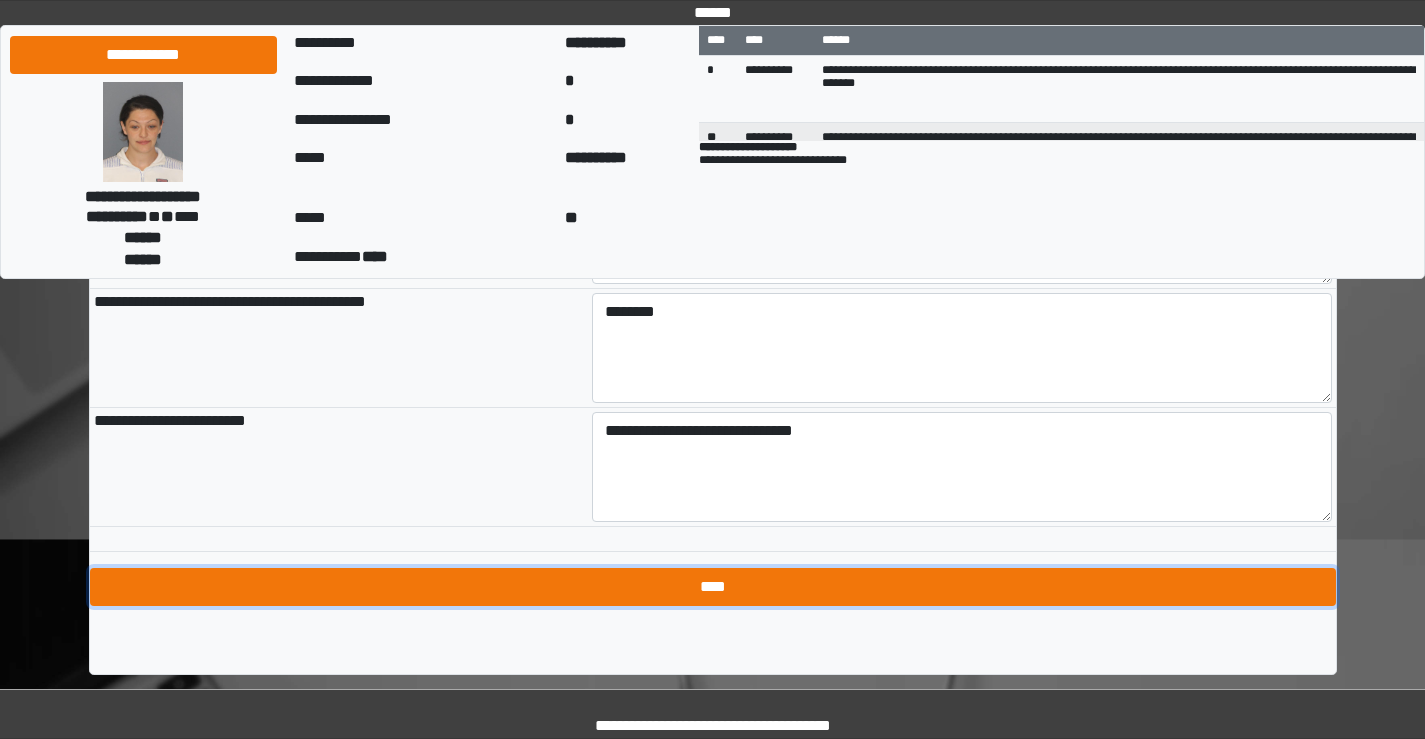 click on "****" at bounding box center (713, 587) 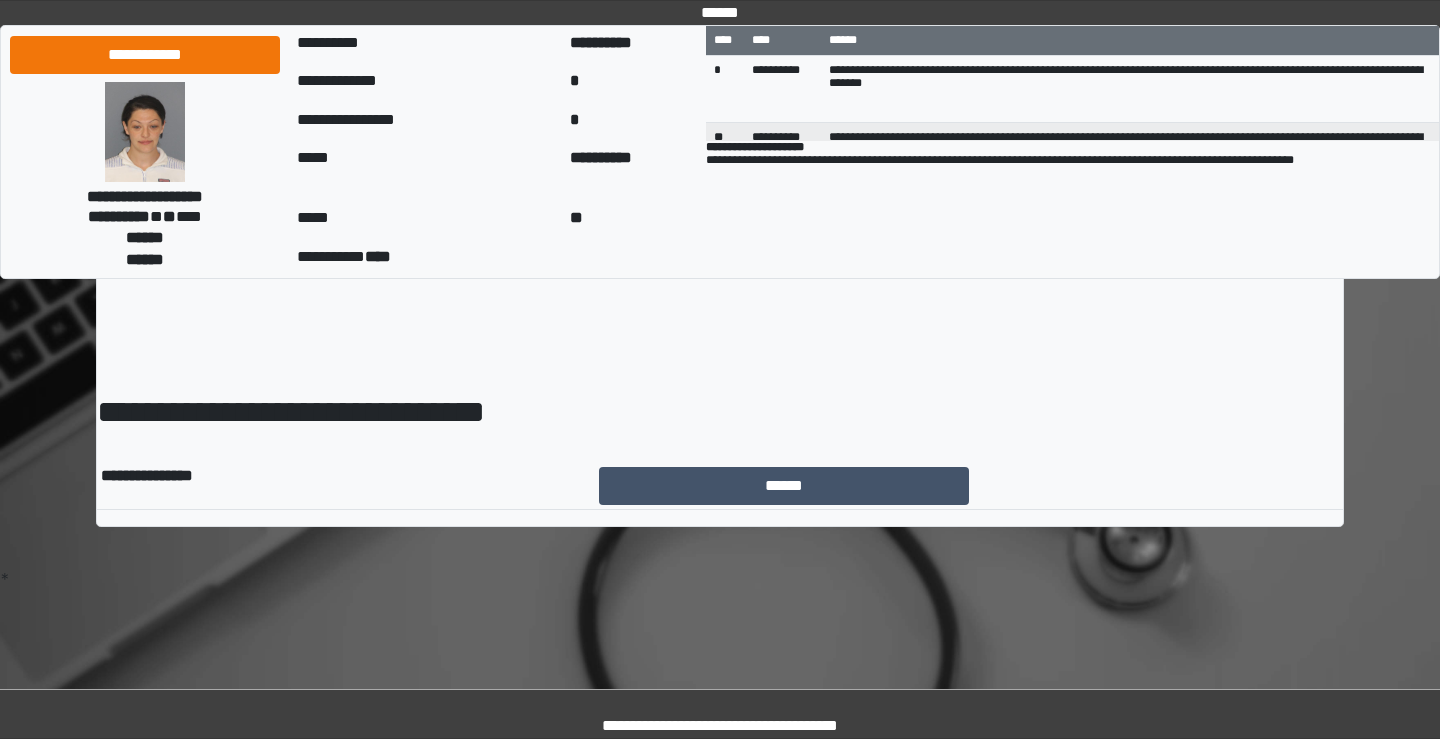 scroll, scrollTop: 0, scrollLeft: 0, axis: both 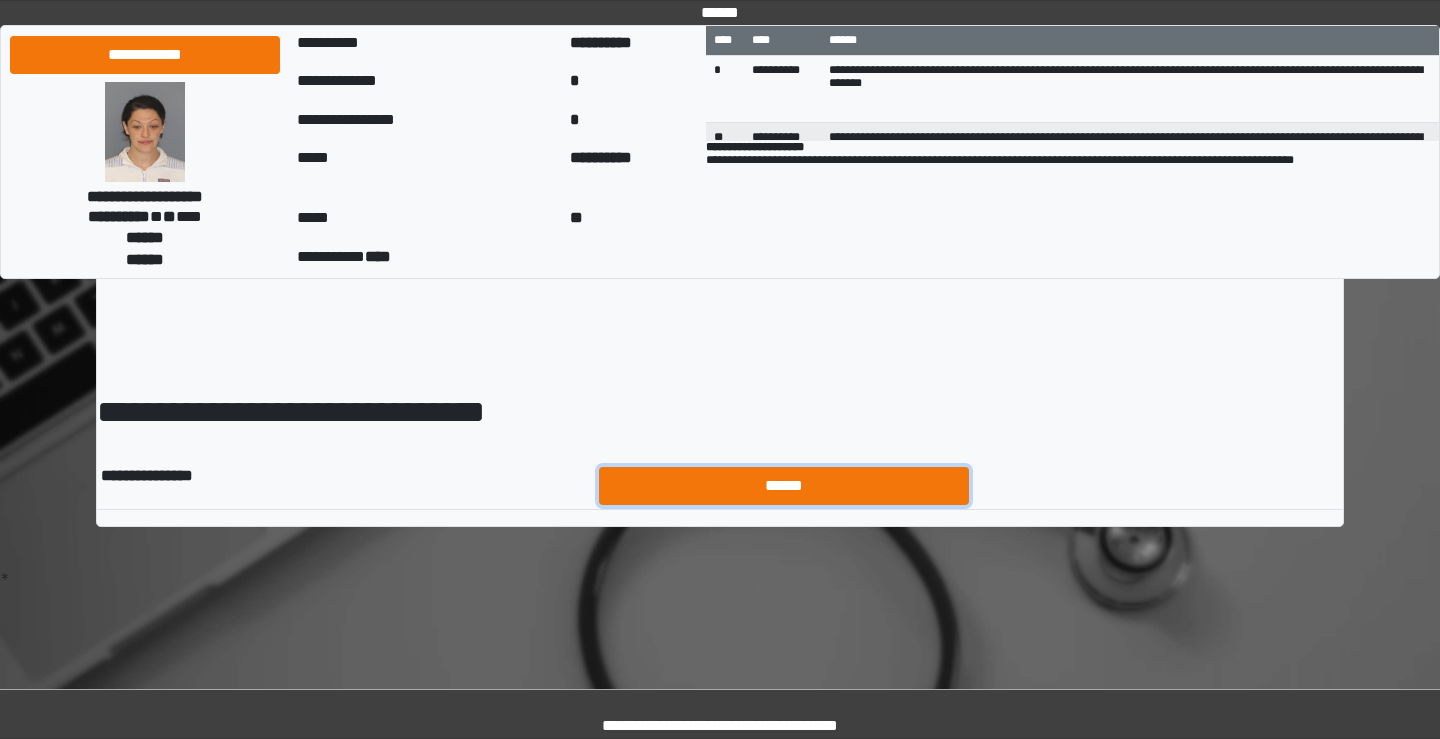 click on "******" at bounding box center (784, 486) 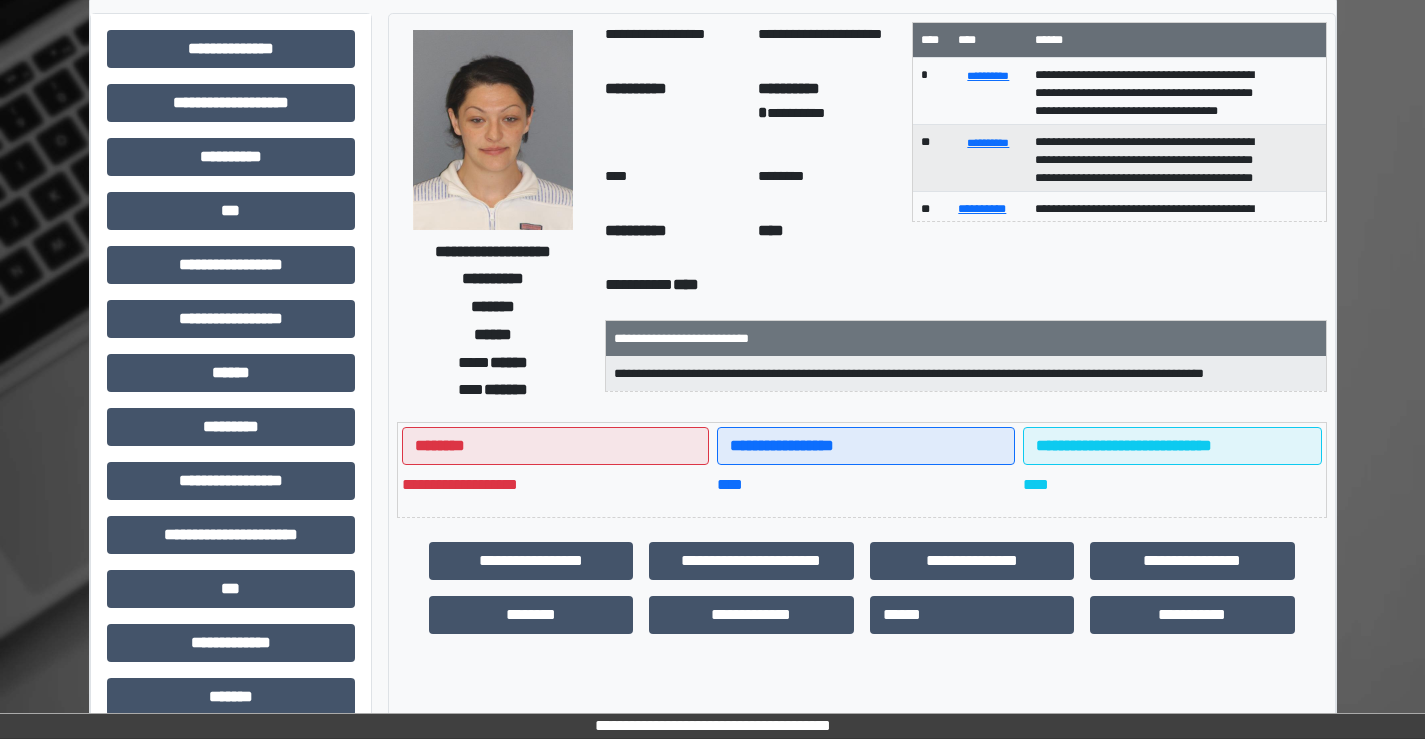 scroll, scrollTop: 200, scrollLeft: 0, axis: vertical 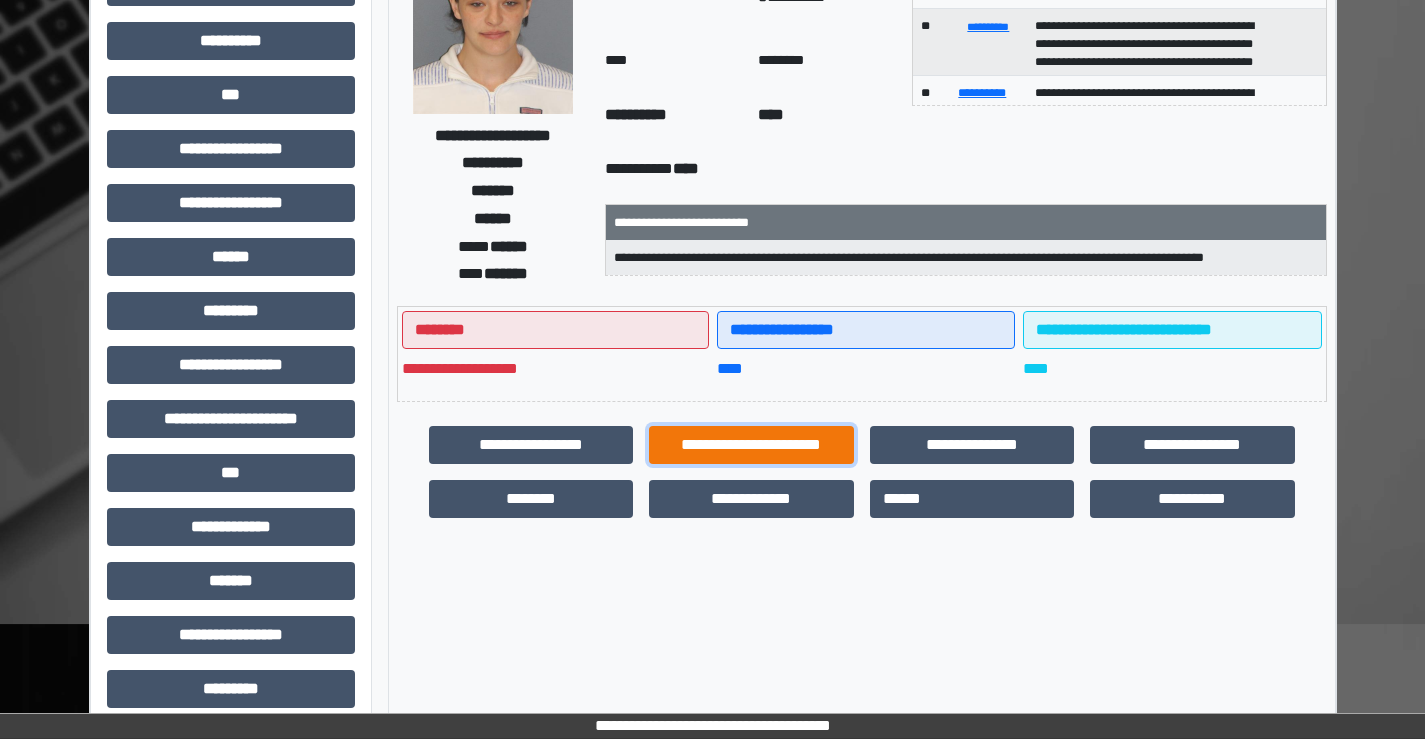 click on "**********" at bounding box center (751, 445) 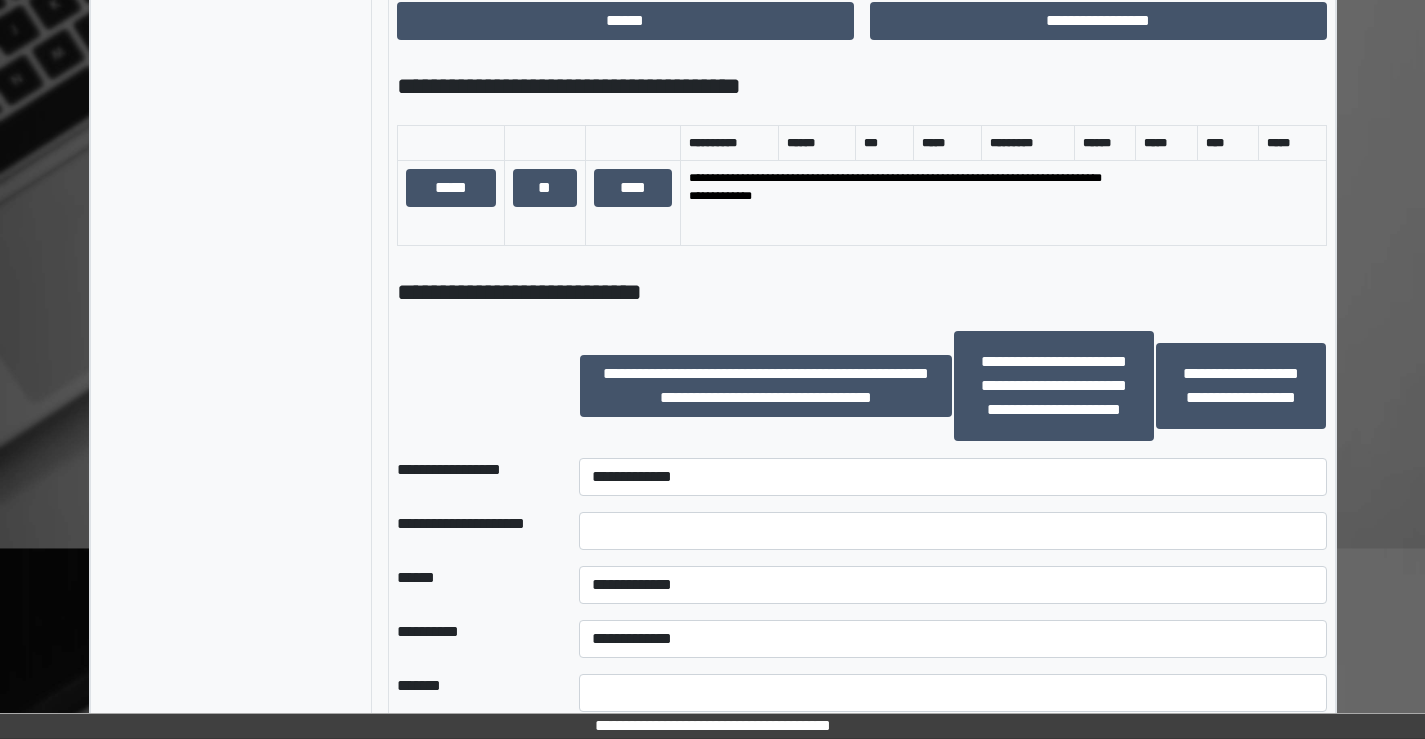 scroll, scrollTop: 1400, scrollLeft: 0, axis: vertical 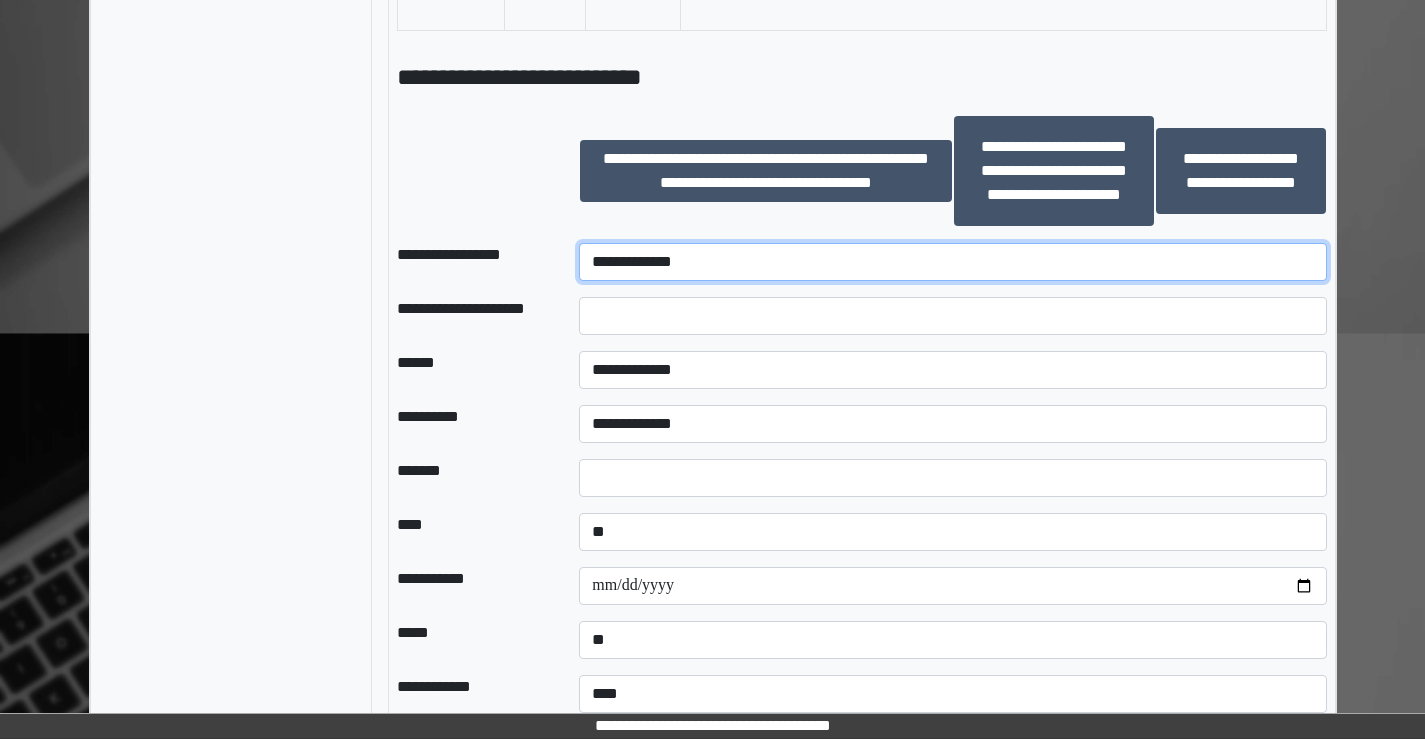 click on "**********" at bounding box center (952, 262) 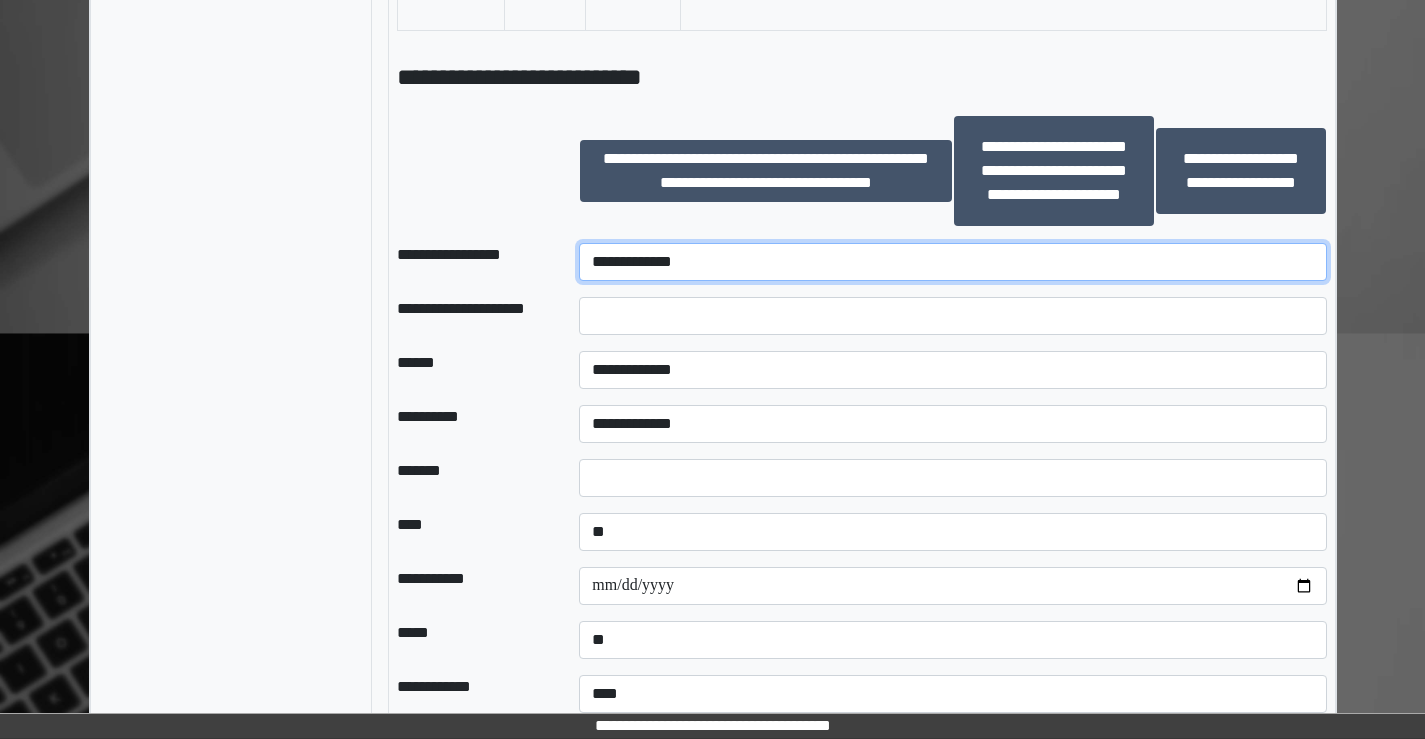 select on "********" 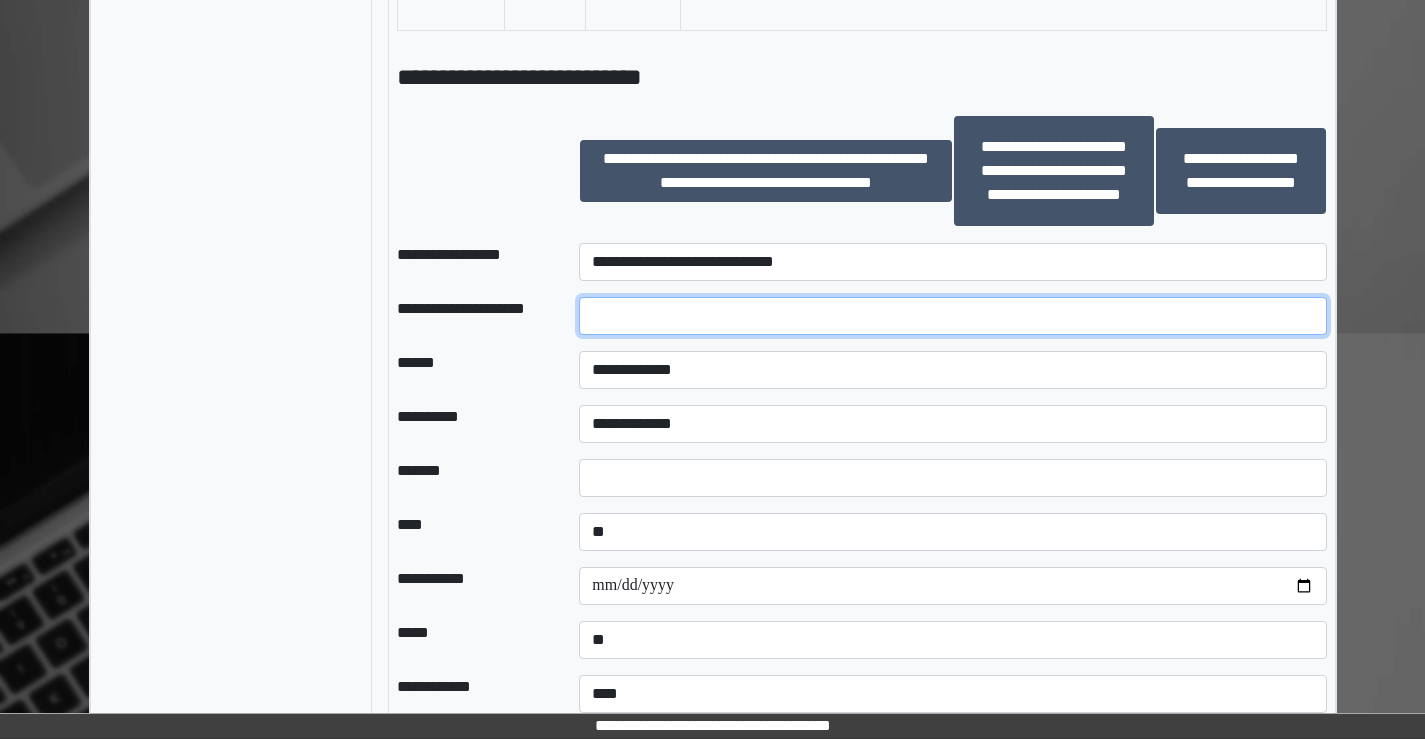 click at bounding box center [952, 316] 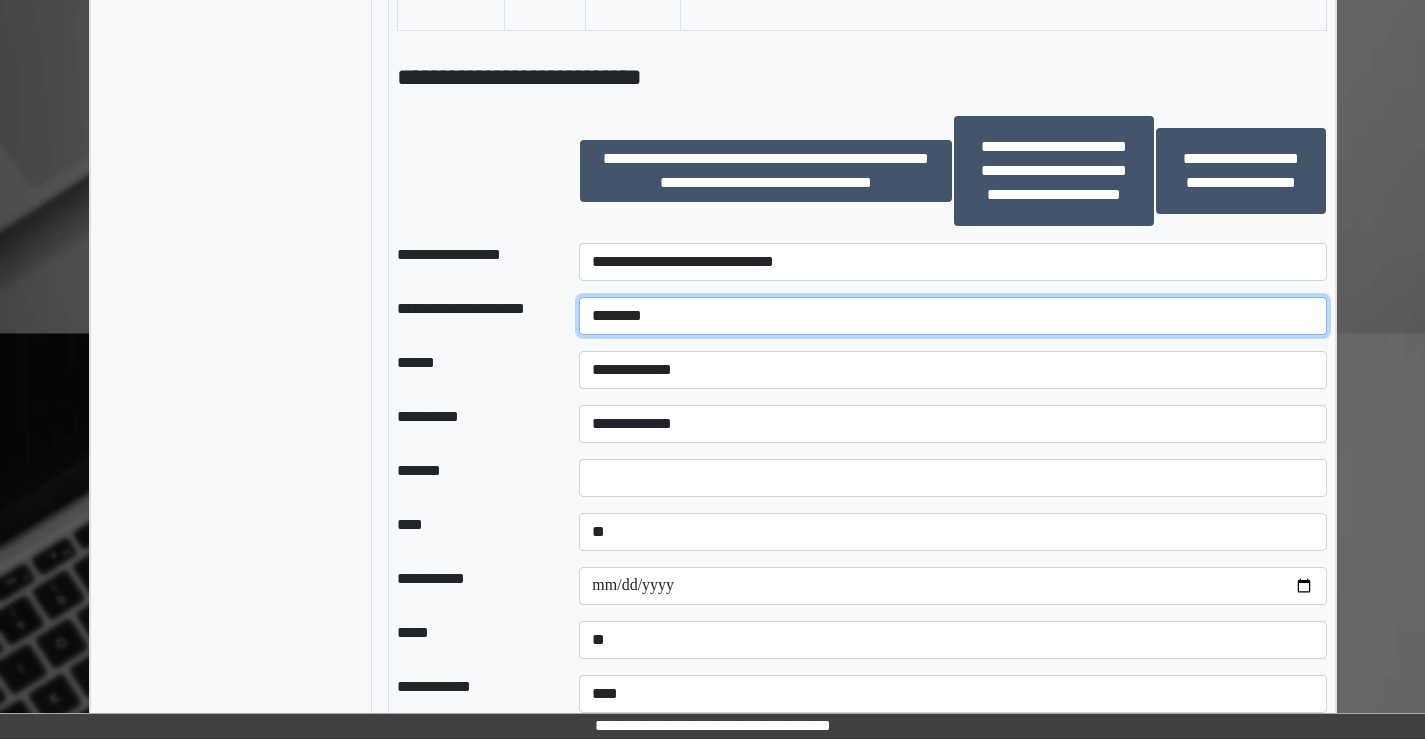 type on "********" 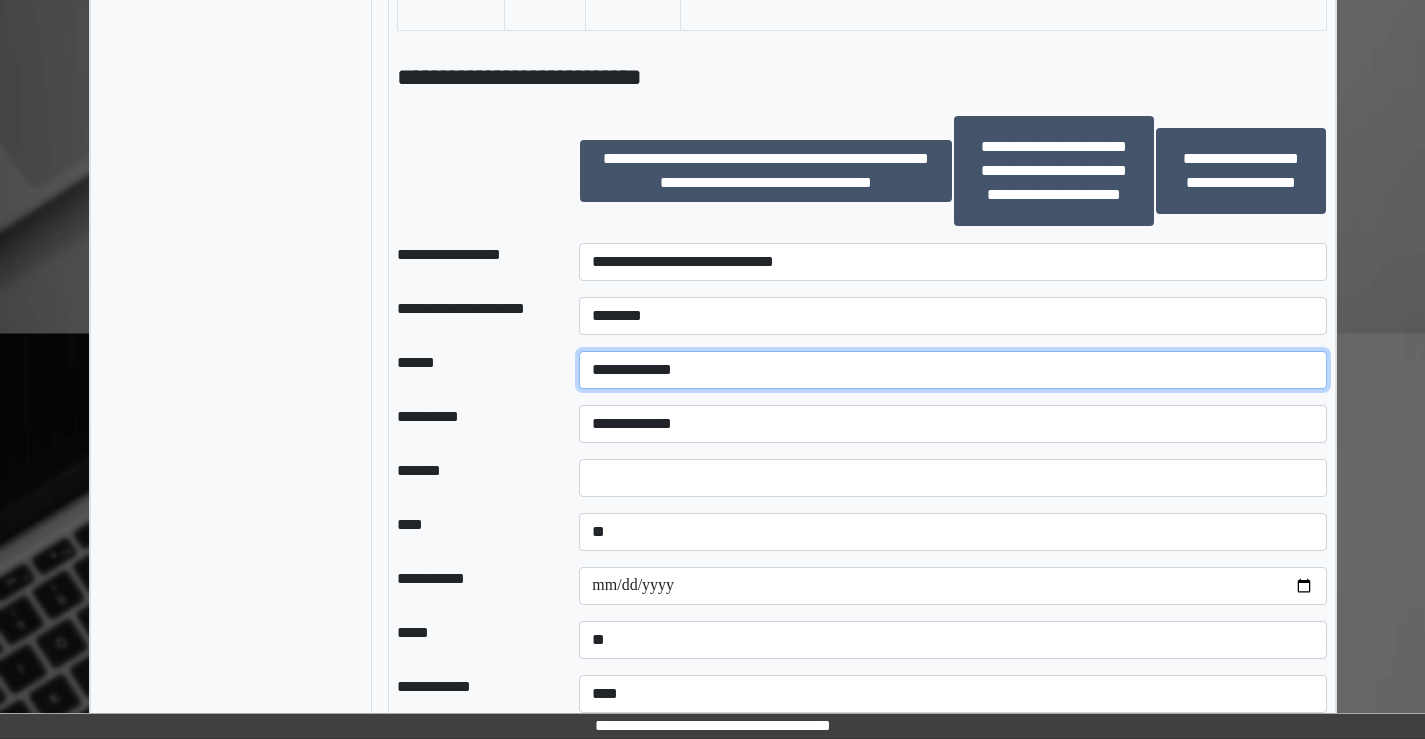 click on "**********" at bounding box center [952, 370] 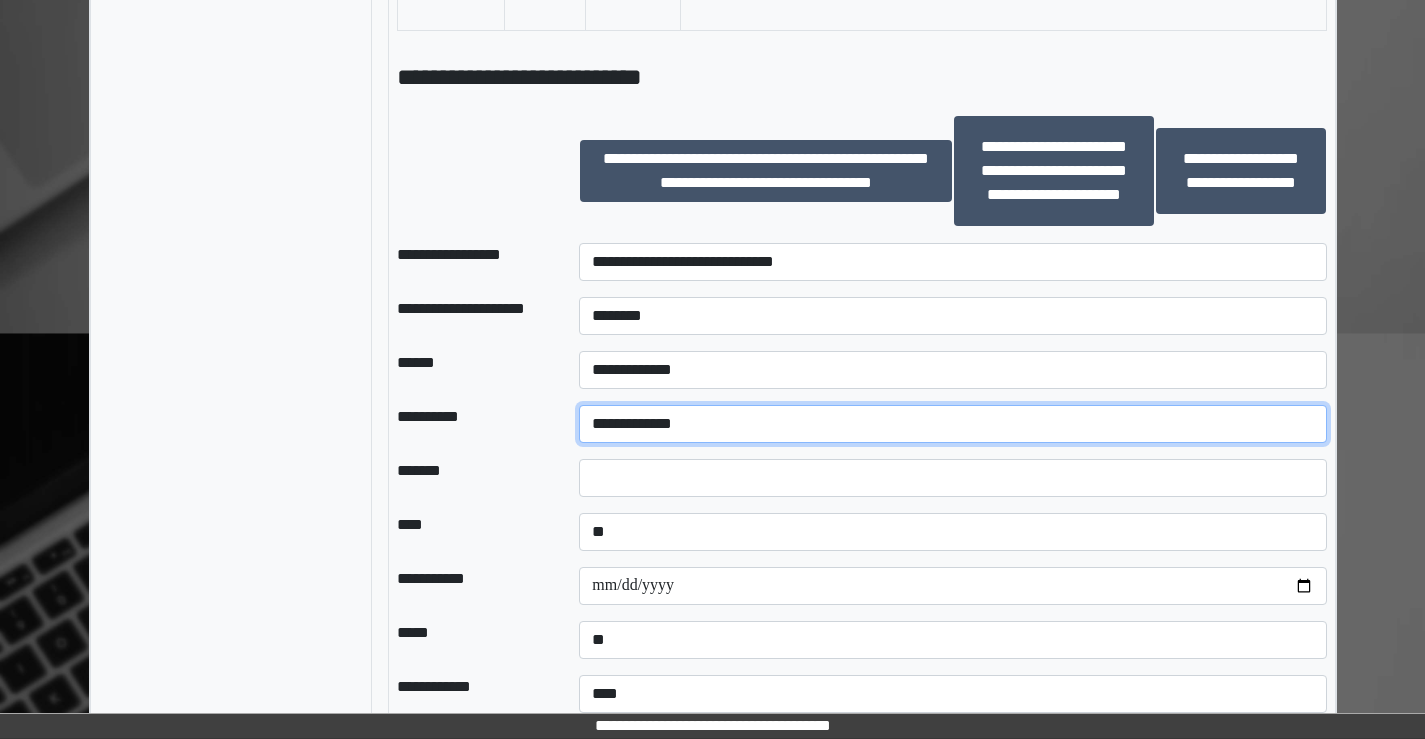 click on "**********" at bounding box center (952, 424) 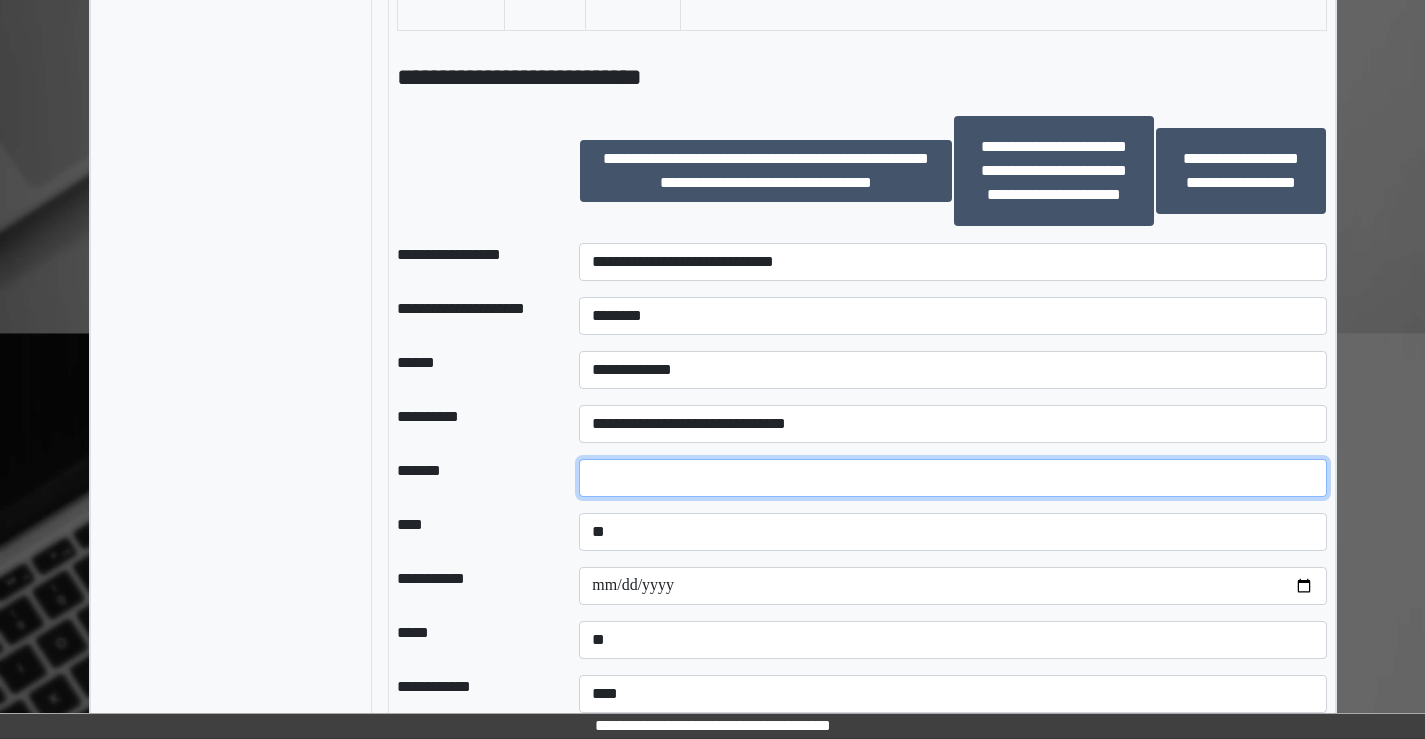 click at bounding box center (952, 478) 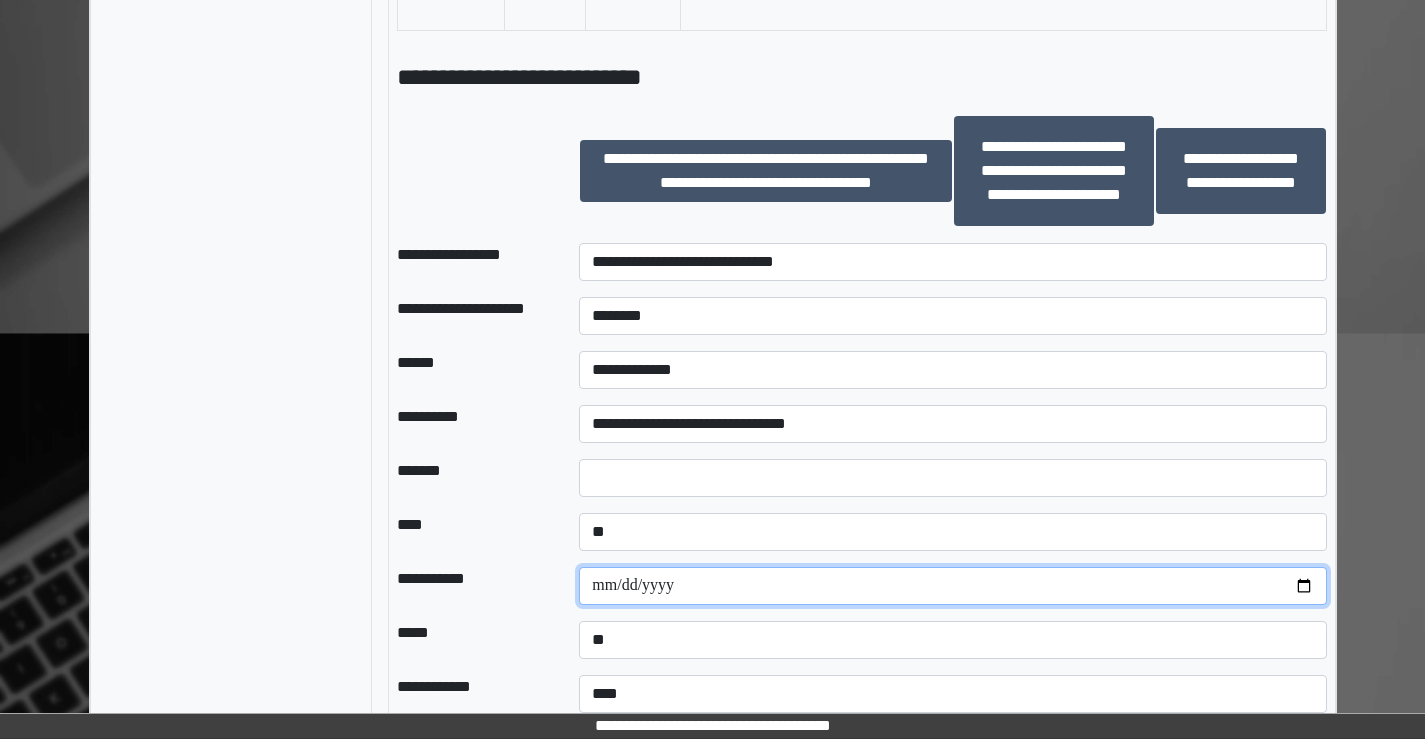 click at bounding box center [952, 586] 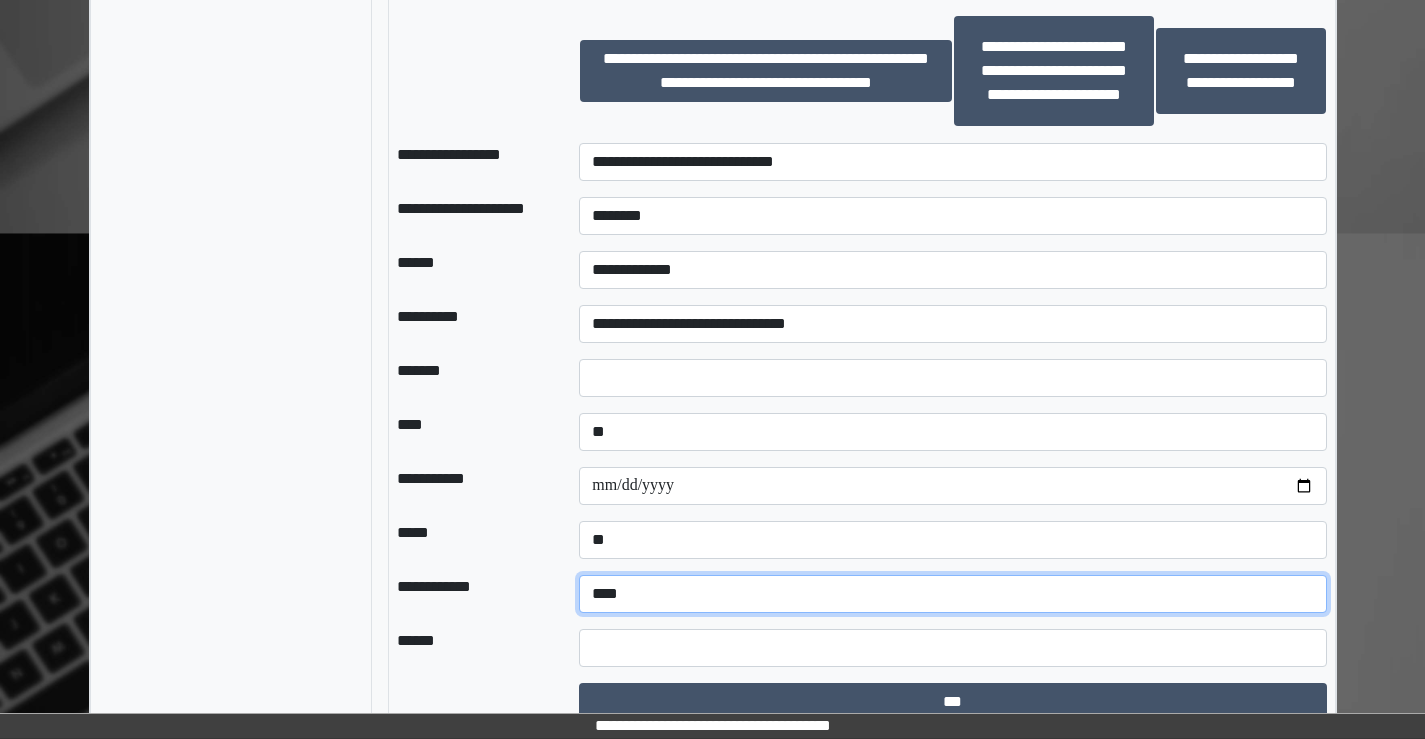 click on "**********" at bounding box center (952, 594) 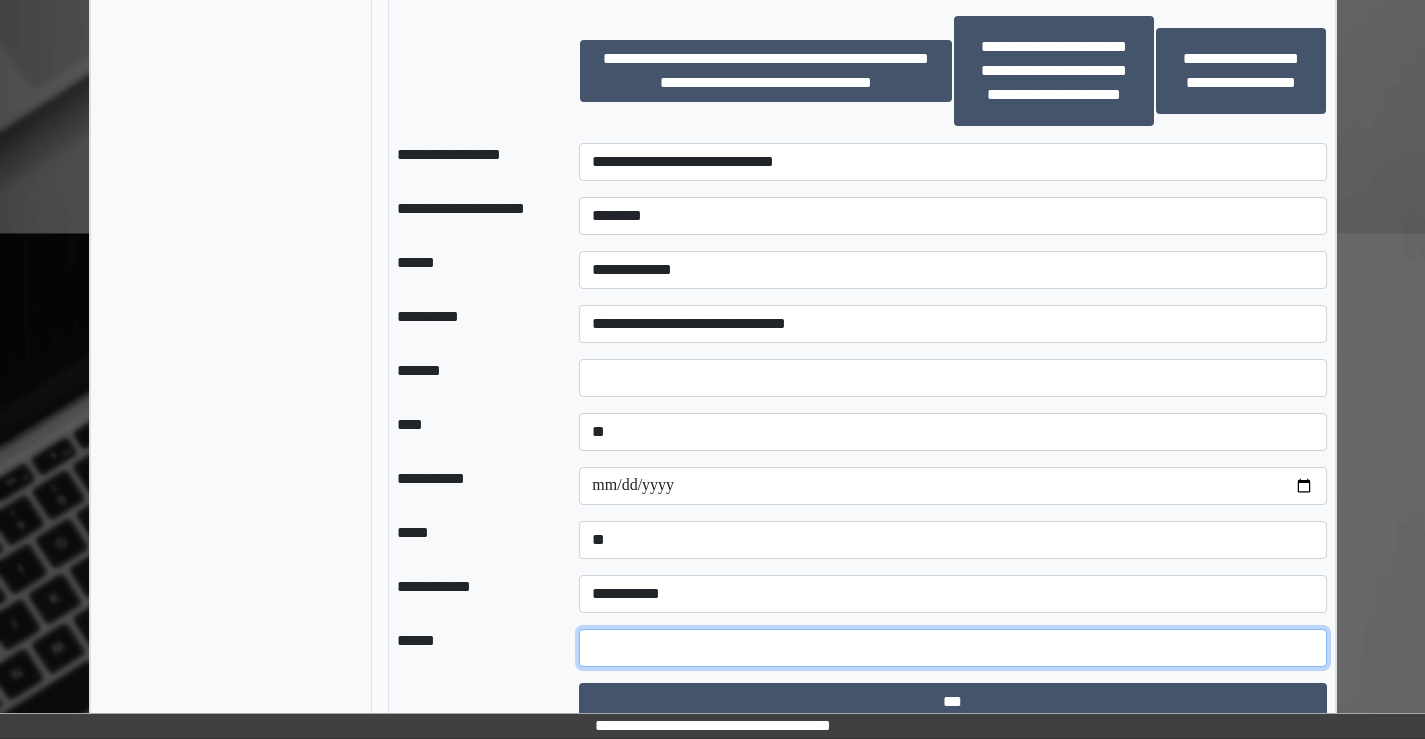 drag, startPoint x: 617, startPoint y: 650, endPoint x: 606, endPoint y: 661, distance: 15.556349 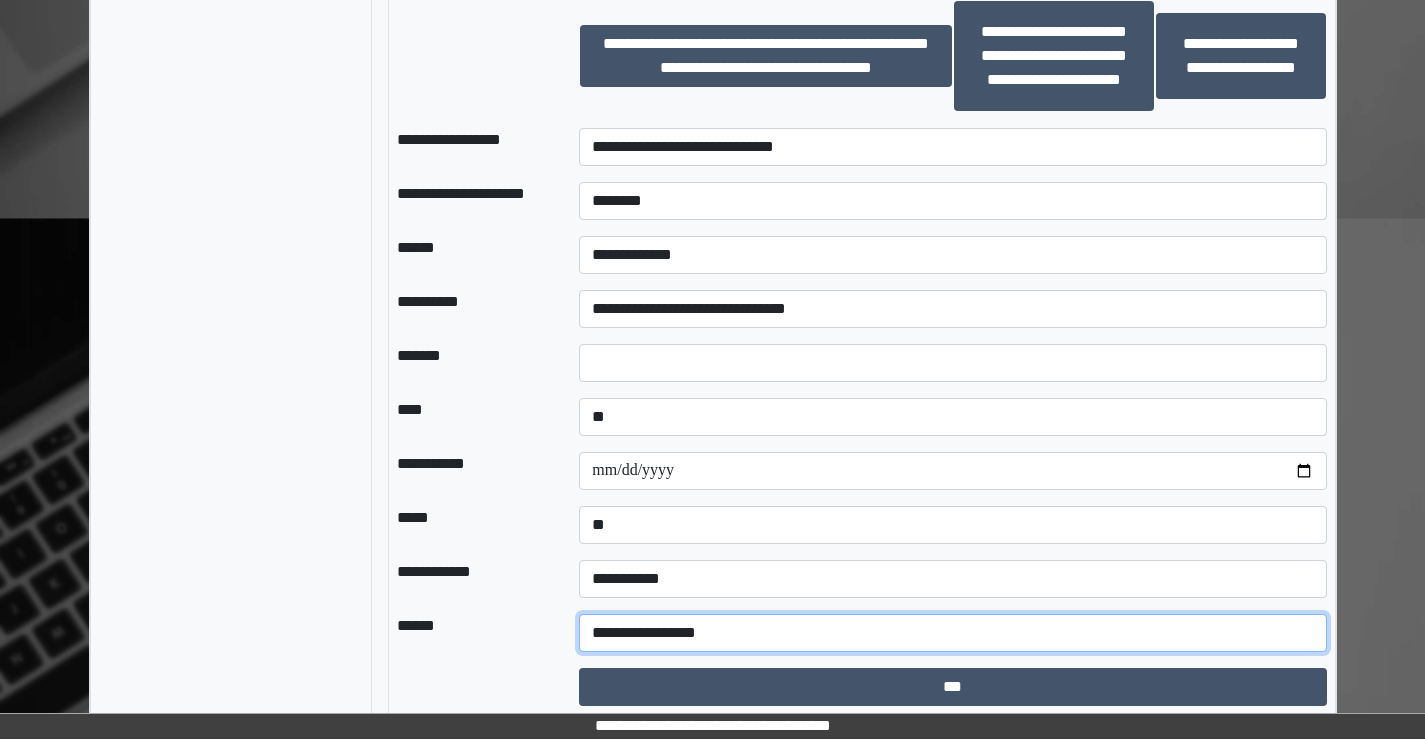 scroll, scrollTop: 1524, scrollLeft: 0, axis: vertical 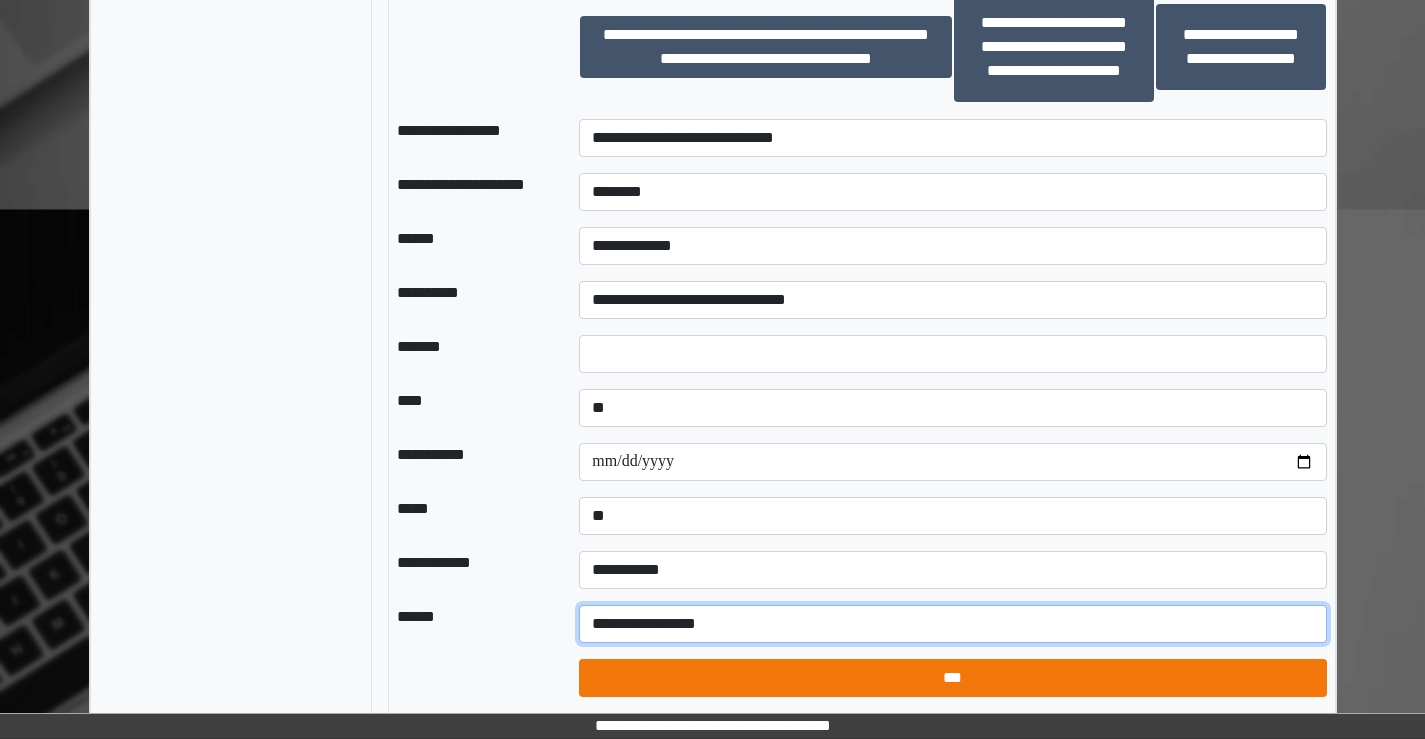 type on "**********" 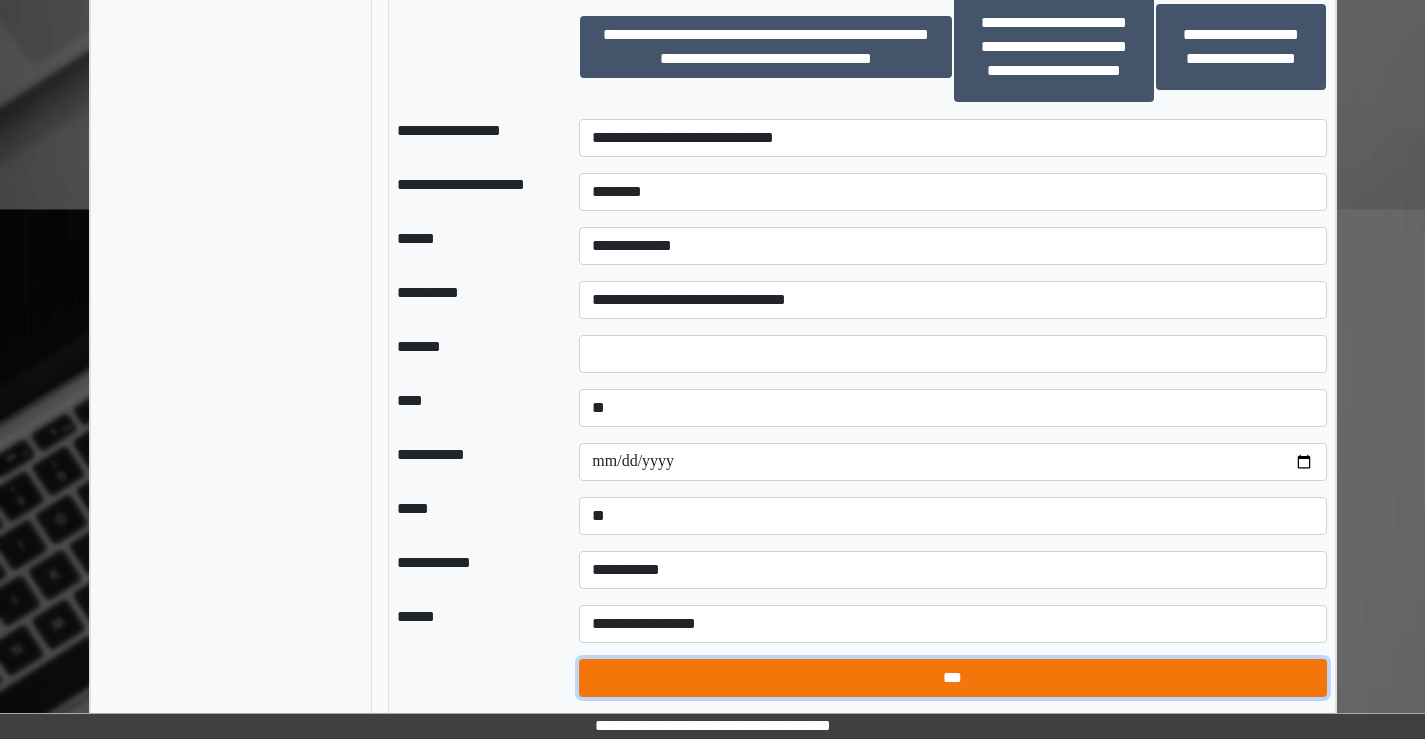 click on "***" at bounding box center (952, 678) 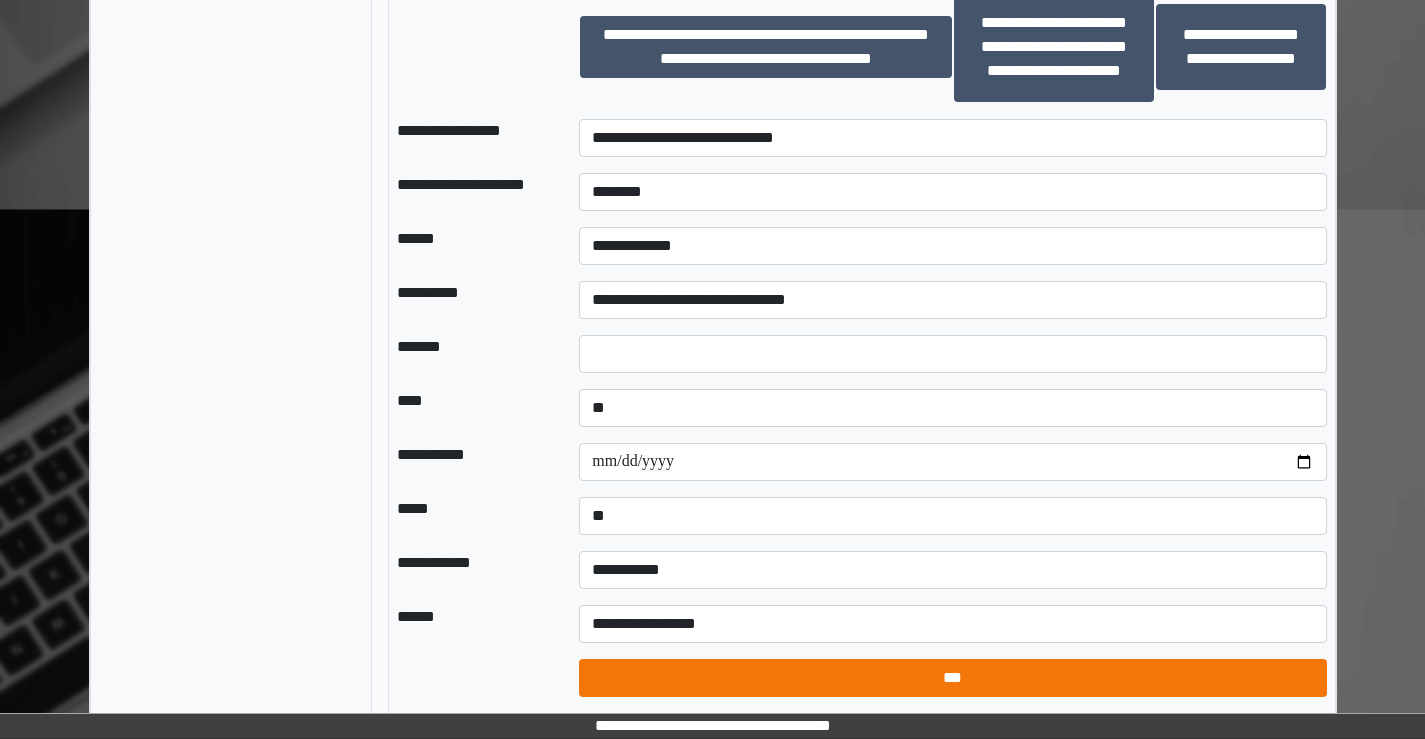 select on "*" 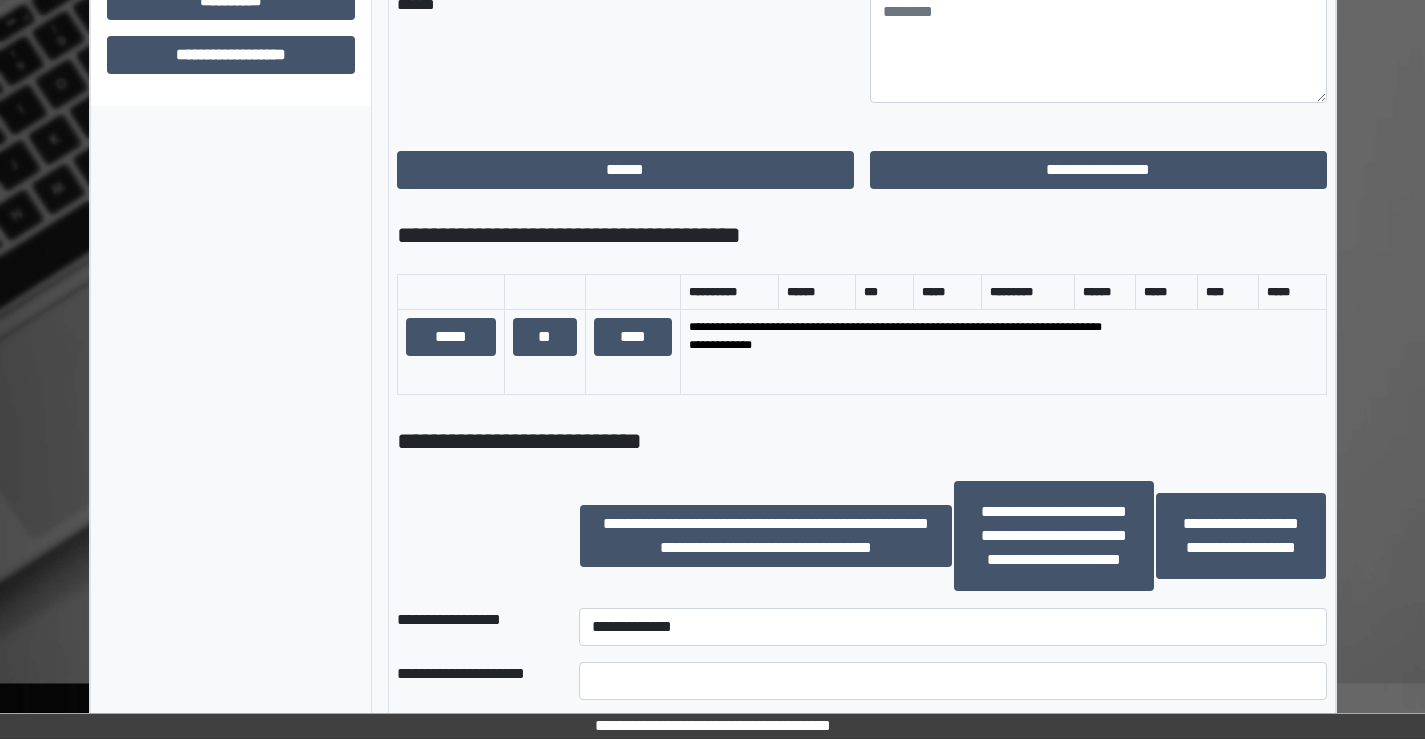 scroll, scrollTop: 824, scrollLeft: 0, axis: vertical 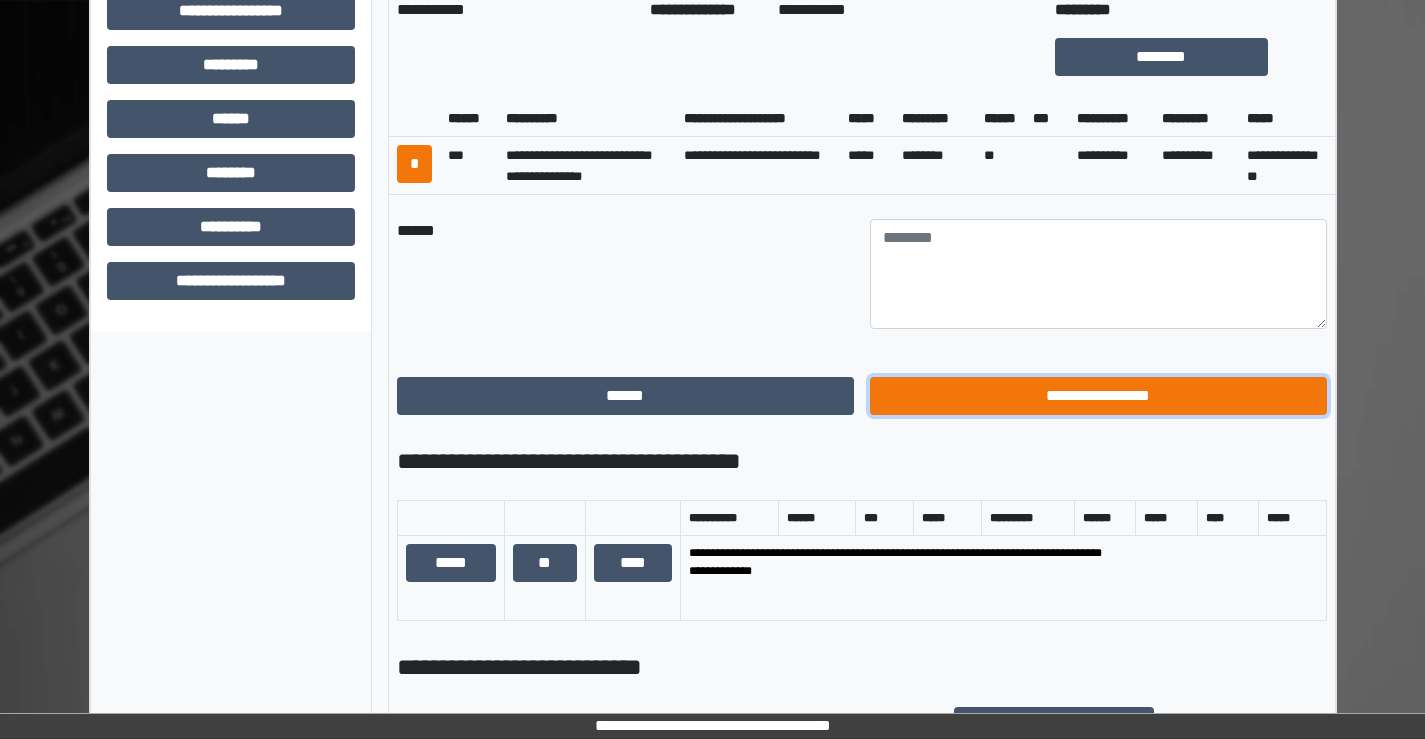 click on "**********" at bounding box center (1098, 396) 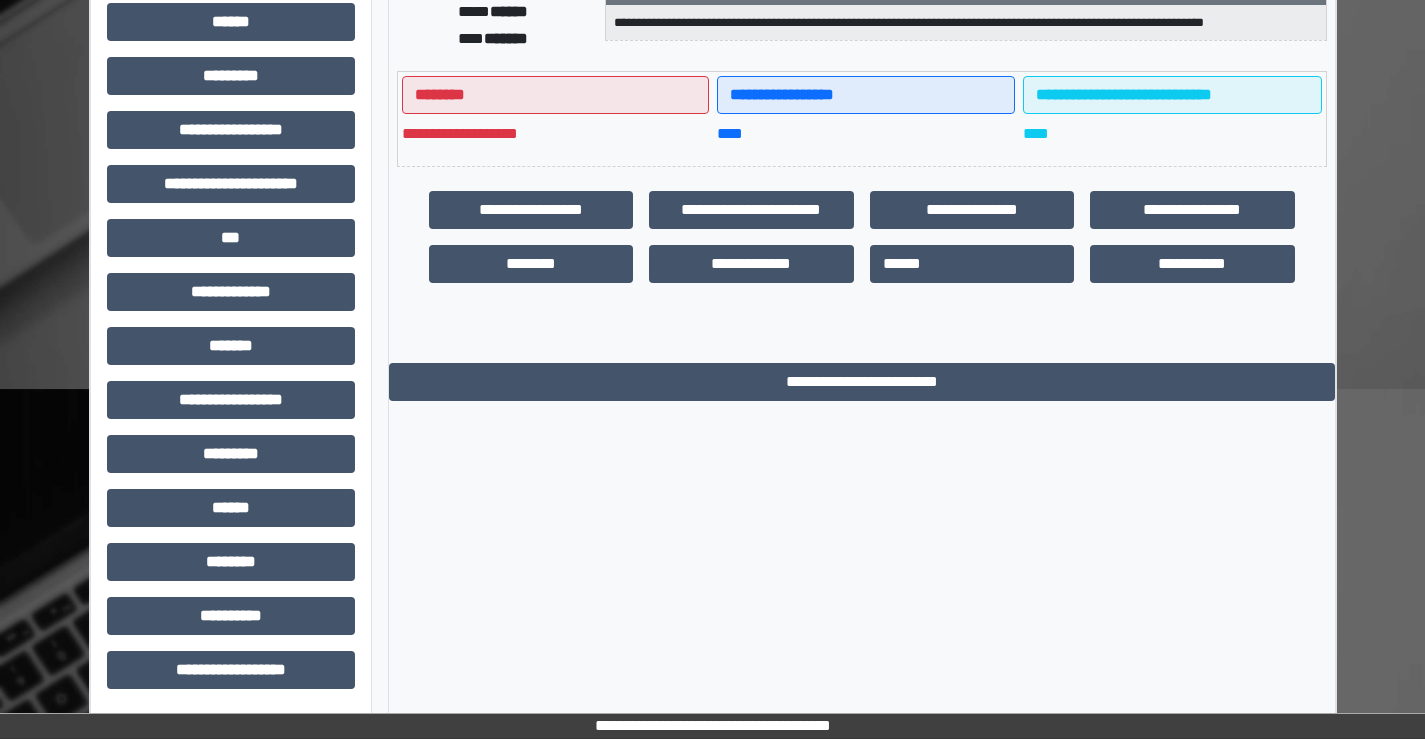 scroll, scrollTop: 435, scrollLeft: 0, axis: vertical 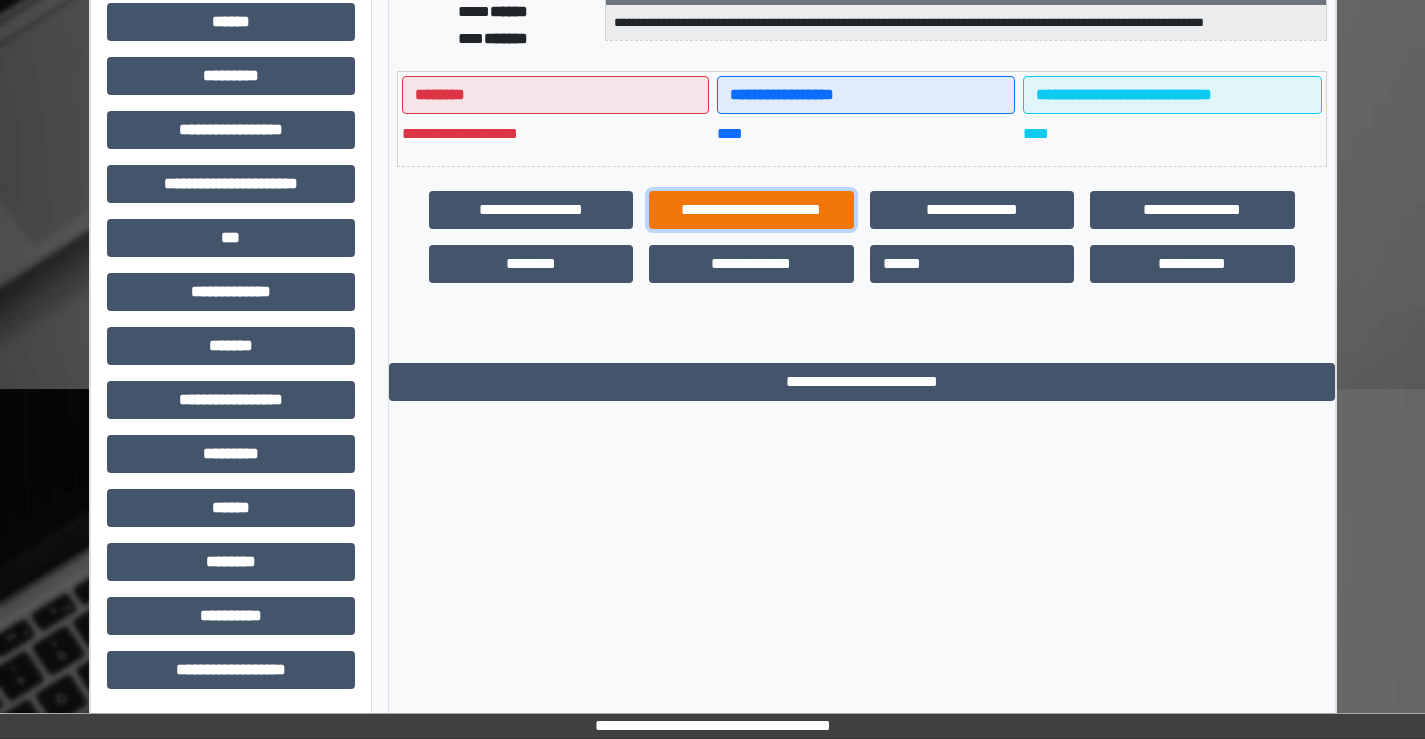 click on "**********" at bounding box center (751, 210) 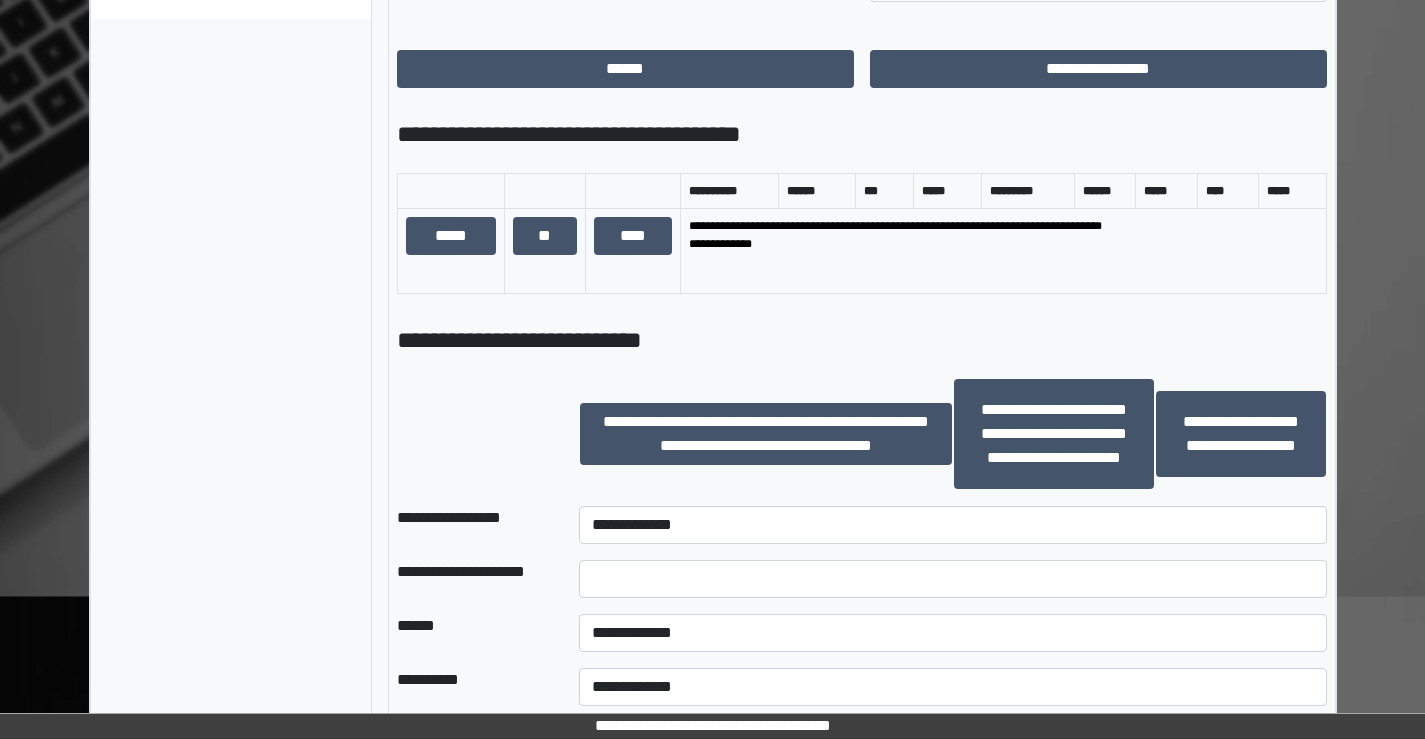 scroll, scrollTop: 1235, scrollLeft: 0, axis: vertical 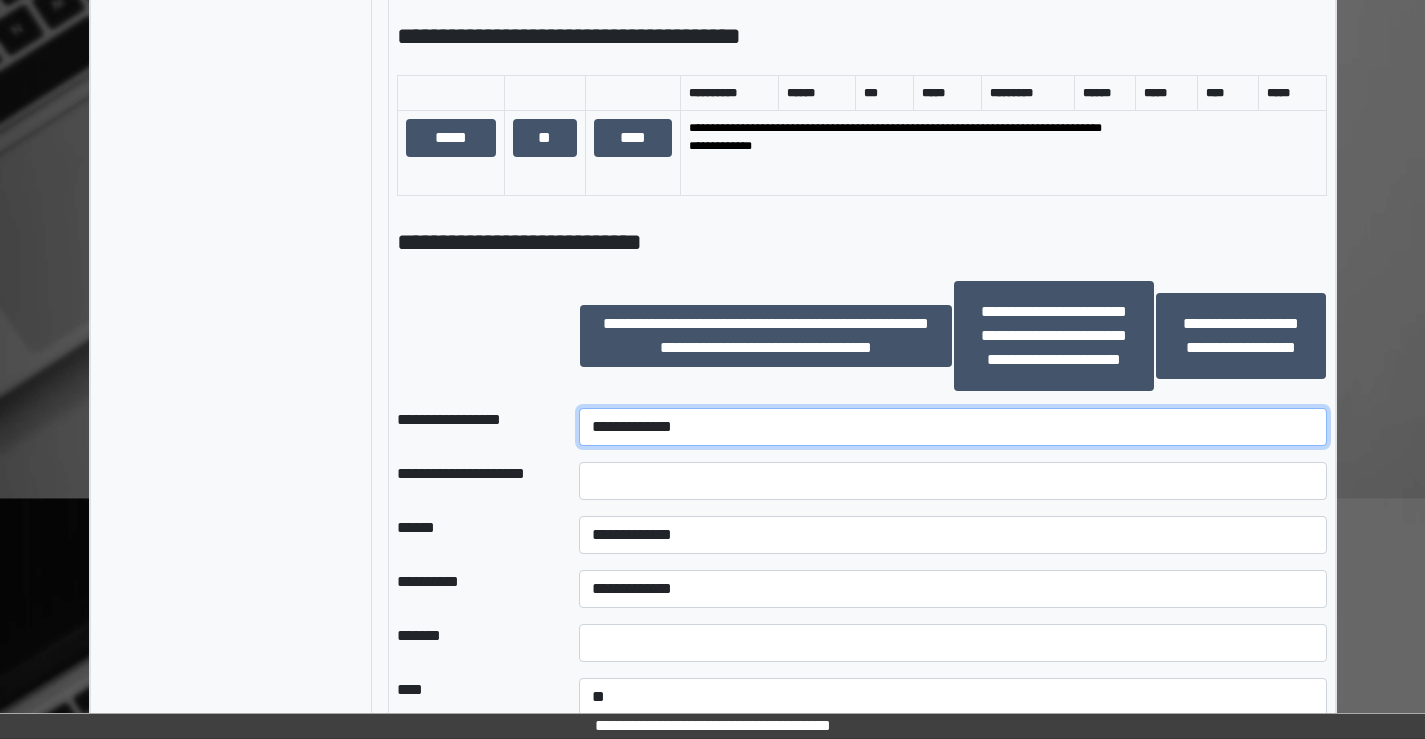 click on "**********" at bounding box center [952, 427] 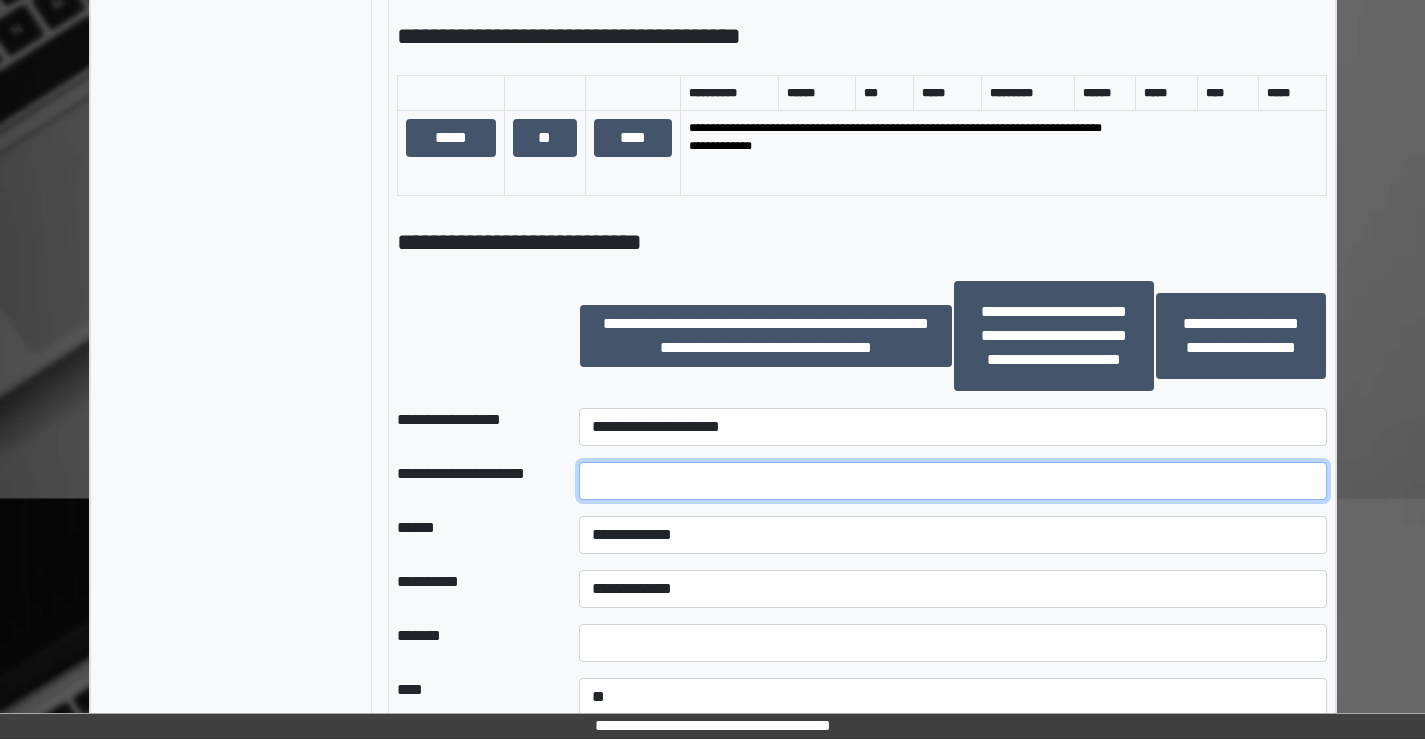 click at bounding box center [952, 481] 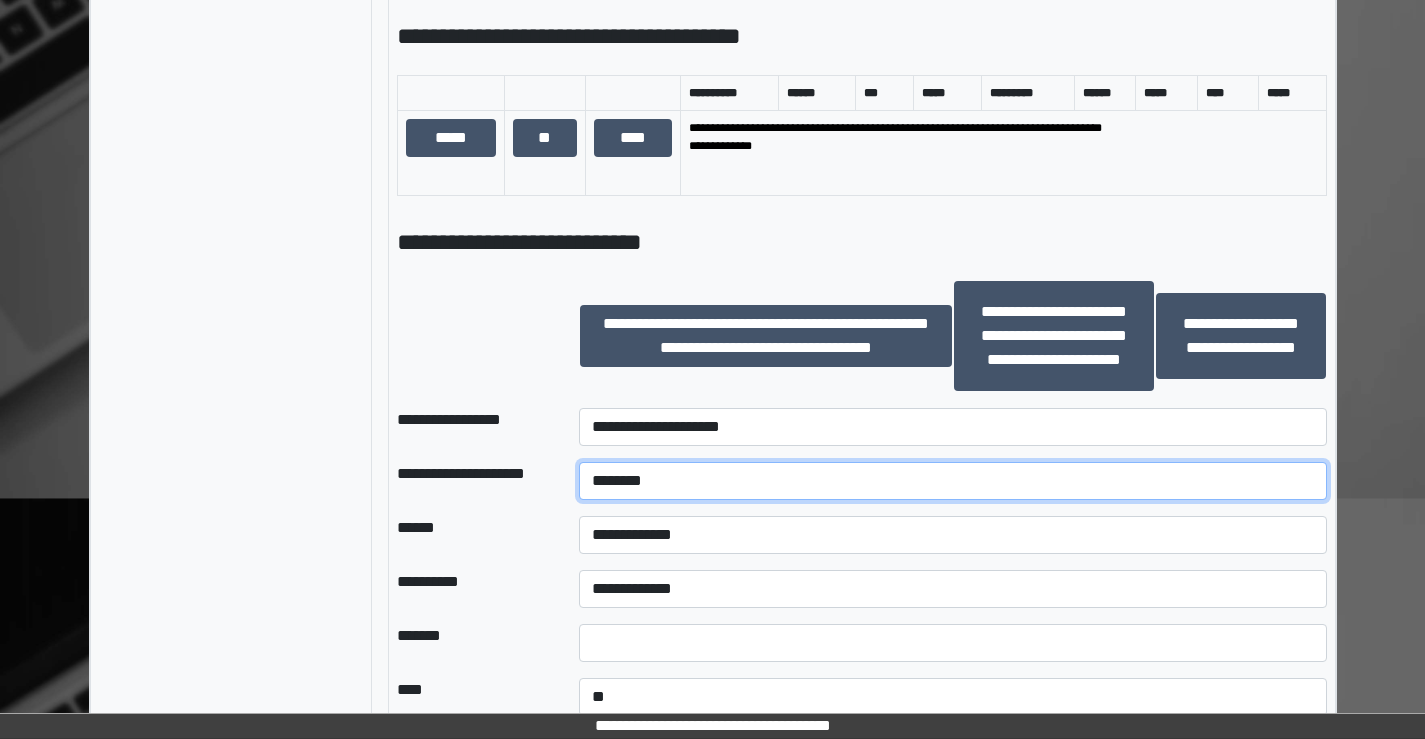 type on "********" 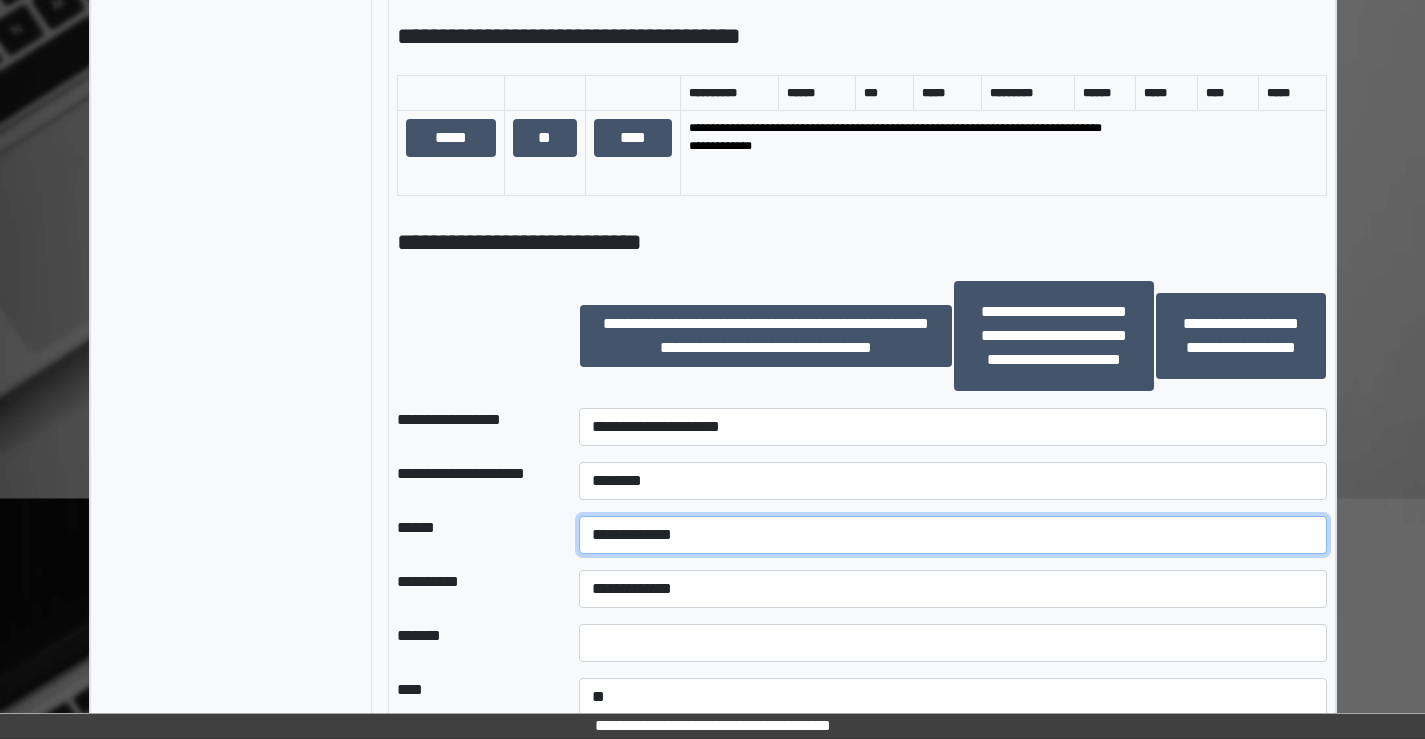 click on "**********" at bounding box center (952, 535) 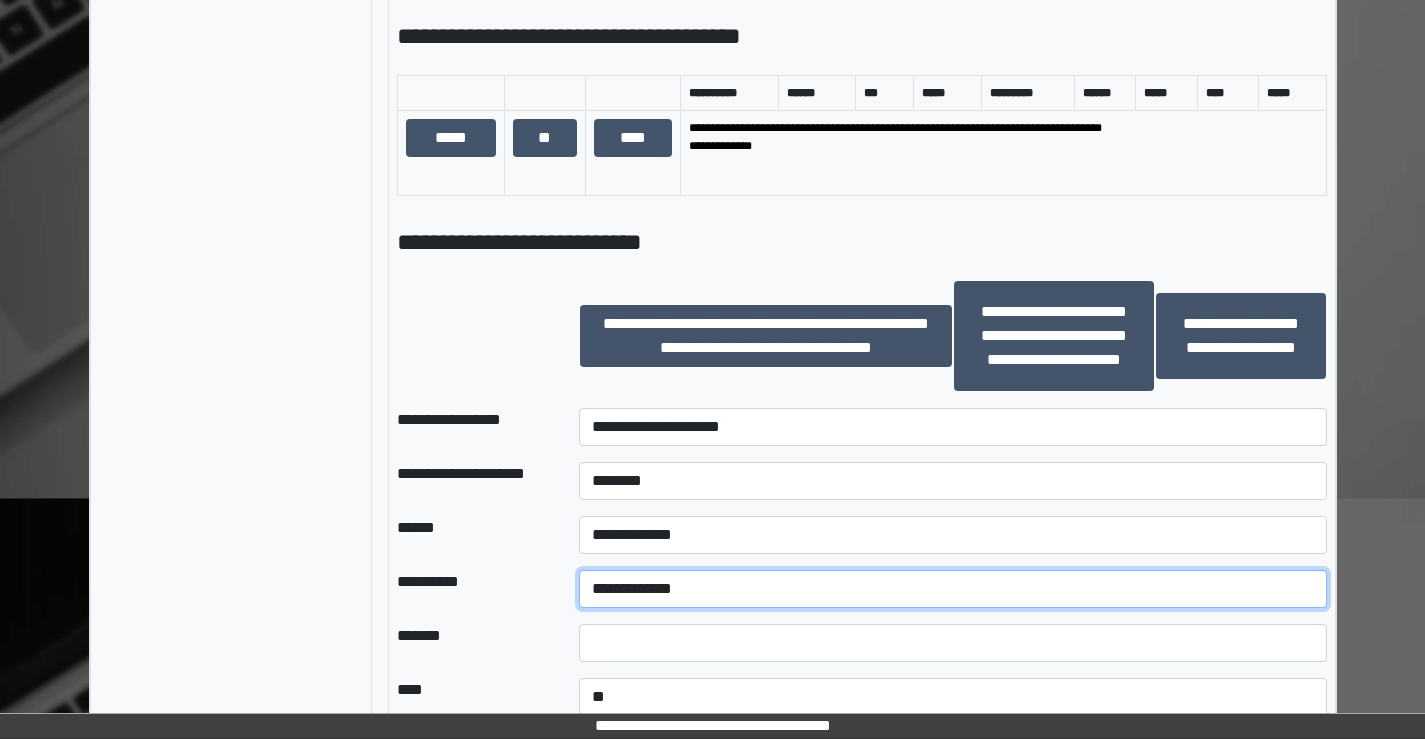click on "**********" at bounding box center [952, 589] 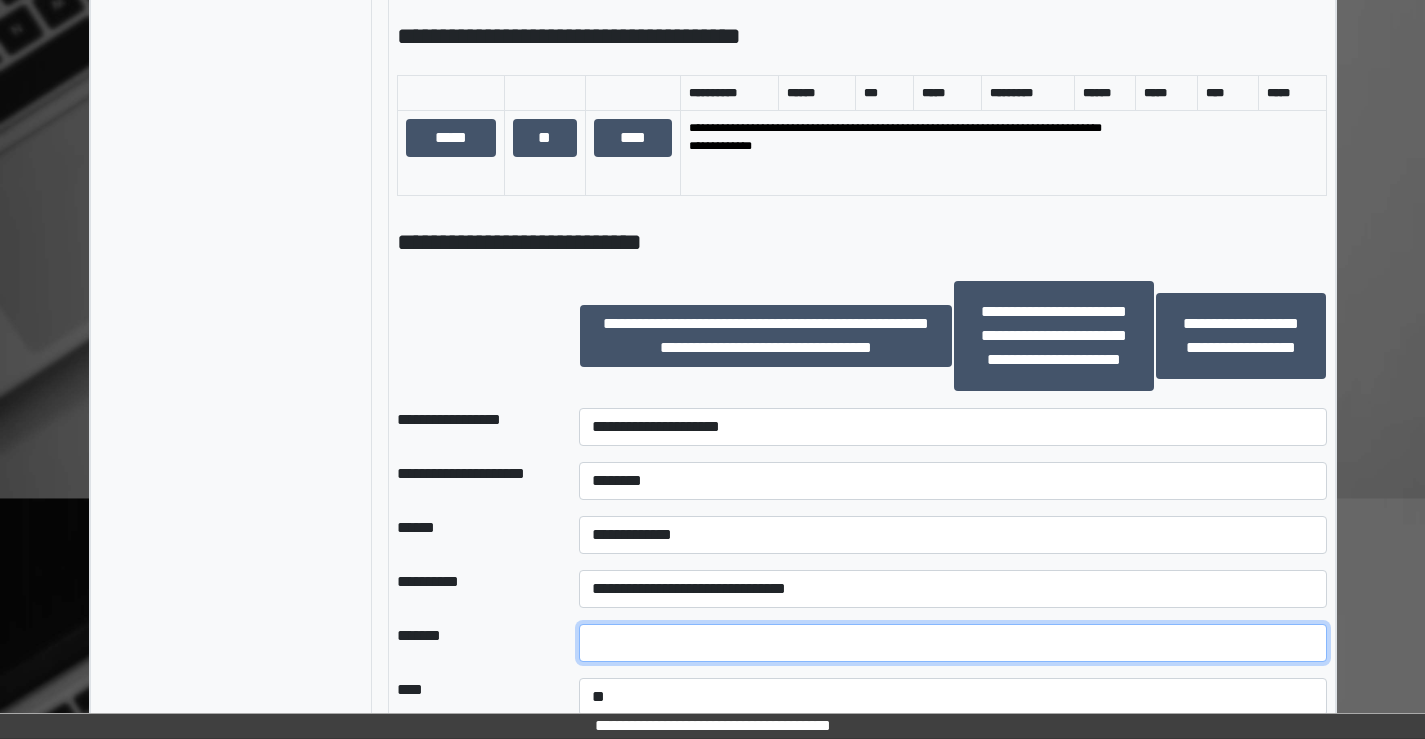 click at bounding box center (952, 643) 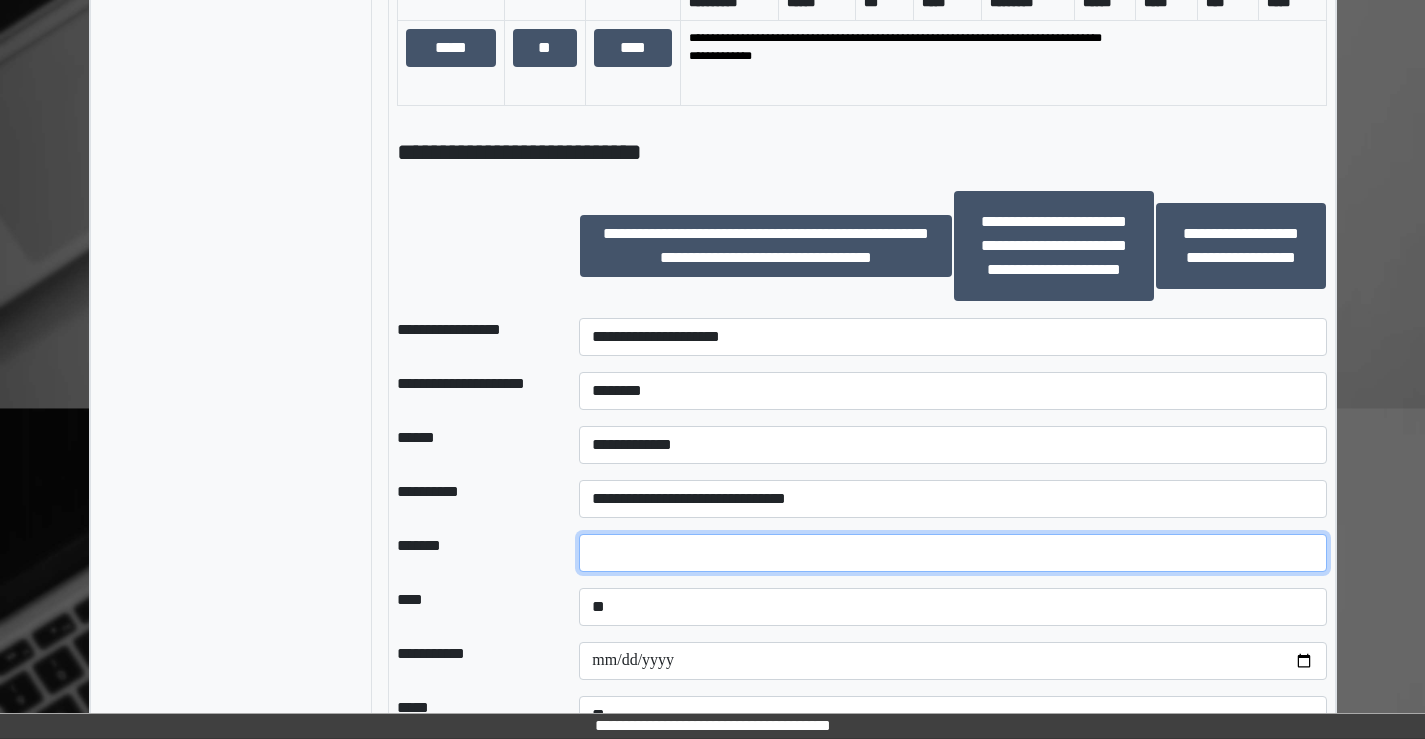 scroll, scrollTop: 1435, scrollLeft: 0, axis: vertical 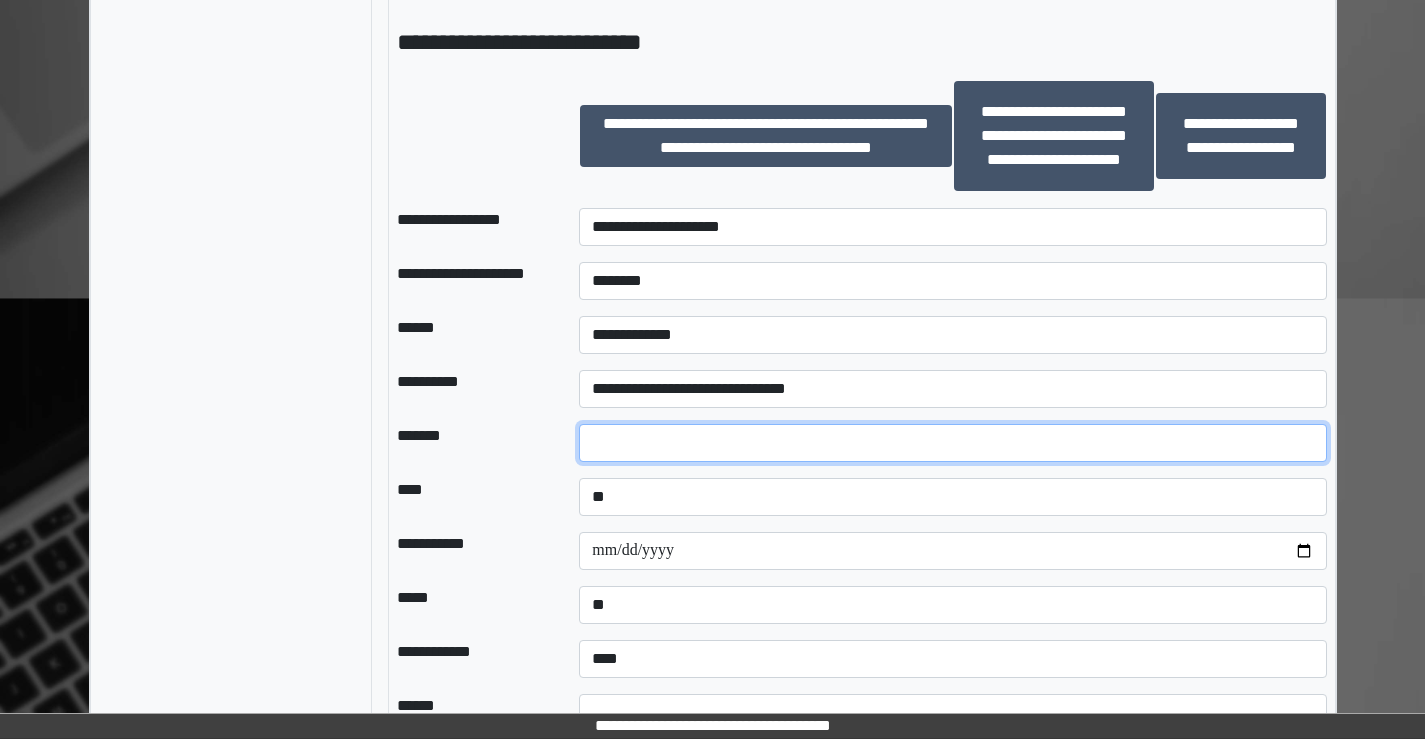 type on "**" 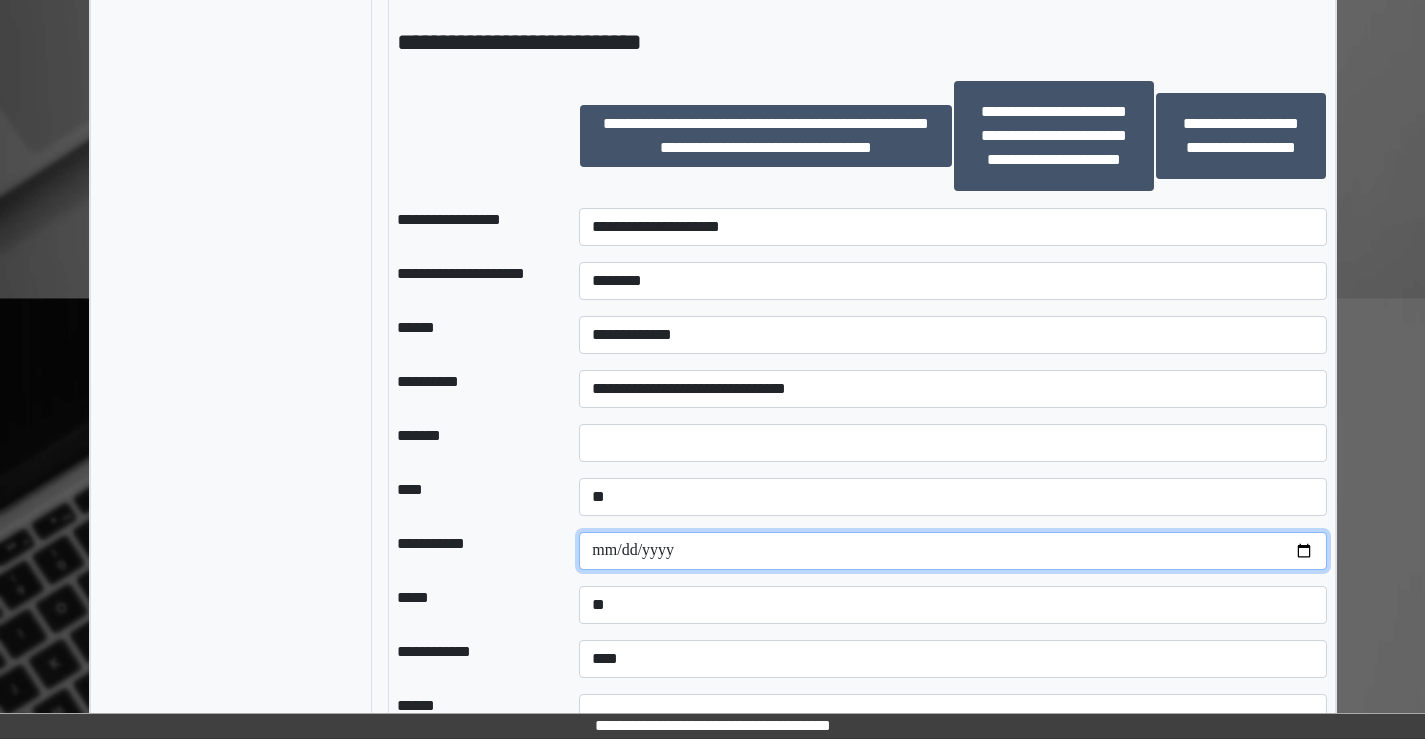 click at bounding box center [952, 551] 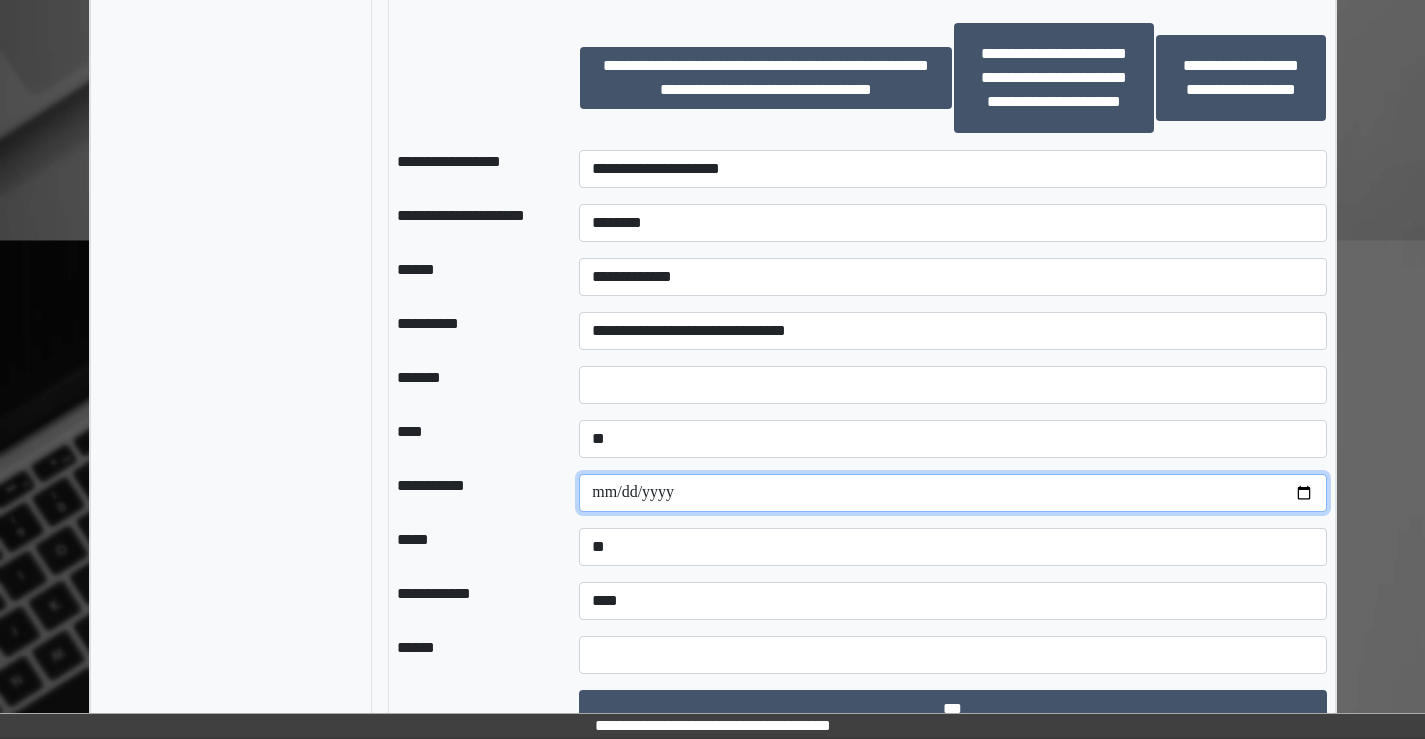scroll, scrollTop: 1524, scrollLeft: 0, axis: vertical 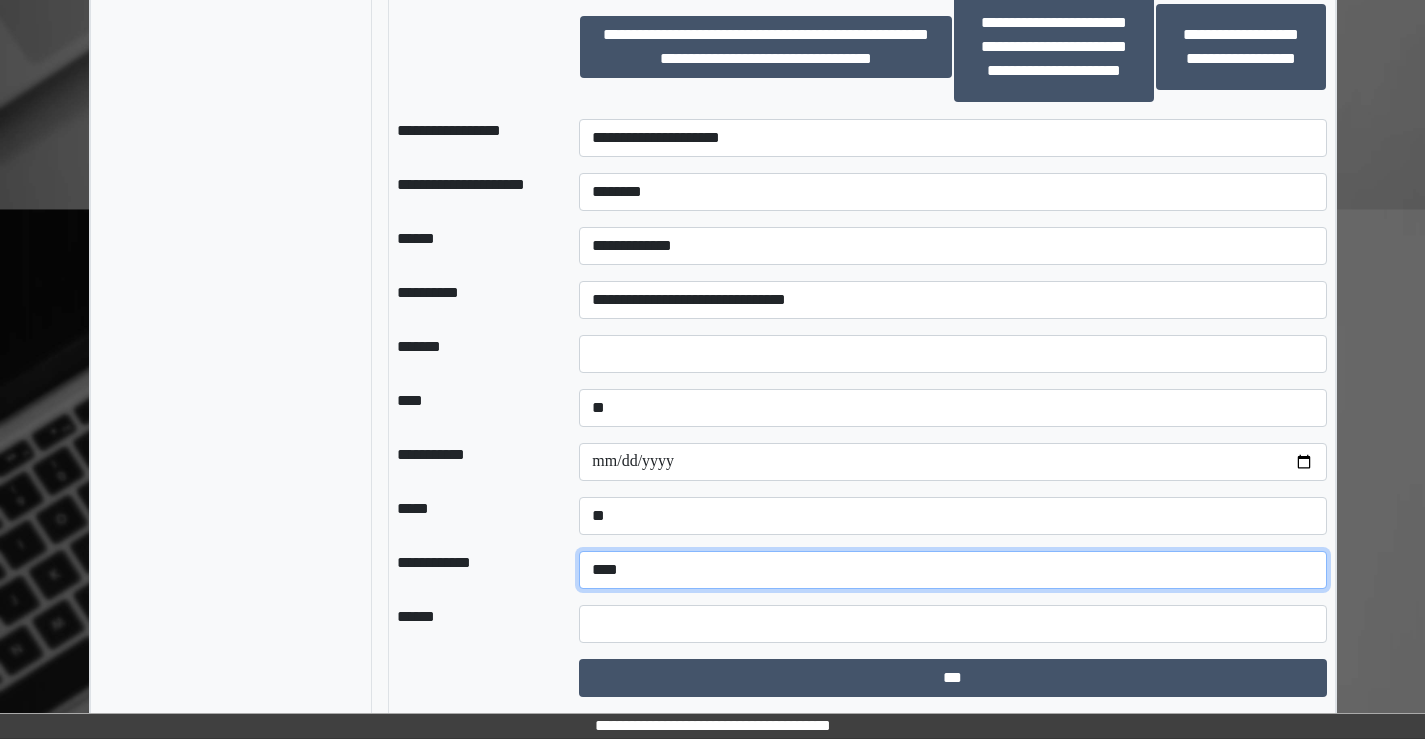 click on "**********" at bounding box center [952, 570] 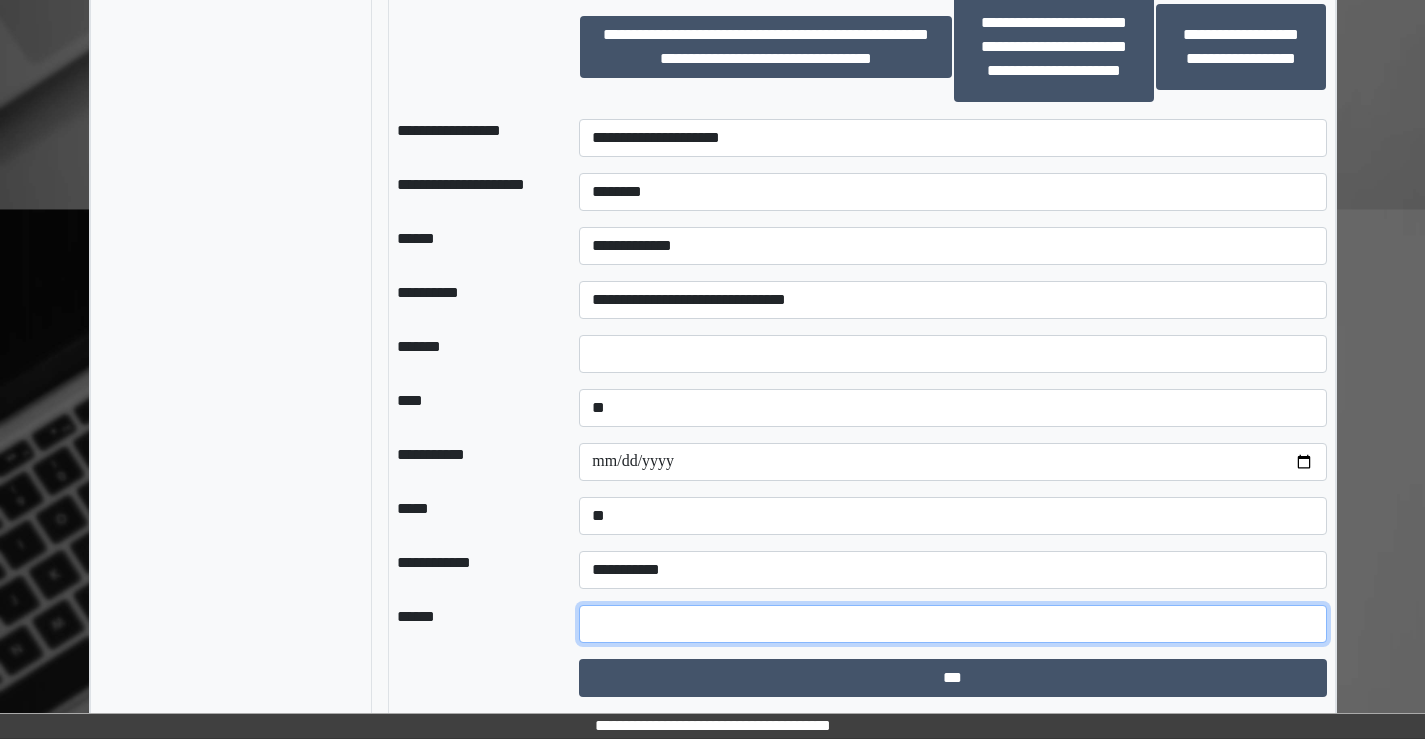 click at bounding box center (952, 624) 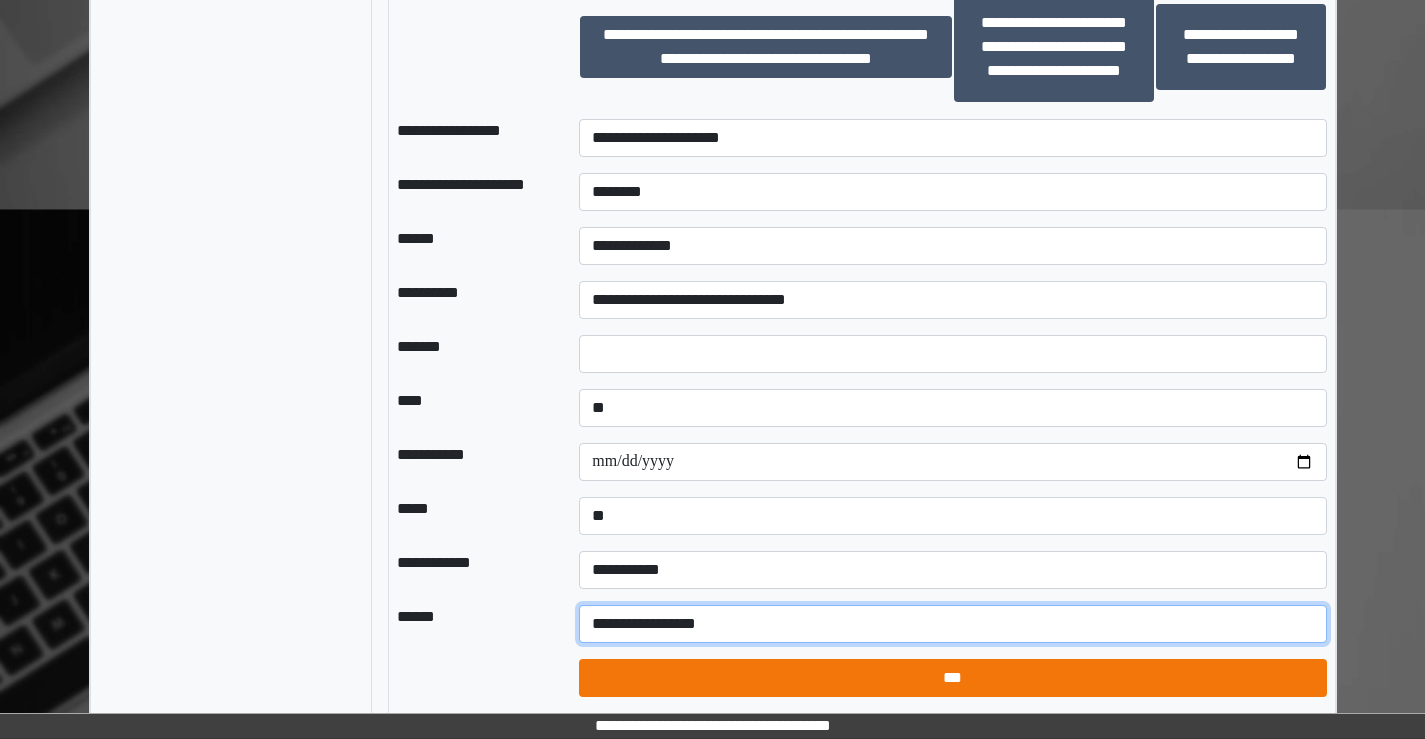 type on "**********" 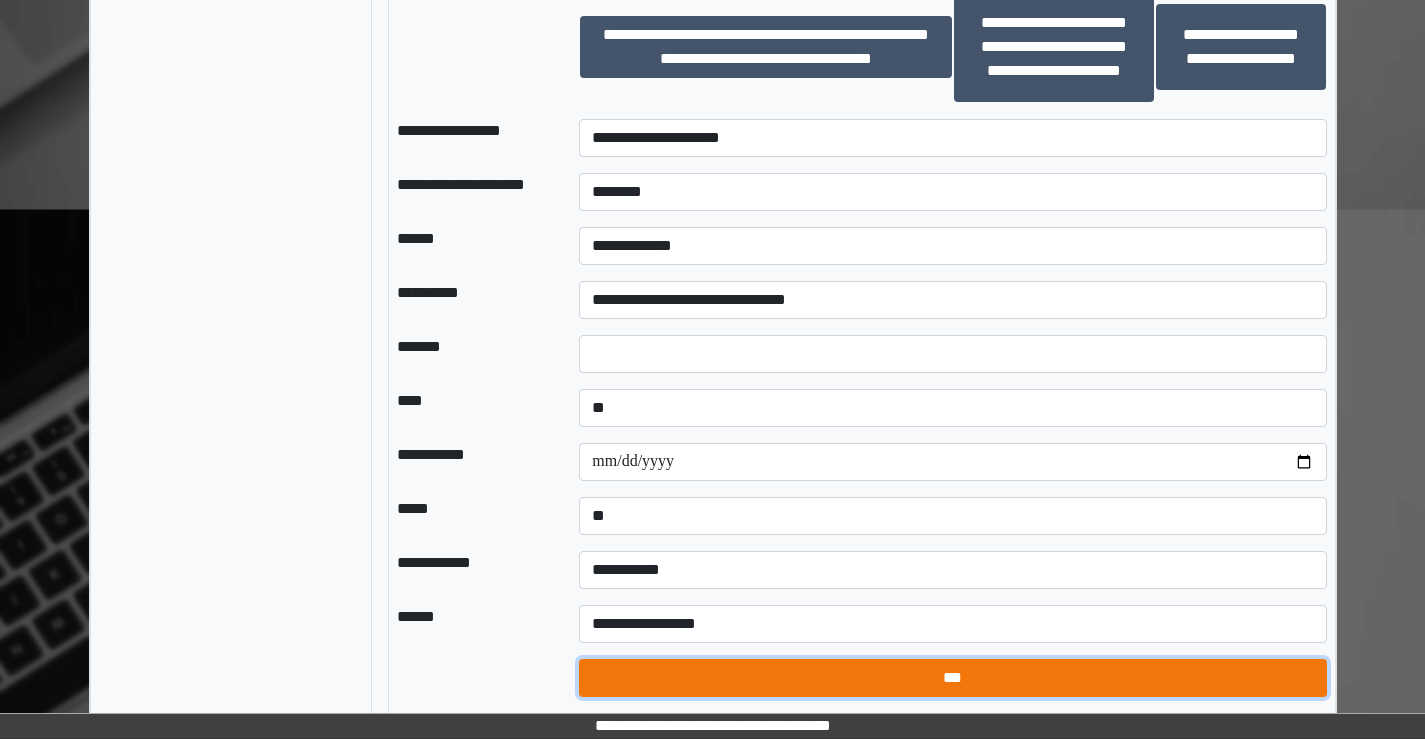 click on "***" at bounding box center [952, 678] 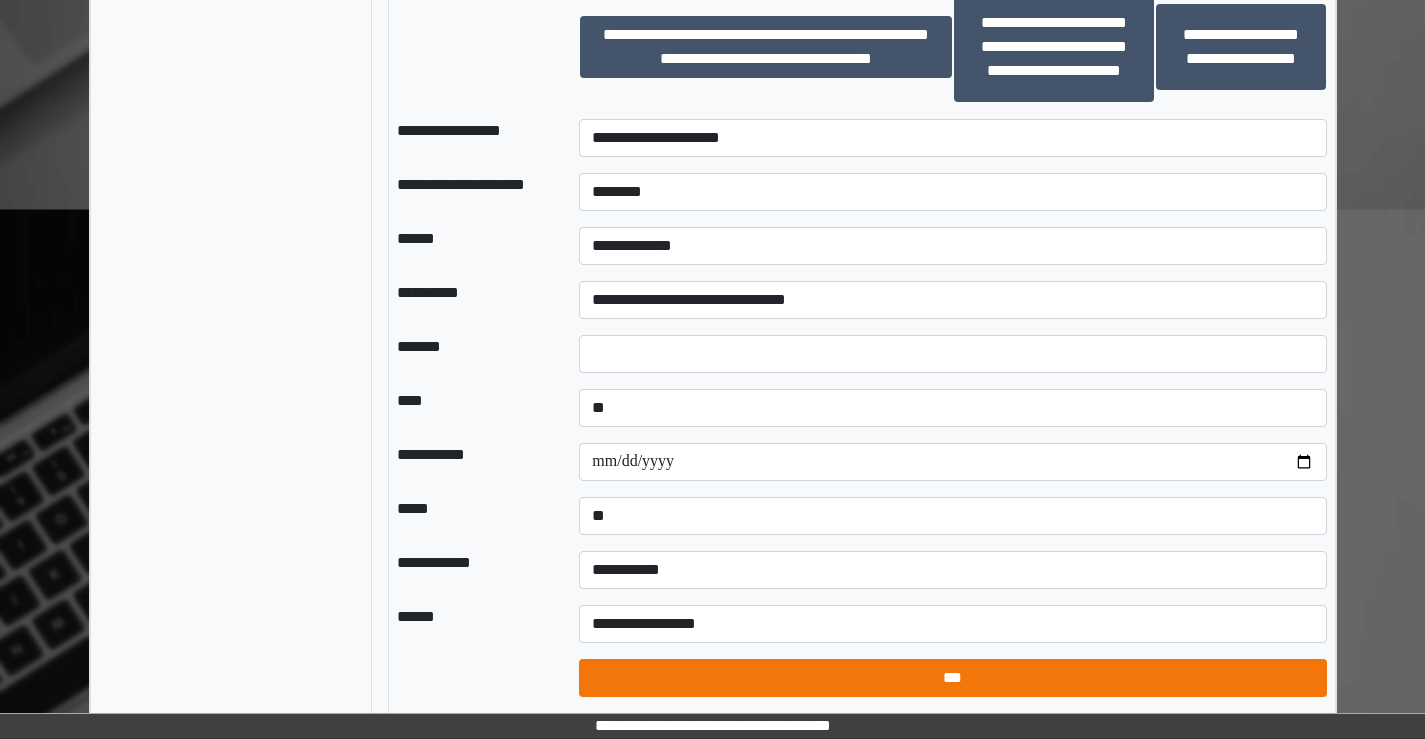 select on "*" 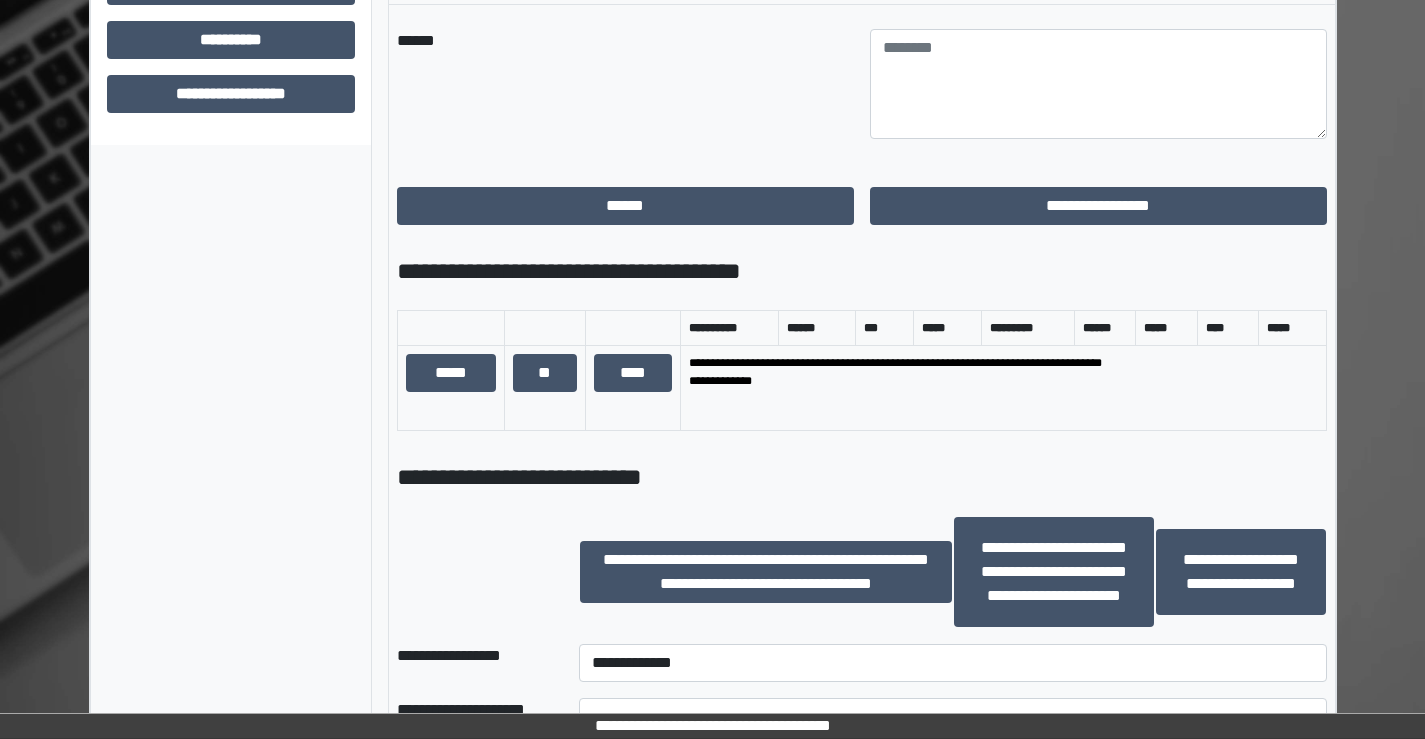 scroll, scrollTop: 724, scrollLeft: 0, axis: vertical 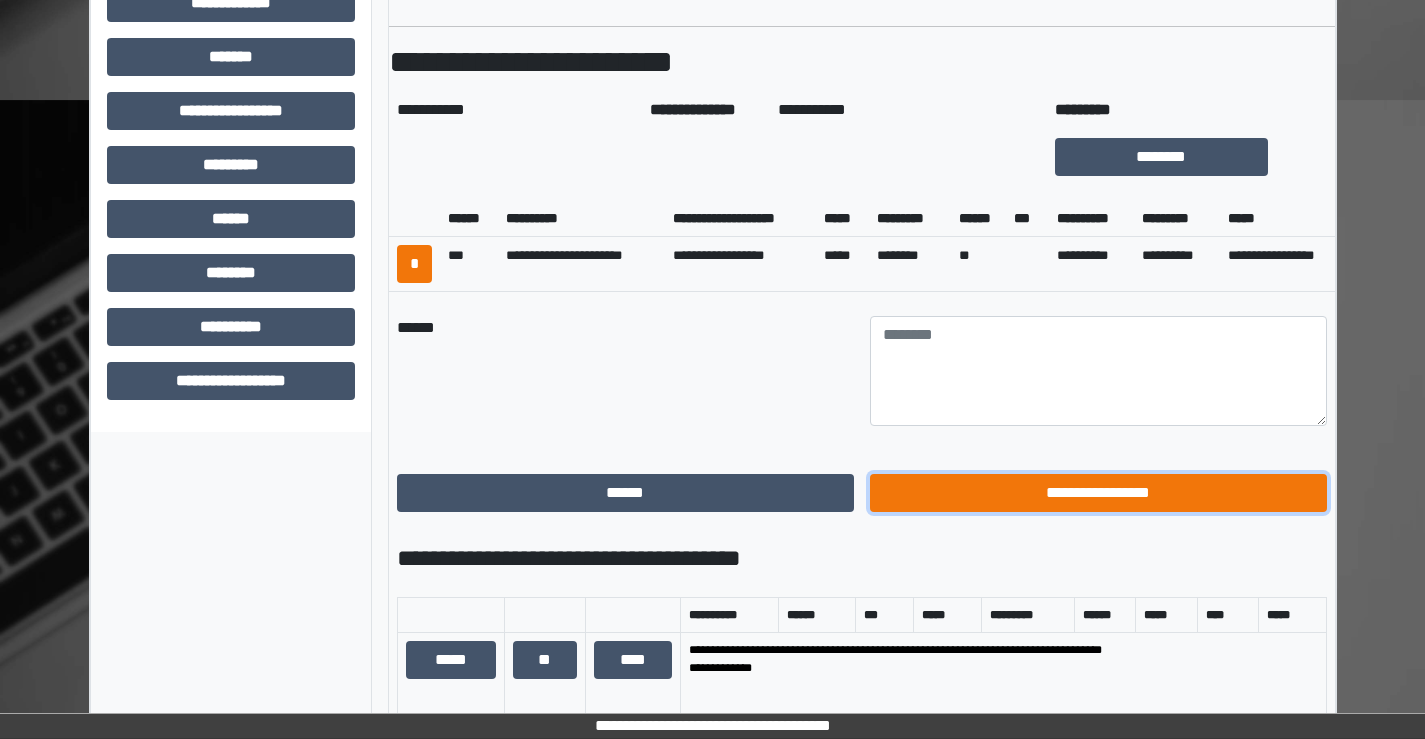 click on "**********" at bounding box center [1098, 493] 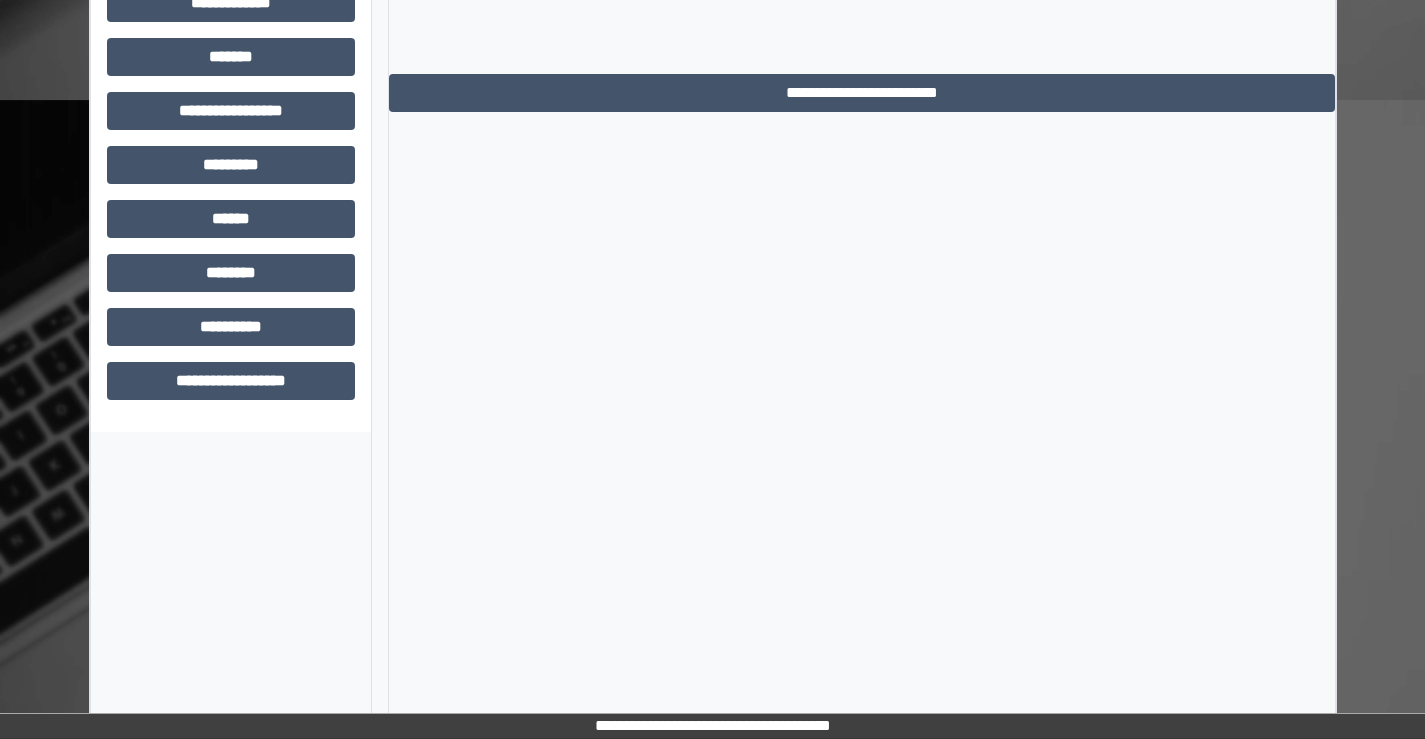 scroll, scrollTop: 435, scrollLeft: 0, axis: vertical 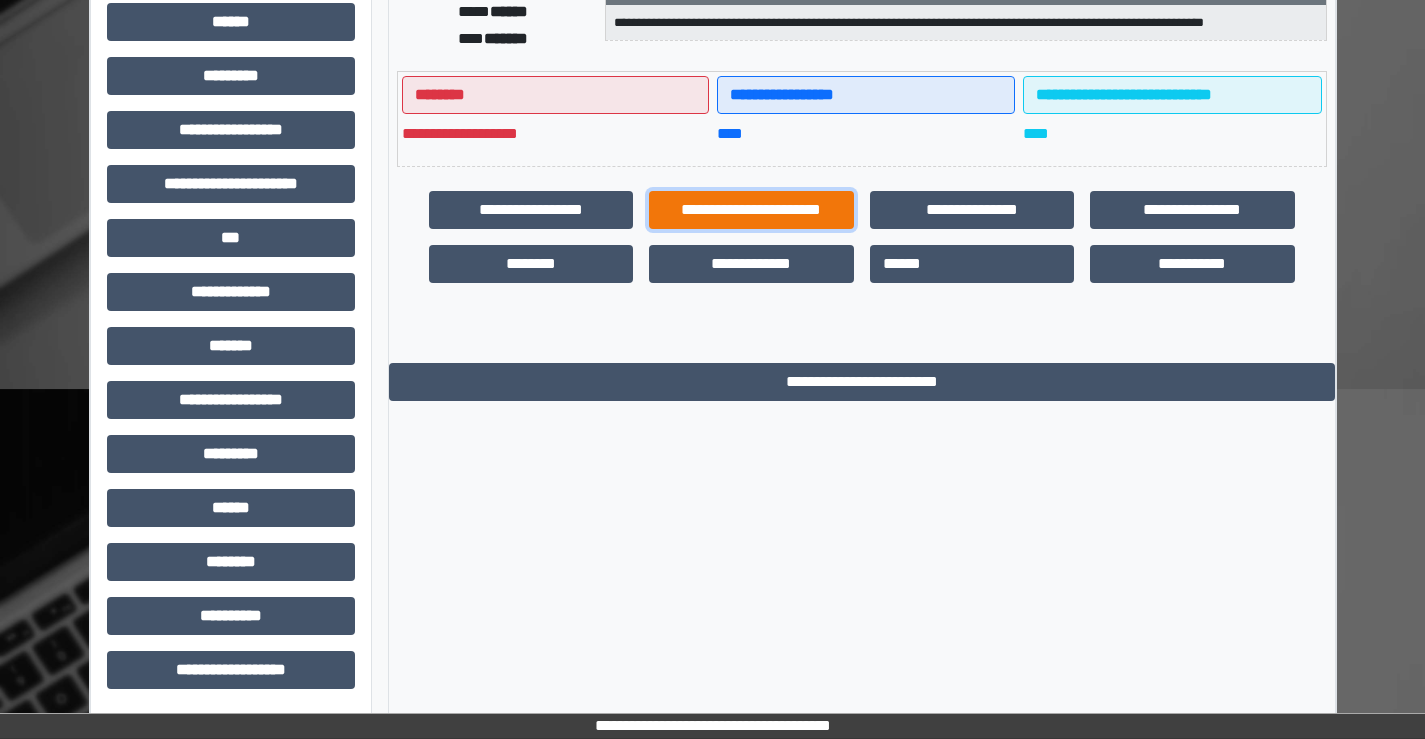 click on "**********" at bounding box center [751, 210] 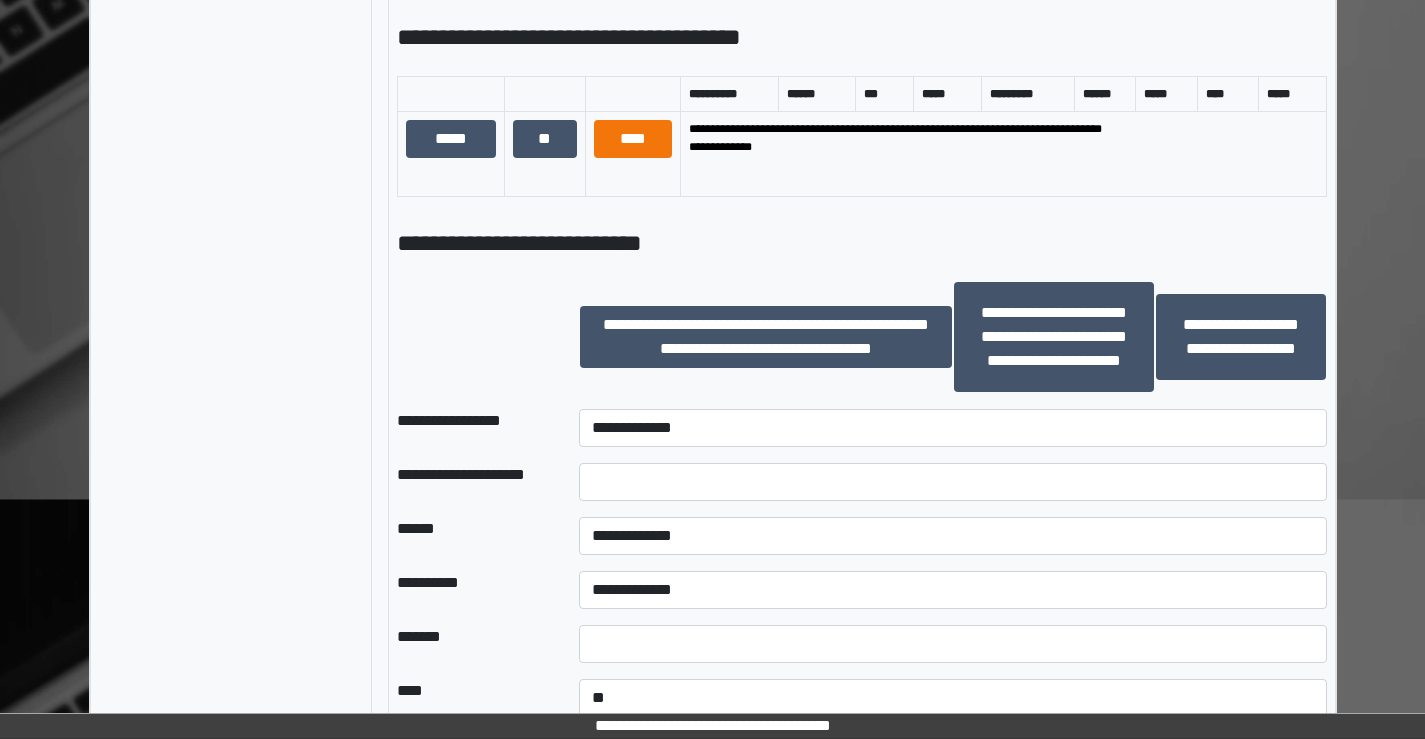 scroll, scrollTop: 1235, scrollLeft: 0, axis: vertical 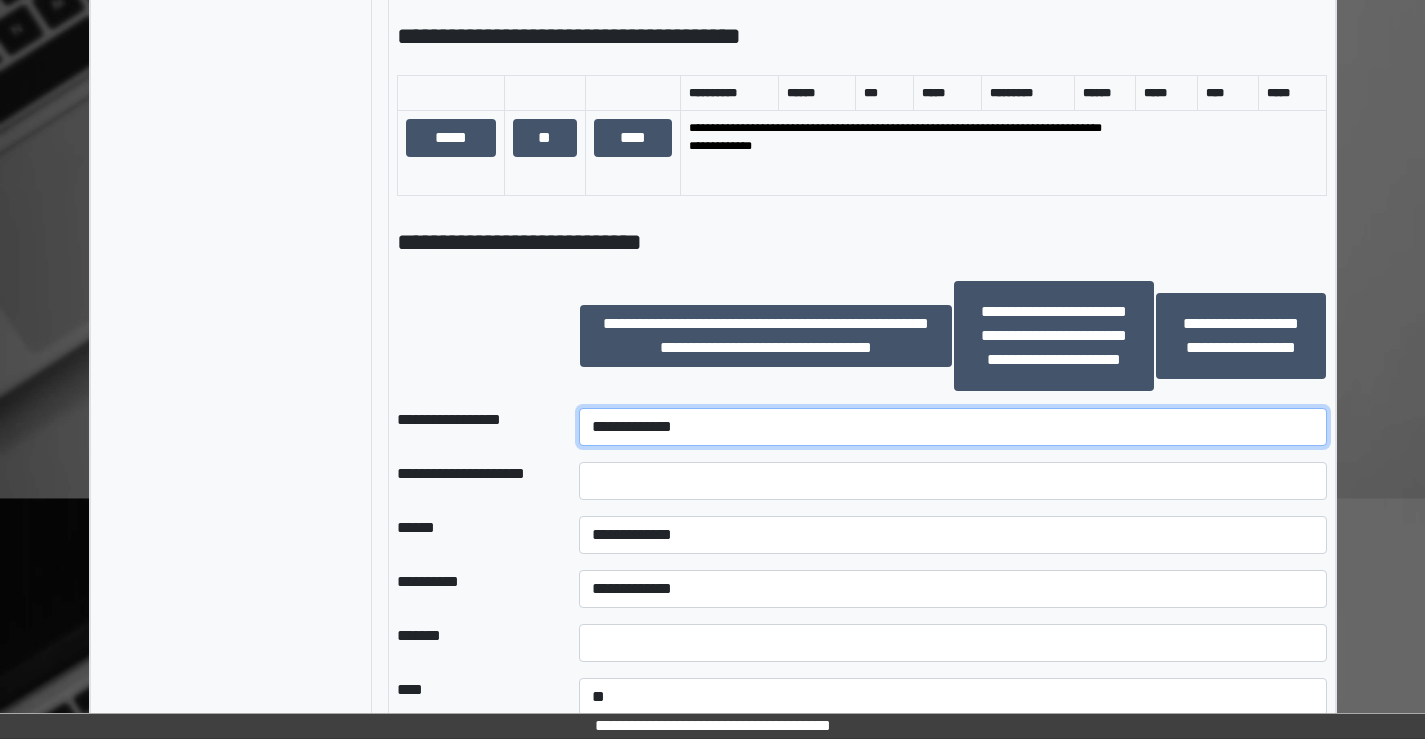 click on "**********" at bounding box center [952, 427] 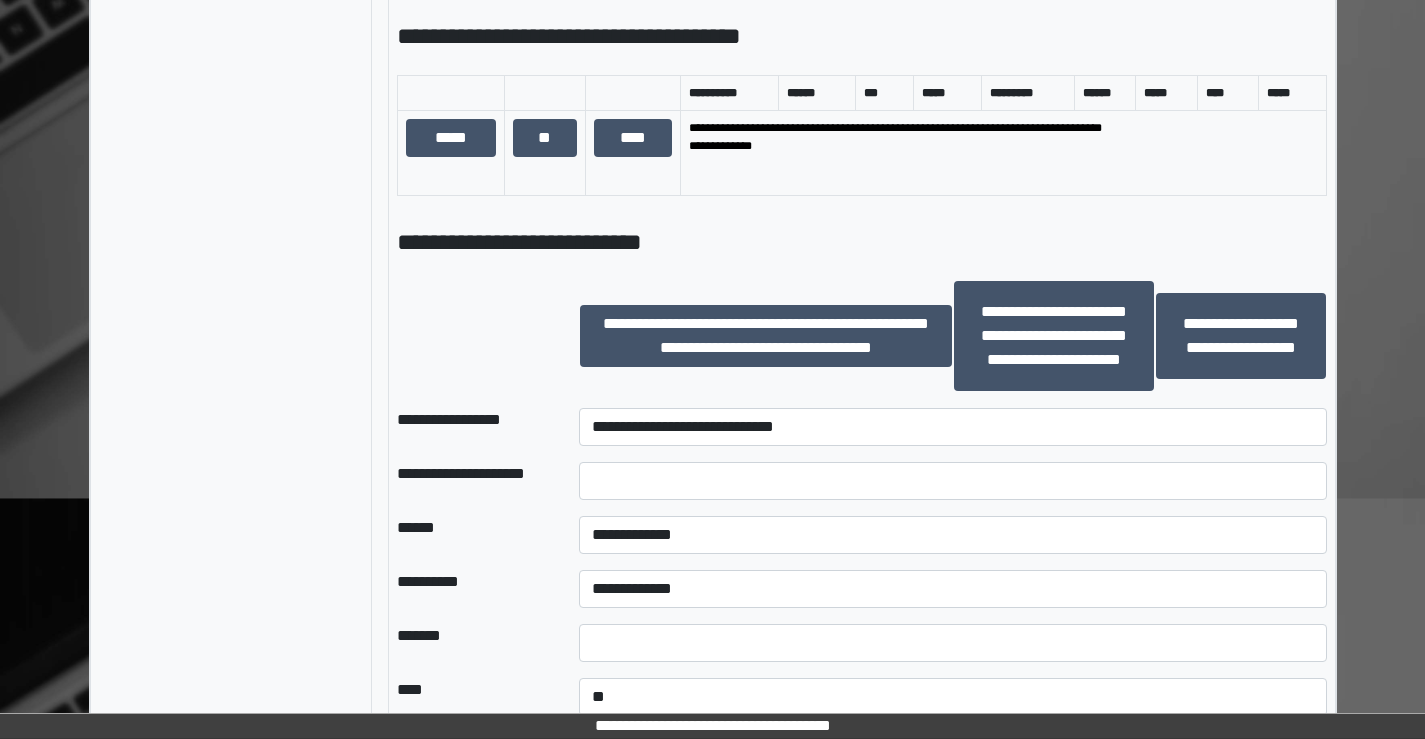 click on "**********" at bounding box center (862, 143) 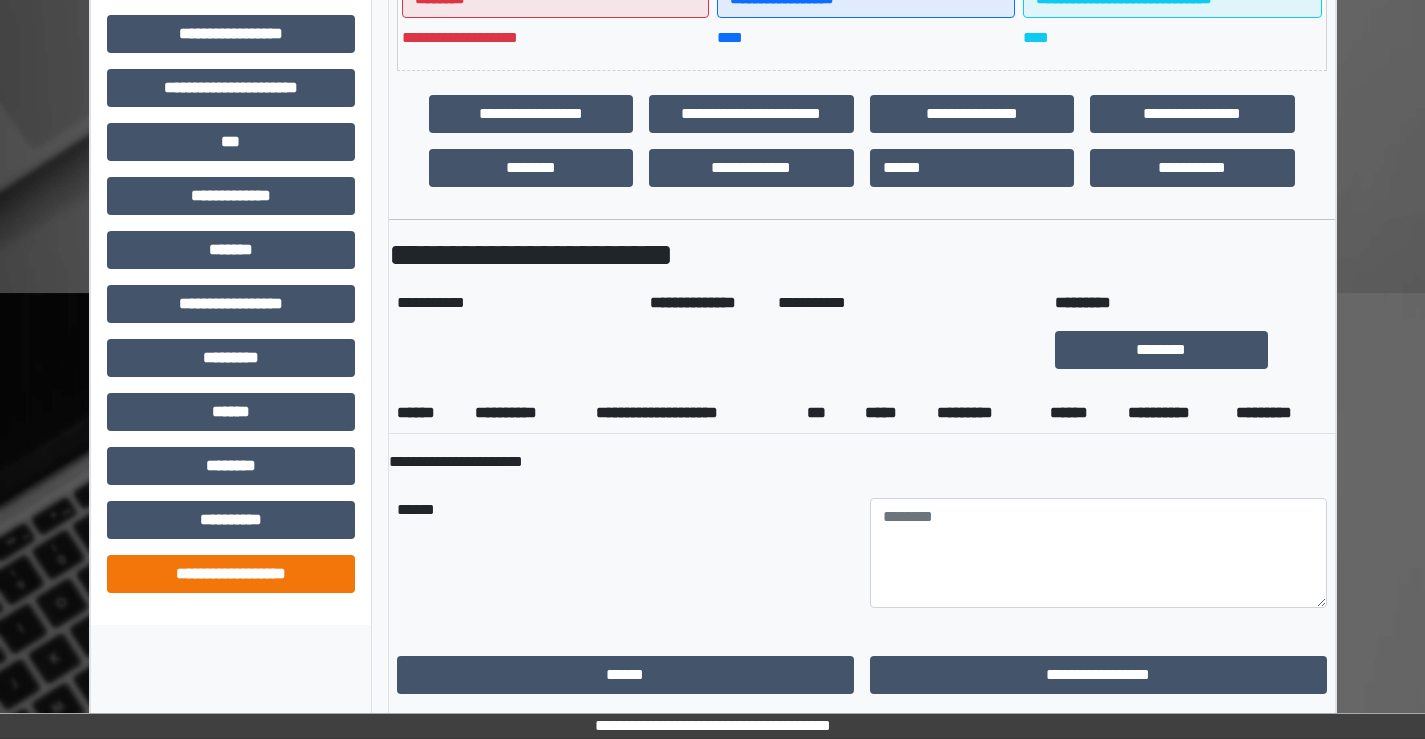 scroll, scrollTop: 535, scrollLeft: 0, axis: vertical 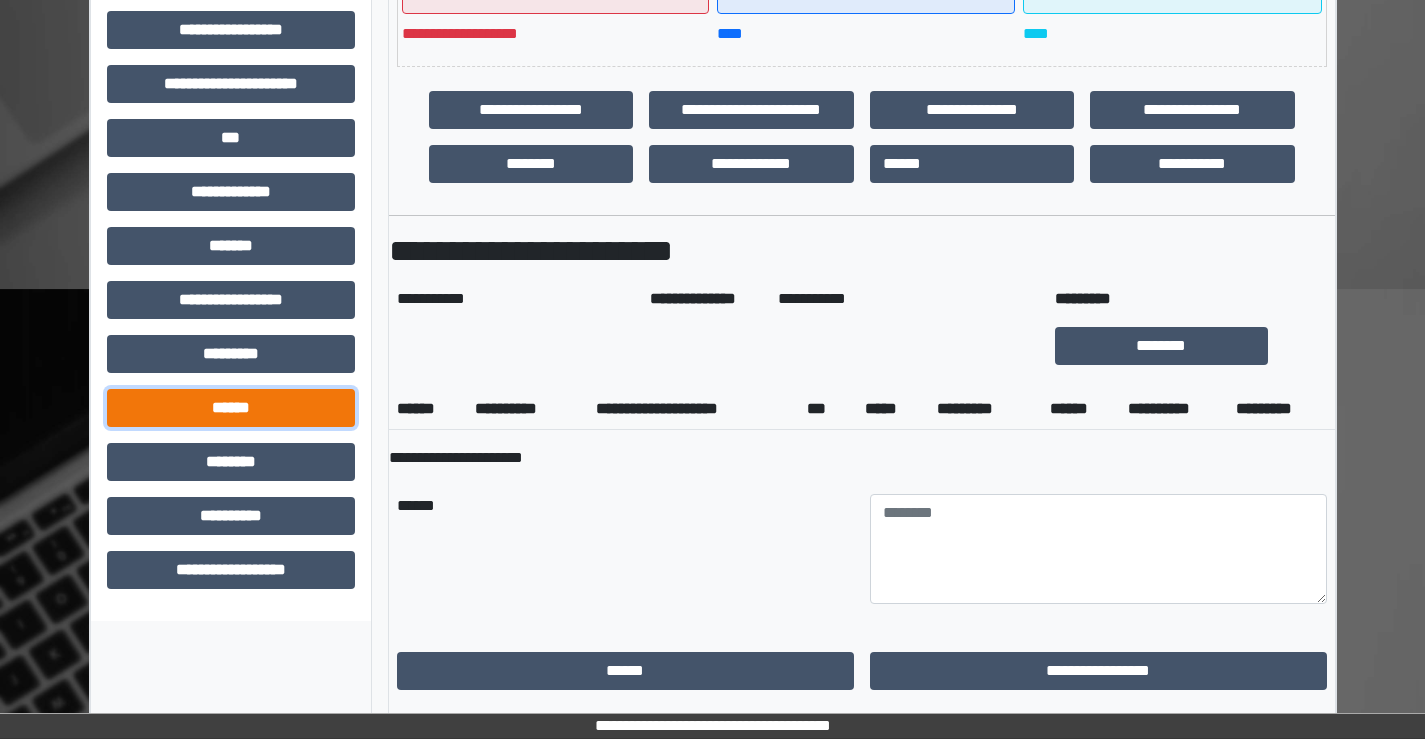 click on "******" at bounding box center [231, 408] 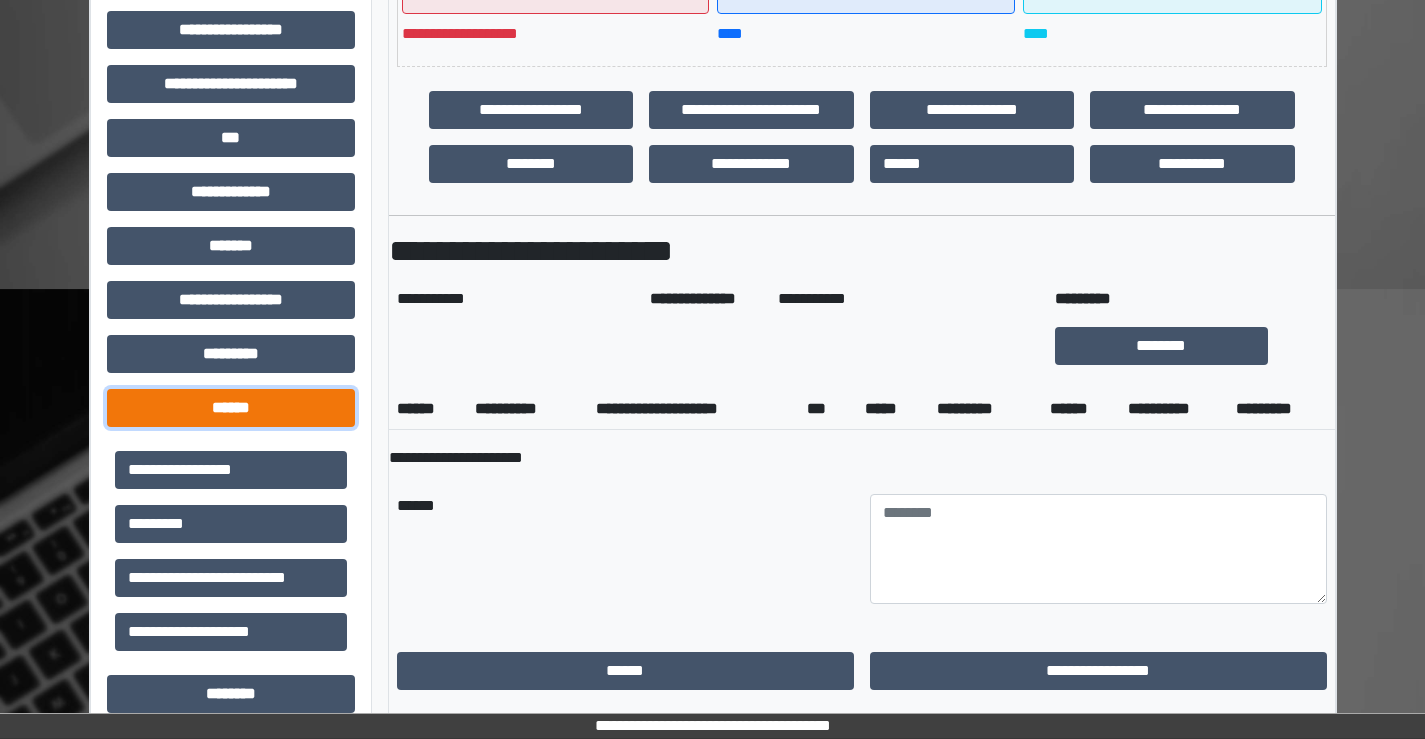 scroll, scrollTop: 635, scrollLeft: 0, axis: vertical 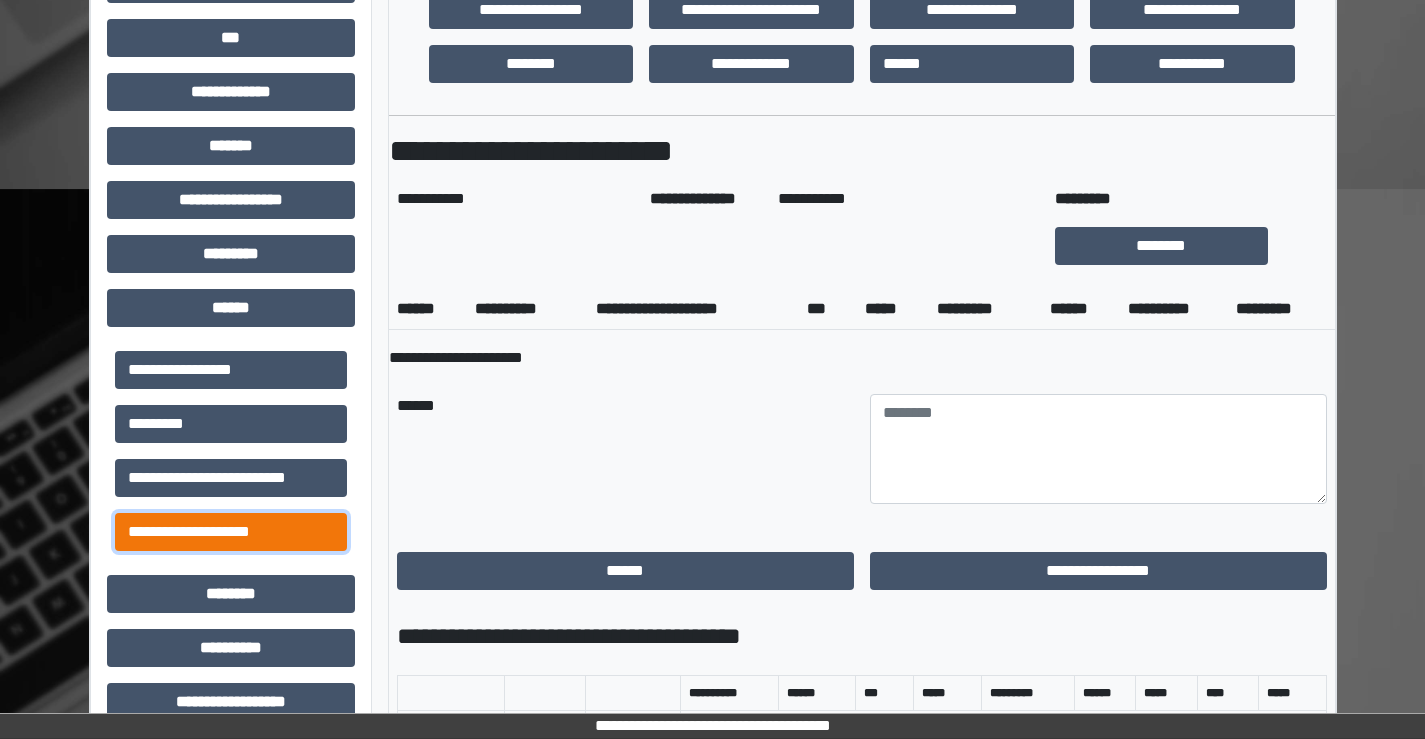 click on "**********" at bounding box center (231, 532) 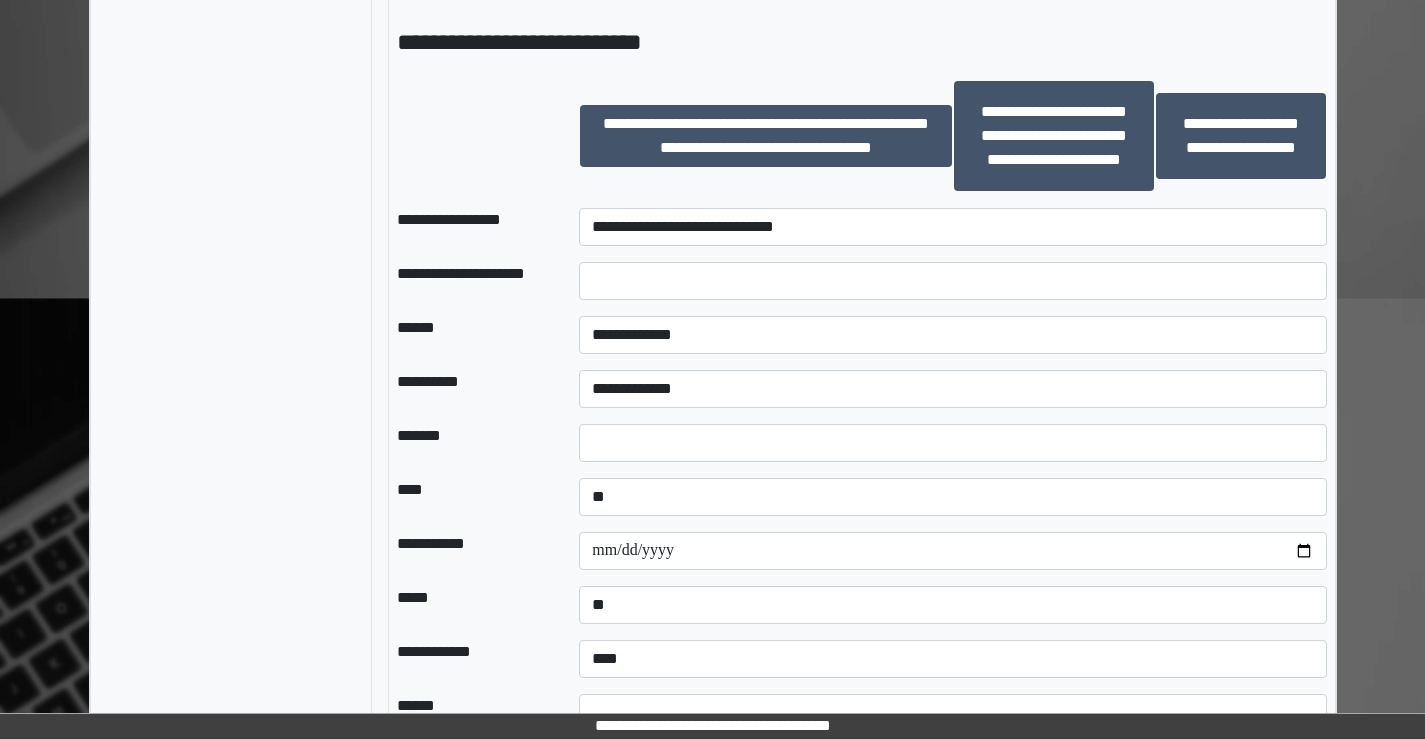 scroll, scrollTop: 1935, scrollLeft: 0, axis: vertical 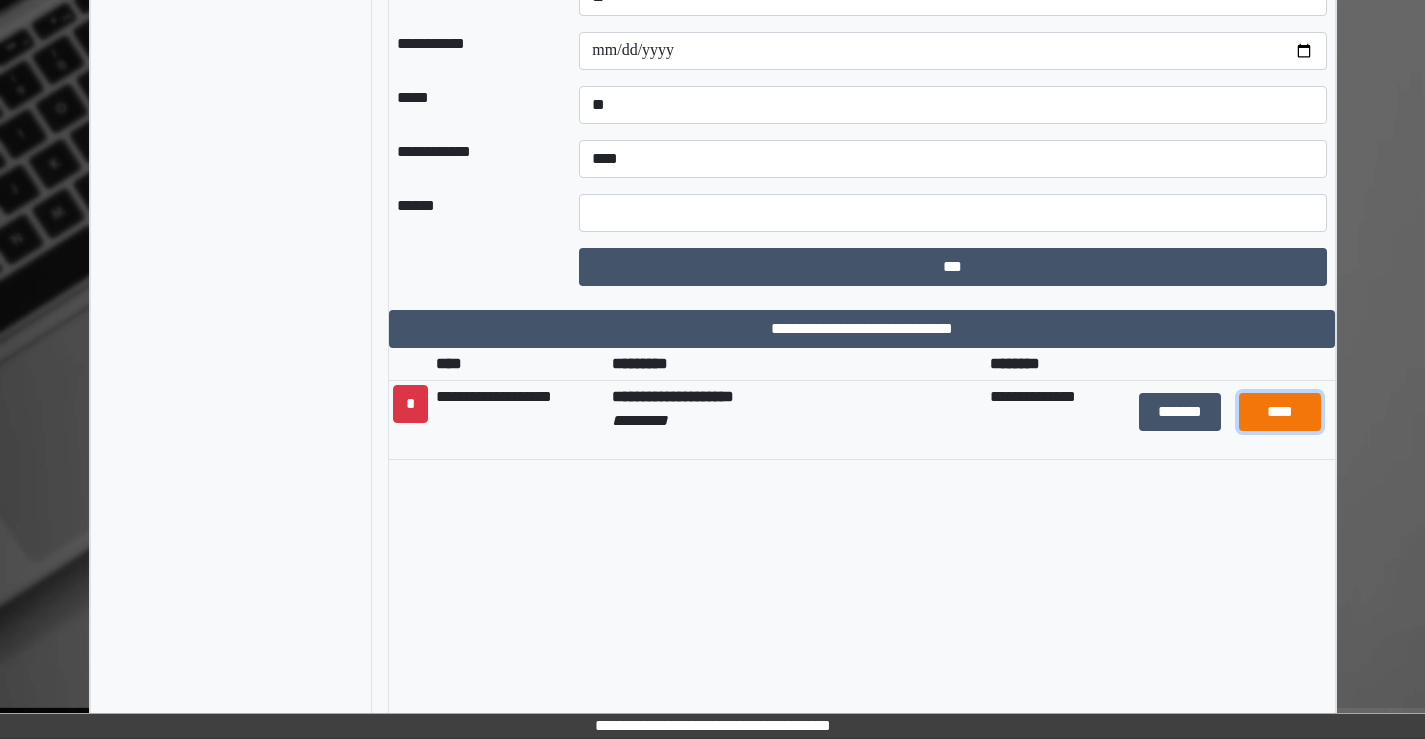 click on "****" at bounding box center [1280, 412] 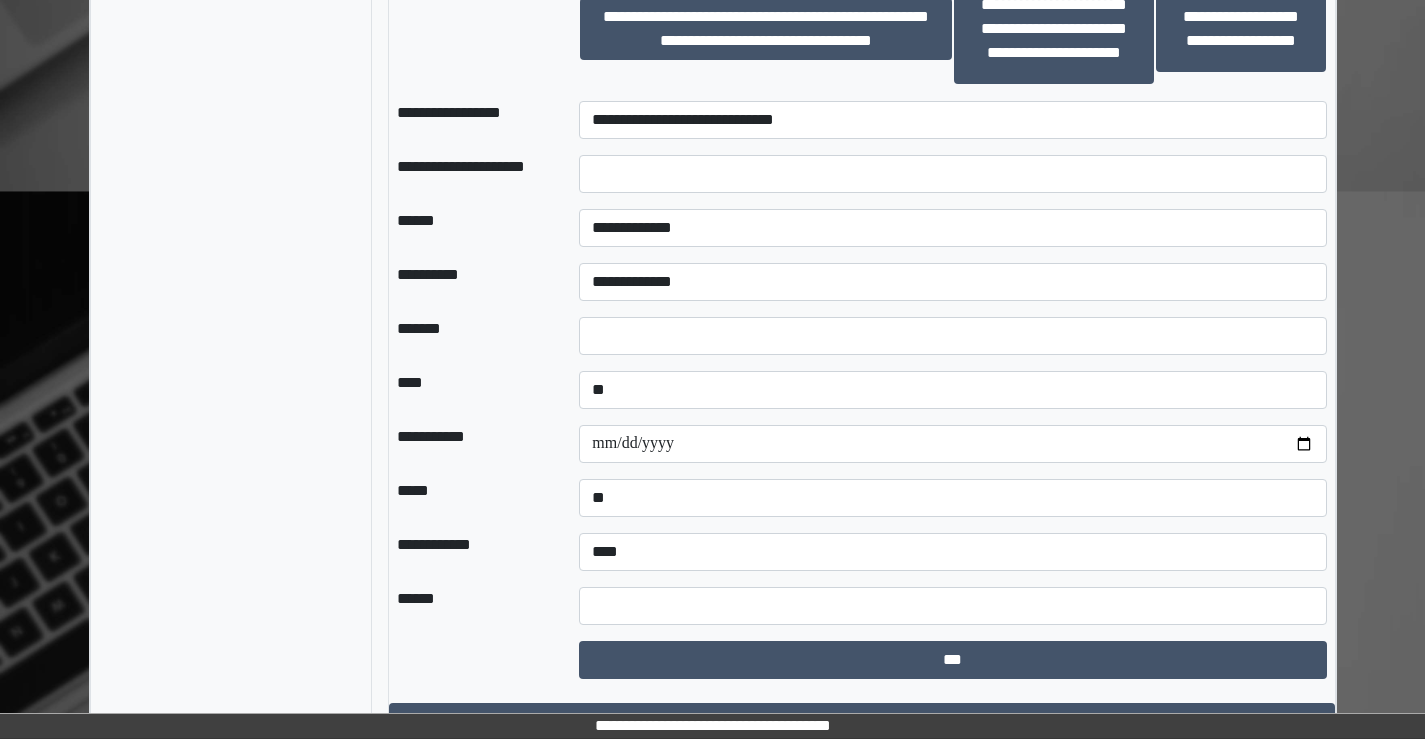 scroll, scrollTop: 1435, scrollLeft: 0, axis: vertical 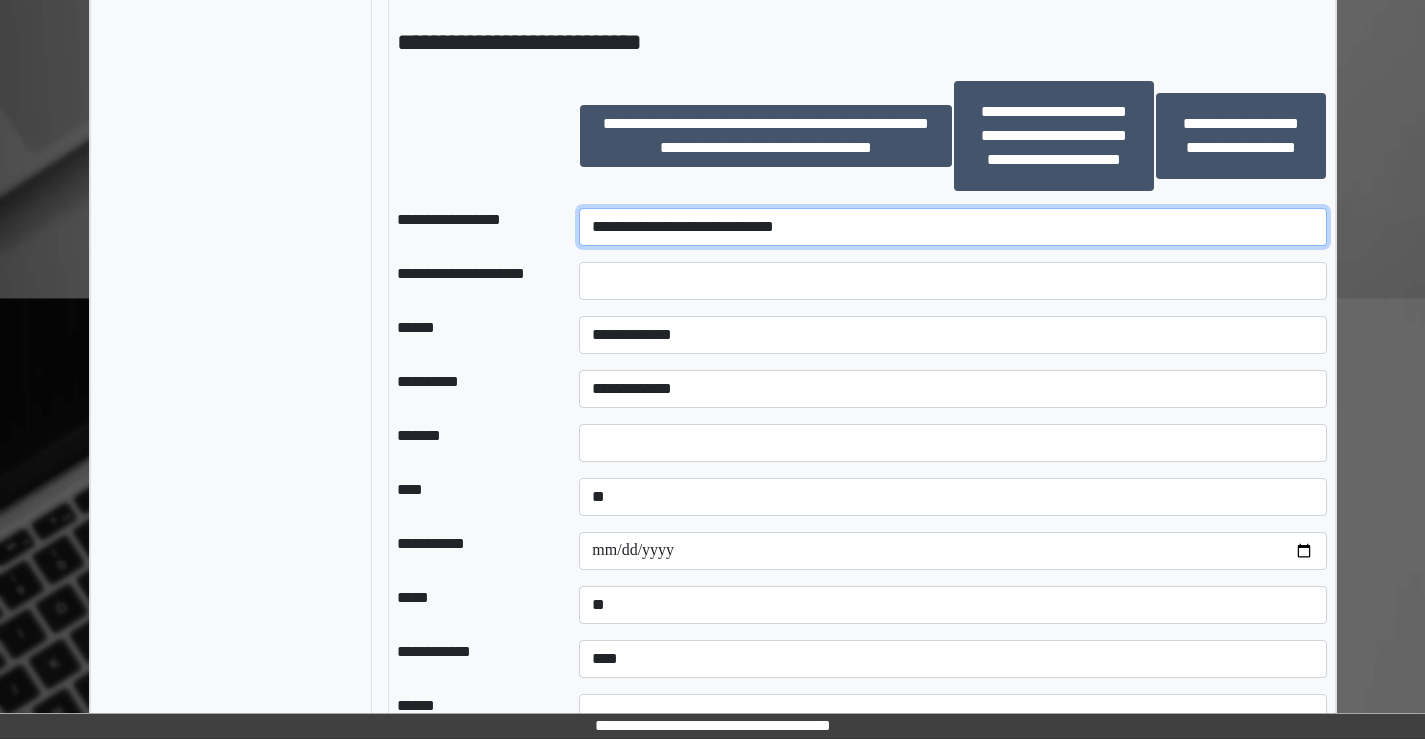 click on "**********" at bounding box center (952, 227) 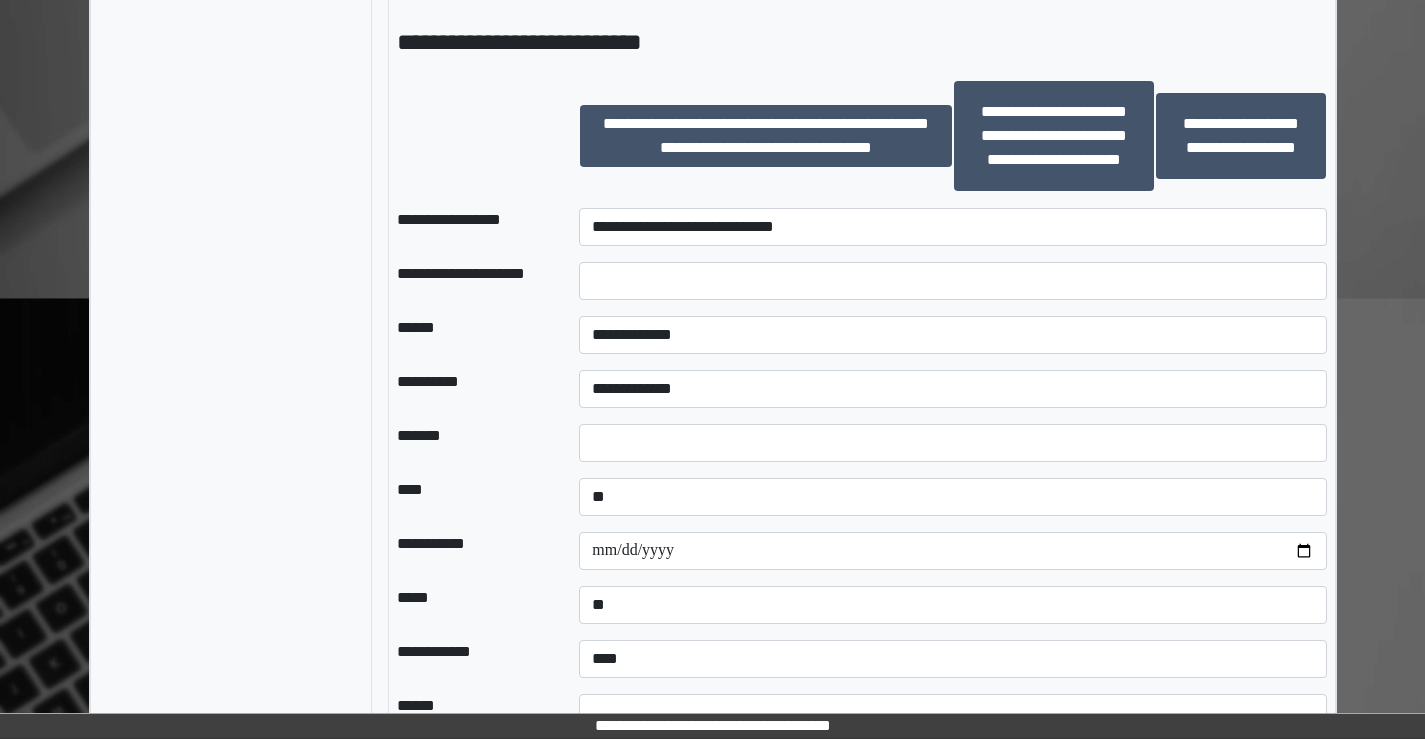 click at bounding box center [472, 136] 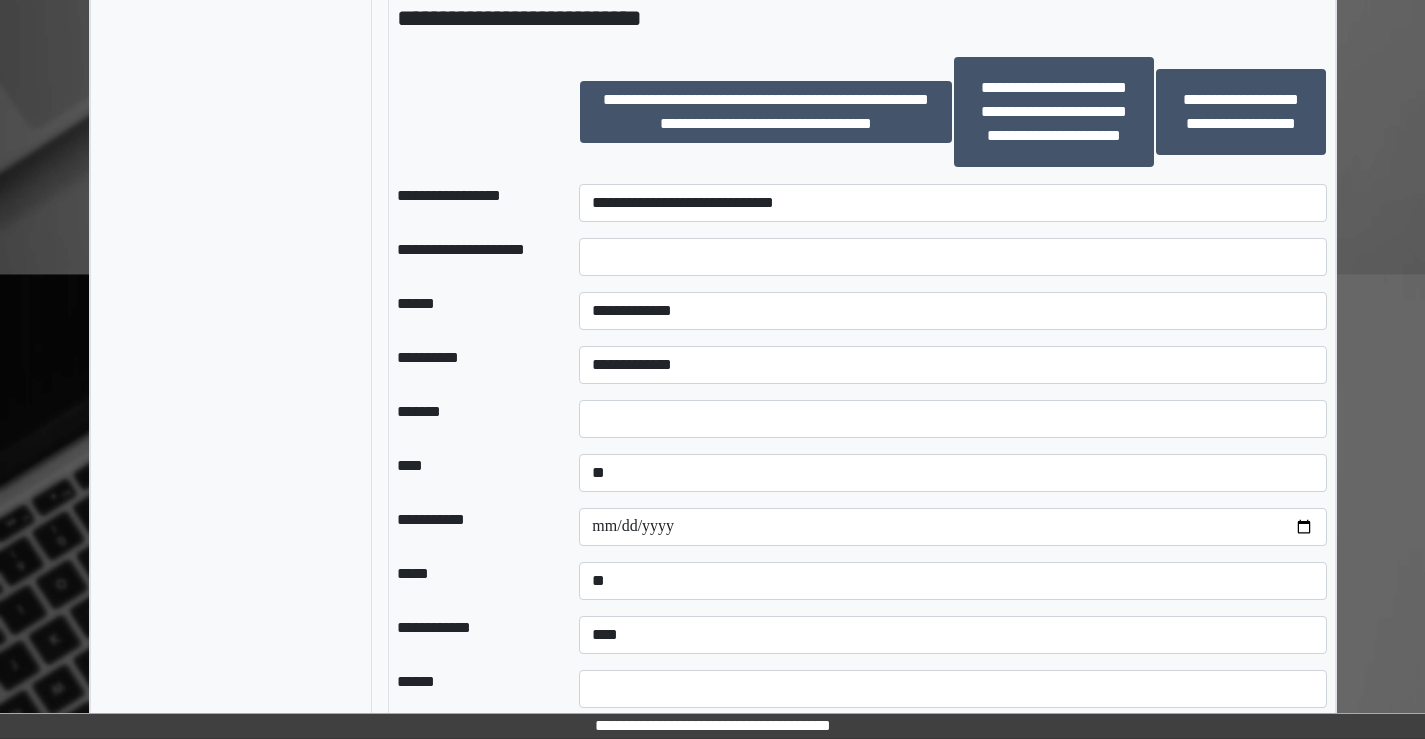 scroll, scrollTop: 1435, scrollLeft: 0, axis: vertical 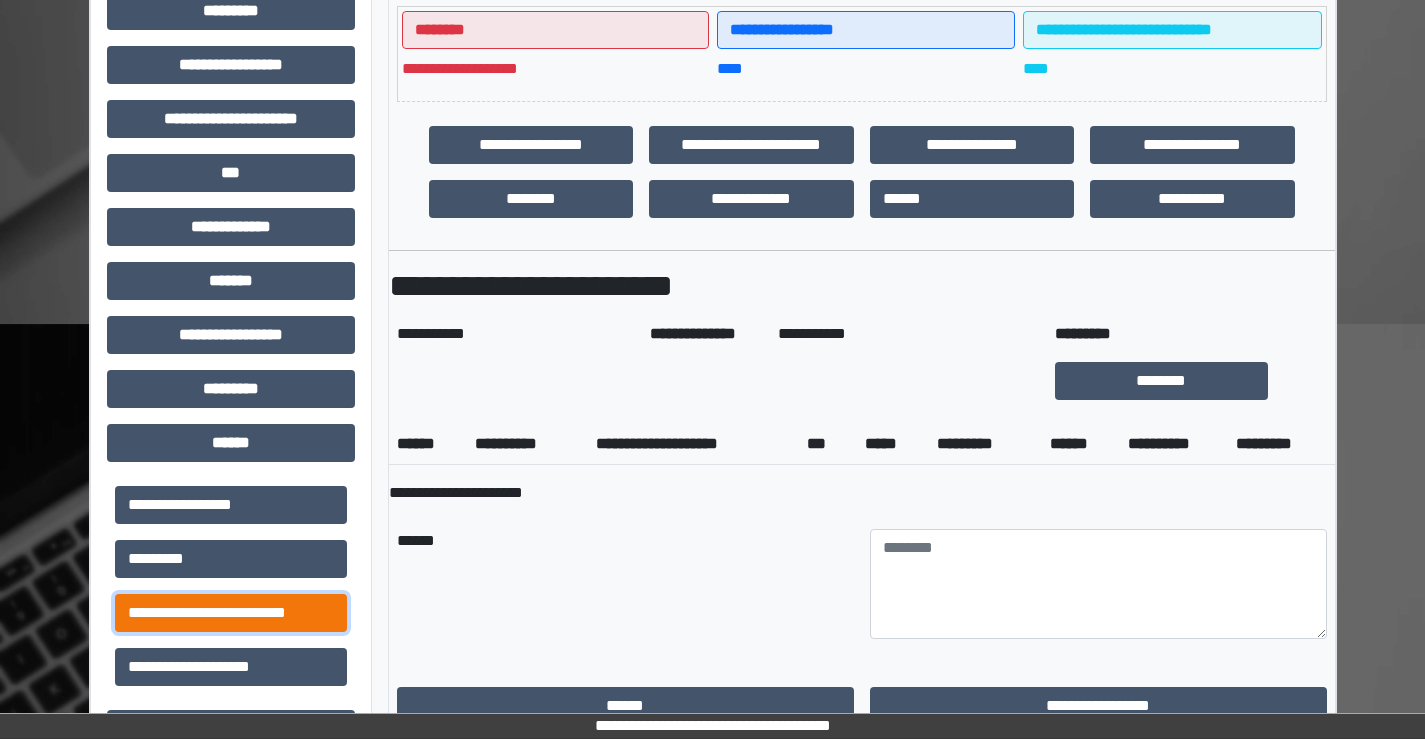 click on "**********" at bounding box center [231, 613] 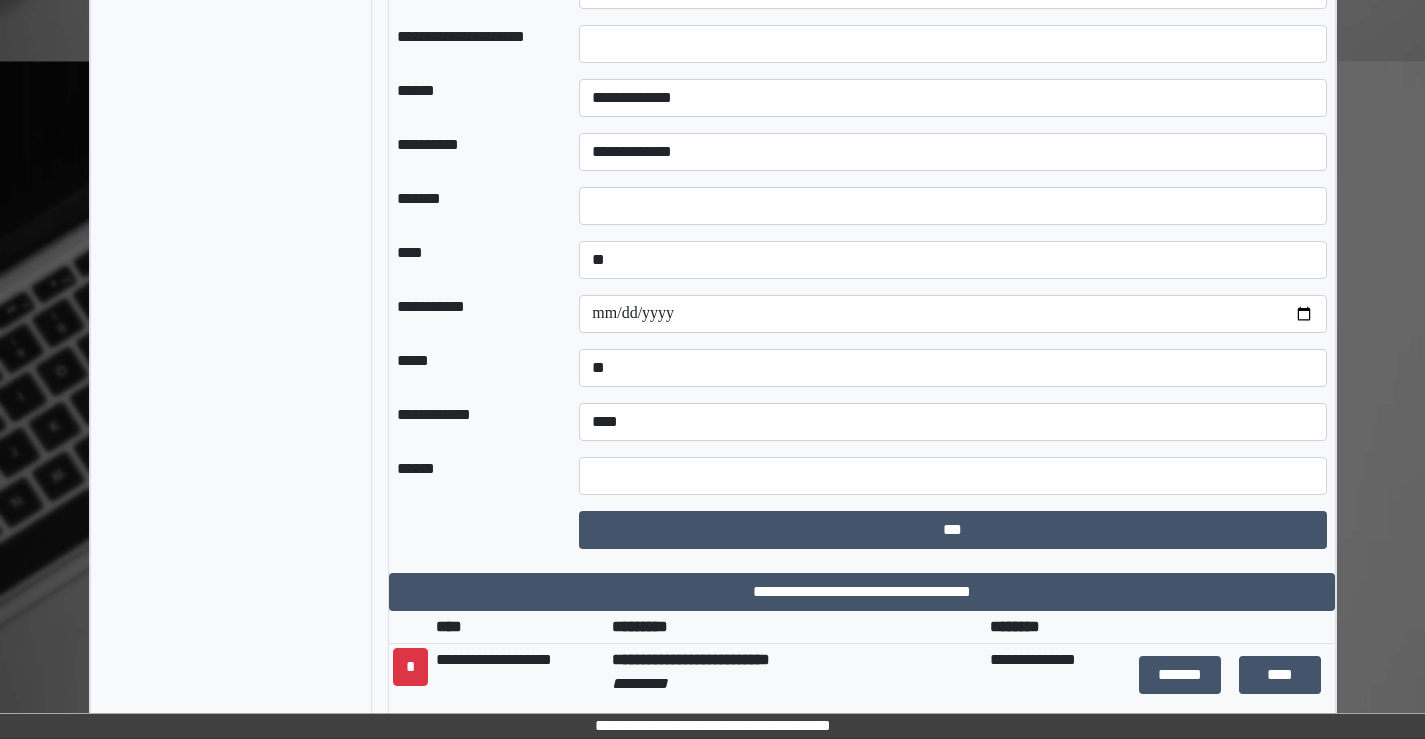 scroll, scrollTop: 1700, scrollLeft: 0, axis: vertical 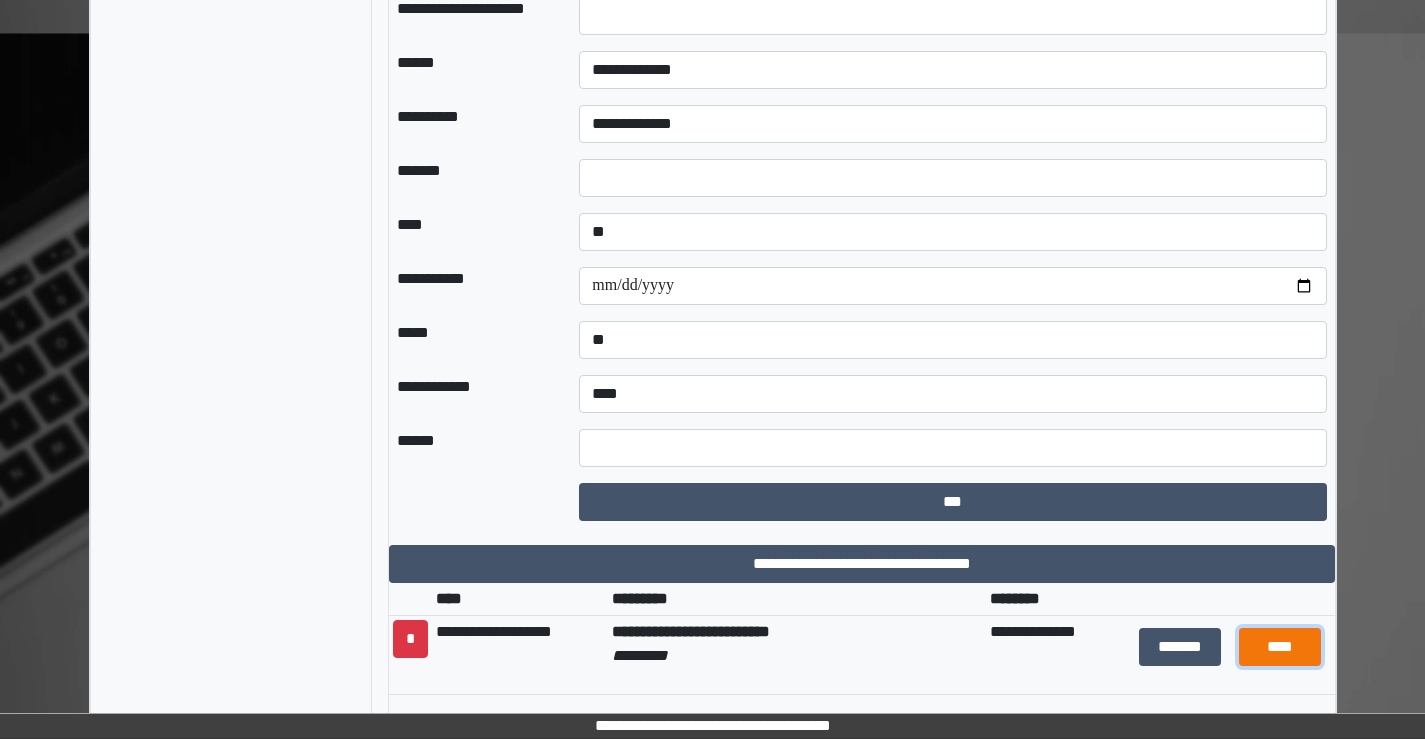 click on "****" at bounding box center (1280, 647) 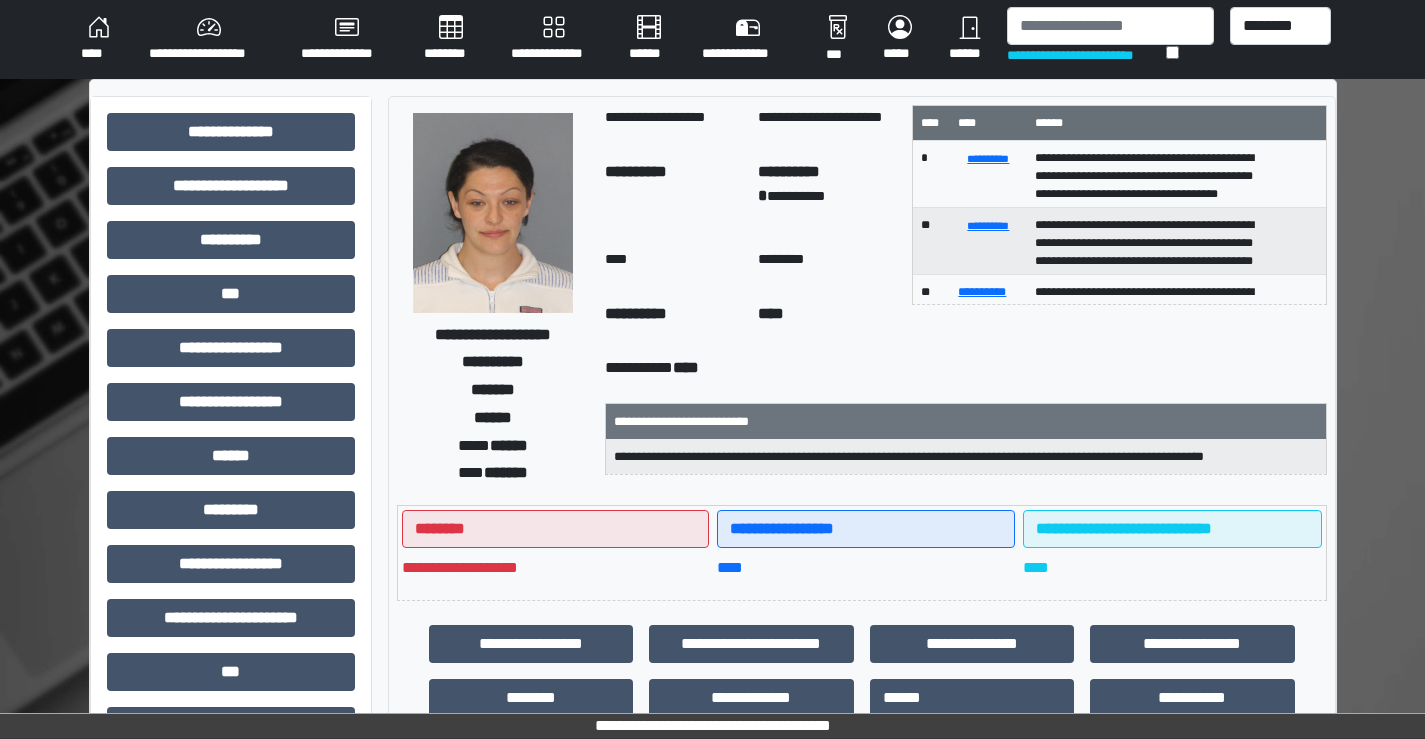 scroll, scrollTop: 0, scrollLeft: 0, axis: both 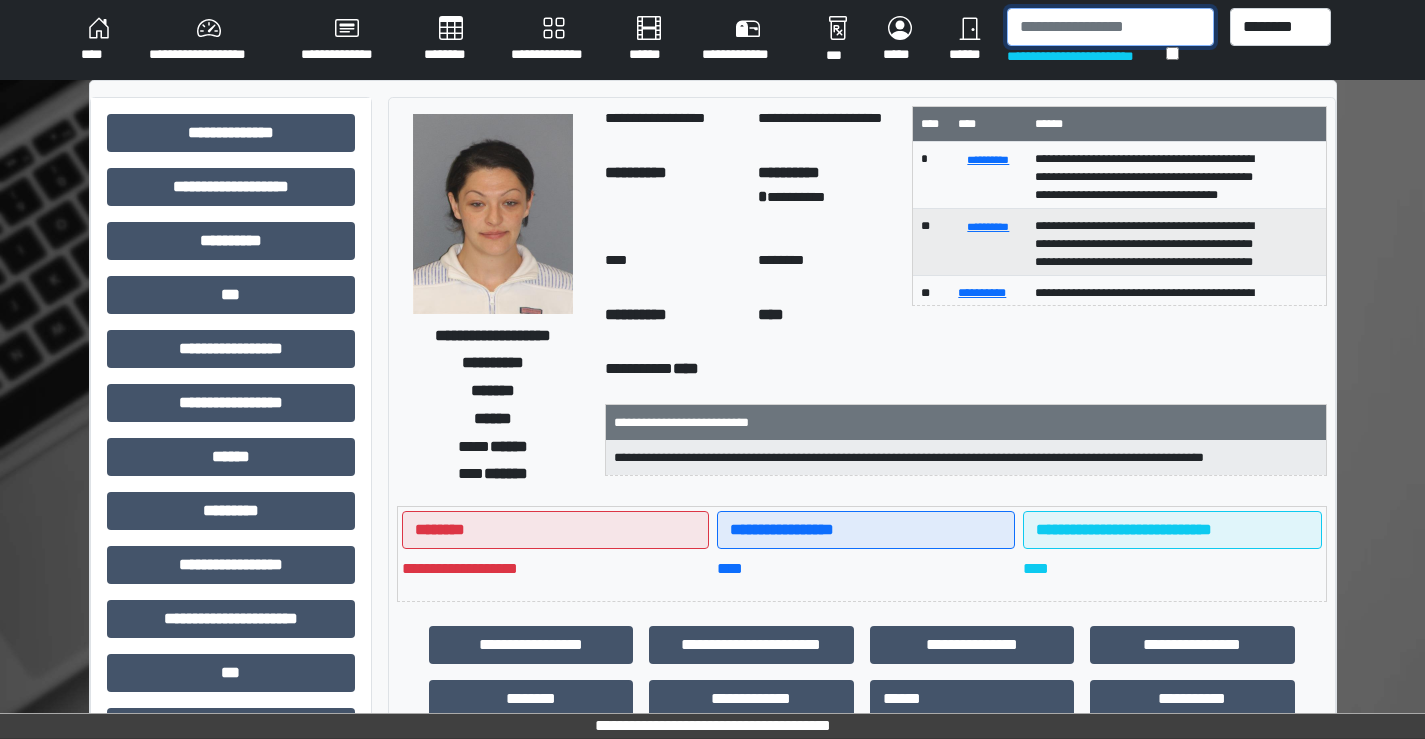 click at bounding box center [1110, 27] 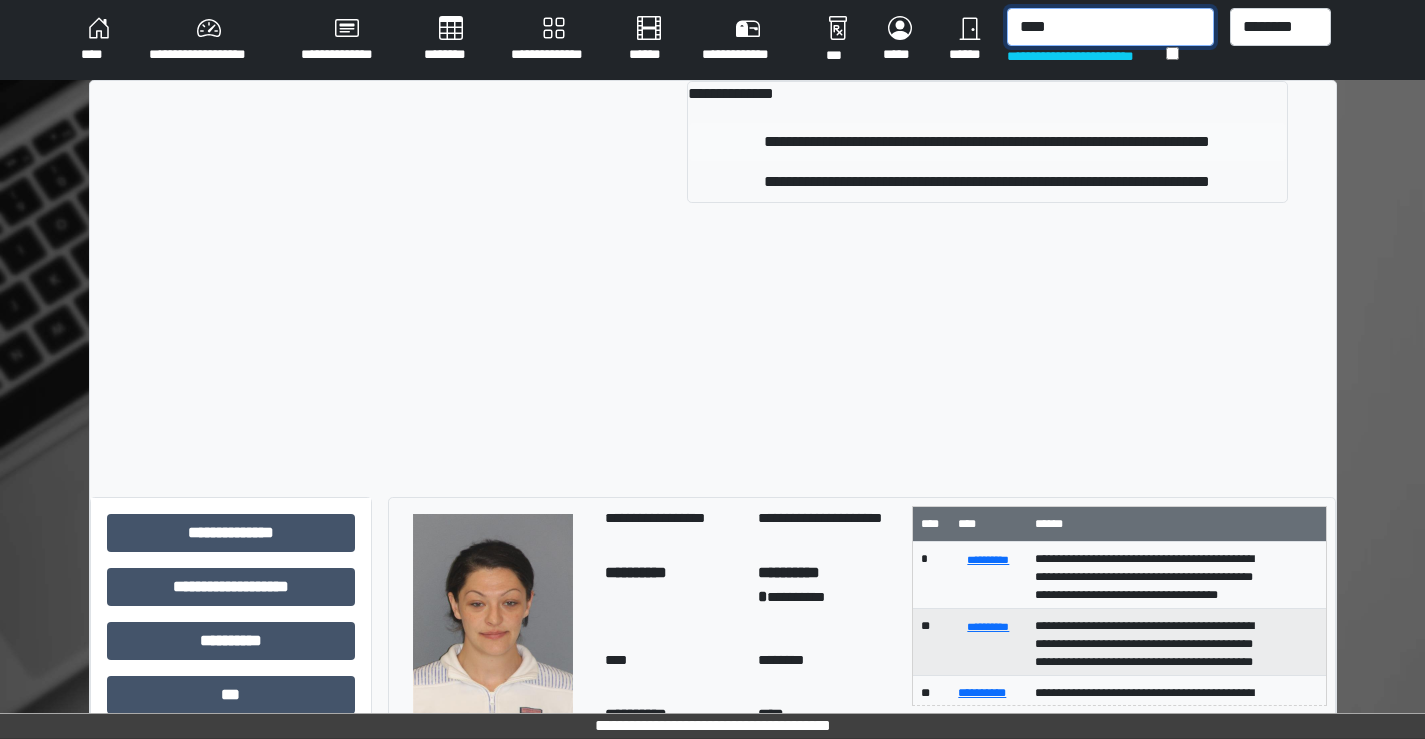 type on "****" 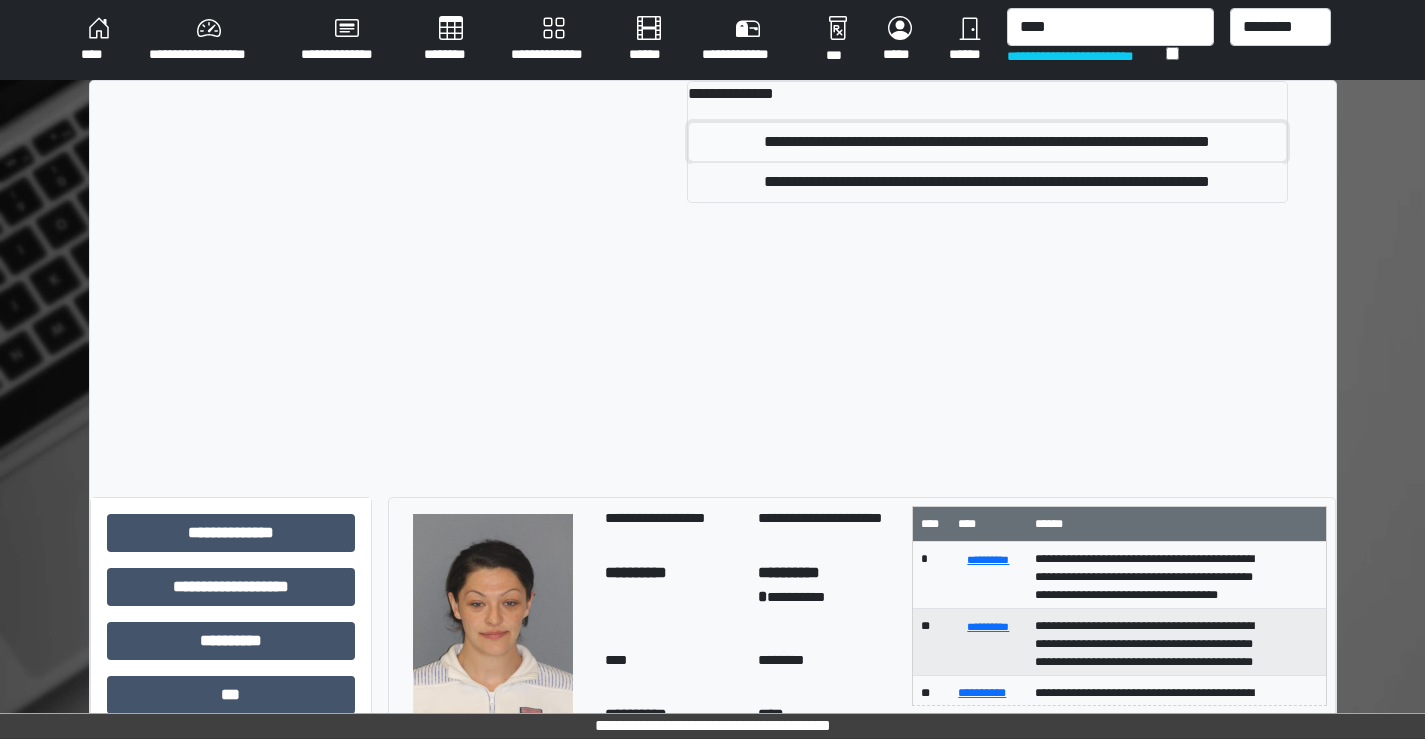 click on "**********" at bounding box center [987, 142] 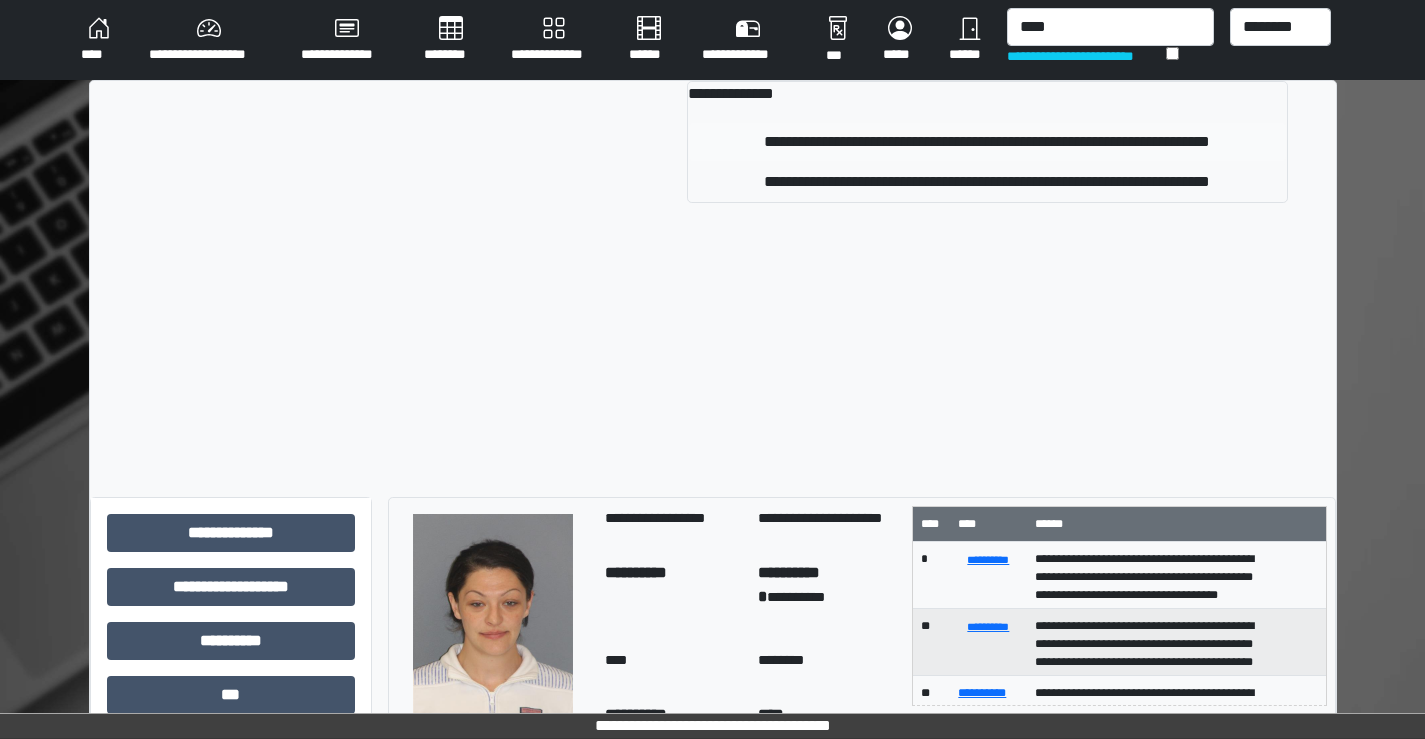 type 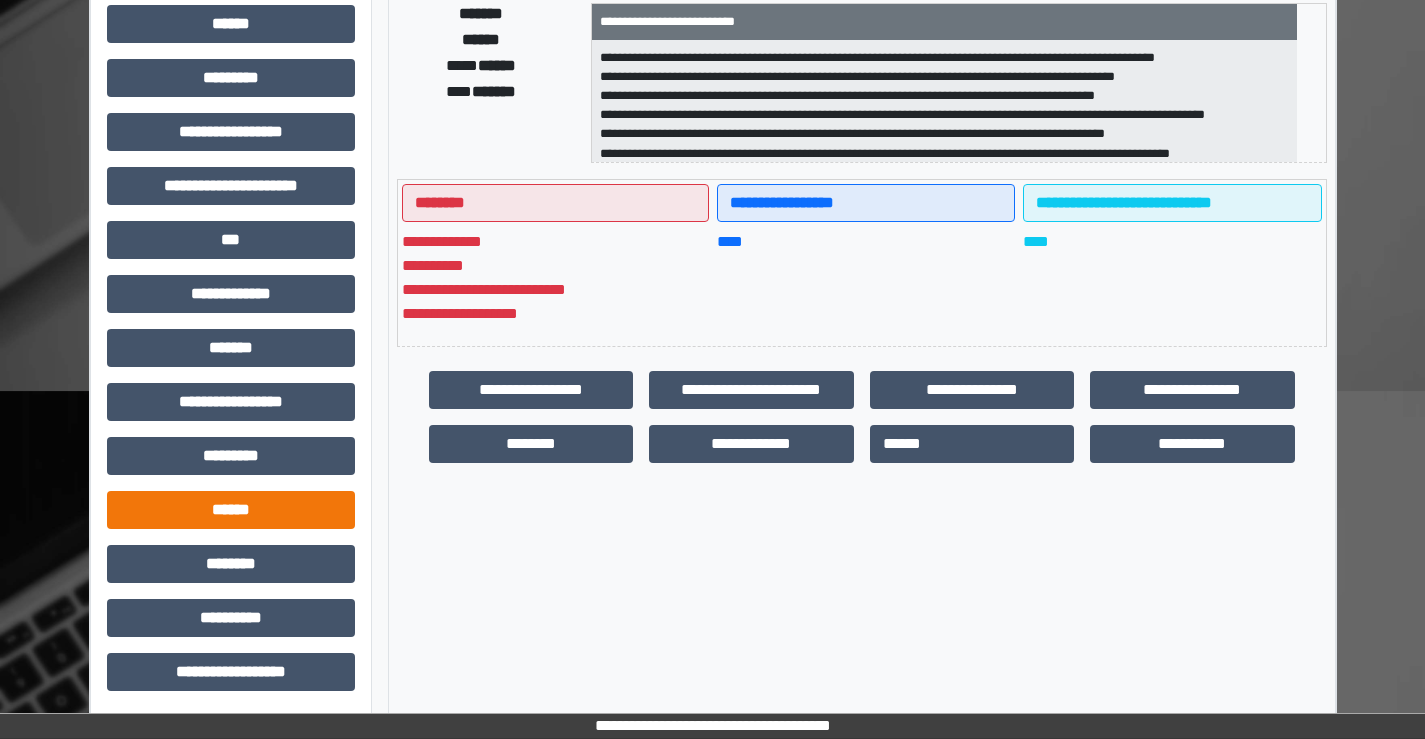 scroll, scrollTop: 435, scrollLeft: 0, axis: vertical 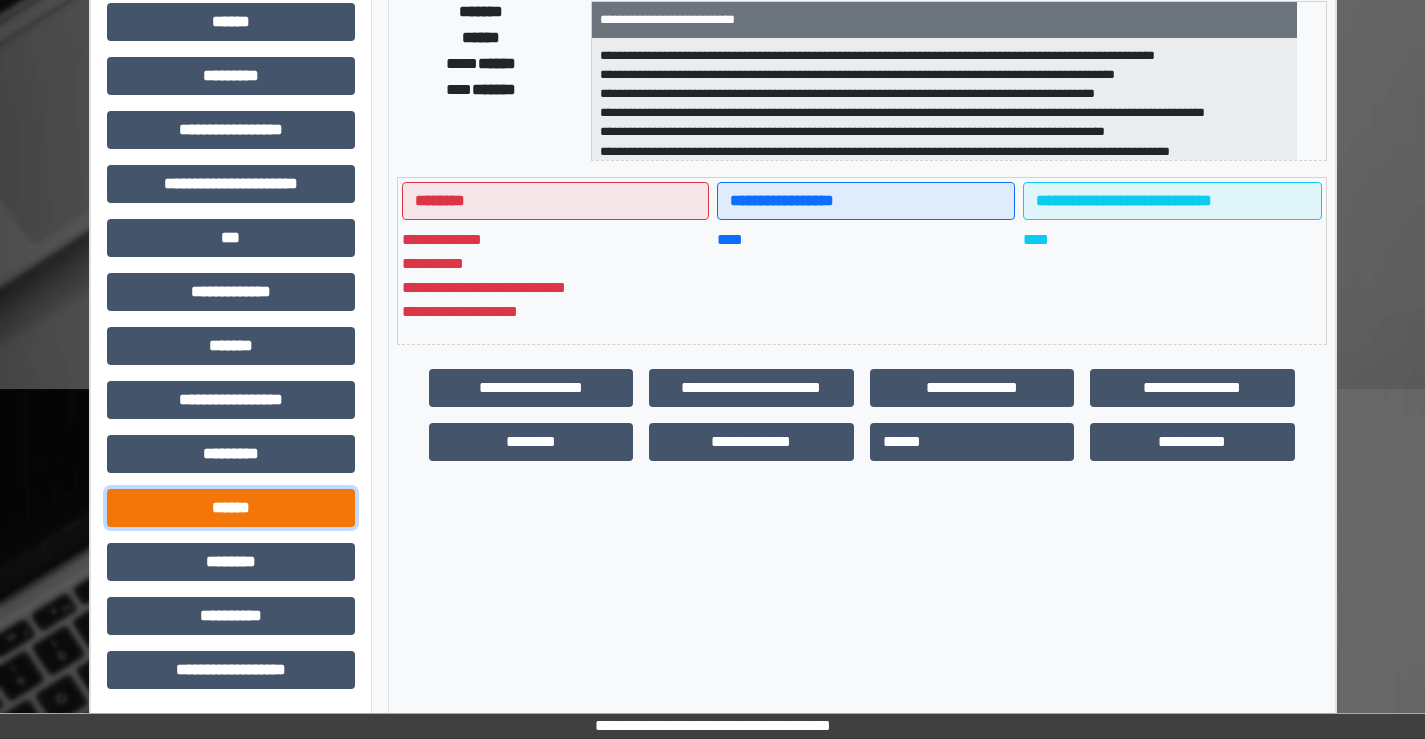 click on "******" at bounding box center (231, 508) 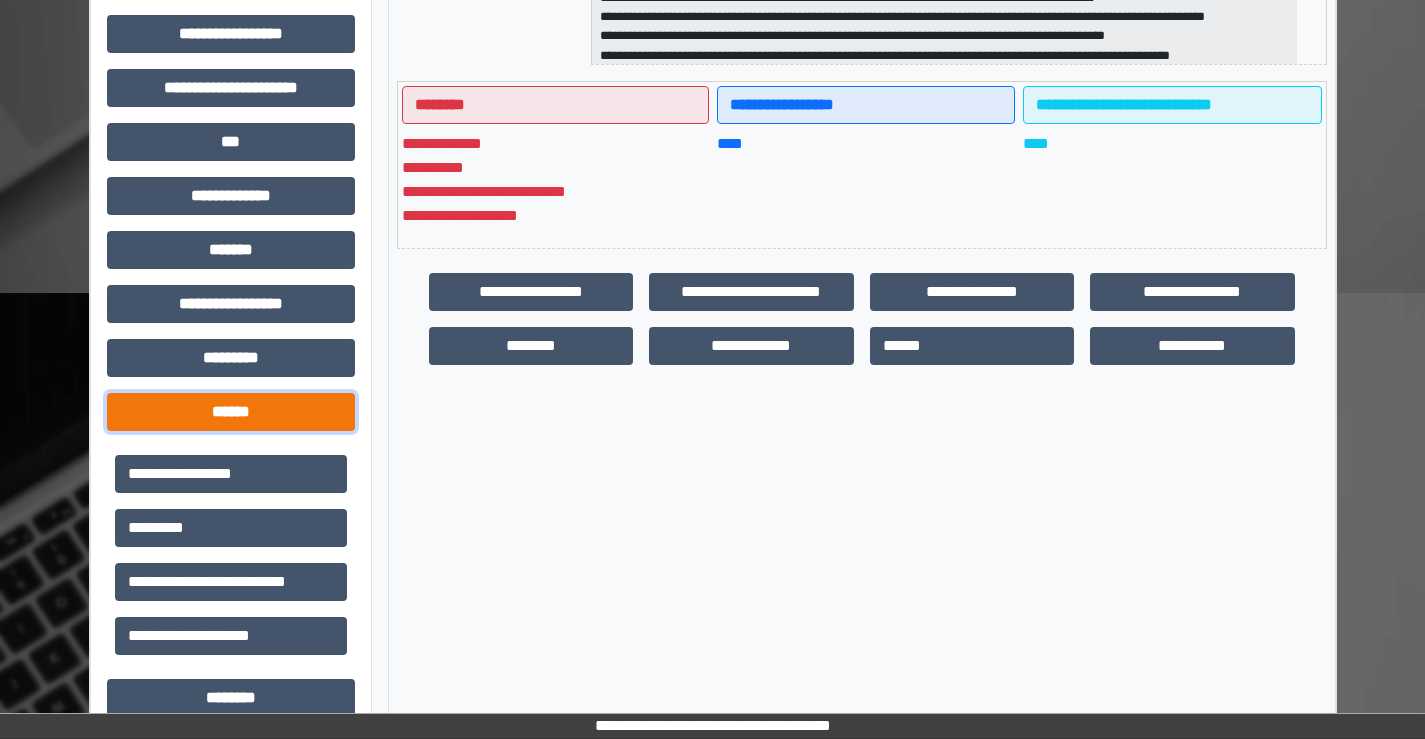 scroll, scrollTop: 667, scrollLeft: 0, axis: vertical 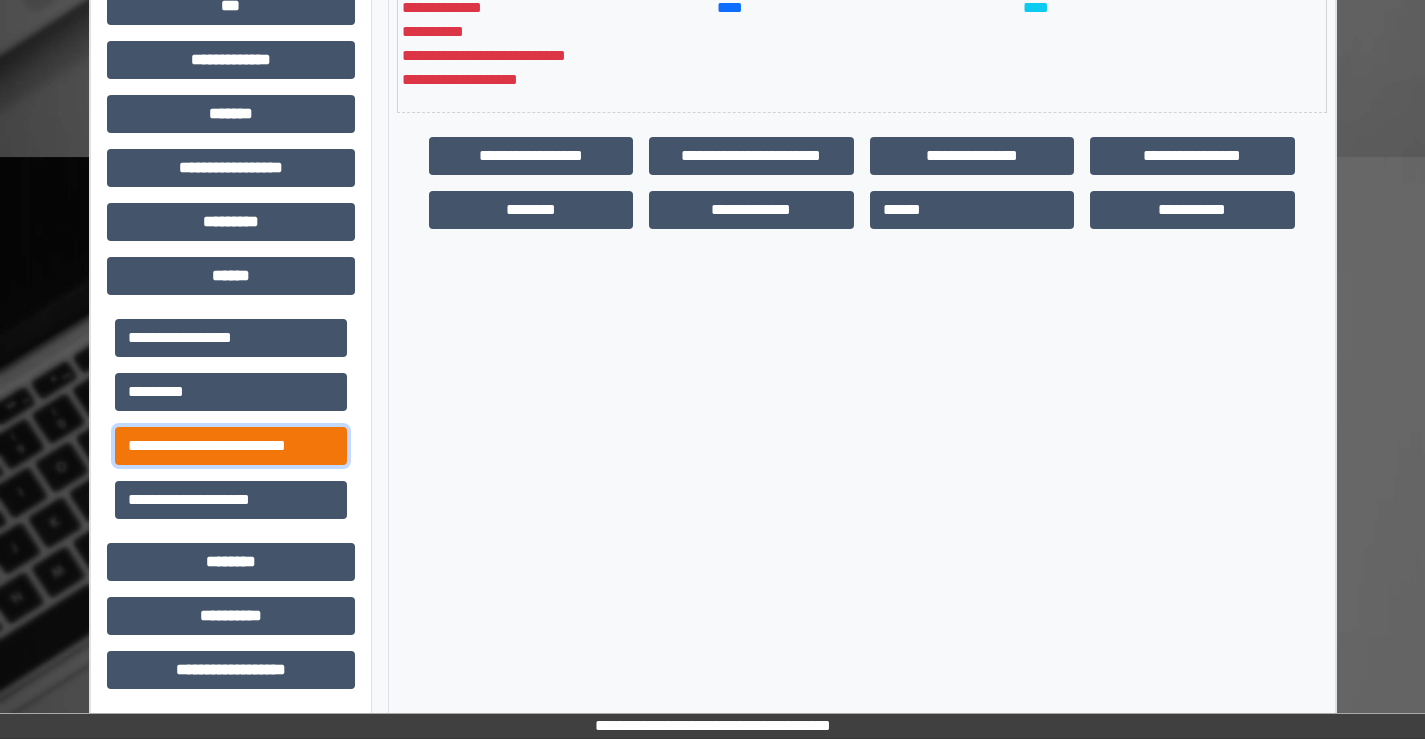 click on "**********" at bounding box center (231, 446) 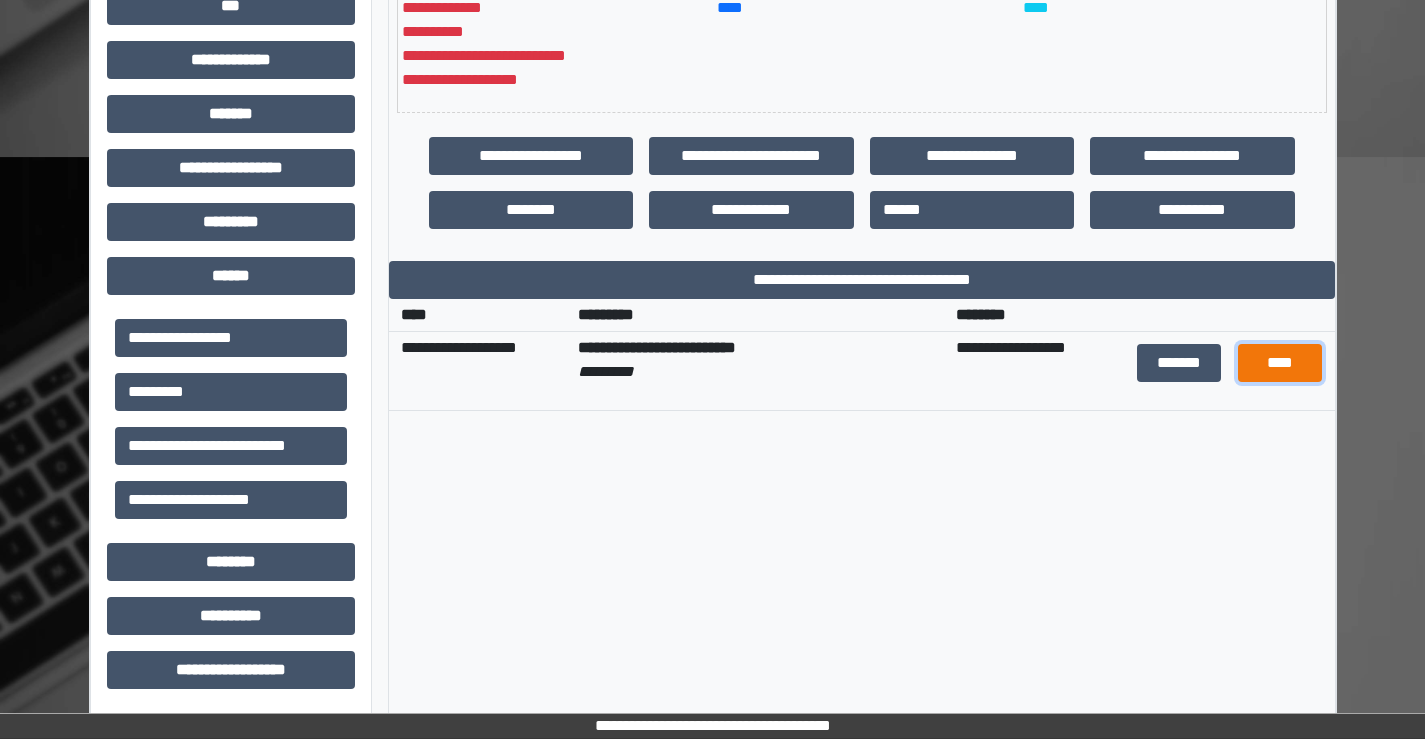 click on "****" at bounding box center [1280, 363] 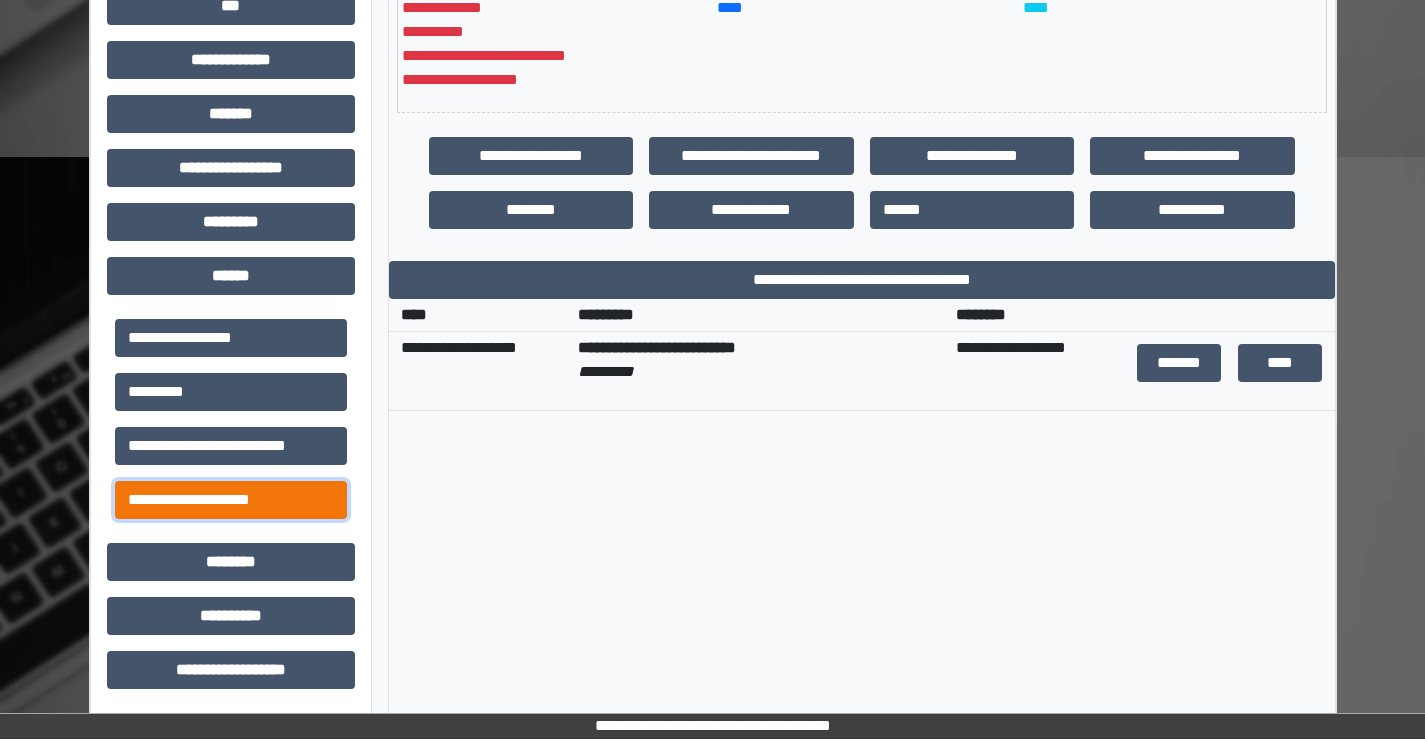 click on "**********" at bounding box center [231, 500] 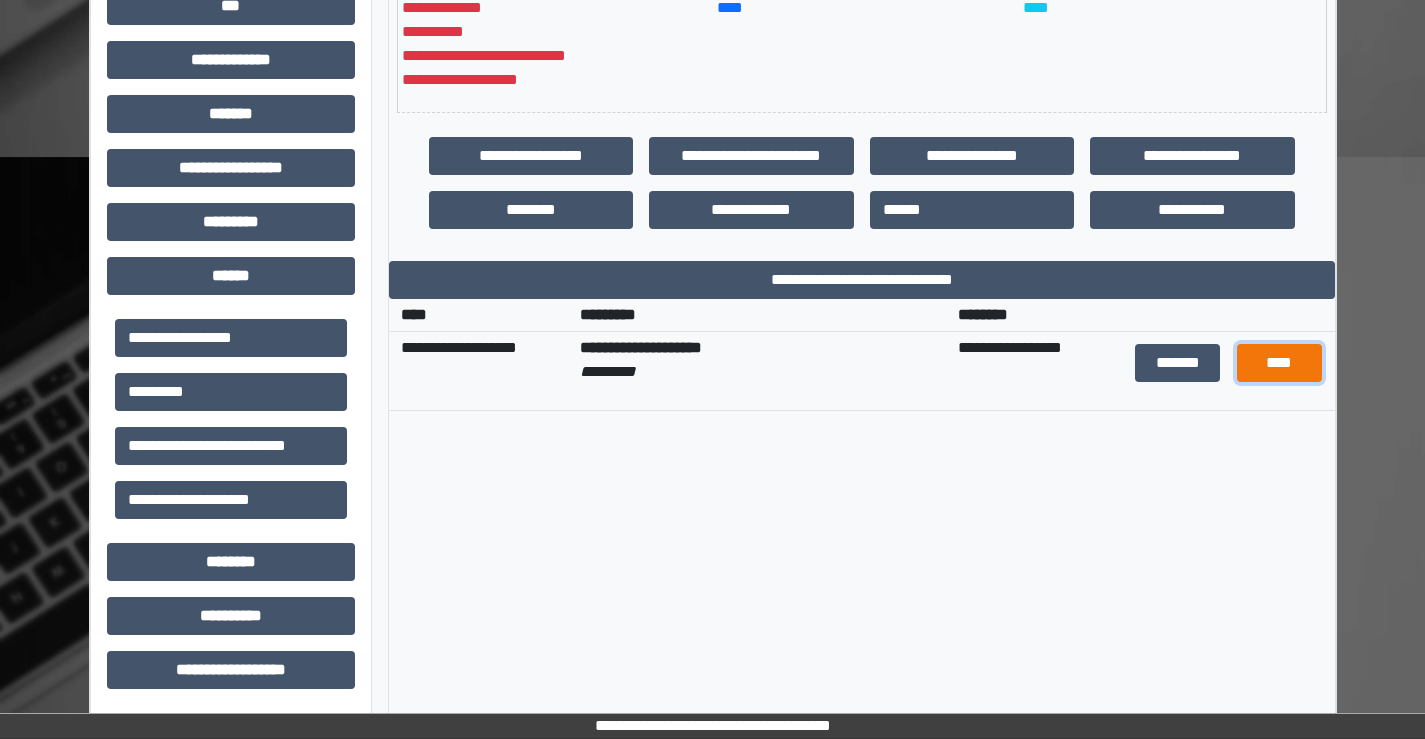 click on "****" at bounding box center [1279, 363] 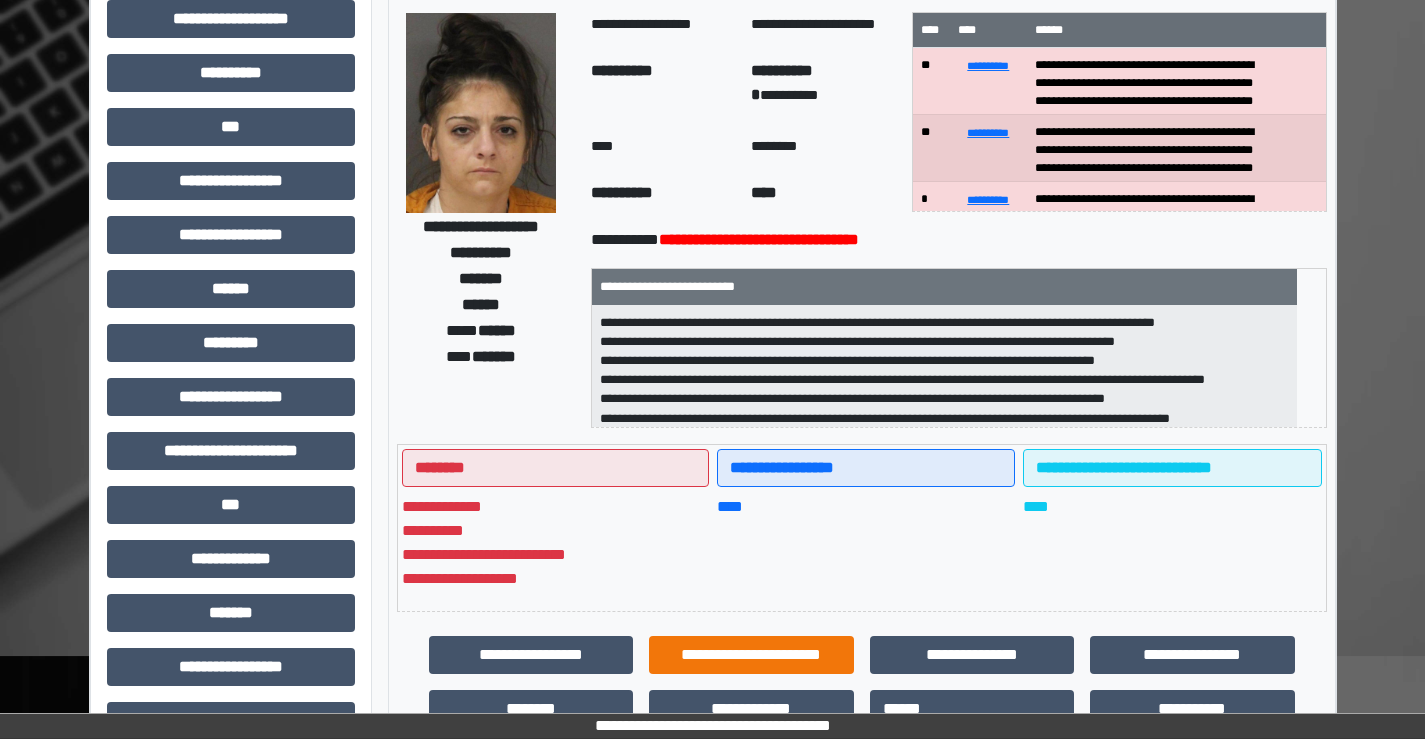 scroll, scrollTop: 167, scrollLeft: 0, axis: vertical 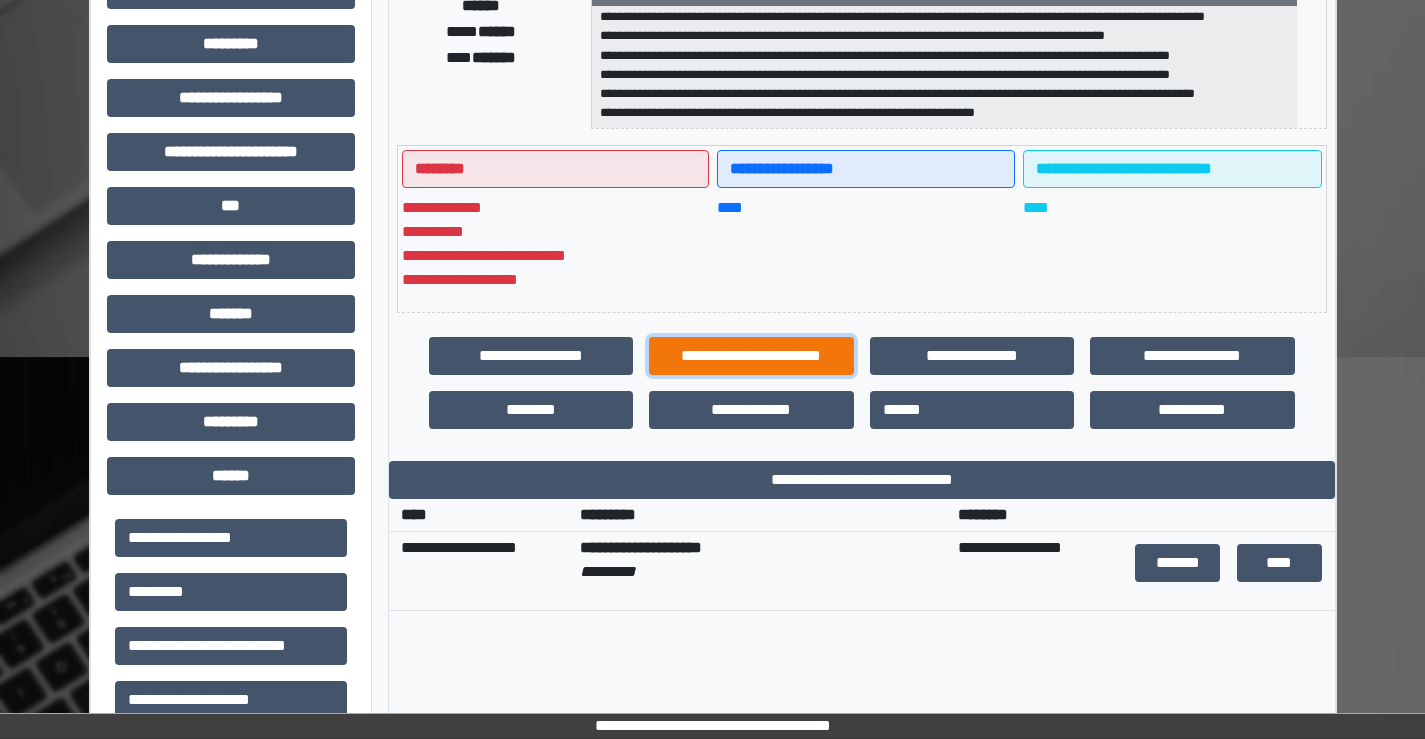 click on "**********" at bounding box center [751, 356] 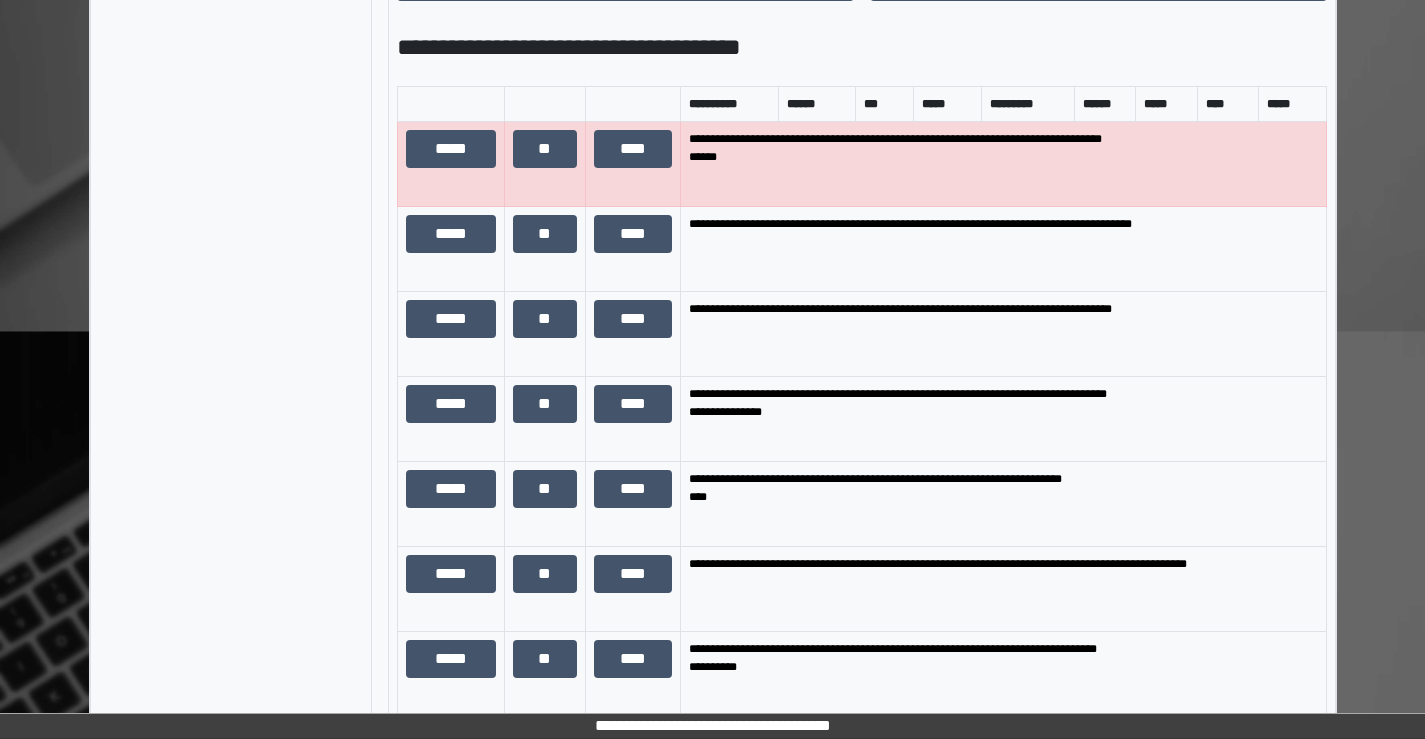 scroll, scrollTop: 1367, scrollLeft: 0, axis: vertical 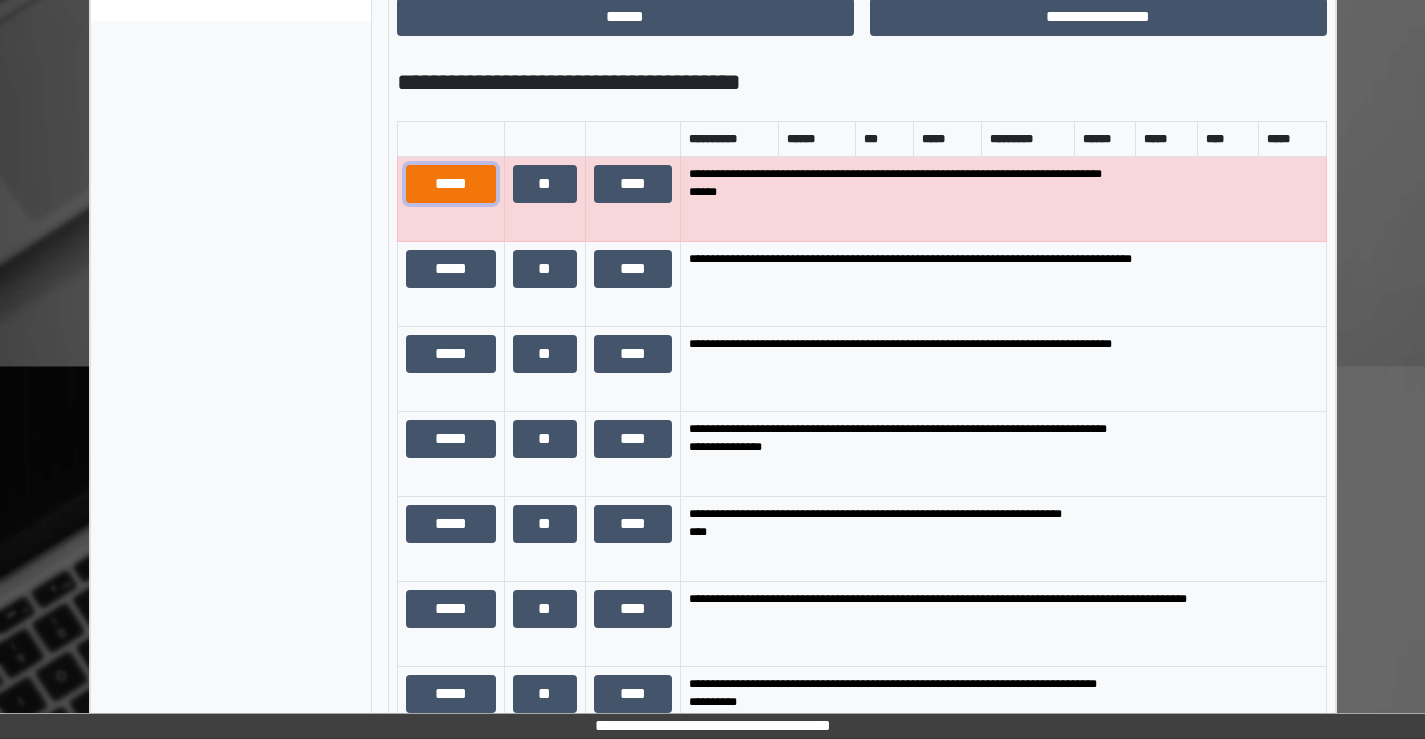 click on "*****" at bounding box center [451, 184] 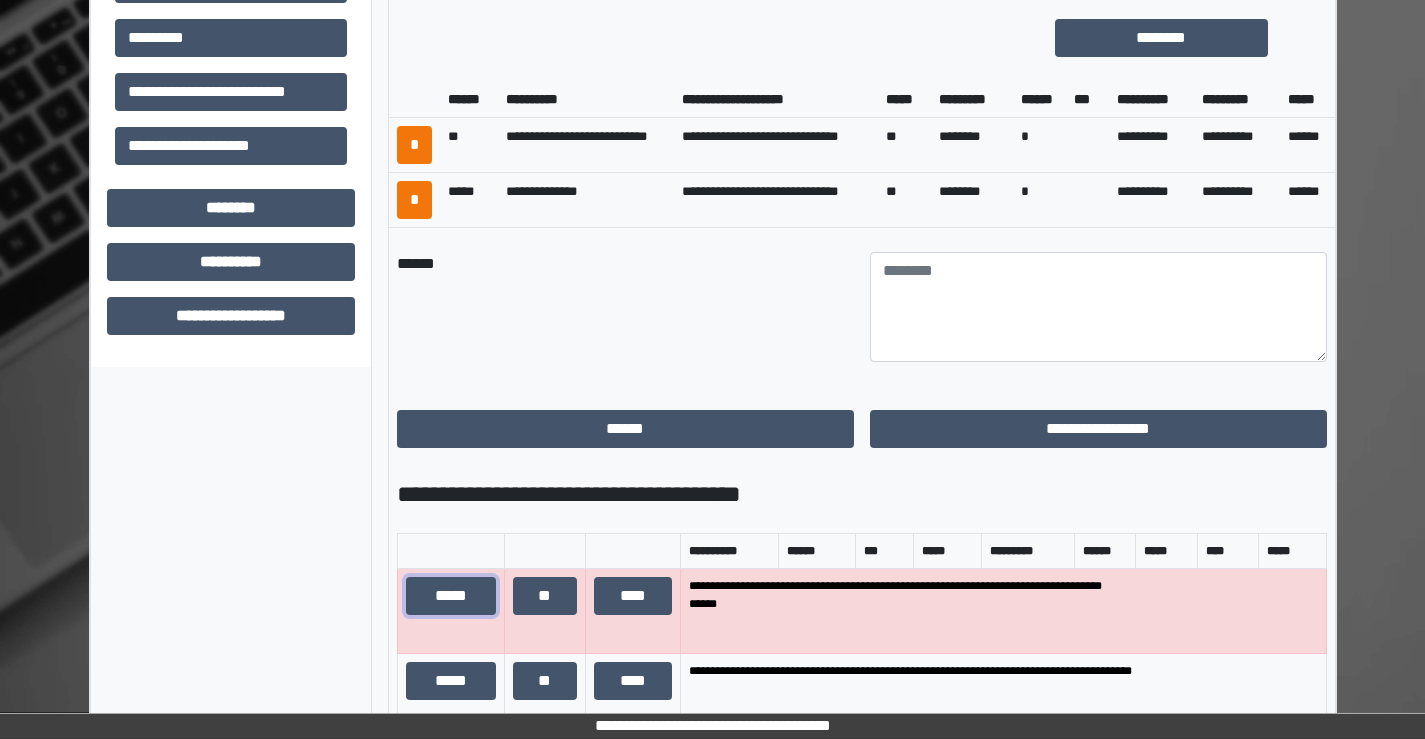 scroll, scrollTop: 967, scrollLeft: 0, axis: vertical 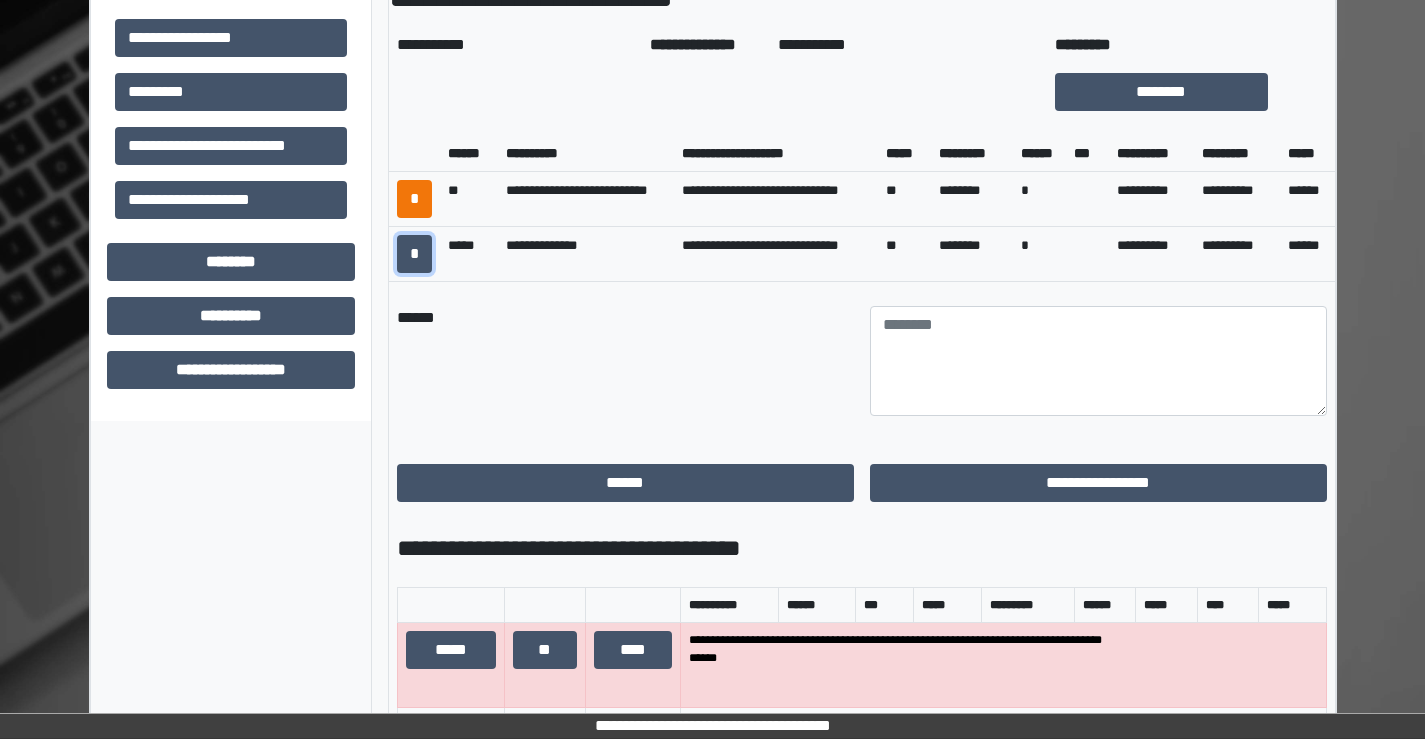 click on "*" at bounding box center [414, 254] 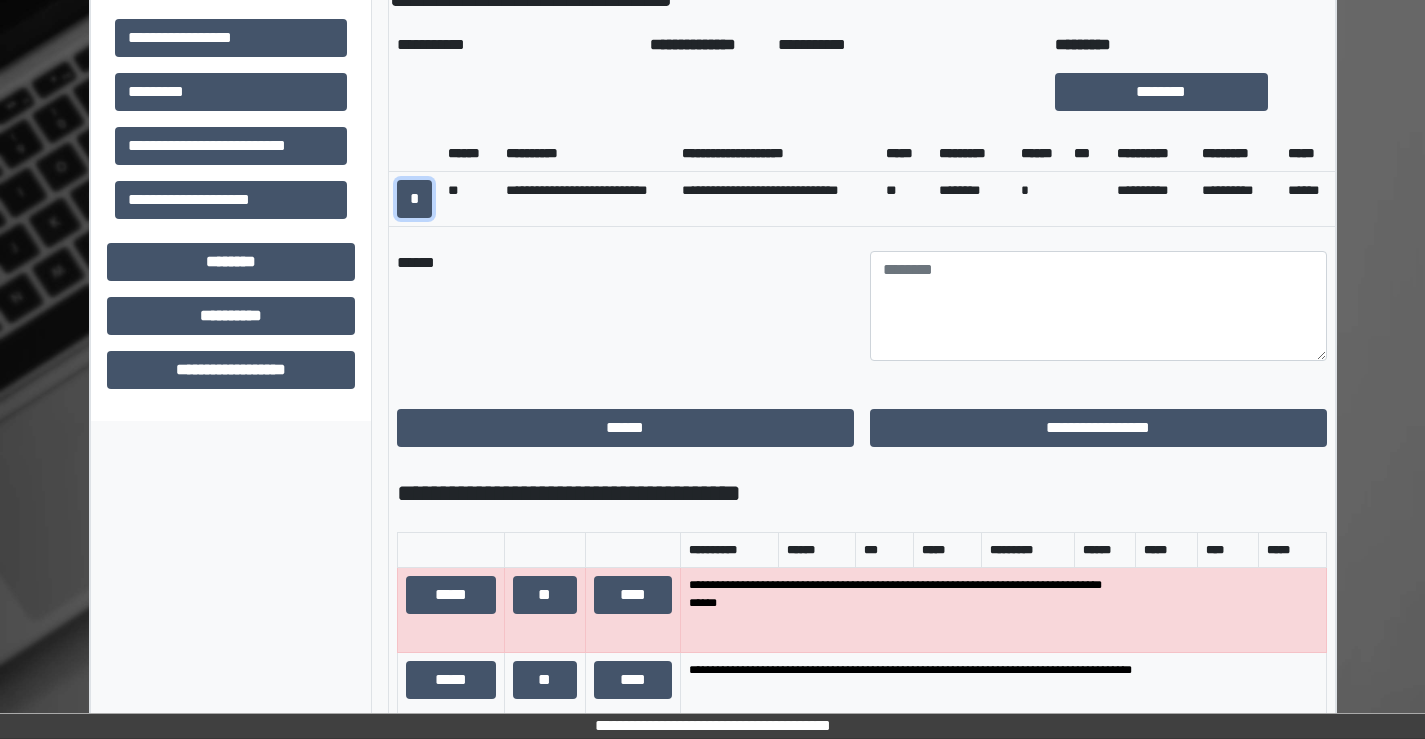 click on "*" at bounding box center (414, 199) 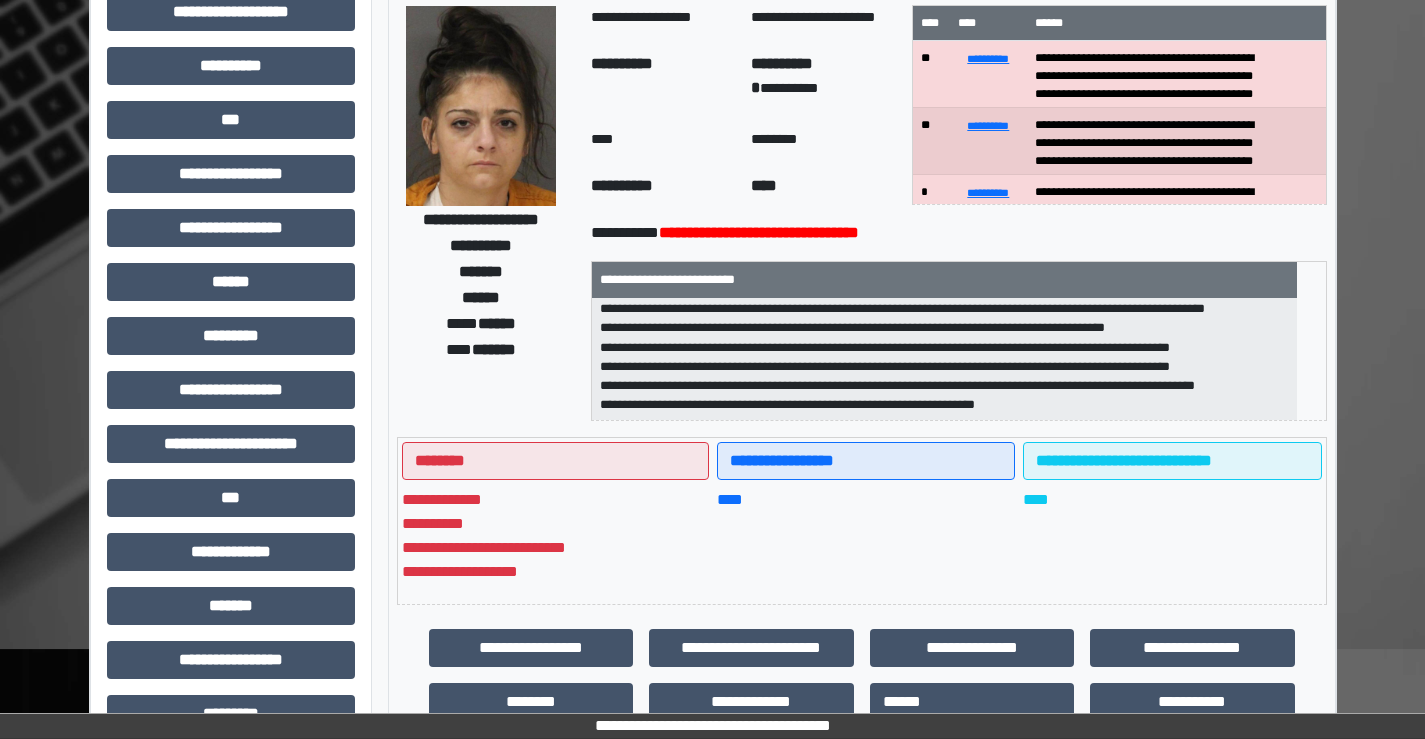 scroll, scrollTop: 400, scrollLeft: 0, axis: vertical 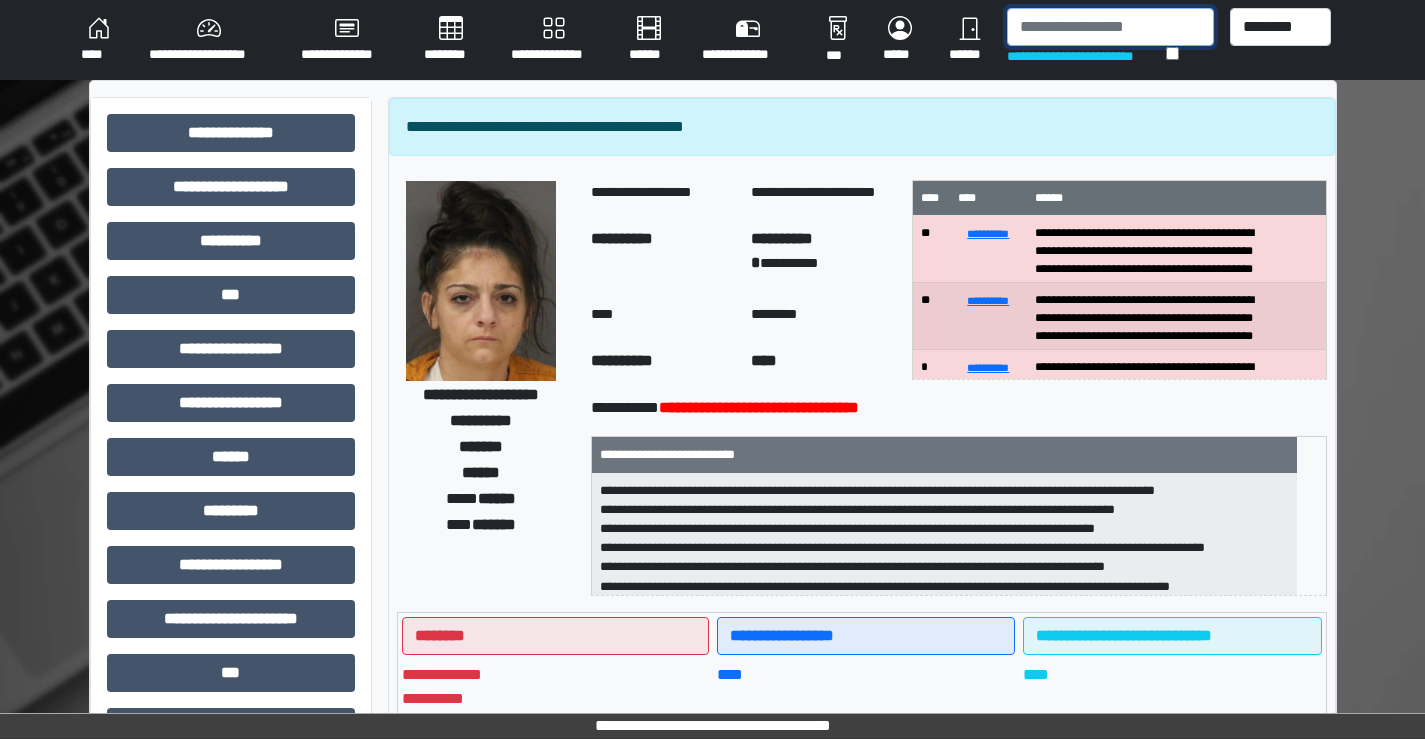click at bounding box center (1110, 27) 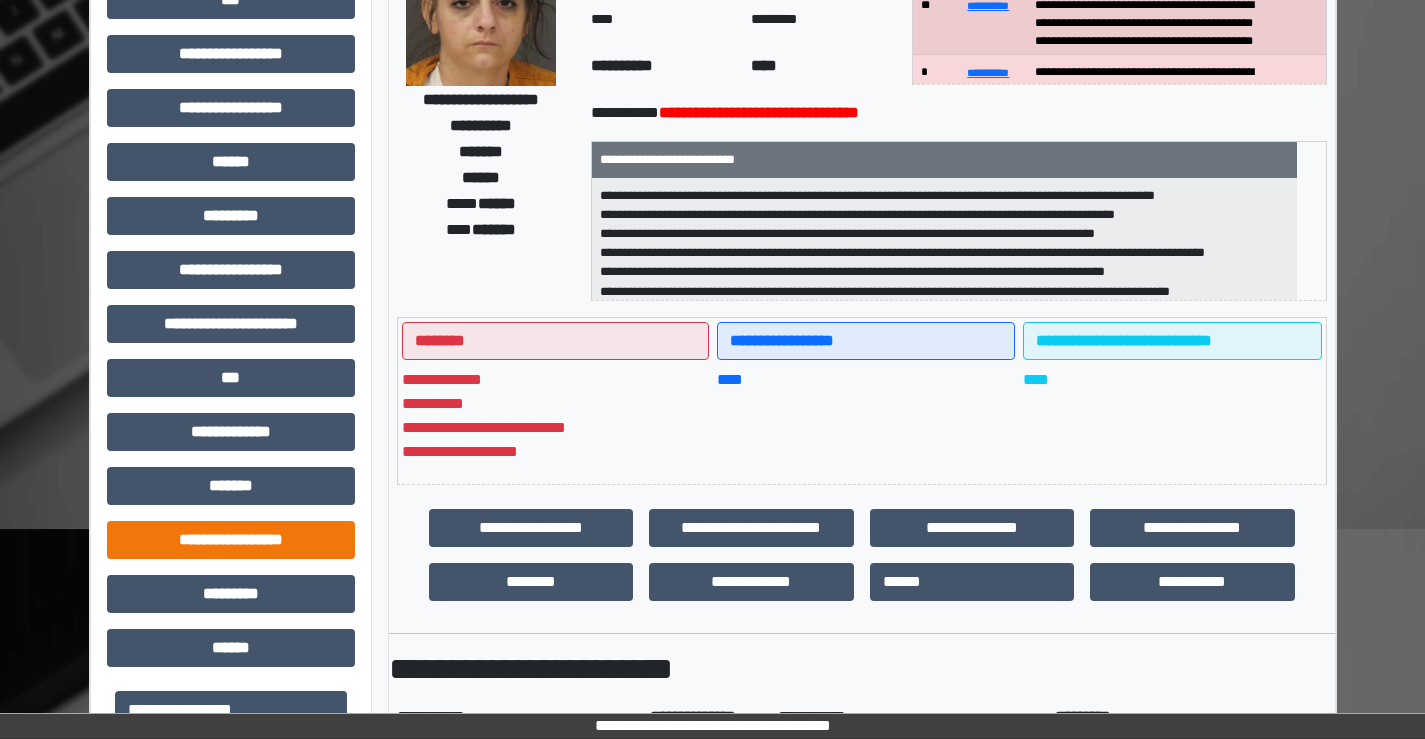 scroll, scrollTop: 300, scrollLeft: 0, axis: vertical 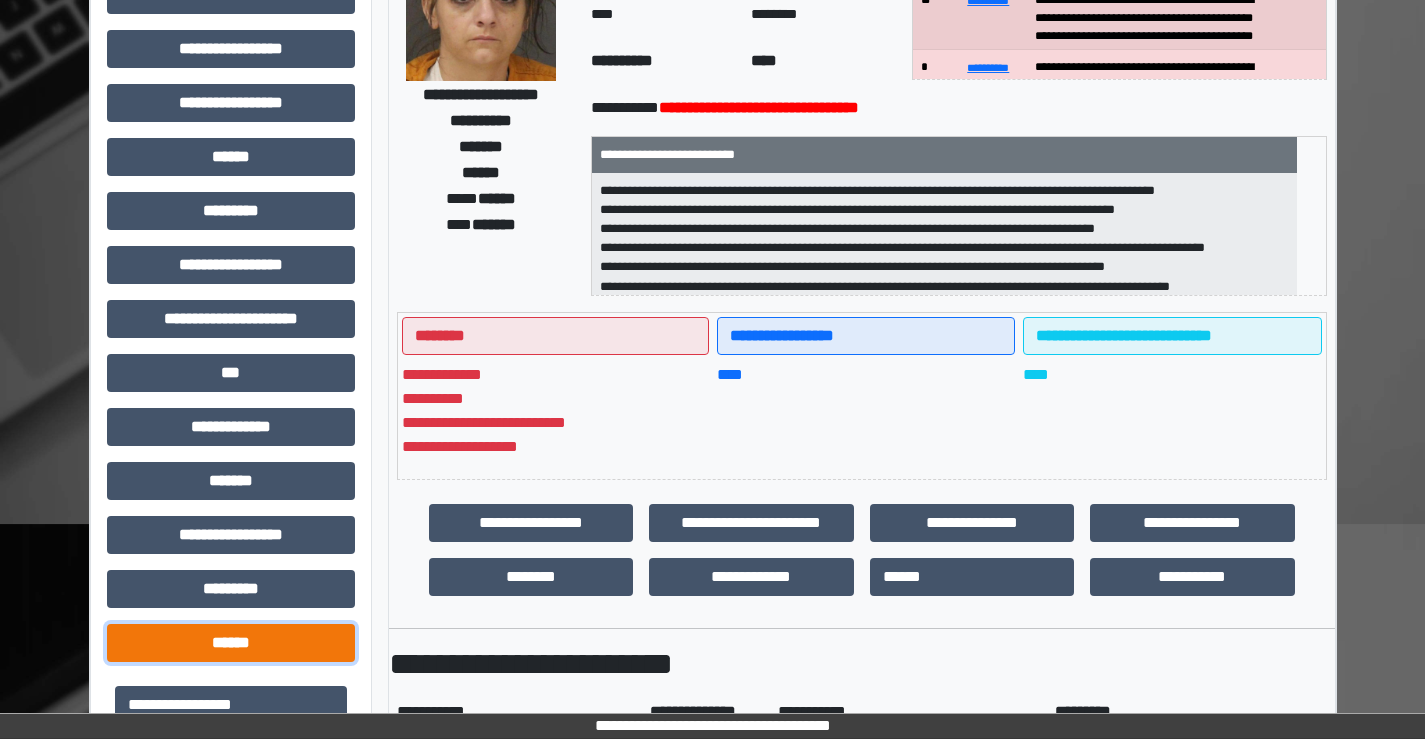 drag, startPoint x: 228, startPoint y: 646, endPoint x: 382, endPoint y: 577, distance: 168.7513 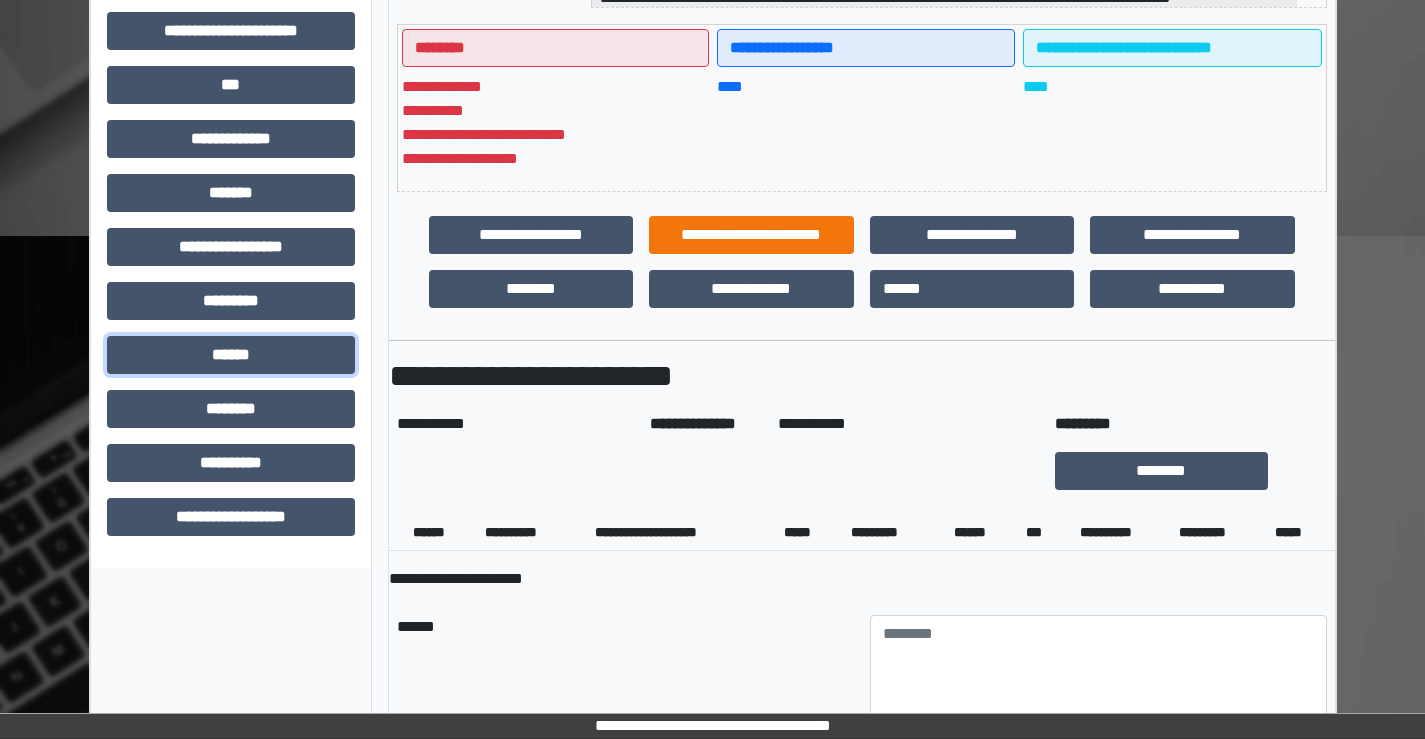 scroll, scrollTop: 600, scrollLeft: 0, axis: vertical 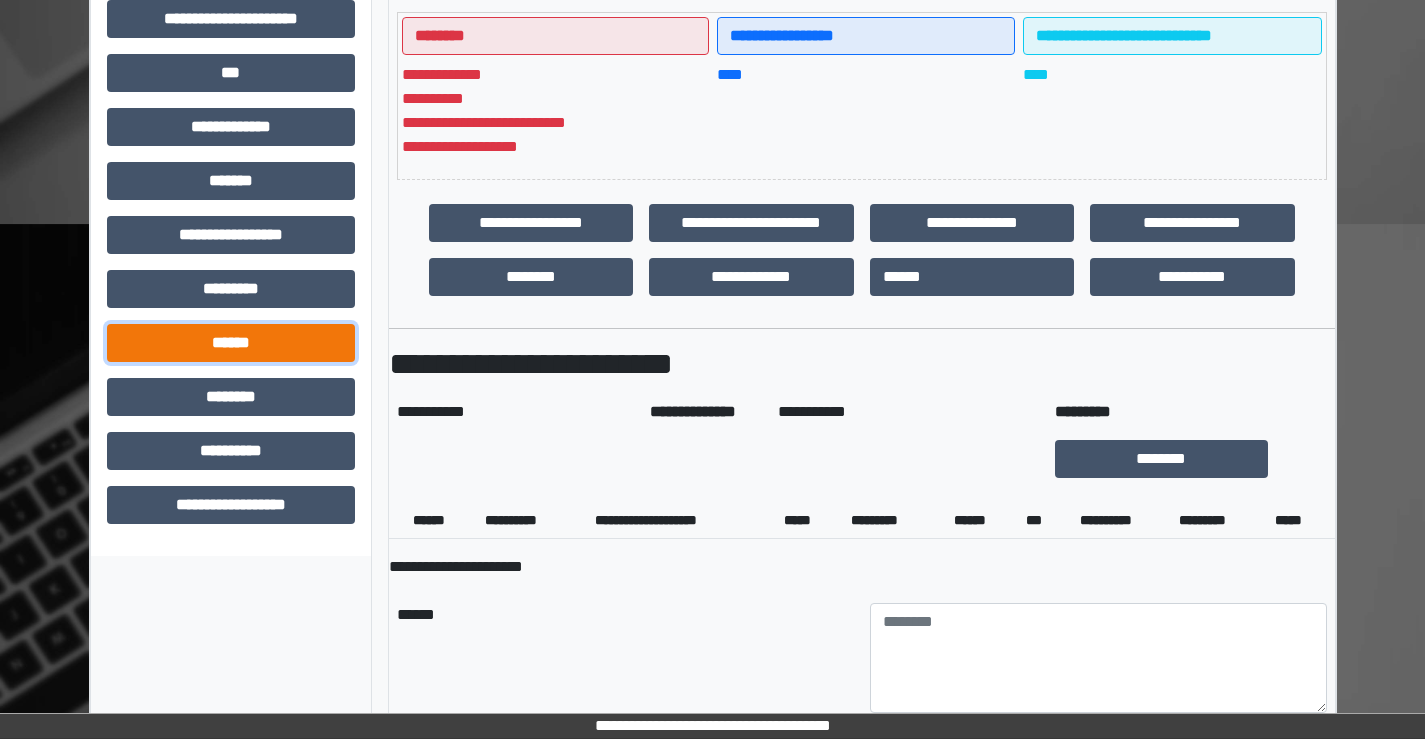 click on "******" at bounding box center [231, 343] 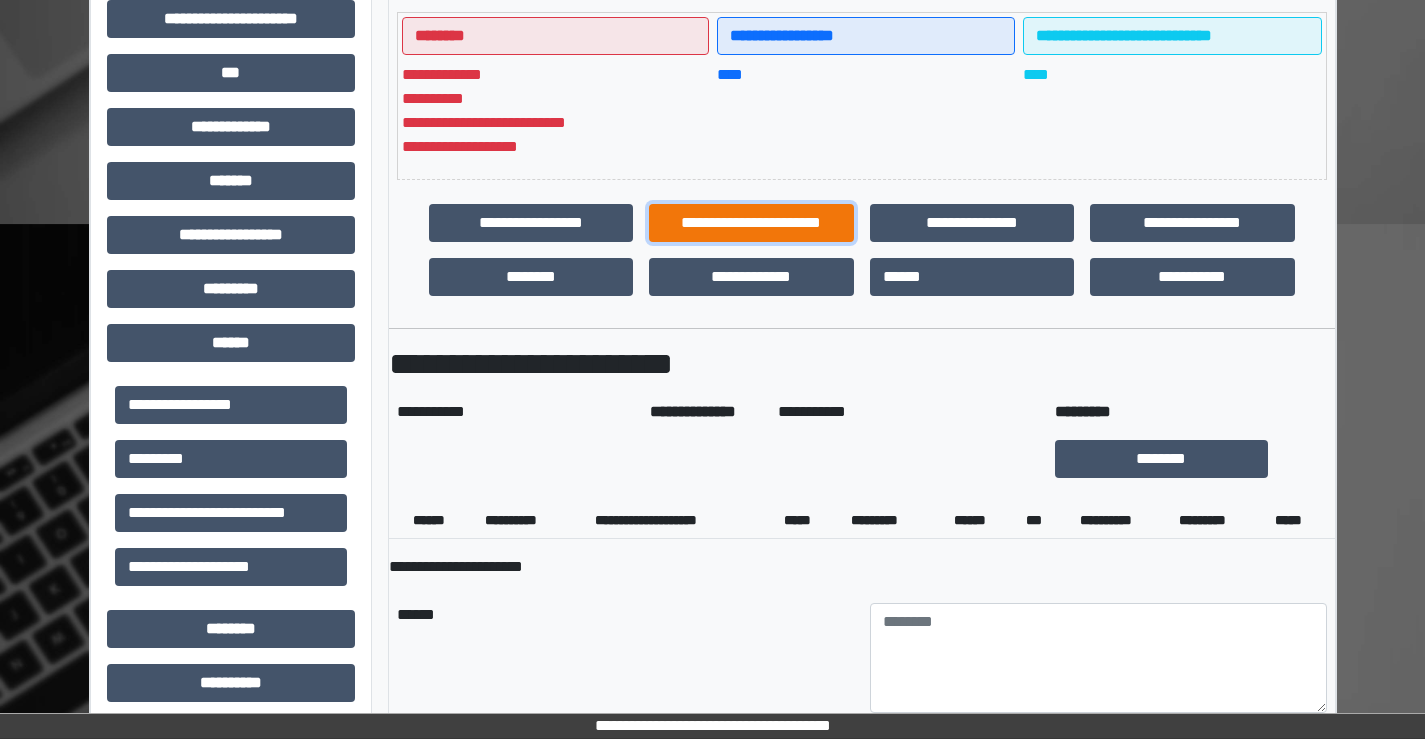 click on "**********" at bounding box center (751, 223) 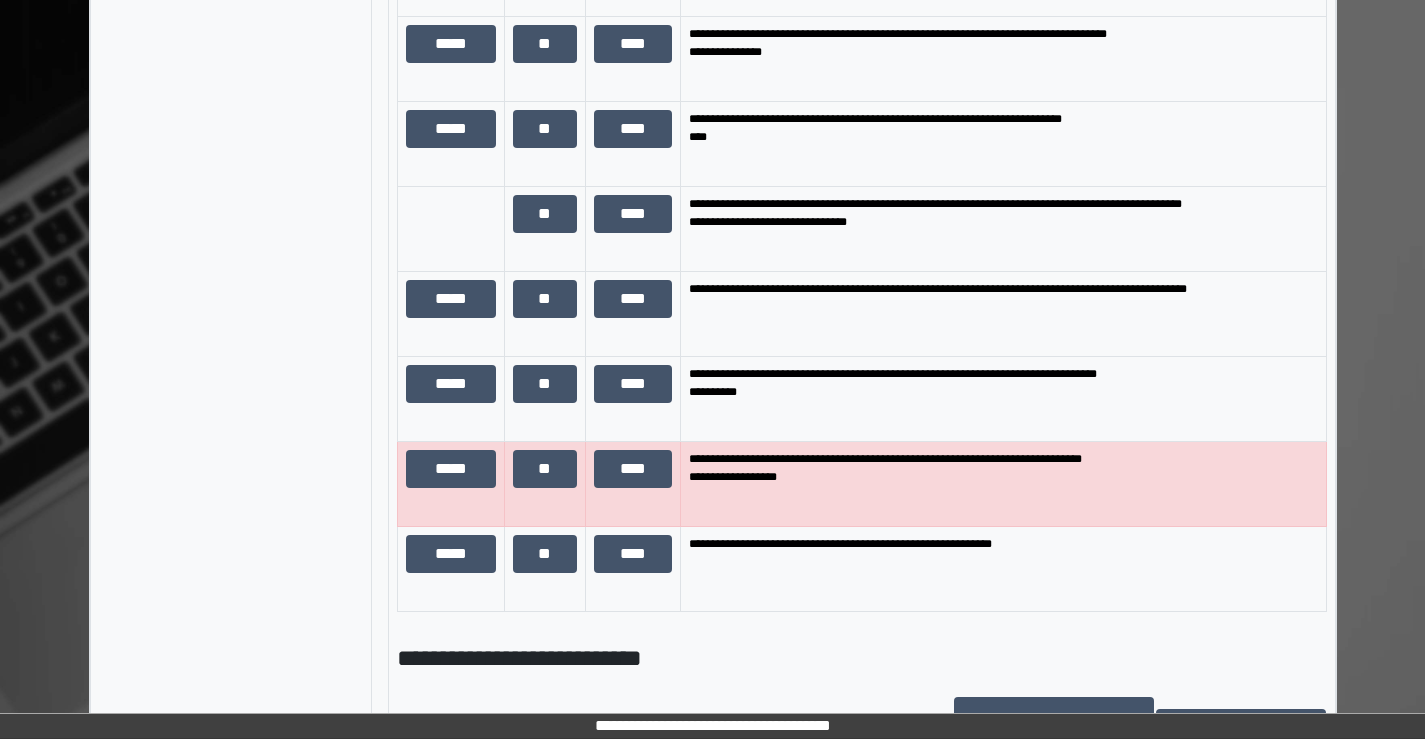 scroll, scrollTop: 2100, scrollLeft: 0, axis: vertical 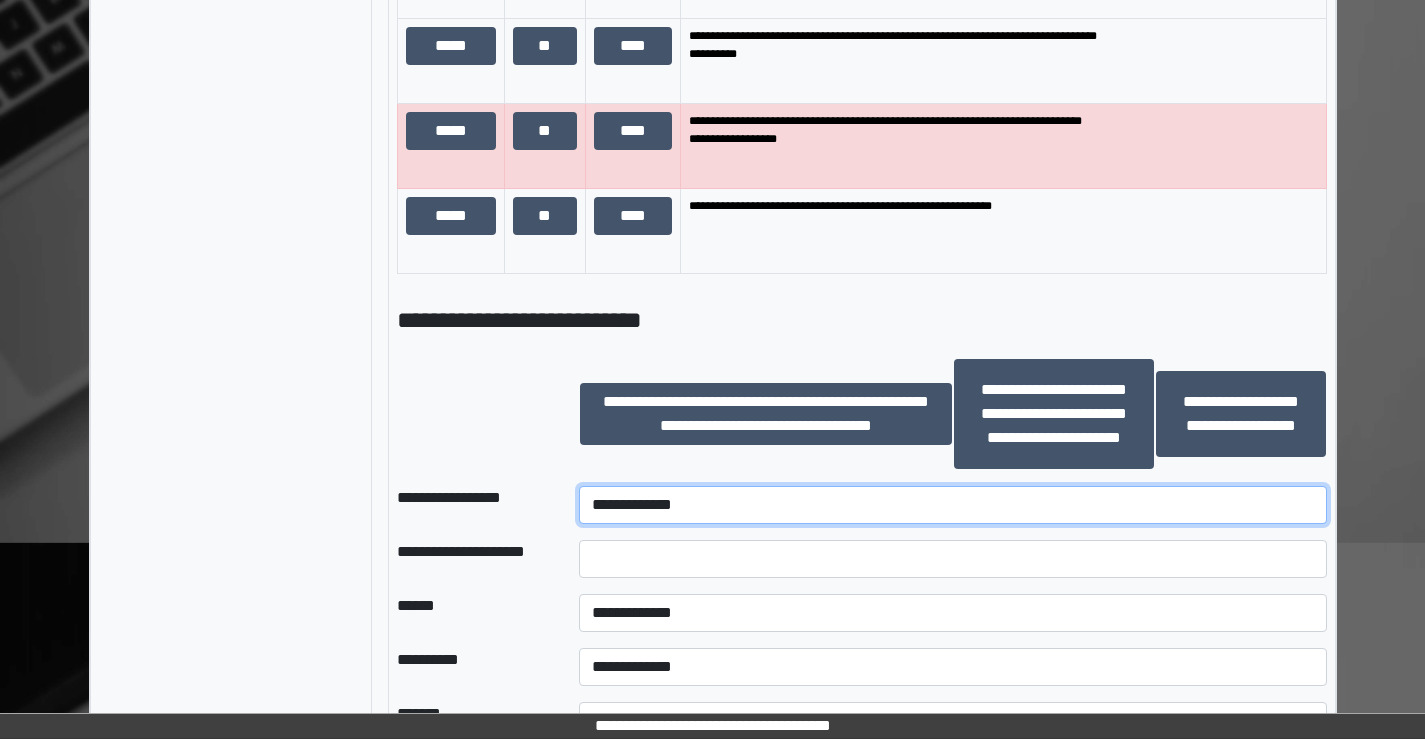 click on "**********" at bounding box center [952, 505] 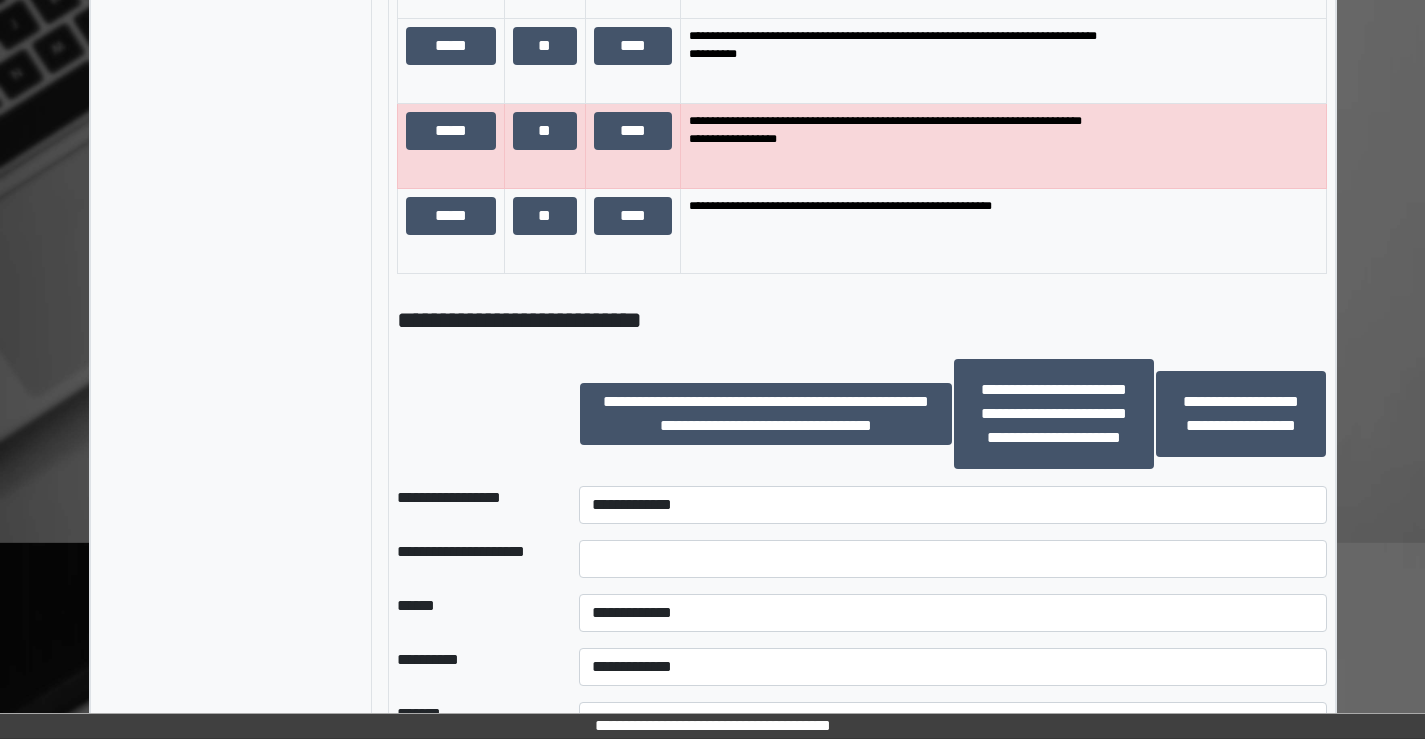 click at bounding box center [472, 414] 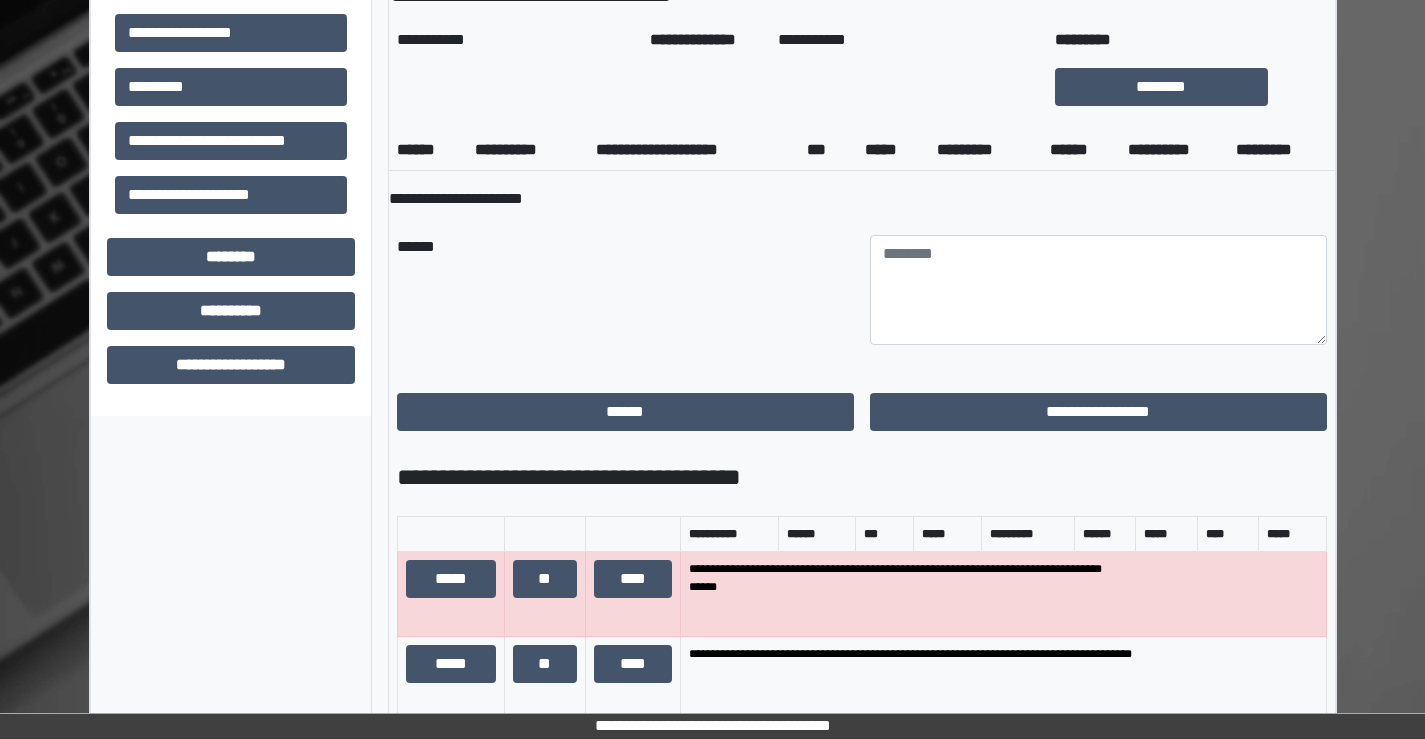 scroll, scrollTop: 923, scrollLeft: 0, axis: vertical 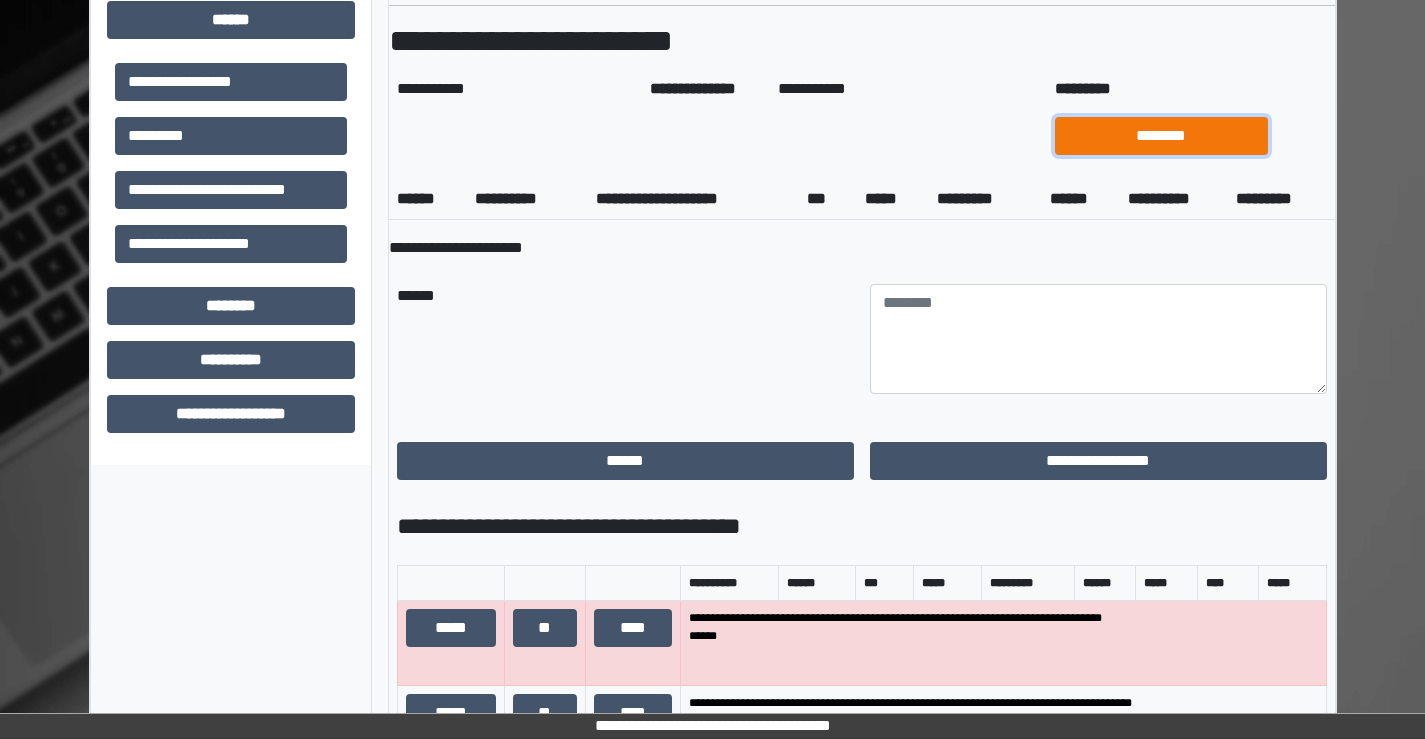 click on "********" at bounding box center [1161, 136] 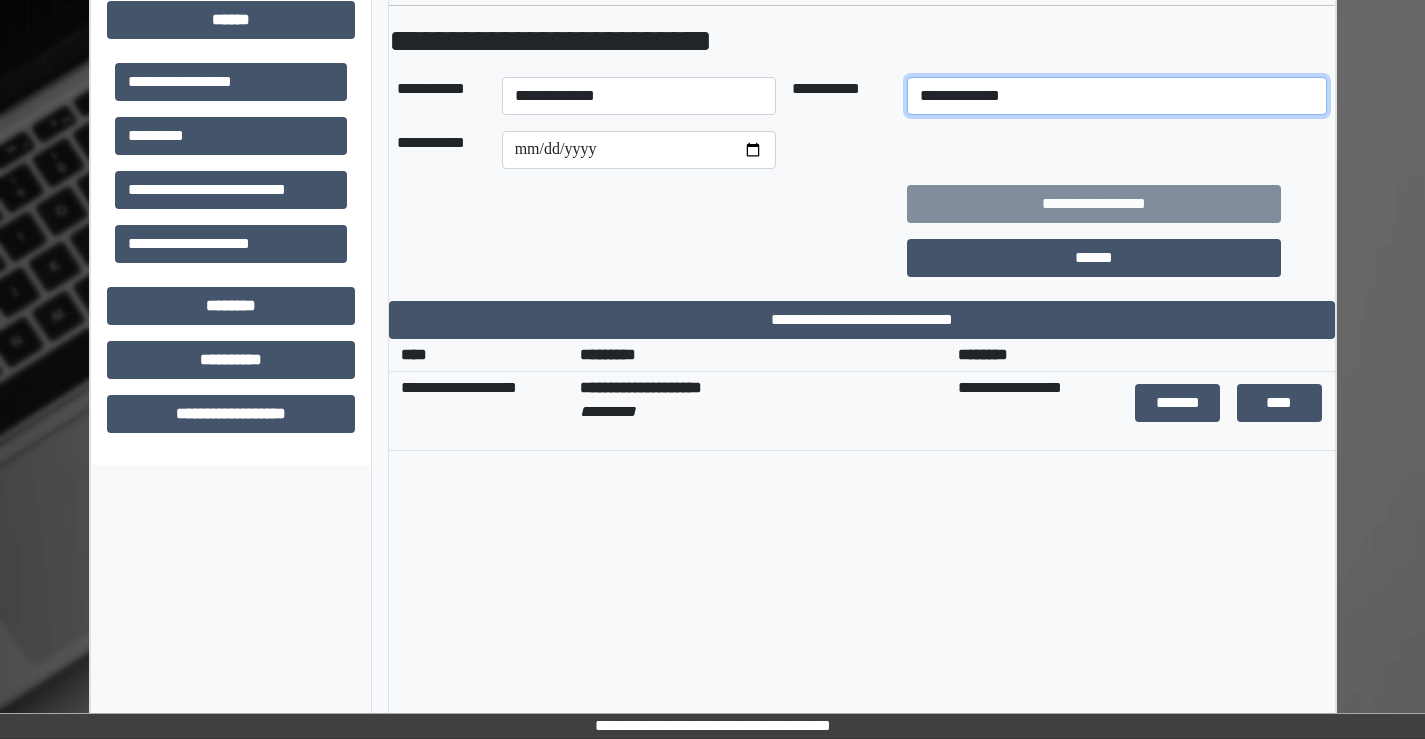 click on "**********" at bounding box center [1117, 96] 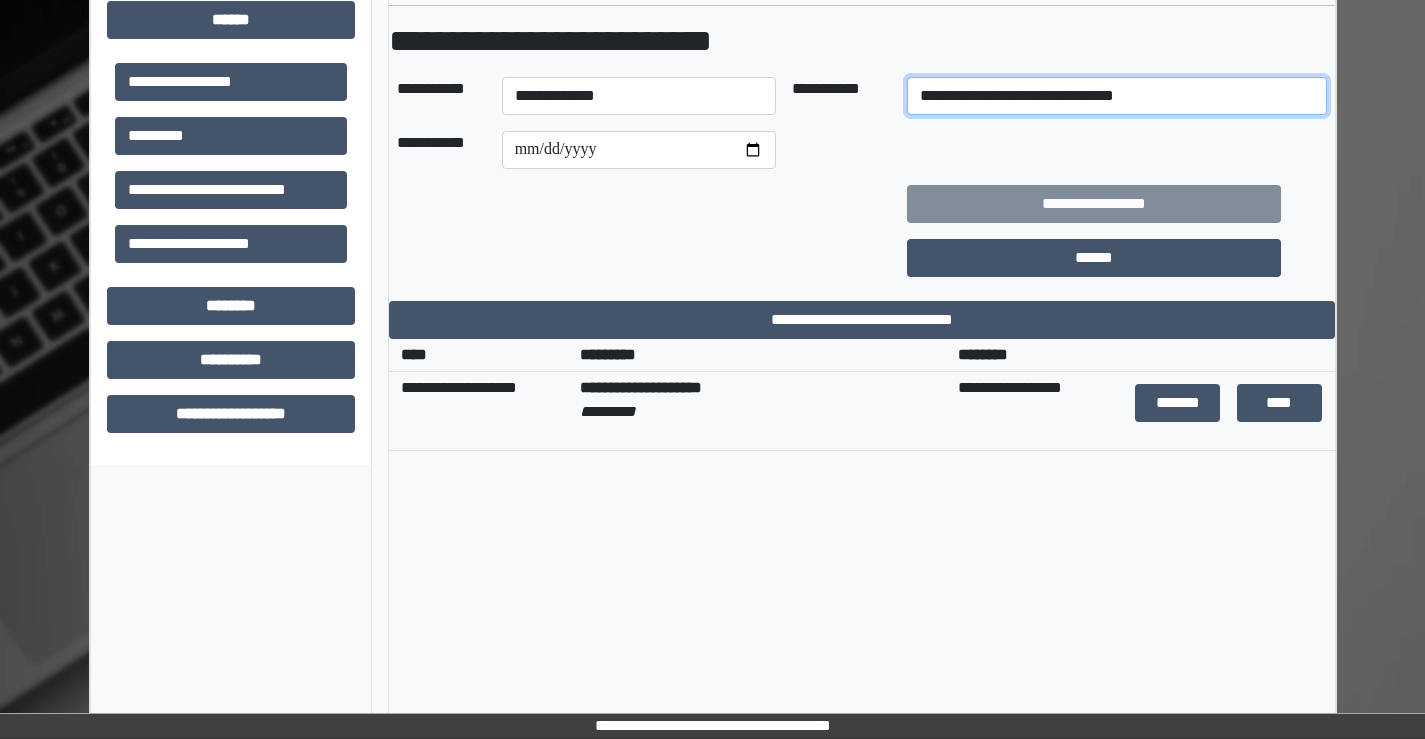 click on "**********" at bounding box center (1117, 96) 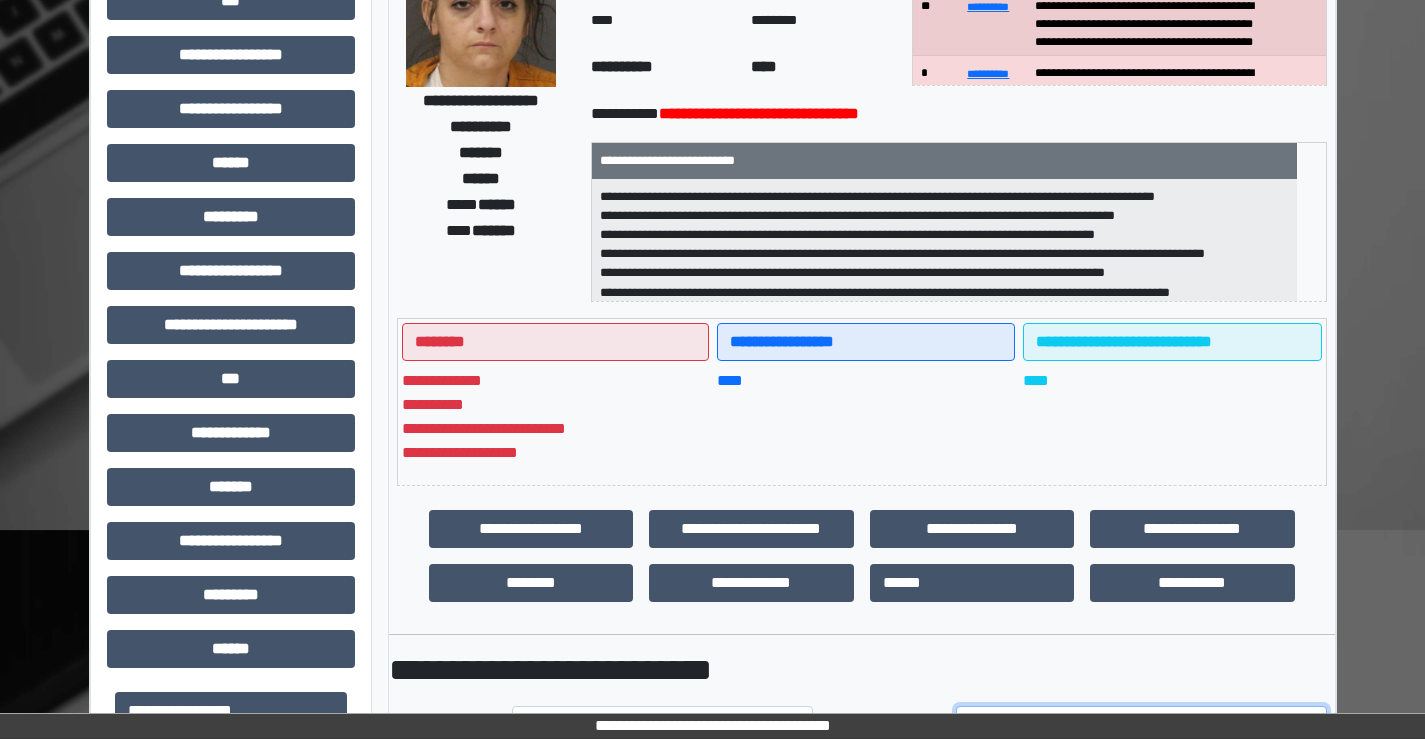 scroll, scrollTop: 259, scrollLeft: 0, axis: vertical 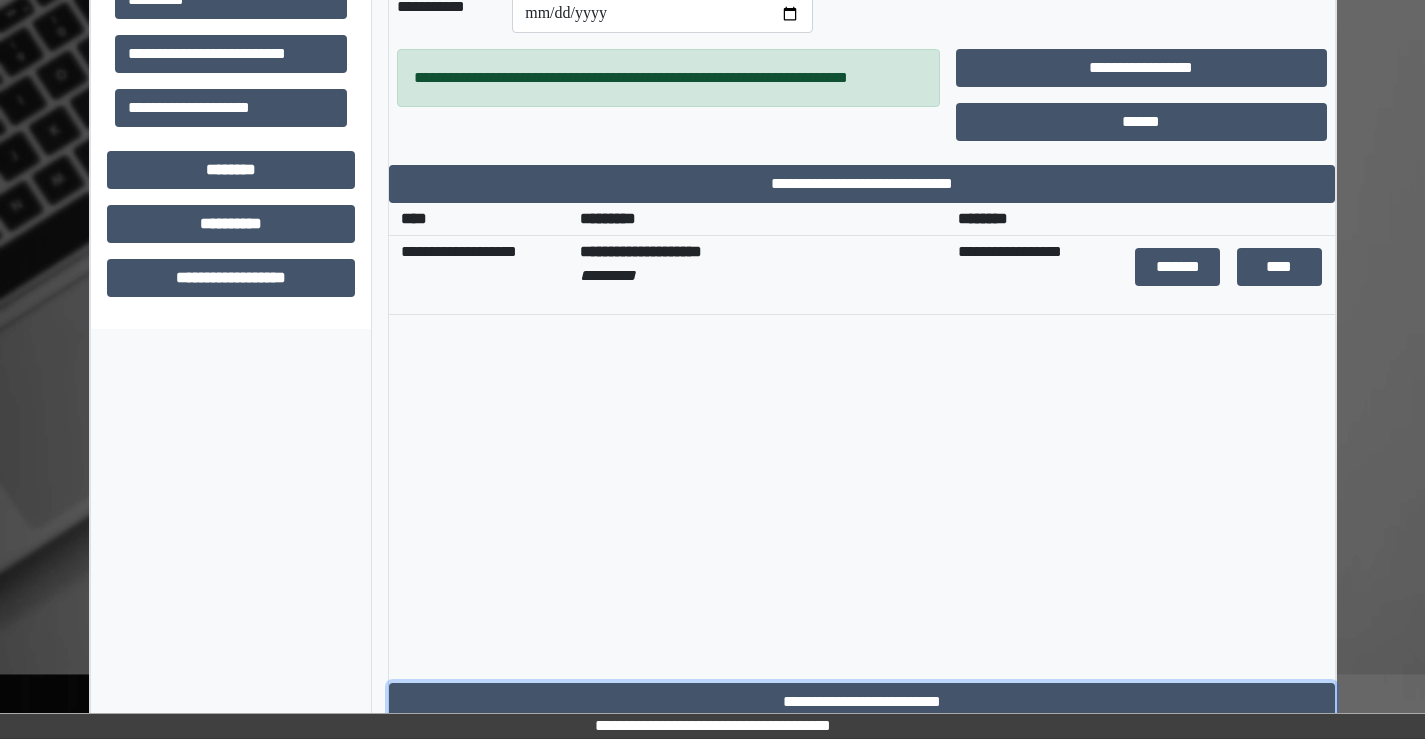 drag, startPoint x: 913, startPoint y: 704, endPoint x: 911, endPoint y: 688, distance: 16.124516 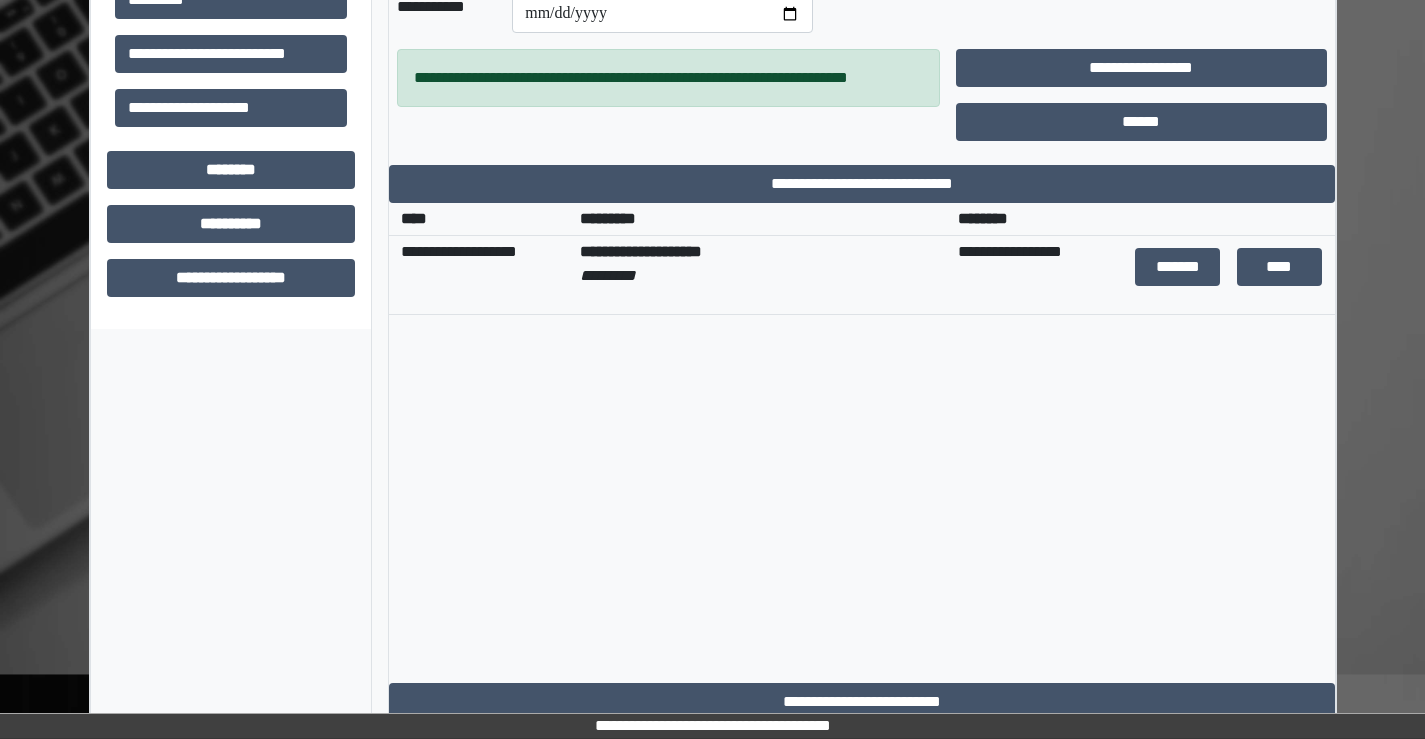 scroll, scrollTop: 667, scrollLeft: 0, axis: vertical 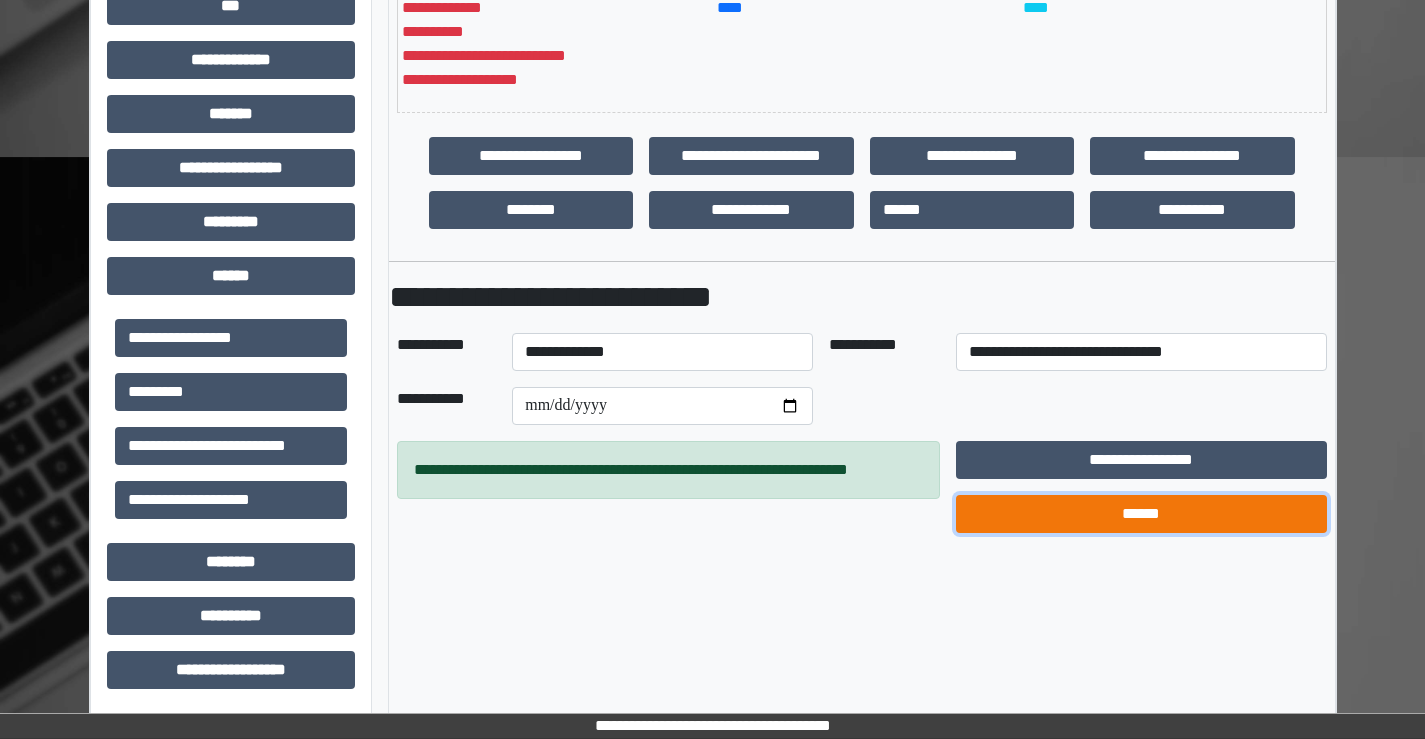 click on "******" at bounding box center [1141, 514] 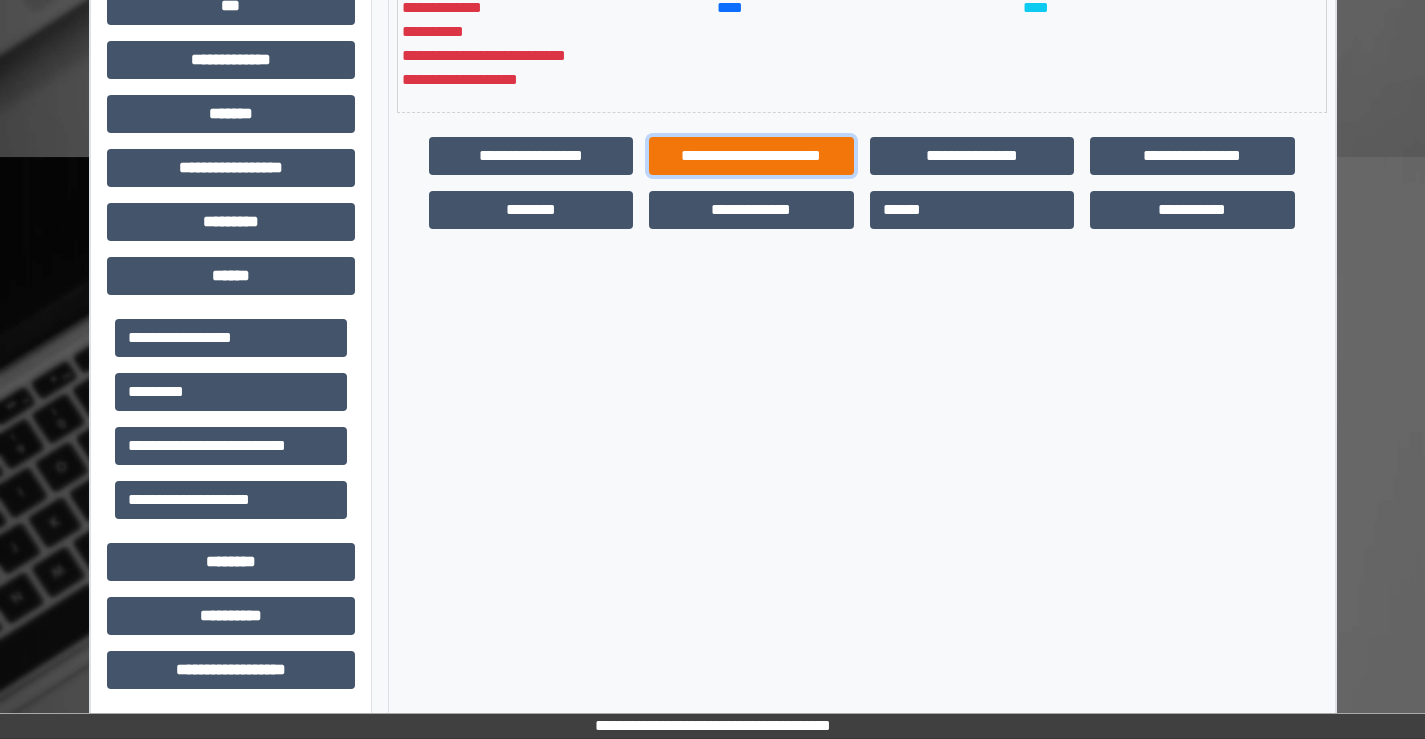click on "**********" at bounding box center (751, 156) 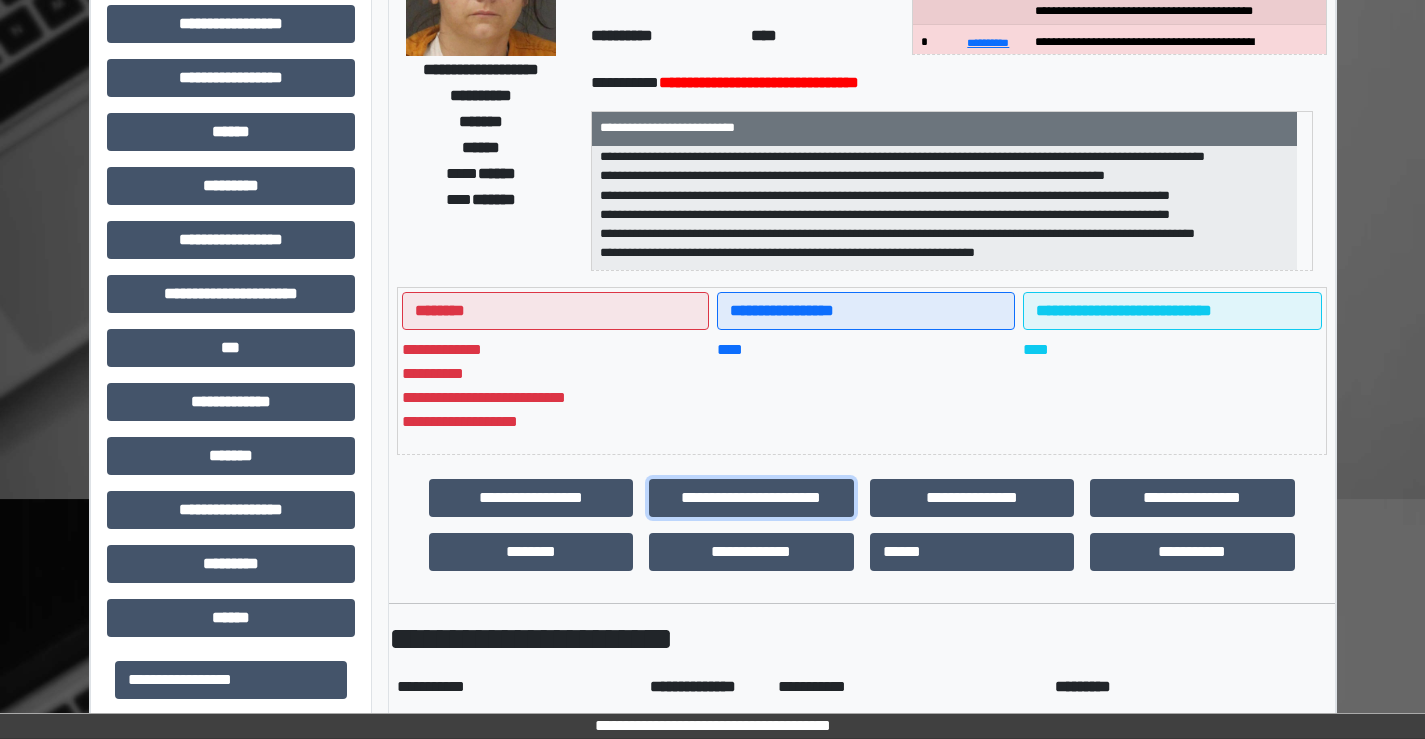 scroll, scrollTop: 267, scrollLeft: 0, axis: vertical 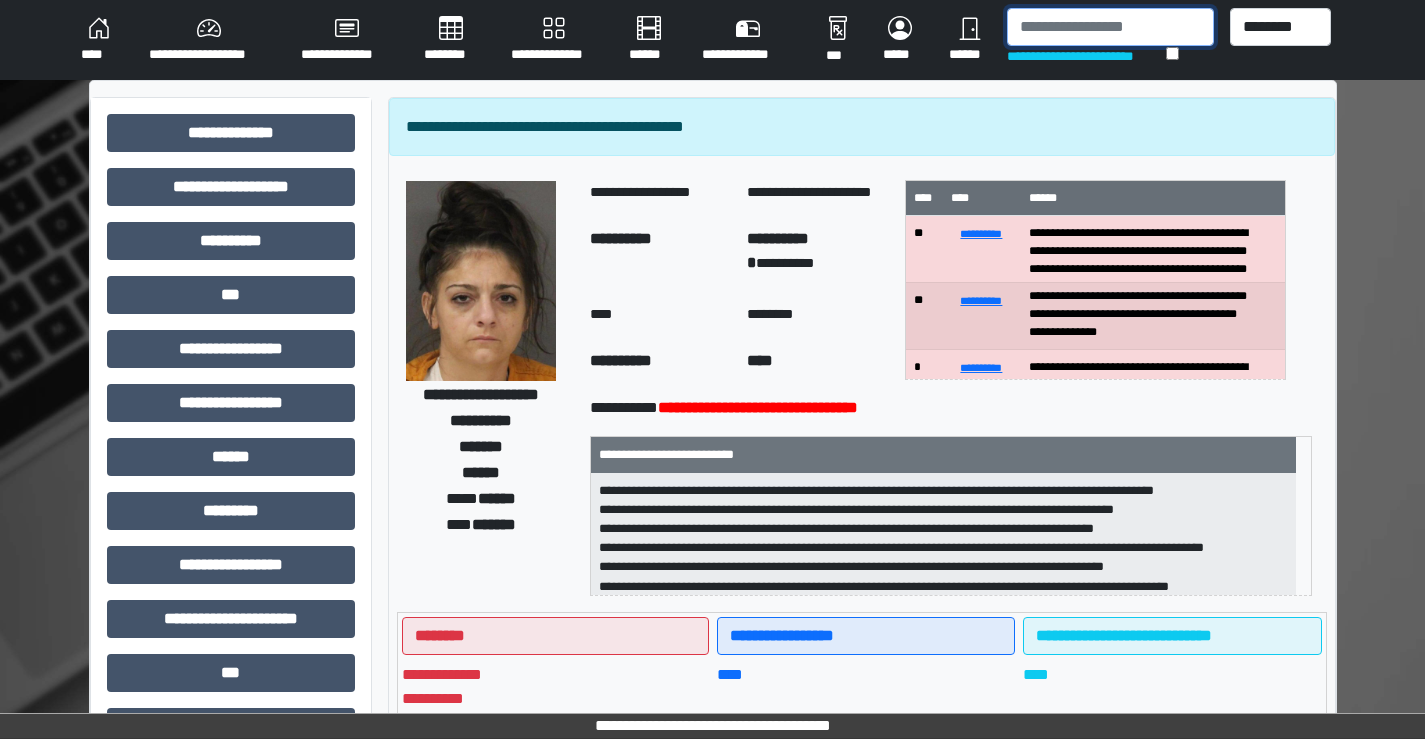 click at bounding box center [1110, 27] 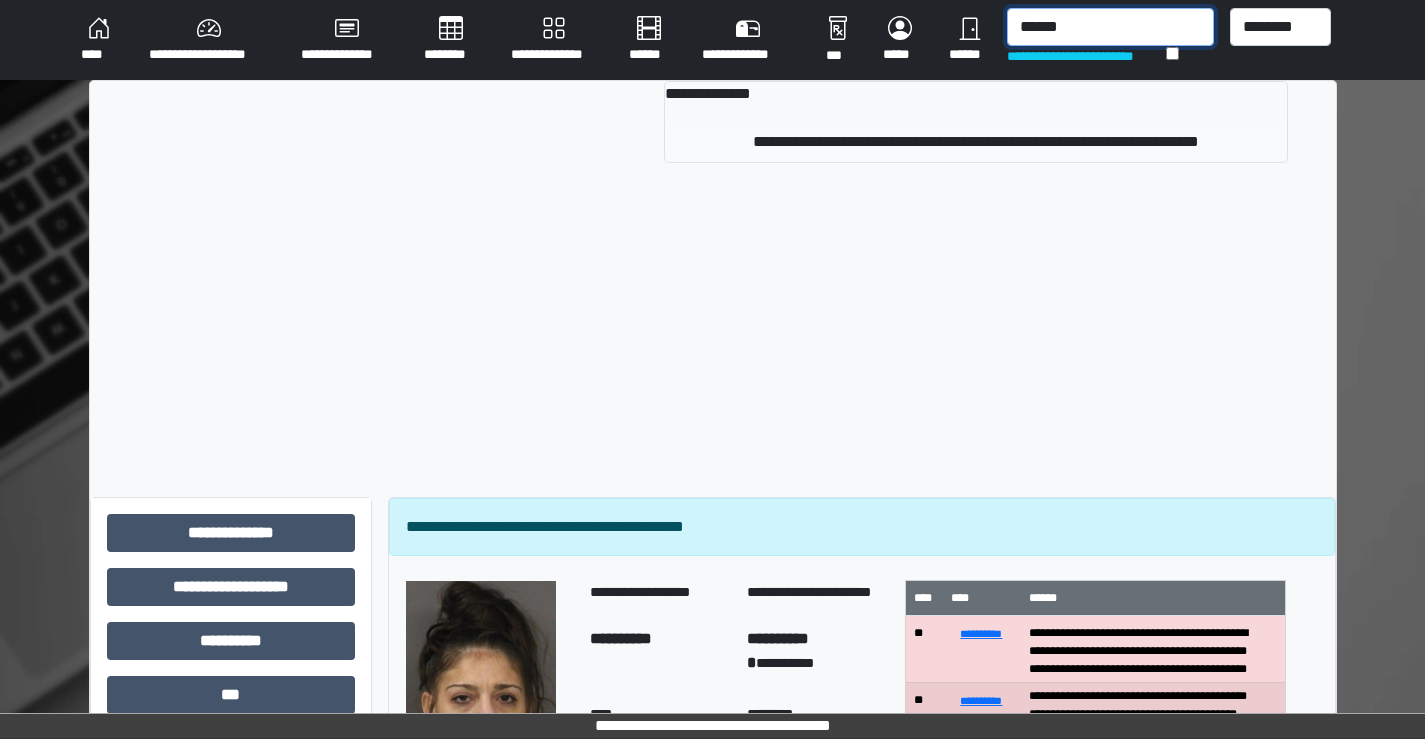 type on "******" 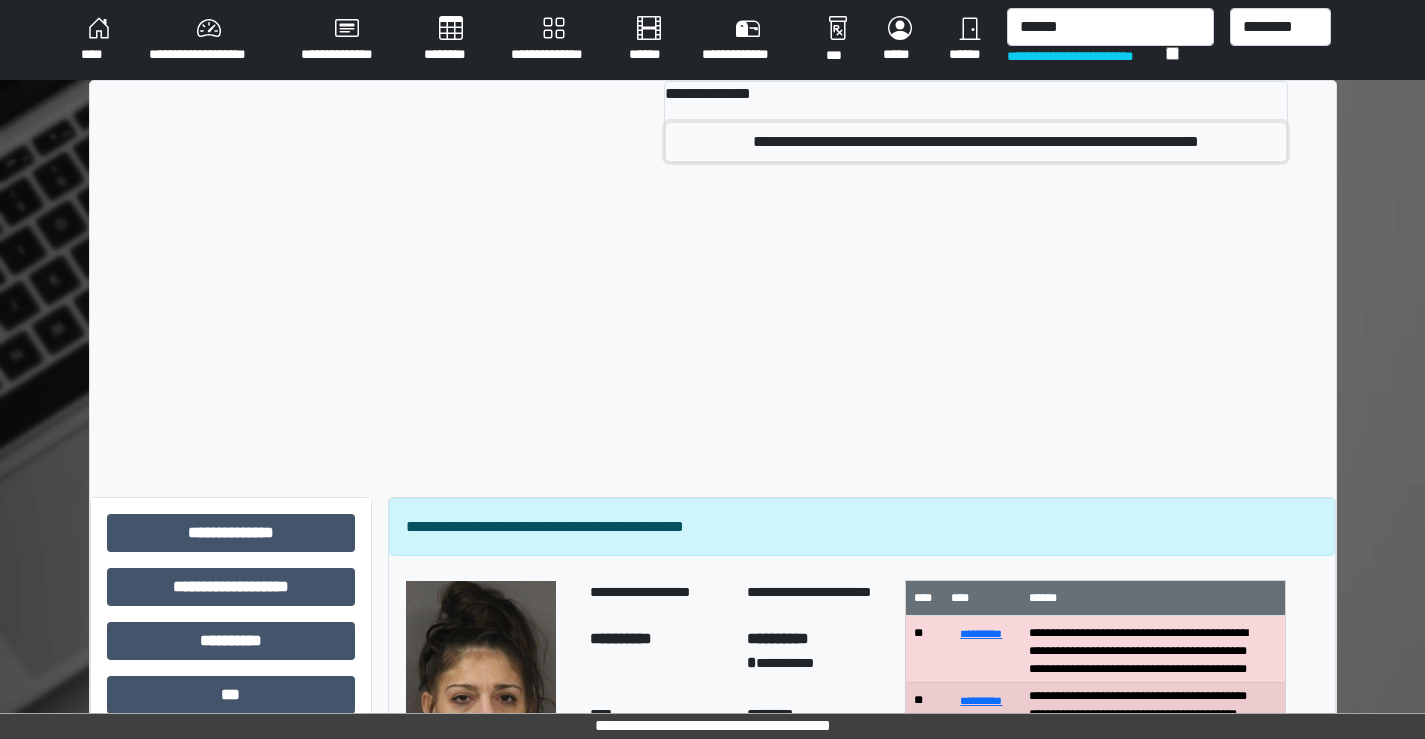 click on "**********" at bounding box center (976, 142) 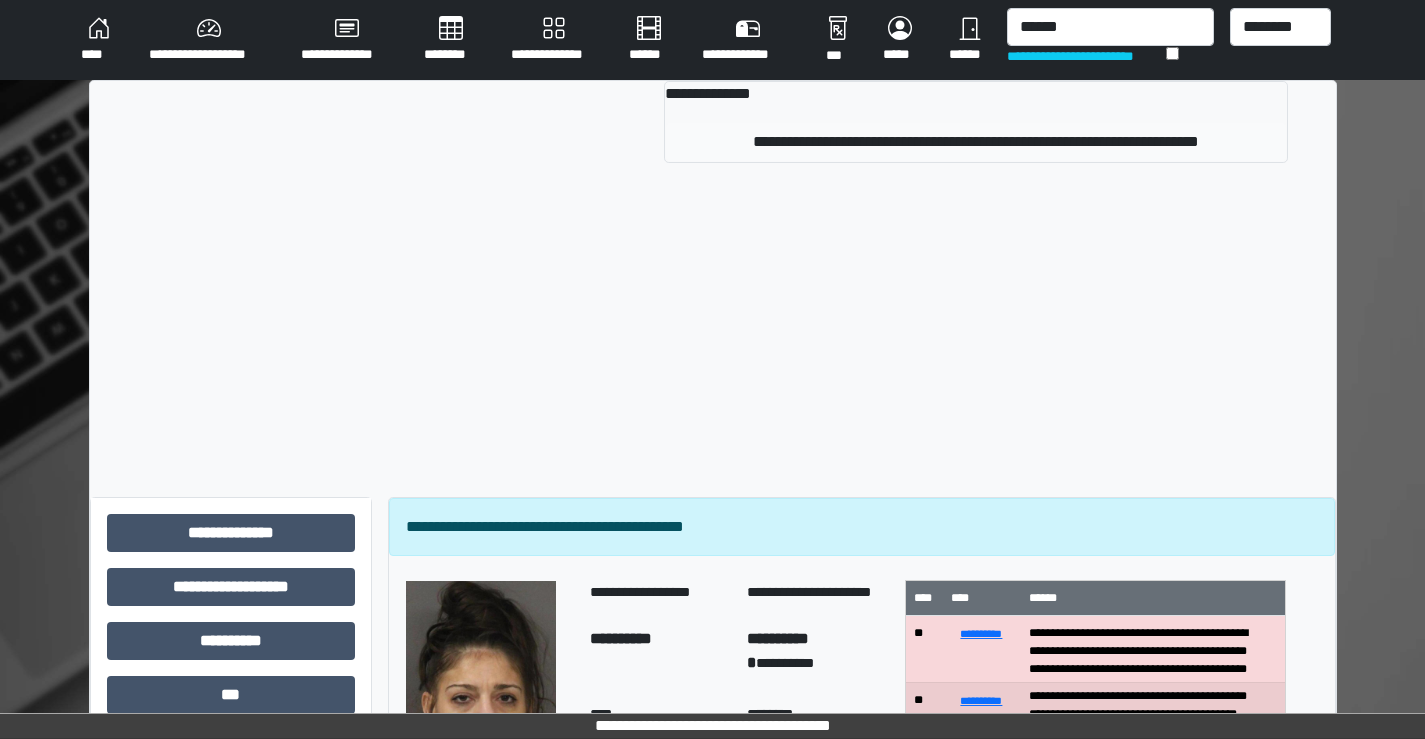 type 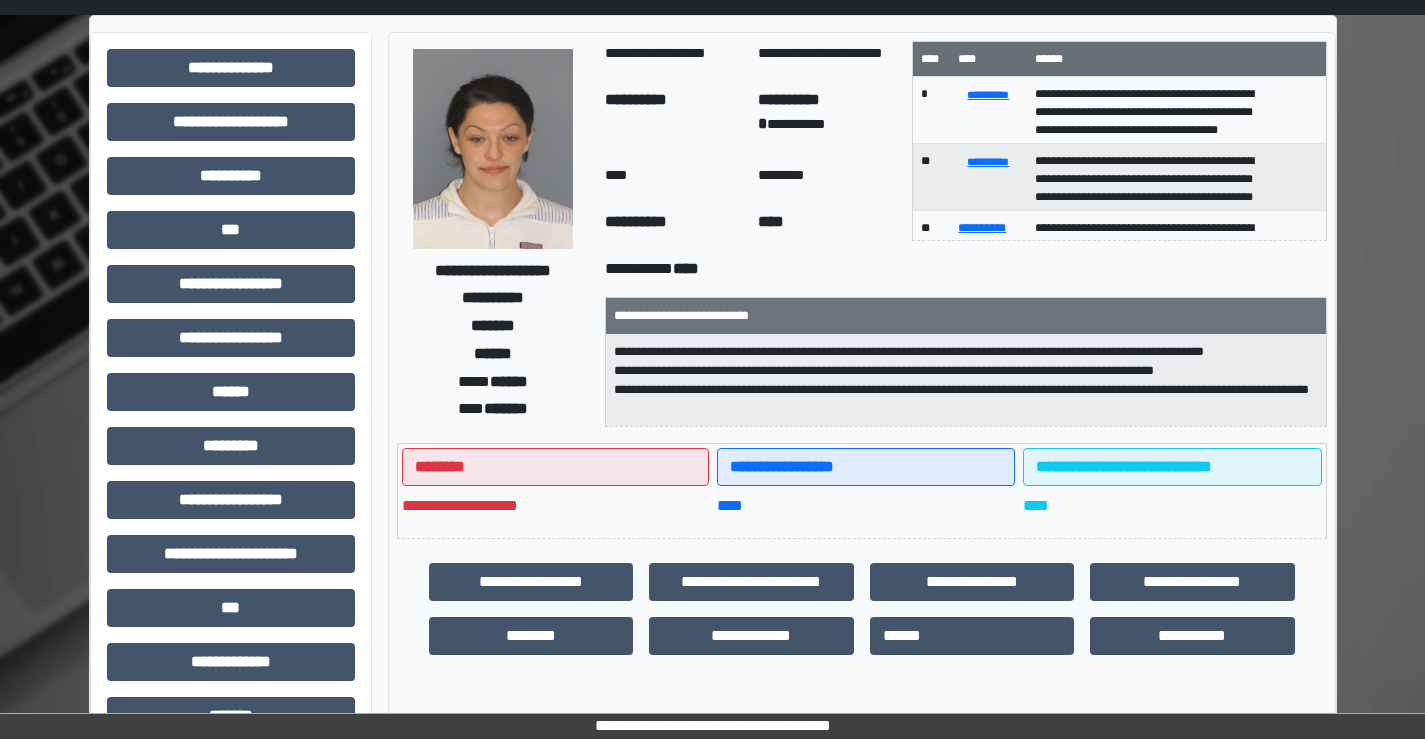 scroll, scrollTop: 100, scrollLeft: 0, axis: vertical 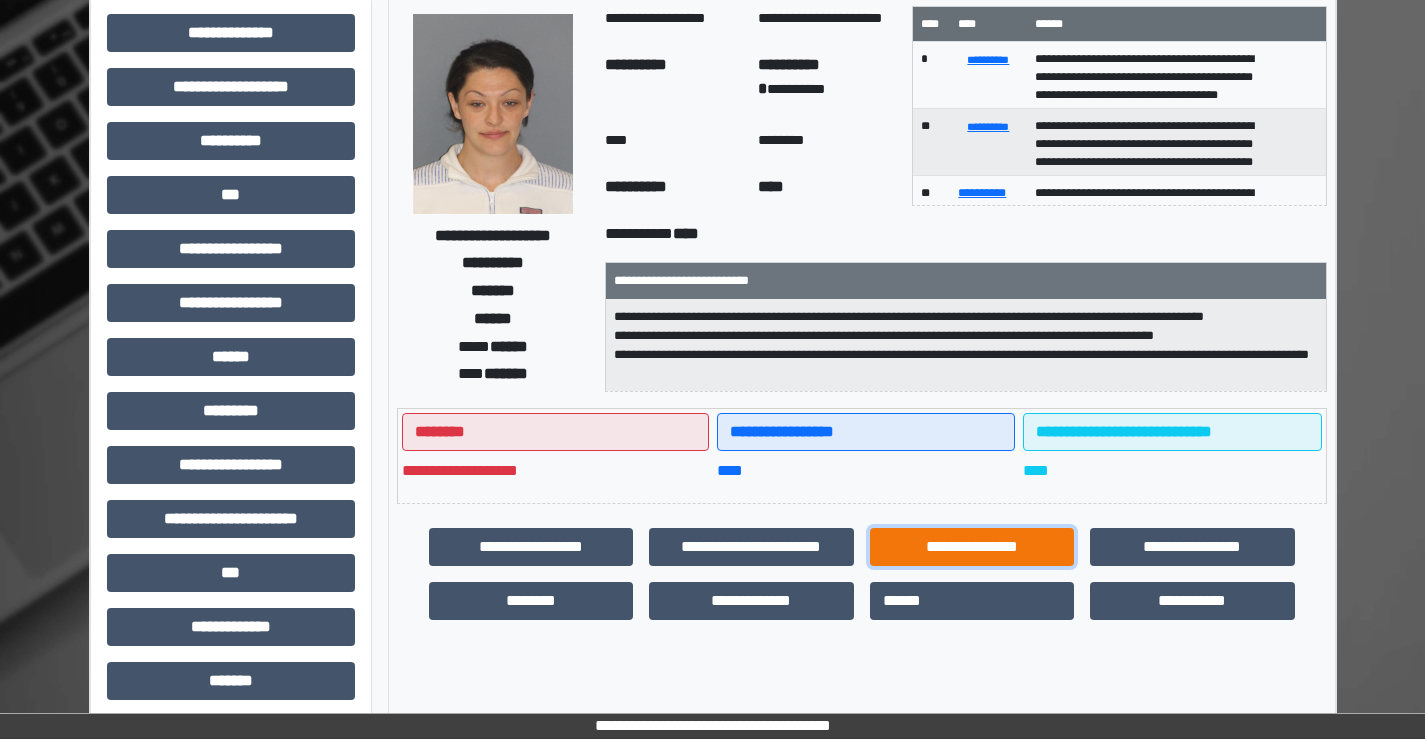 click on "**********" at bounding box center [972, 547] 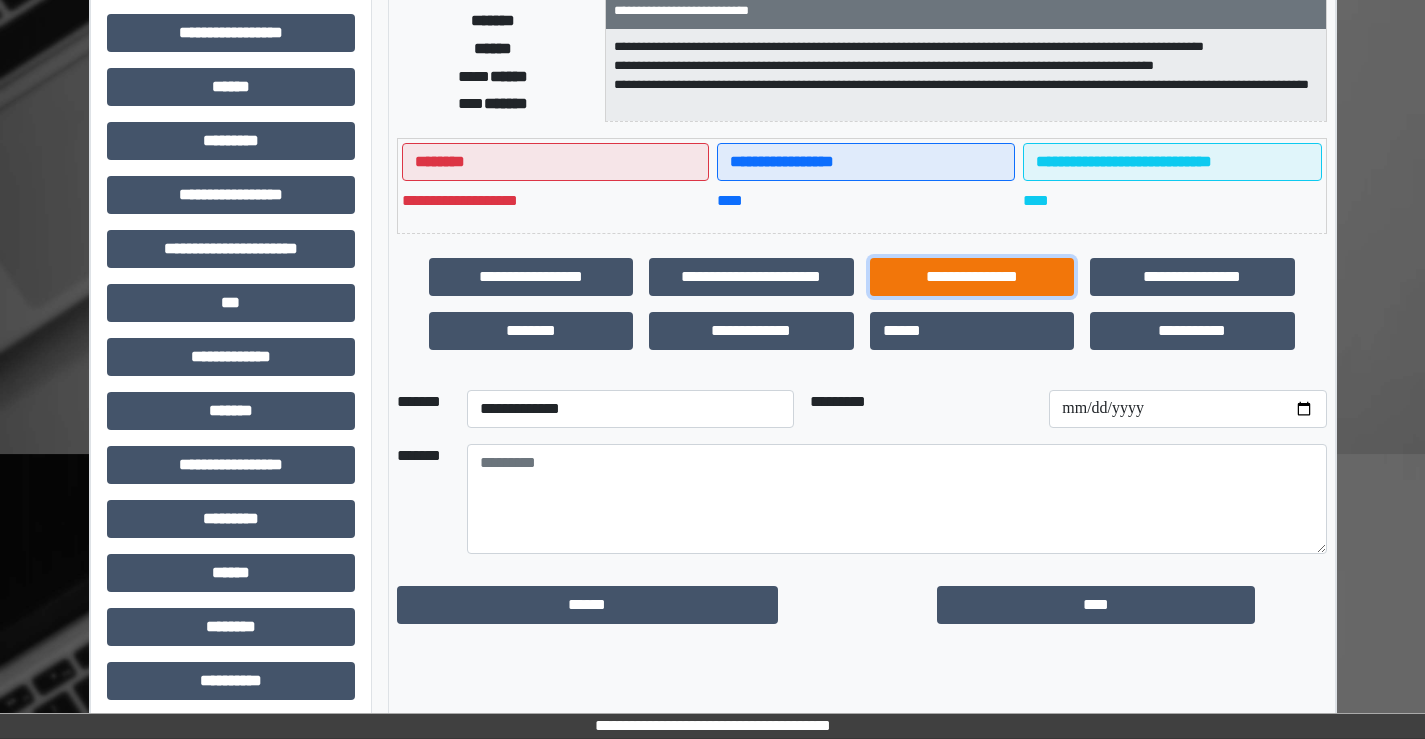 scroll, scrollTop: 400, scrollLeft: 0, axis: vertical 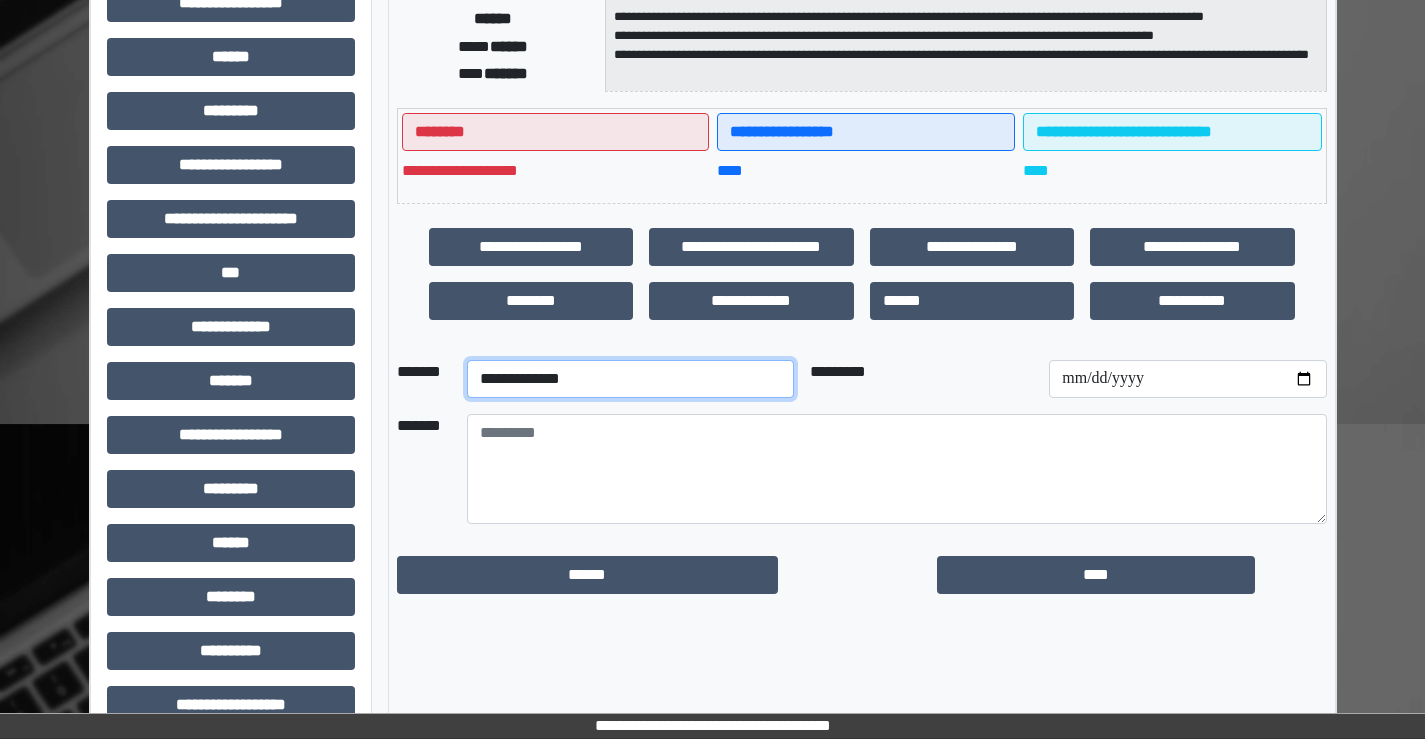 click on "**********" at bounding box center [630, 379] 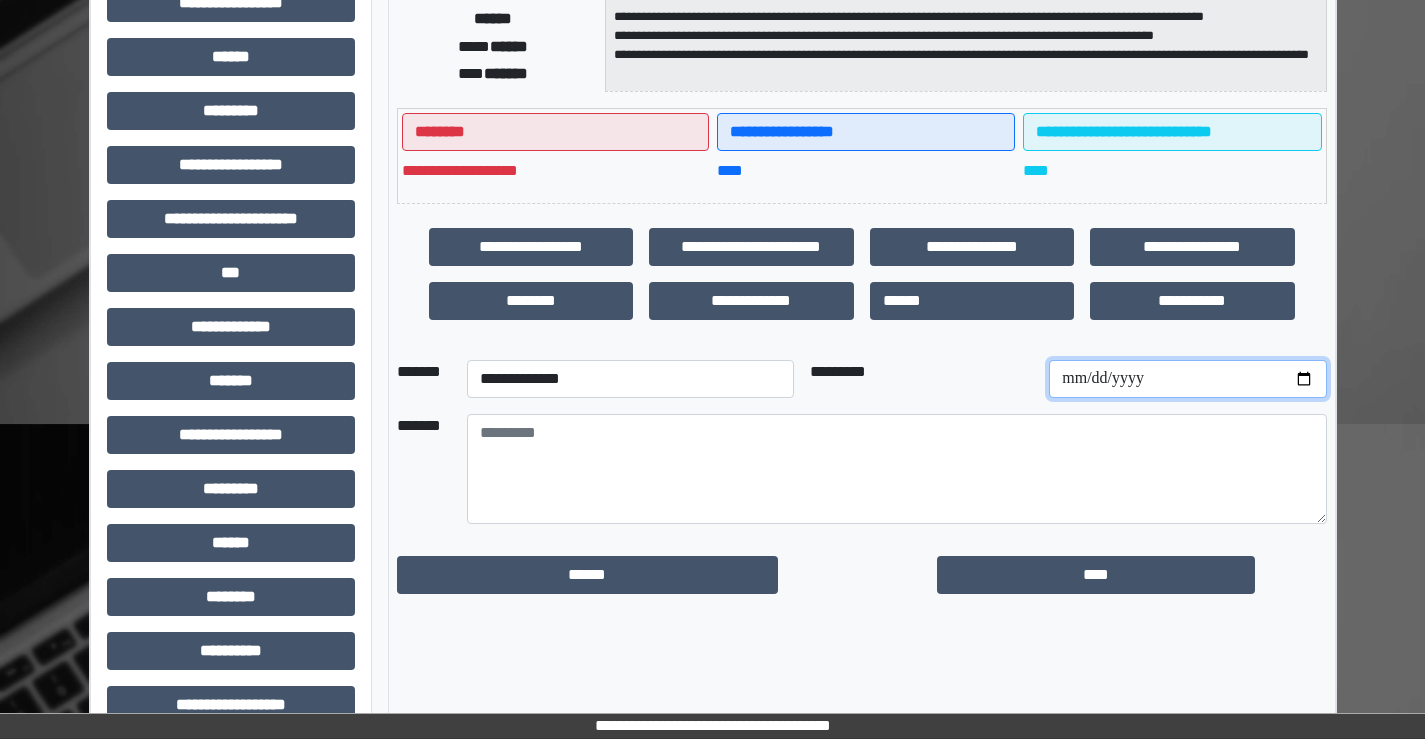 click at bounding box center [1187, 379] 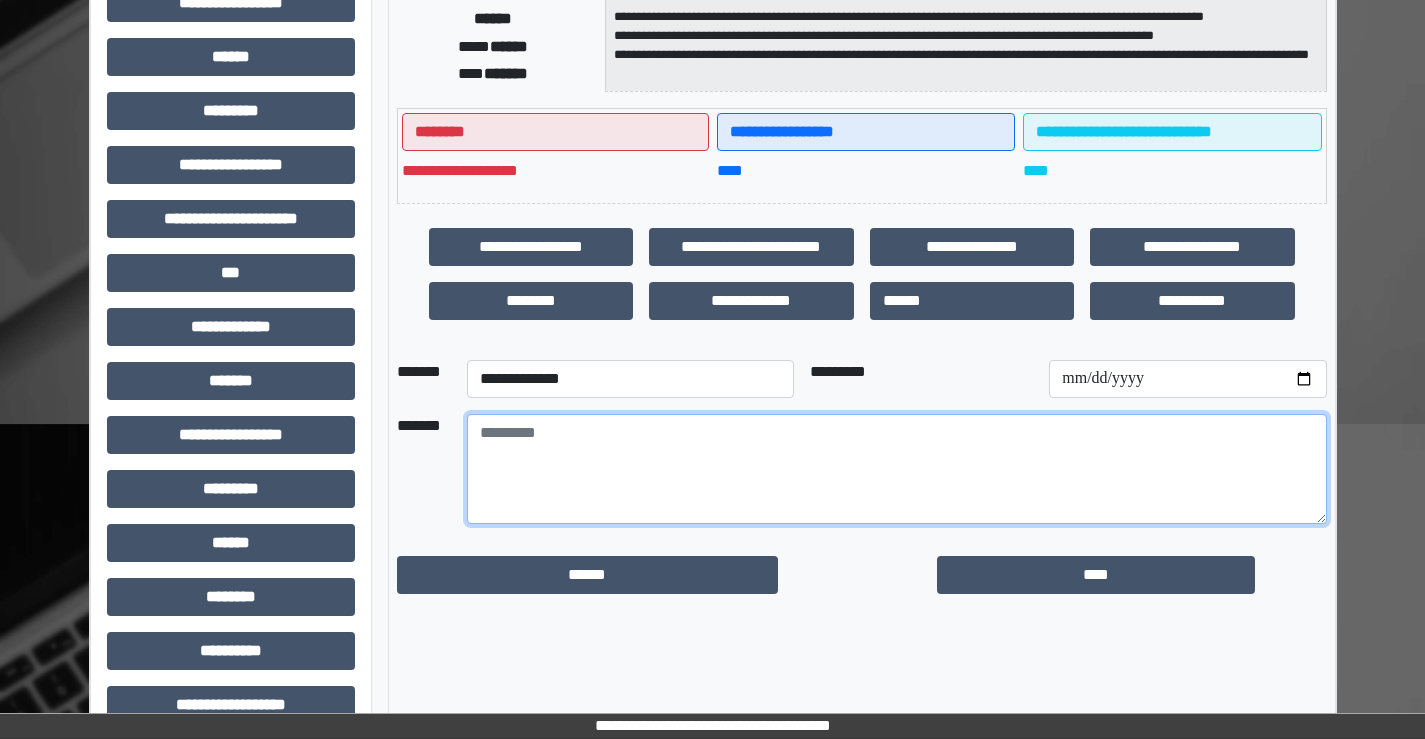 click at bounding box center [897, 469] 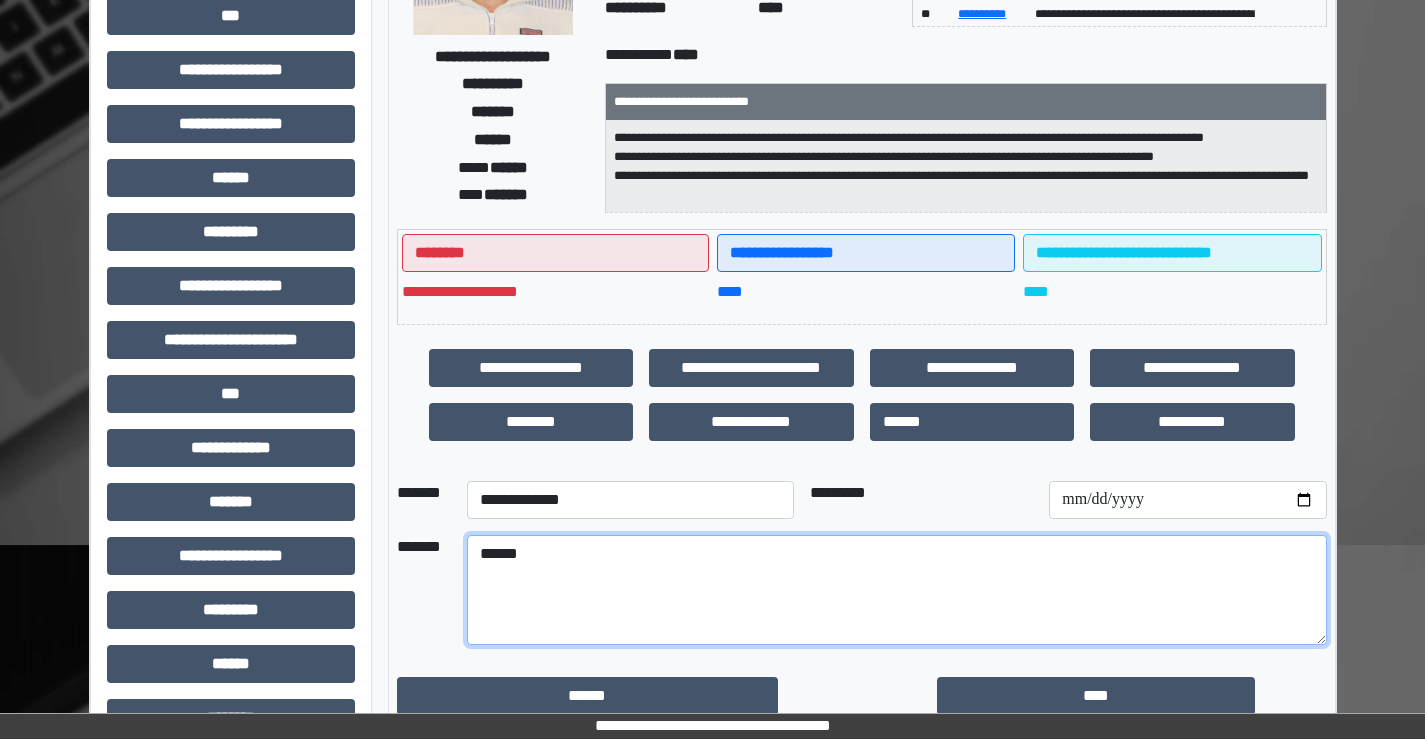 scroll, scrollTop: 300, scrollLeft: 0, axis: vertical 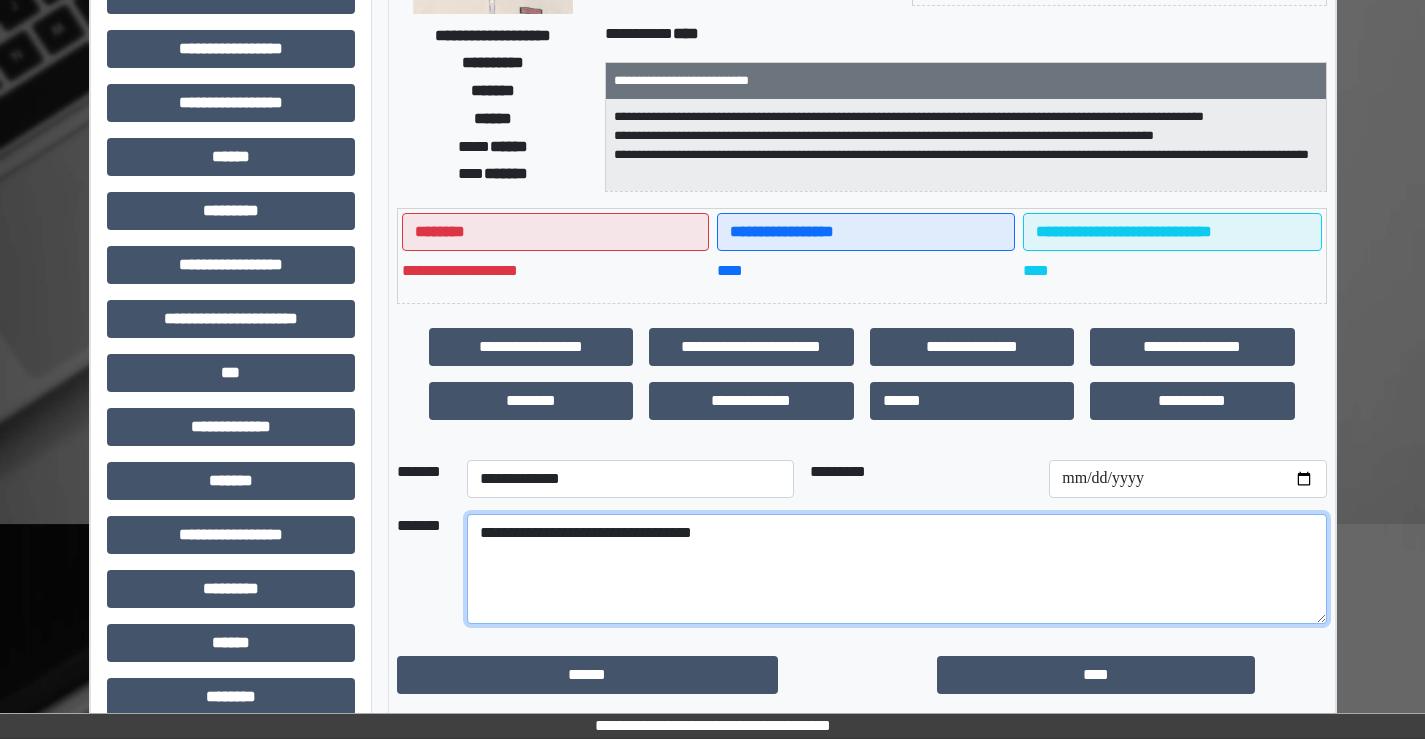 click on "**********" at bounding box center [897, 569] 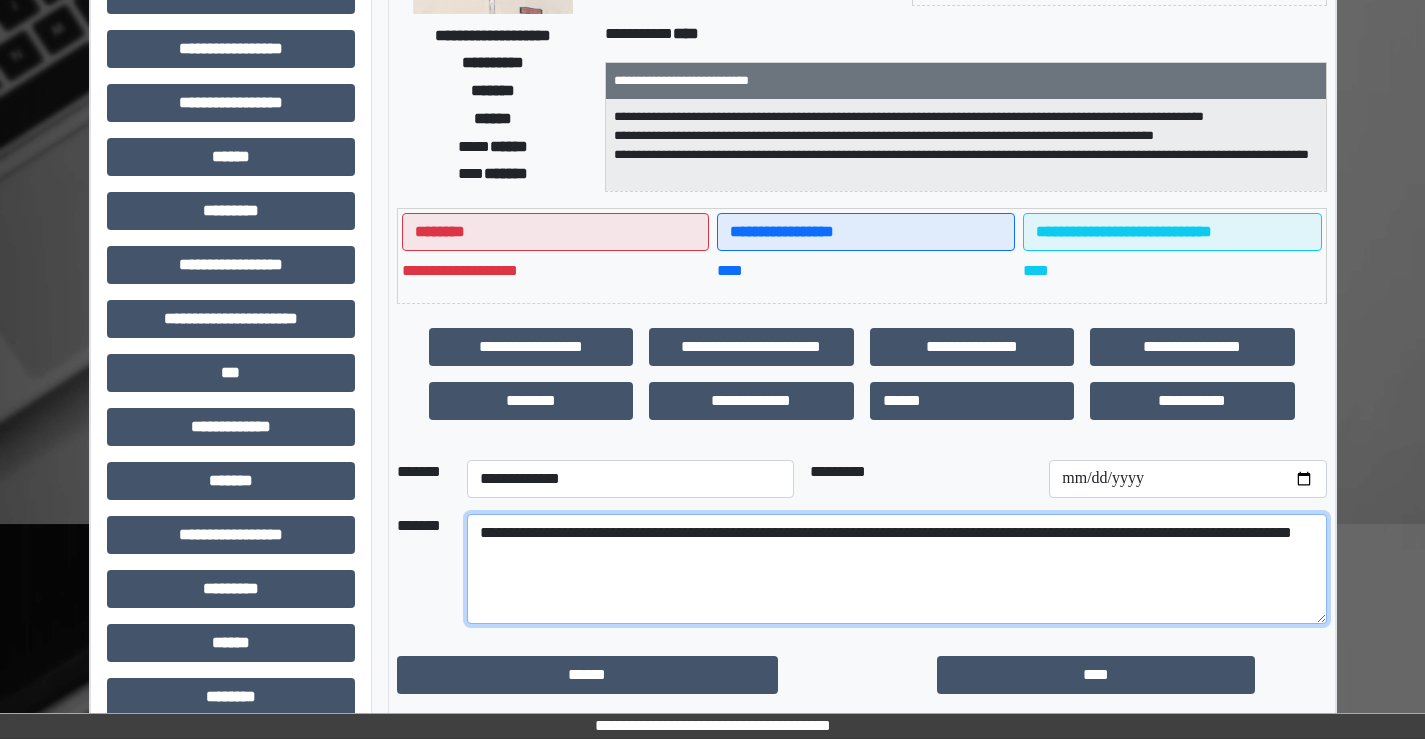 click on "**********" at bounding box center [897, 569] 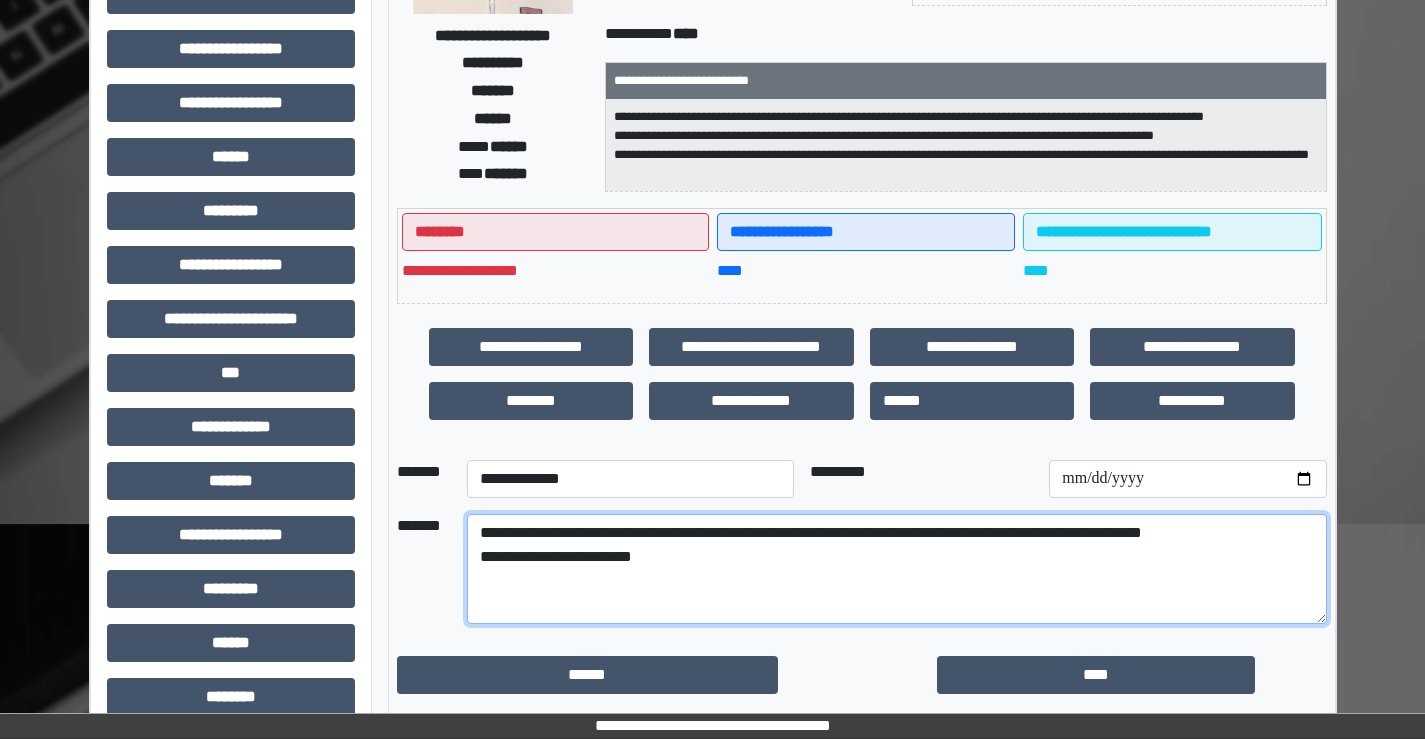 click on "**********" at bounding box center [897, 569] 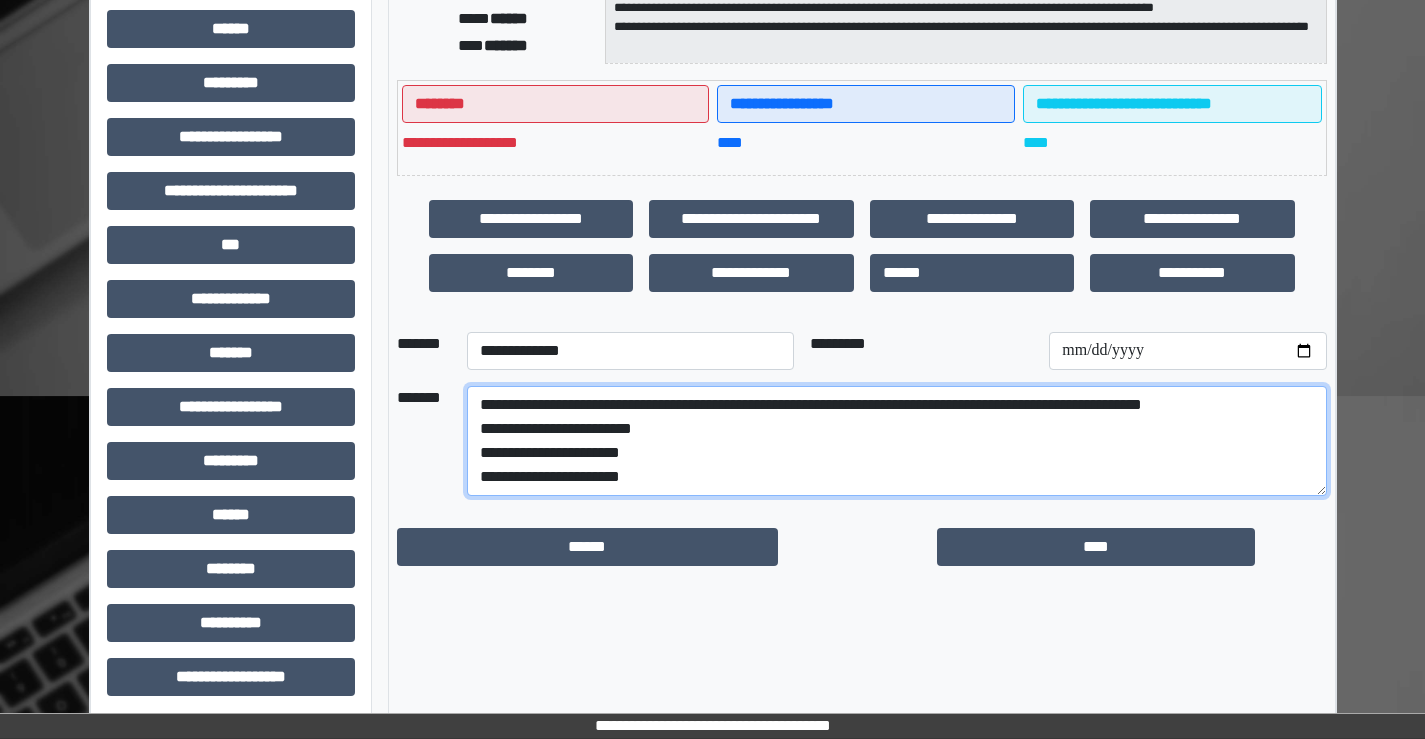 scroll, scrollTop: 435, scrollLeft: 0, axis: vertical 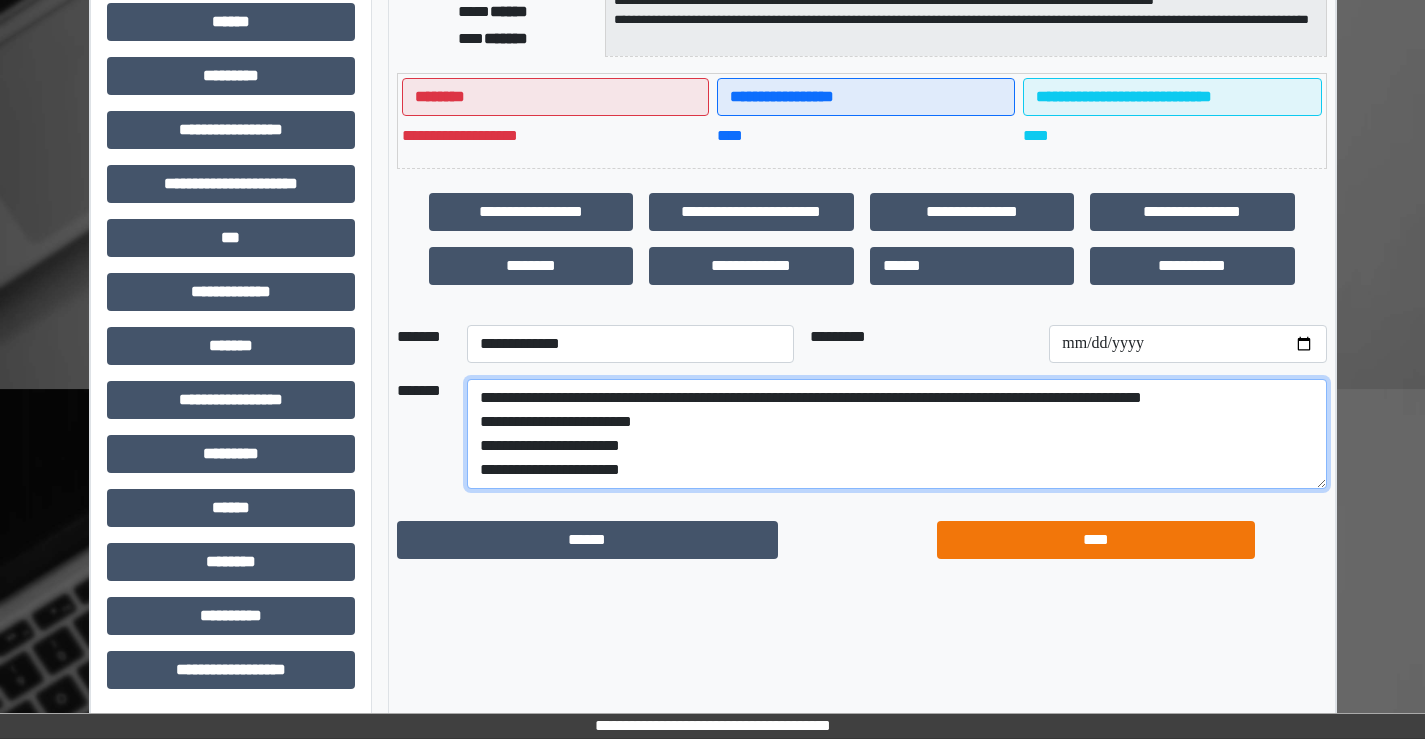 type on "**********" 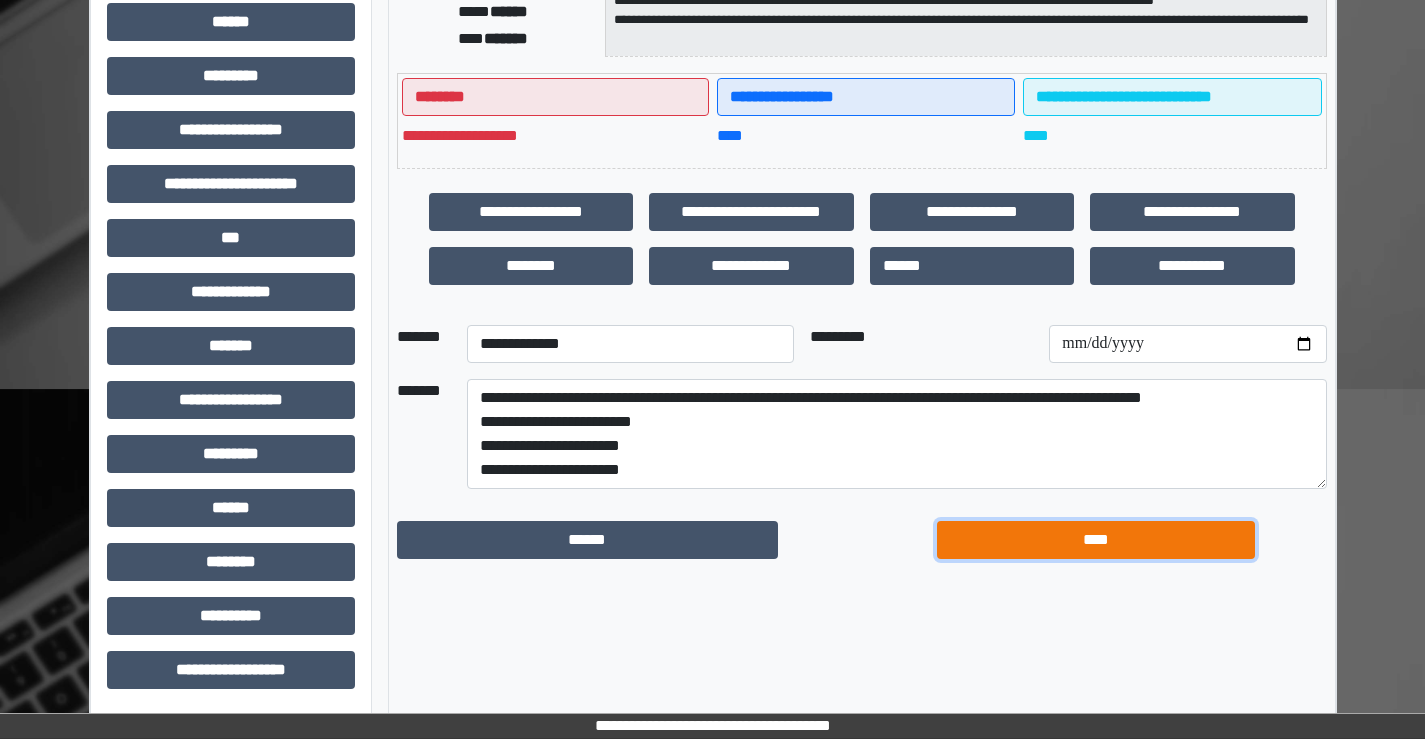 click on "****" at bounding box center [1096, 540] 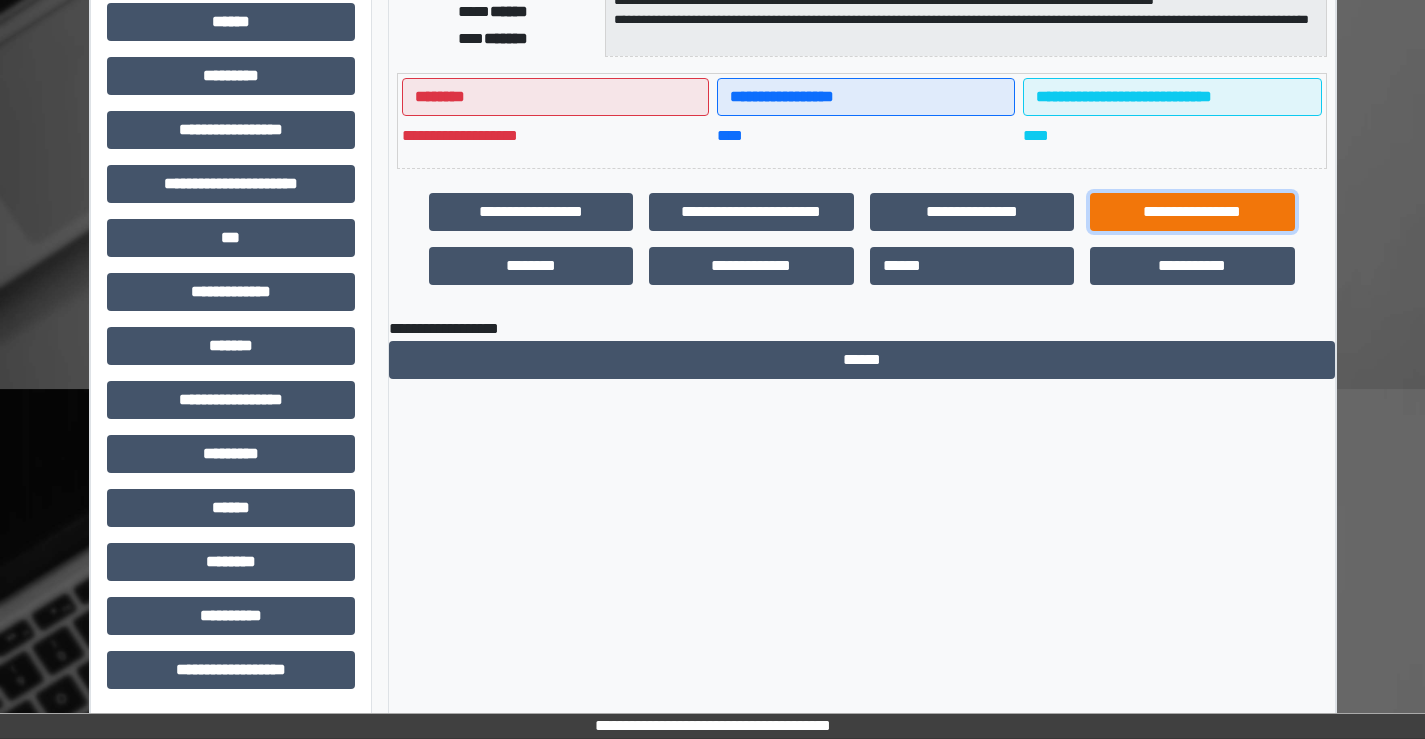 click on "**********" at bounding box center [1192, 212] 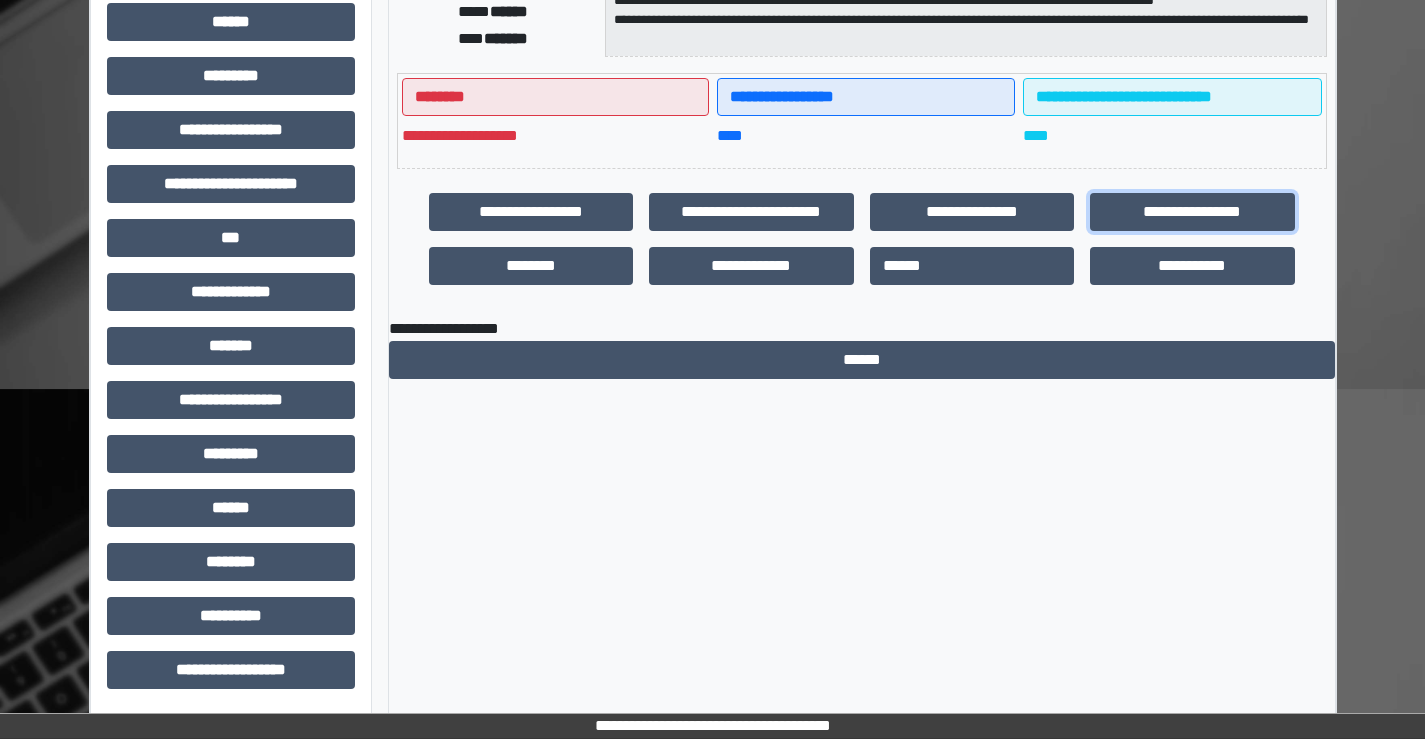 select on "****" 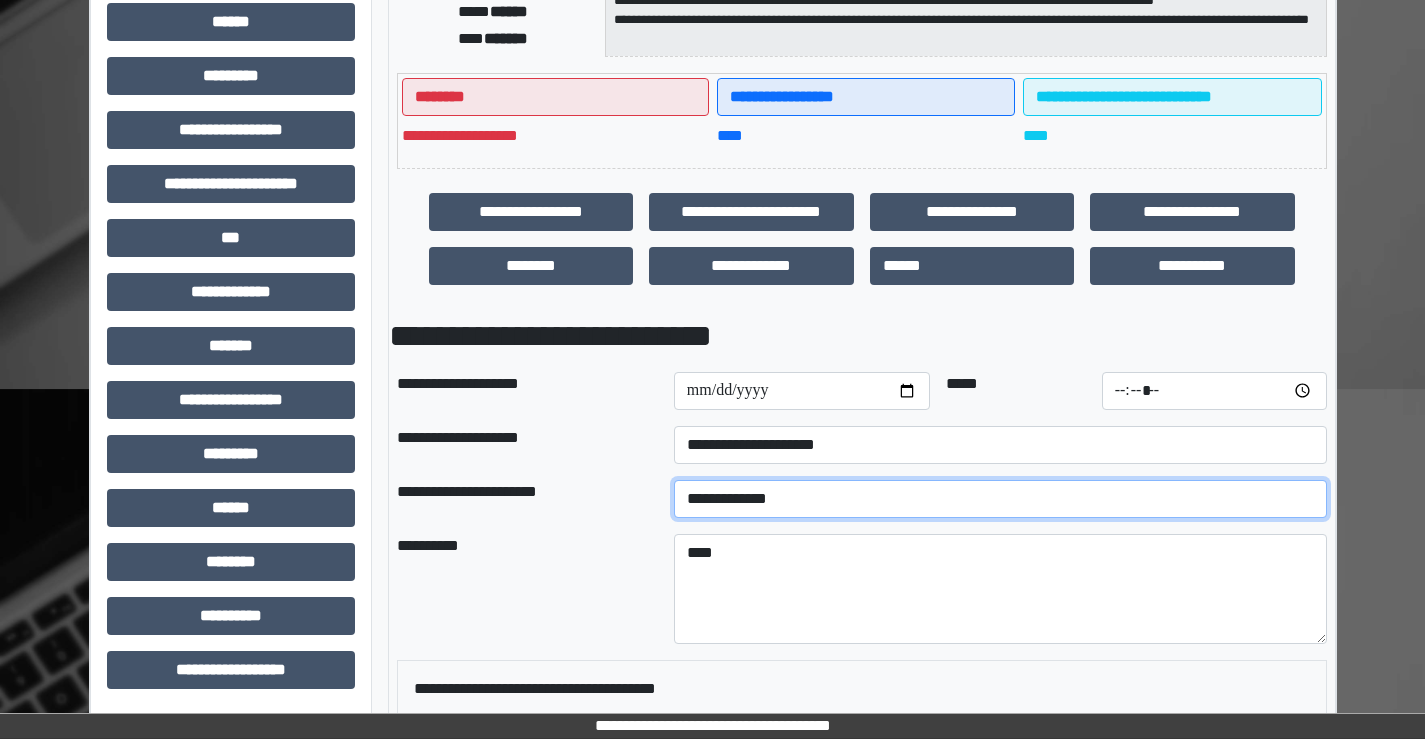 click on "**********" at bounding box center (1000, 499) 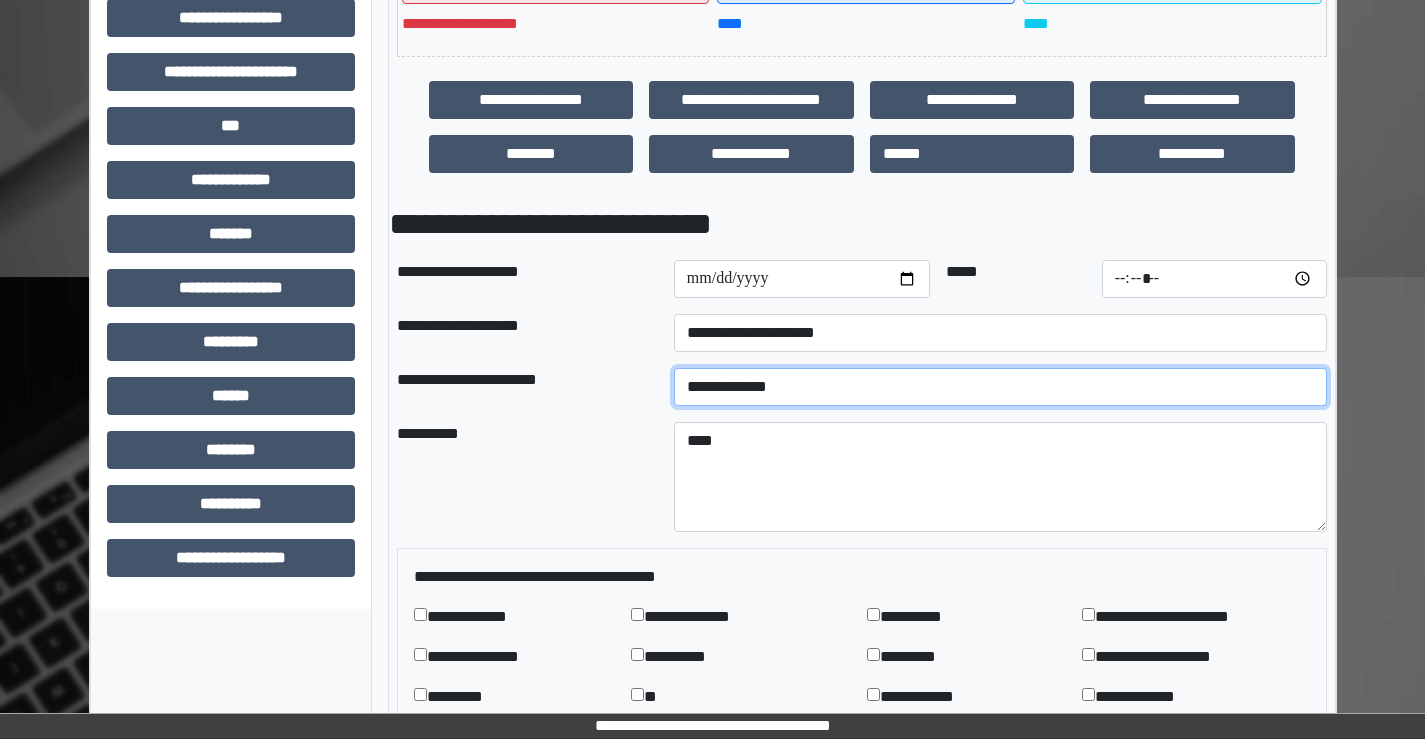 scroll, scrollTop: 735, scrollLeft: 0, axis: vertical 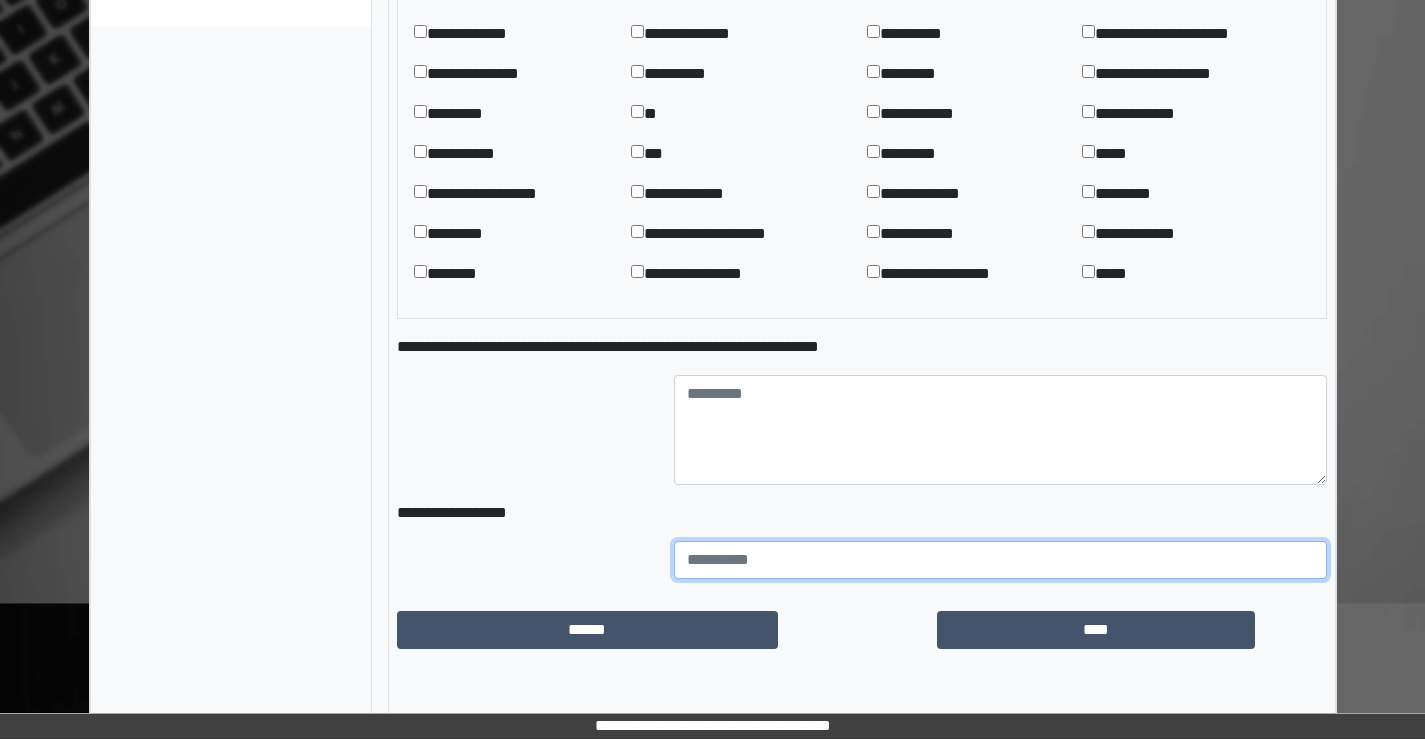 click at bounding box center (1000, 560) 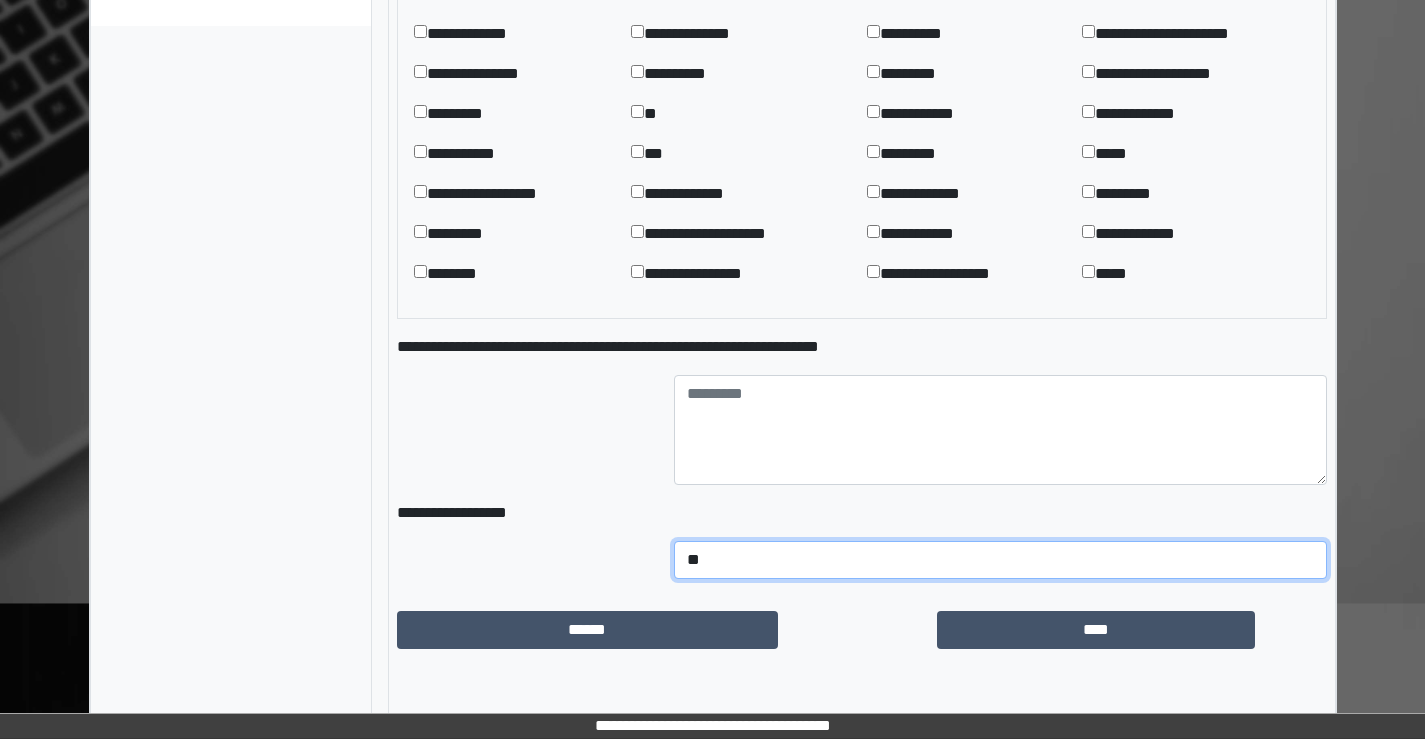 type on "*" 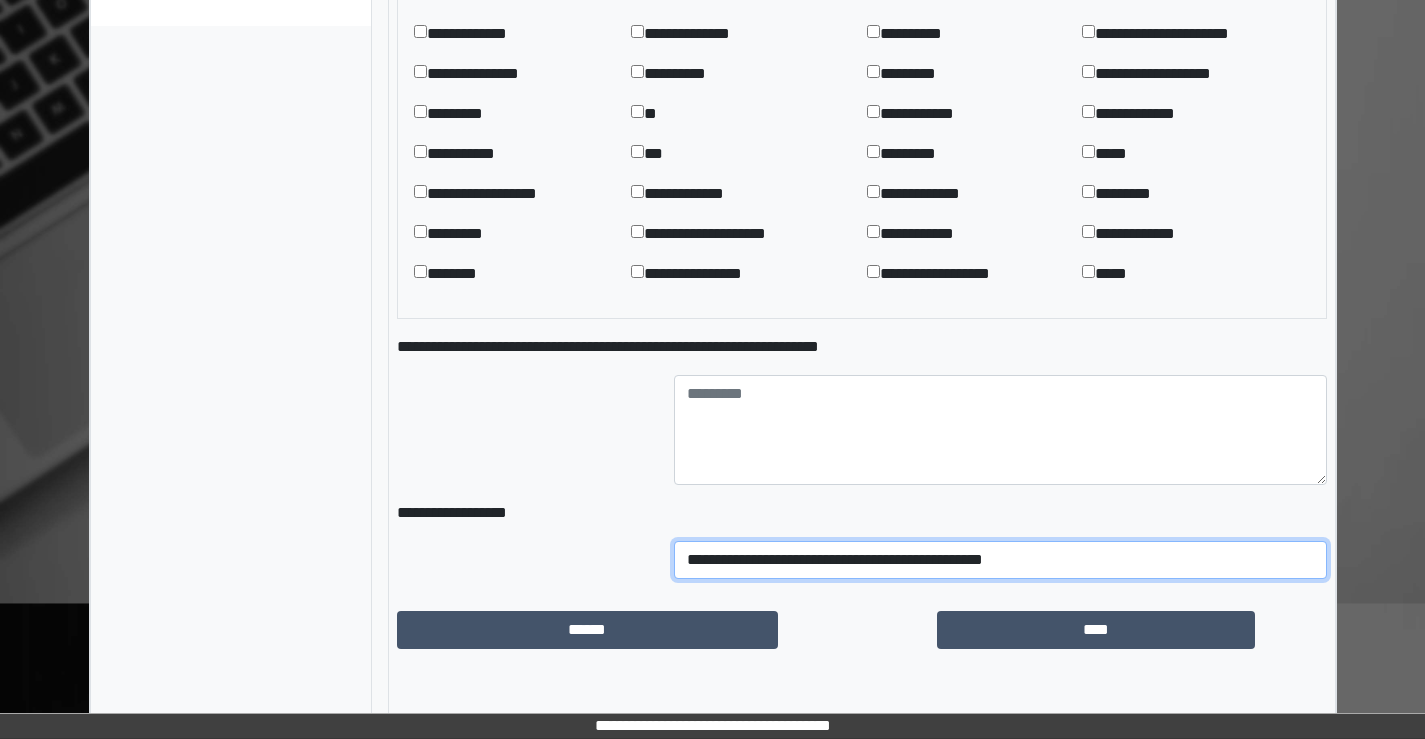 type on "**********" 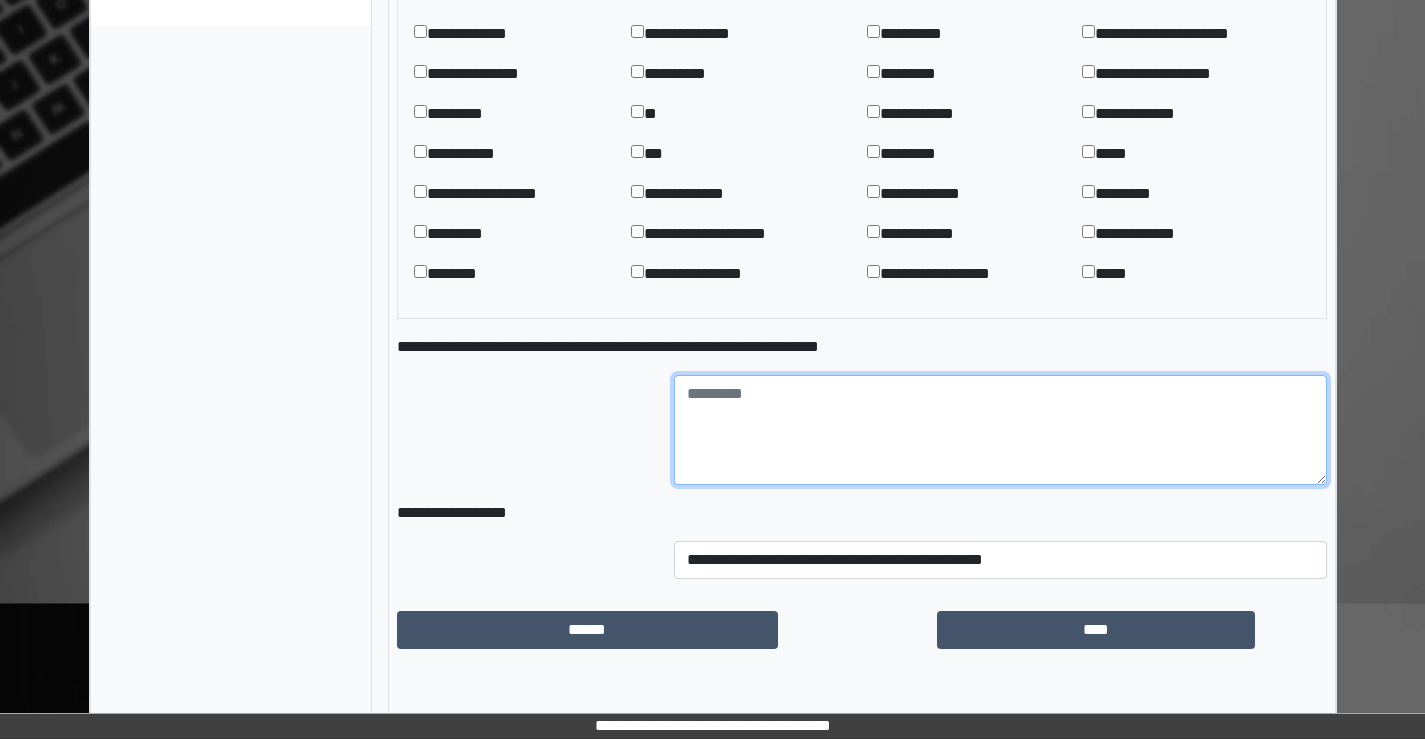 click at bounding box center (1000, 430) 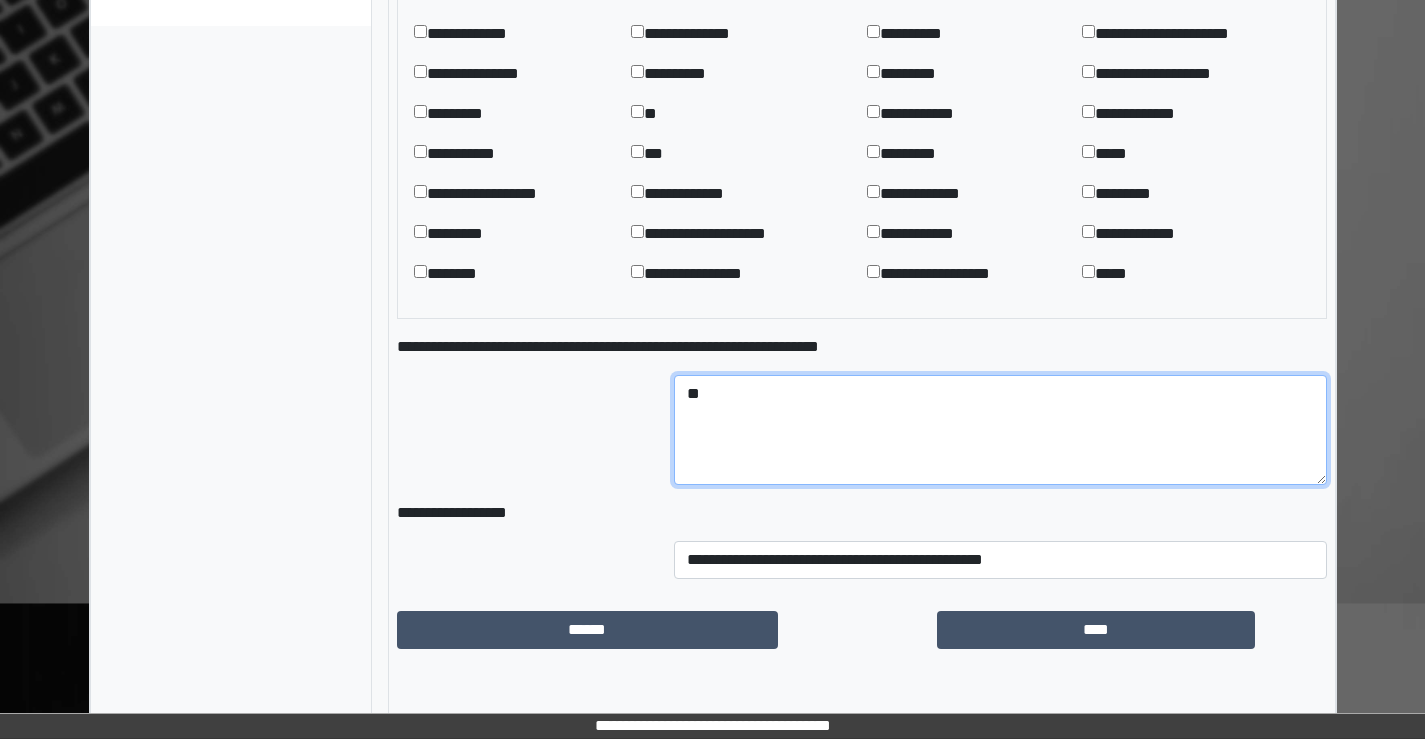 type on "*" 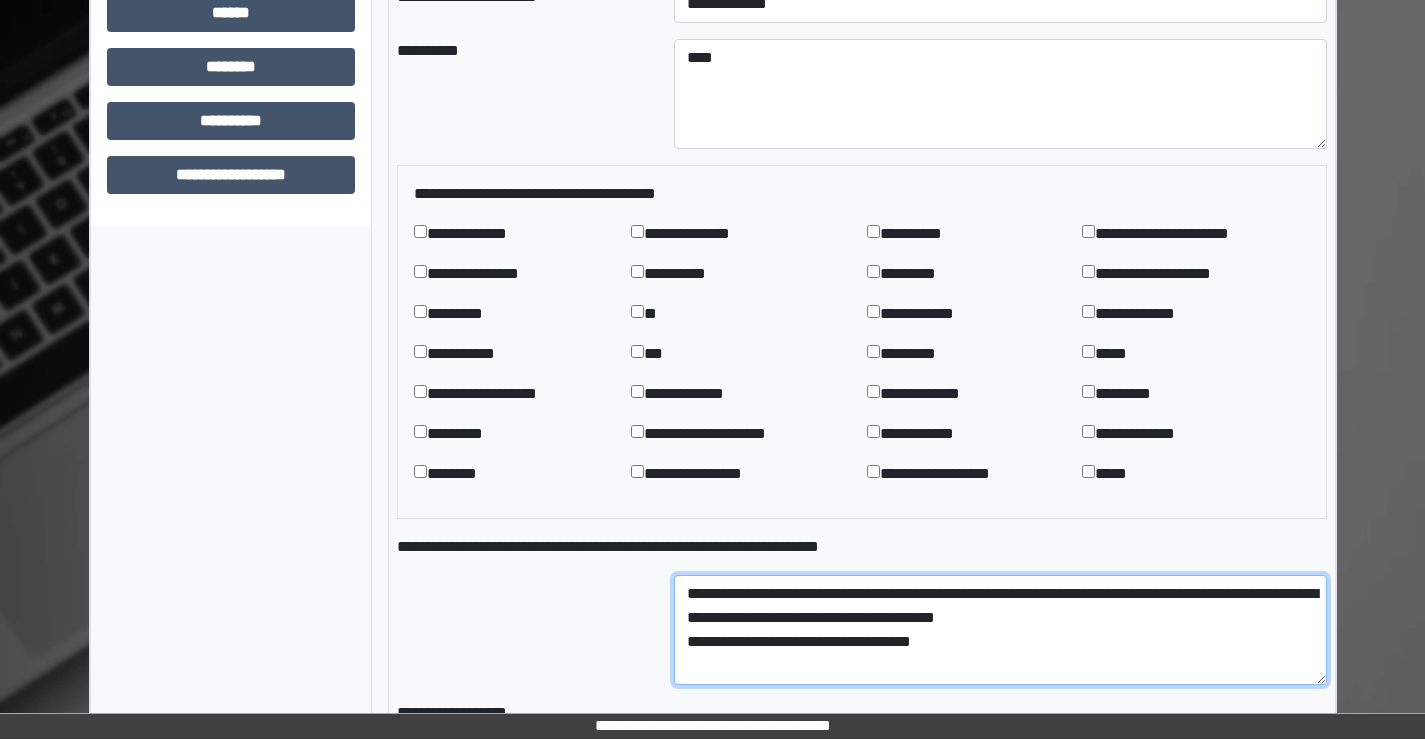 scroll, scrollTop: 1130, scrollLeft: 0, axis: vertical 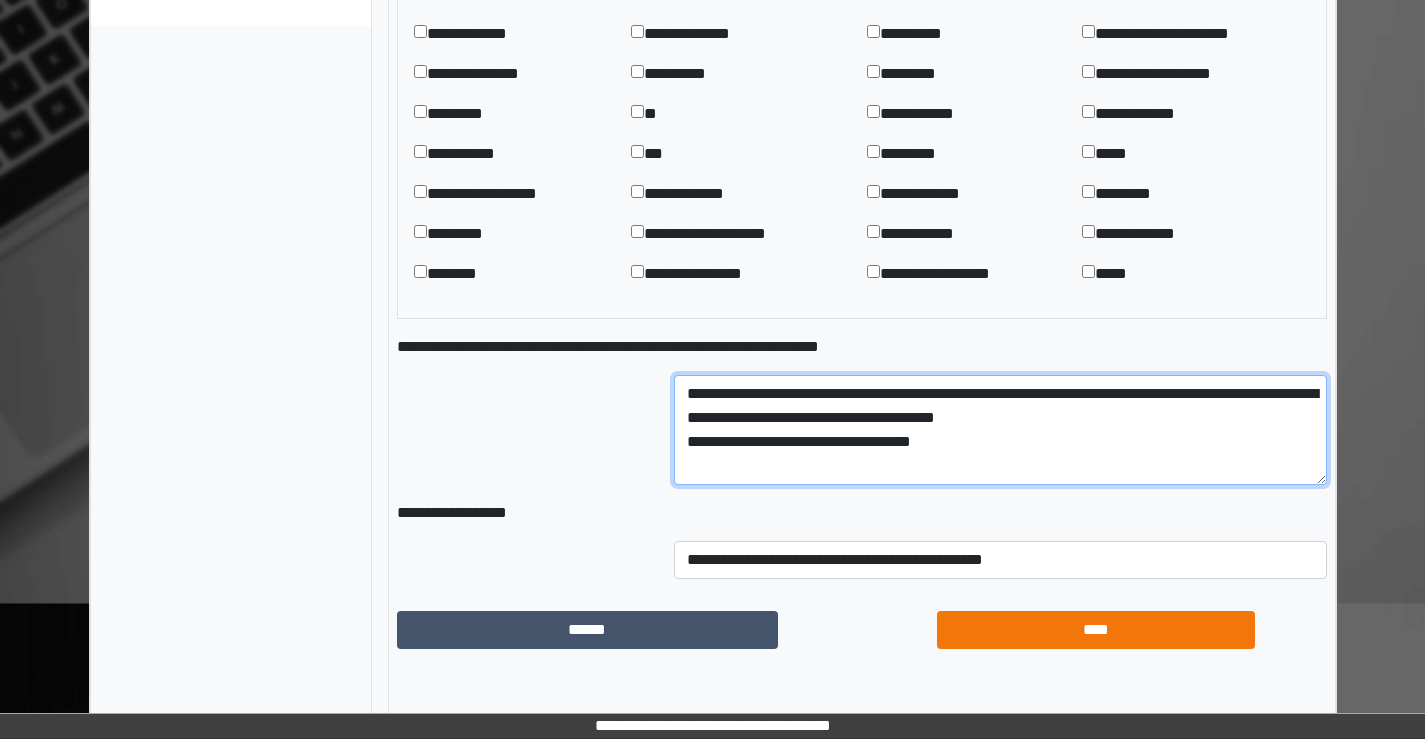 type on "**********" 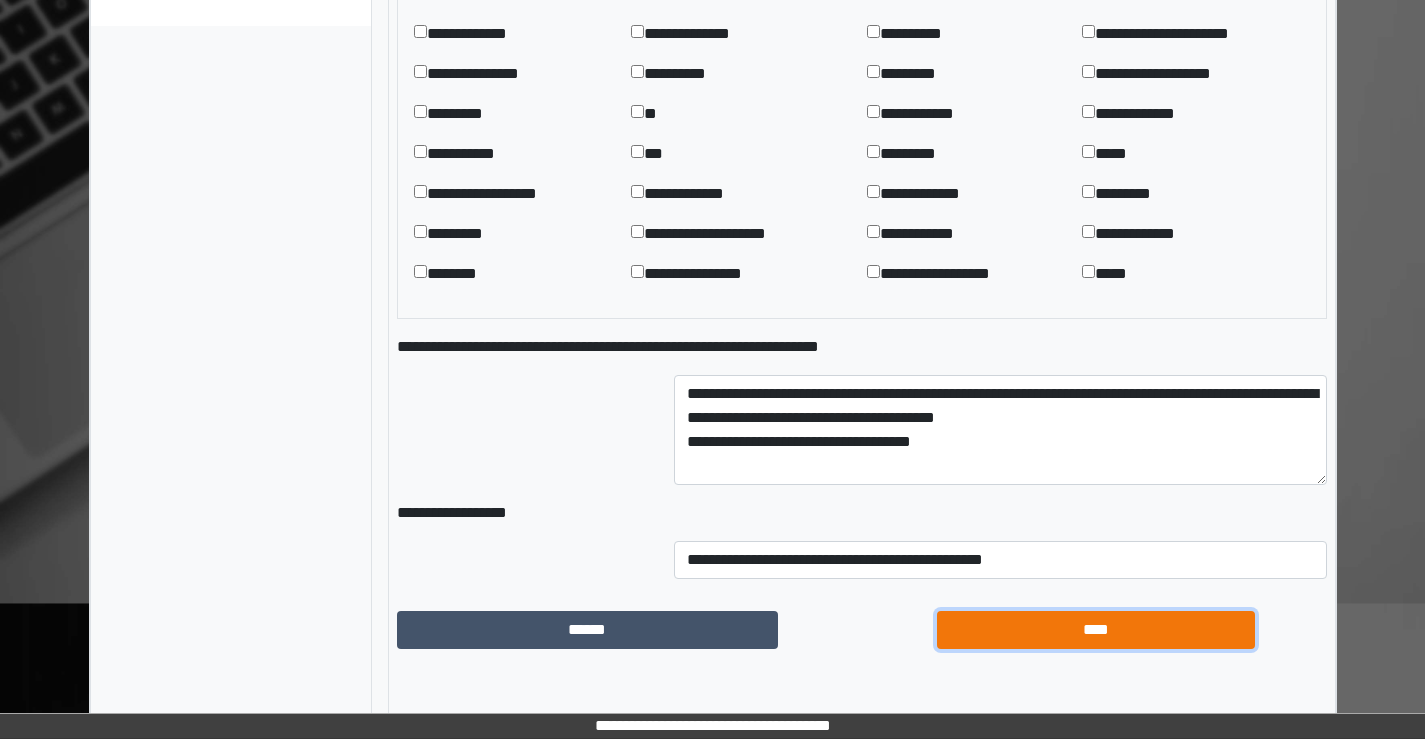 click on "****" at bounding box center [1096, 630] 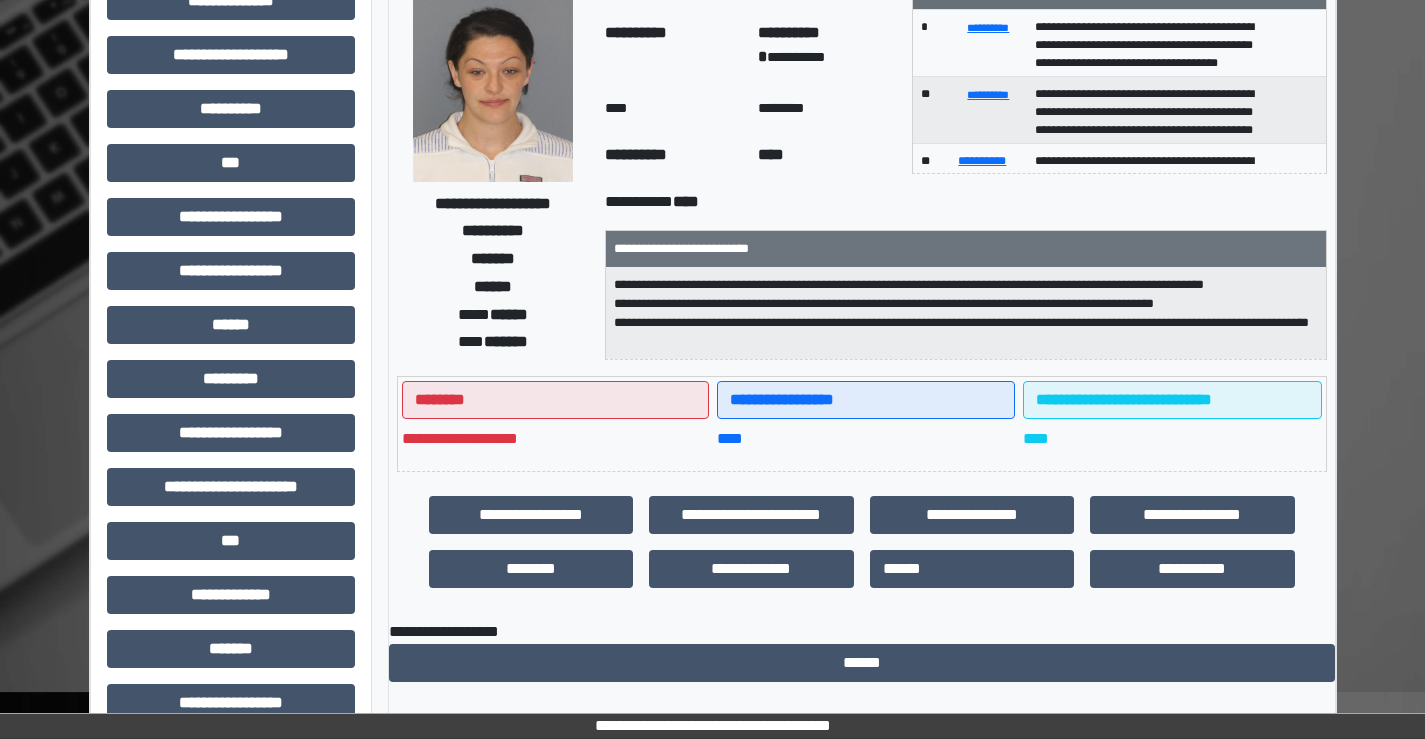 scroll, scrollTop: 0, scrollLeft: 0, axis: both 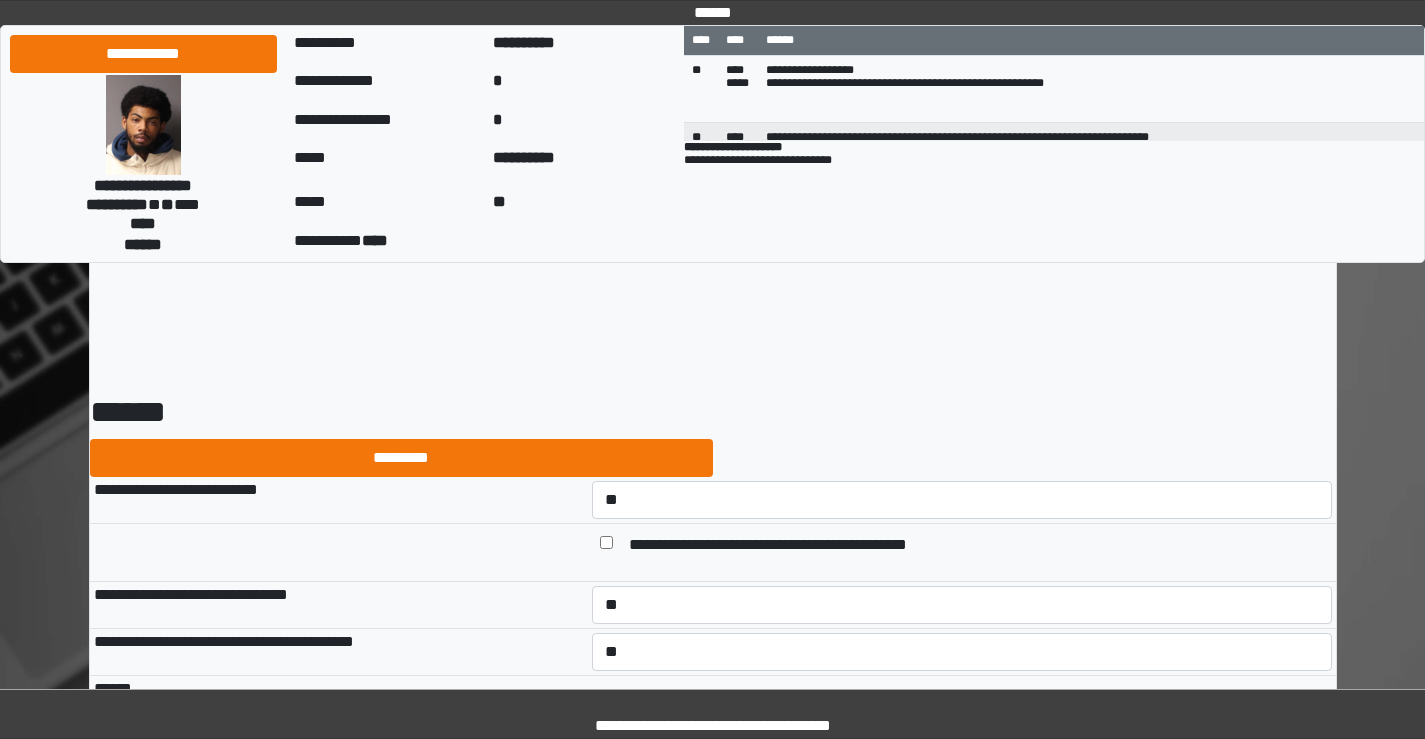 select on "*" 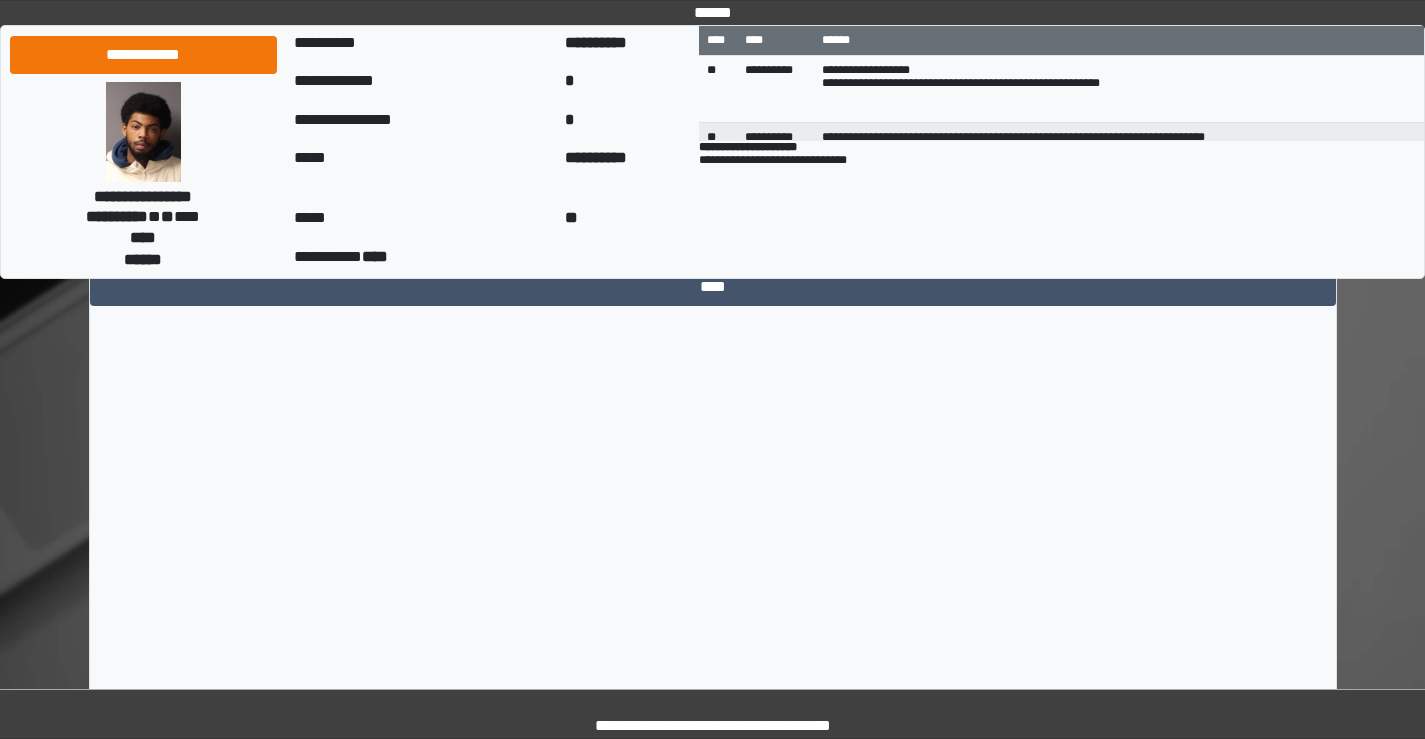 scroll, scrollTop: 13967, scrollLeft: 0, axis: vertical 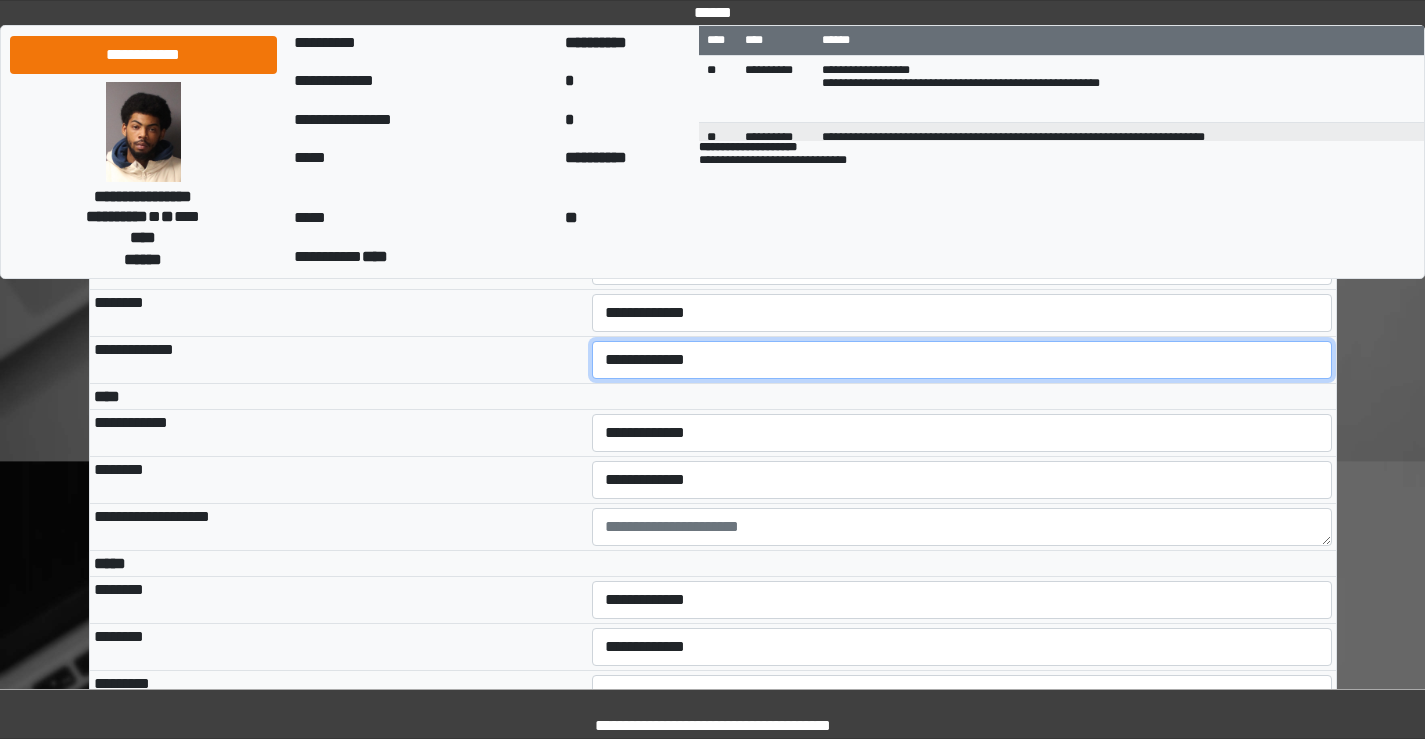 click on "**********" at bounding box center (962, 360) 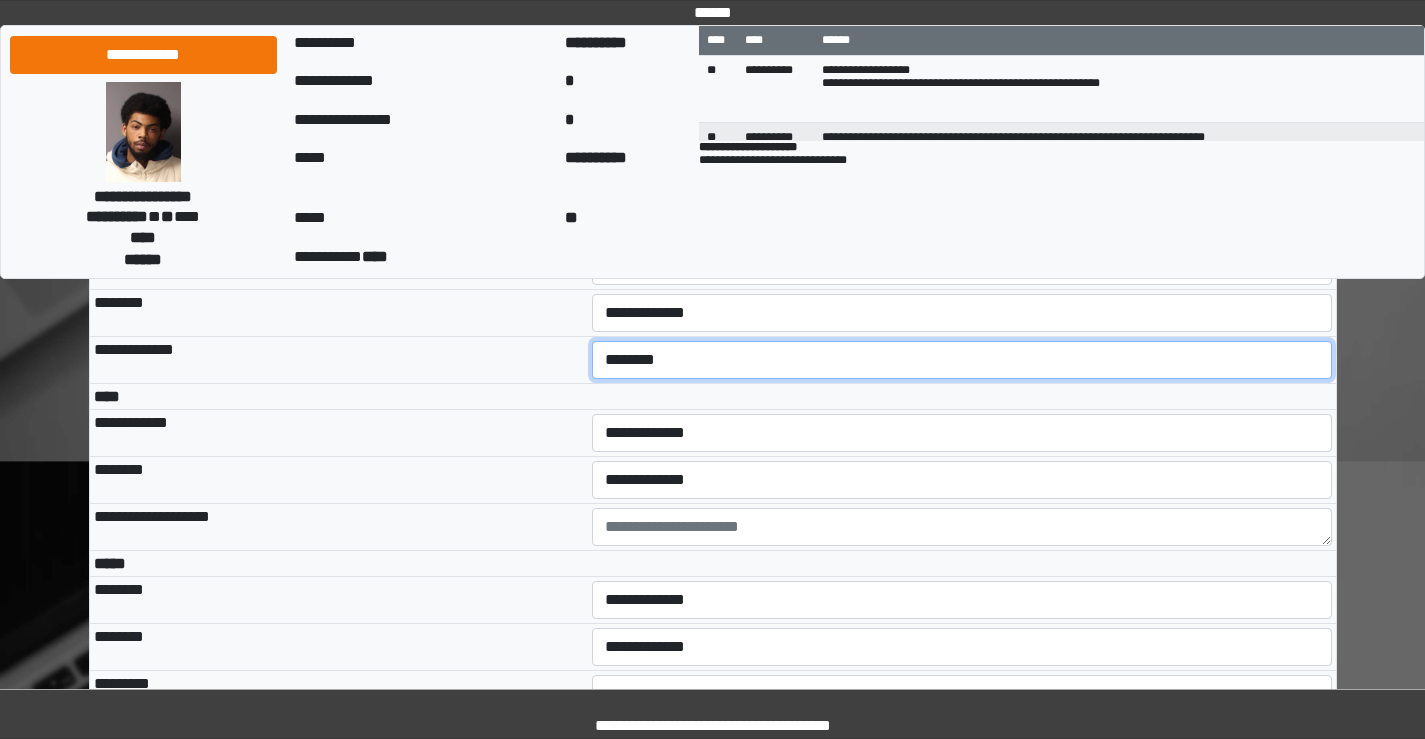 click on "**********" at bounding box center [962, 360] 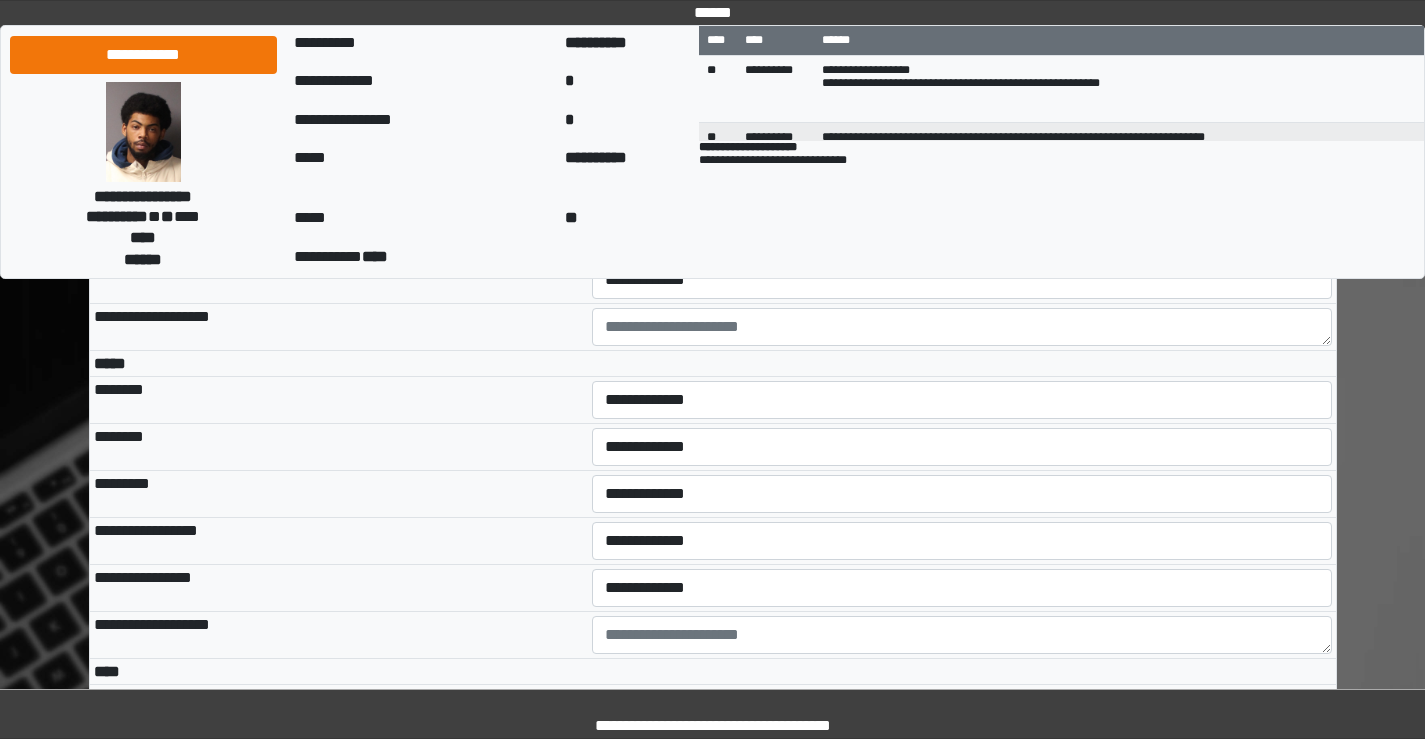 click on "**********" at bounding box center (962, 233) 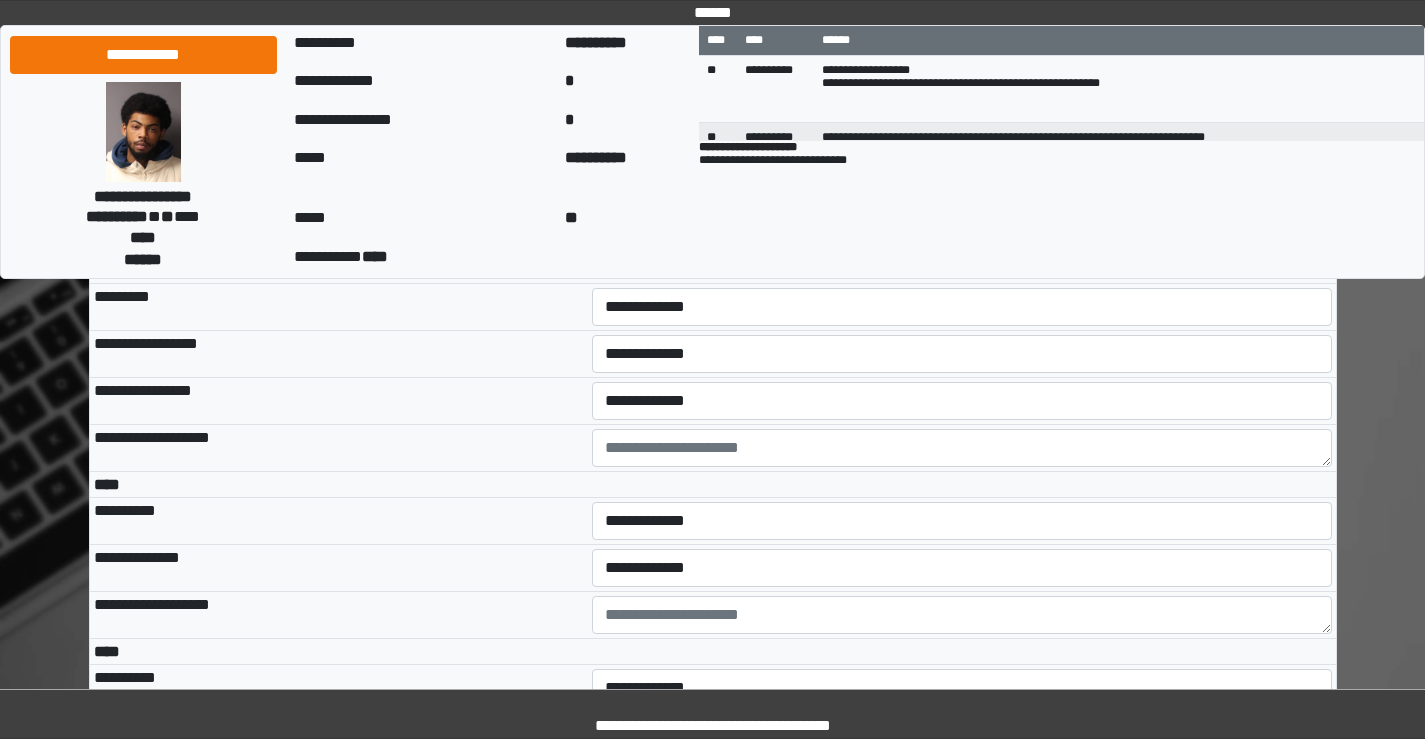 scroll, scrollTop: 4400, scrollLeft: 0, axis: vertical 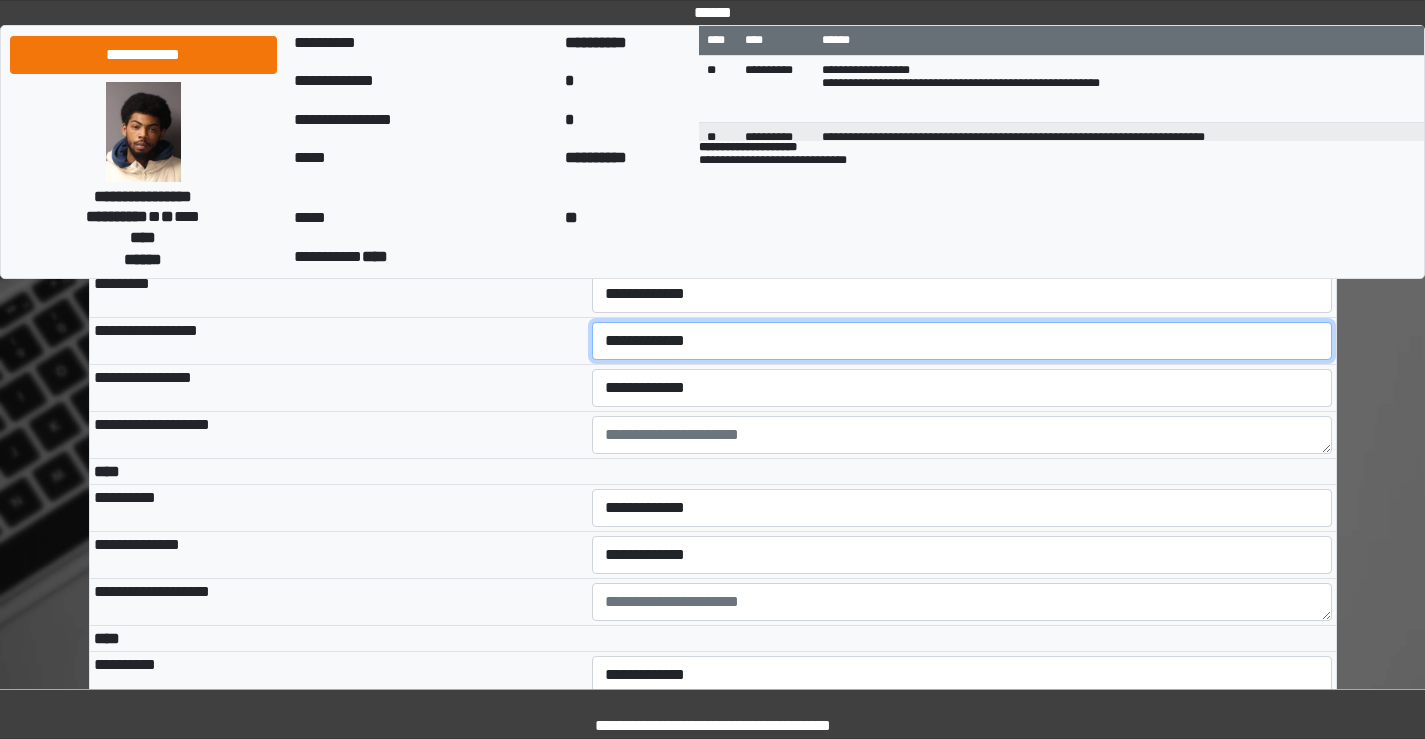 click on "**********" at bounding box center [962, 341] 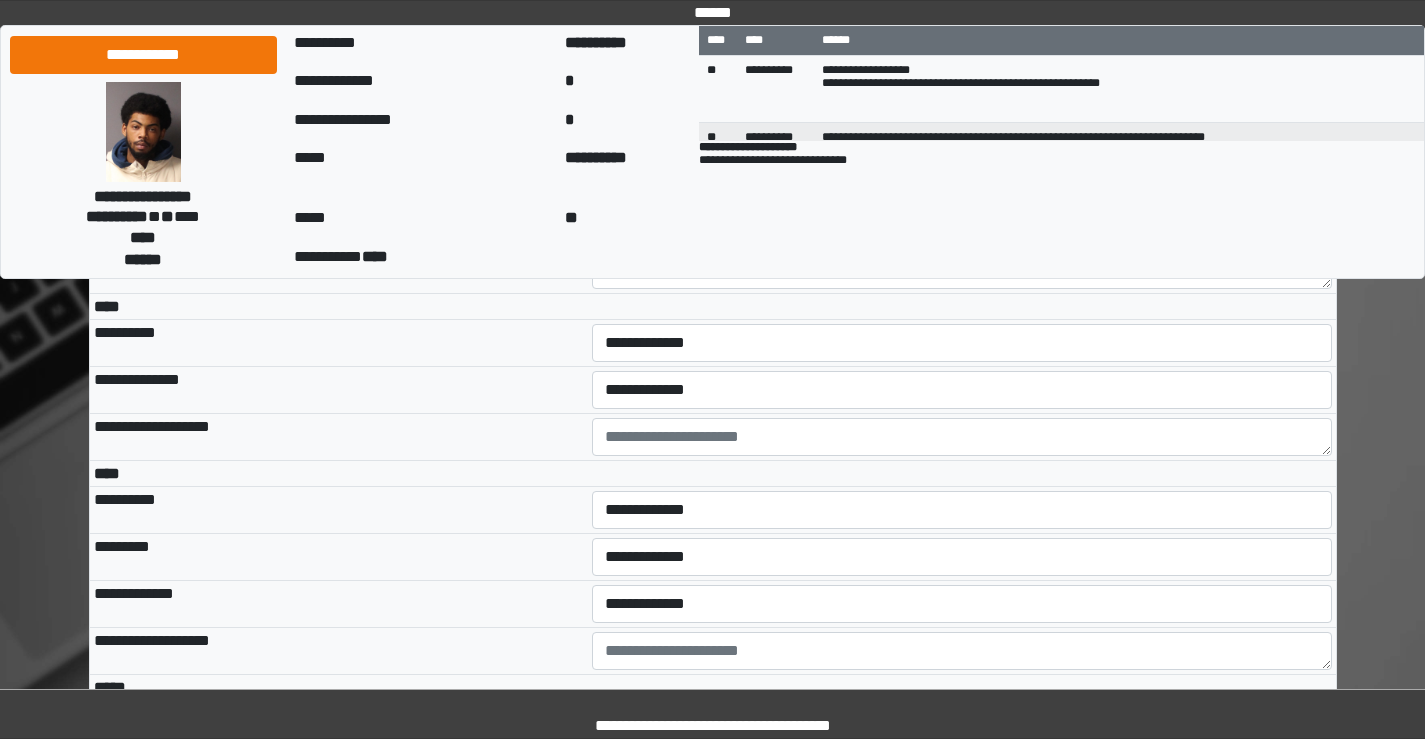 scroll, scrollTop: 4600, scrollLeft: 0, axis: vertical 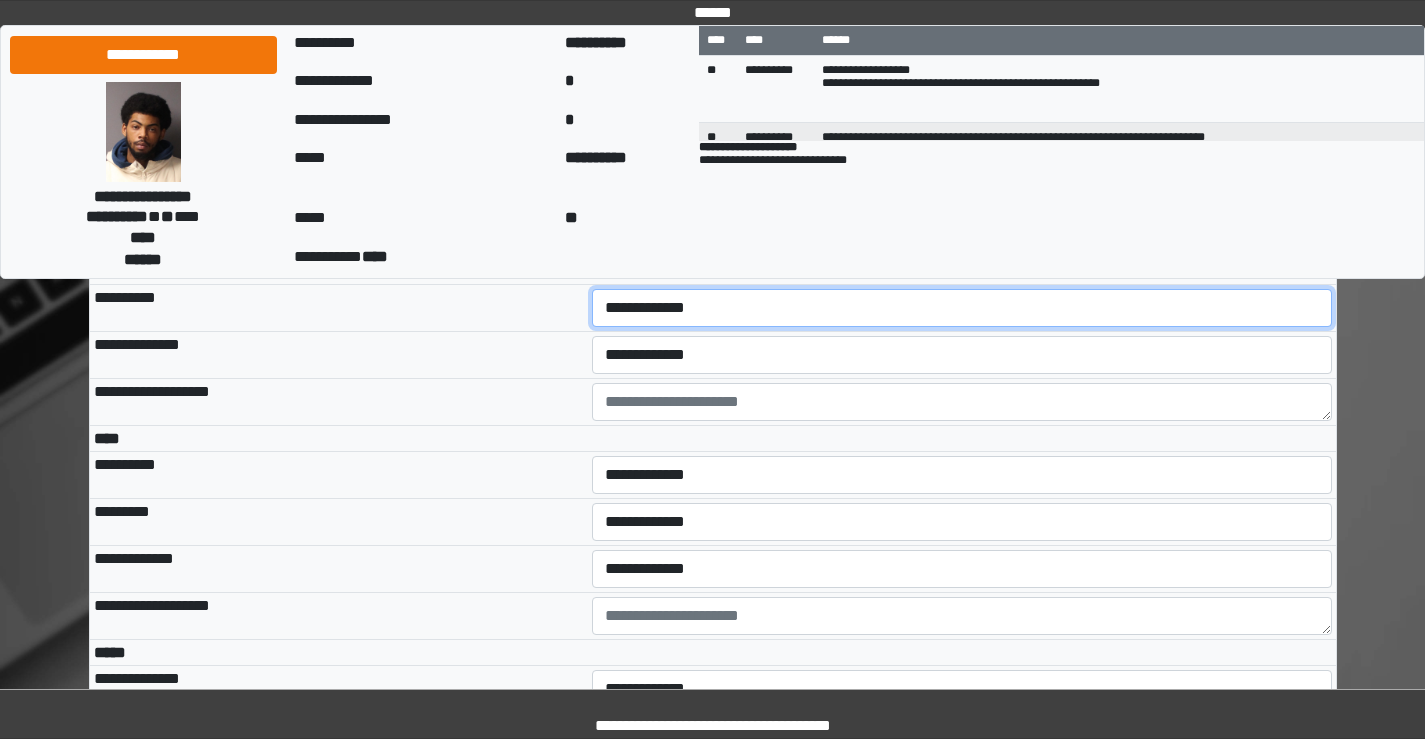 click on "**********" at bounding box center (962, 308) 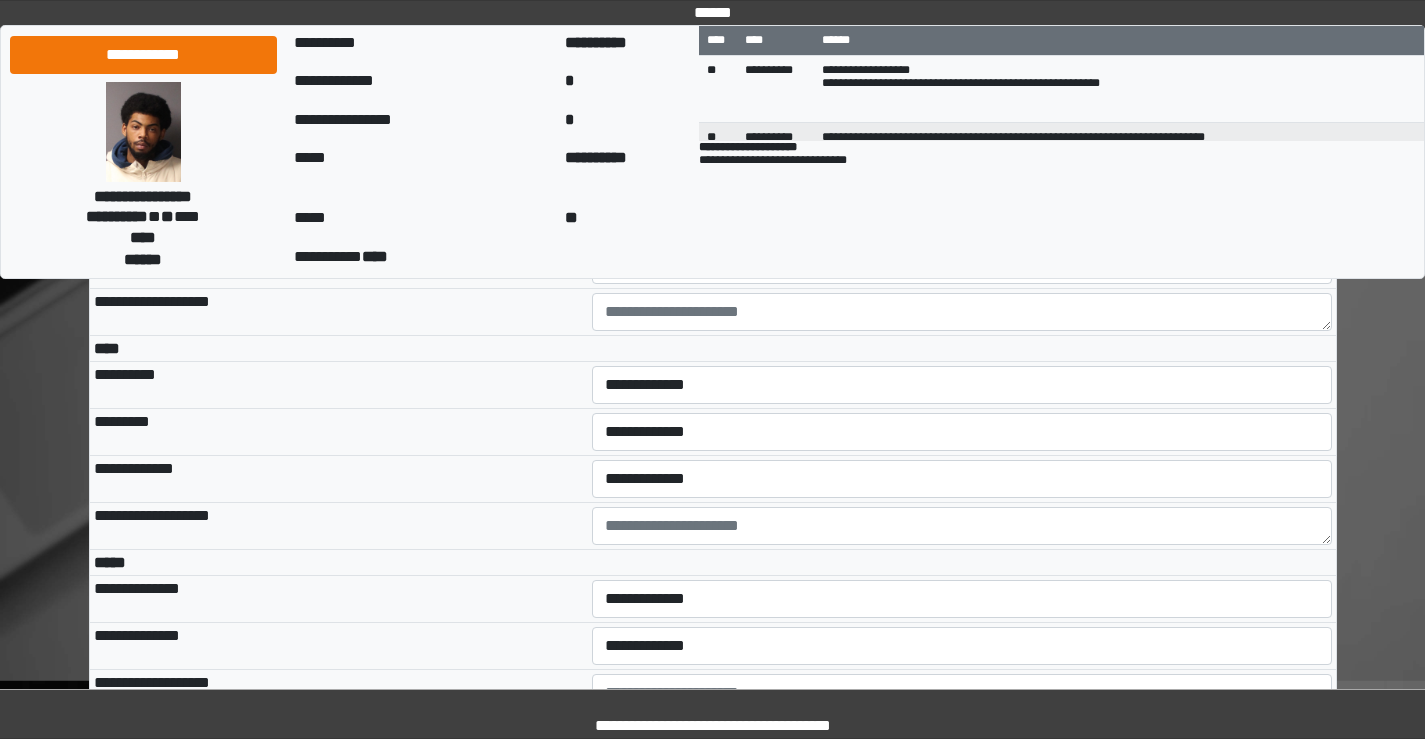 scroll, scrollTop: 4800, scrollLeft: 0, axis: vertical 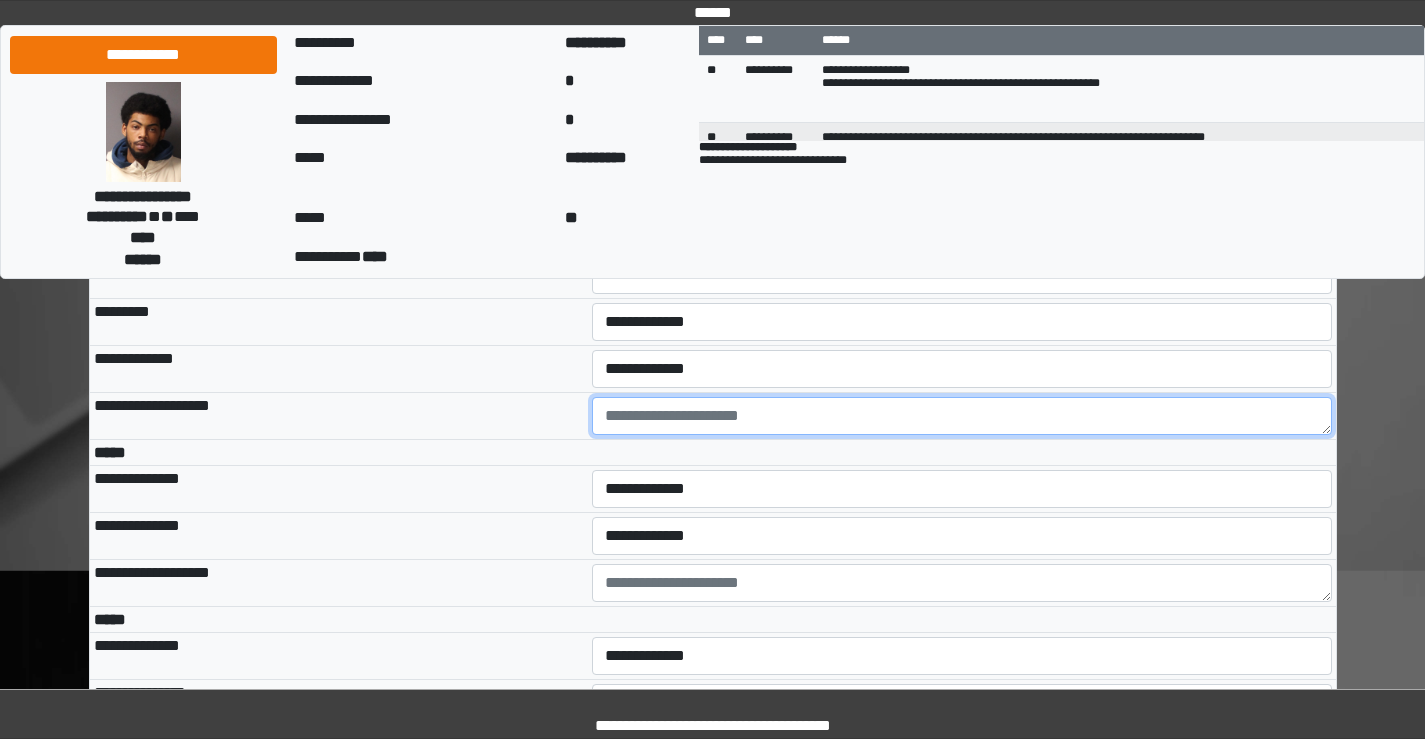 click at bounding box center [962, 416] 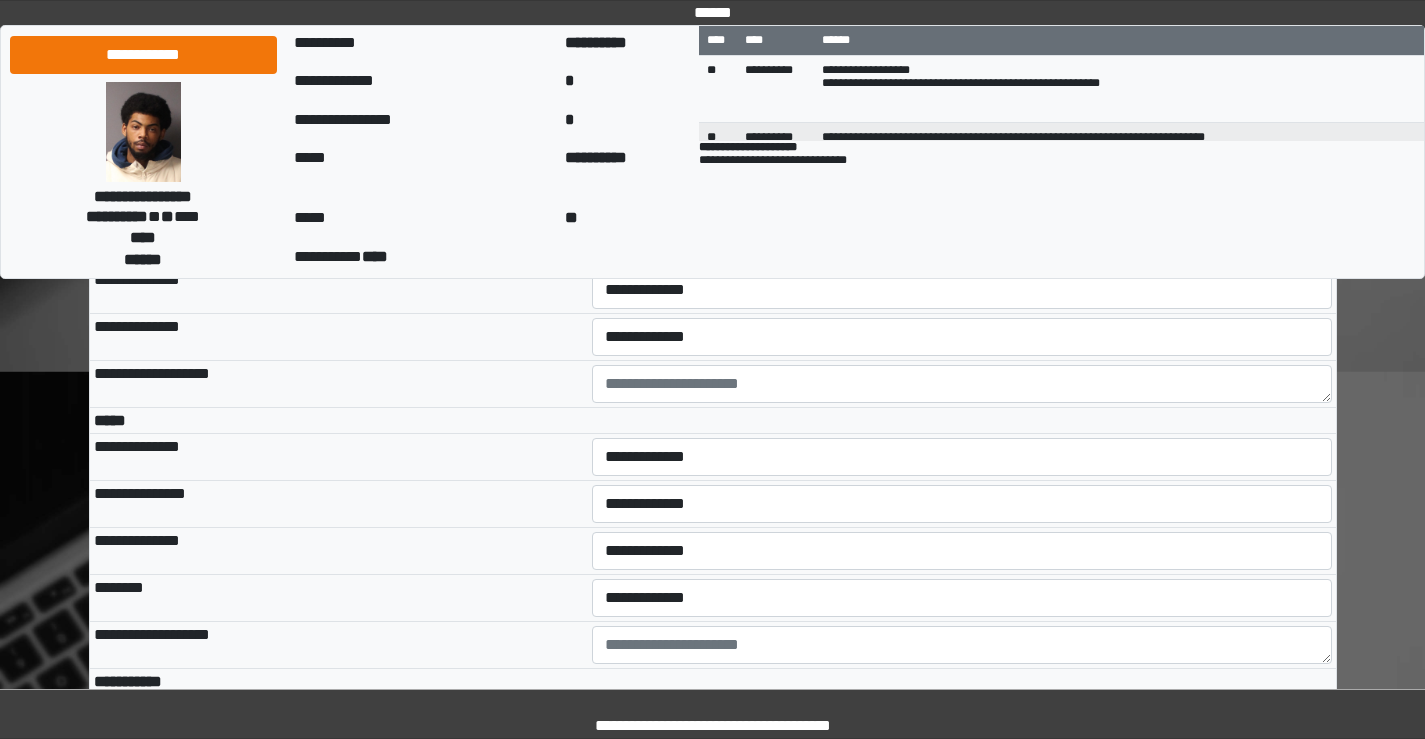scroll, scrollTop: 5000, scrollLeft: 0, axis: vertical 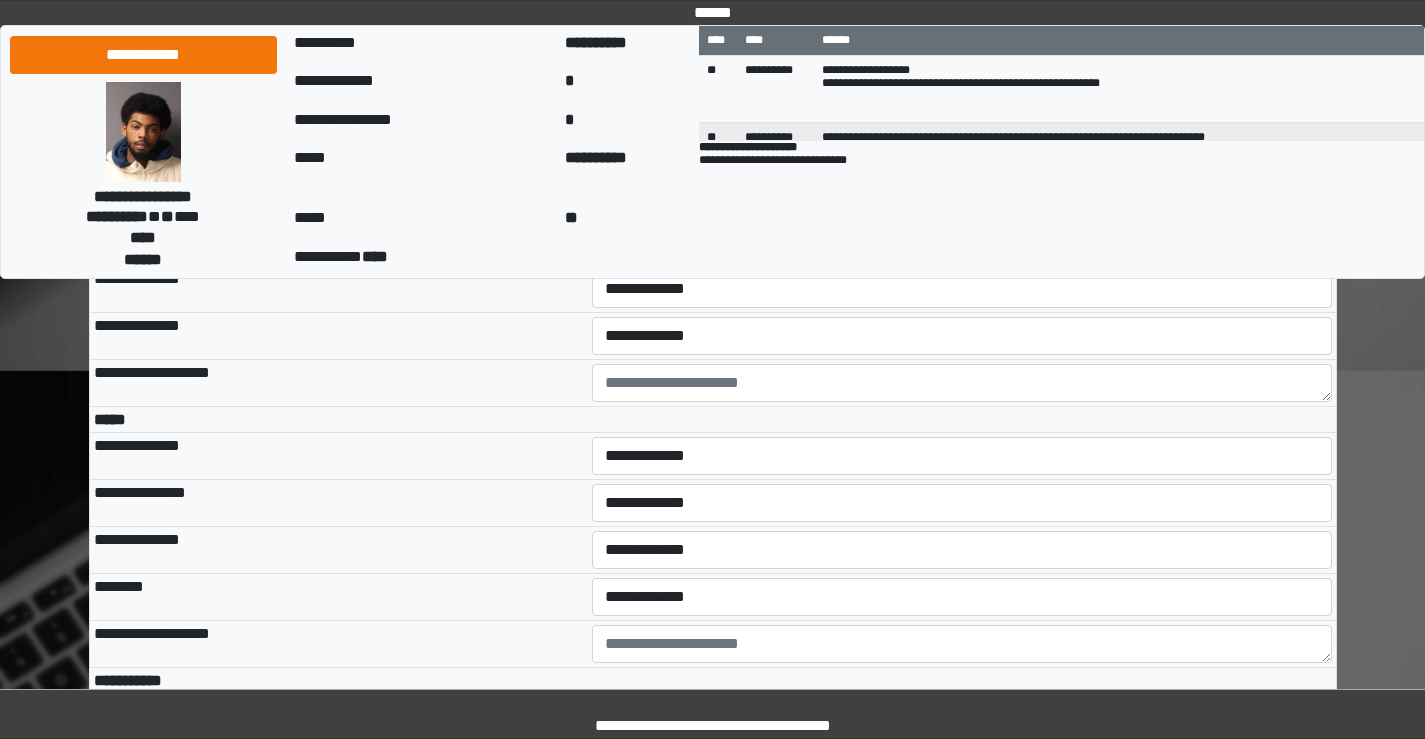 type on "******" 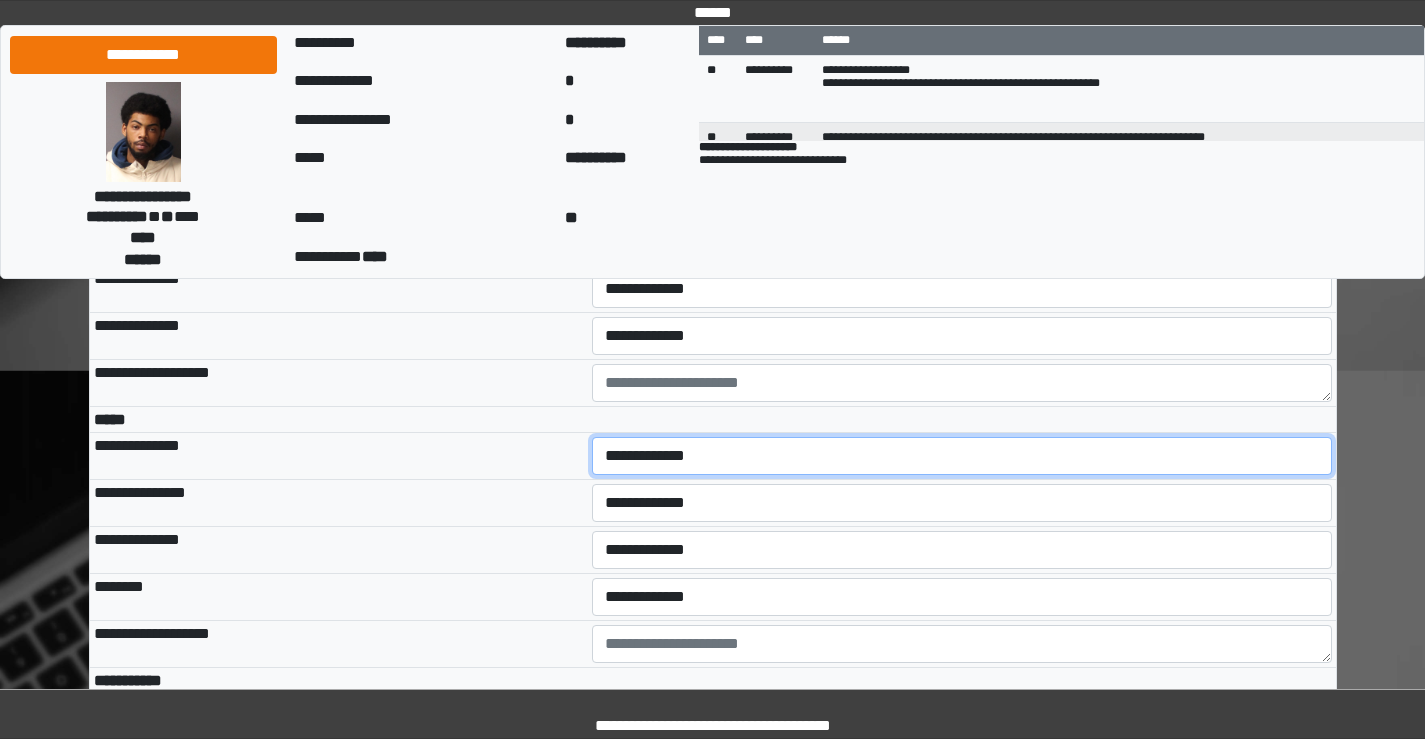 click on "**********" at bounding box center [962, 456] 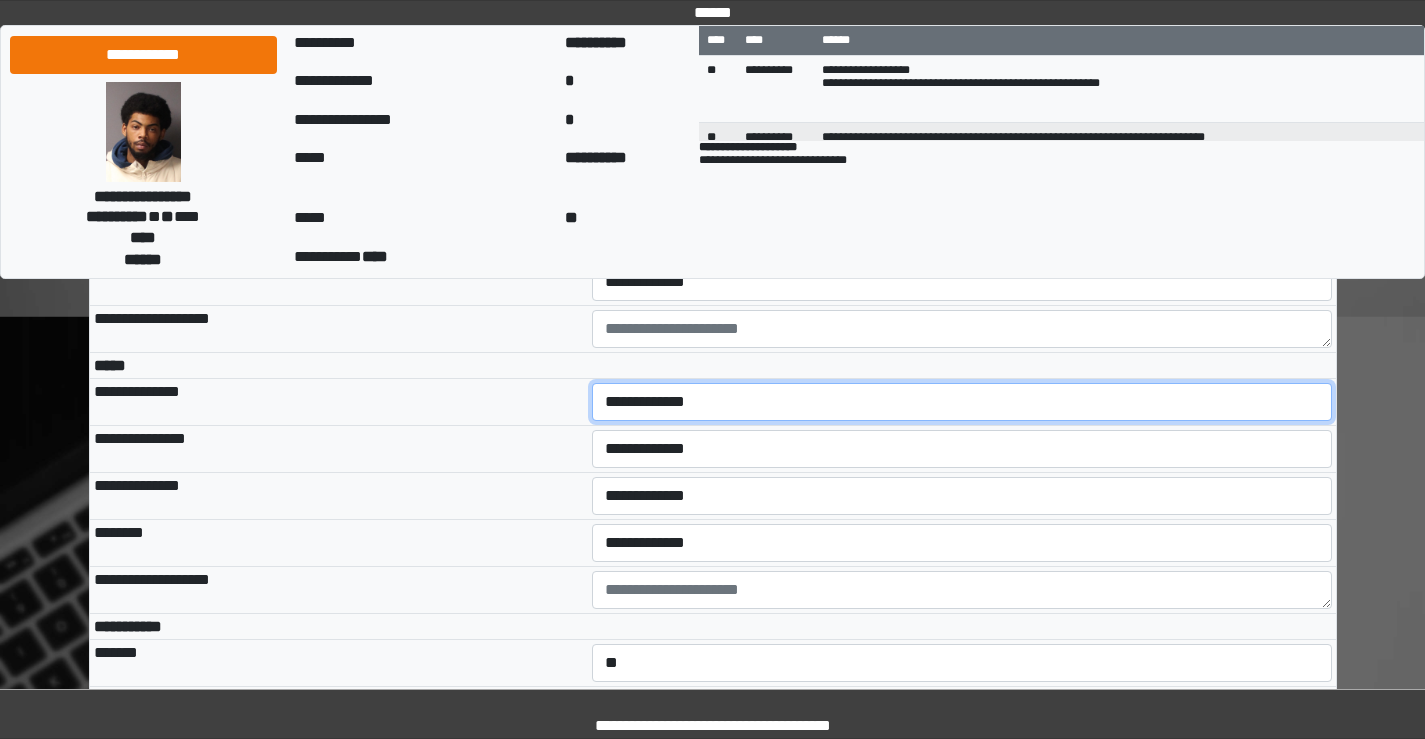 scroll, scrollTop: 5100, scrollLeft: 0, axis: vertical 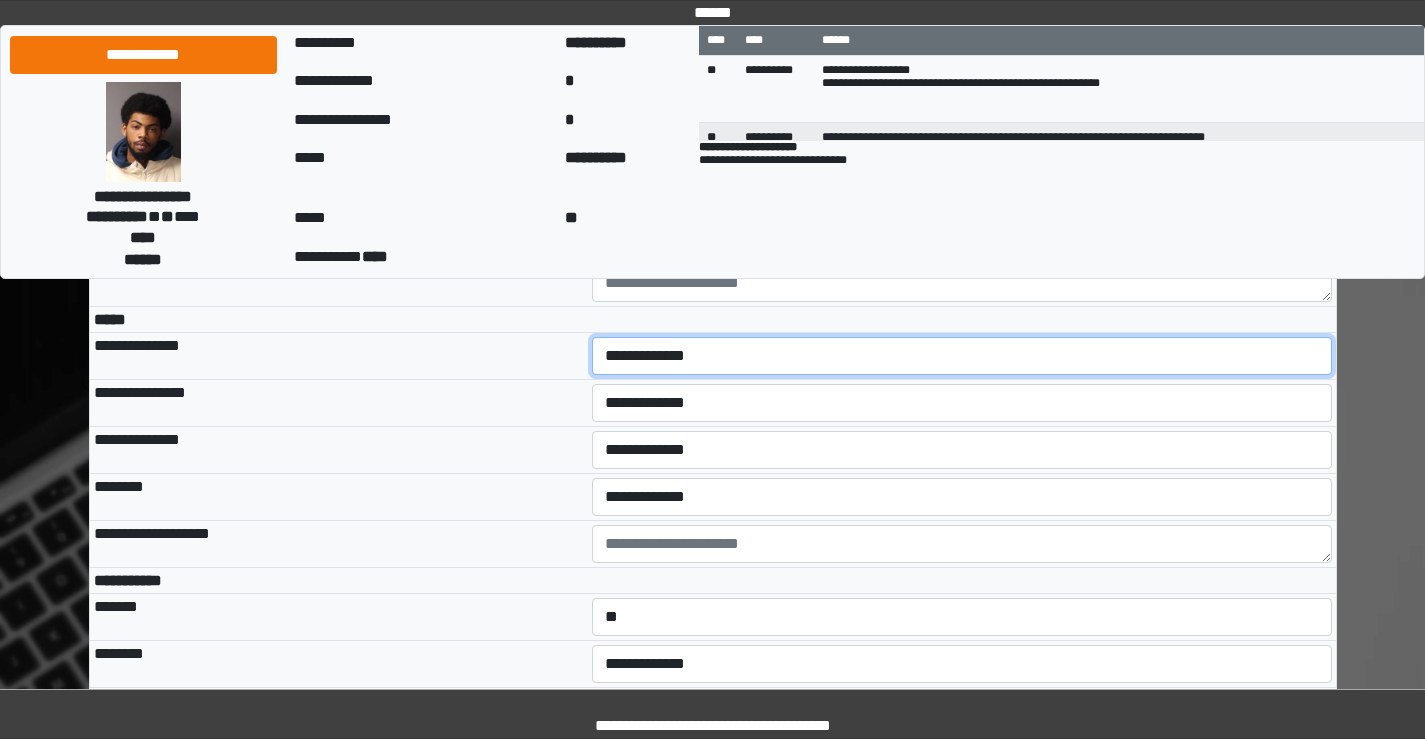 click on "**********" at bounding box center [962, 356] 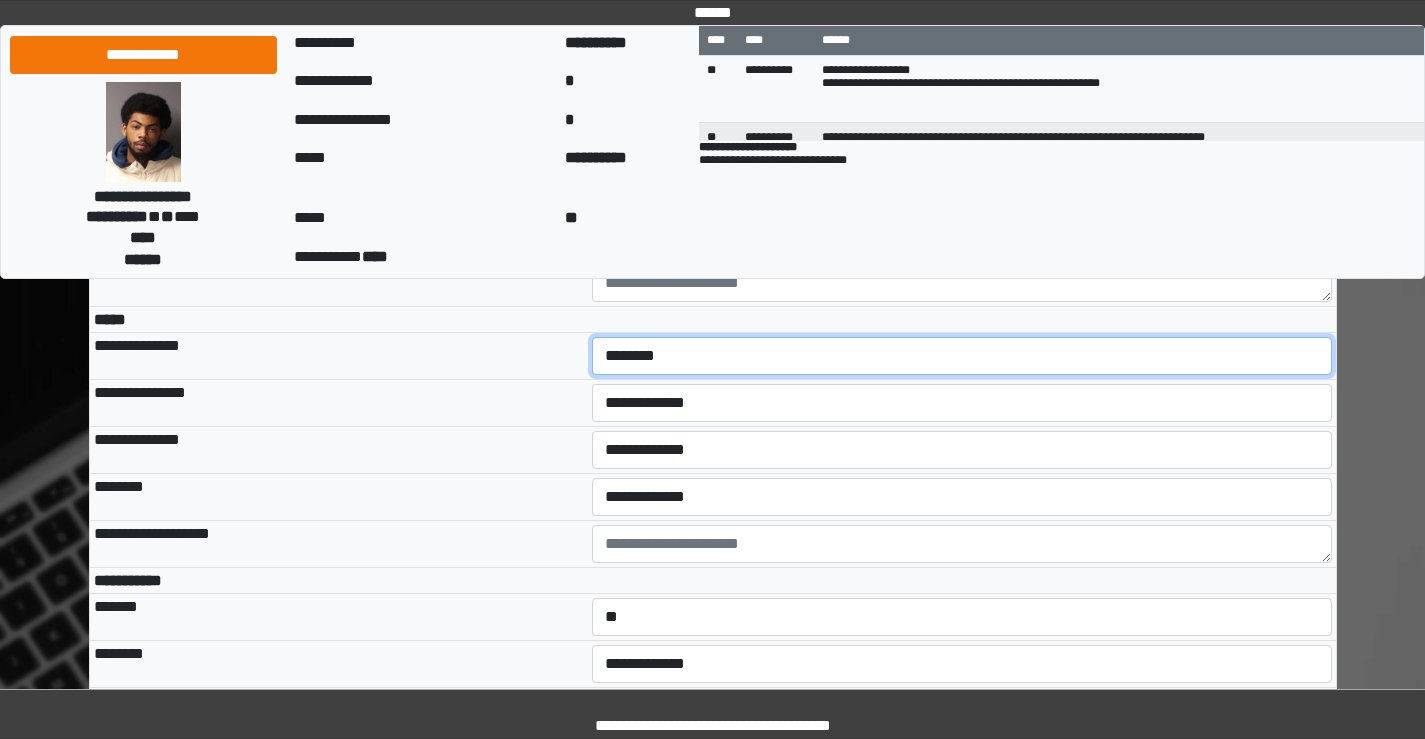 click on "**********" at bounding box center (962, 356) 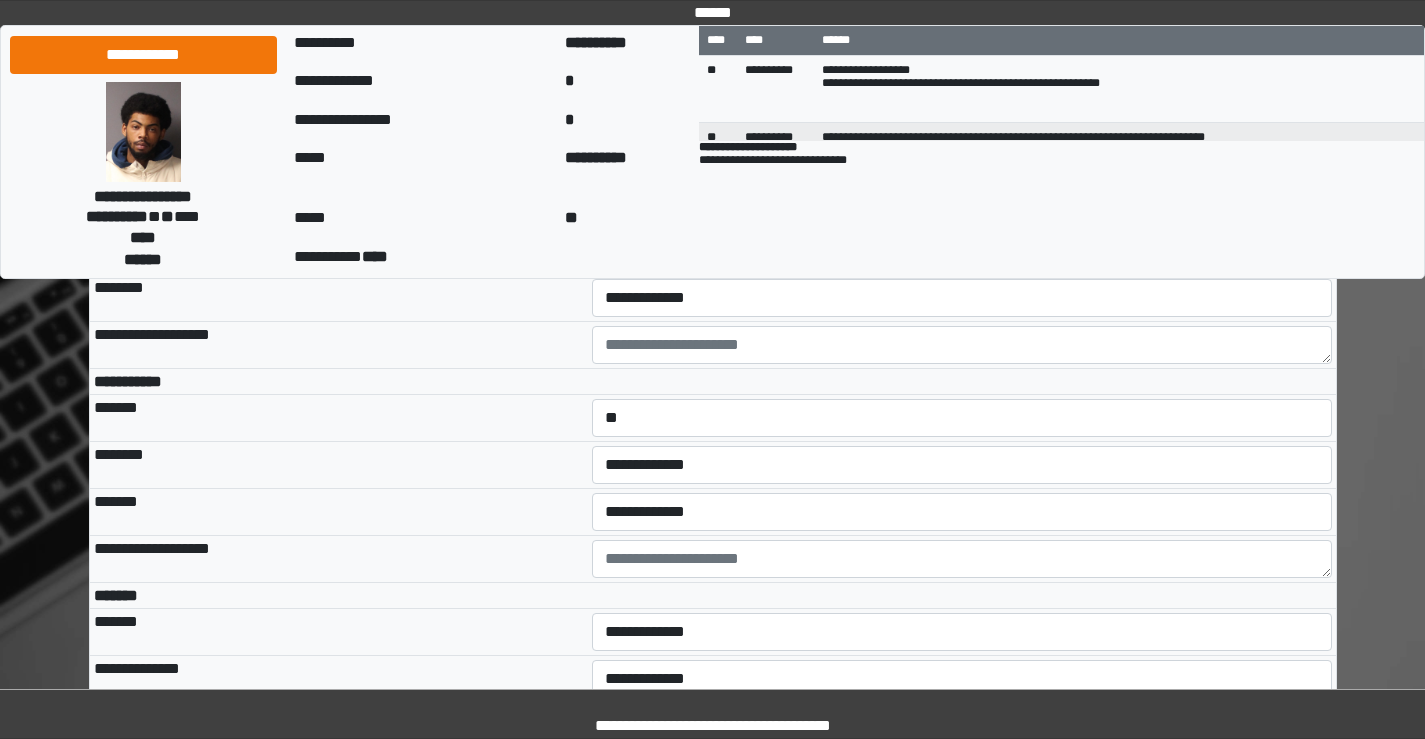 scroll, scrollTop: 5300, scrollLeft: 0, axis: vertical 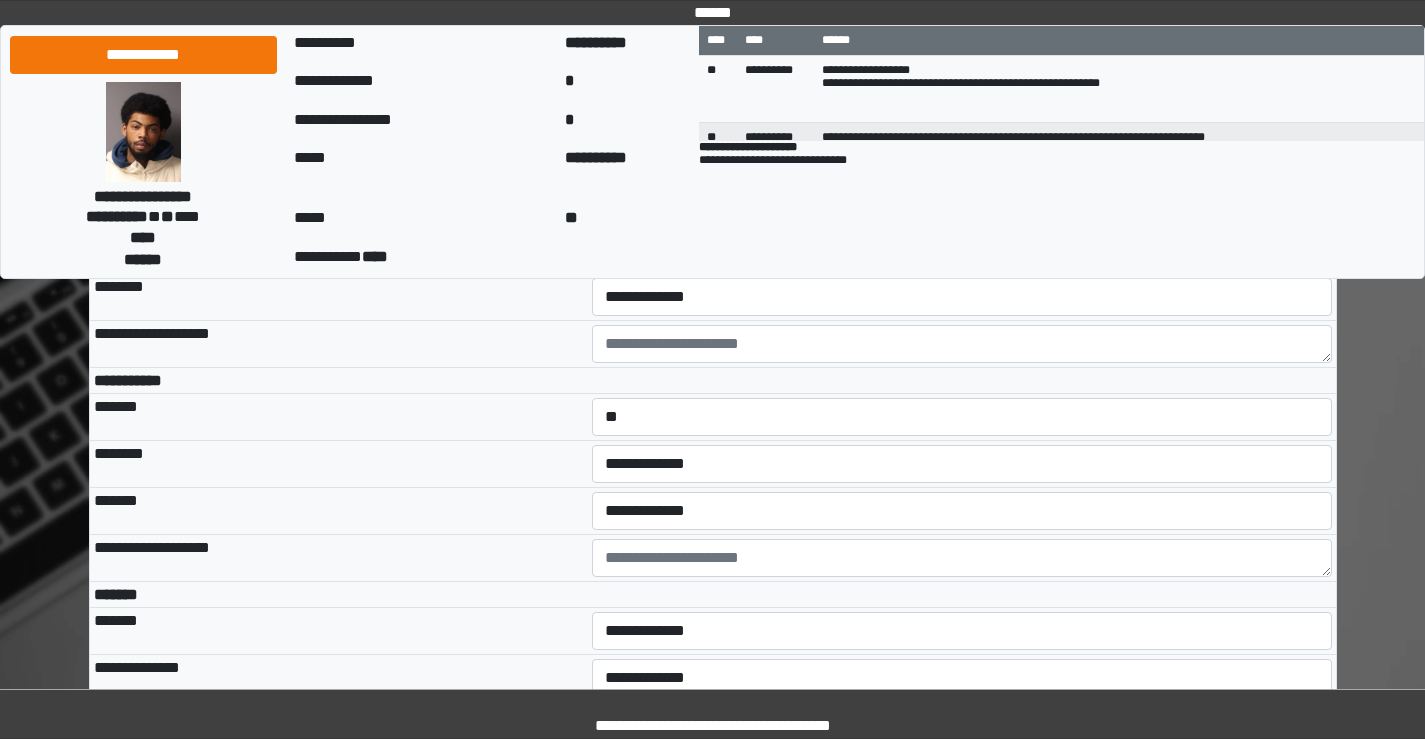 click on "**********" at bounding box center (962, 250) 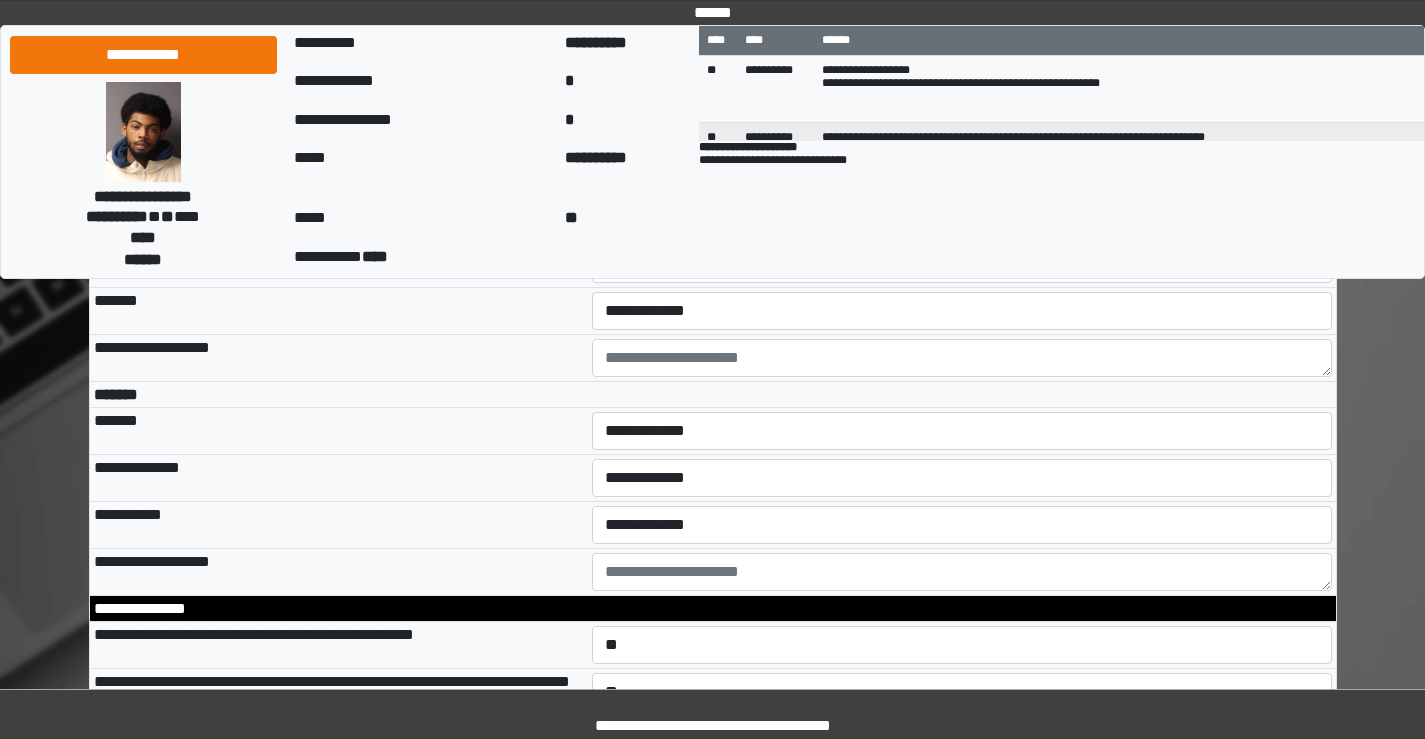 scroll, scrollTop: 5600, scrollLeft: 0, axis: vertical 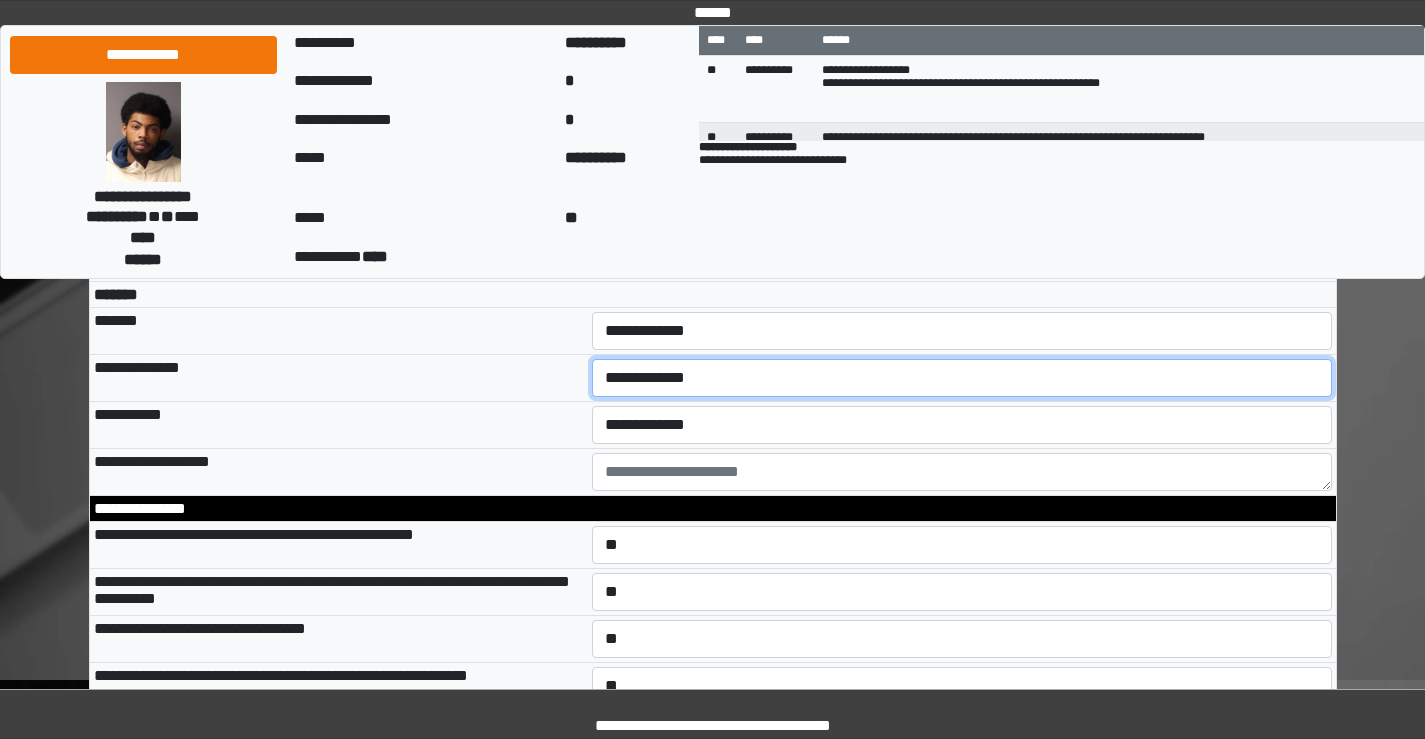 click on "**********" at bounding box center [962, 378] 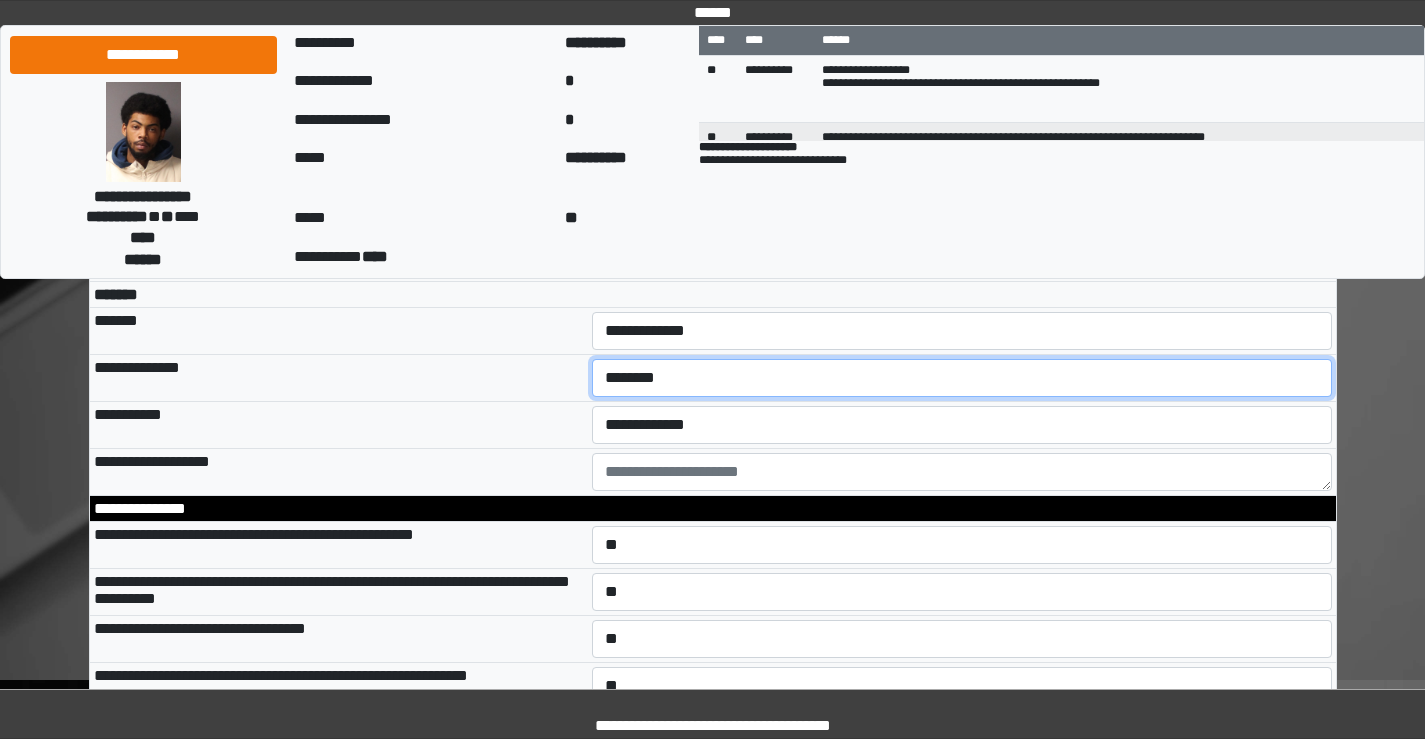 click on "**********" at bounding box center [962, 378] 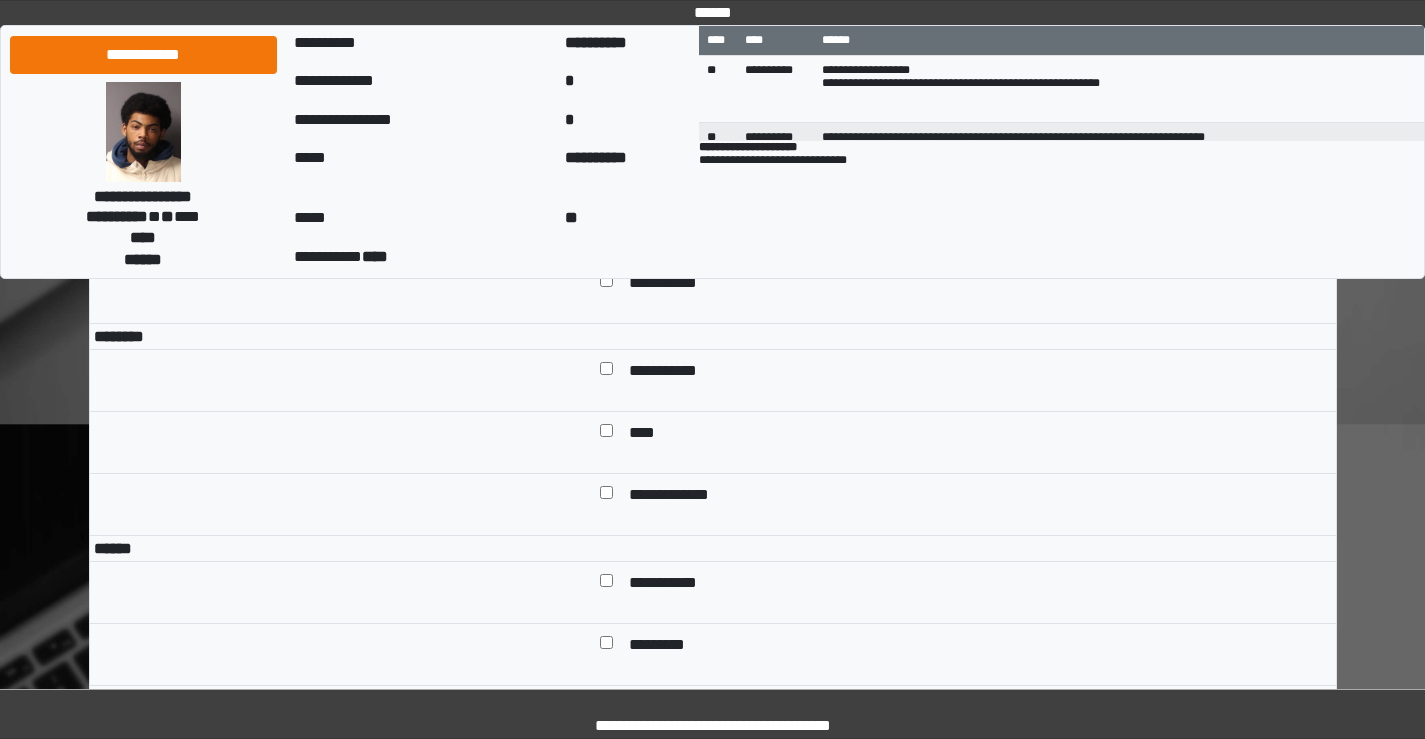 scroll, scrollTop: 6800, scrollLeft: 0, axis: vertical 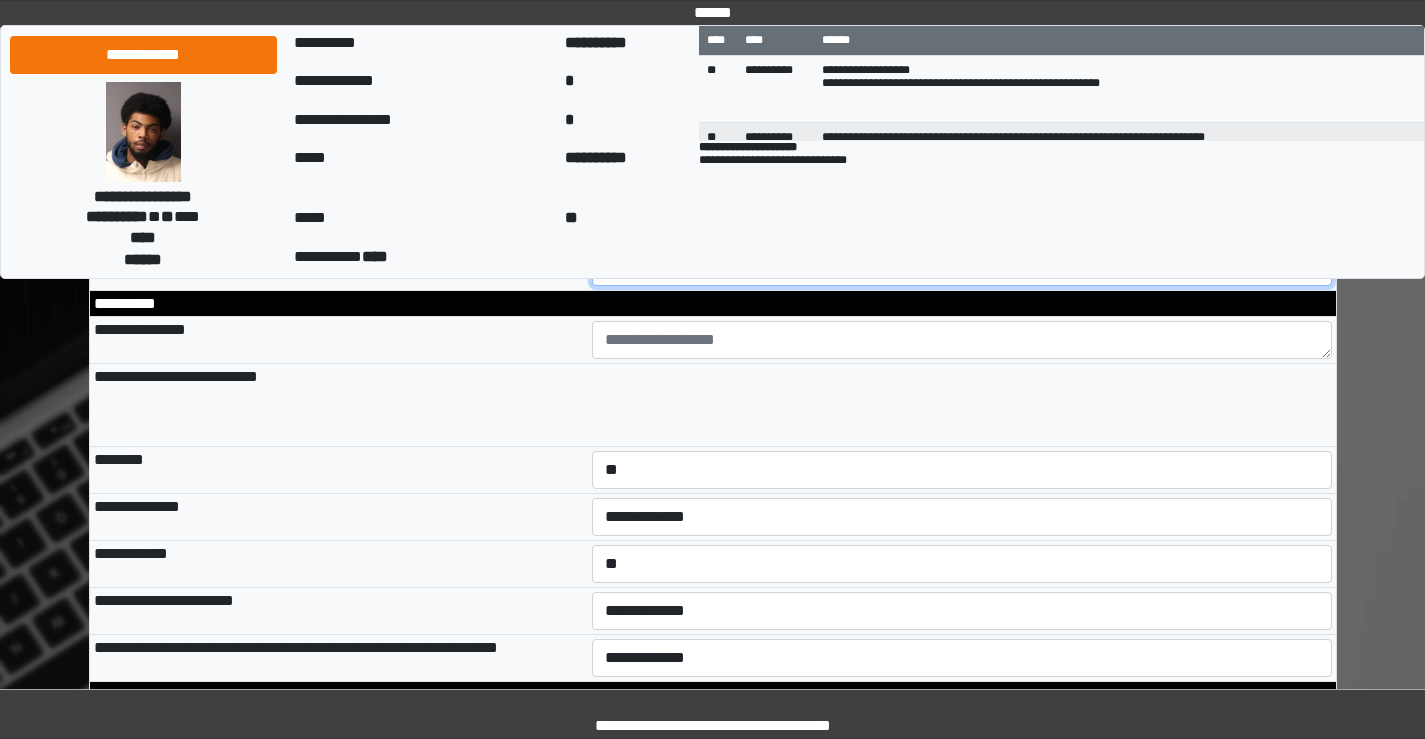 click on "**********" at bounding box center (962, 267) 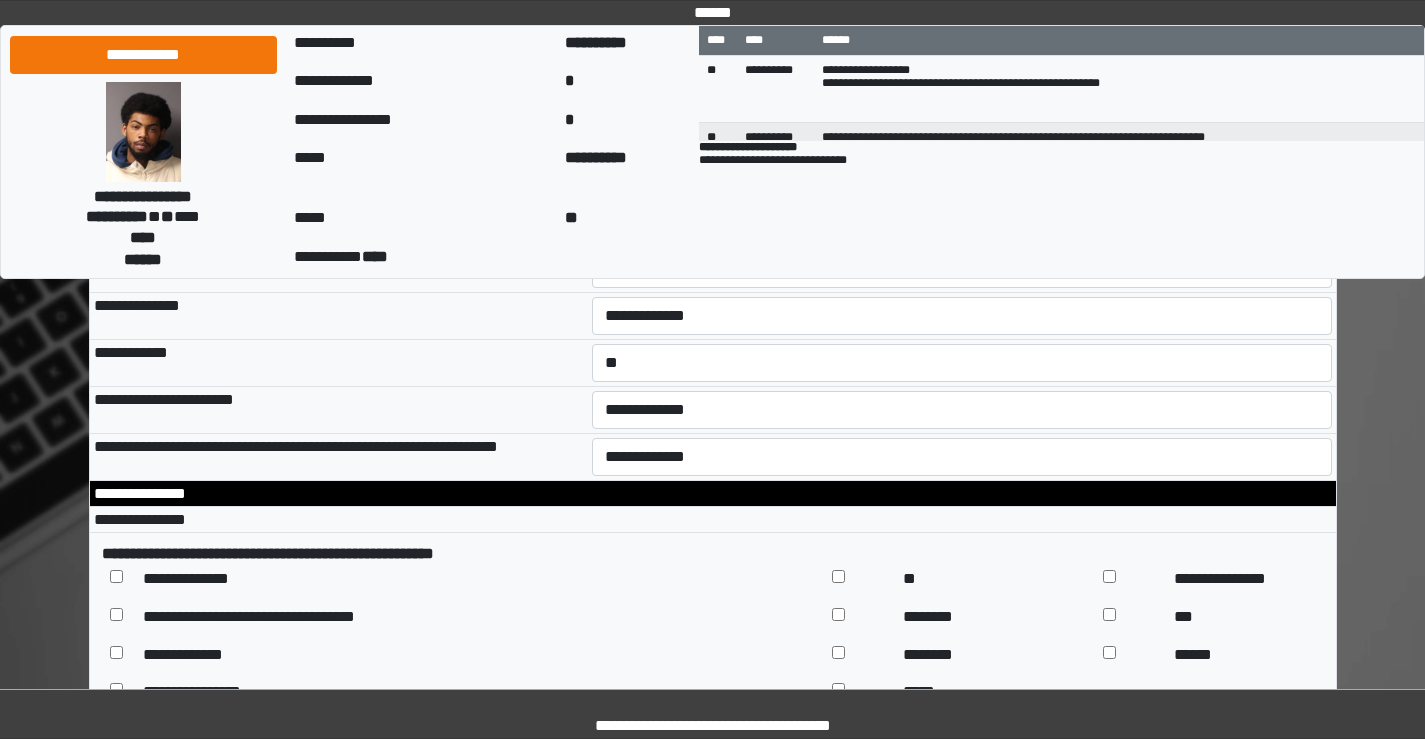 scroll, scrollTop: 9000, scrollLeft: 0, axis: vertical 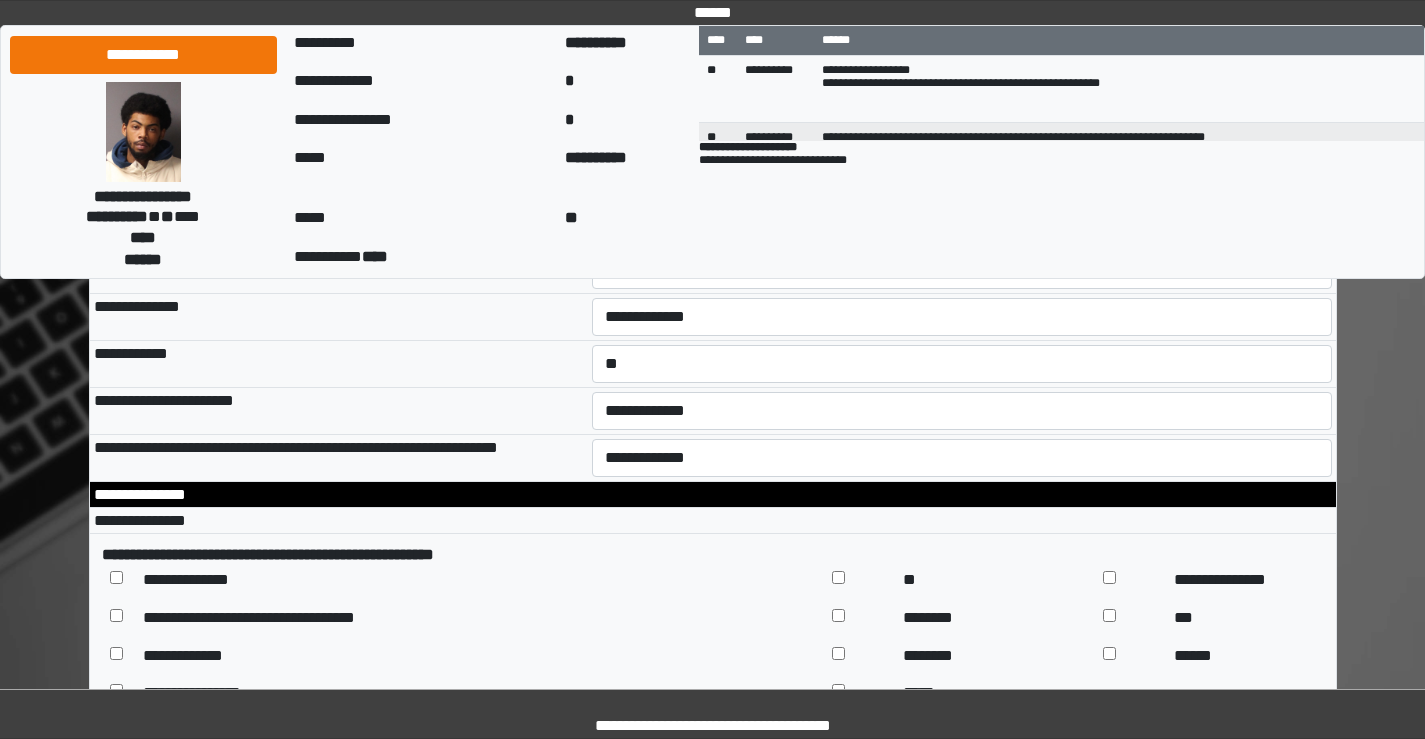 click at bounding box center [962, 140] 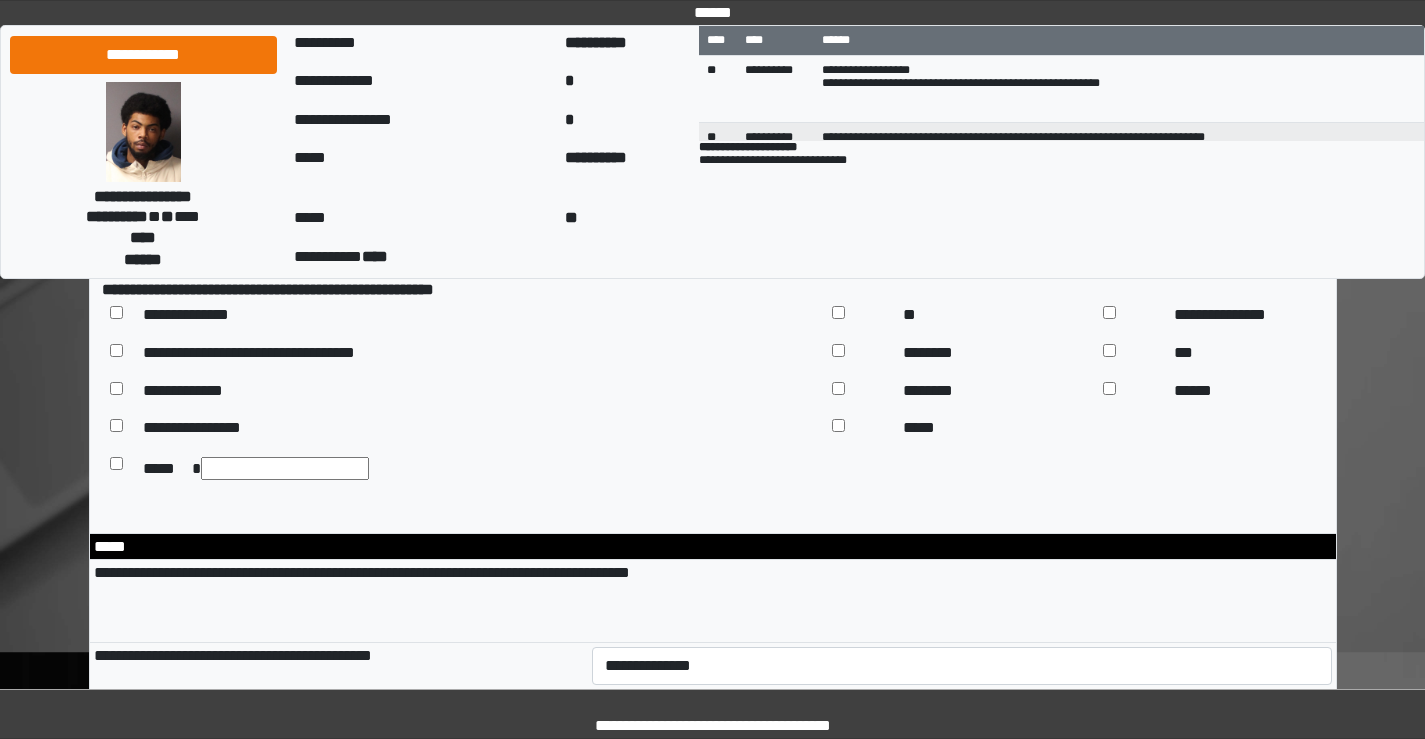 scroll, scrollTop: 9300, scrollLeft: 0, axis: vertical 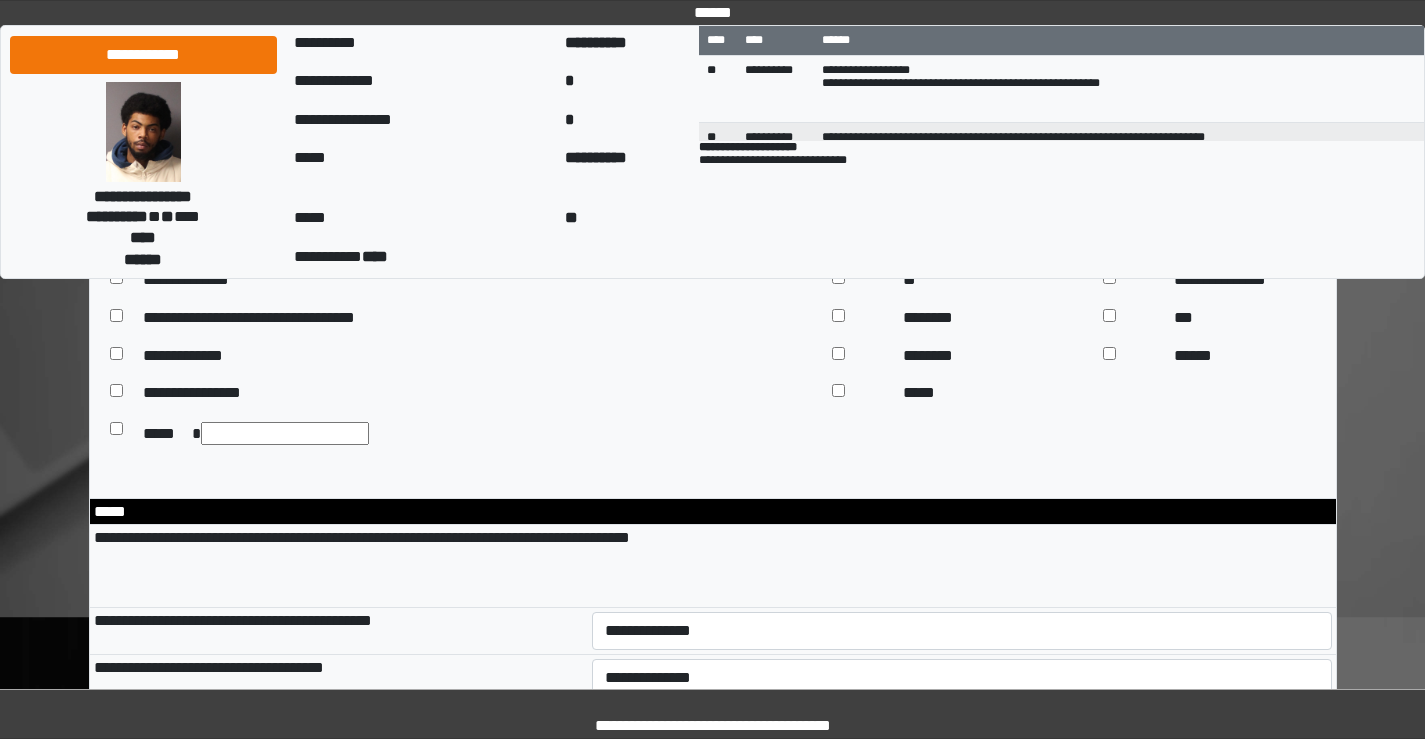 type on "**********" 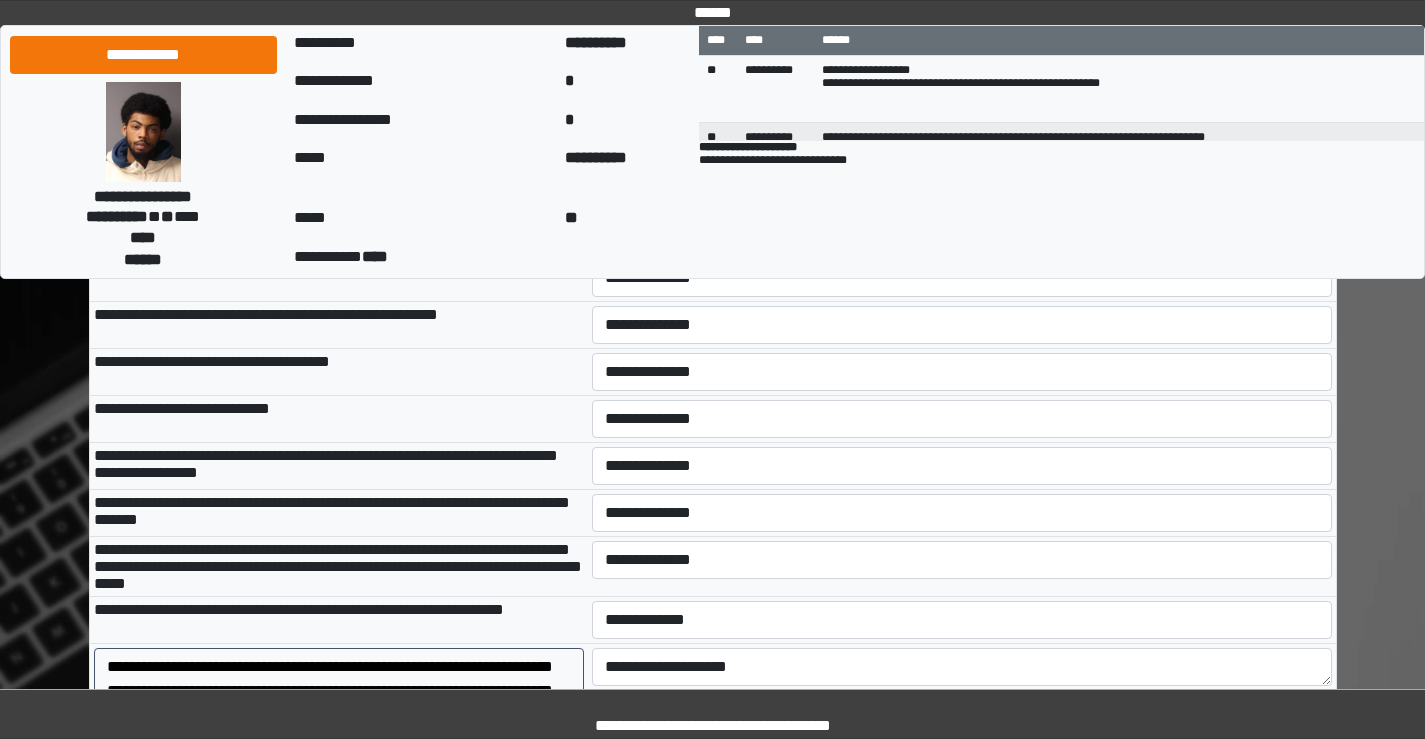 scroll, scrollTop: 9500, scrollLeft: 0, axis: vertical 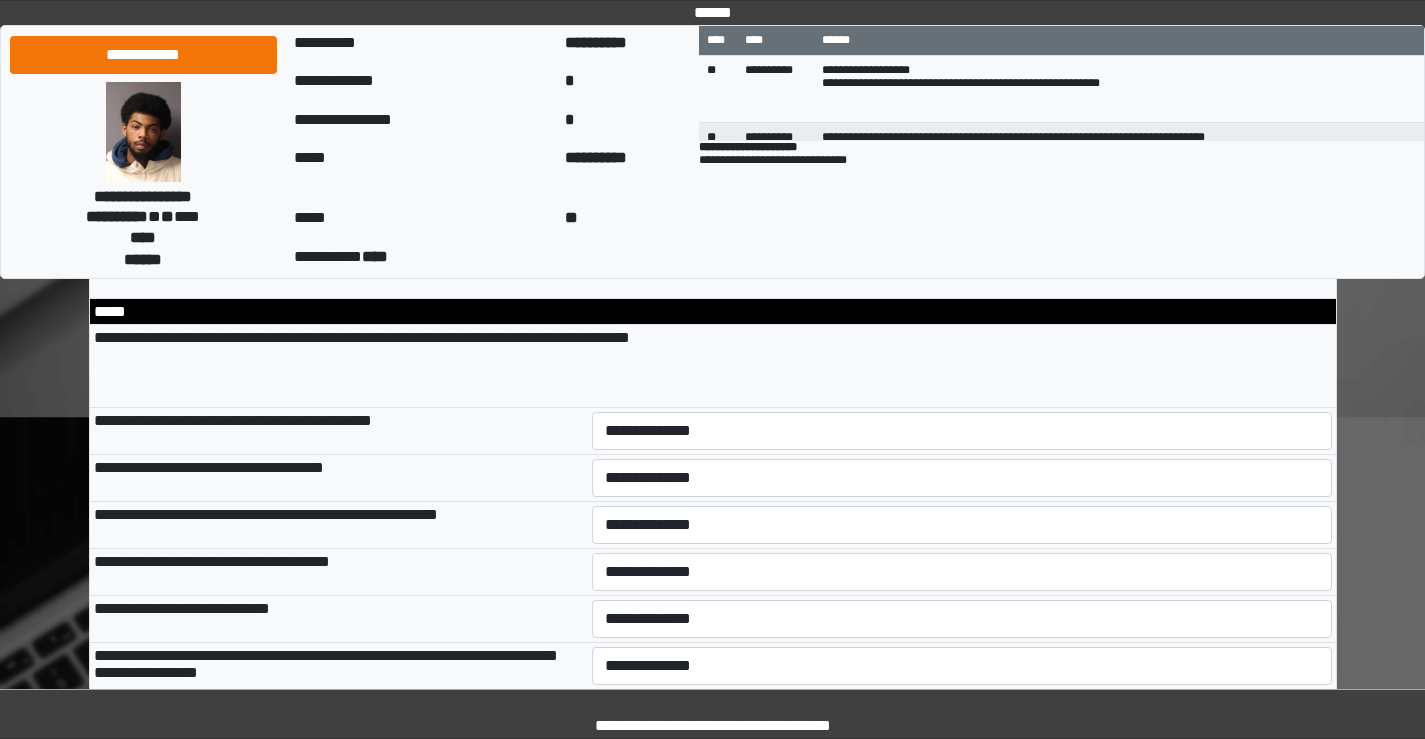 click at bounding box center (1130, 158) 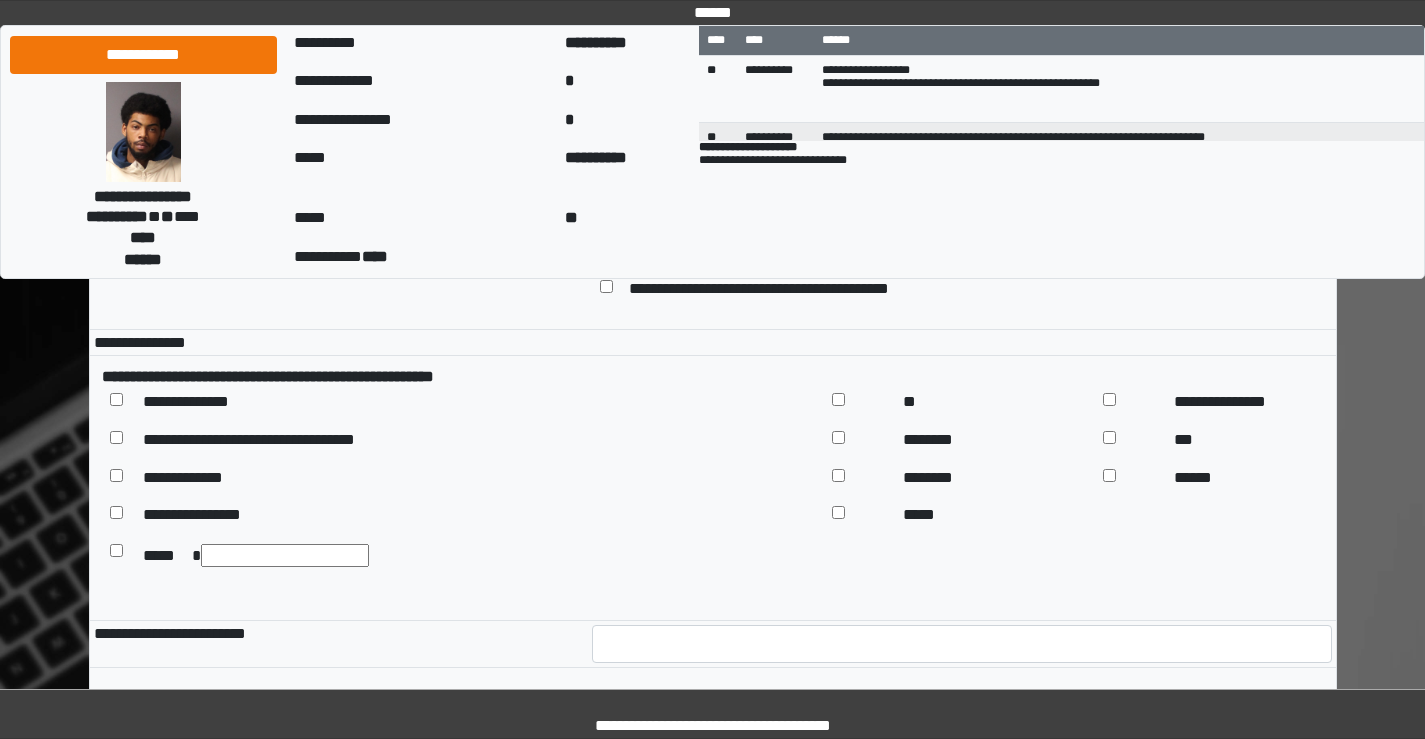 scroll, scrollTop: 13300, scrollLeft: 0, axis: vertical 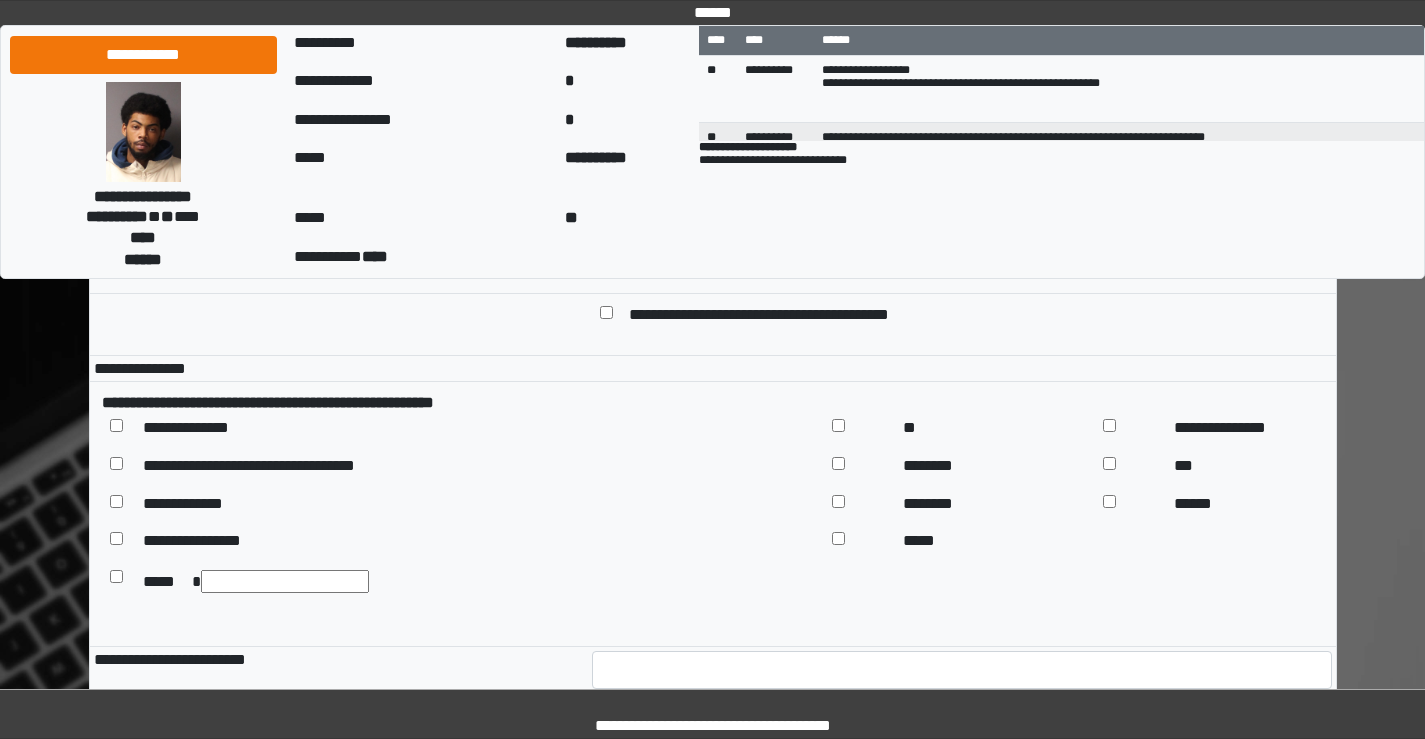 click at bounding box center (962, 22) 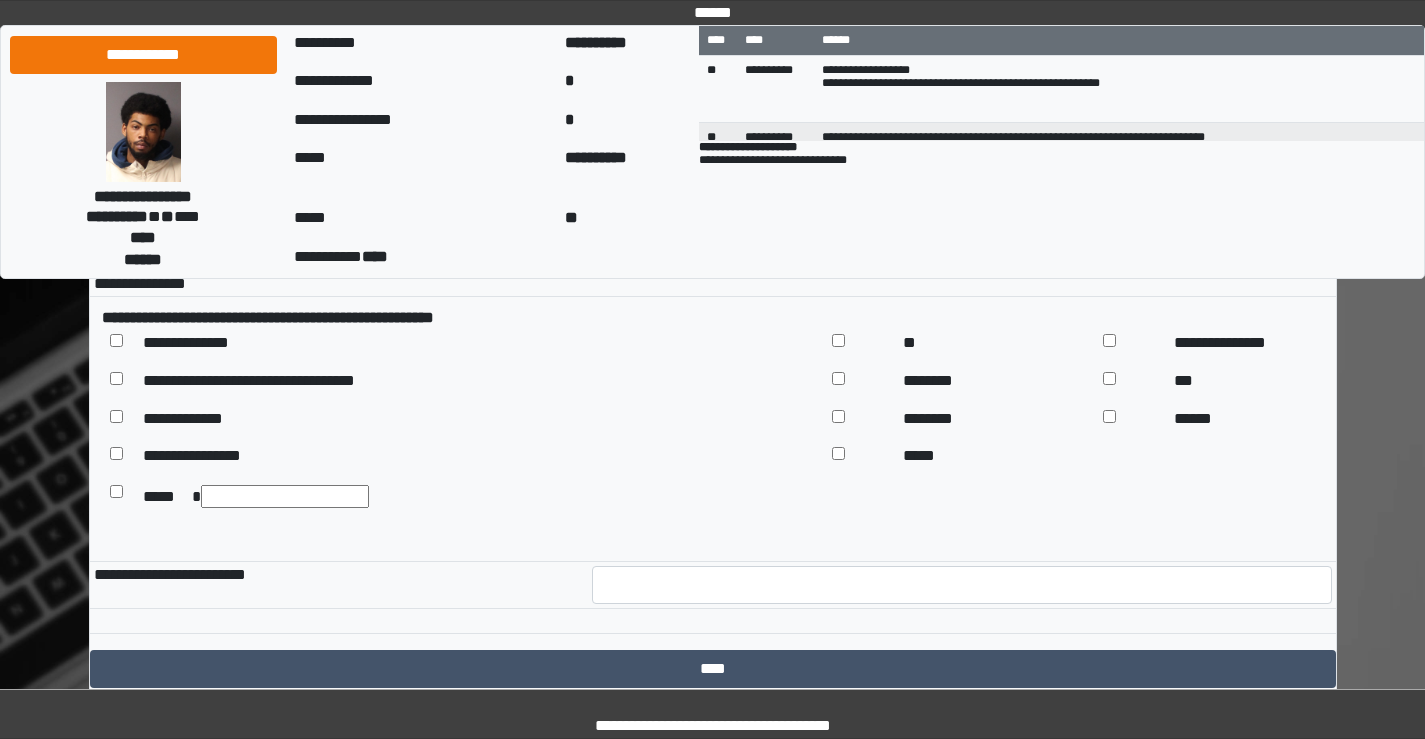 scroll, scrollTop: 13300, scrollLeft: 0, axis: vertical 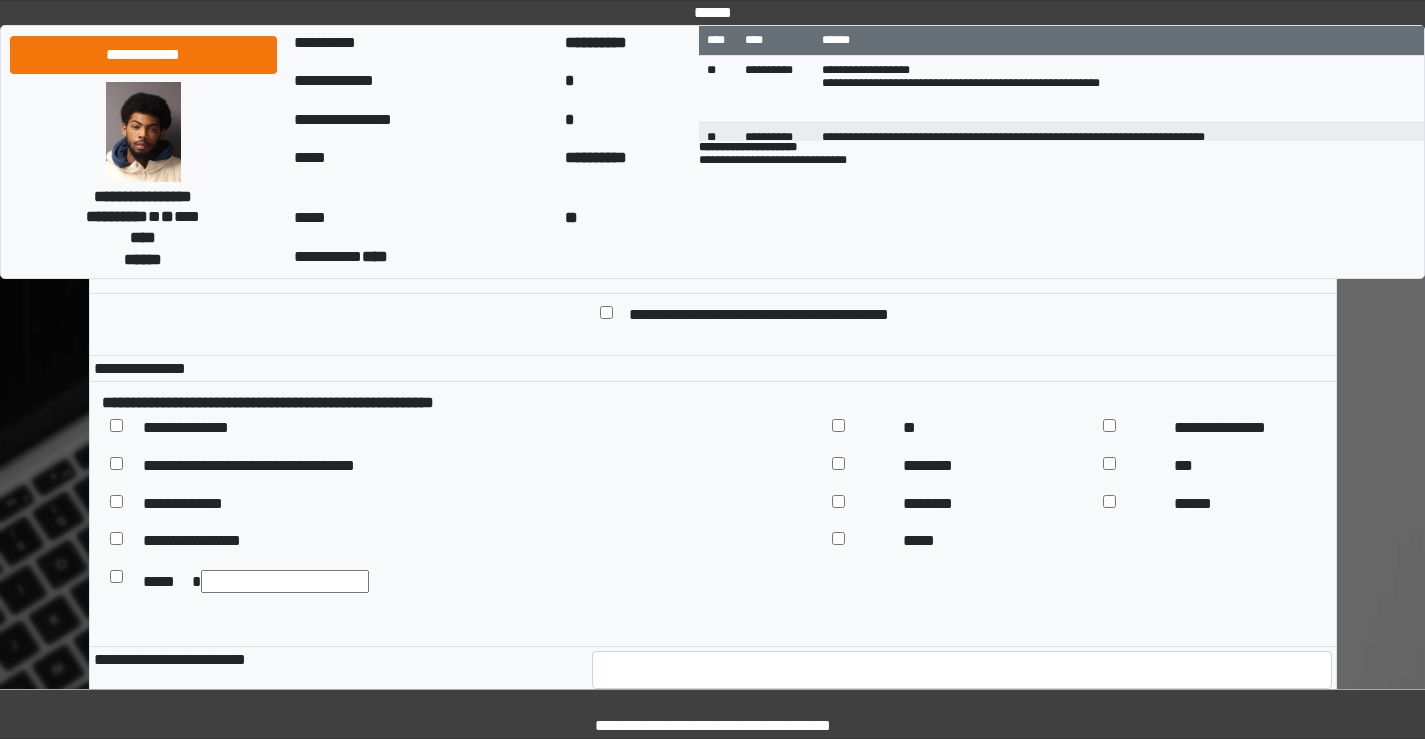 click on "**********" at bounding box center (962, 22) 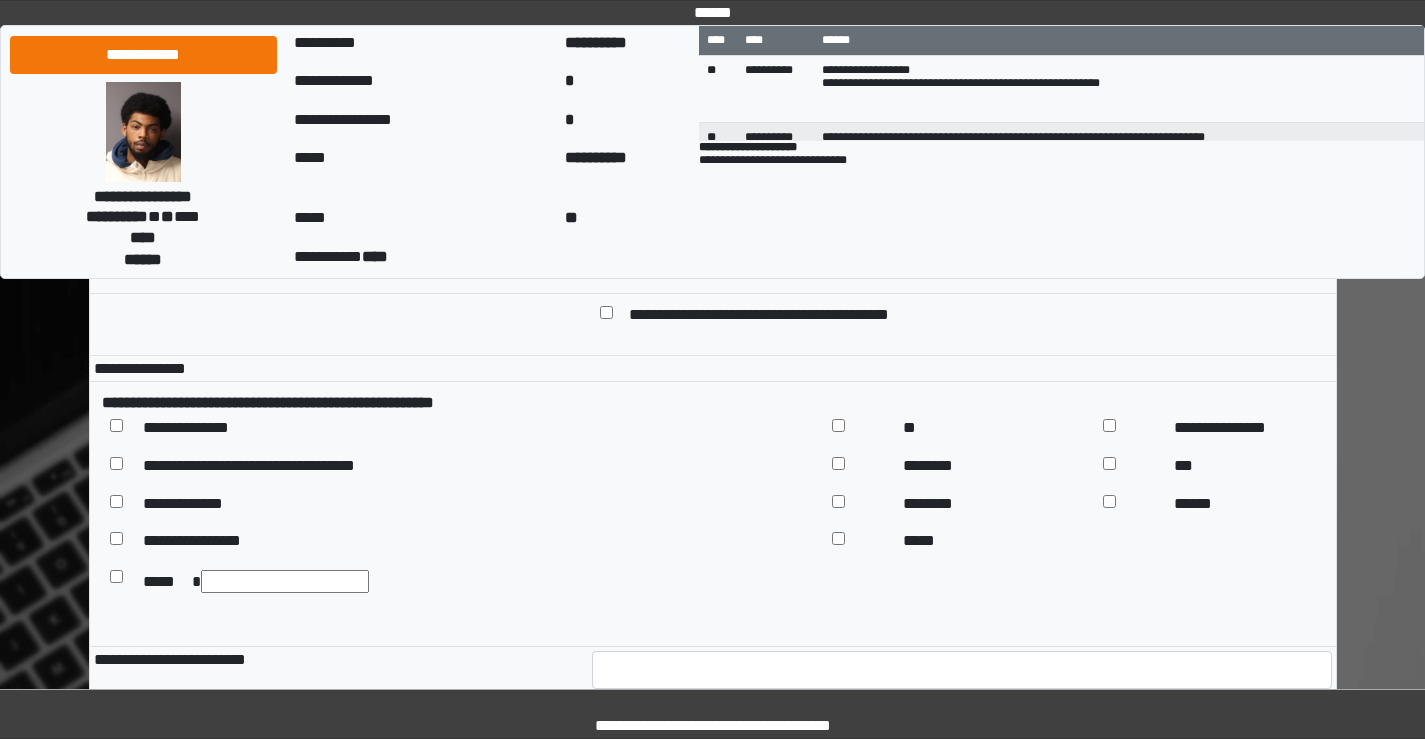 scroll, scrollTop: 24, scrollLeft: 0, axis: vertical 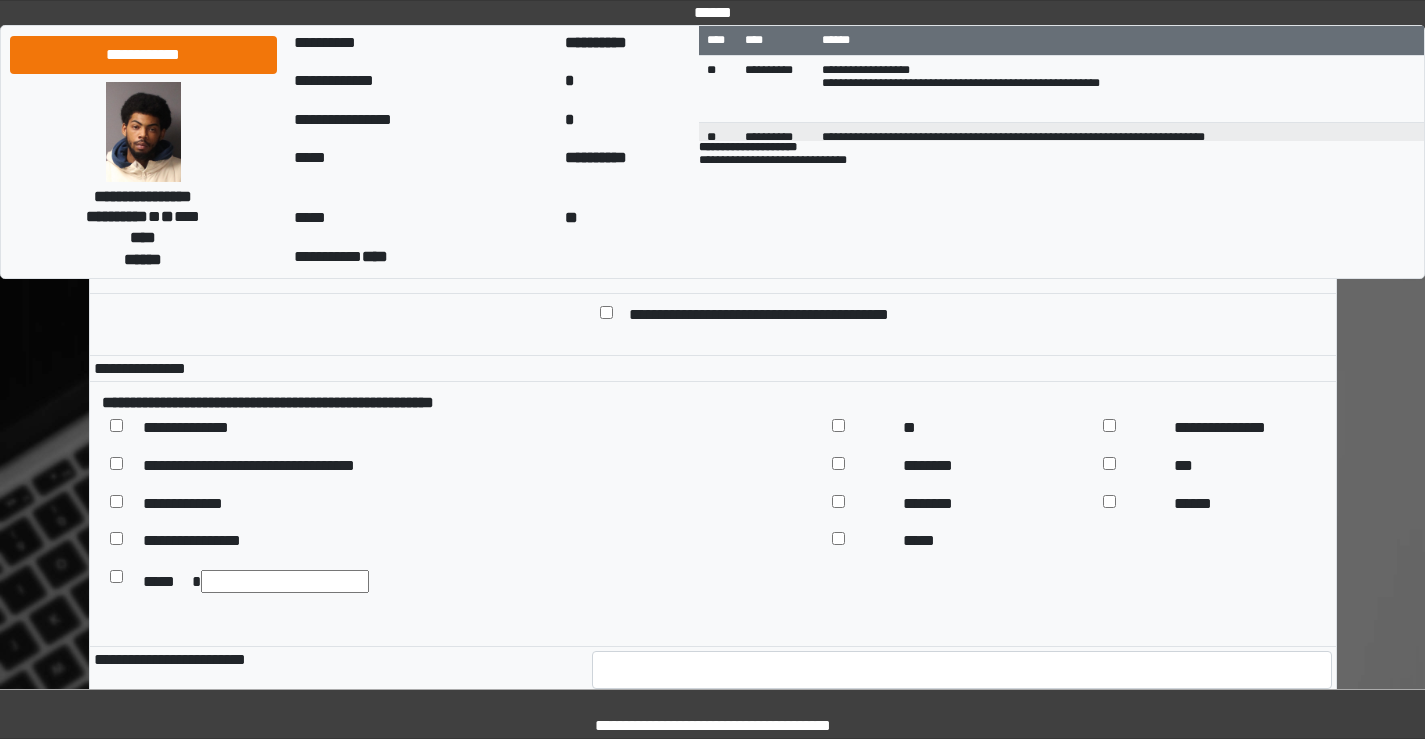 click on "**********" at bounding box center (962, 22) 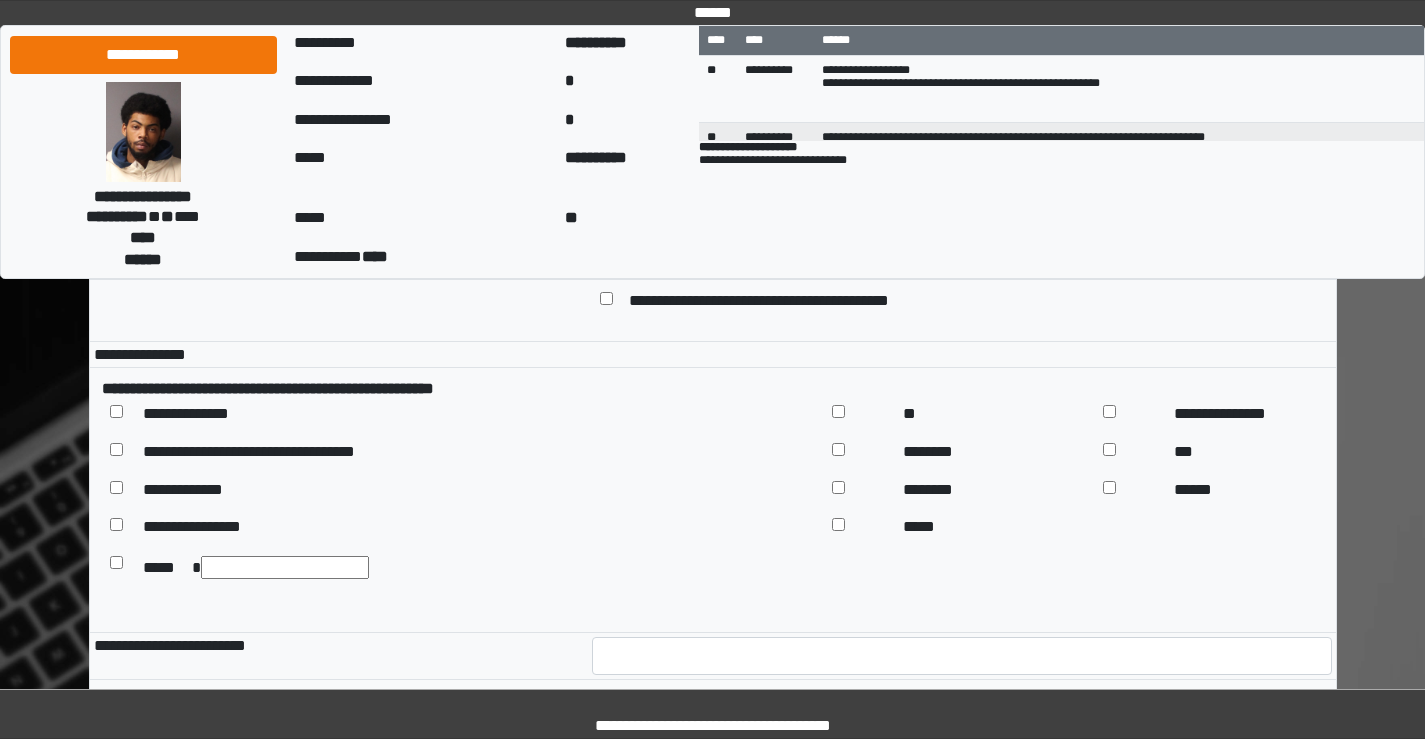 scroll, scrollTop: 13400, scrollLeft: 0, axis: vertical 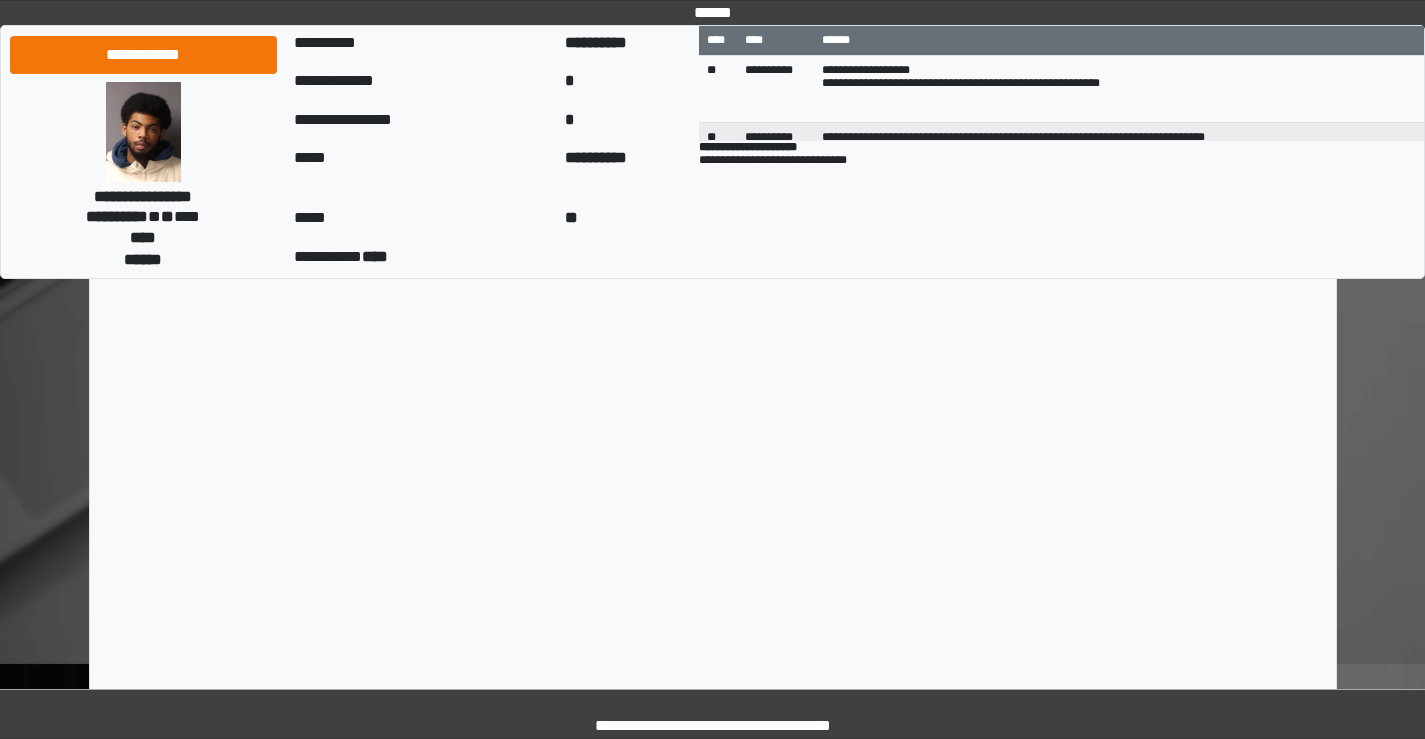 click at bounding box center [285, 81] 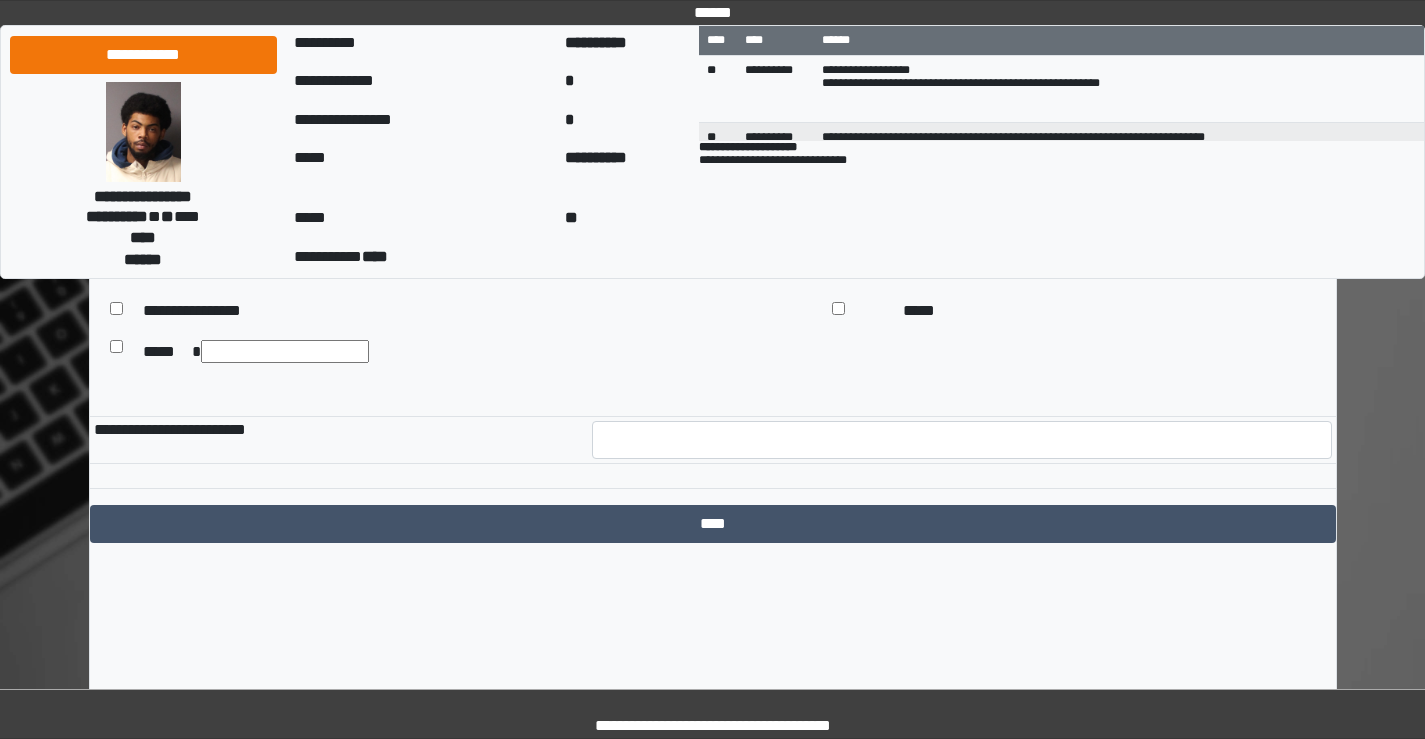 scroll, scrollTop: 13500, scrollLeft: 0, axis: vertical 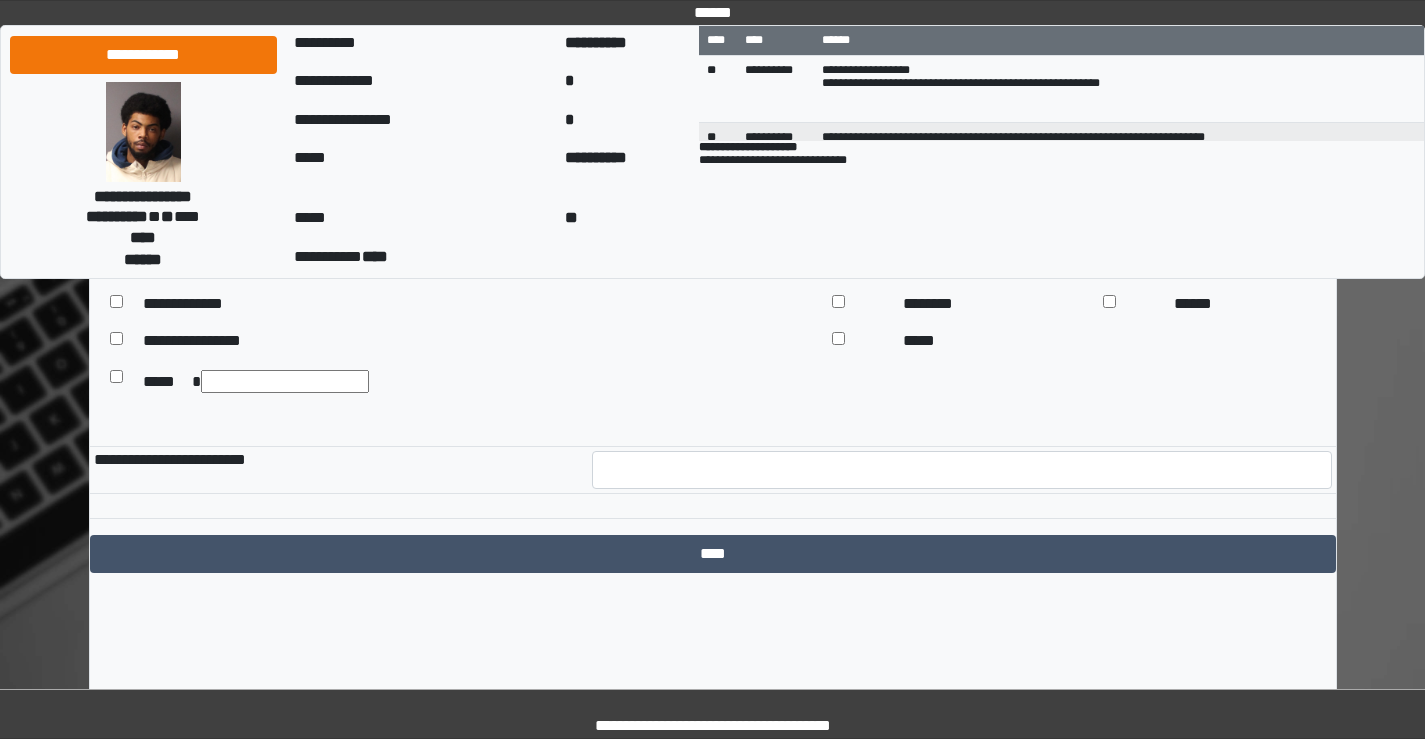 click on "**********" at bounding box center [962, -178] 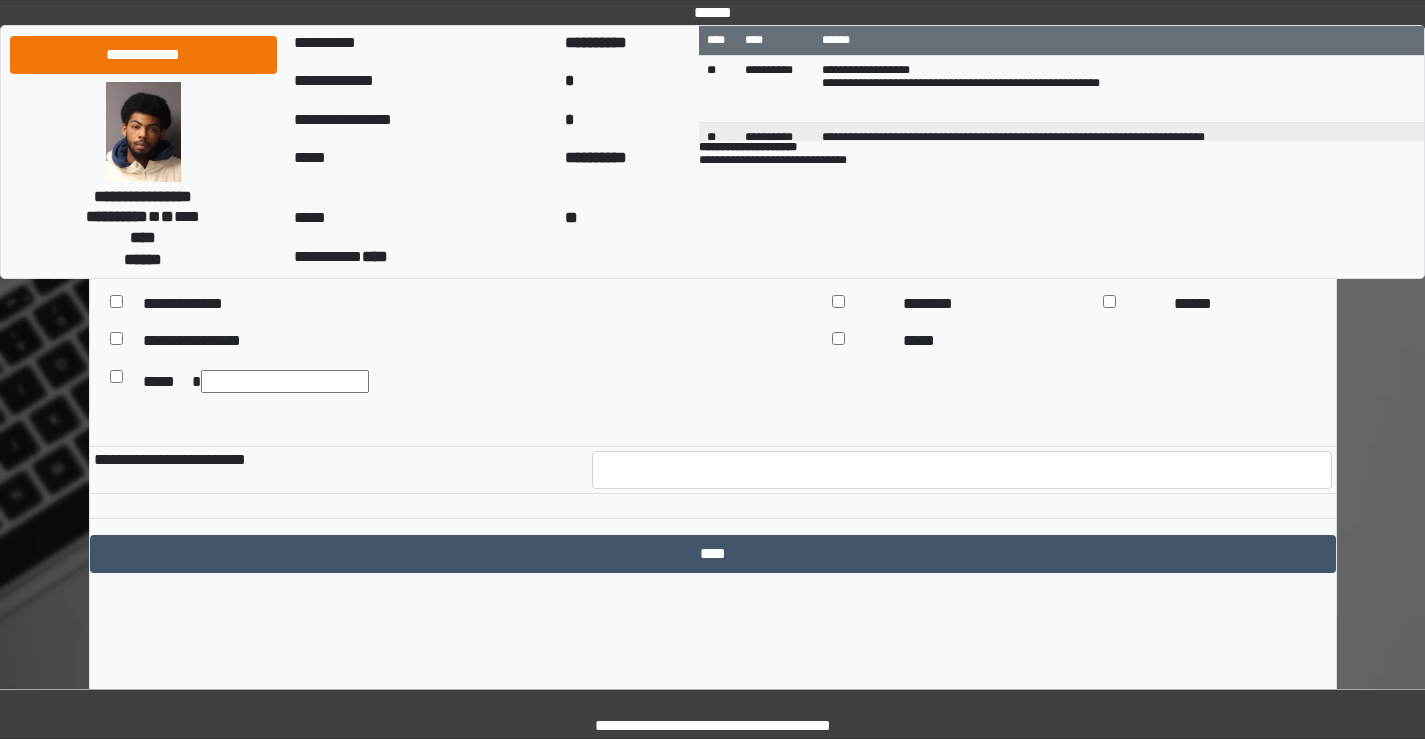 scroll, scrollTop: 120, scrollLeft: 0, axis: vertical 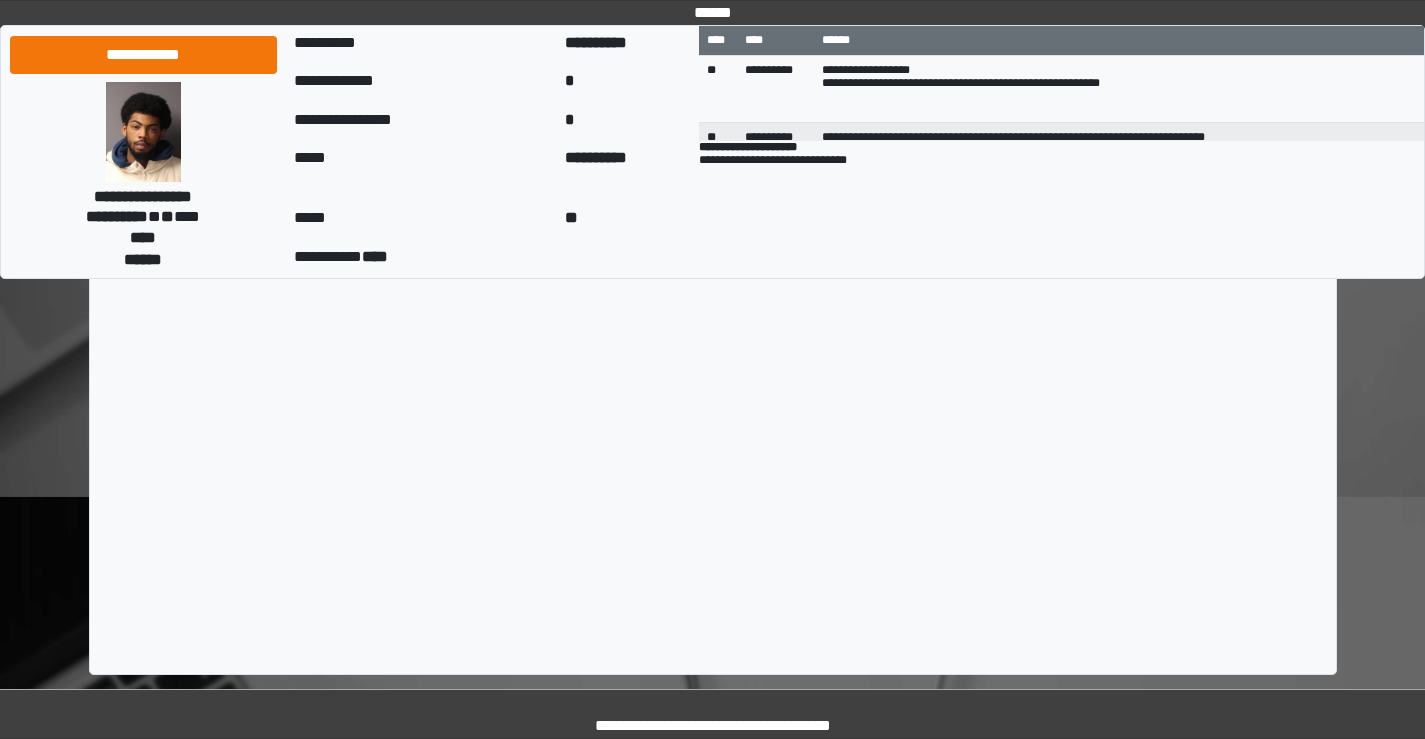 type on "**********" 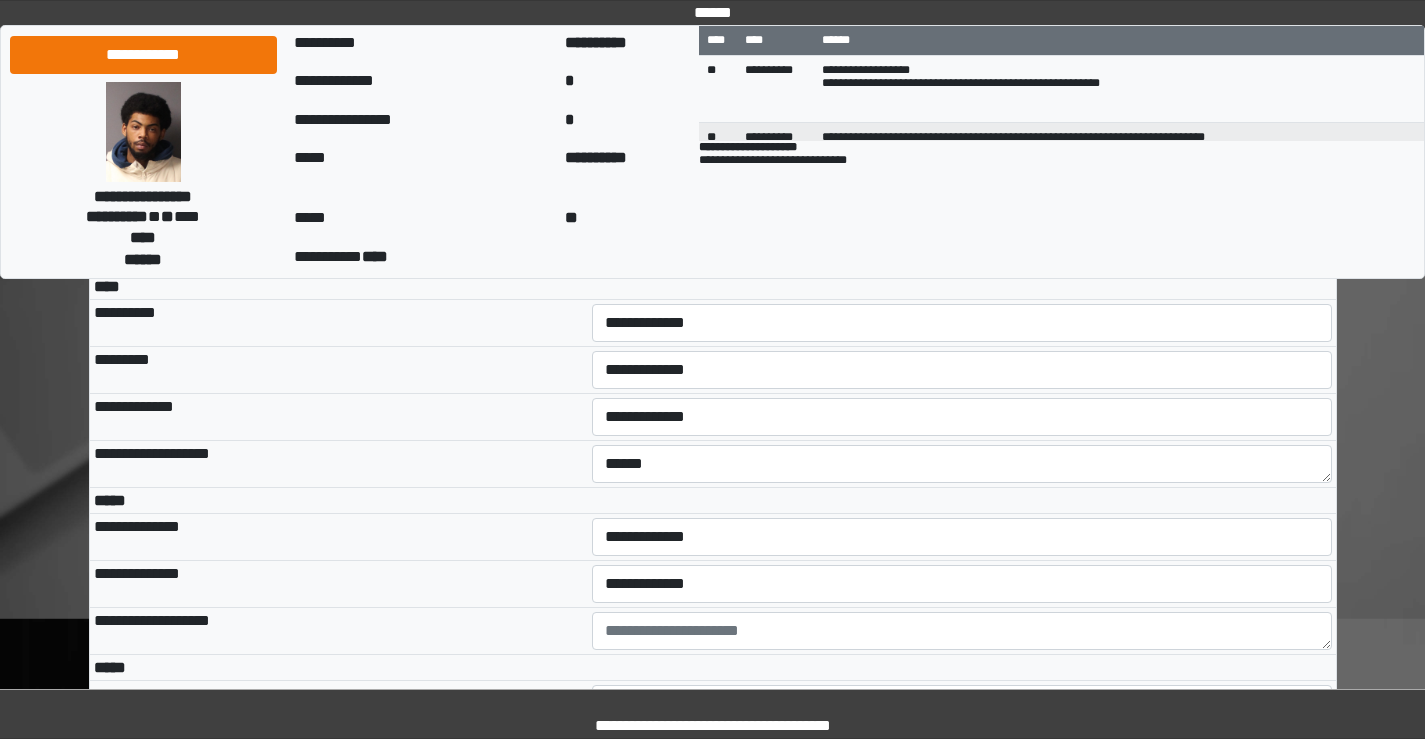 scroll, scrollTop: 4744, scrollLeft: 0, axis: vertical 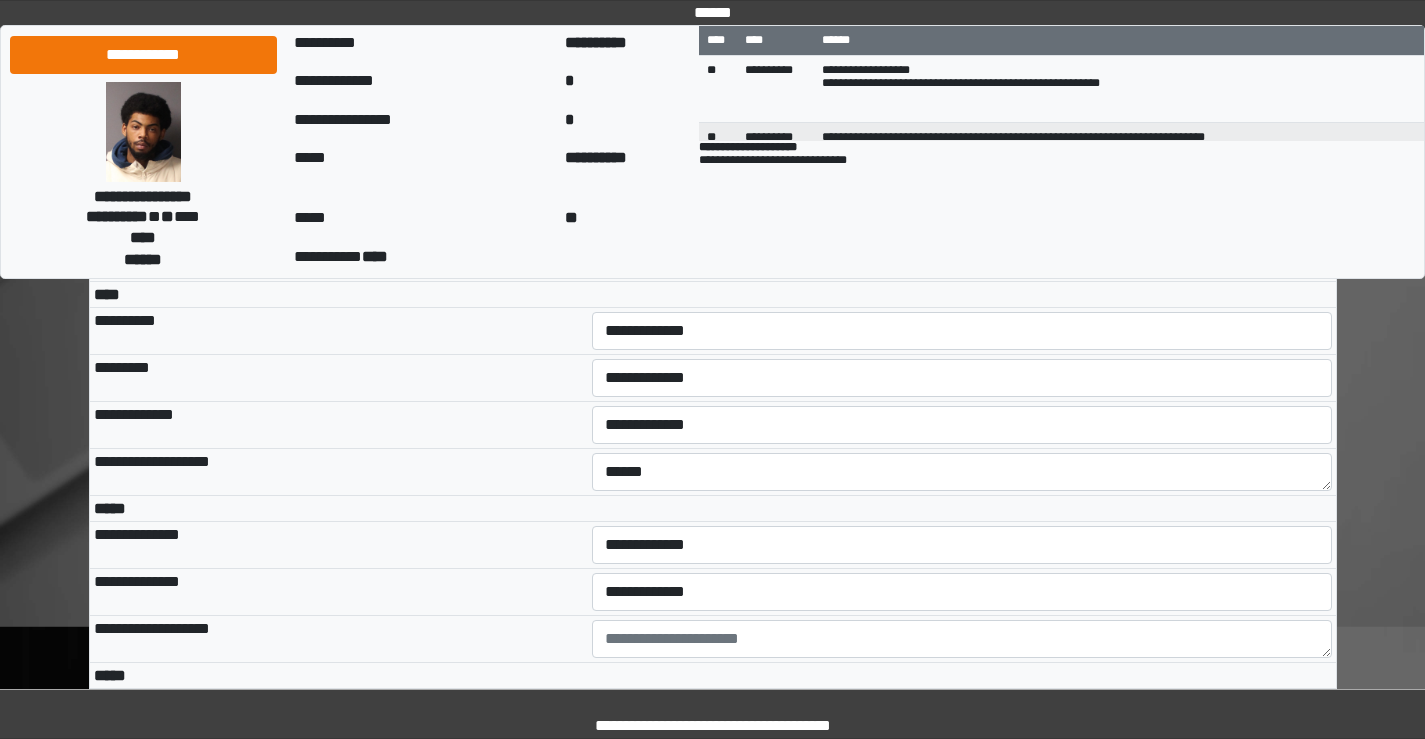click on "**********" at bounding box center (962, 211) 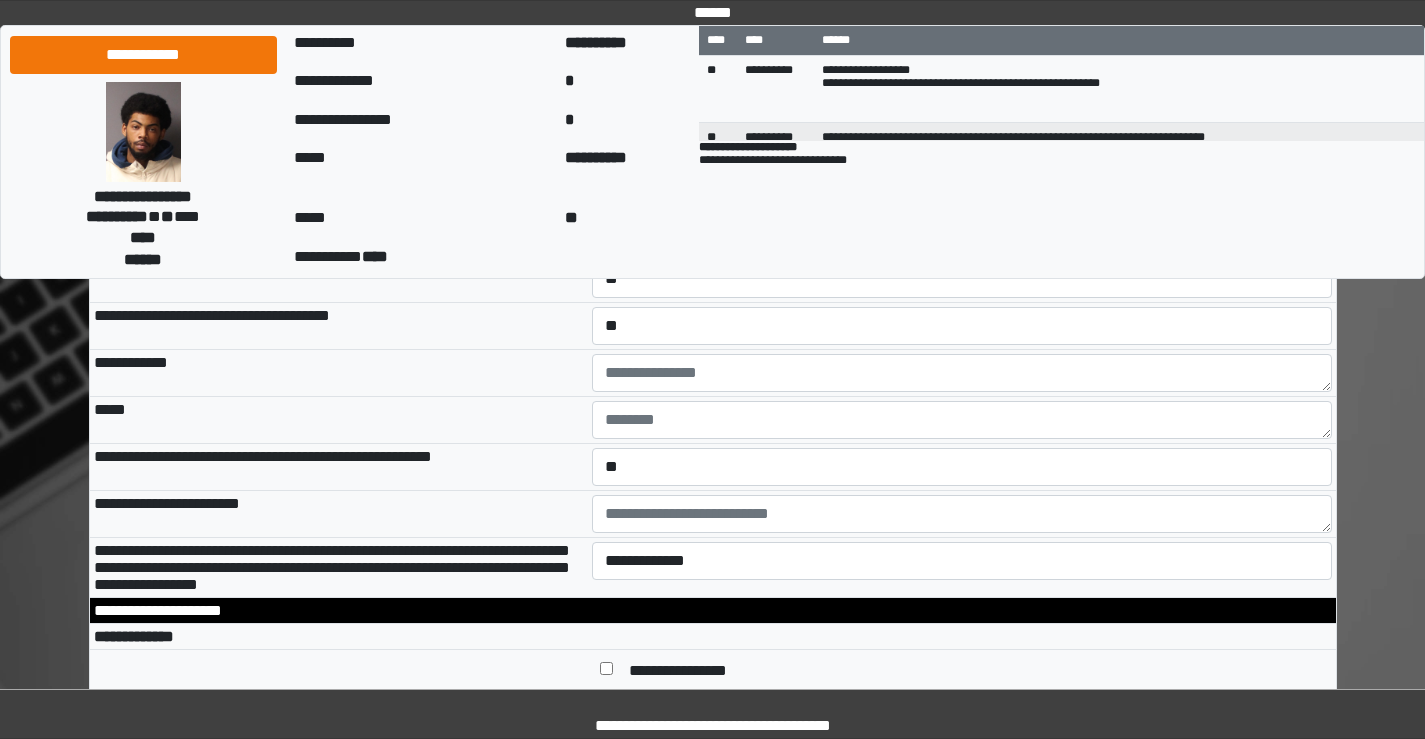 scroll, scrollTop: 6644, scrollLeft: 0, axis: vertical 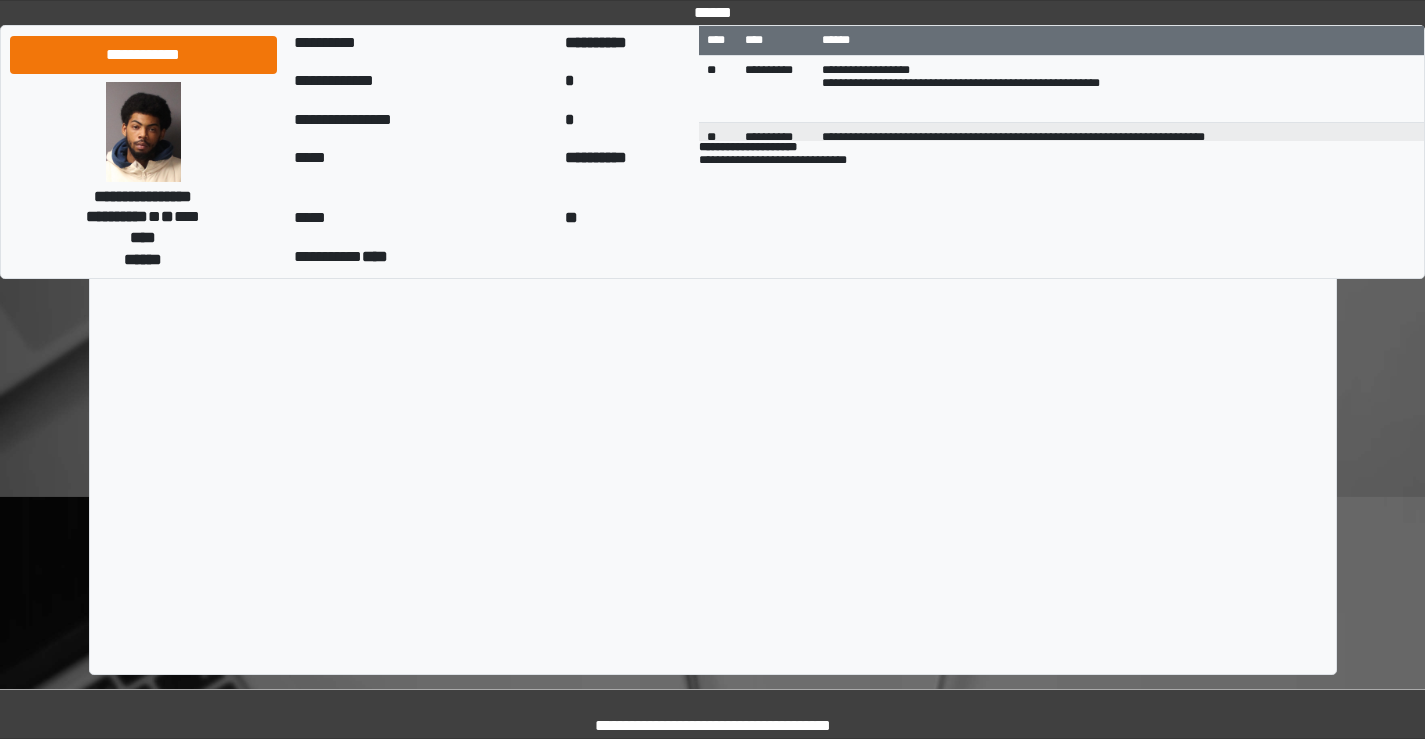 click on "****" at bounding box center [713, 87] 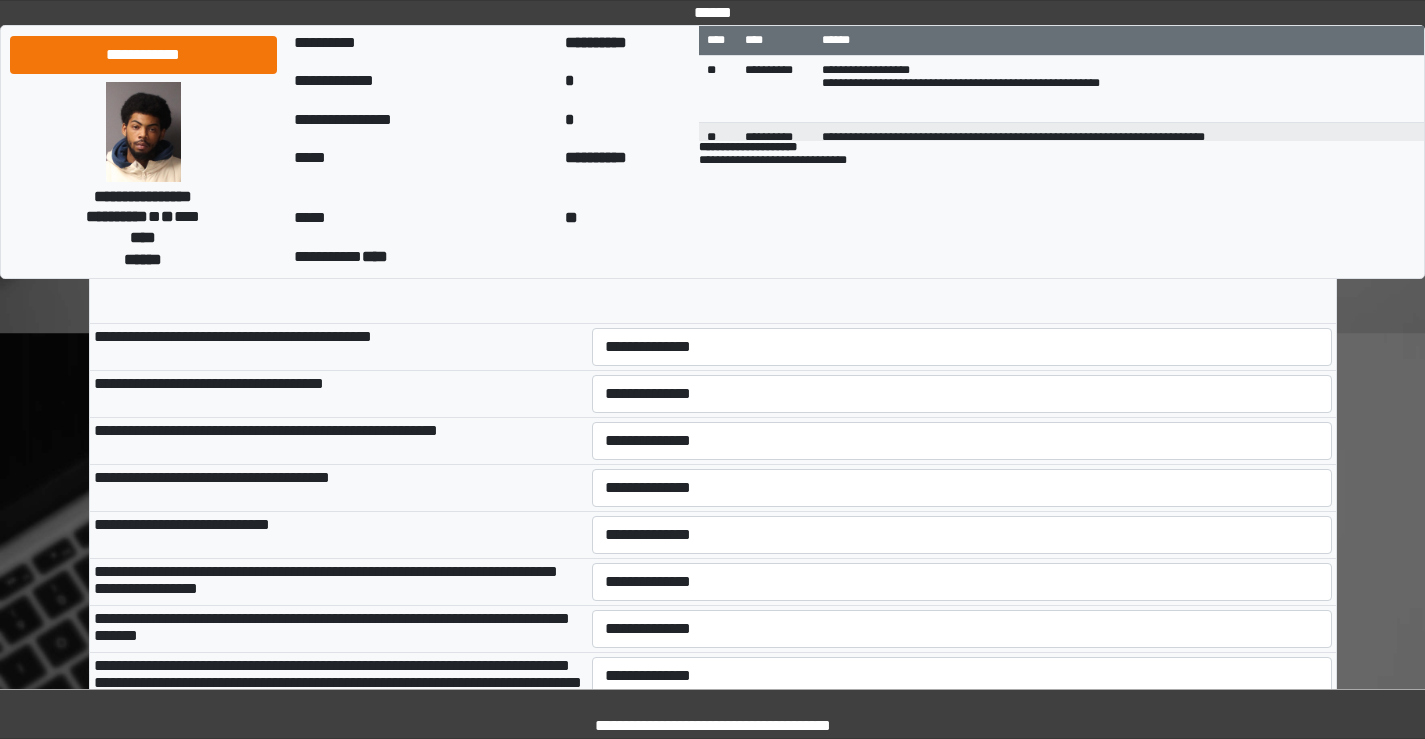 scroll, scrollTop: 9329, scrollLeft: 0, axis: vertical 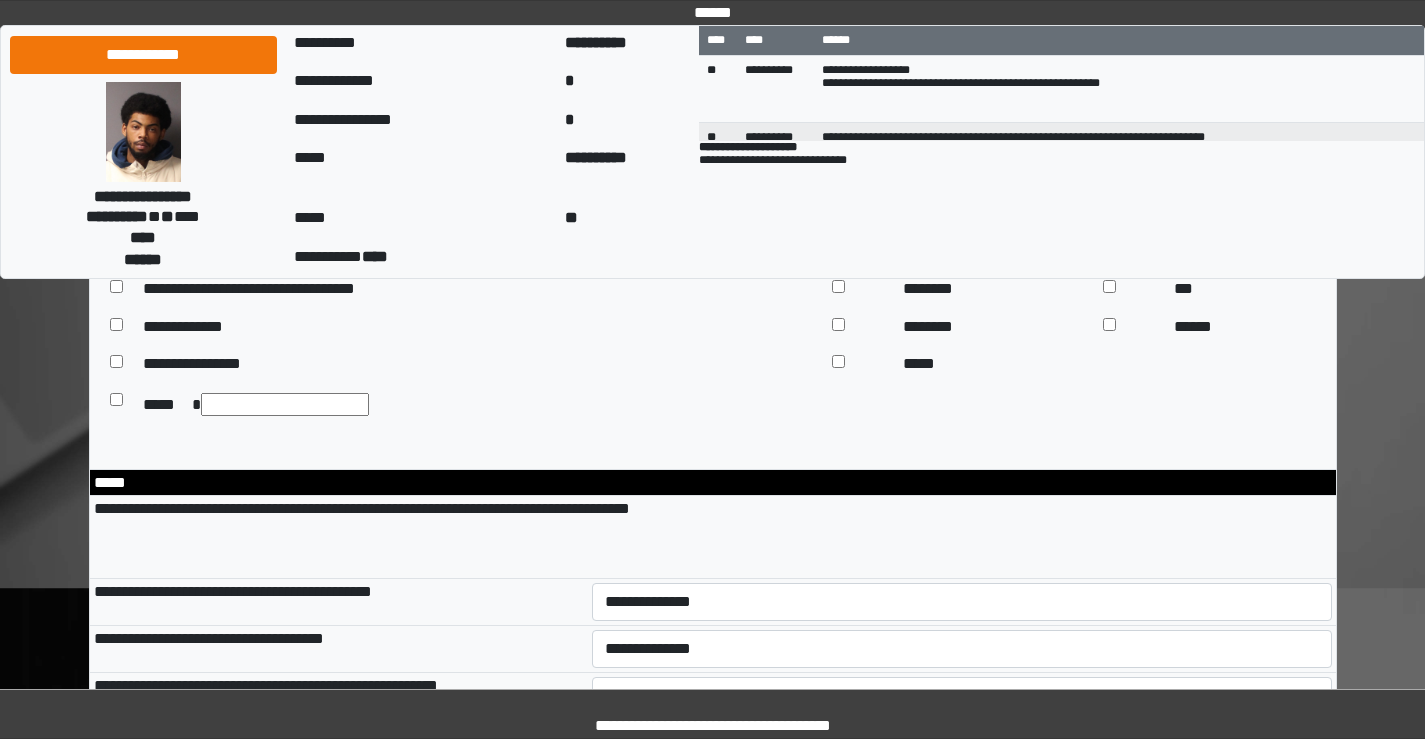 click on "**********" at bounding box center (962, 82) 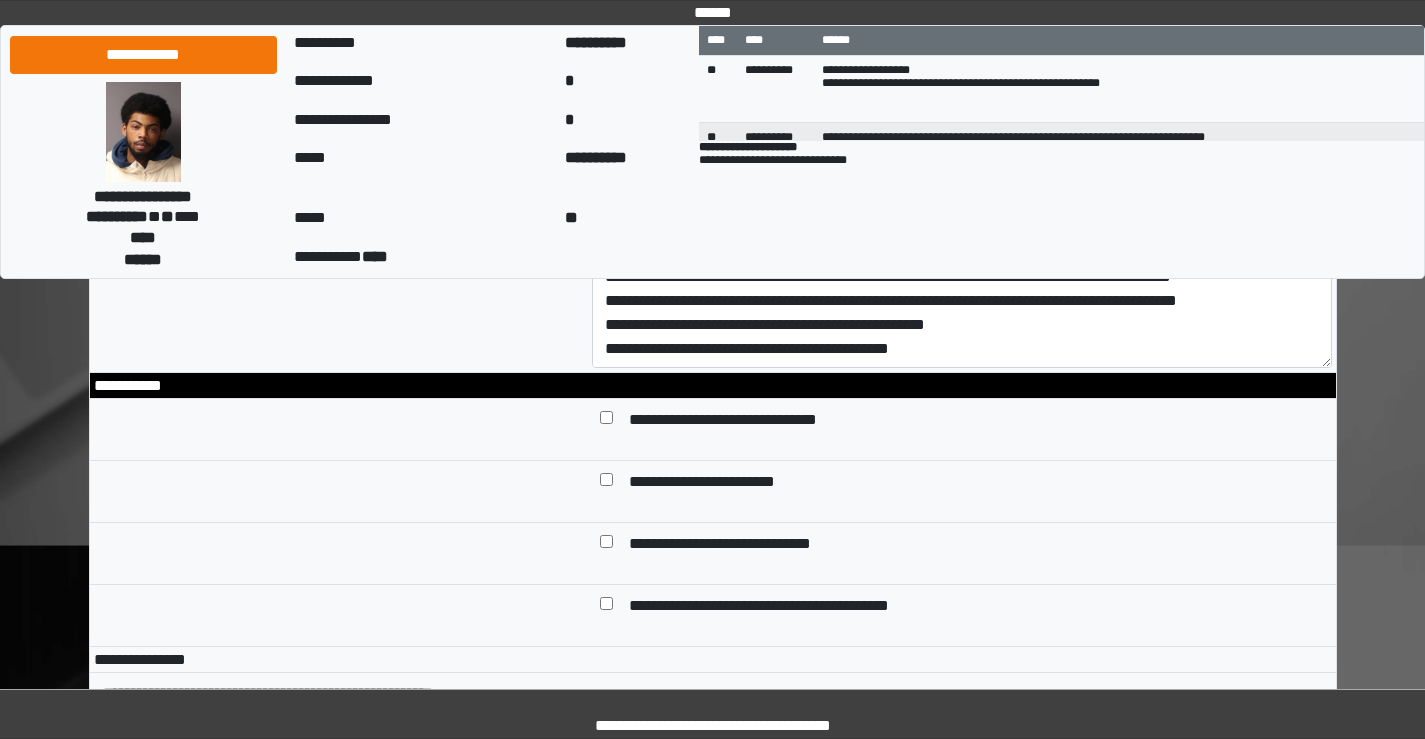scroll, scrollTop: 13967, scrollLeft: 0, axis: vertical 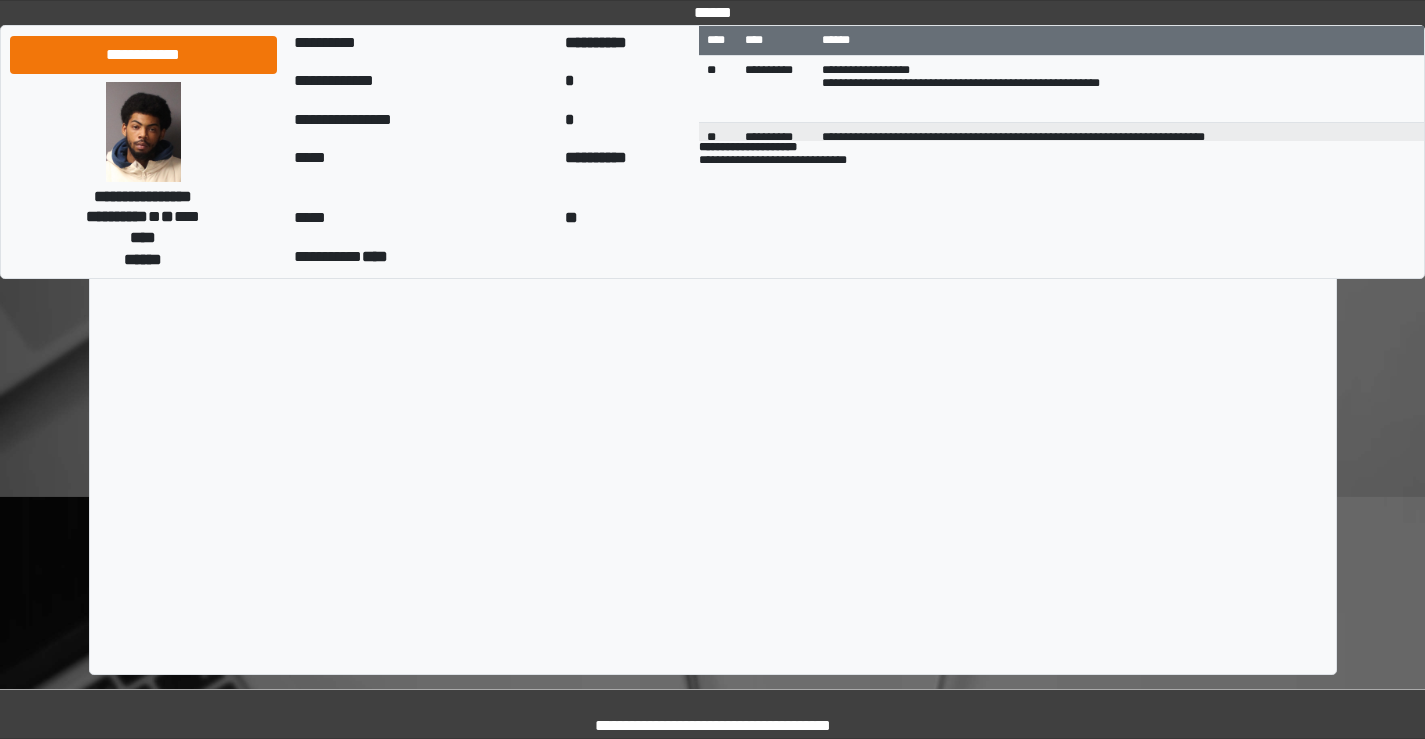 click on "****" at bounding box center (713, 87) 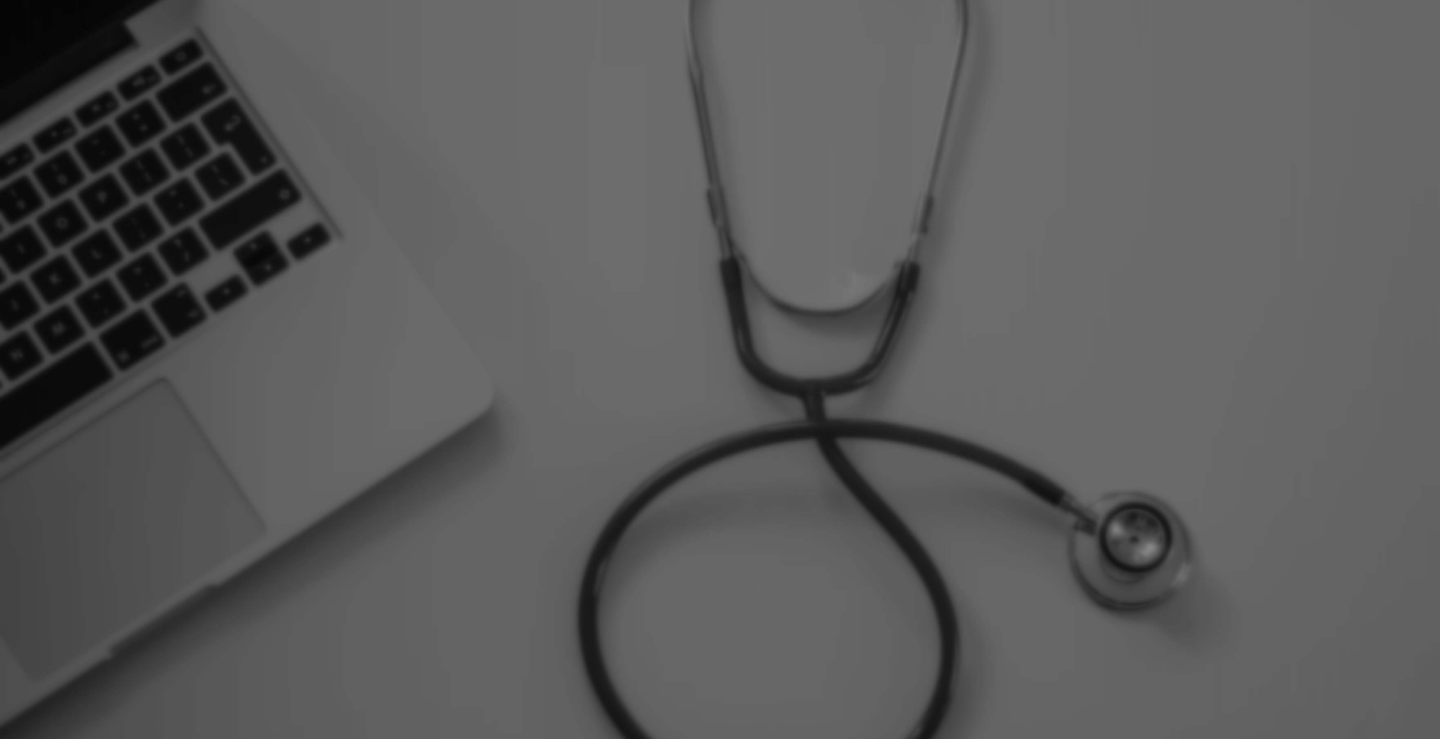 scroll, scrollTop: 0, scrollLeft: 0, axis: both 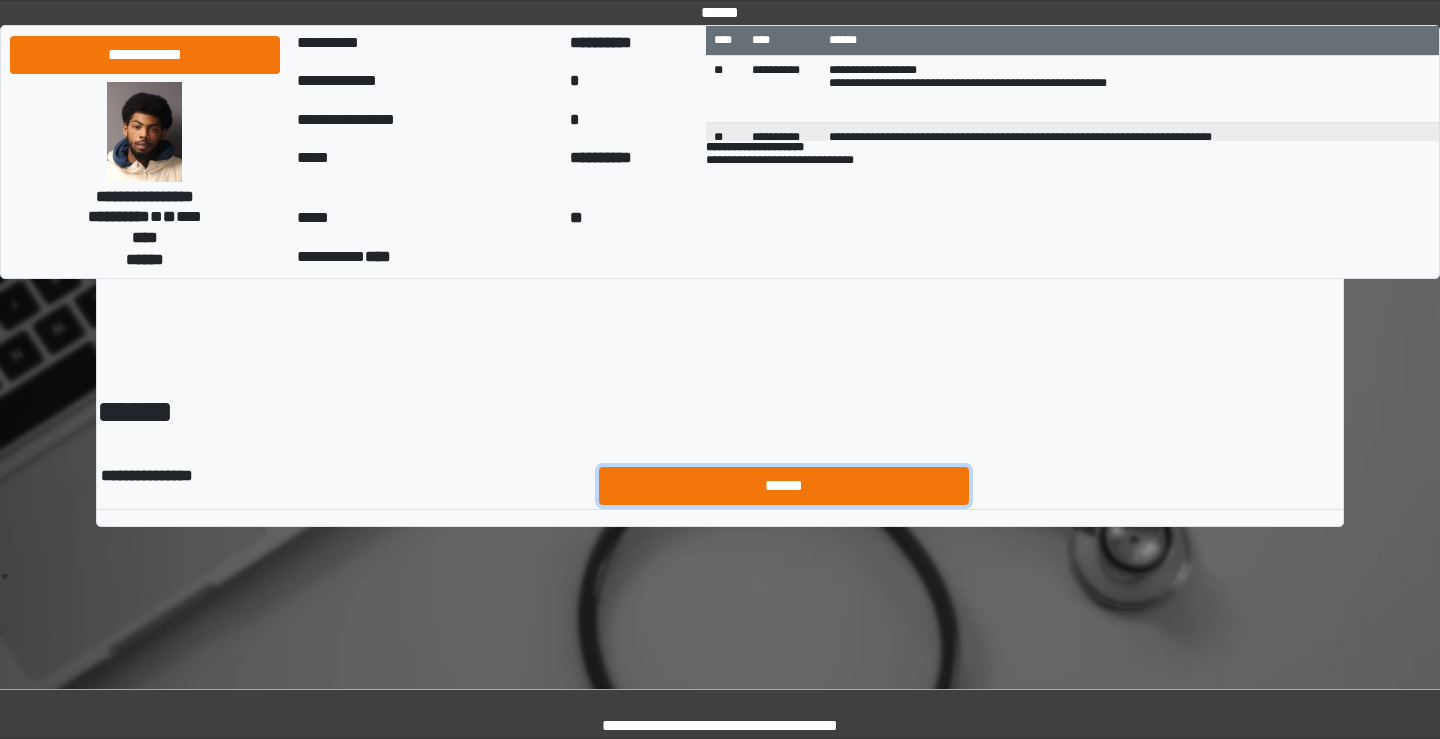 click on "******" at bounding box center (784, 486) 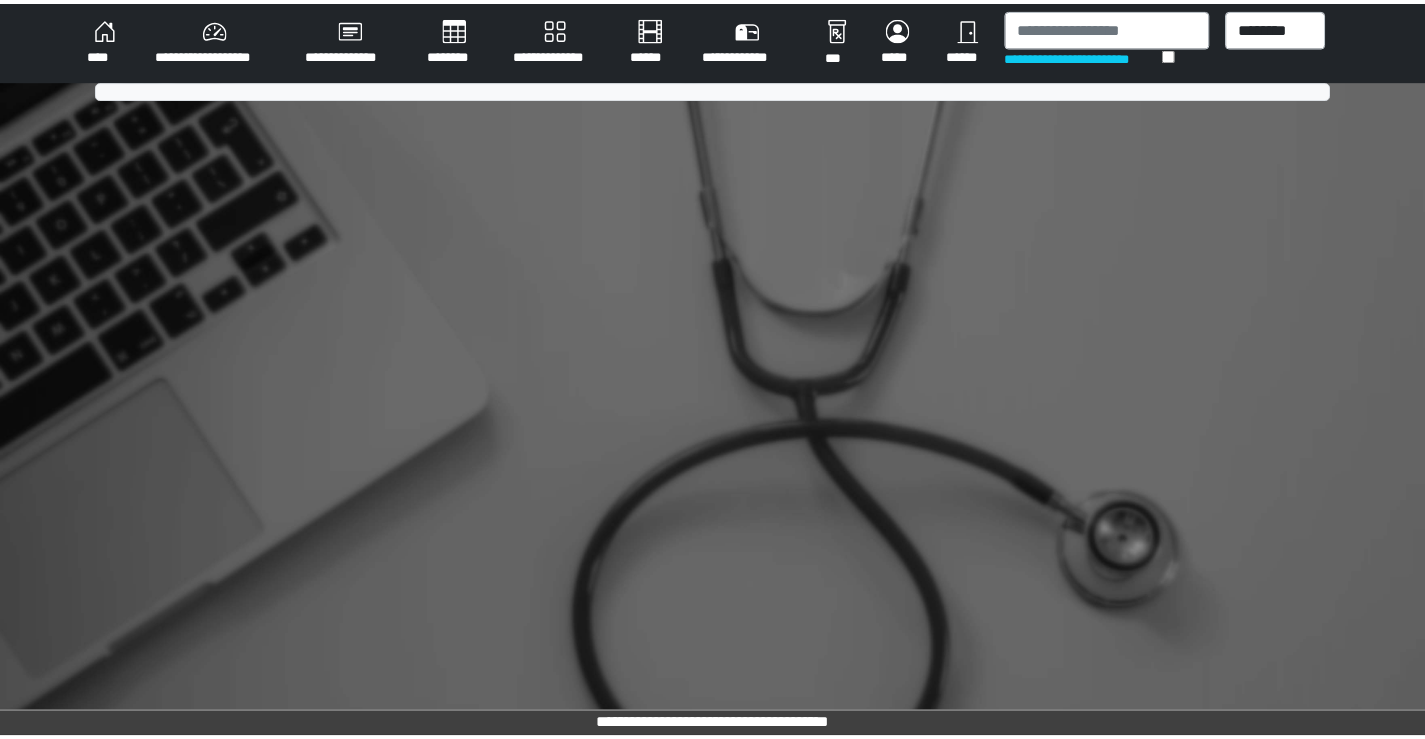 scroll, scrollTop: 0, scrollLeft: 0, axis: both 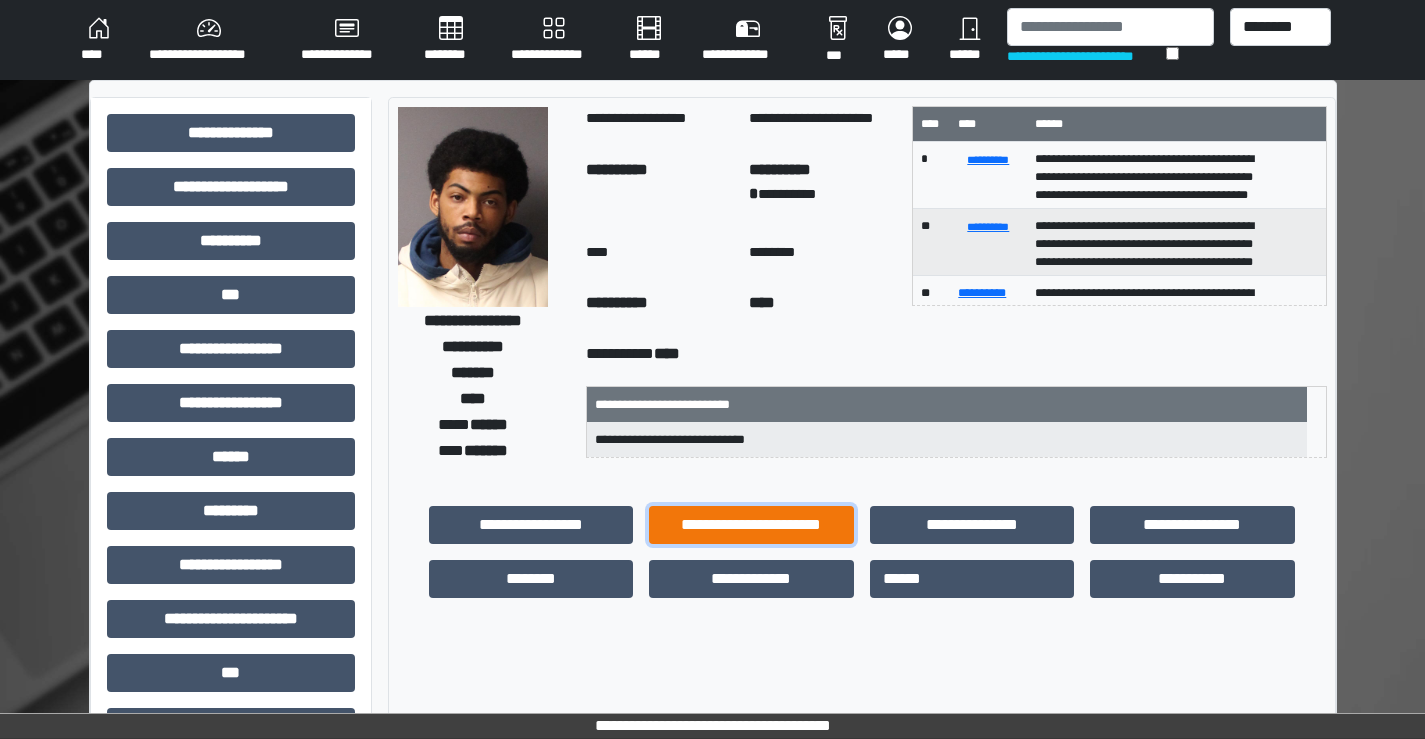 click on "**********" at bounding box center (751, 525) 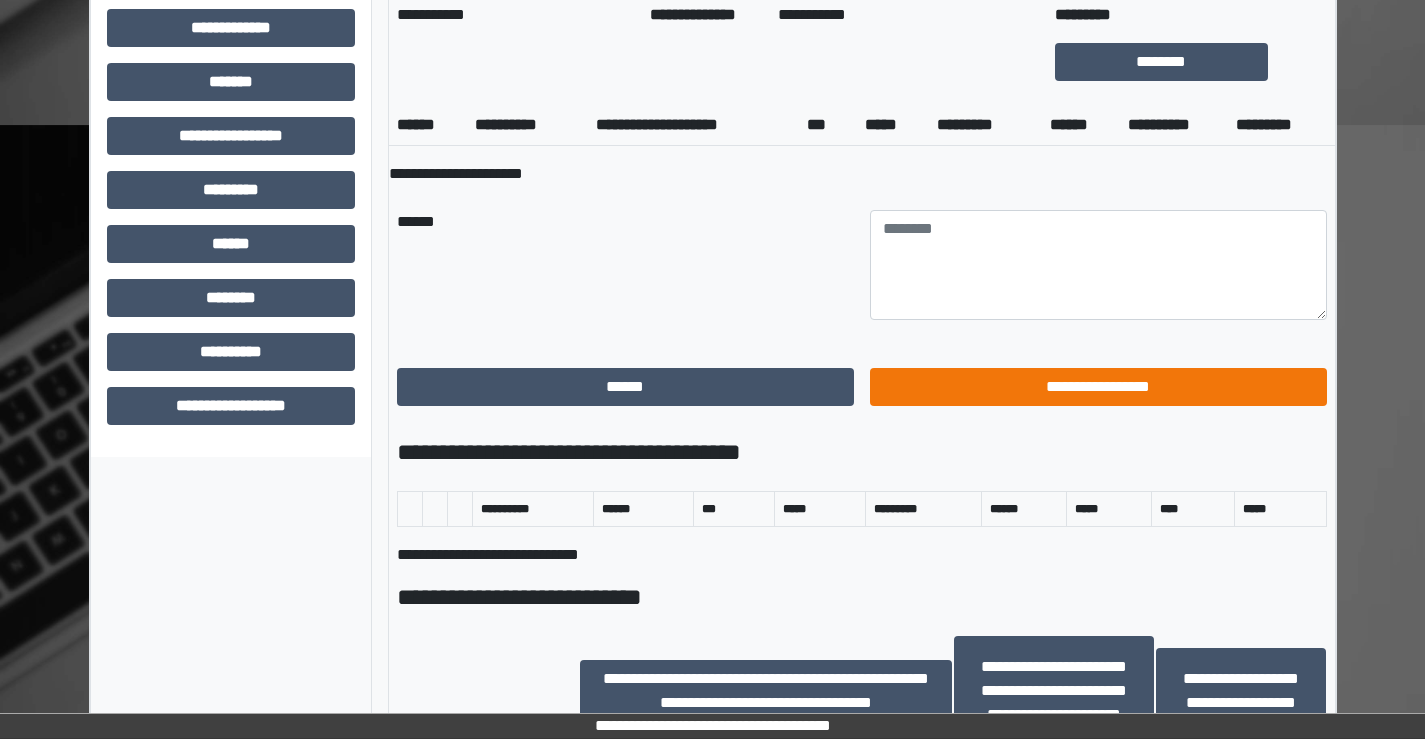scroll, scrollTop: 900, scrollLeft: 0, axis: vertical 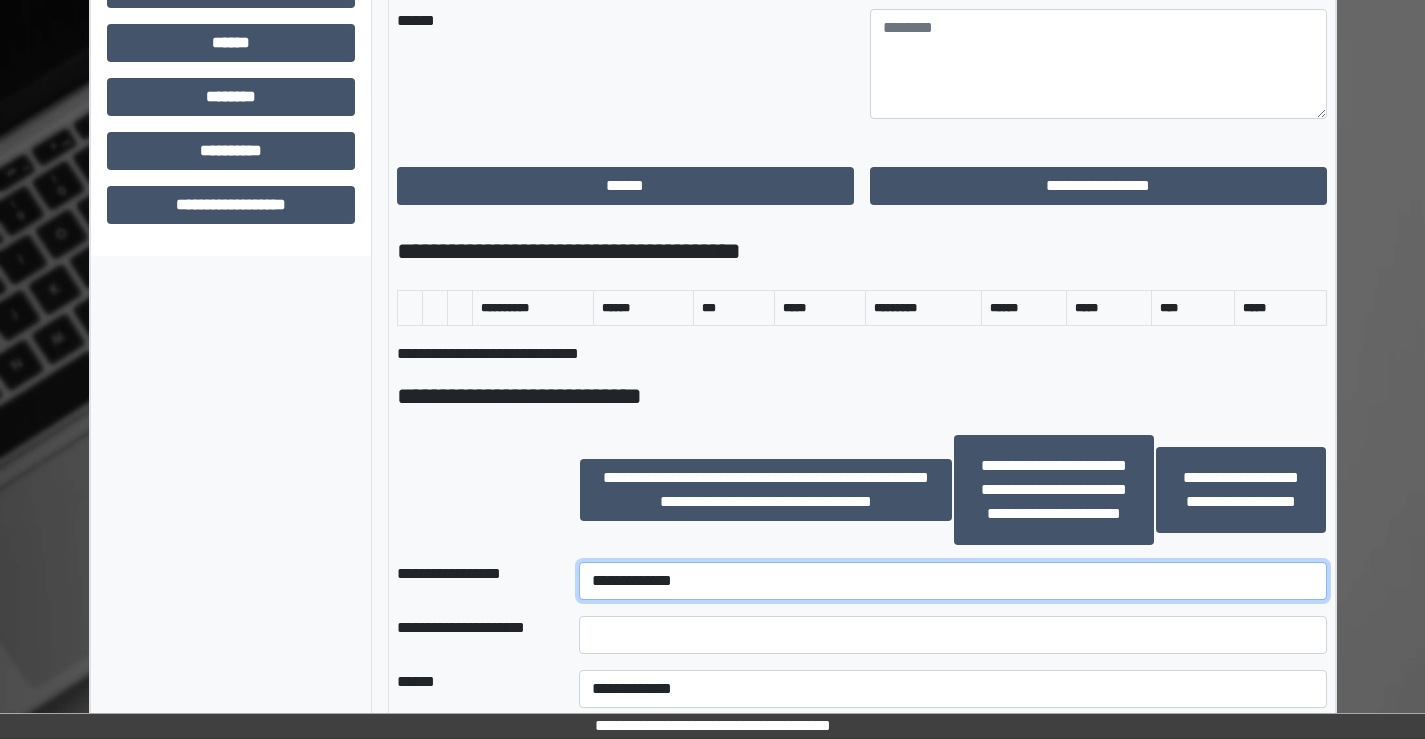 click on "**********" at bounding box center (952, 581) 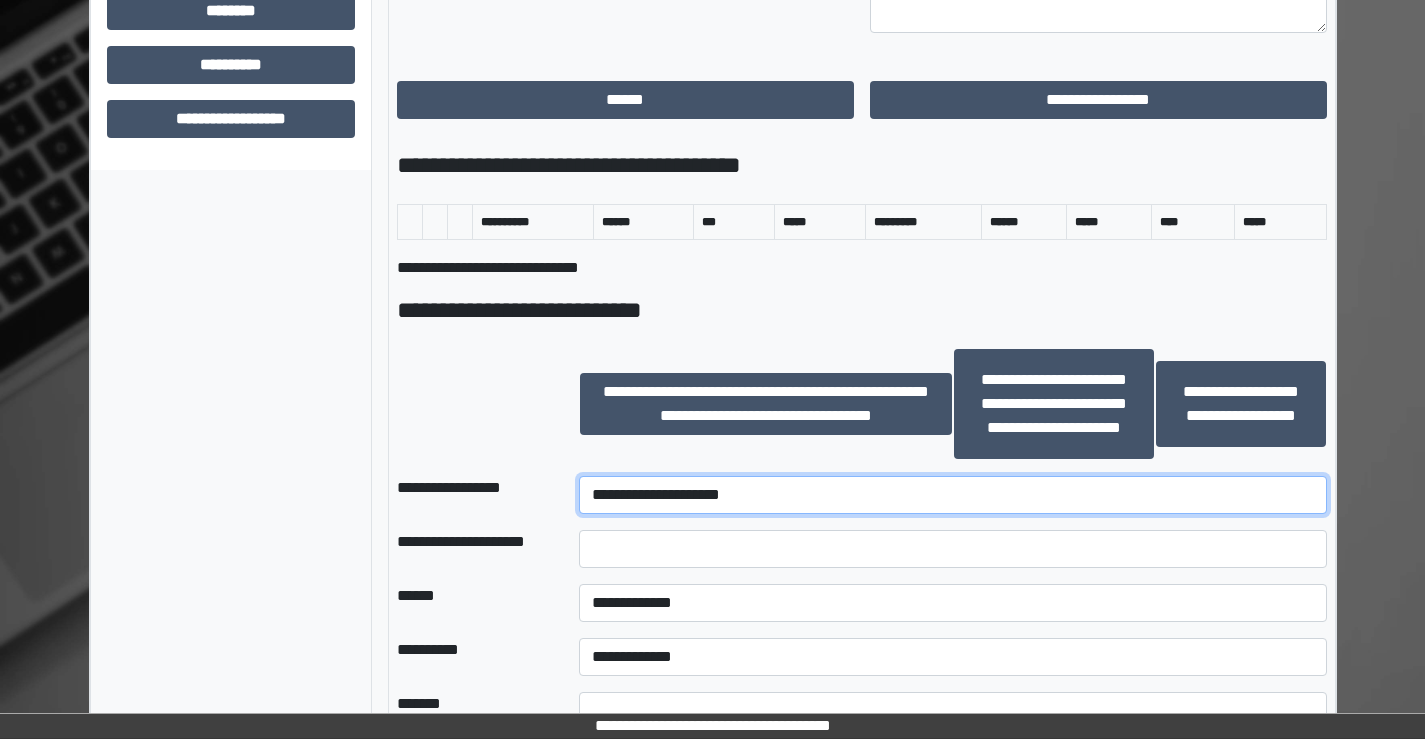 scroll, scrollTop: 1100, scrollLeft: 0, axis: vertical 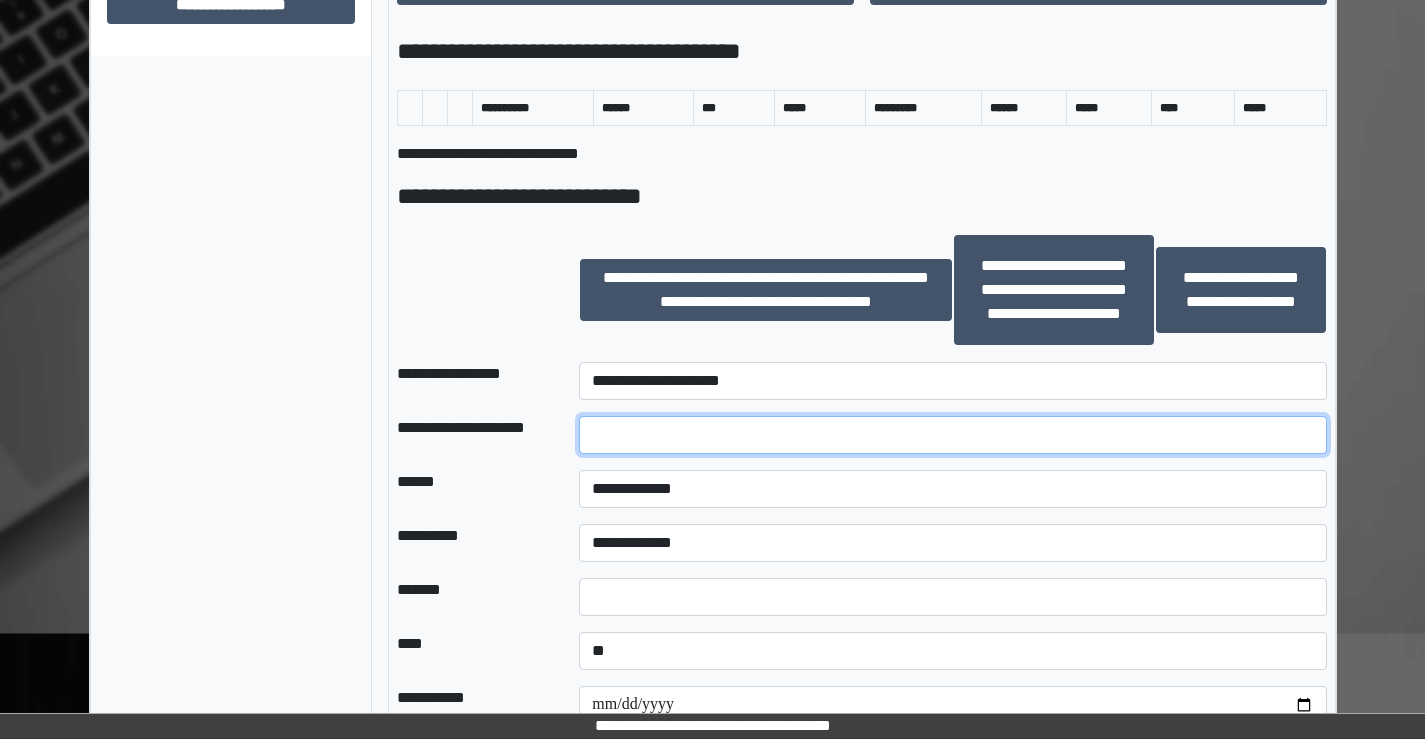 click at bounding box center (952, 435) 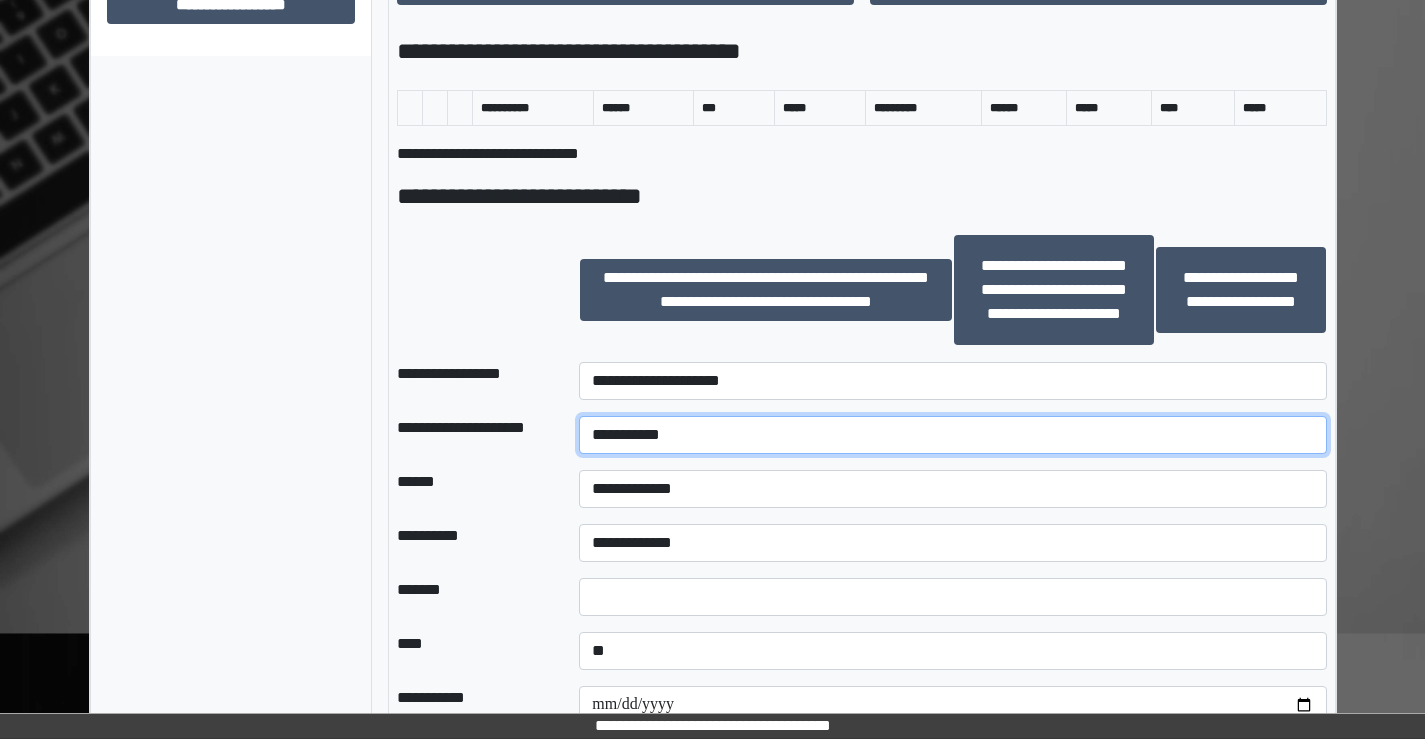 type on "**********" 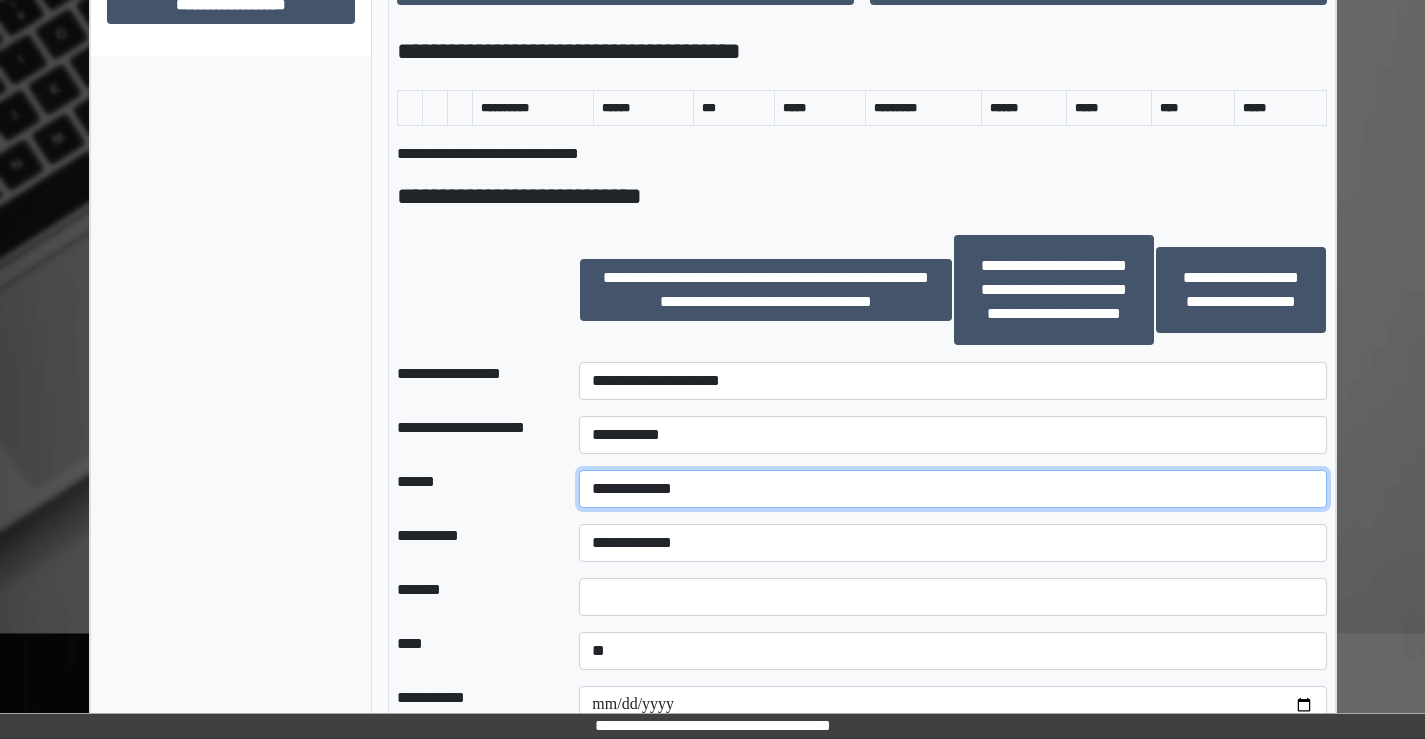 click on "**********" at bounding box center [952, 489] 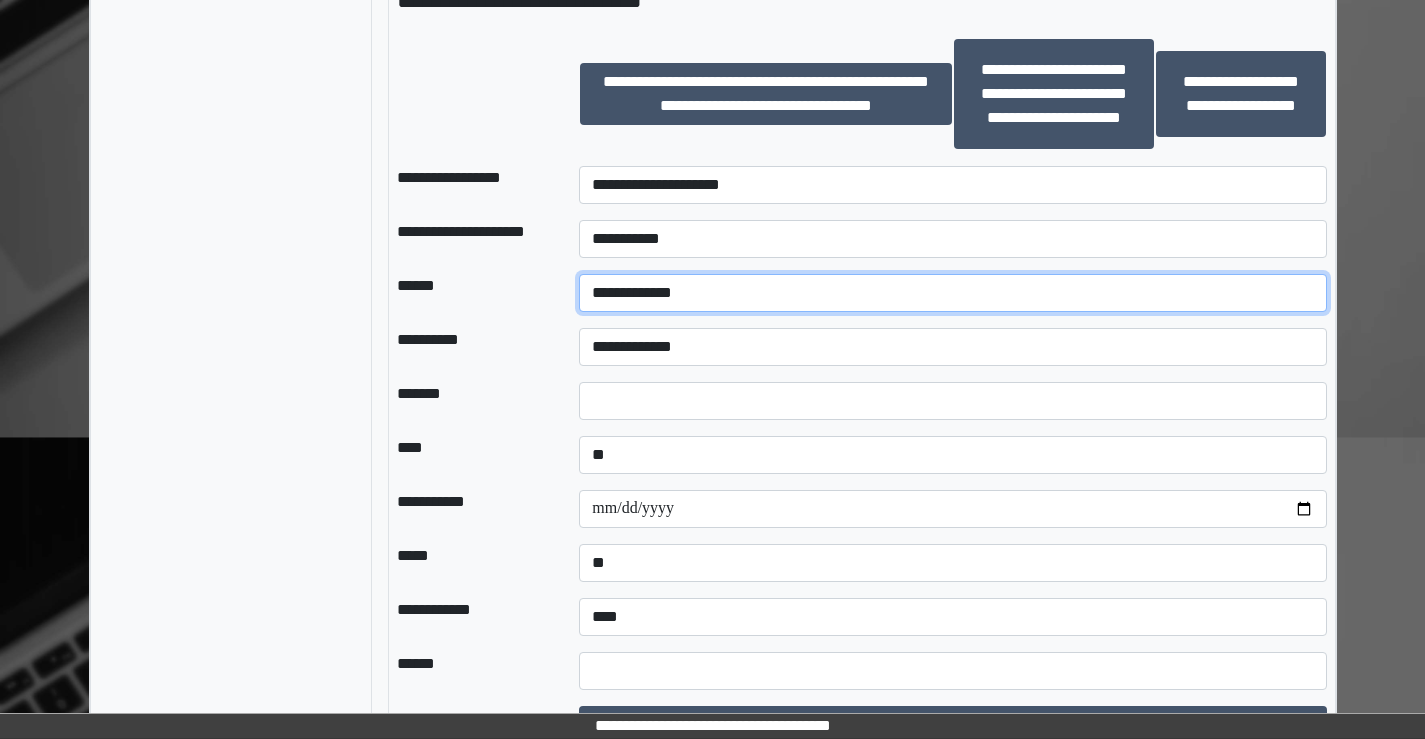 scroll, scrollTop: 1300, scrollLeft: 0, axis: vertical 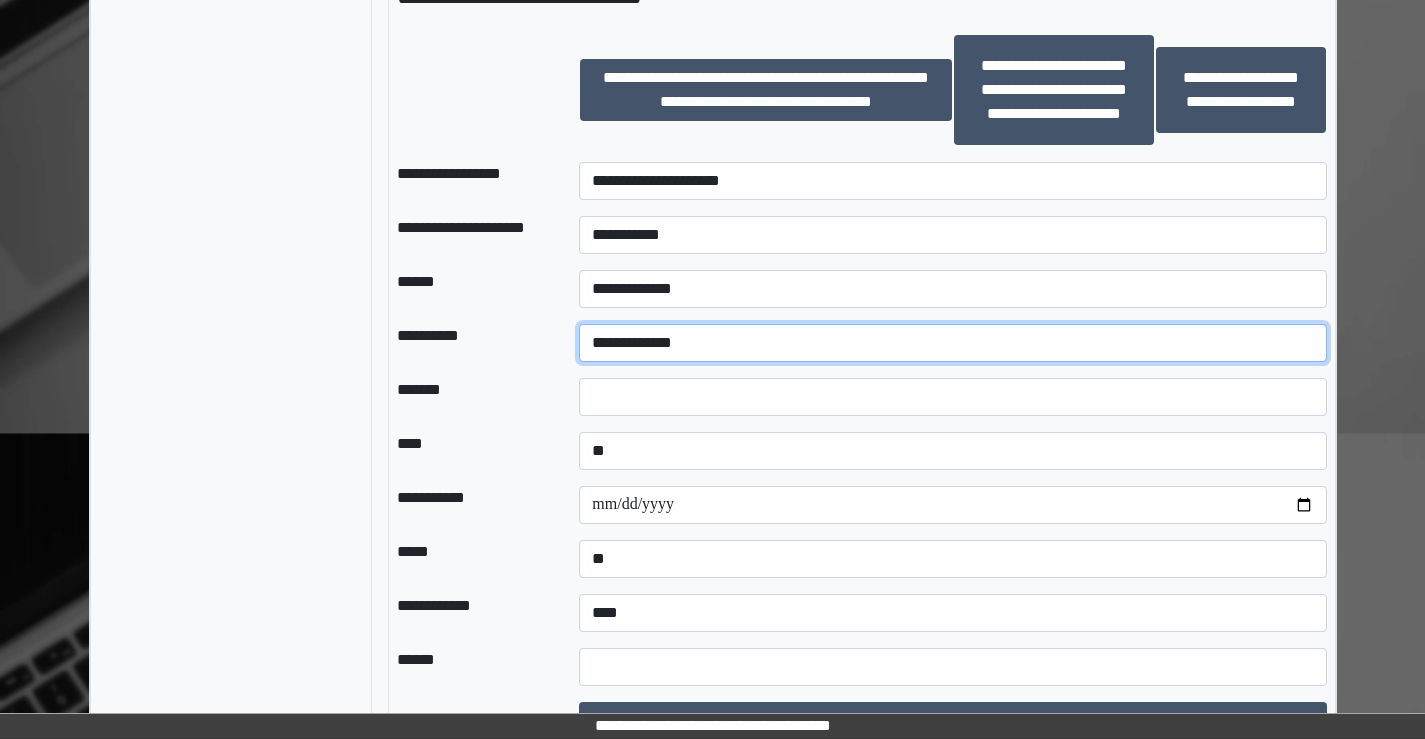 click on "**********" at bounding box center [952, 343] 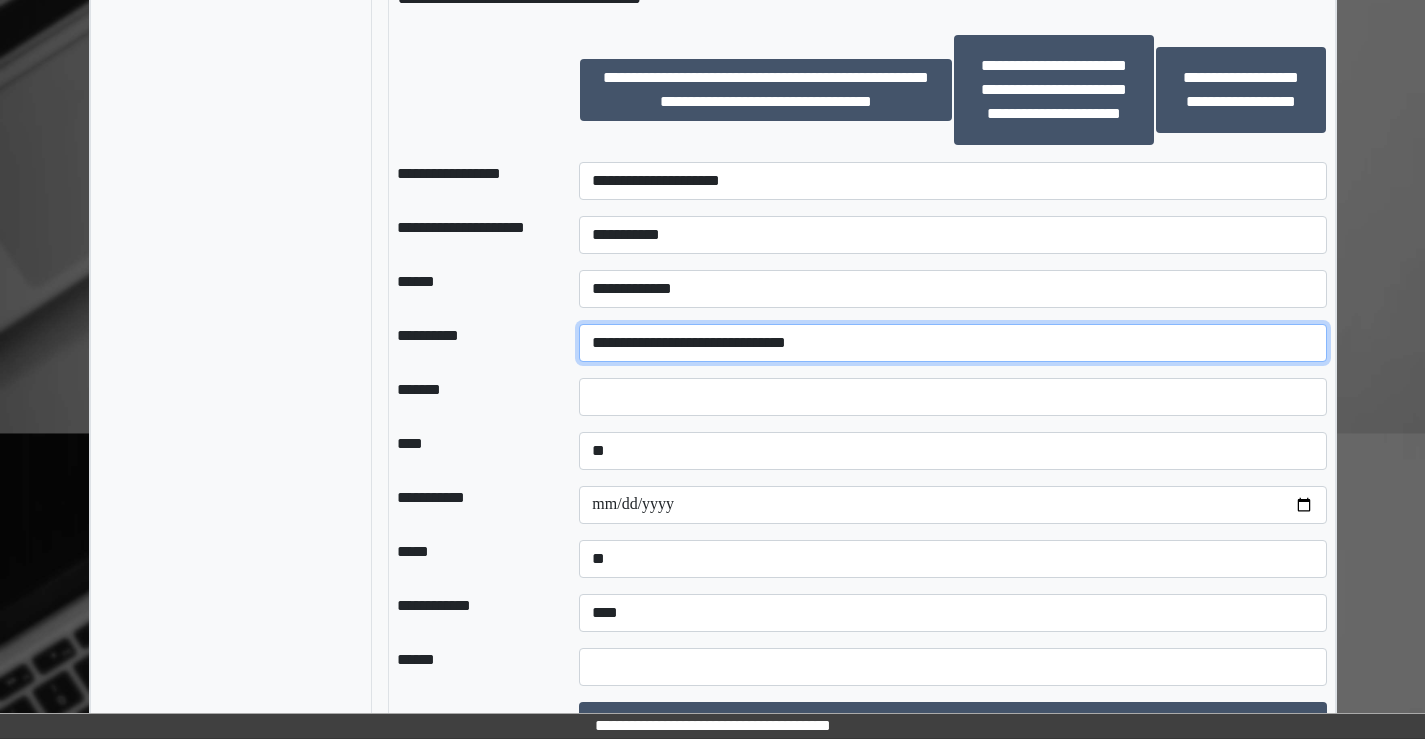 click on "**********" at bounding box center (952, 343) 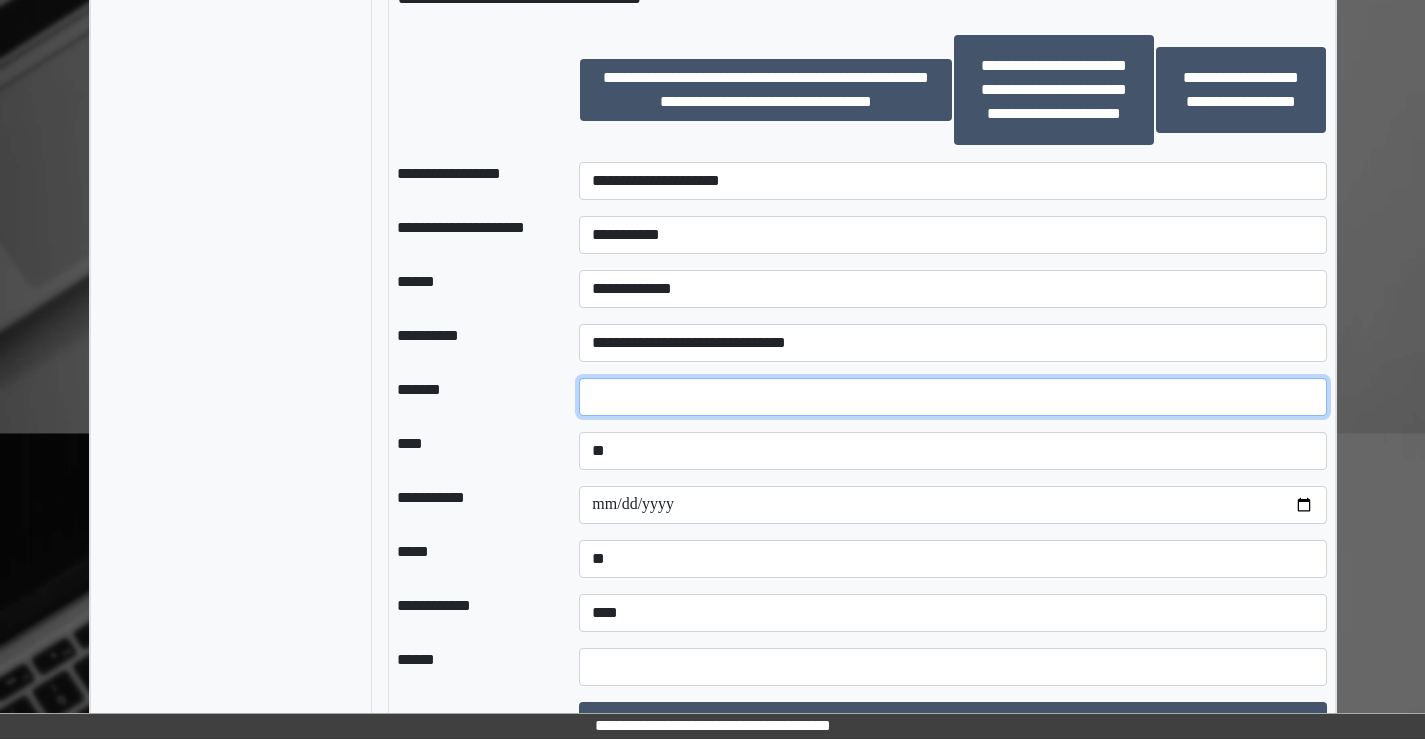 click at bounding box center (952, 397) 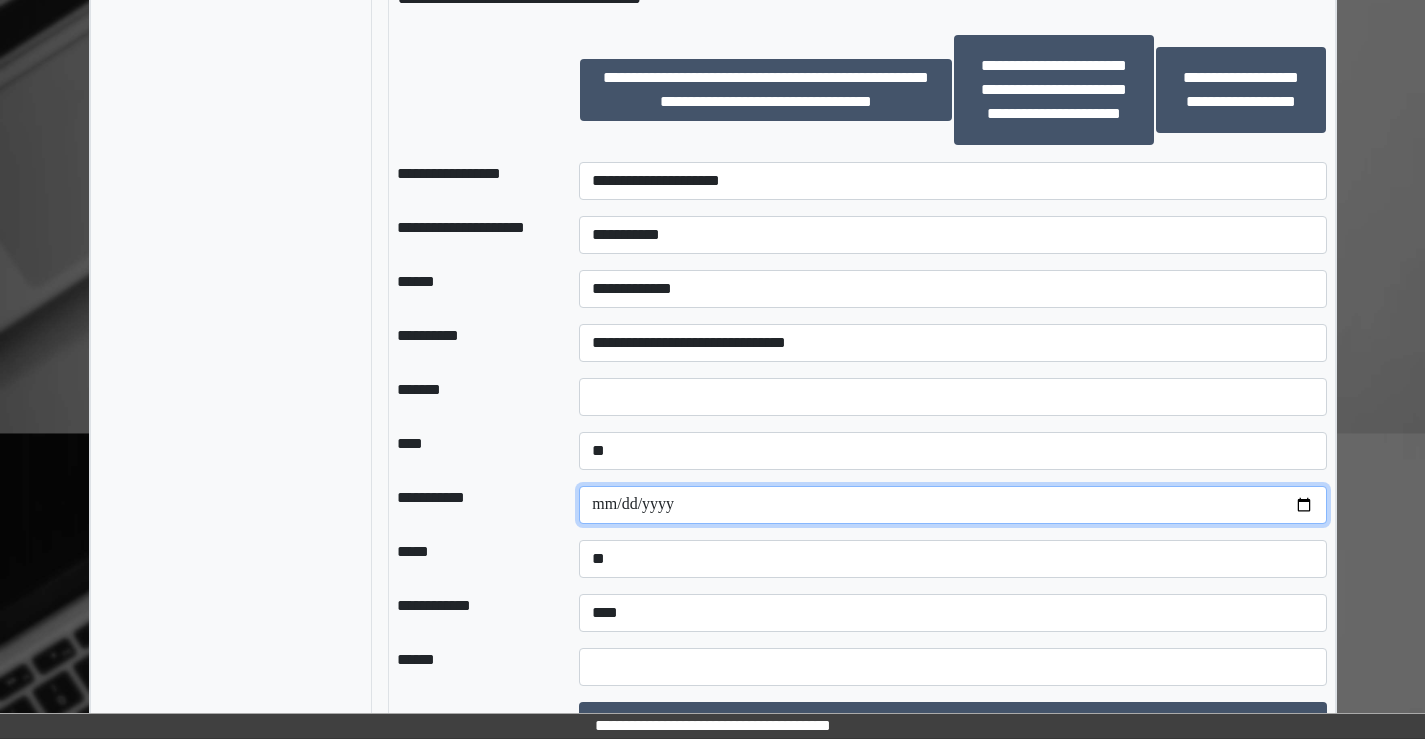 click at bounding box center (952, 505) 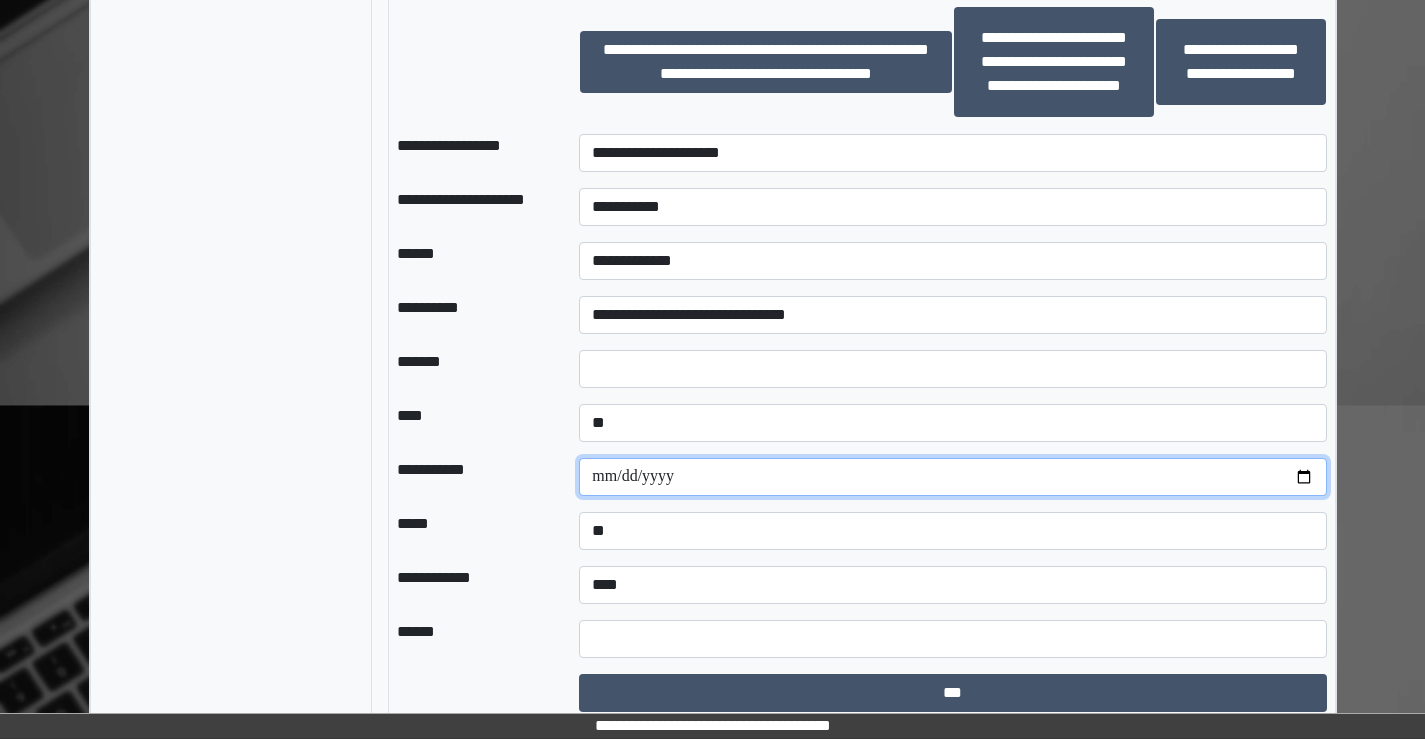 scroll, scrollTop: 1343, scrollLeft: 0, axis: vertical 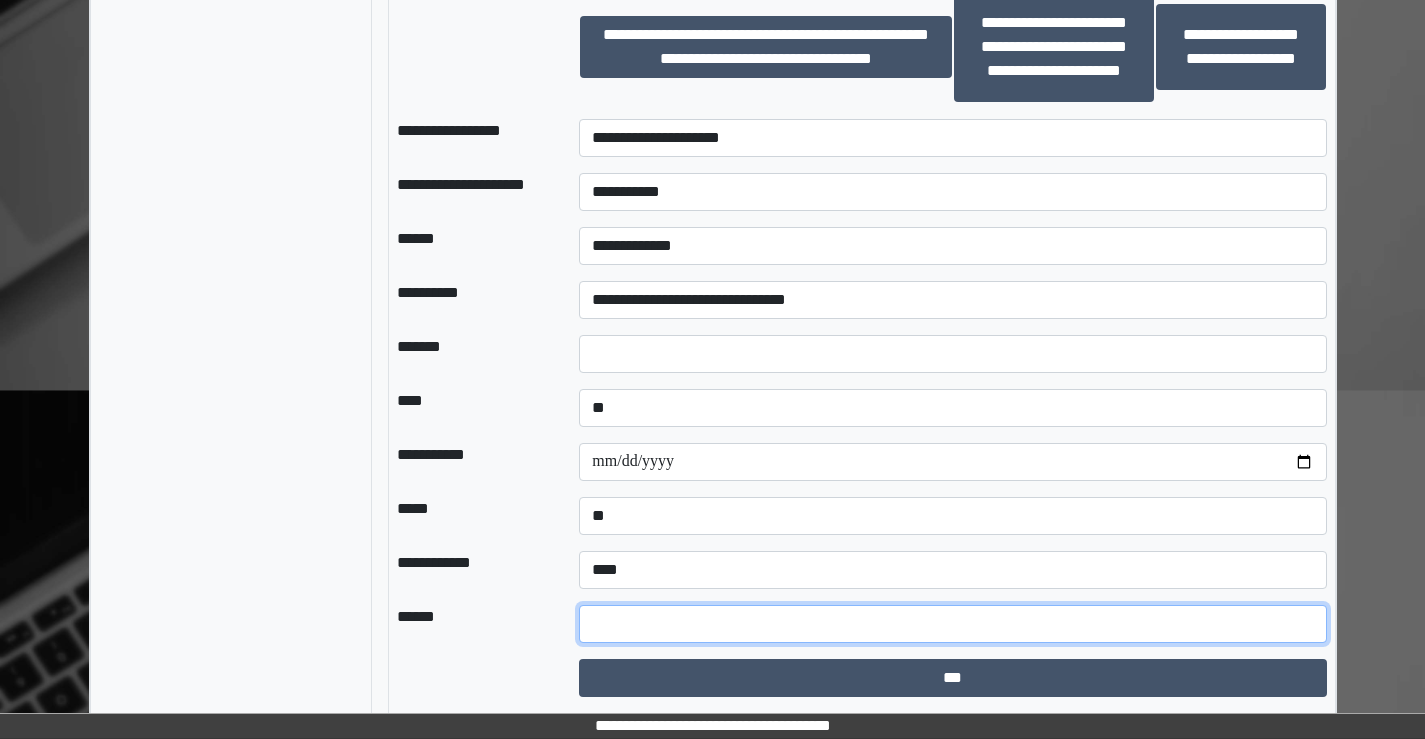 click at bounding box center (952, 624) 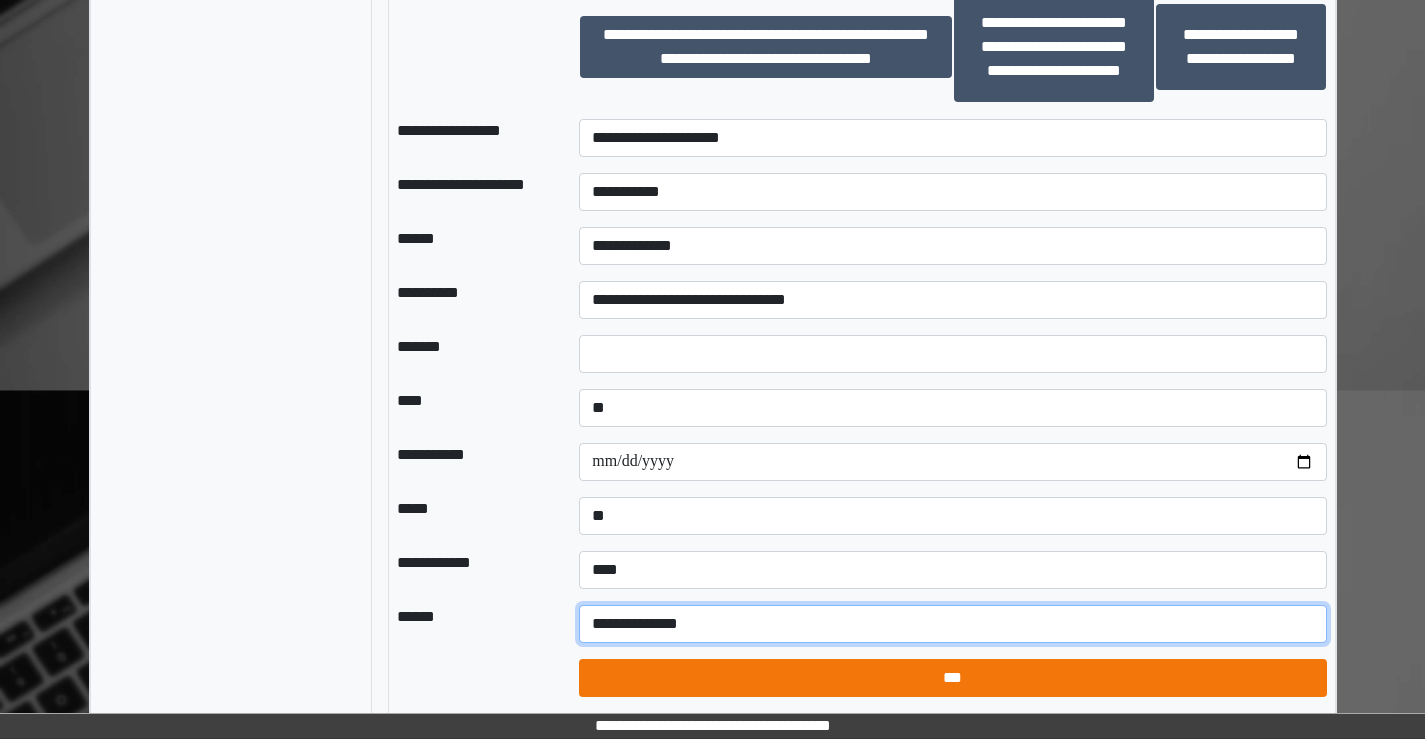 type on "**********" 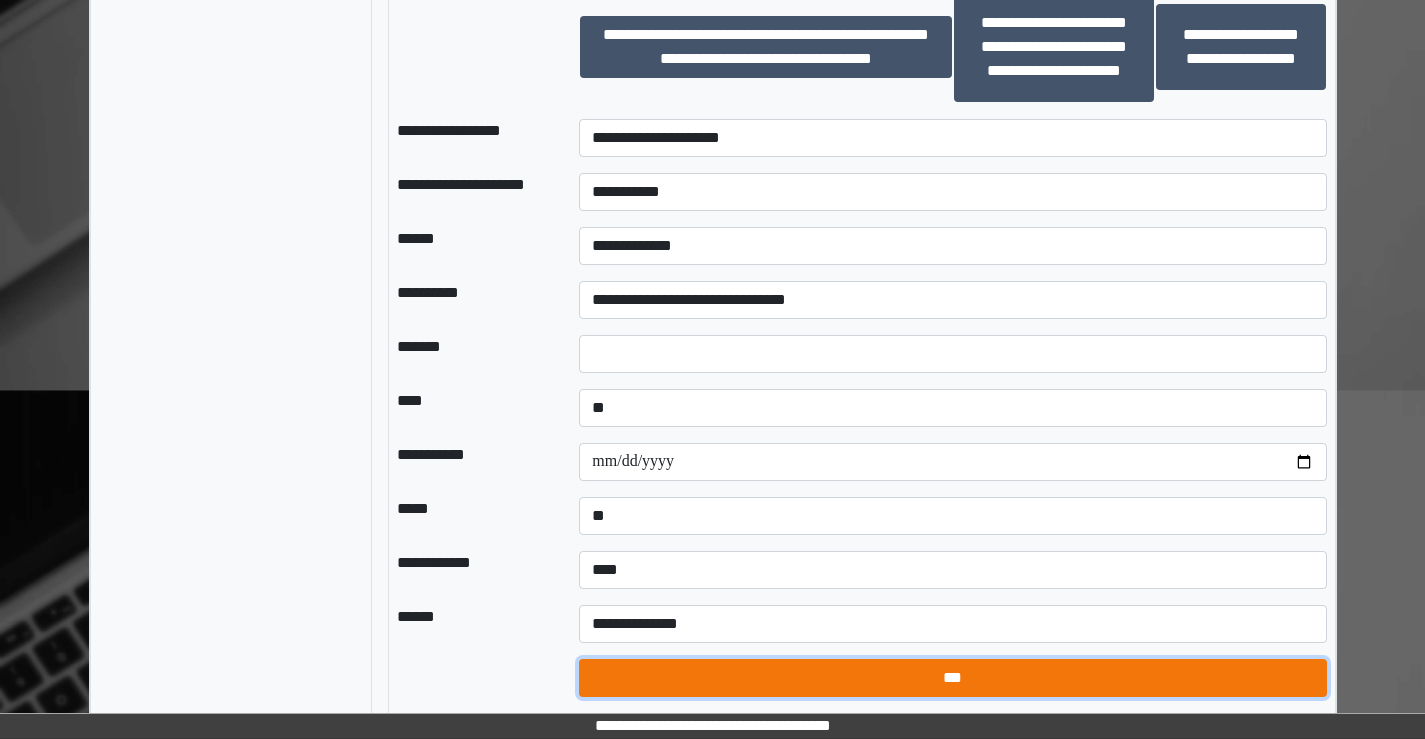 click on "***" at bounding box center [952, 678] 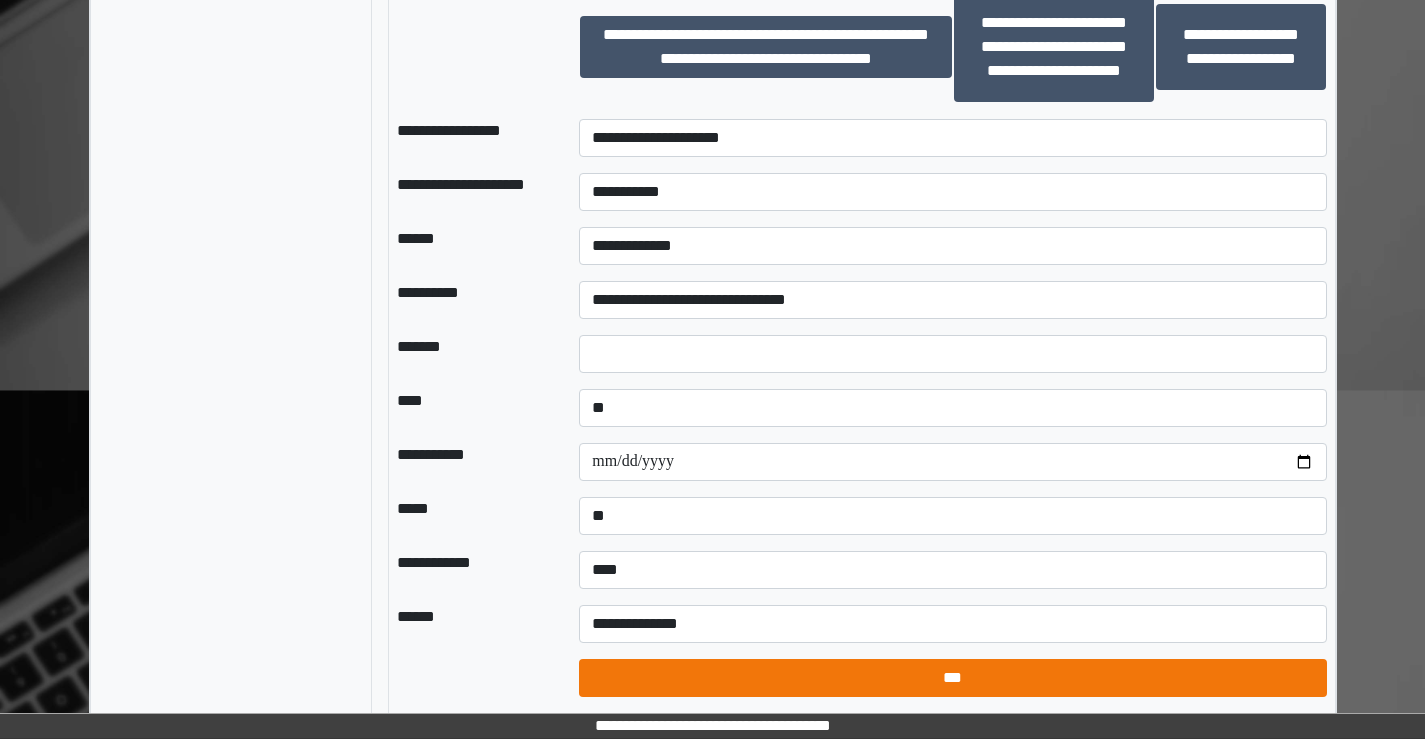 select on "*" 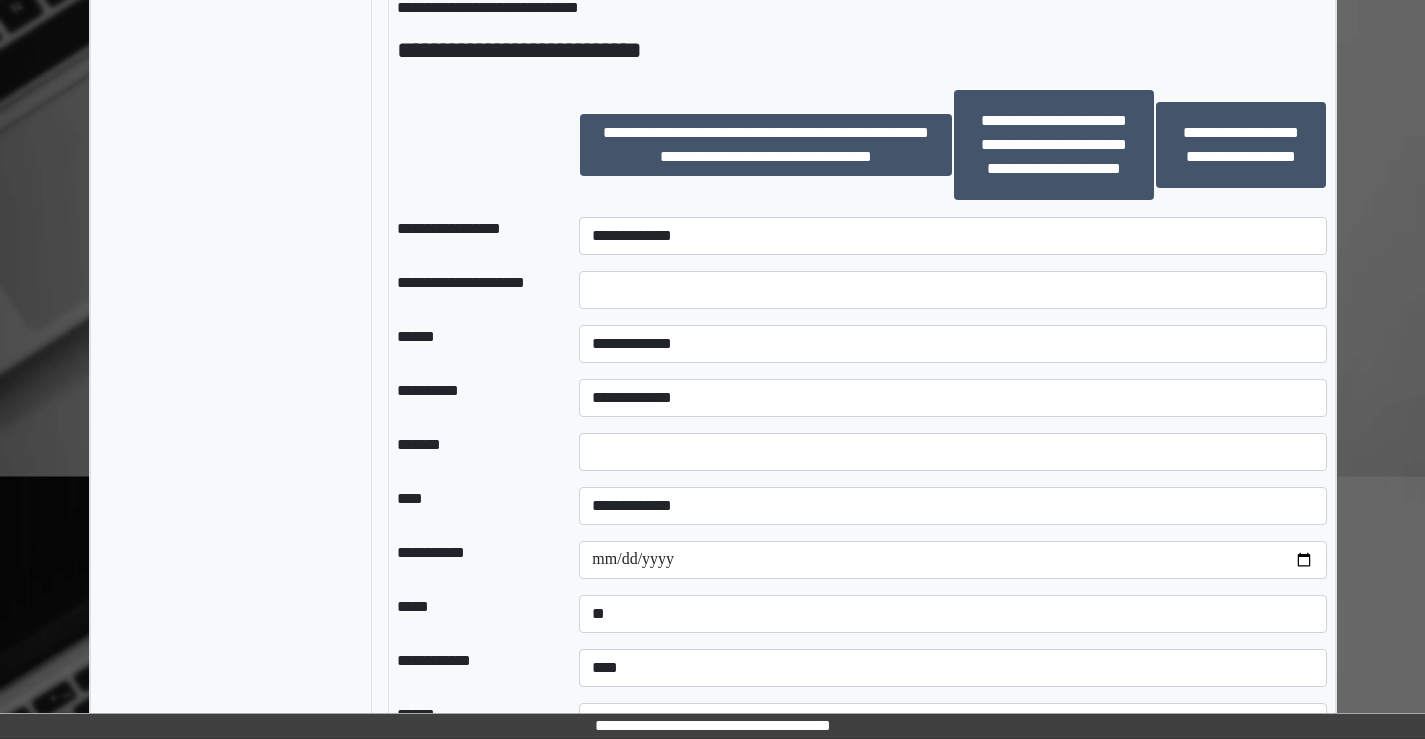 scroll, scrollTop: 1378, scrollLeft: 0, axis: vertical 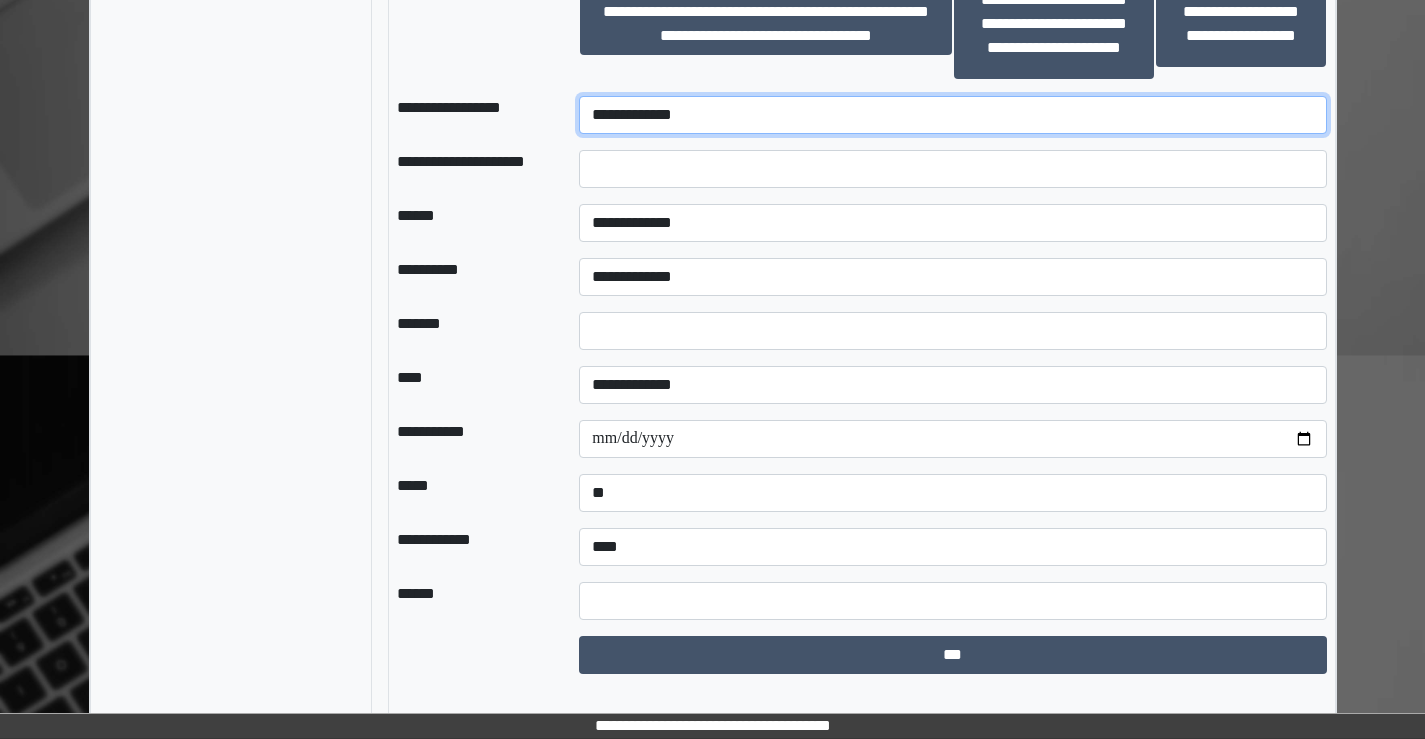 click on "**********" at bounding box center (952, 115) 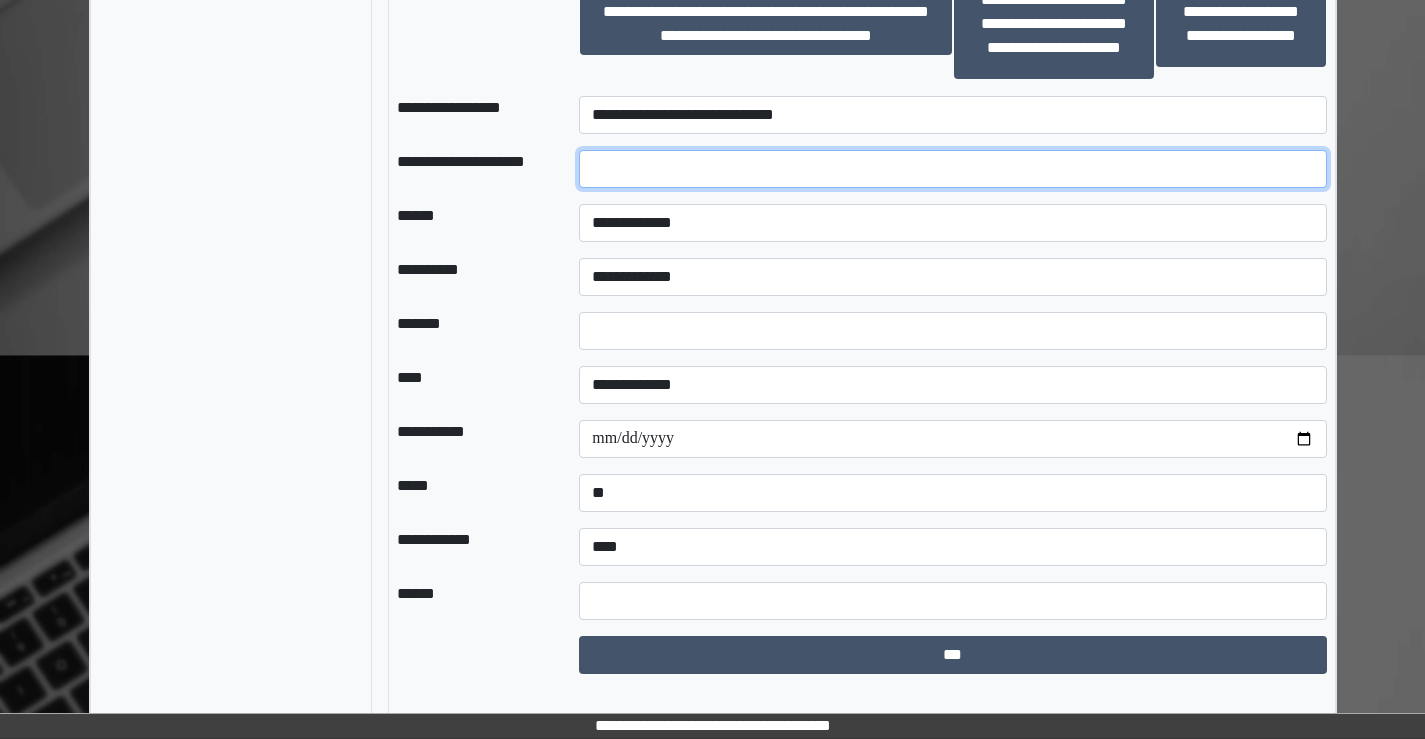 click at bounding box center (952, 169) 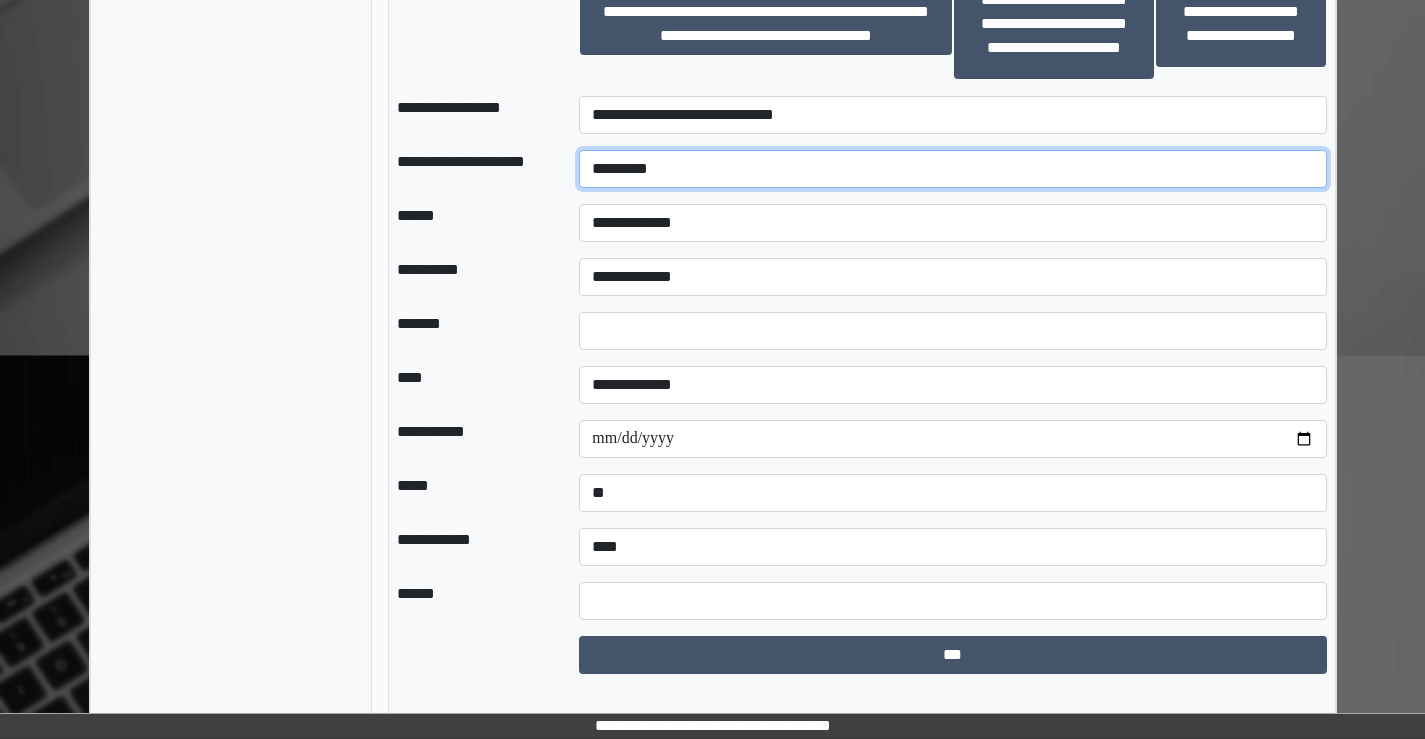 type on "*********" 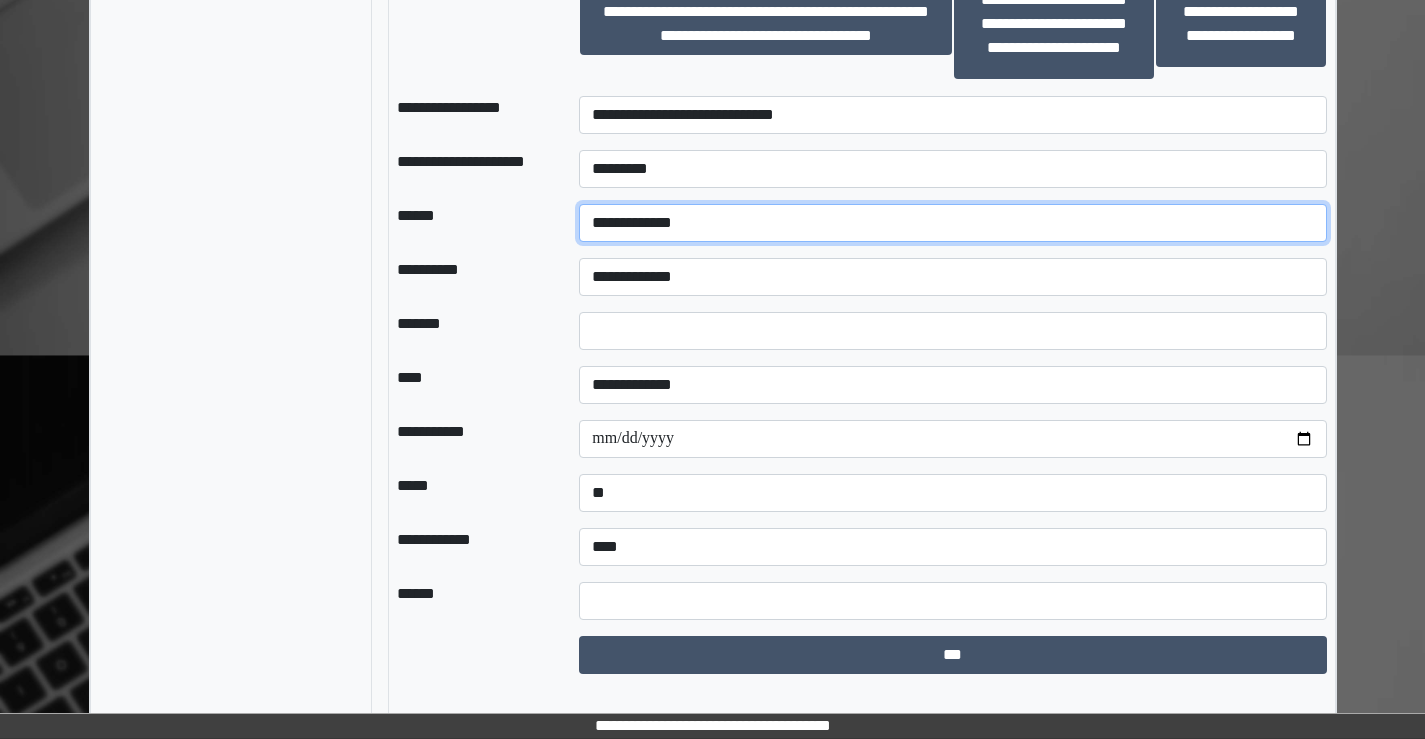 click on "**********" at bounding box center [952, 223] 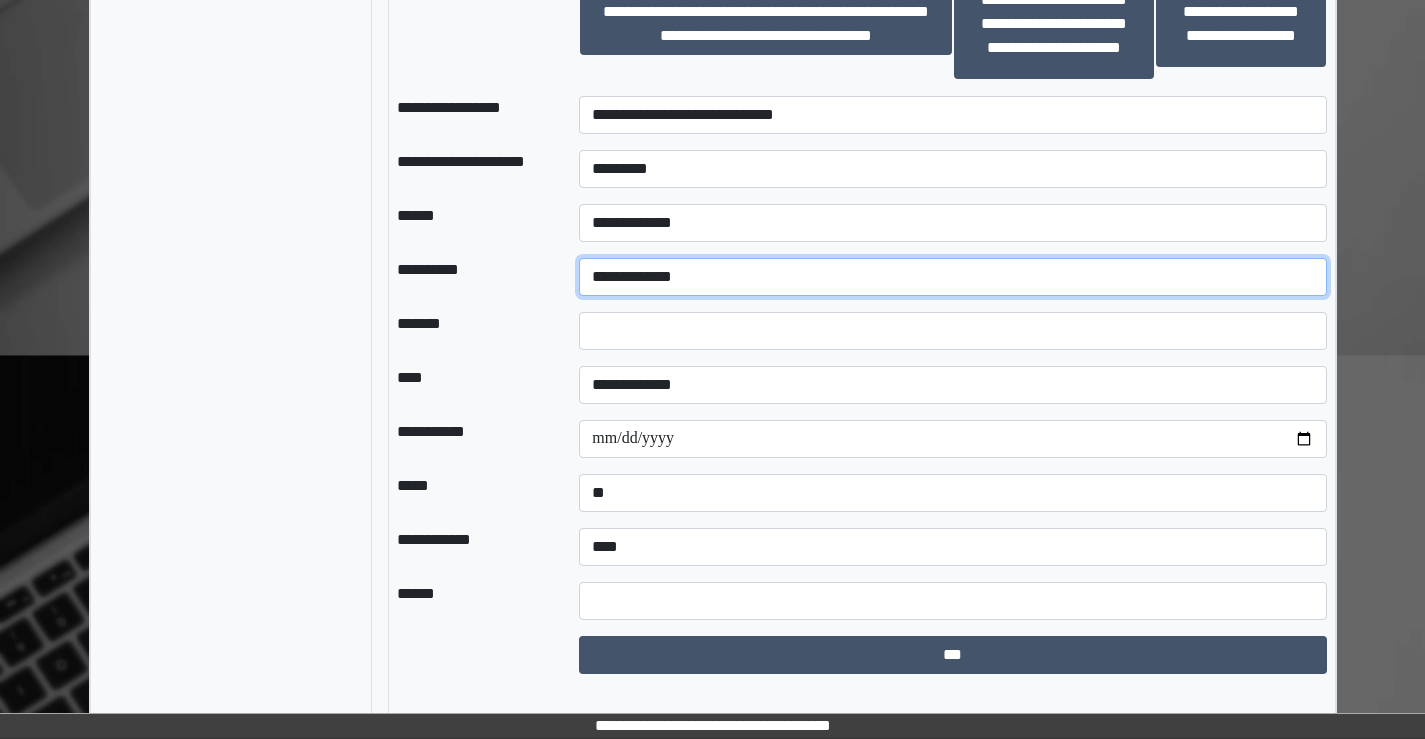 click on "**********" at bounding box center (952, 277) 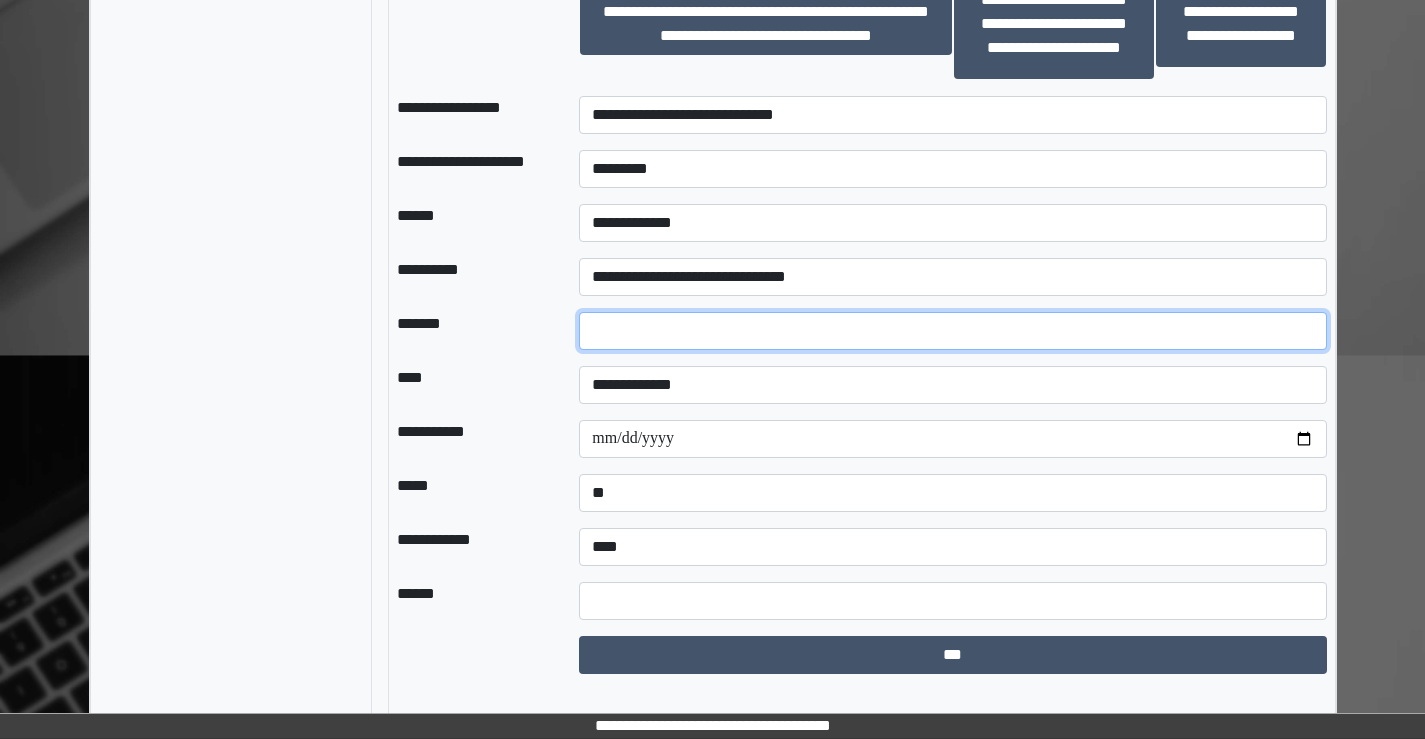 drag, startPoint x: 622, startPoint y: 356, endPoint x: 584, endPoint y: 356, distance: 38 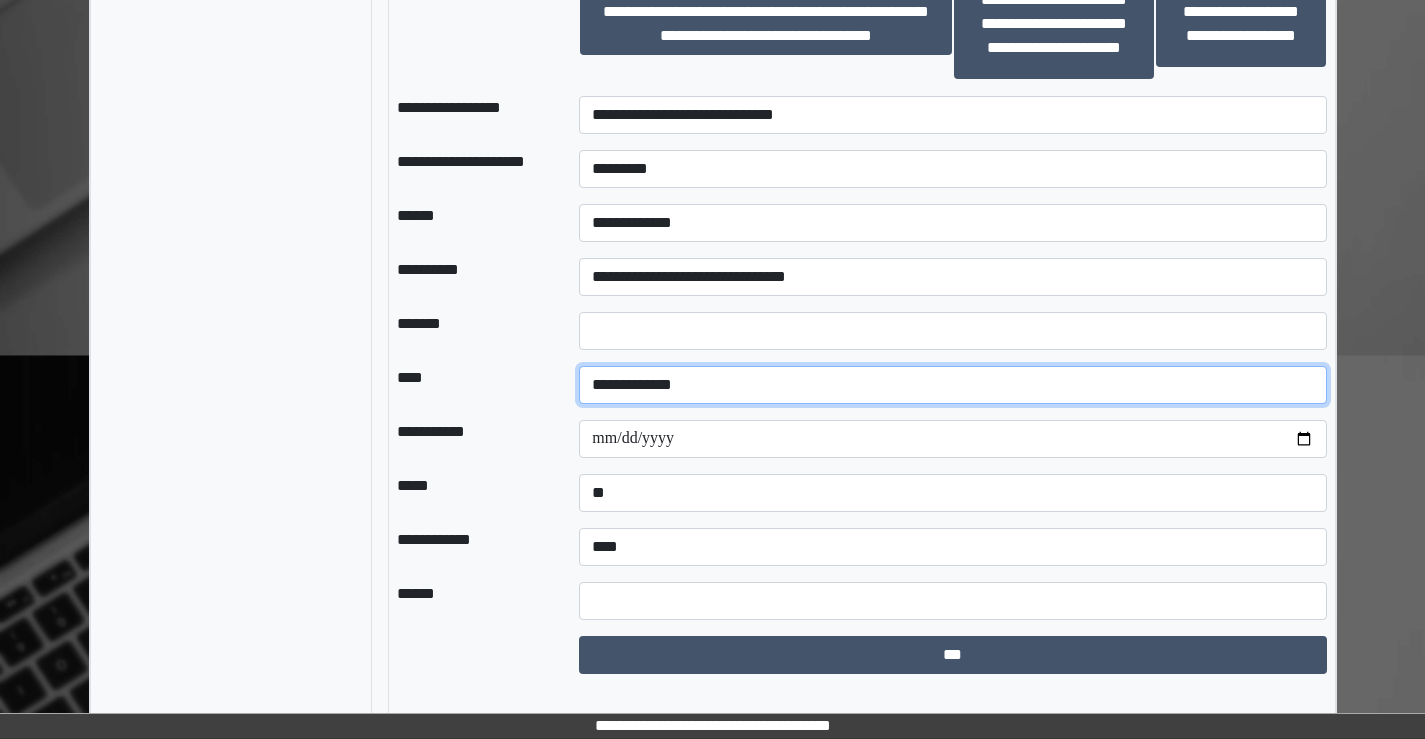 click on "**********" at bounding box center (952, 385) 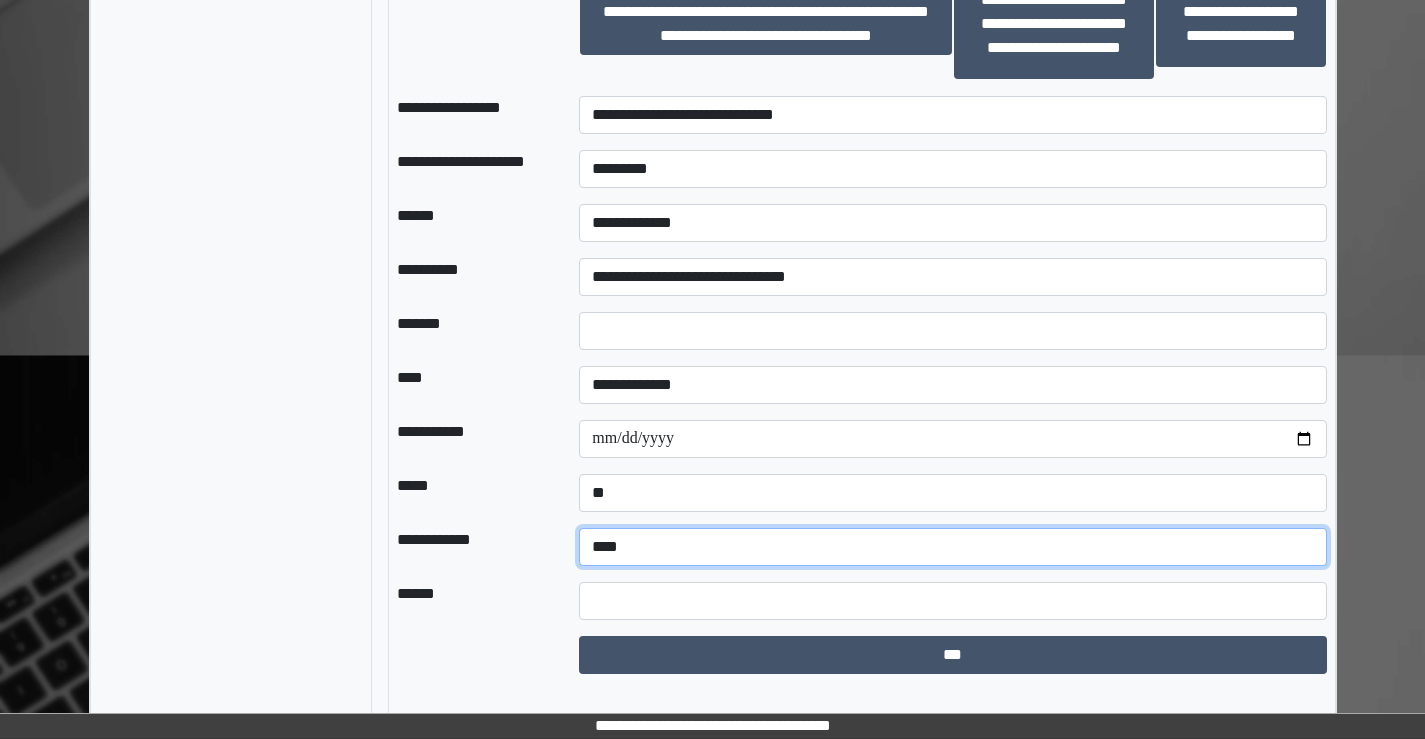 click on "**********" at bounding box center [952, 547] 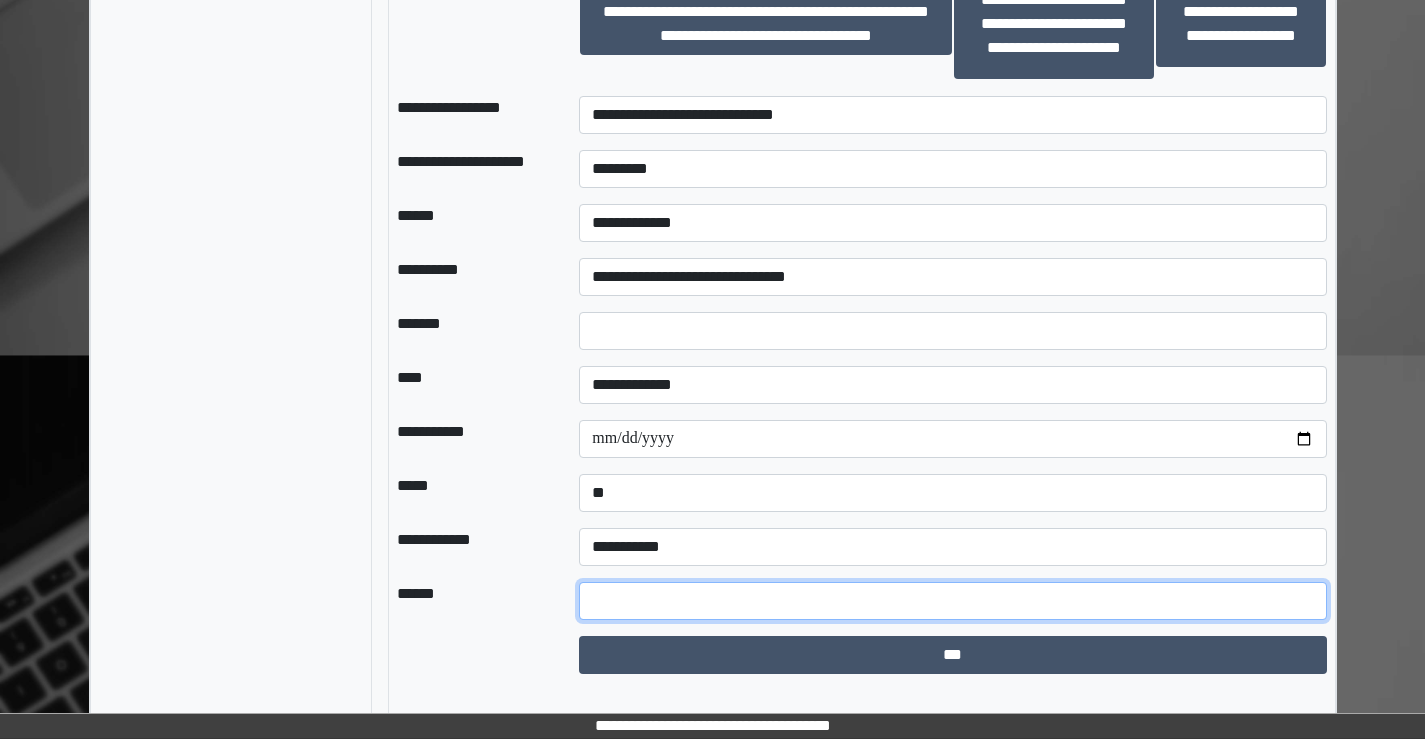 click at bounding box center (952, 601) 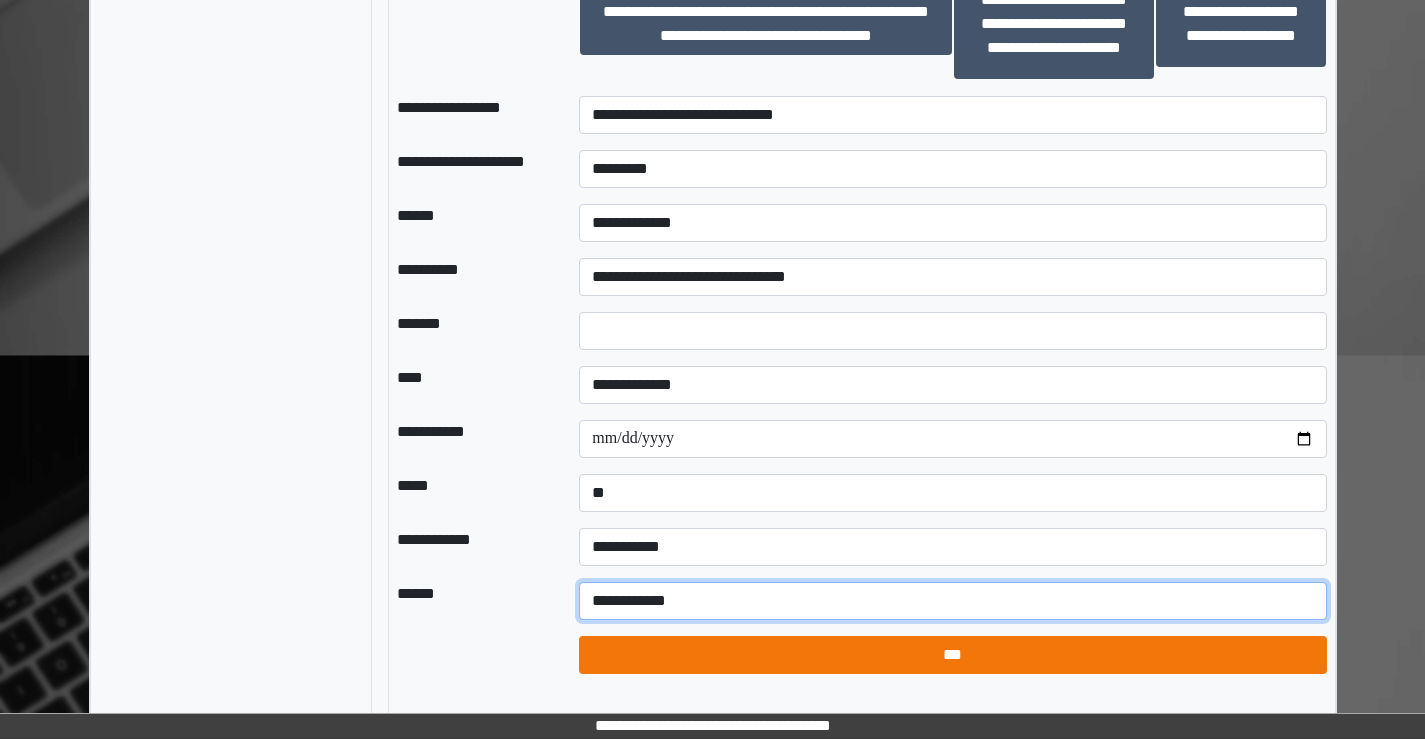 type on "**********" 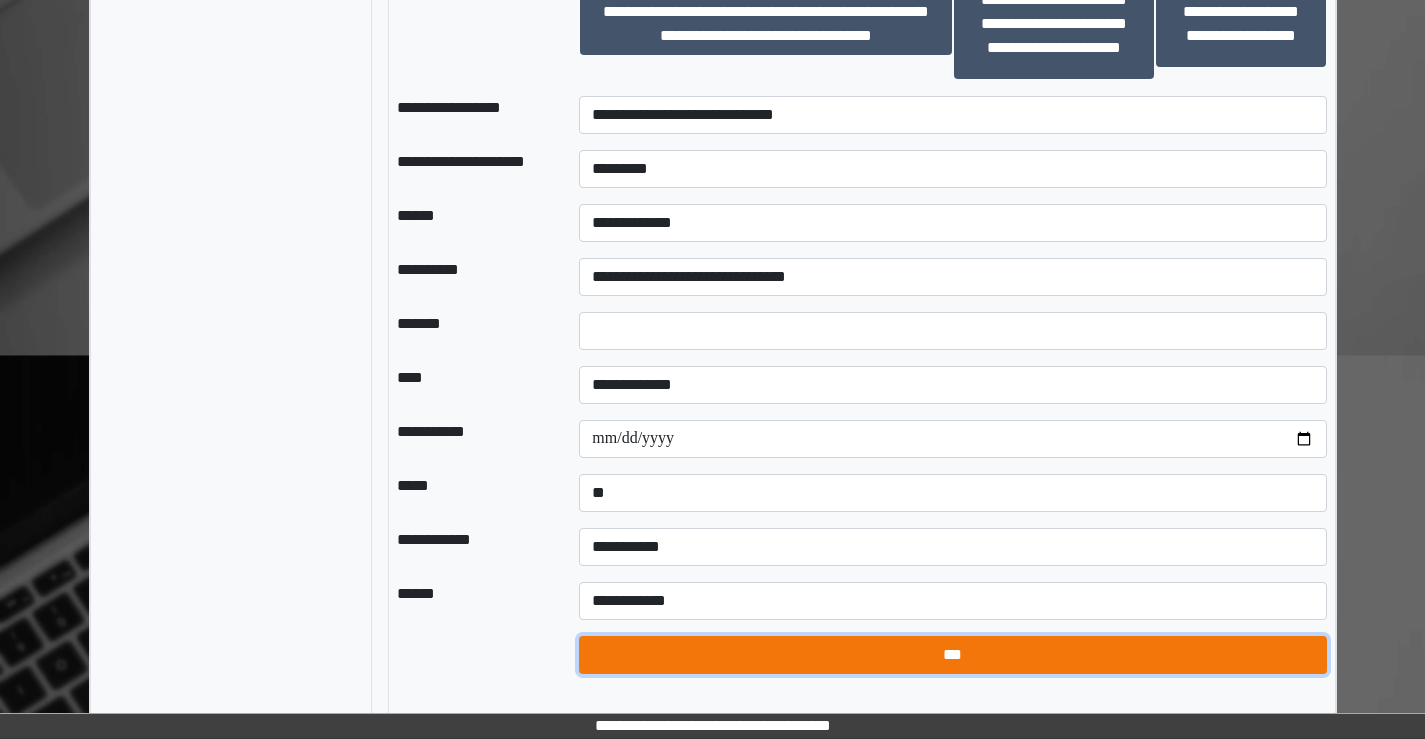 drag, startPoint x: 851, startPoint y: 677, endPoint x: 838, endPoint y: 676, distance: 13.038404 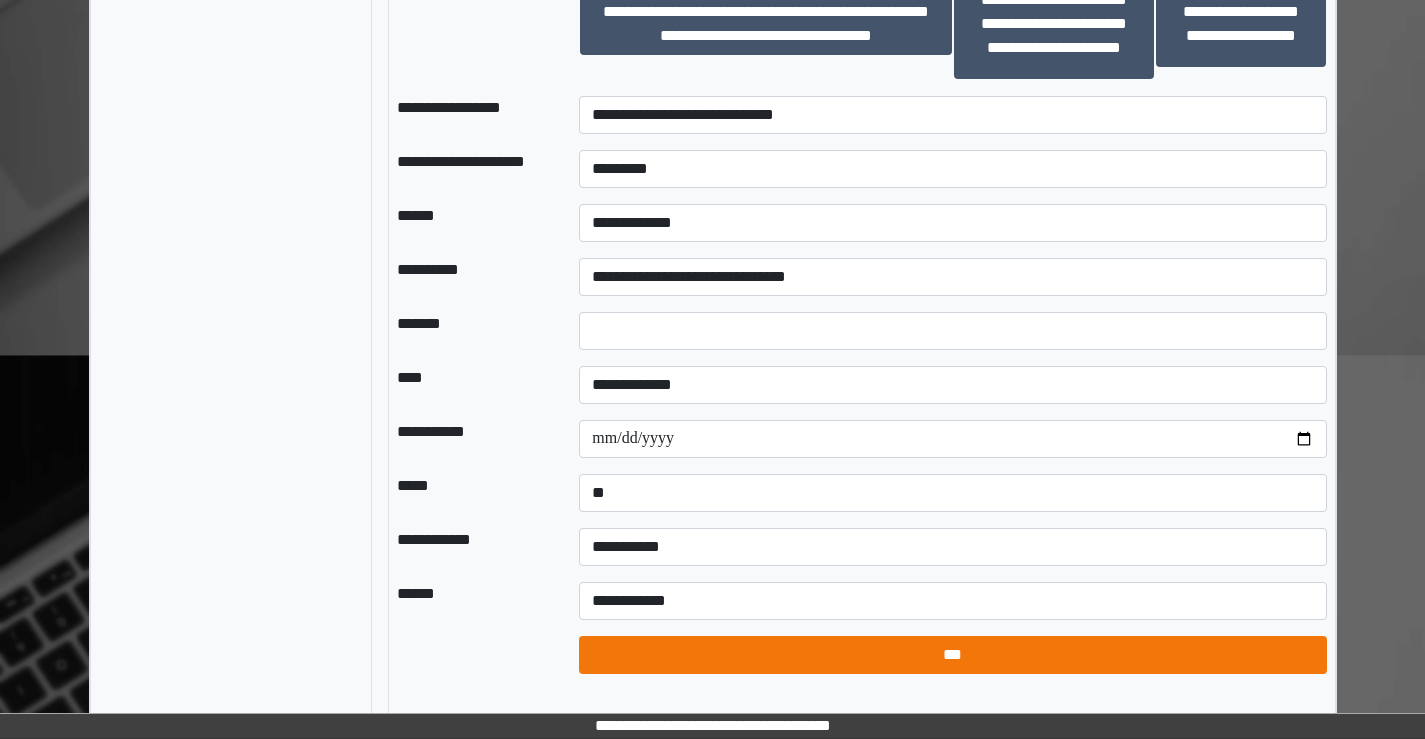 select on "*" 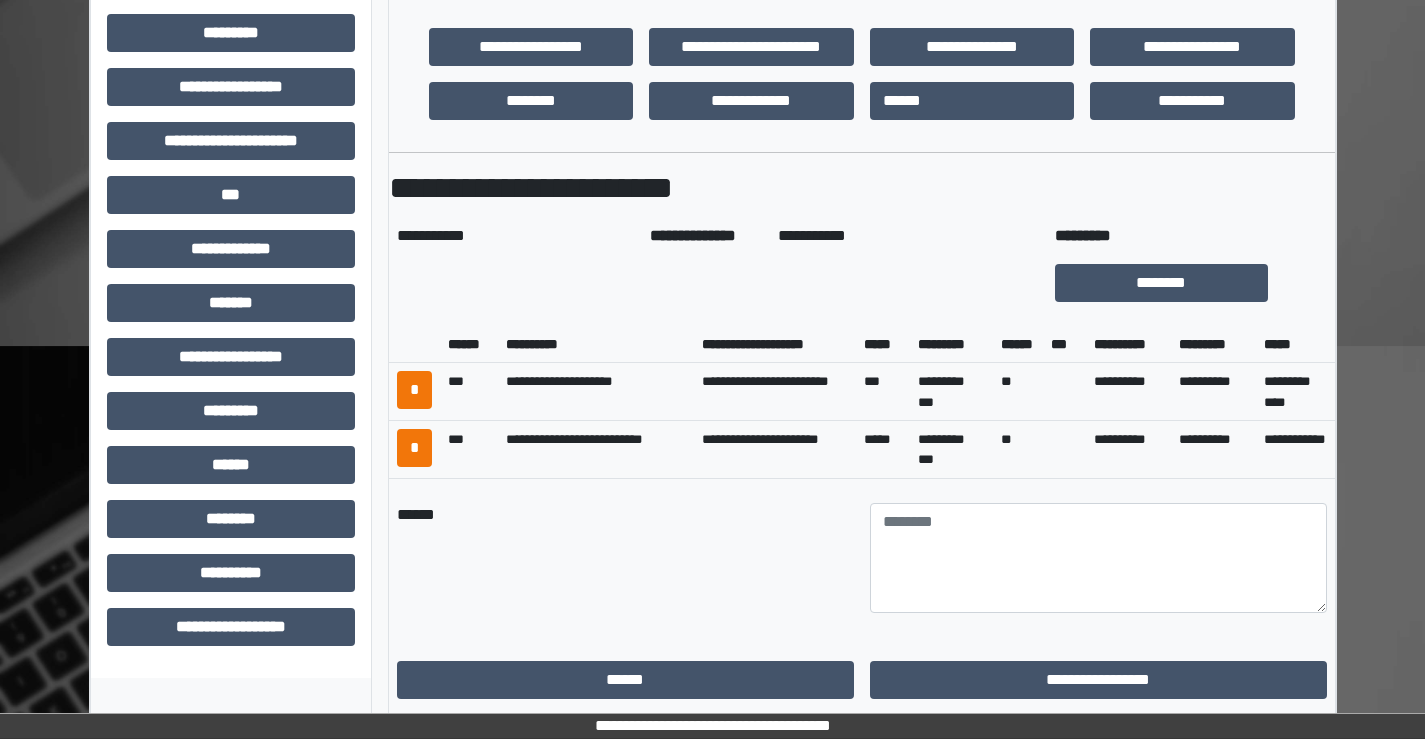 scroll, scrollTop: 878, scrollLeft: 0, axis: vertical 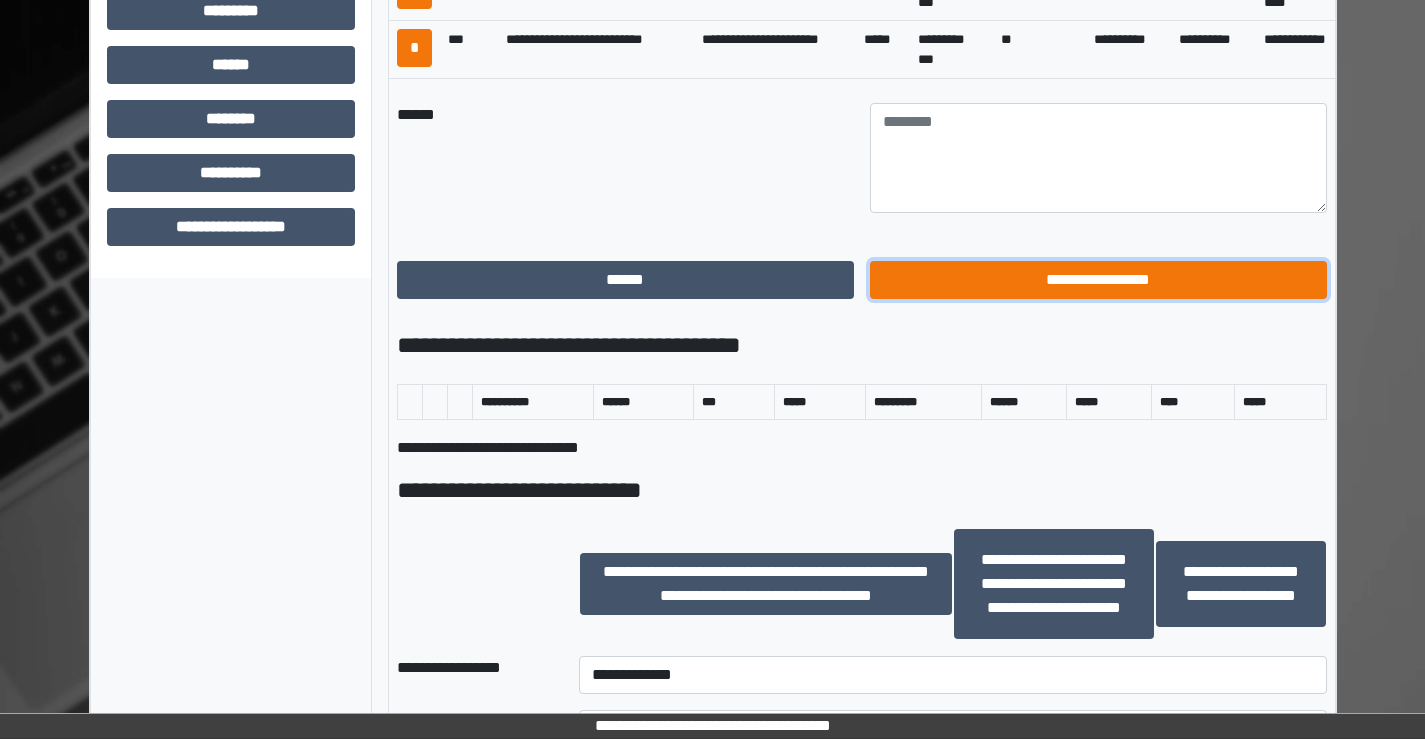 click on "**********" at bounding box center (1098, 280) 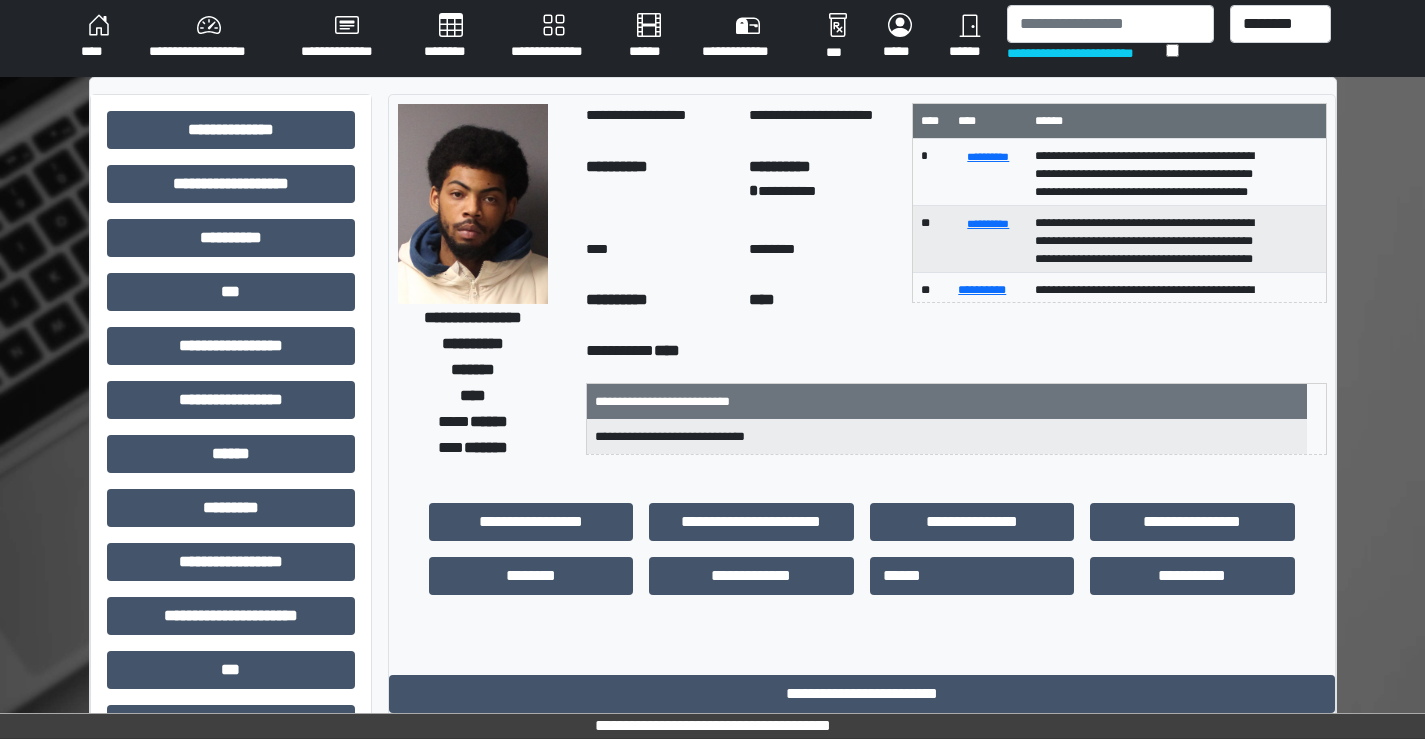 scroll, scrollTop: 0, scrollLeft: 0, axis: both 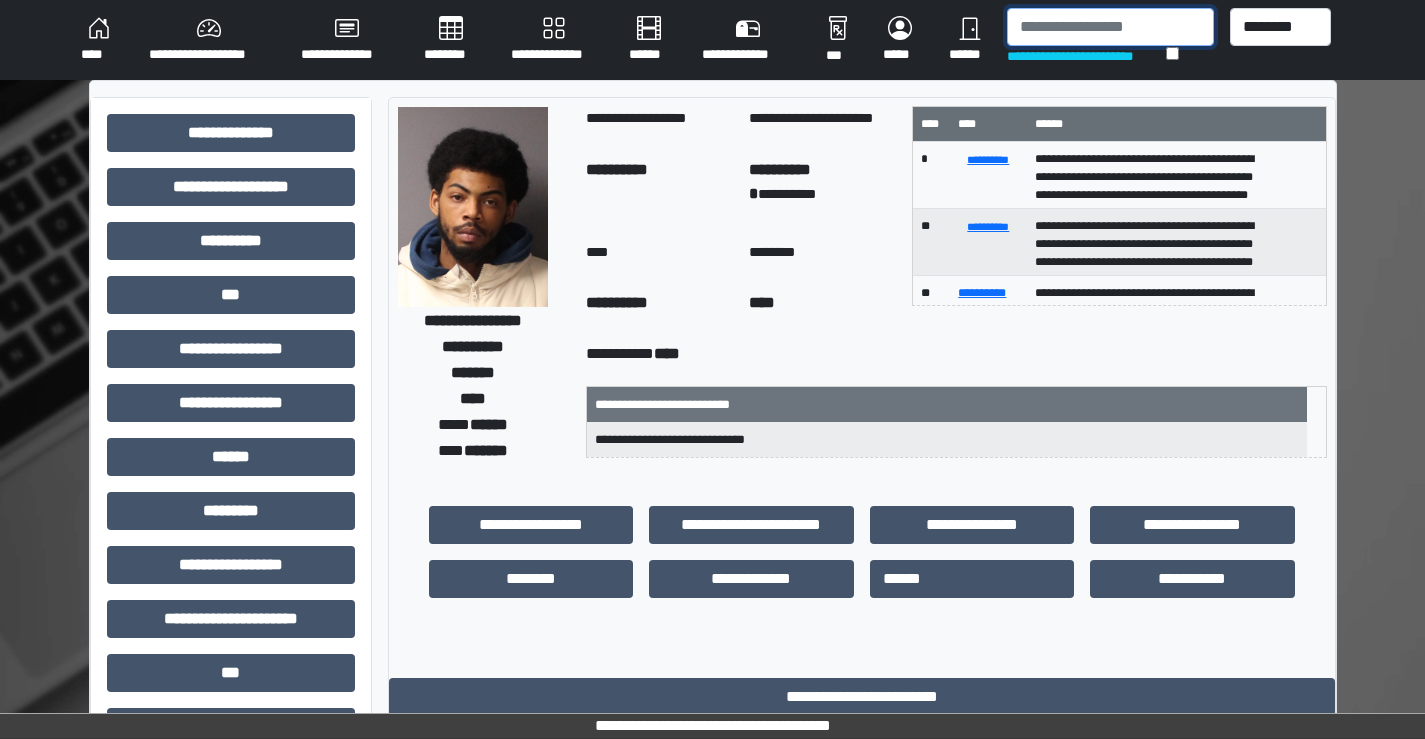 click at bounding box center [1110, 27] 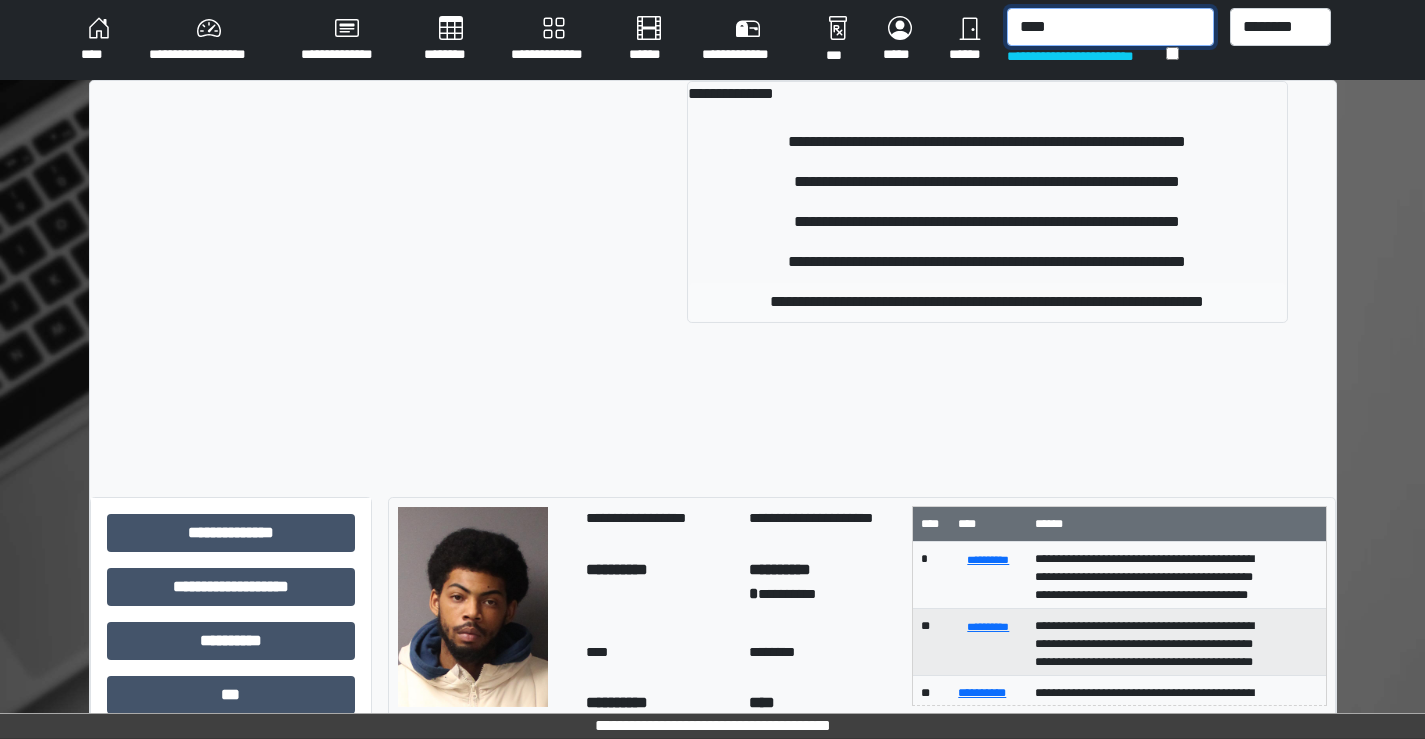 type on "****" 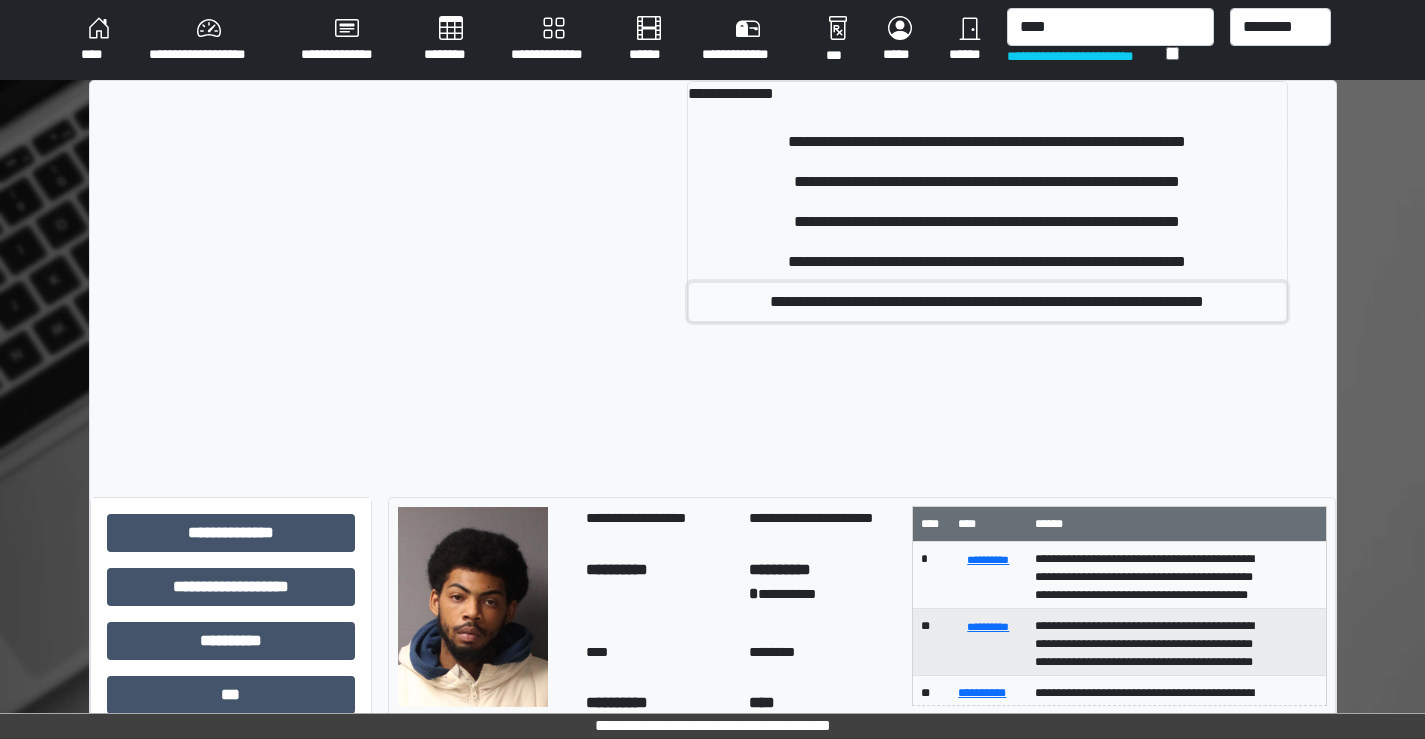 click on "**********" at bounding box center [987, 302] 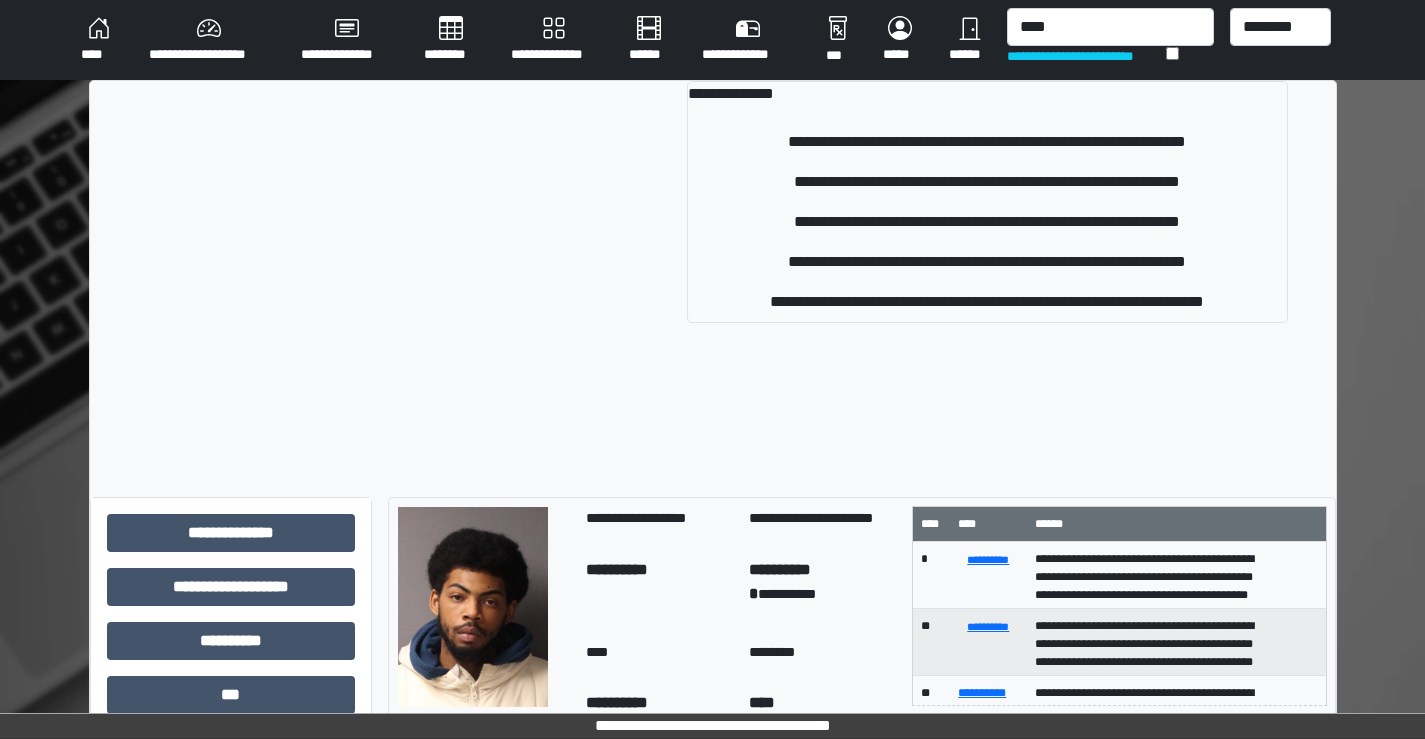 type 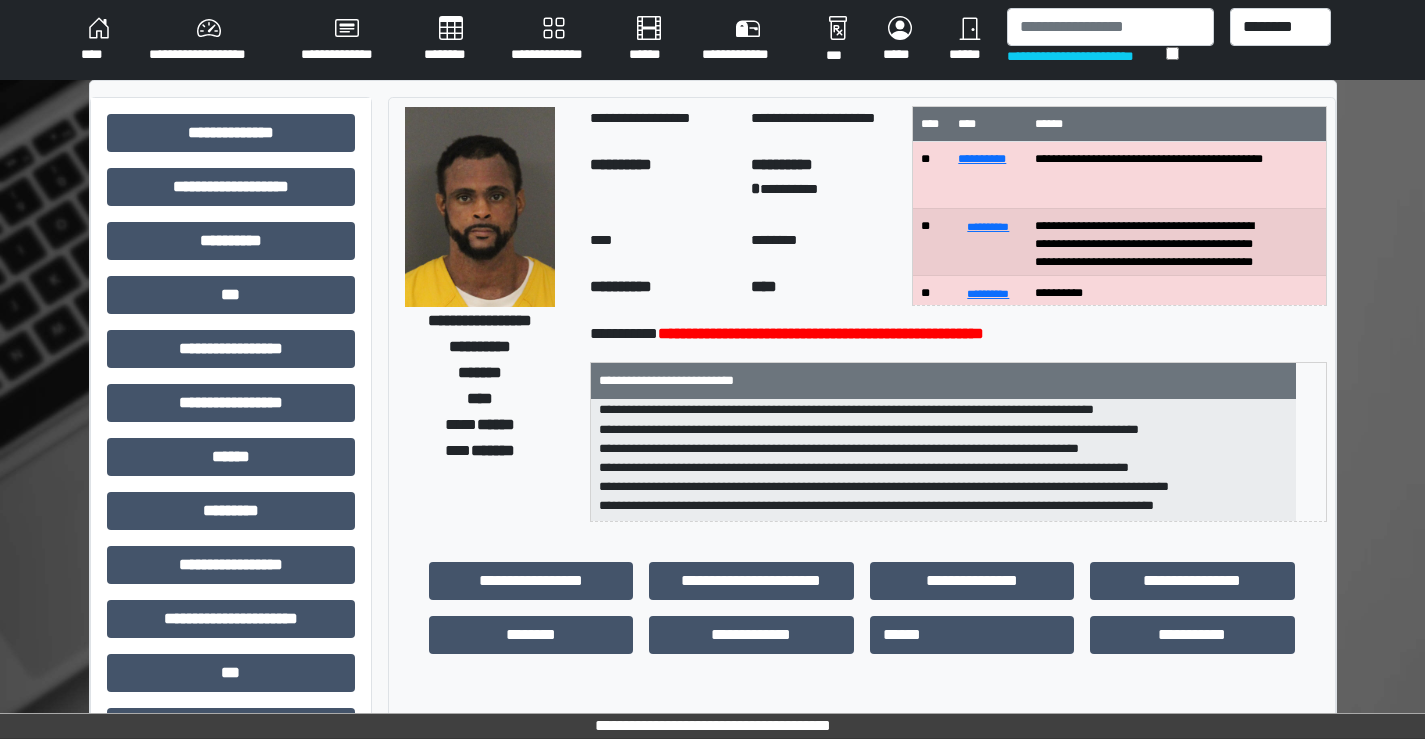 scroll, scrollTop: 102, scrollLeft: 0, axis: vertical 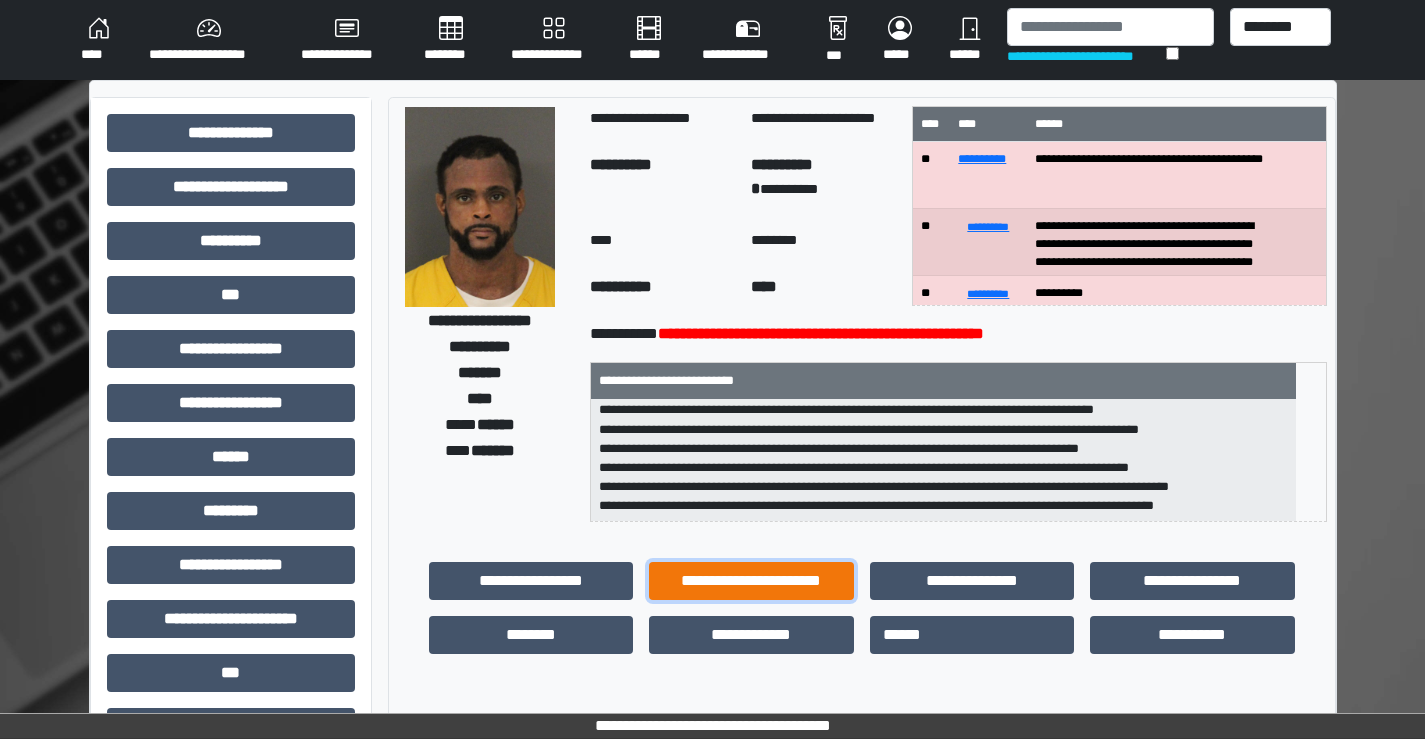 click on "**********" at bounding box center [751, 581] 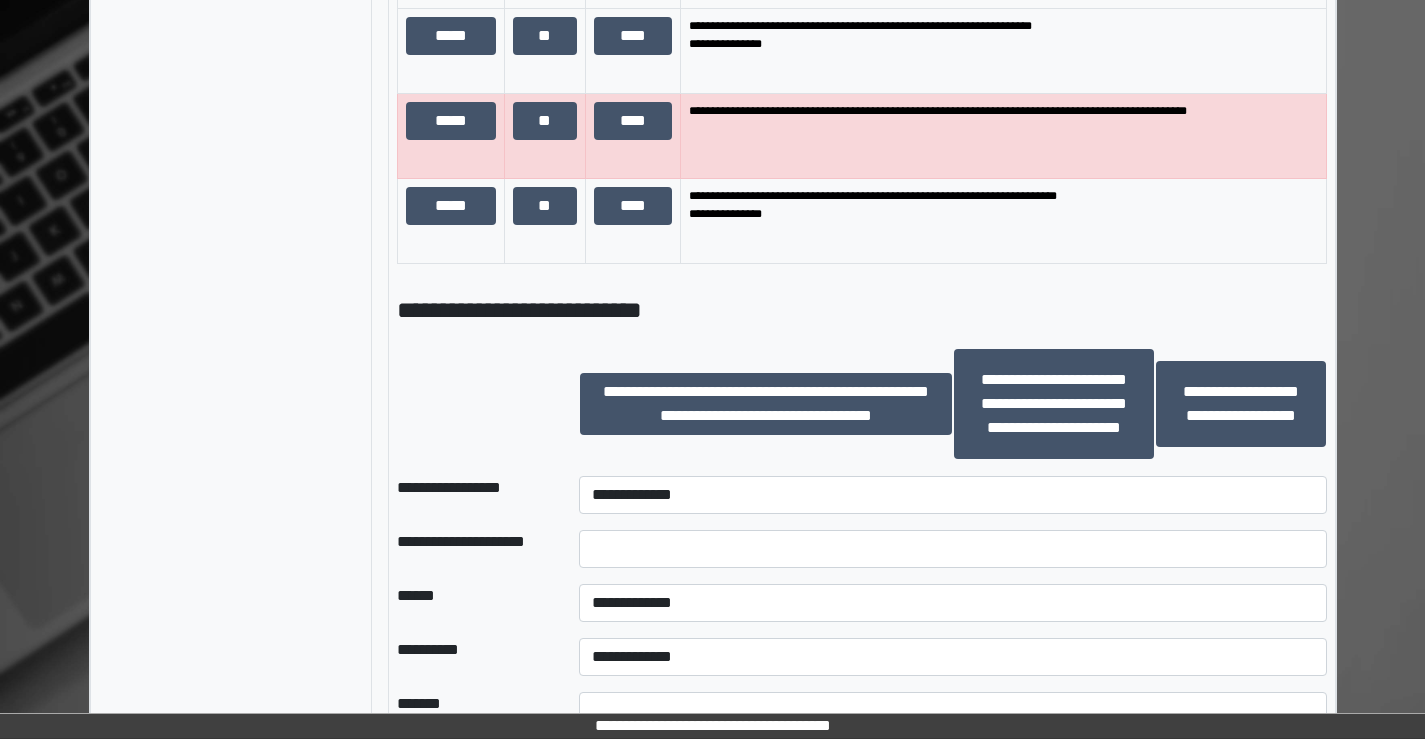scroll, scrollTop: 1900, scrollLeft: 0, axis: vertical 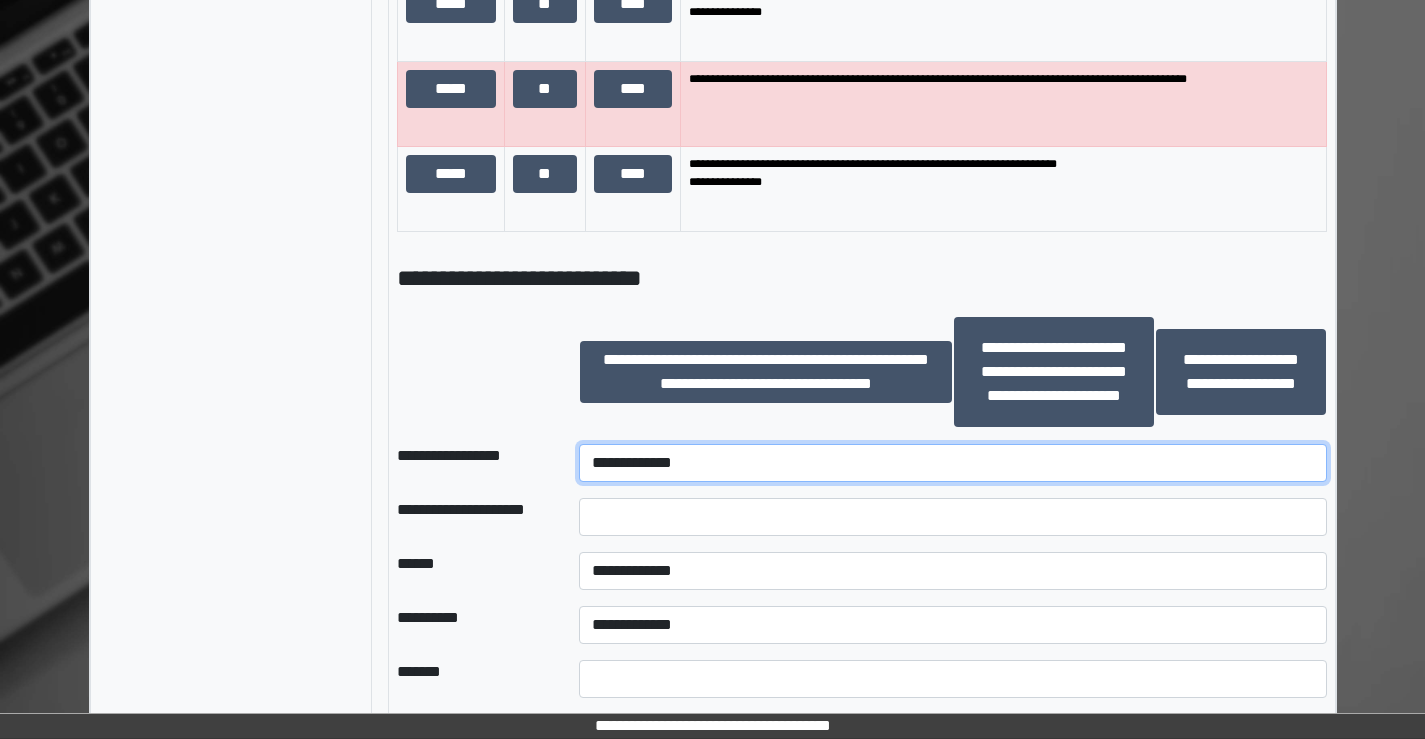 click on "**********" at bounding box center (952, 463) 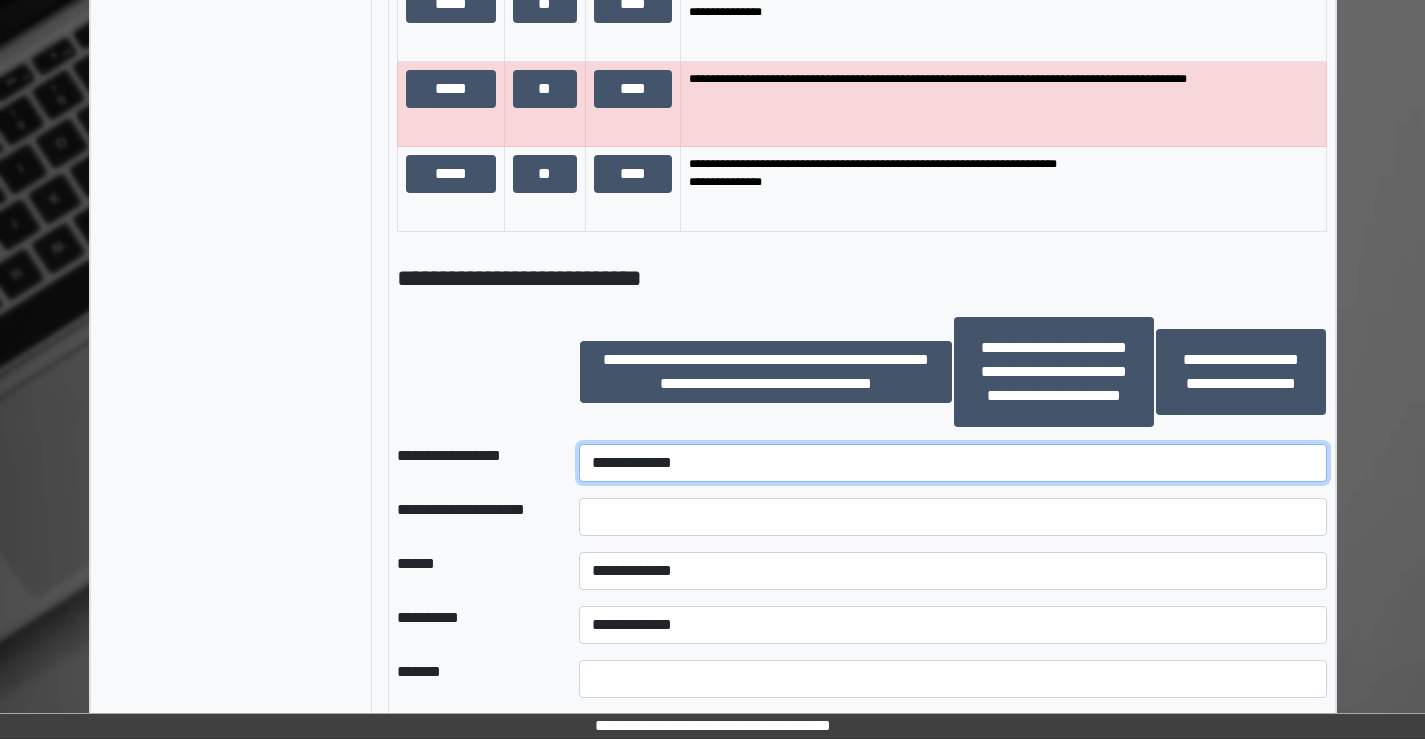 select on "********" 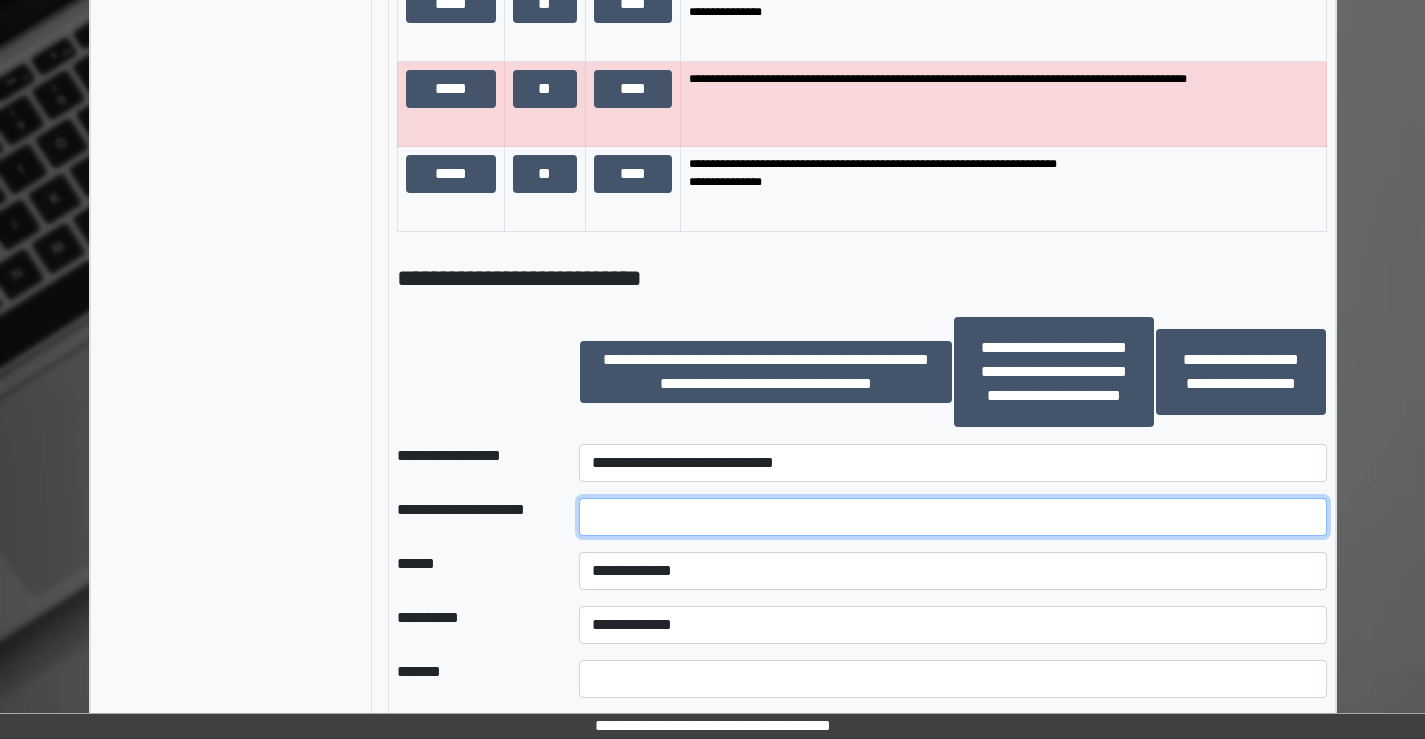 click at bounding box center (952, 517) 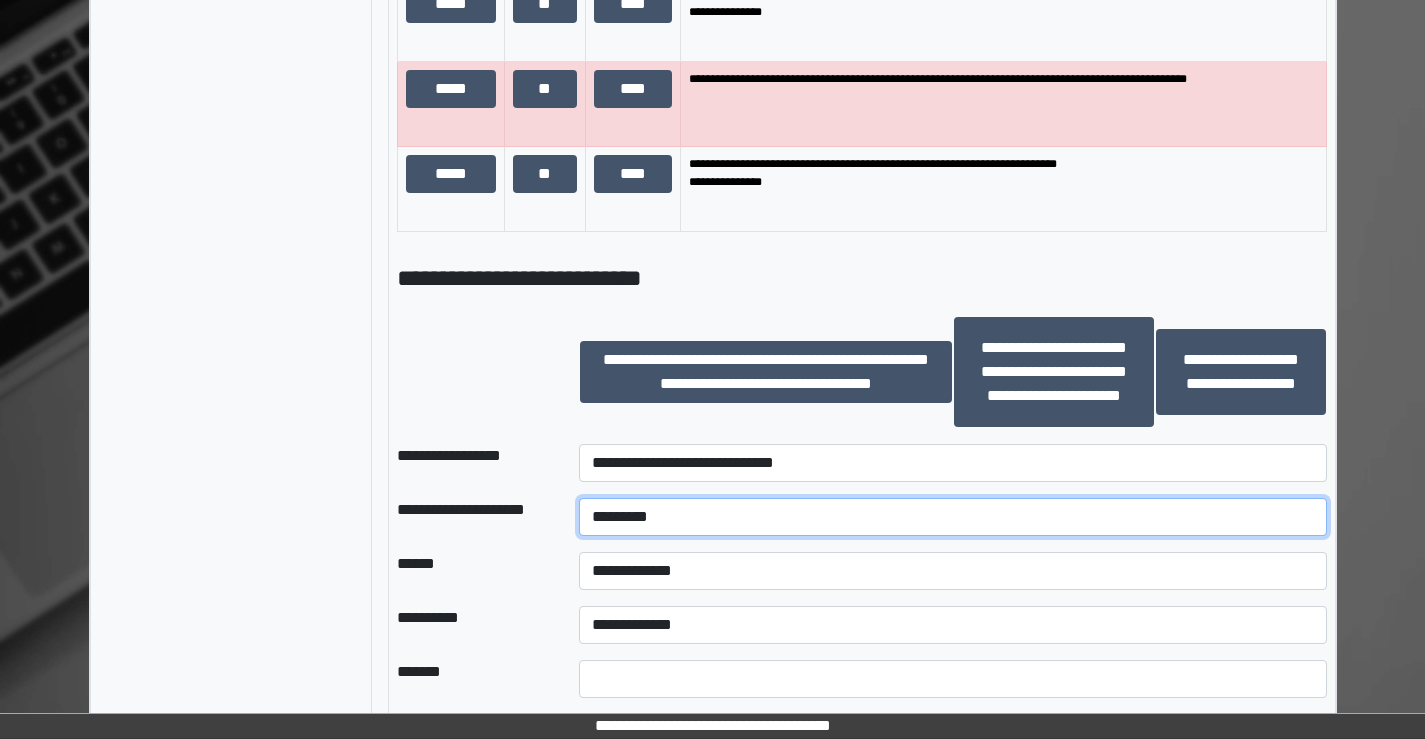 type on "********" 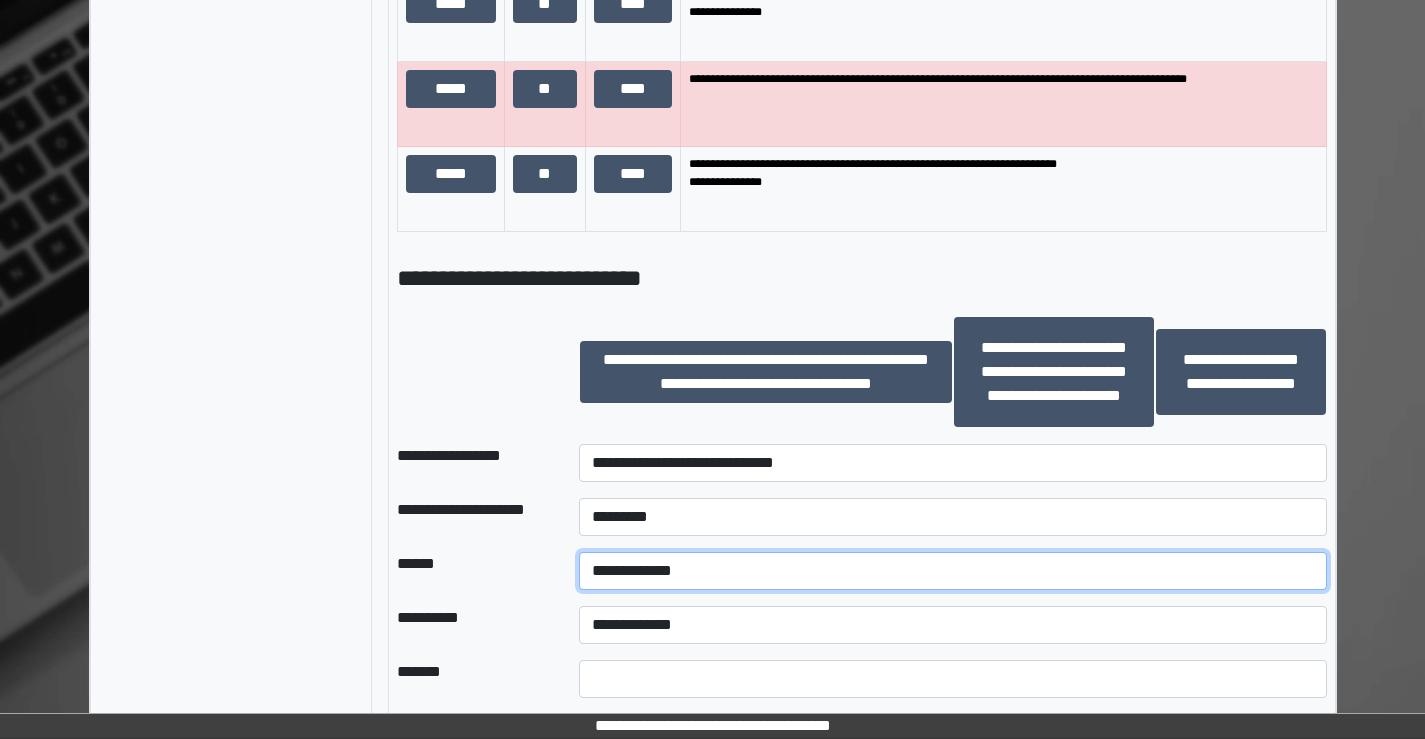 click on "**********" at bounding box center (952, 571) 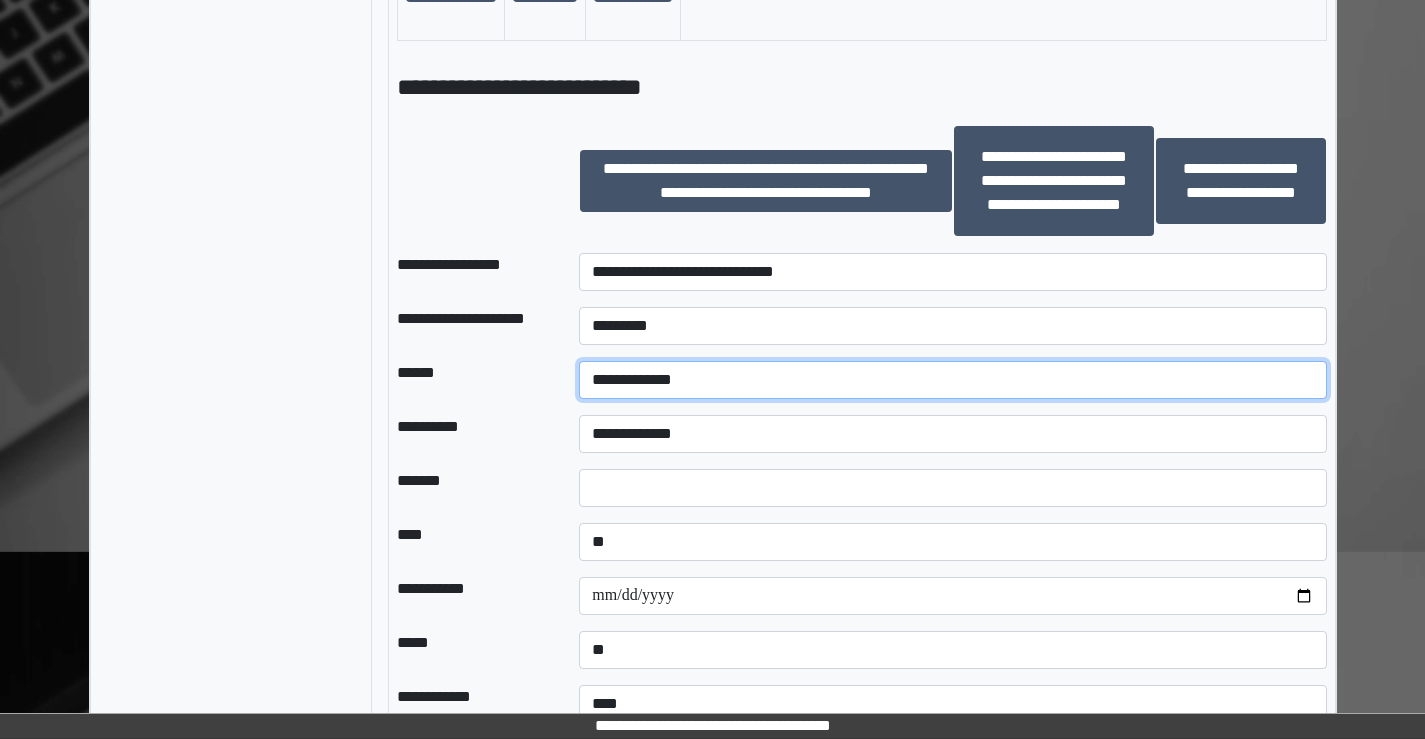 scroll, scrollTop: 2100, scrollLeft: 0, axis: vertical 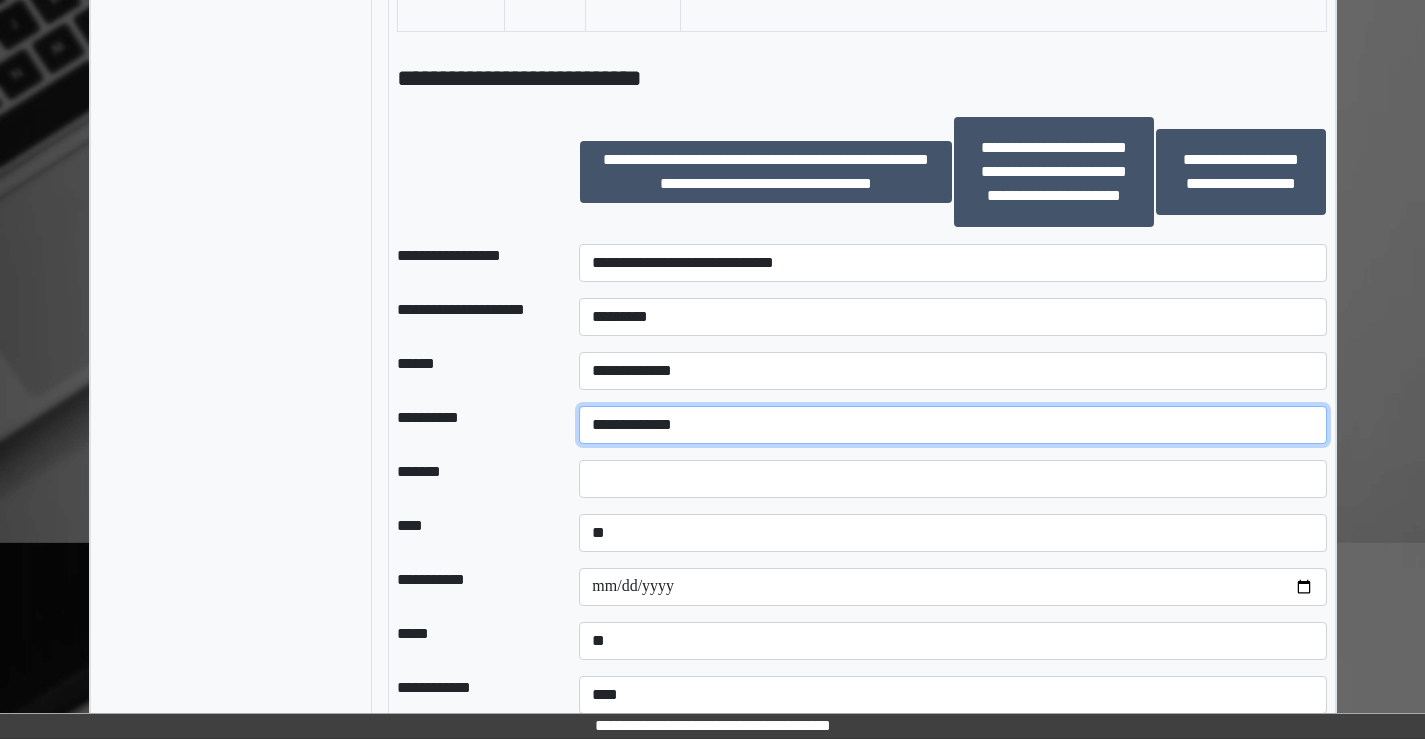 click on "**********" at bounding box center [952, 425] 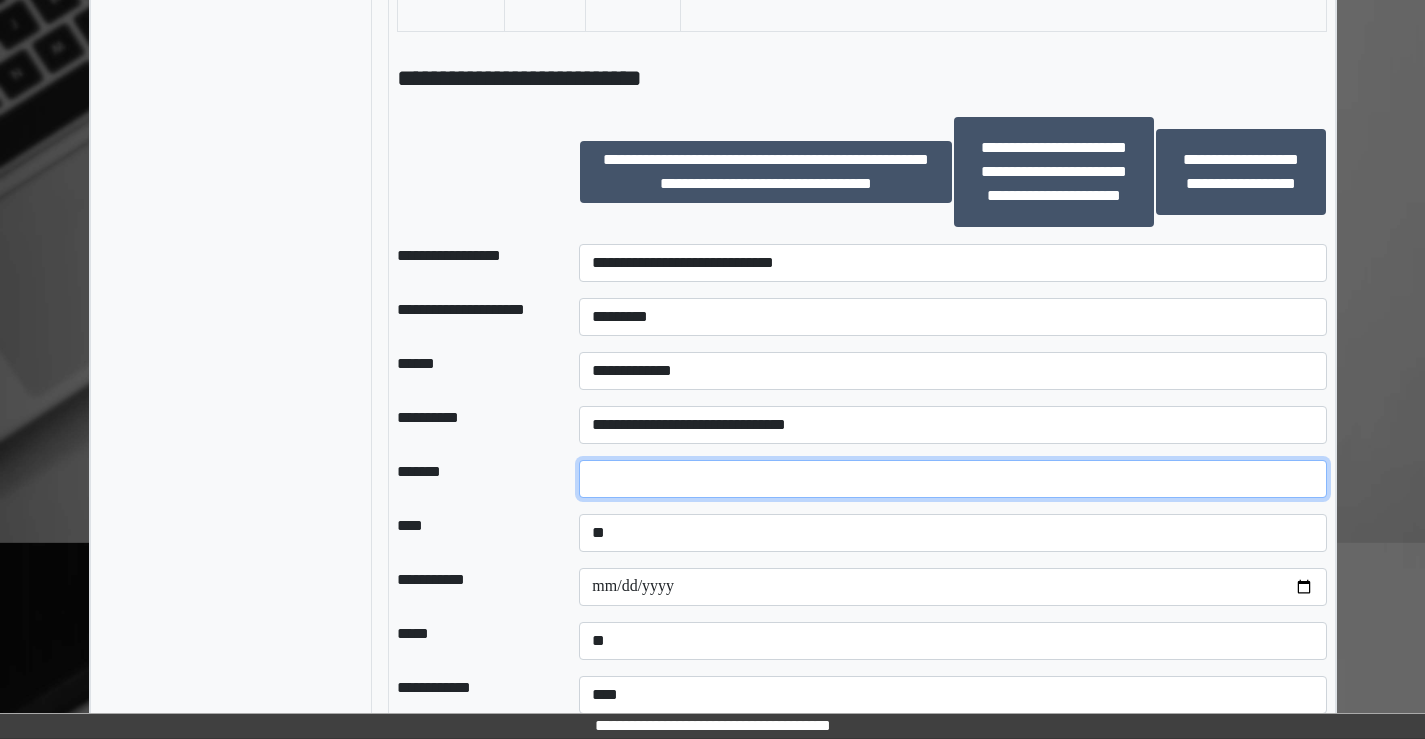 click at bounding box center [952, 479] 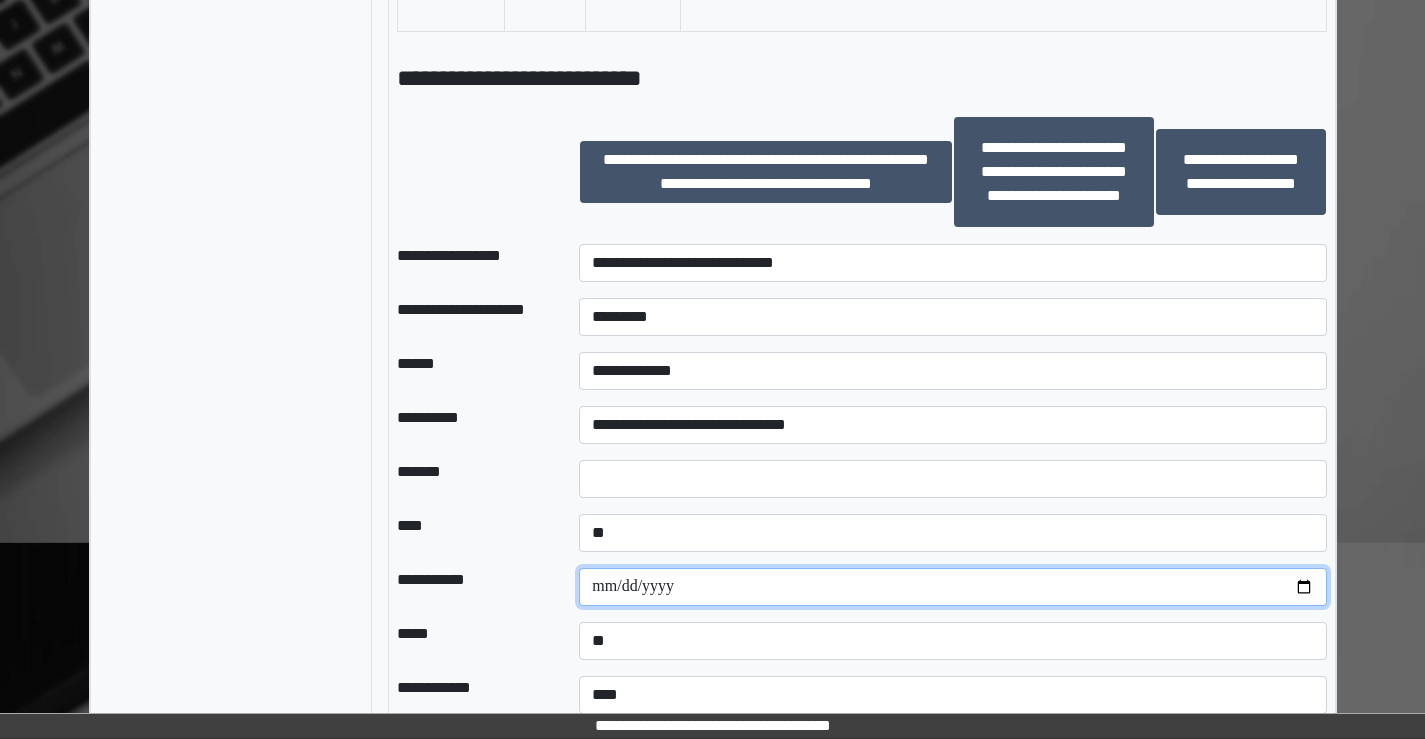 click at bounding box center [952, 587] 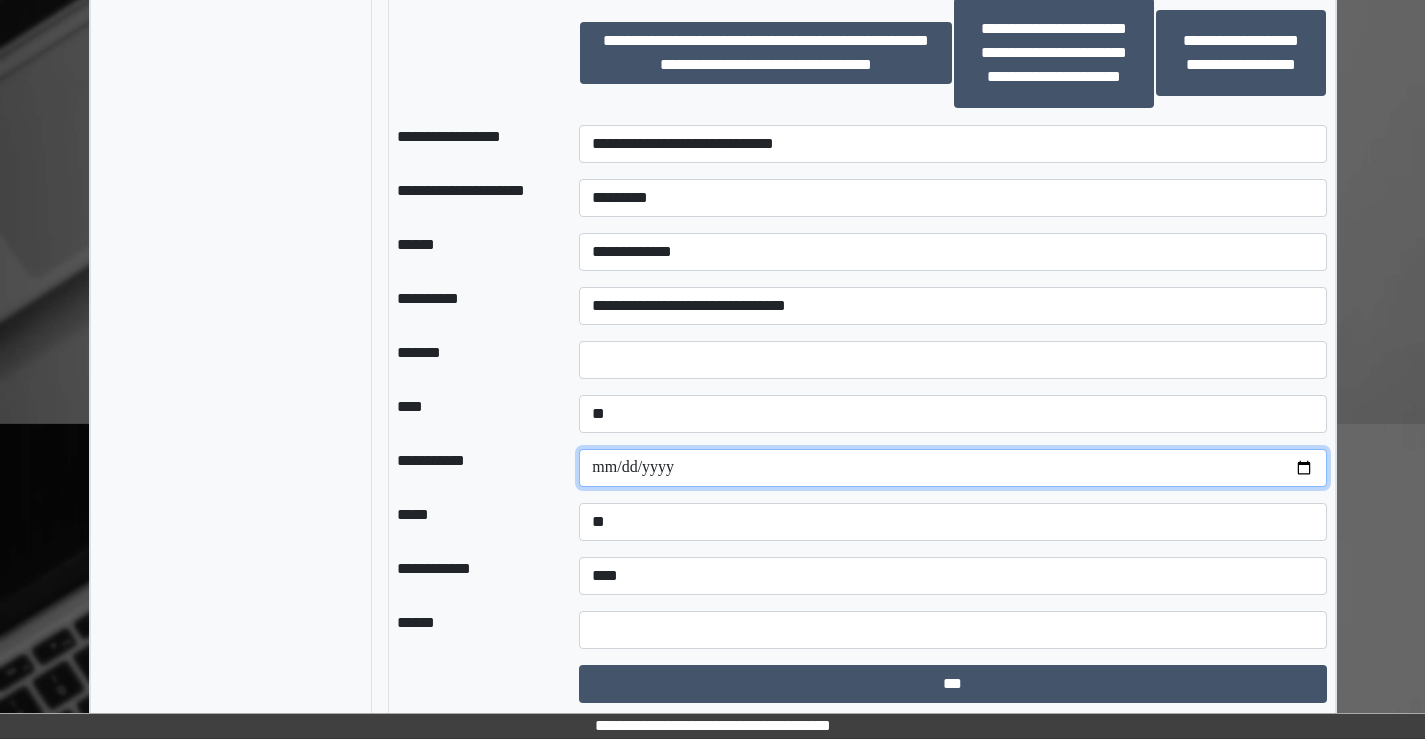scroll, scrollTop: 2225, scrollLeft: 0, axis: vertical 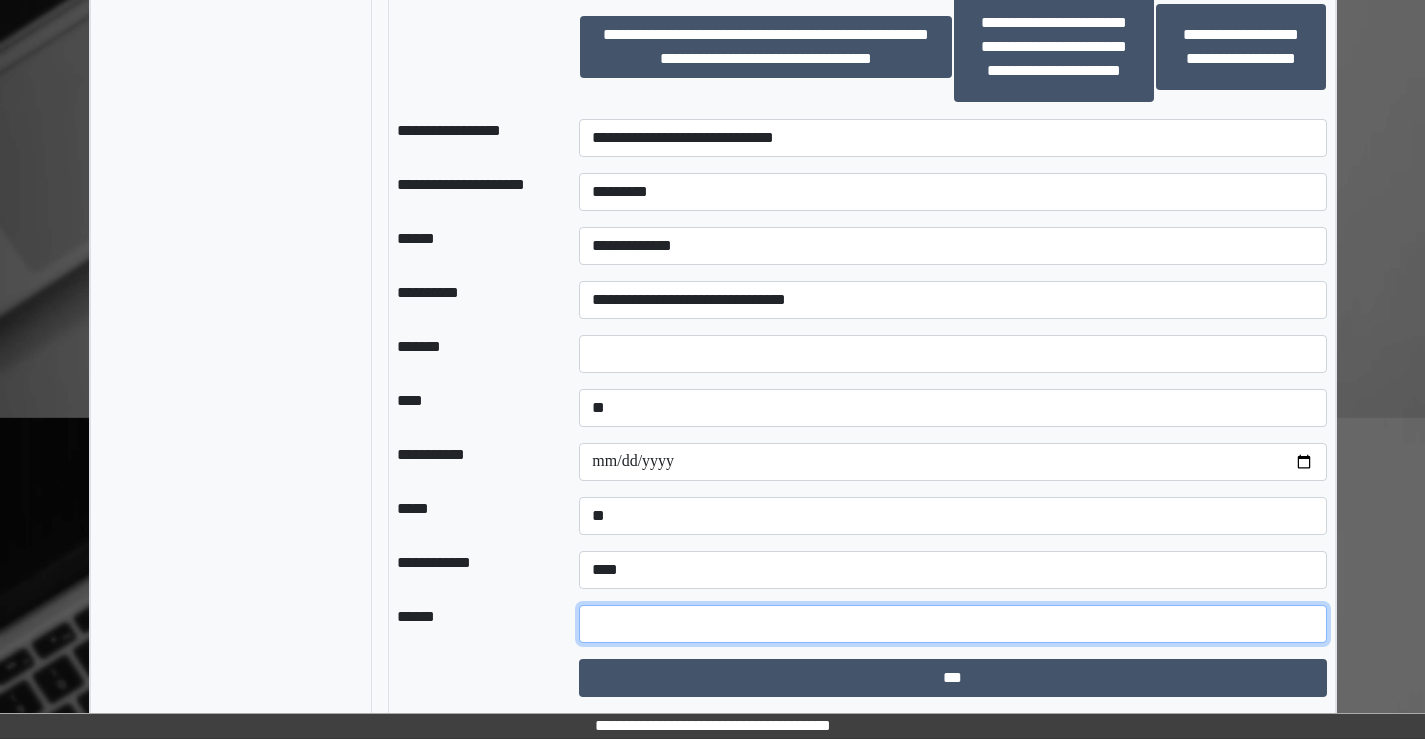 click at bounding box center [952, 624] 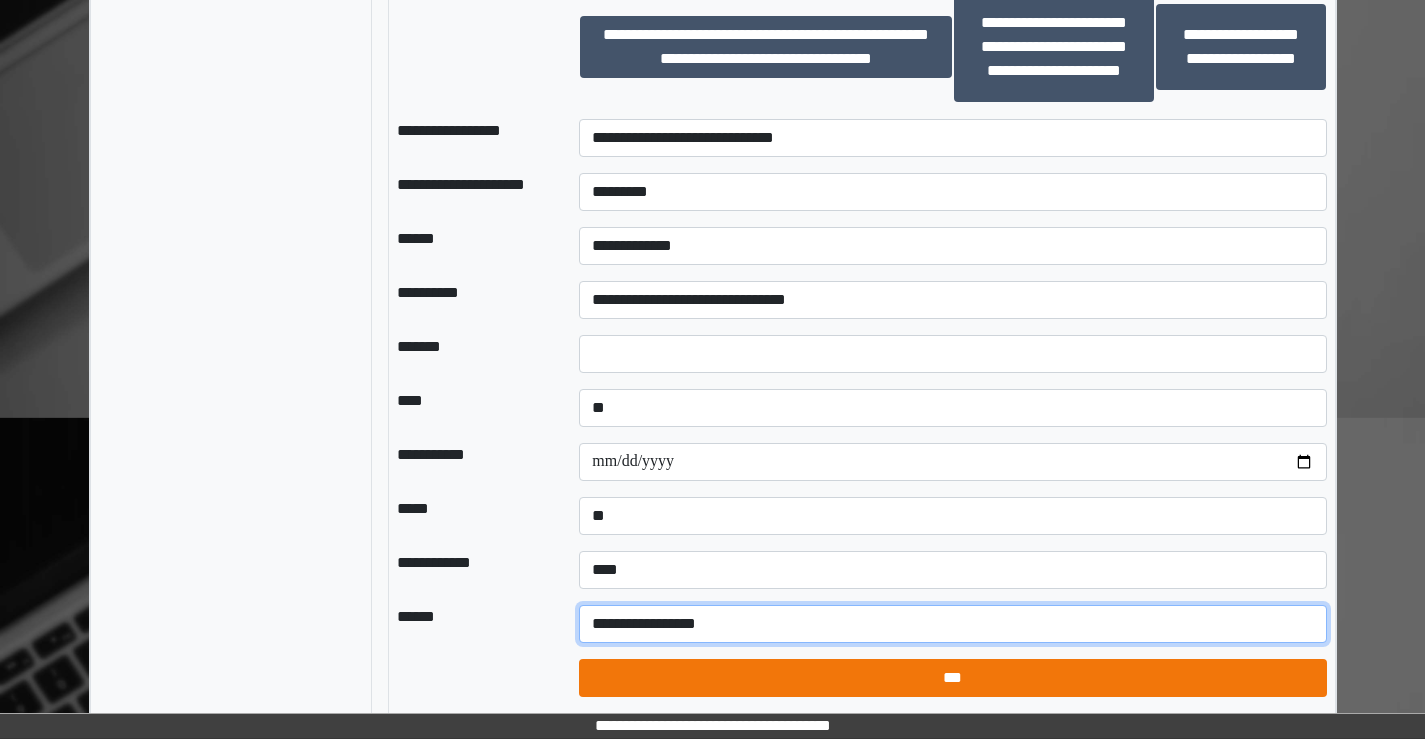 type on "**********" 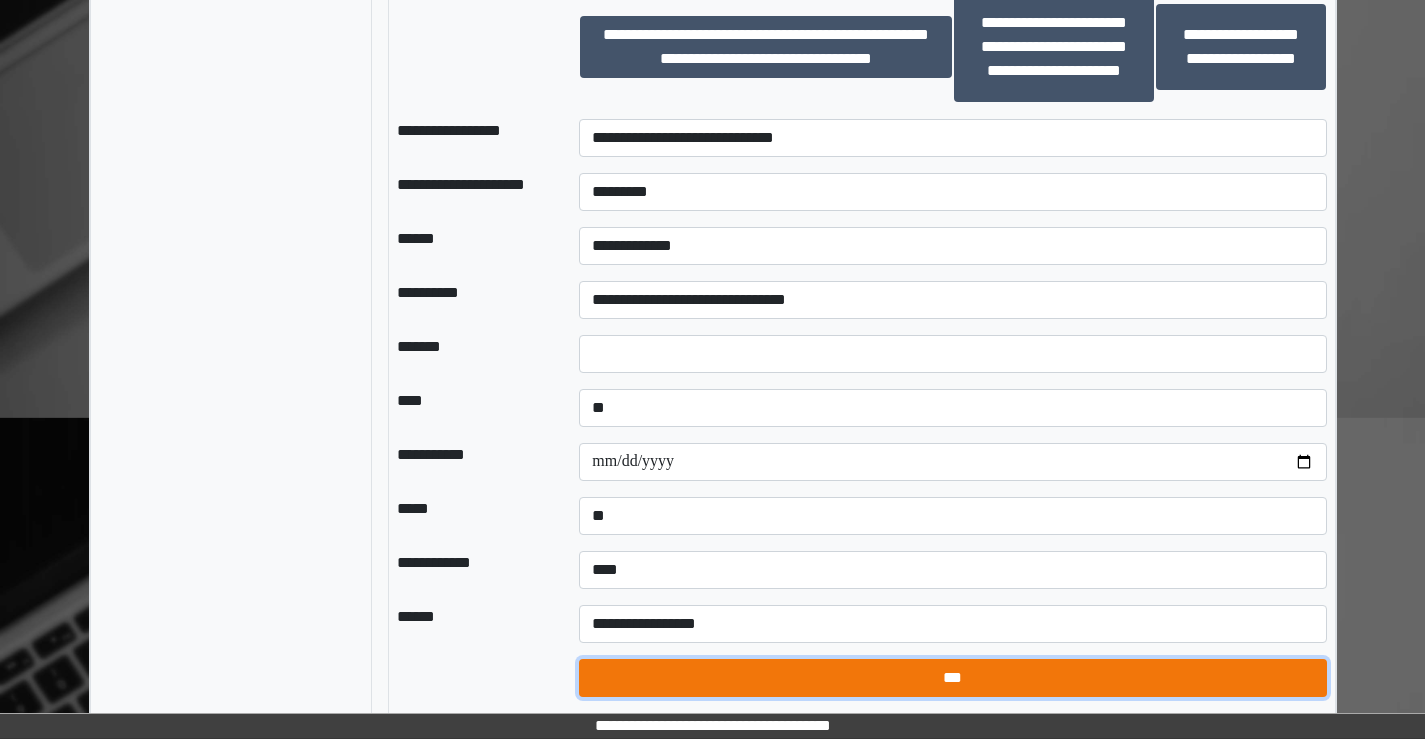 click on "***" at bounding box center (952, 678) 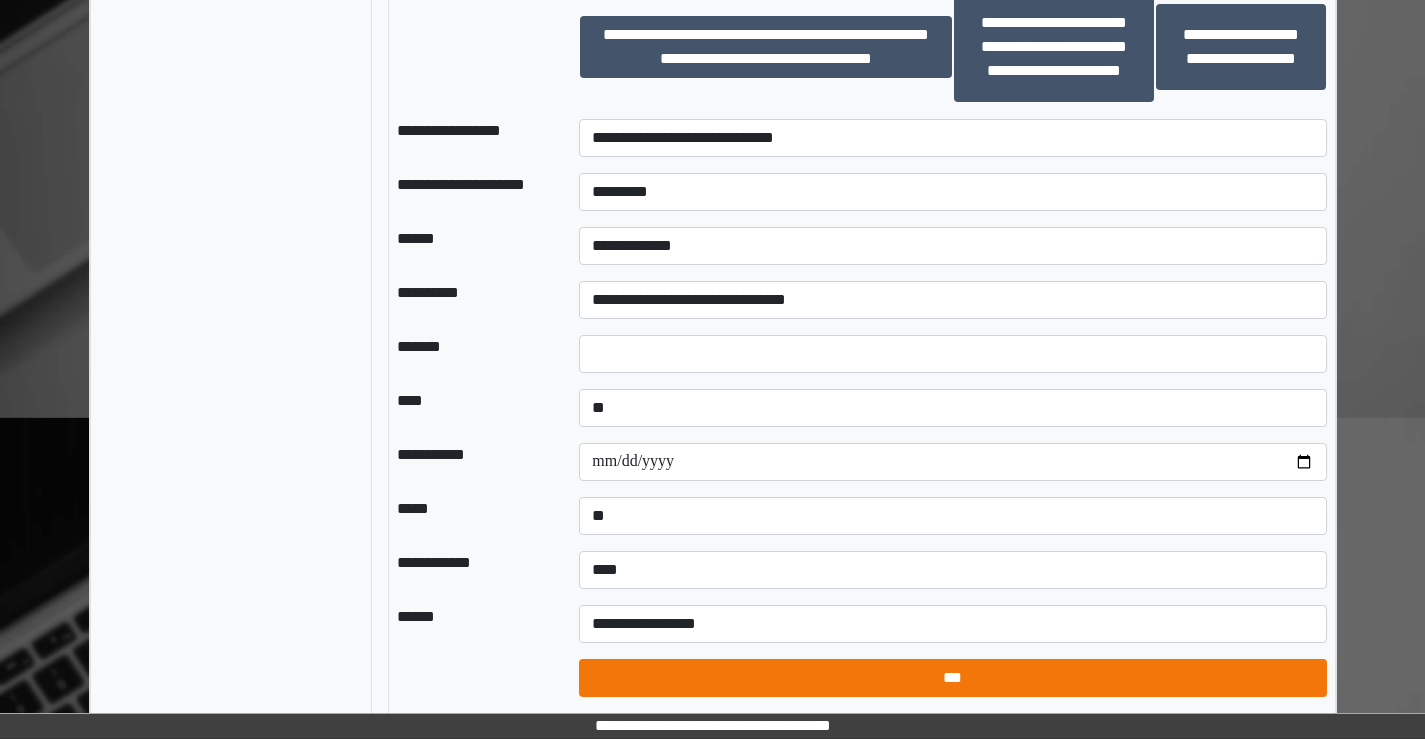 select on "*" 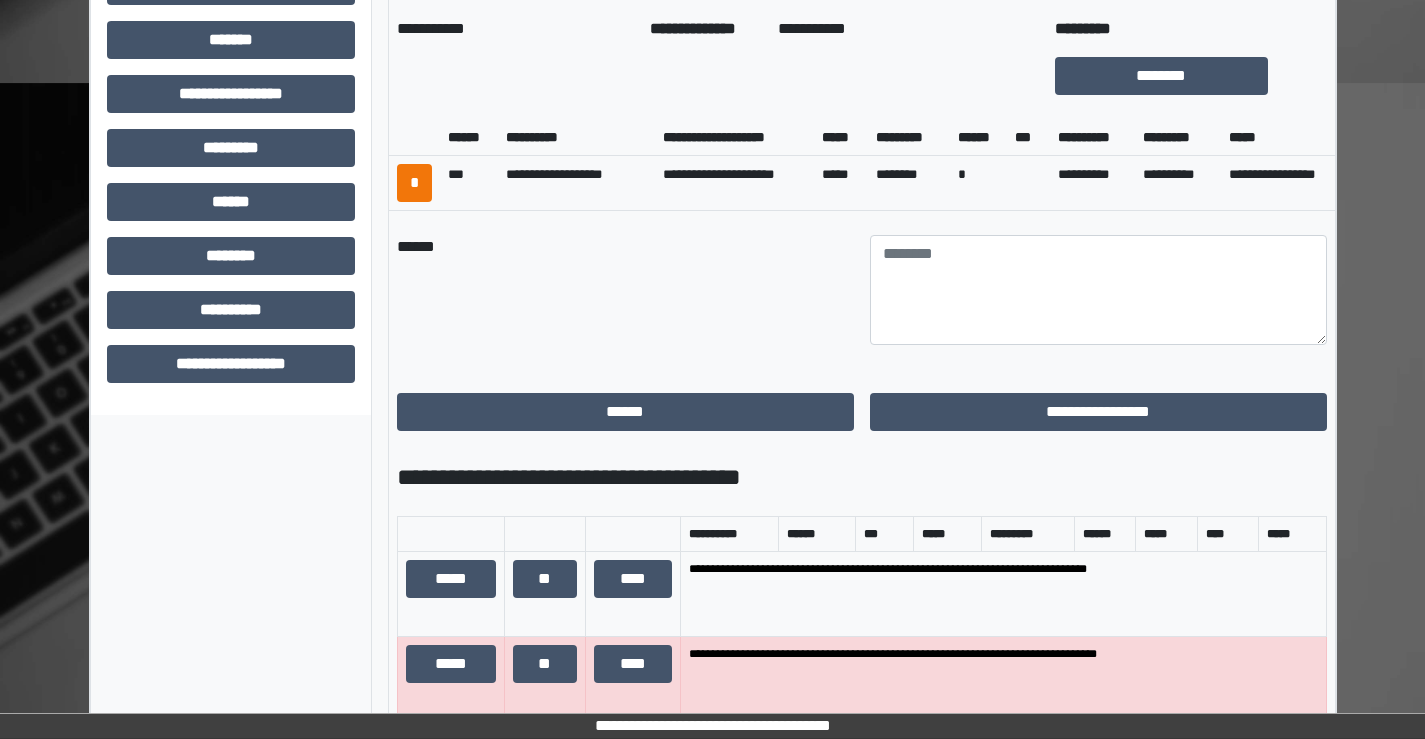 scroll, scrollTop: 725, scrollLeft: 0, axis: vertical 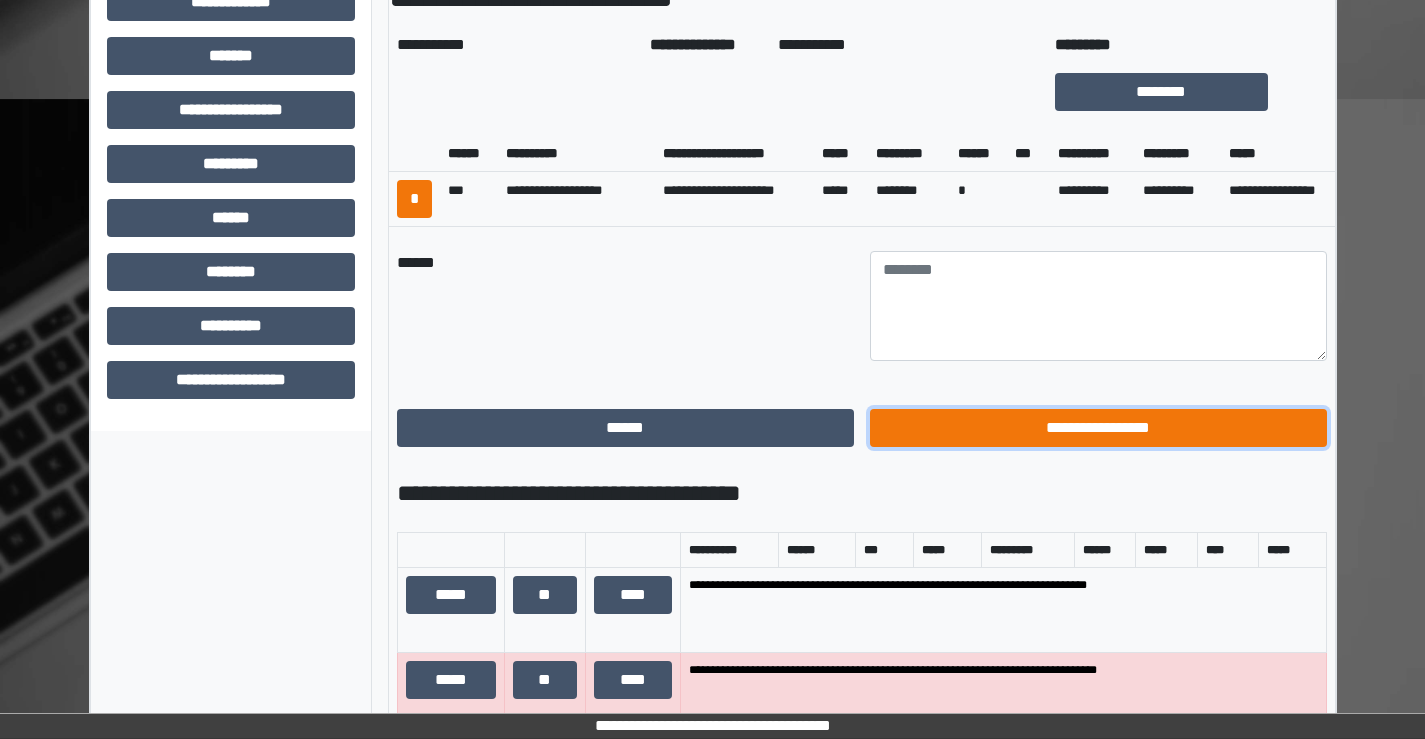 click on "**********" at bounding box center [1098, 428] 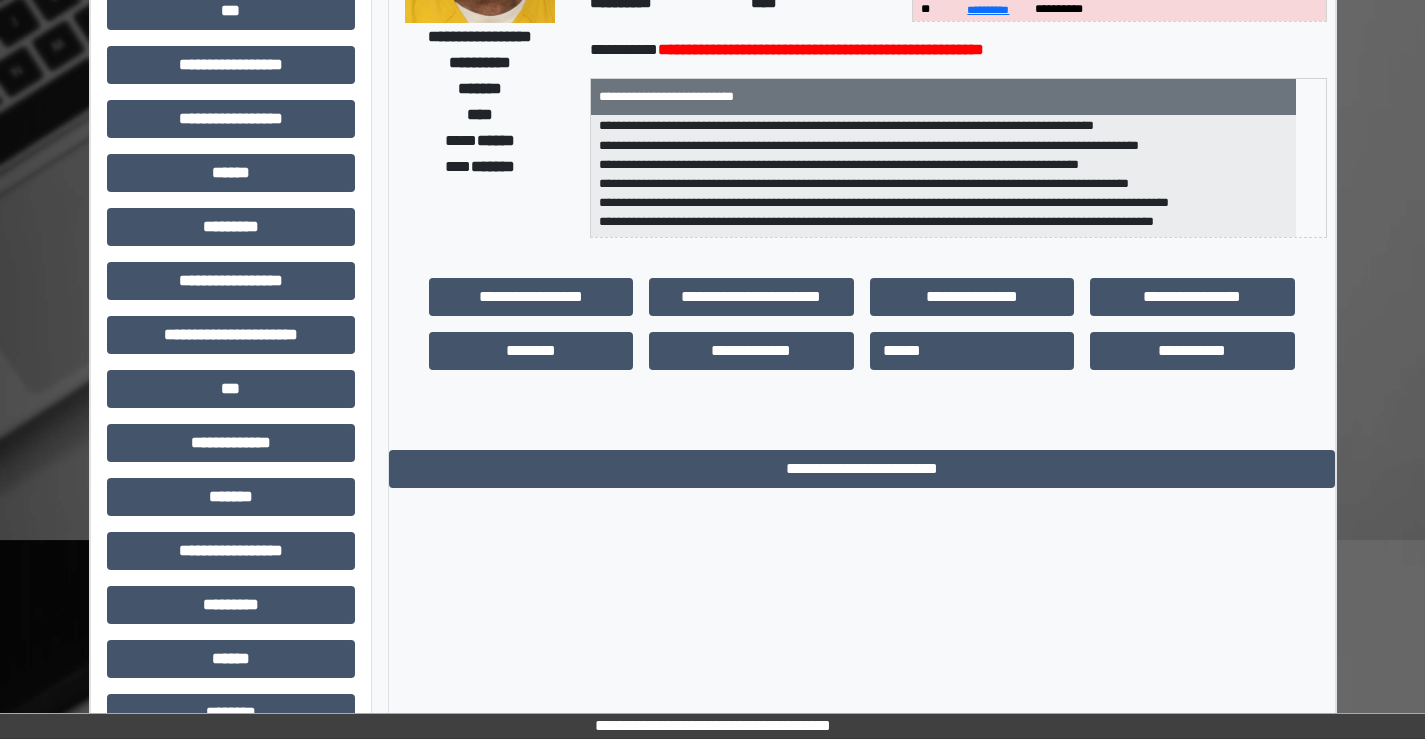 scroll, scrollTop: 35, scrollLeft: 0, axis: vertical 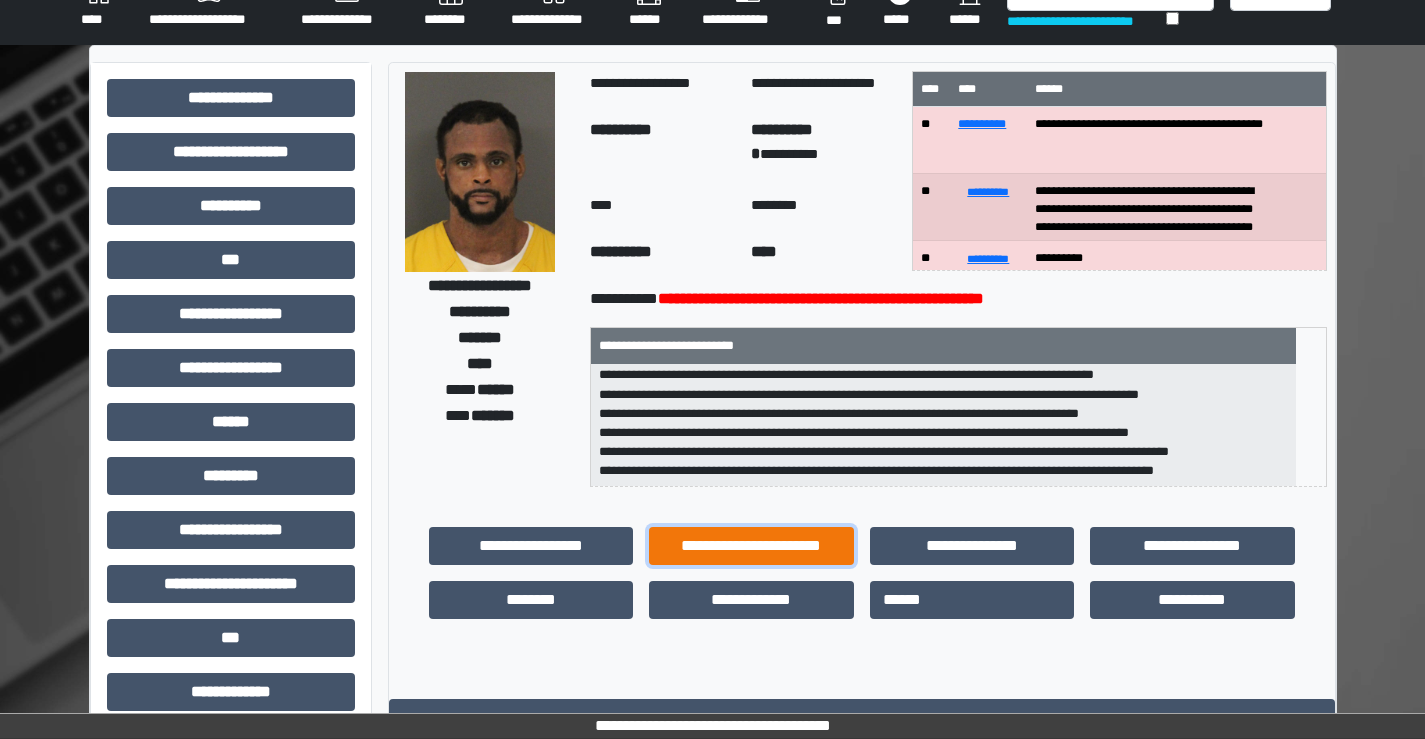 click on "**********" at bounding box center [751, 546] 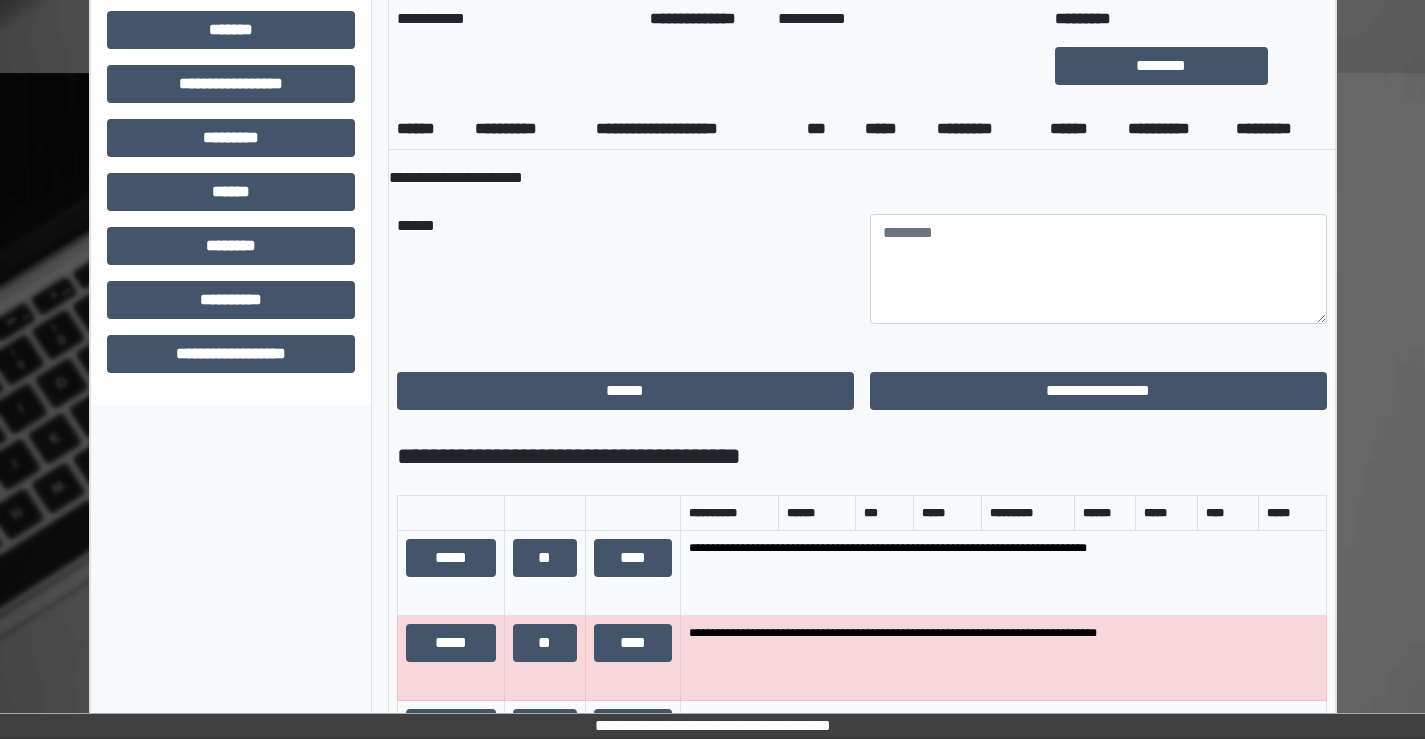 scroll, scrollTop: 935, scrollLeft: 0, axis: vertical 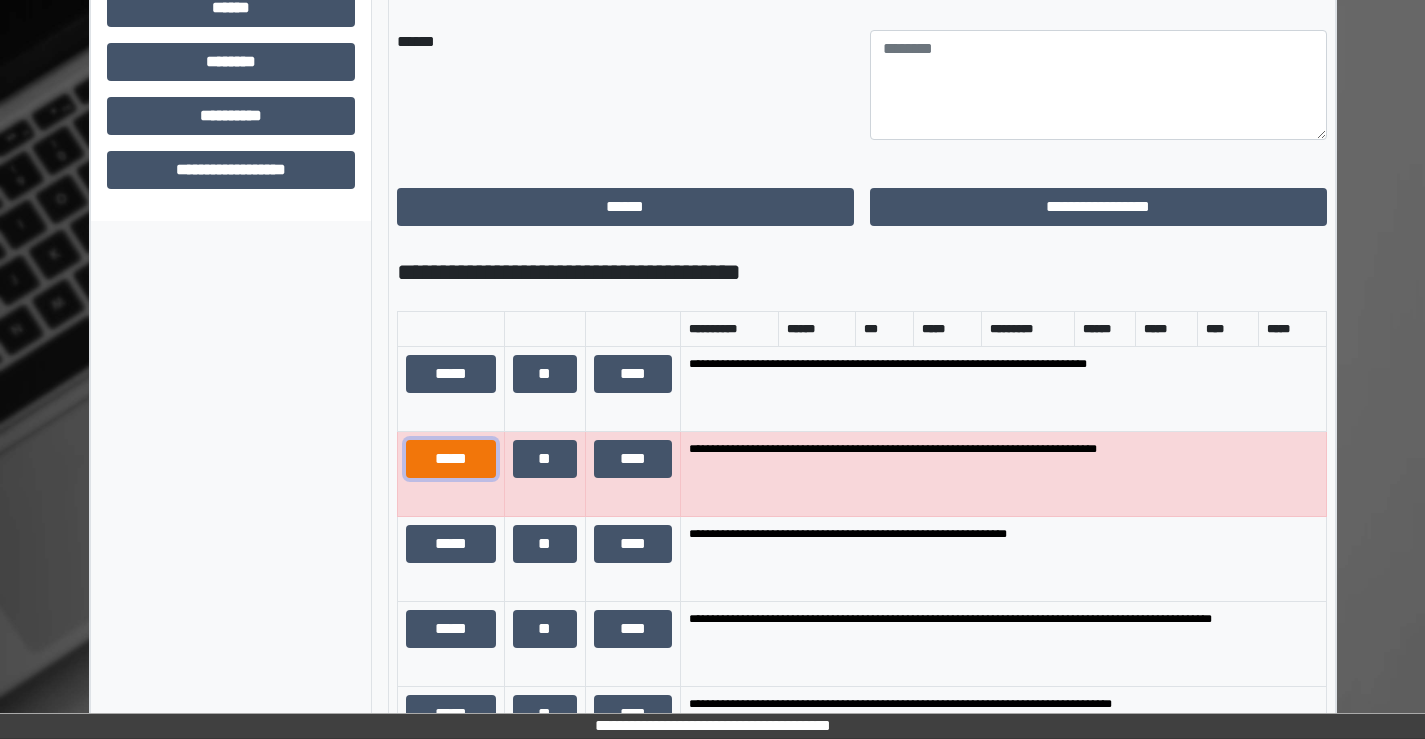 click on "*****" at bounding box center (451, 459) 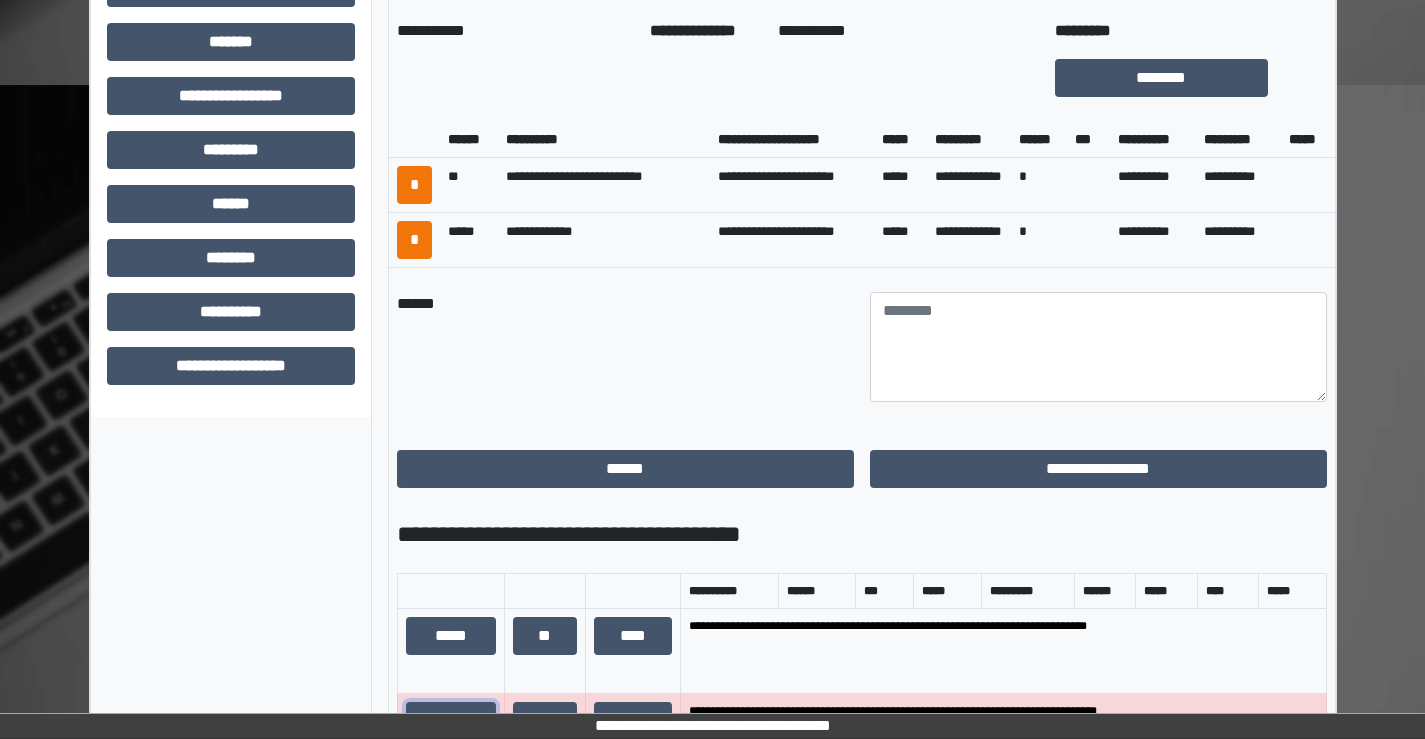 scroll, scrollTop: 735, scrollLeft: 0, axis: vertical 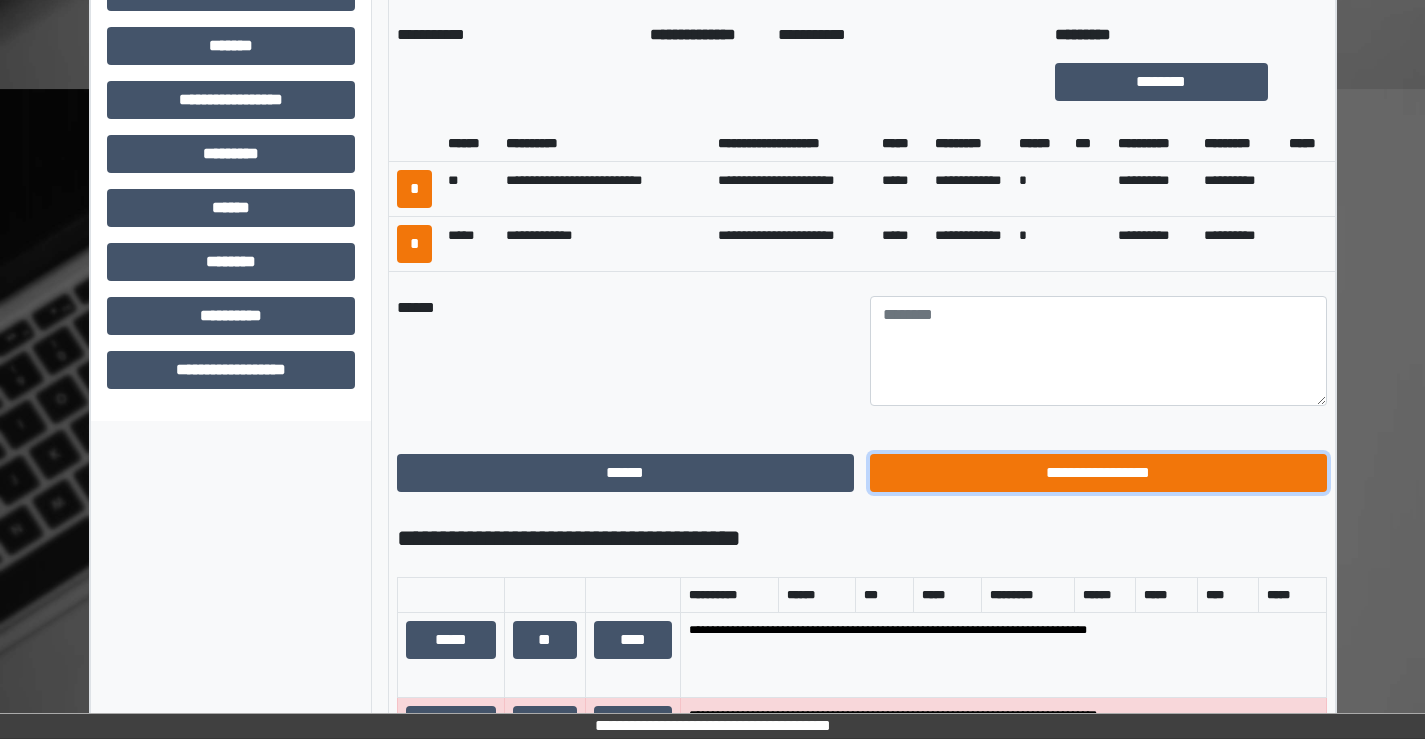 click on "**********" at bounding box center (1098, 473) 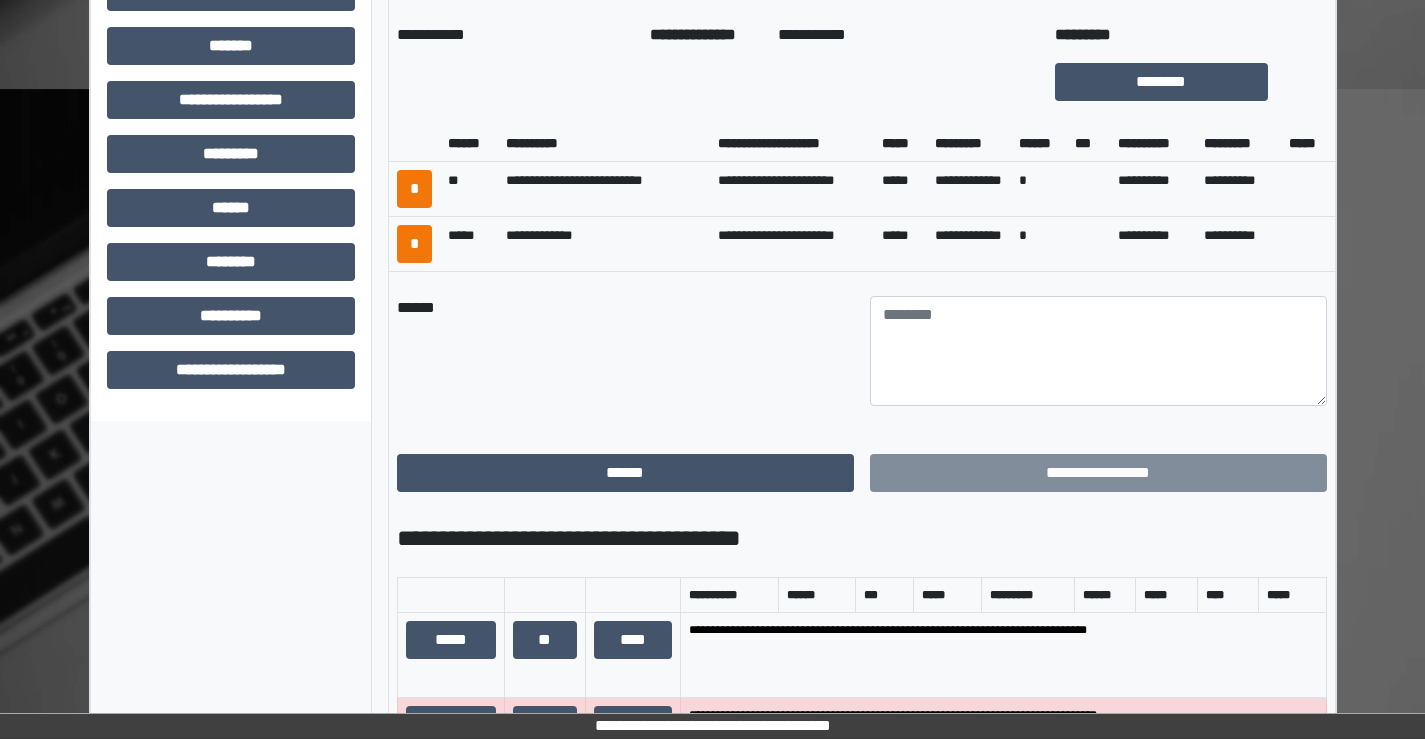 scroll, scrollTop: 435, scrollLeft: 0, axis: vertical 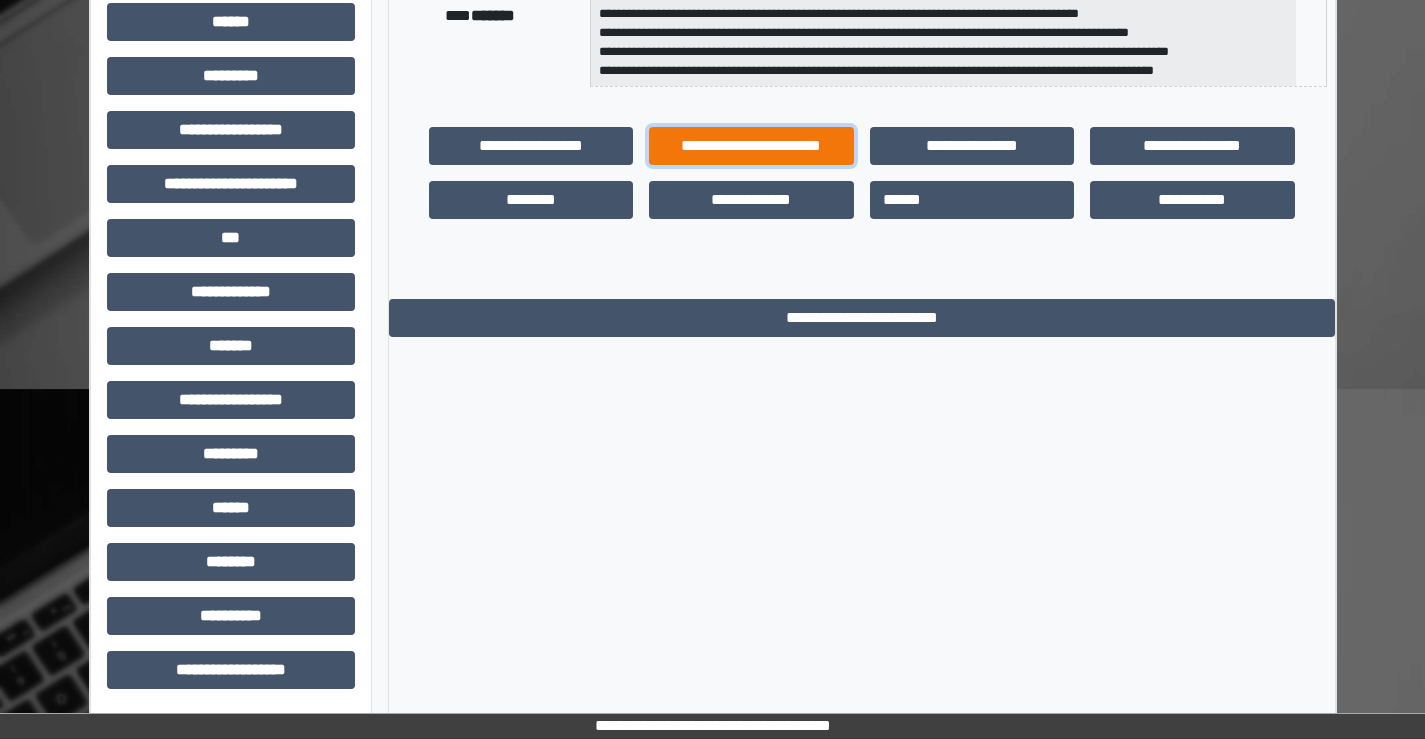 click on "**********" at bounding box center [751, 146] 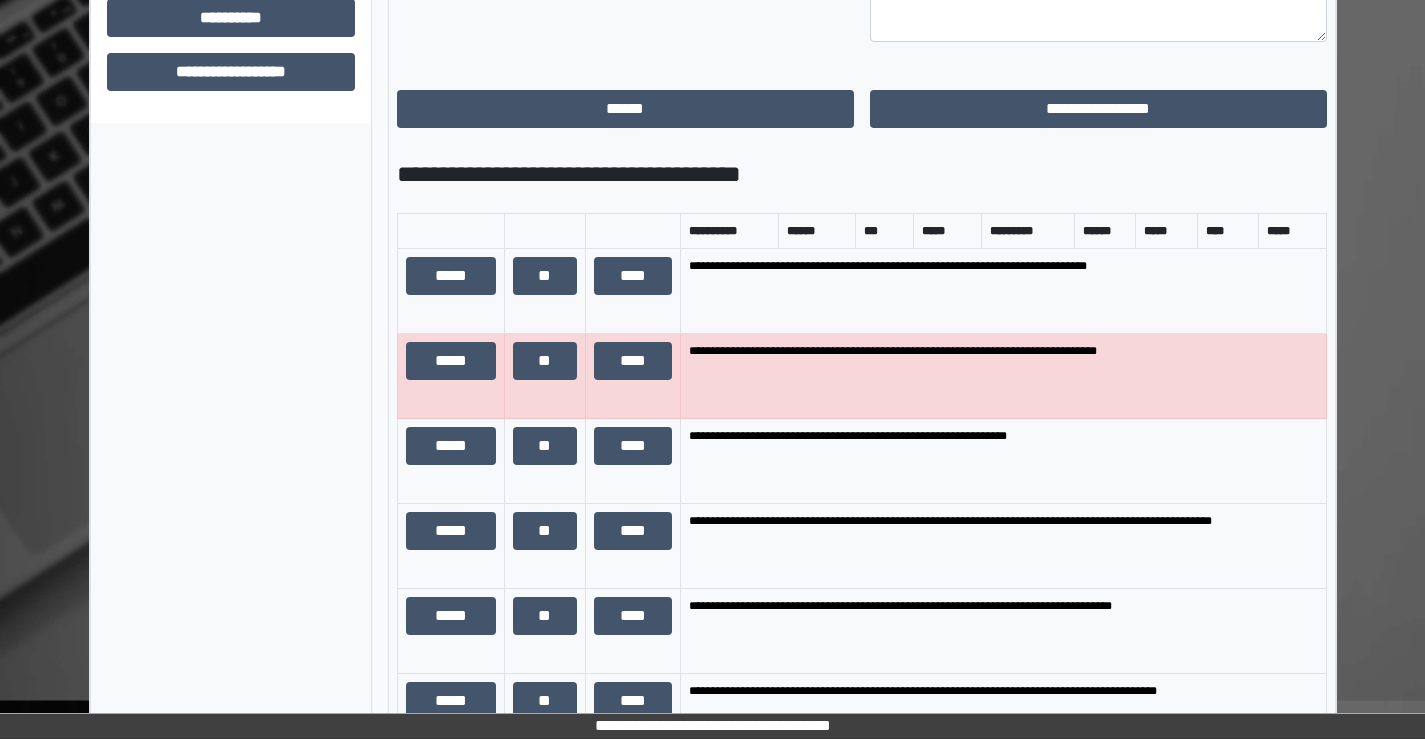 scroll, scrollTop: 1035, scrollLeft: 0, axis: vertical 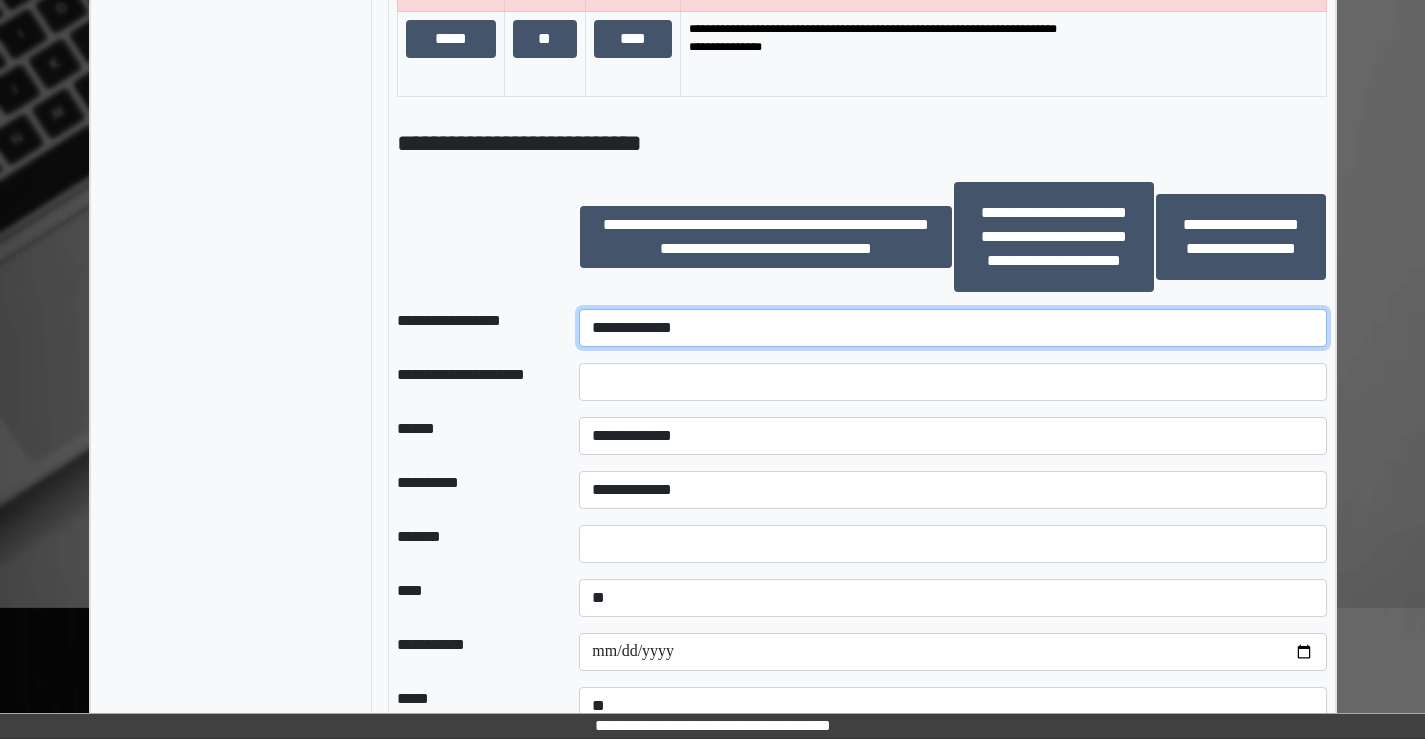 click on "**********" at bounding box center (952, 328) 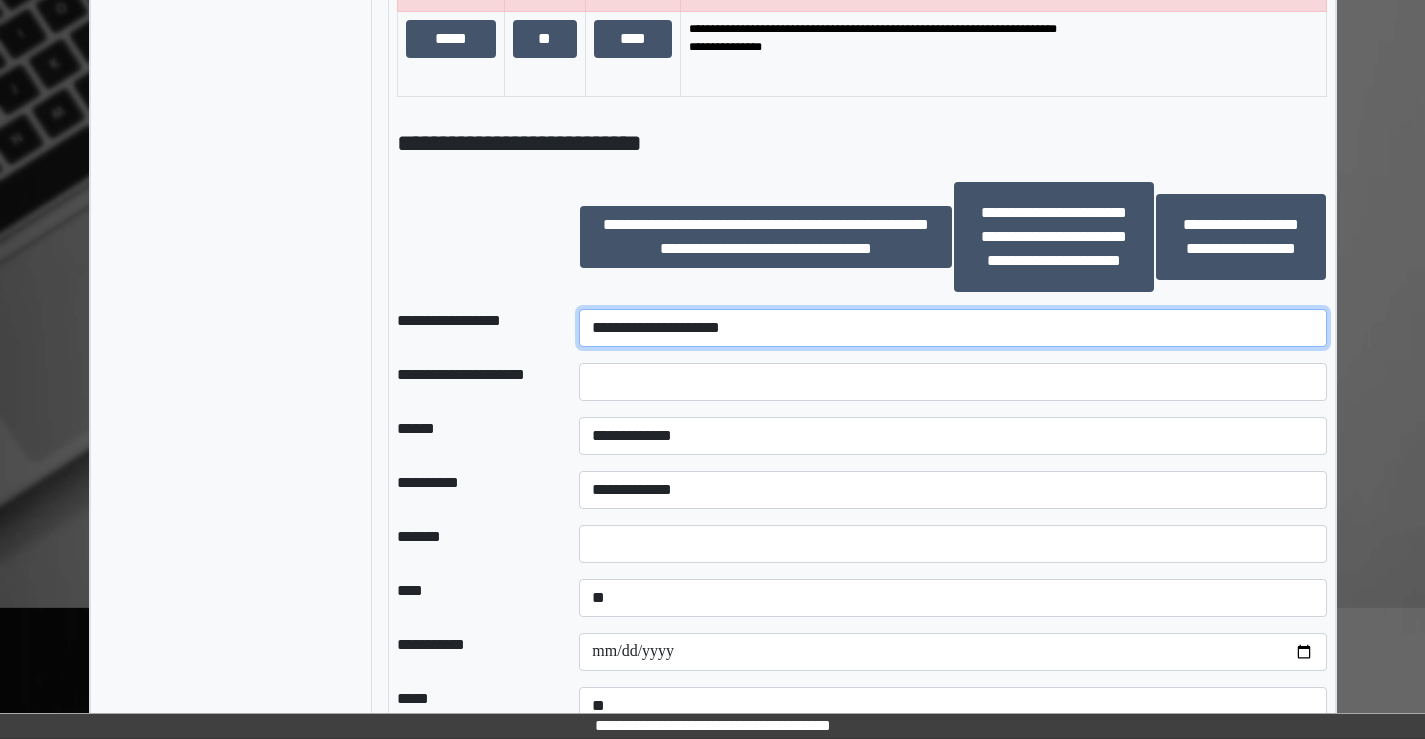 click on "**********" at bounding box center [952, 328] 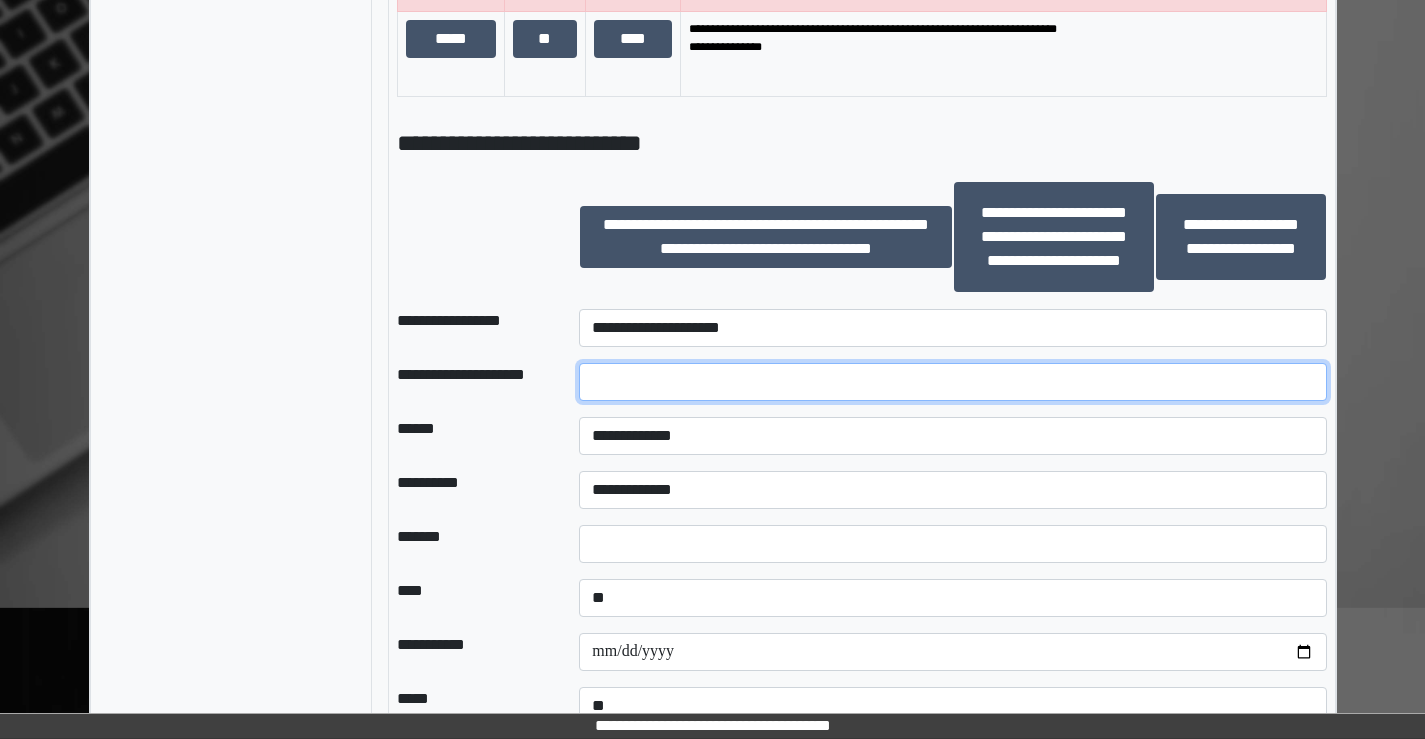 click at bounding box center (952, 382) 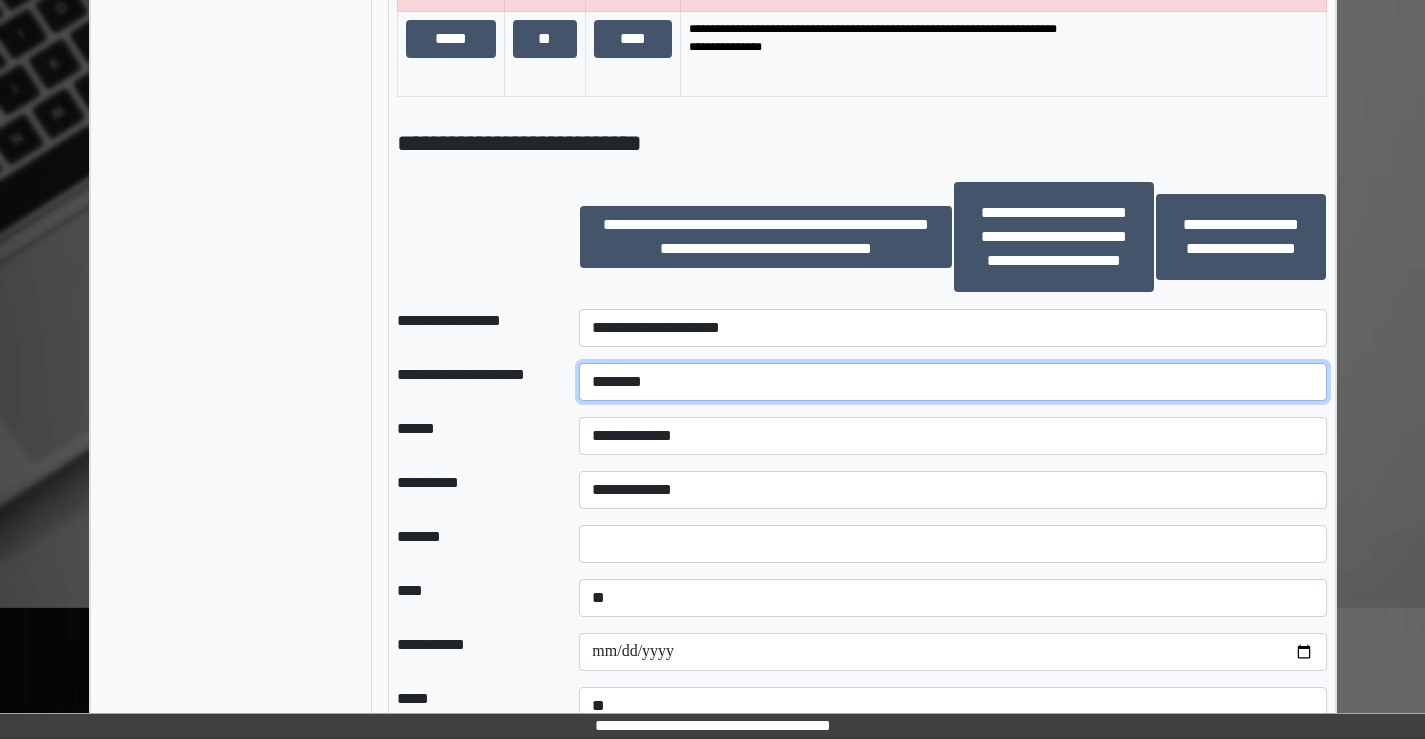 type on "********" 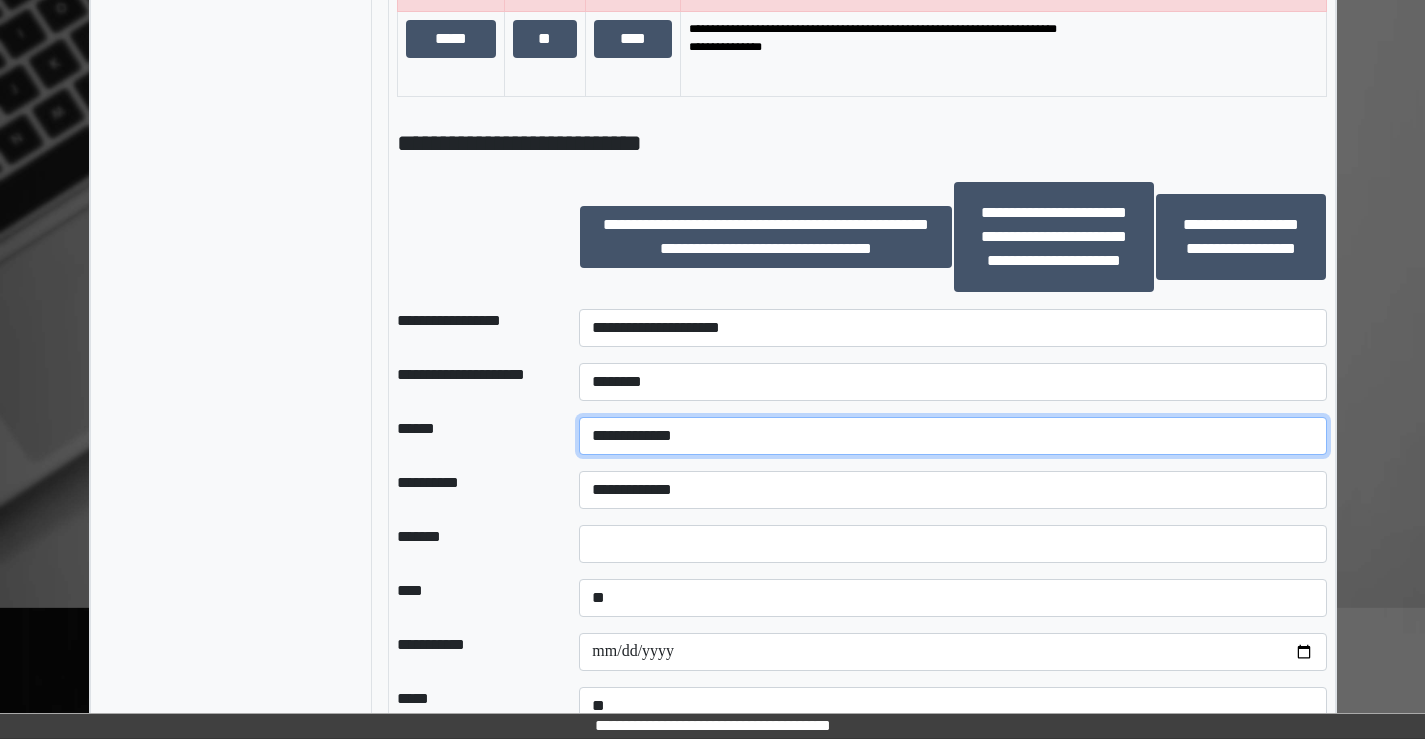 click on "**********" at bounding box center [952, 436] 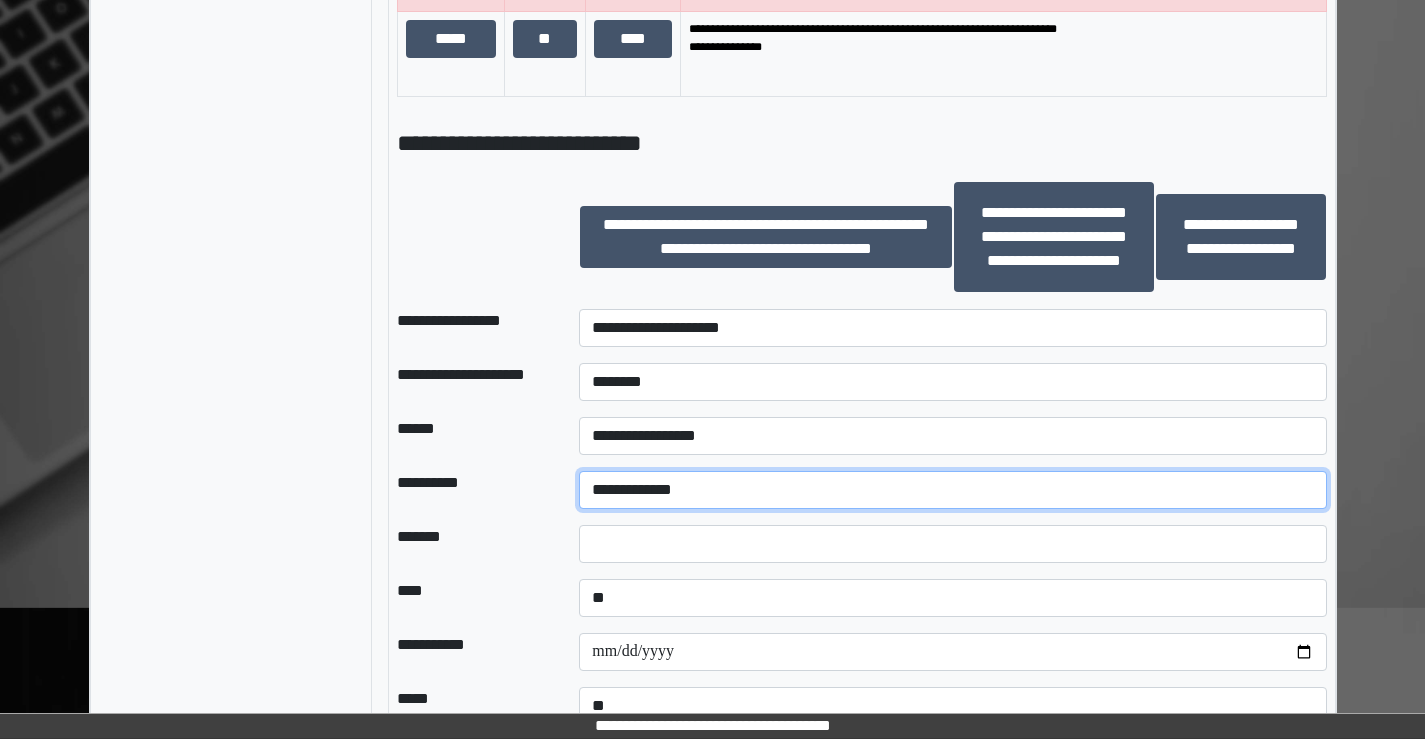 click on "**********" at bounding box center (952, 490) 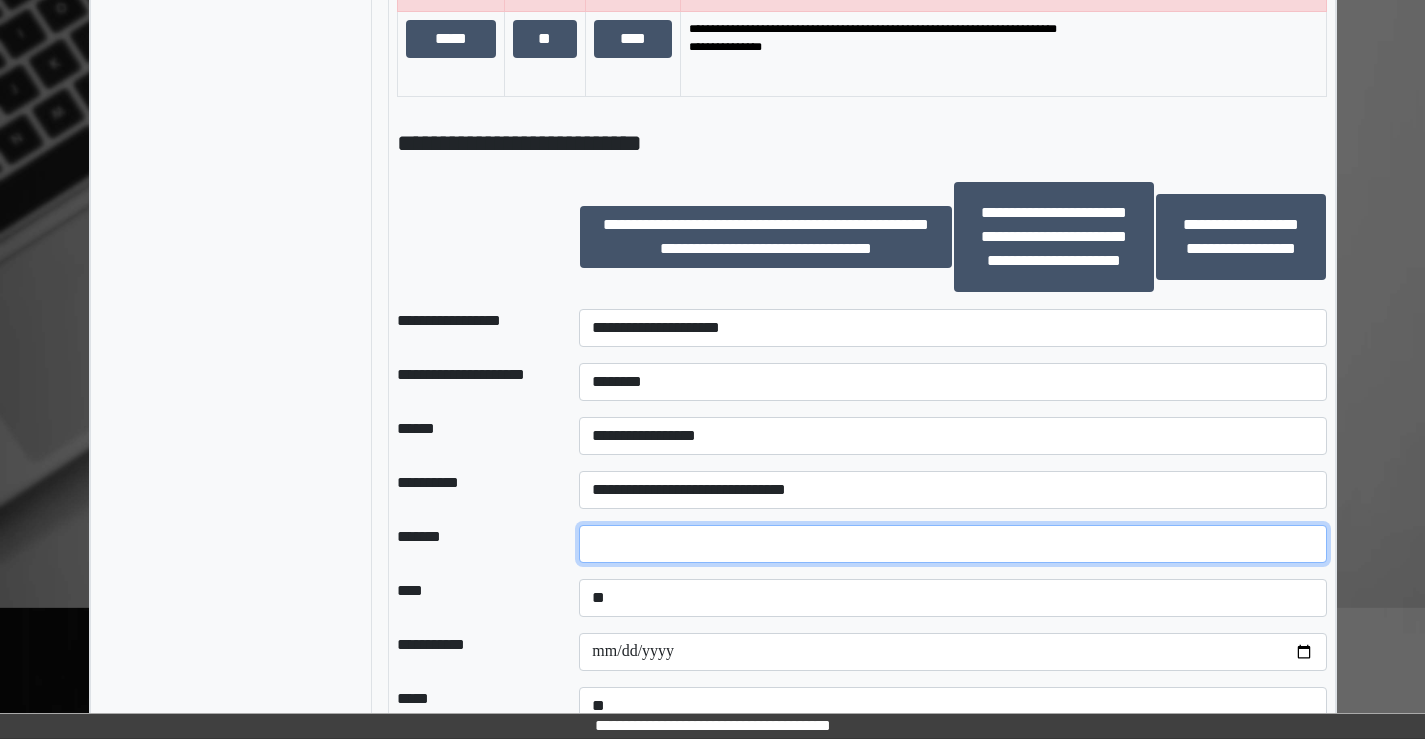 click at bounding box center [952, 544] 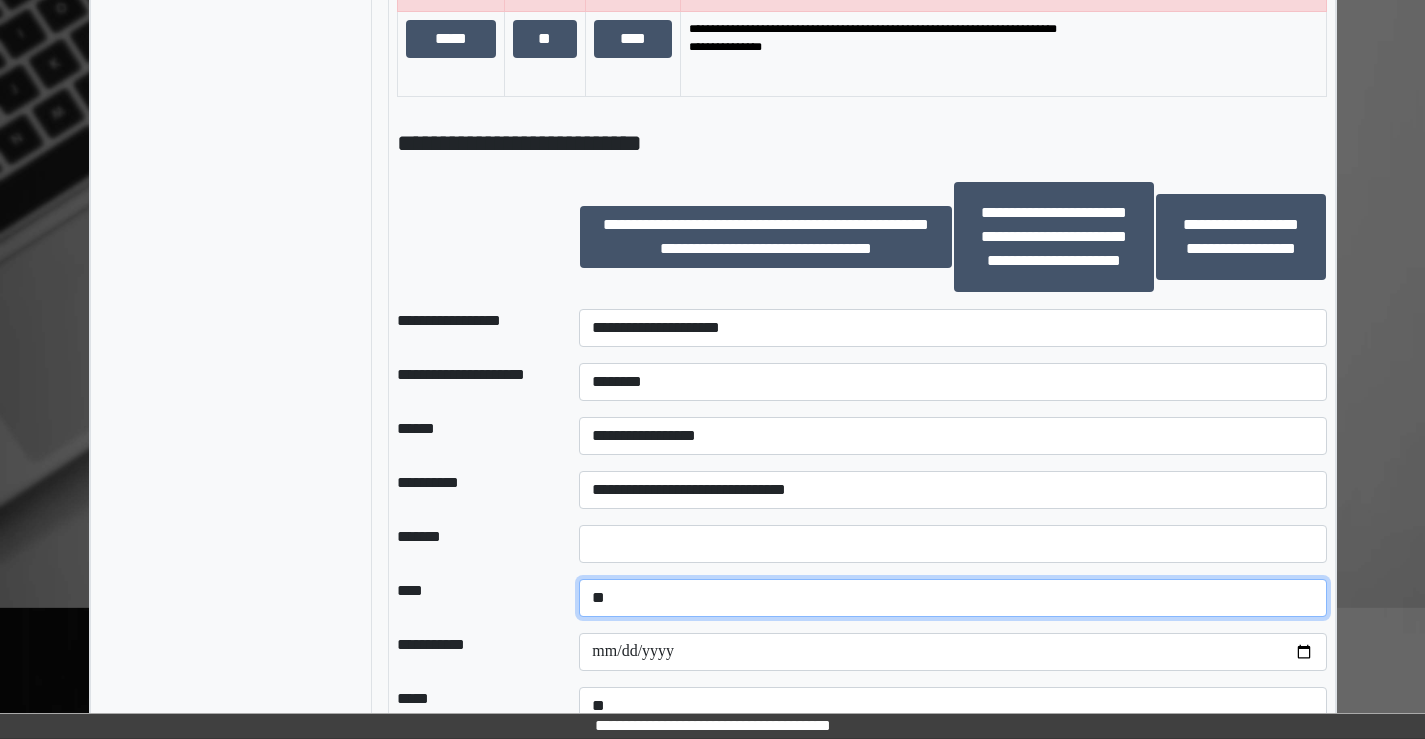 click on "**********" at bounding box center [952, 598] 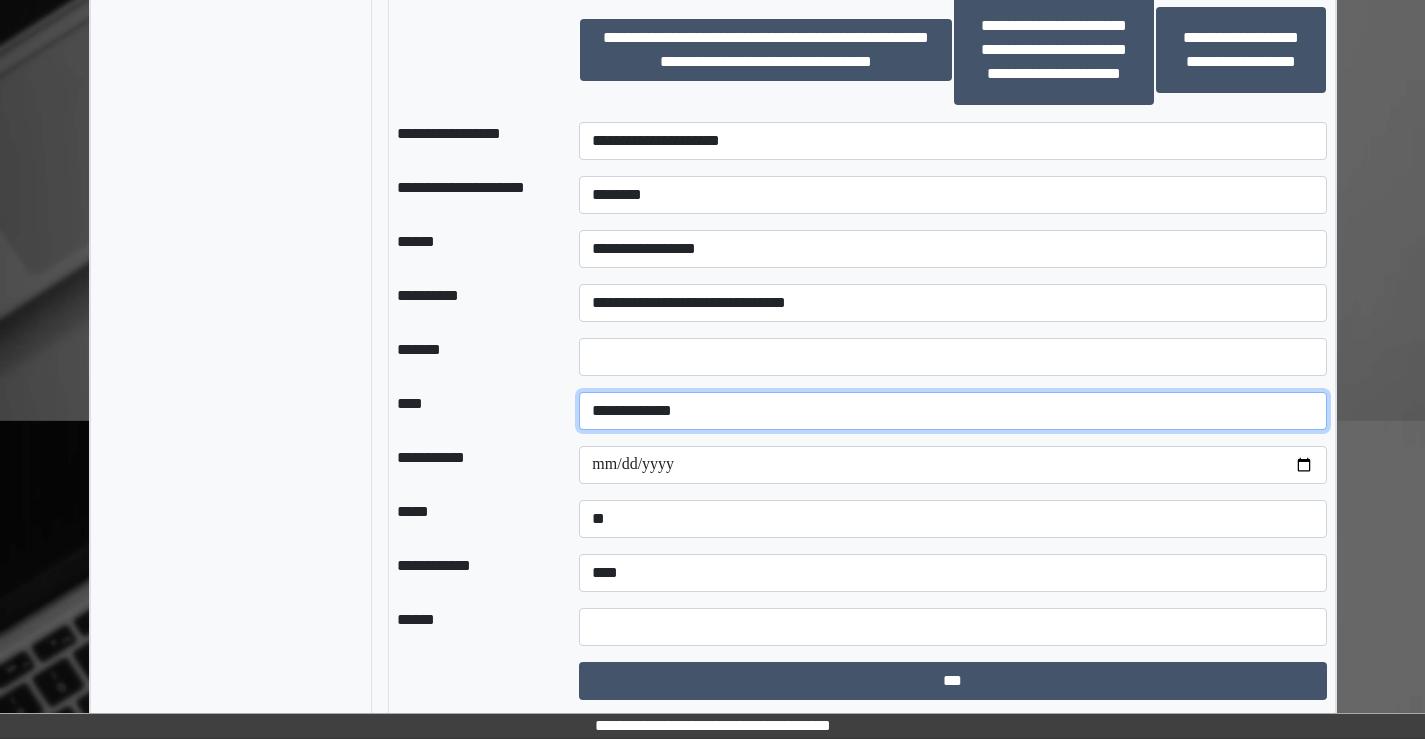 scroll, scrollTop: 2225, scrollLeft: 0, axis: vertical 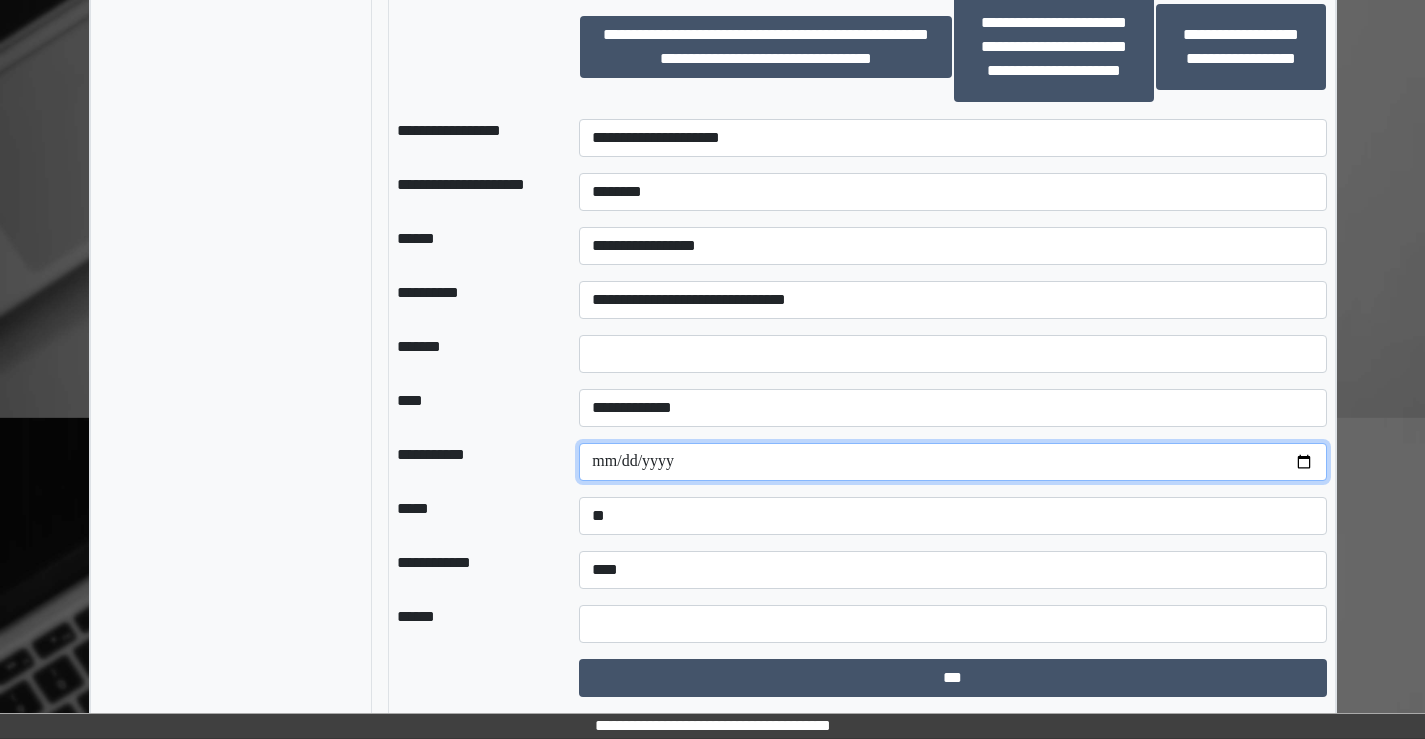 click at bounding box center (952, 462) 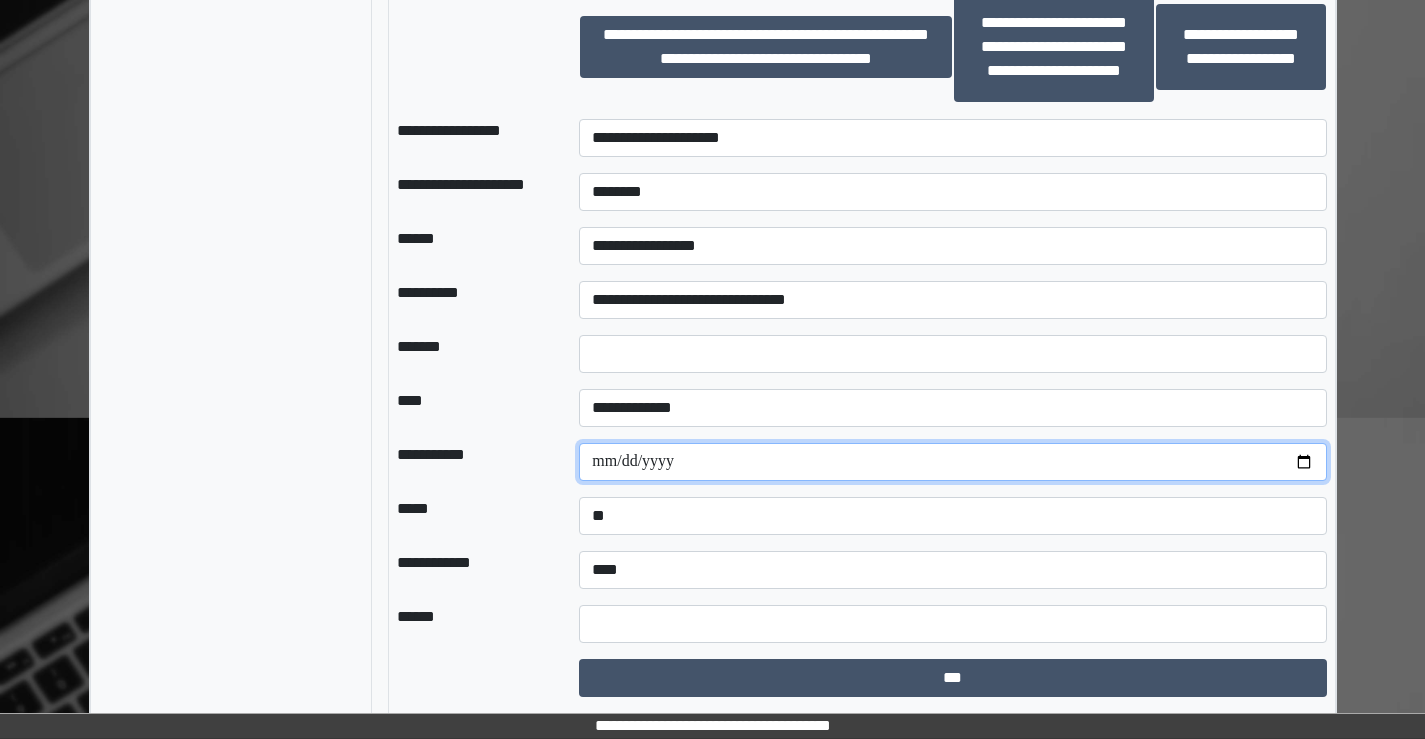 type on "**********" 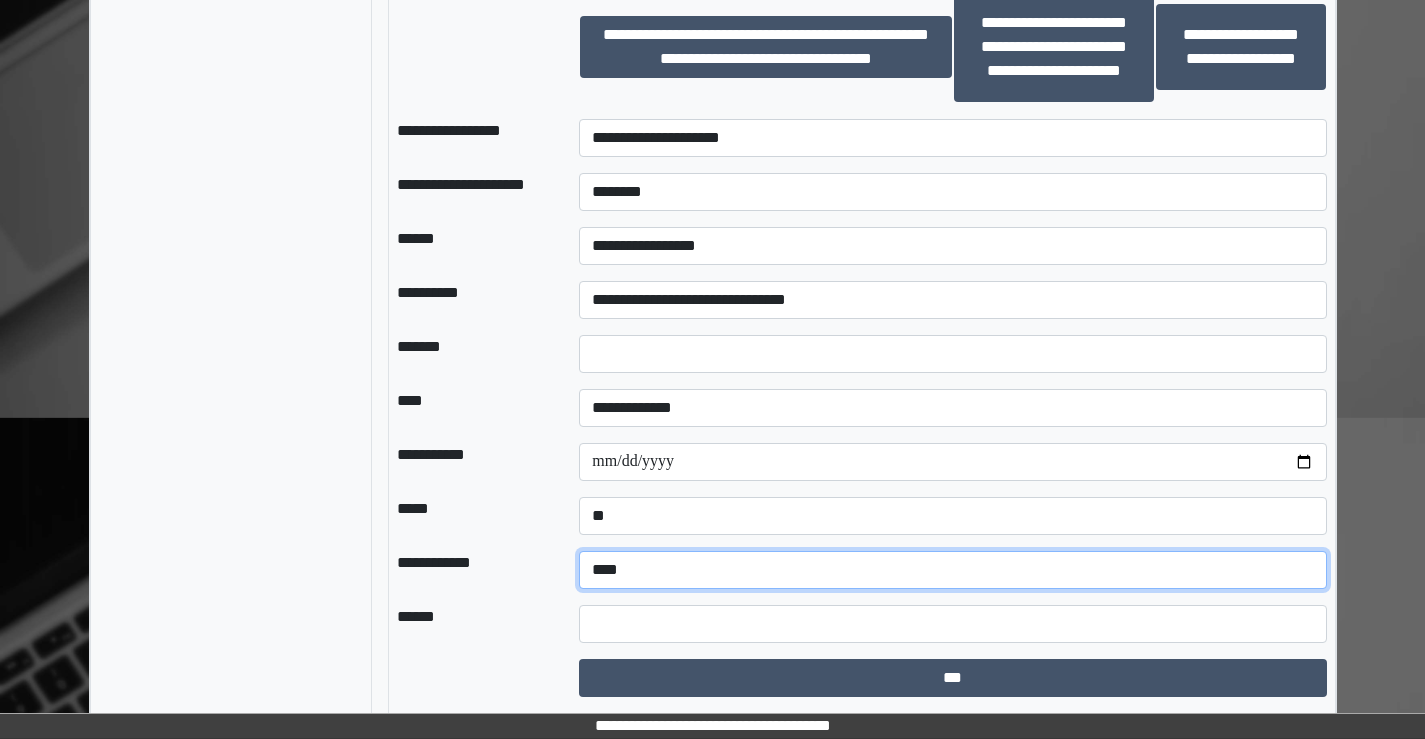 click on "**********" at bounding box center [952, 570] 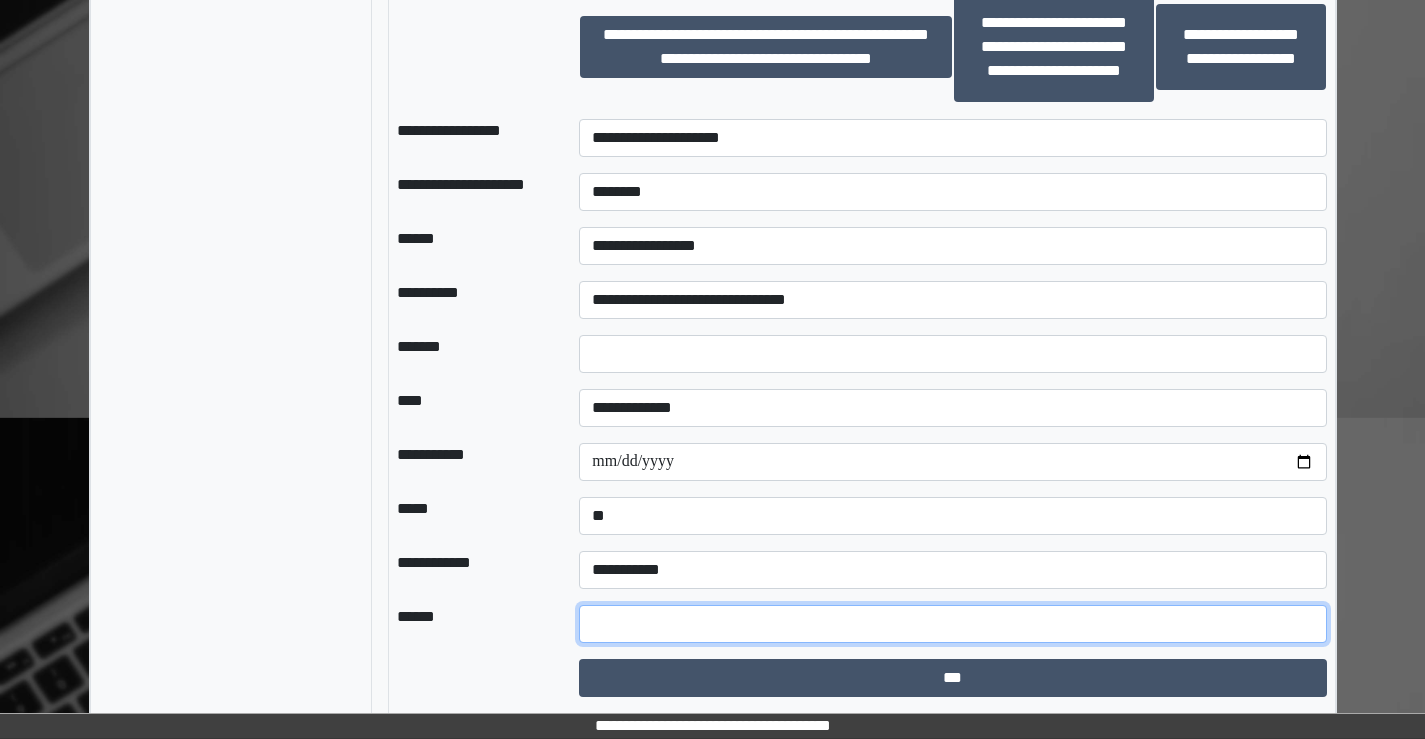 click at bounding box center [952, 624] 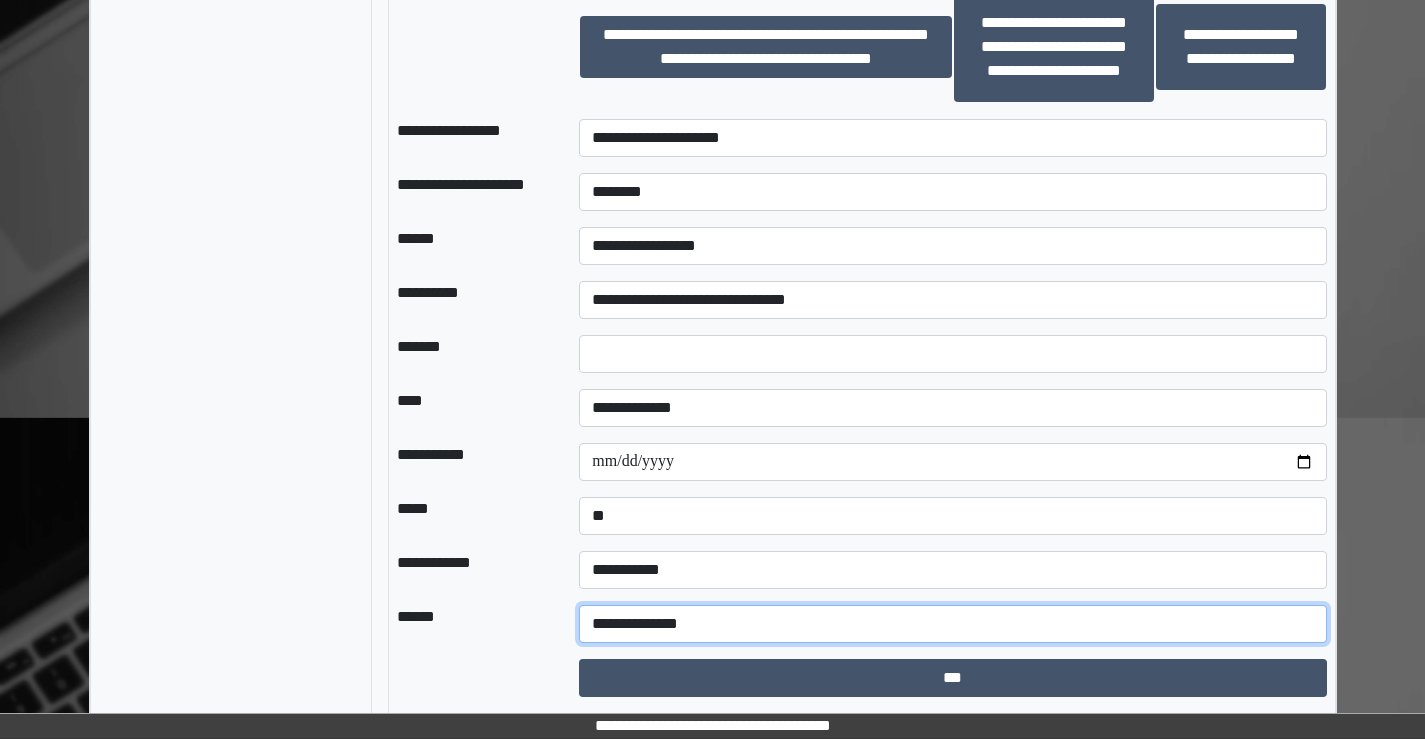 type on "**********" 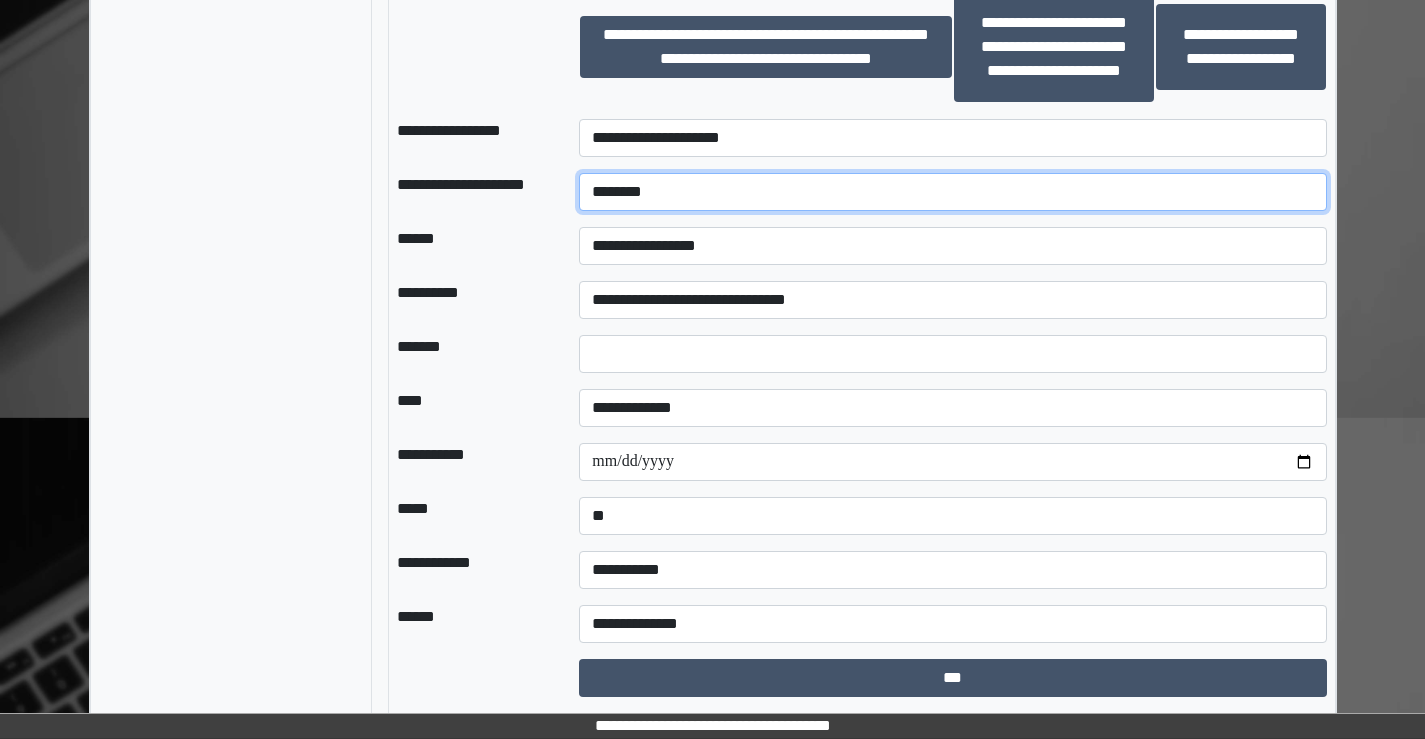 click on "********" at bounding box center [952, 192] 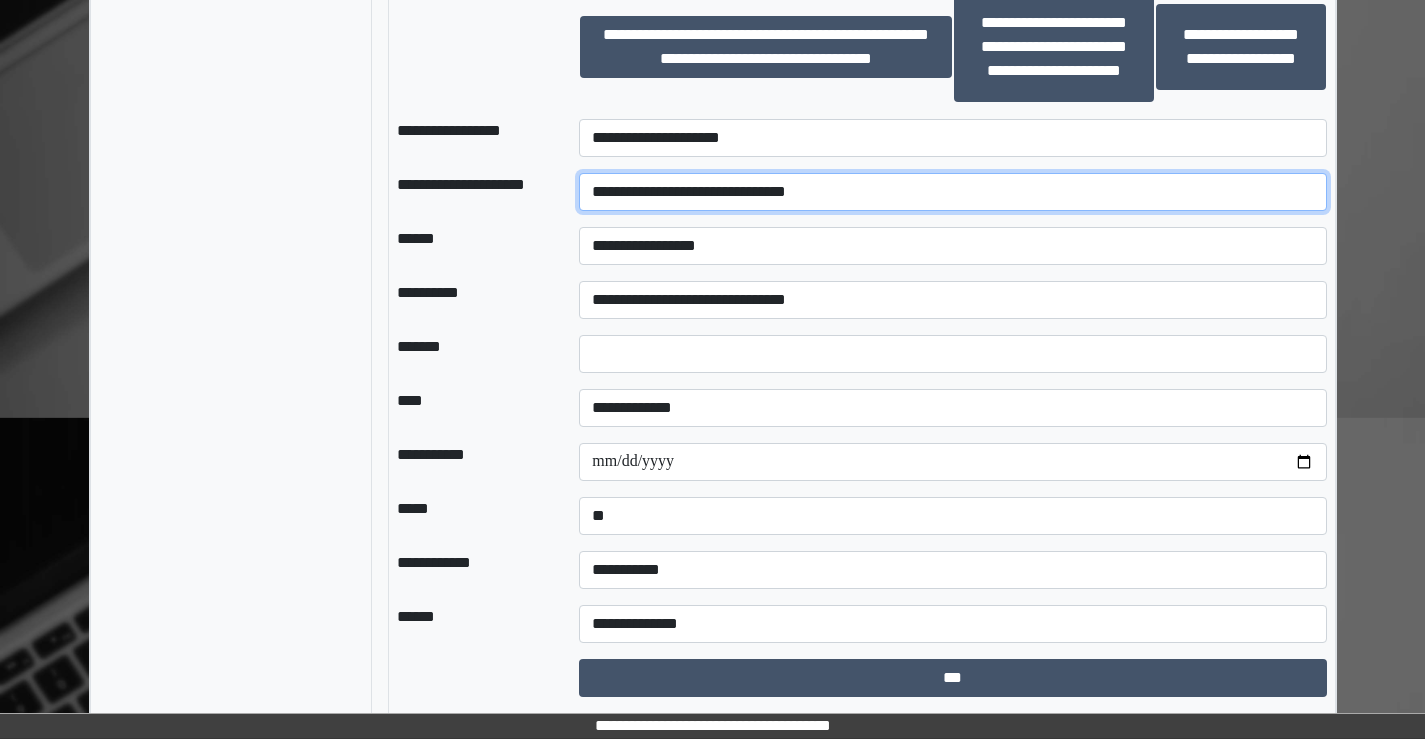 click on "**********" at bounding box center [952, 192] 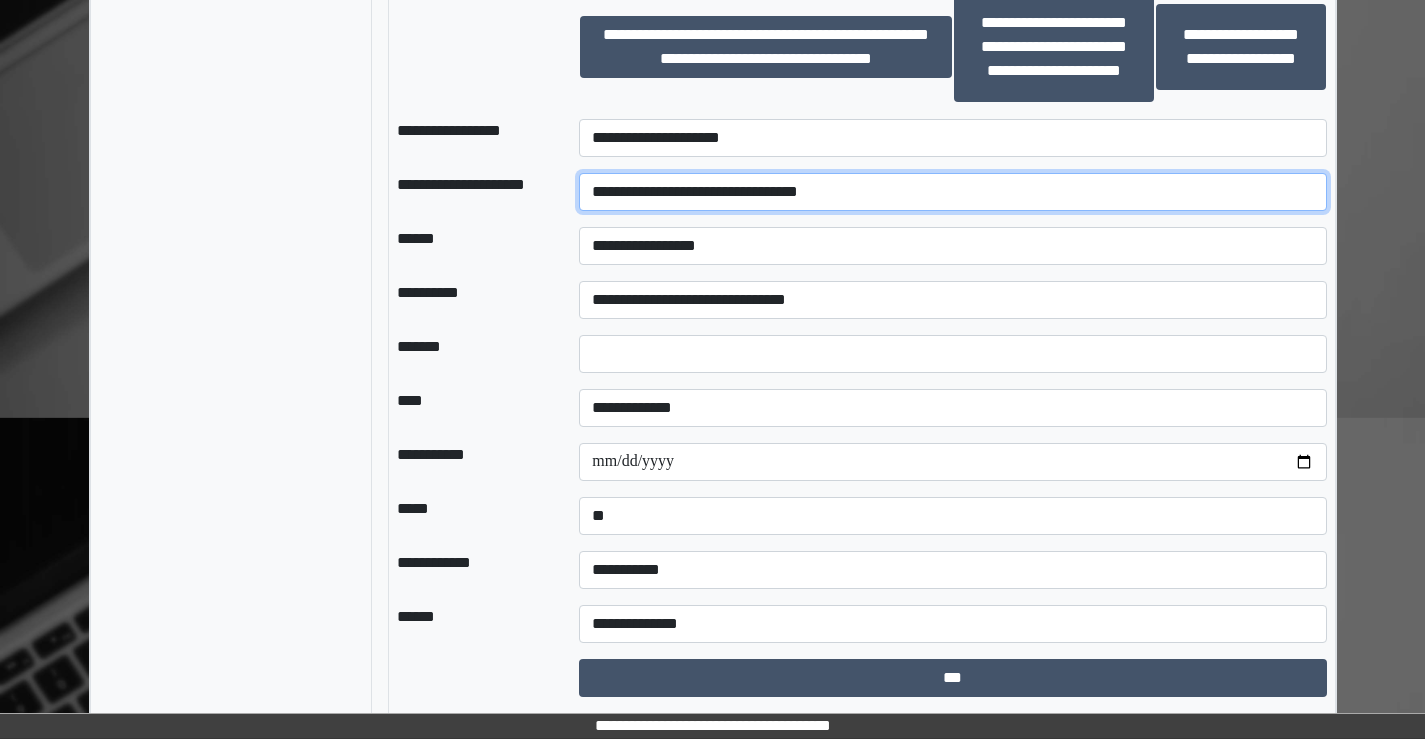 click on "**********" at bounding box center [952, 192] 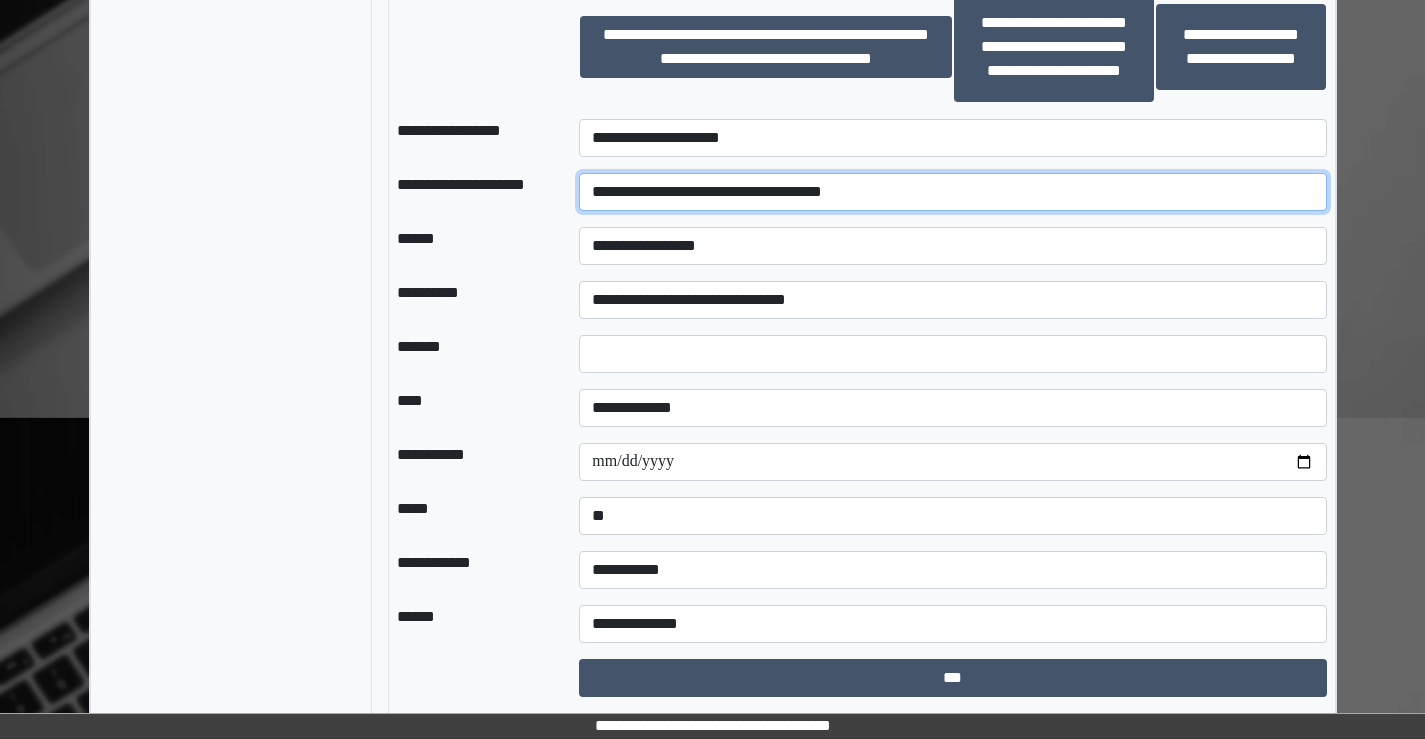 click on "**********" at bounding box center (952, 192) 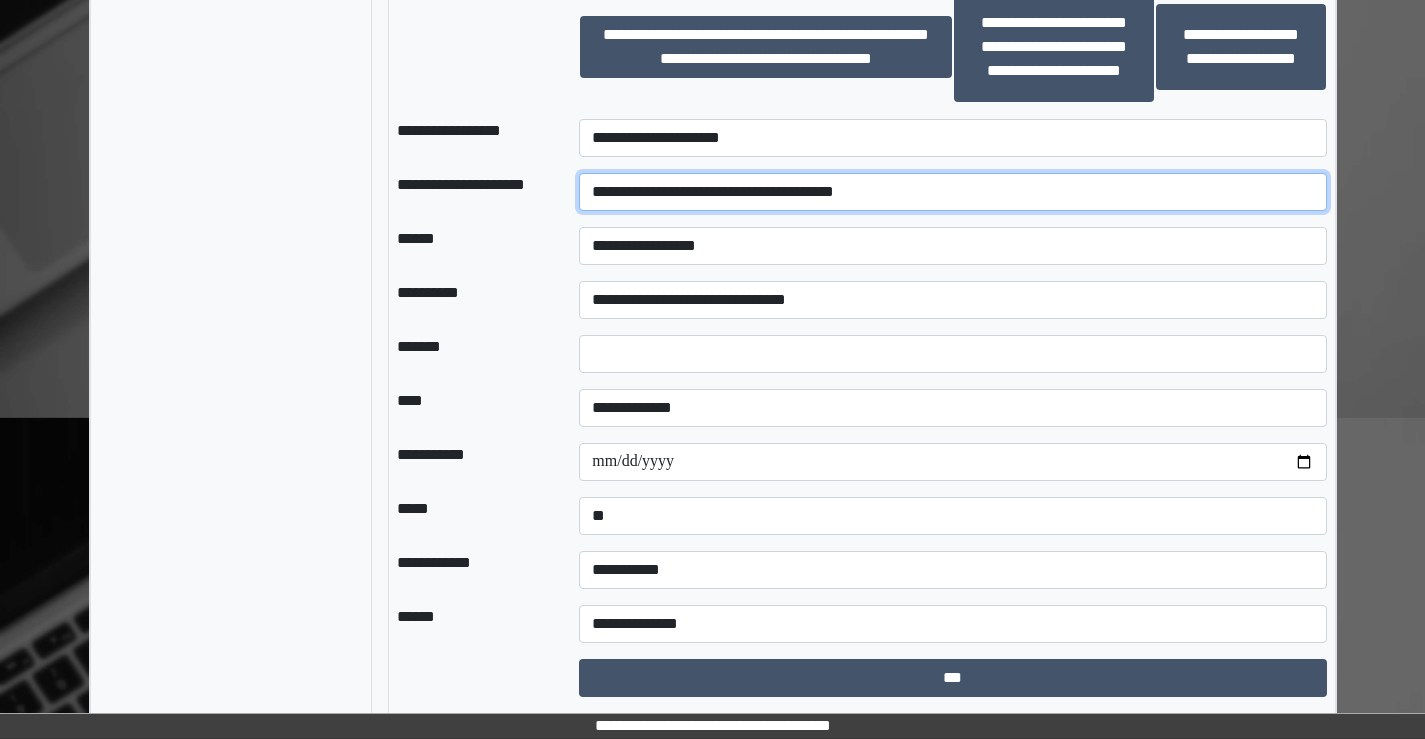 click on "**********" at bounding box center [952, 192] 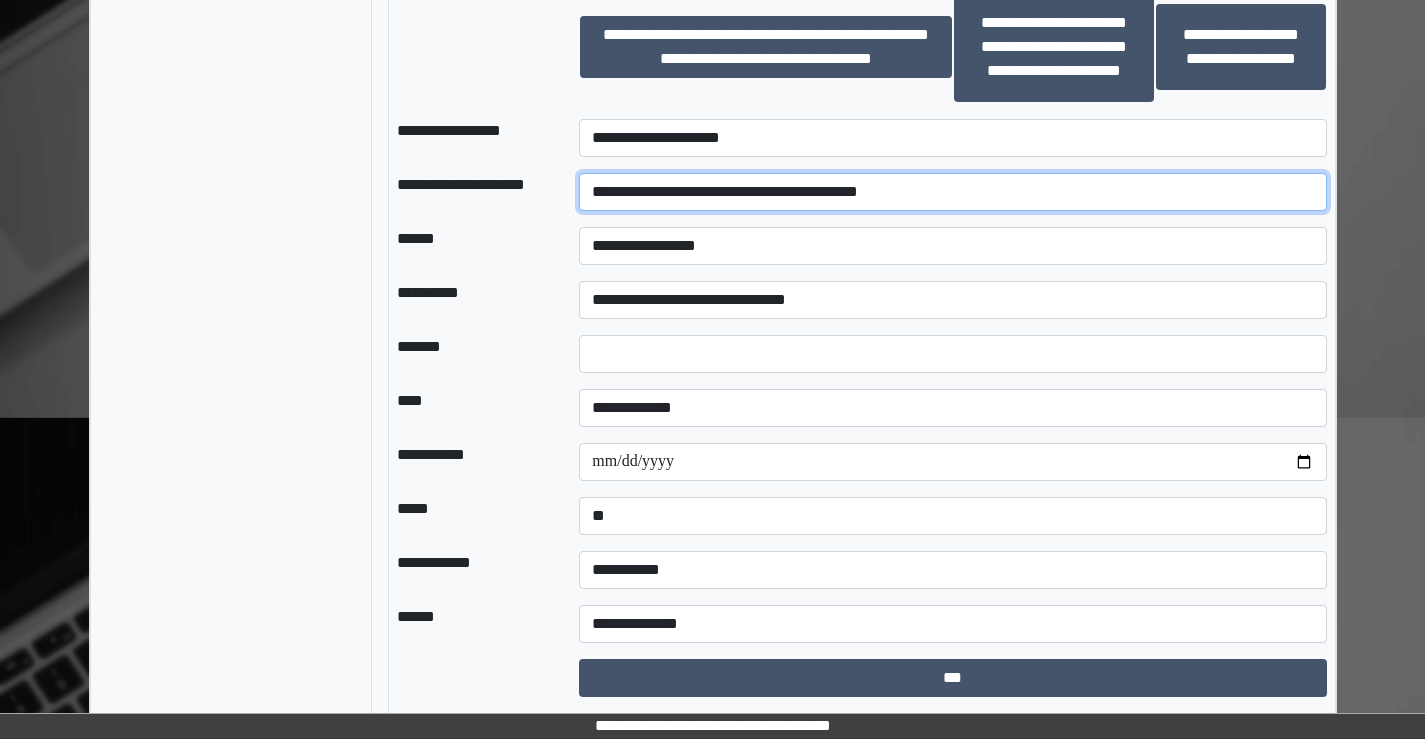 click on "**********" at bounding box center (952, 192) 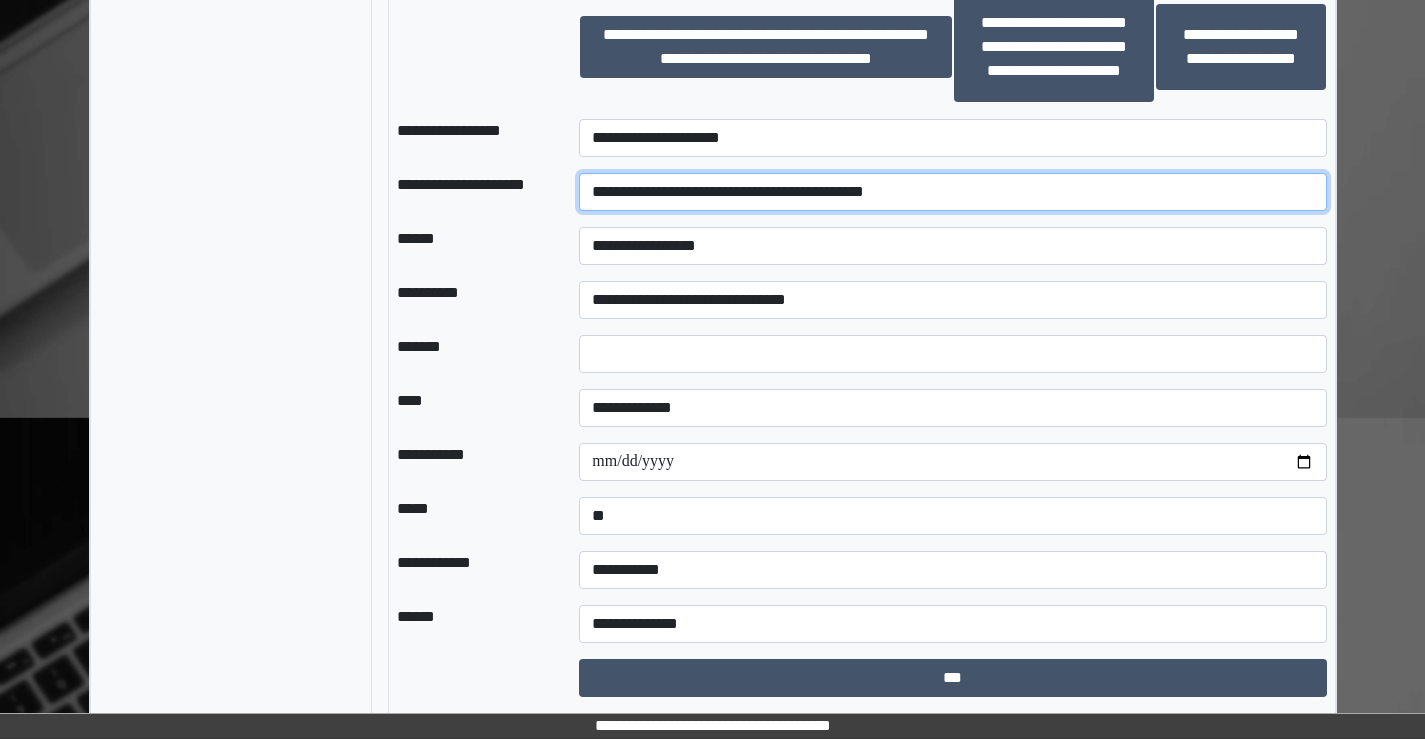 click on "**********" at bounding box center [952, 192] 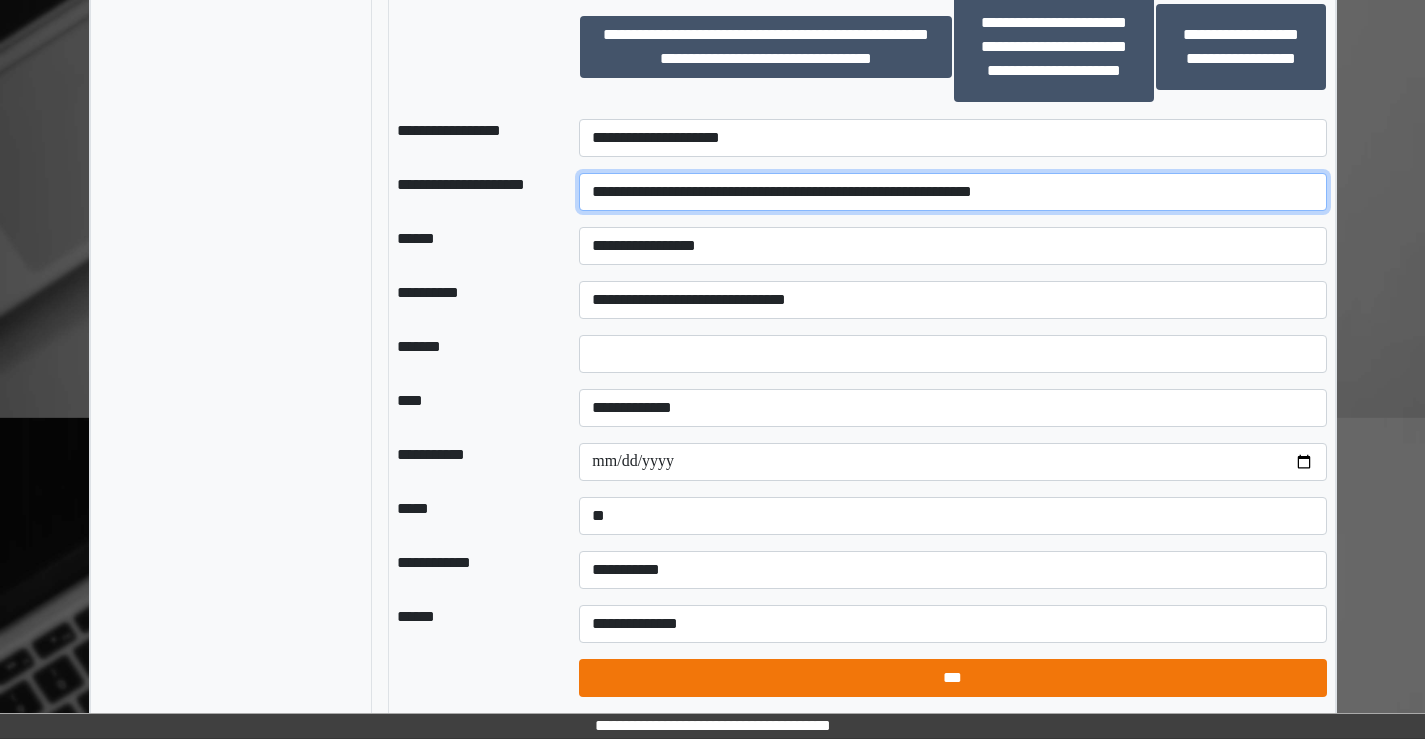 type on "**********" 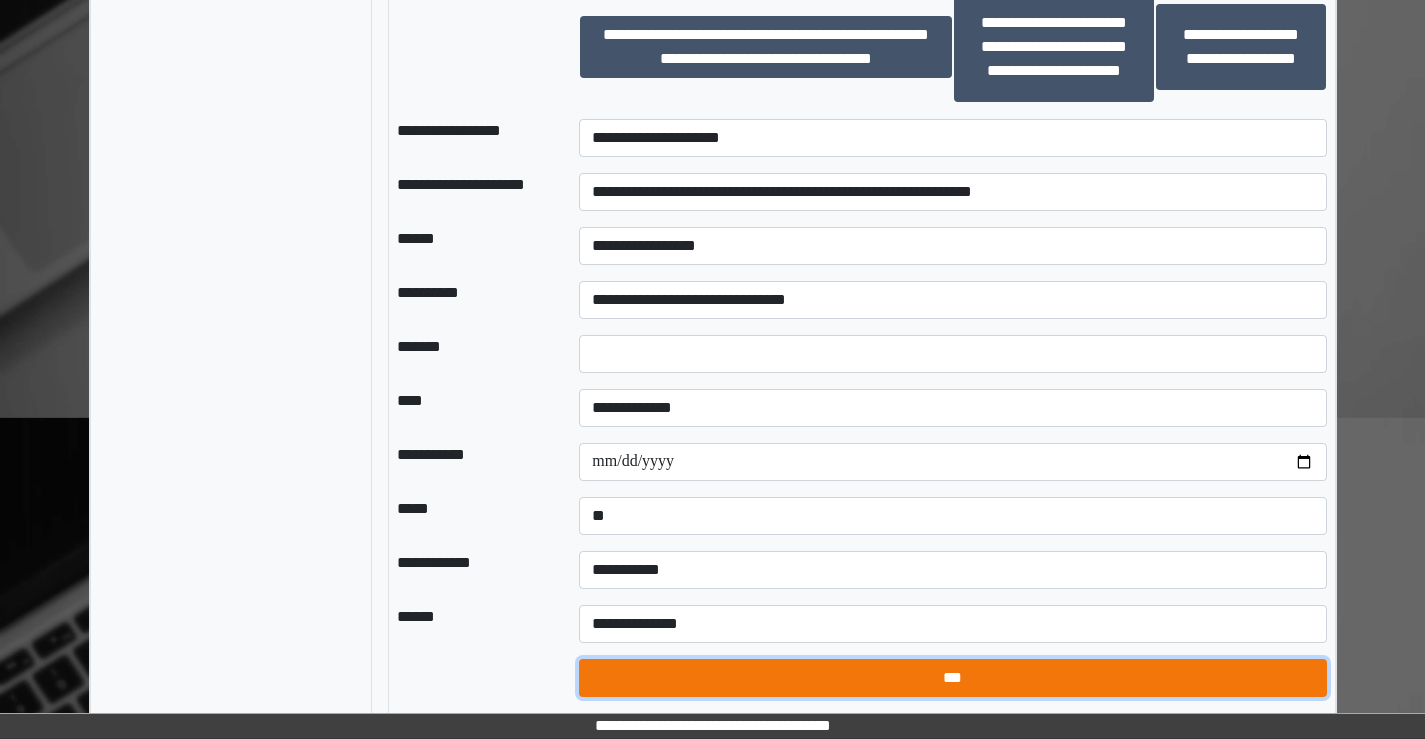 click on "***" at bounding box center (952, 678) 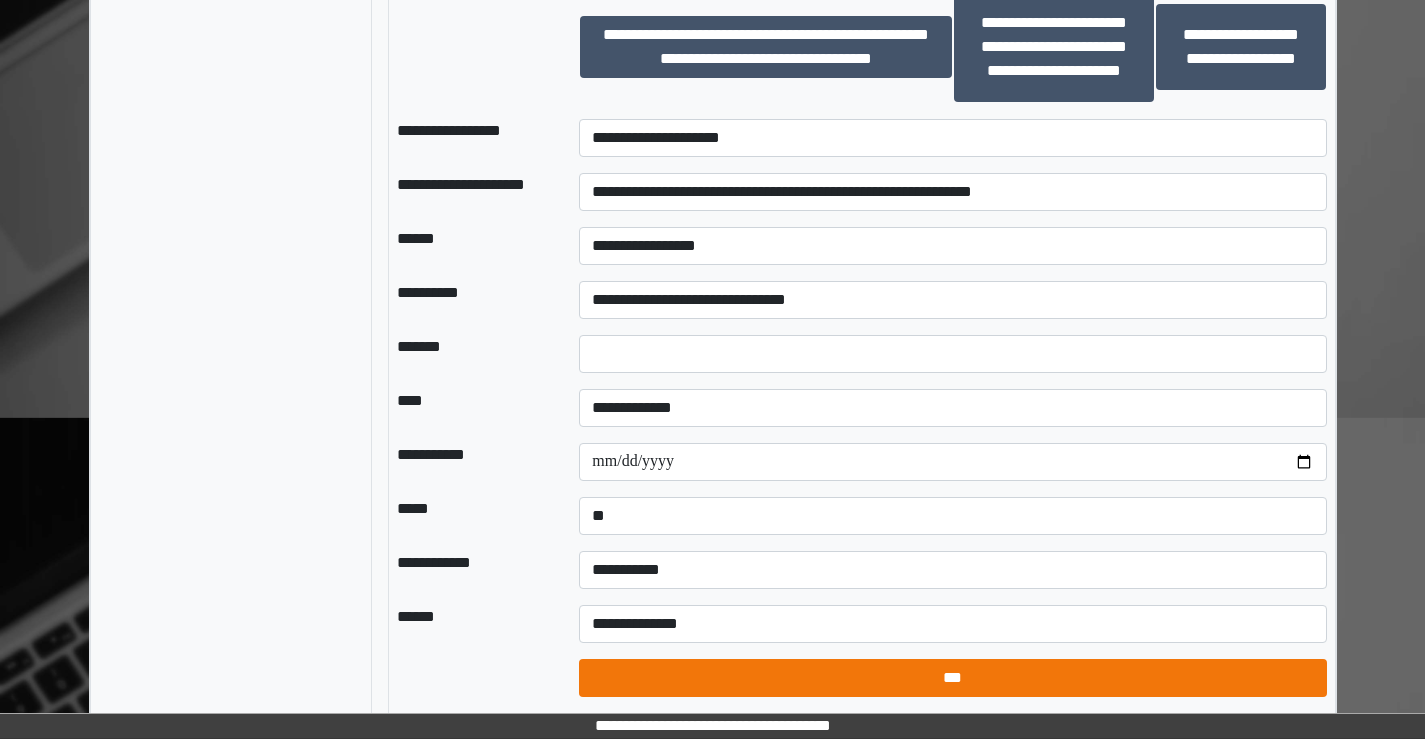 select on "*" 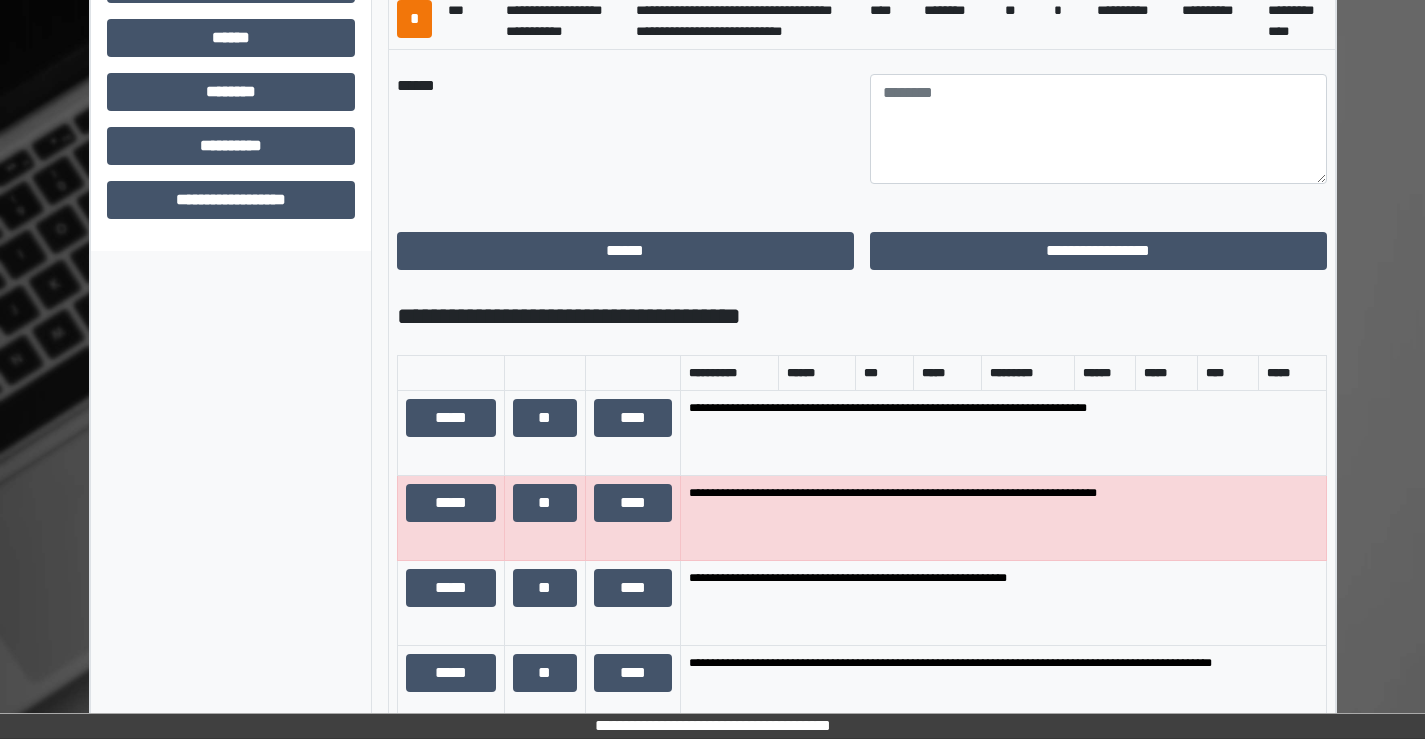 scroll, scrollTop: 925, scrollLeft: 0, axis: vertical 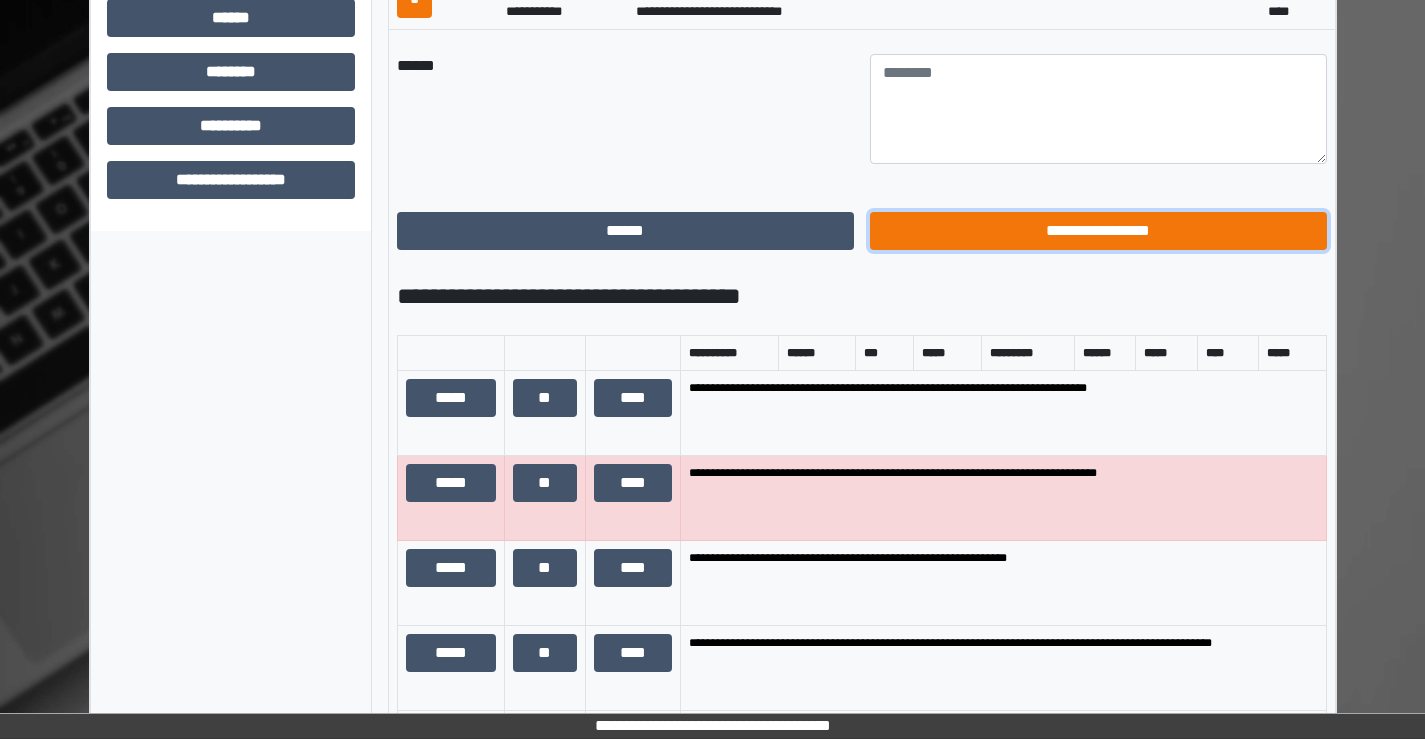 click on "**********" at bounding box center [1098, 231] 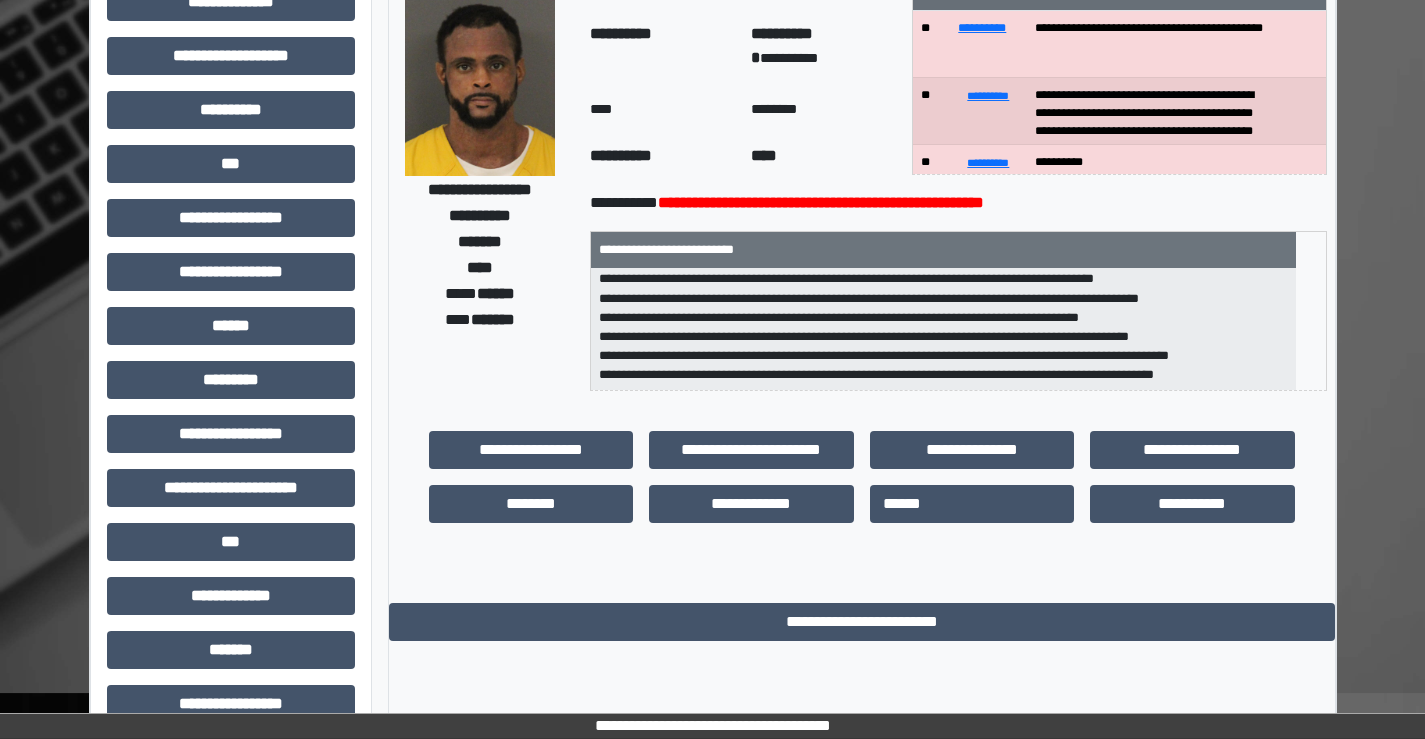 scroll, scrollTop: 300, scrollLeft: 0, axis: vertical 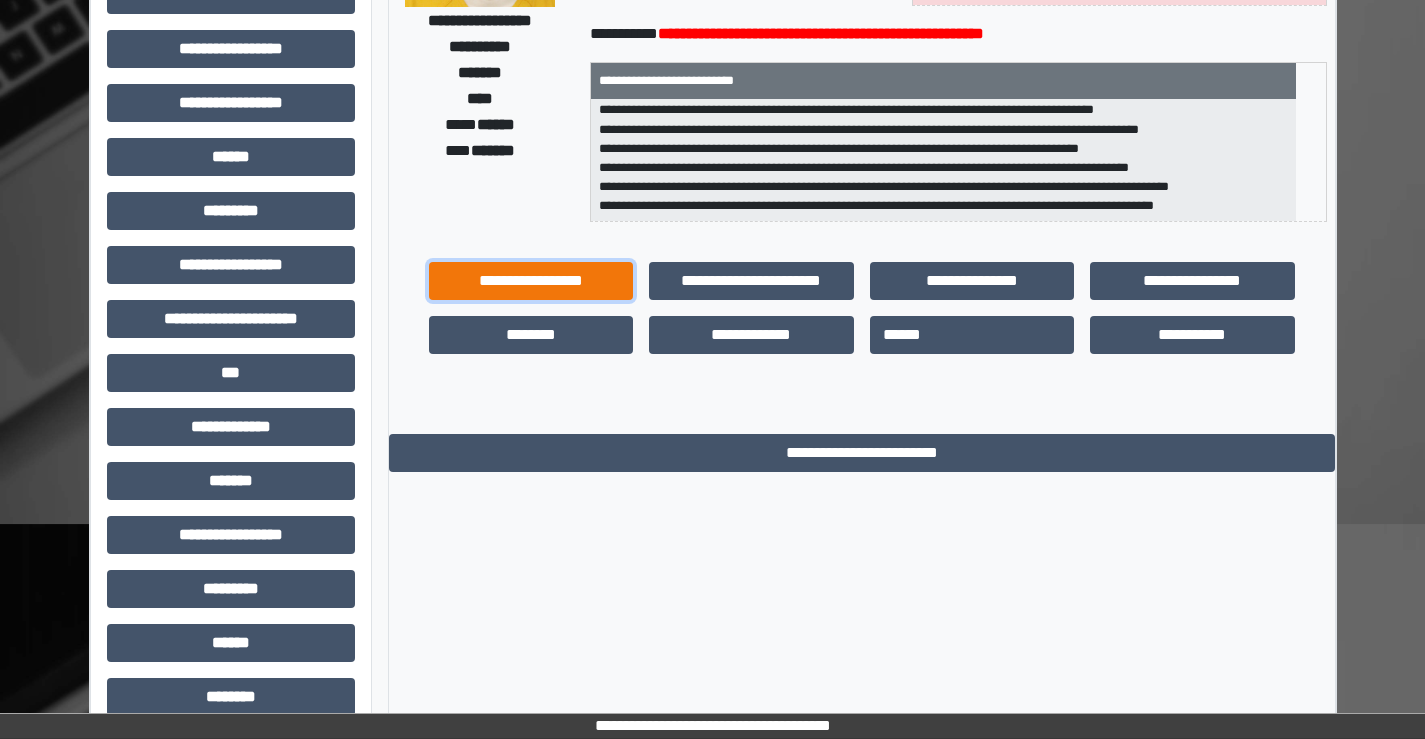 click on "**********" at bounding box center (531, 281) 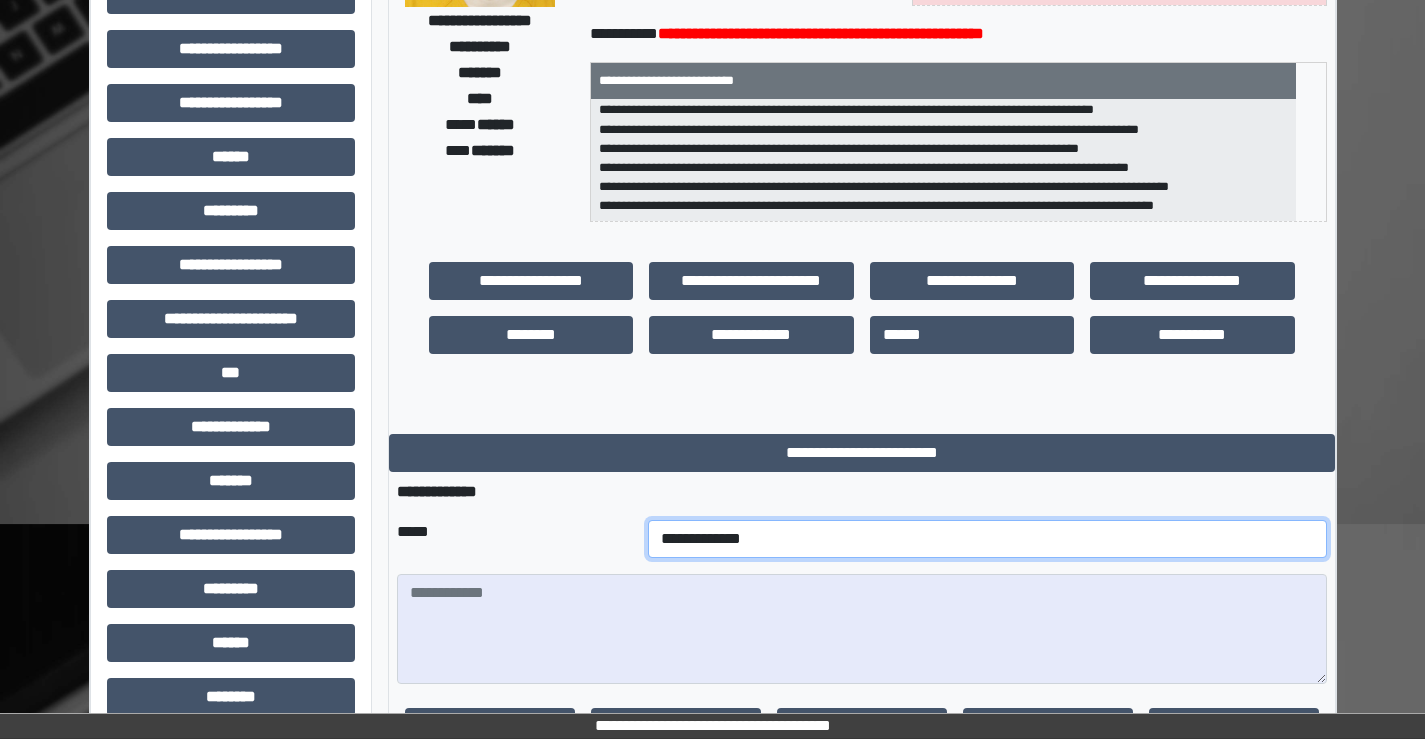 click on "**********" at bounding box center [987, 539] 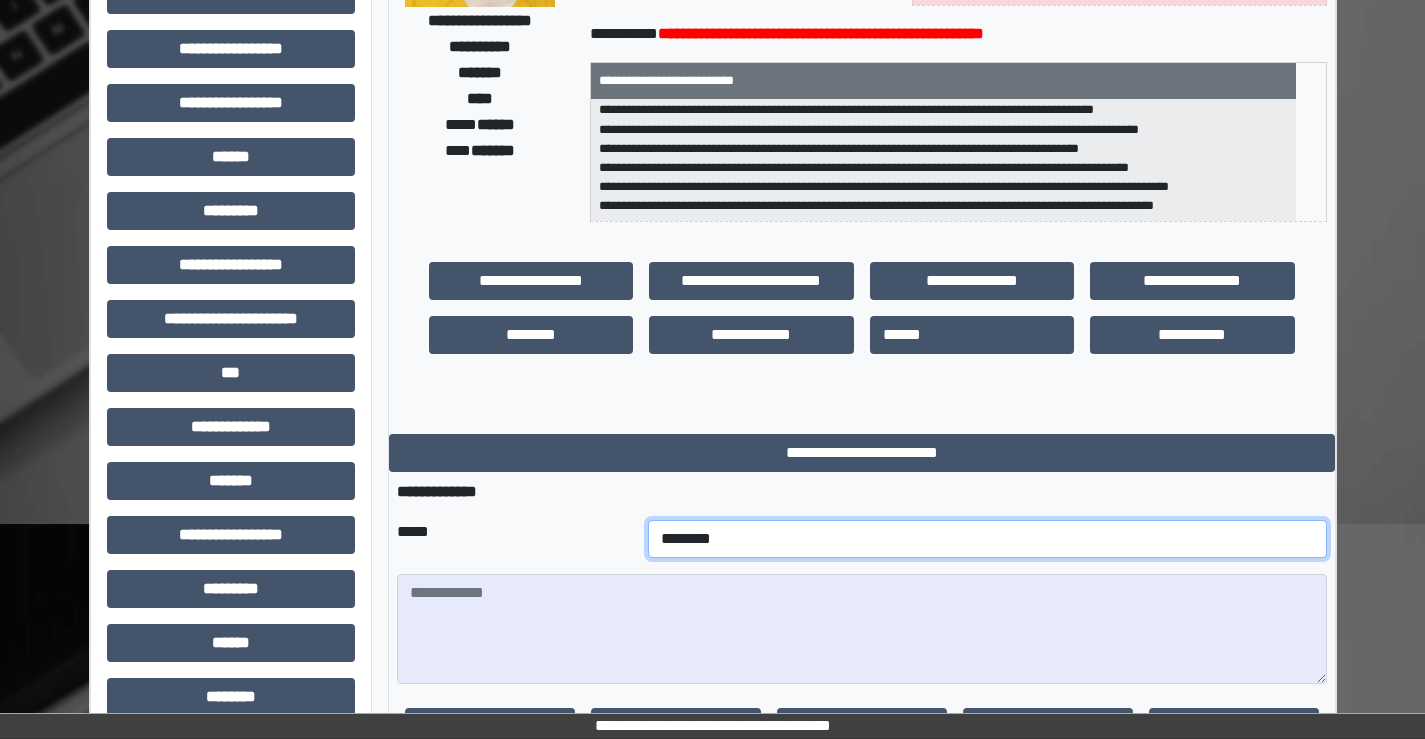 click on "**********" at bounding box center (987, 539) 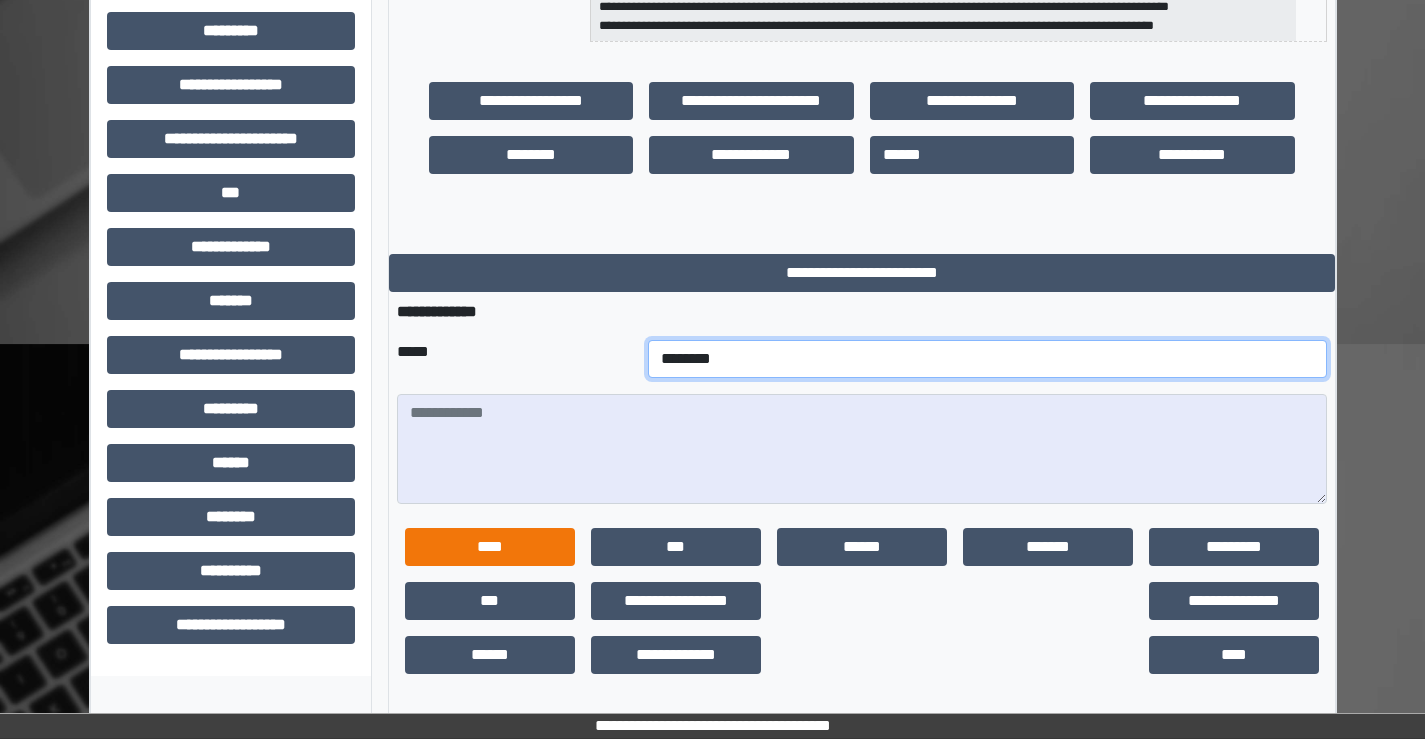 scroll, scrollTop: 481, scrollLeft: 0, axis: vertical 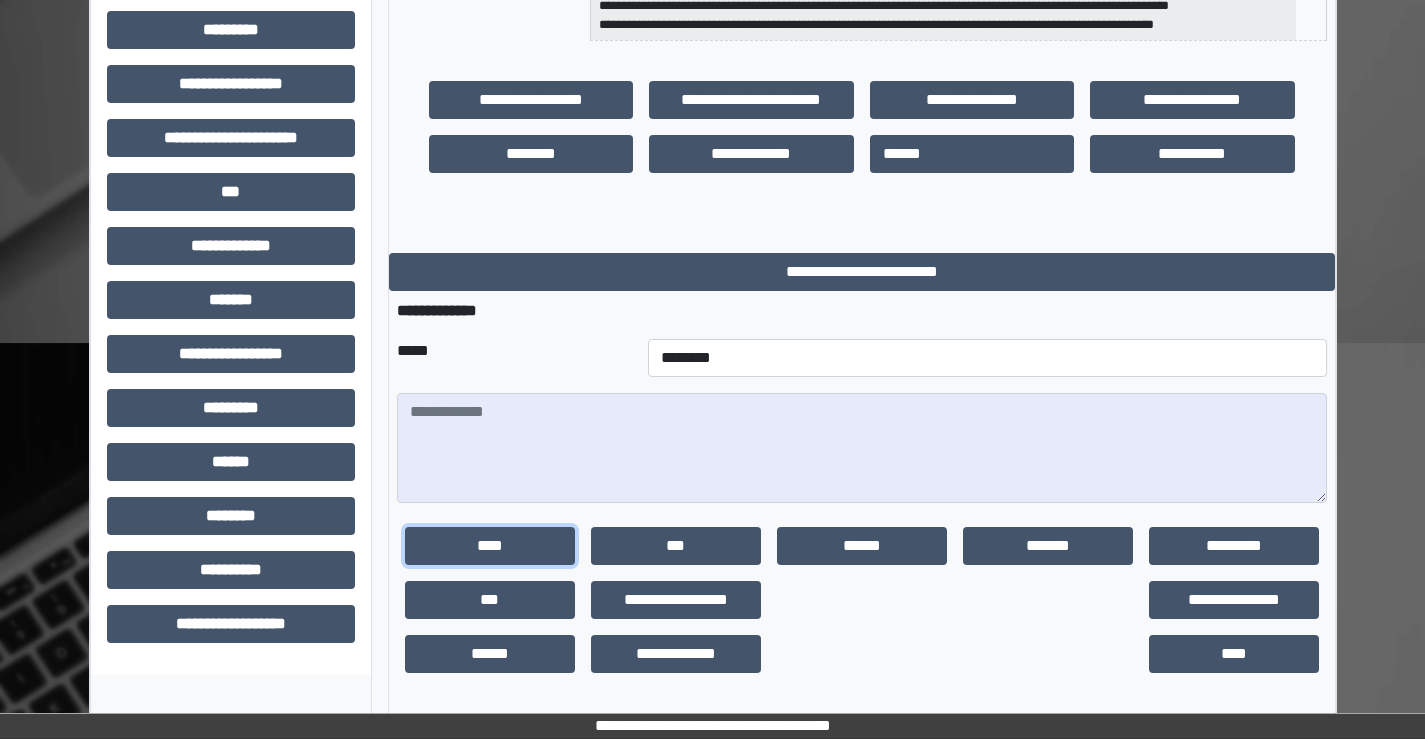 drag, startPoint x: 479, startPoint y: 535, endPoint x: 501, endPoint y: 494, distance: 46.52956 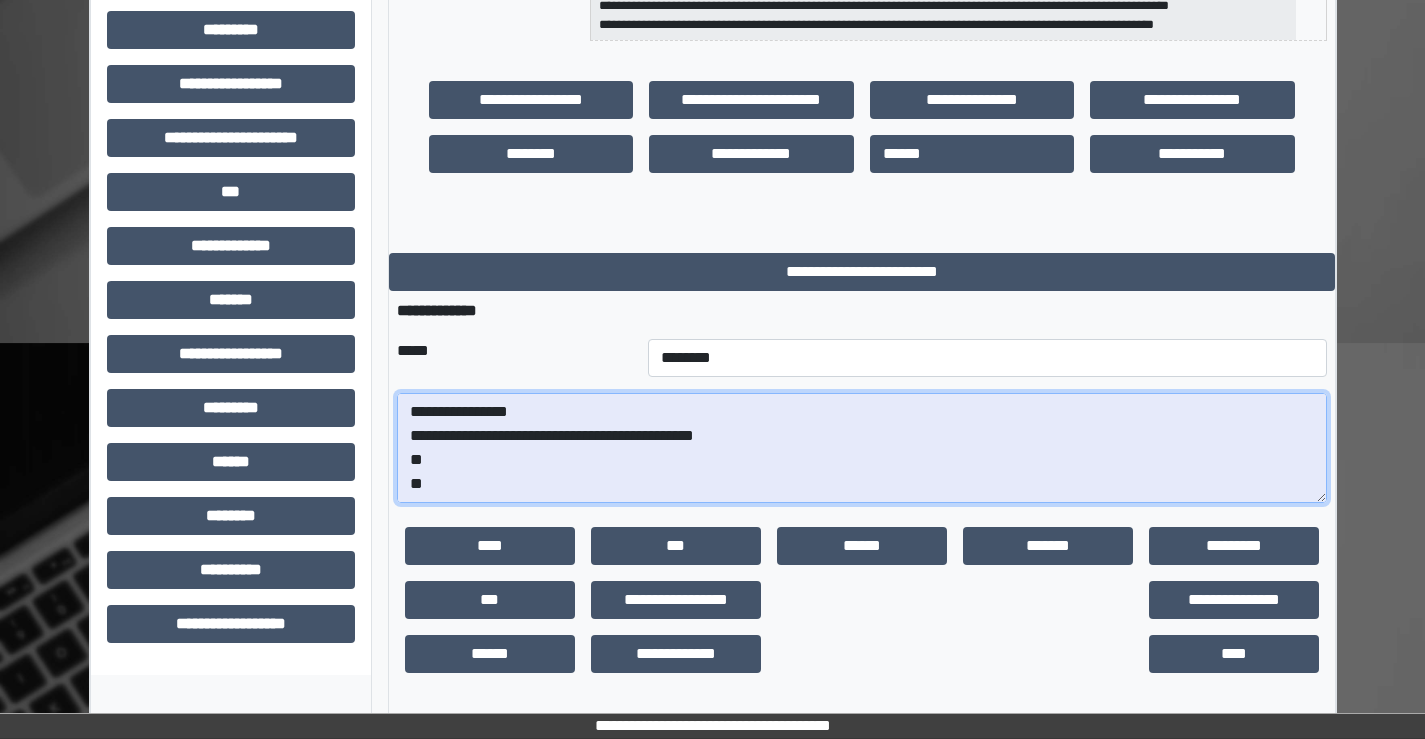 click on "**********" at bounding box center (862, 448) 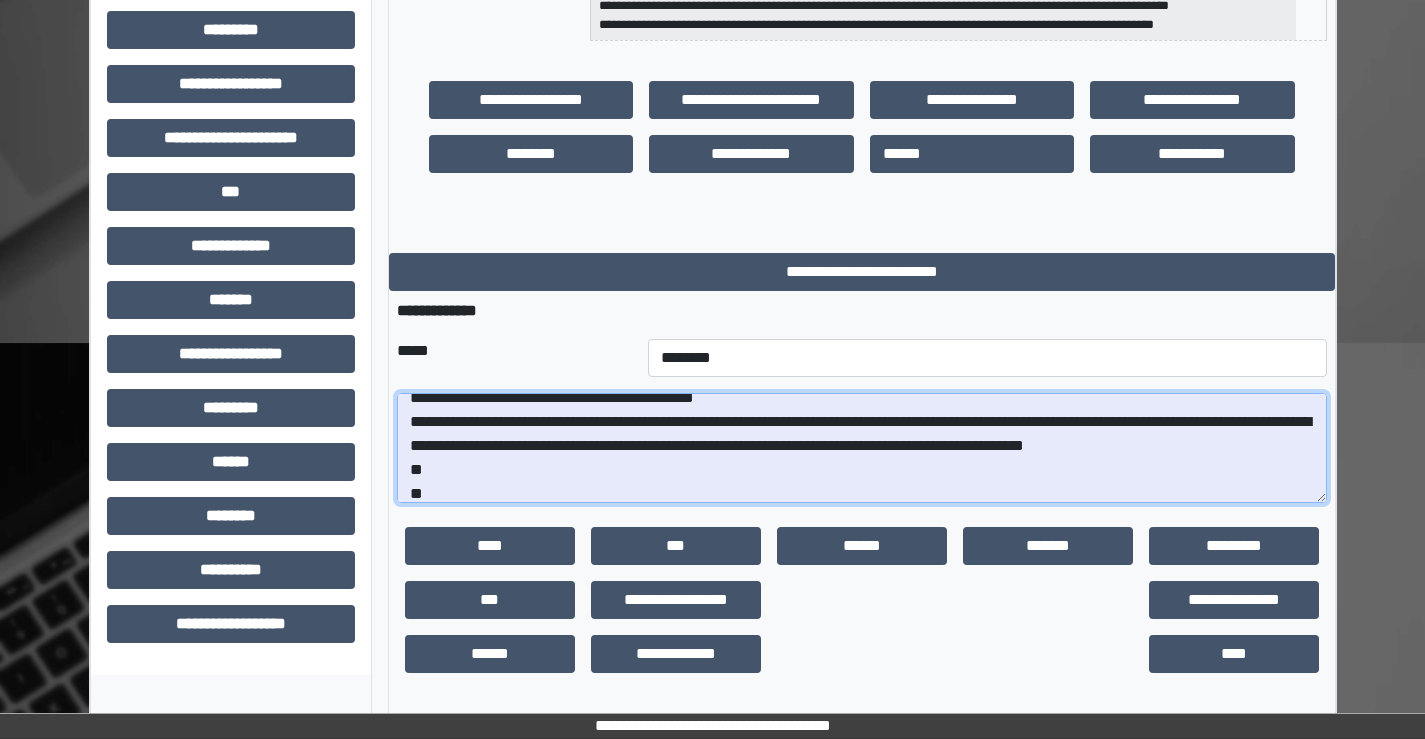 scroll, scrollTop: 72, scrollLeft: 0, axis: vertical 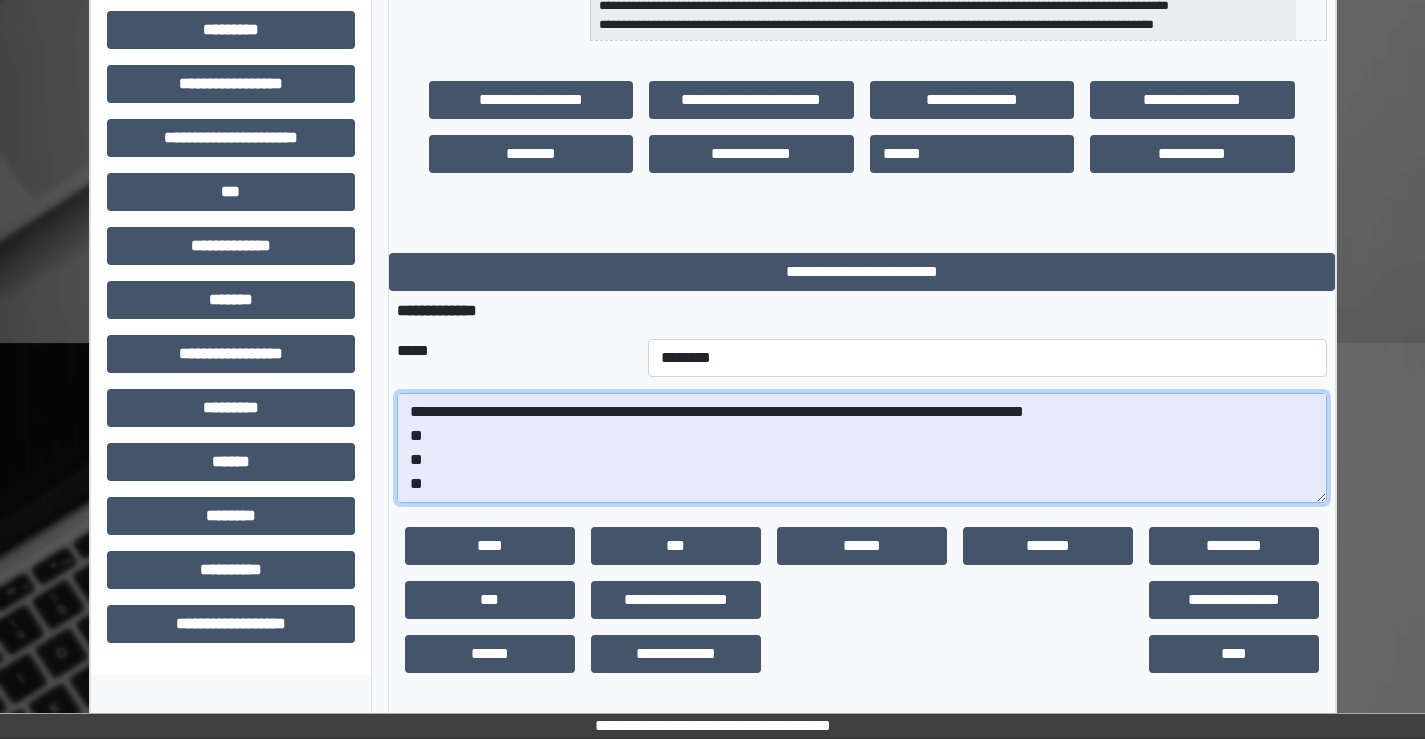 click on "**********" at bounding box center (862, 448) 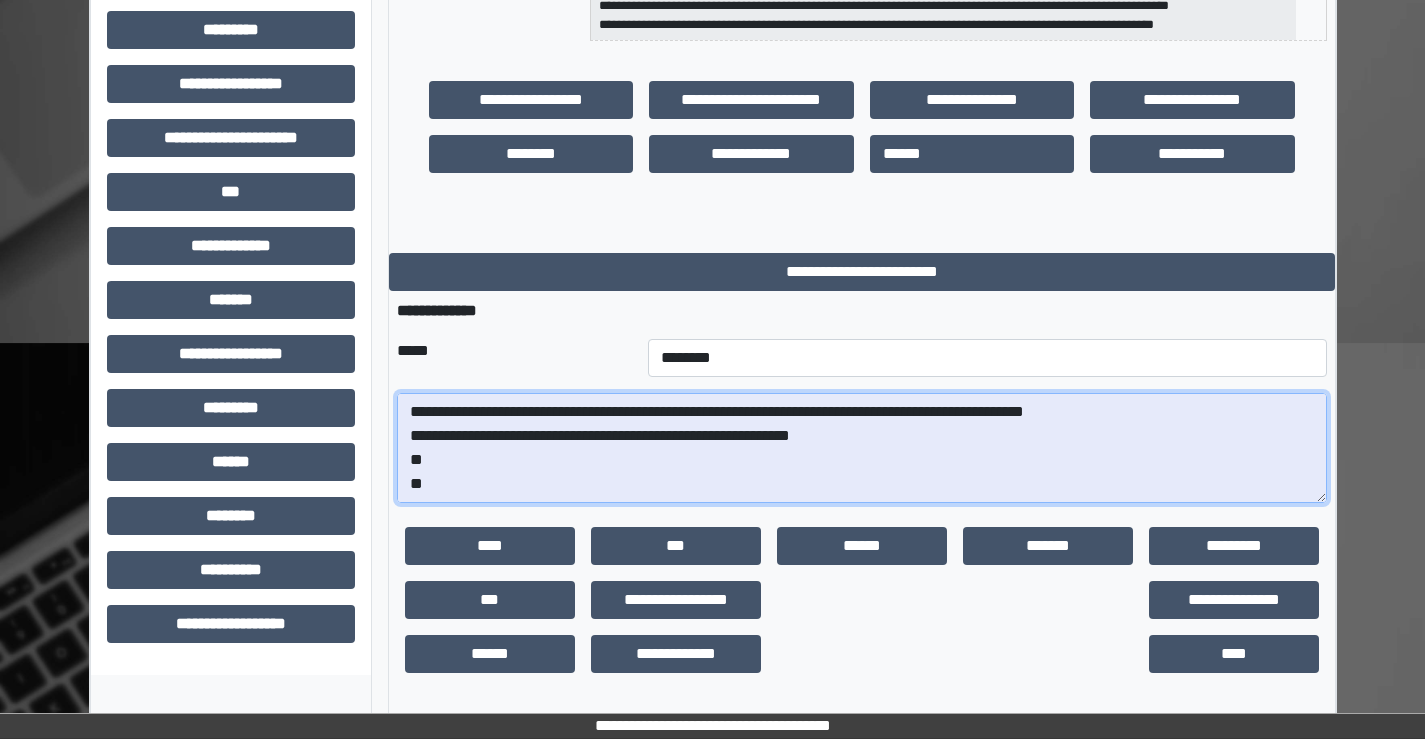 click on "**********" at bounding box center [862, 448] 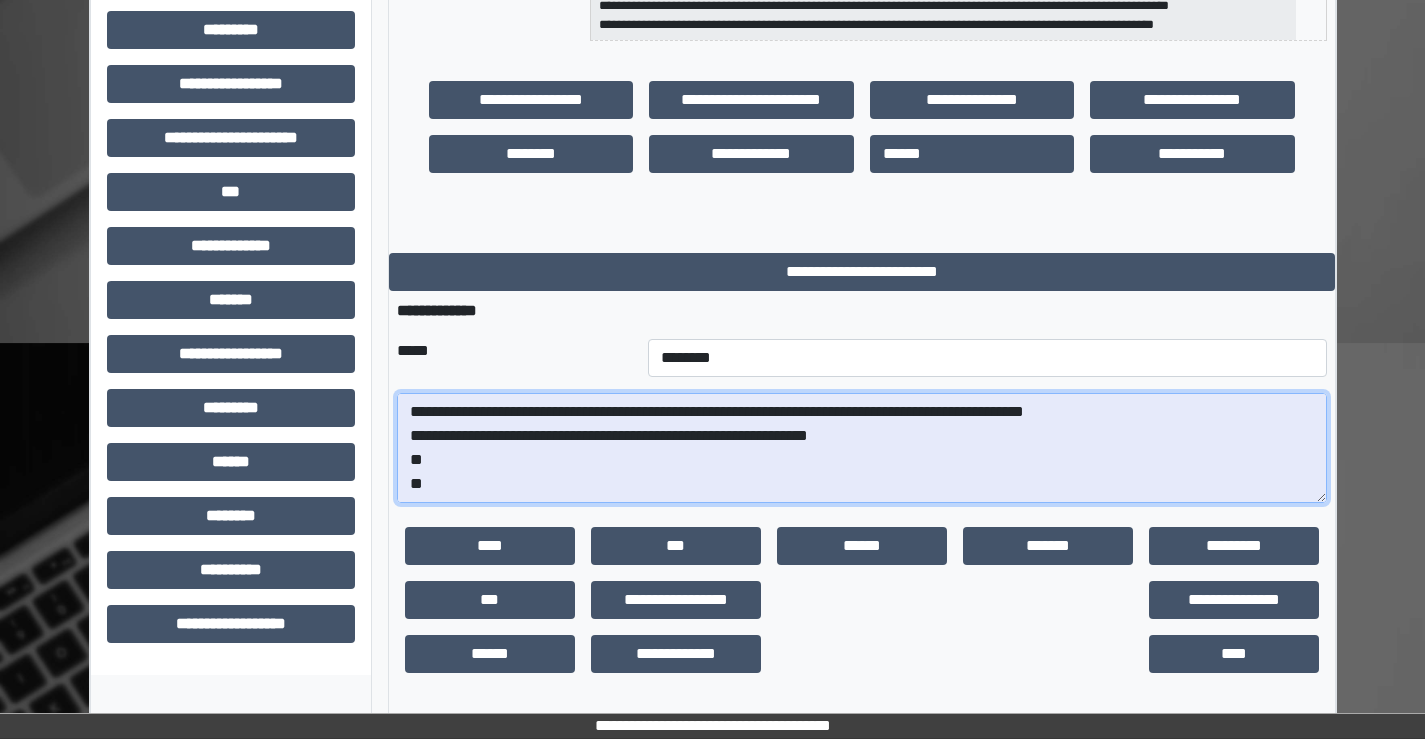 click on "**********" at bounding box center [862, 448] 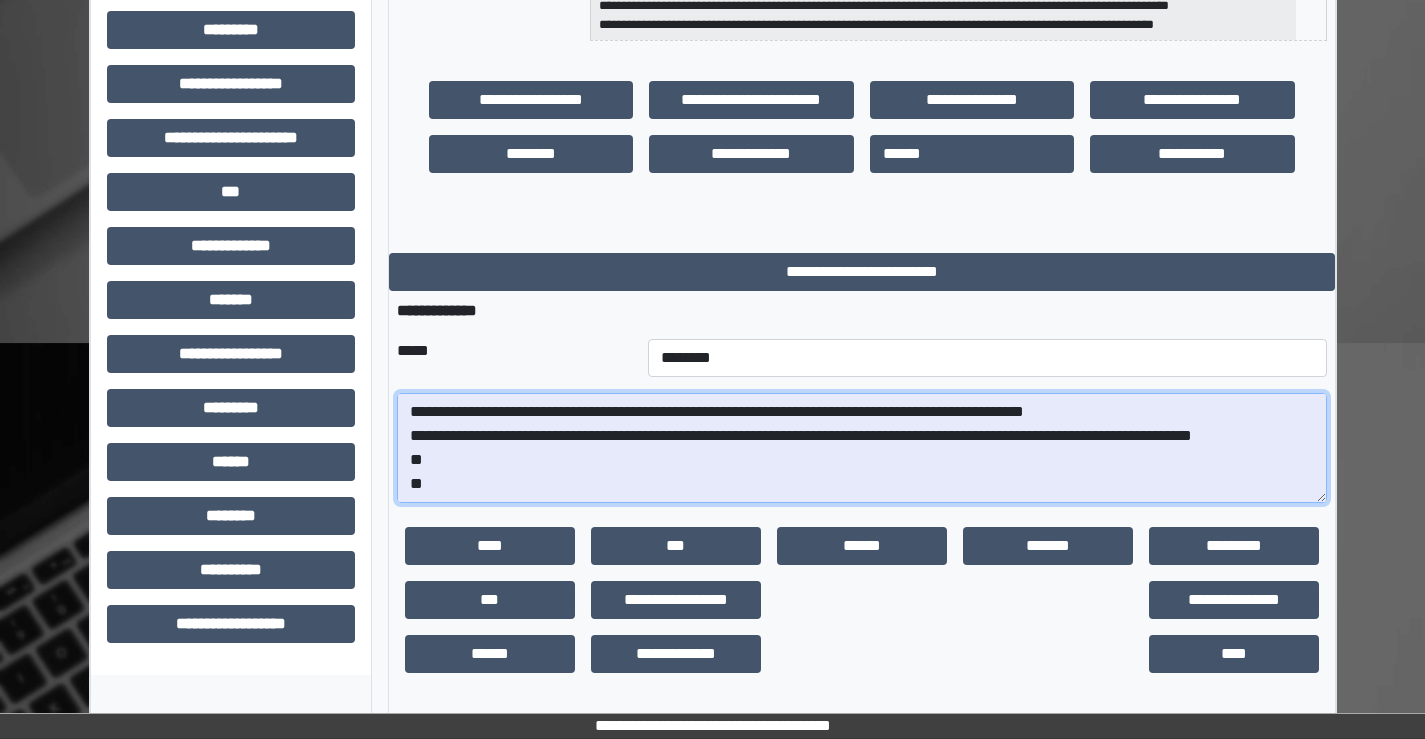 click on "**********" at bounding box center [862, 448] 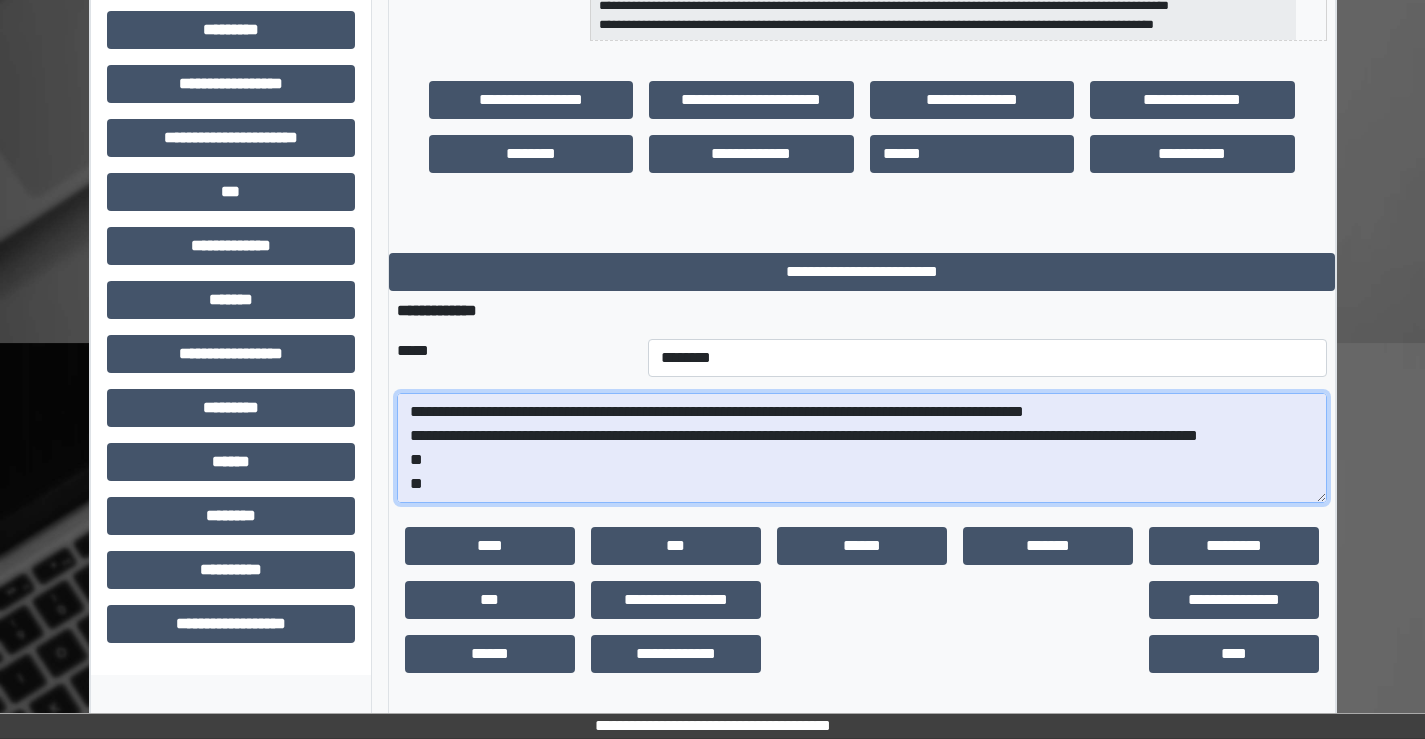 click on "**********" at bounding box center [862, 448] 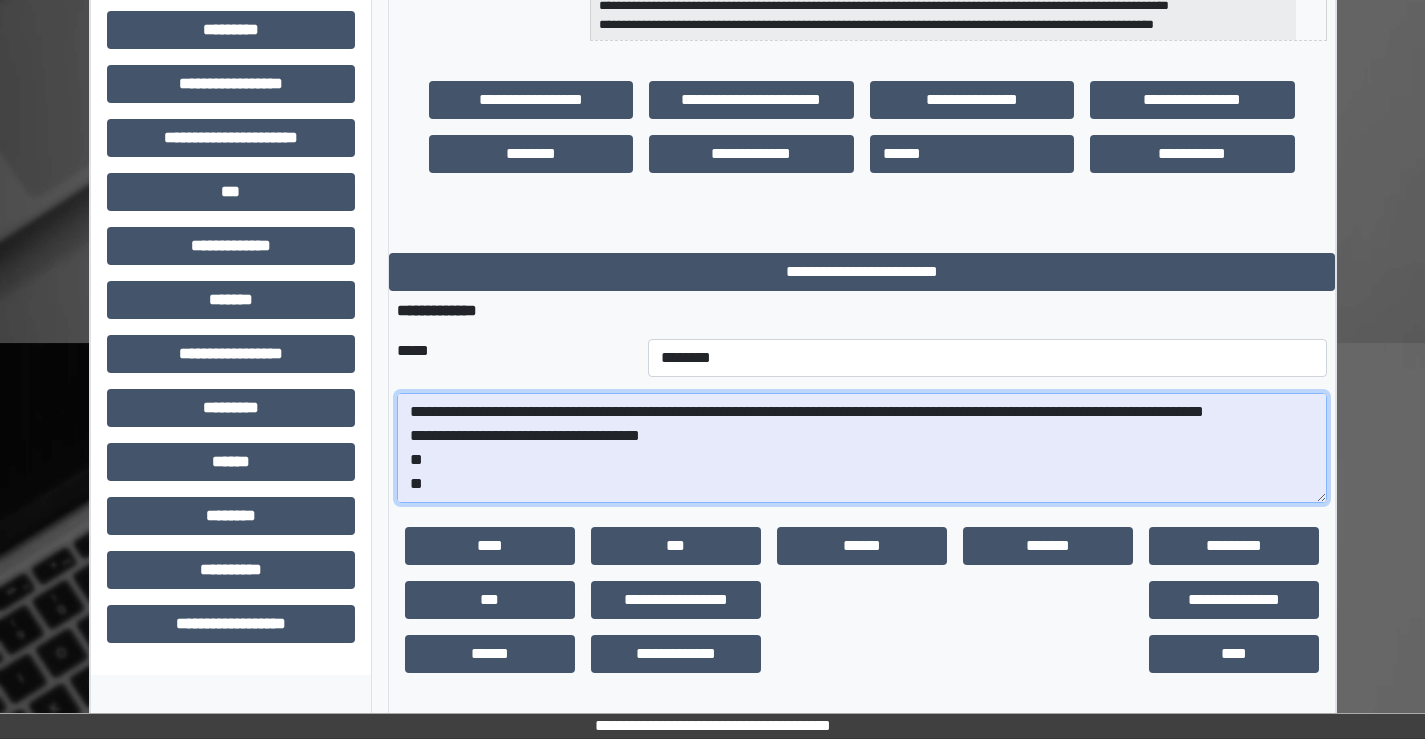 scroll, scrollTop: 20, scrollLeft: 0, axis: vertical 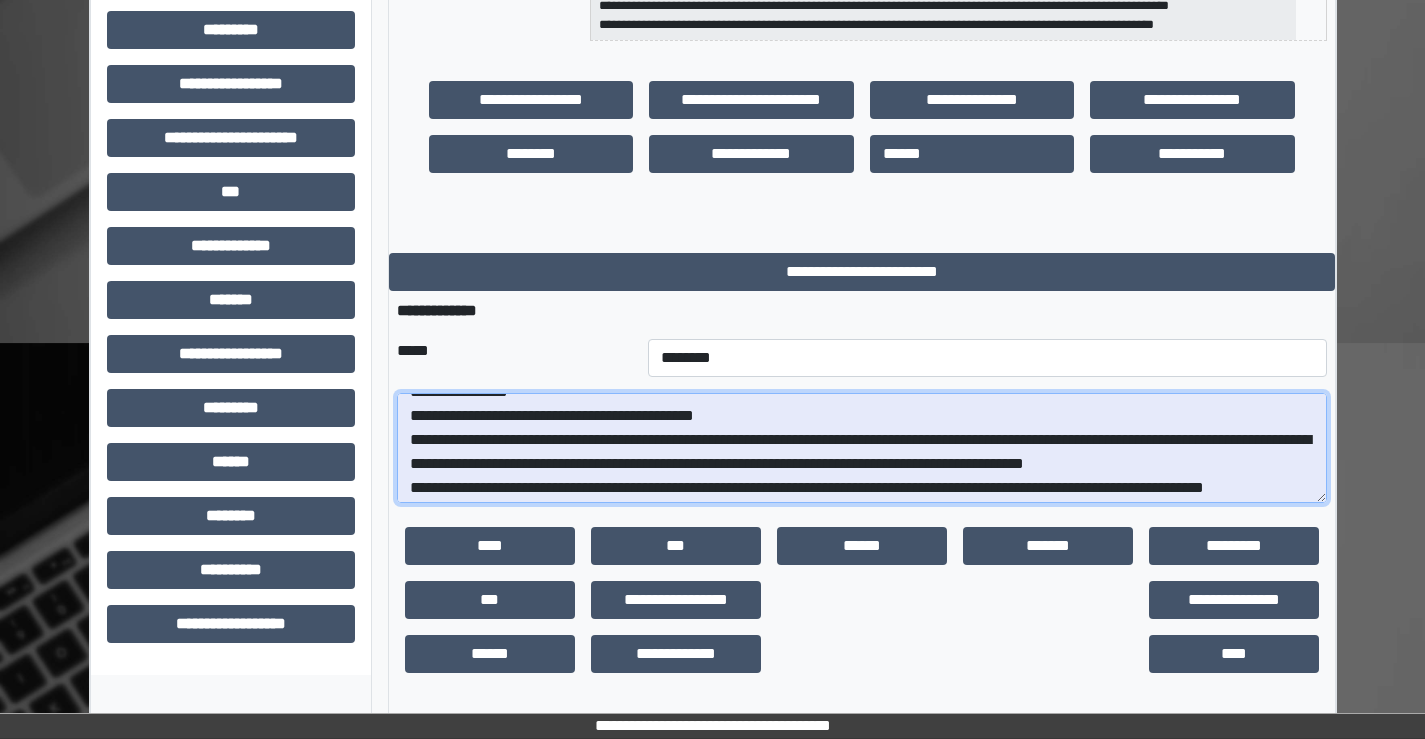 click on "**********" at bounding box center [862, 448] 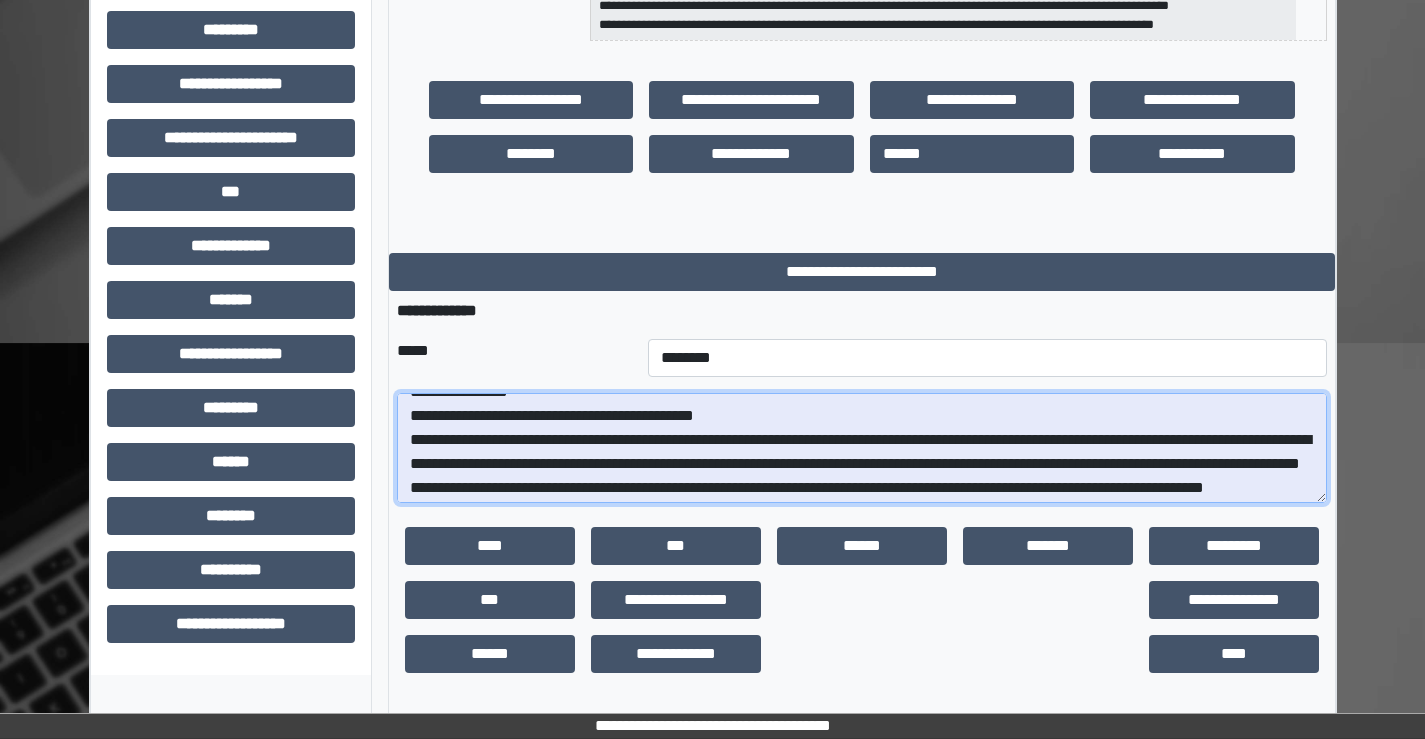 click on "**********" at bounding box center (862, 448) 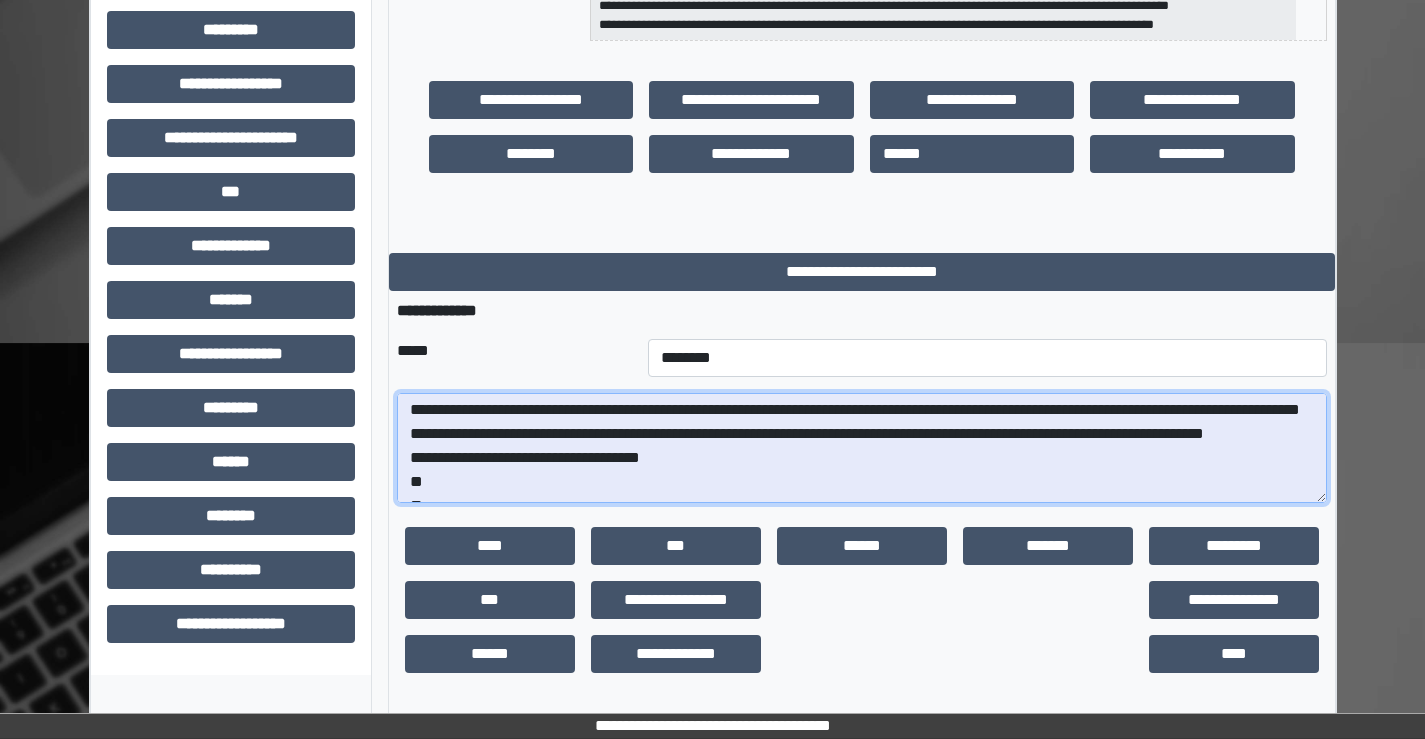 scroll, scrollTop: 120, scrollLeft: 0, axis: vertical 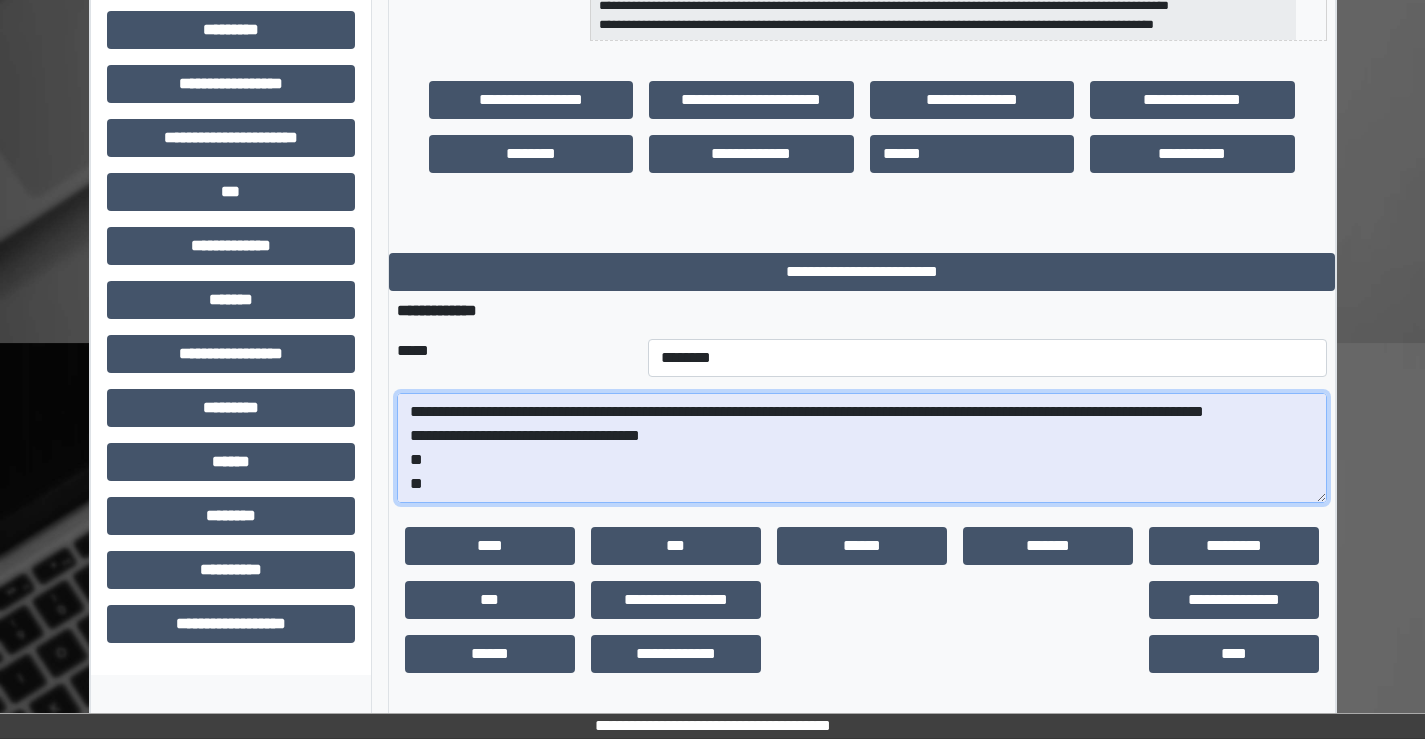 click on "**********" at bounding box center (862, 448) 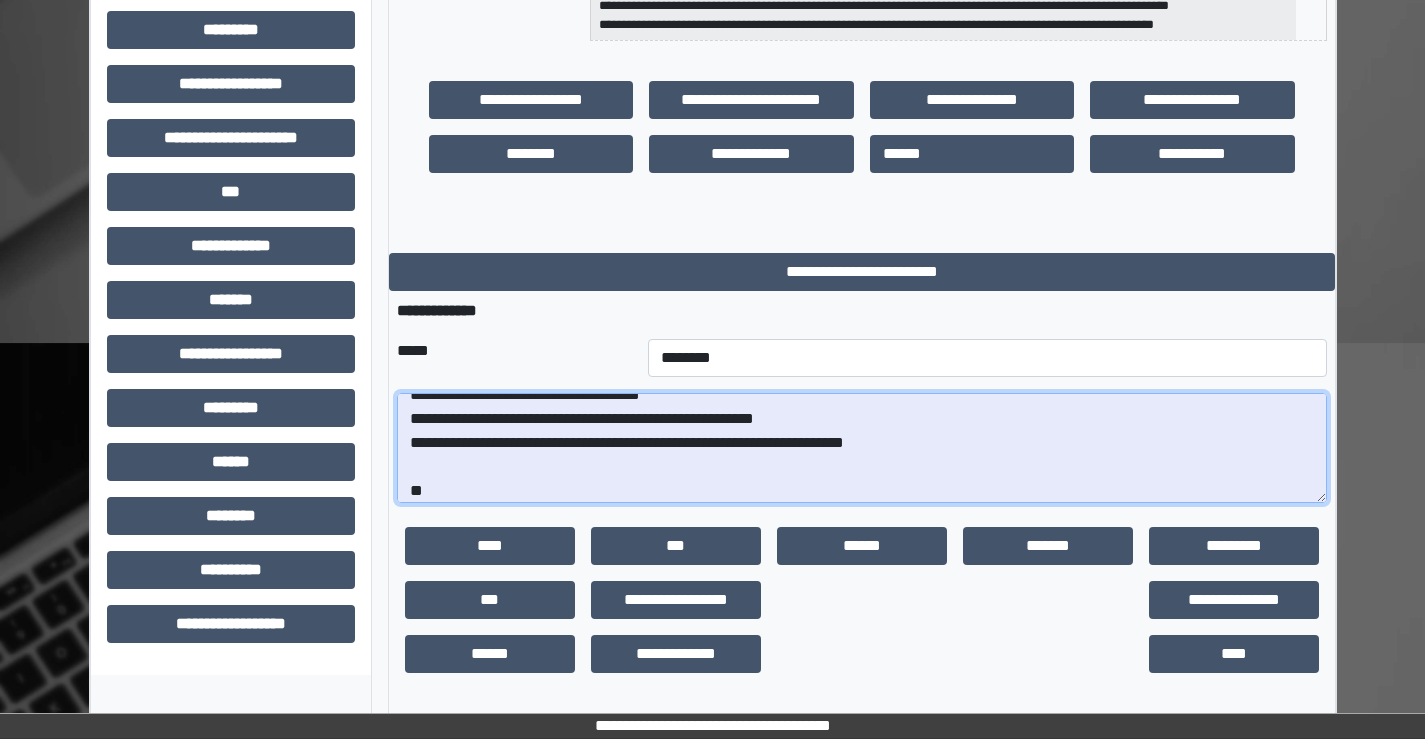 scroll, scrollTop: 161, scrollLeft: 0, axis: vertical 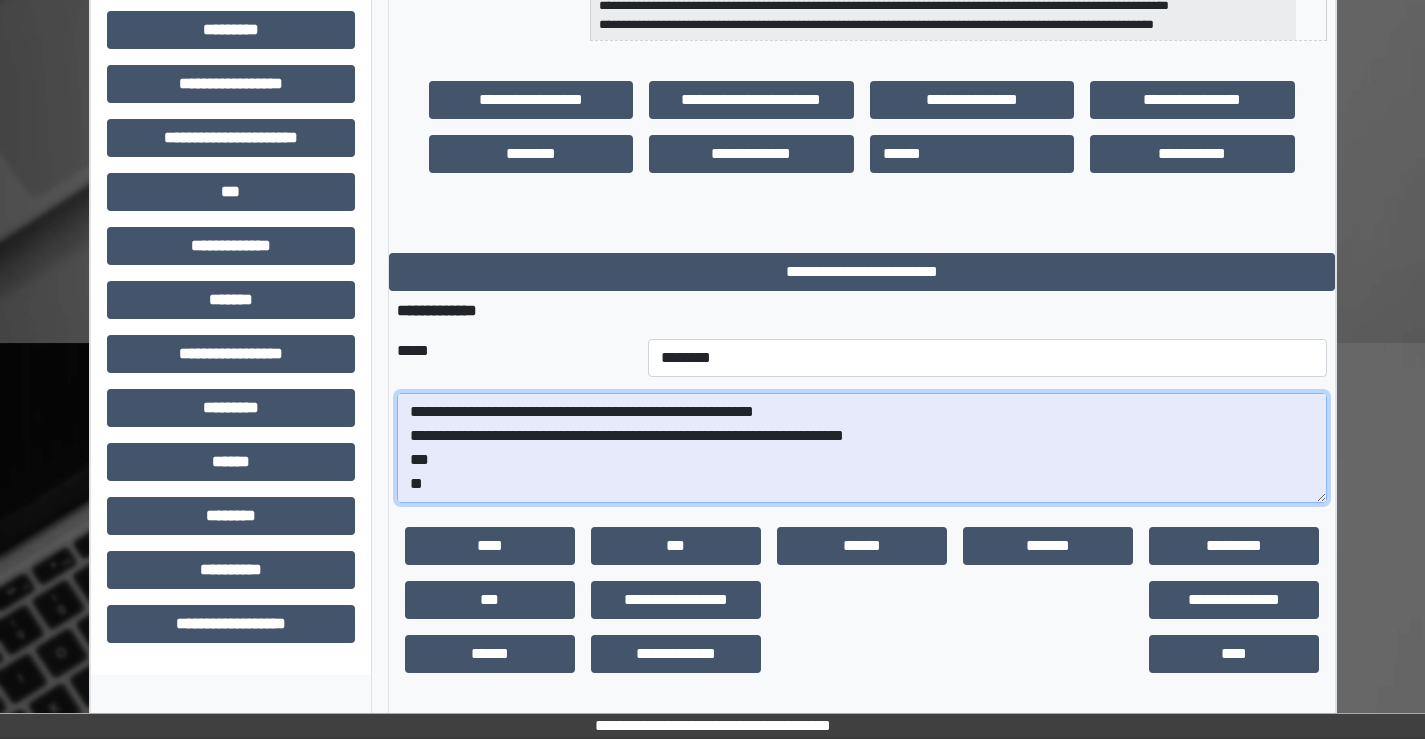 click on "**********" at bounding box center [862, 448] 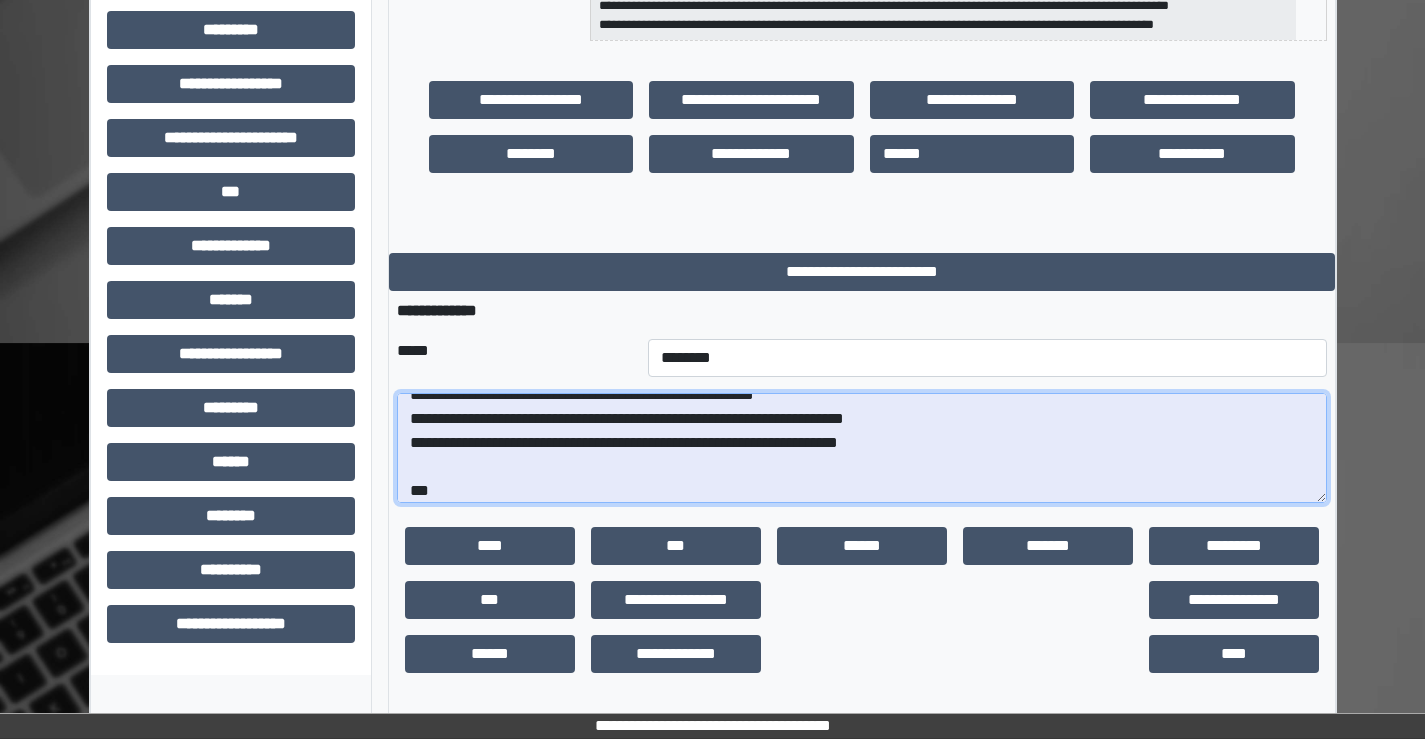 scroll, scrollTop: 185, scrollLeft: 0, axis: vertical 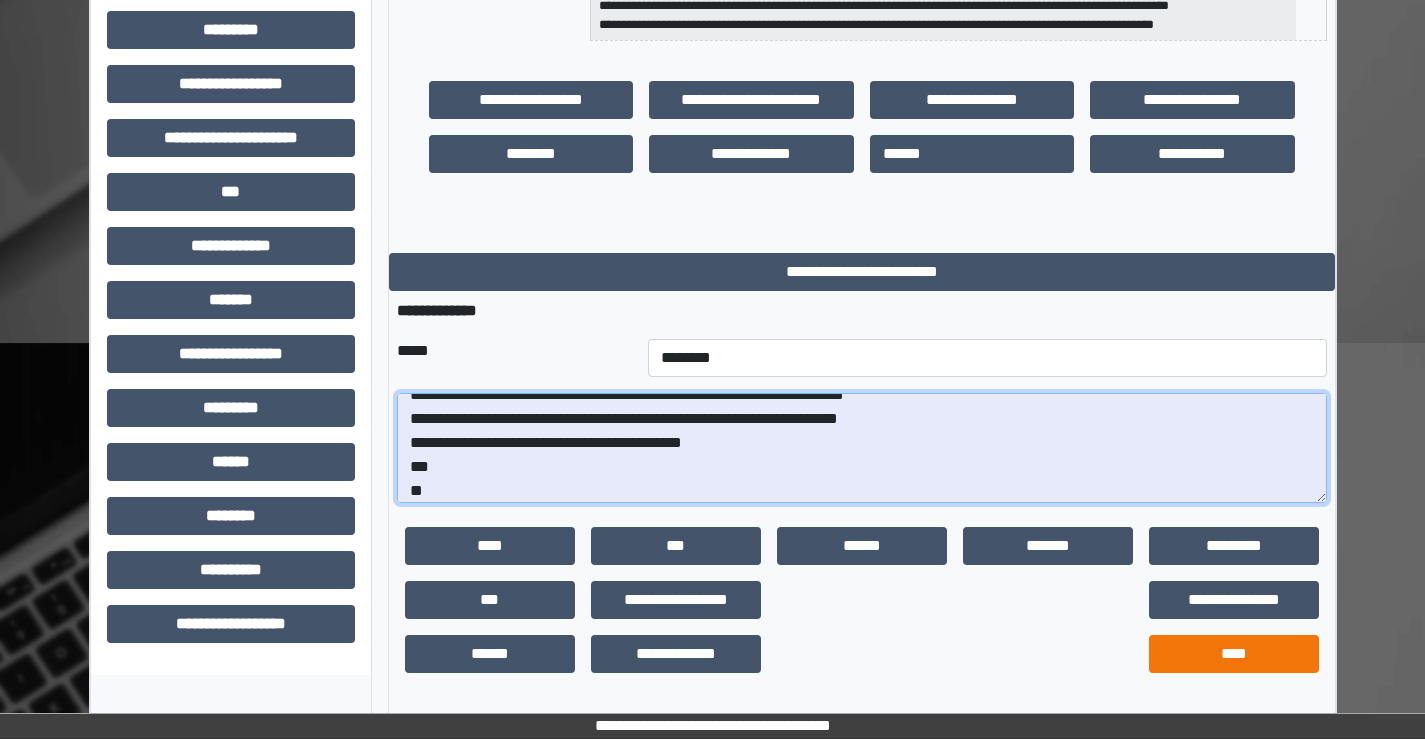 type on "**********" 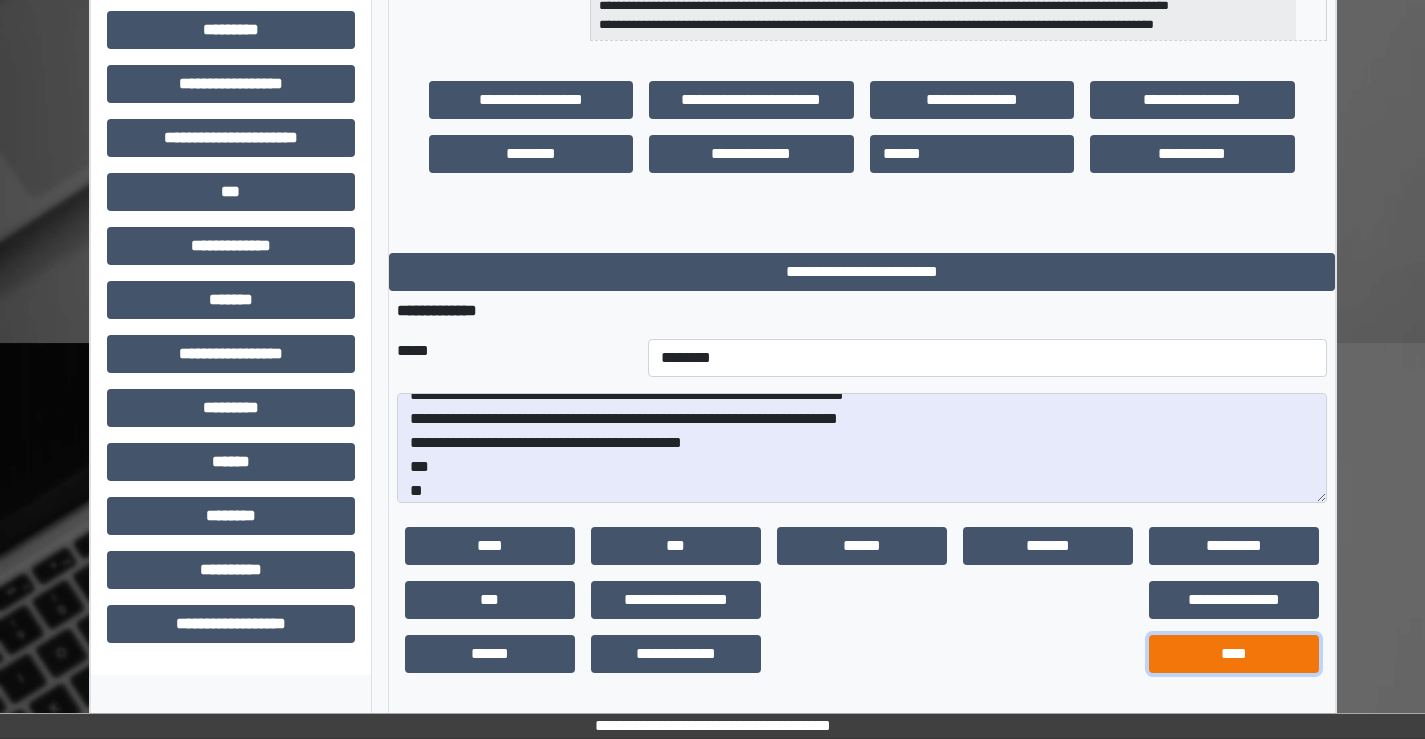 click on "****" at bounding box center (1234, 654) 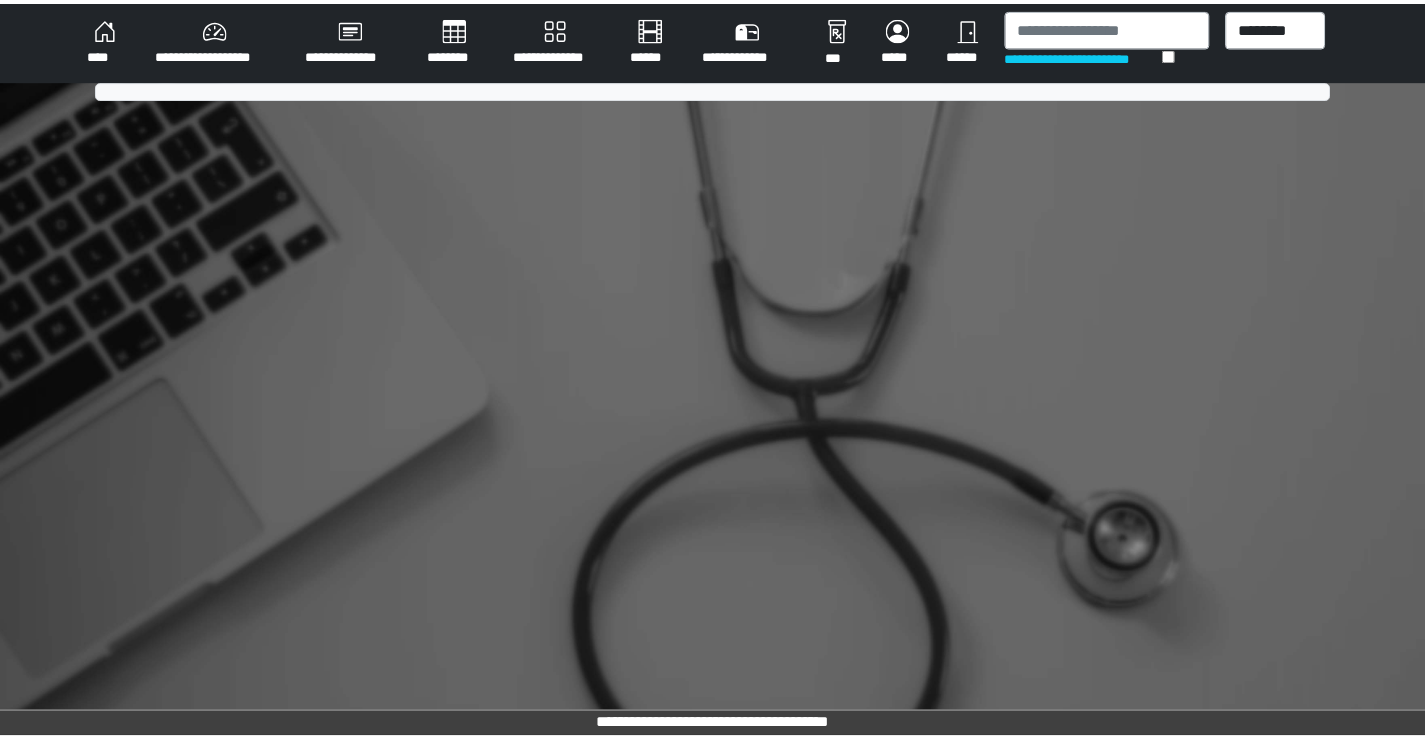 scroll, scrollTop: 0, scrollLeft: 0, axis: both 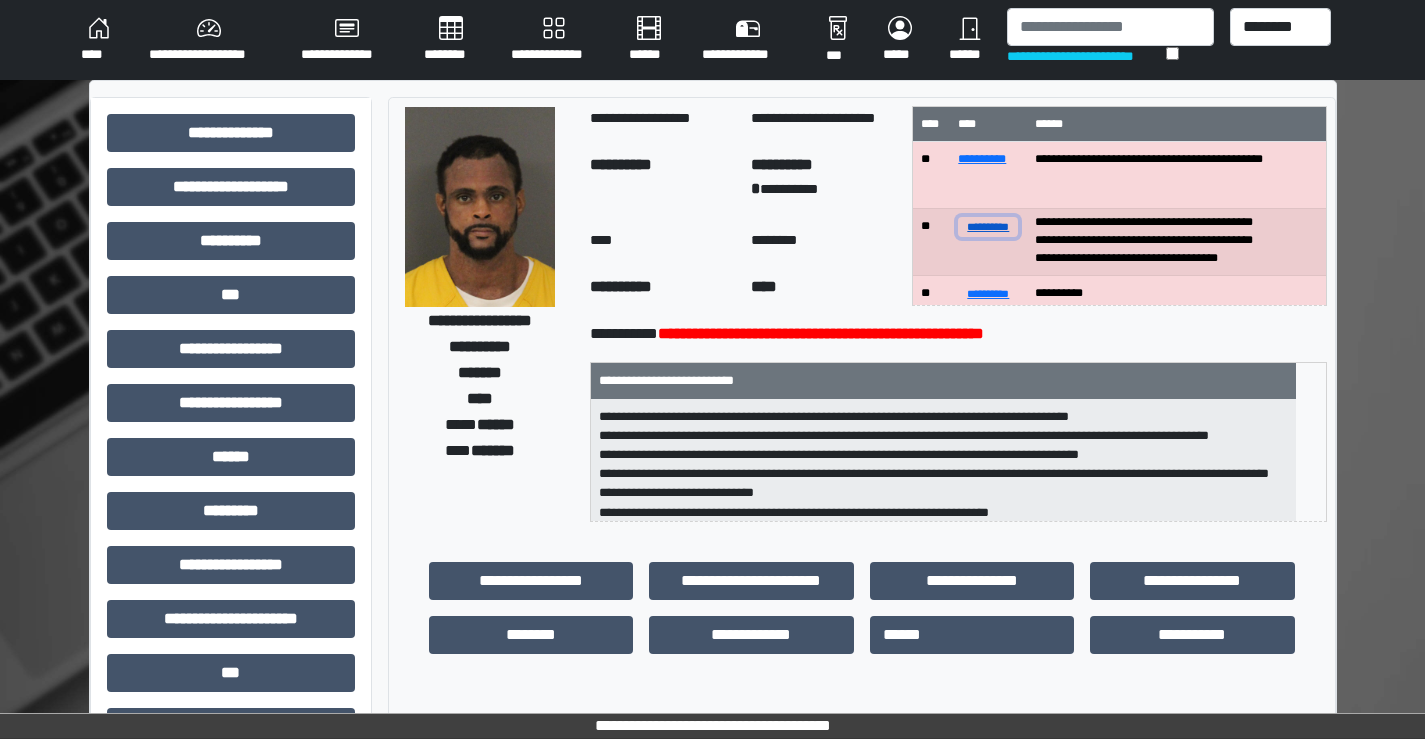 click on "**********" at bounding box center [988, 226] 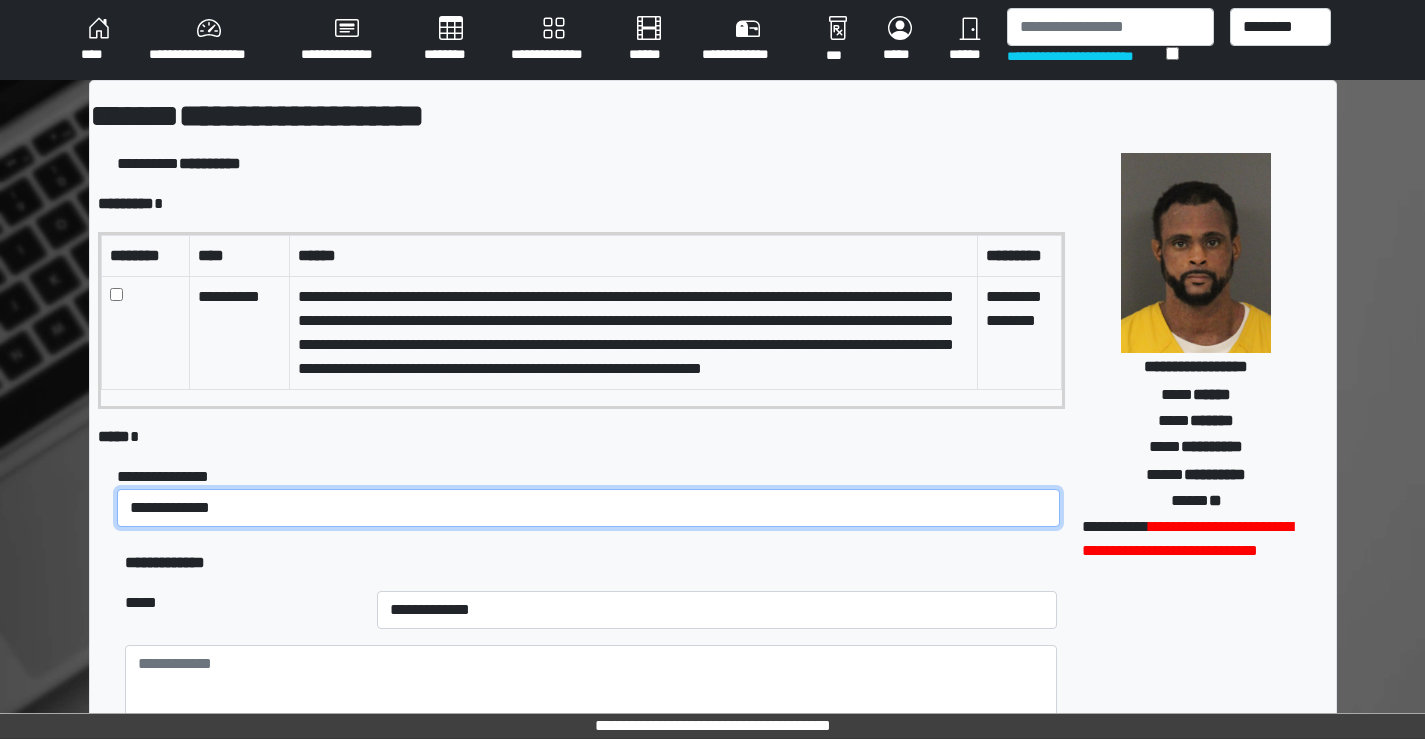 click on "**********" at bounding box center [588, 508] 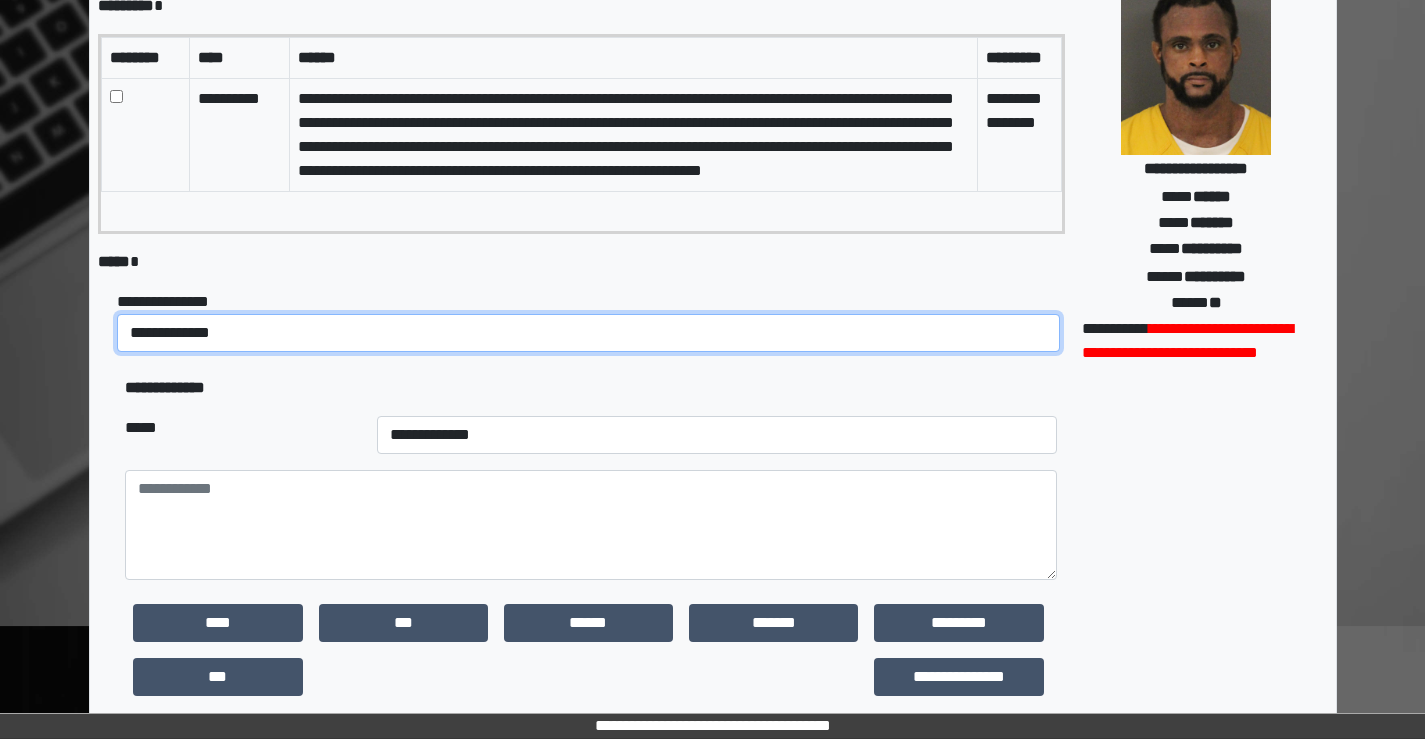 scroll, scrollTop: 200, scrollLeft: 0, axis: vertical 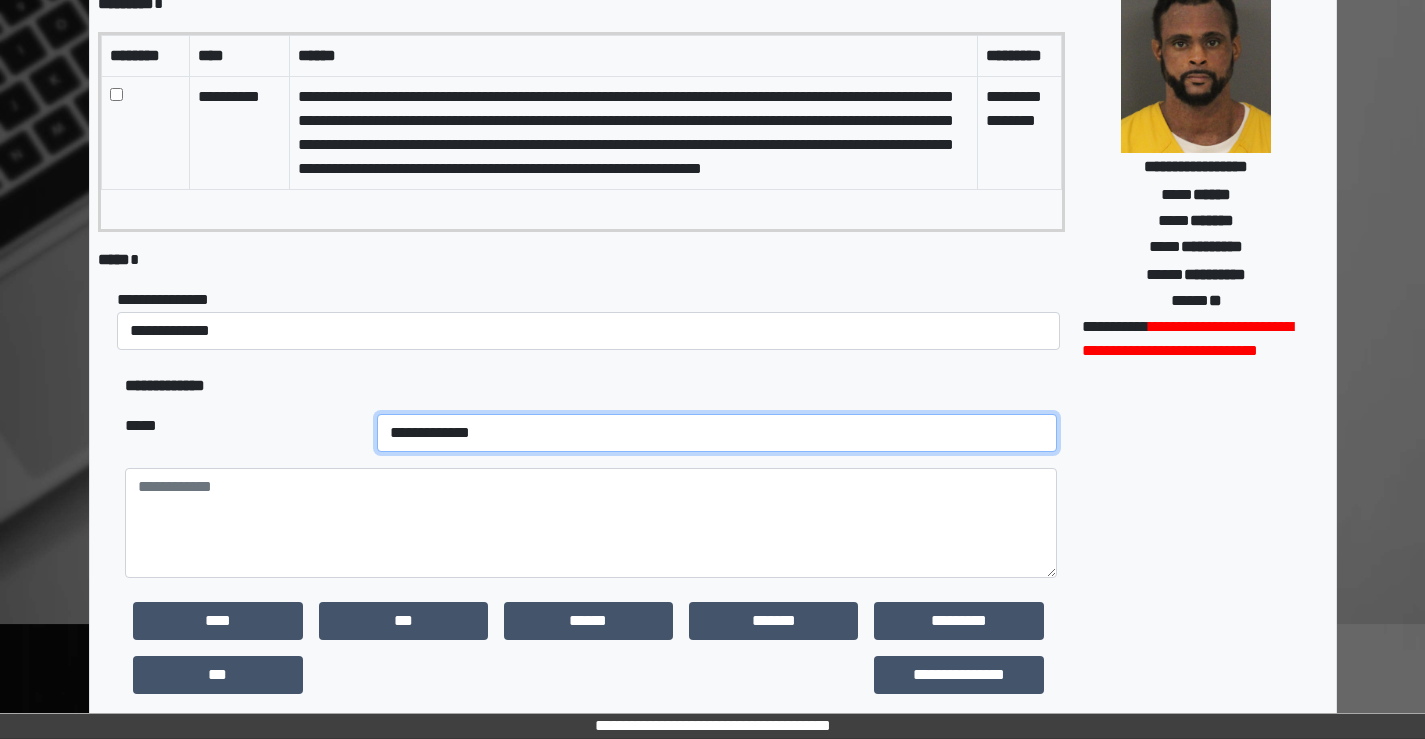 click on "**********" at bounding box center (717, 433) 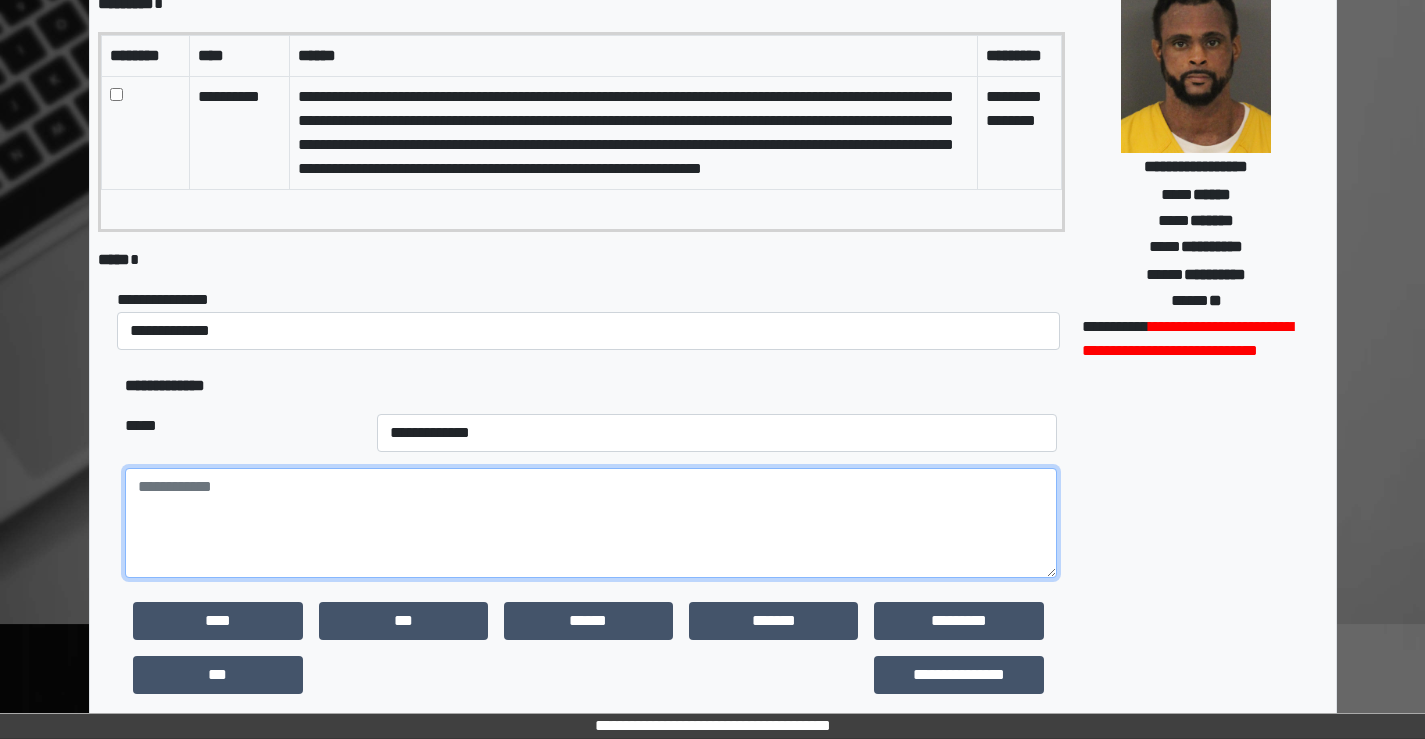 click at bounding box center (590, 523) 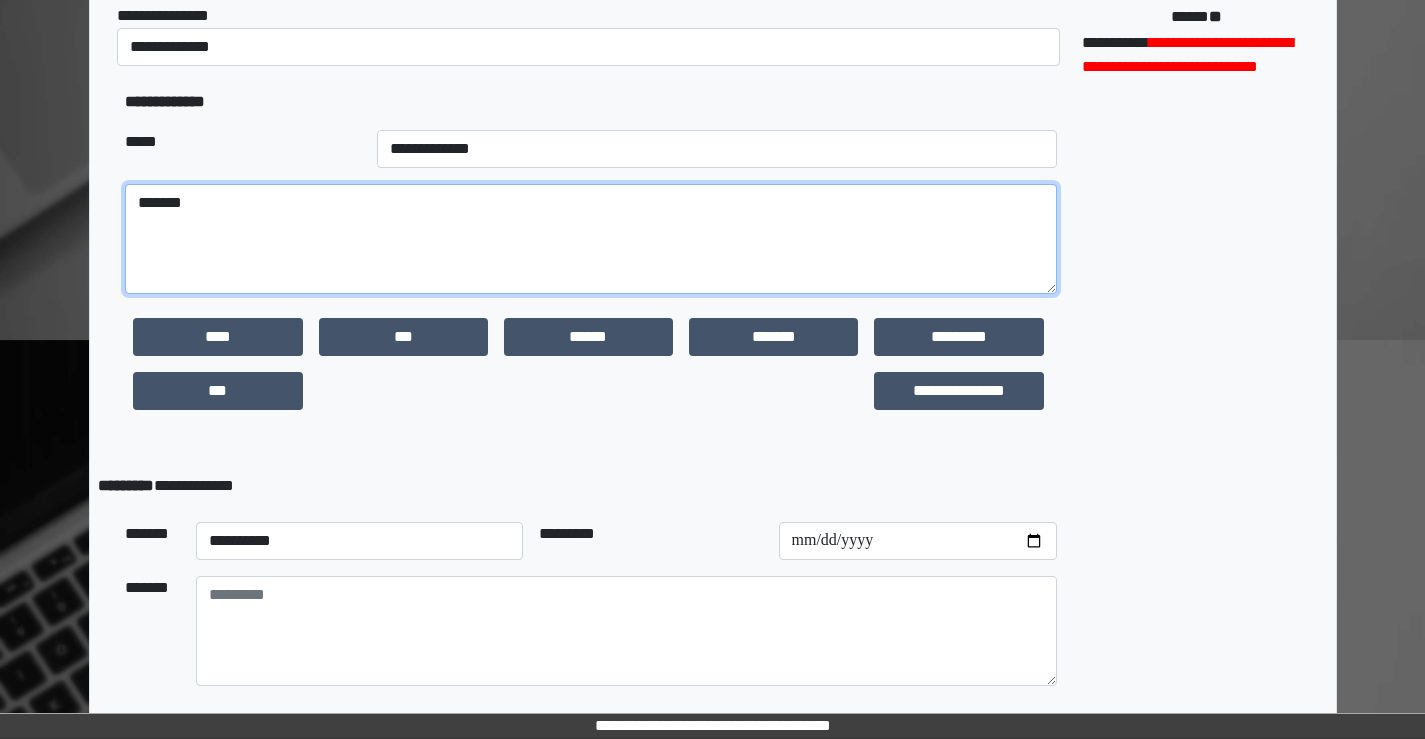 scroll, scrollTop: 566, scrollLeft: 0, axis: vertical 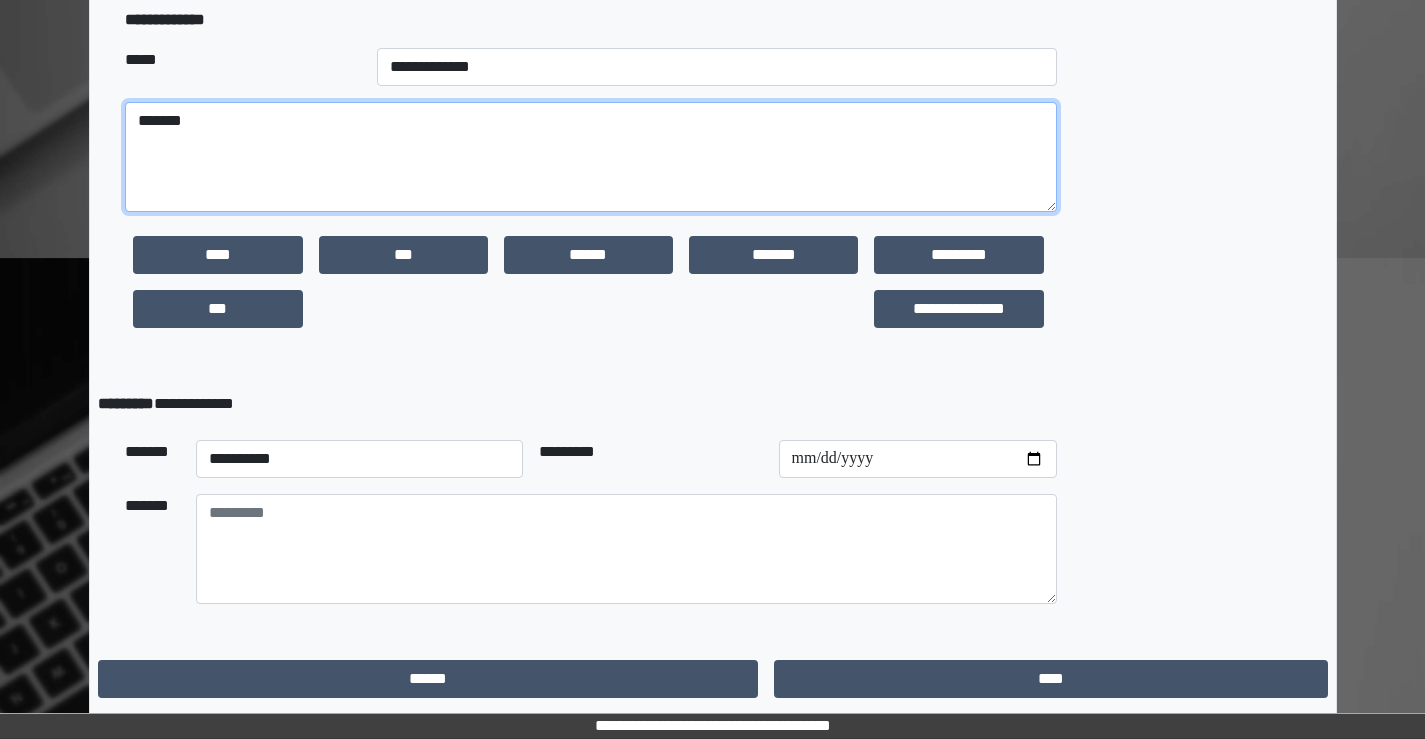 type on "*******" 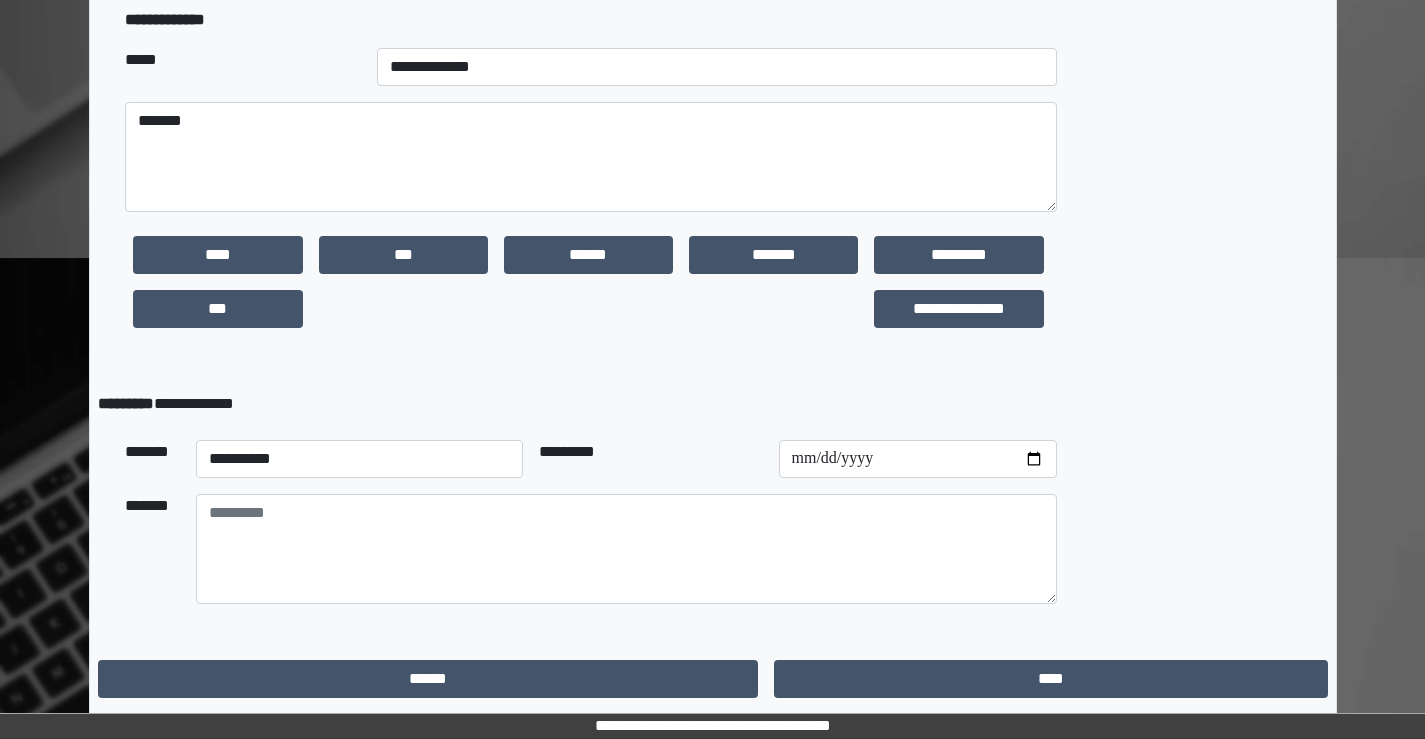 click on "**********" at bounding box center [713, 118] 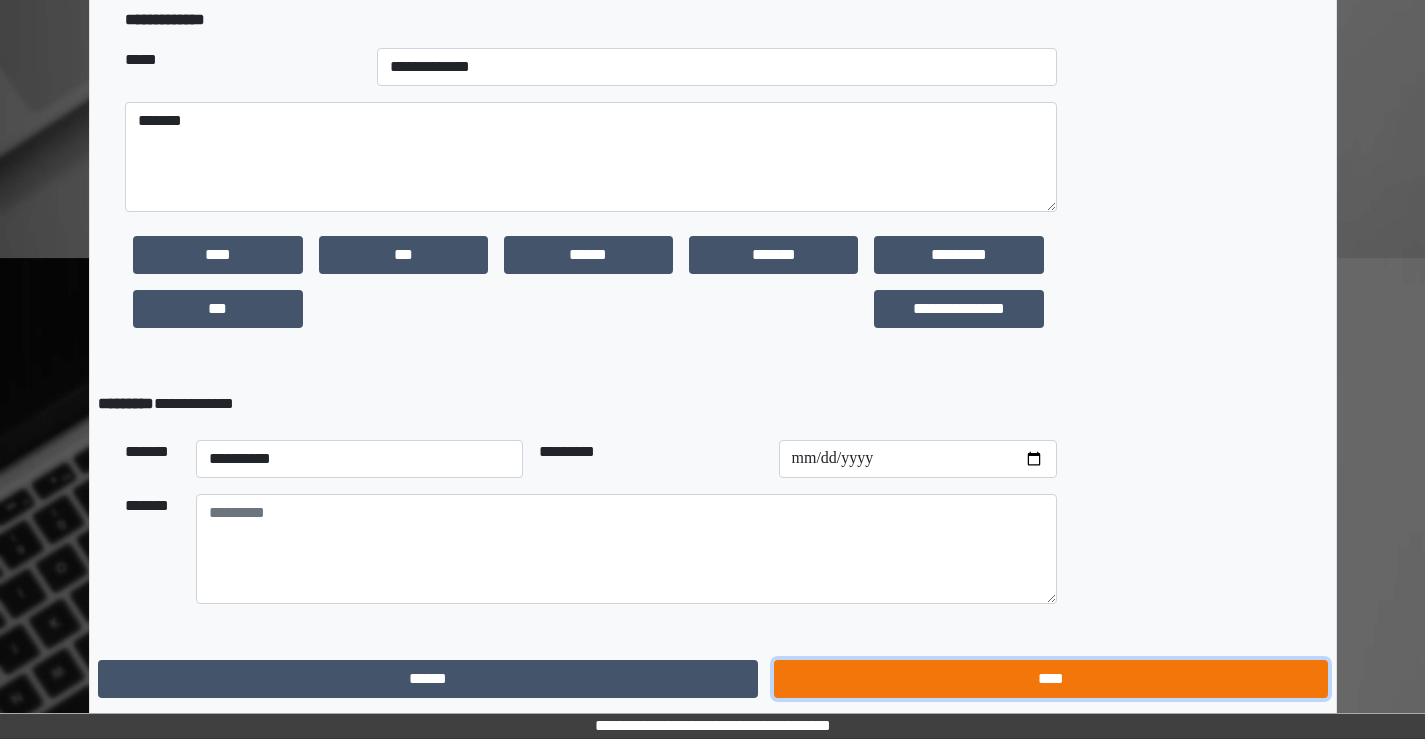 click on "****" at bounding box center (1050, 679) 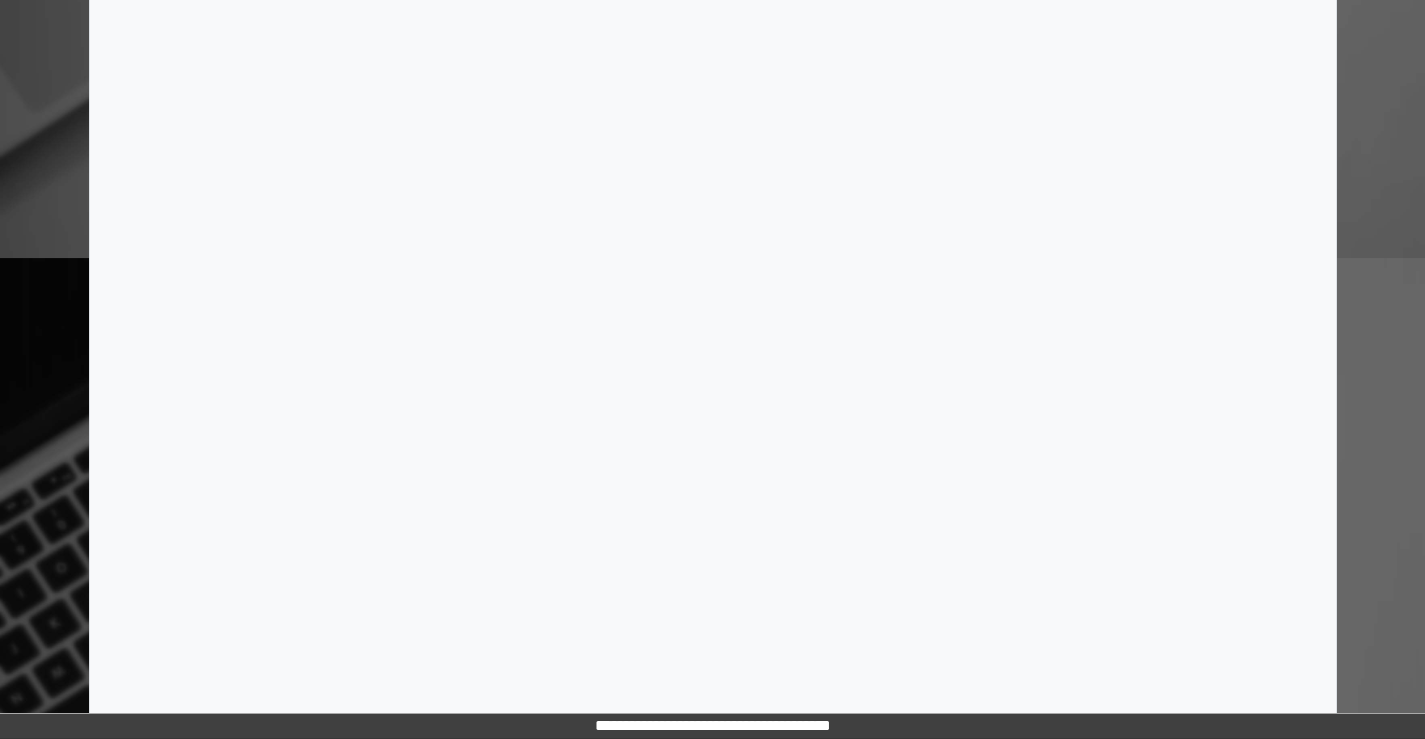 scroll, scrollTop: 0, scrollLeft: 0, axis: both 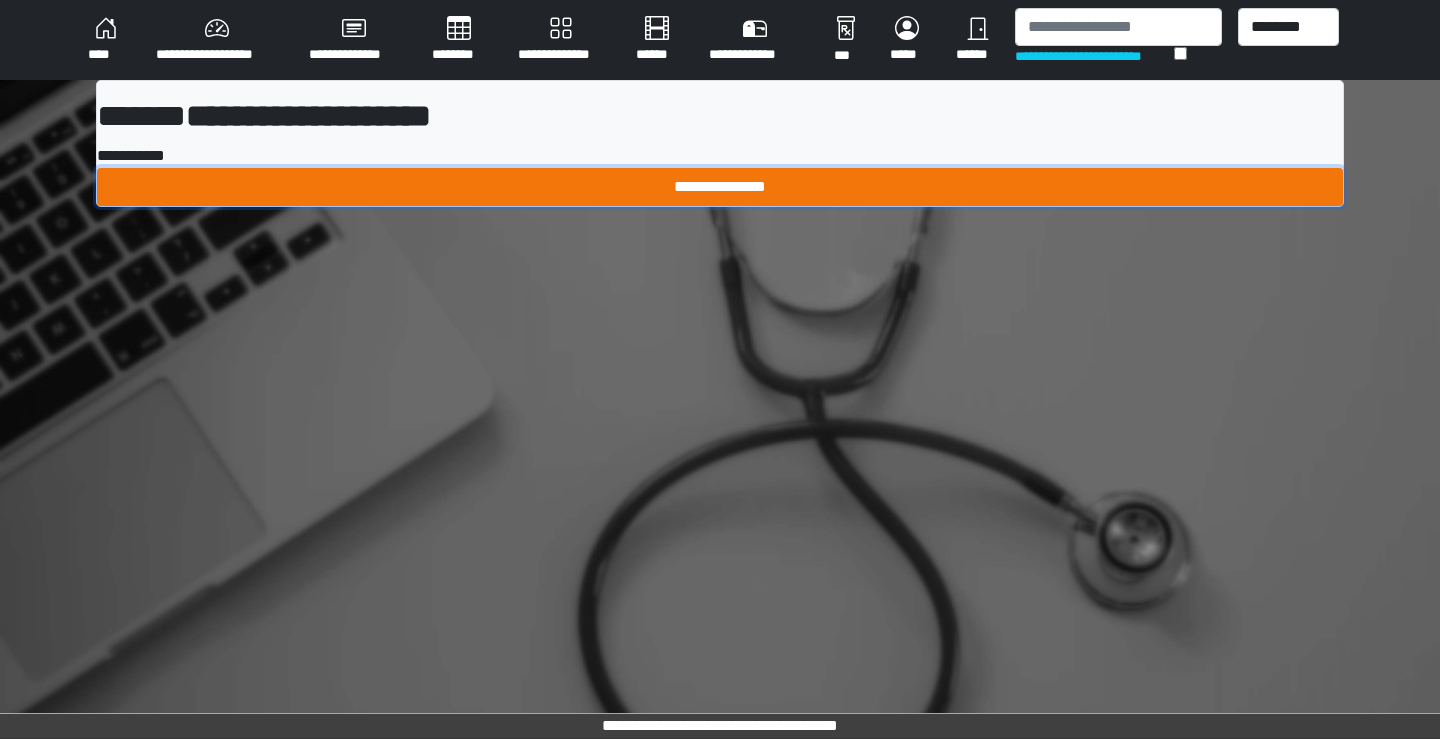 click on "**********" at bounding box center [720, 187] 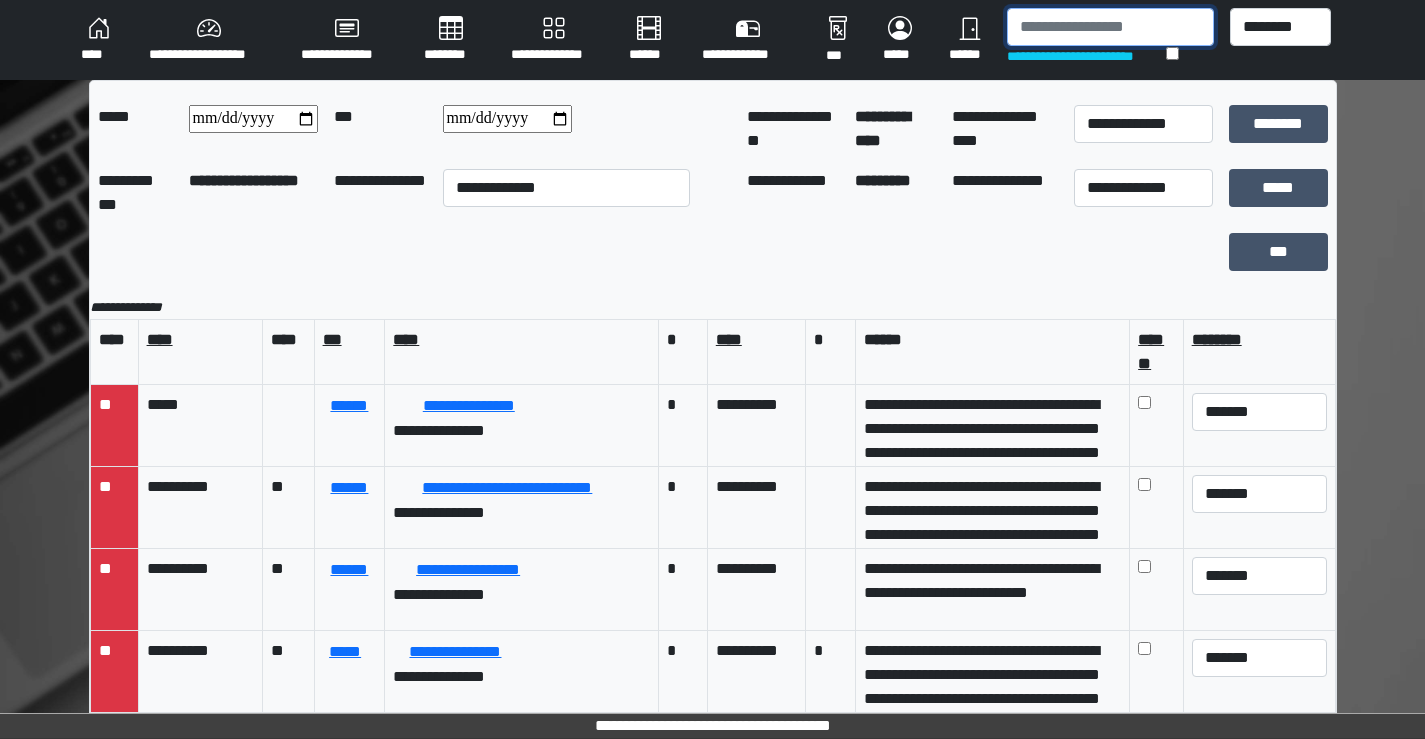 click at bounding box center (1110, 27) 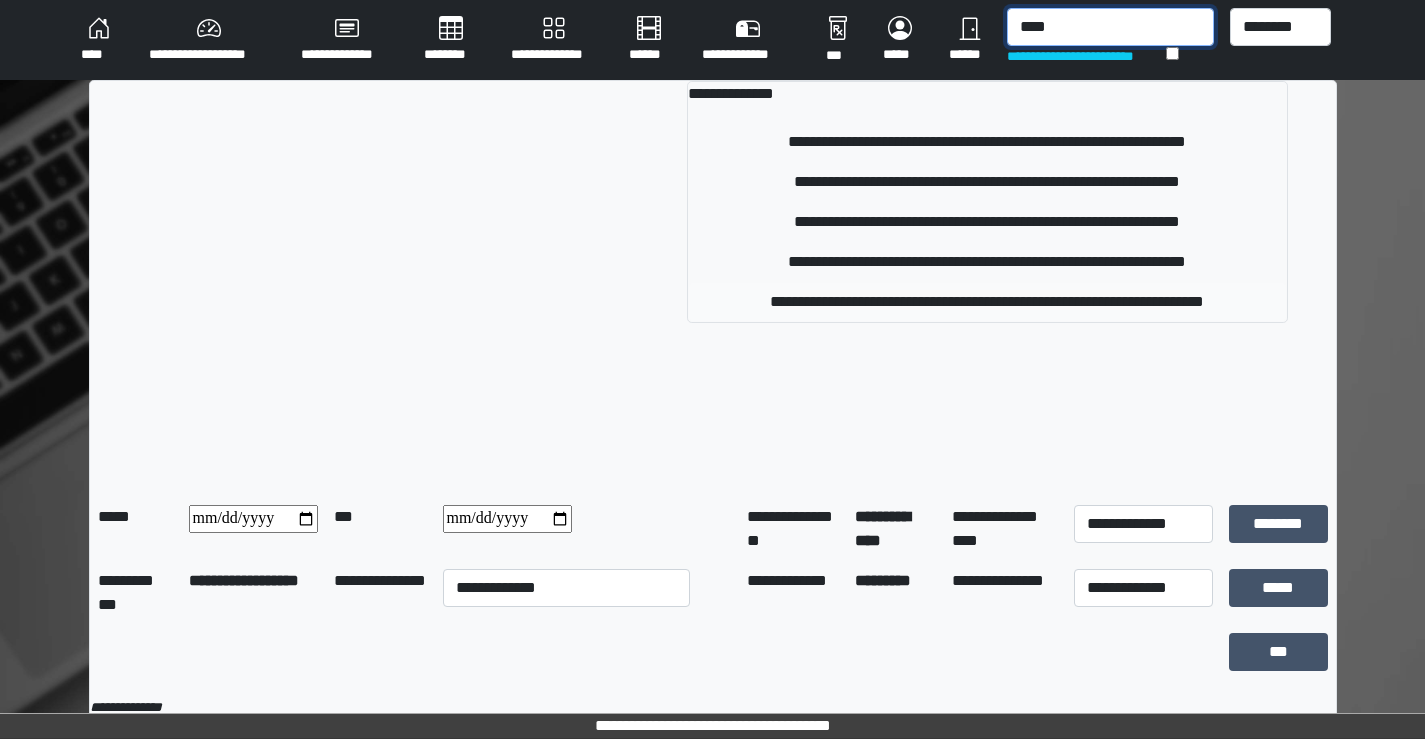 type on "****" 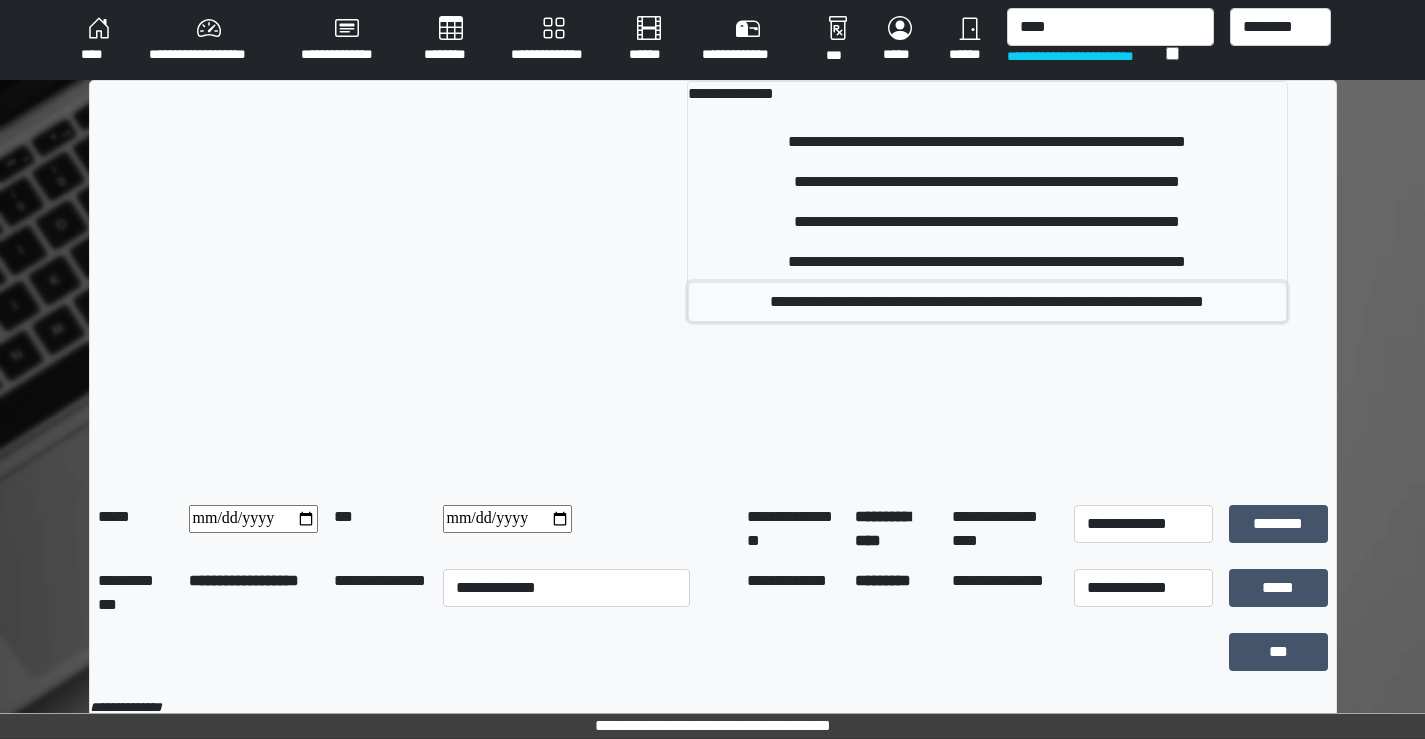 click on "**********" at bounding box center (987, 302) 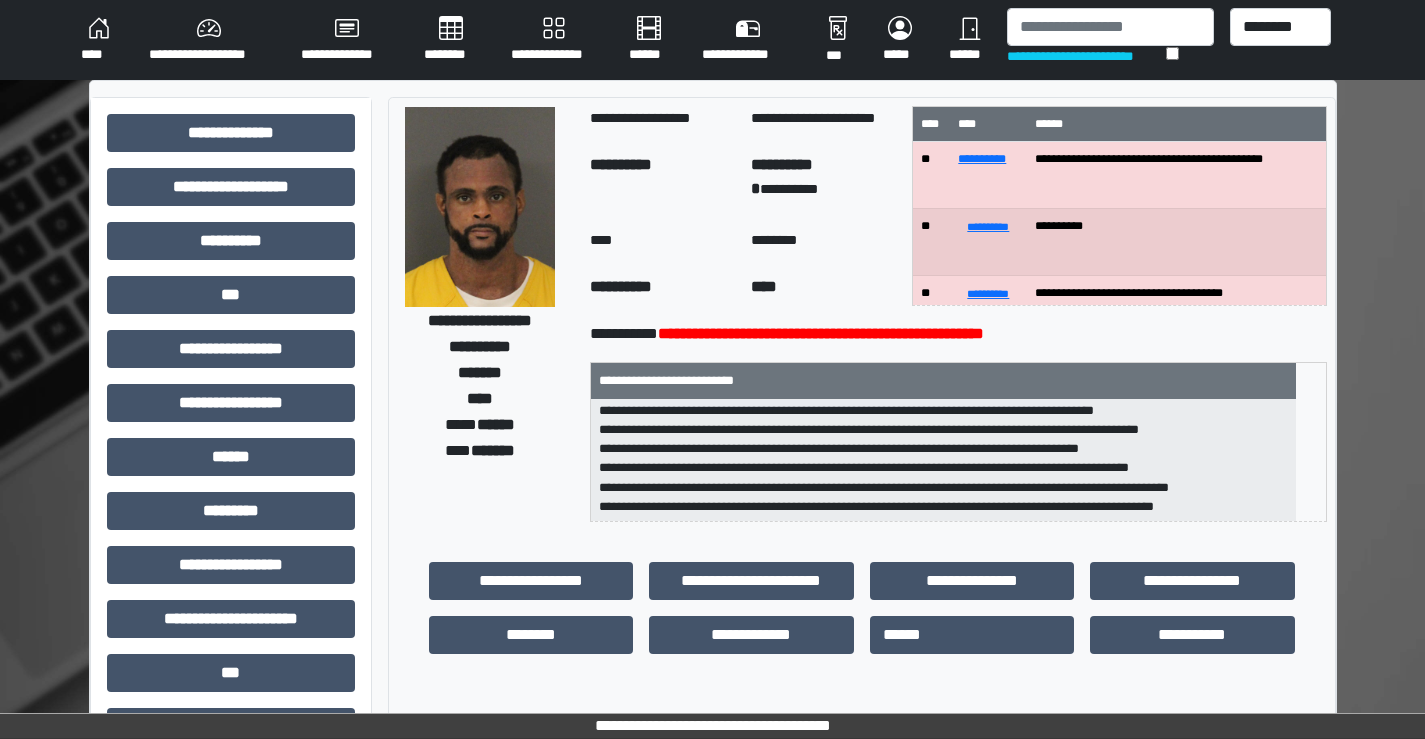 scroll, scrollTop: 178, scrollLeft: 0, axis: vertical 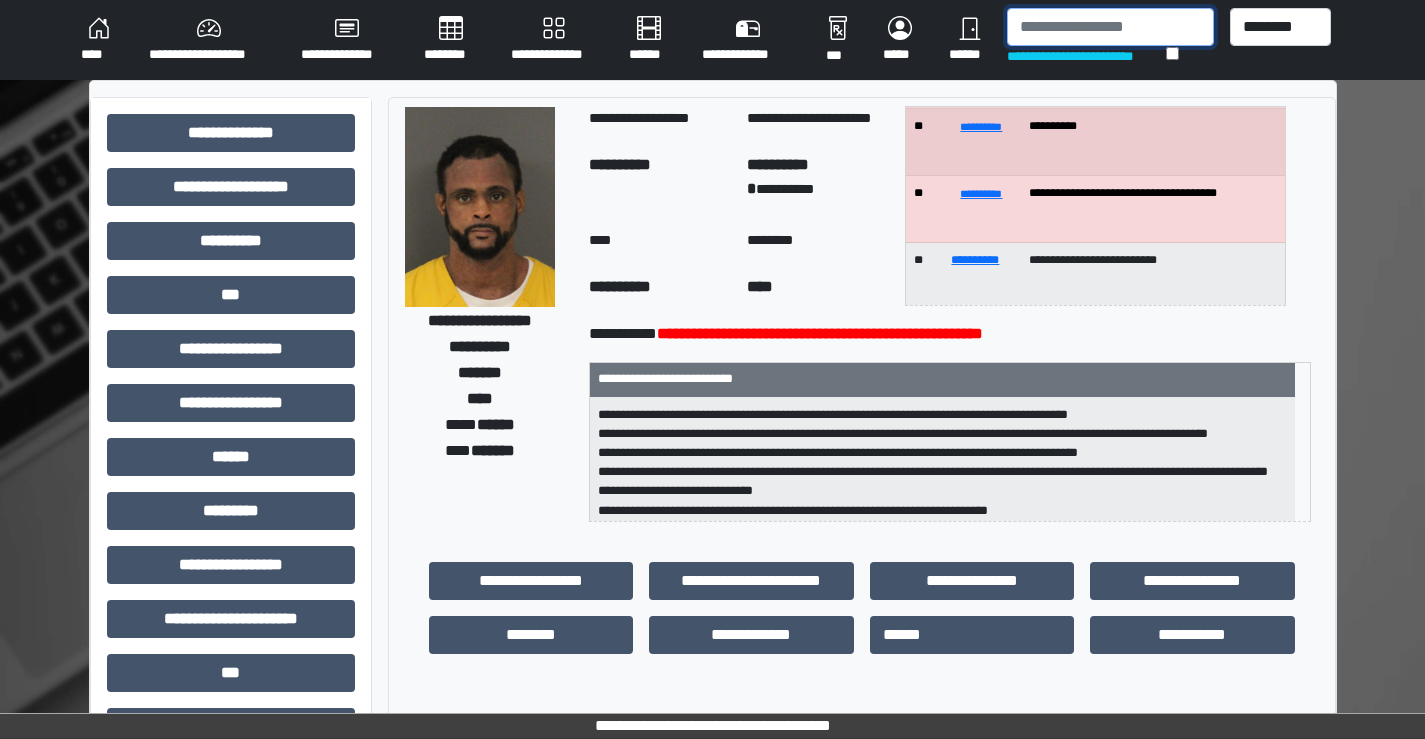 click at bounding box center [1110, 27] 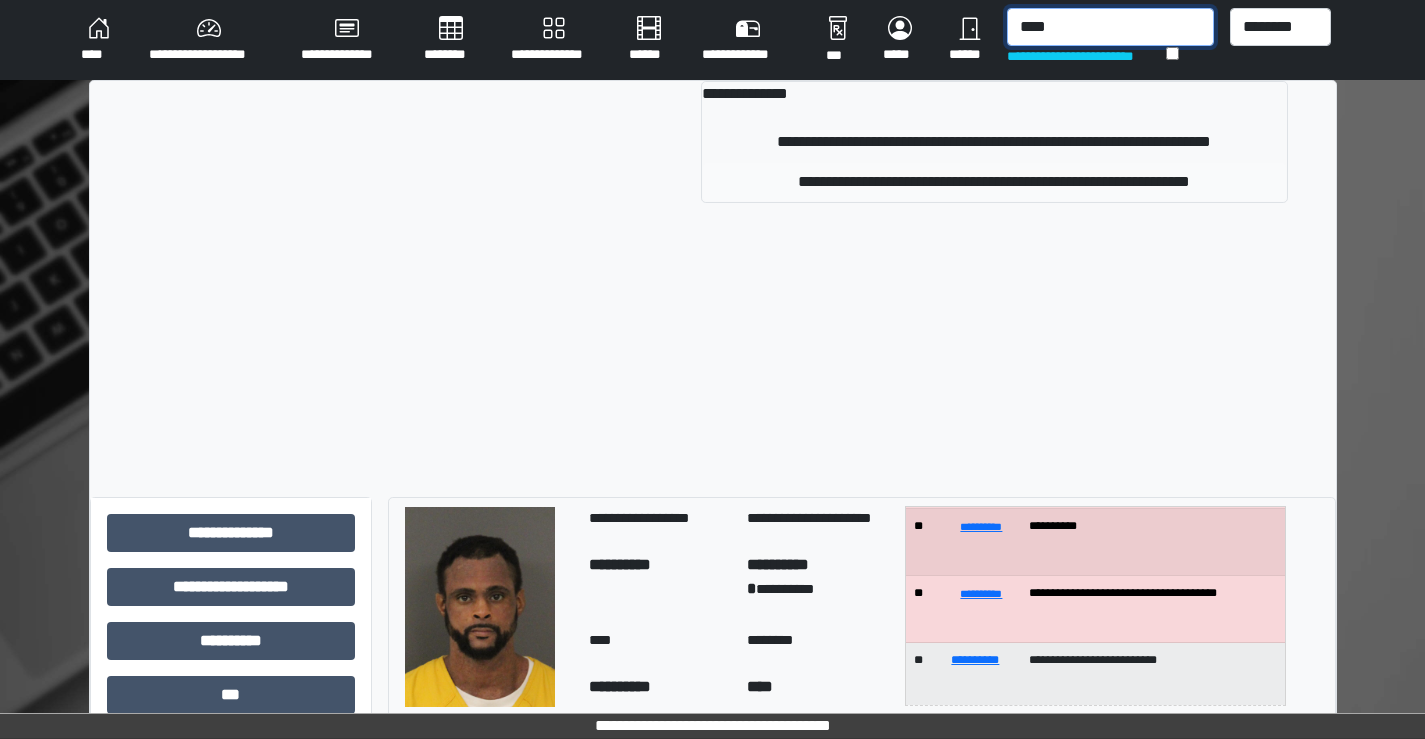 type on "****" 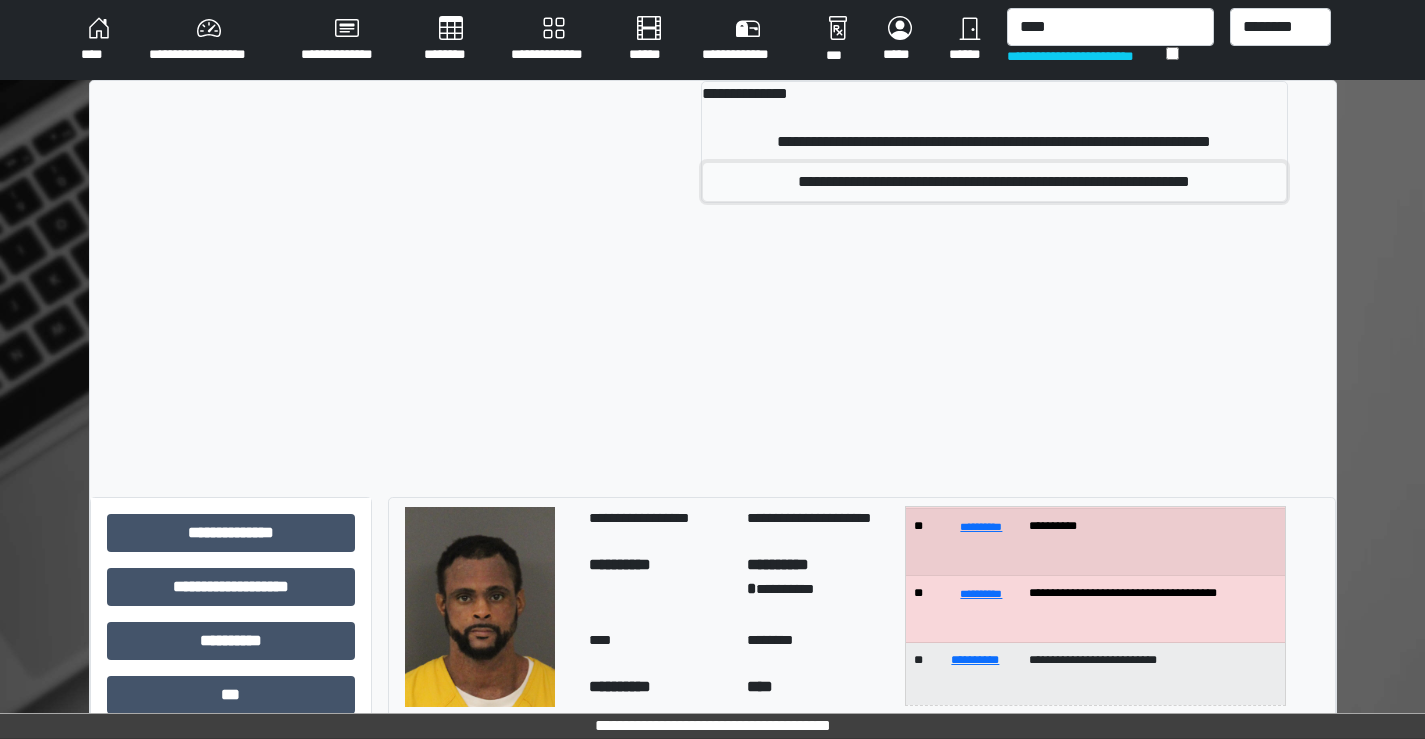 click on "**********" at bounding box center [994, 182] 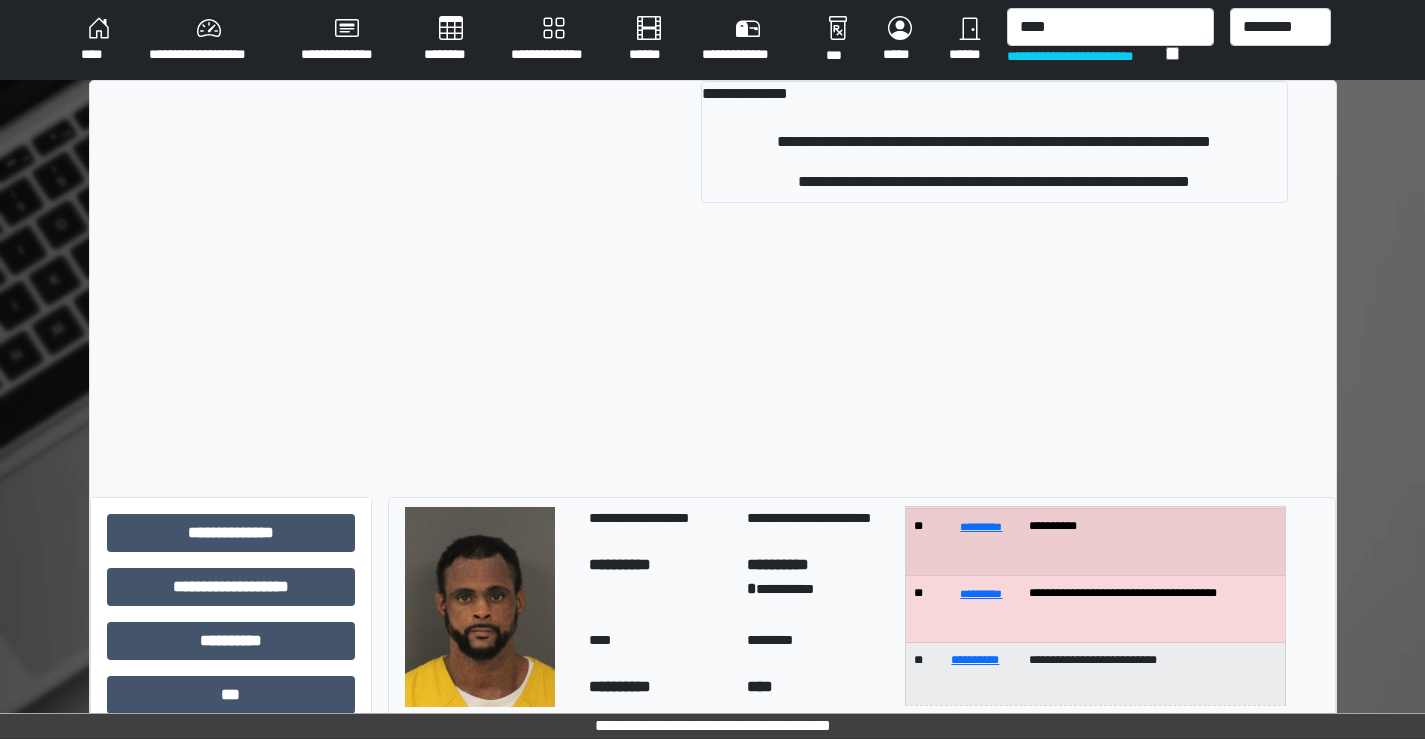 type 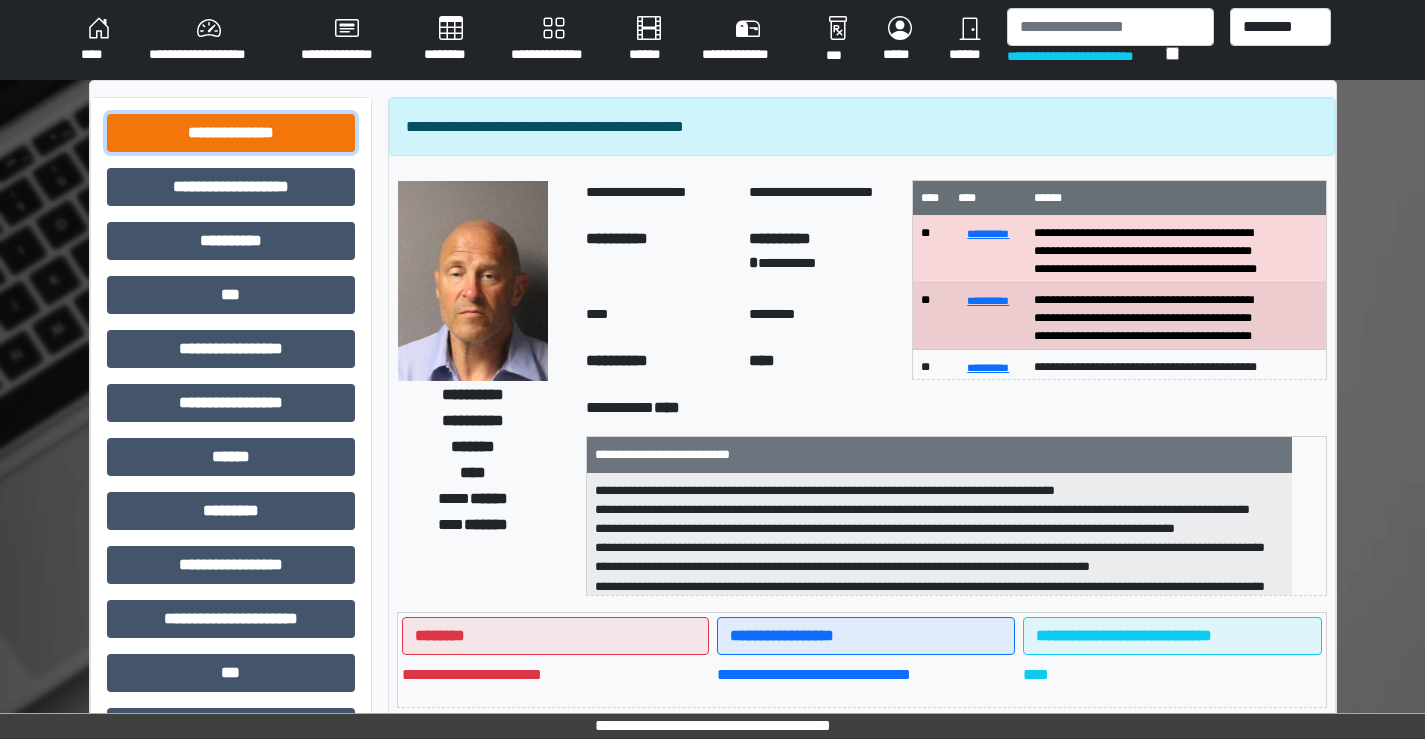 click on "**********" at bounding box center [231, 133] 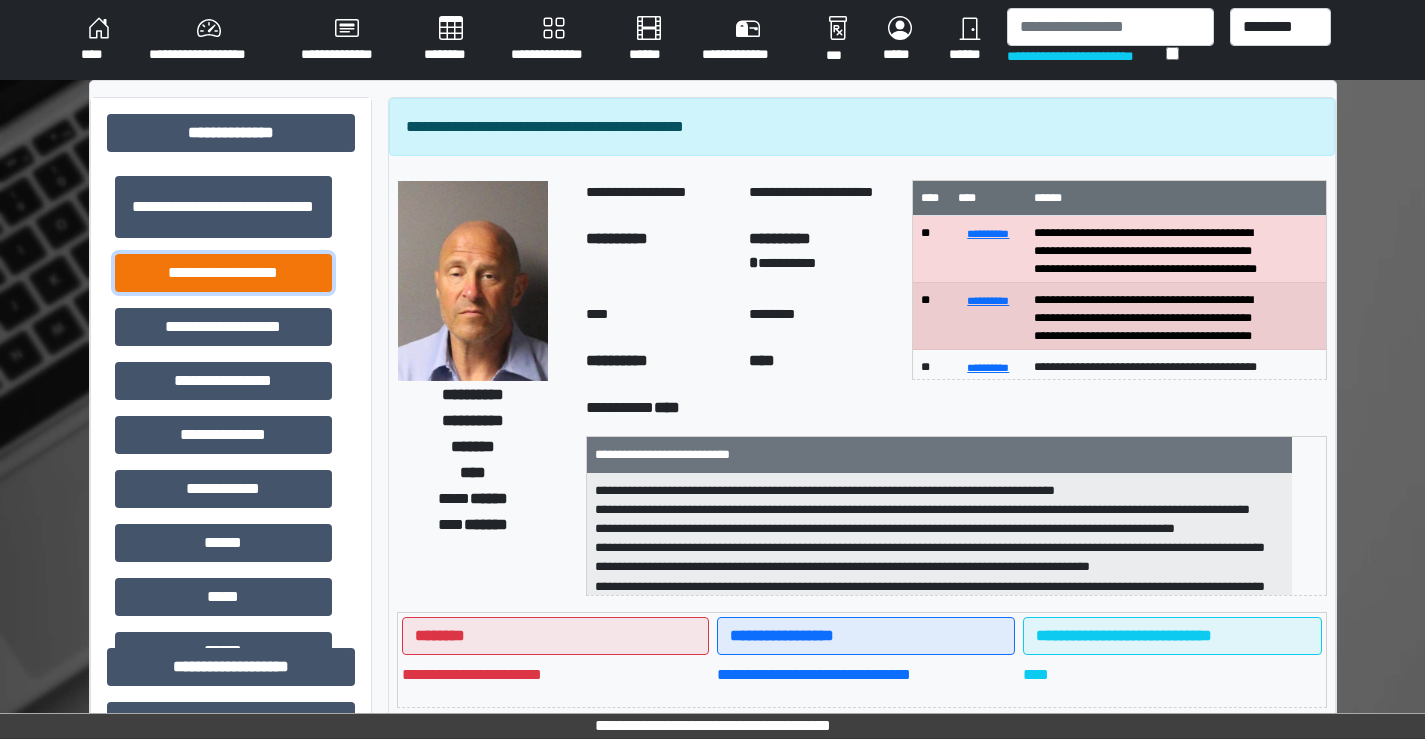 click on "**********" at bounding box center (223, 273) 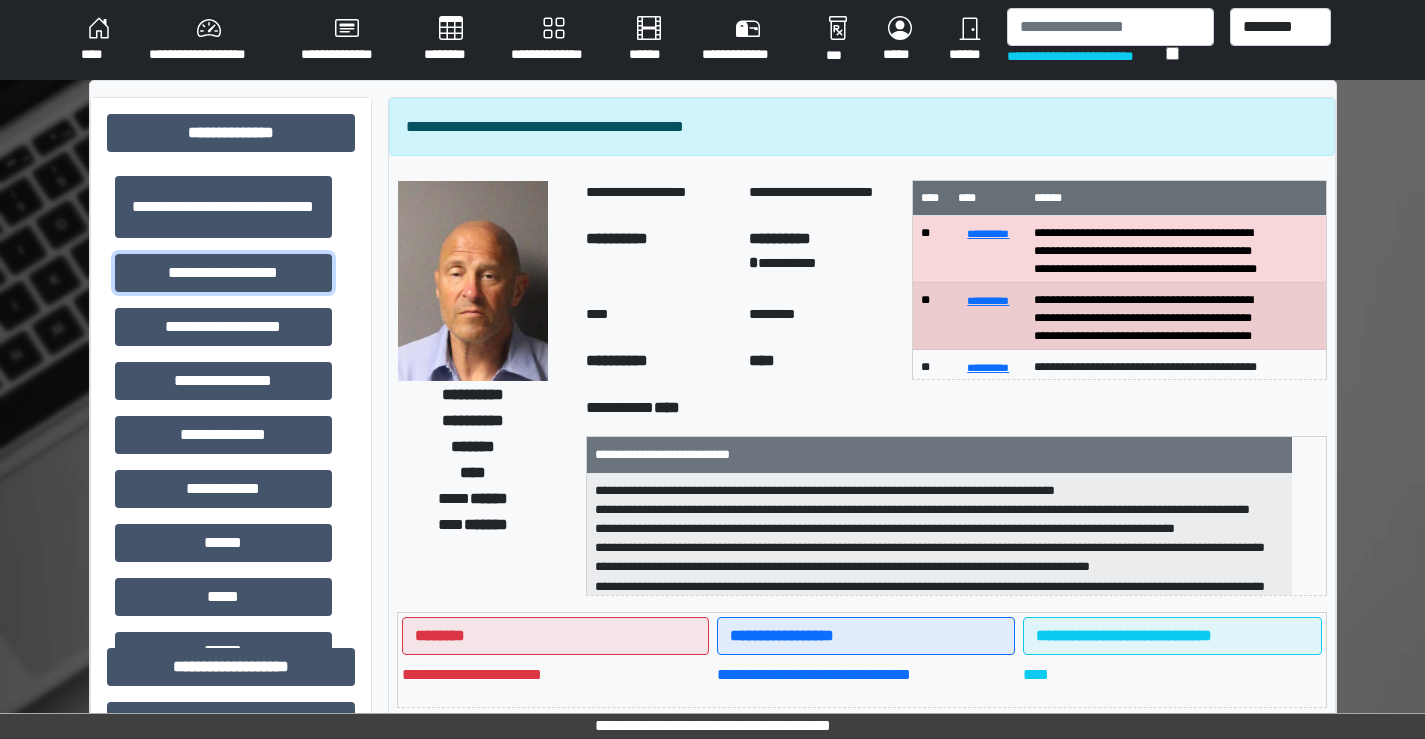 scroll, scrollTop: 2, scrollLeft: 0, axis: vertical 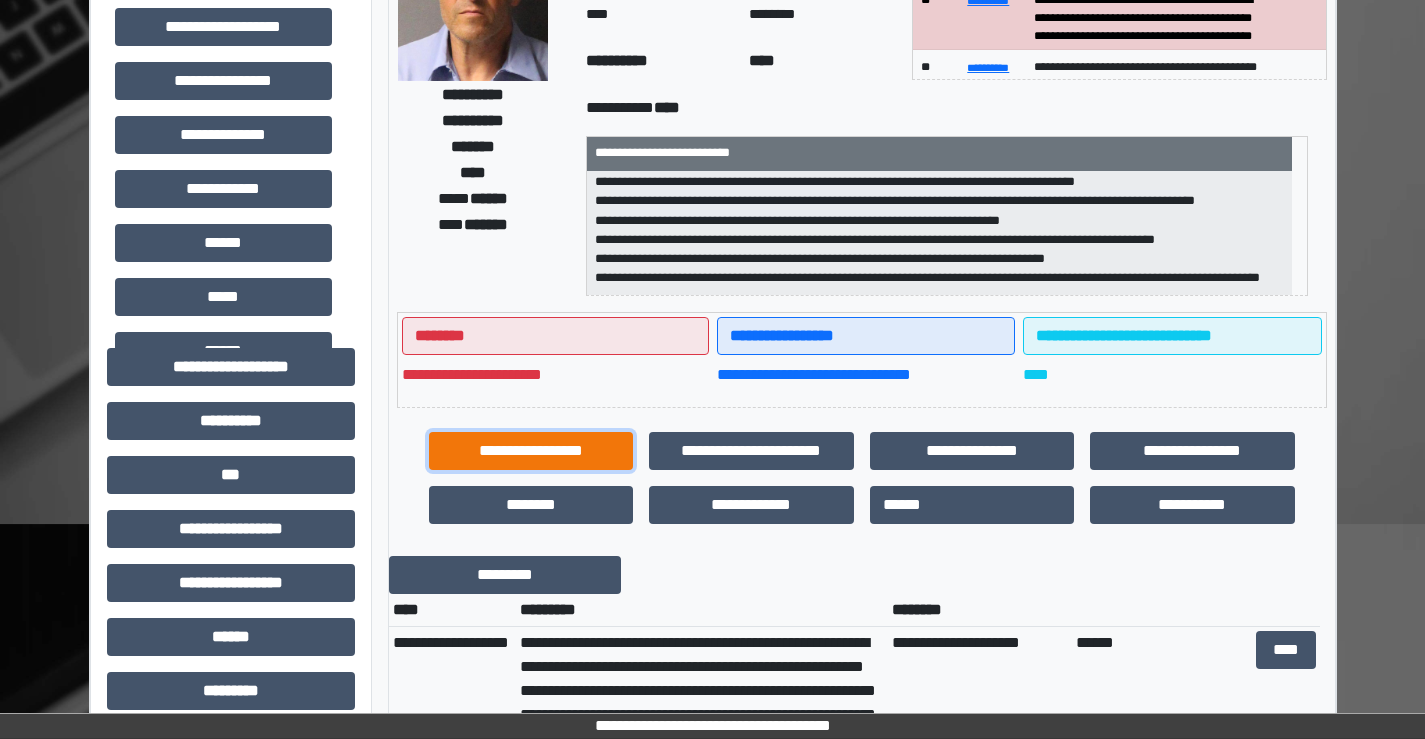 click on "**********" at bounding box center (531, 451) 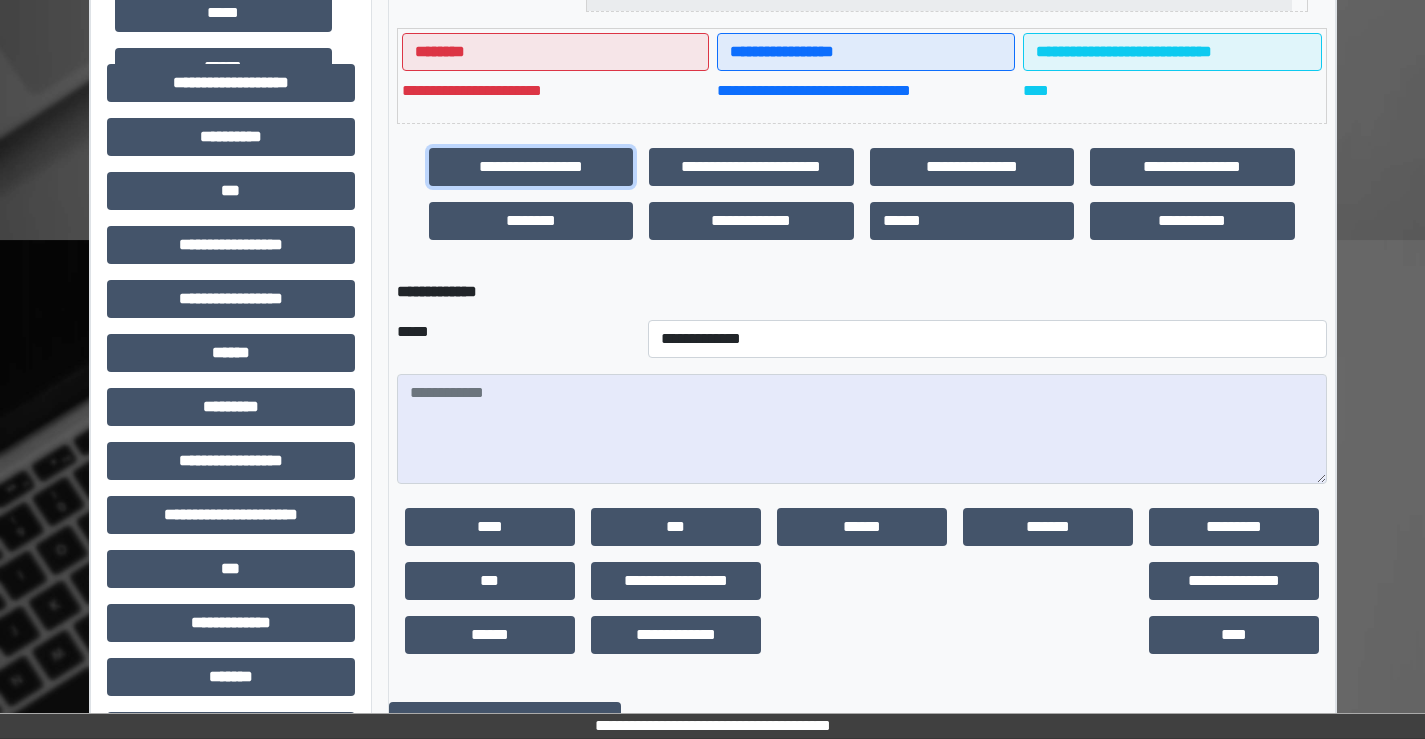 scroll, scrollTop: 600, scrollLeft: 0, axis: vertical 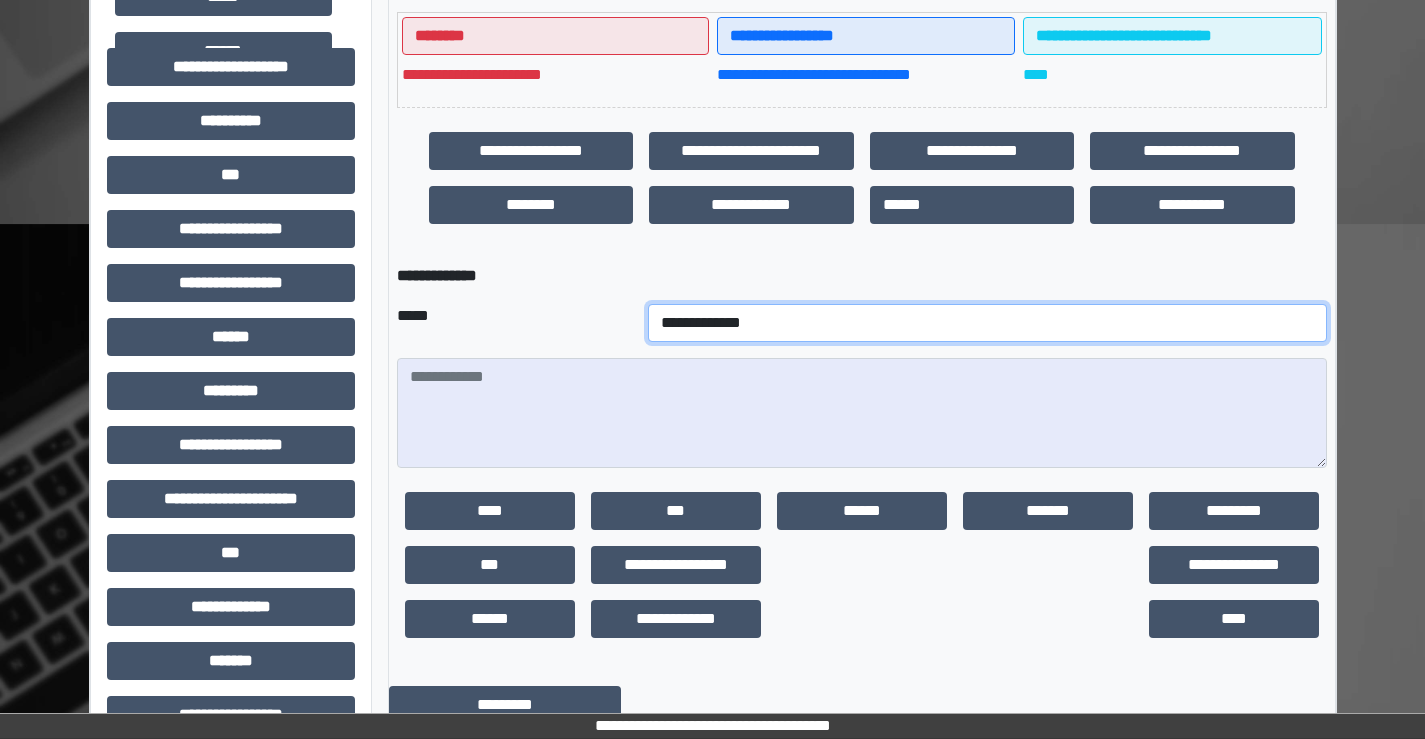 click on "**********" at bounding box center (987, 323) 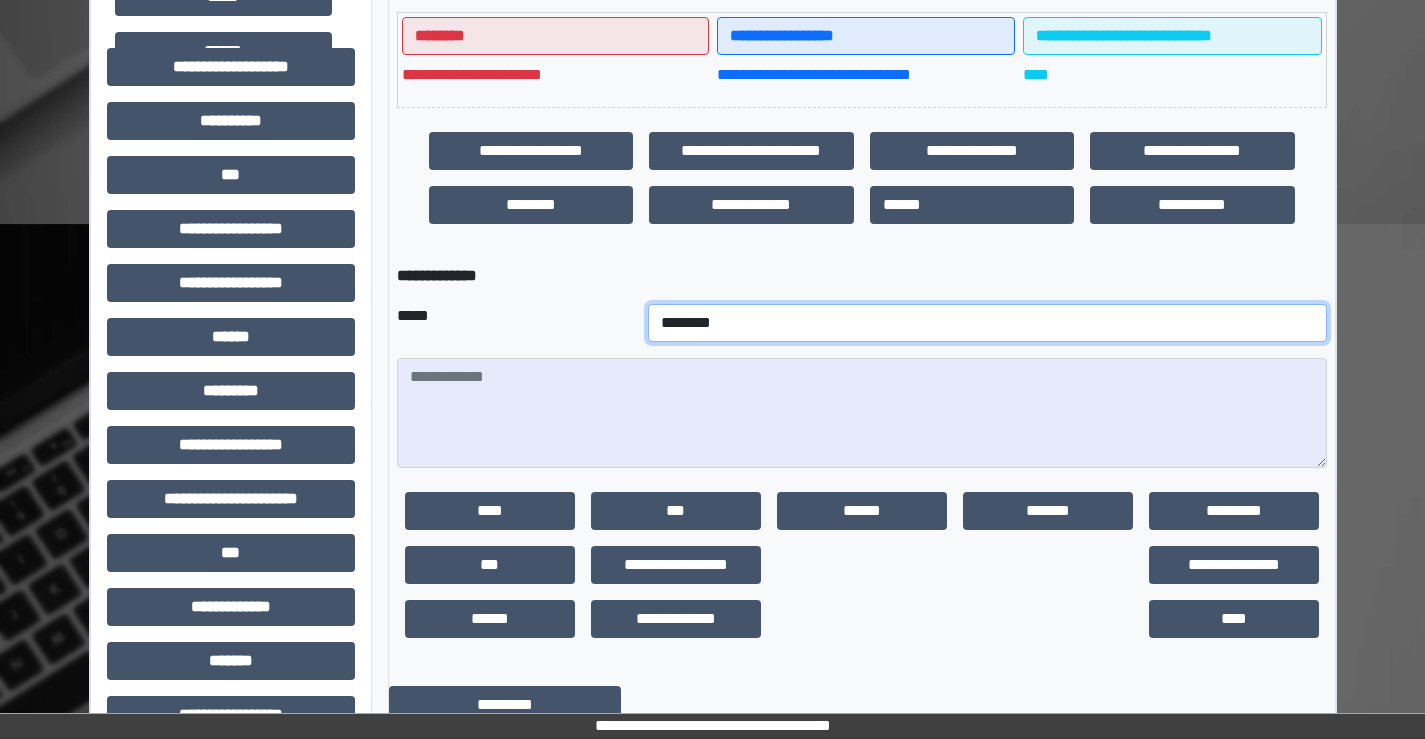 click on "**********" at bounding box center [987, 323] 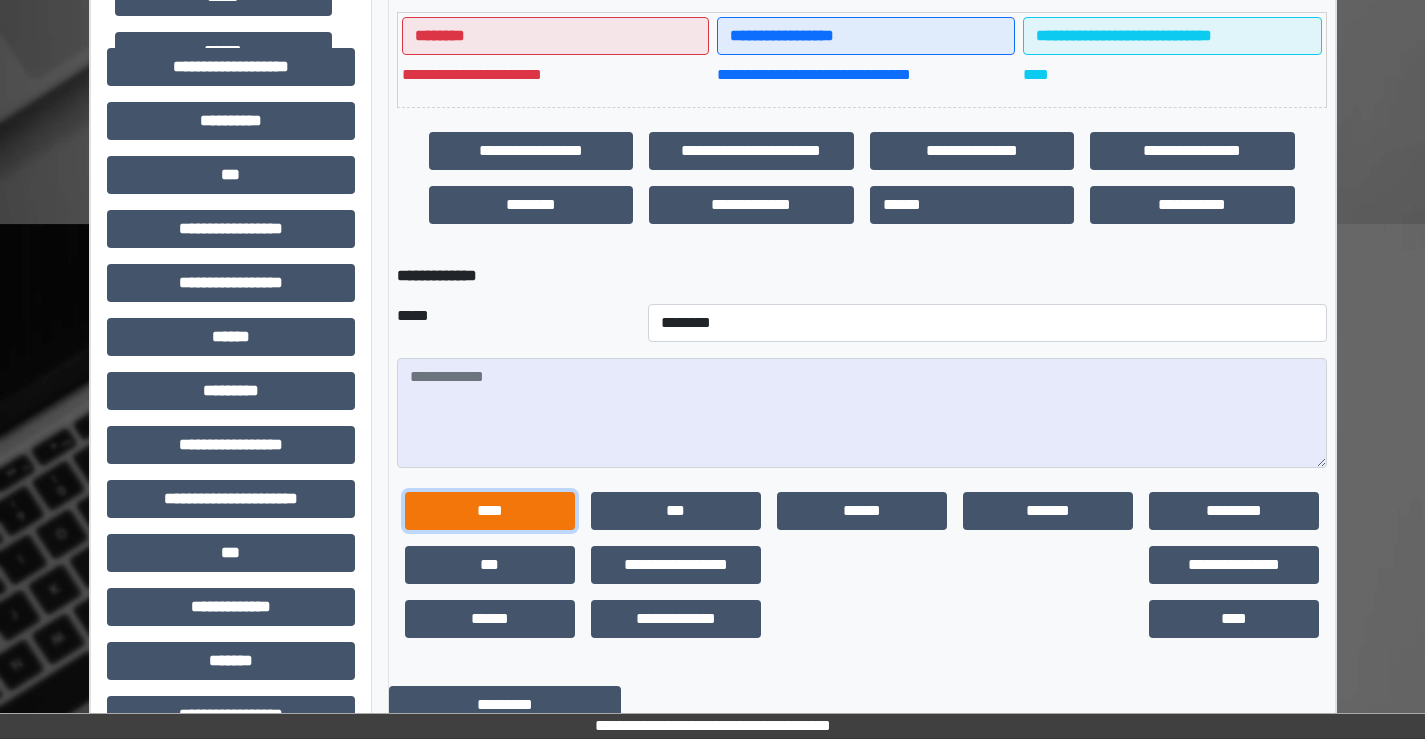 drag, startPoint x: 511, startPoint y: 507, endPoint x: 506, endPoint y: 492, distance: 15.811388 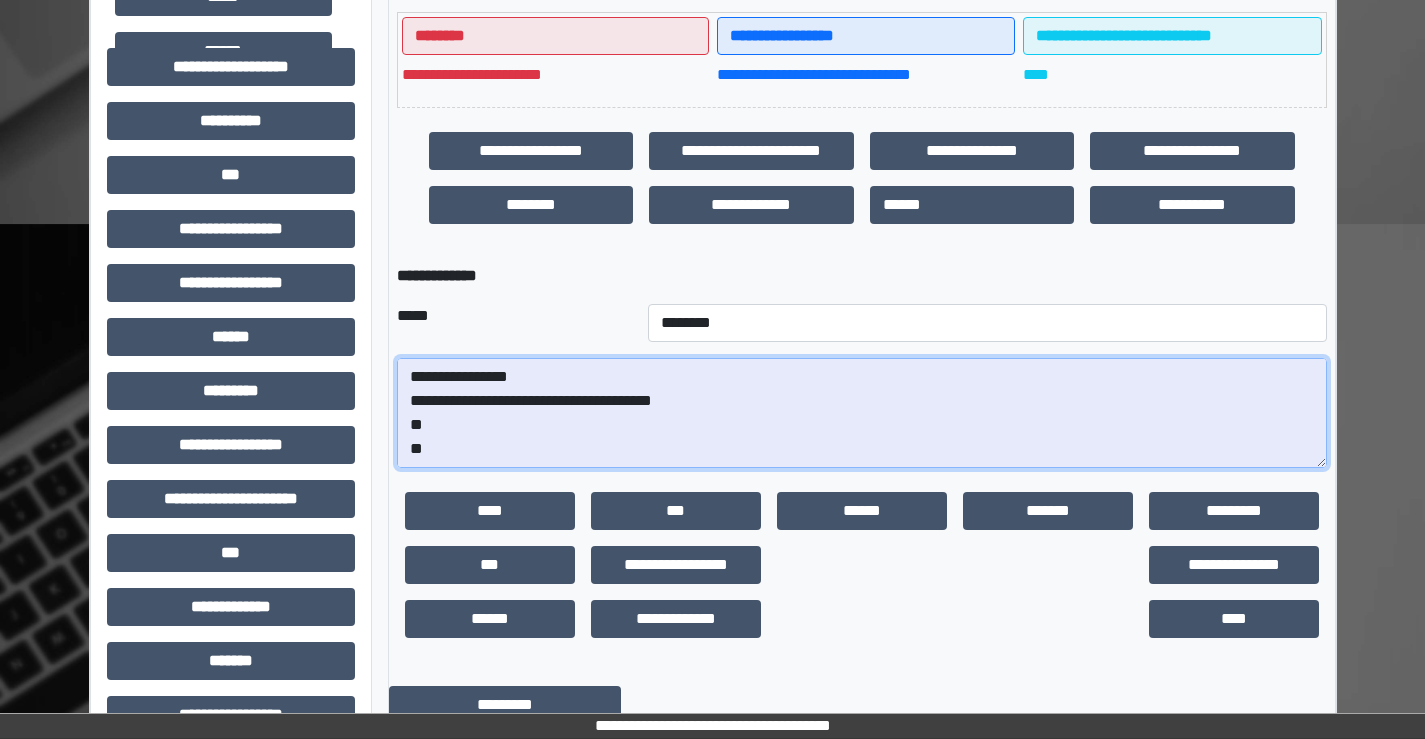 click on "**********" at bounding box center [862, 413] 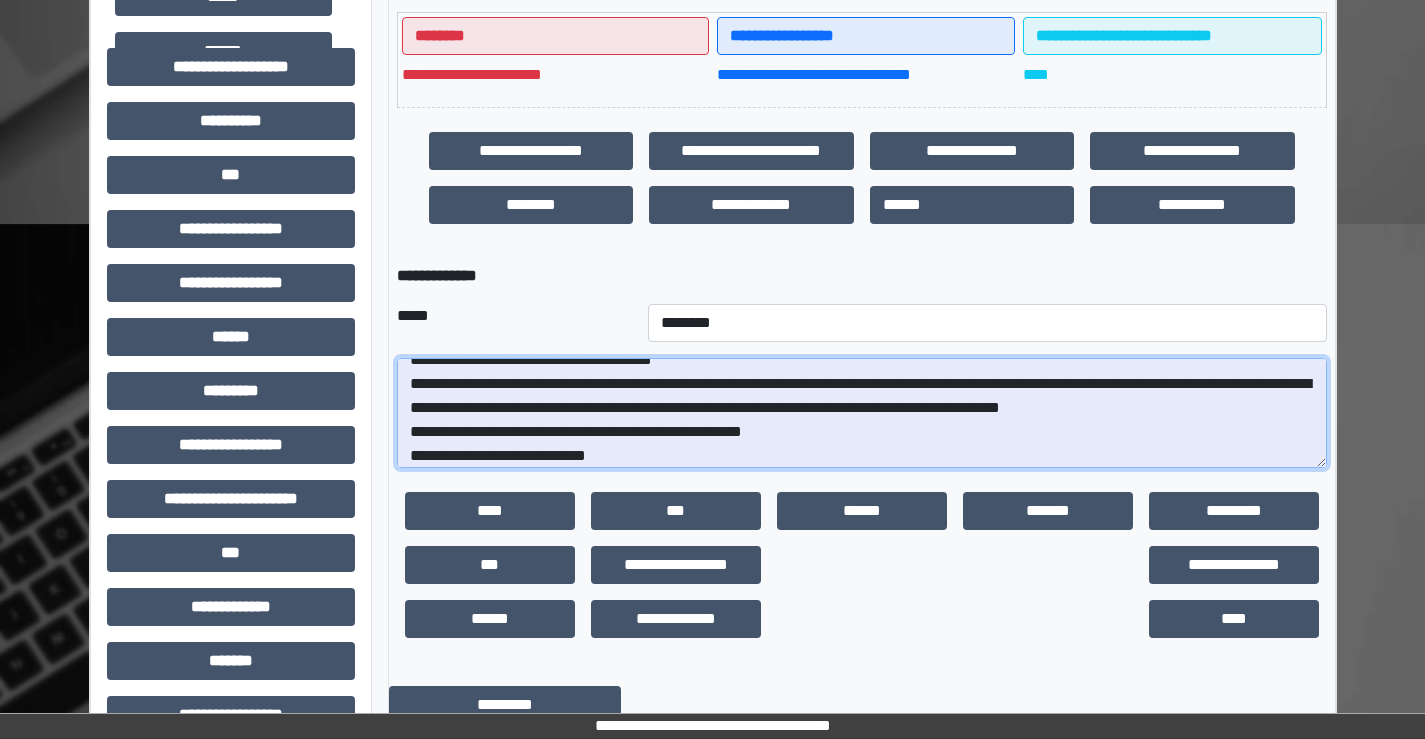scroll, scrollTop: 65, scrollLeft: 0, axis: vertical 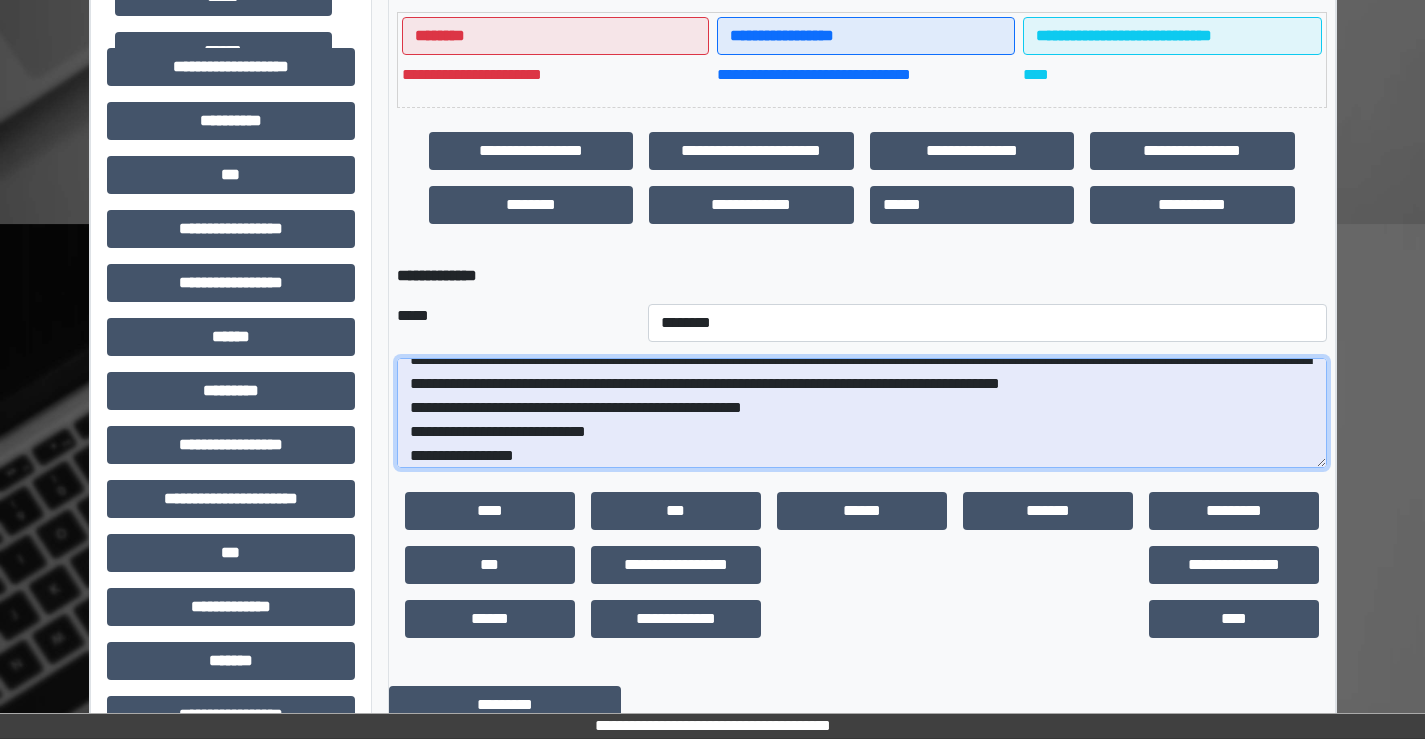 click on "**********" at bounding box center (862, 413) 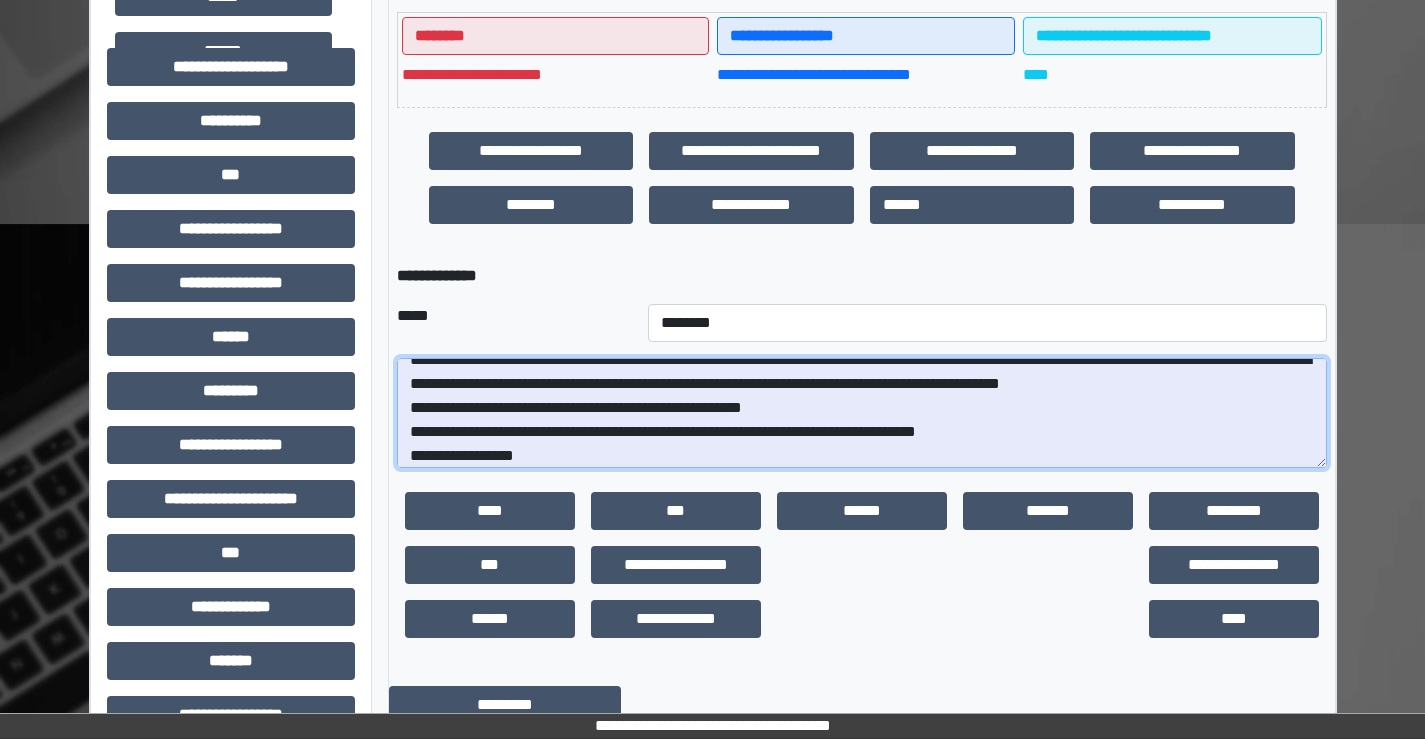 click on "**********" at bounding box center (862, 413) 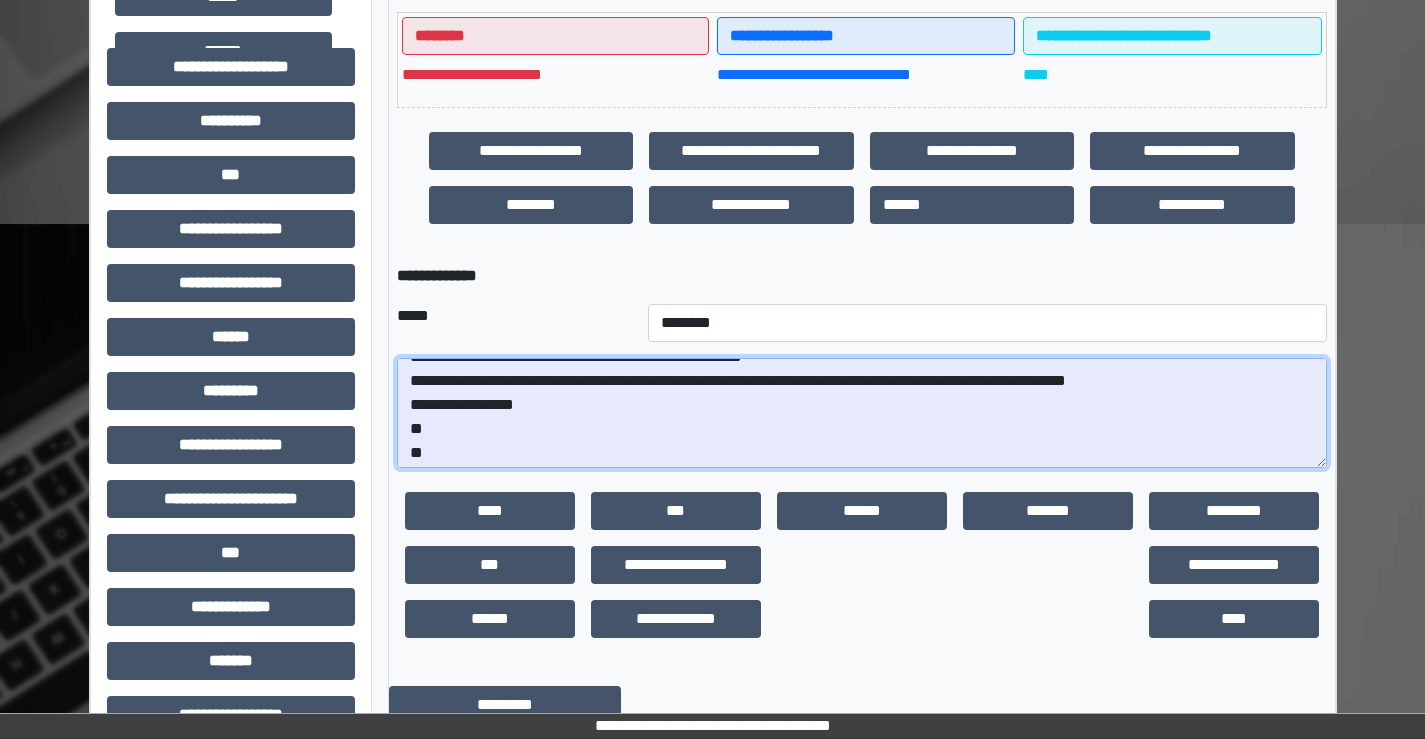 scroll, scrollTop: 144, scrollLeft: 0, axis: vertical 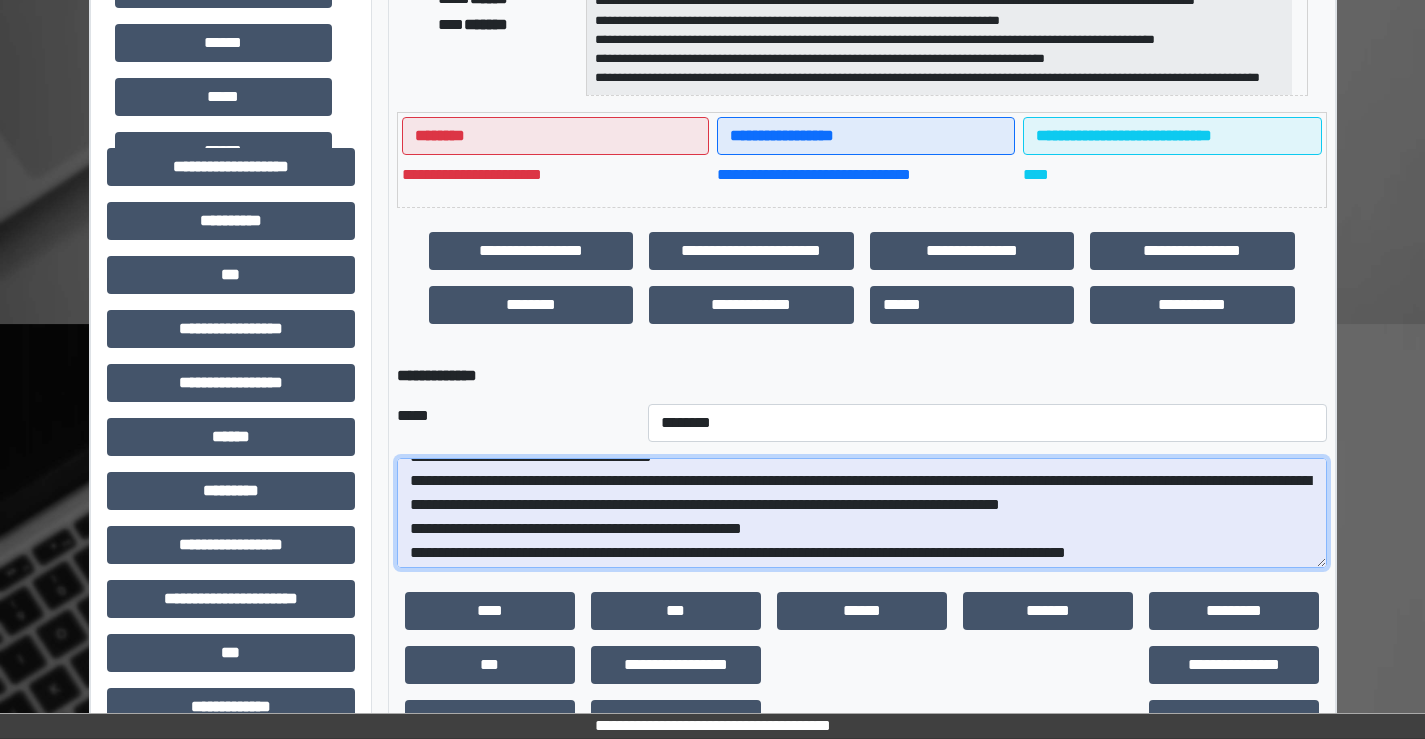 click on "**********" at bounding box center [862, 513] 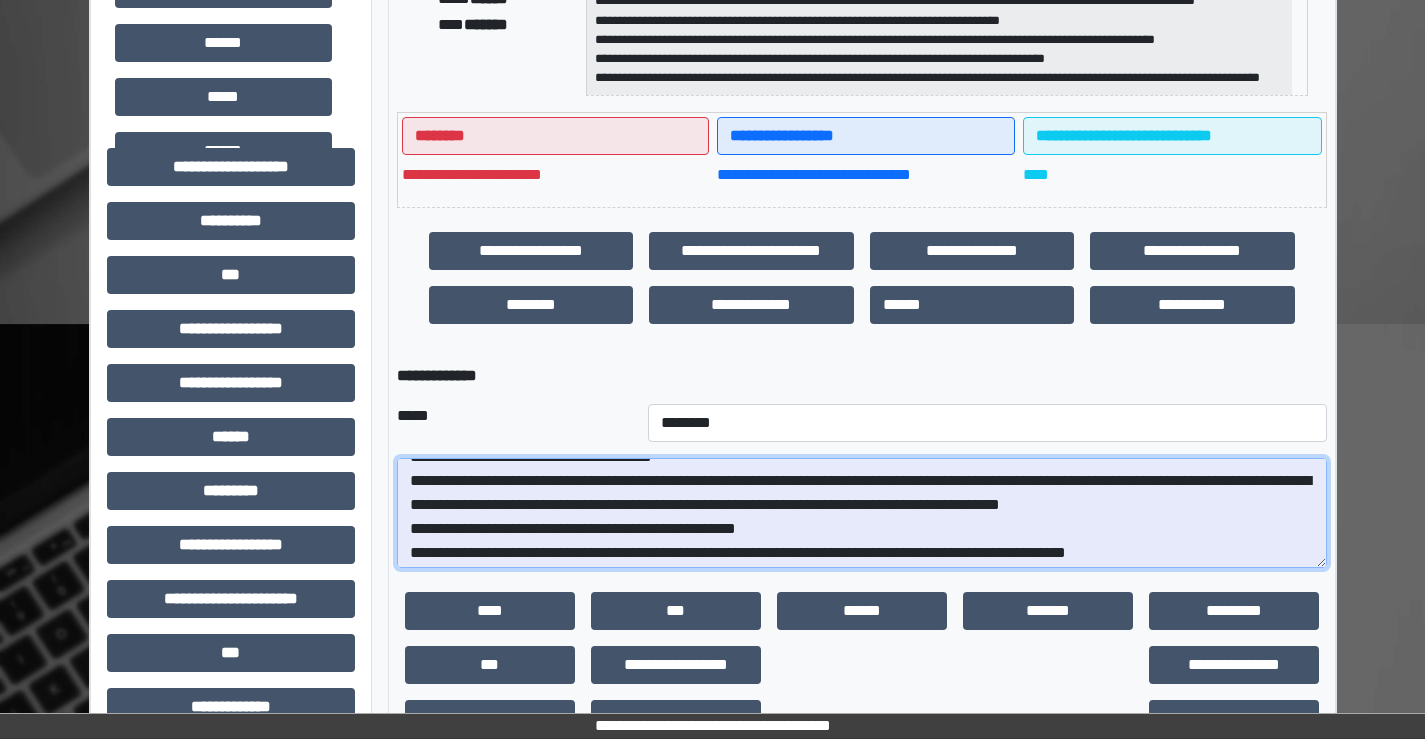 scroll, scrollTop: 144, scrollLeft: 0, axis: vertical 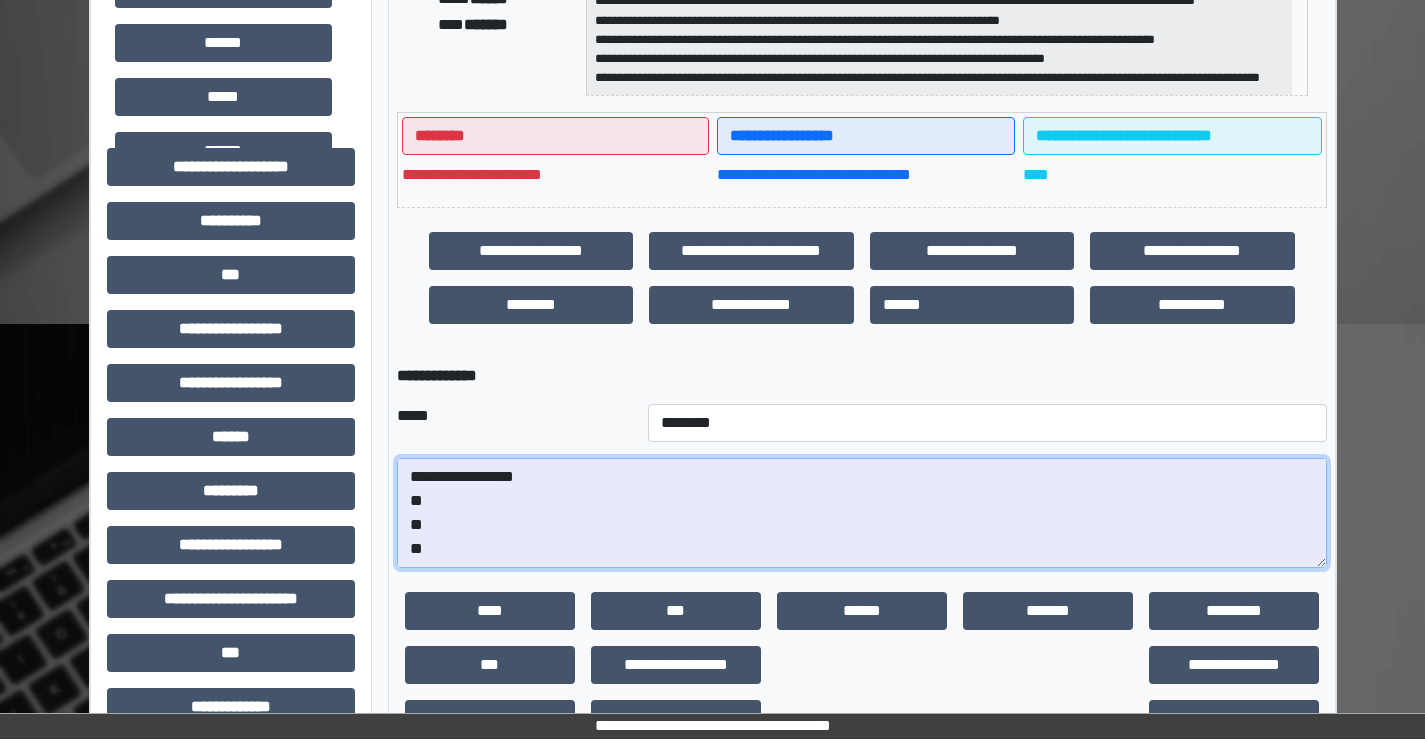click on "**********" at bounding box center [862, 513] 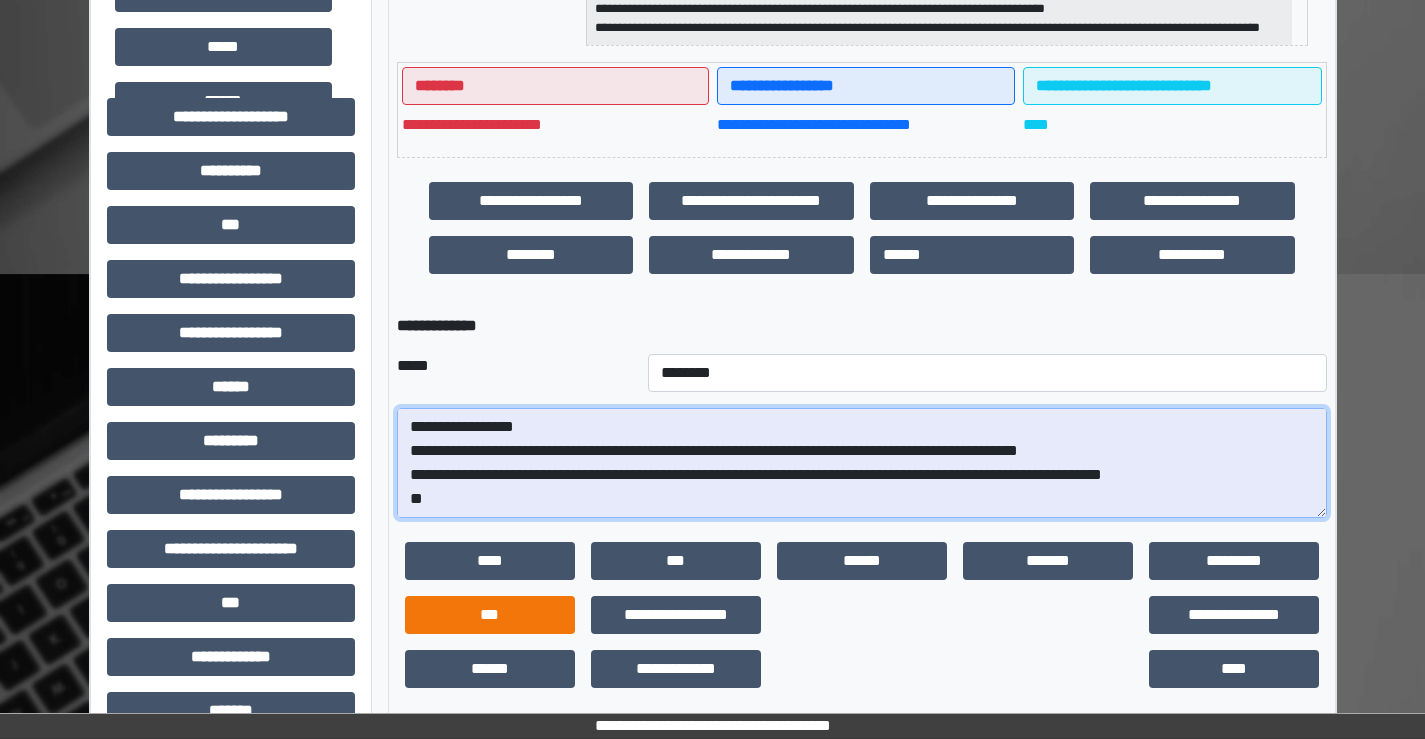 scroll, scrollTop: 600, scrollLeft: 0, axis: vertical 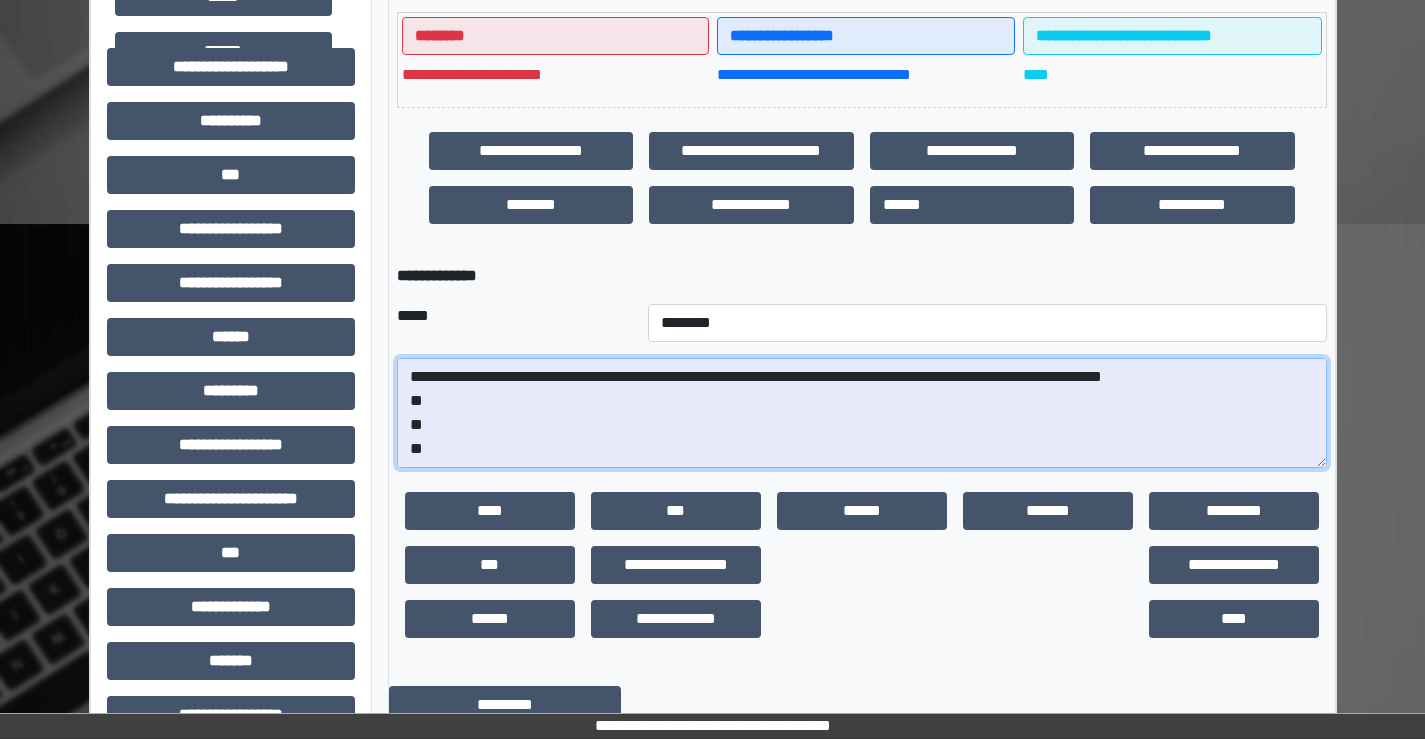 click on "**********" at bounding box center (862, 413) 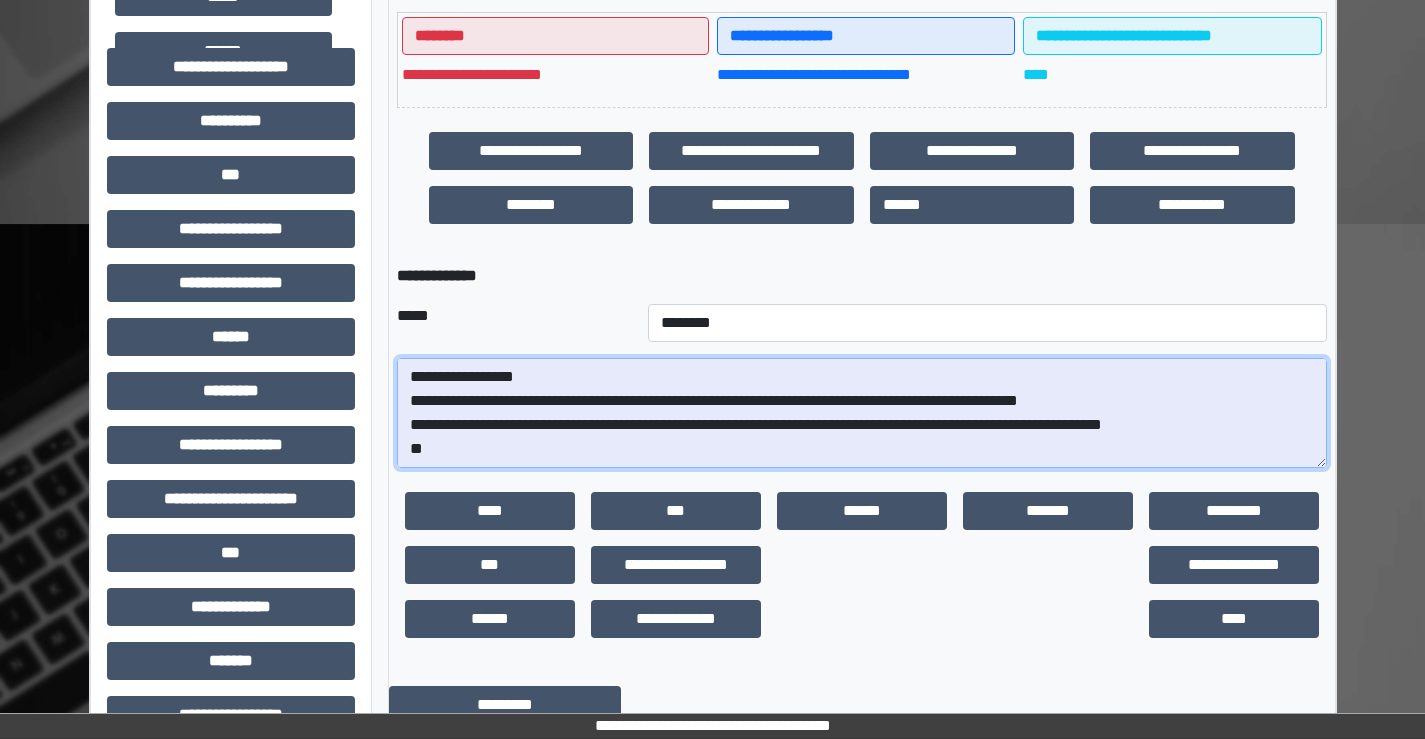 scroll, scrollTop: 144, scrollLeft: 0, axis: vertical 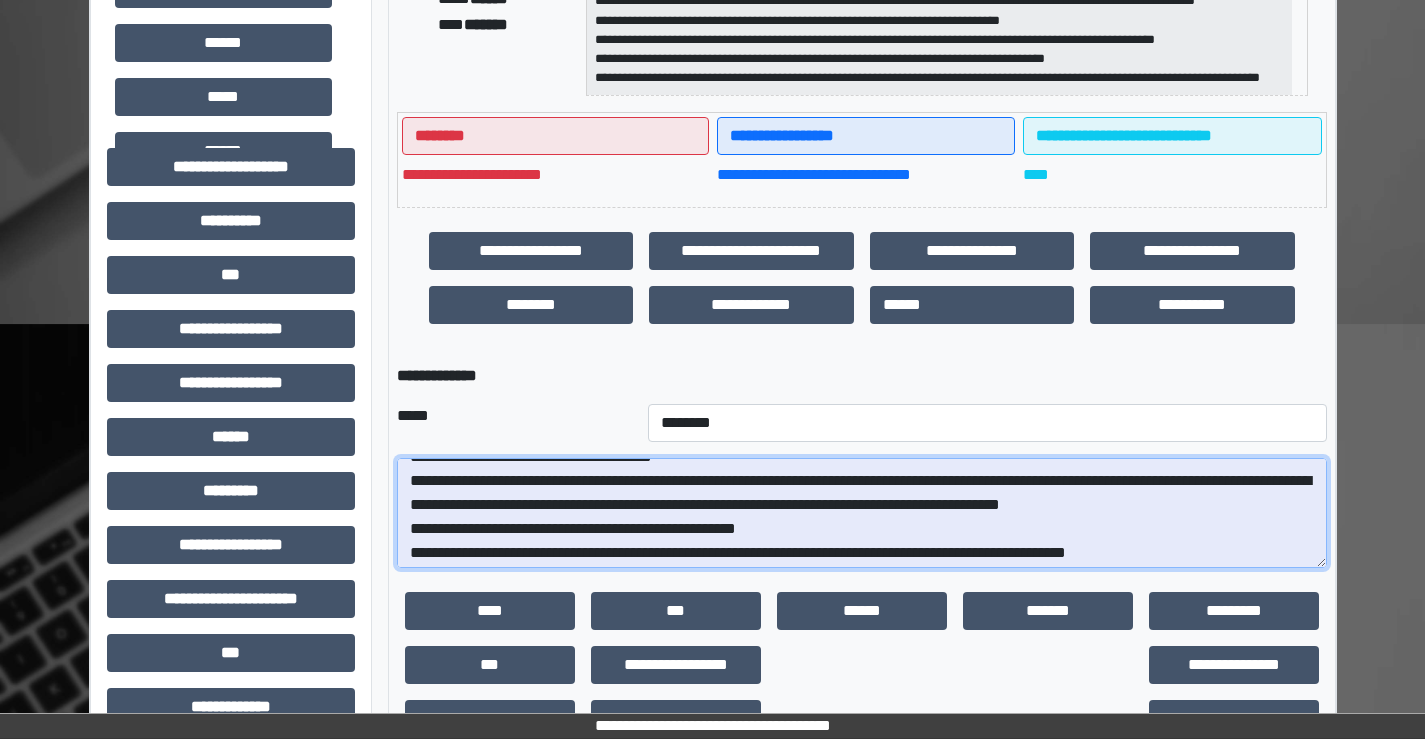 click on "**********" at bounding box center [862, 513] 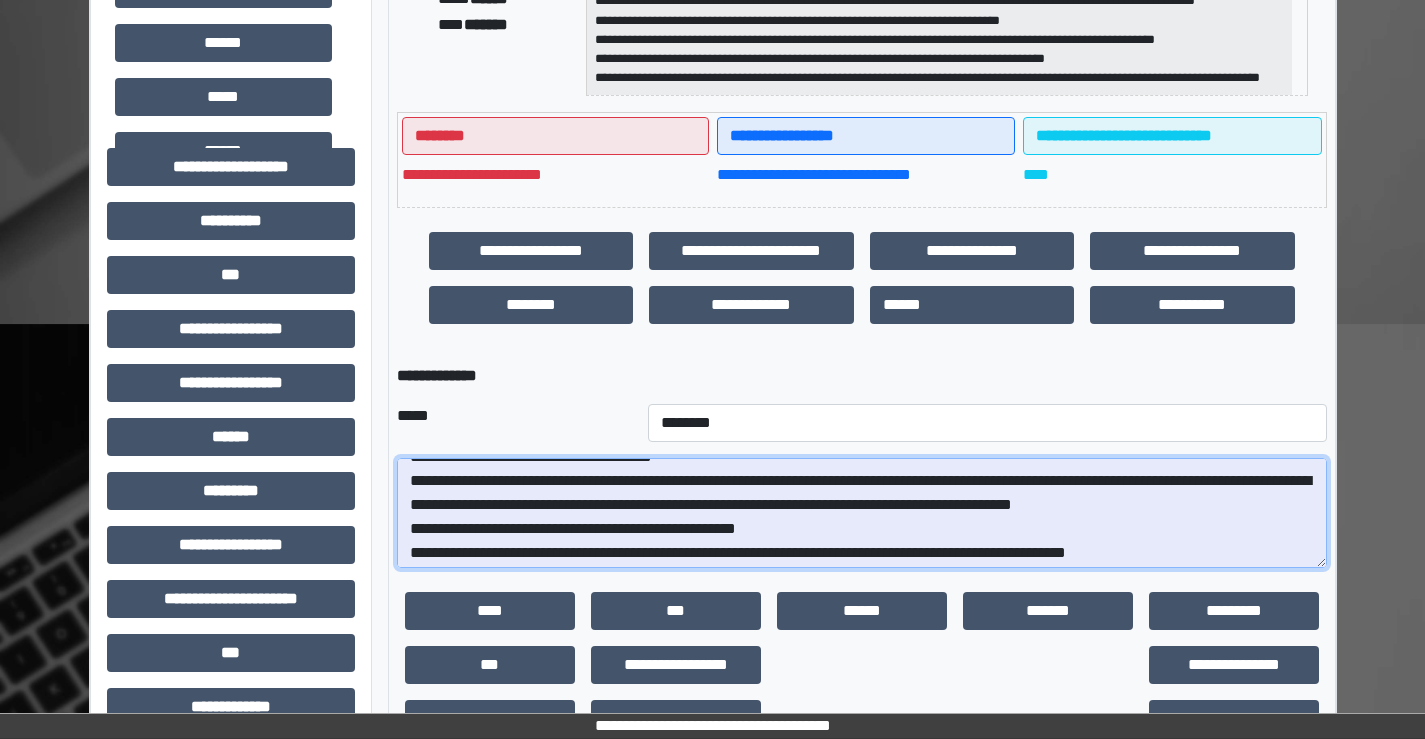 click on "**********" at bounding box center (862, 513) 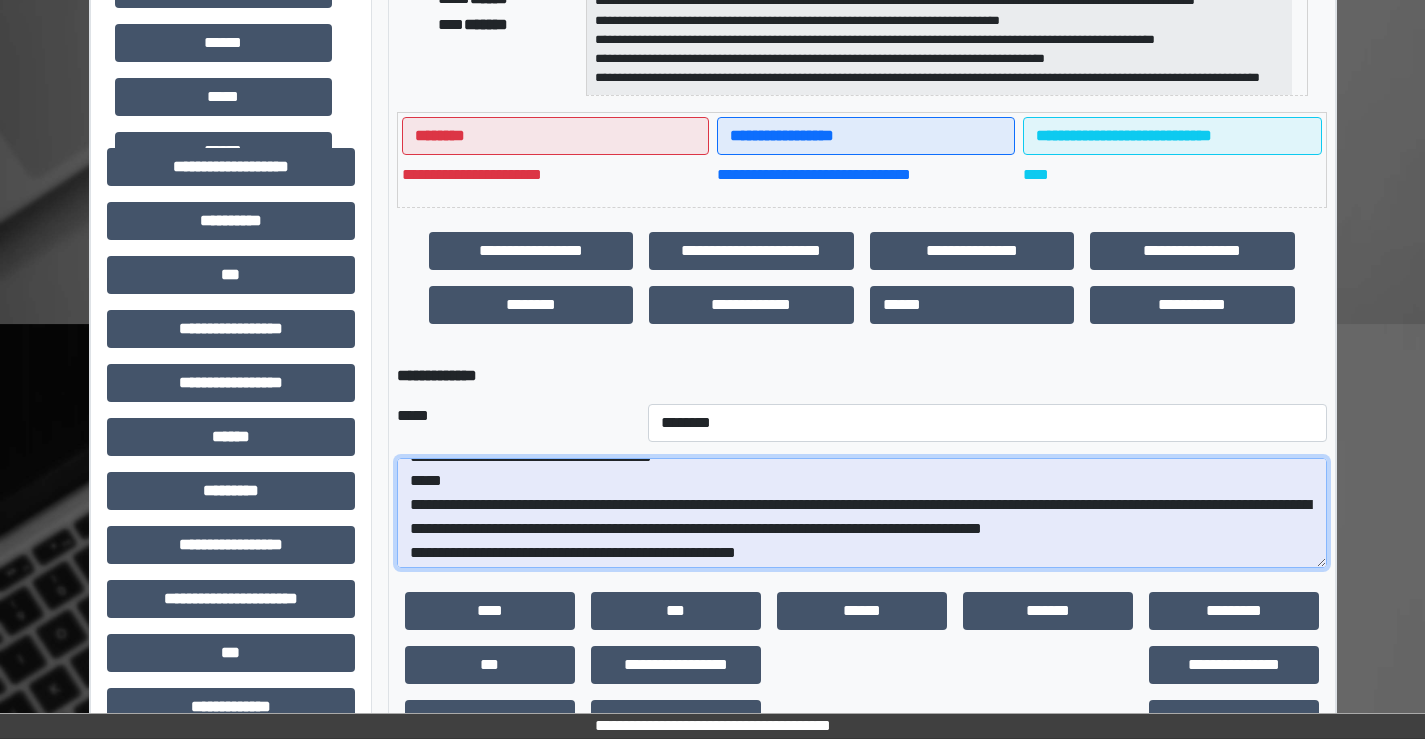 scroll, scrollTop: 144, scrollLeft: 0, axis: vertical 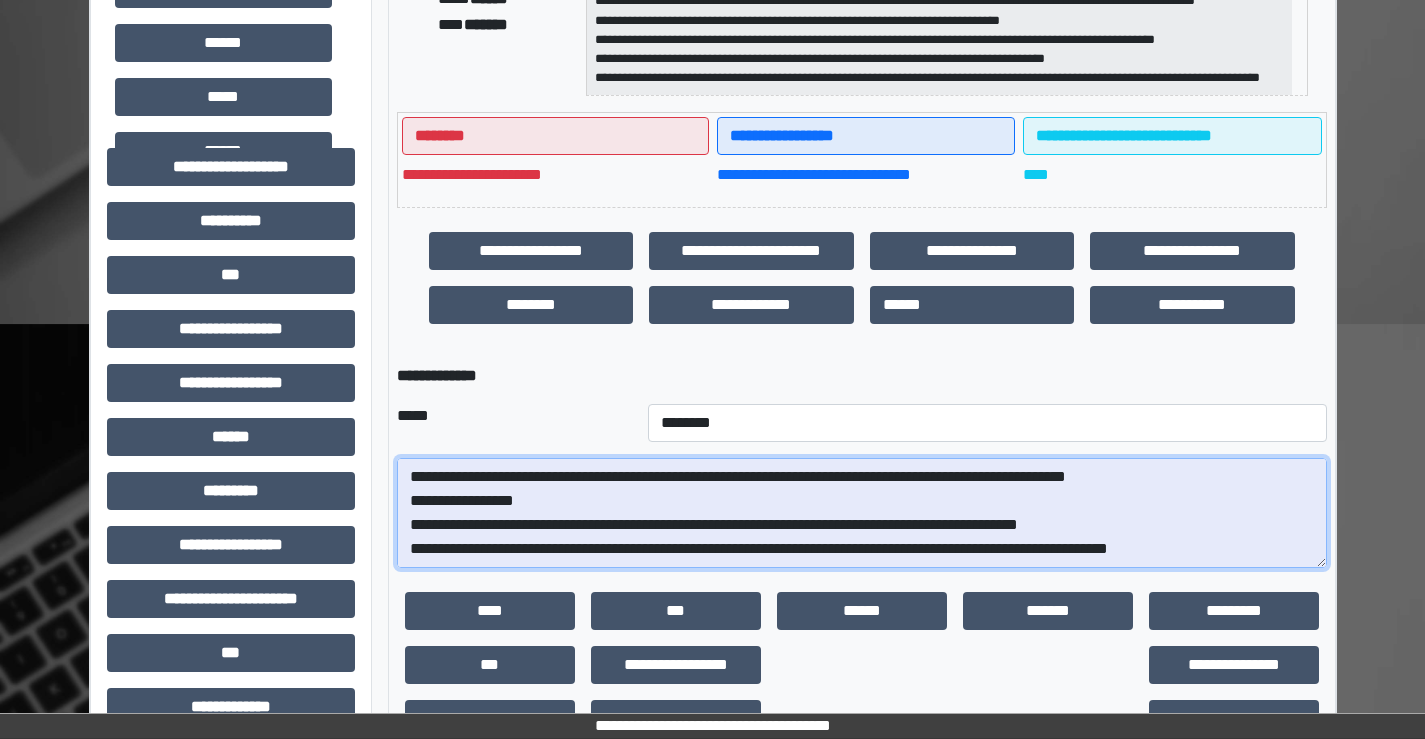 click on "**********" at bounding box center (862, 513) 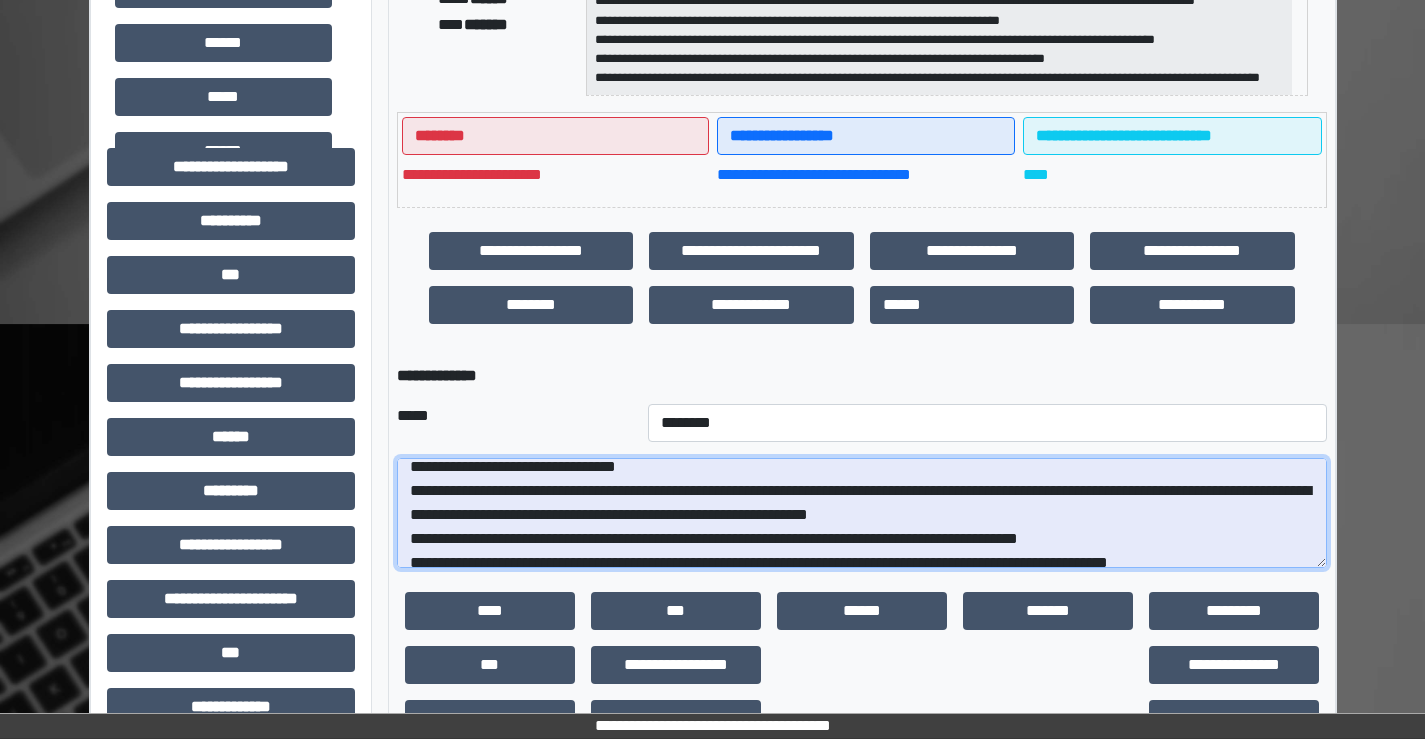 scroll, scrollTop: 240, scrollLeft: 0, axis: vertical 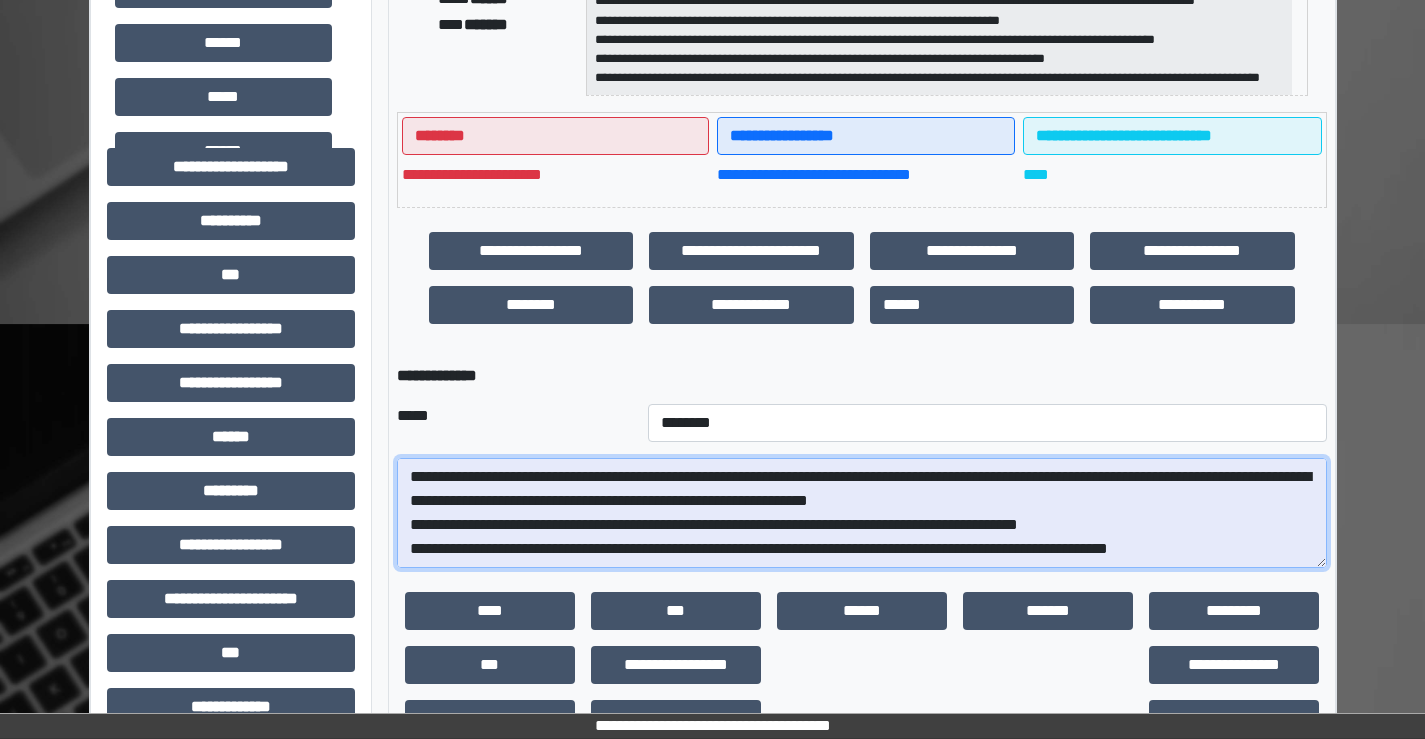 click on "**********" at bounding box center [862, 513] 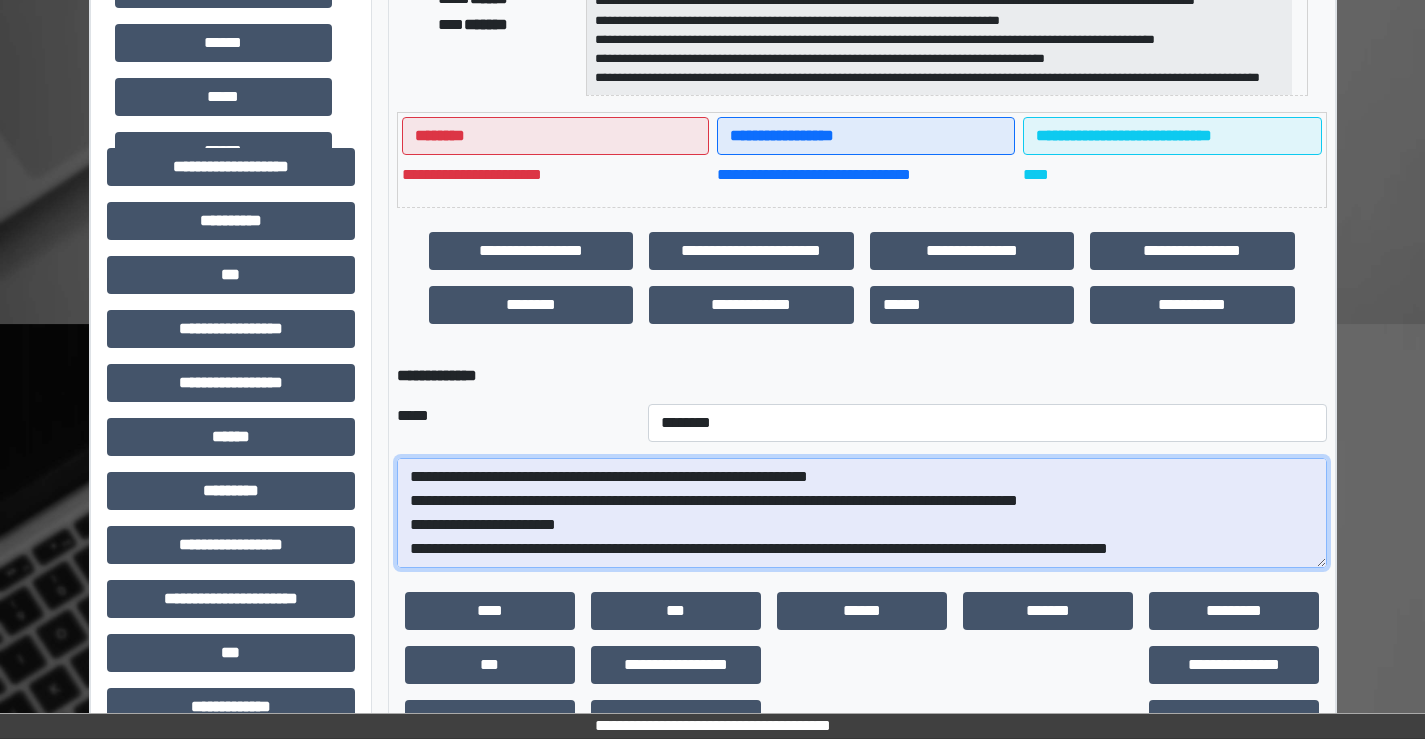 click on "**********" at bounding box center [862, 513] 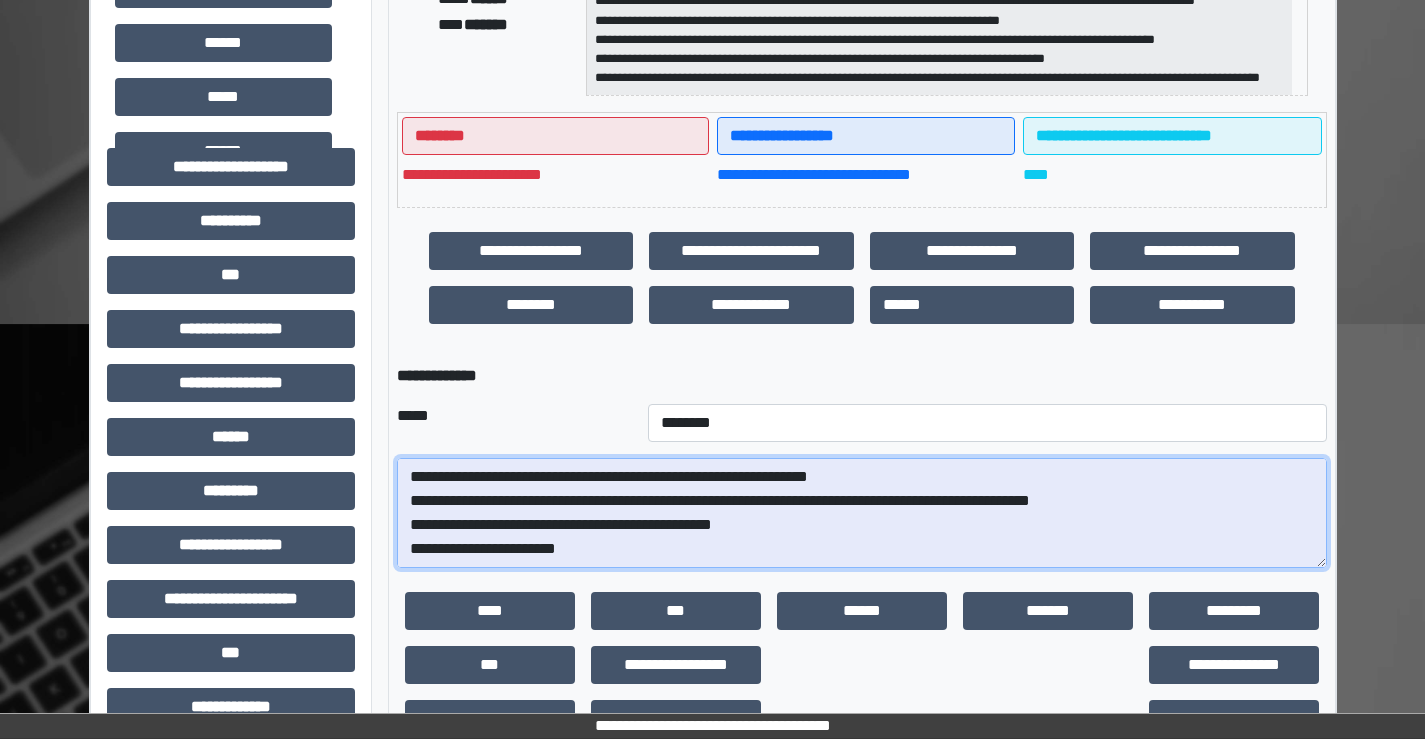 click at bounding box center [862, 513] 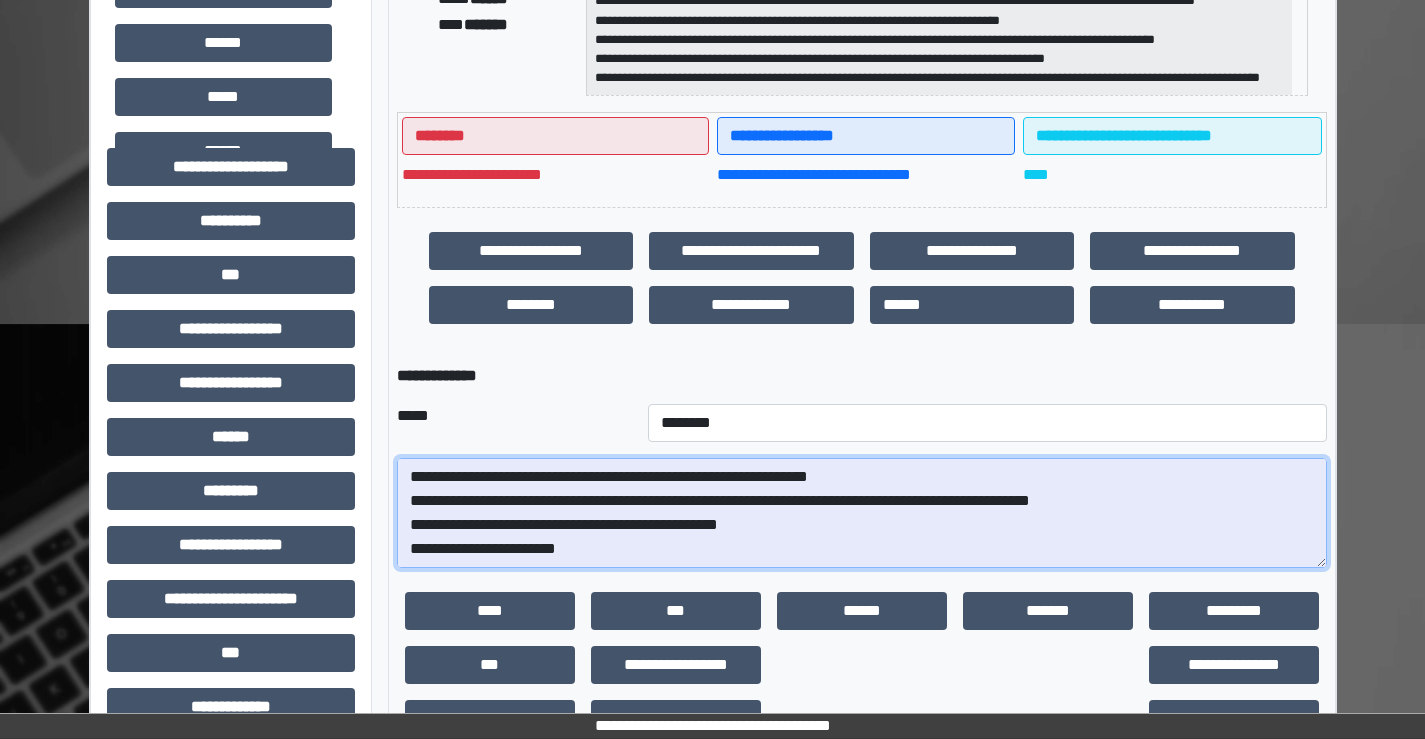 click at bounding box center [862, 513] 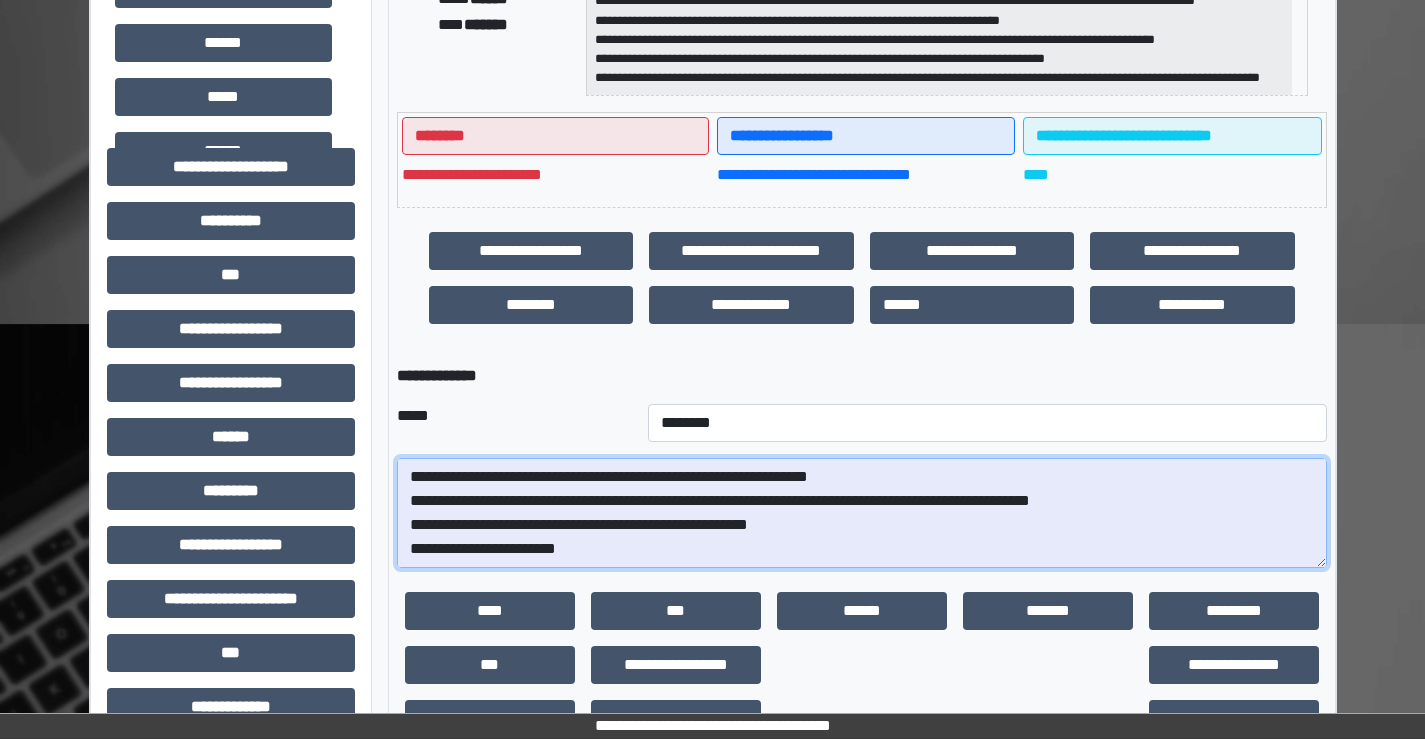 click at bounding box center [862, 513] 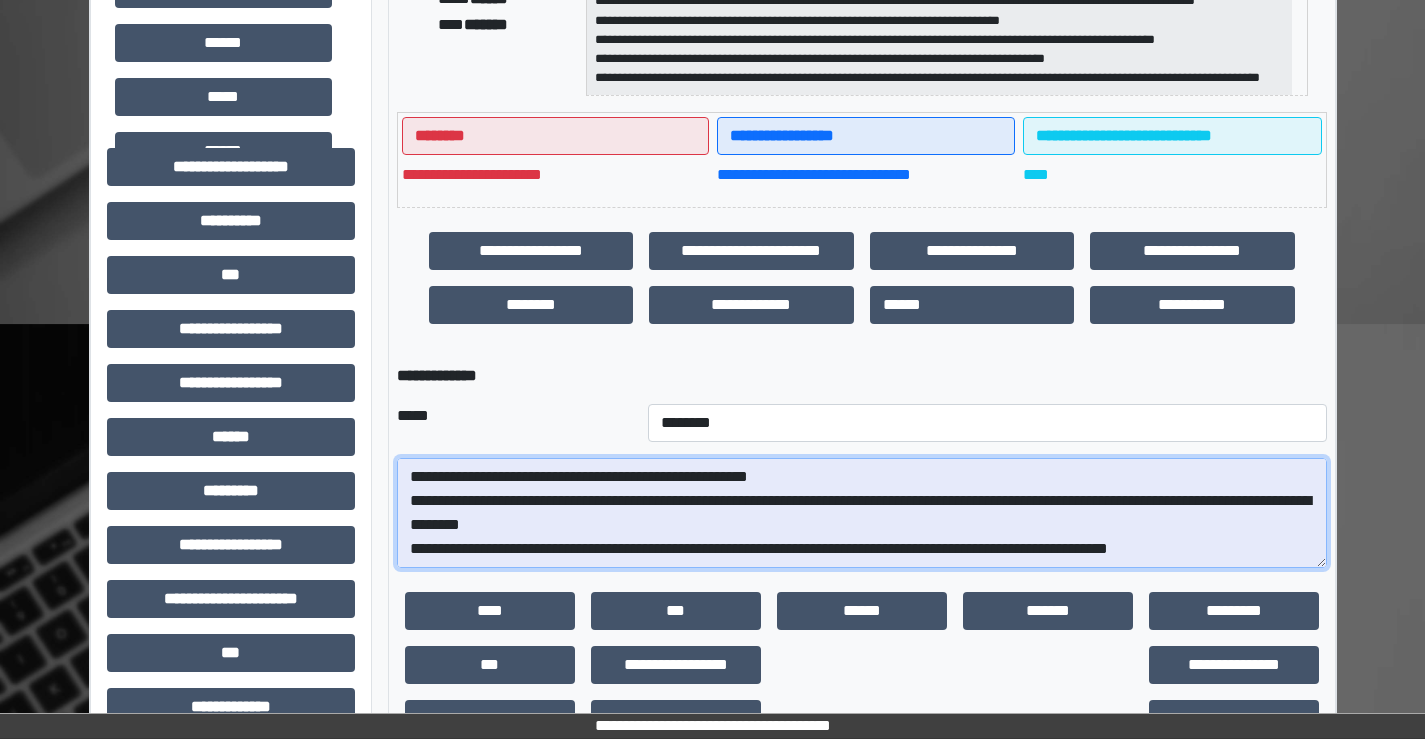 scroll, scrollTop: 312, scrollLeft: 0, axis: vertical 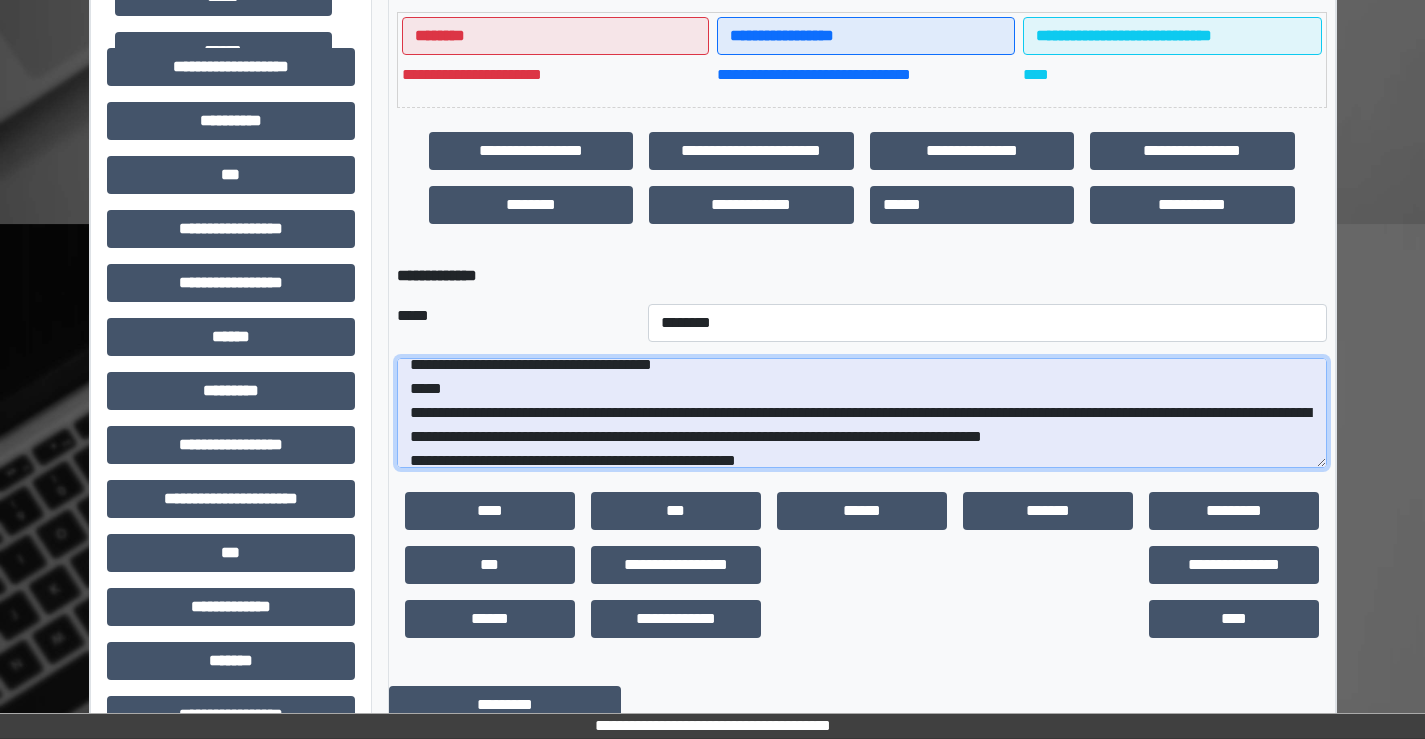 click at bounding box center (862, 413) 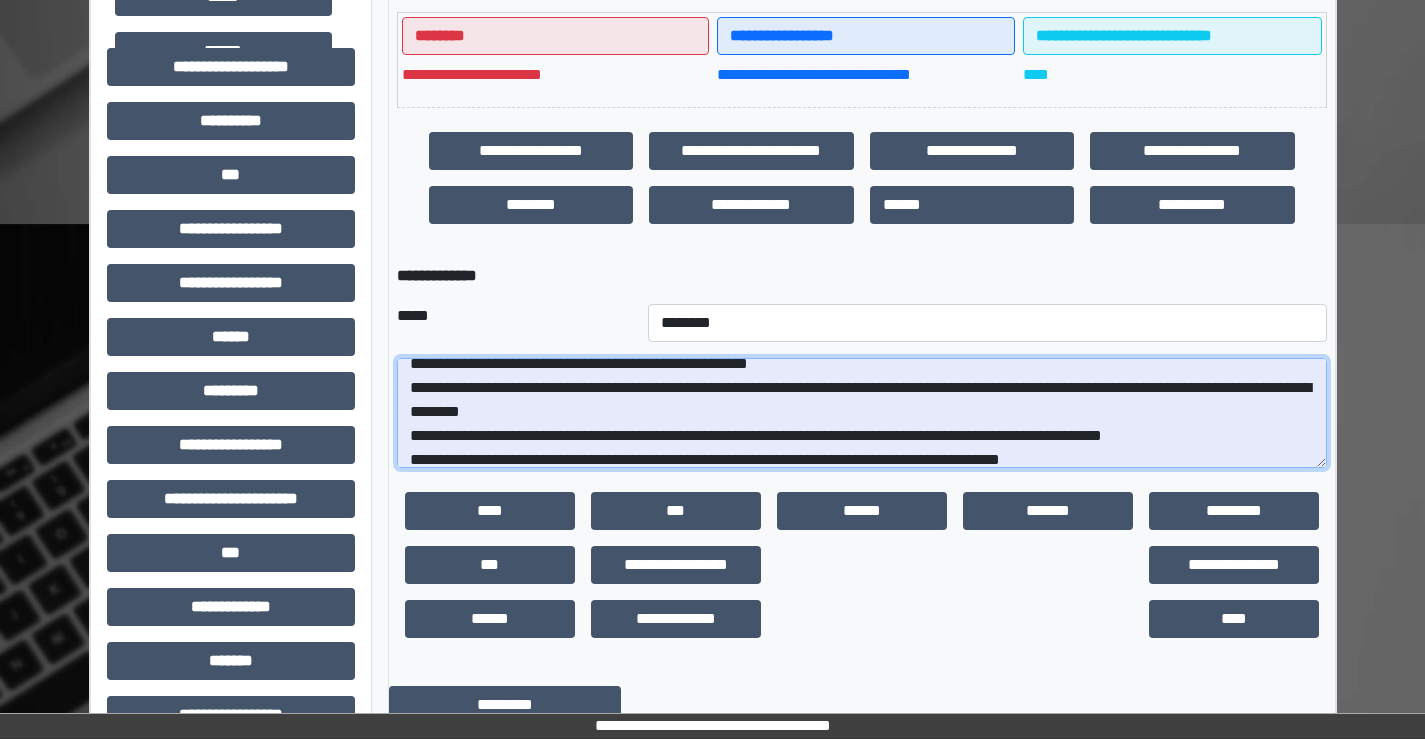 scroll, scrollTop: 336, scrollLeft: 0, axis: vertical 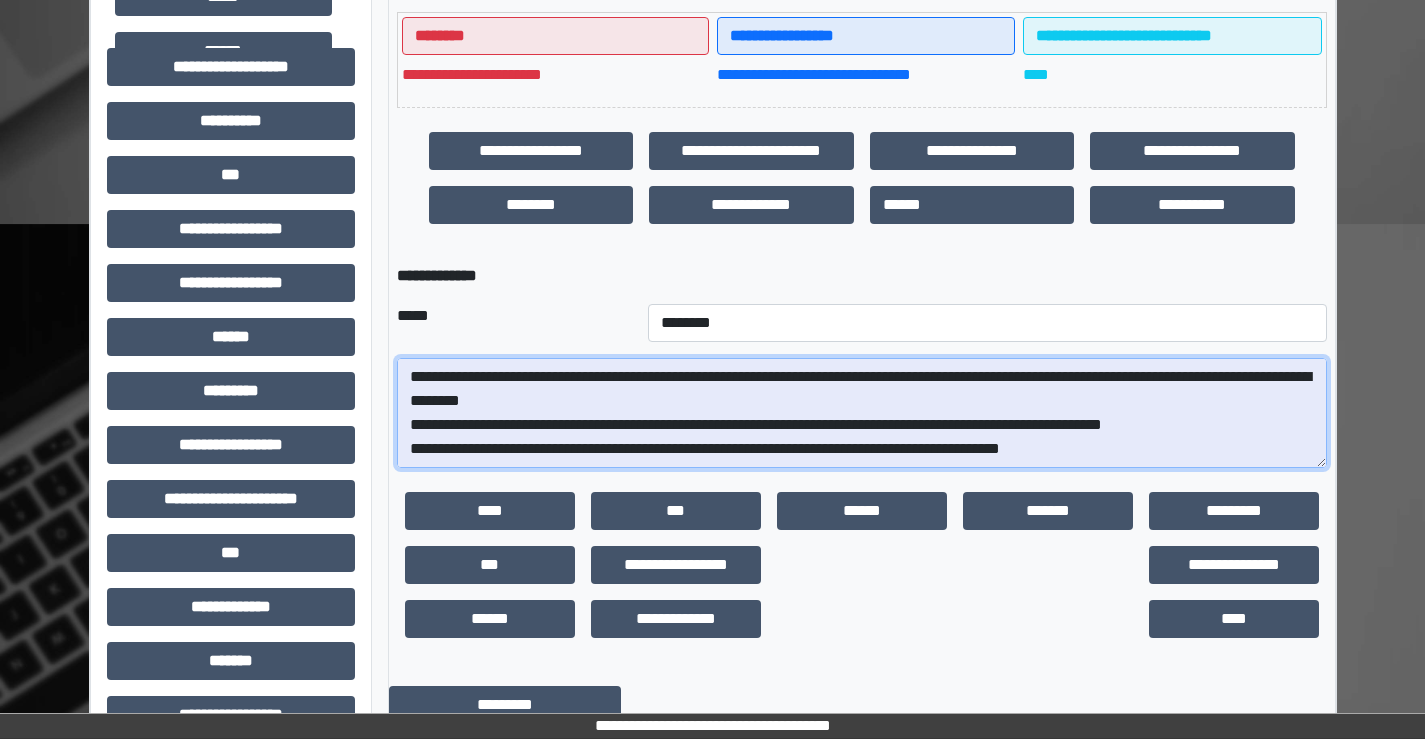 click at bounding box center (862, 413) 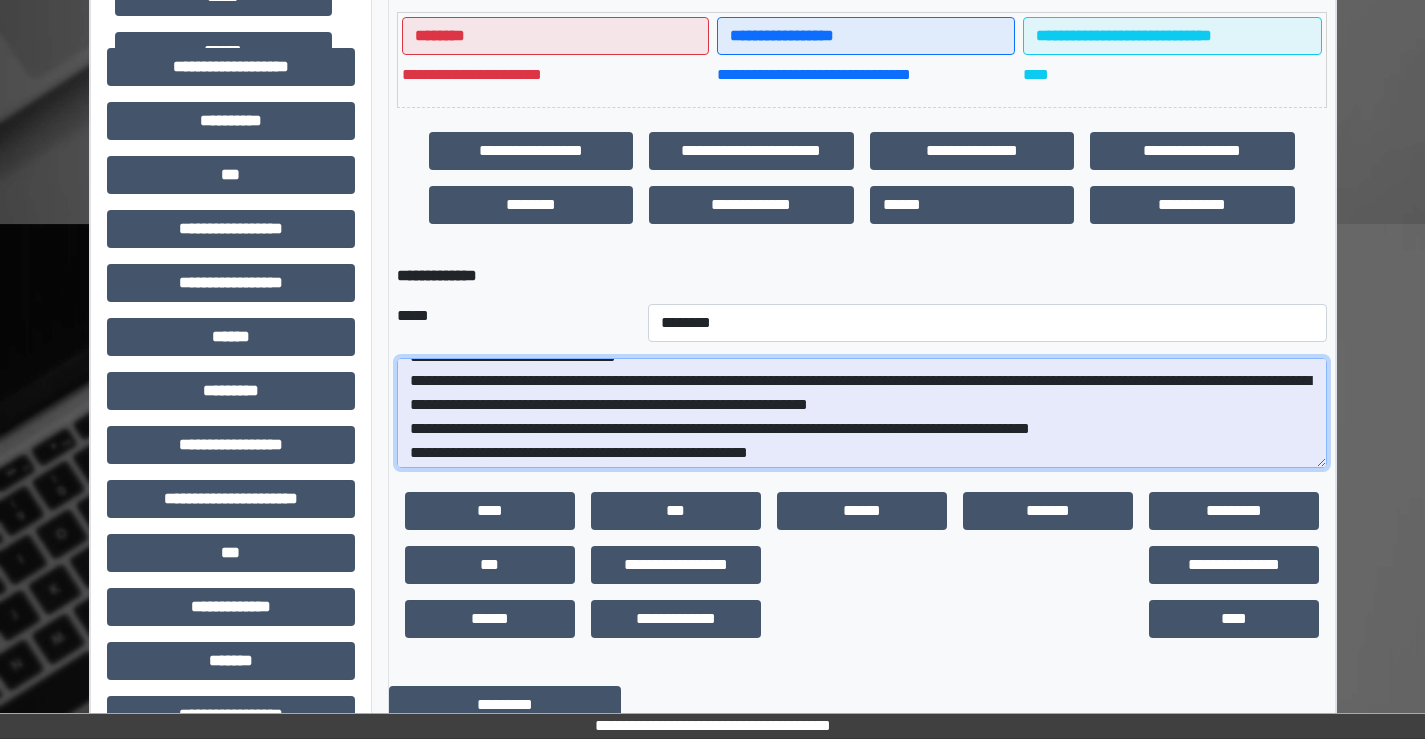 scroll, scrollTop: 312, scrollLeft: 0, axis: vertical 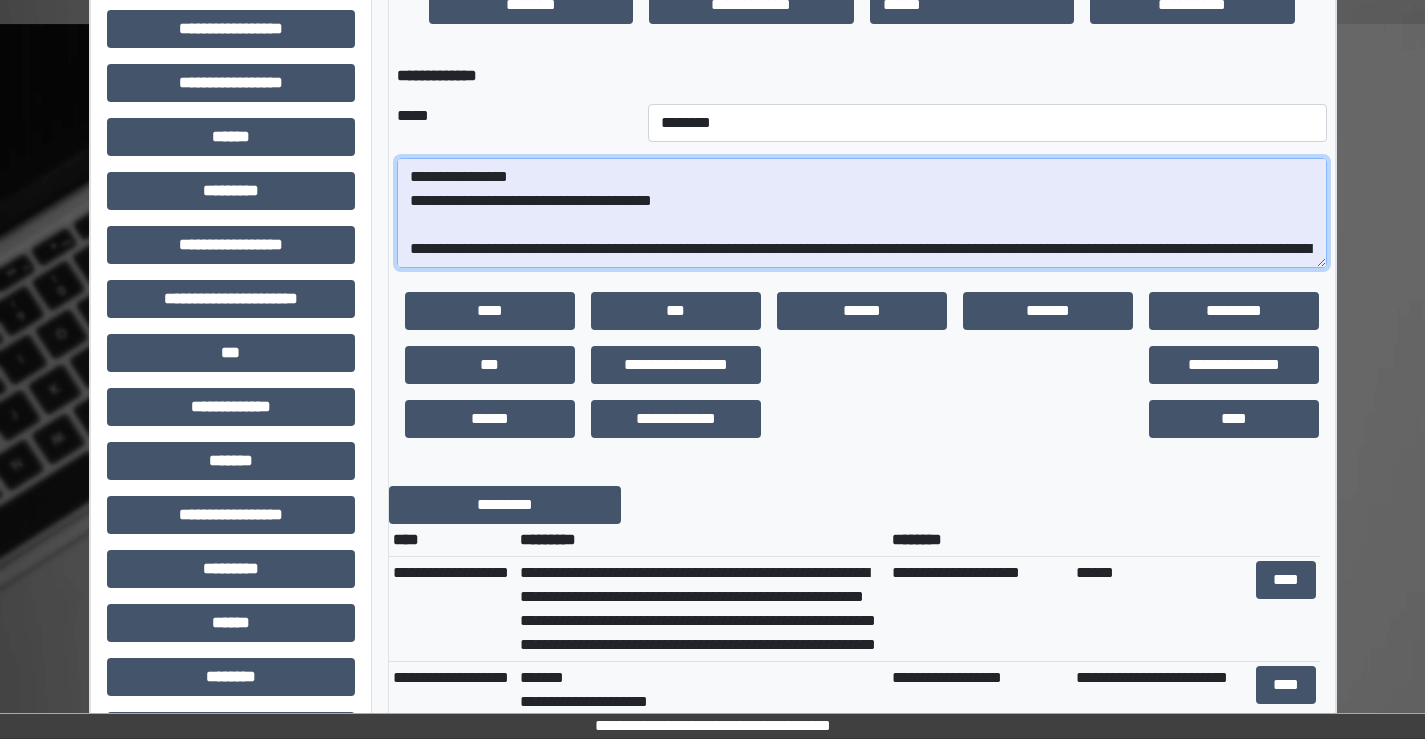 click at bounding box center (862, 213) 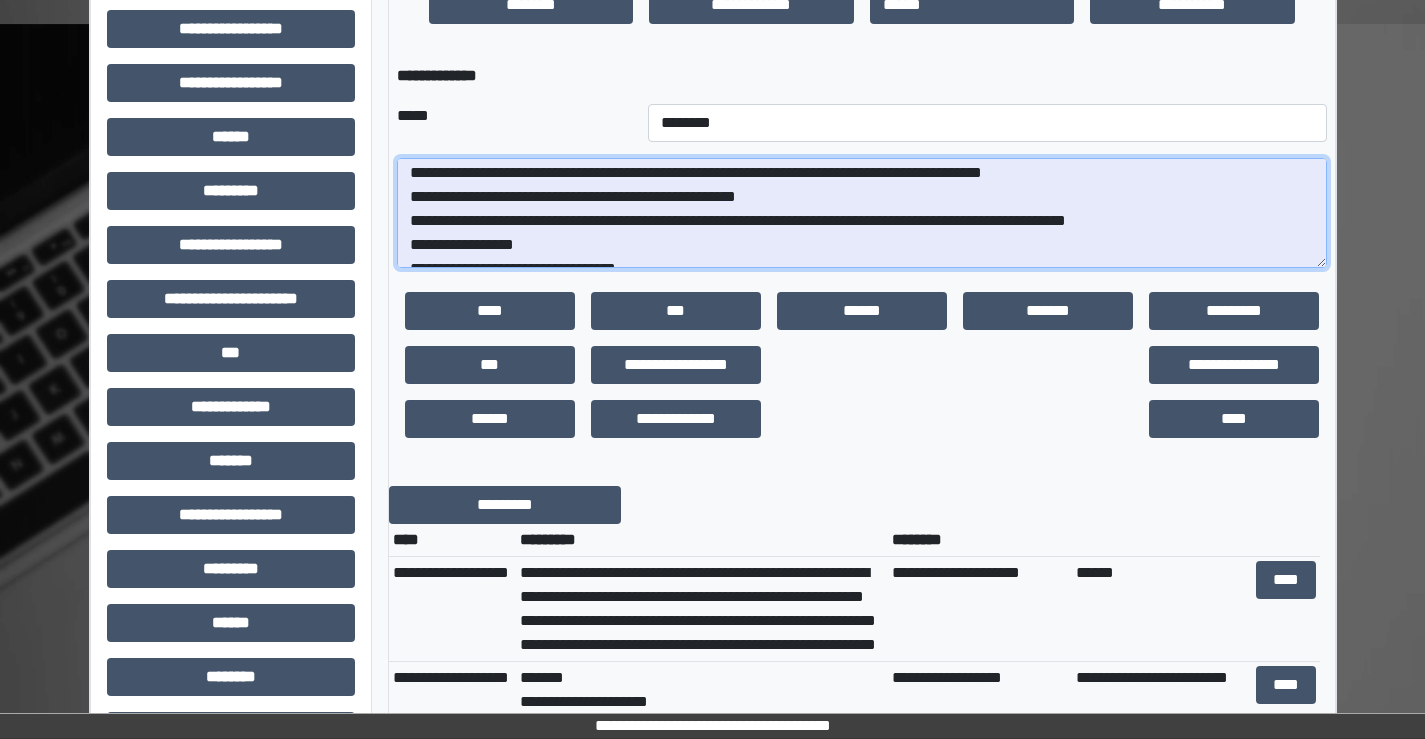 scroll, scrollTop: 900, scrollLeft: 0, axis: vertical 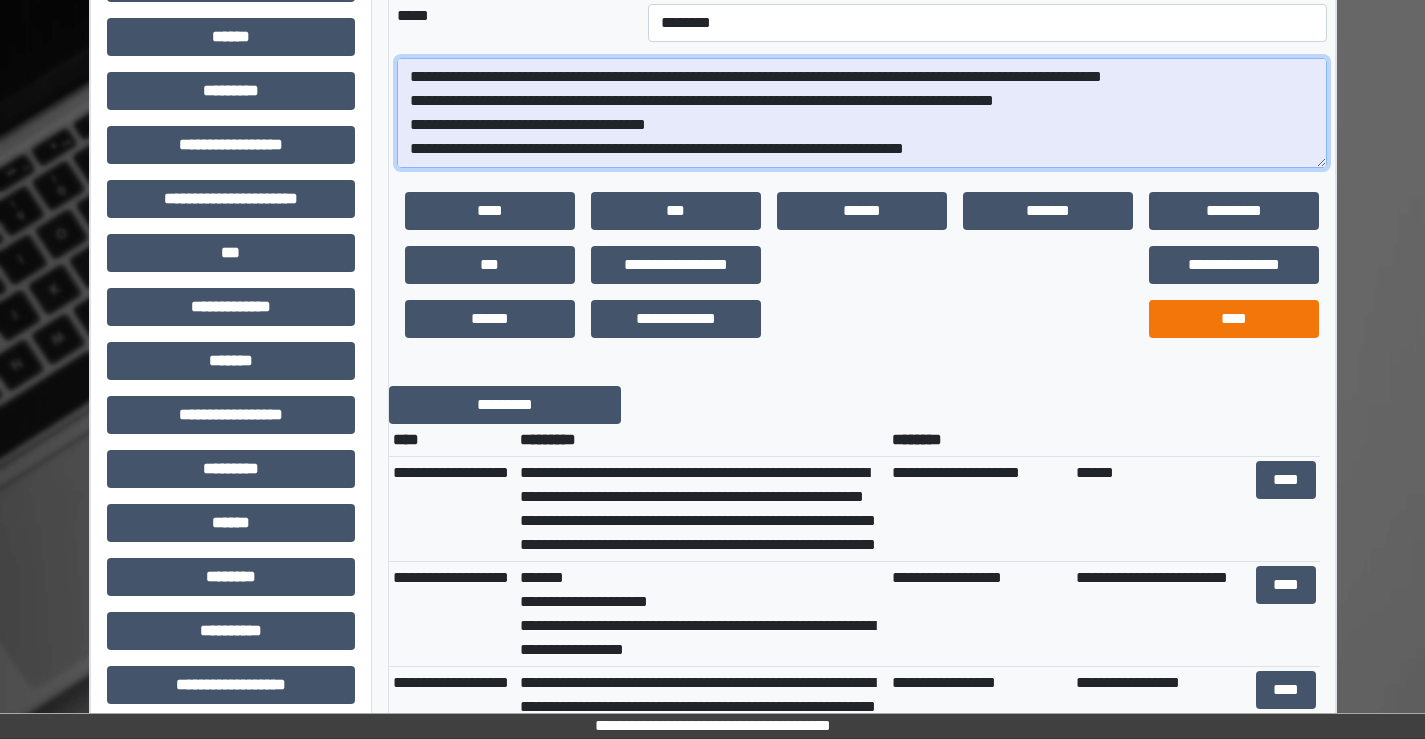 type on "**********" 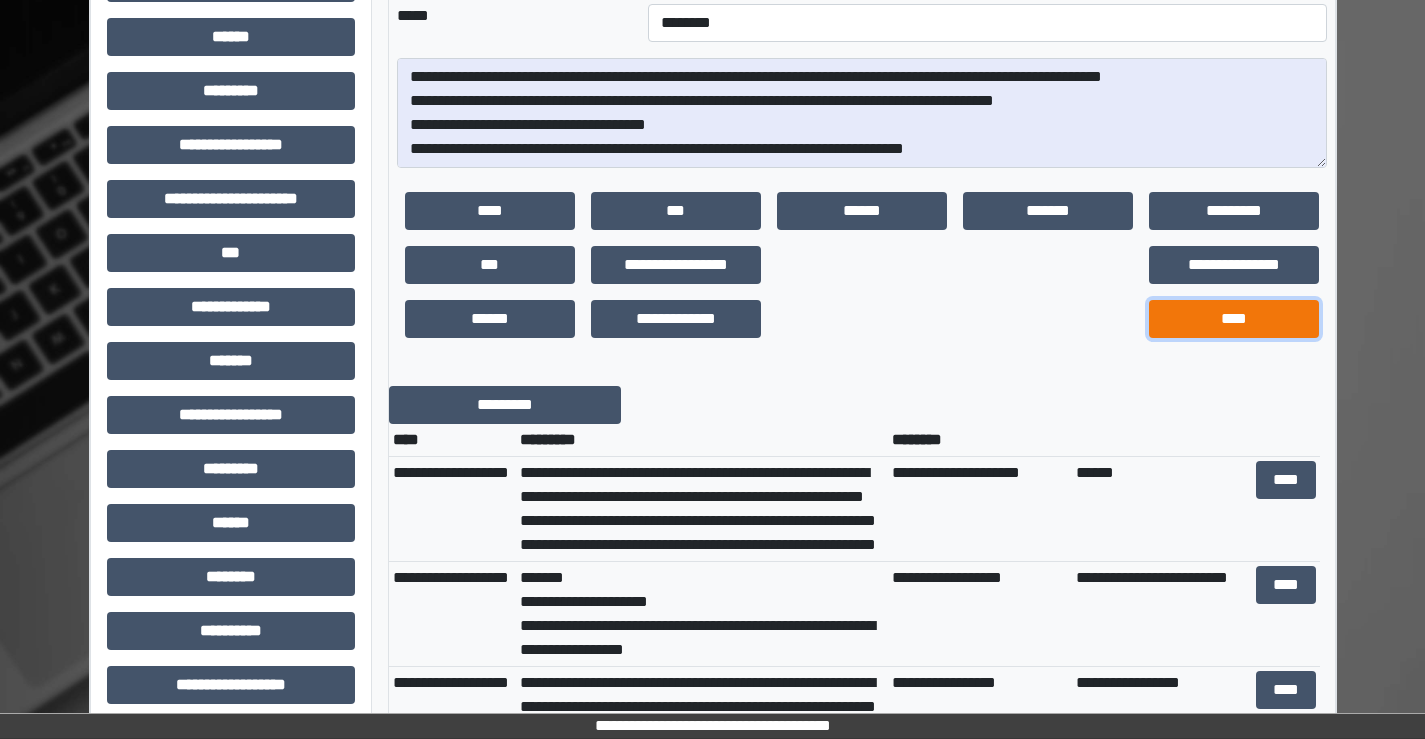 click on "****" at bounding box center (1234, 319) 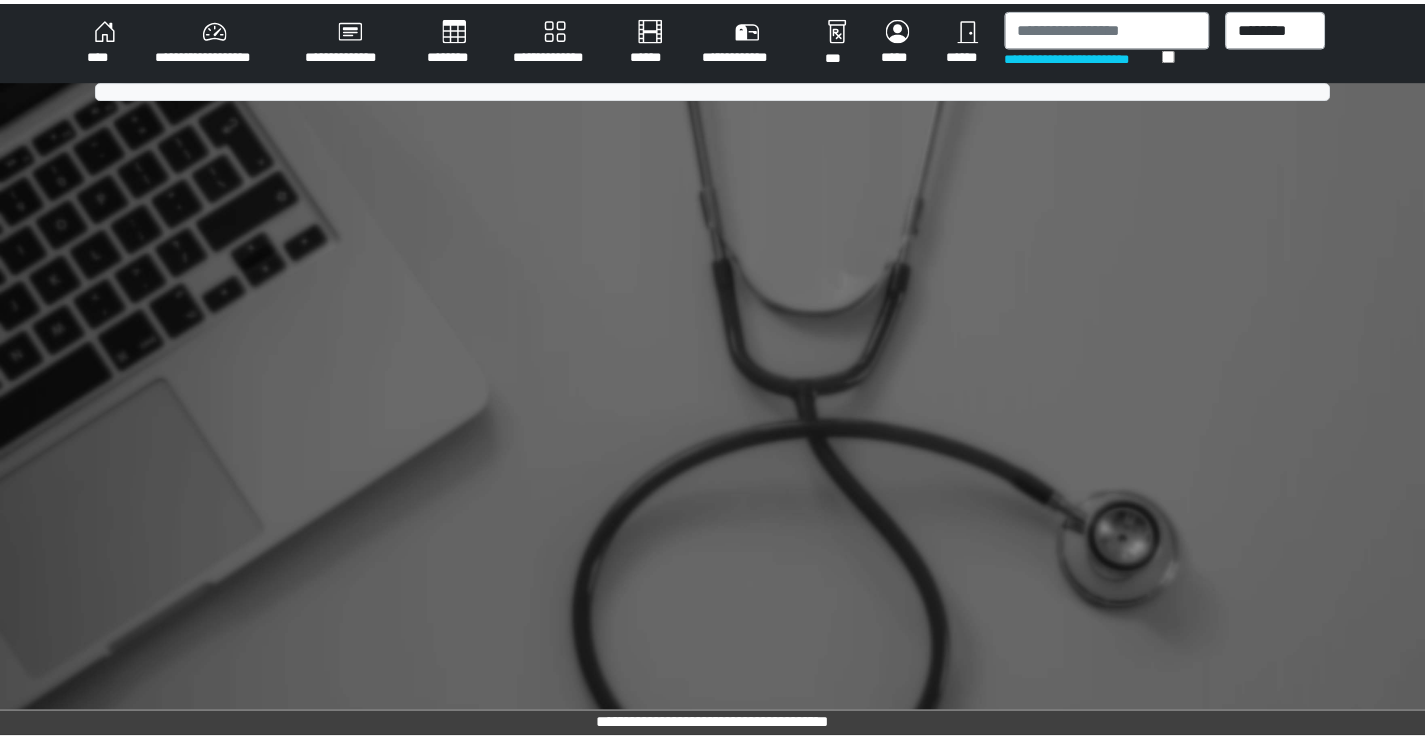 scroll, scrollTop: 0, scrollLeft: 0, axis: both 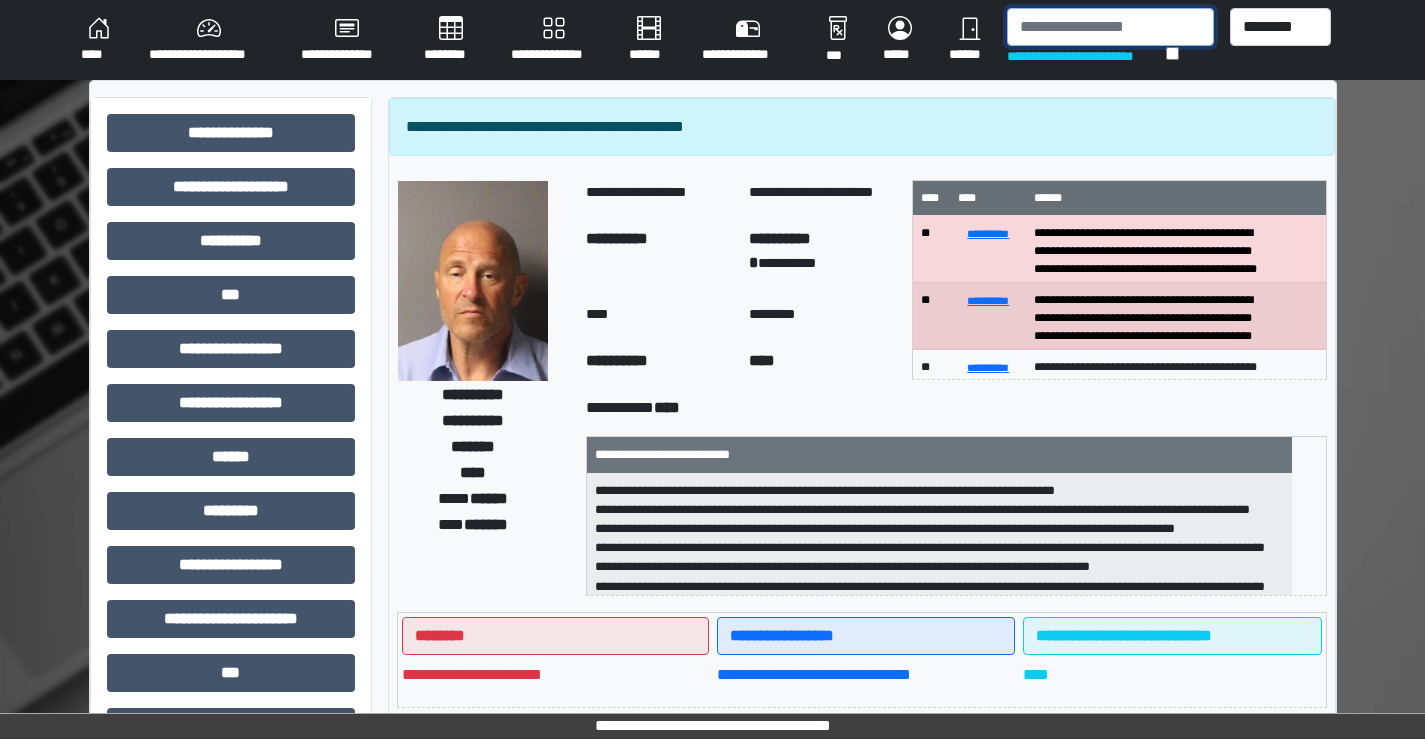 click at bounding box center [1110, 27] 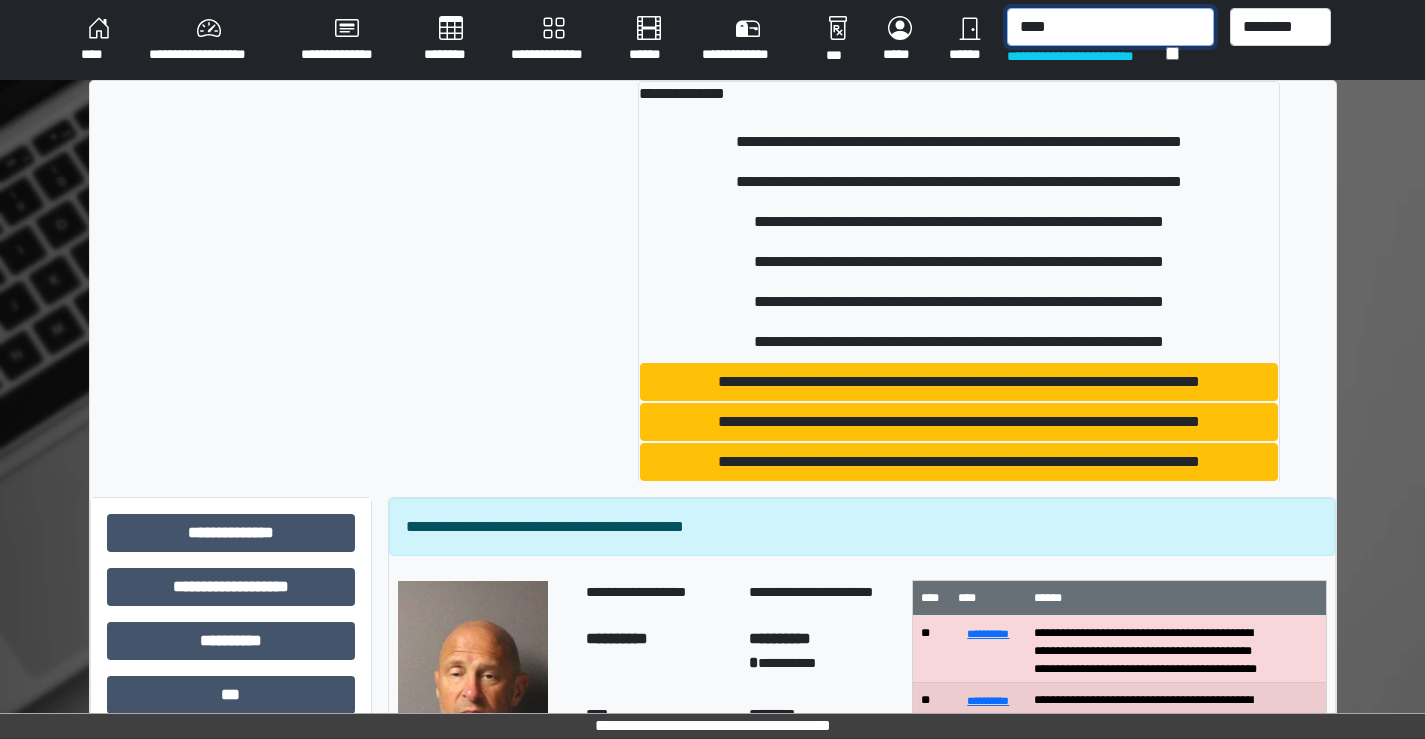 type on "****" 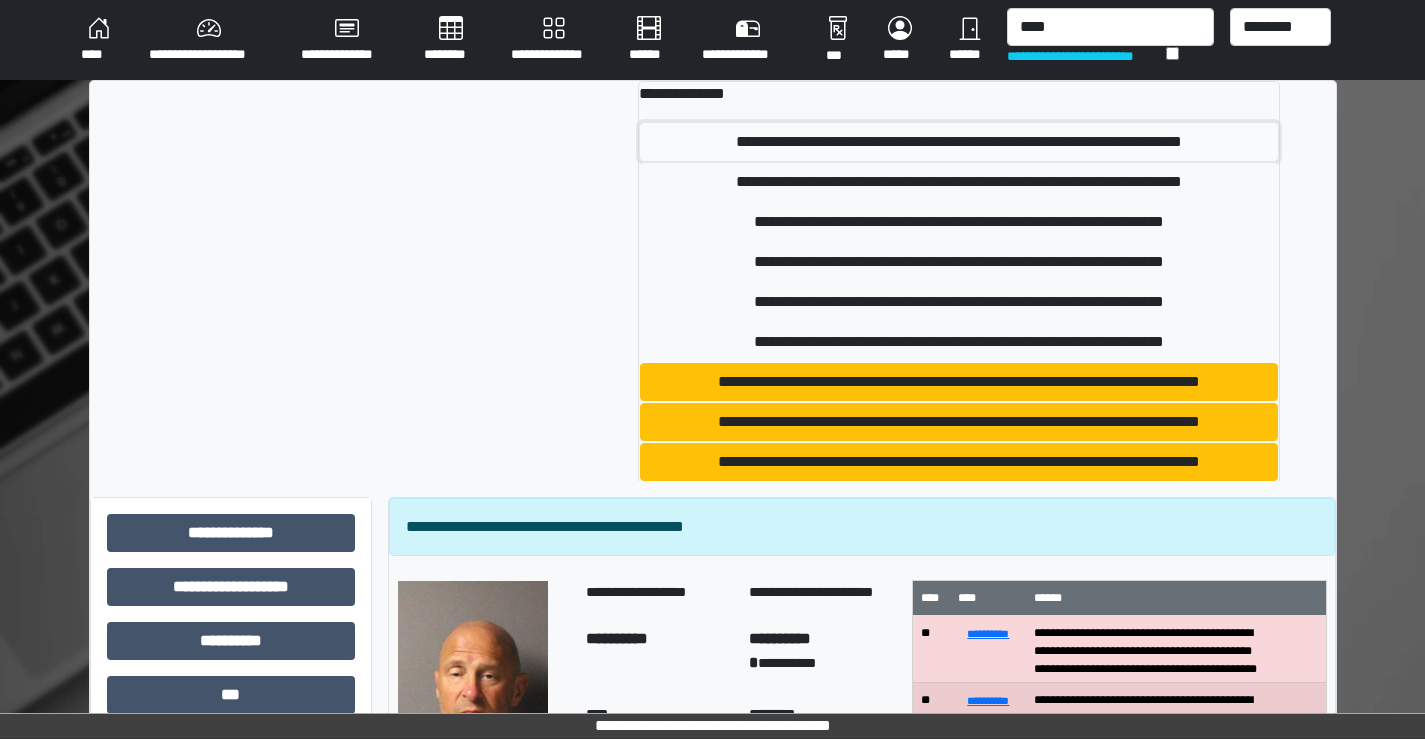 click on "**********" at bounding box center (959, 142) 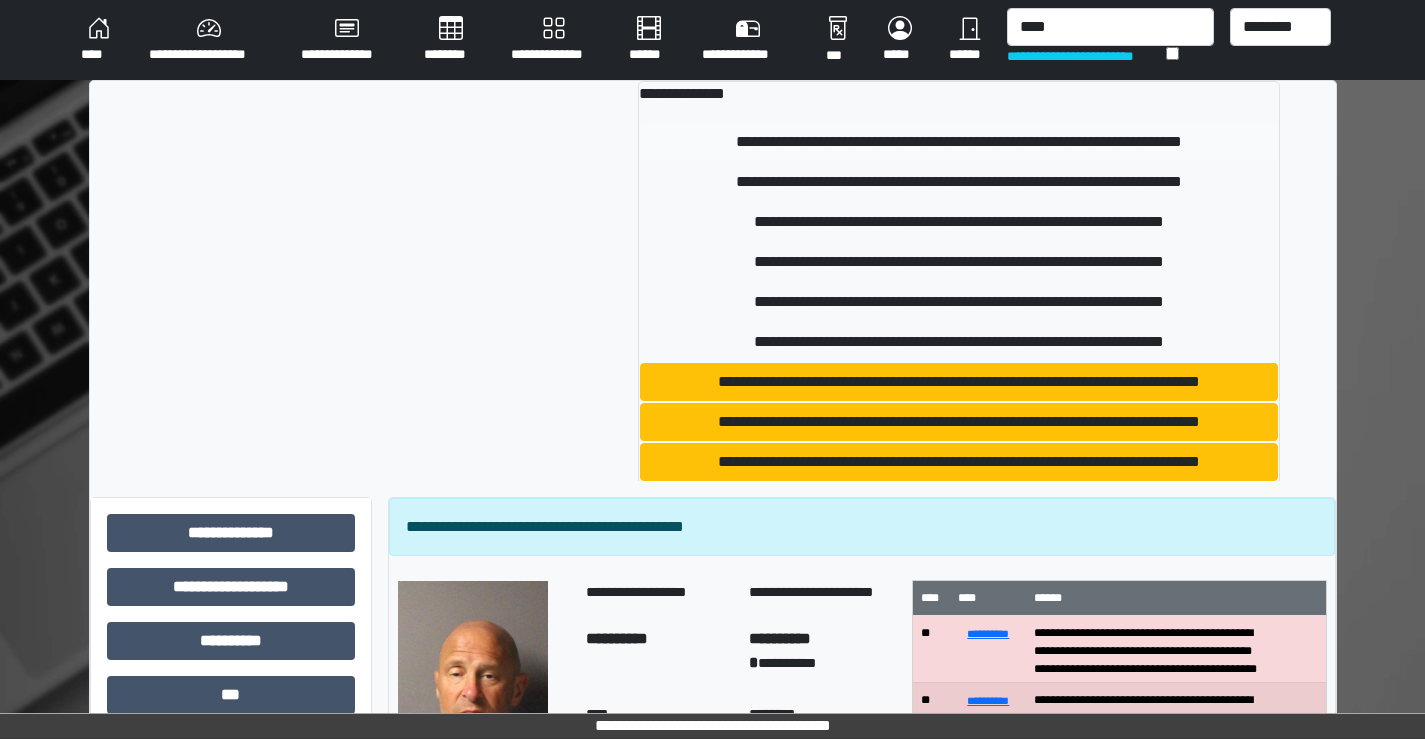 type 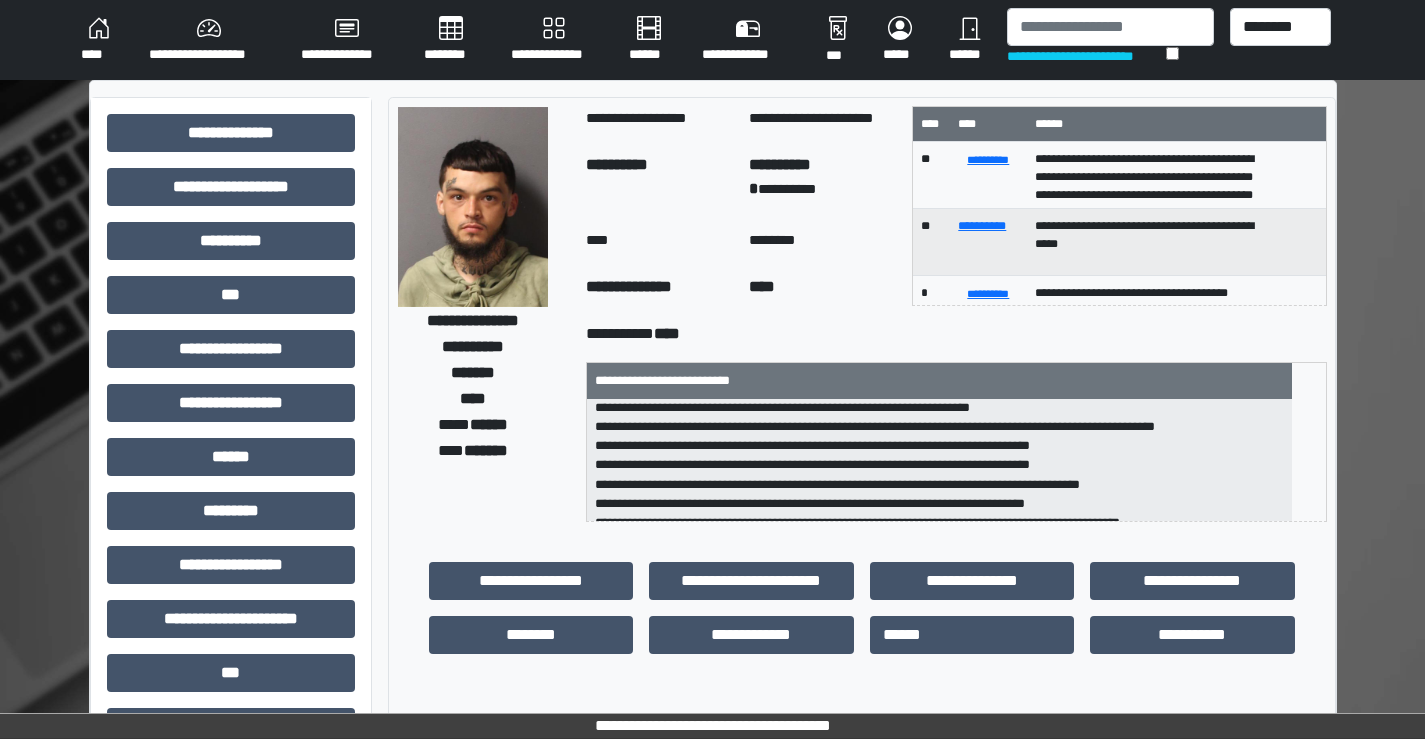 scroll, scrollTop: 44, scrollLeft: 0, axis: vertical 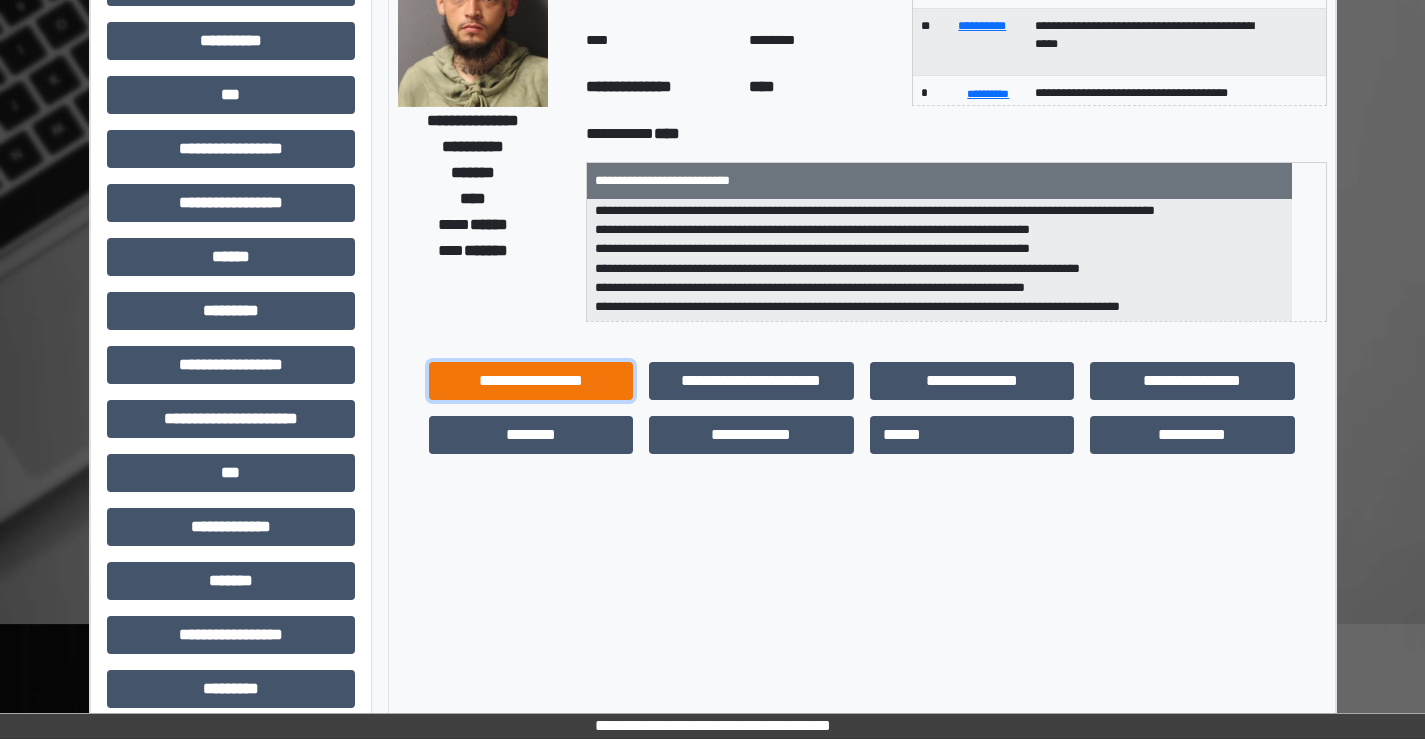 click on "**********" at bounding box center (531, 381) 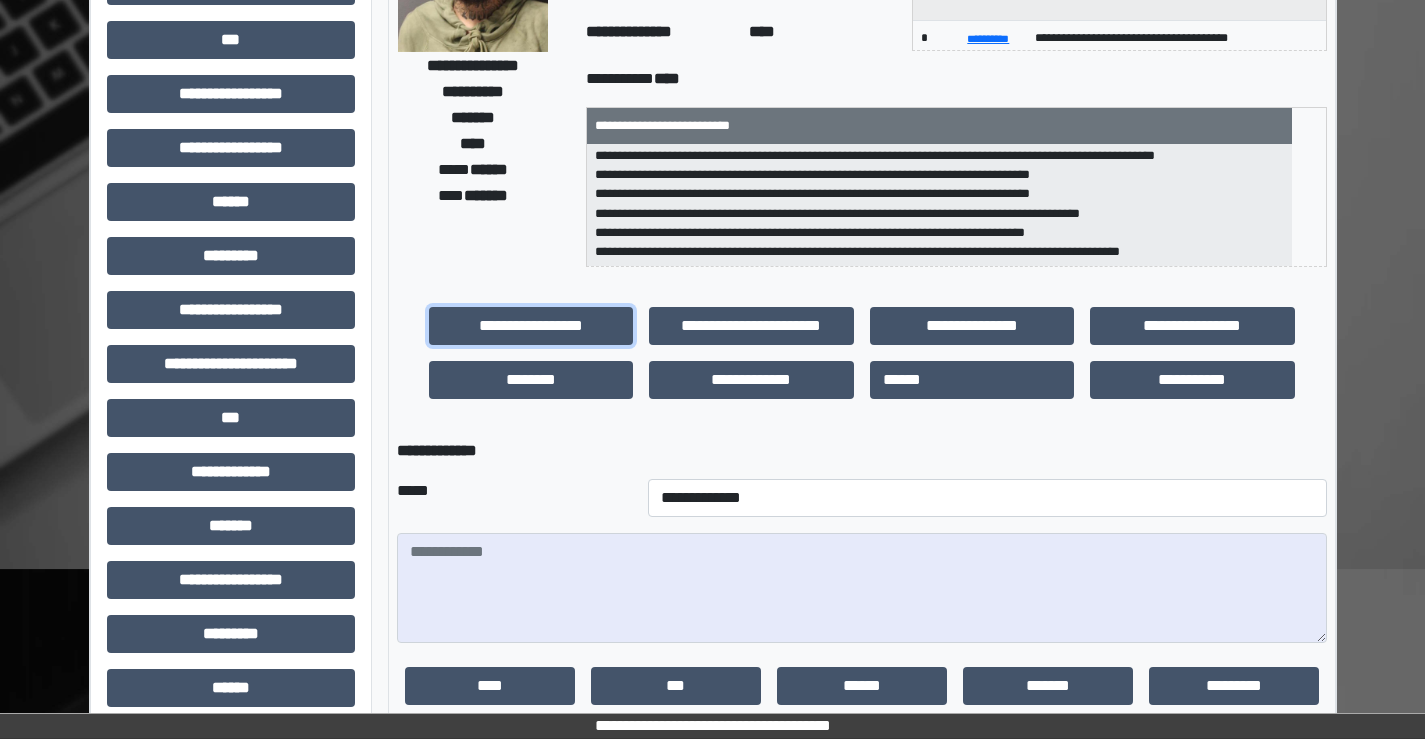 scroll, scrollTop: 300, scrollLeft: 0, axis: vertical 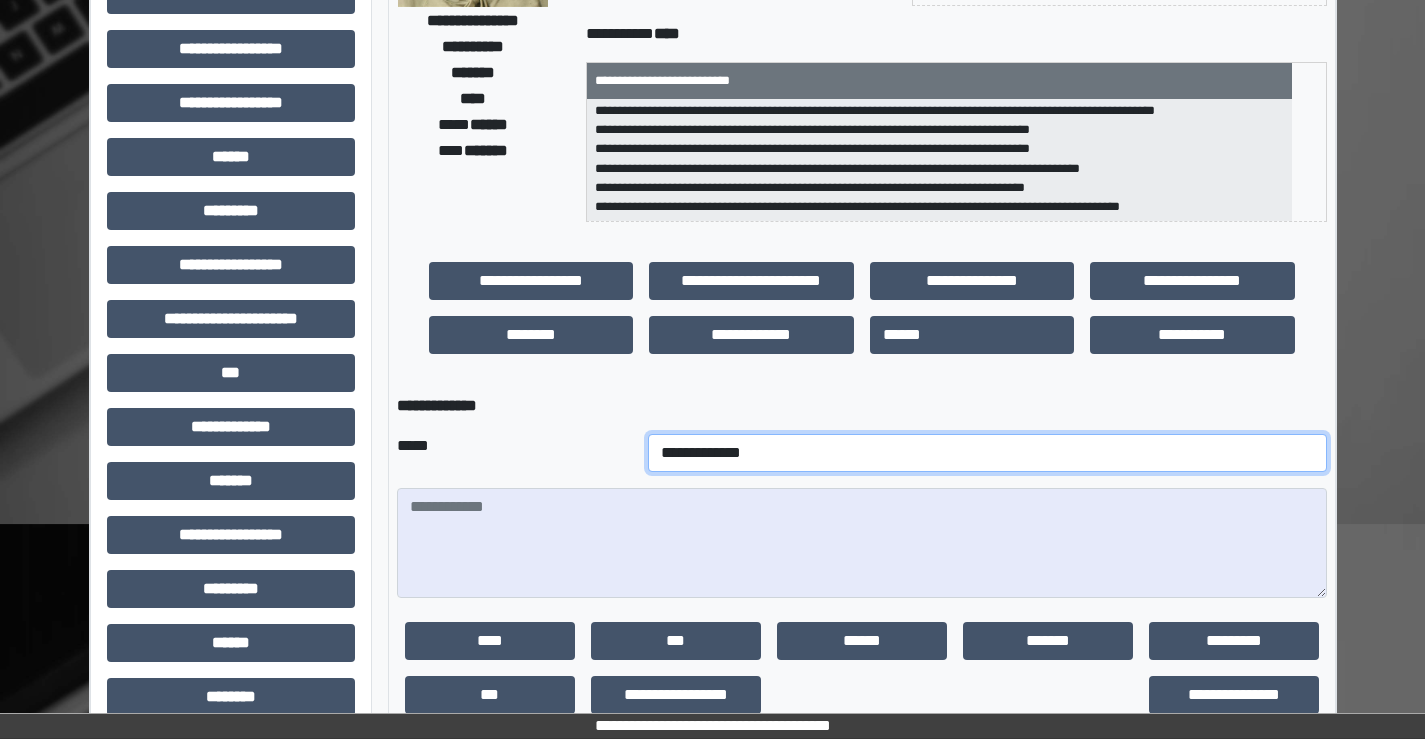 click on "**********" at bounding box center [987, 453] 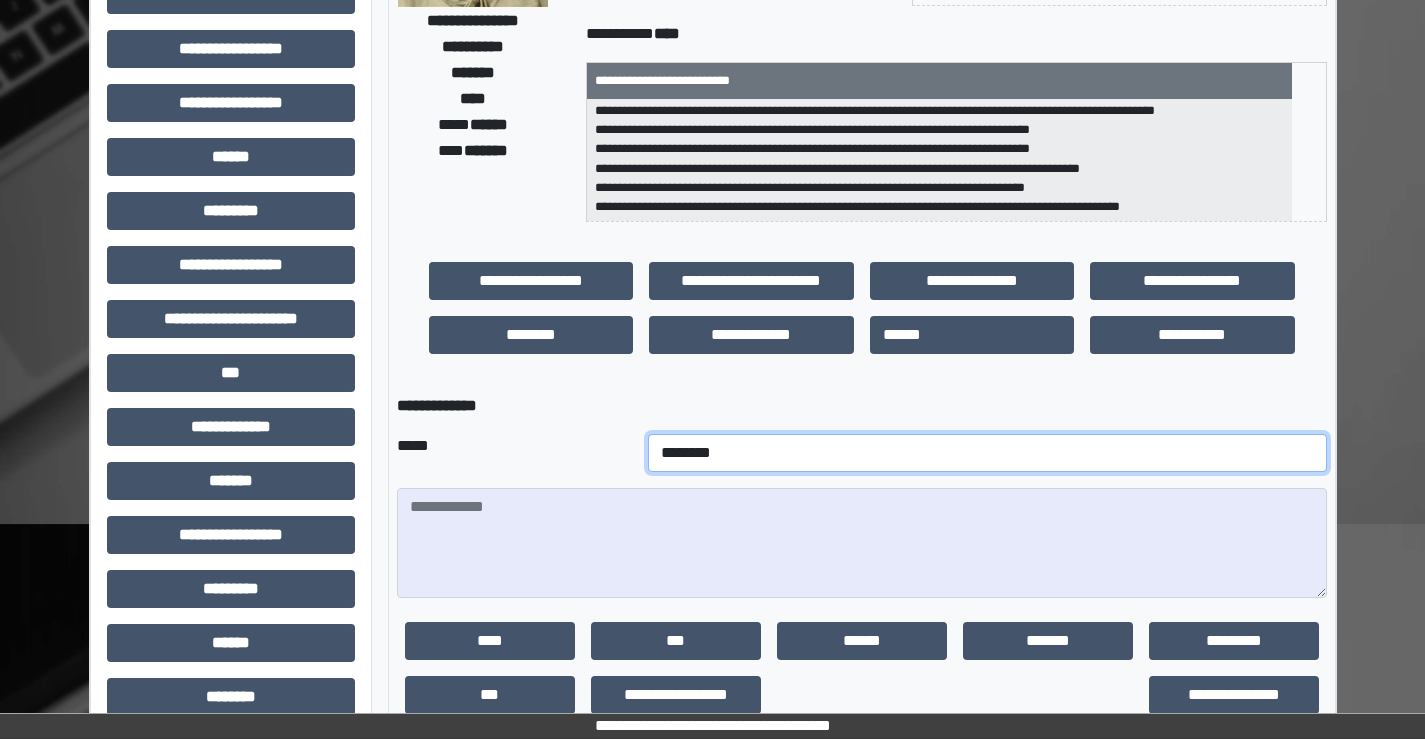 click on "**********" at bounding box center (987, 453) 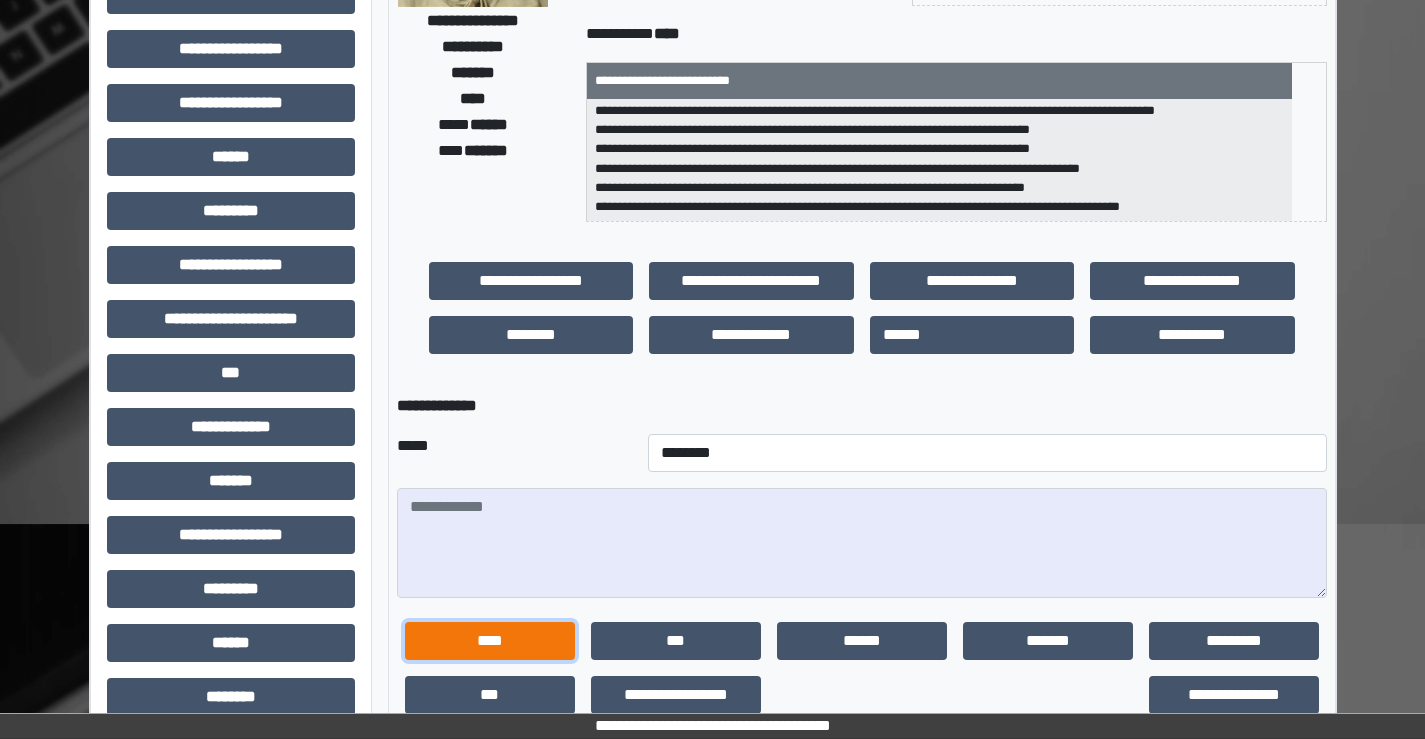 click on "****" at bounding box center [490, 641] 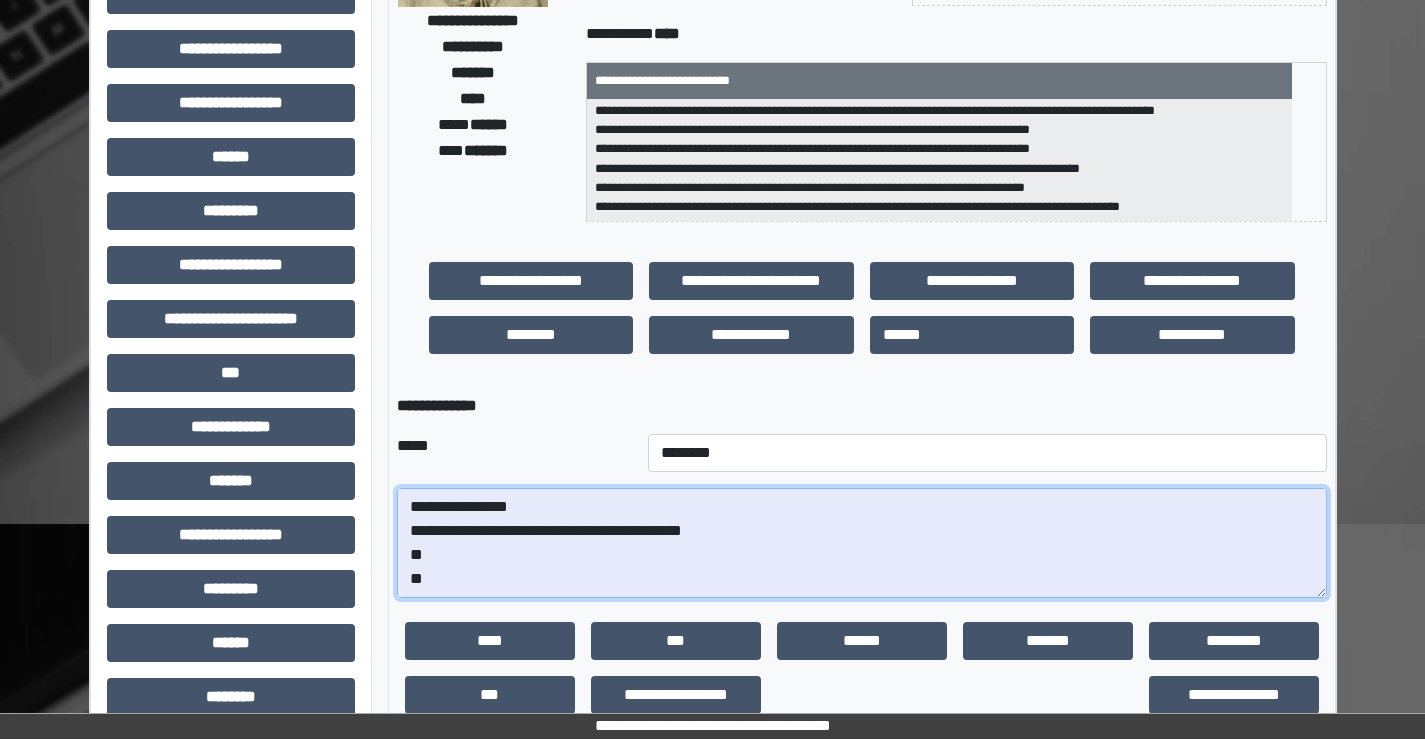 click on "**********" at bounding box center (862, 543) 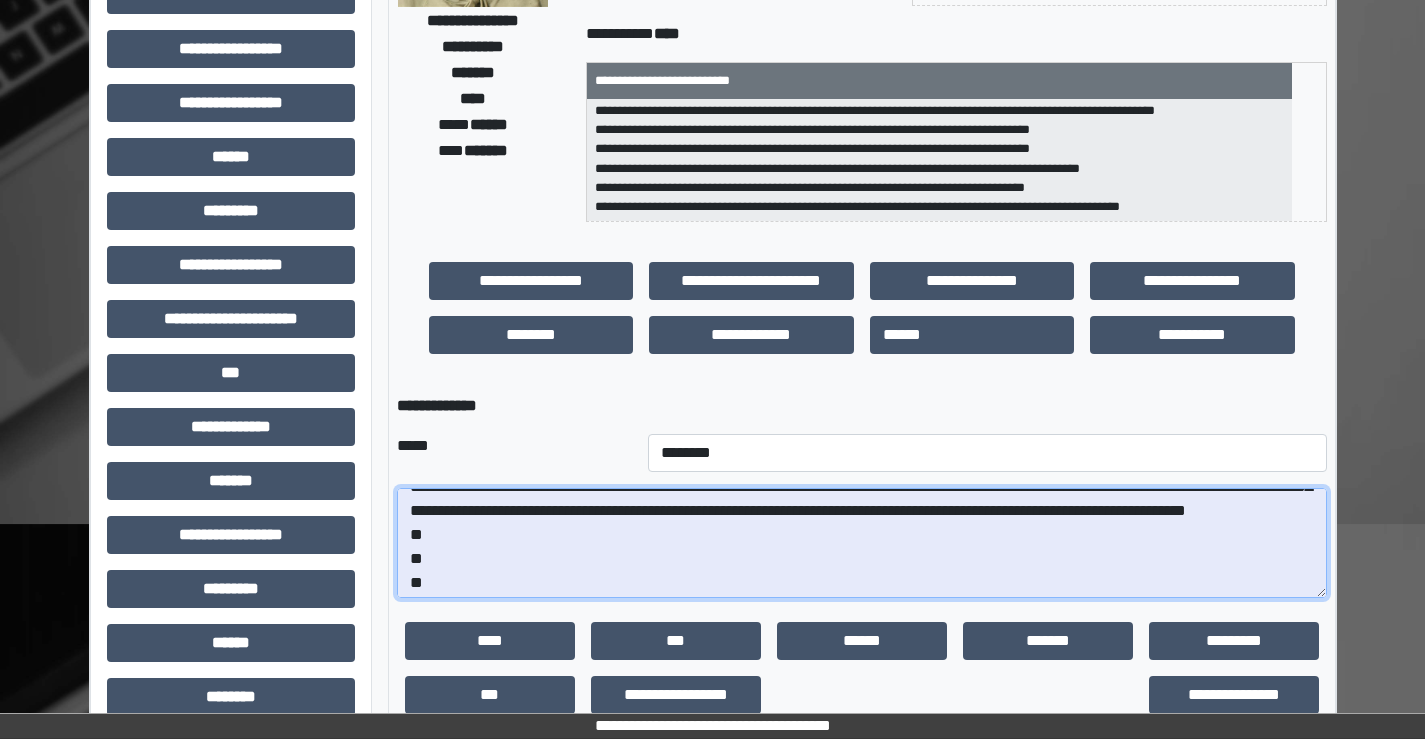 scroll, scrollTop: 120, scrollLeft: 0, axis: vertical 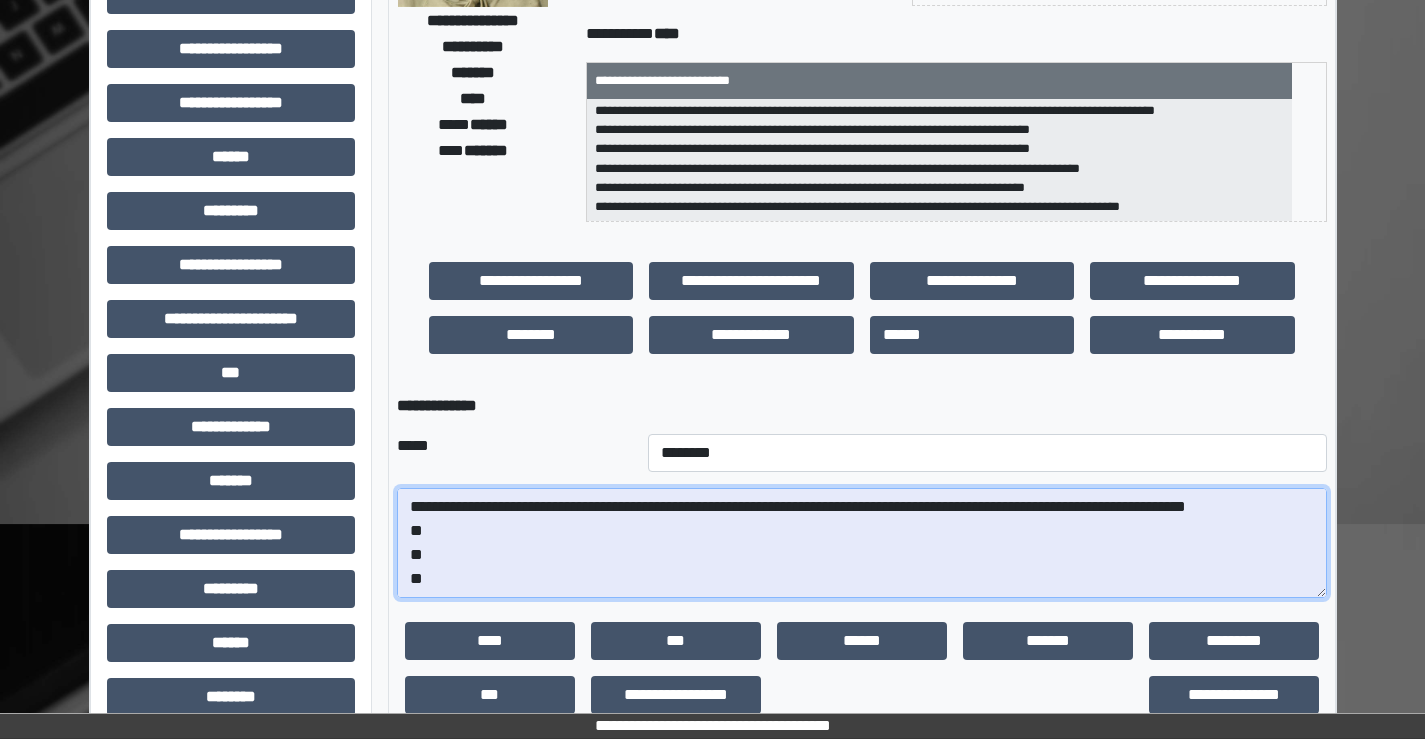 click on "**********" at bounding box center (862, 543) 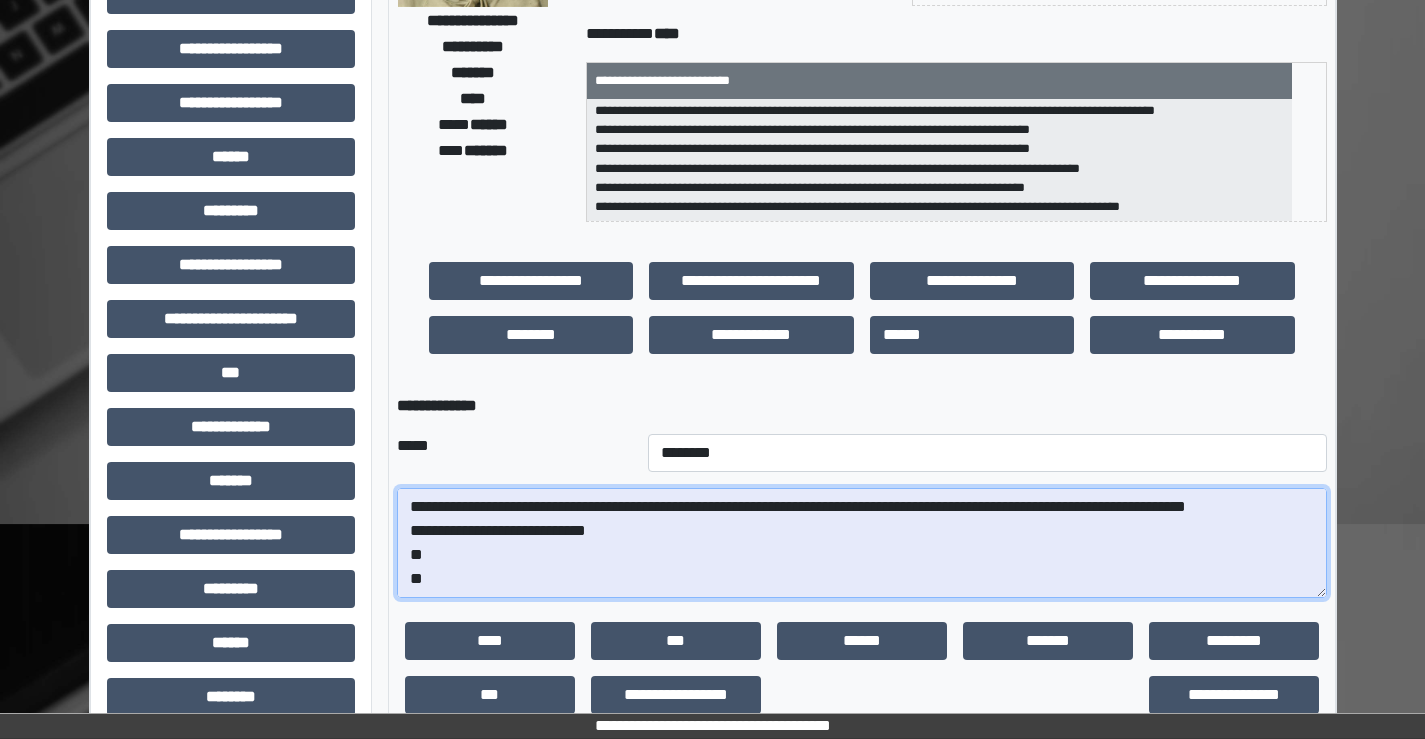 click on "**********" at bounding box center (862, 543) 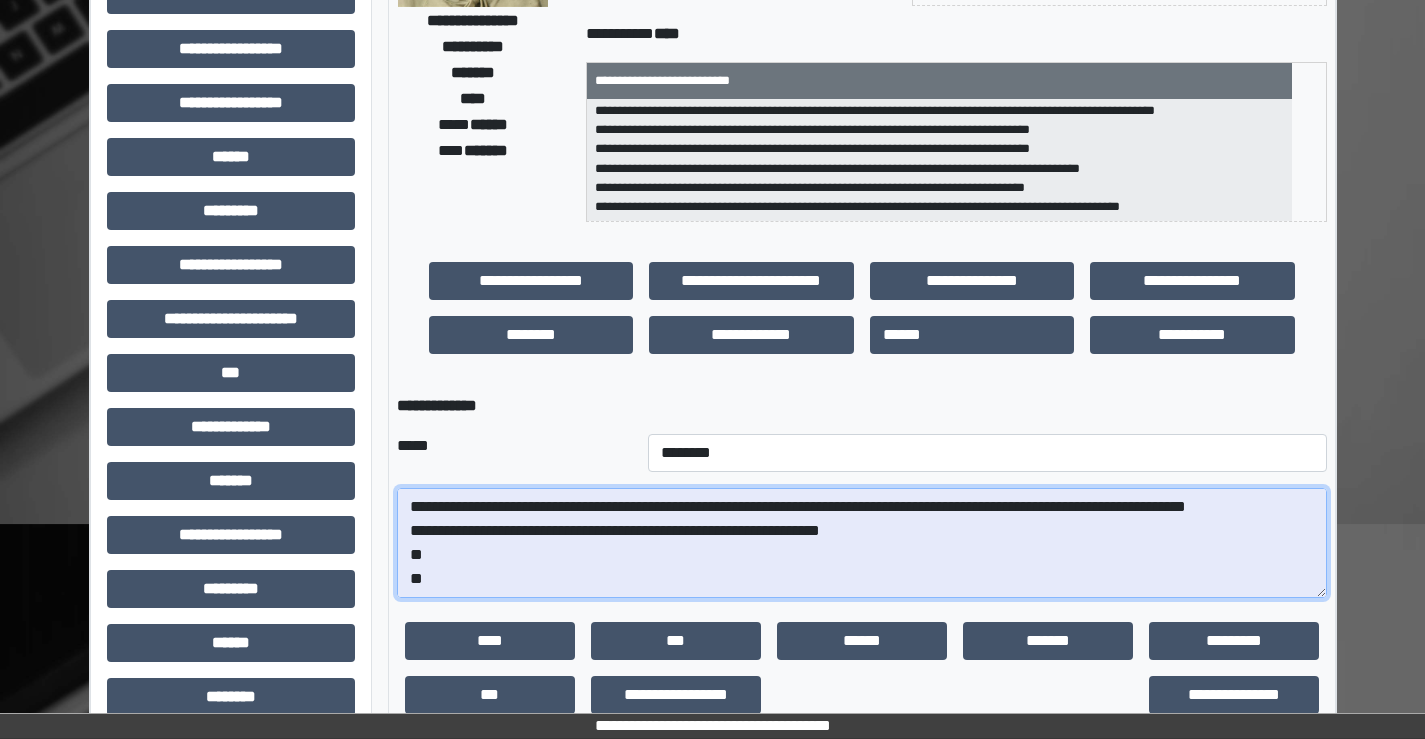 click on "**********" at bounding box center [862, 543] 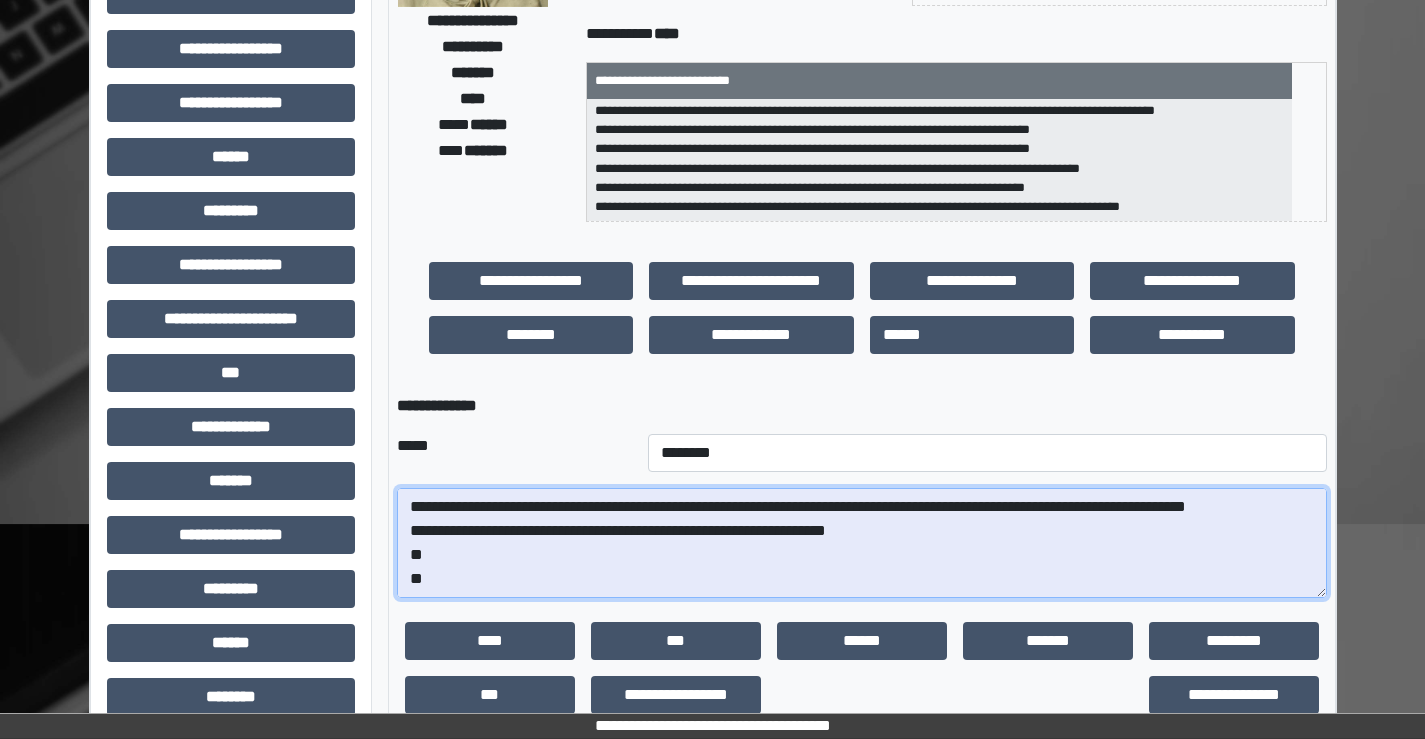 click on "**********" at bounding box center [862, 543] 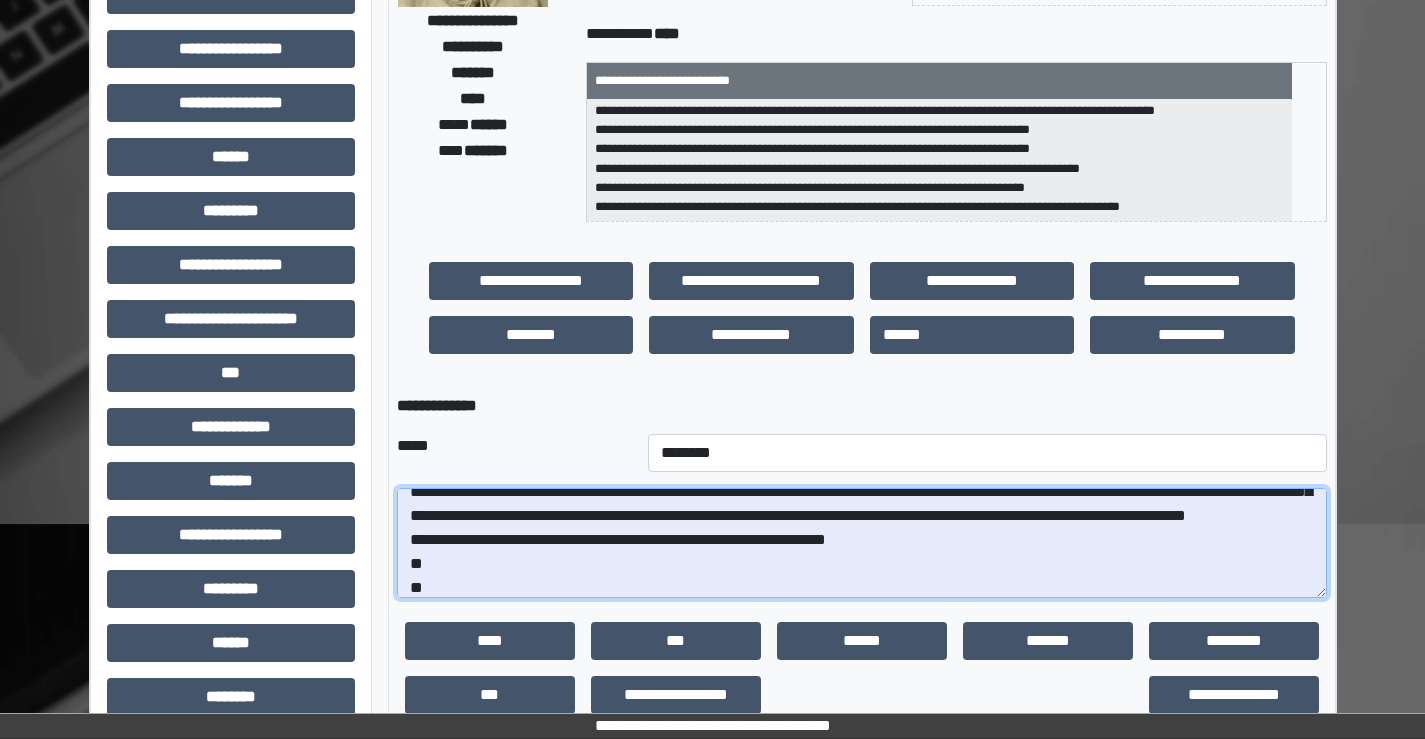 scroll, scrollTop: 120, scrollLeft: 0, axis: vertical 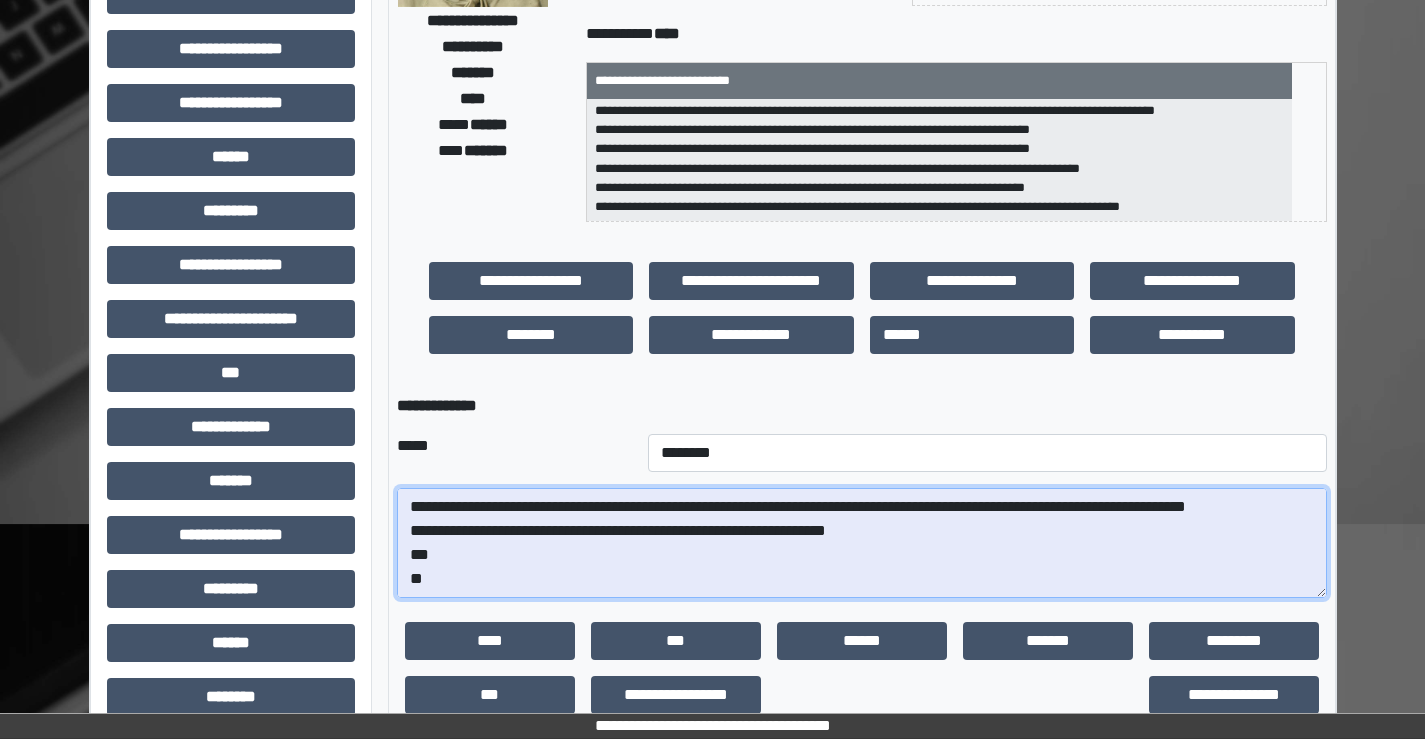 click on "**********" at bounding box center (862, 543) 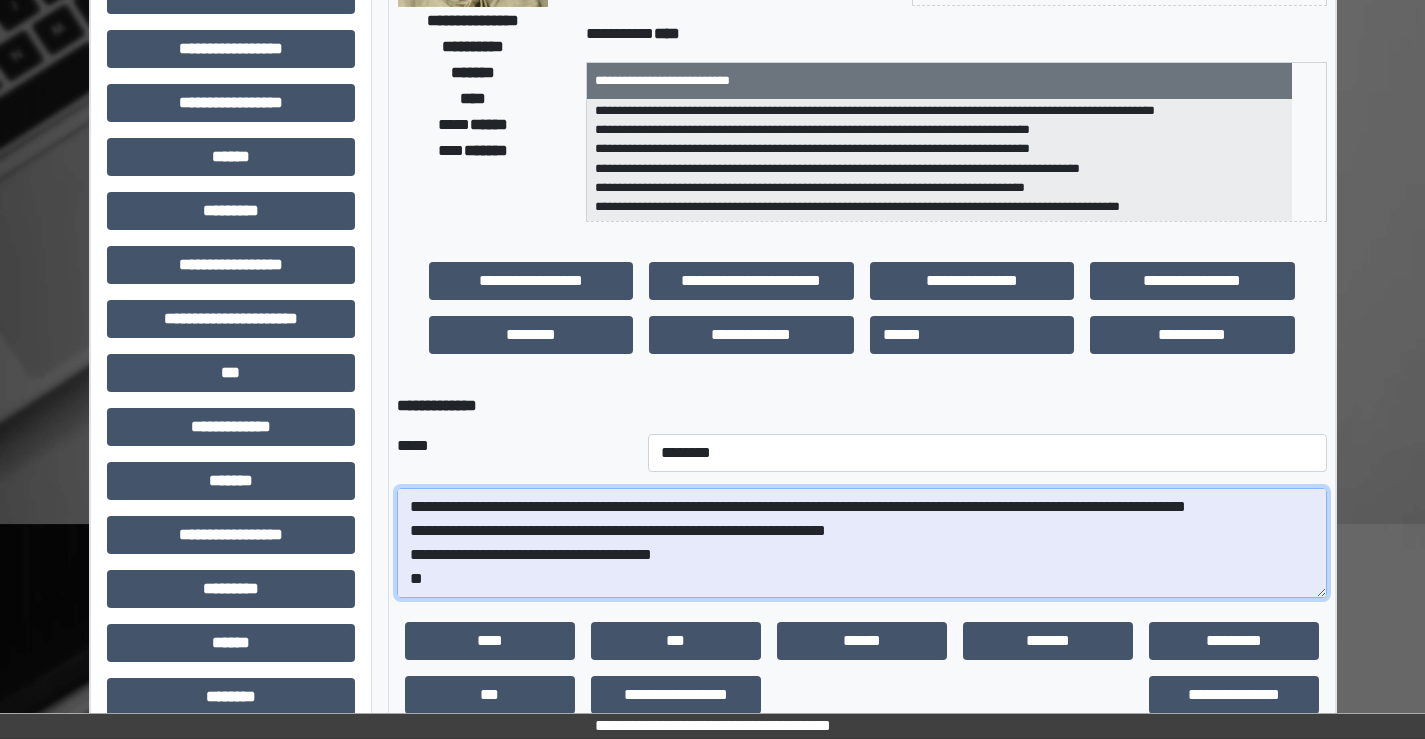 click on "**********" at bounding box center (862, 543) 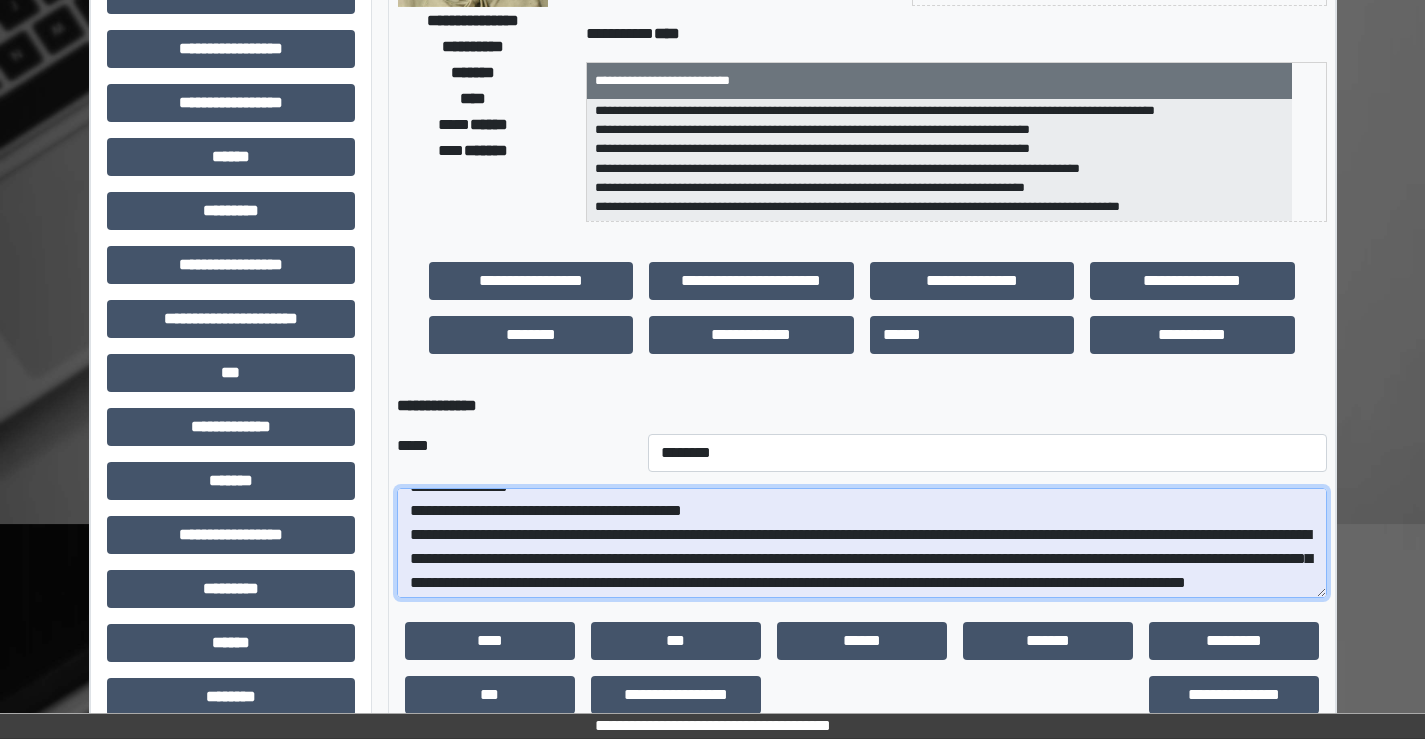 scroll, scrollTop: 120, scrollLeft: 0, axis: vertical 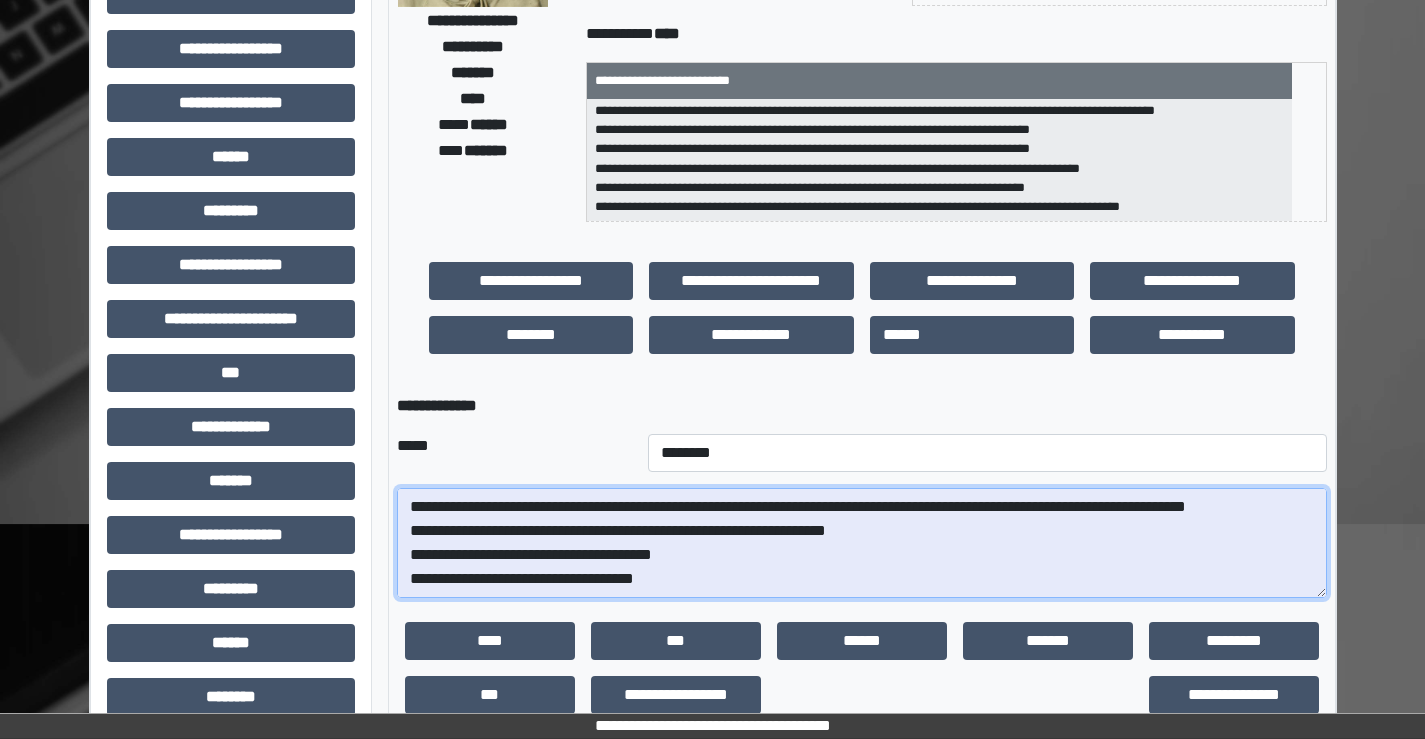 click on "**********" at bounding box center (862, 543) 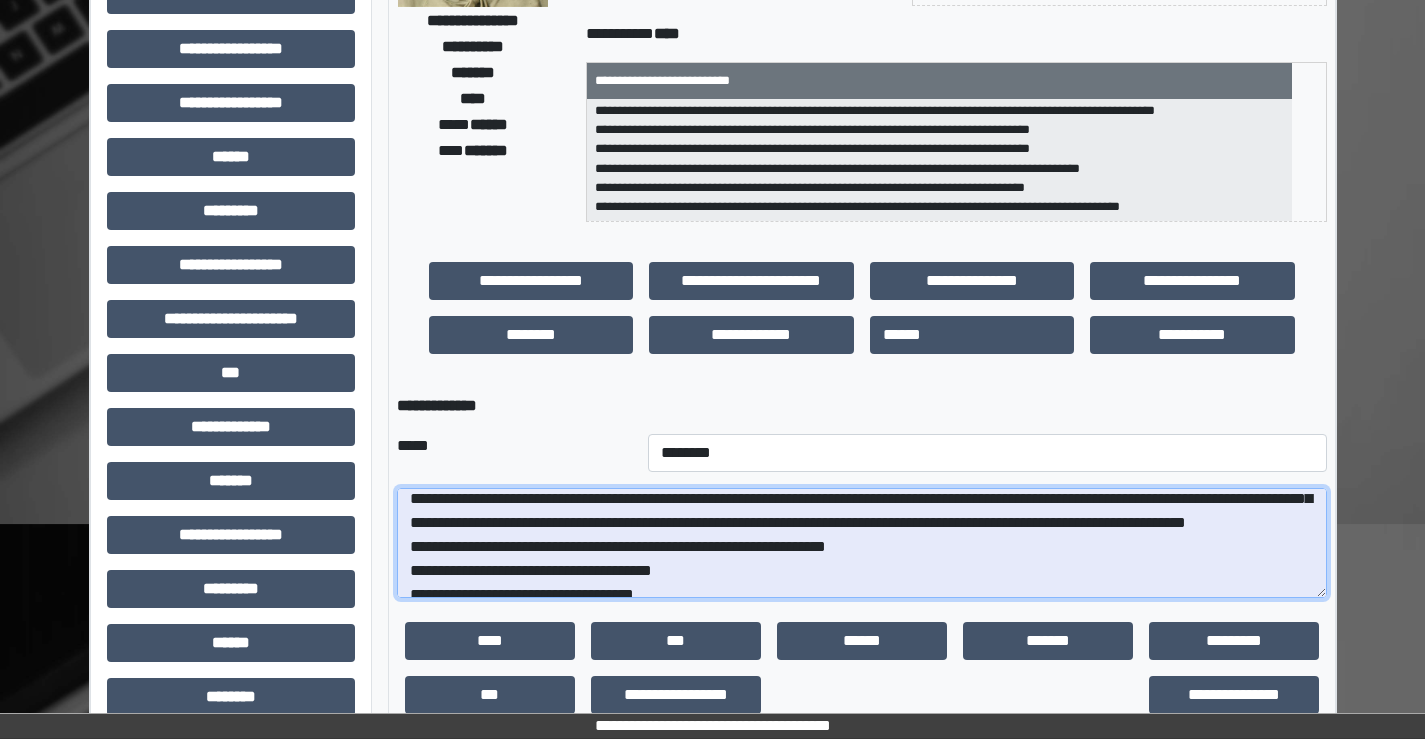 click on "**********" at bounding box center [862, 543] 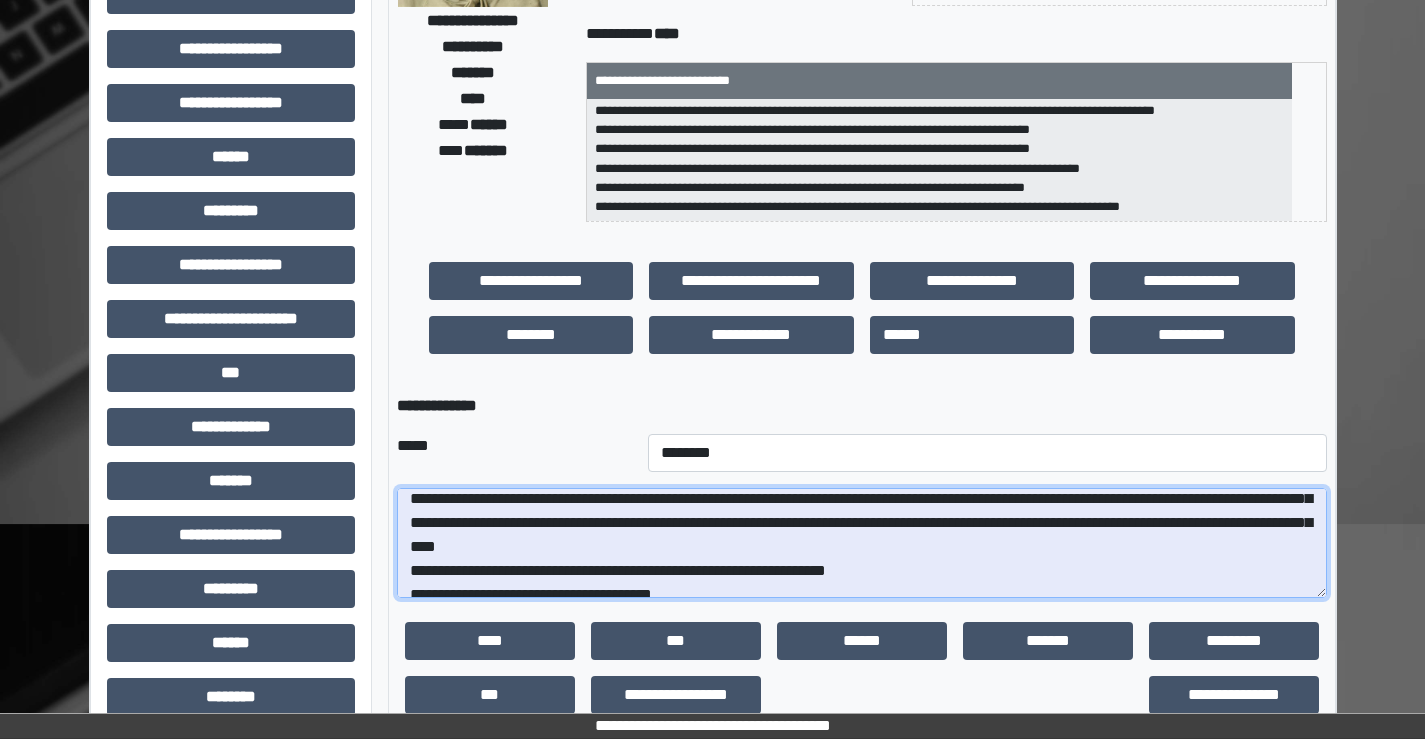 scroll, scrollTop: 120, scrollLeft: 0, axis: vertical 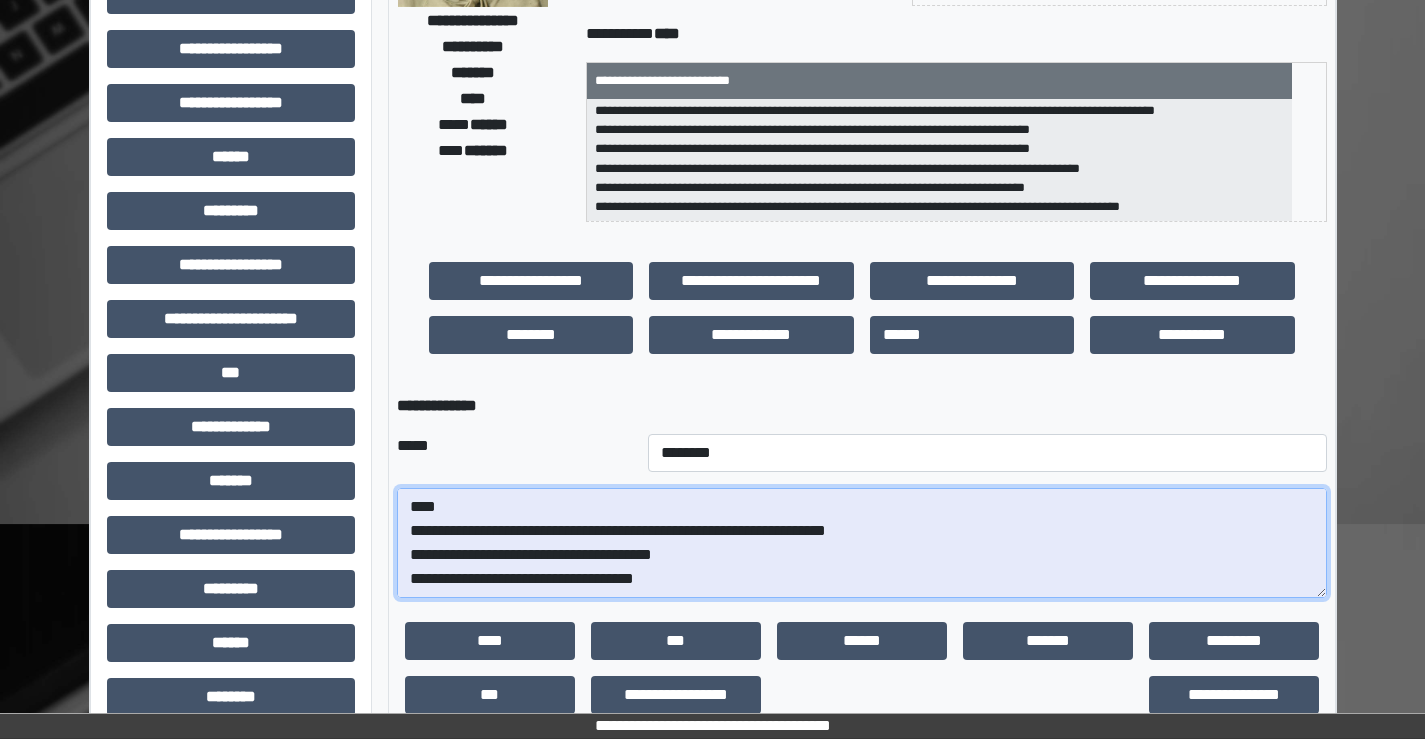 click on "**********" at bounding box center [862, 543] 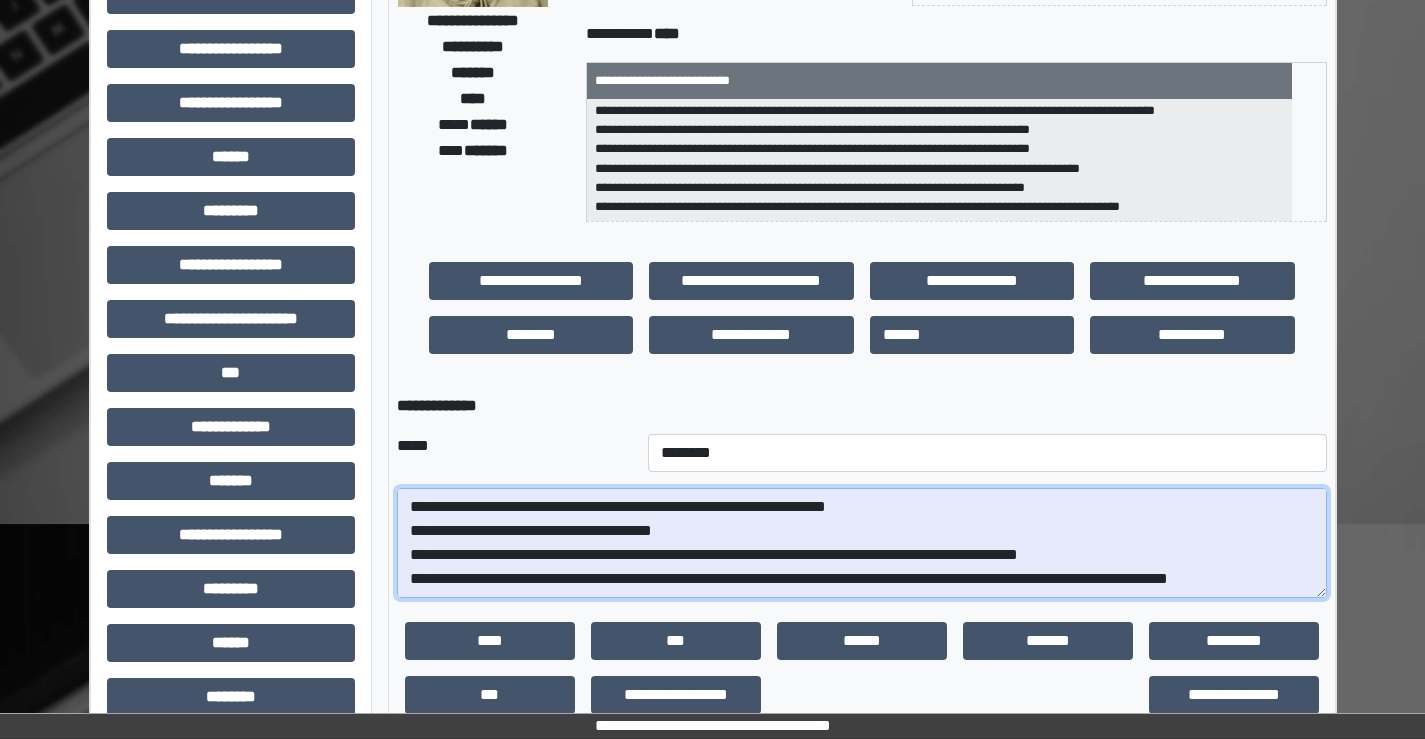 scroll, scrollTop: 161, scrollLeft: 0, axis: vertical 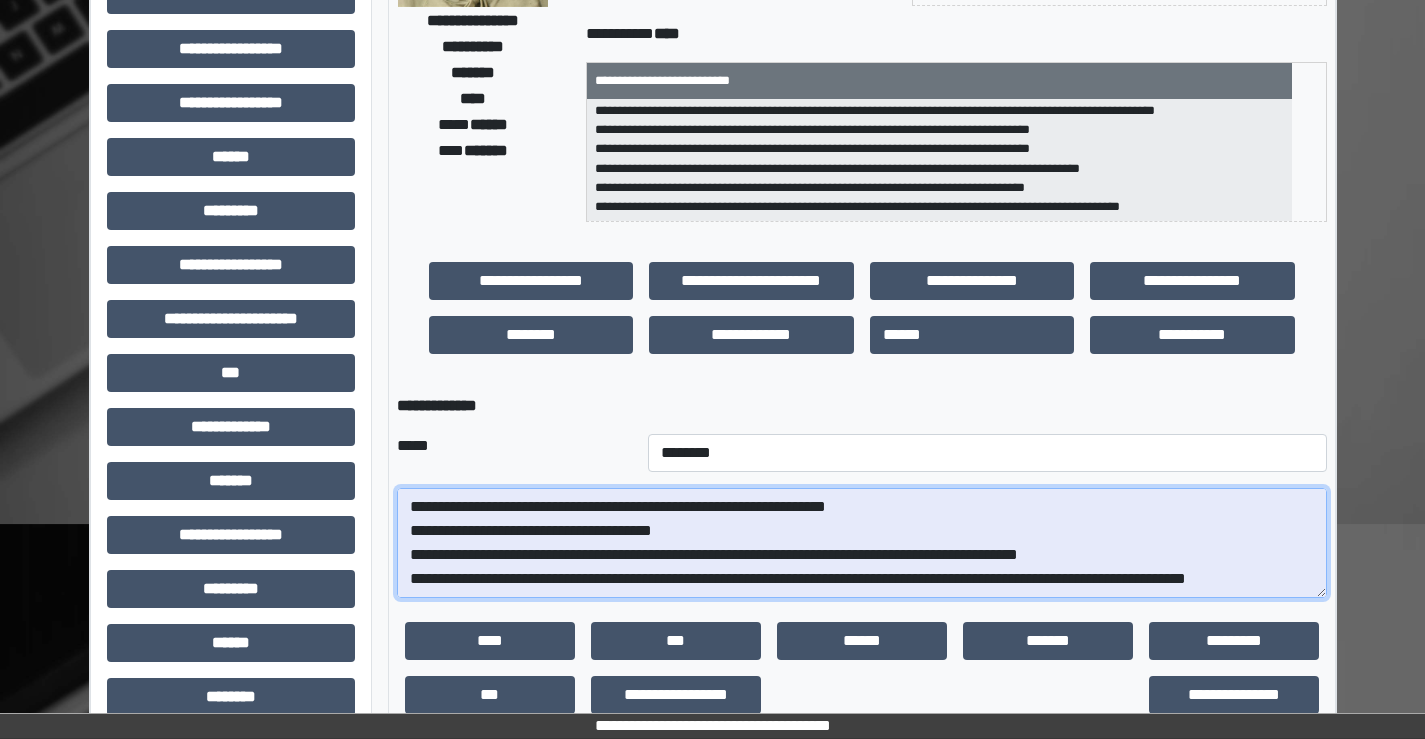 click on "**********" at bounding box center [862, 543] 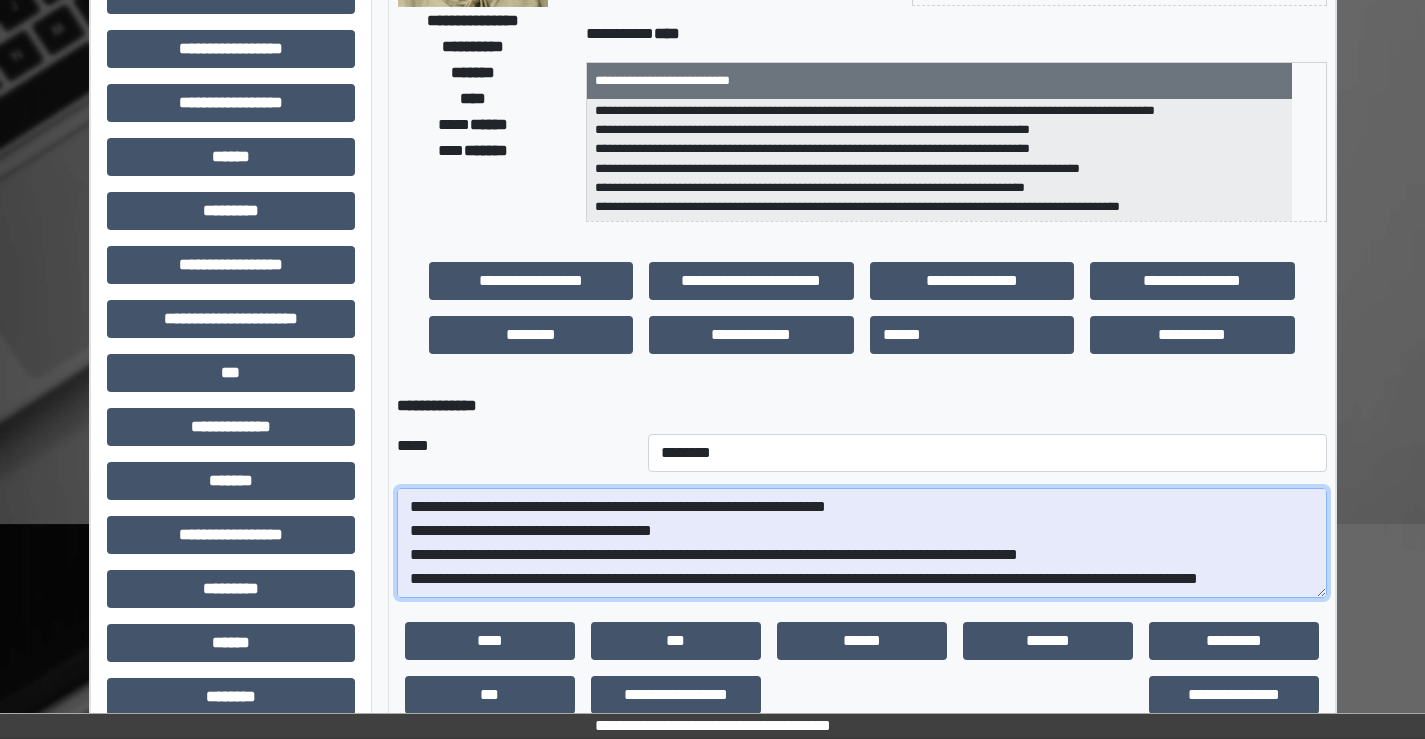 click on "**********" at bounding box center [862, 543] 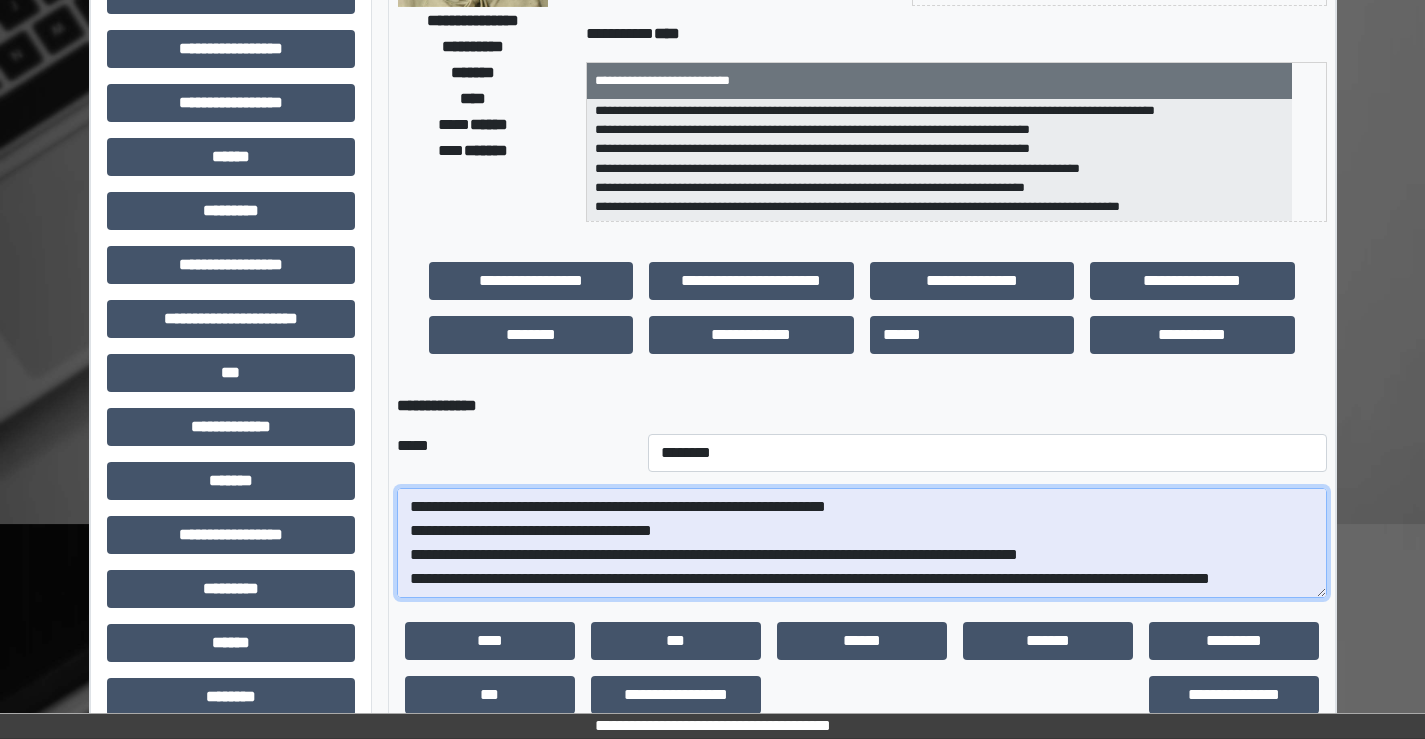 scroll, scrollTop: 168, scrollLeft: 0, axis: vertical 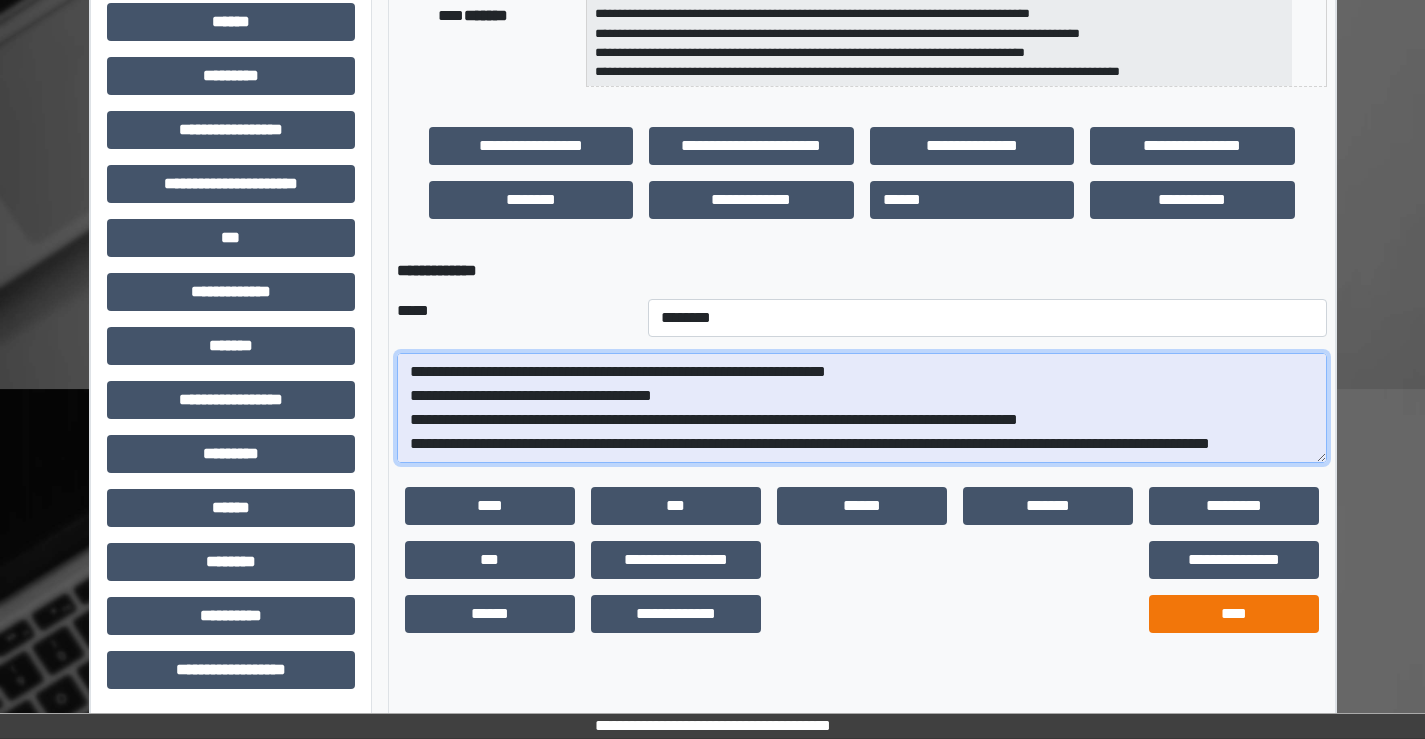 type on "**********" 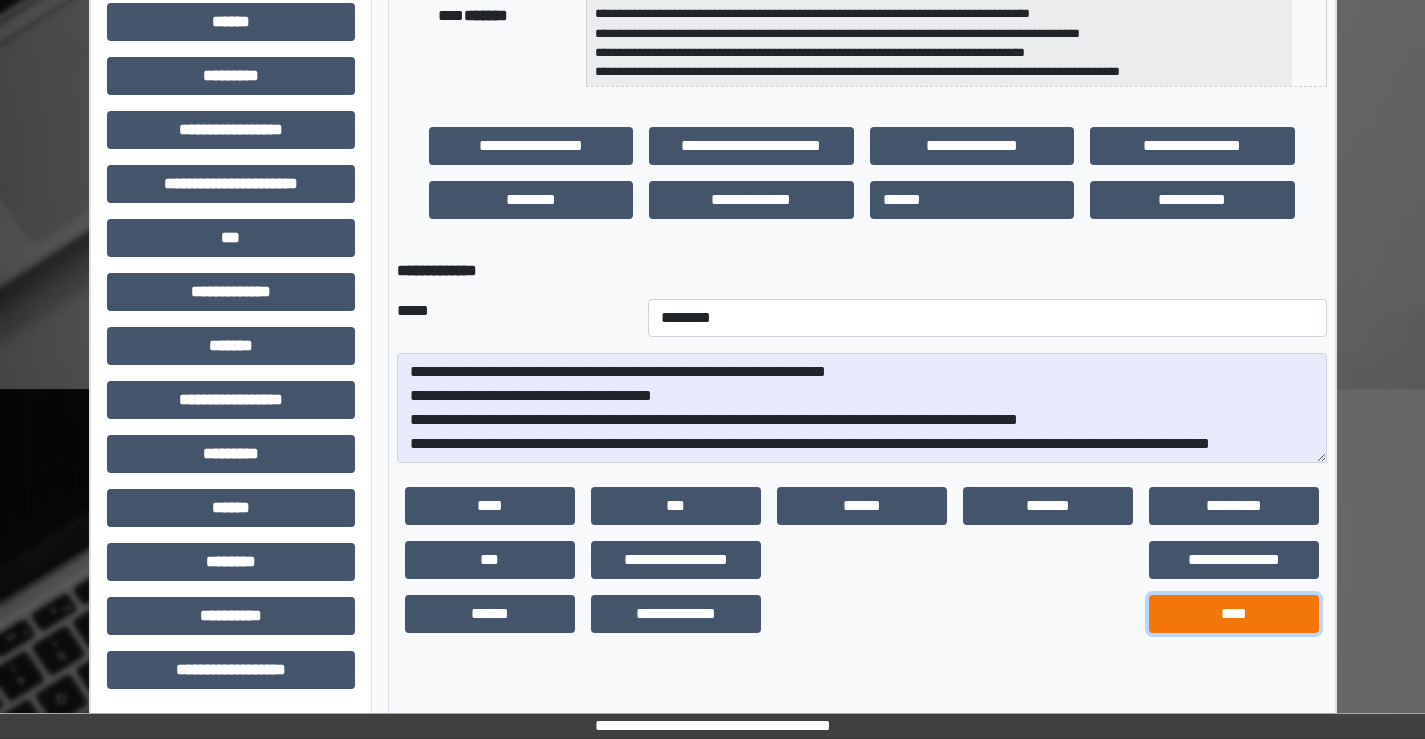 click on "****" at bounding box center [1234, 614] 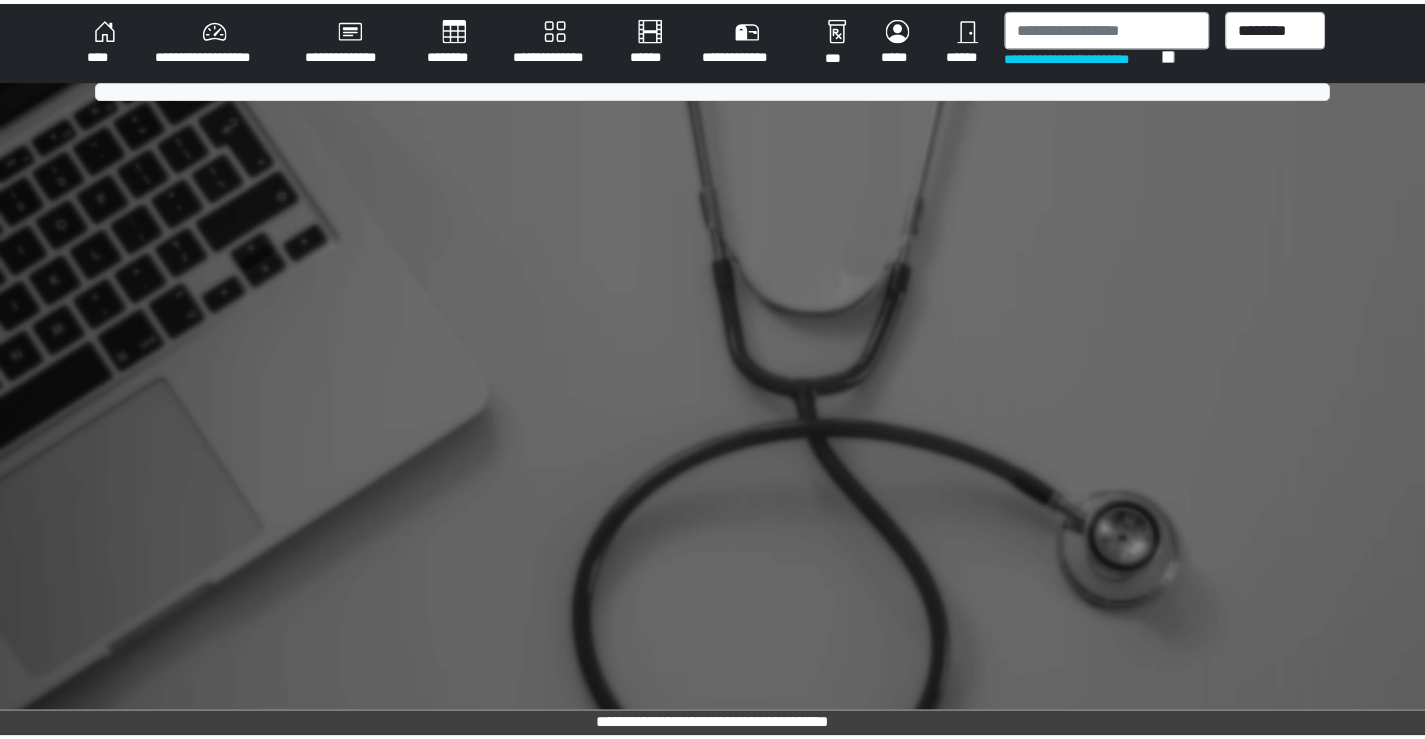 scroll, scrollTop: 0, scrollLeft: 0, axis: both 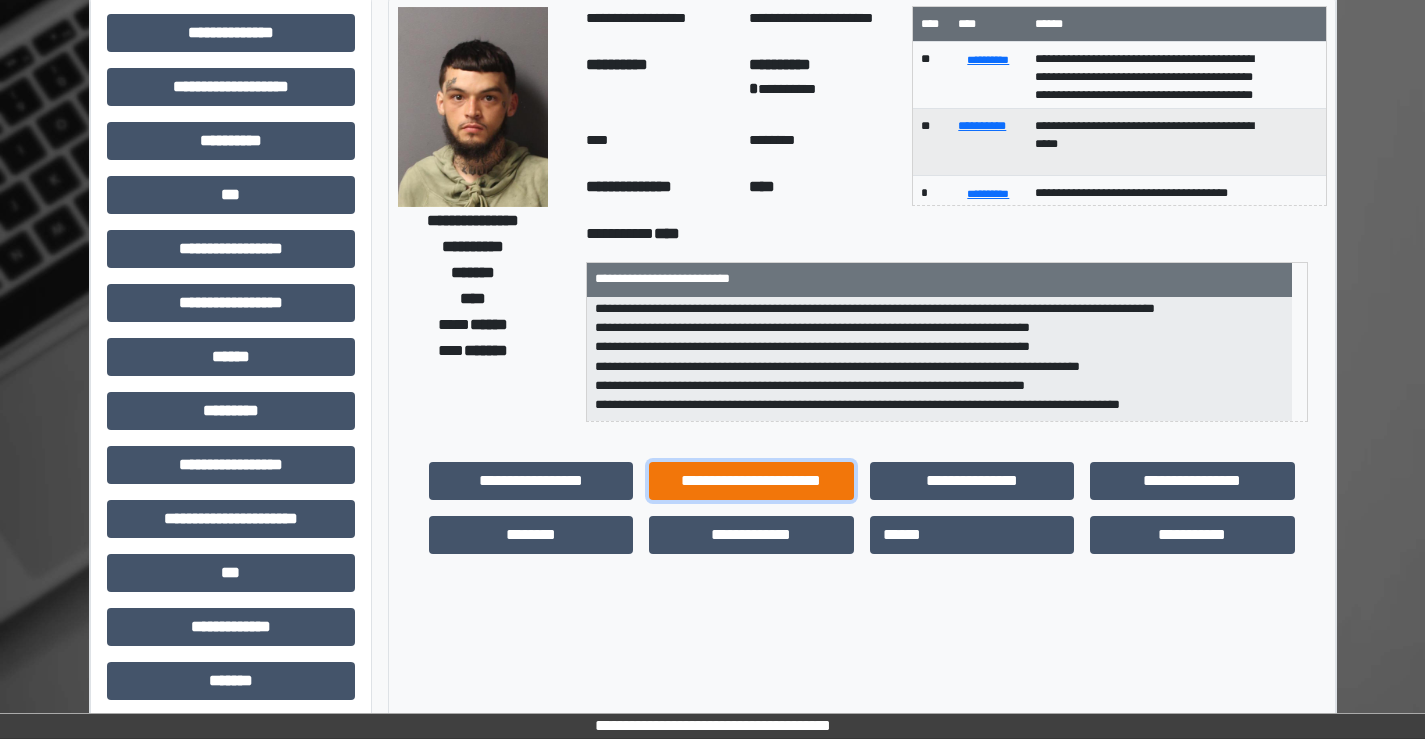 click on "**********" at bounding box center (751, 481) 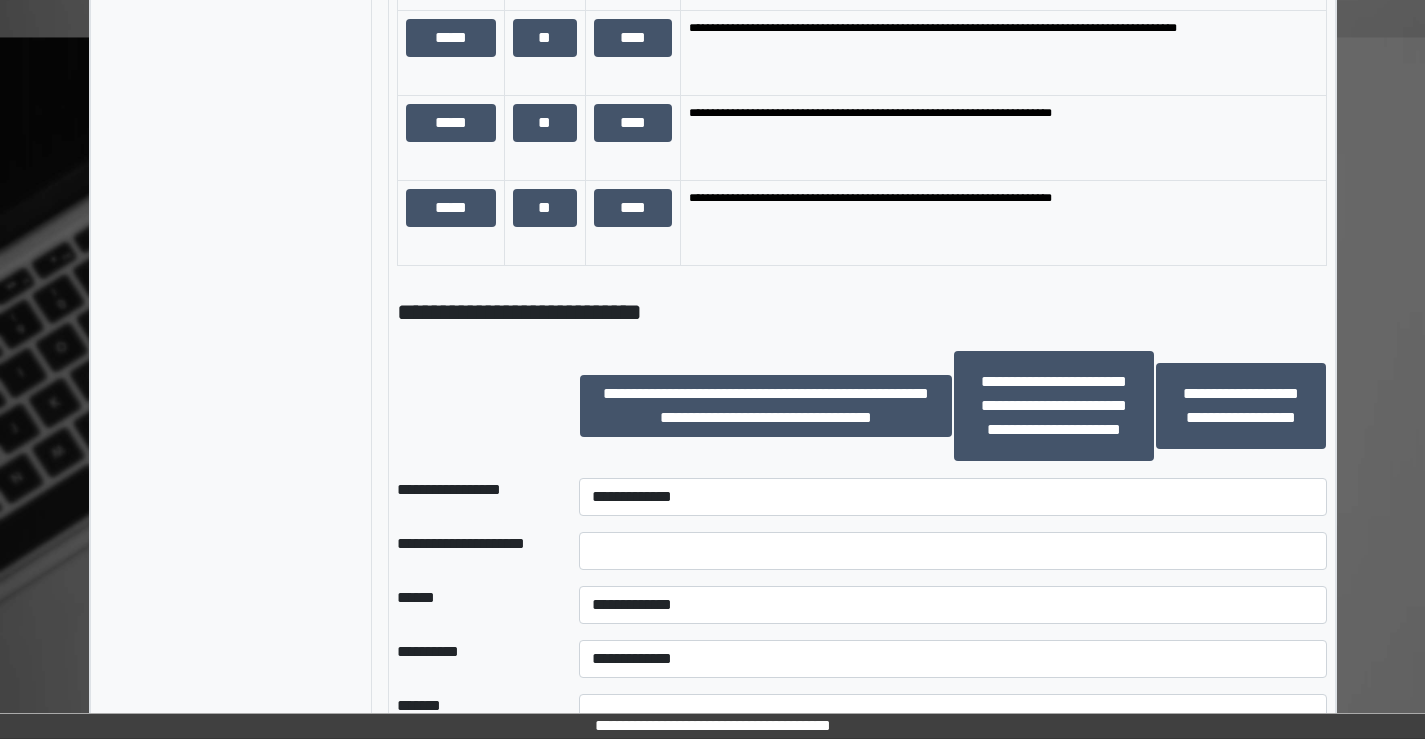 scroll, scrollTop: 1700, scrollLeft: 0, axis: vertical 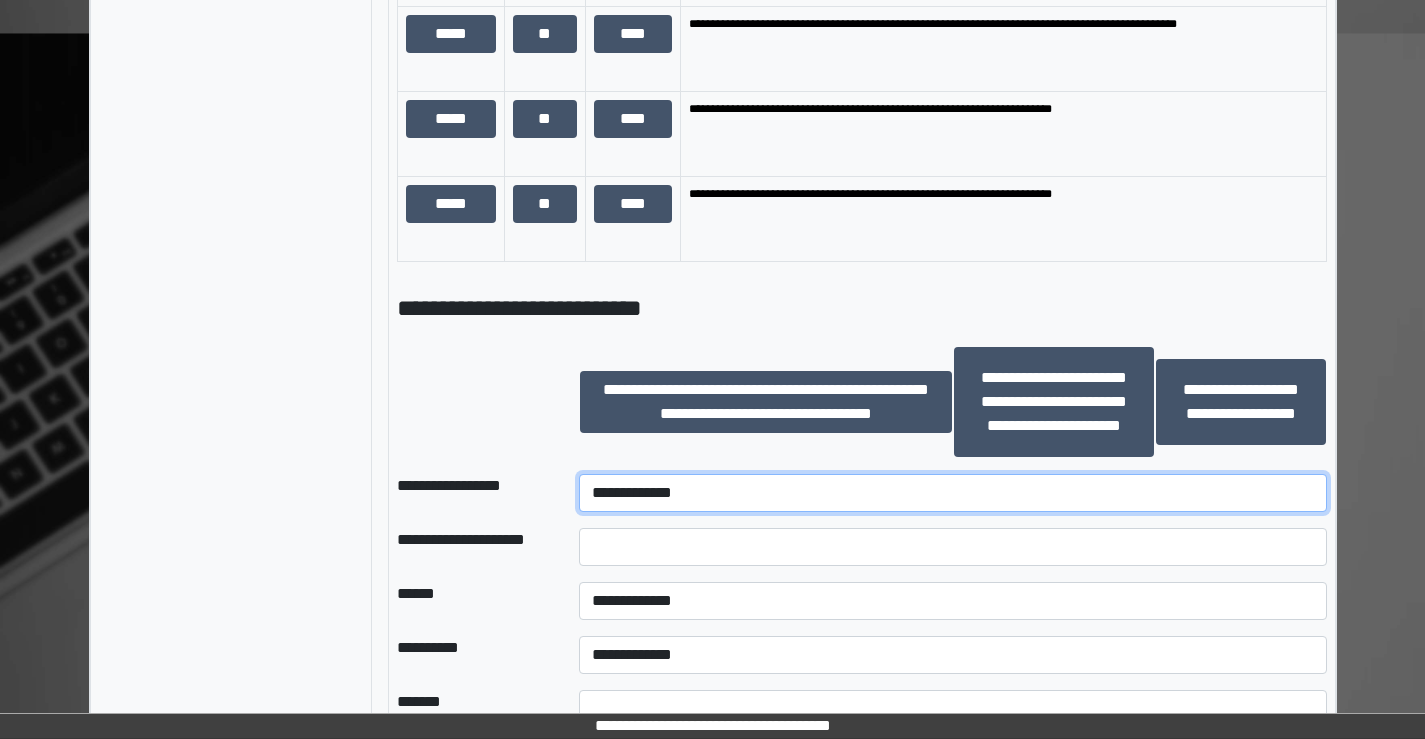 click on "**********" at bounding box center (952, 493) 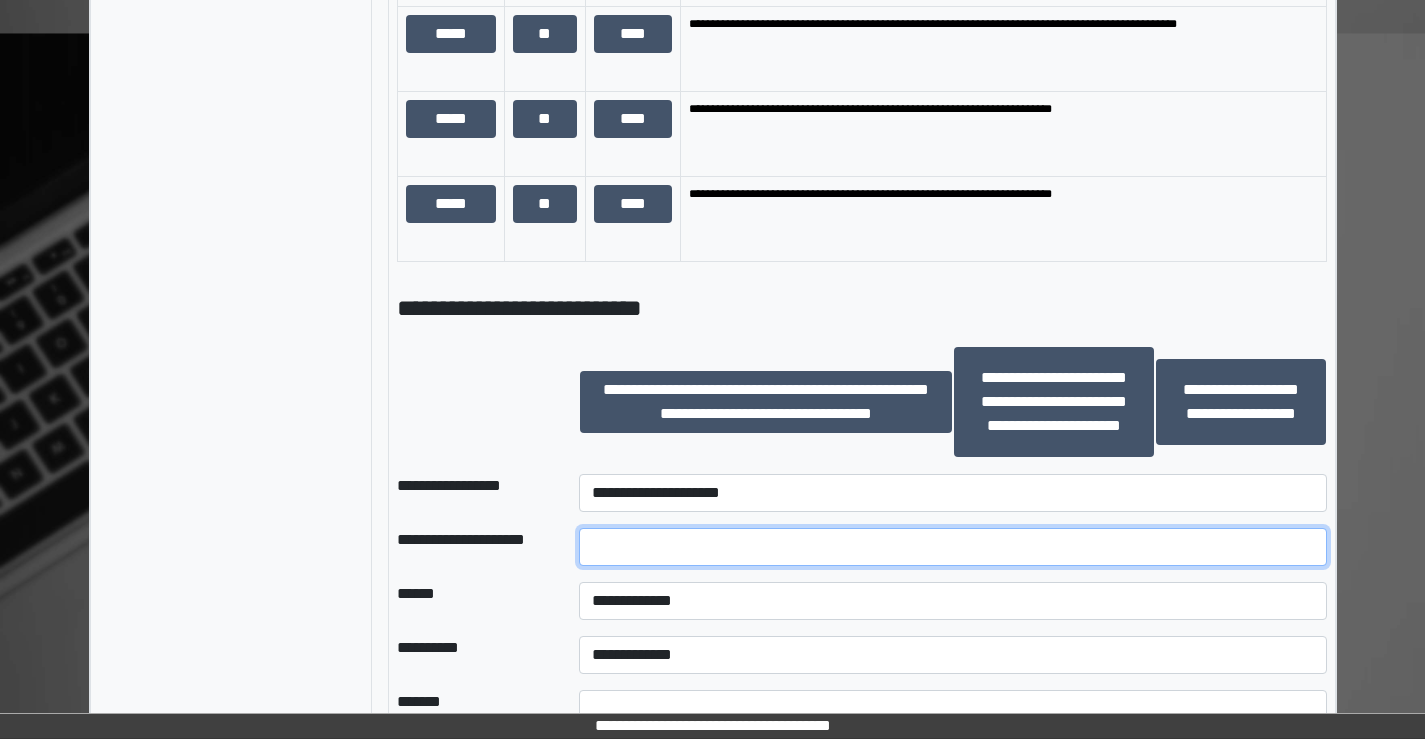 click at bounding box center [952, 547] 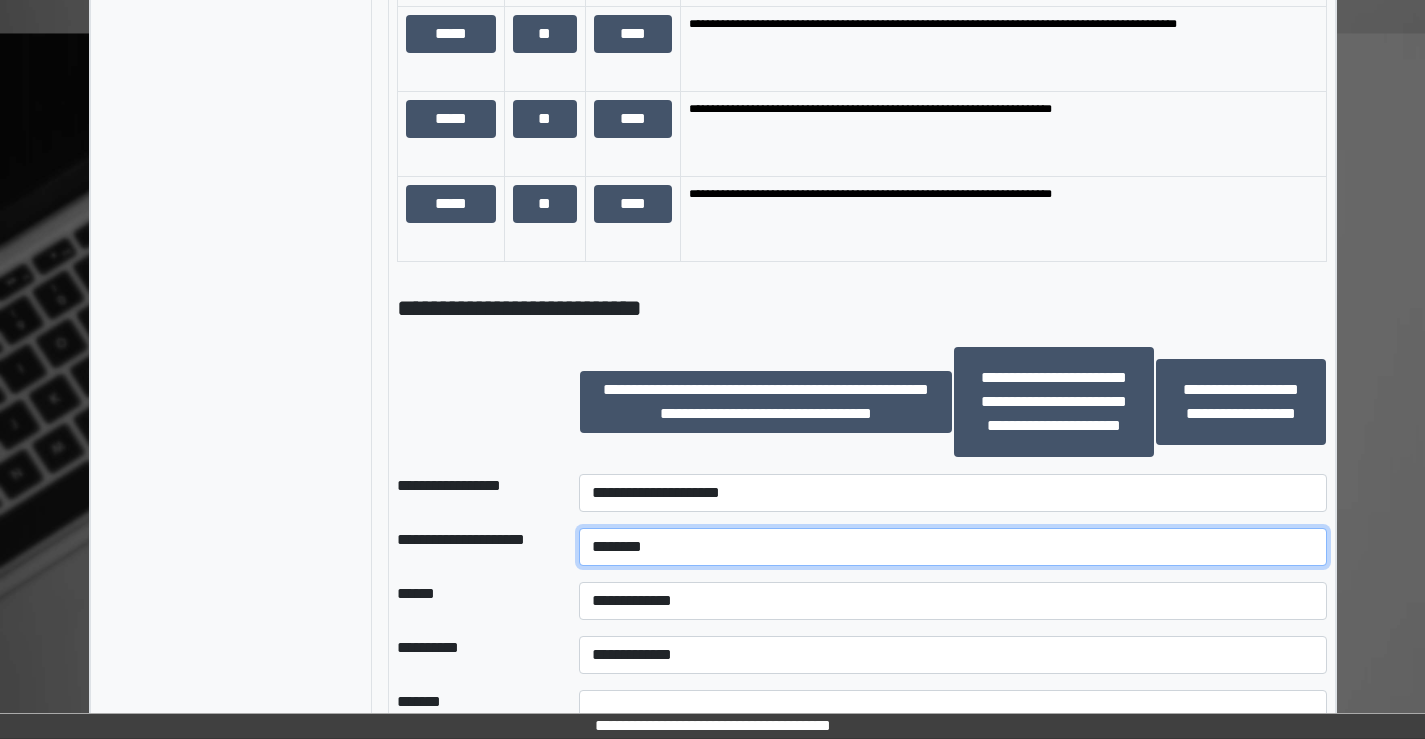 type on "********" 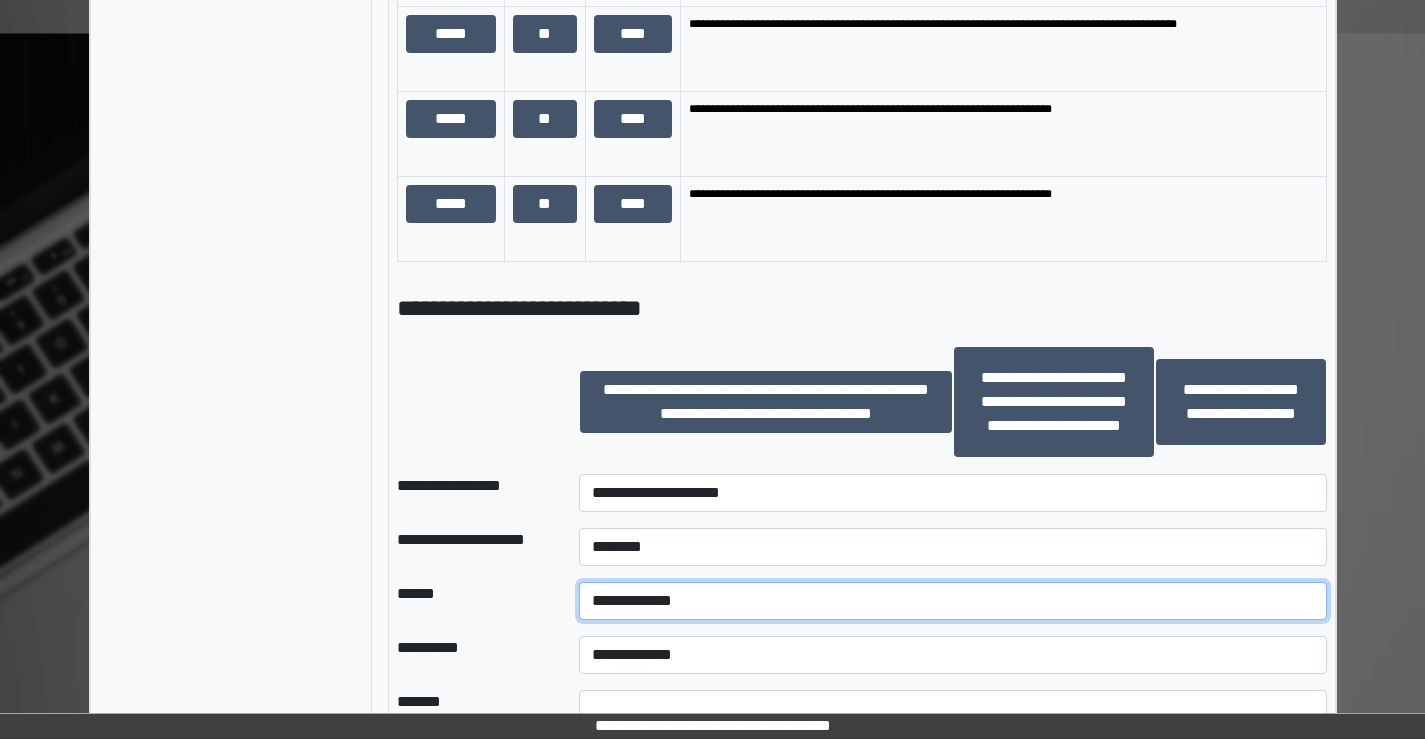 click on "**********" at bounding box center (952, 601) 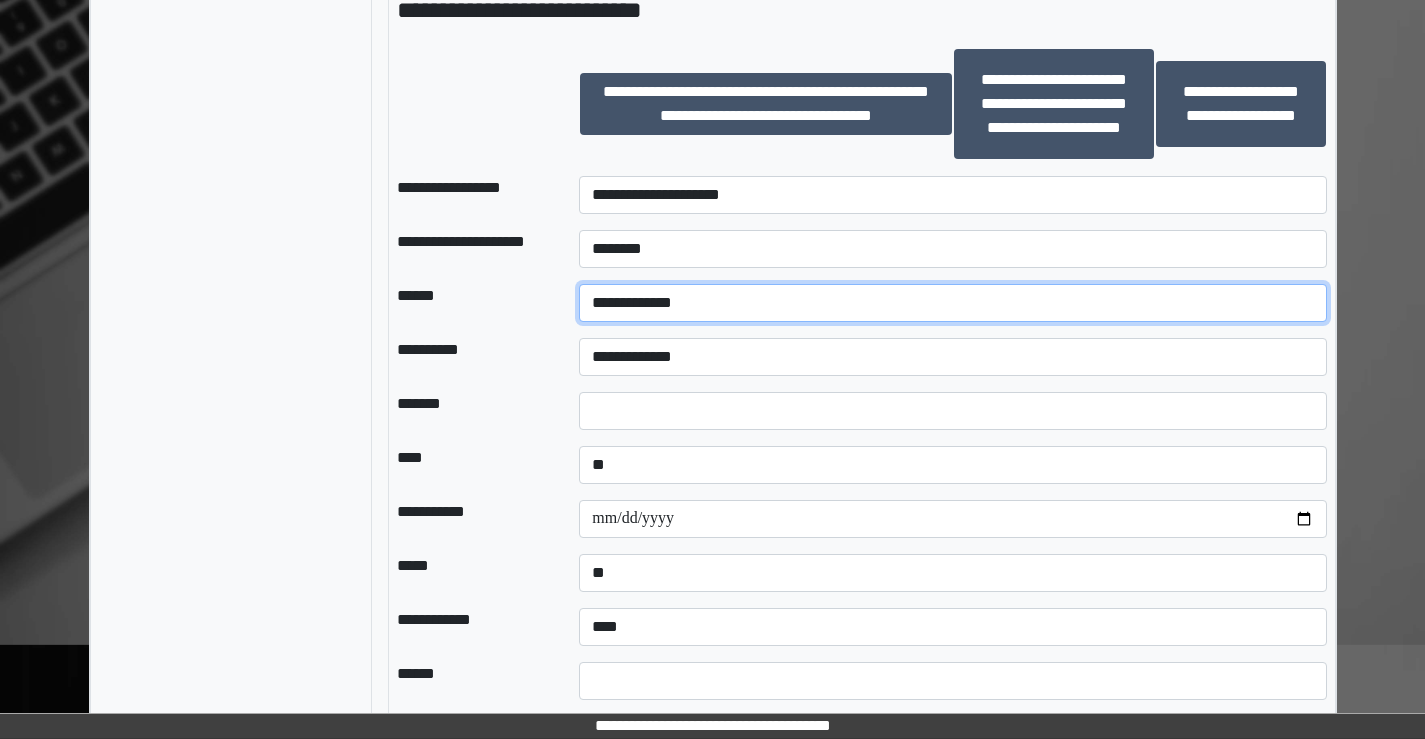 scroll, scrollTop: 2000, scrollLeft: 0, axis: vertical 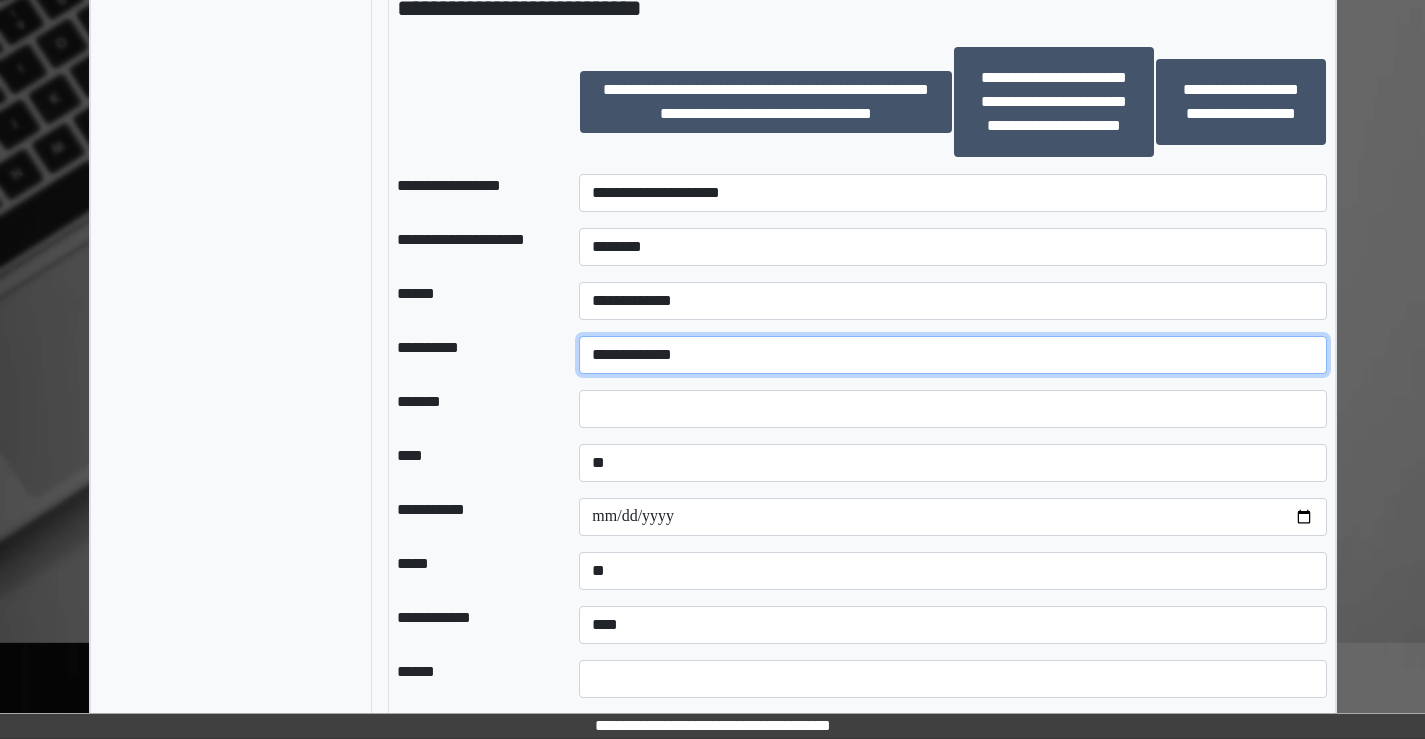 click on "**********" at bounding box center (952, 355) 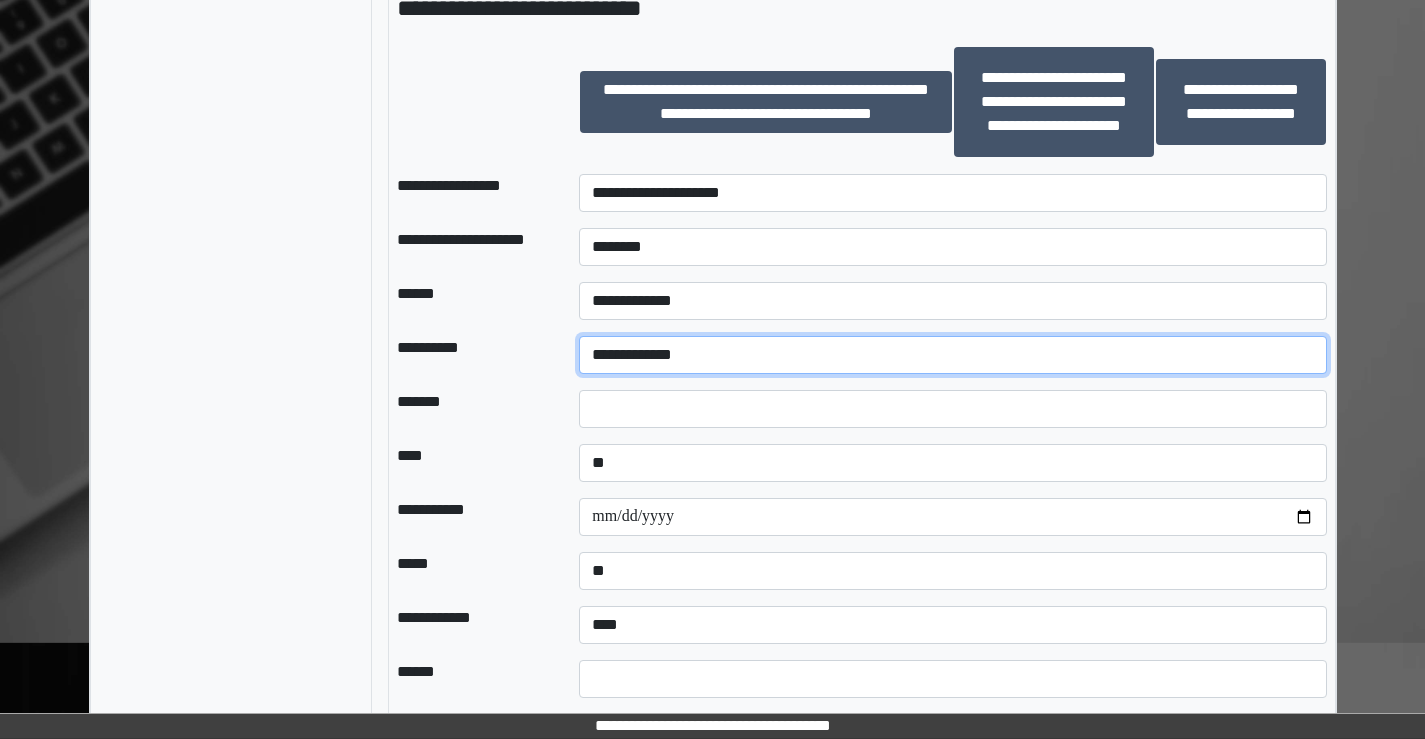 select on "**" 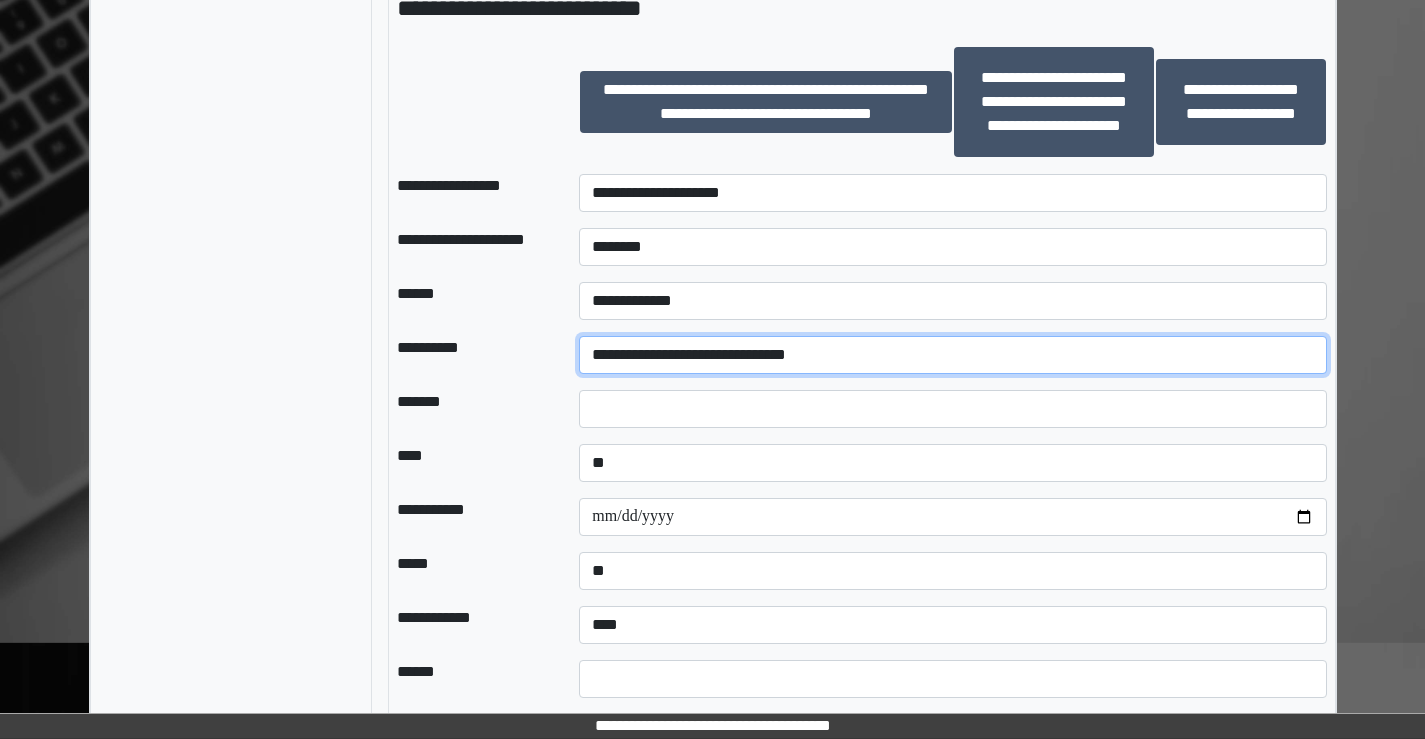 click on "**********" at bounding box center [952, 355] 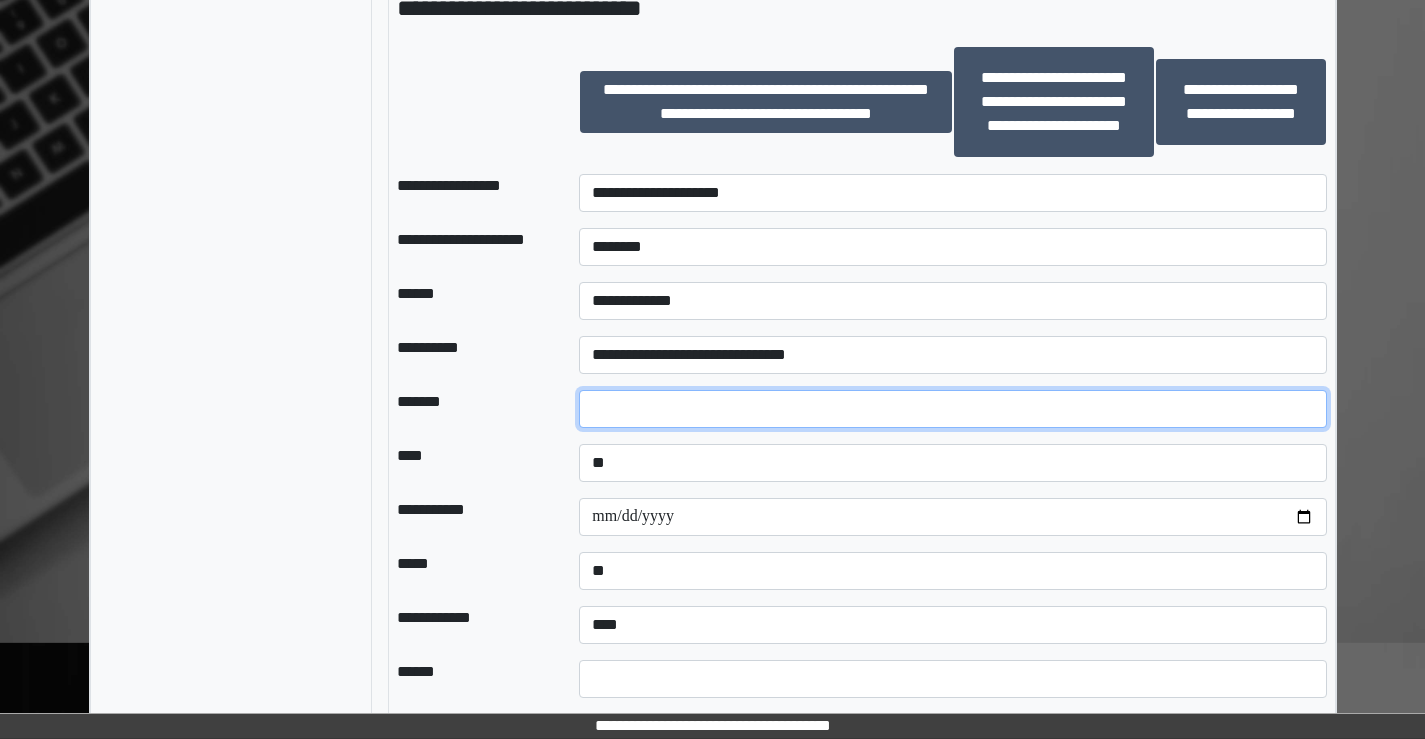 click at bounding box center (952, 409) 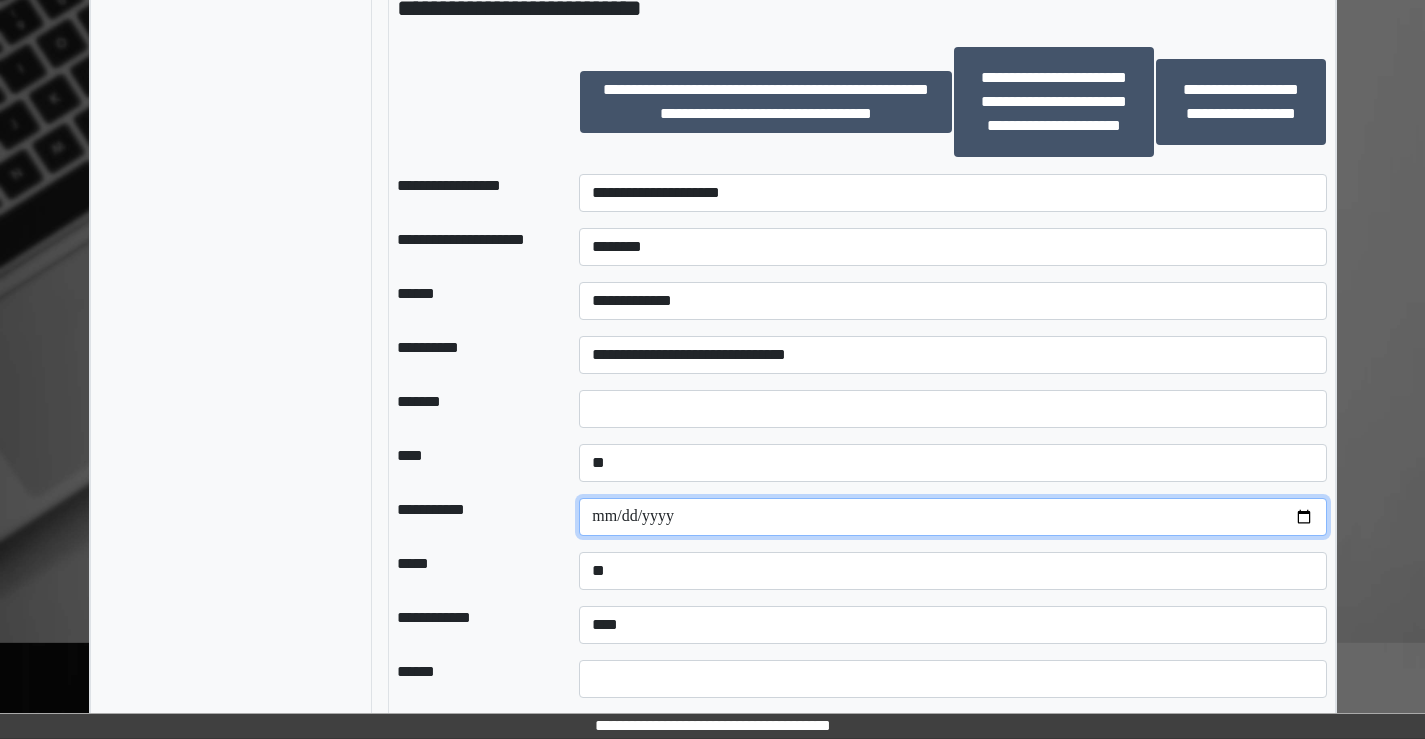 click at bounding box center [952, 517] 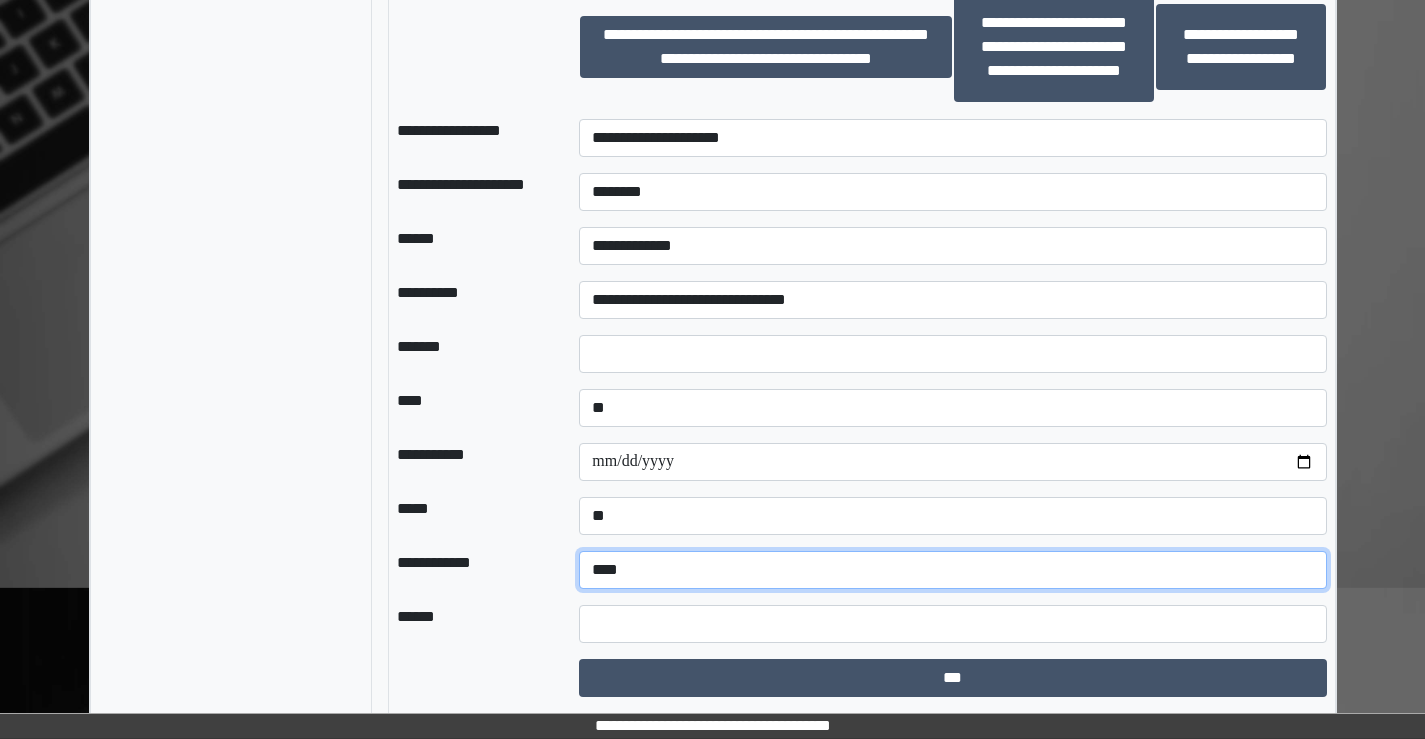 click on "**********" at bounding box center [952, 570] 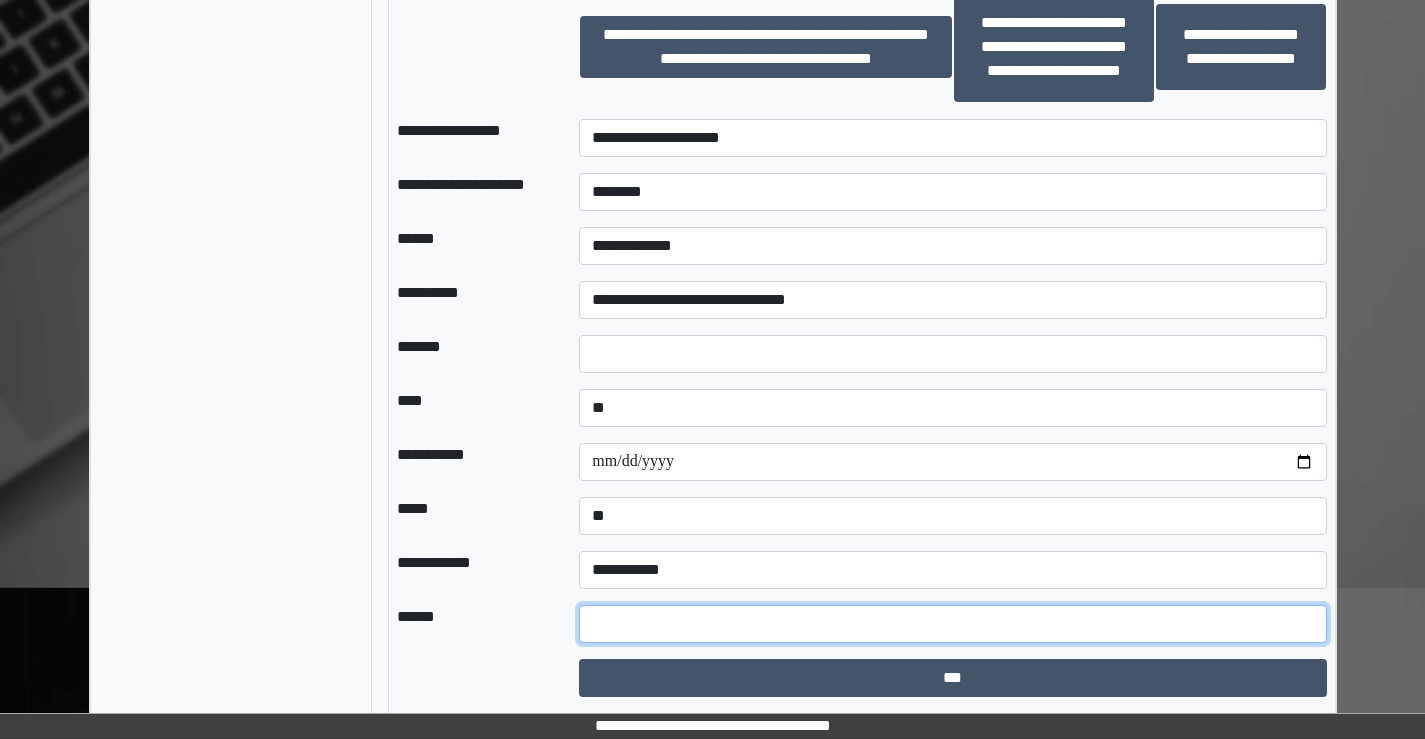 click at bounding box center [952, 624] 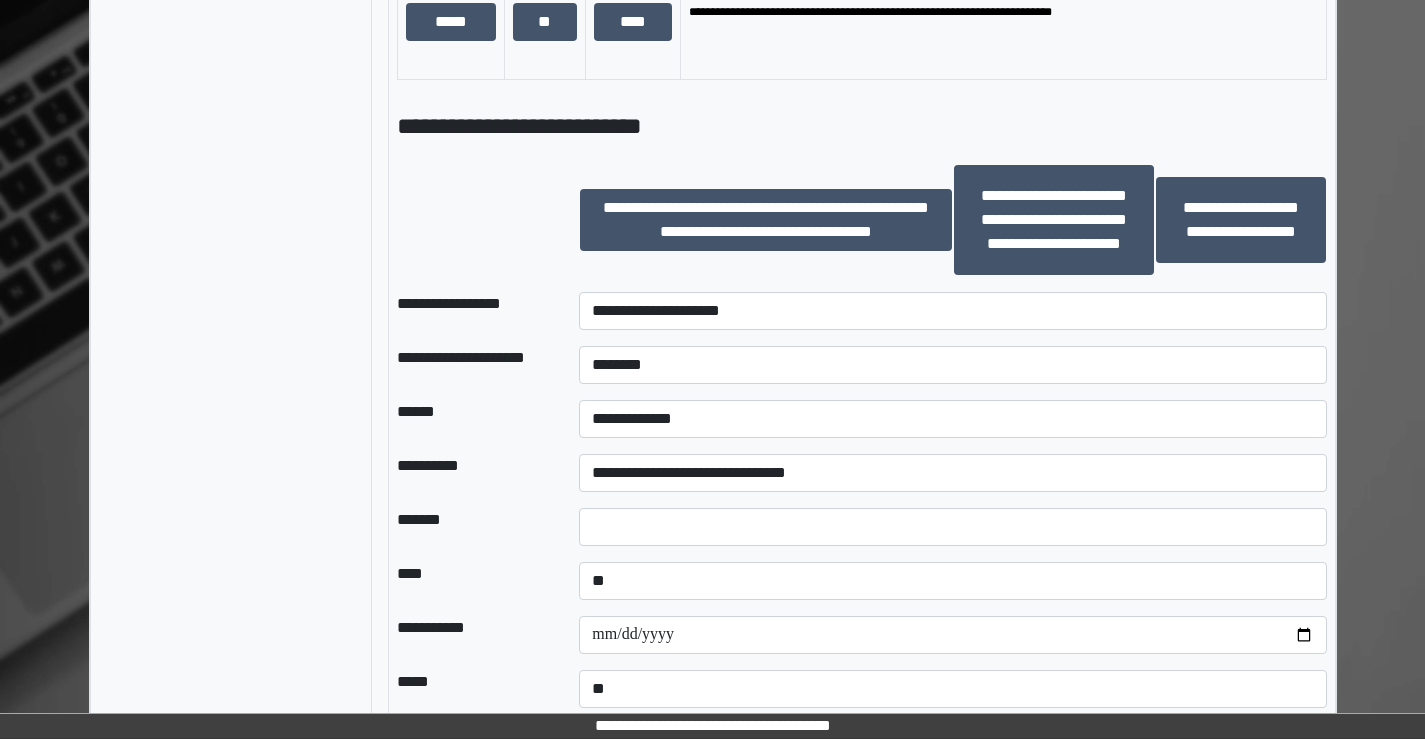 scroll, scrollTop: 2055, scrollLeft: 0, axis: vertical 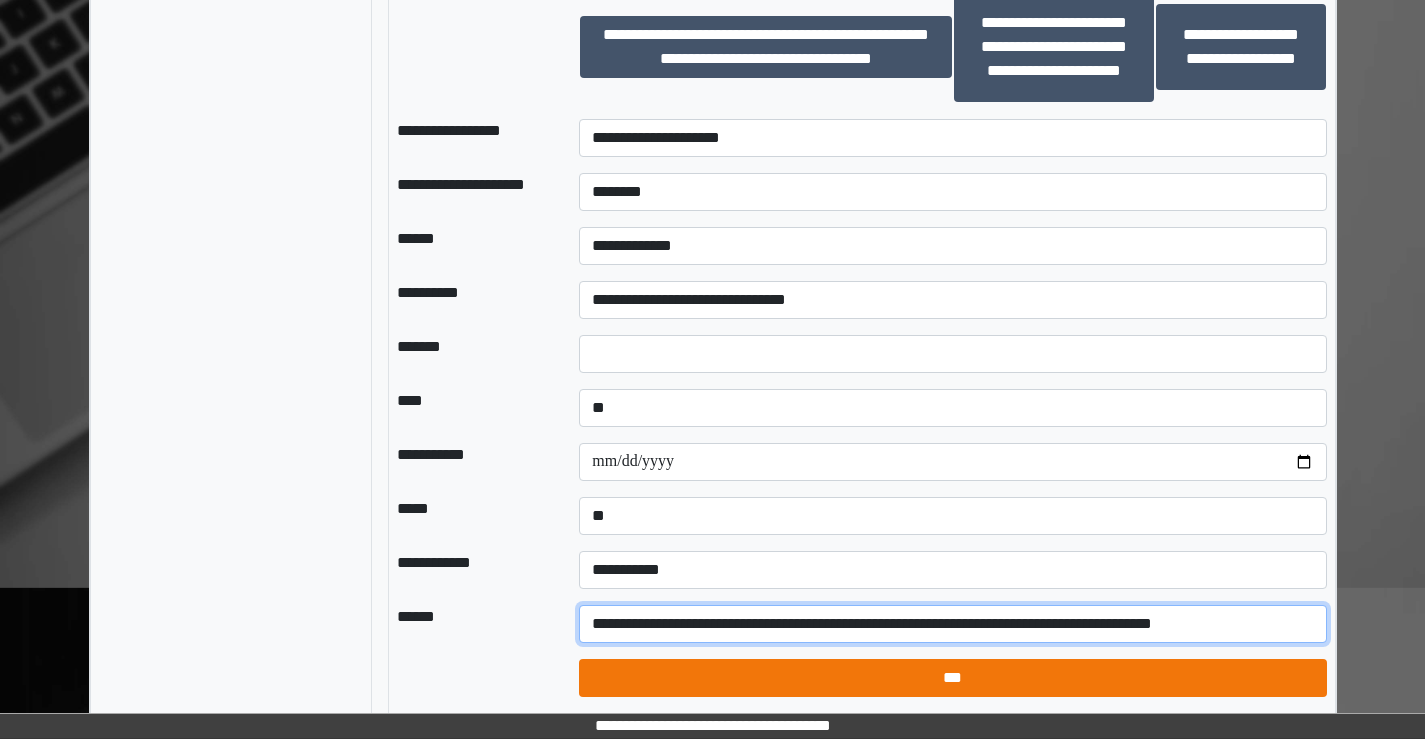 type on "**********" 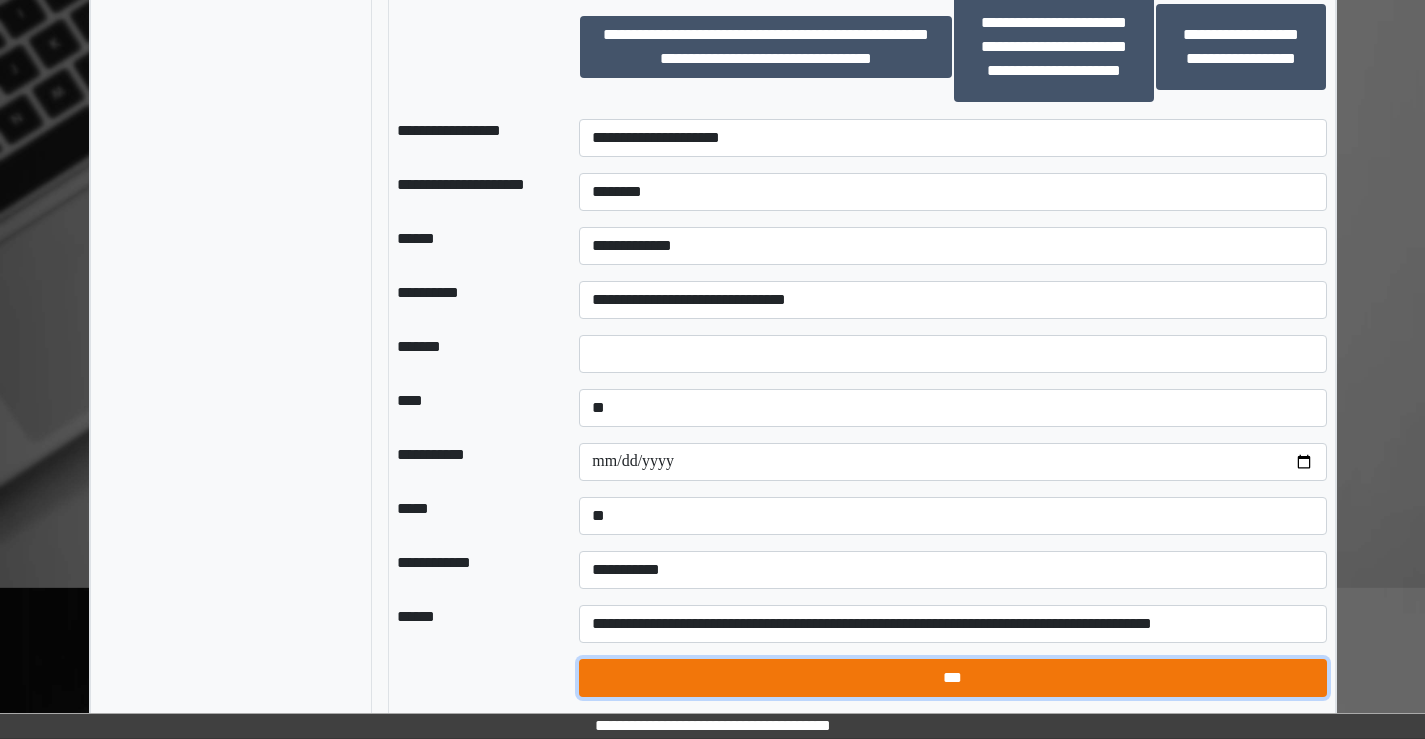 click on "***" at bounding box center (952, 678) 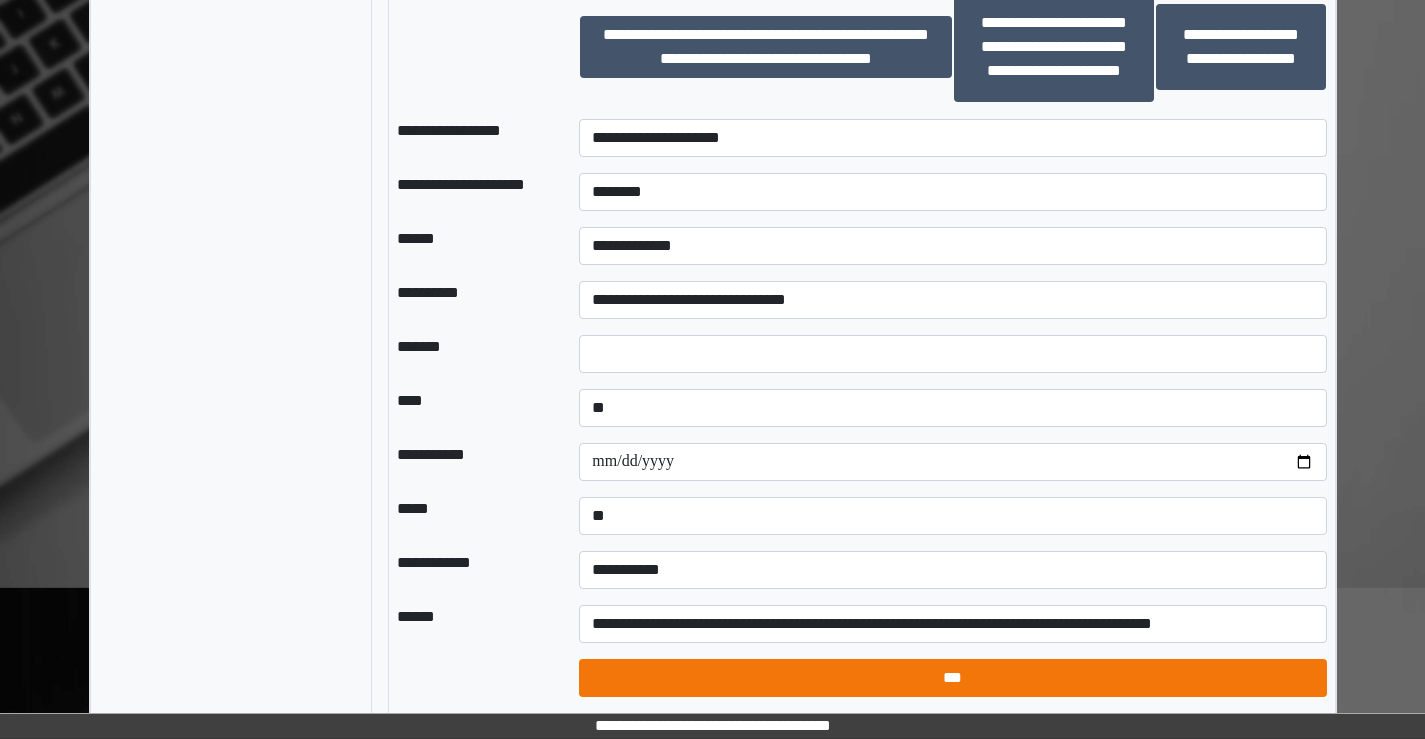 select on "*" 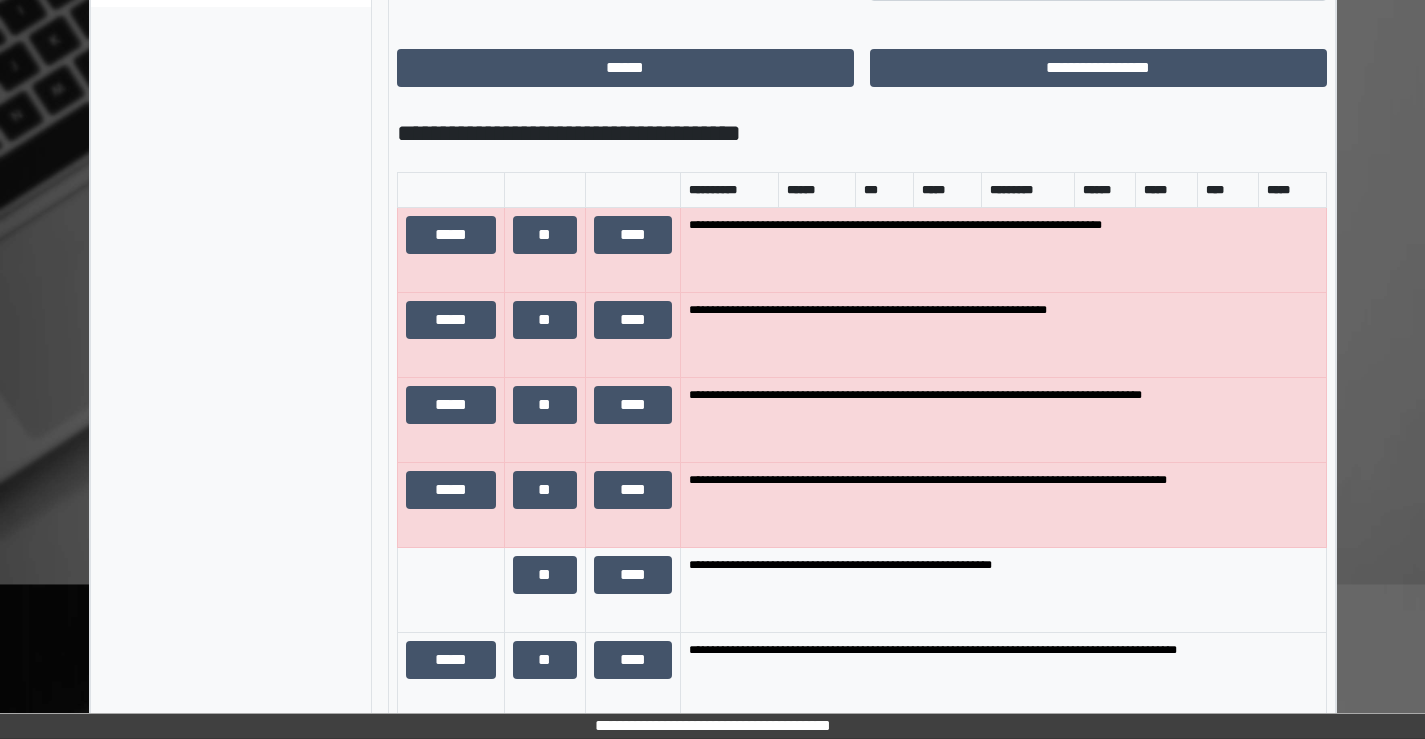 scroll, scrollTop: 655, scrollLeft: 0, axis: vertical 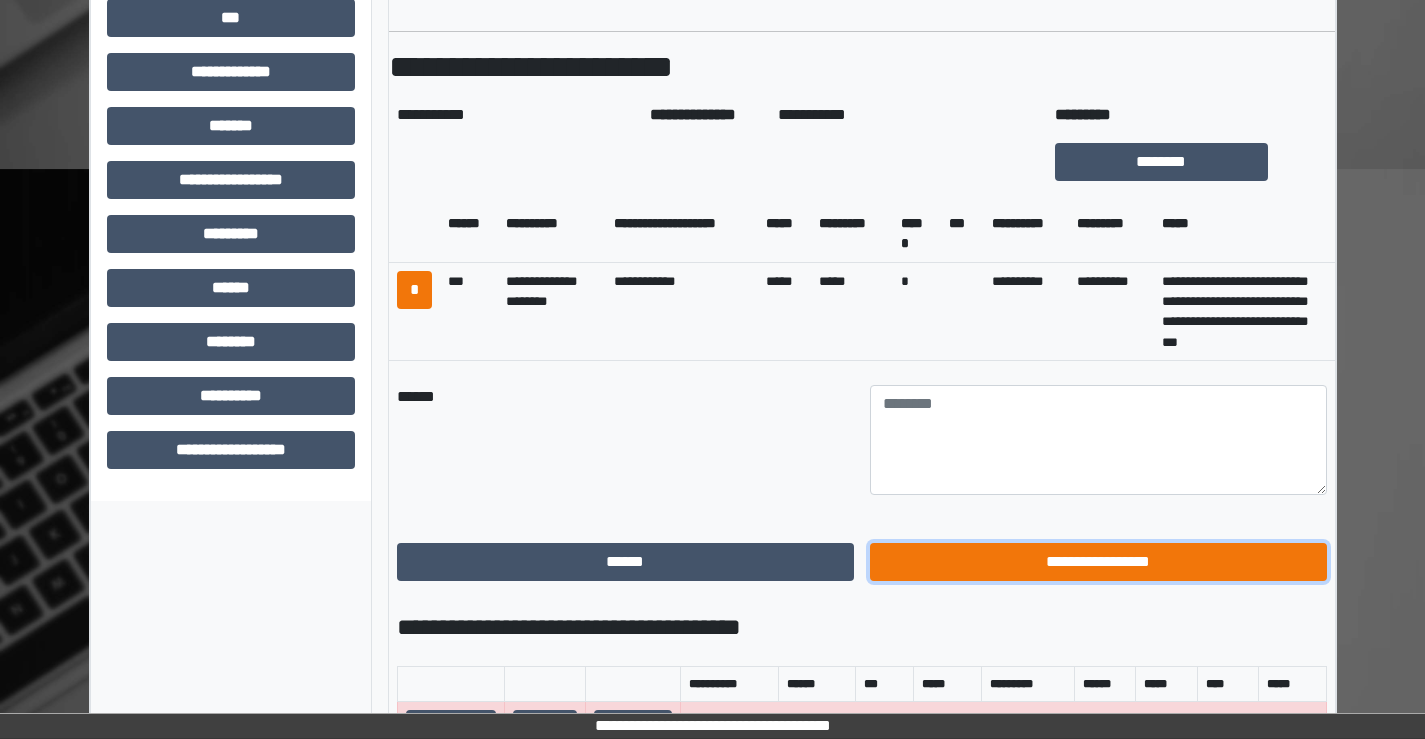 click on "**********" at bounding box center (1098, 562) 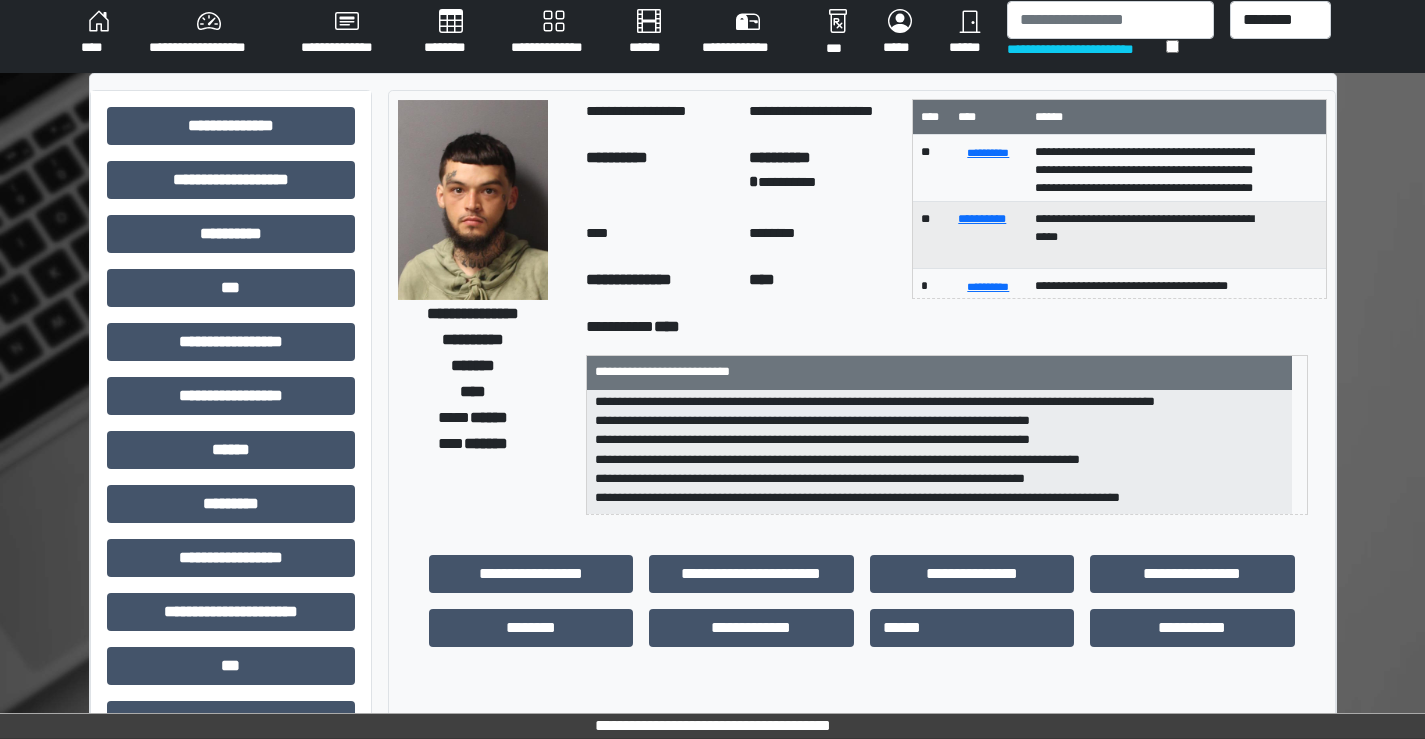 scroll, scrollTop: 0, scrollLeft: 0, axis: both 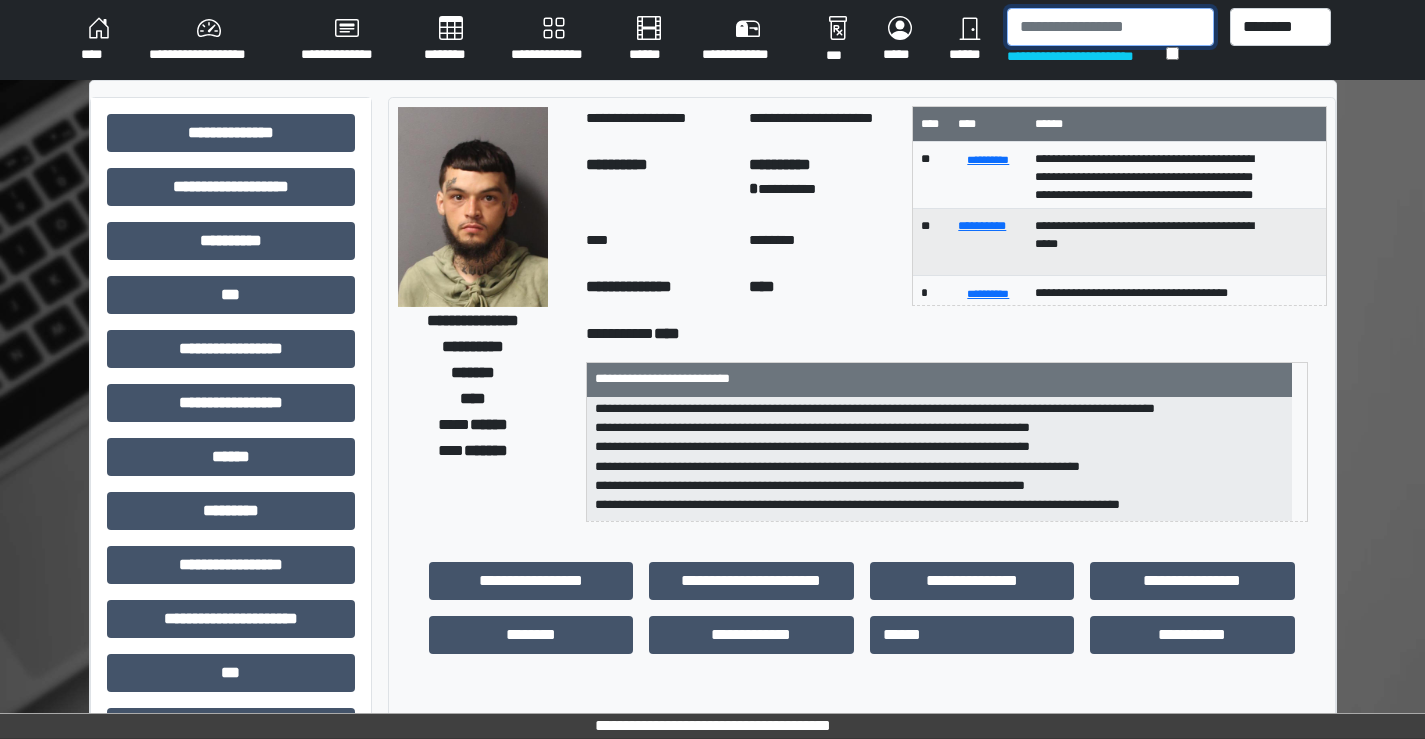 click at bounding box center (1110, 27) 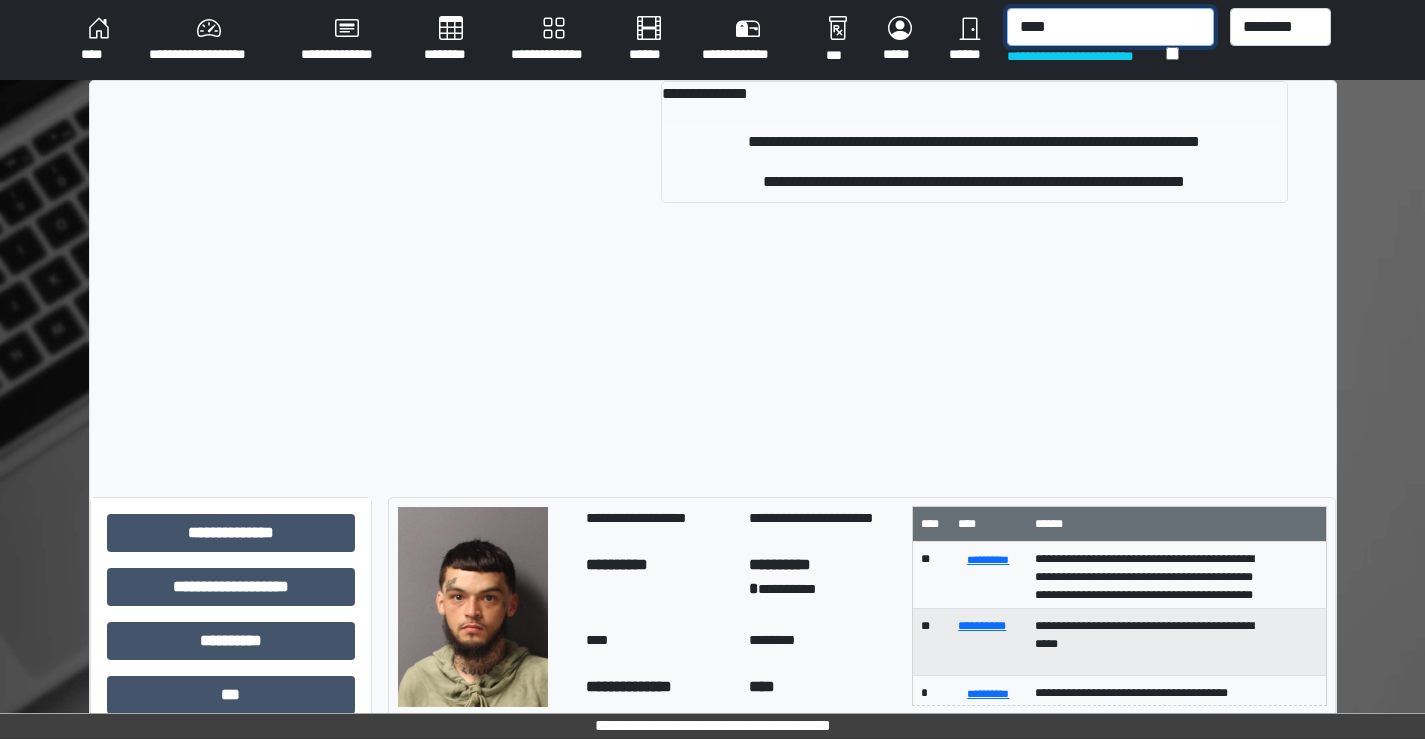 type on "****" 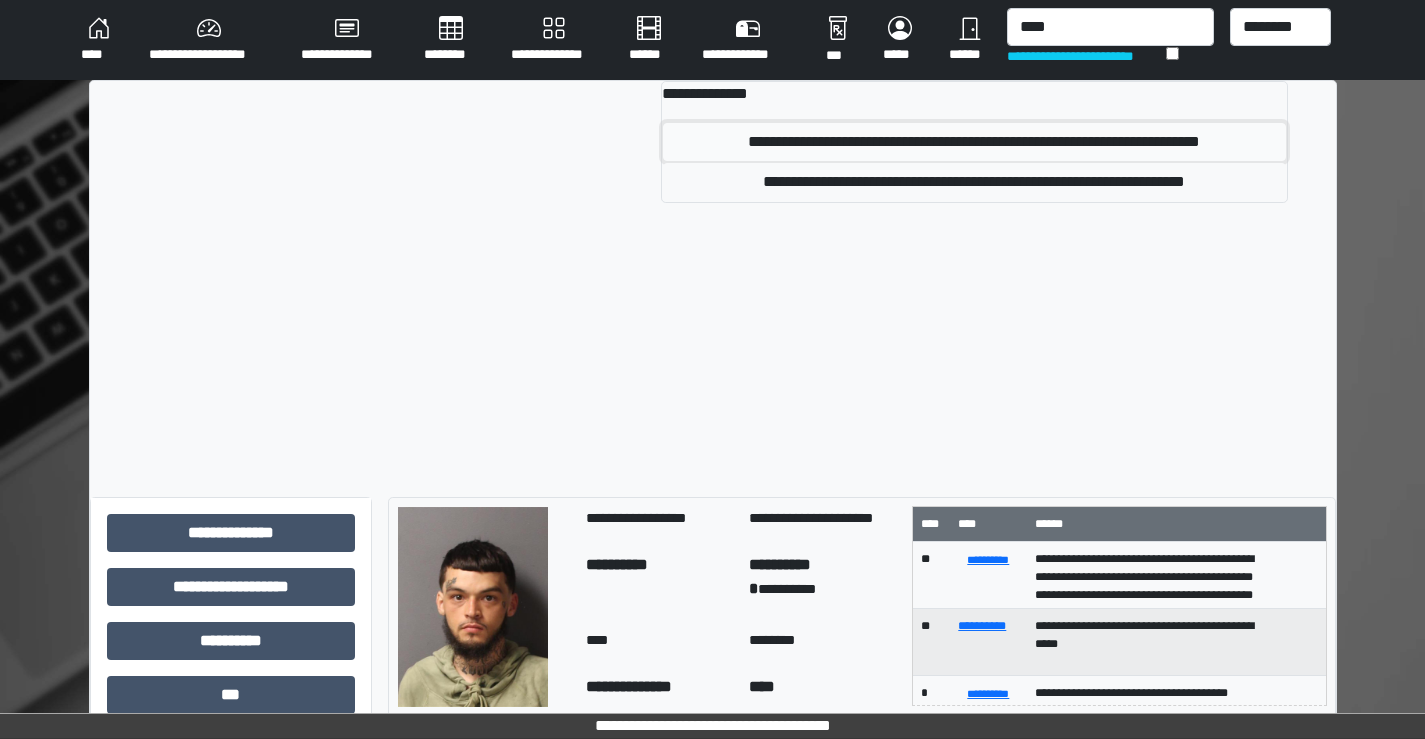 click on "**********" at bounding box center [974, 142] 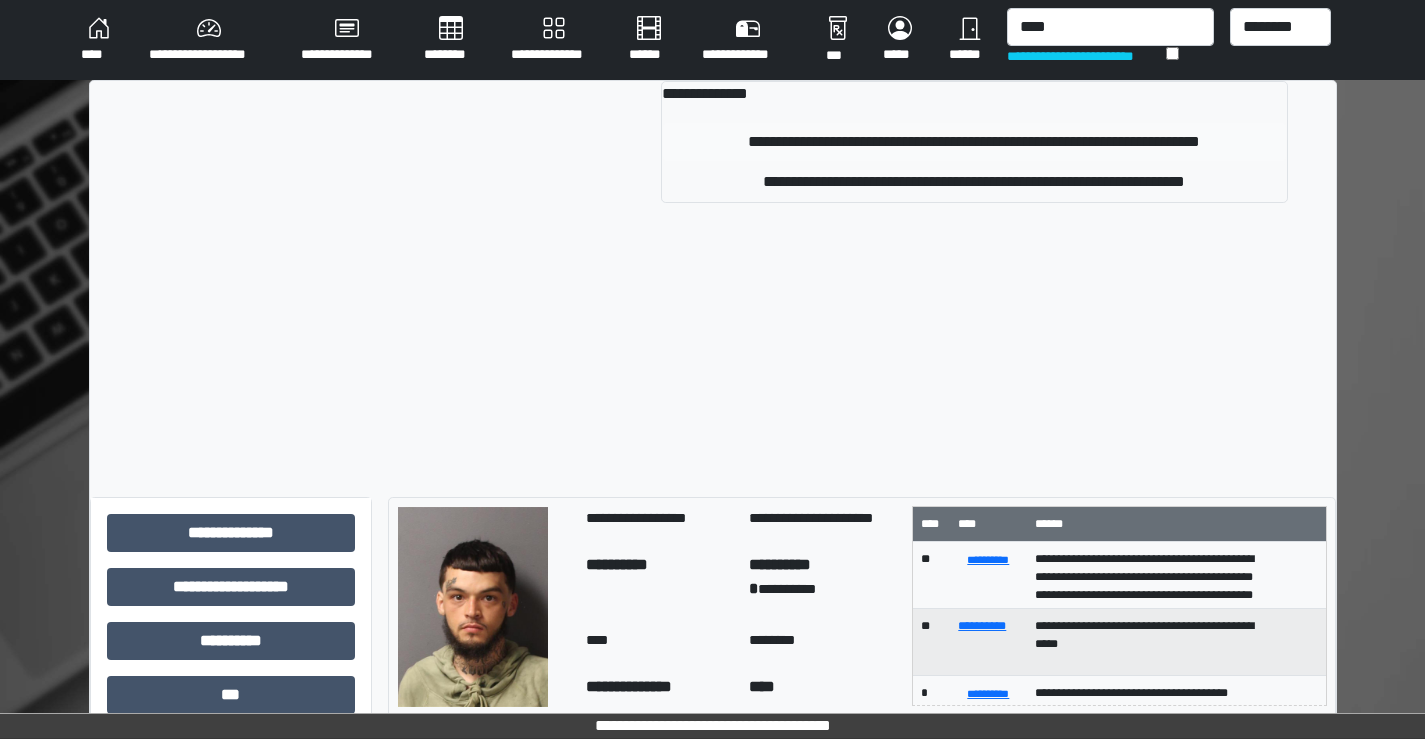 type 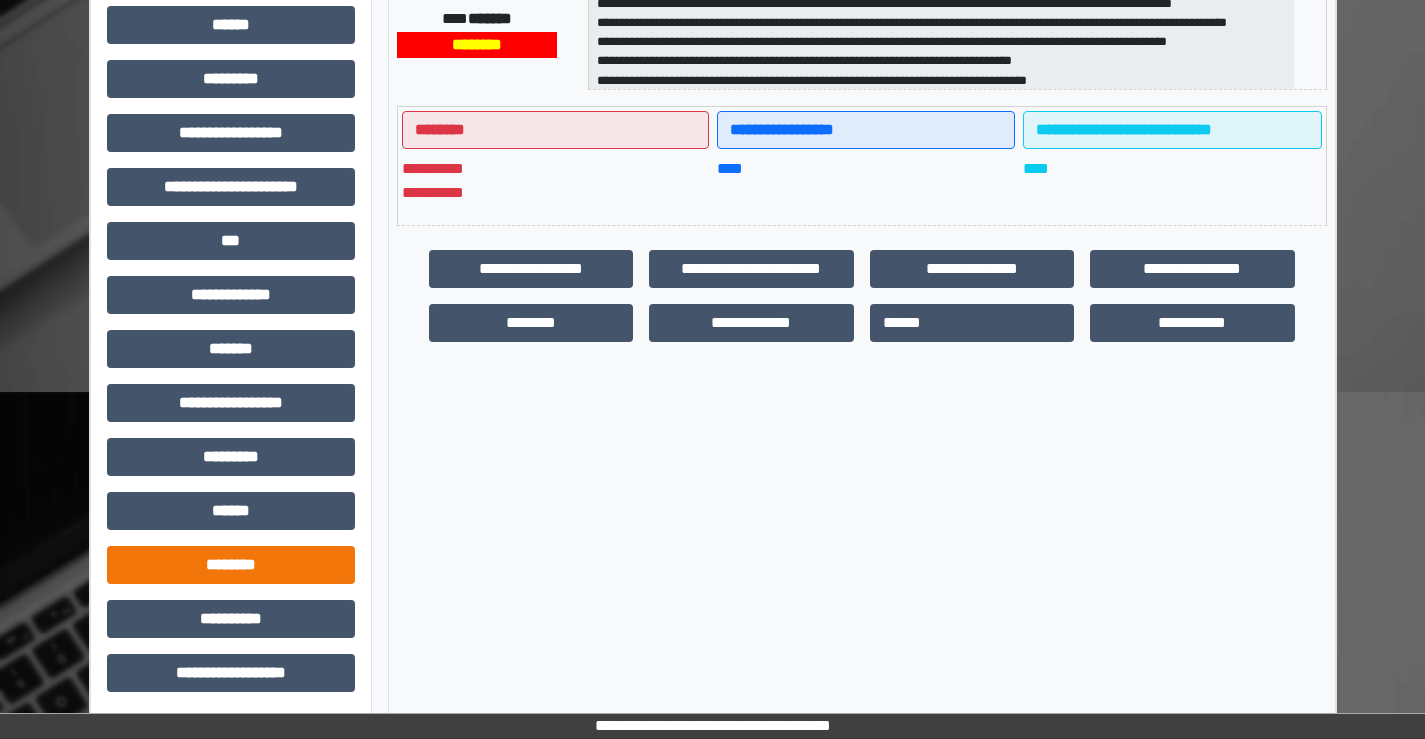 scroll, scrollTop: 435, scrollLeft: 0, axis: vertical 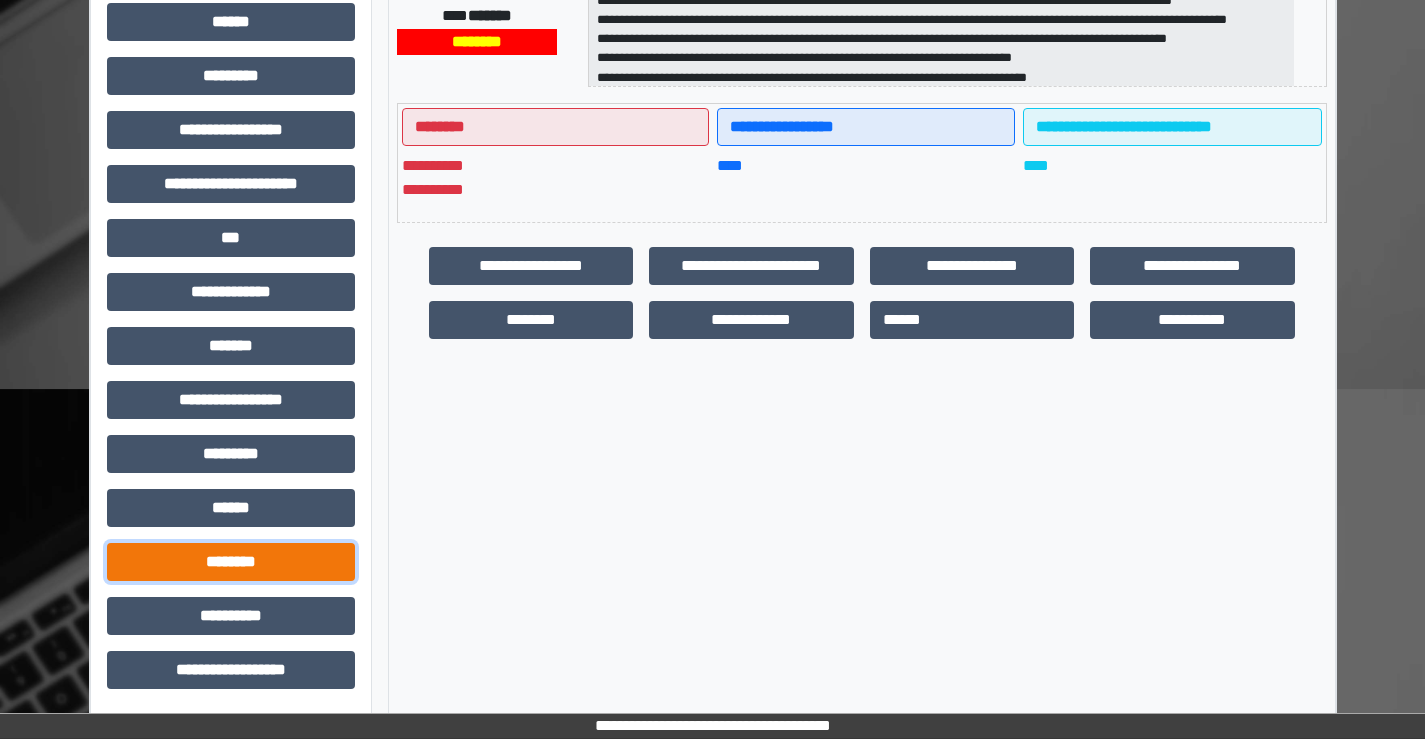 click on "********" at bounding box center [231, 562] 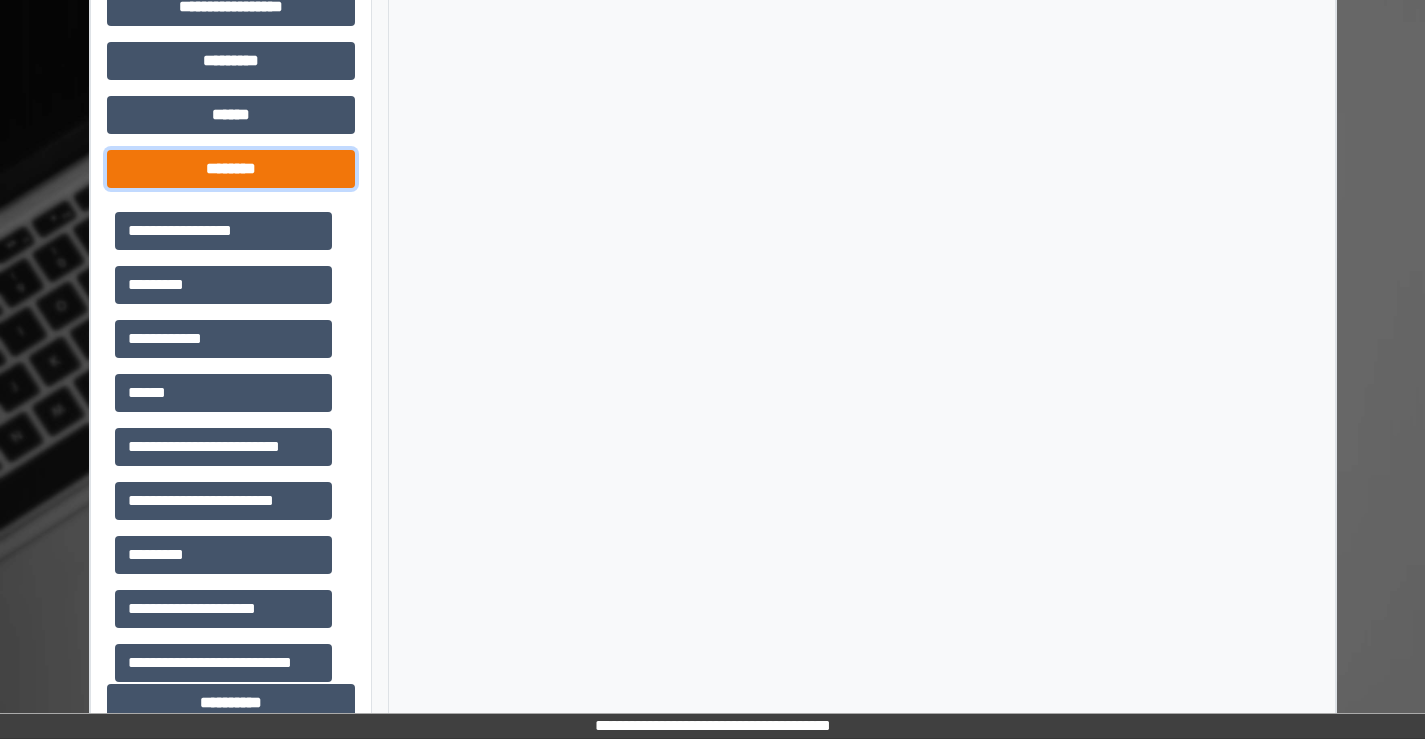 scroll, scrollTop: 835, scrollLeft: 0, axis: vertical 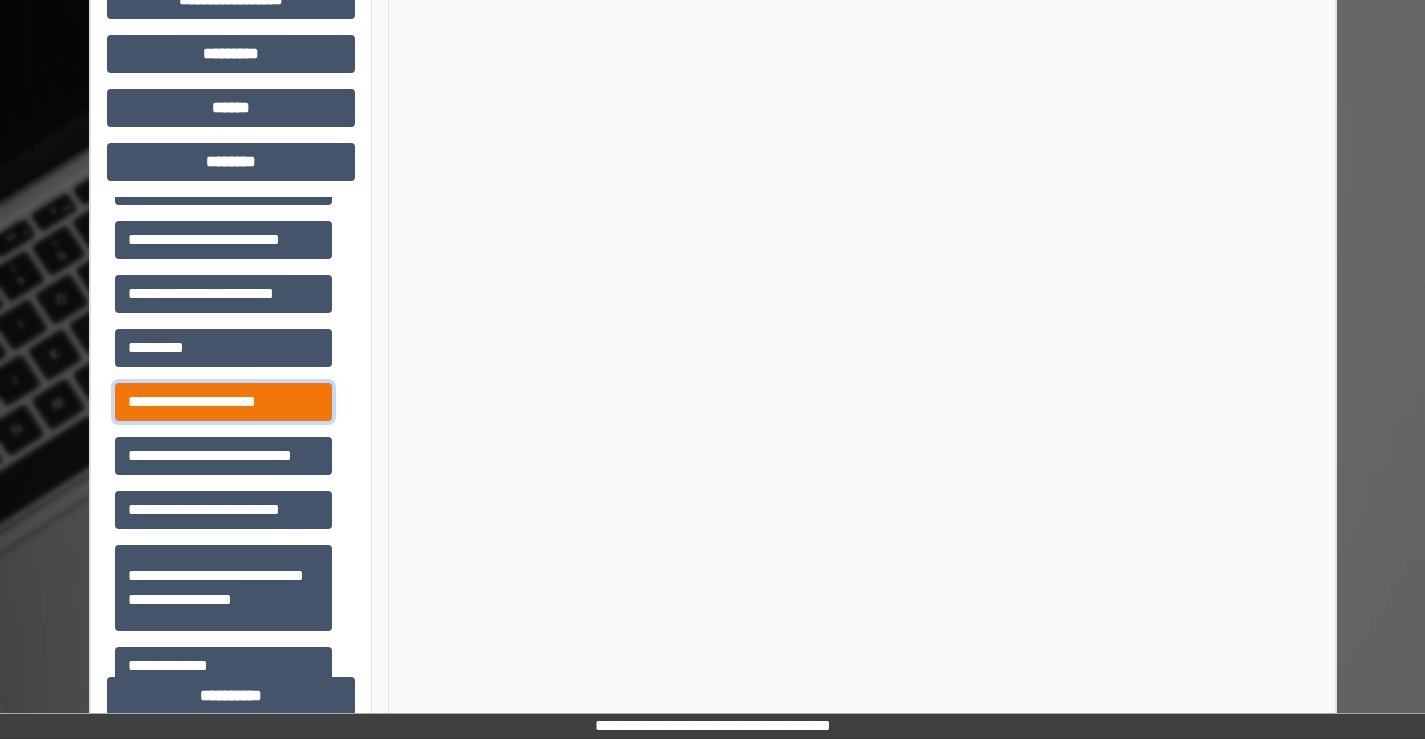 click on "**********" at bounding box center (223, 402) 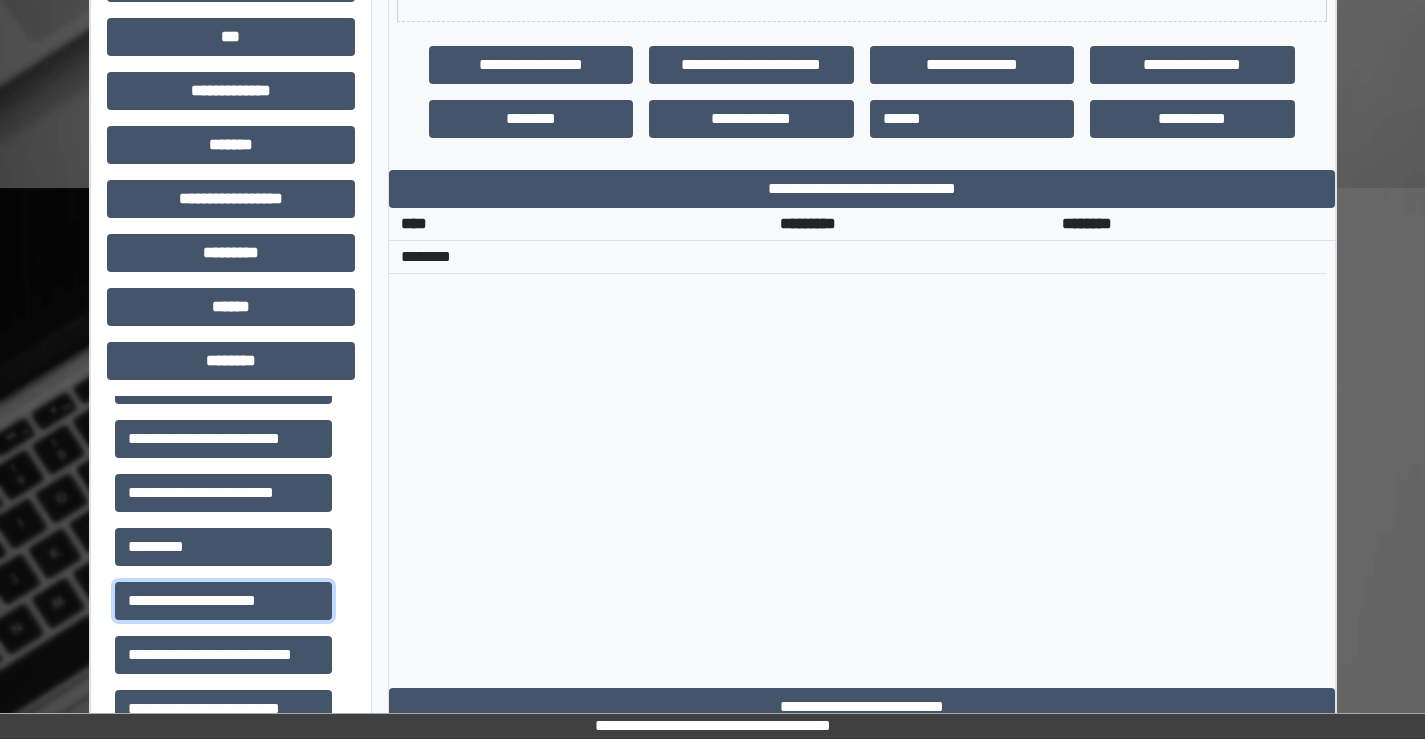 scroll, scrollTop: 635, scrollLeft: 0, axis: vertical 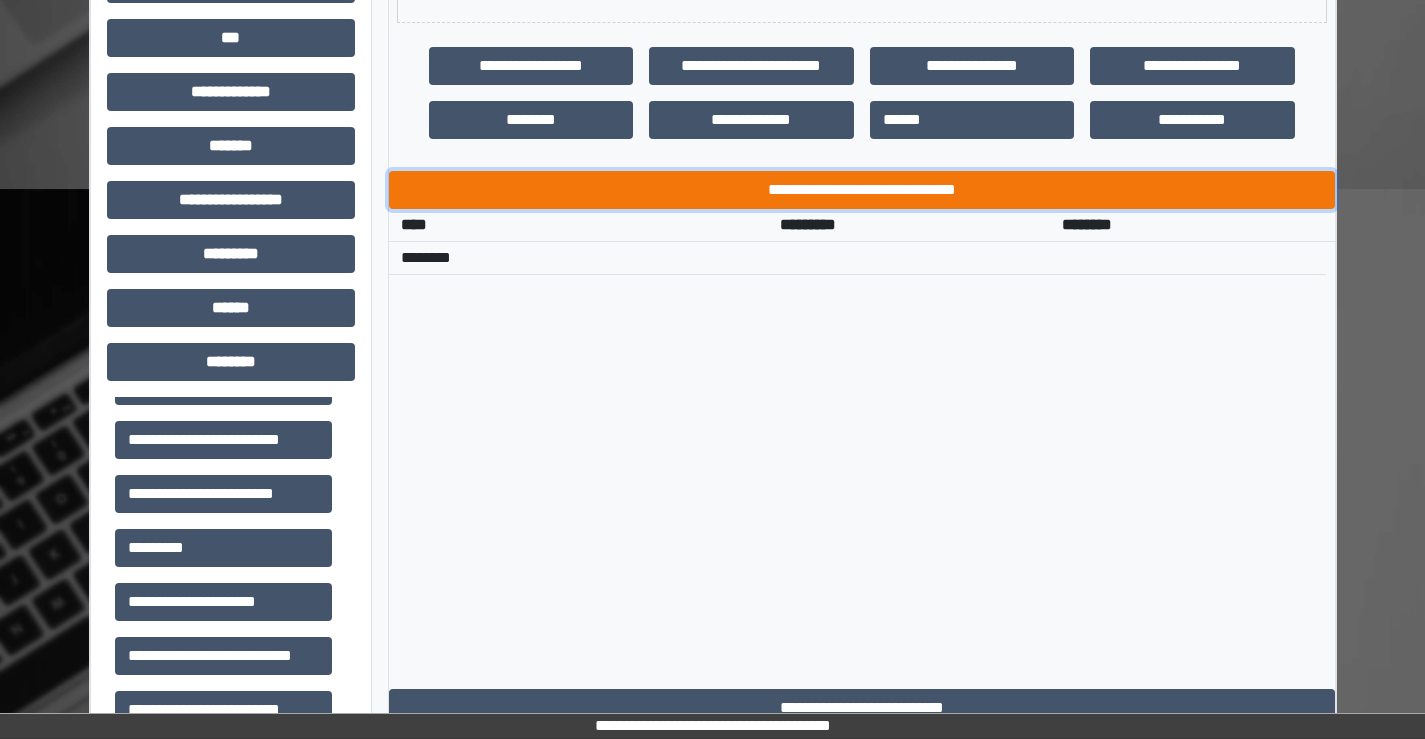 click on "**********" at bounding box center (862, 190) 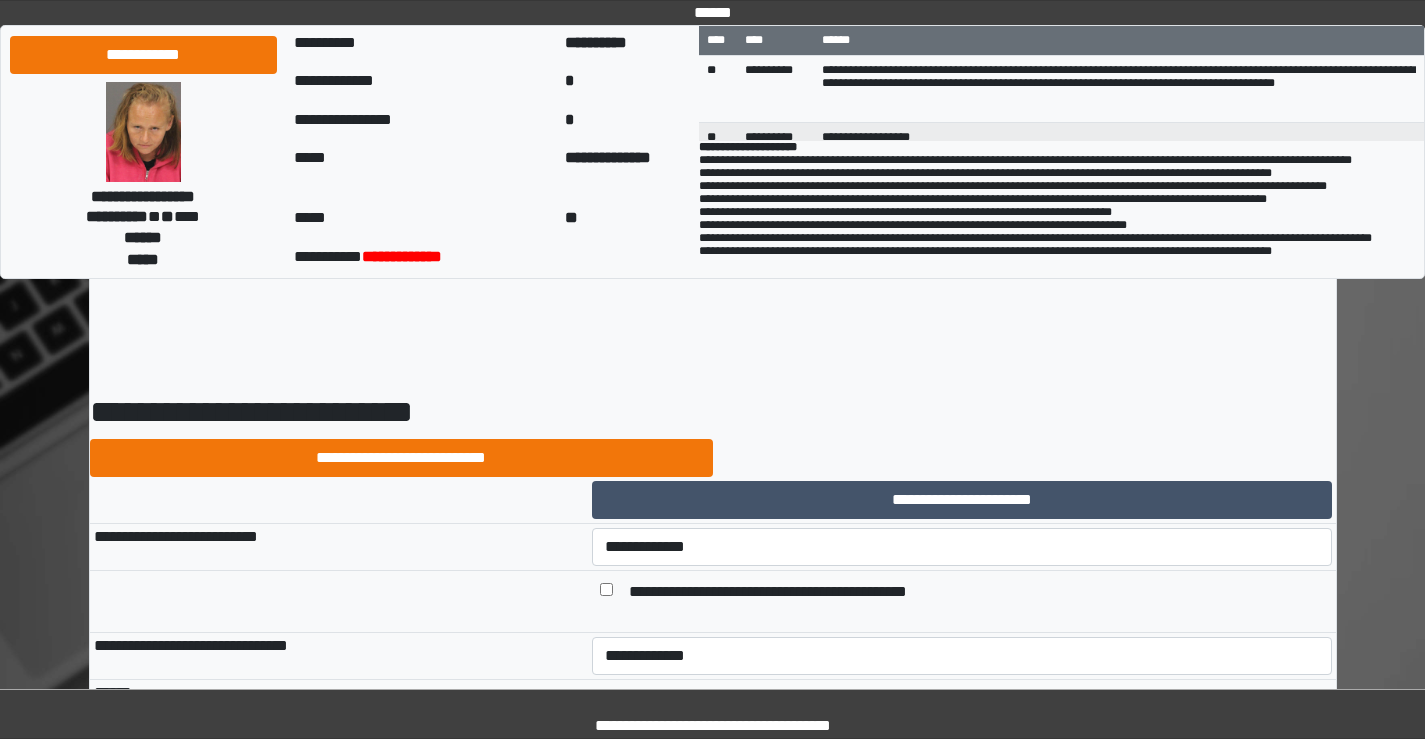 scroll, scrollTop: 0, scrollLeft: 0, axis: both 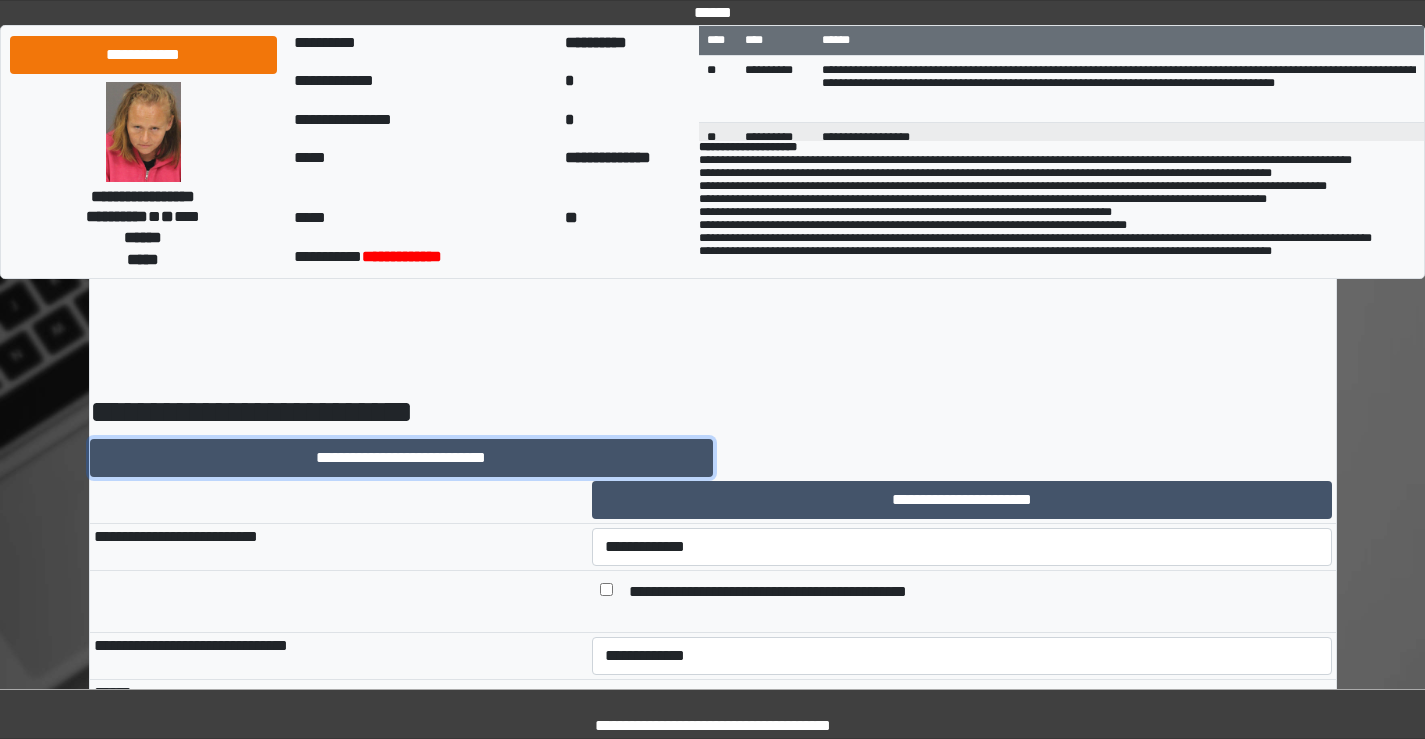 click on "**********" at bounding box center (401, 458) 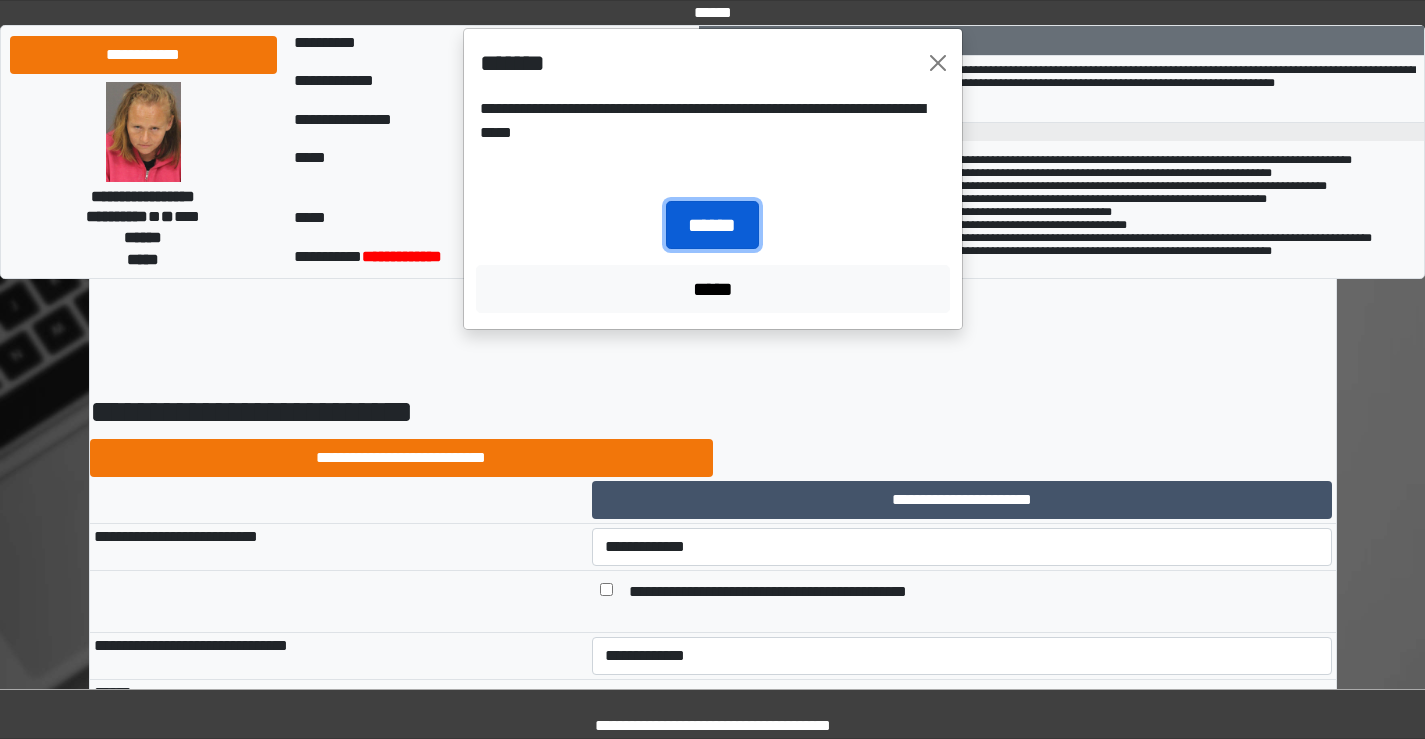 click on "******" at bounding box center (712, 225) 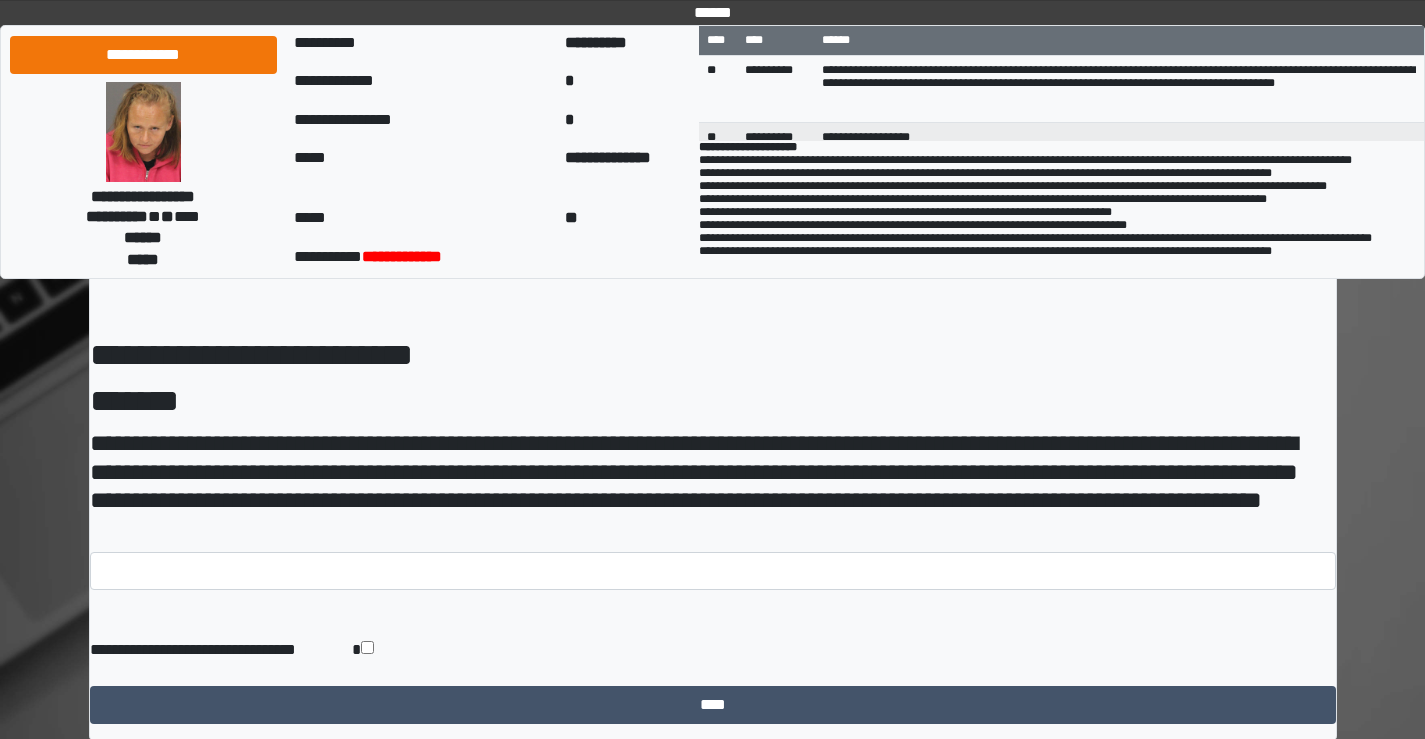 scroll, scrollTop: 113, scrollLeft: 0, axis: vertical 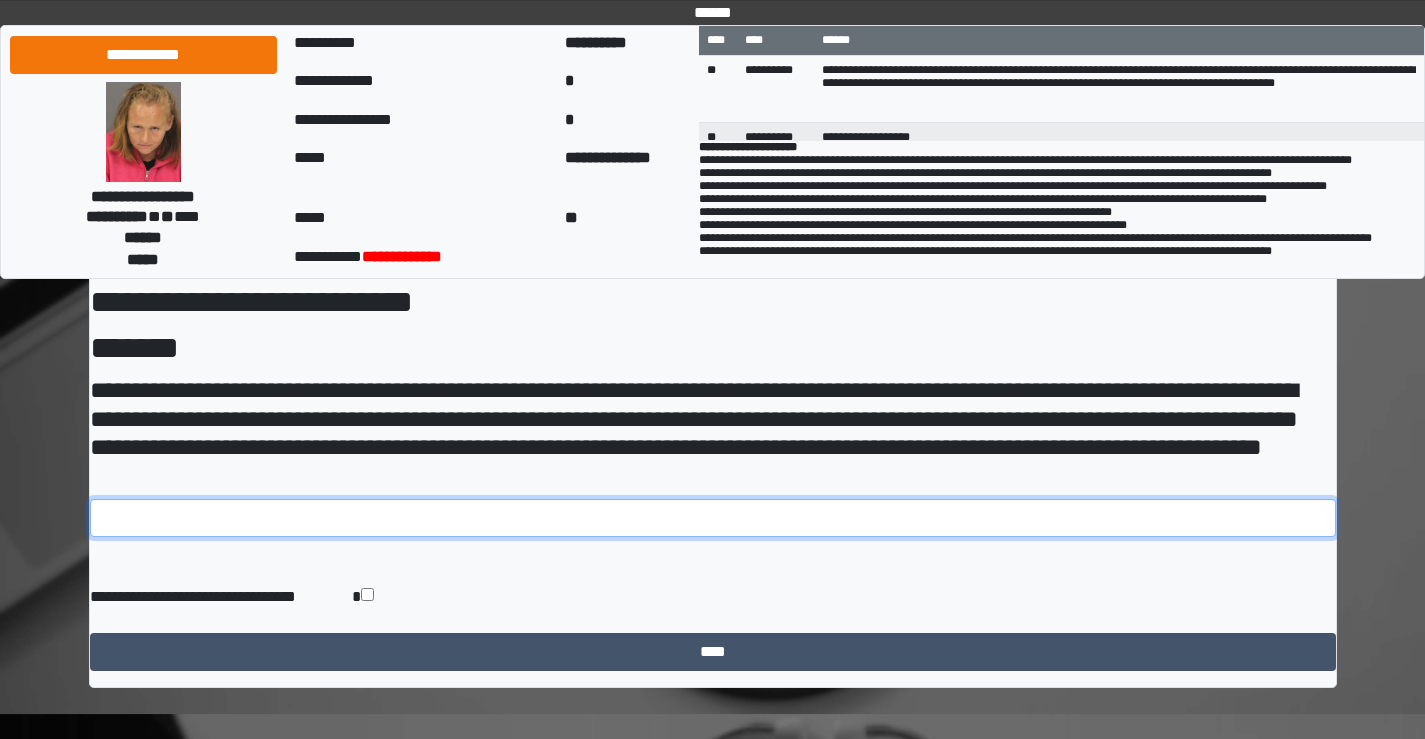 click at bounding box center (713, 518) 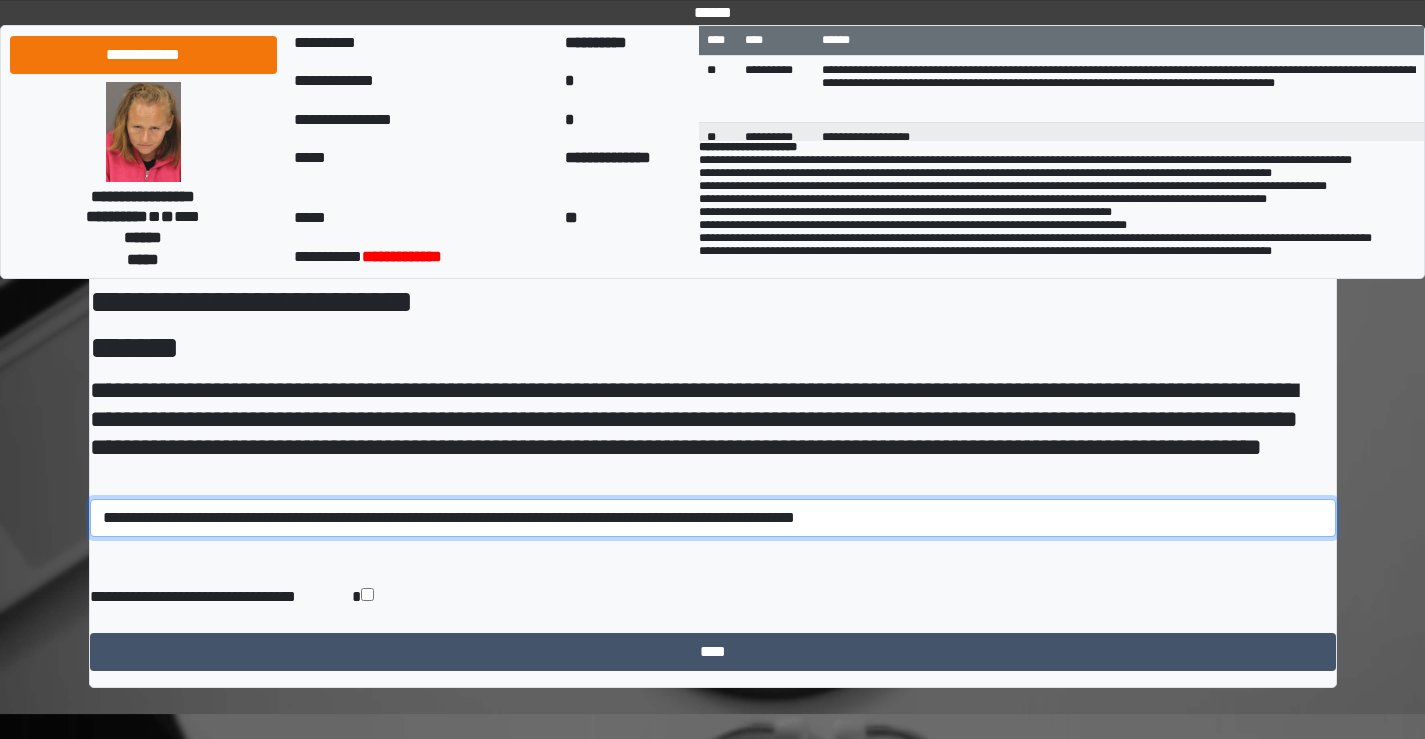 click on "**********" at bounding box center (713, 518) 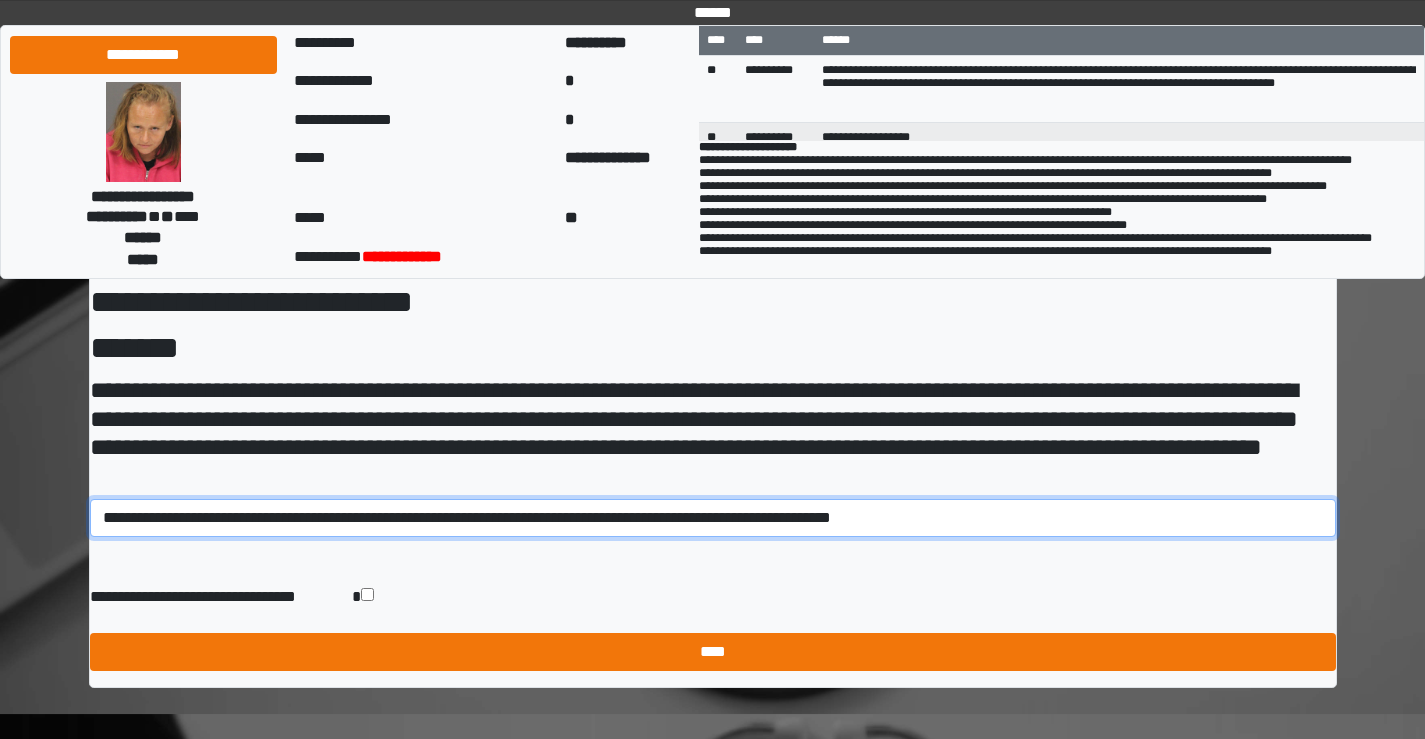 type on "**********" 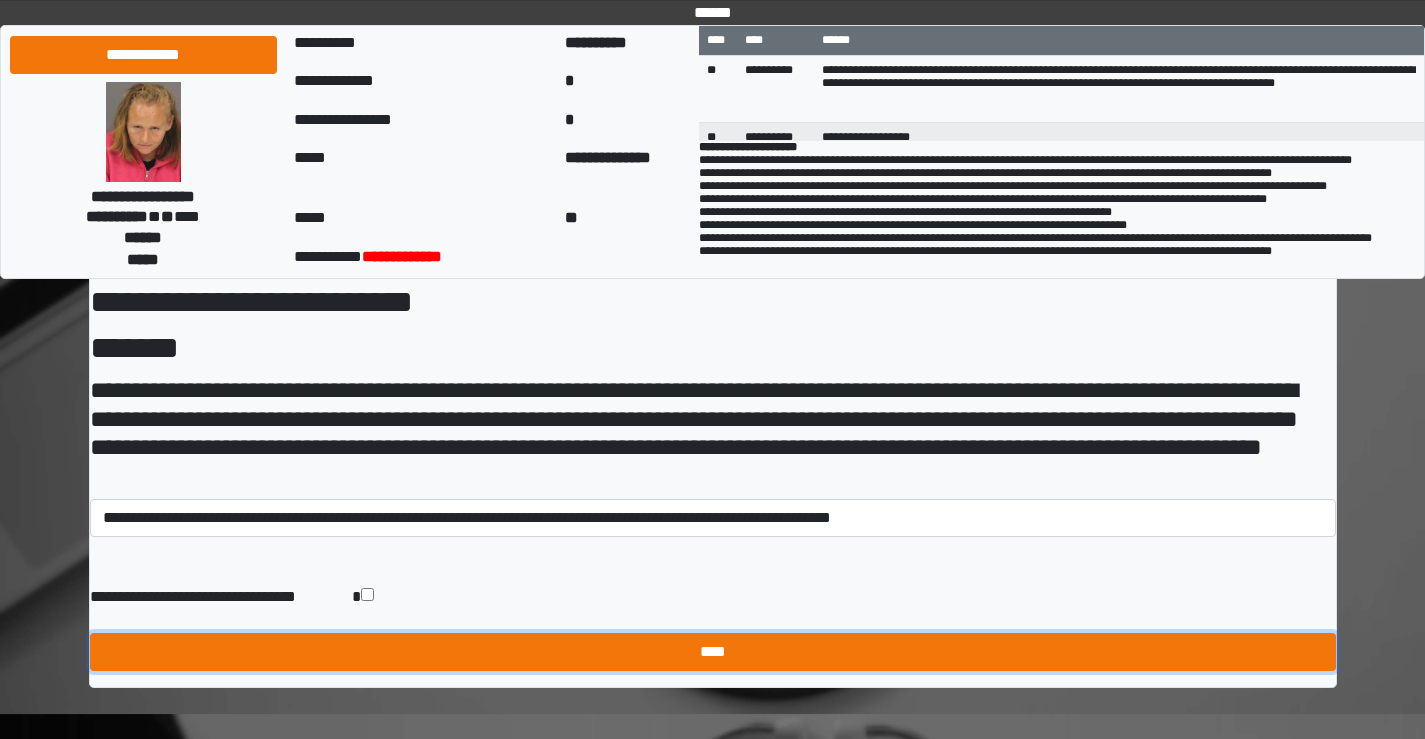 click on "****" at bounding box center (713, 652) 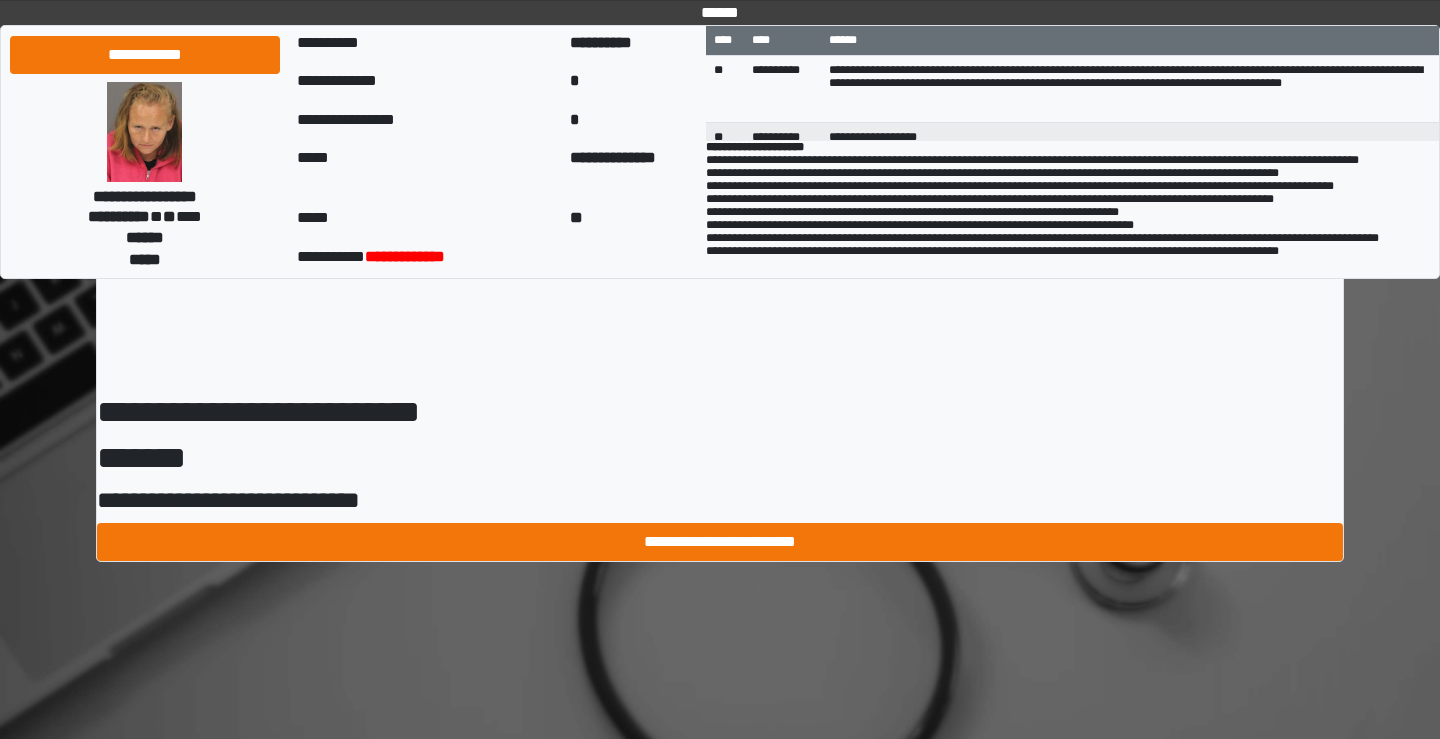 scroll, scrollTop: 0, scrollLeft: 0, axis: both 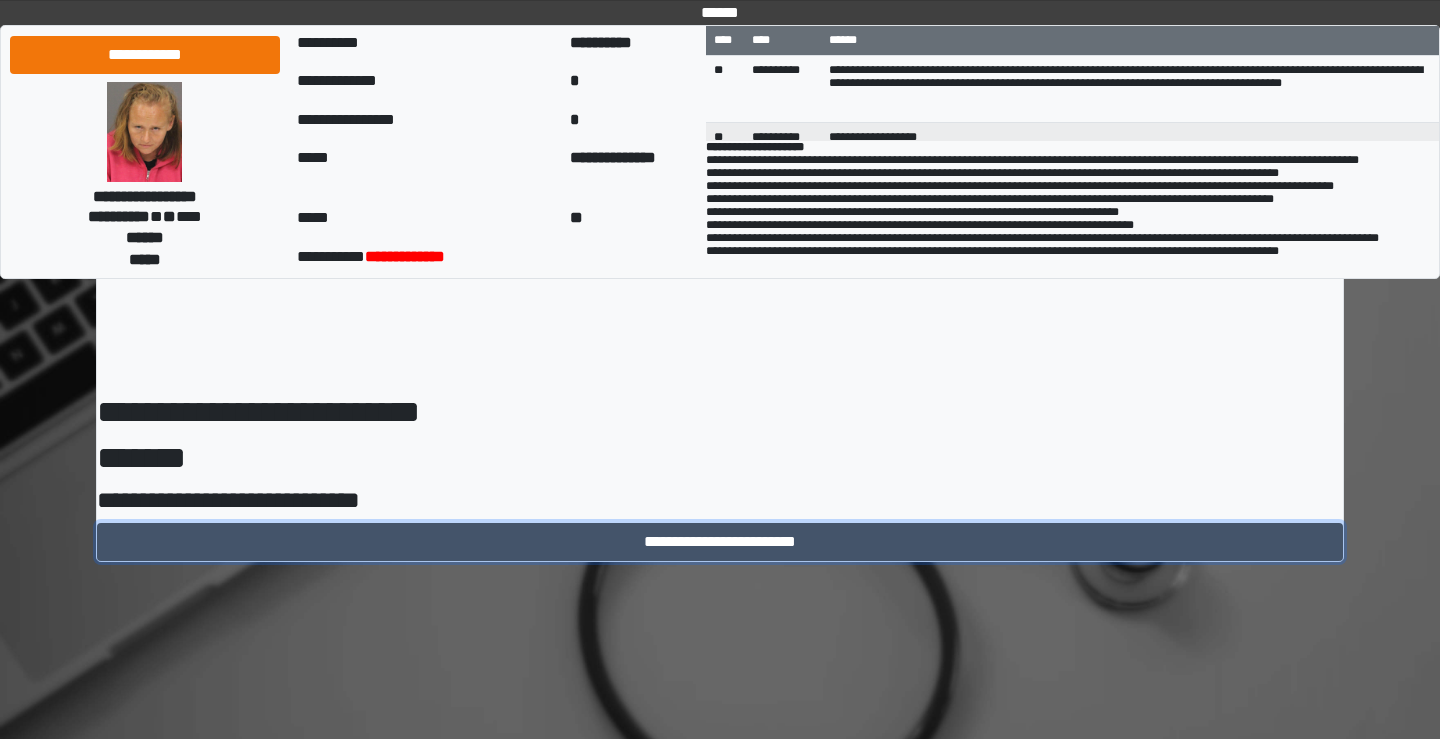 click on "**********" at bounding box center (720, 542) 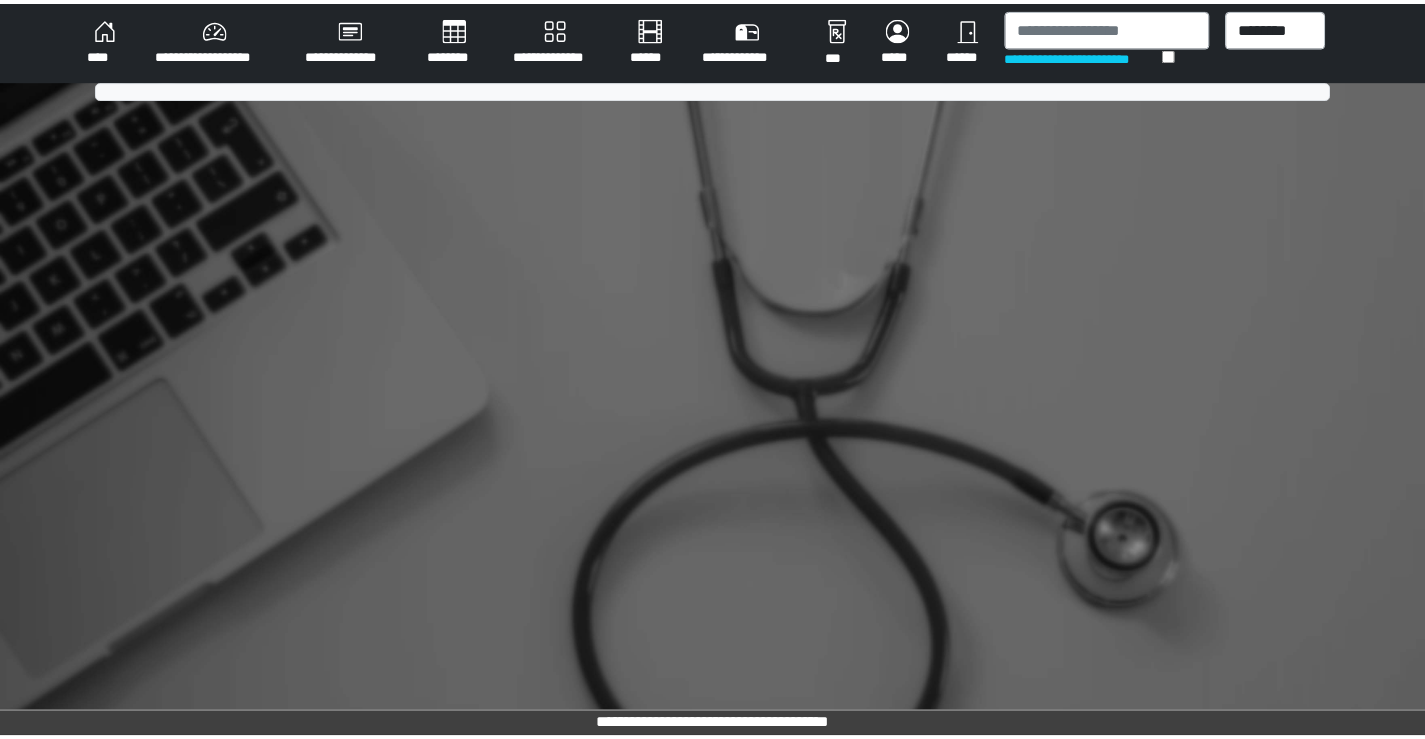 scroll, scrollTop: 0, scrollLeft: 0, axis: both 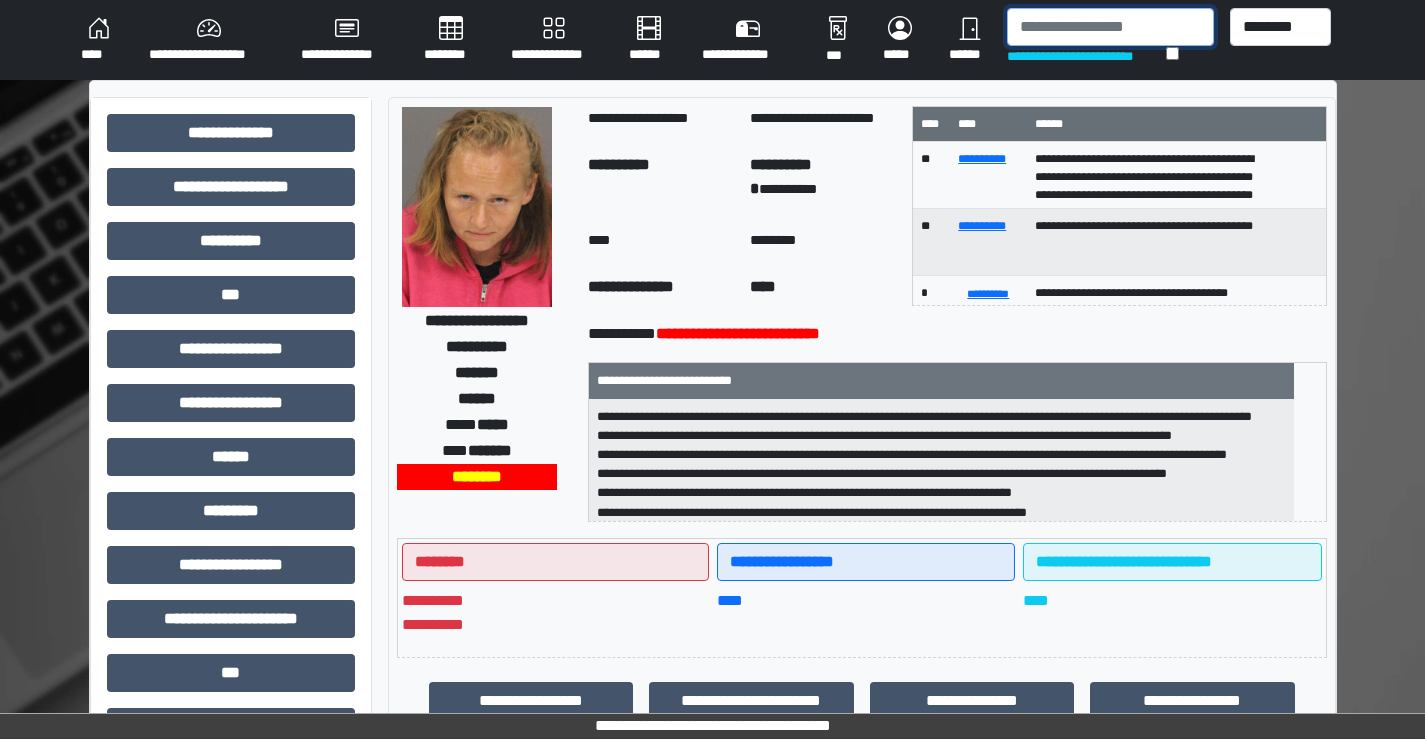 click at bounding box center (1110, 27) 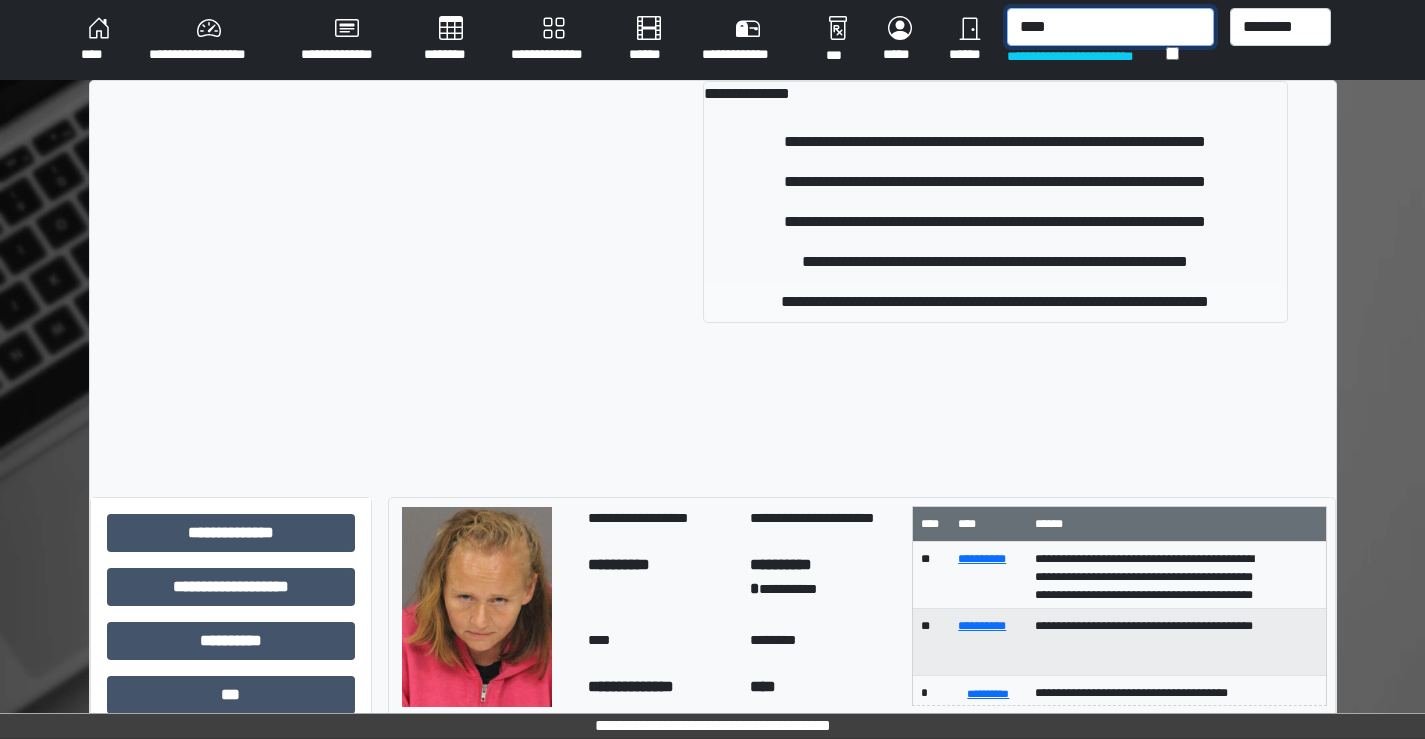 type on "****" 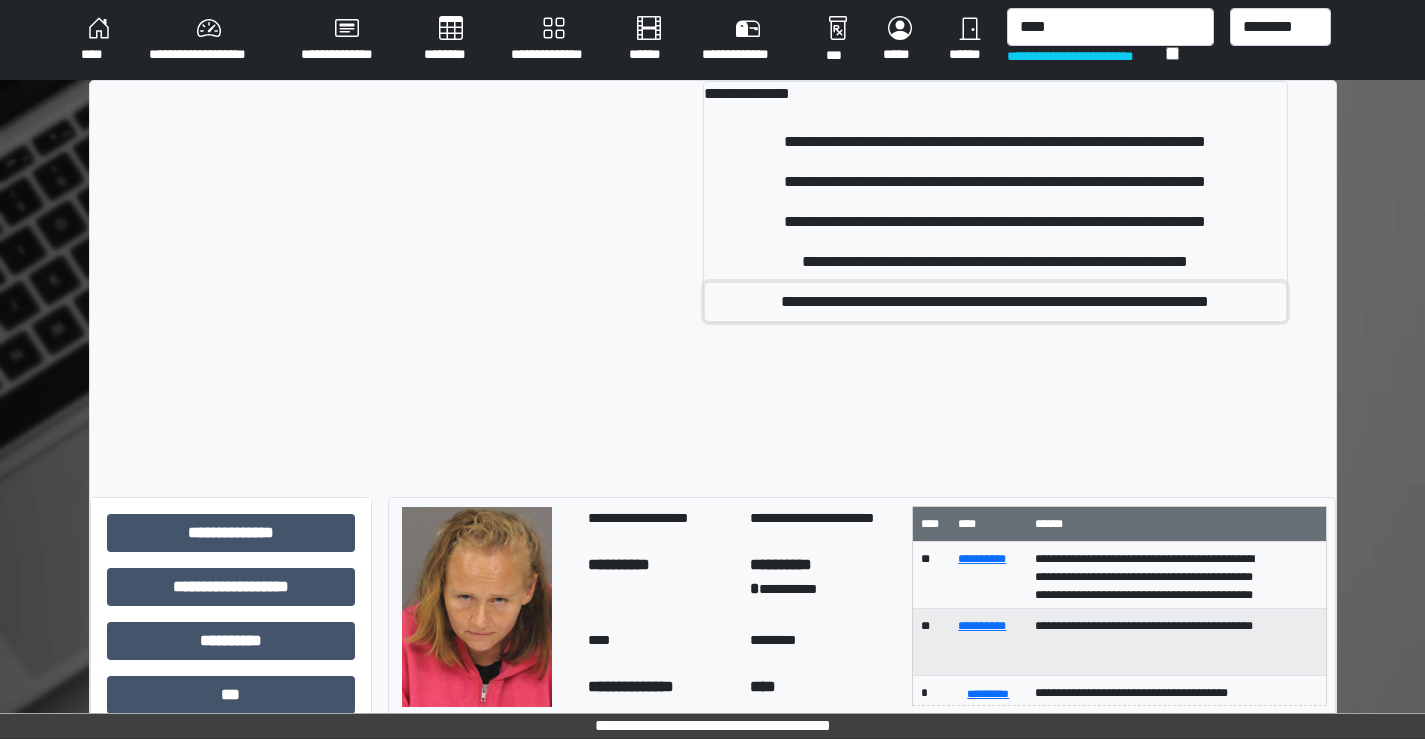 click on "**********" at bounding box center (995, 302) 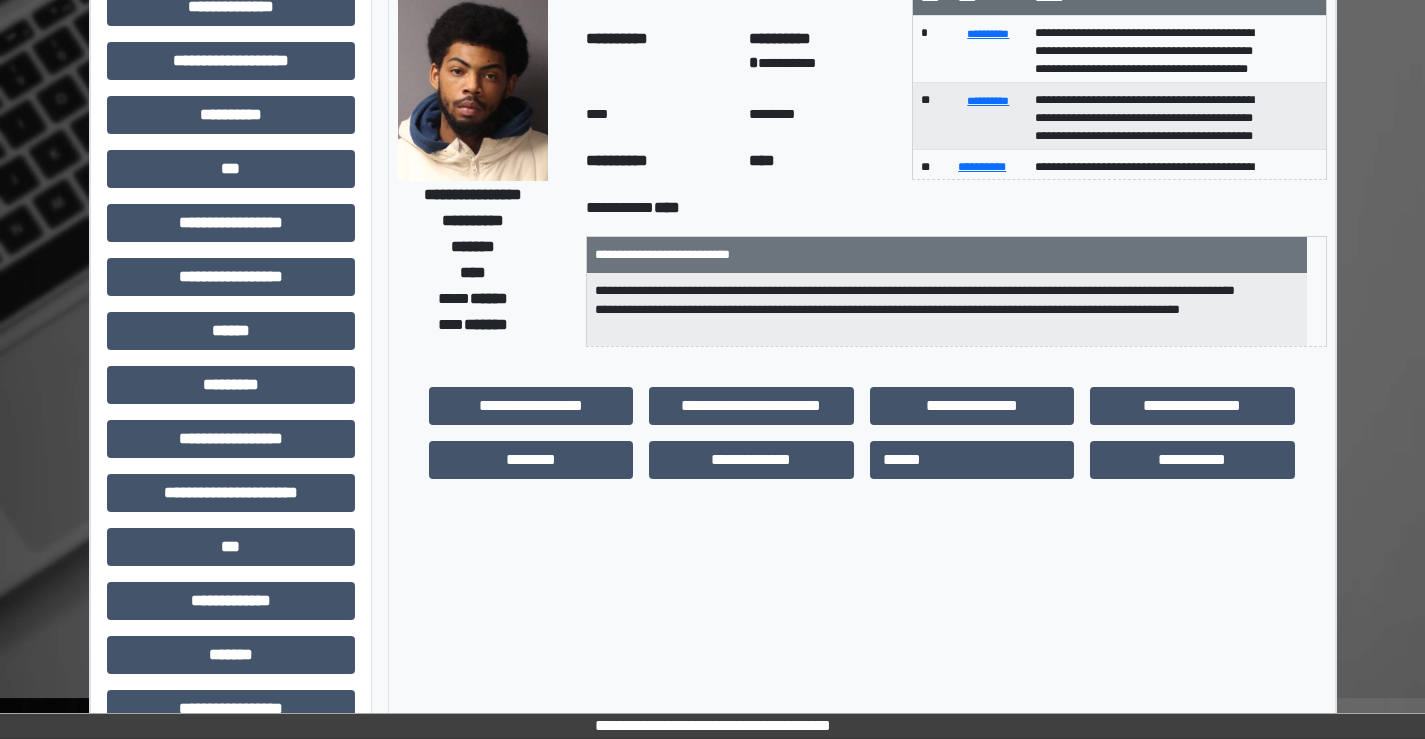 scroll, scrollTop: 0, scrollLeft: 0, axis: both 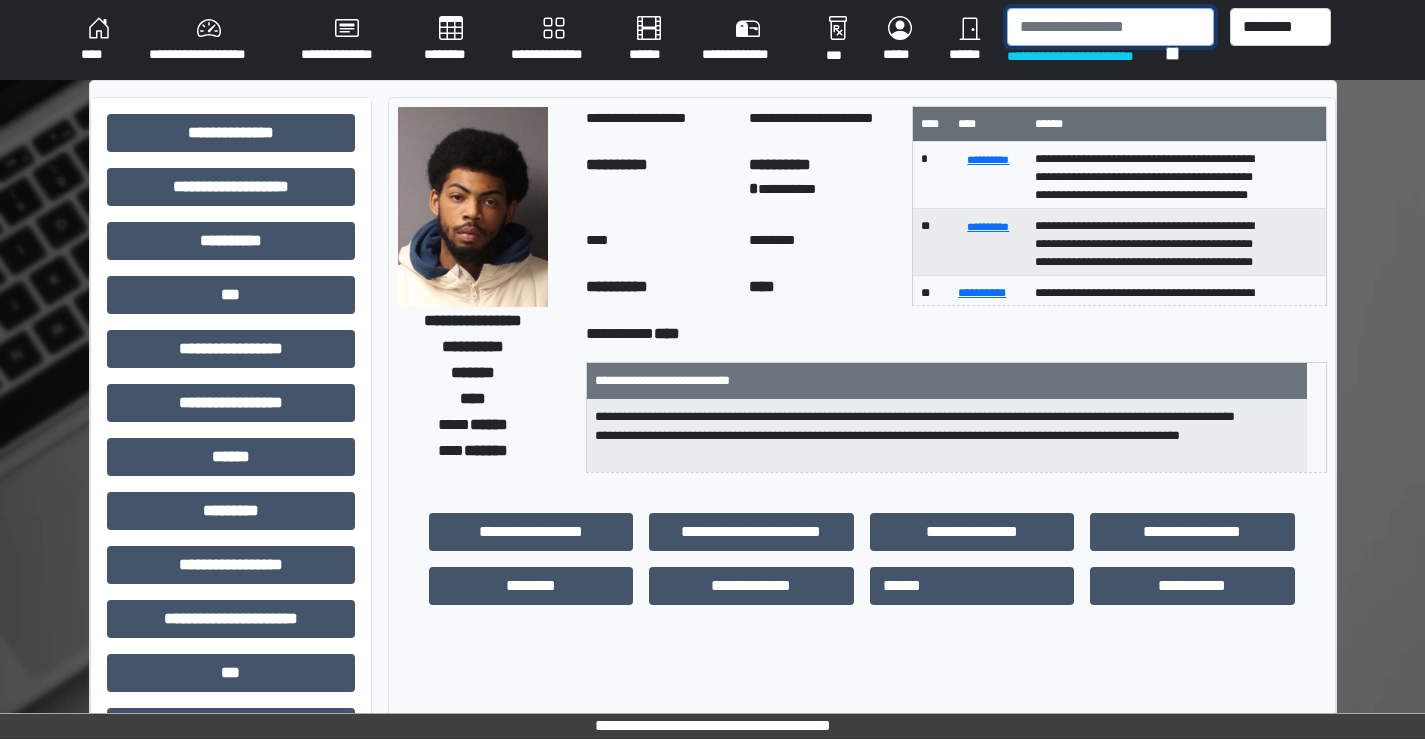 click at bounding box center (1110, 27) 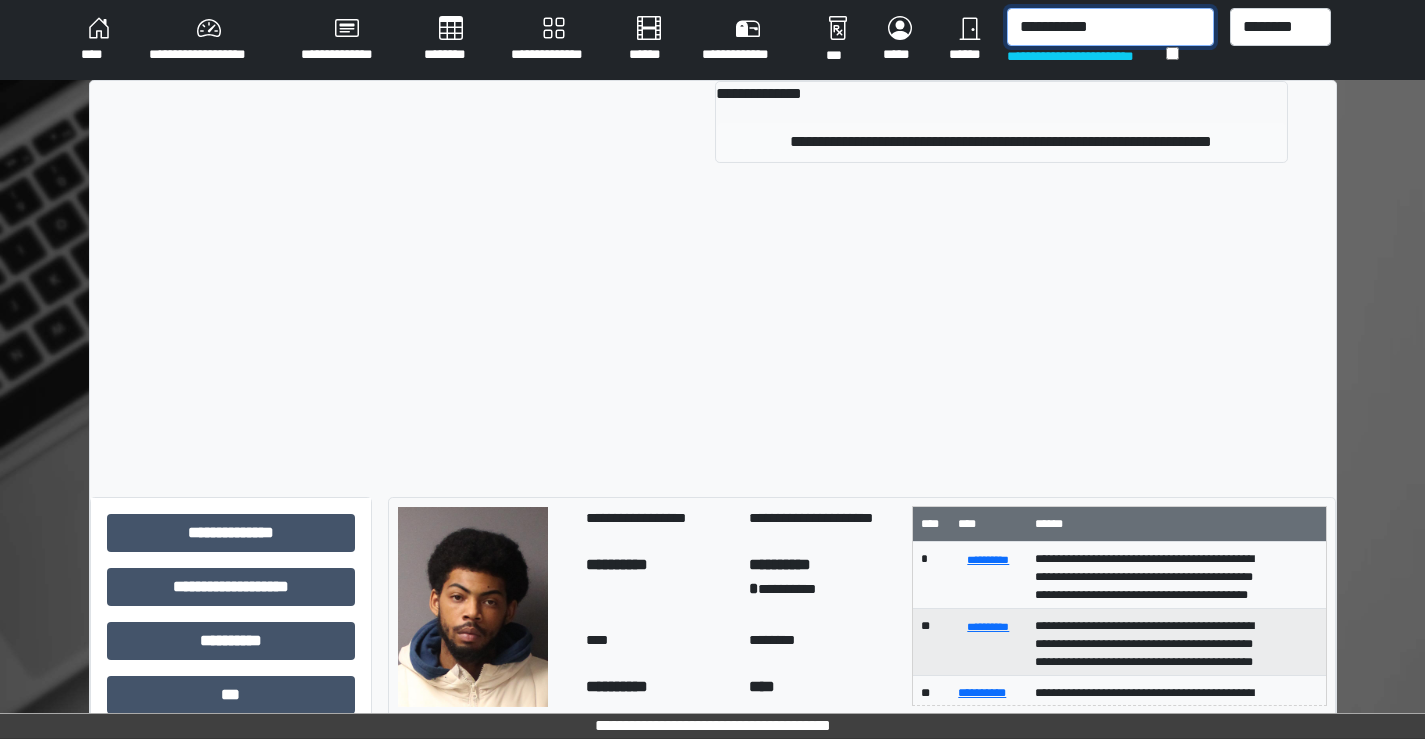 type on "**********" 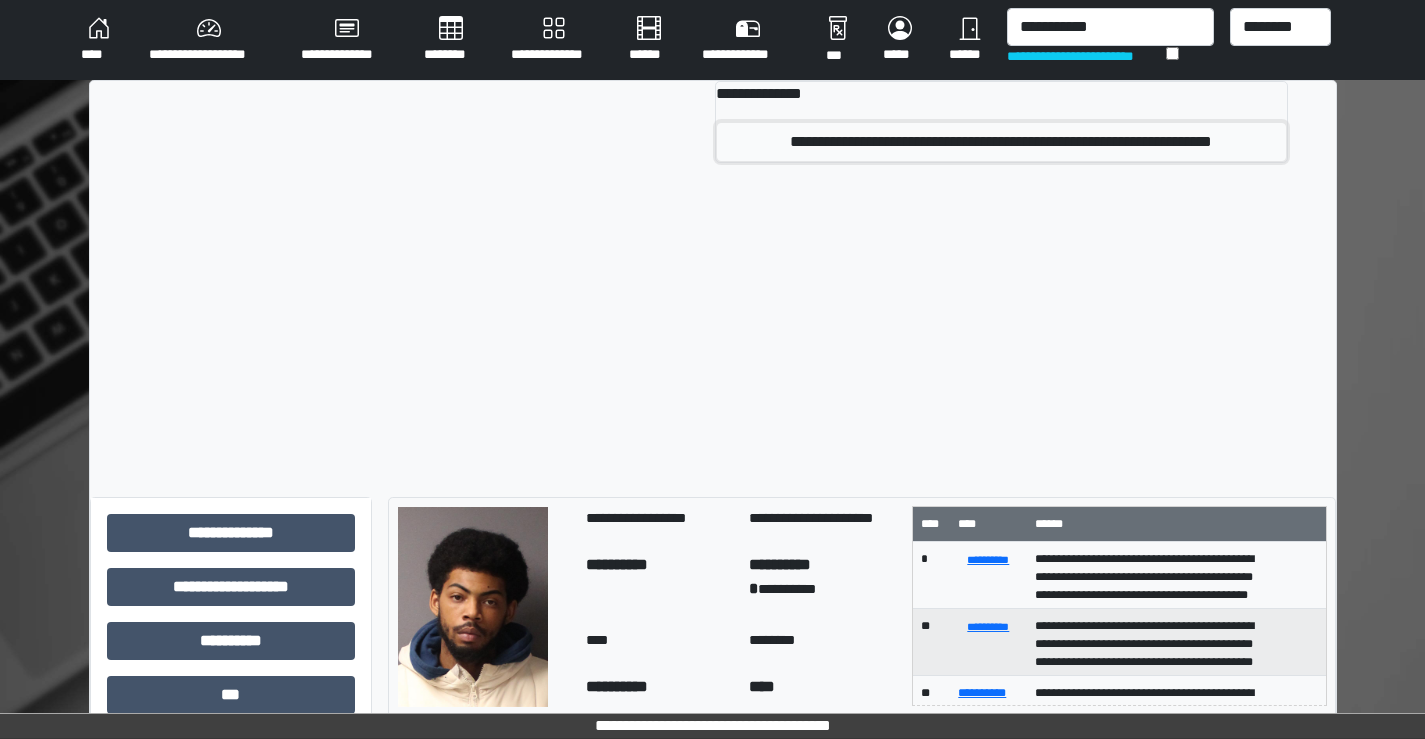 click on "**********" at bounding box center [1001, 142] 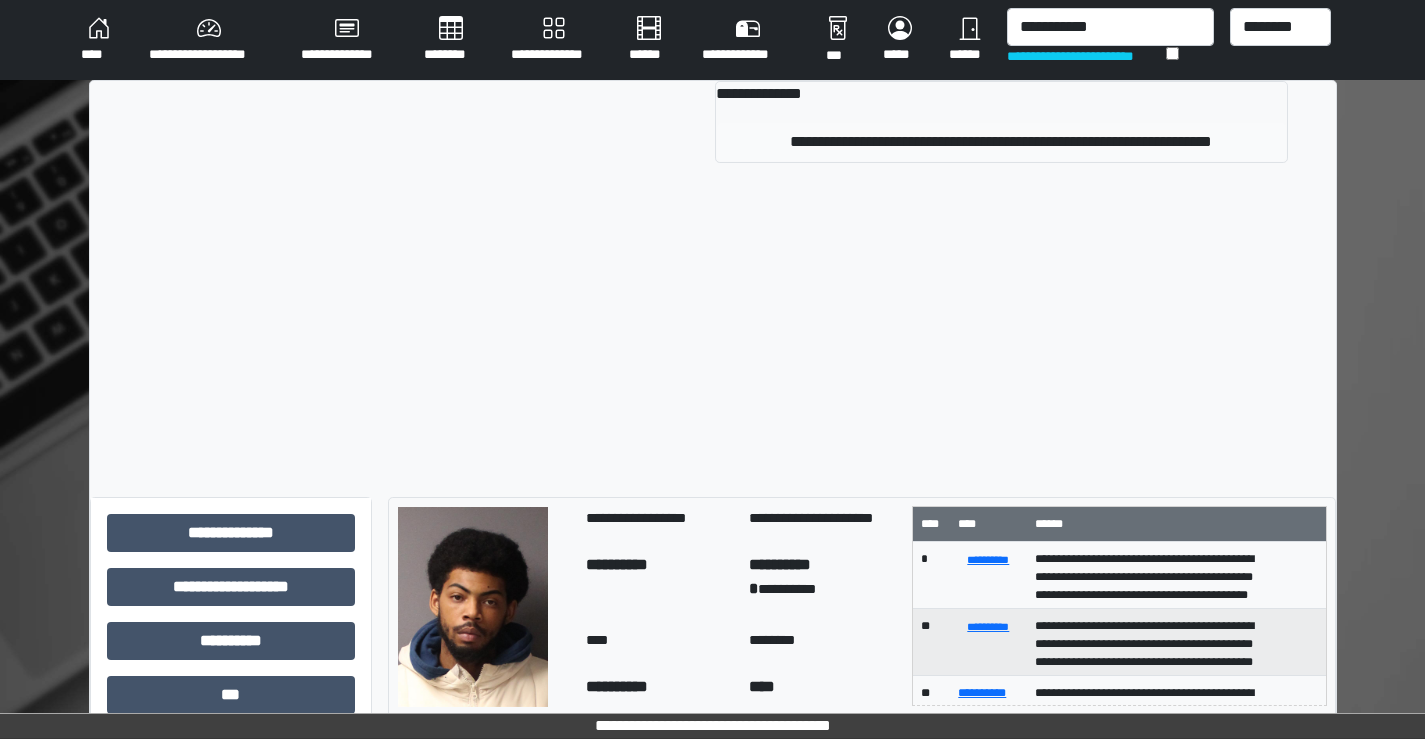 type 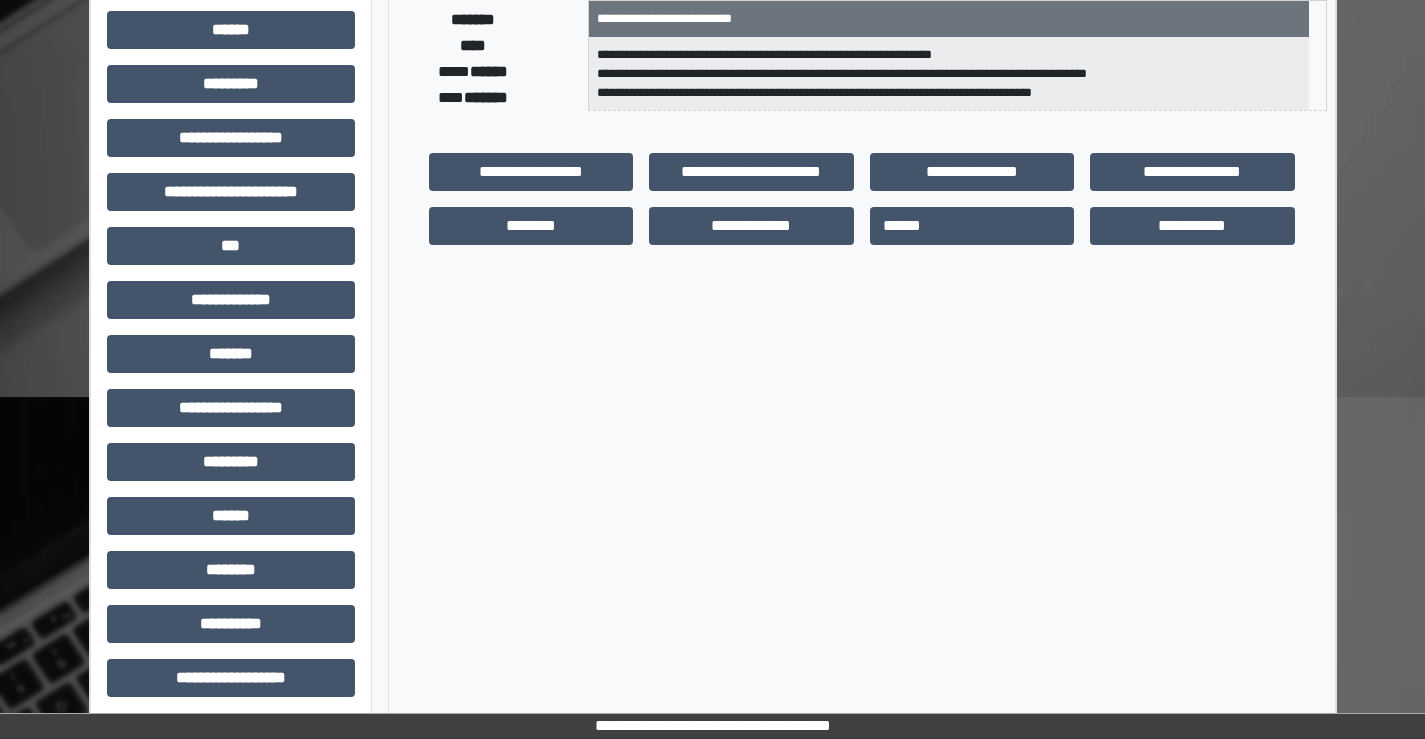 scroll, scrollTop: 435, scrollLeft: 0, axis: vertical 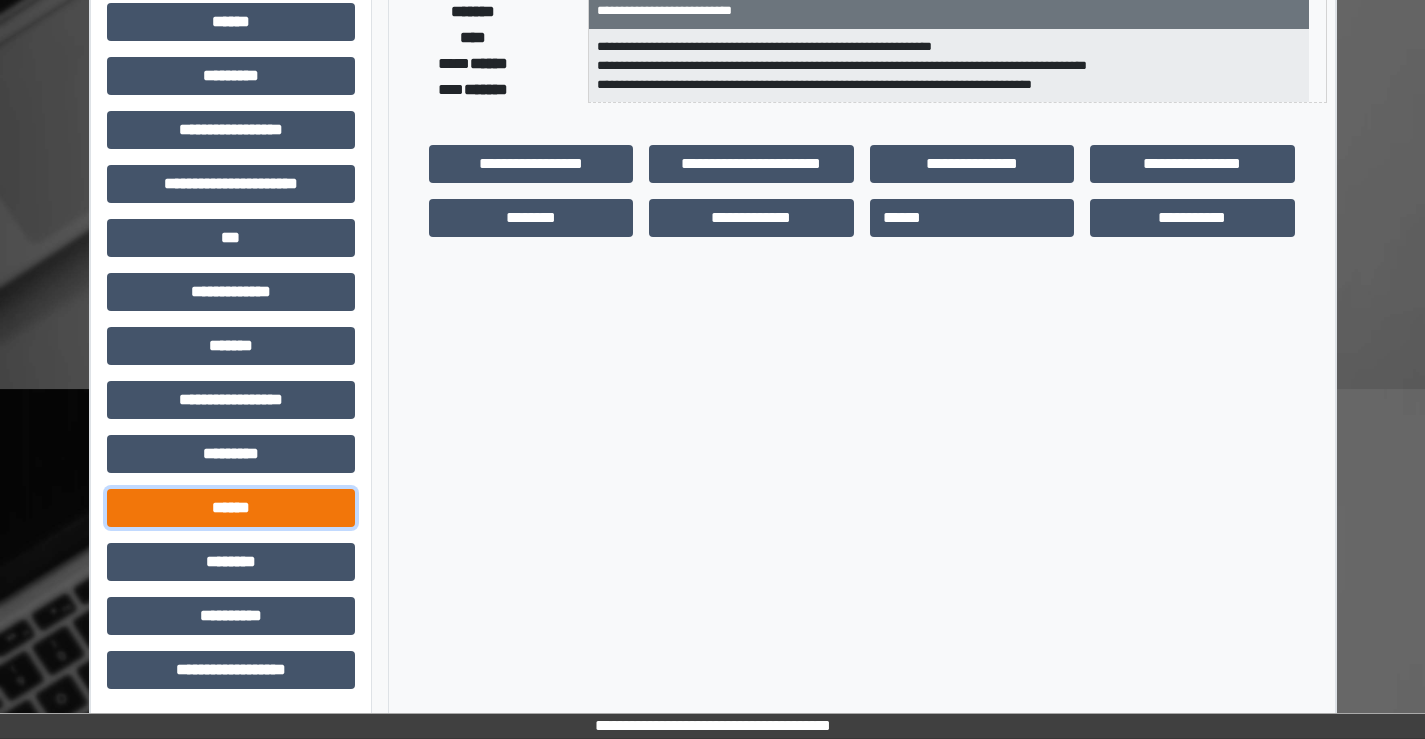 click on "******" at bounding box center [231, 508] 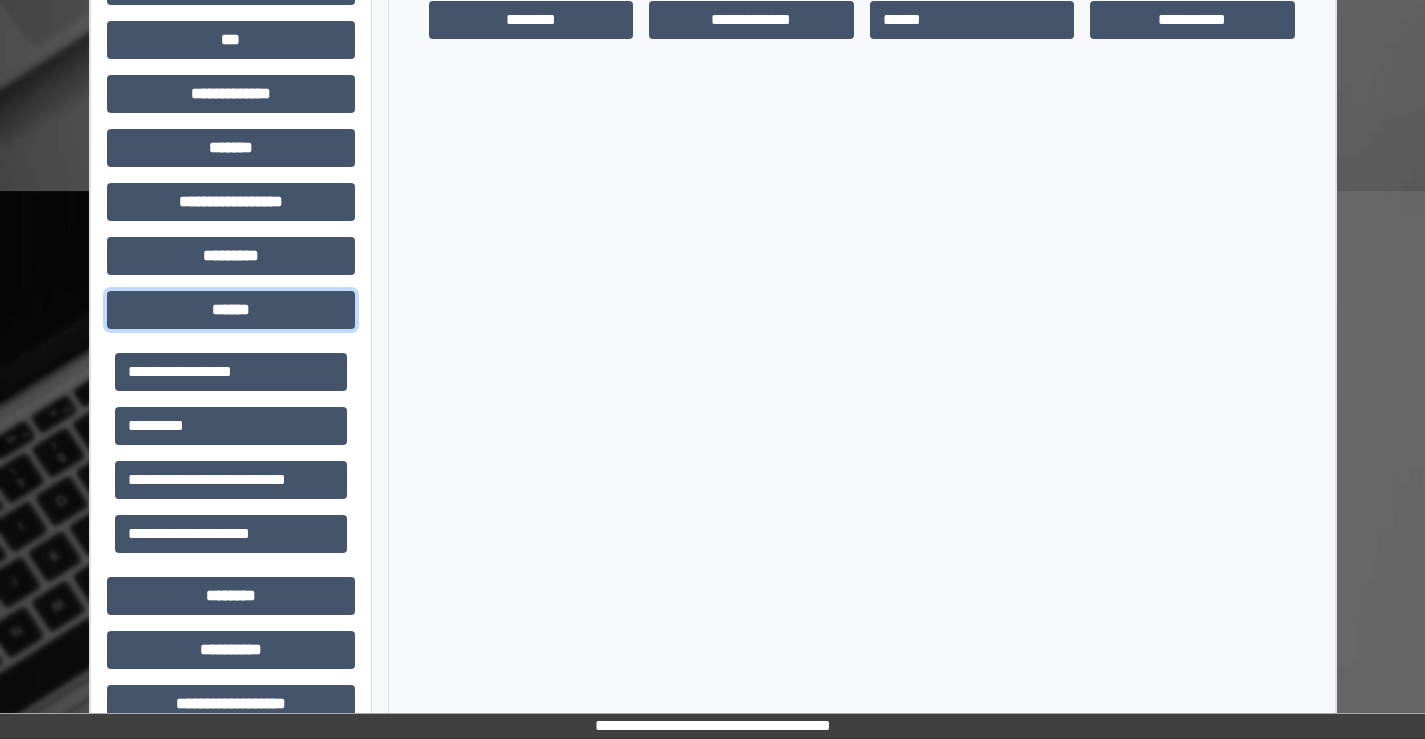 scroll, scrollTop: 635, scrollLeft: 0, axis: vertical 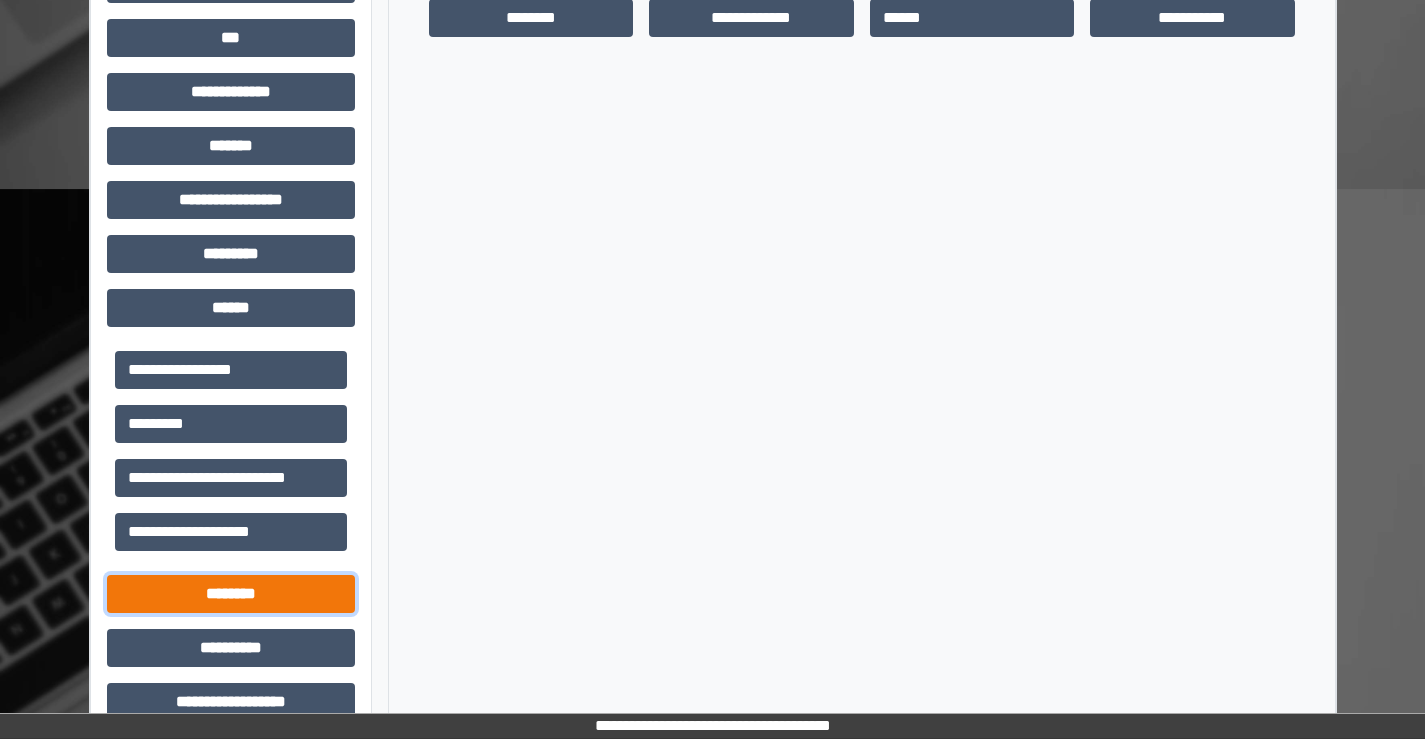 click on "********" at bounding box center [231, 594] 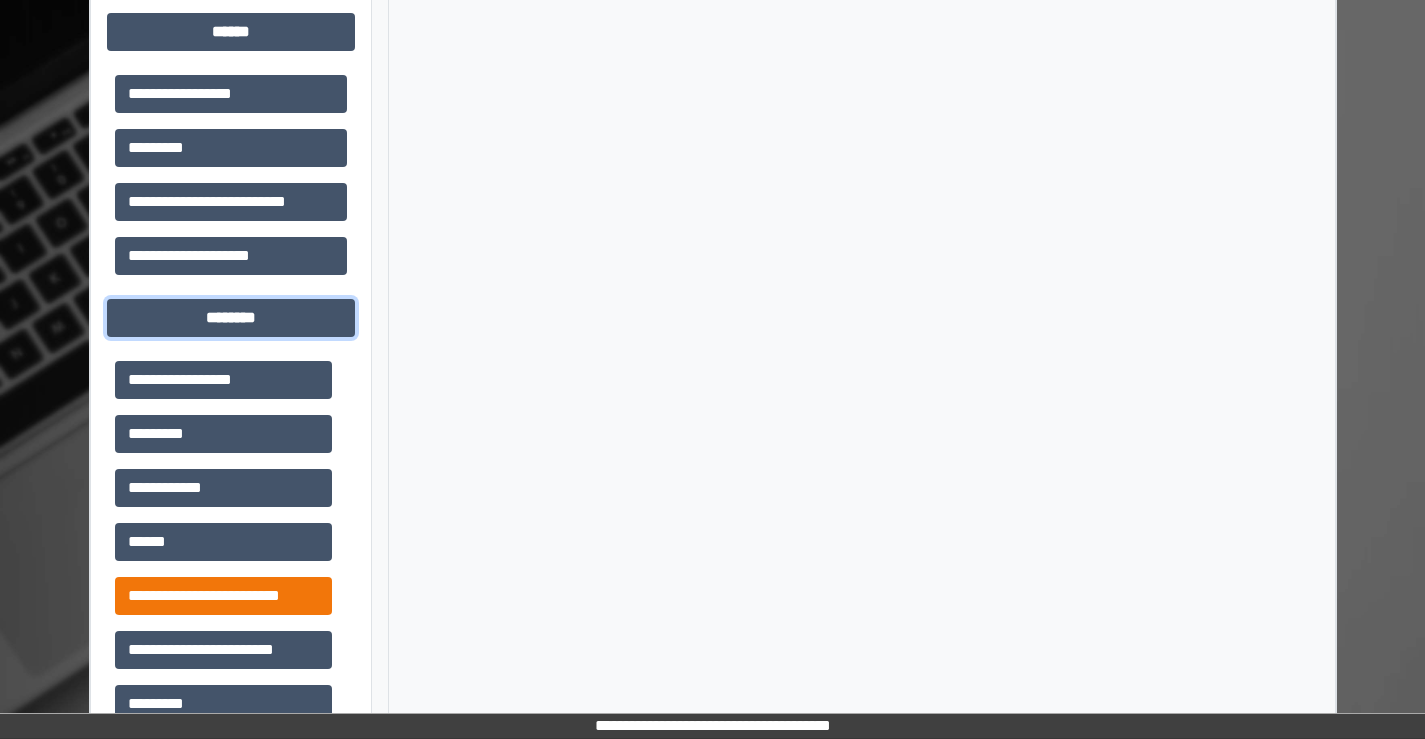 scroll, scrollTop: 935, scrollLeft: 0, axis: vertical 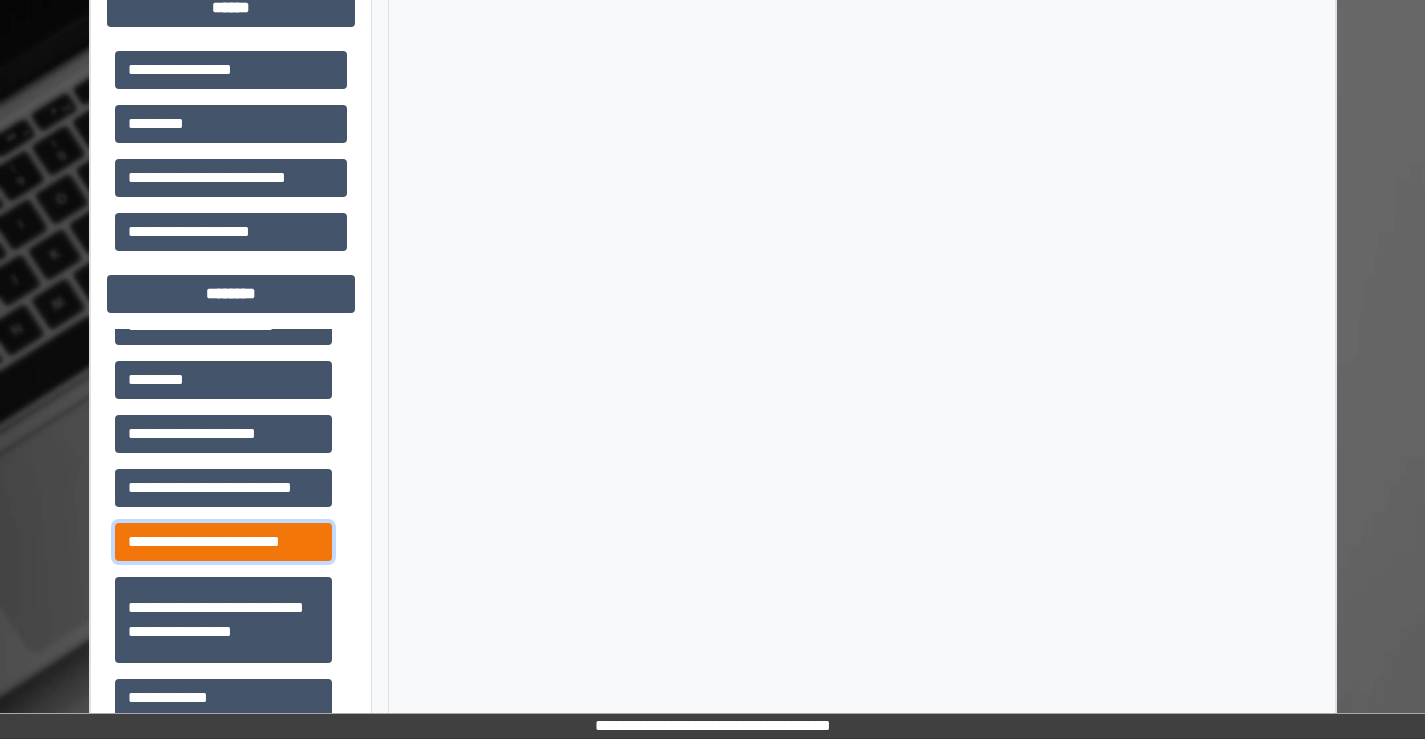 click on "**********" at bounding box center (223, 542) 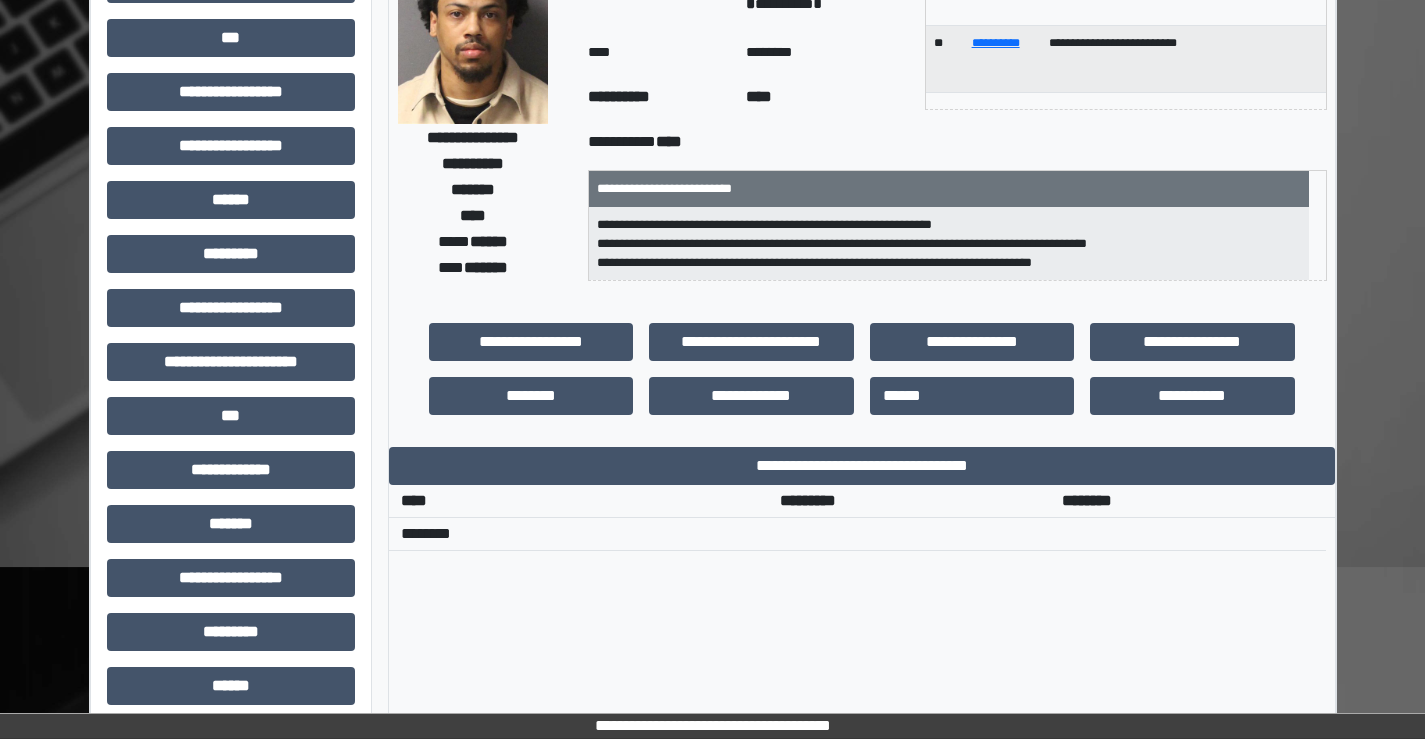 scroll, scrollTop: 235, scrollLeft: 0, axis: vertical 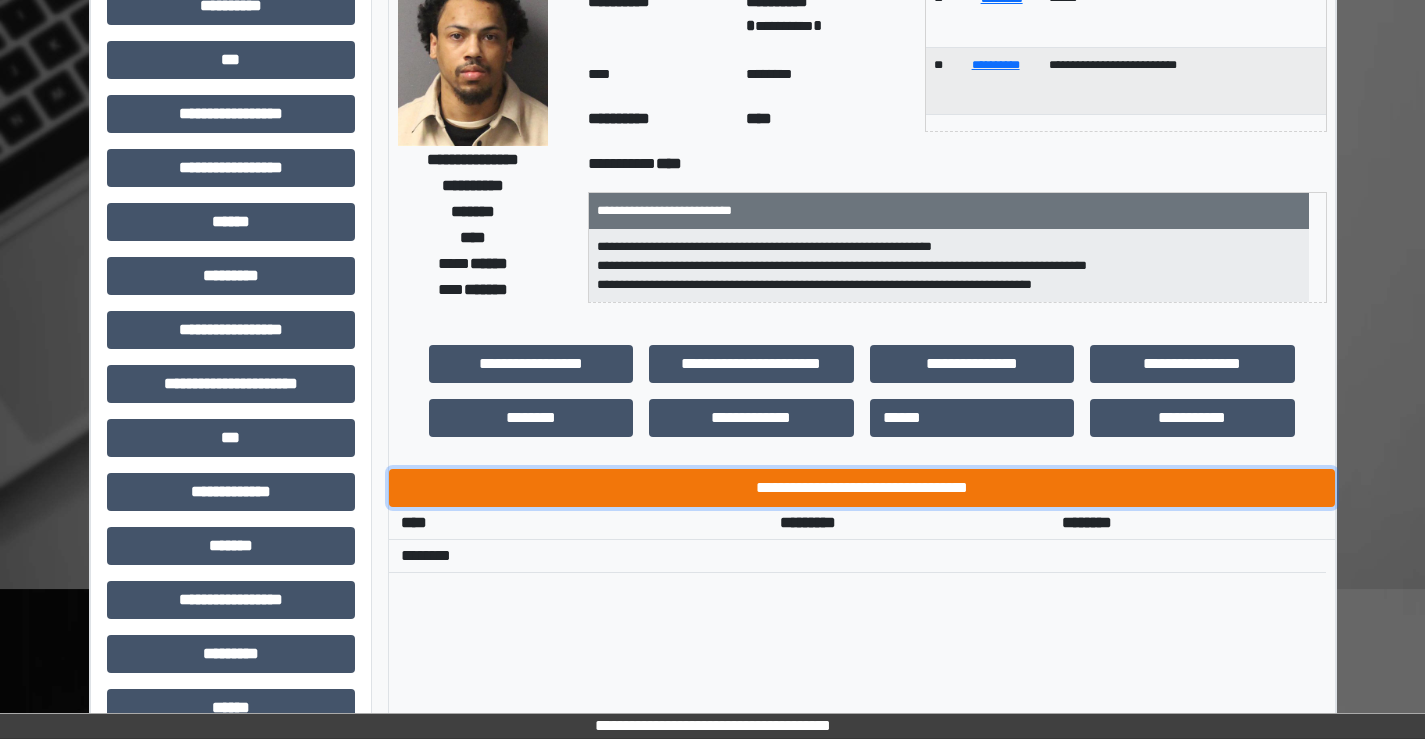 click on "**********" at bounding box center [862, 488] 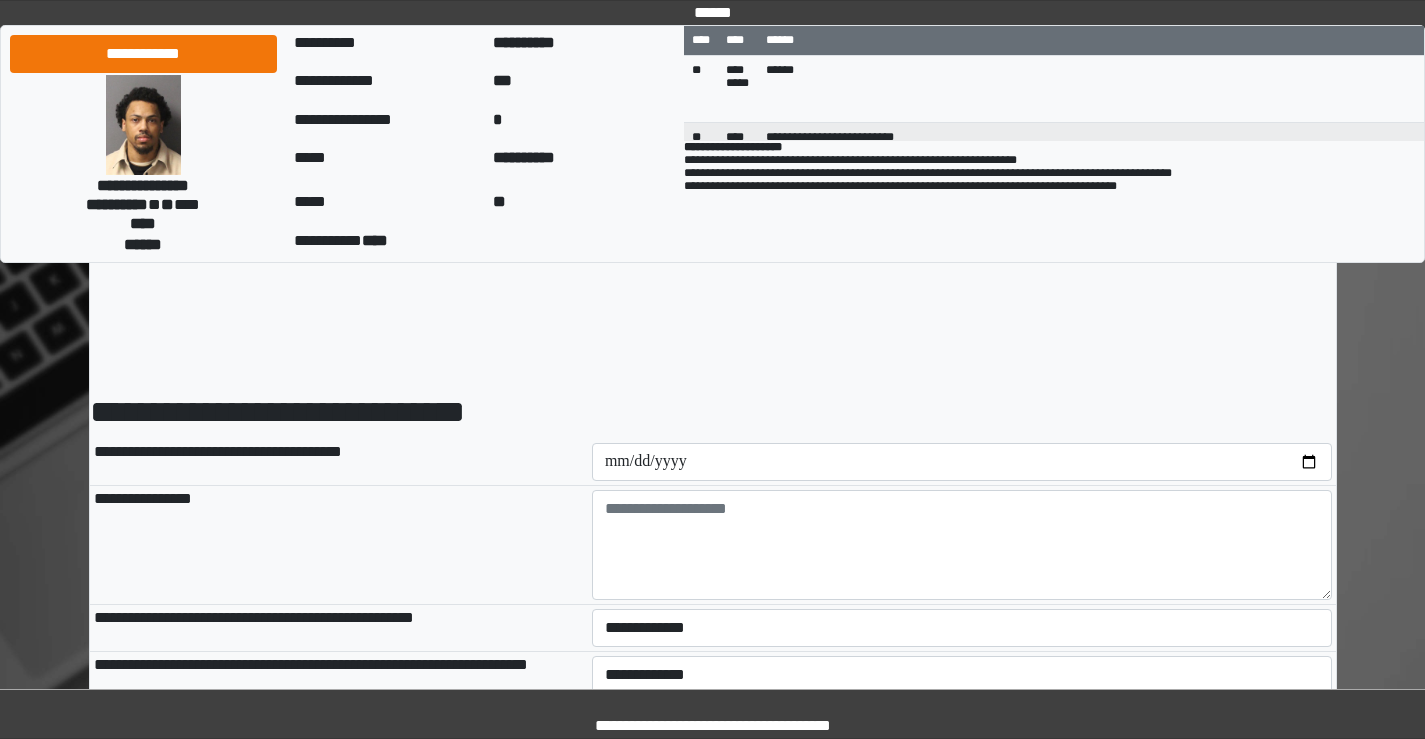 scroll, scrollTop: 0, scrollLeft: 0, axis: both 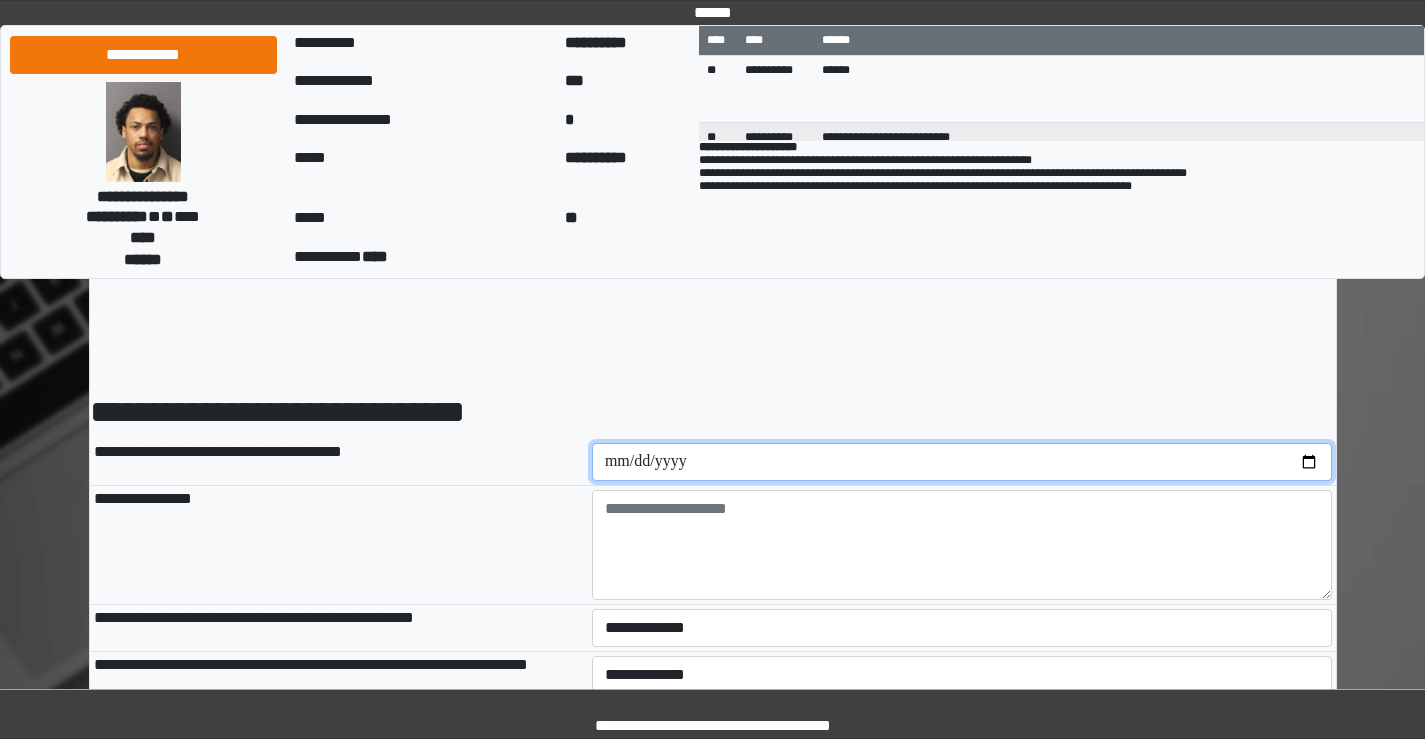 click at bounding box center (962, 462) 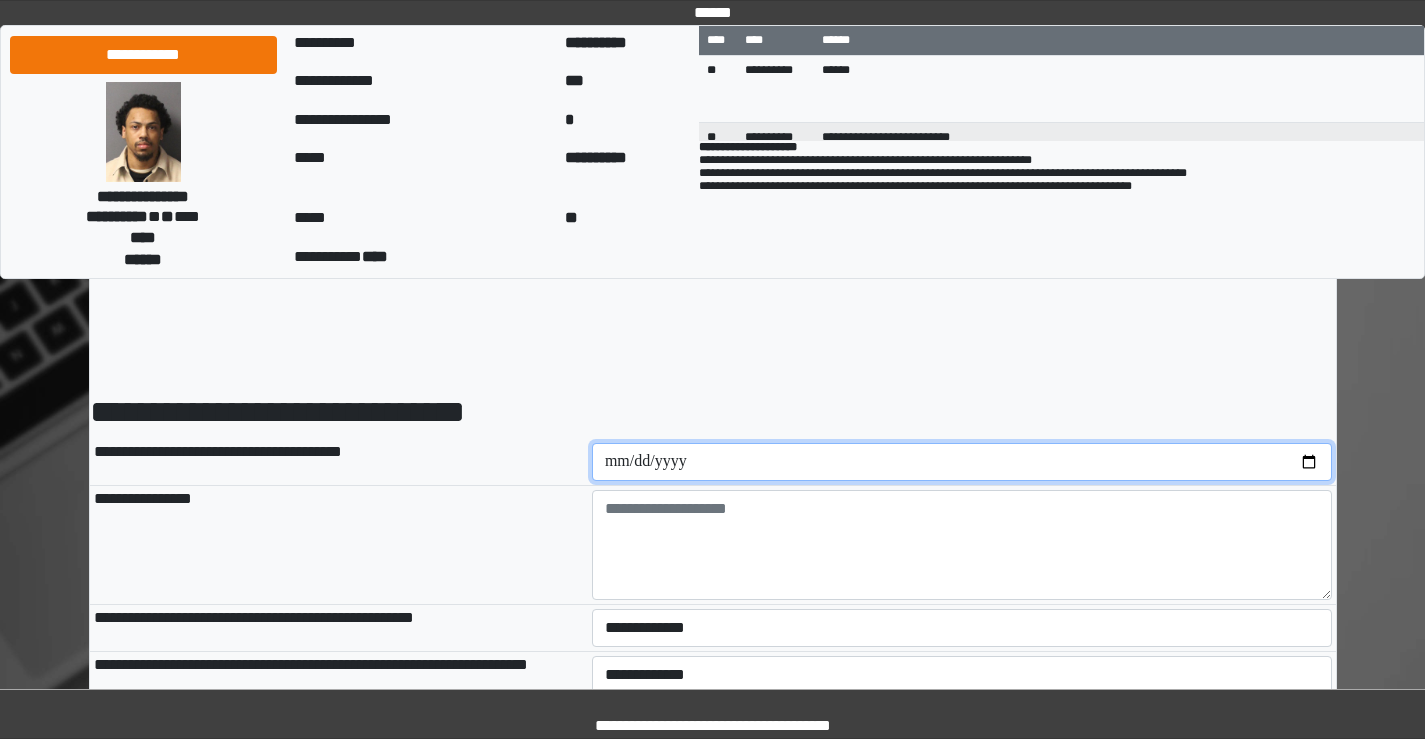 type on "**********" 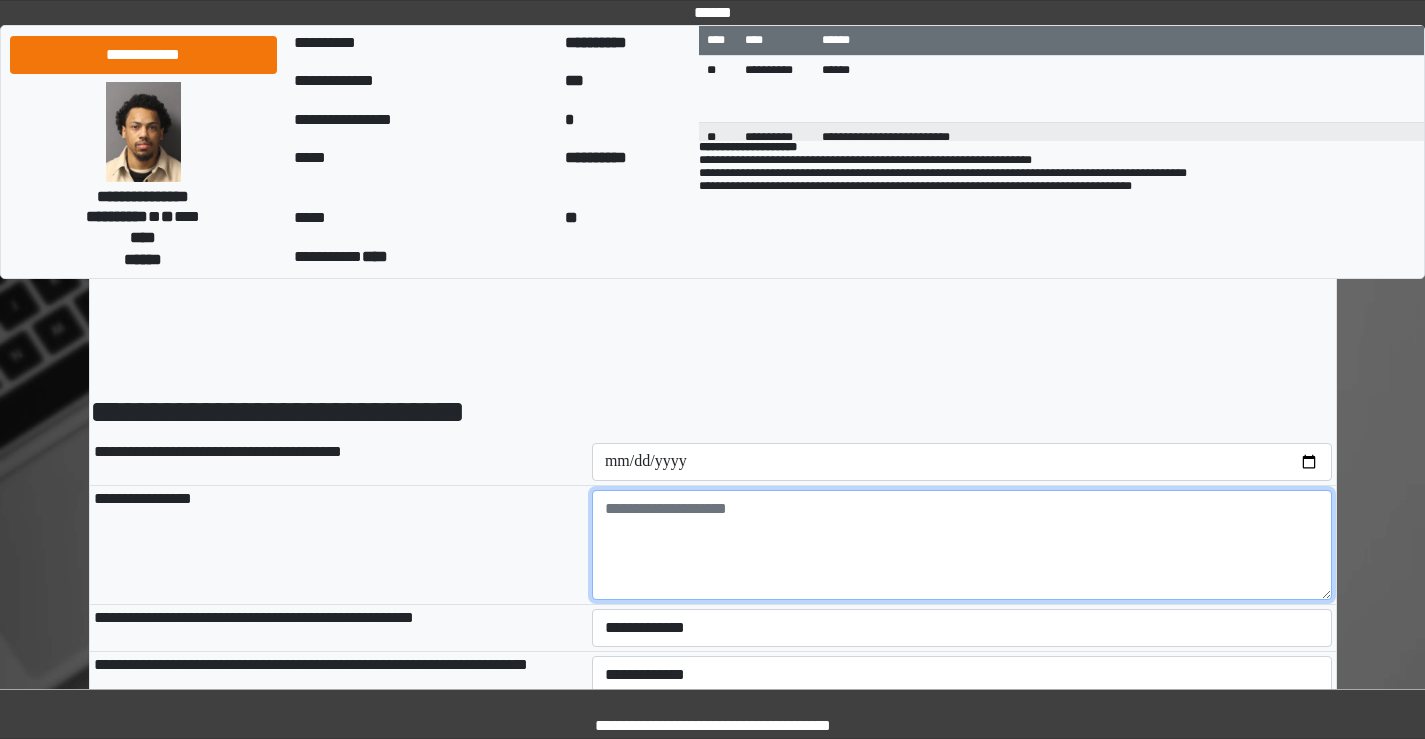 click at bounding box center (962, 545) 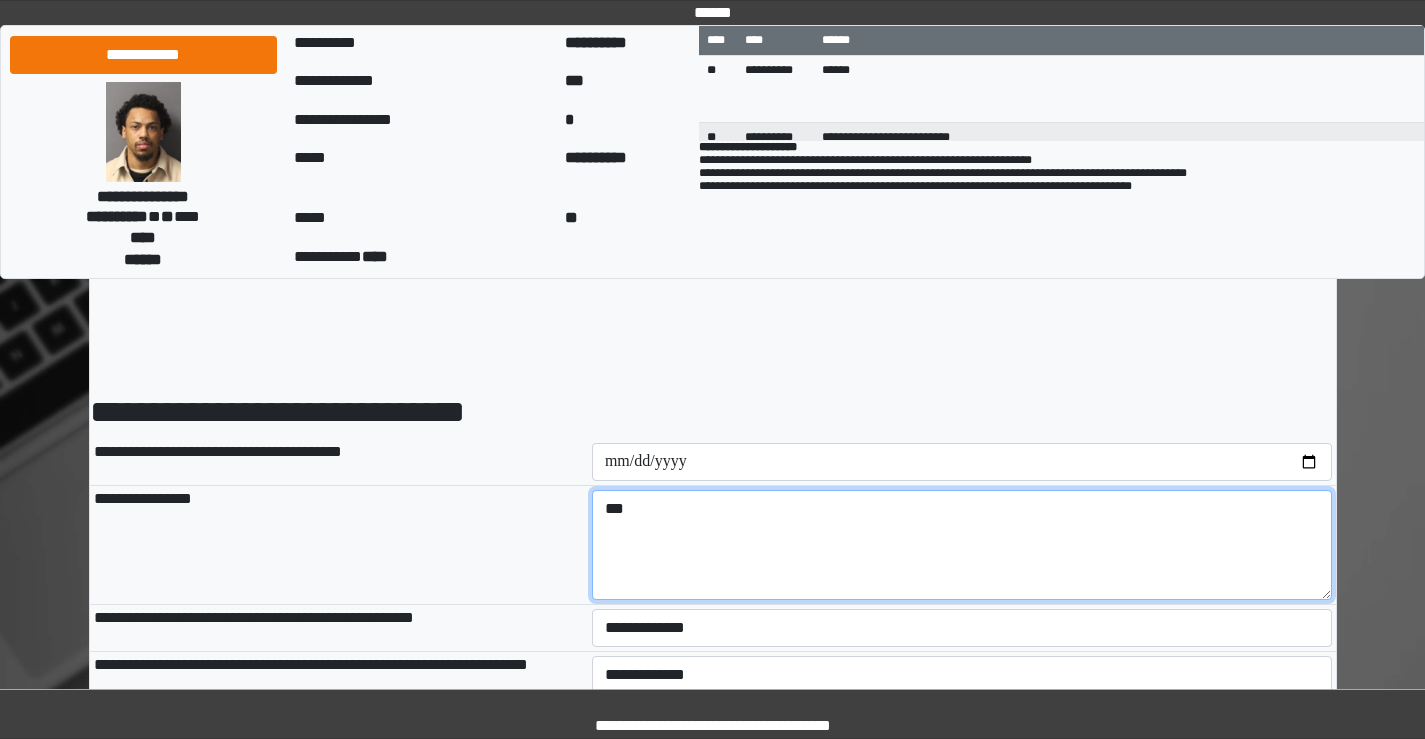 type on "***" 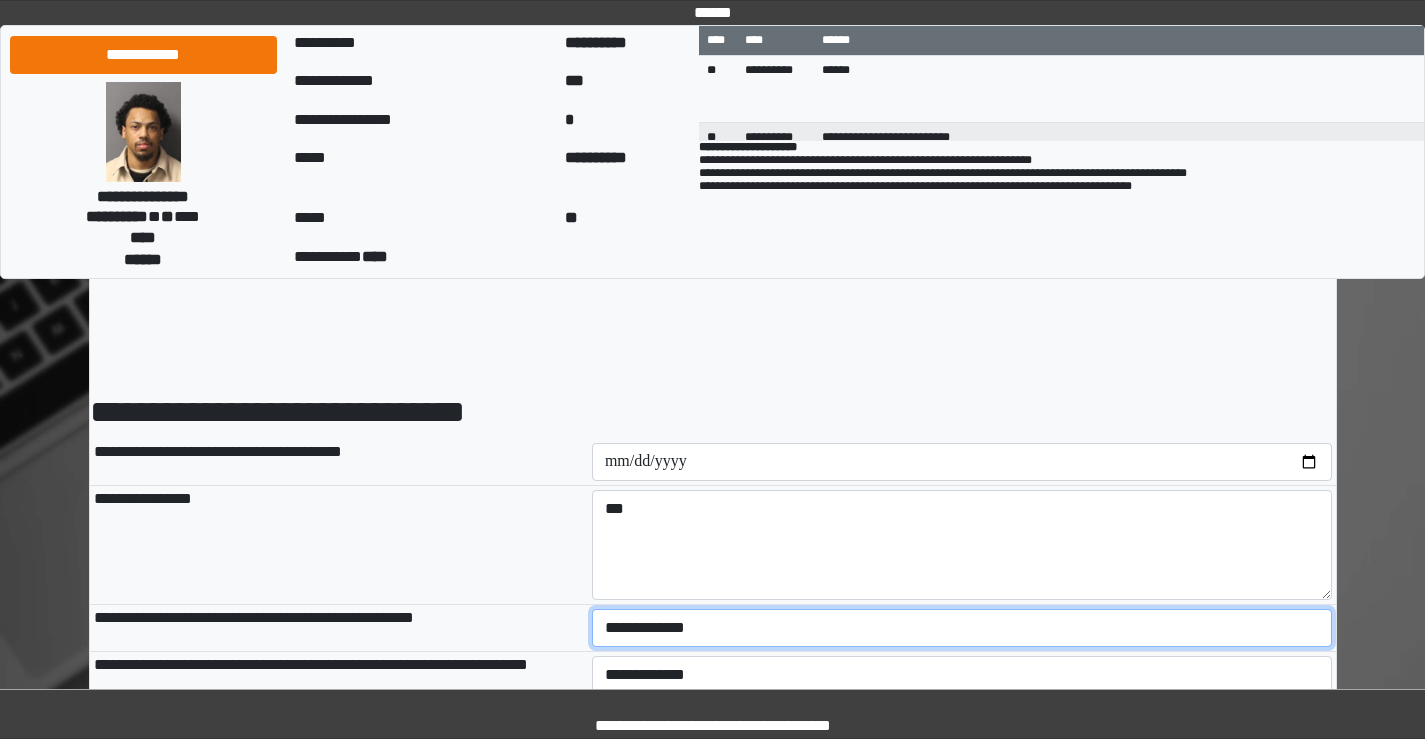 drag, startPoint x: 719, startPoint y: 623, endPoint x: 700, endPoint y: 632, distance: 21.023796 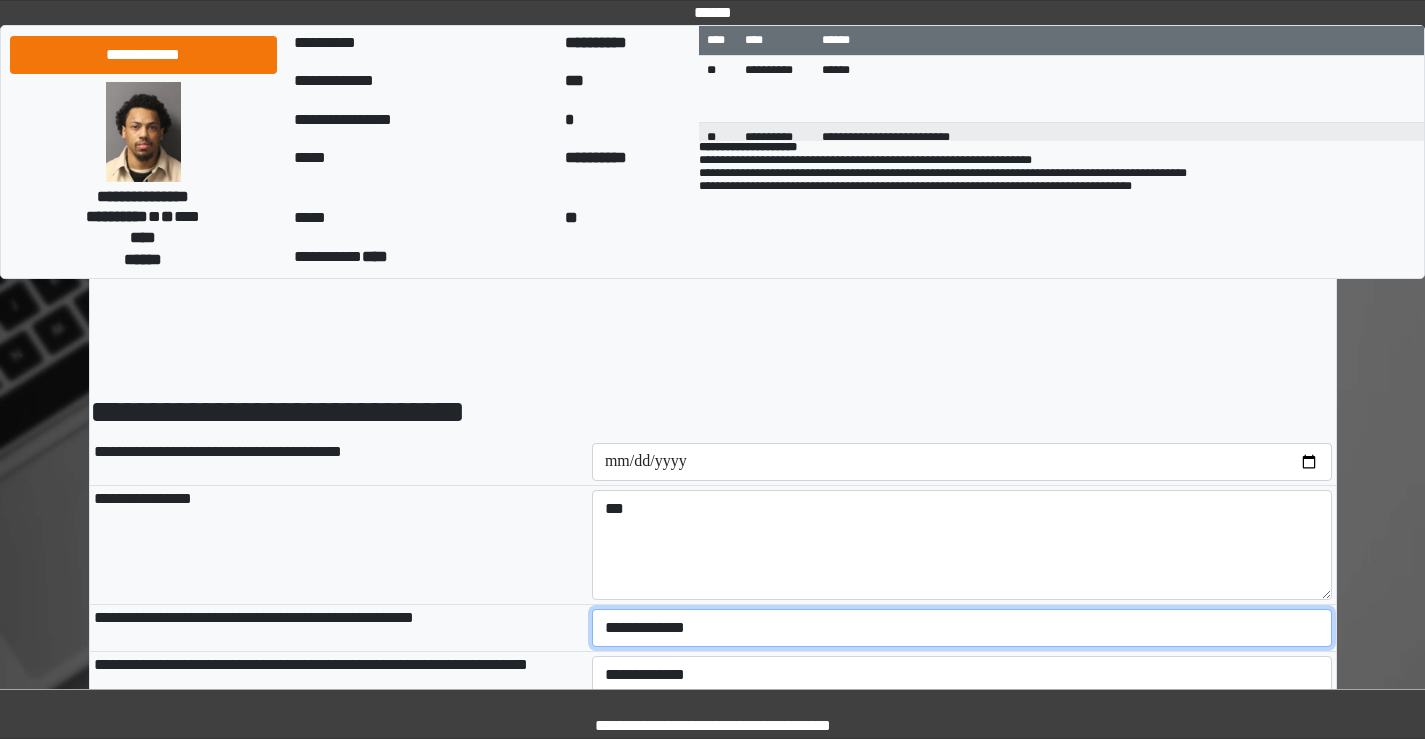select on "*" 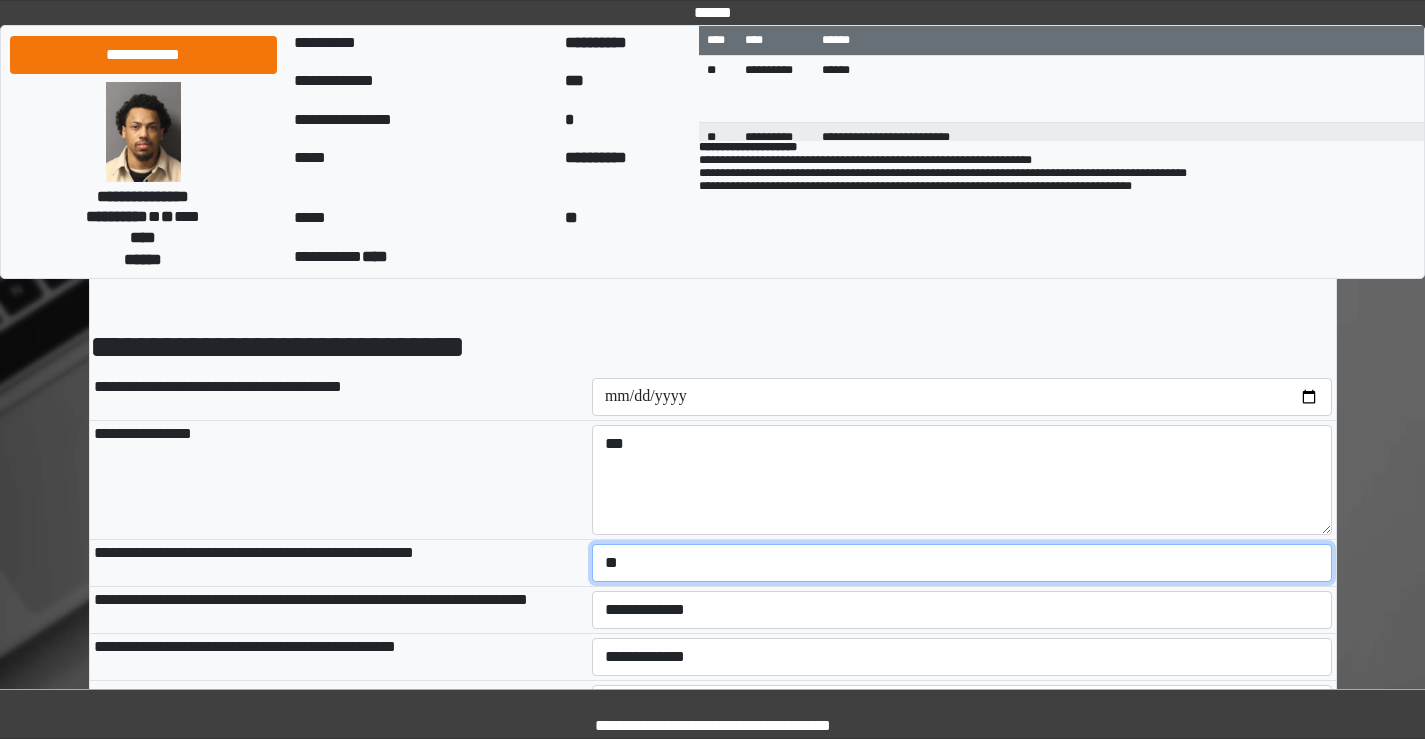 scroll, scrollTop: 100, scrollLeft: 0, axis: vertical 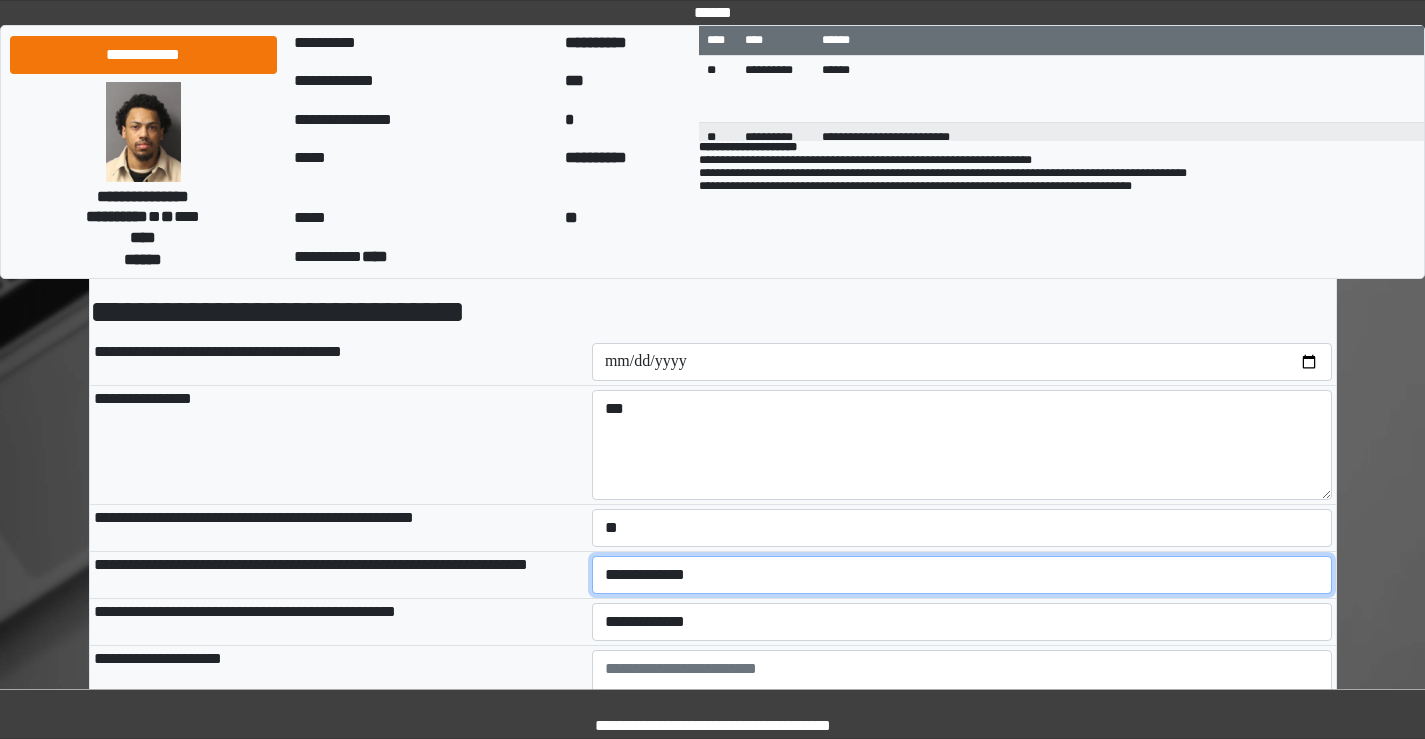 click on "**********" at bounding box center (962, 575) 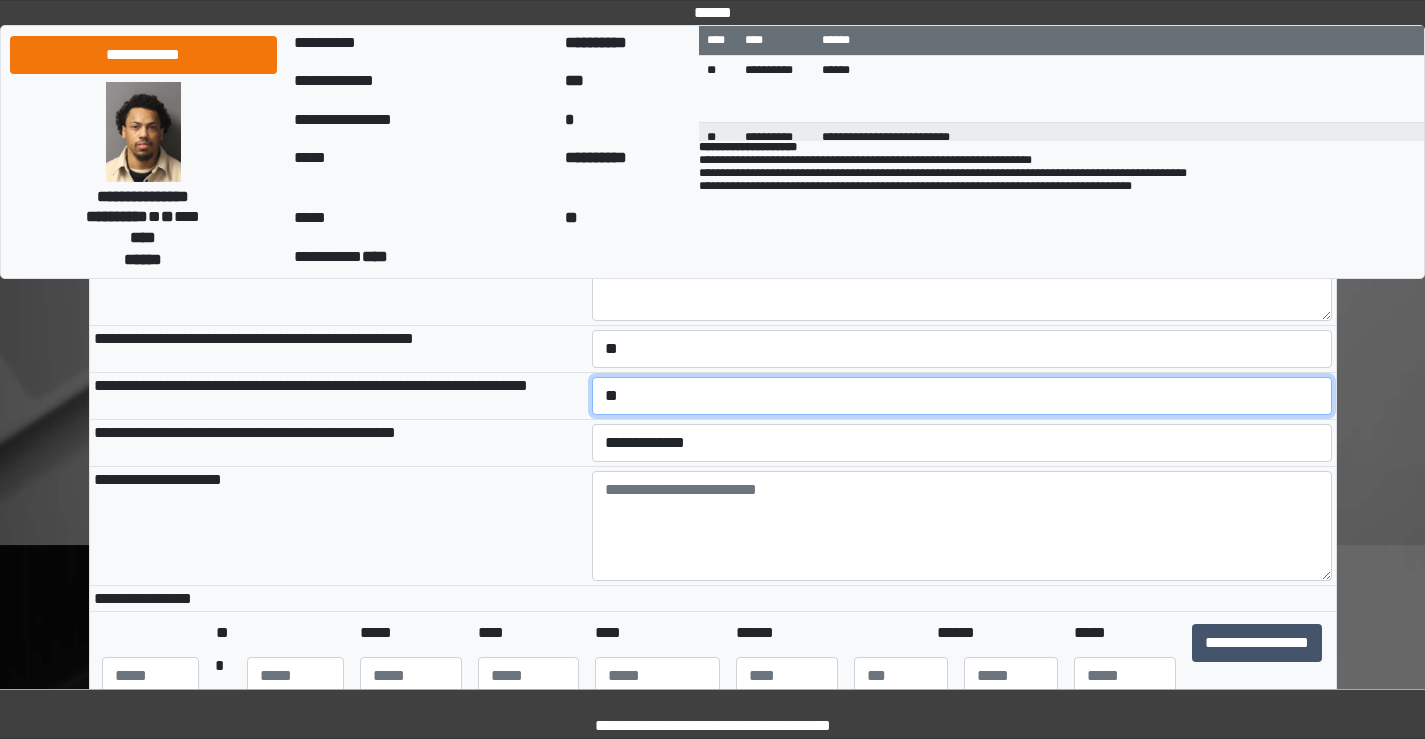 scroll, scrollTop: 300, scrollLeft: 0, axis: vertical 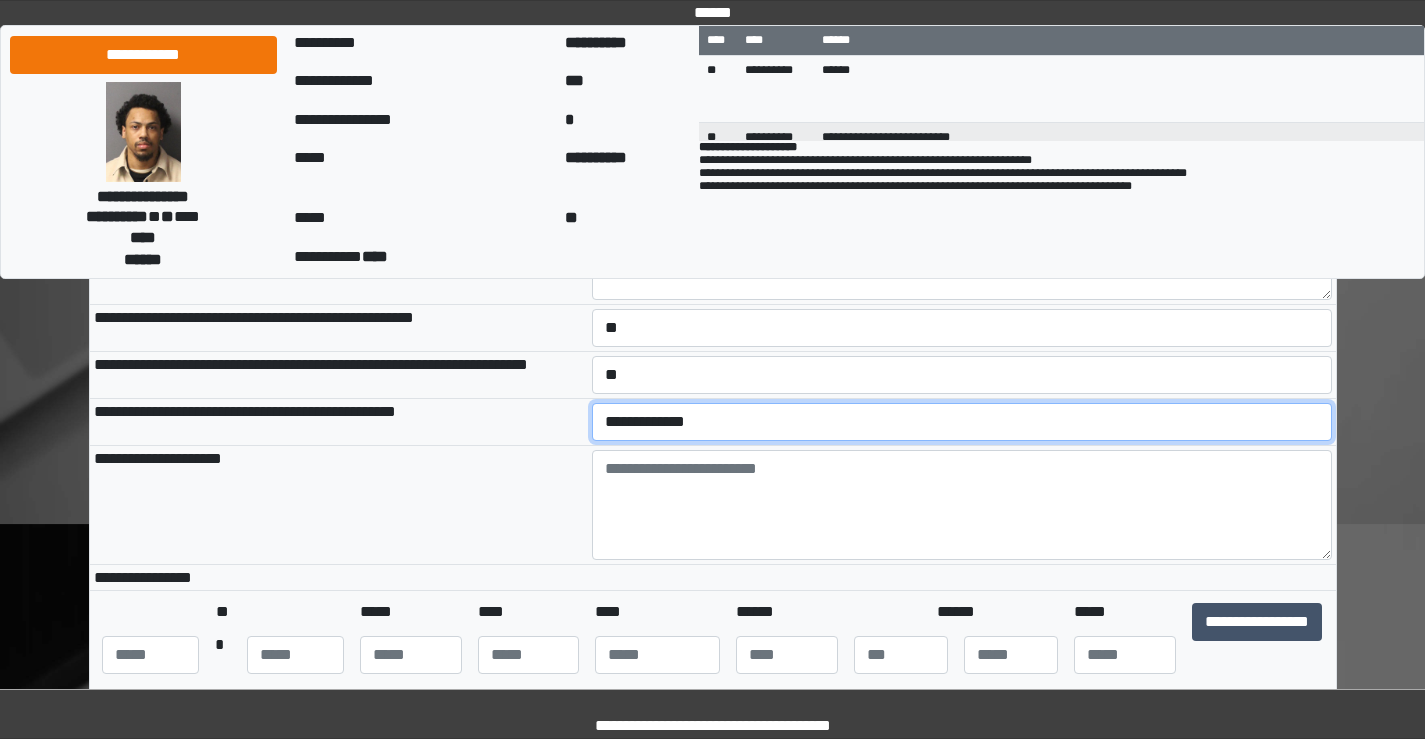 click on "**********" at bounding box center (962, 422) 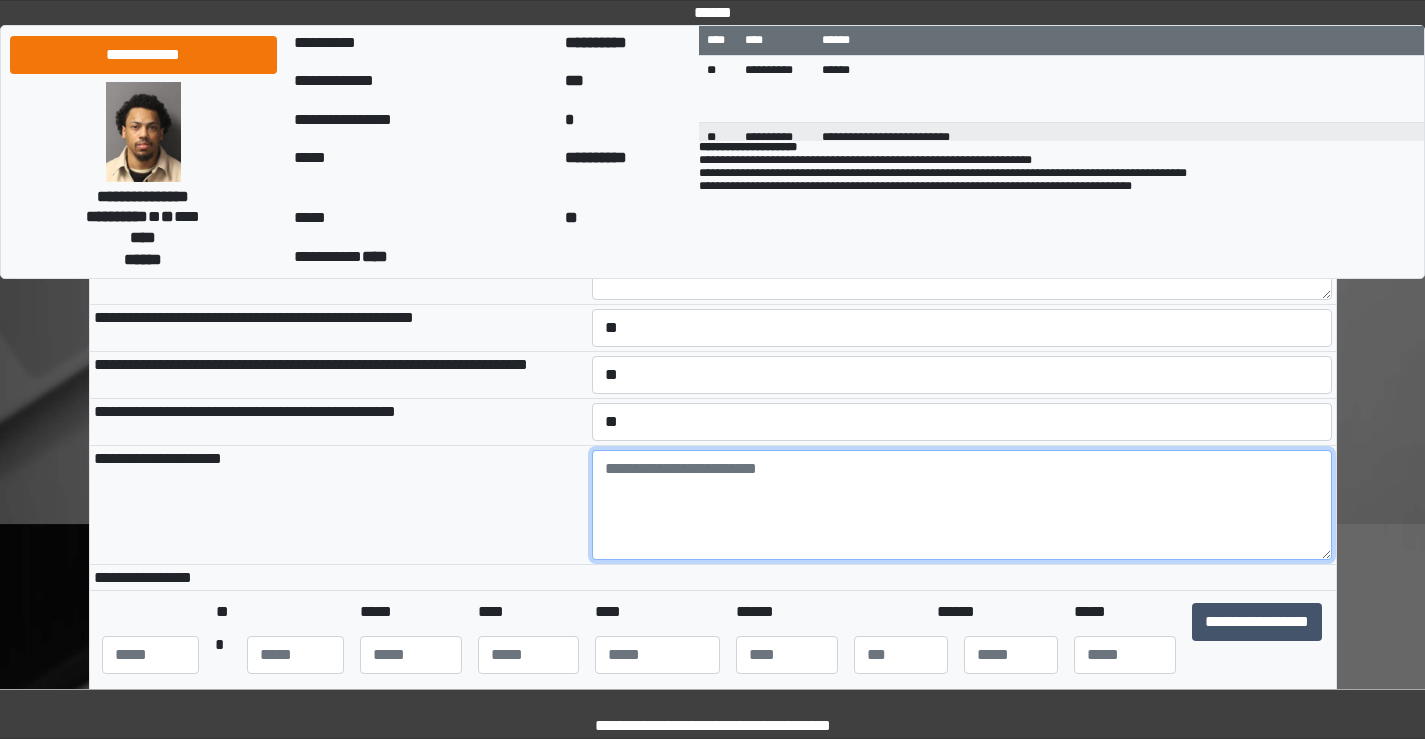 click at bounding box center (962, 505) 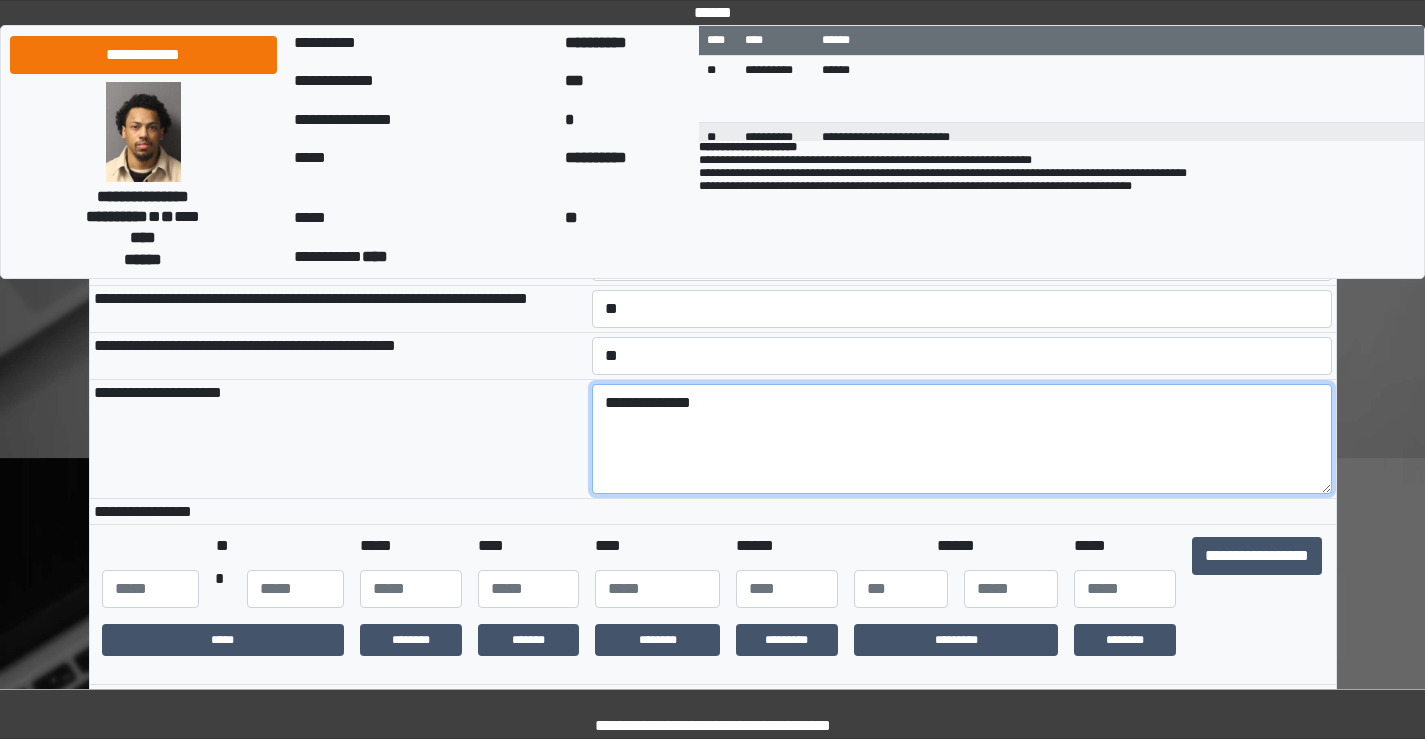 scroll, scrollTop: 500, scrollLeft: 0, axis: vertical 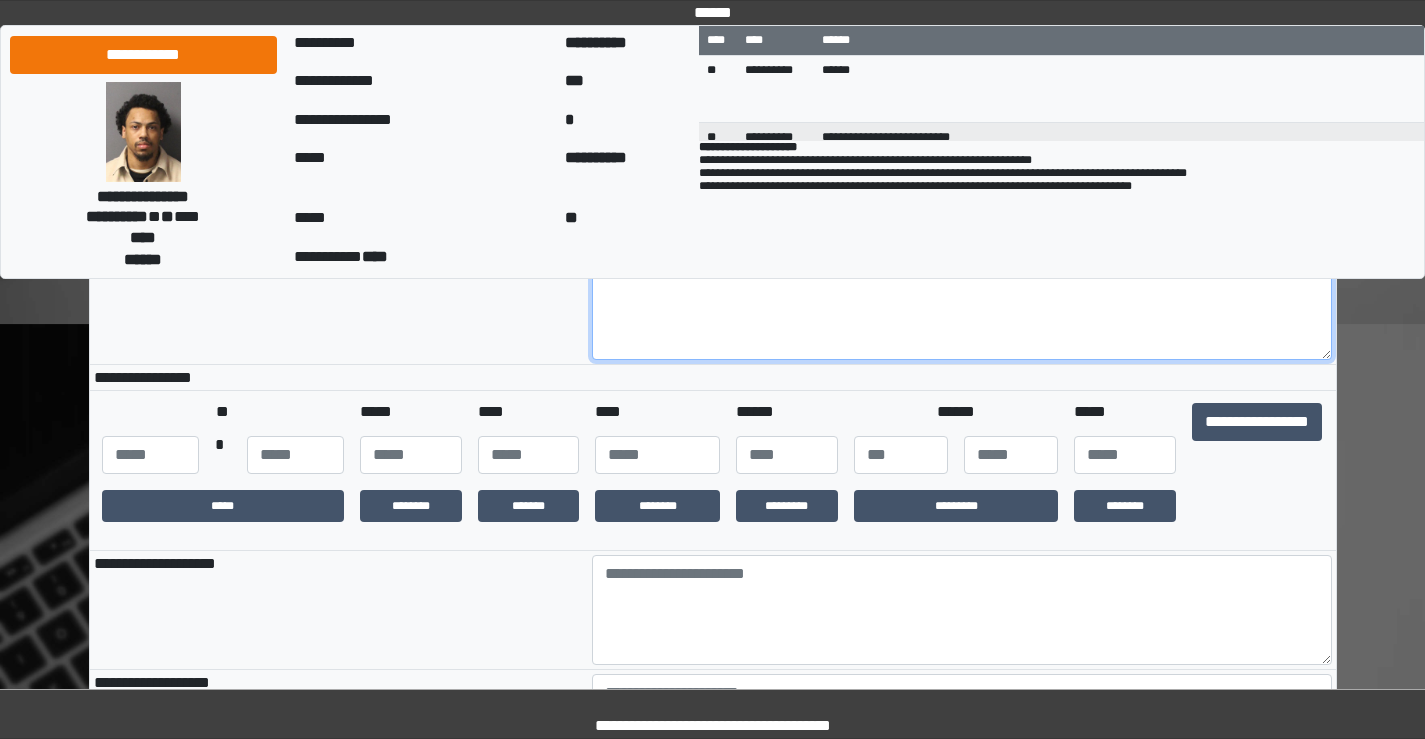 type on "**********" 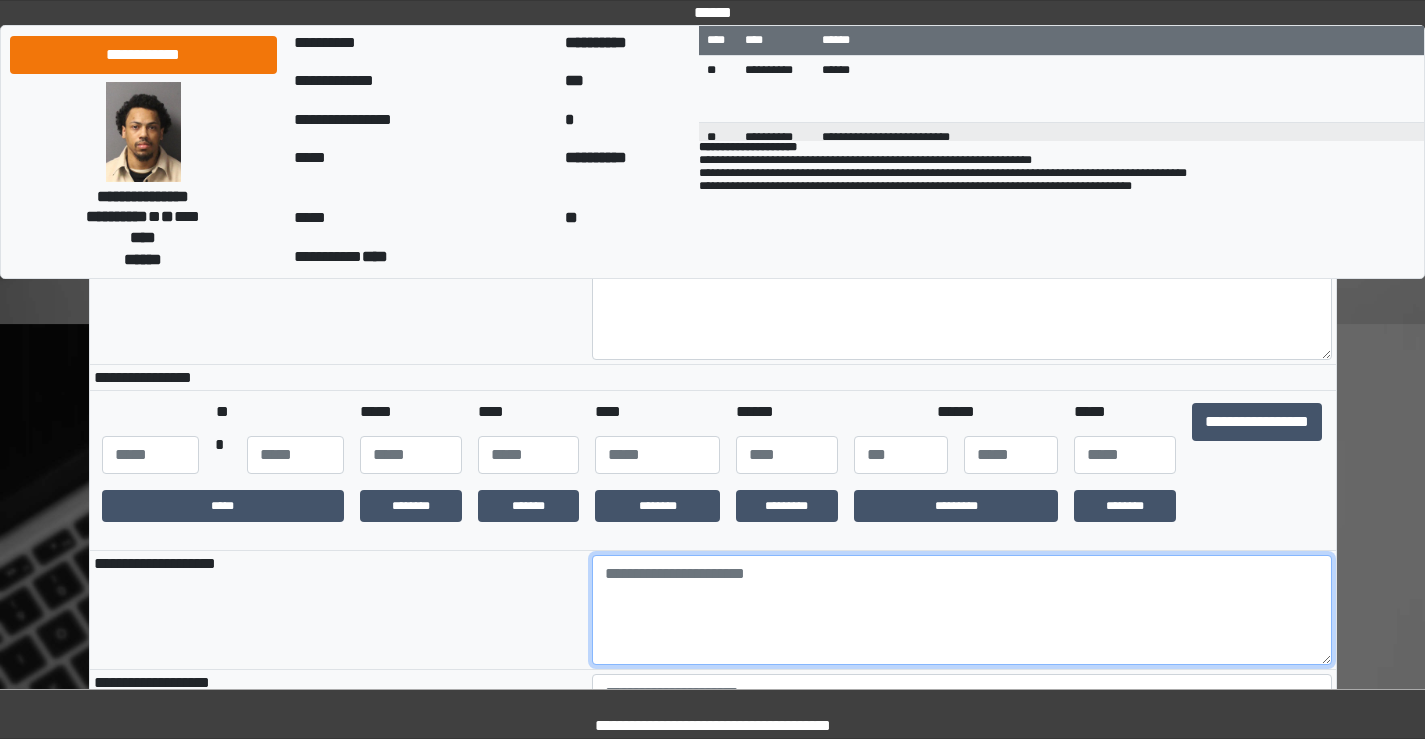 click at bounding box center [962, 610] 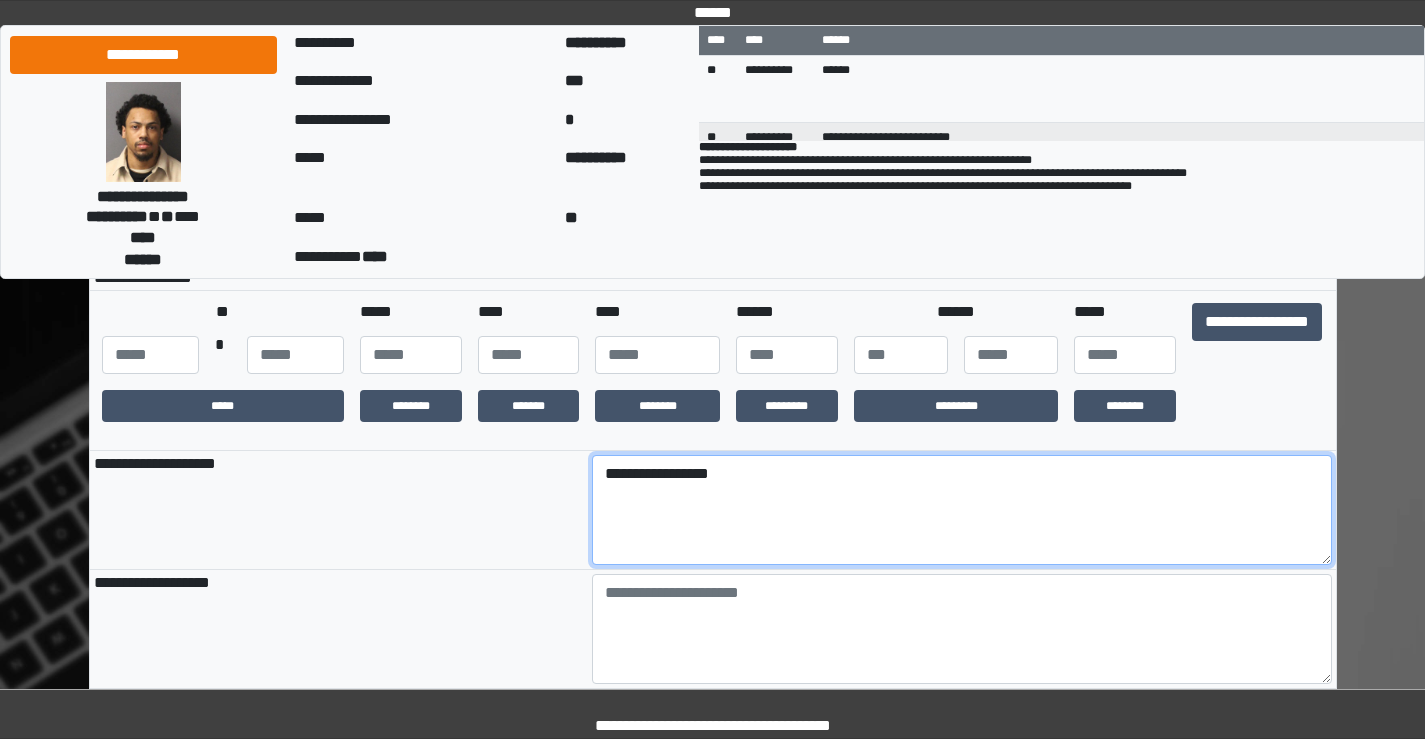 scroll, scrollTop: 700, scrollLeft: 0, axis: vertical 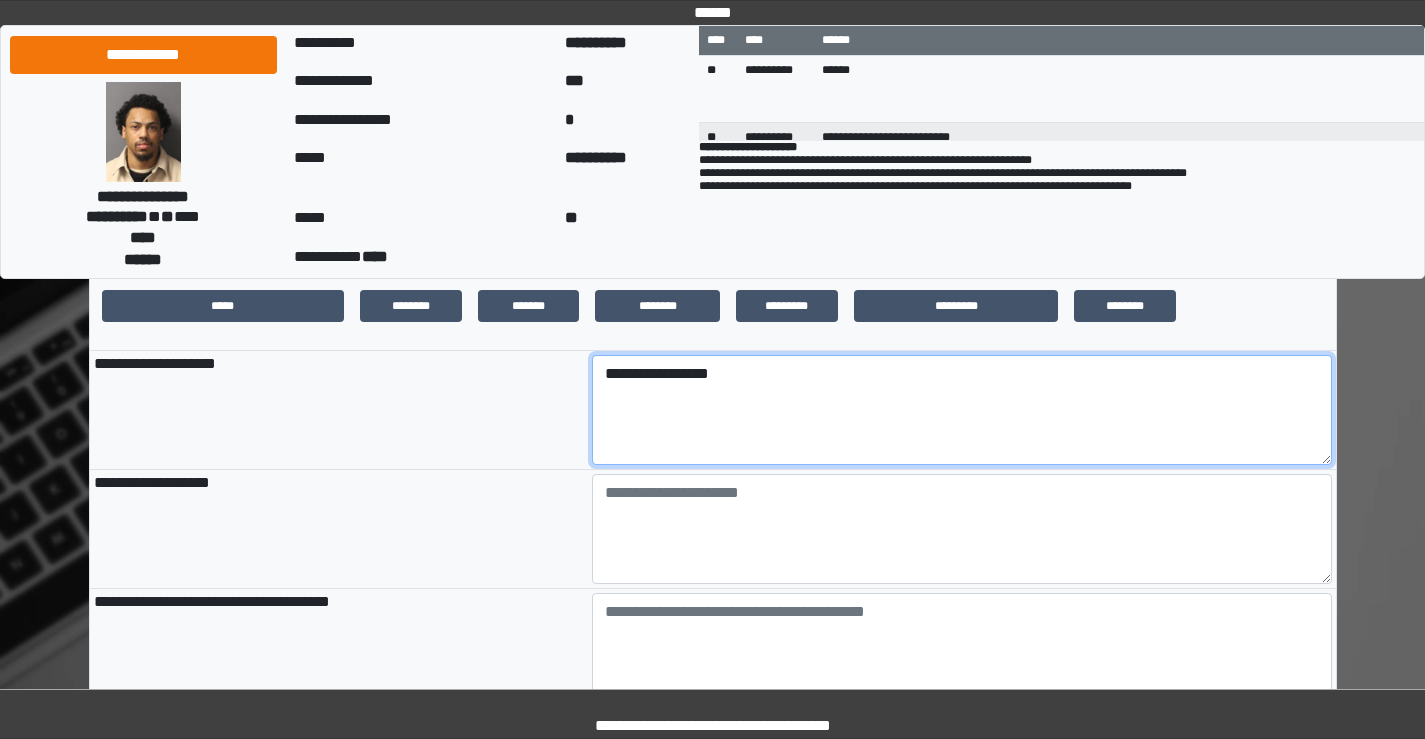 type on "**********" 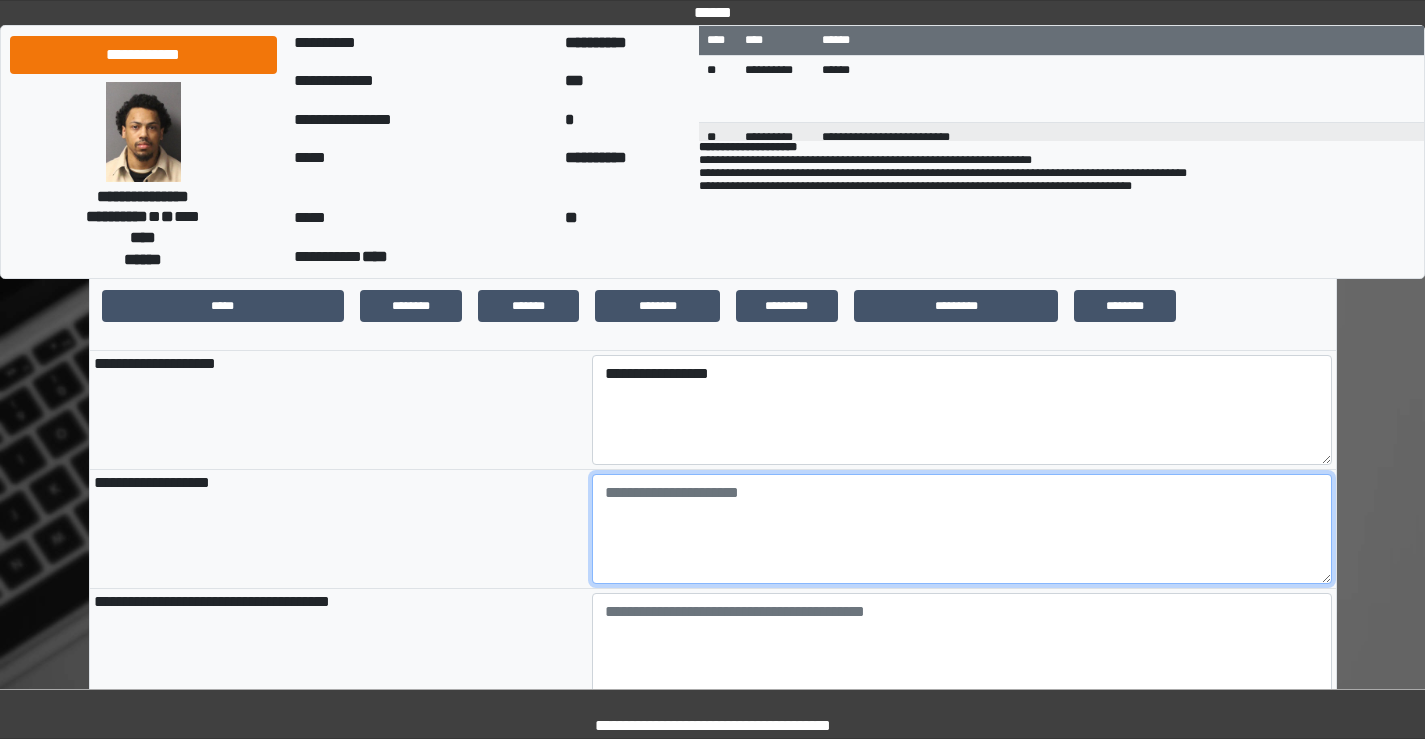 click at bounding box center [962, 529] 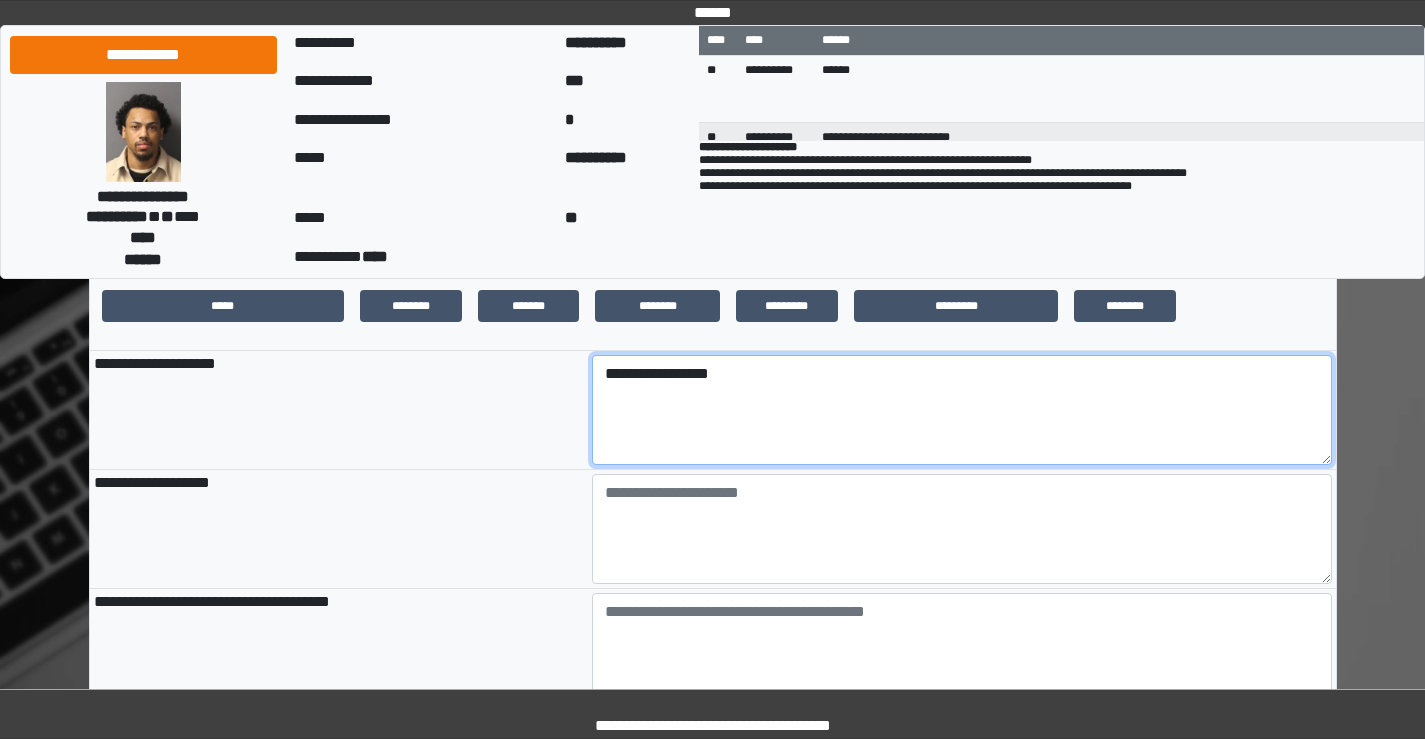 drag, startPoint x: 732, startPoint y: 385, endPoint x: 574, endPoint y: 396, distance: 158.38245 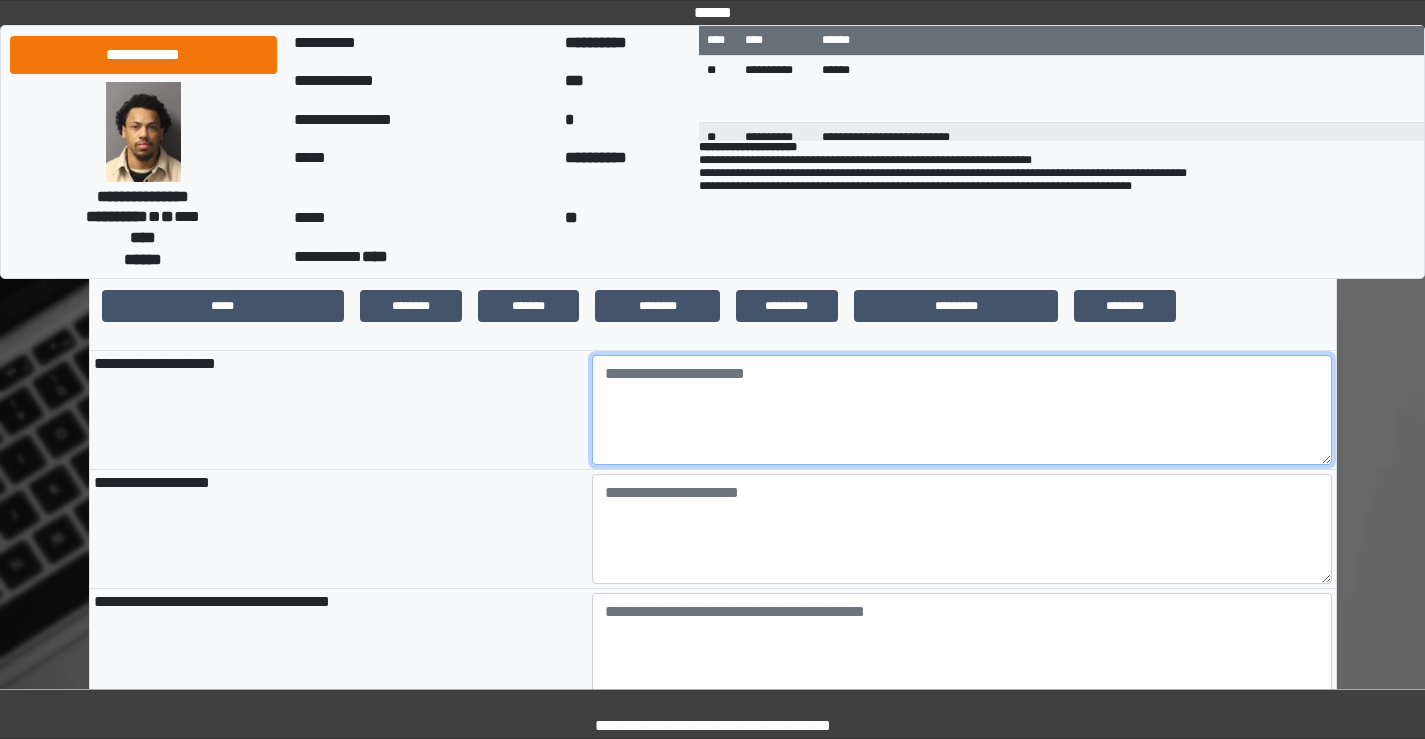 type 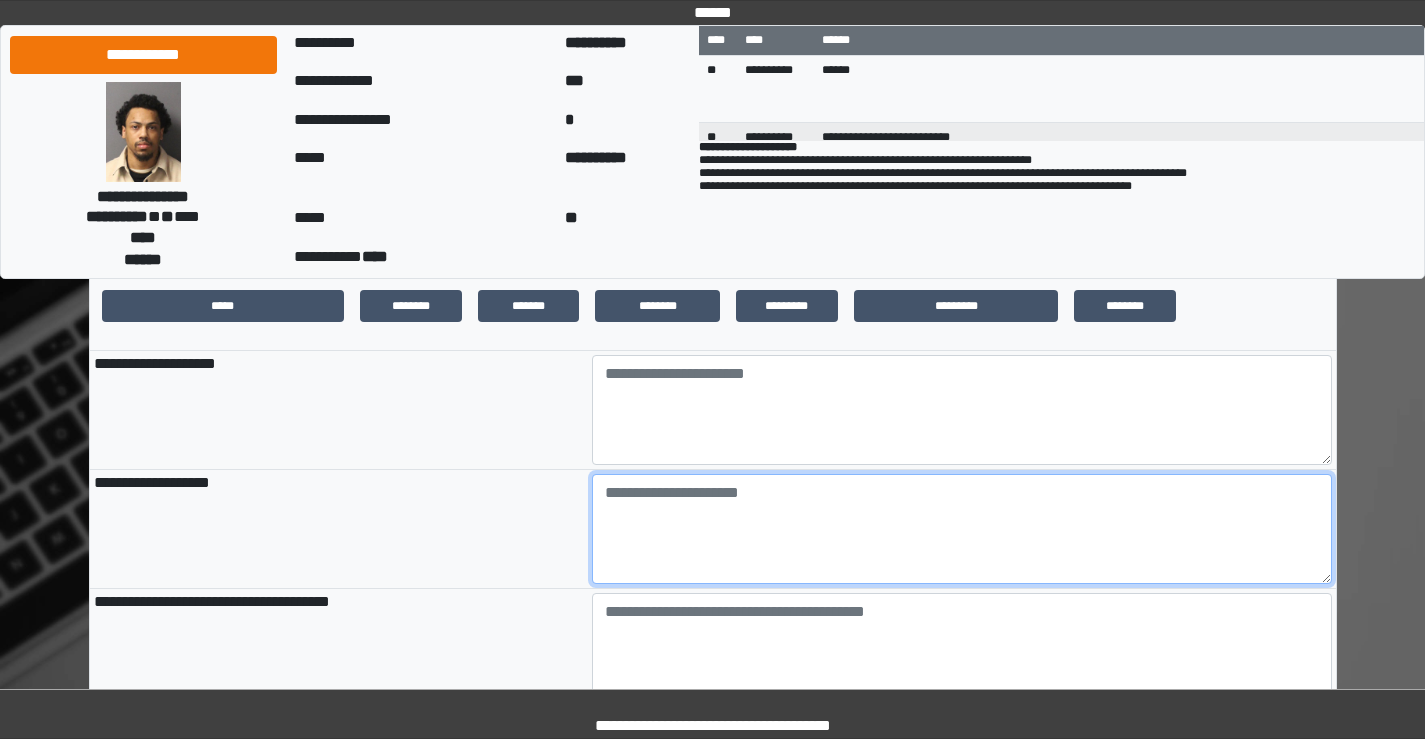 click at bounding box center [962, 529] 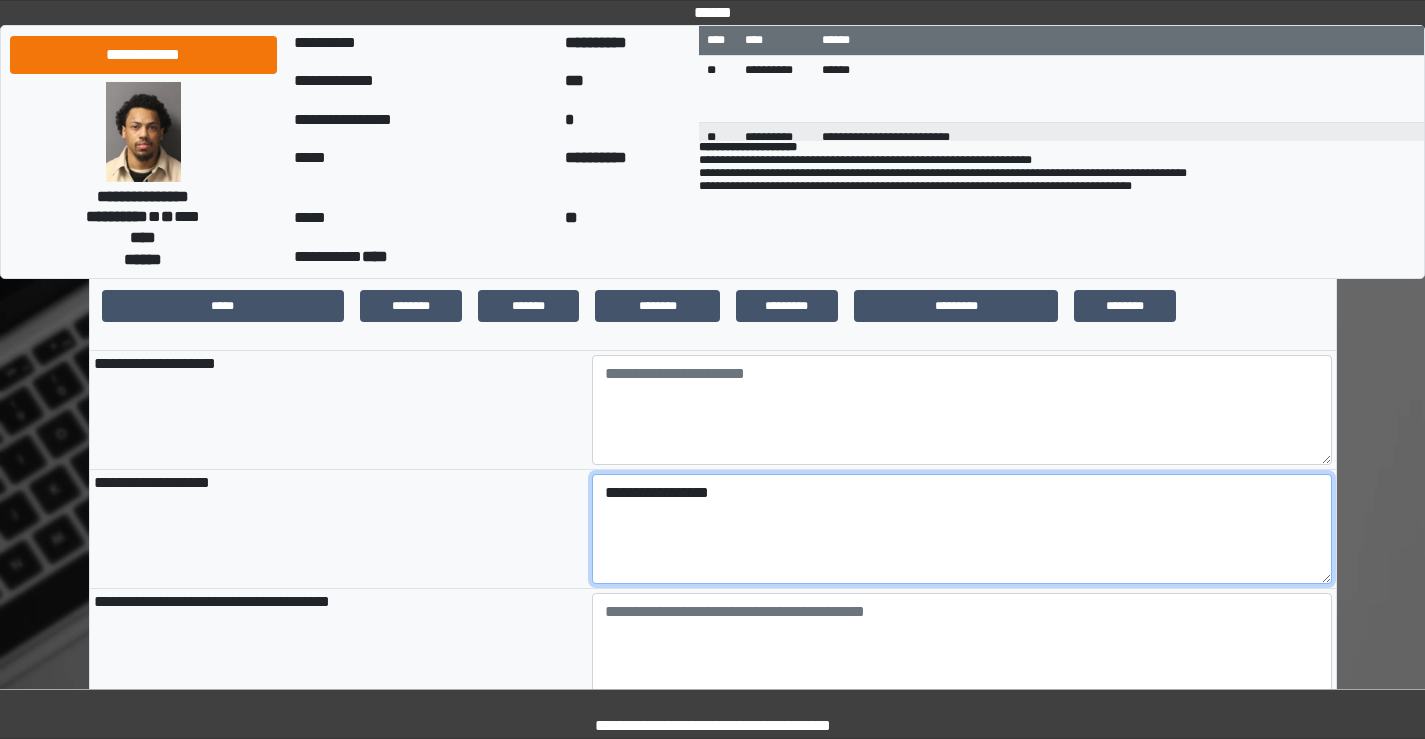 type on "**********" 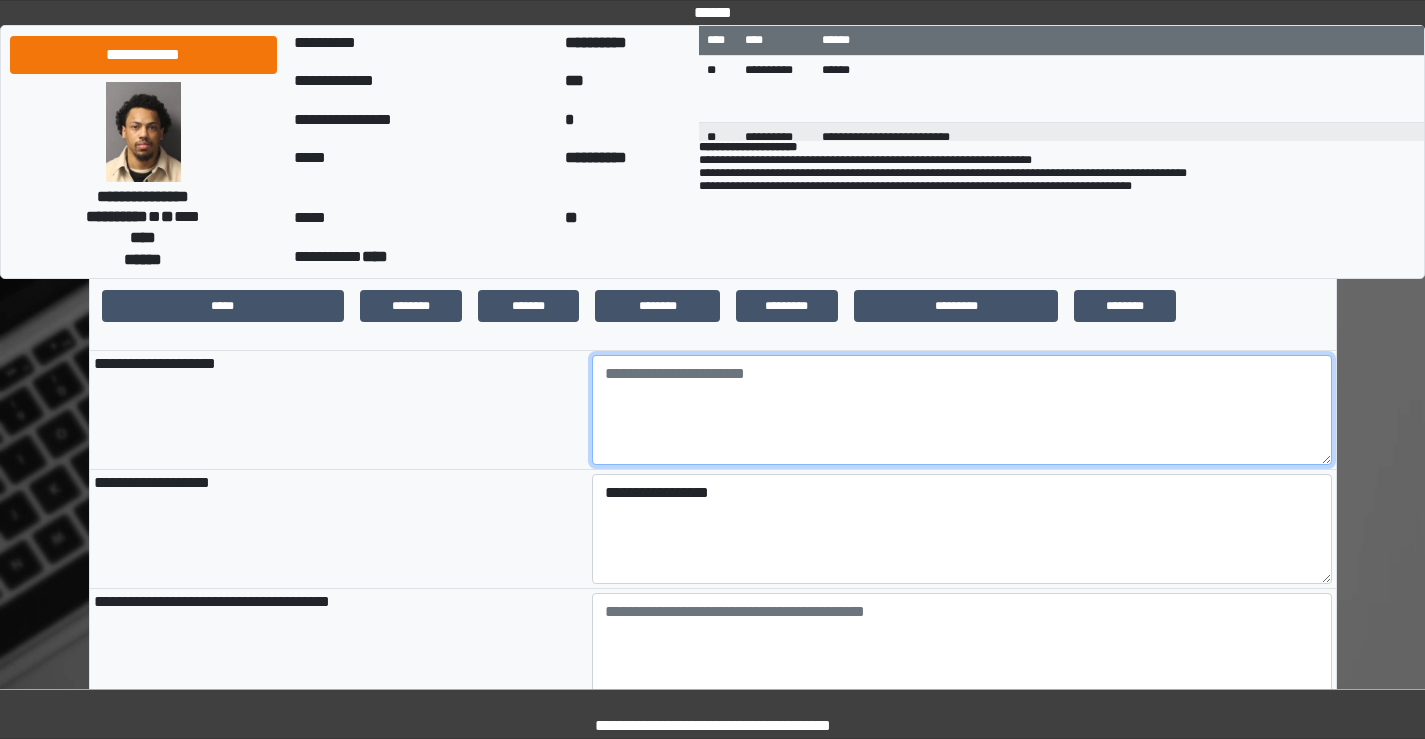 click at bounding box center [962, 410] 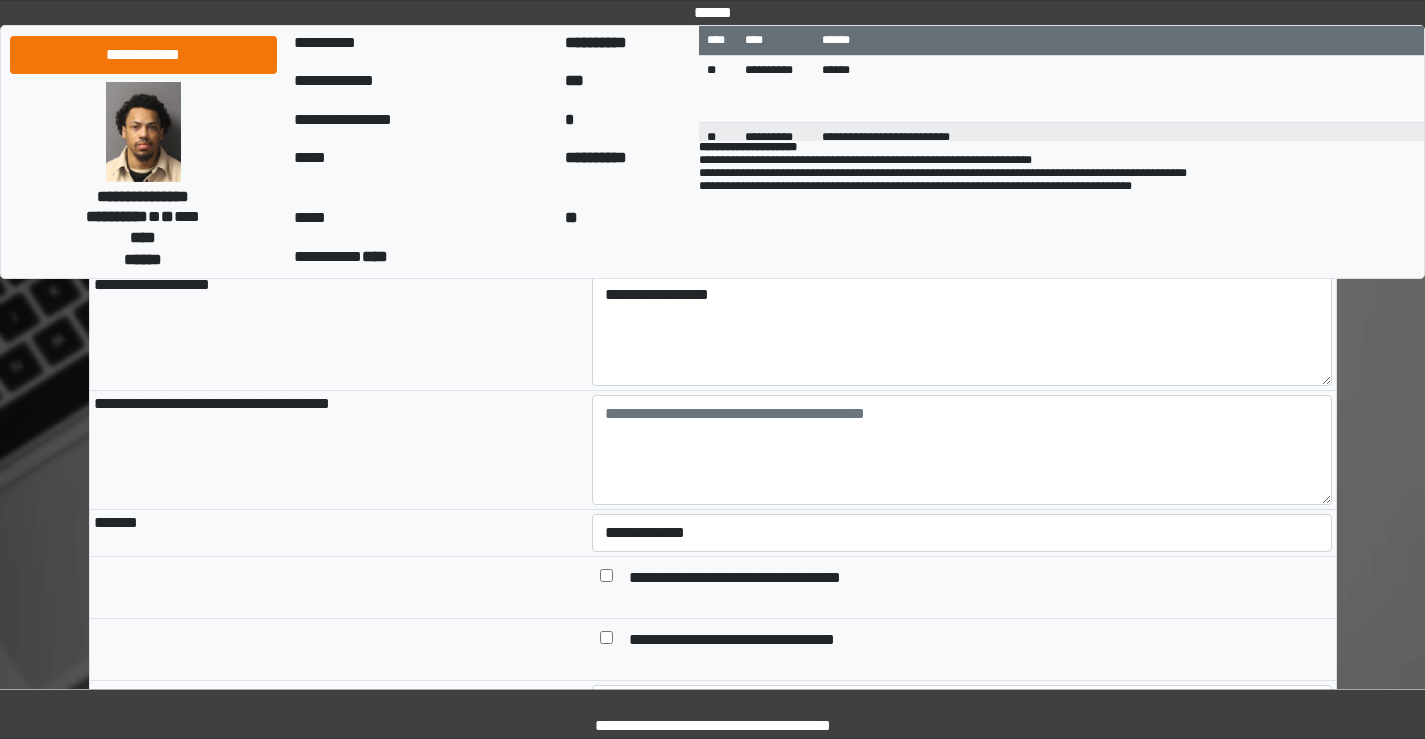 scroll, scrollTop: 900, scrollLeft: 0, axis: vertical 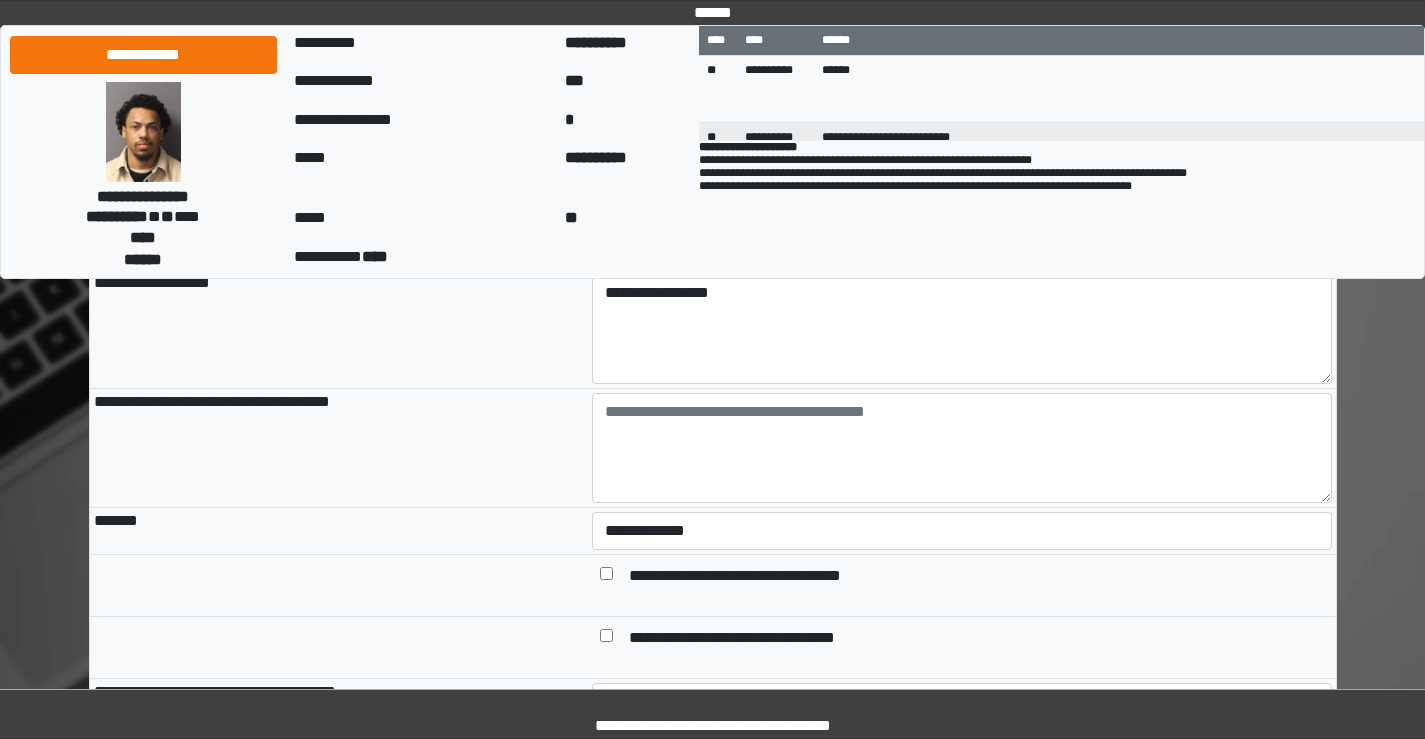 type on "******" 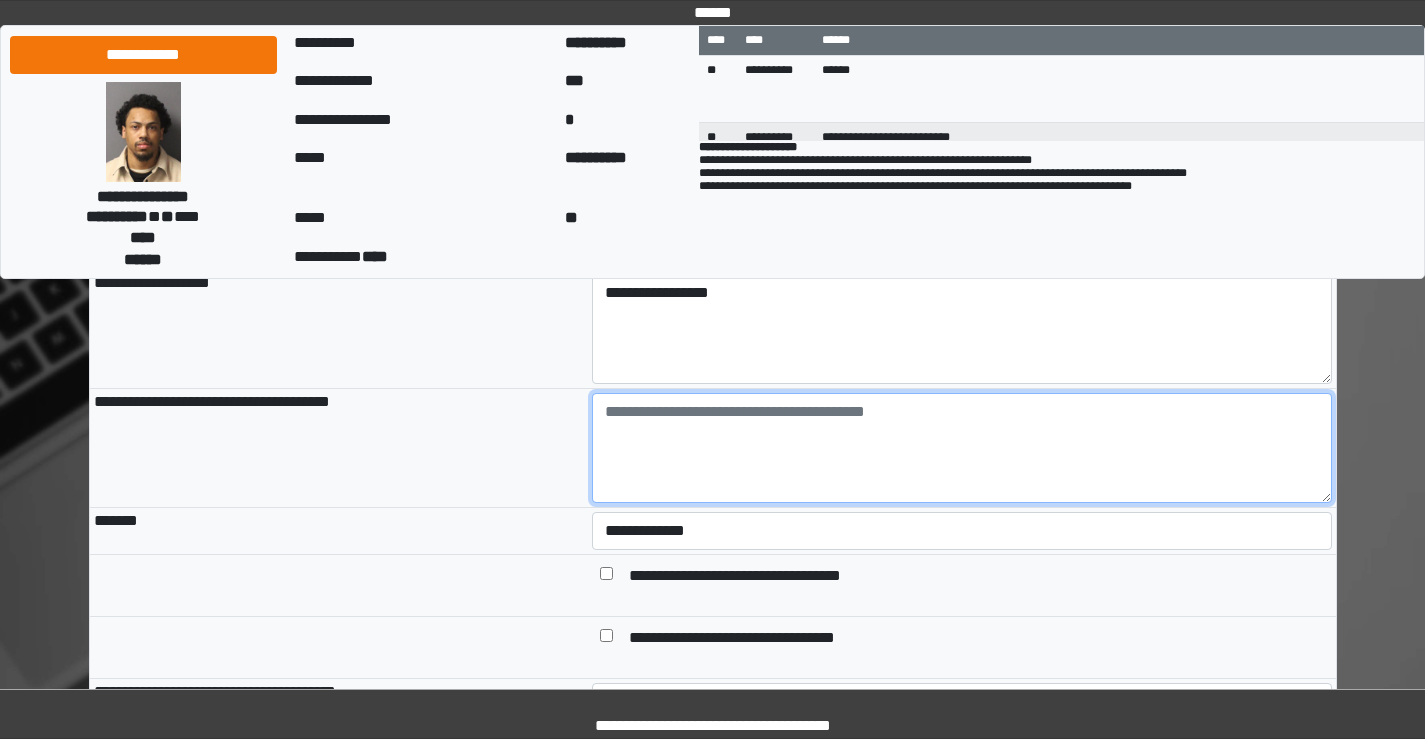 click at bounding box center [962, 448] 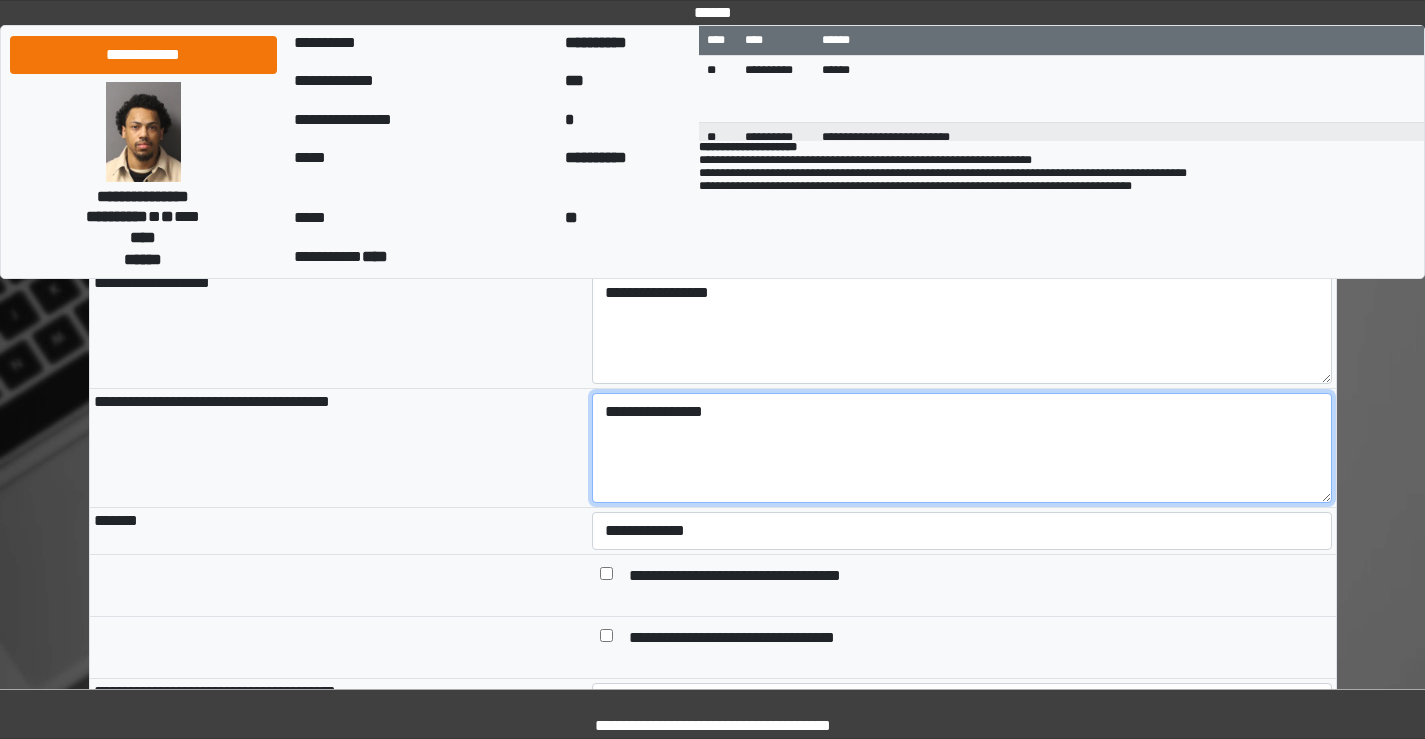 scroll, scrollTop: 1000, scrollLeft: 0, axis: vertical 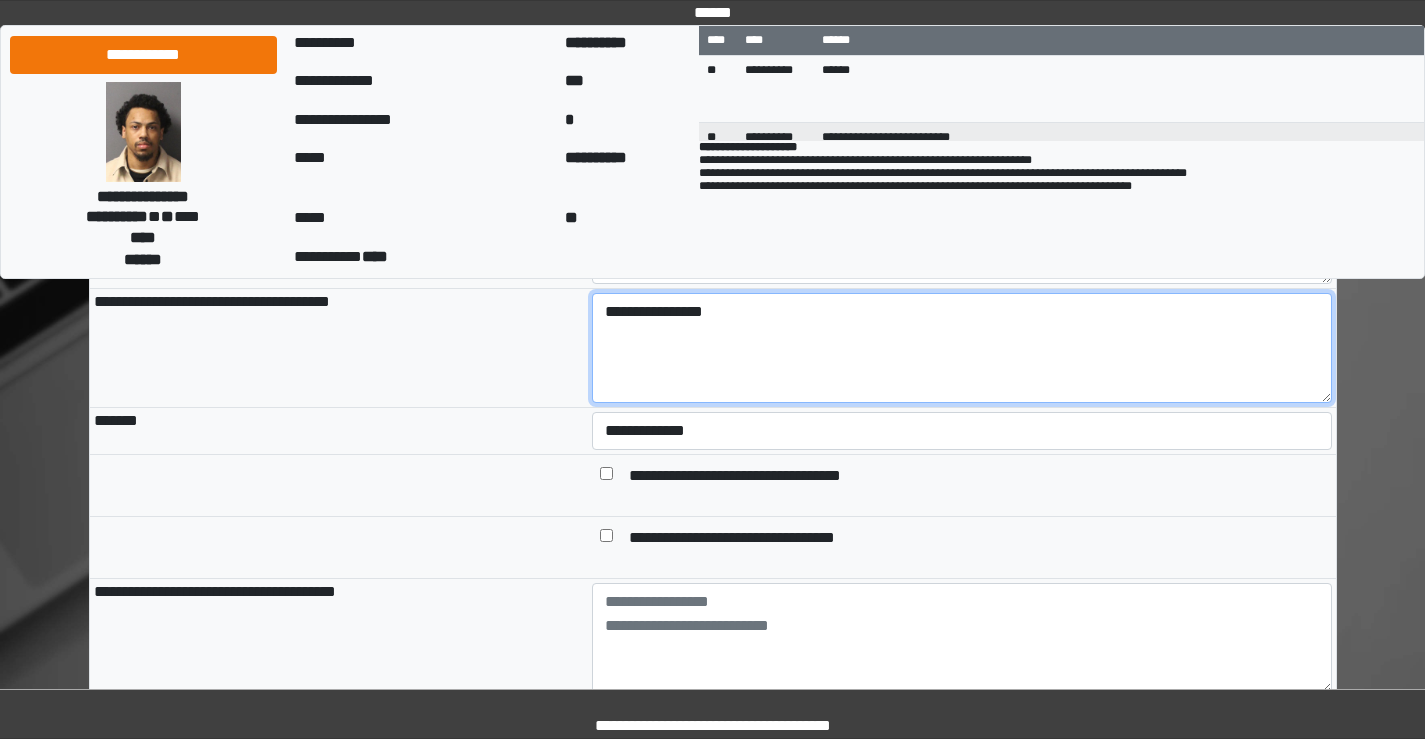 type on "**********" 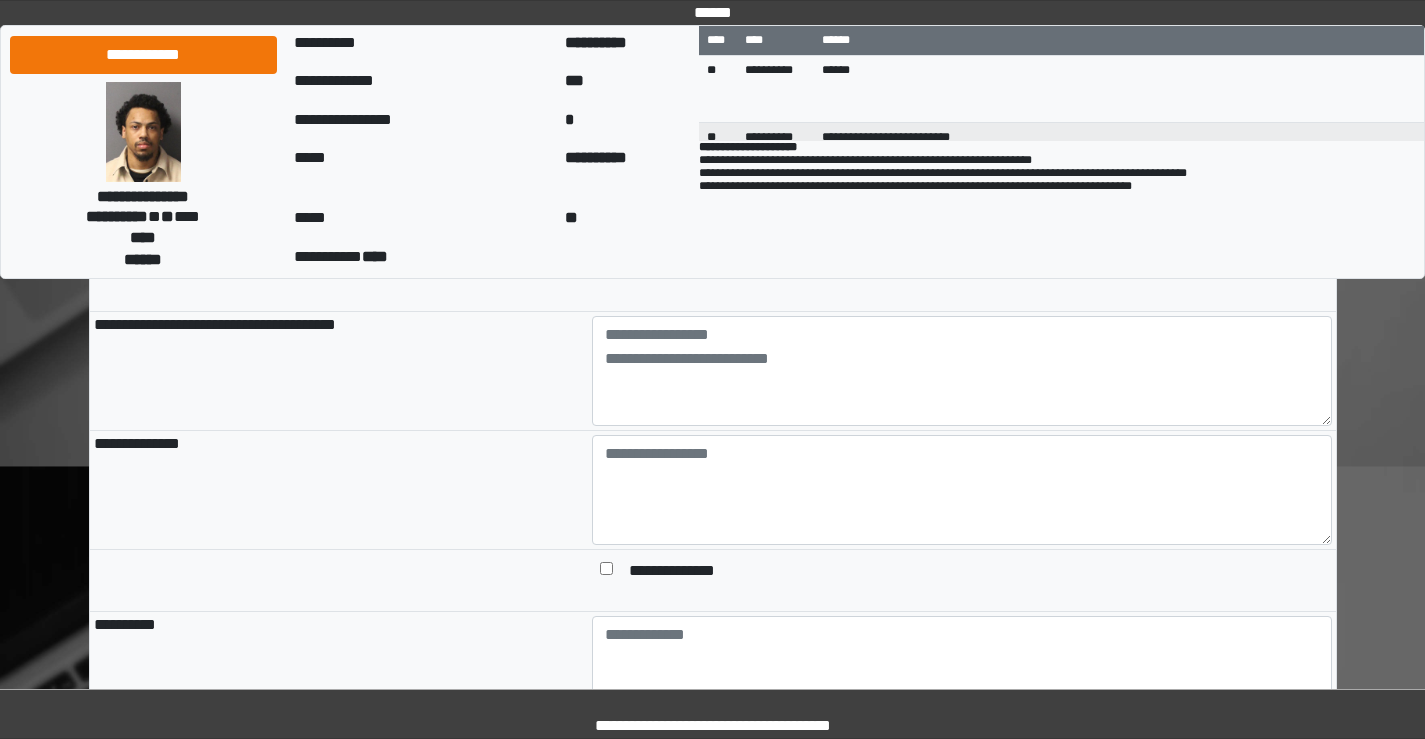 scroll, scrollTop: 1300, scrollLeft: 0, axis: vertical 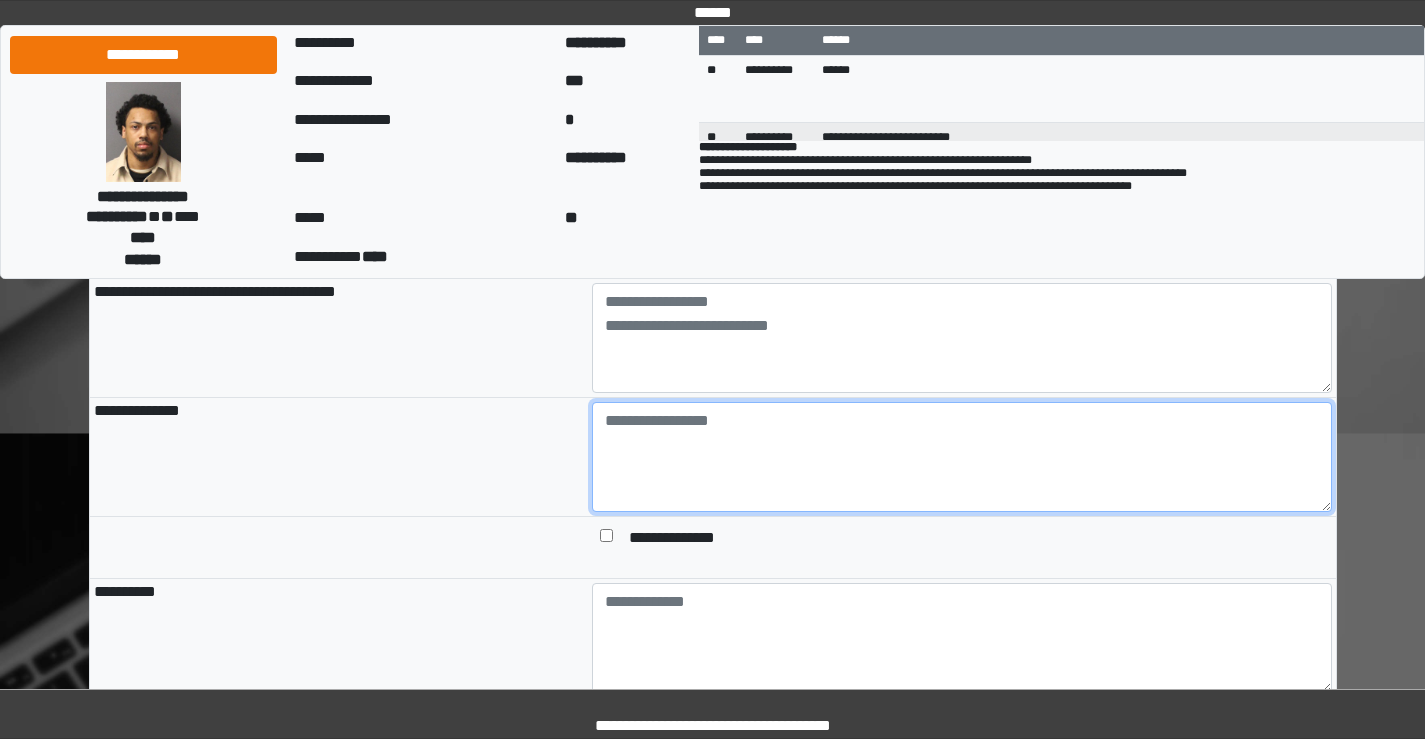 click at bounding box center [962, 457] 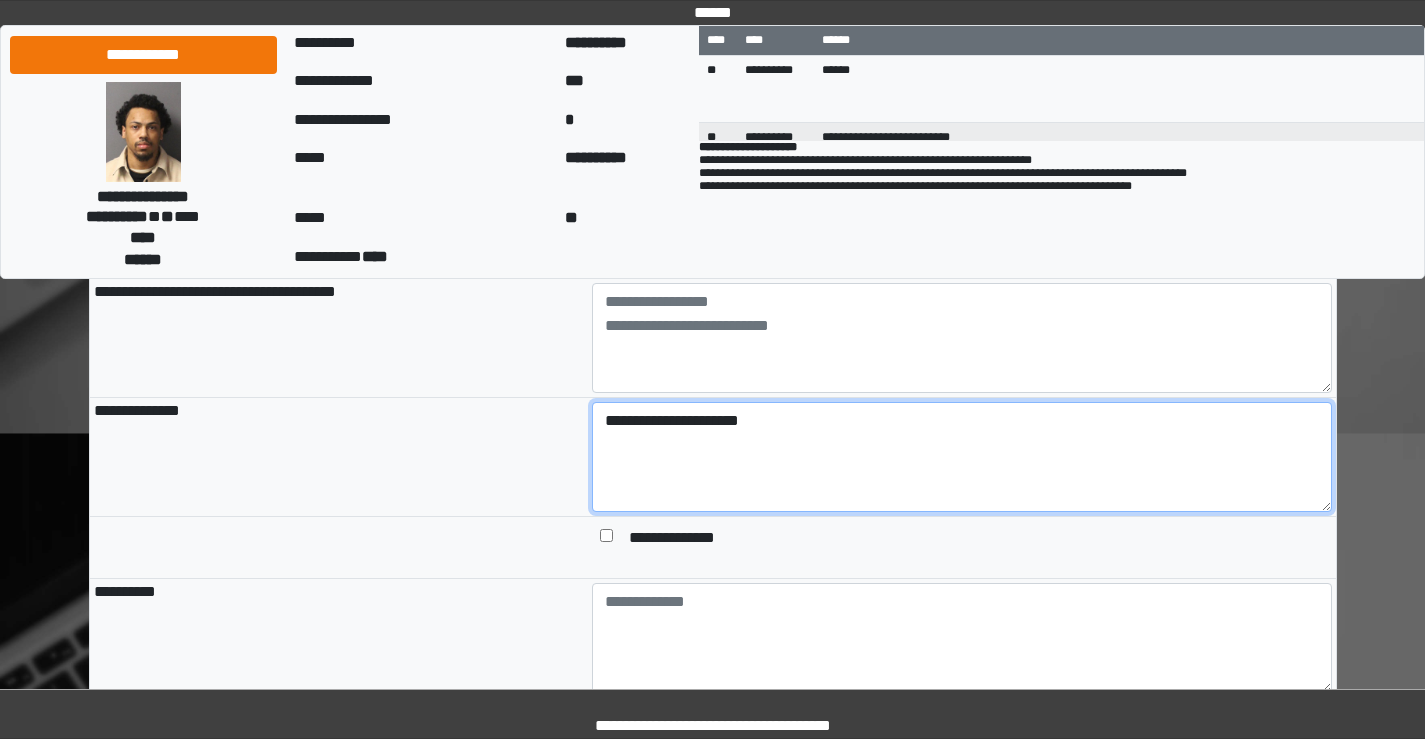 type on "**********" 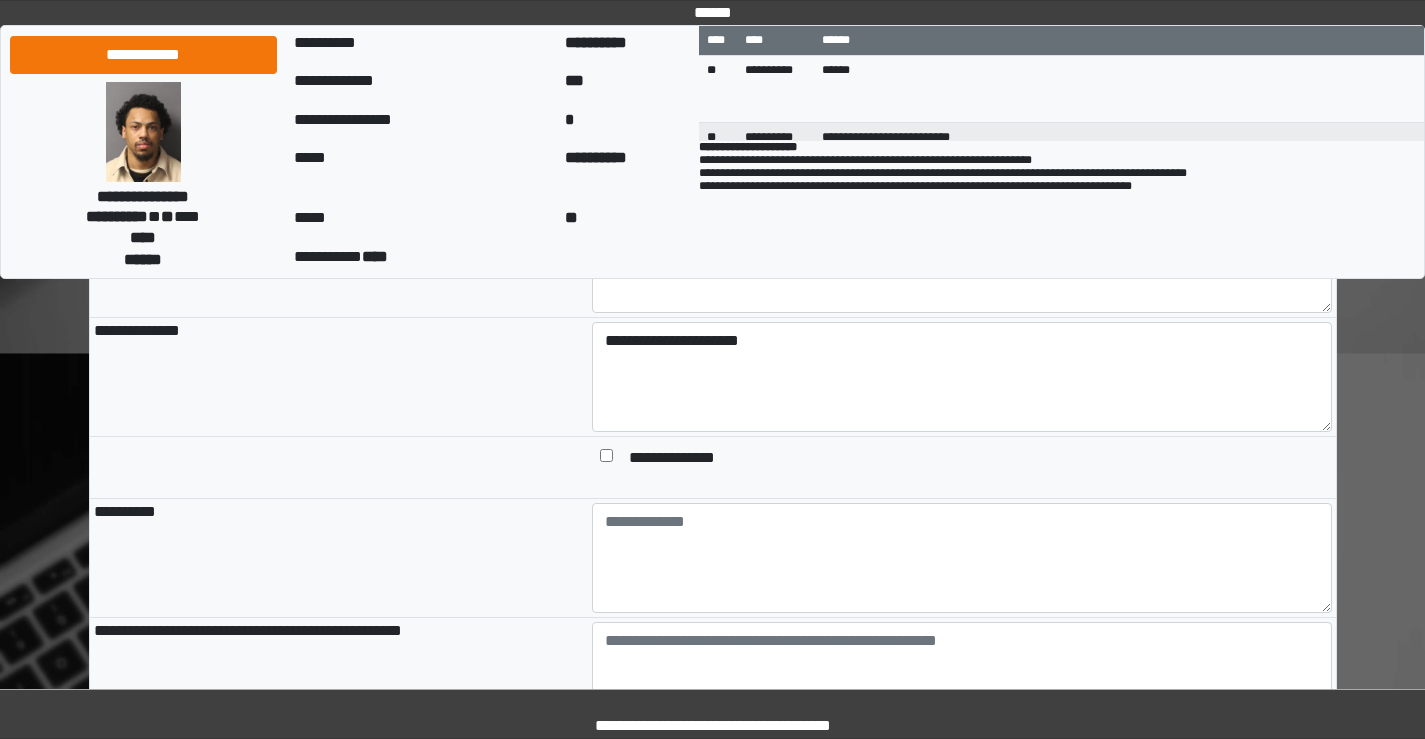 scroll, scrollTop: 1500, scrollLeft: 0, axis: vertical 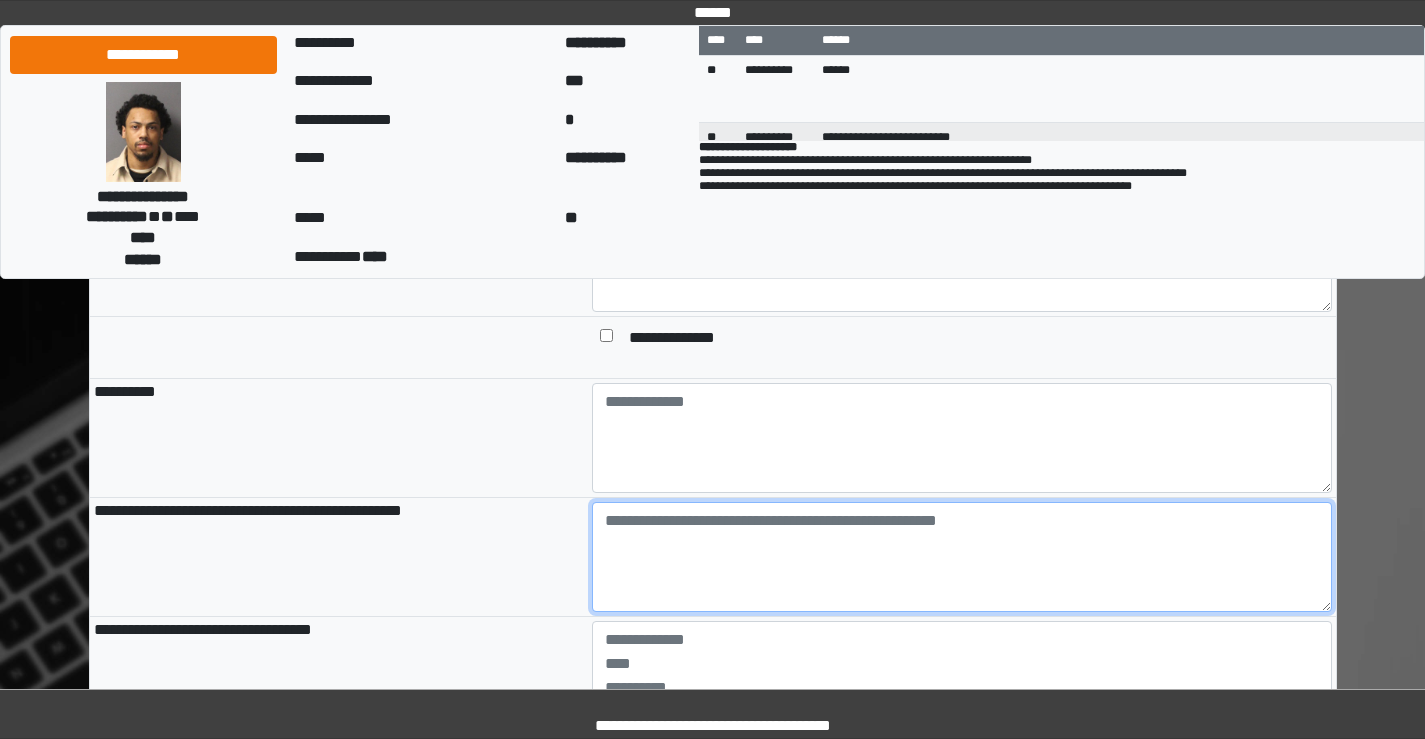 click at bounding box center (962, 557) 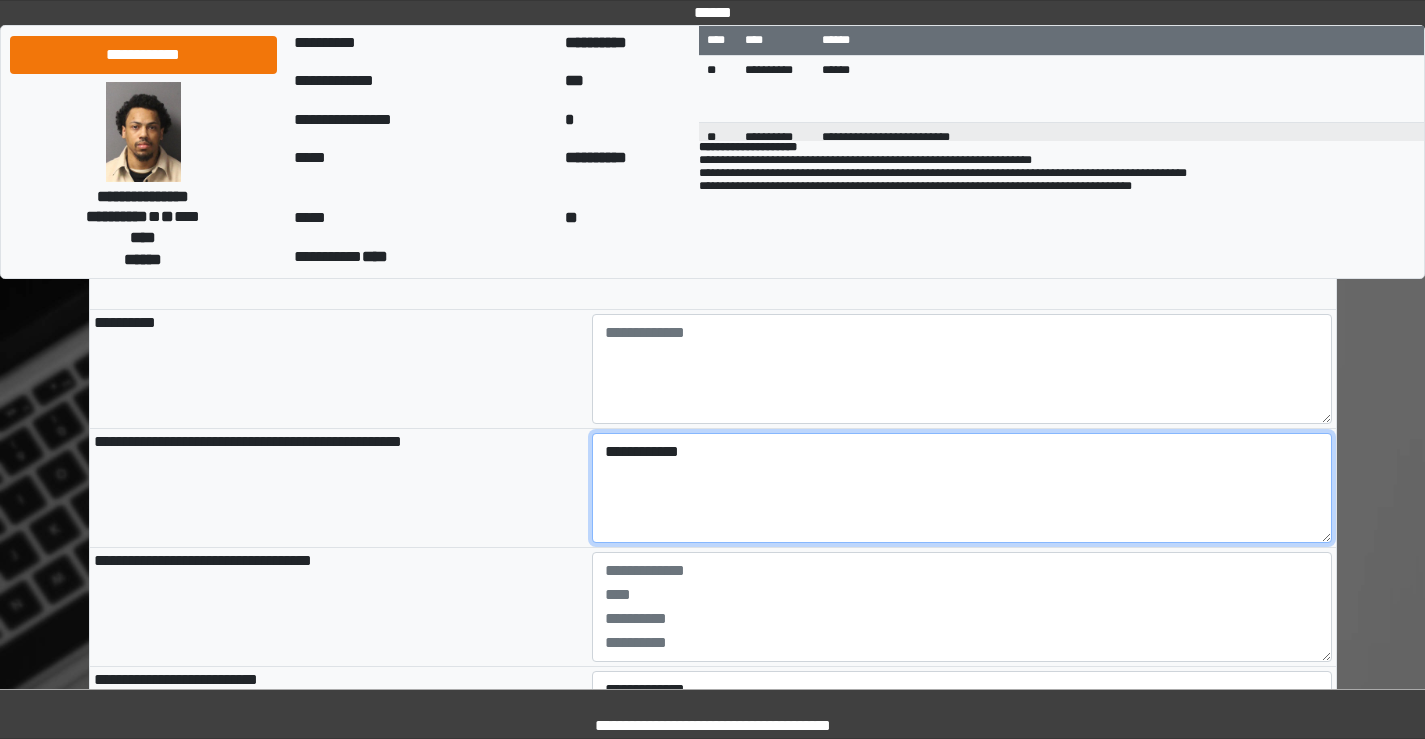 scroll, scrollTop: 1600, scrollLeft: 0, axis: vertical 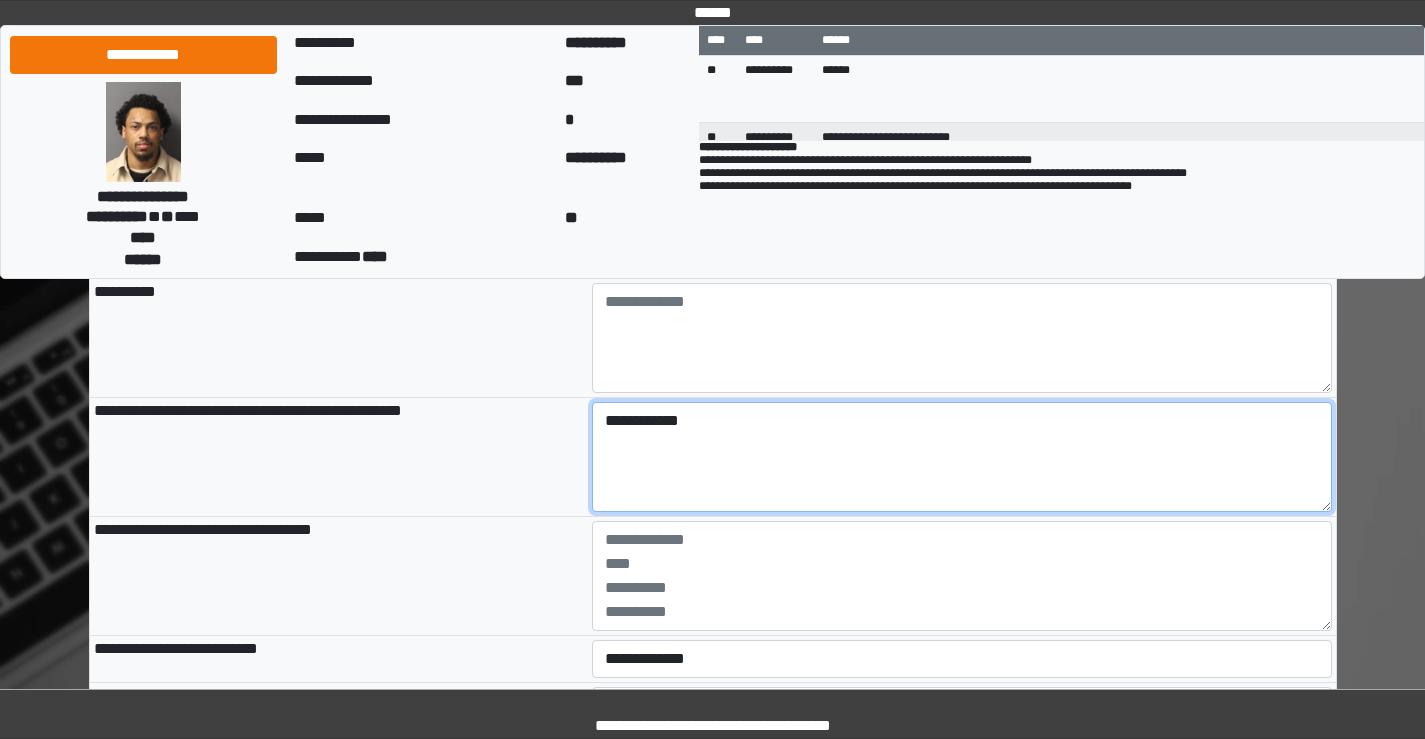 type on "**********" 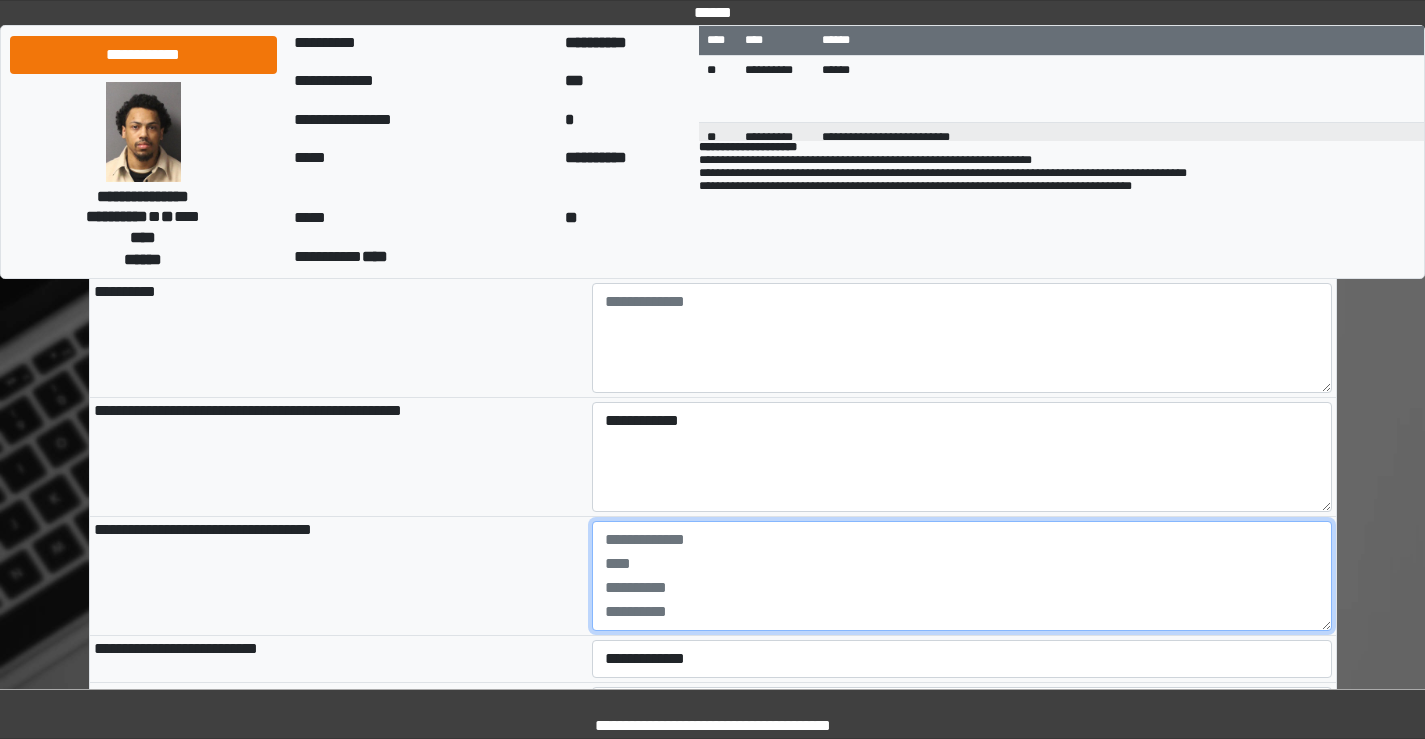 click at bounding box center [962, 576] 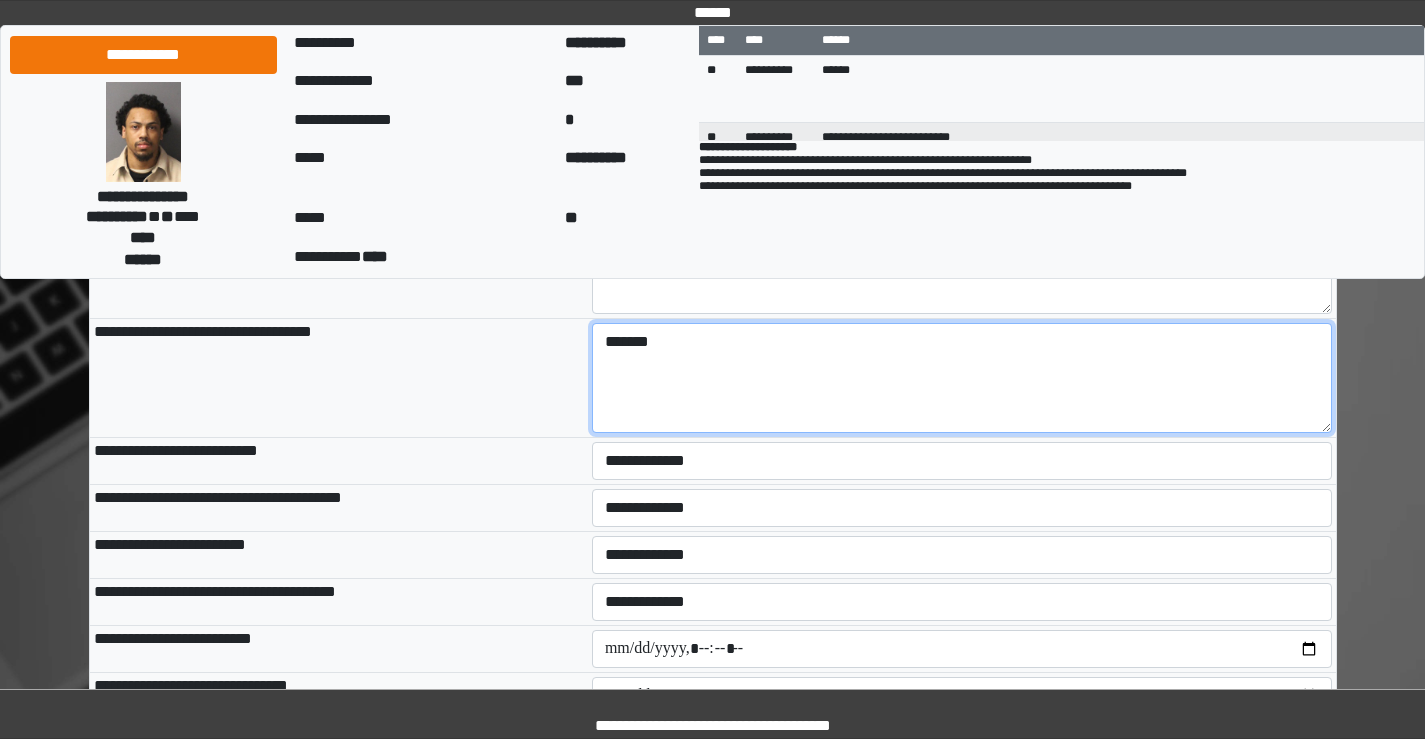 scroll, scrollTop: 1800, scrollLeft: 0, axis: vertical 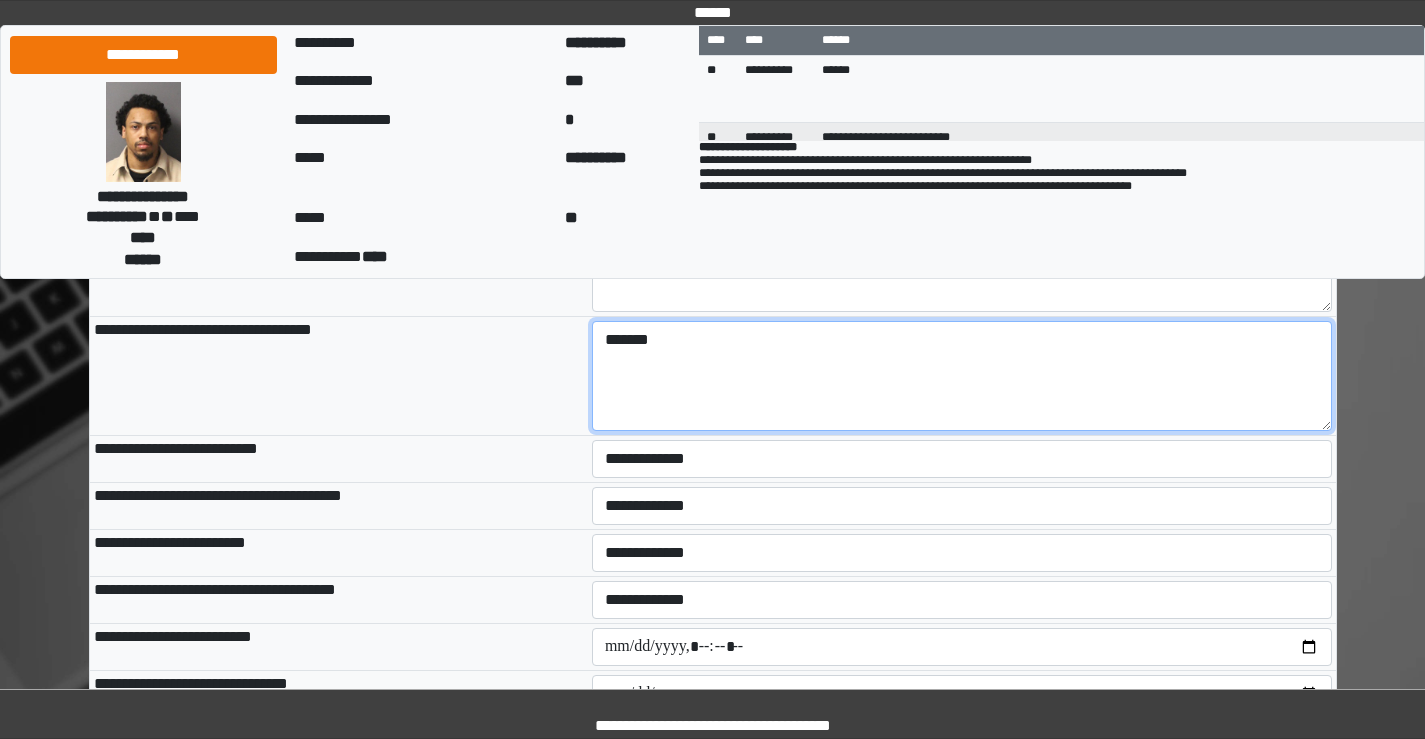 type on "*******" 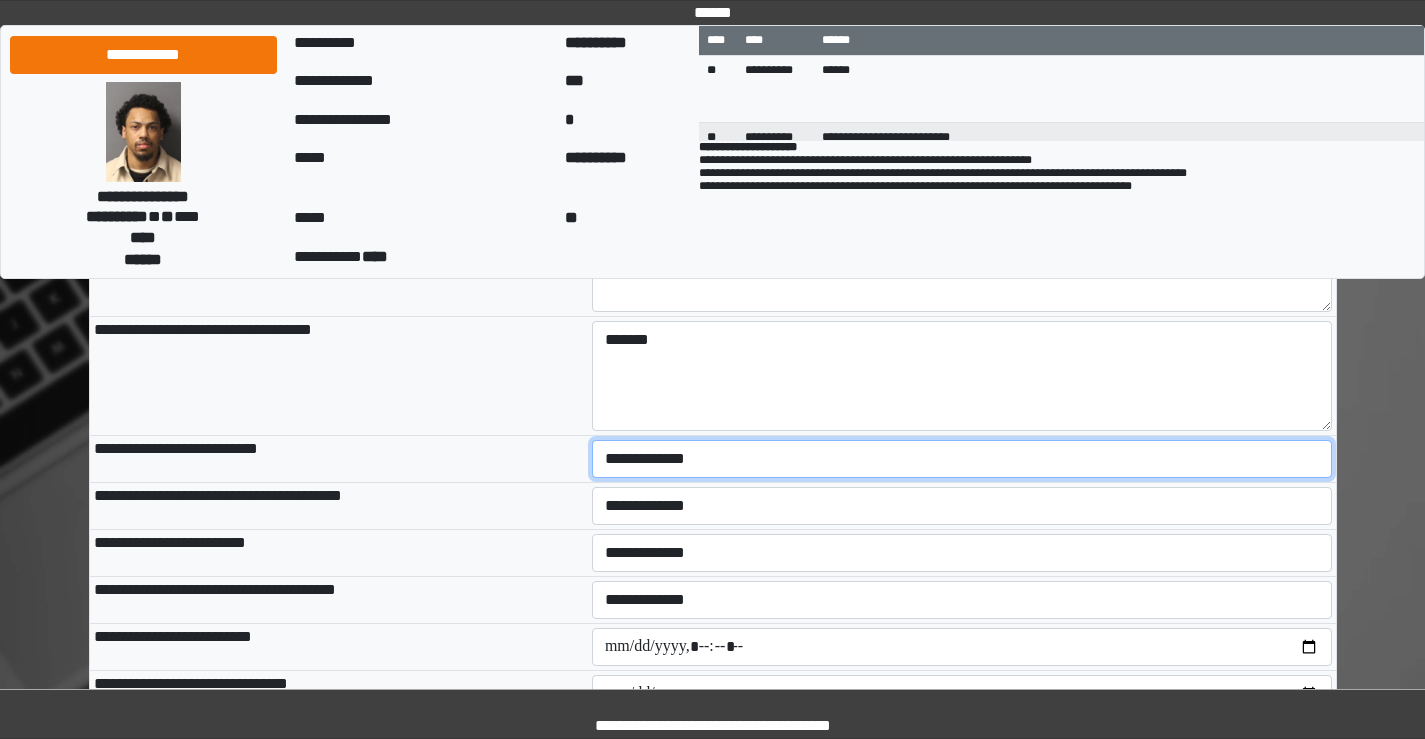 click on "**********" at bounding box center [962, 459] 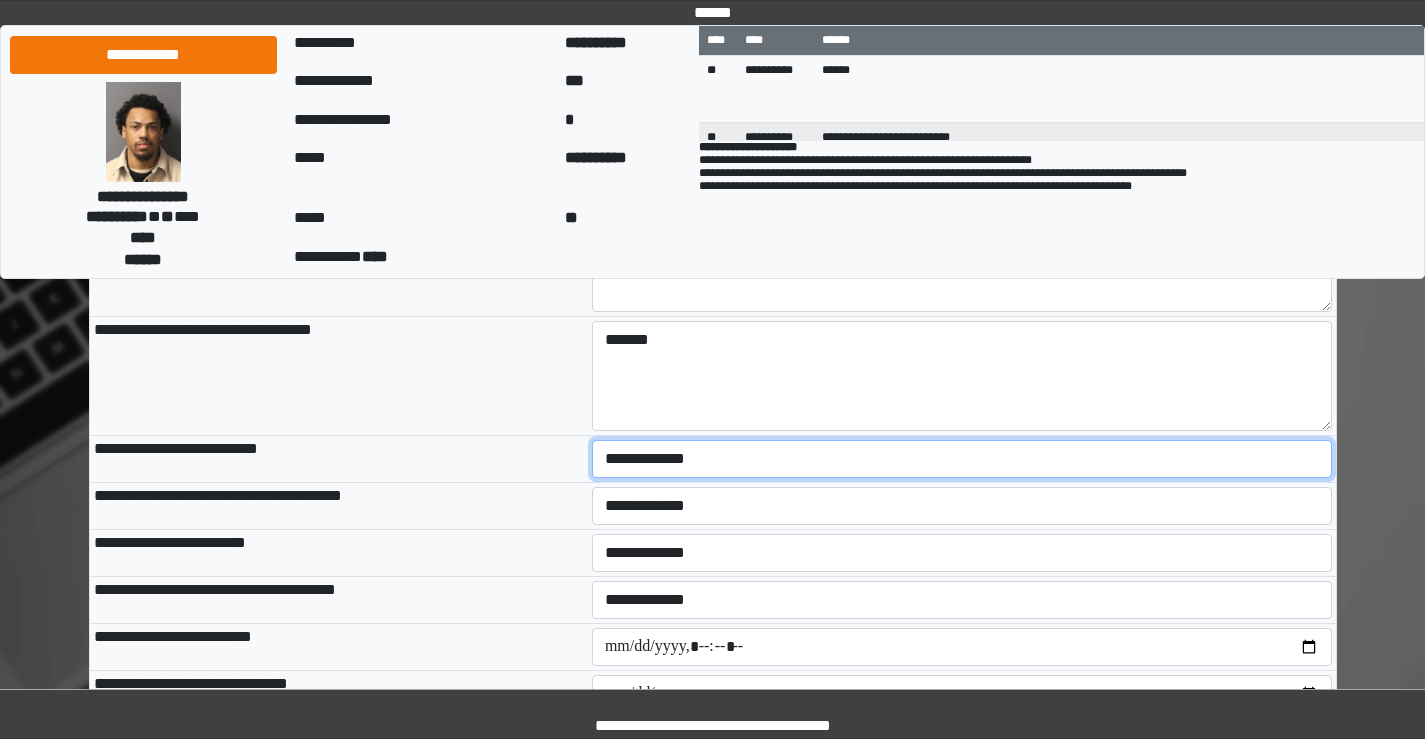 select on "*" 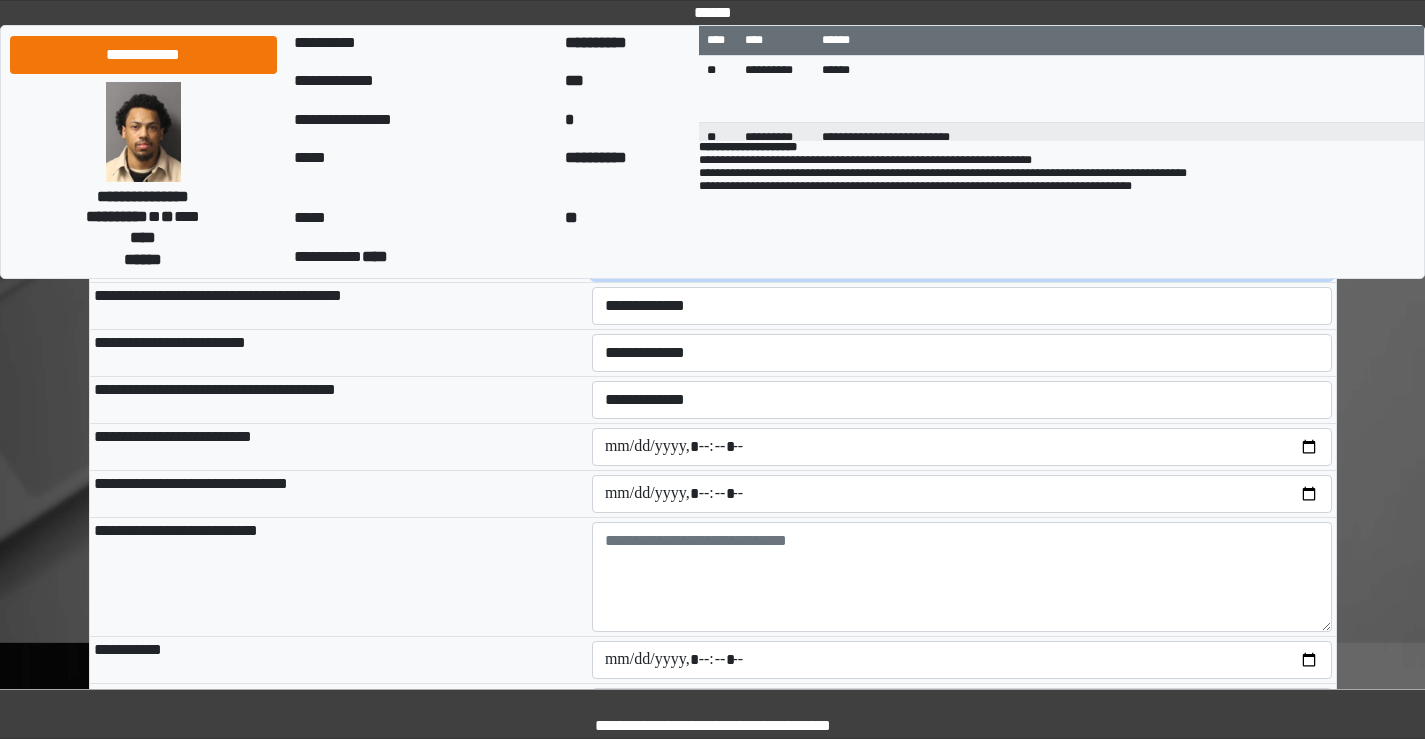 scroll, scrollTop: 2100, scrollLeft: 0, axis: vertical 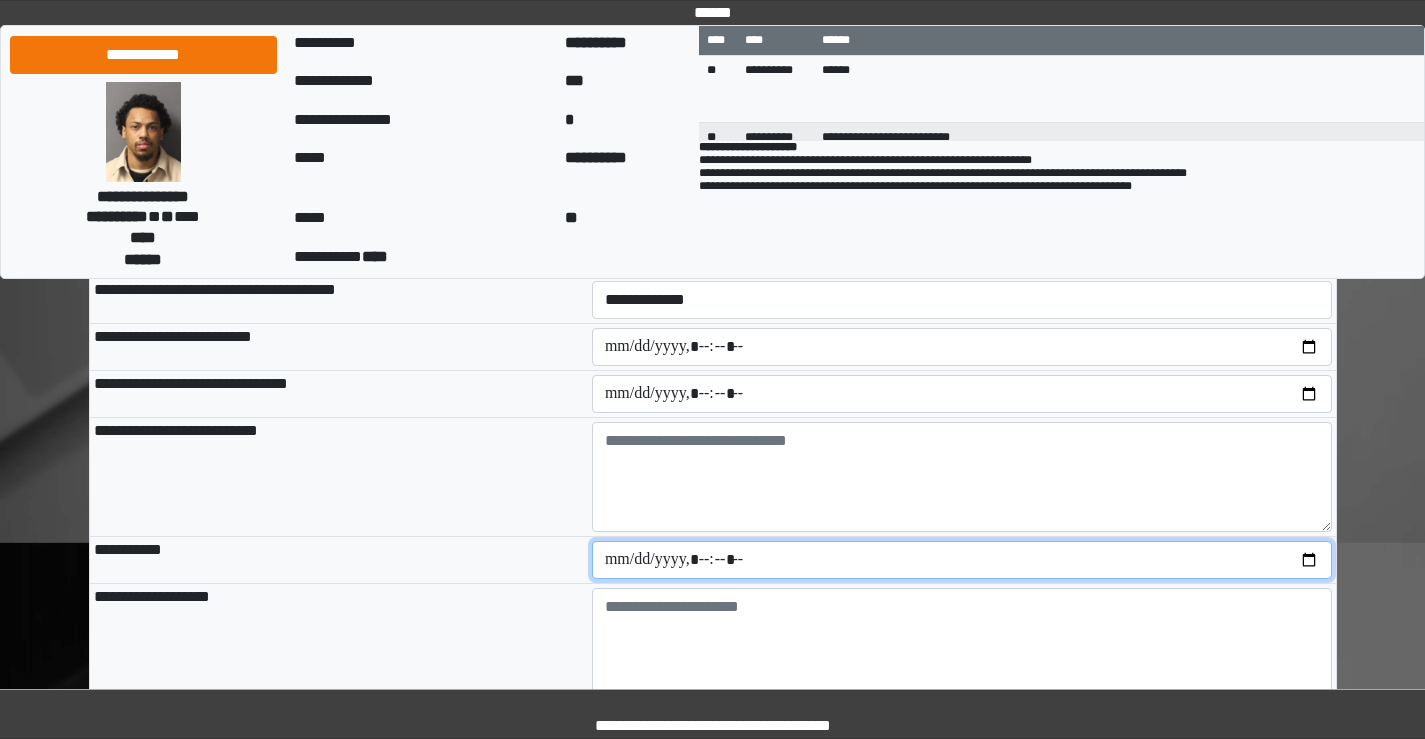 click at bounding box center [962, 560] 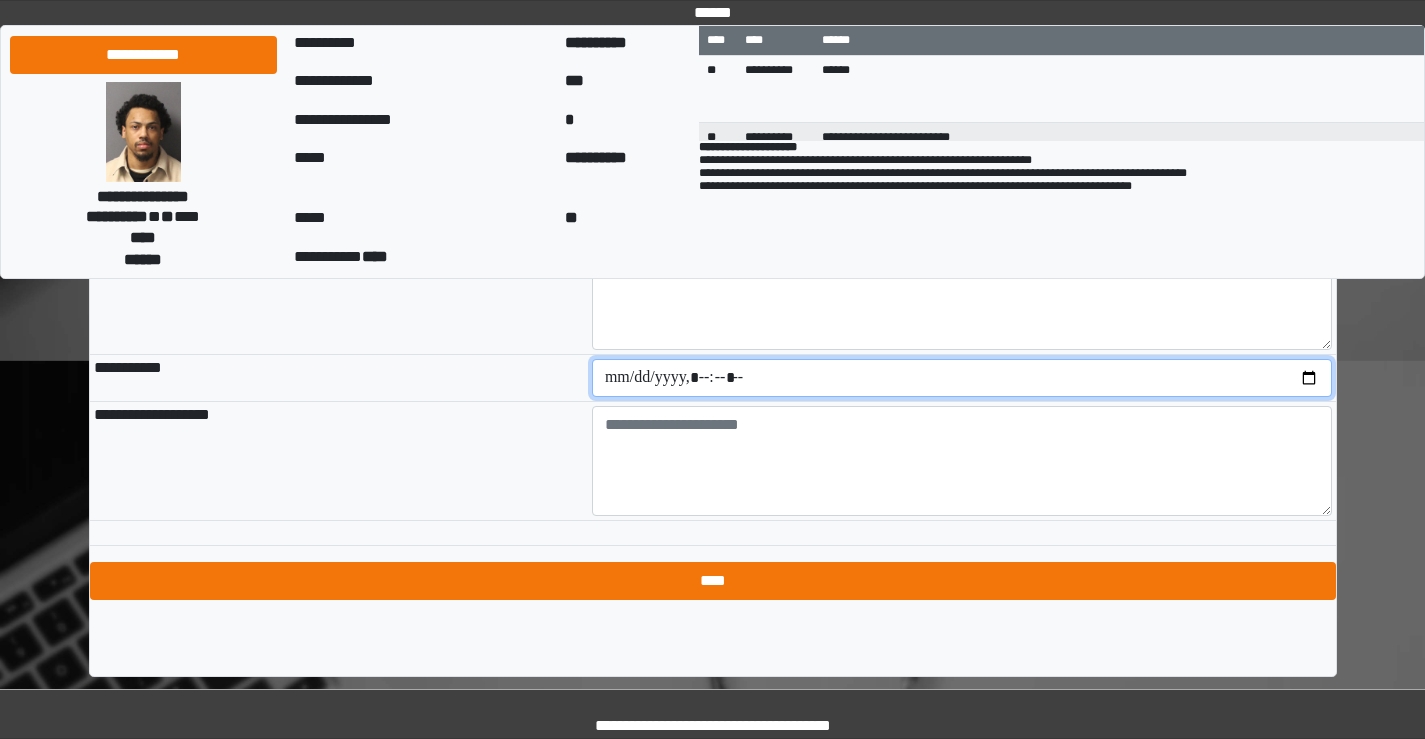 scroll, scrollTop: 2284, scrollLeft: 0, axis: vertical 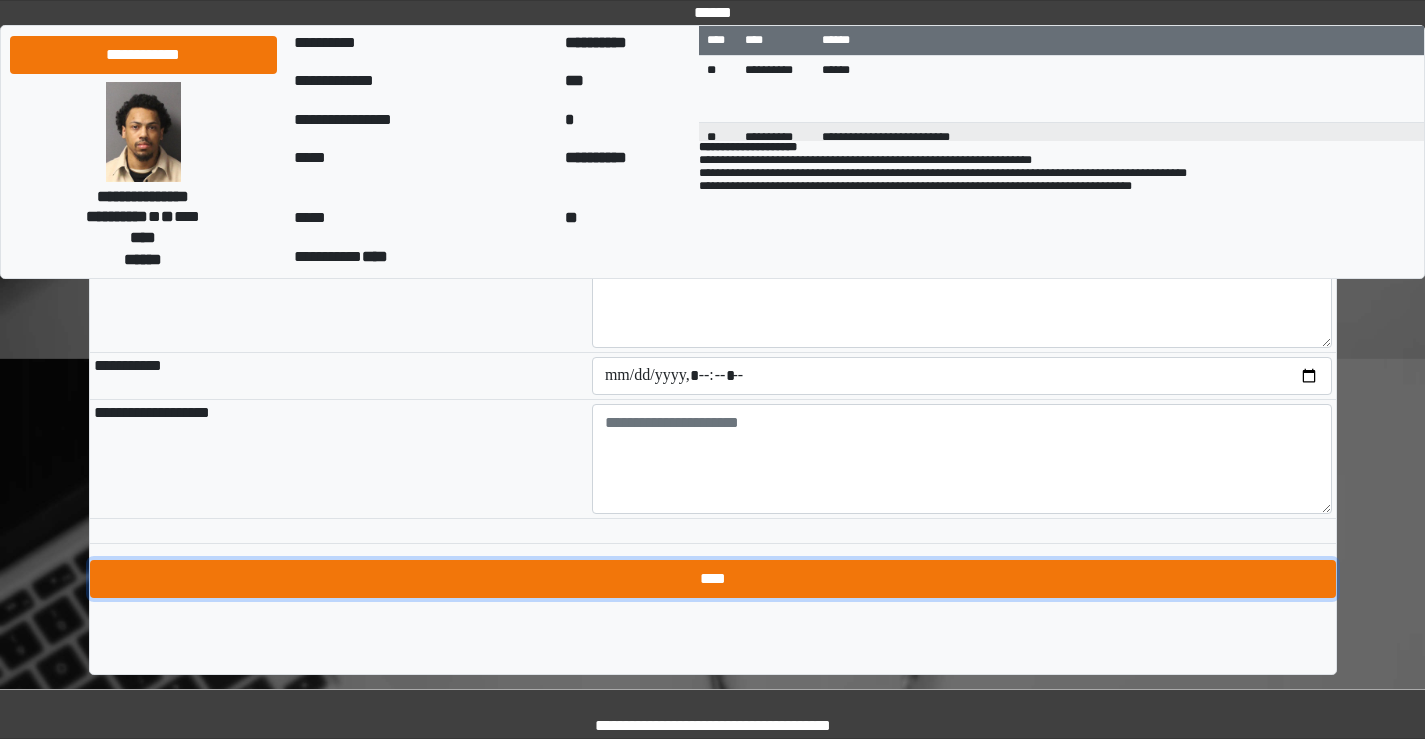 click on "****" at bounding box center (713, 579) 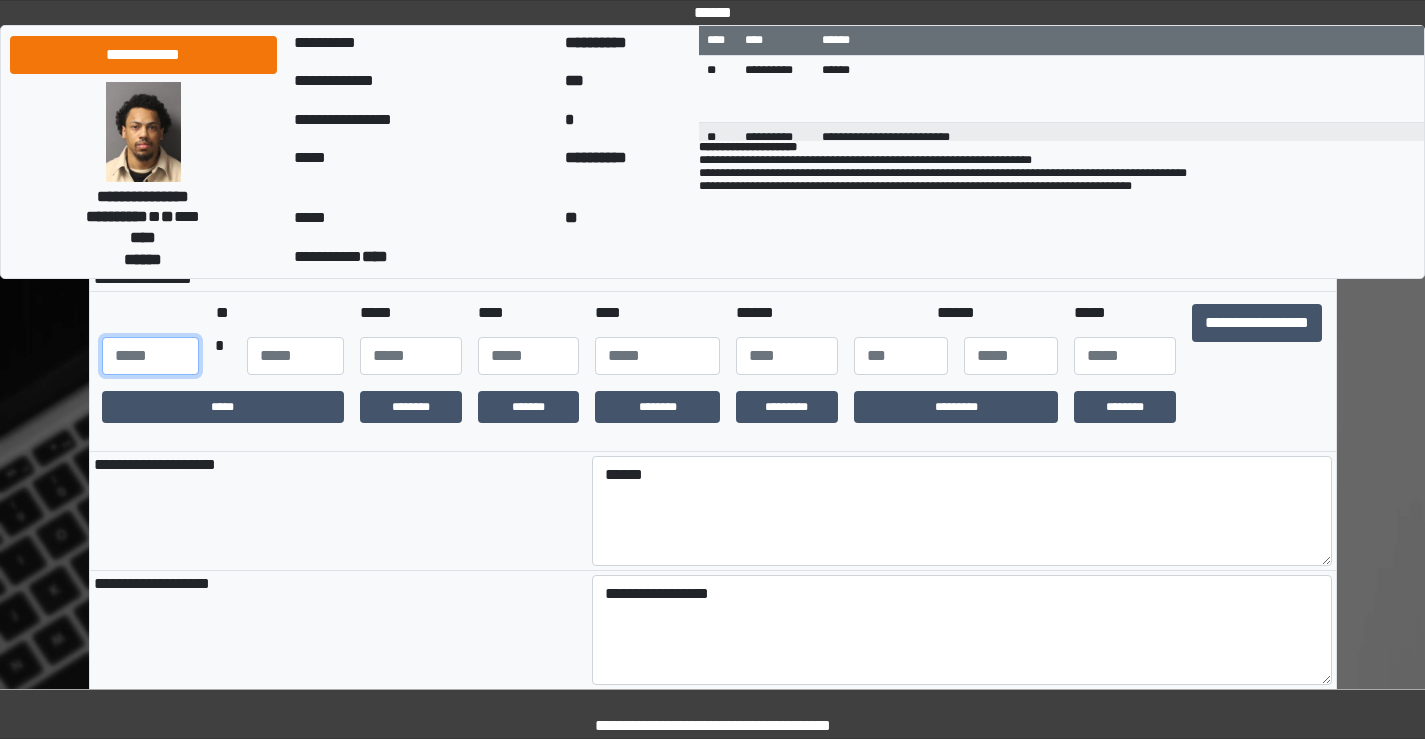 scroll, scrollTop: 598, scrollLeft: 0, axis: vertical 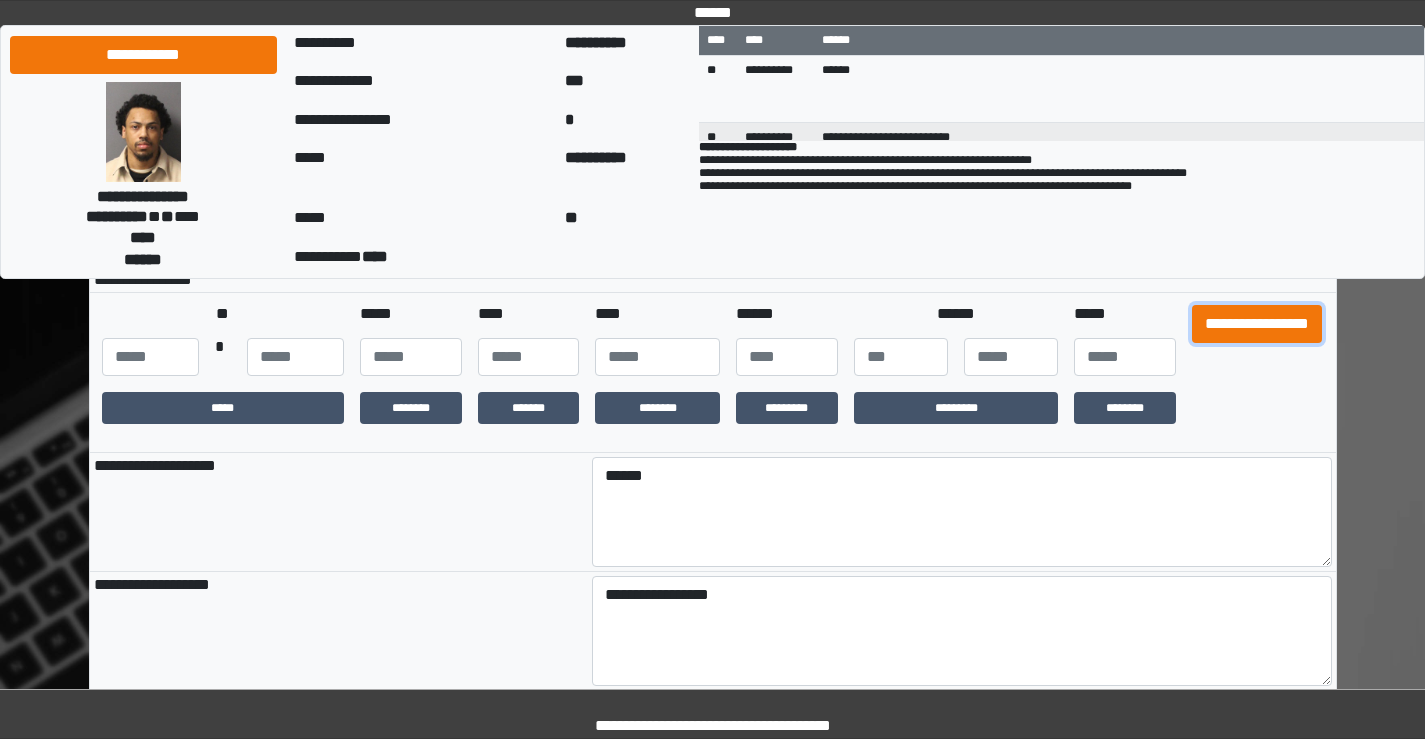 click on "**********" at bounding box center (1257, 324) 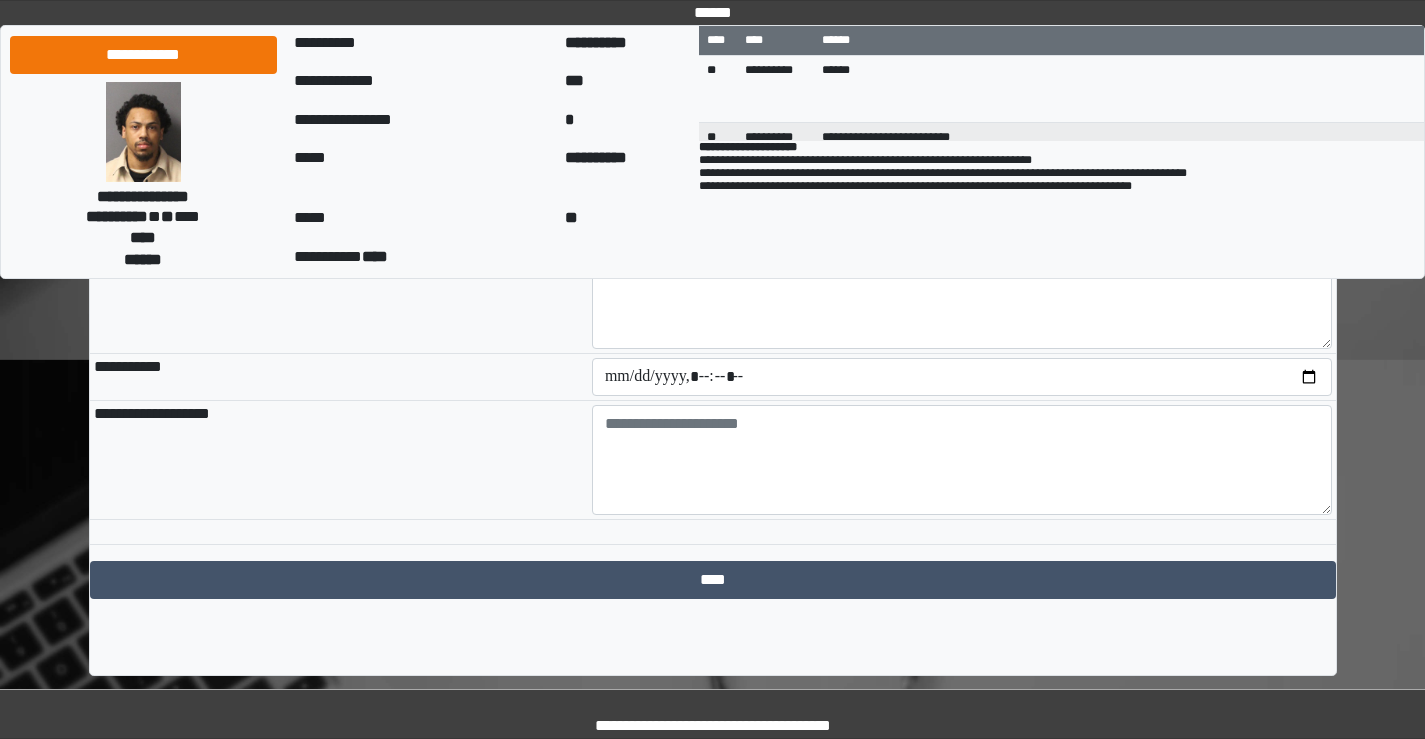 scroll, scrollTop: 2284, scrollLeft: 0, axis: vertical 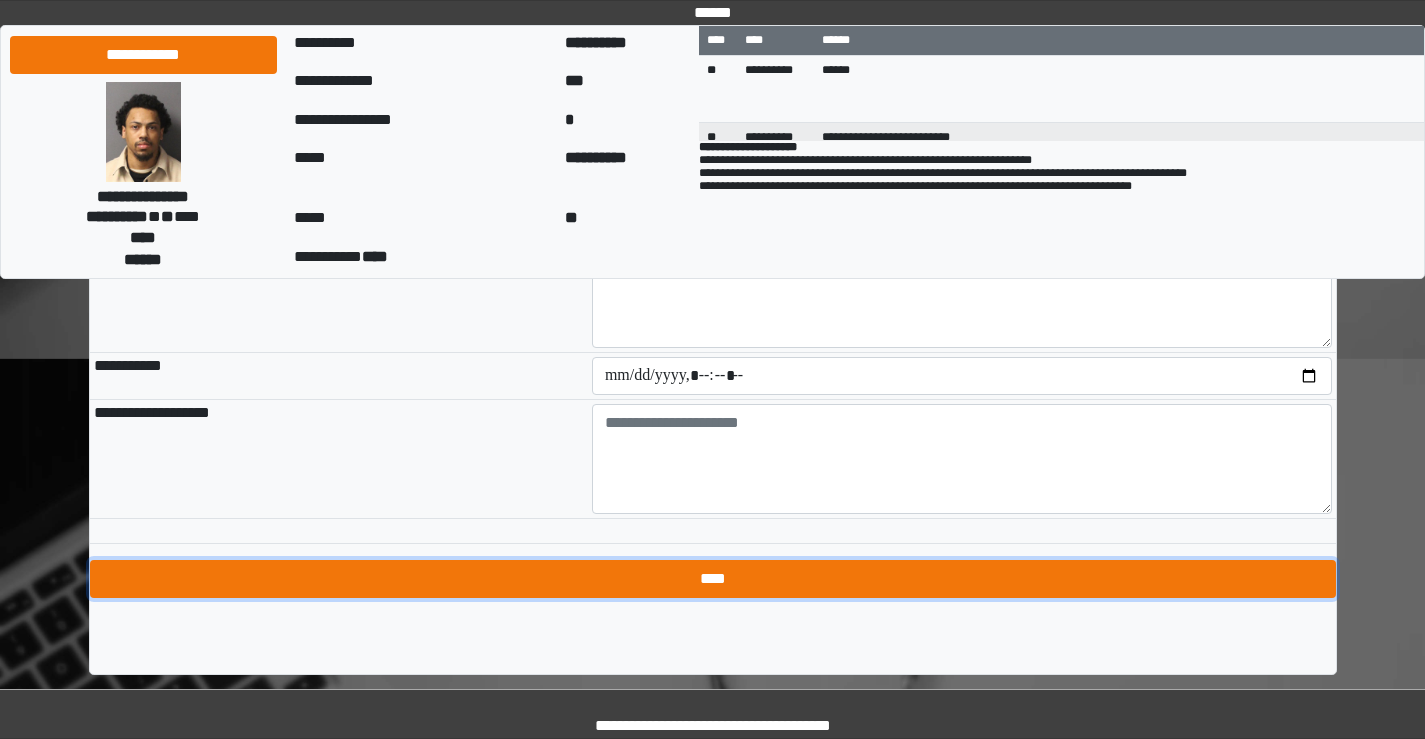 click on "****" at bounding box center (713, 579) 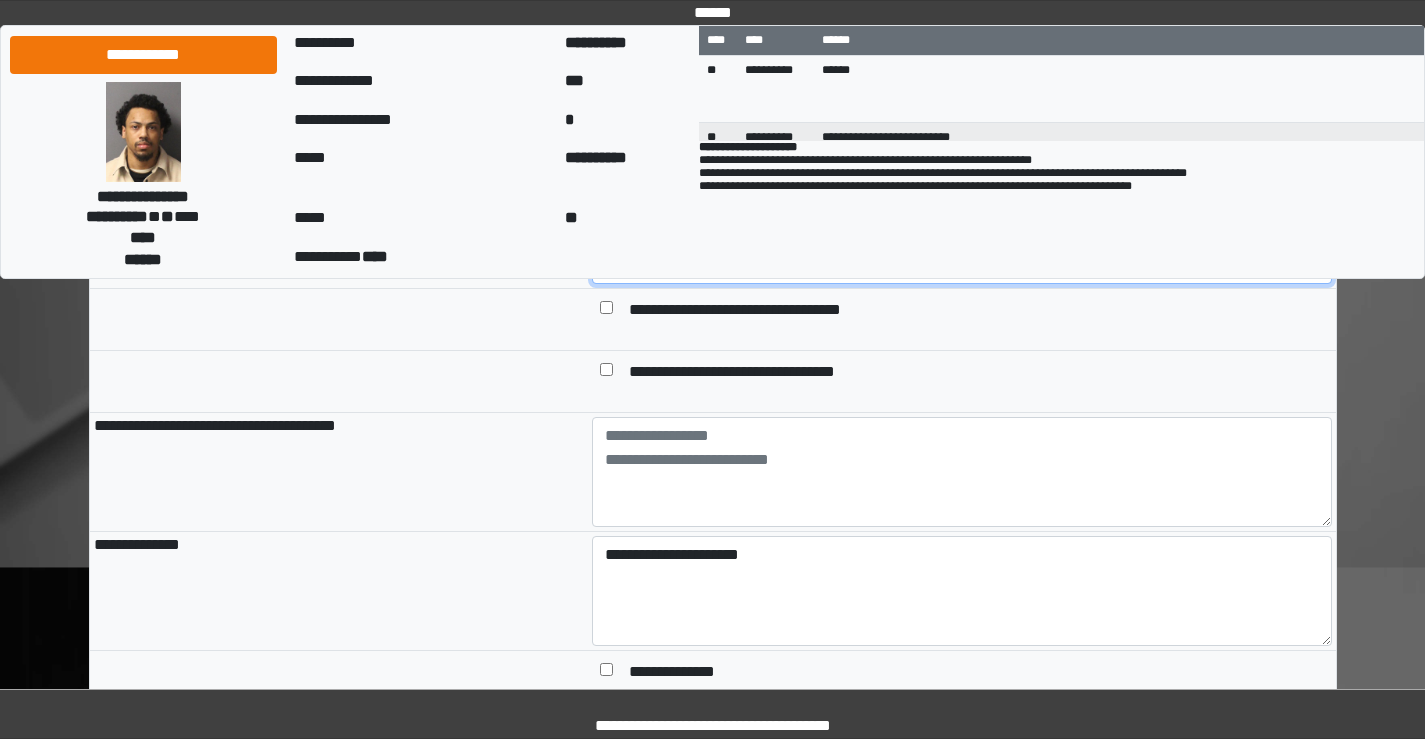 scroll, scrollTop: 1074, scrollLeft: 0, axis: vertical 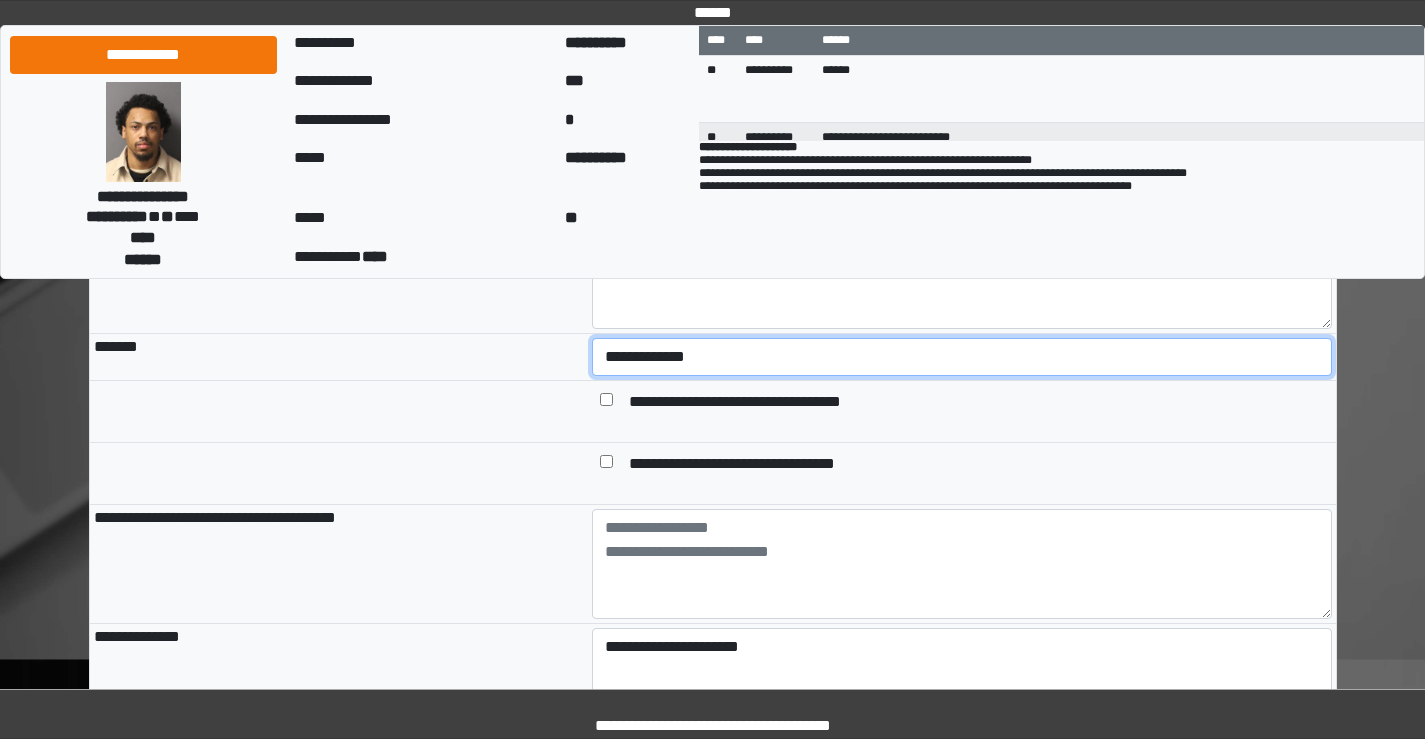 click on "**********" at bounding box center (962, 357) 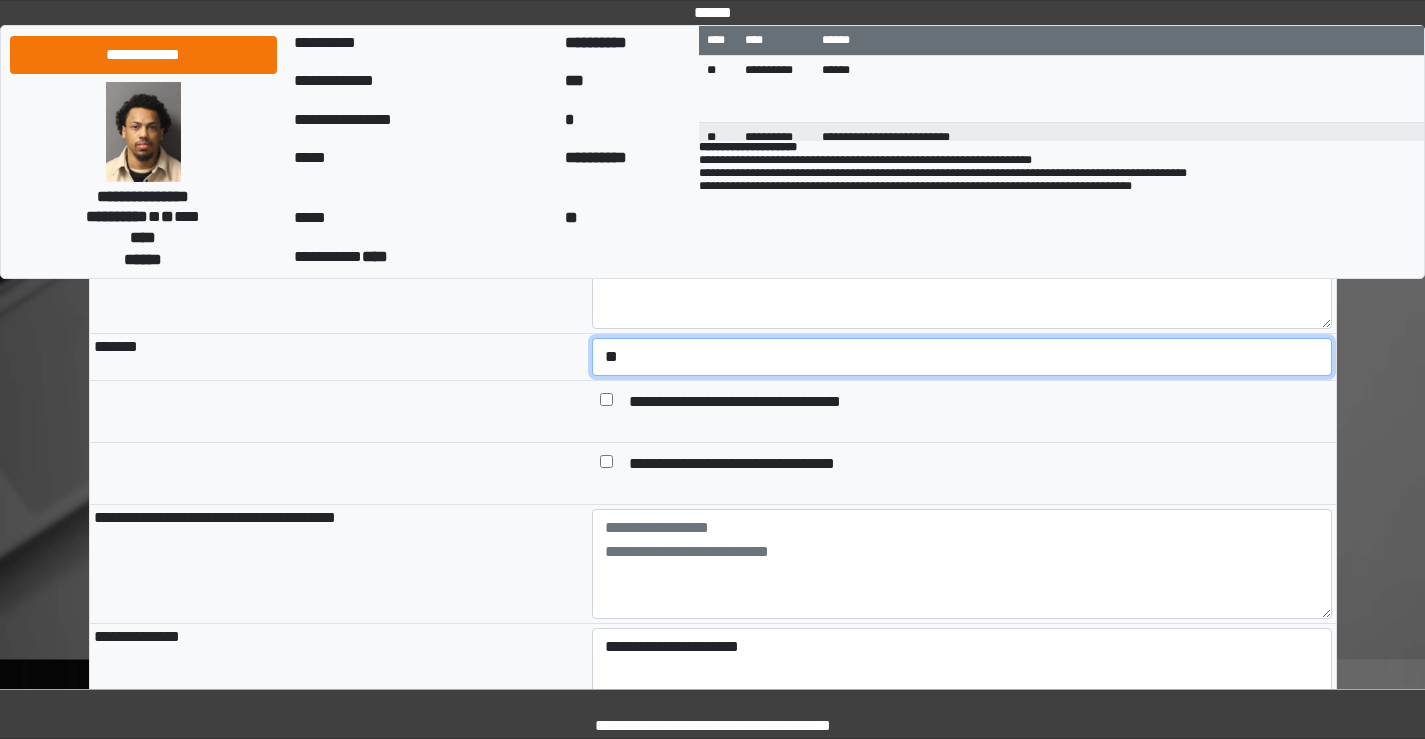 click on "**********" at bounding box center [962, 357] 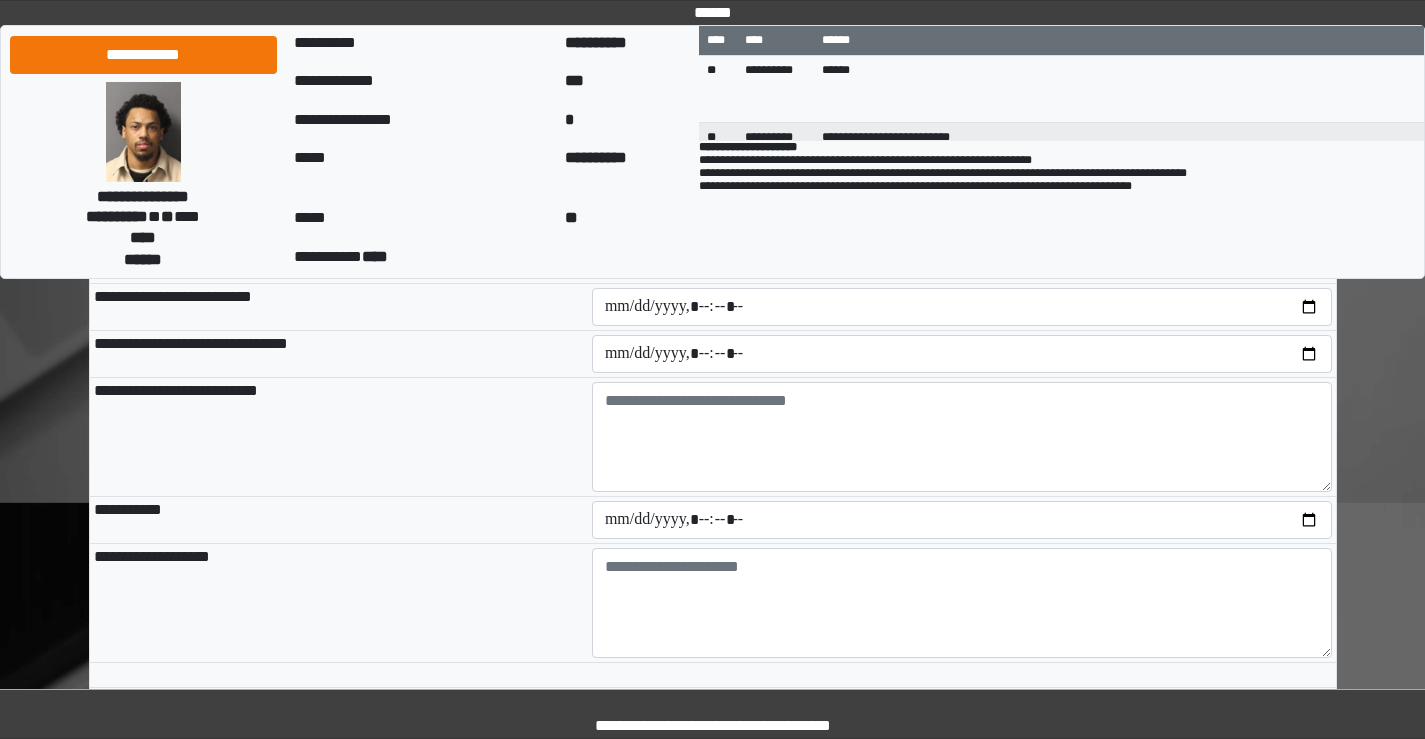 scroll, scrollTop: 2284, scrollLeft: 0, axis: vertical 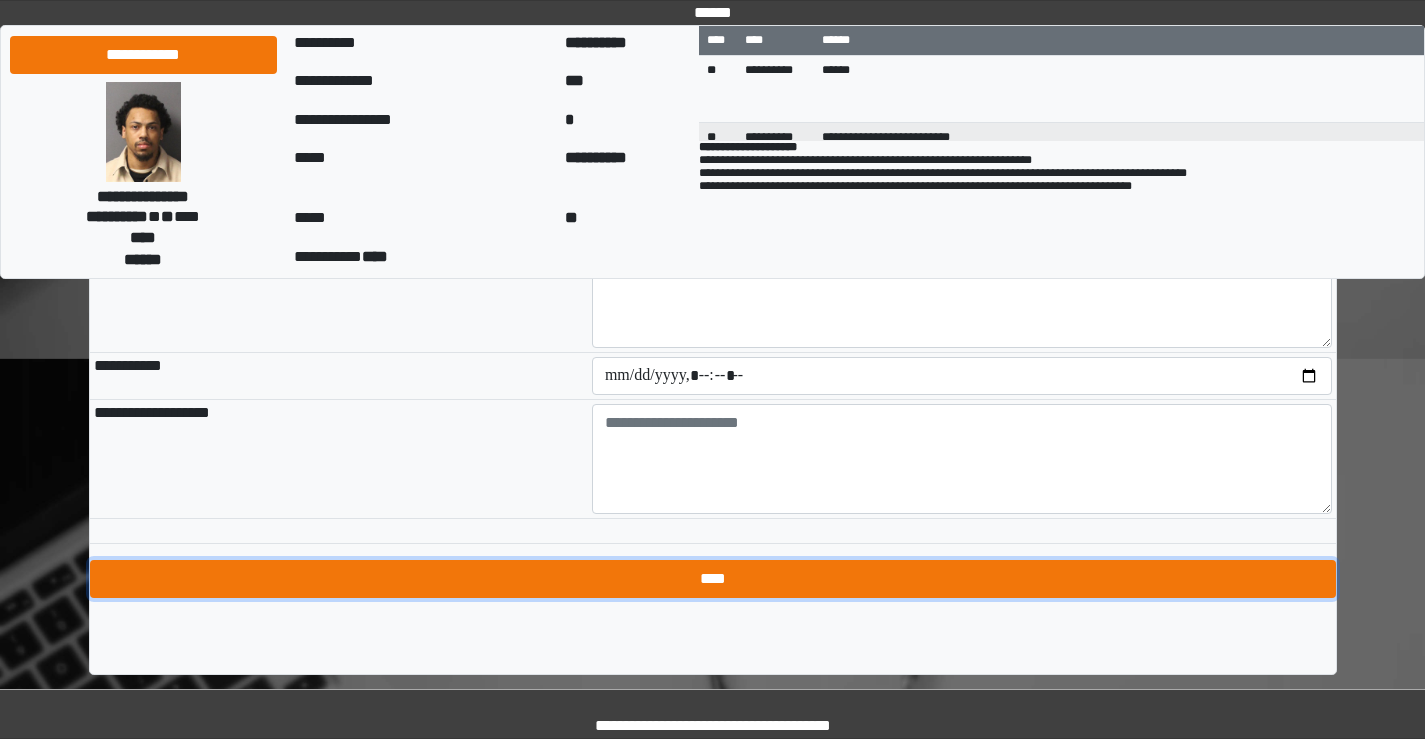 click on "****" at bounding box center (713, 579) 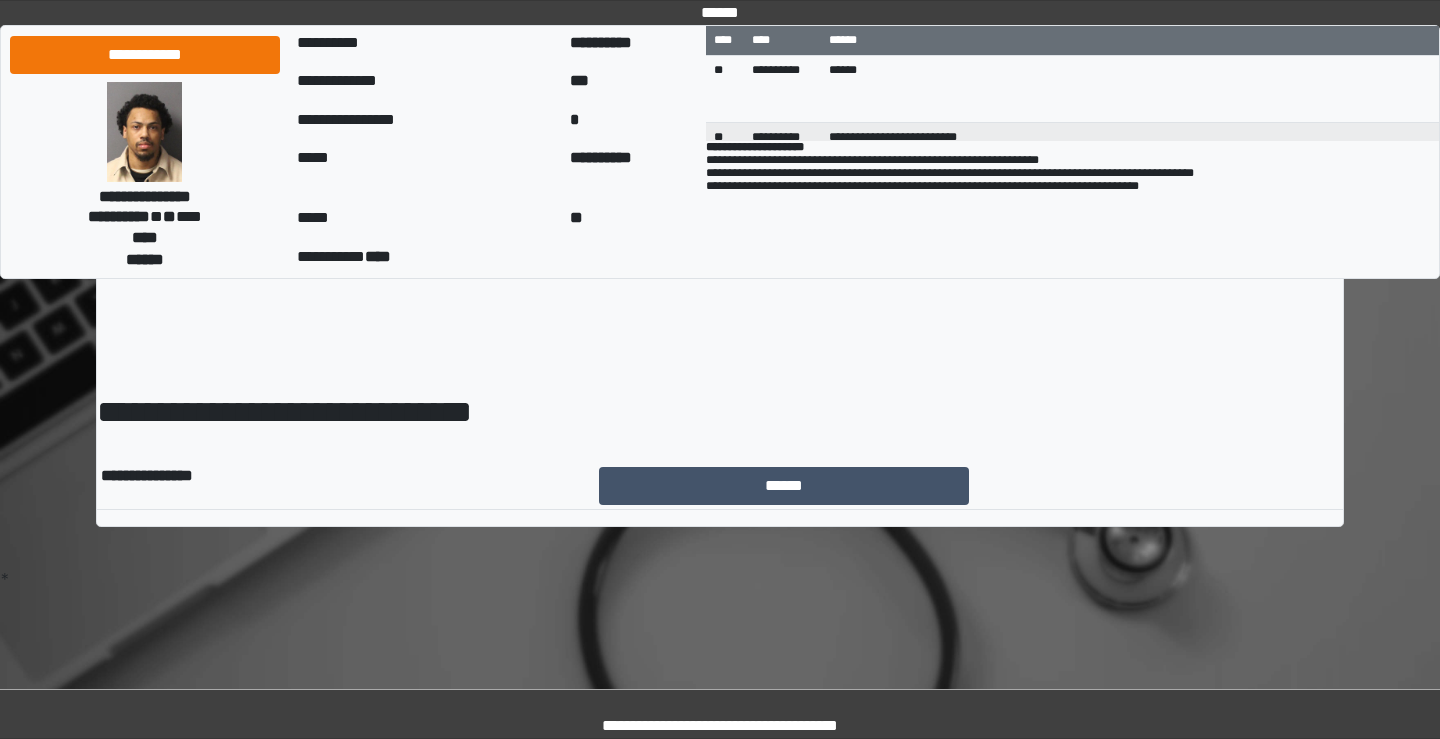 scroll, scrollTop: 0, scrollLeft: 0, axis: both 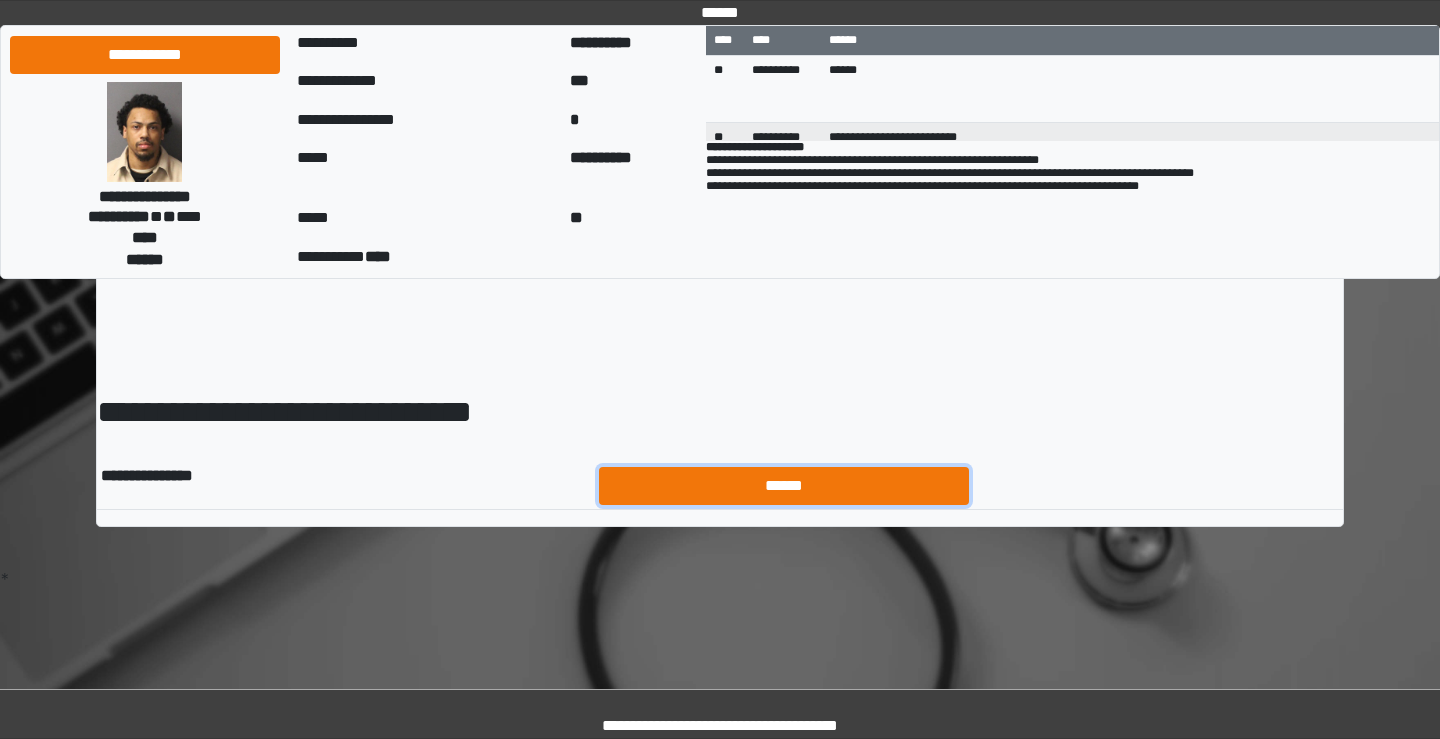 click on "******" at bounding box center [784, 486] 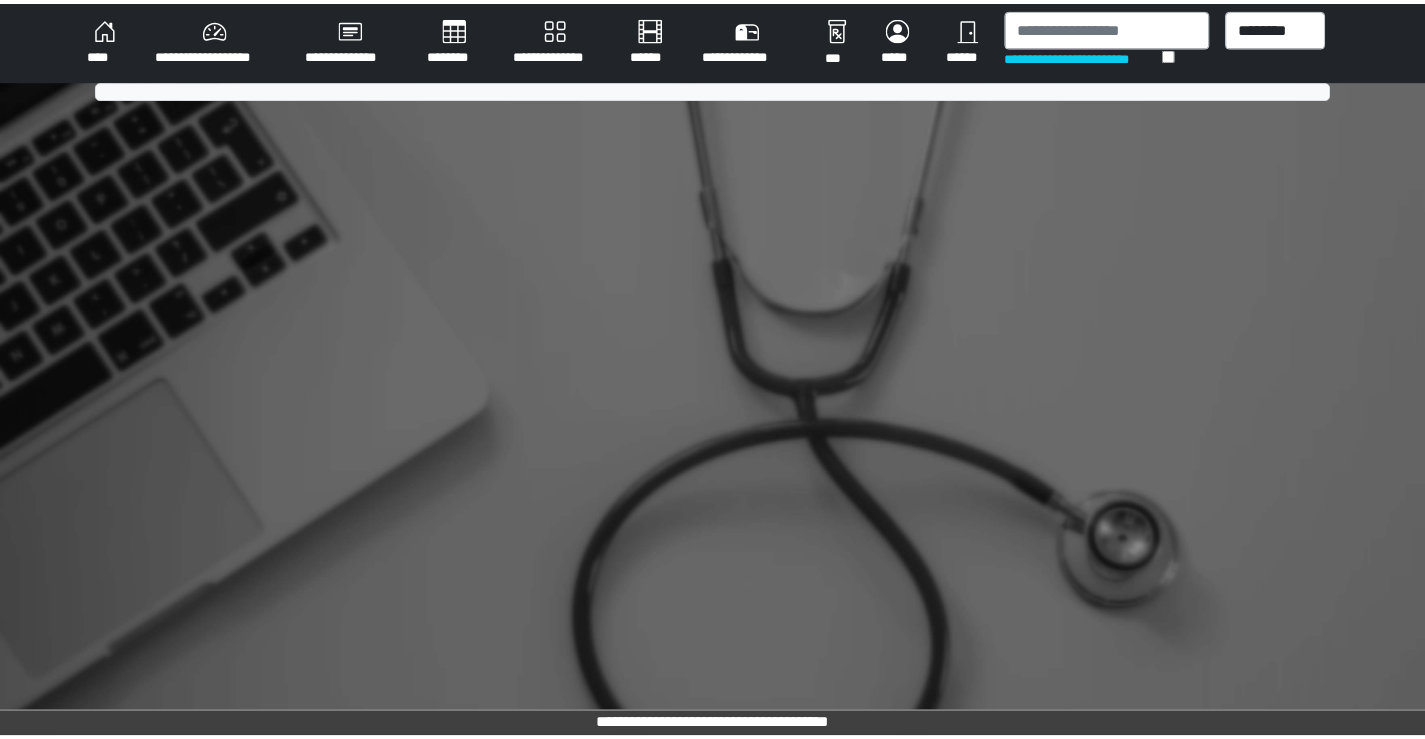 scroll, scrollTop: 0, scrollLeft: 0, axis: both 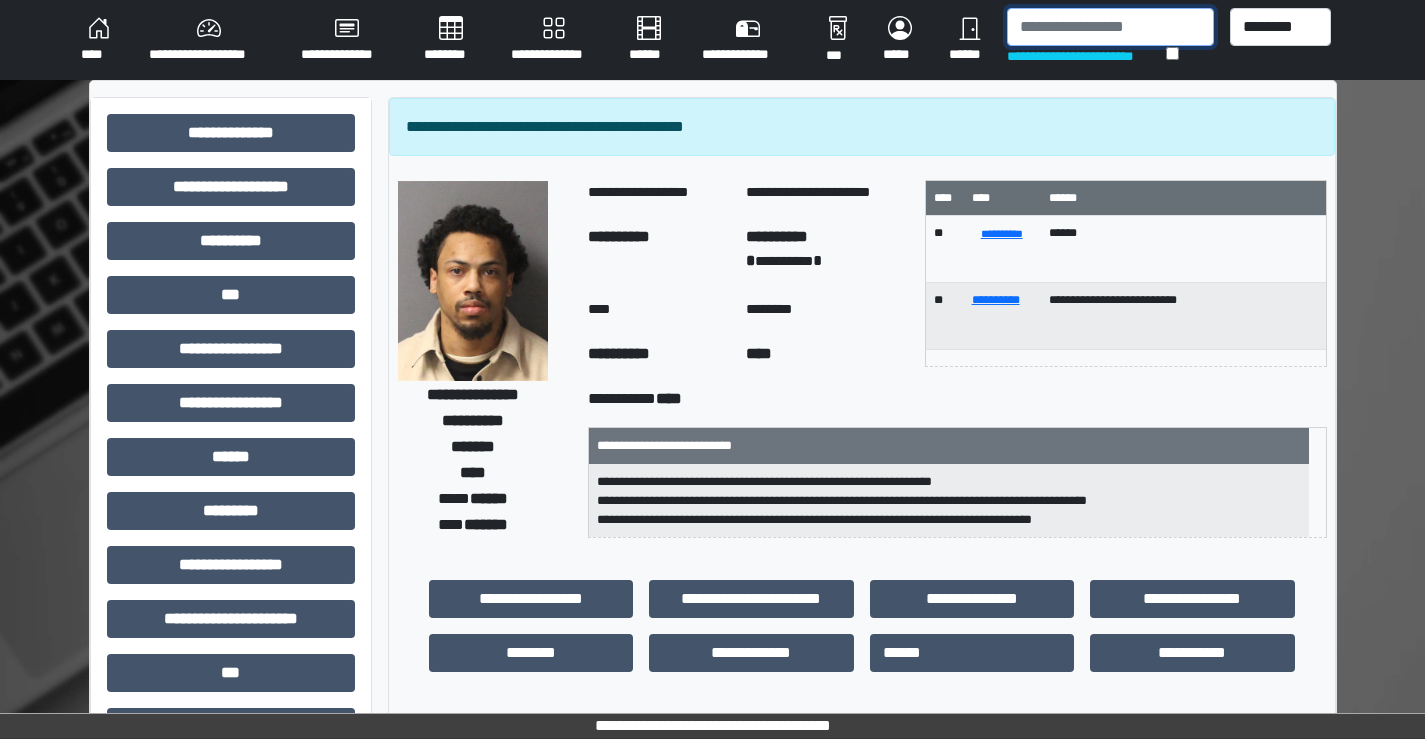 click at bounding box center [1110, 27] 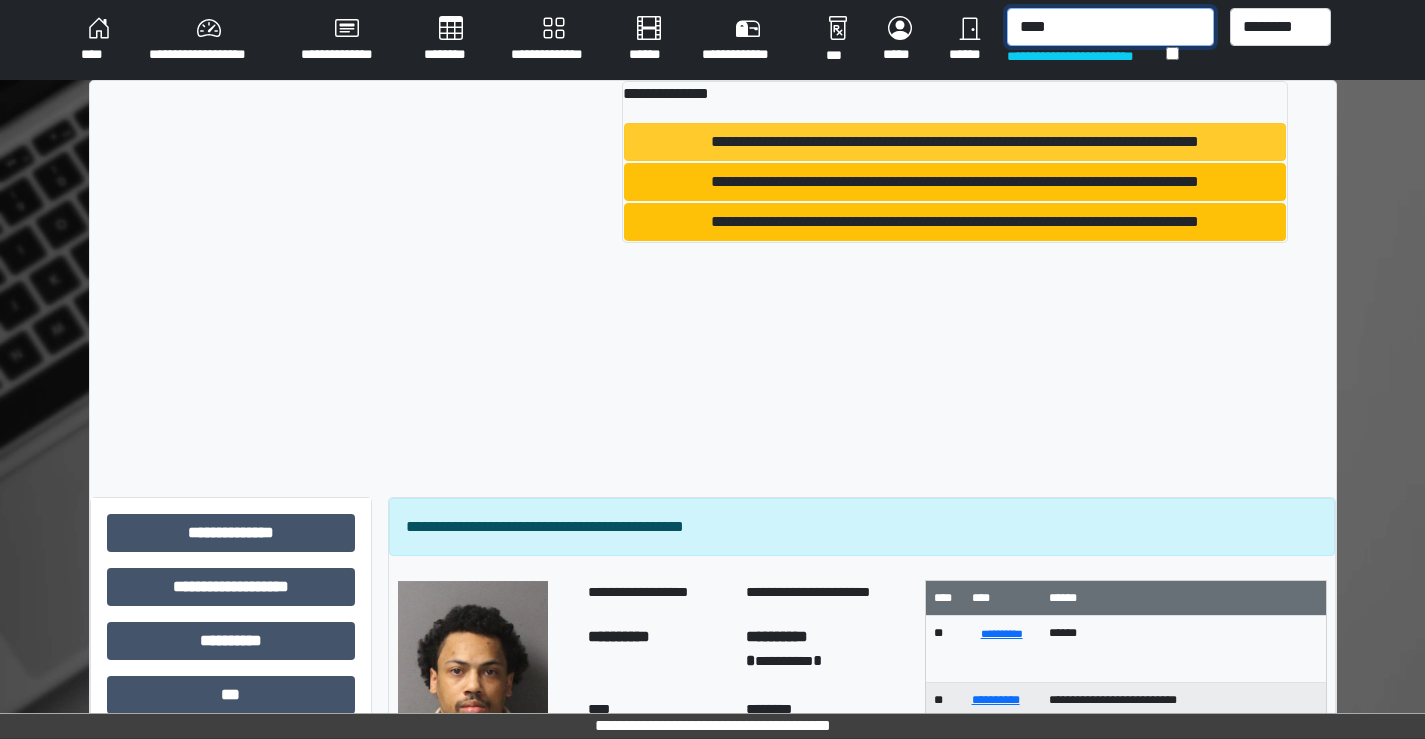 type on "****" 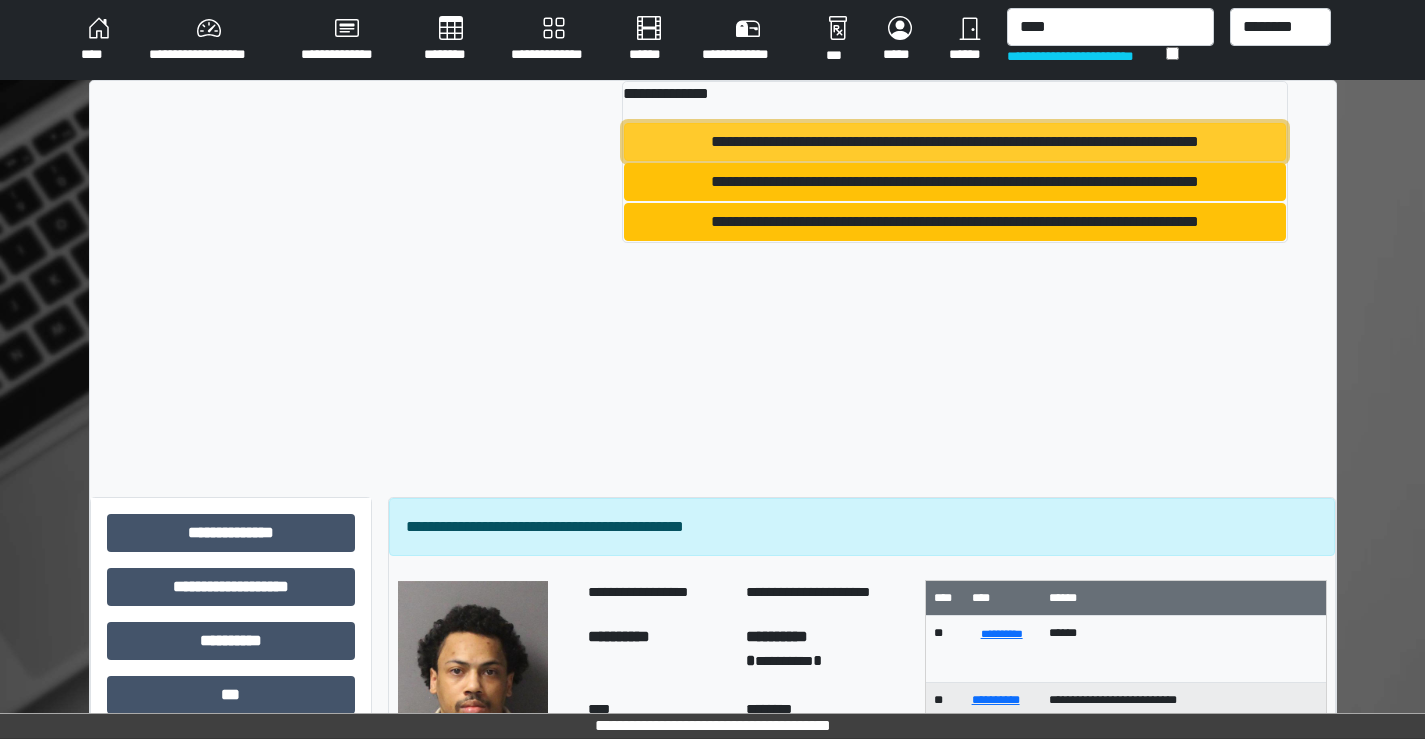 click on "**********" at bounding box center [955, 142] 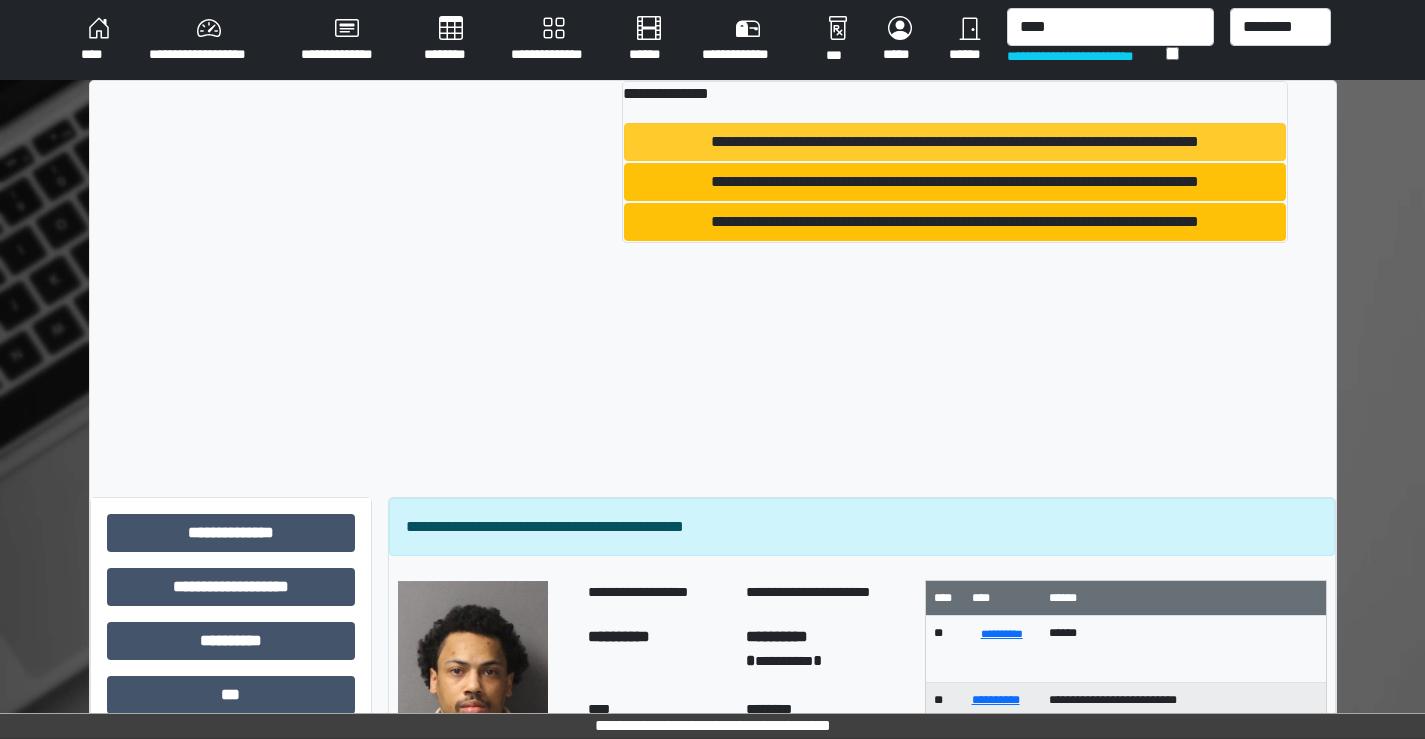 type 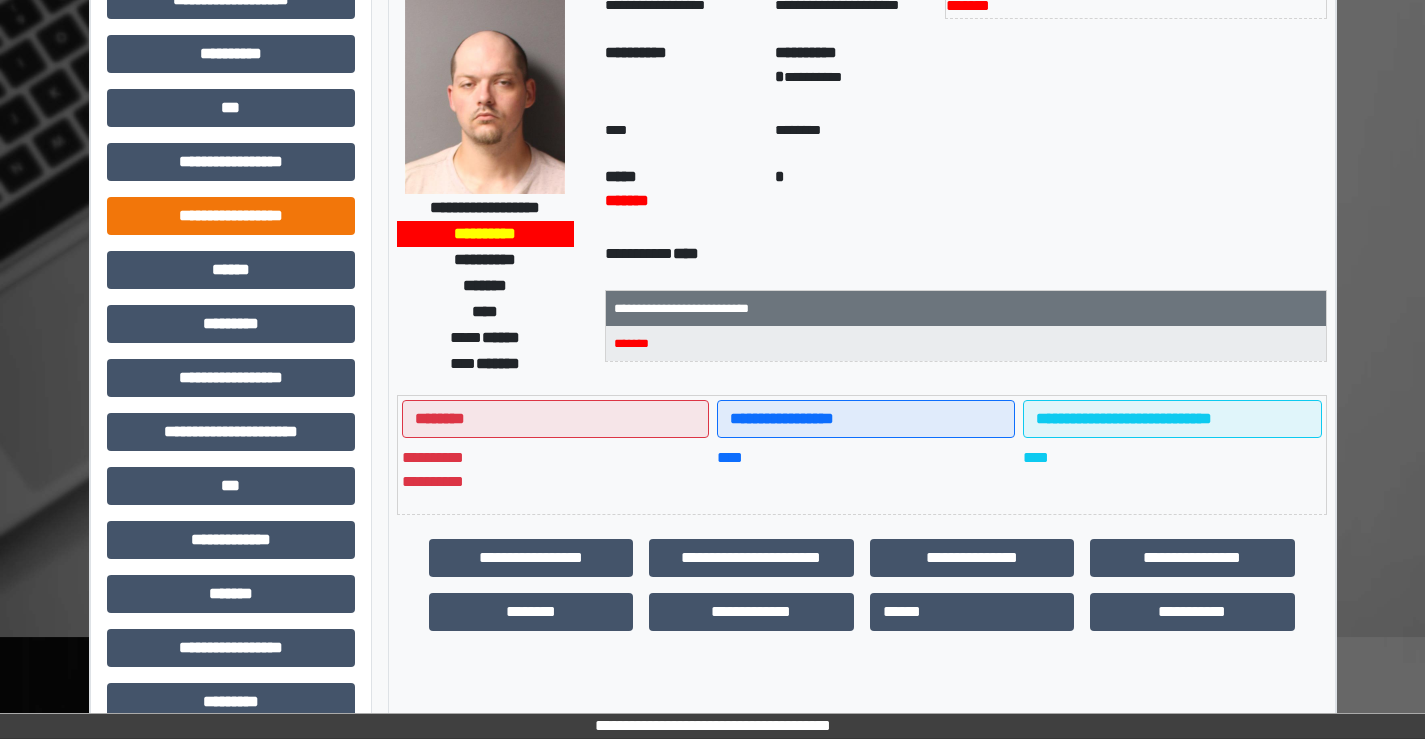 scroll, scrollTop: 100, scrollLeft: 0, axis: vertical 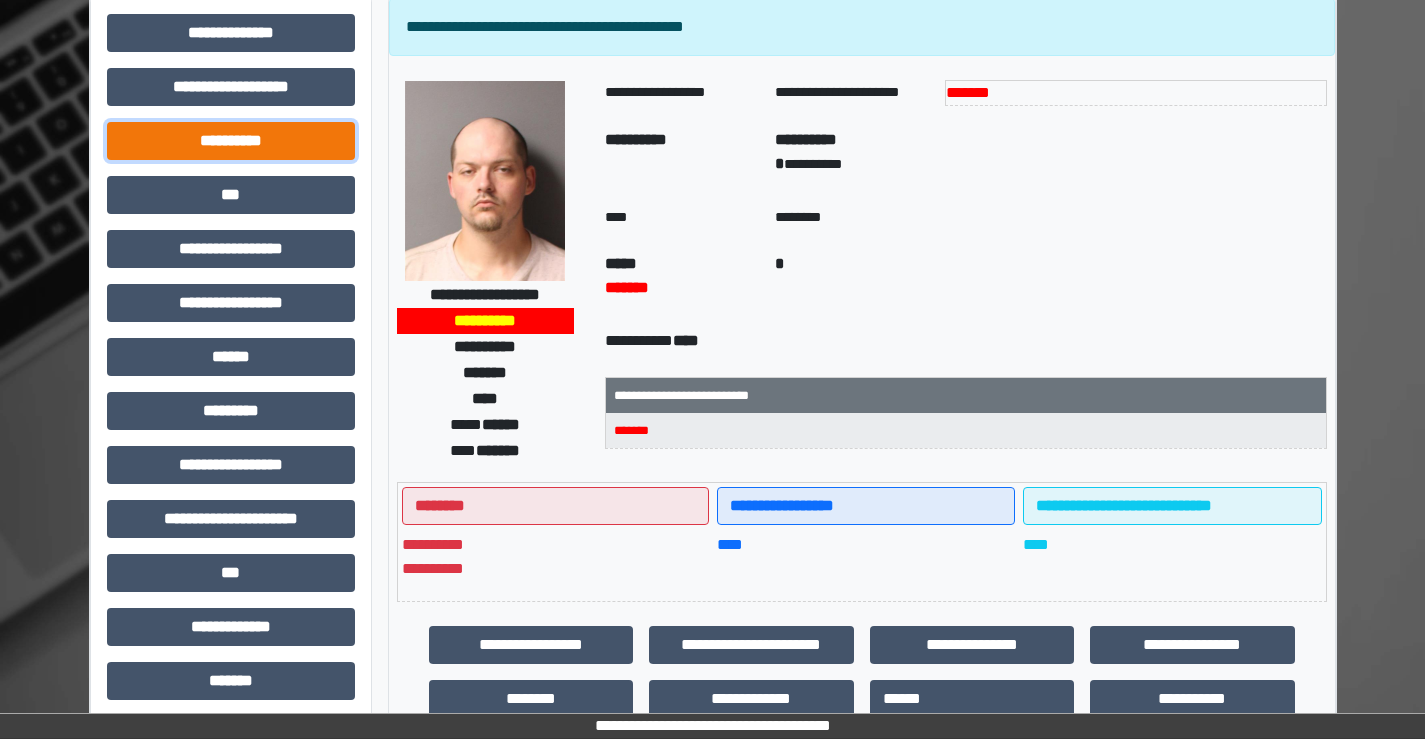 click on "**********" at bounding box center (231, 141) 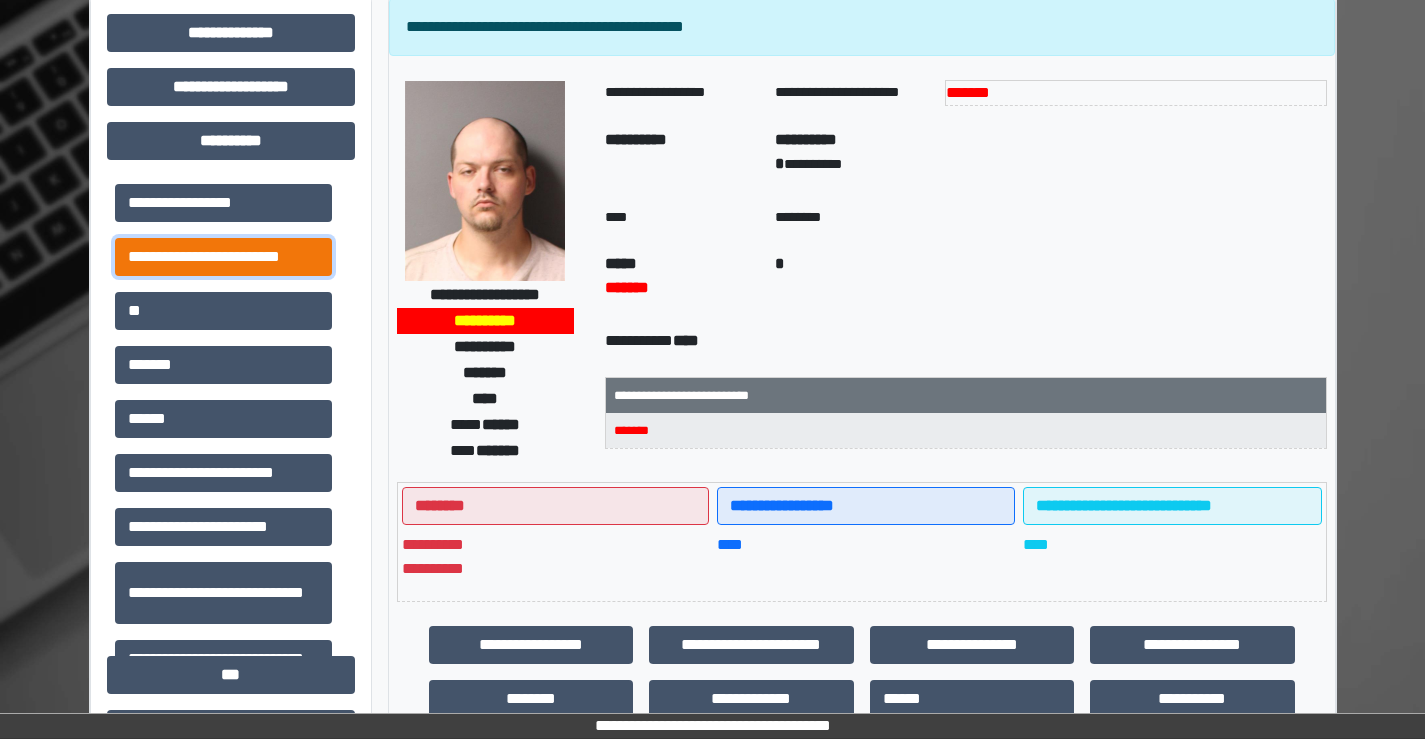 click on "**********" at bounding box center (223, 257) 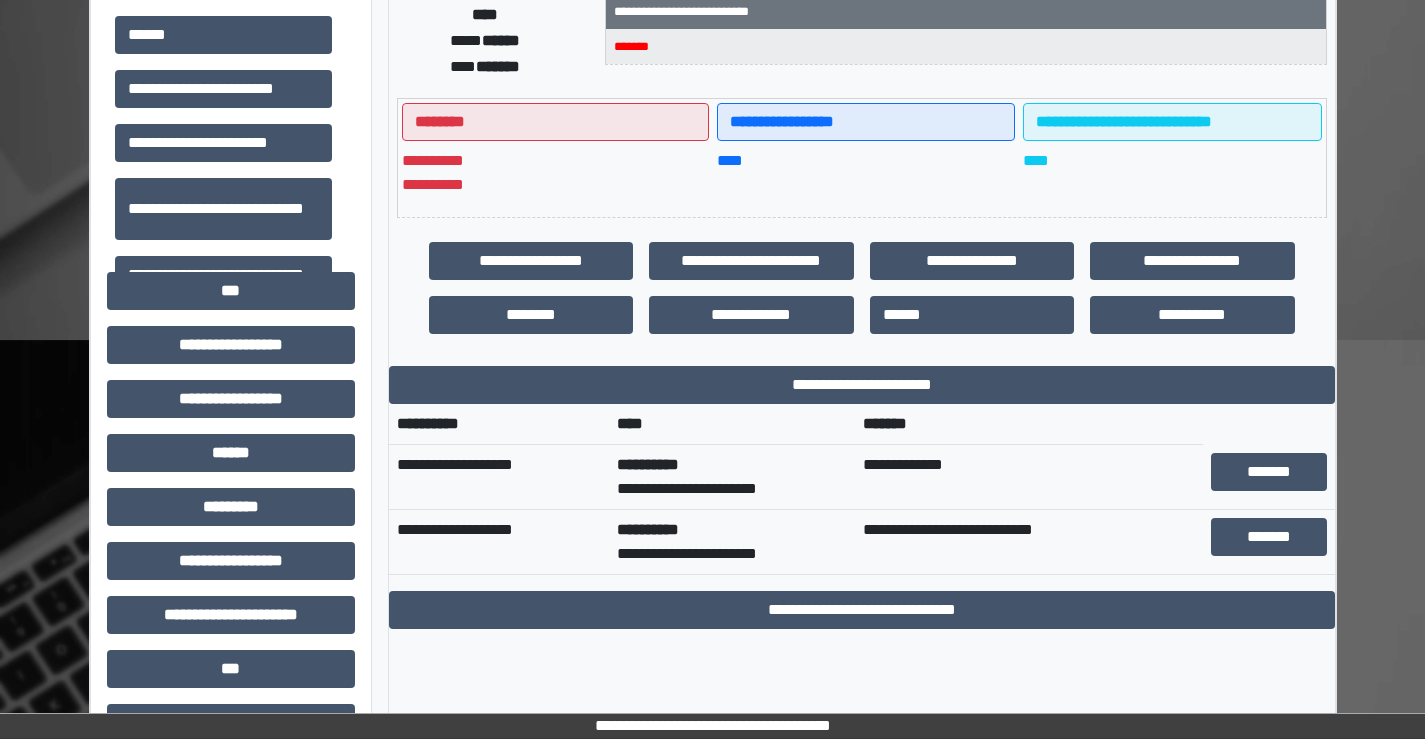 scroll, scrollTop: 500, scrollLeft: 0, axis: vertical 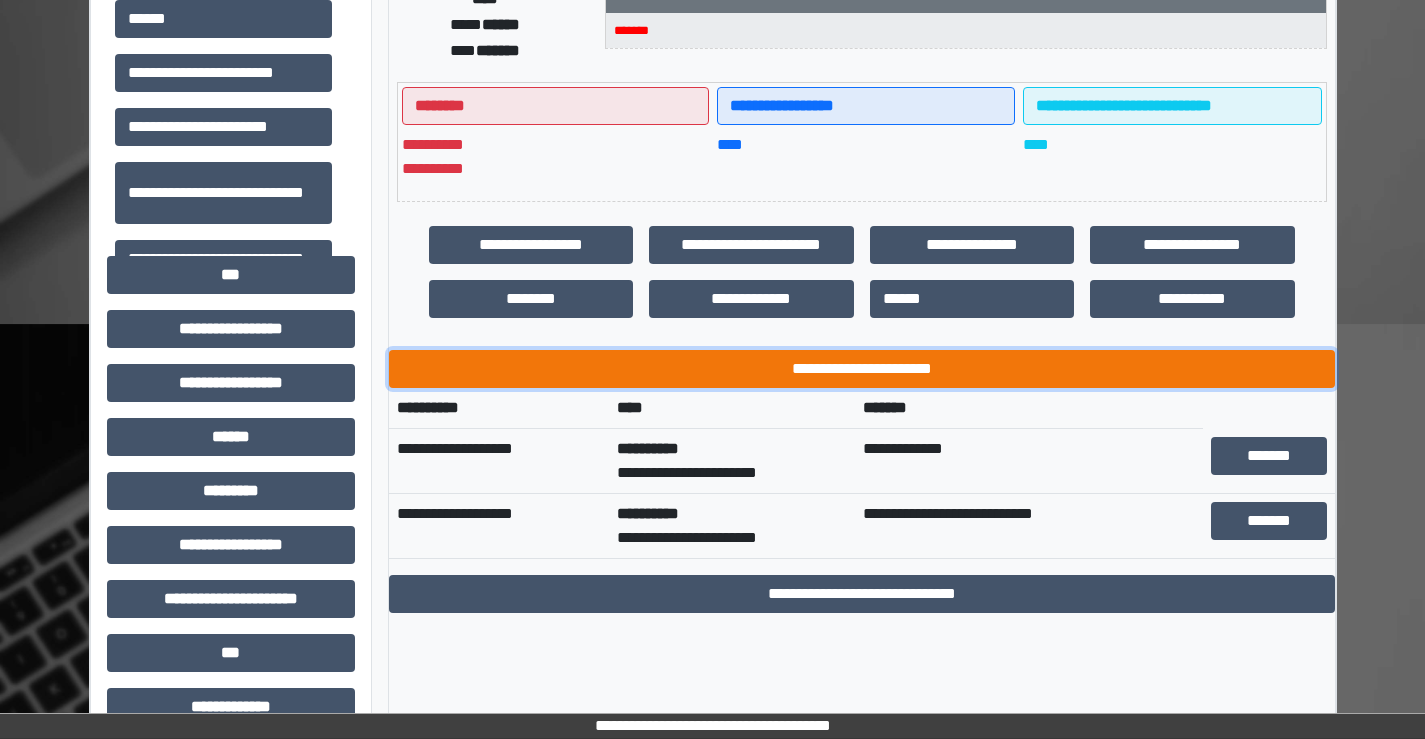 click on "**********" at bounding box center (862, 369) 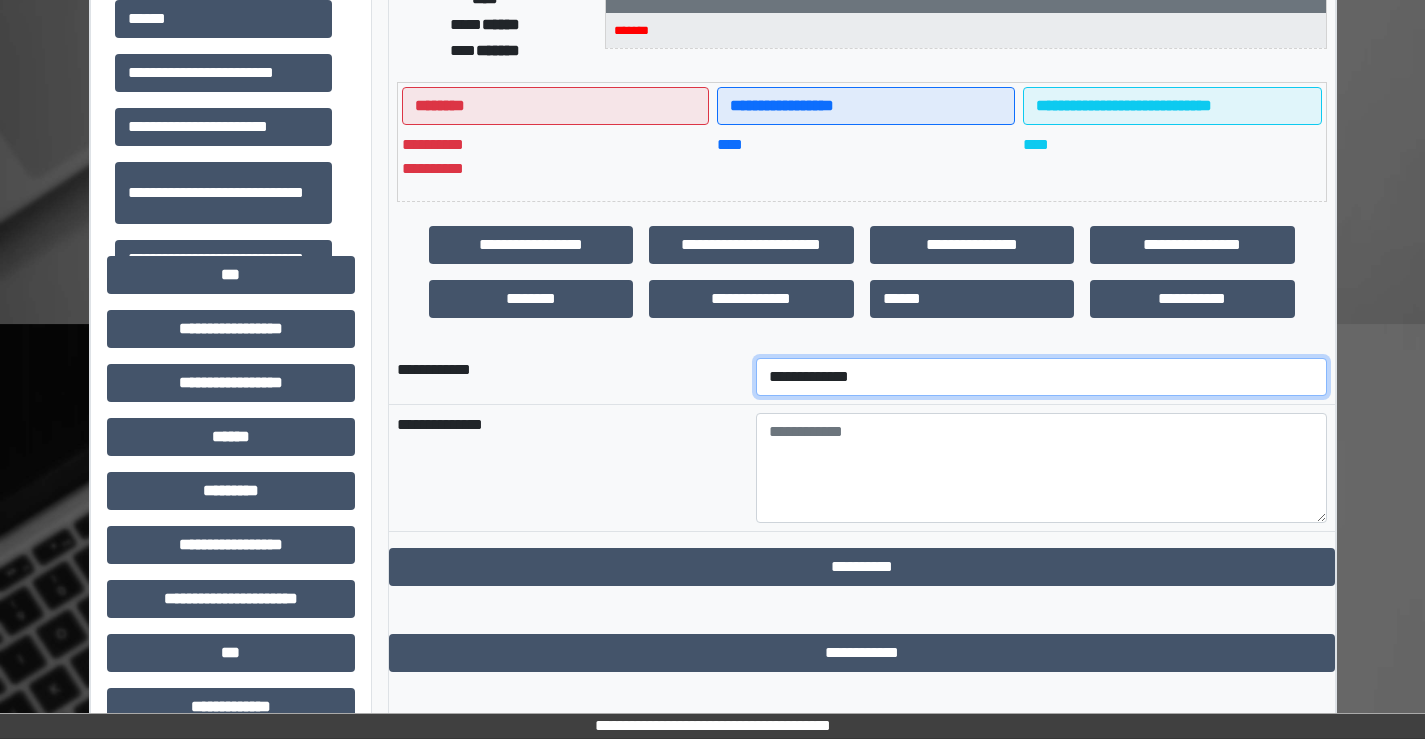 click on "**********" at bounding box center (1041, 377) 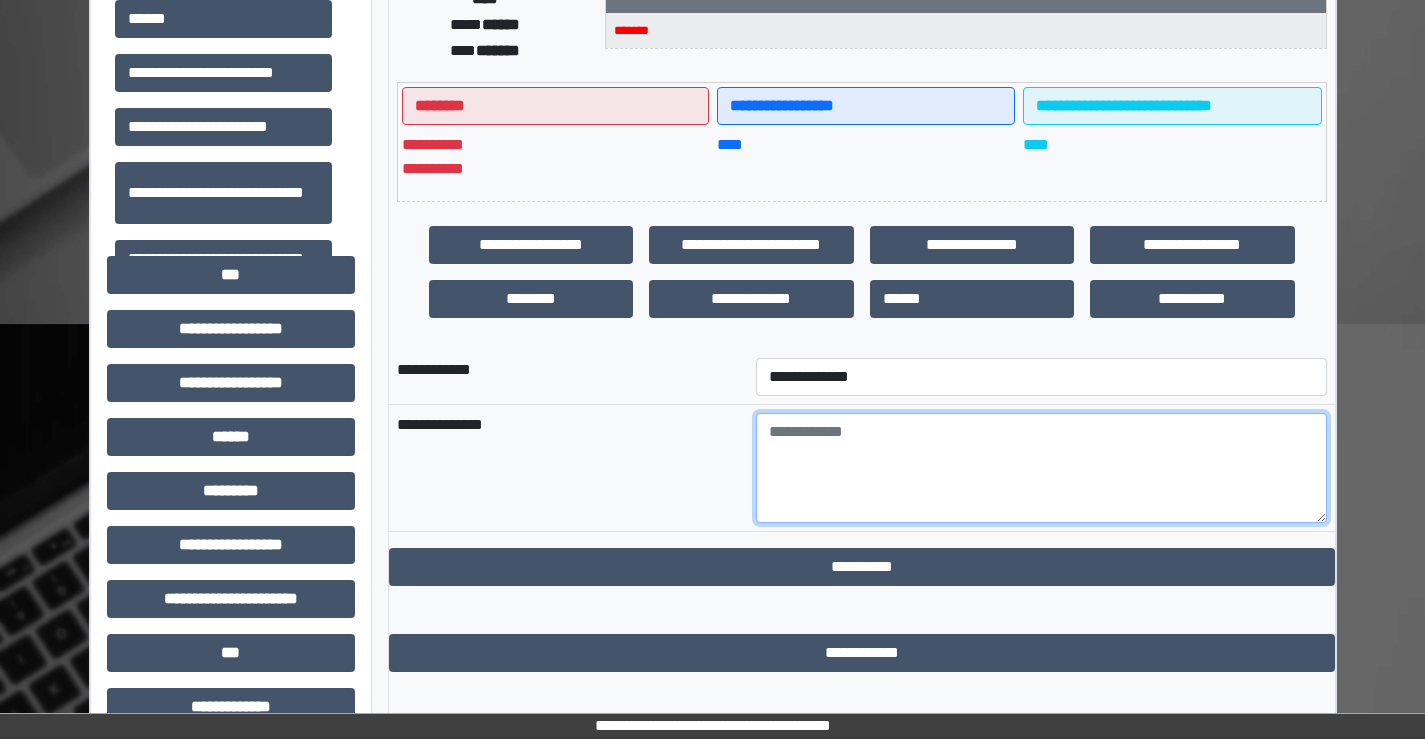 click at bounding box center [1041, 468] 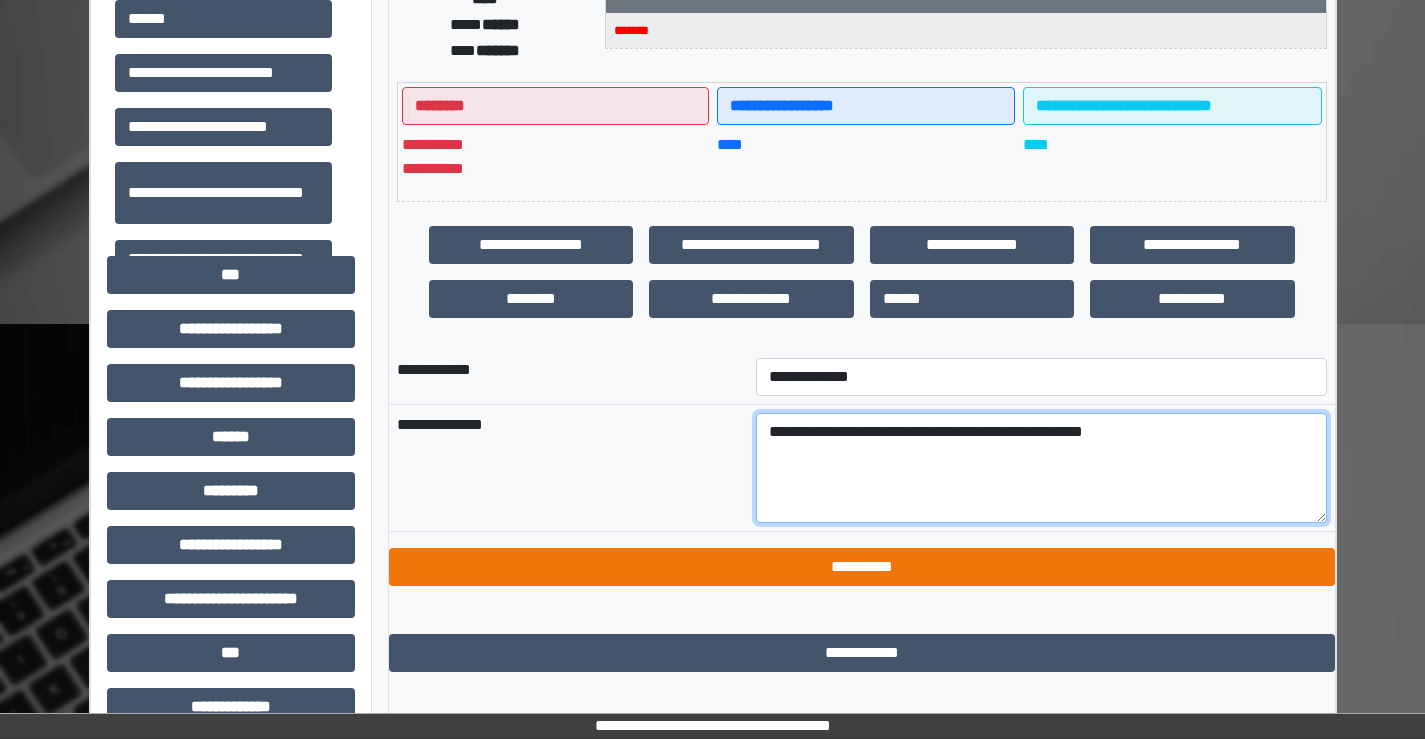 type on "**********" 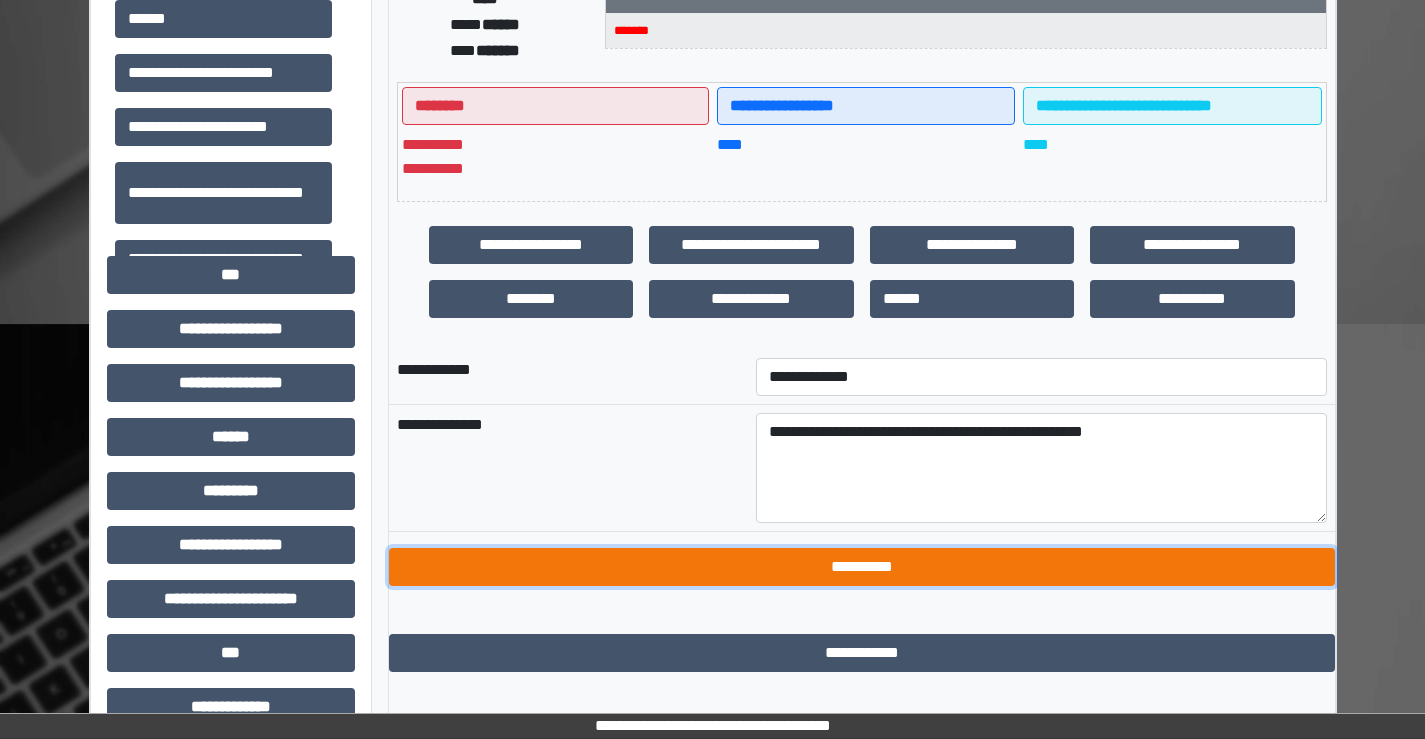 click on "**********" at bounding box center (862, 567) 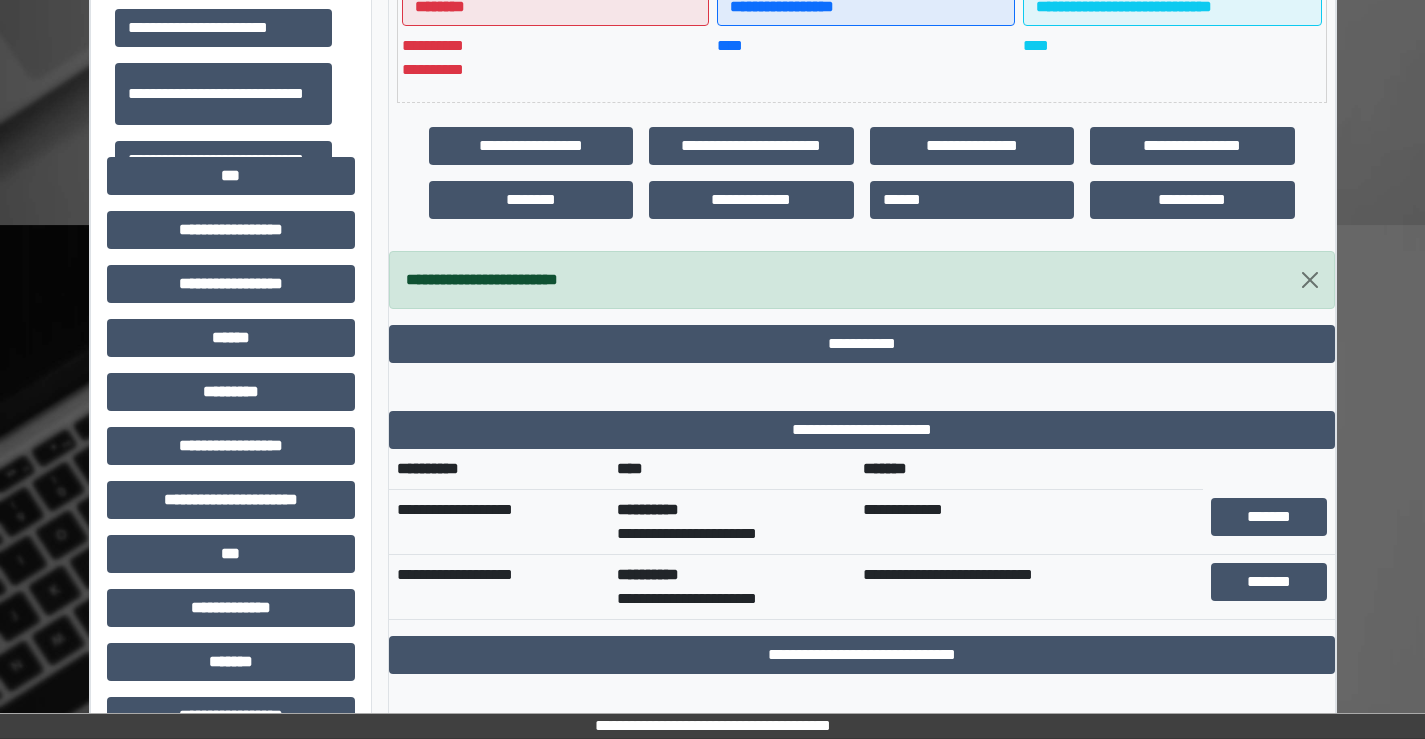 scroll, scrollTop: 500, scrollLeft: 0, axis: vertical 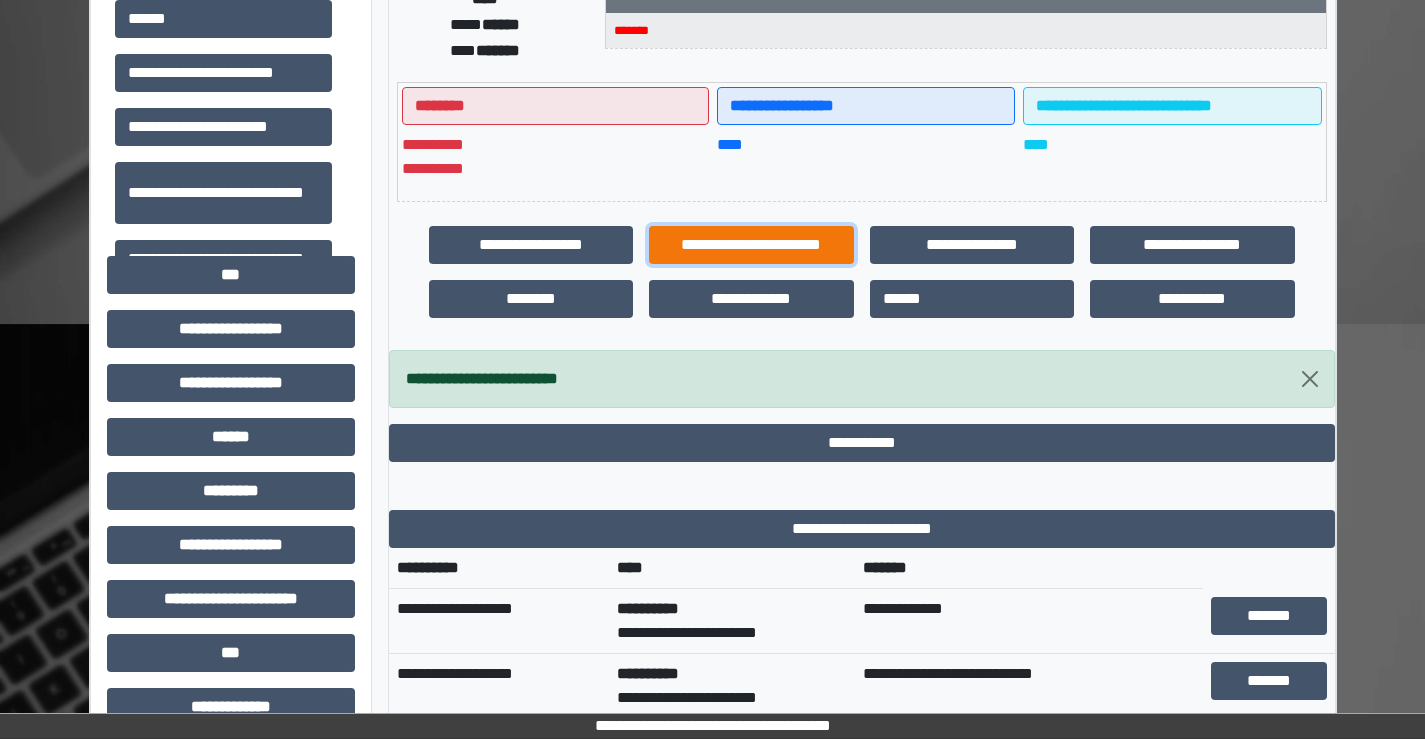 click on "**********" at bounding box center (751, 245) 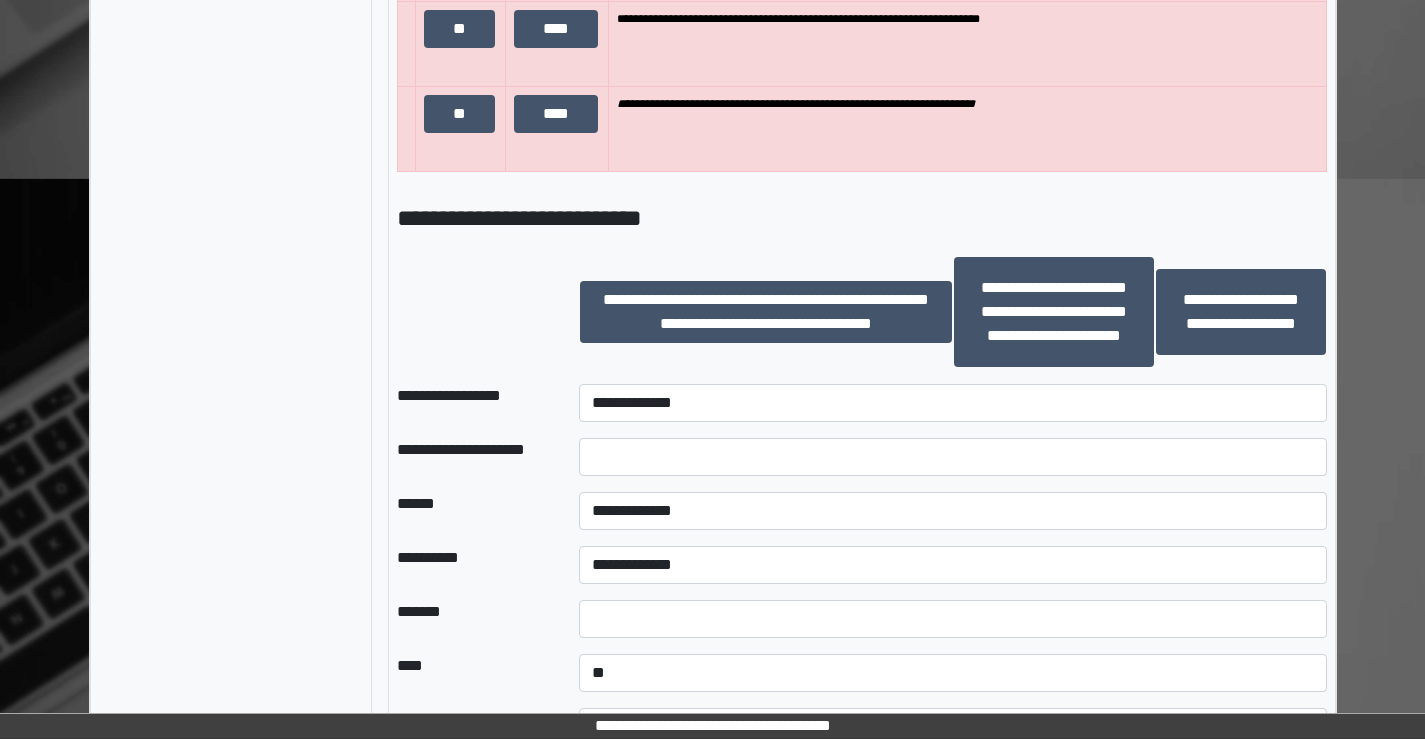 scroll, scrollTop: 2500, scrollLeft: 0, axis: vertical 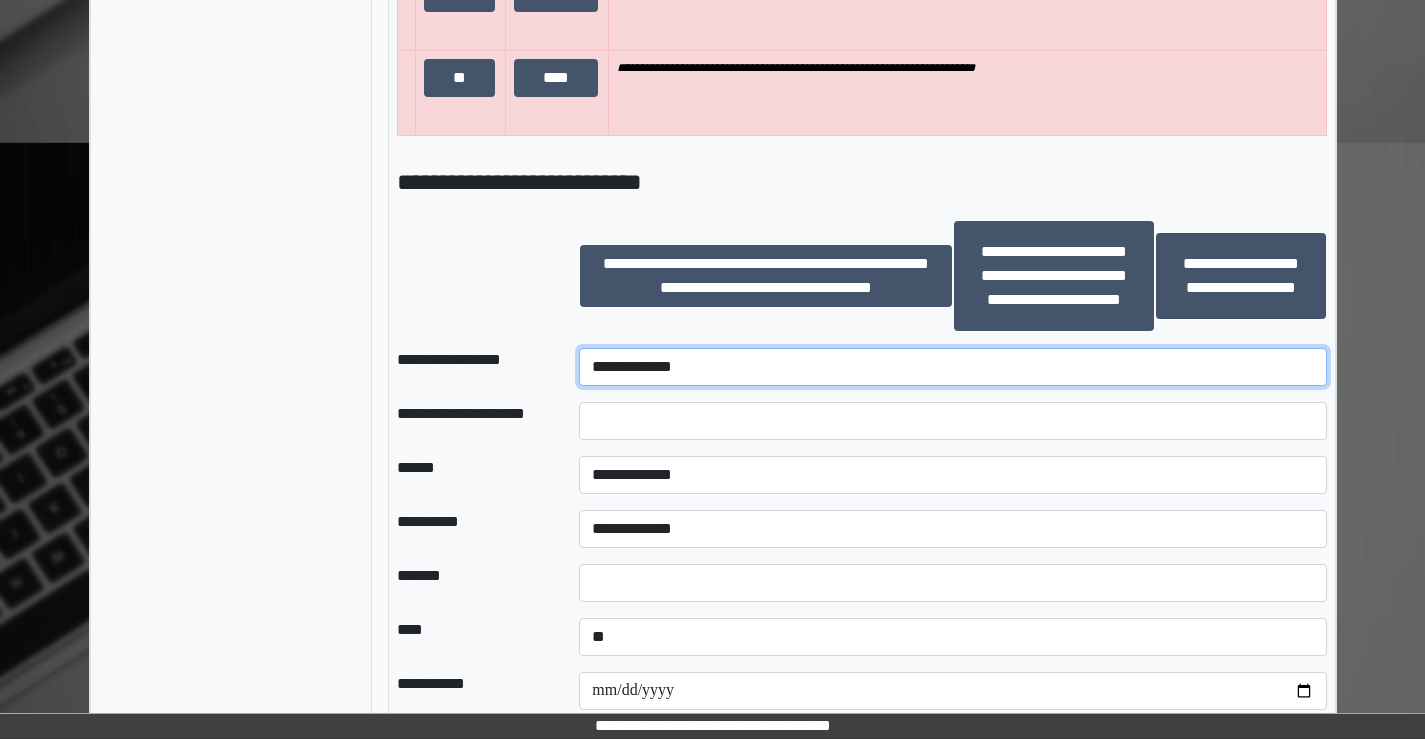 click on "**********" at bounding box center (952, 367) 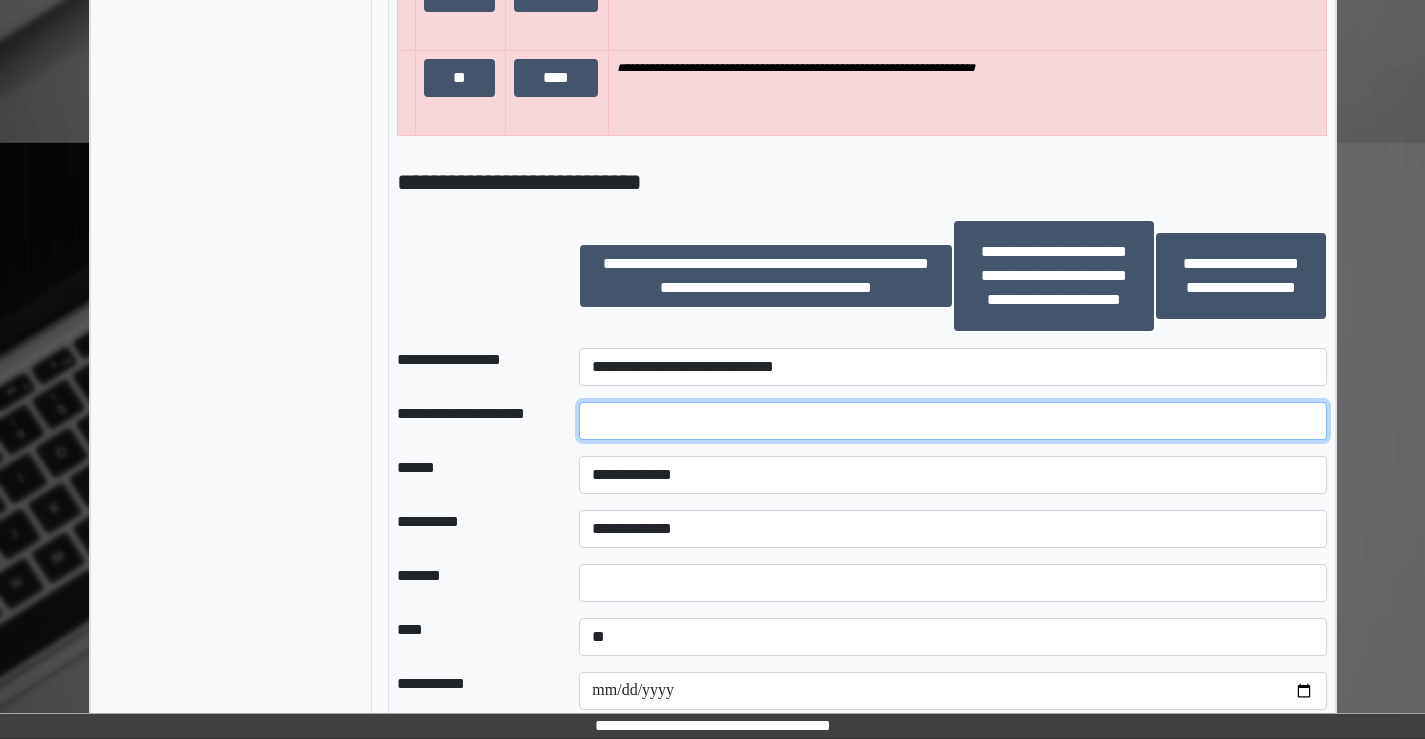 click at bounding box center [952, 421] 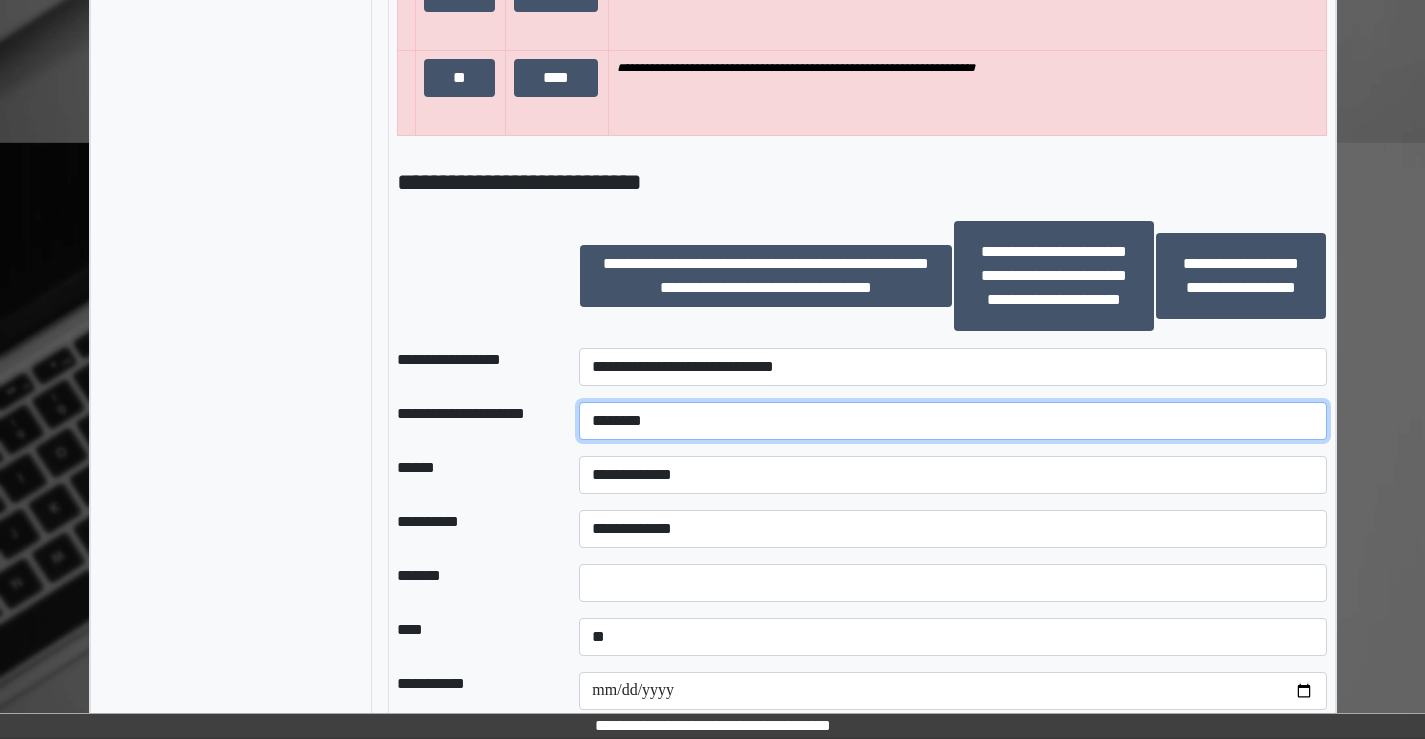 type on "********" 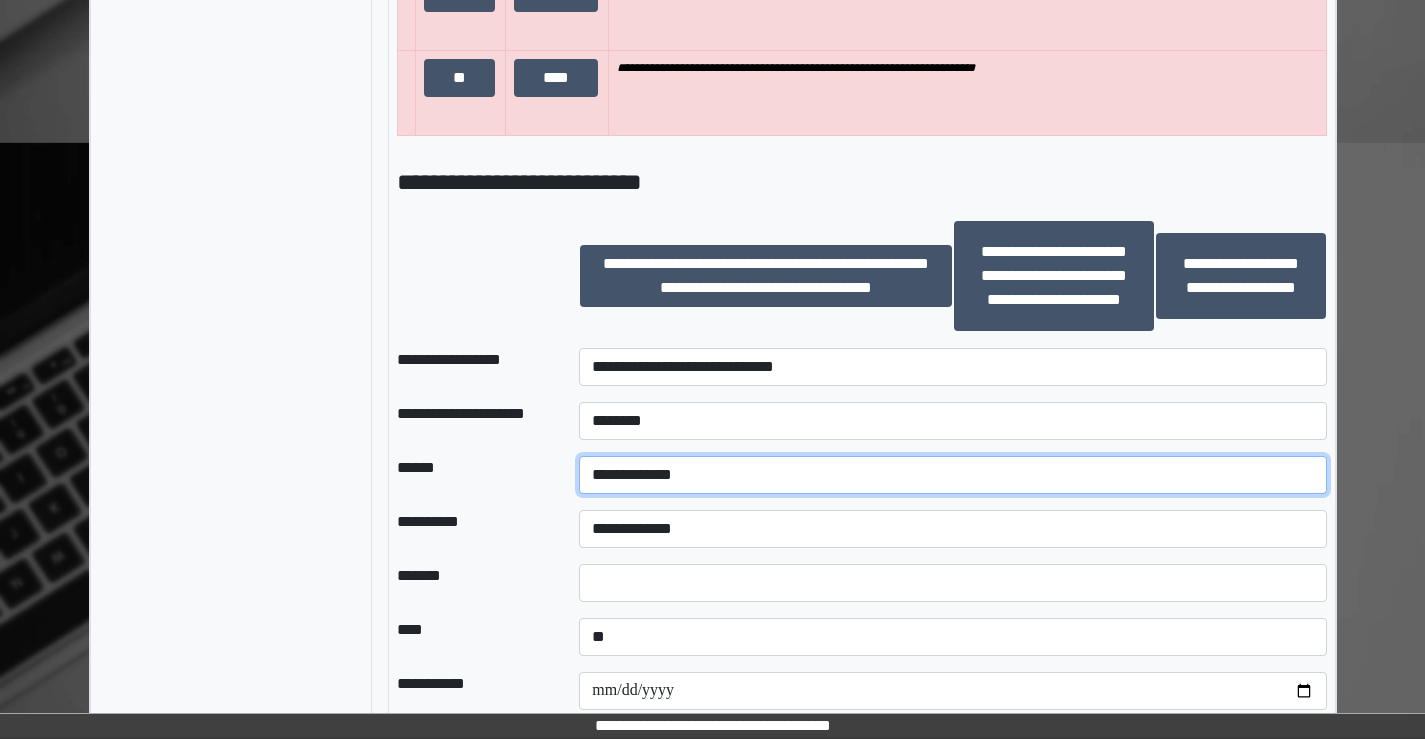 click on "**********" at bounding box center (952, 475) 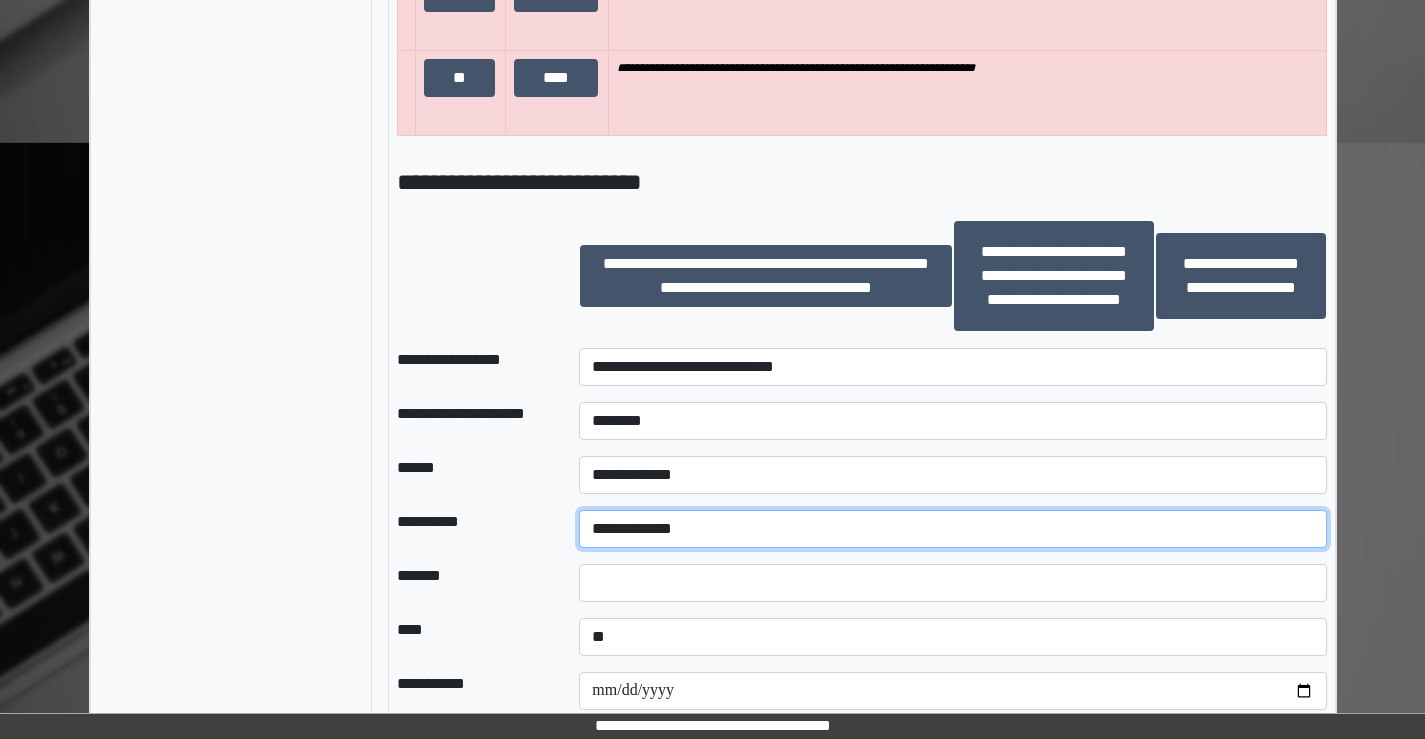 click on "**********" at bounding box center [952, 529] 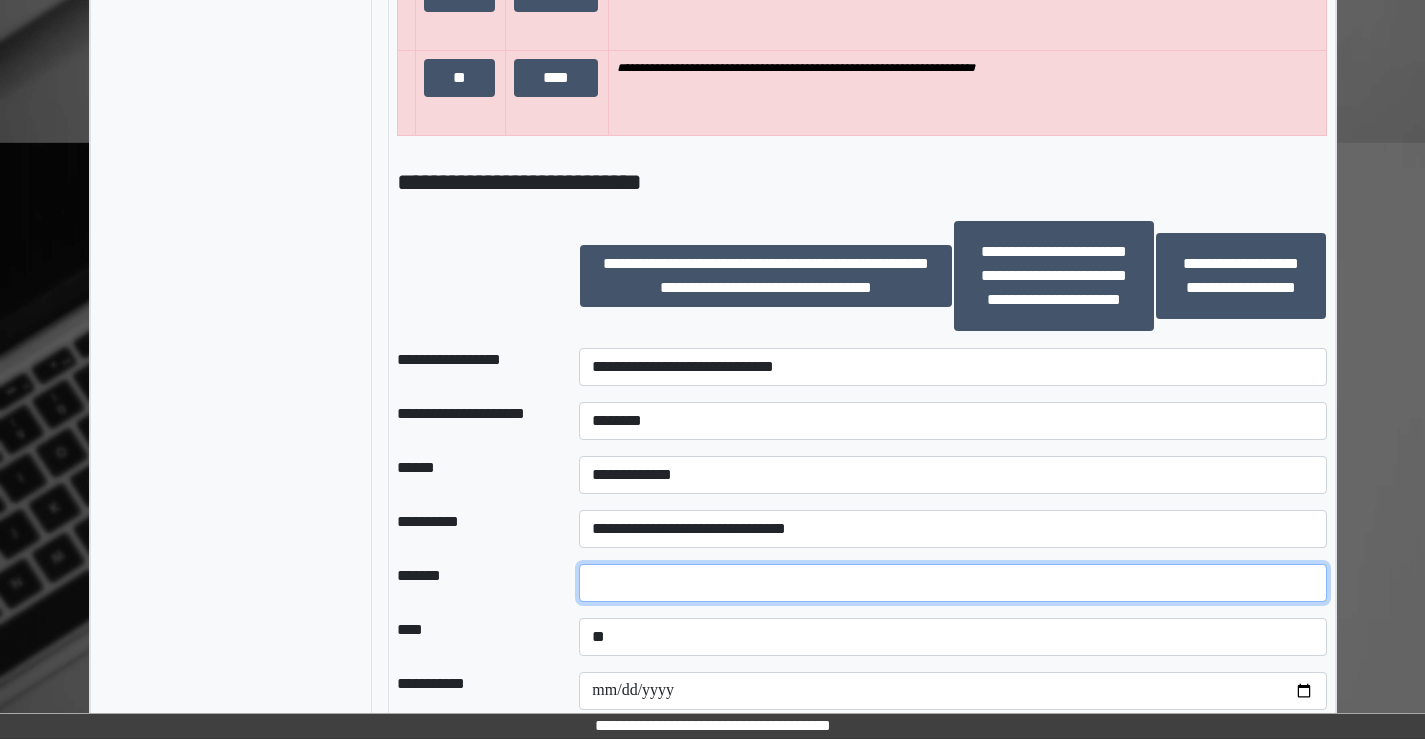 click at bounding box center [952, 583] 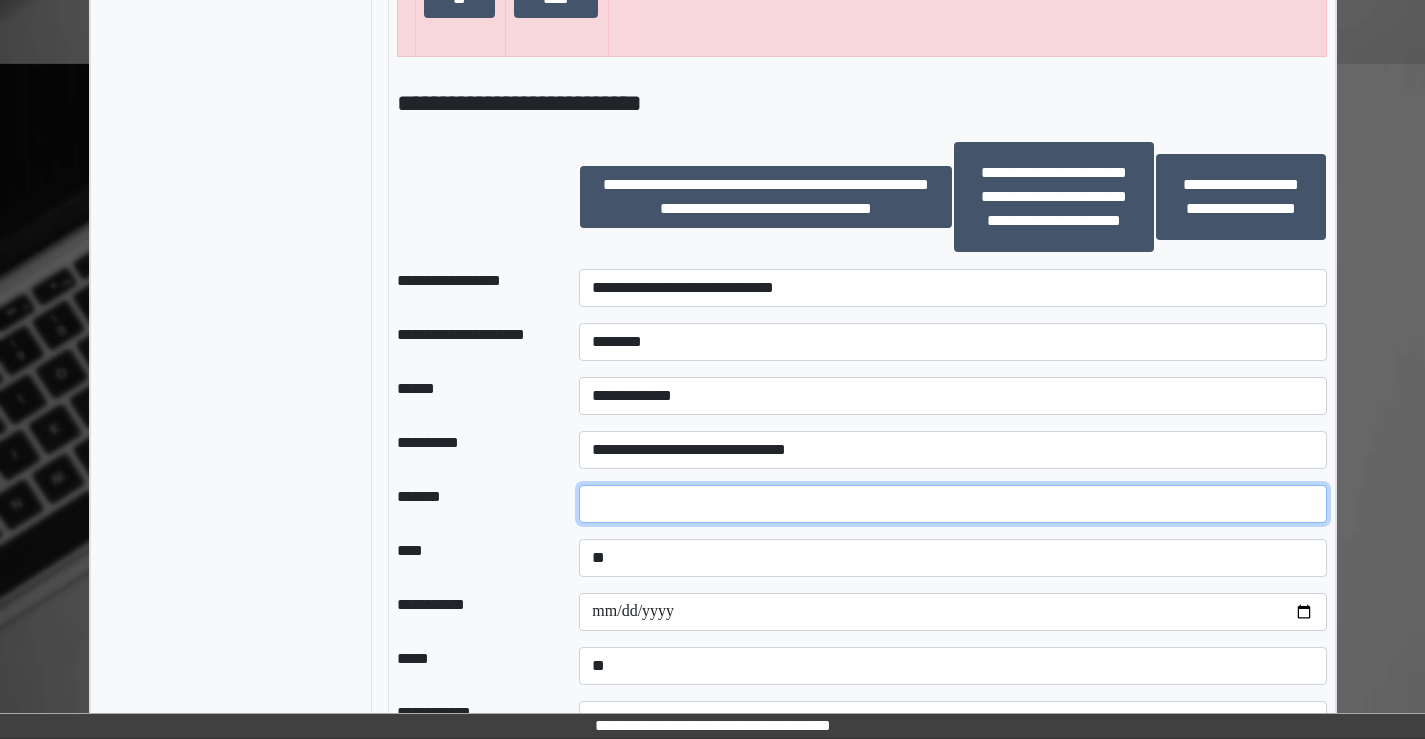 scroll, scrollTop: 2700, scrollLeft: 0, axis: vertical 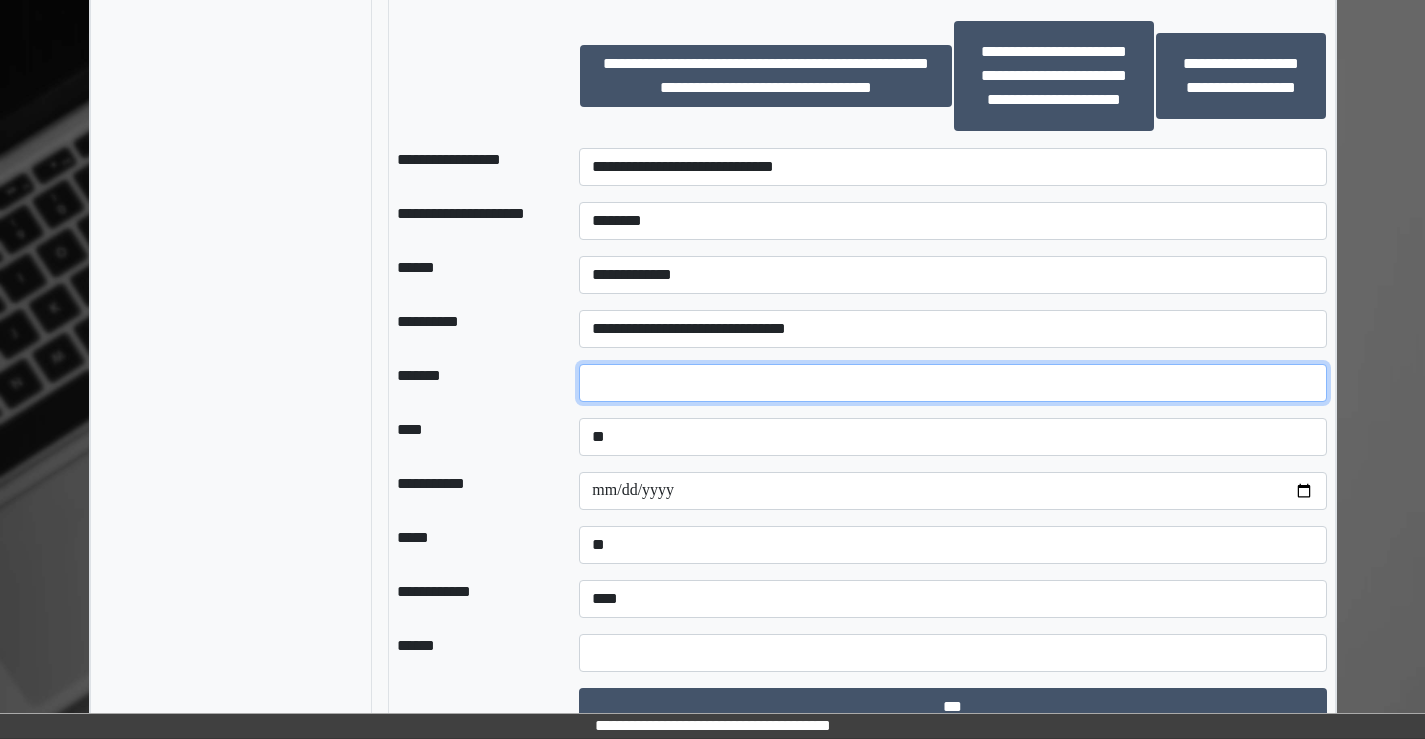 type on "**" 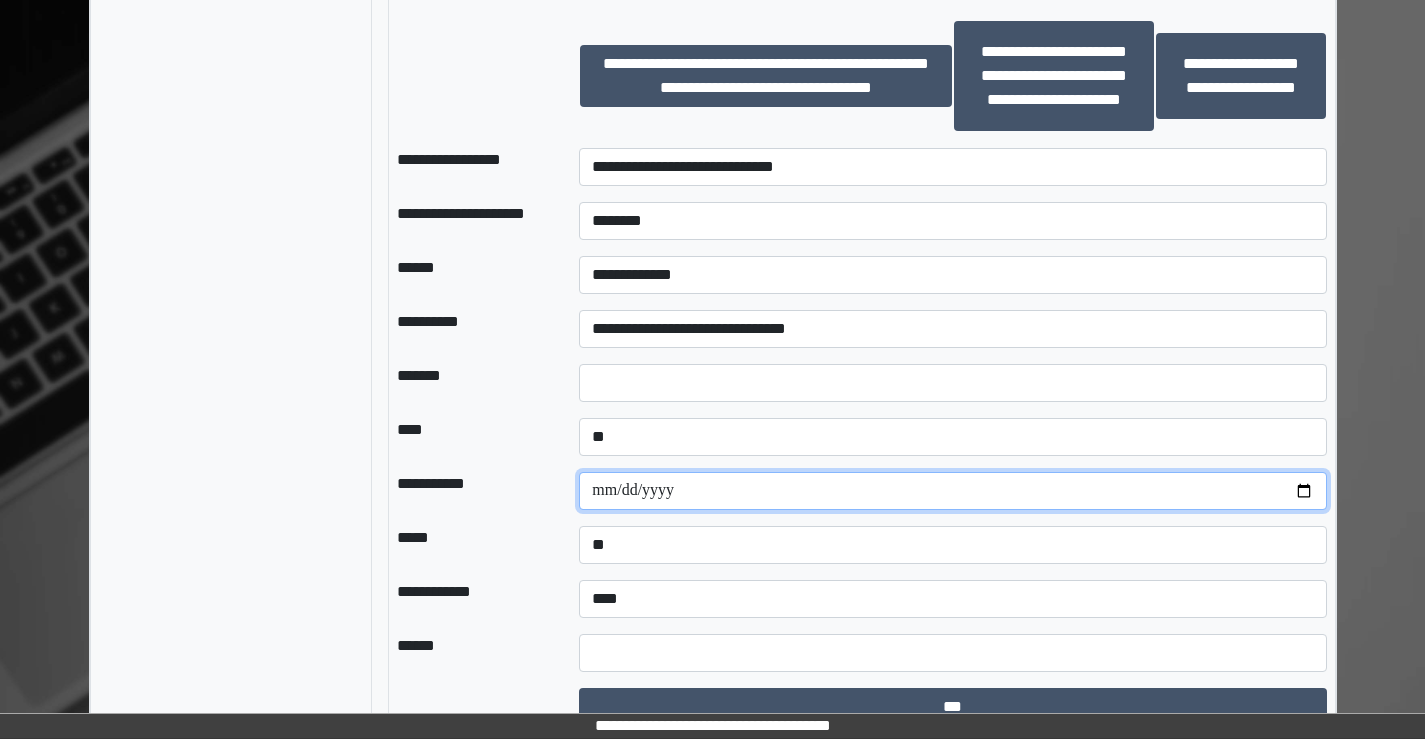 click at bounding box center [952, 491] 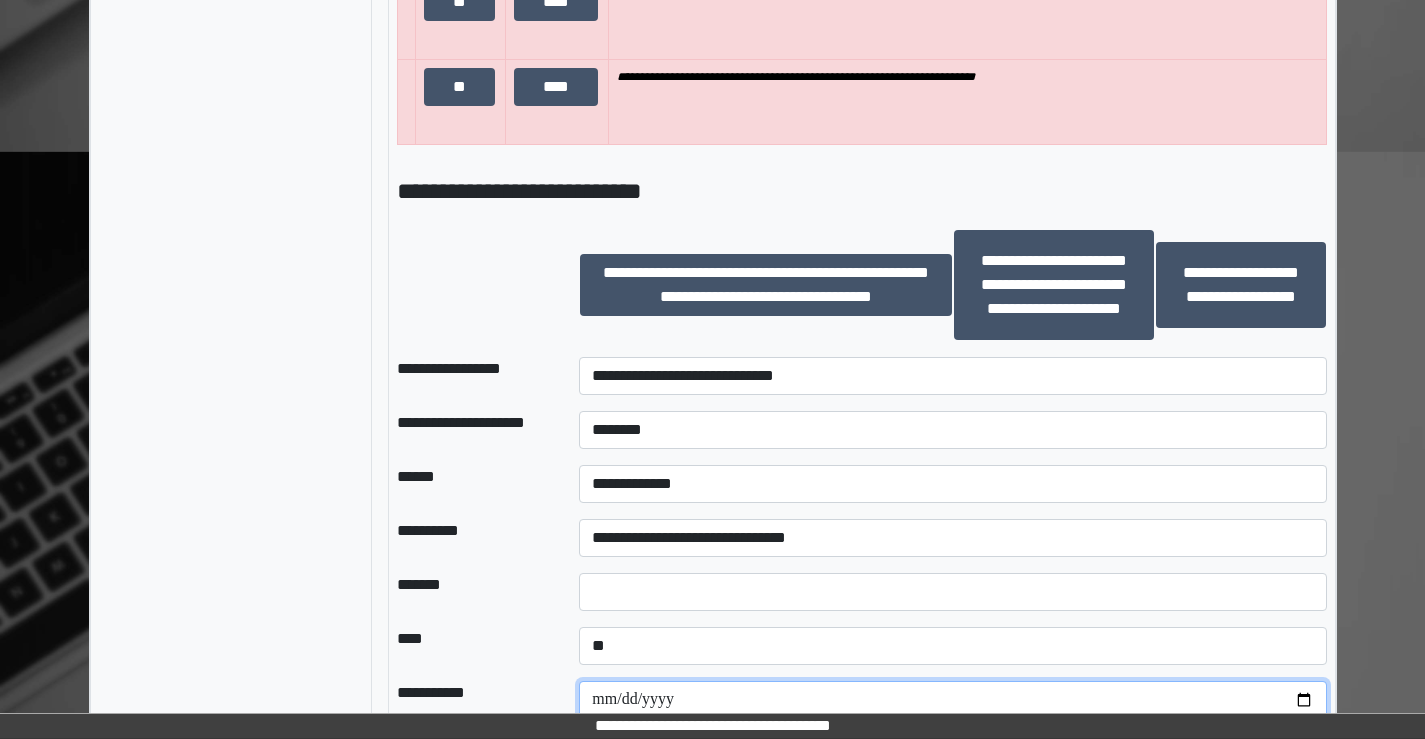 scroll, scrollTop: 3000, scrollLeft: 0, axis: vertical 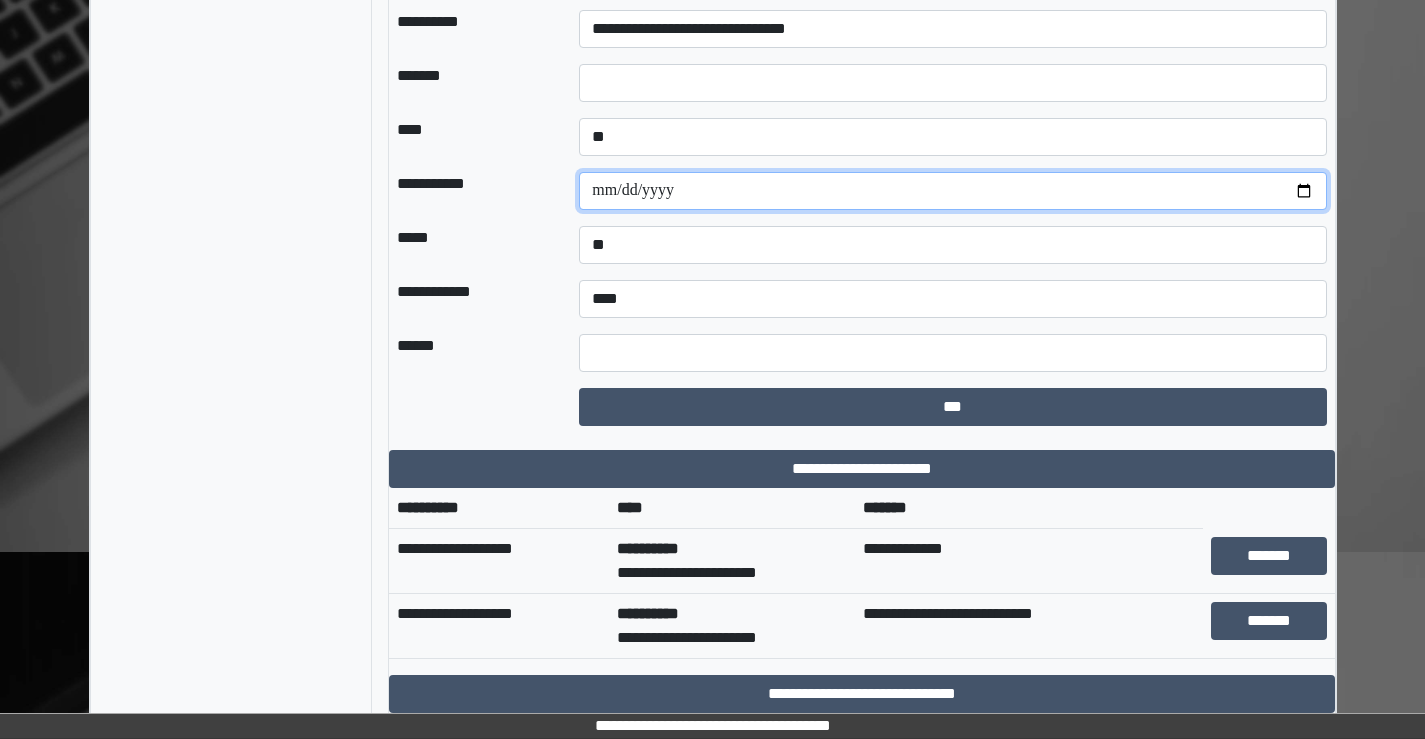 click at bounding box center [952, 191] 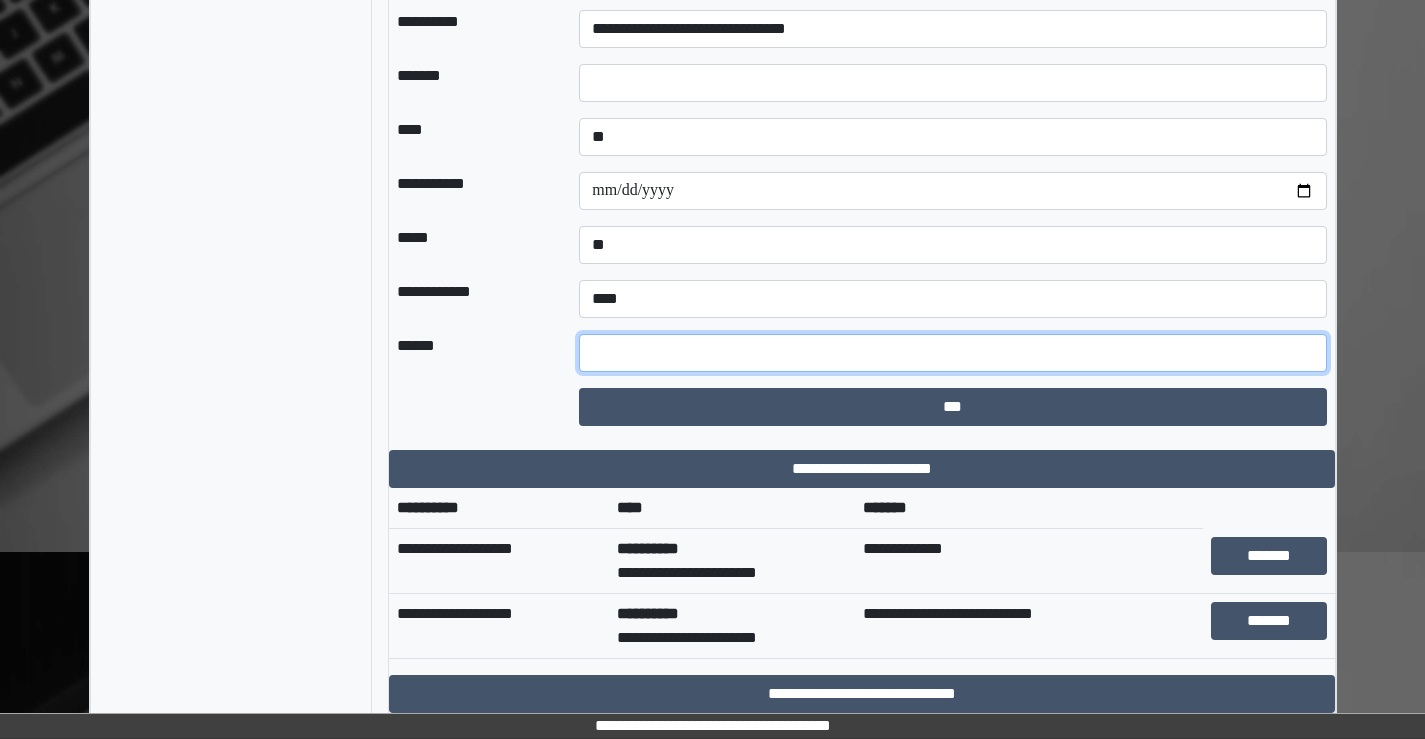 click at bounding box center [952, 353] 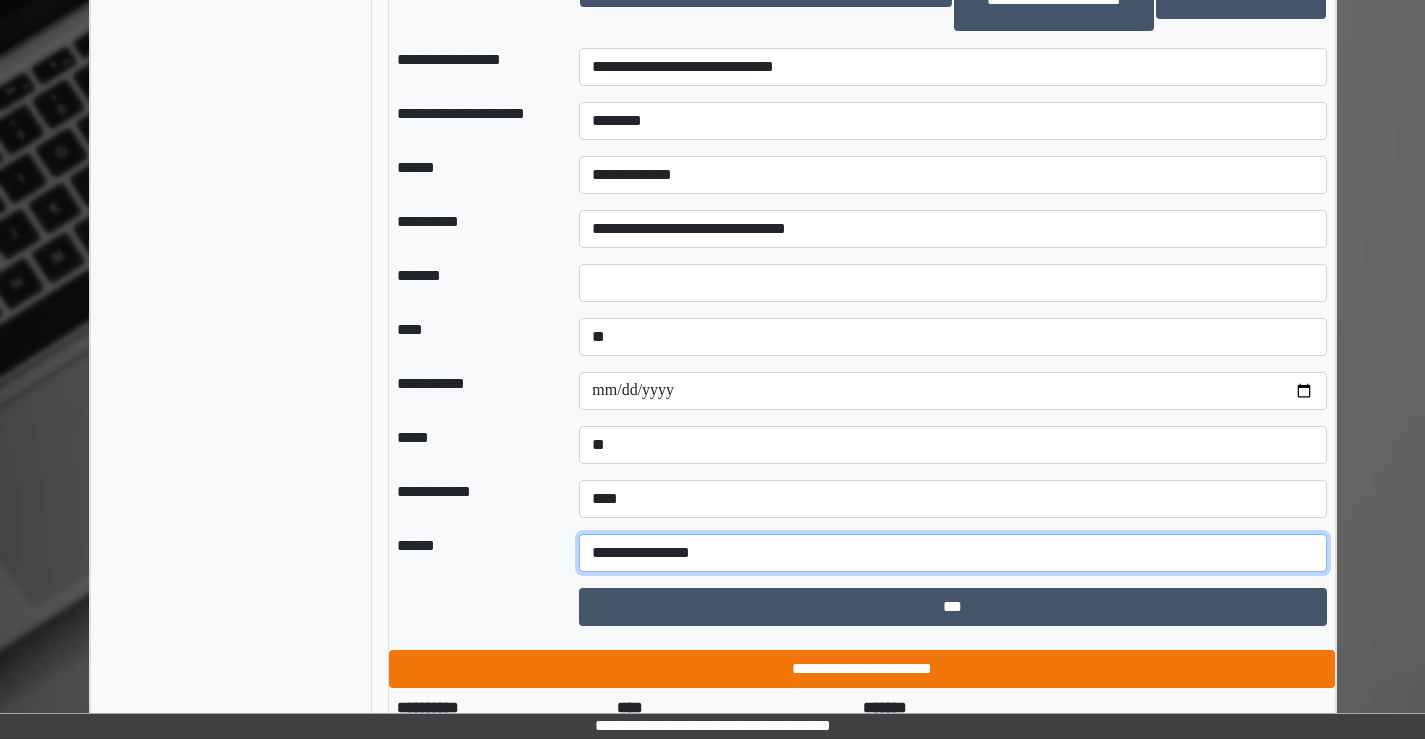 scroll, scrollTop: 3200, scrollLeft: 0, axis: vertical 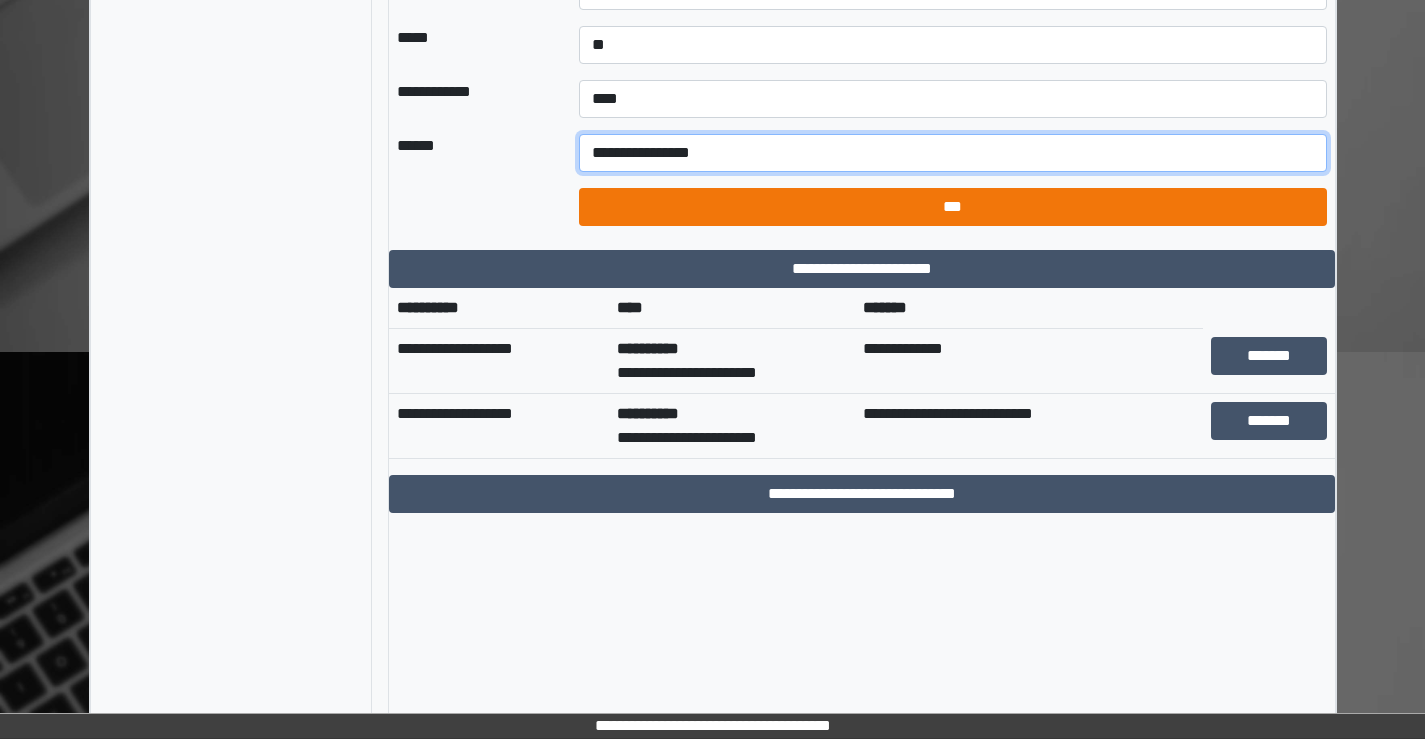 type on "**********" 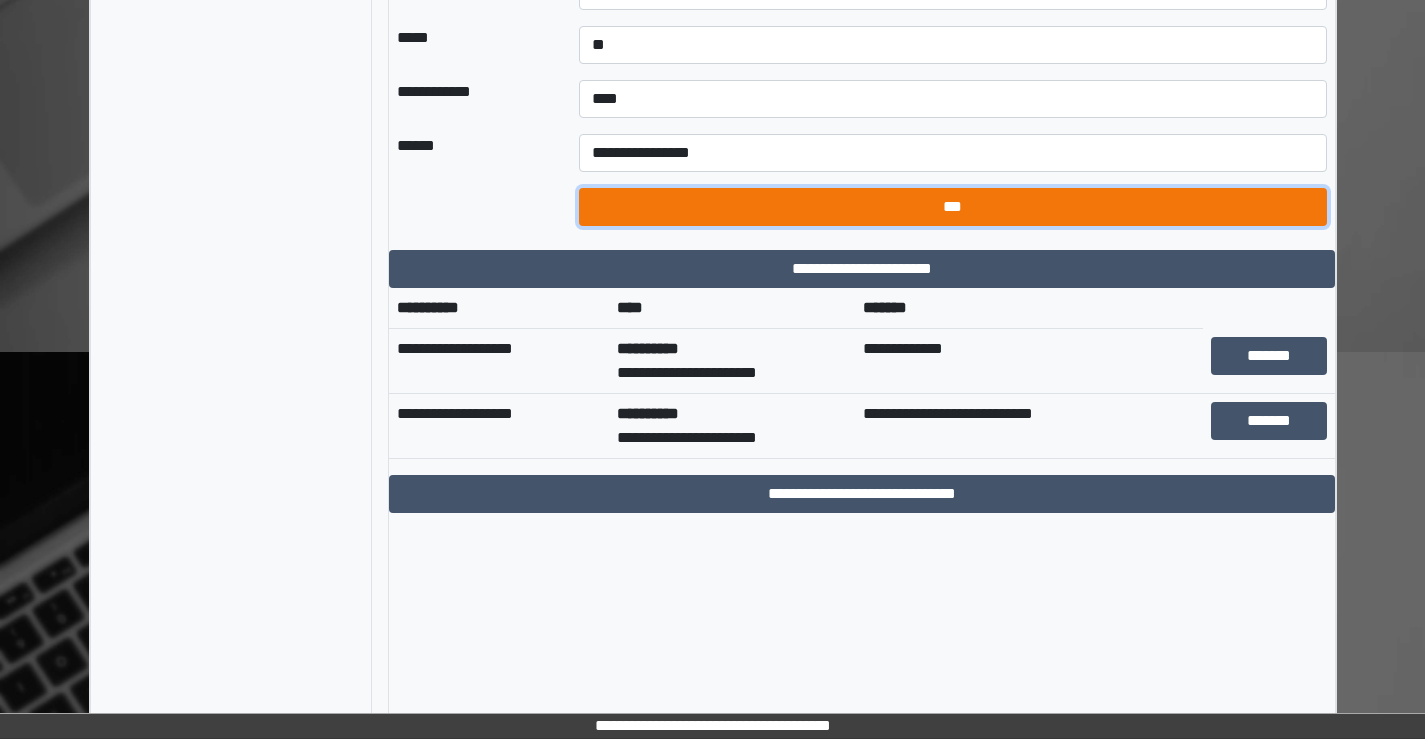 click on "***" at bounding box center (952, 207) 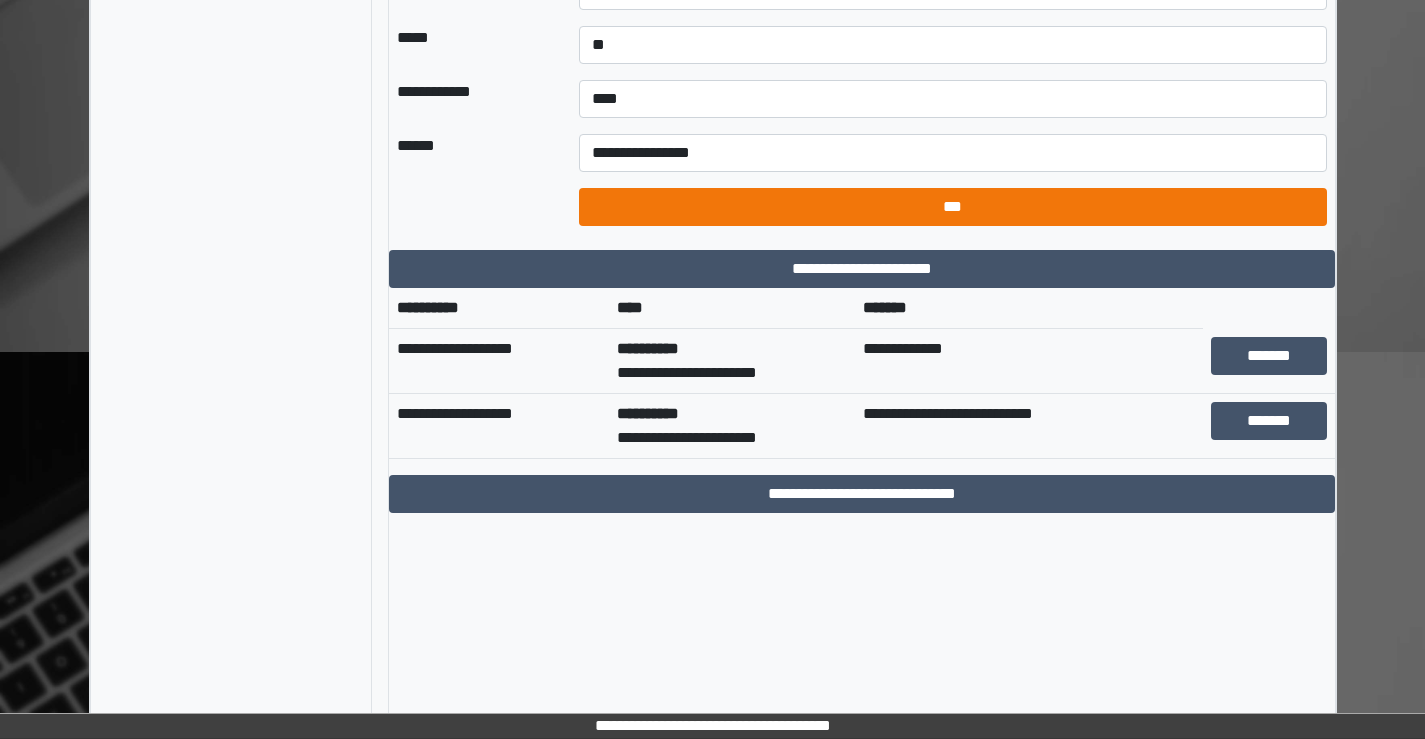 select on "*" 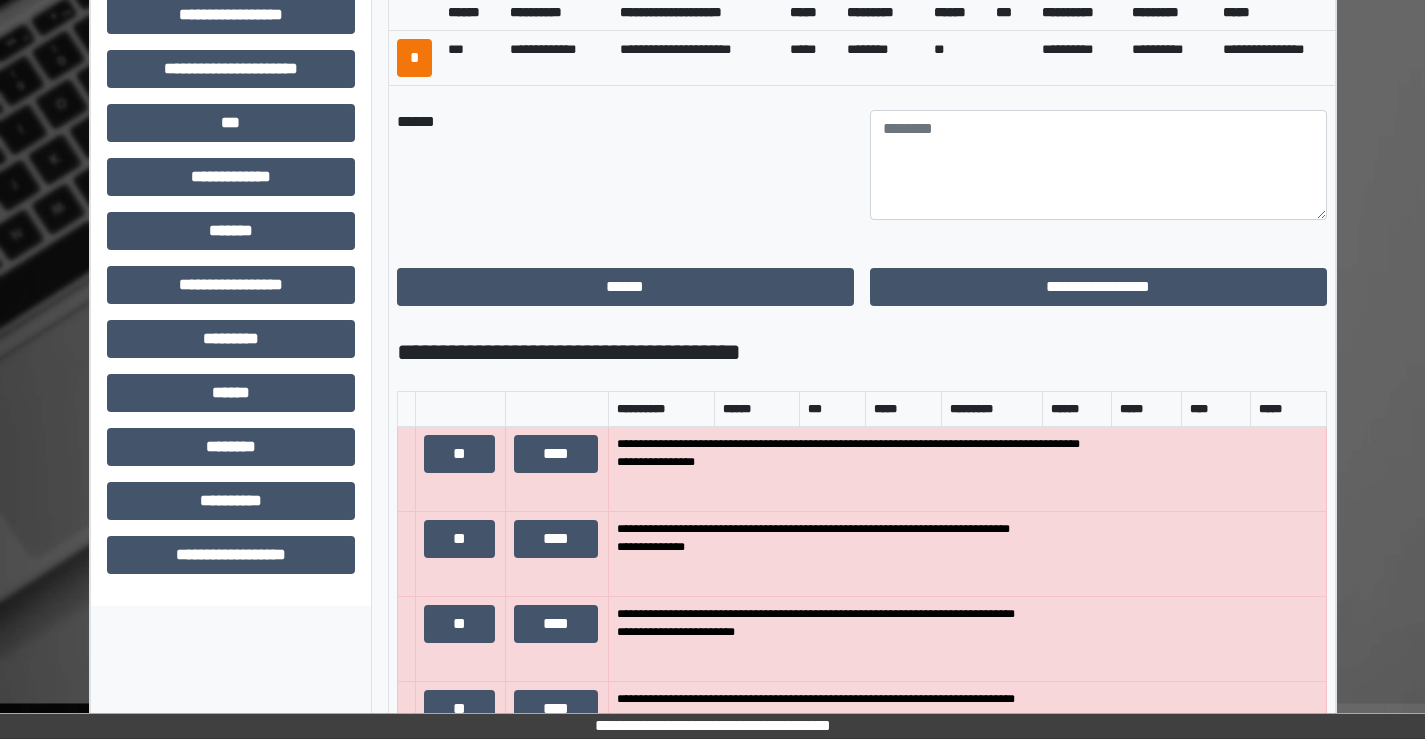 scroll, scrollTop: 1000, scrollLeft: 0, axis: vertical 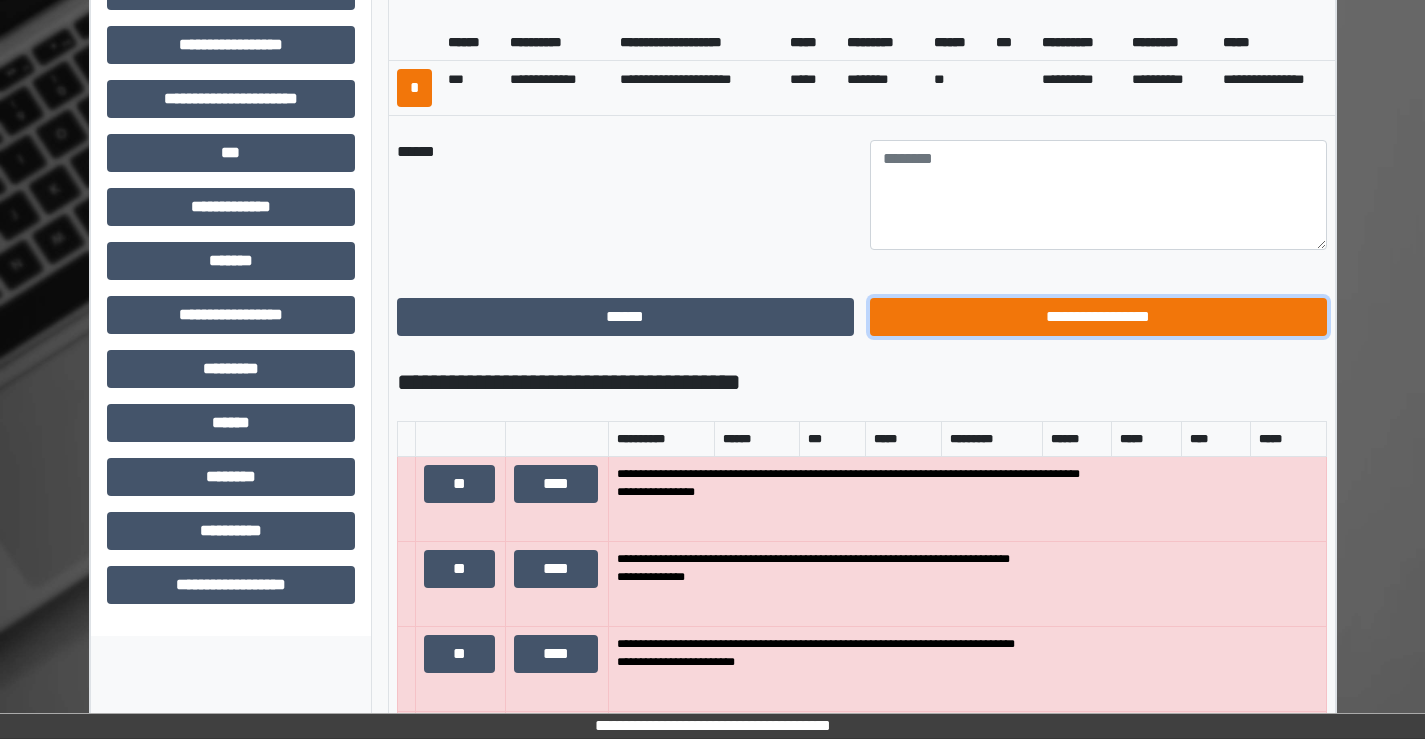 click on "**********" at bounding box center (1098, 317) 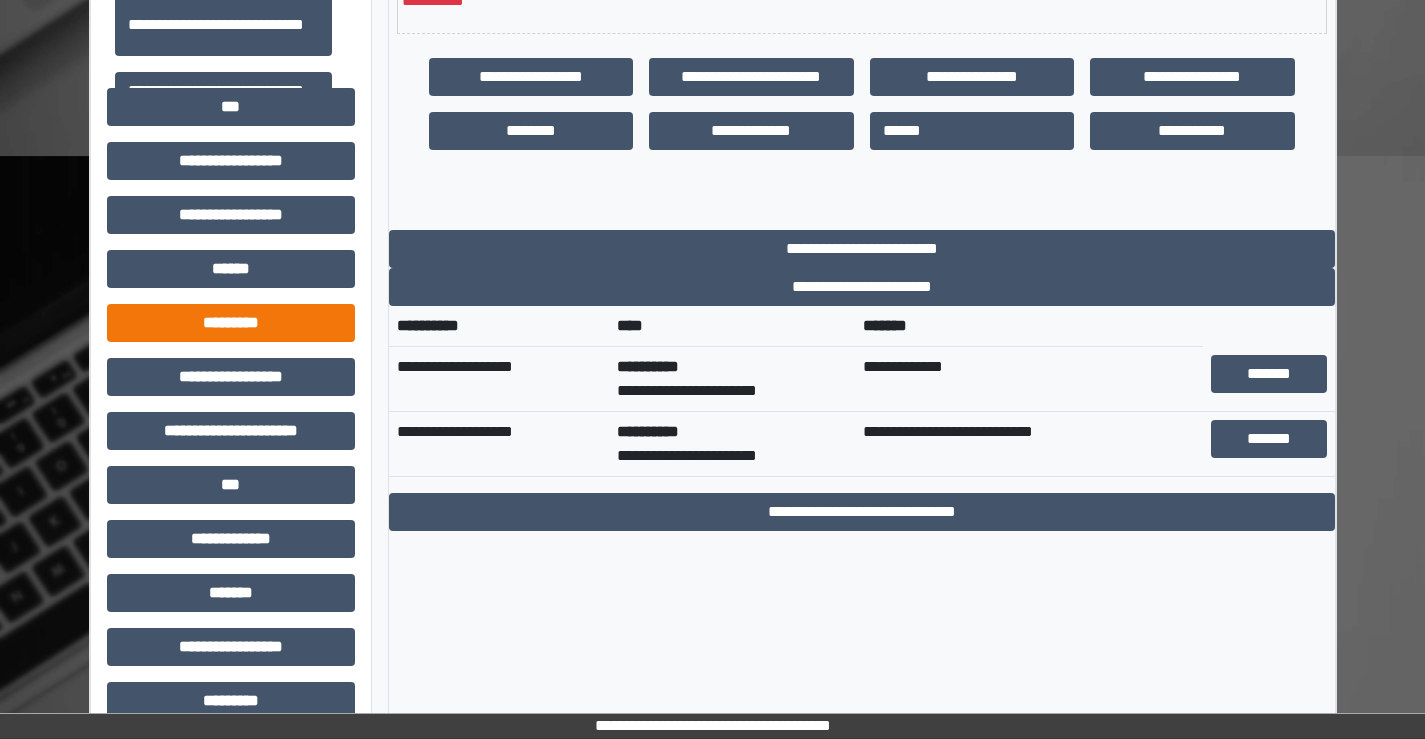 scroll, scrollTop: 915, scrollLeft: 0, axis: vertical 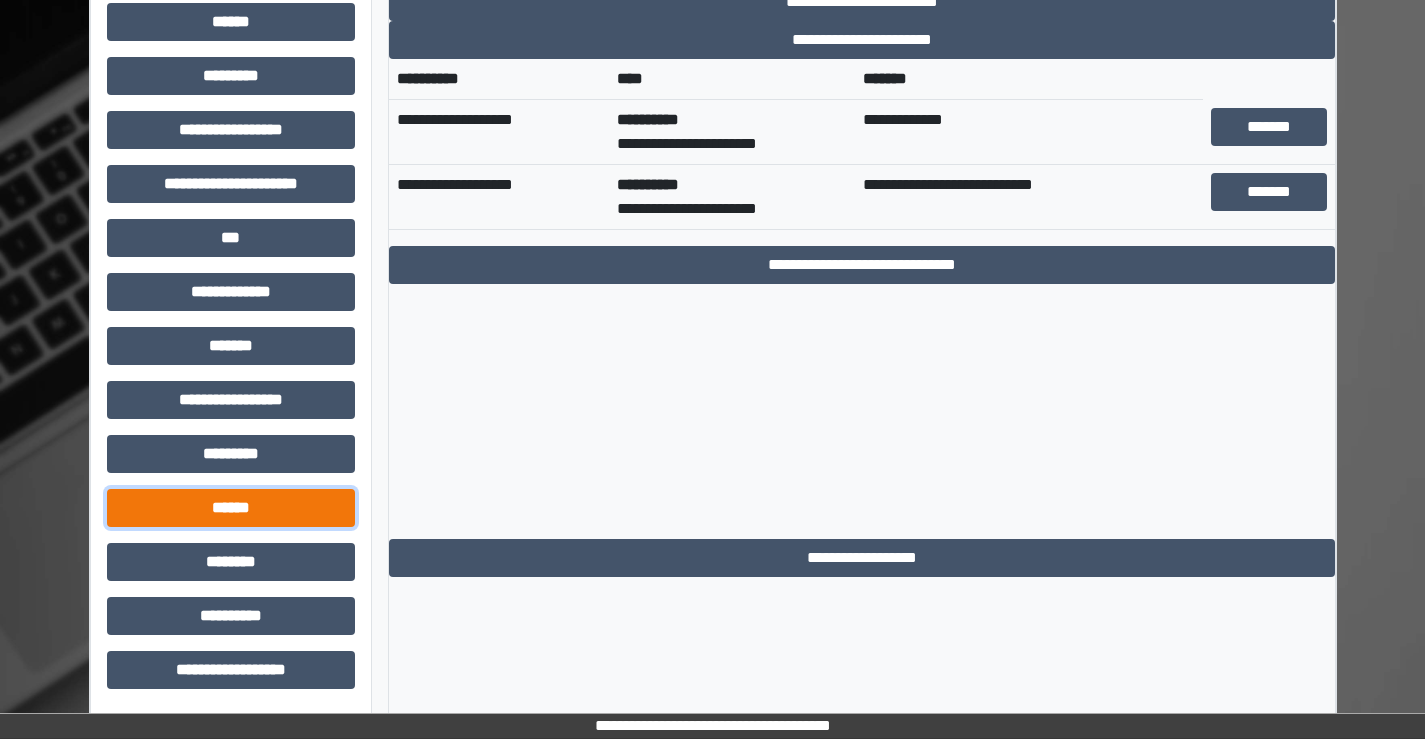 click on "******" at bounding box center (231, 508) 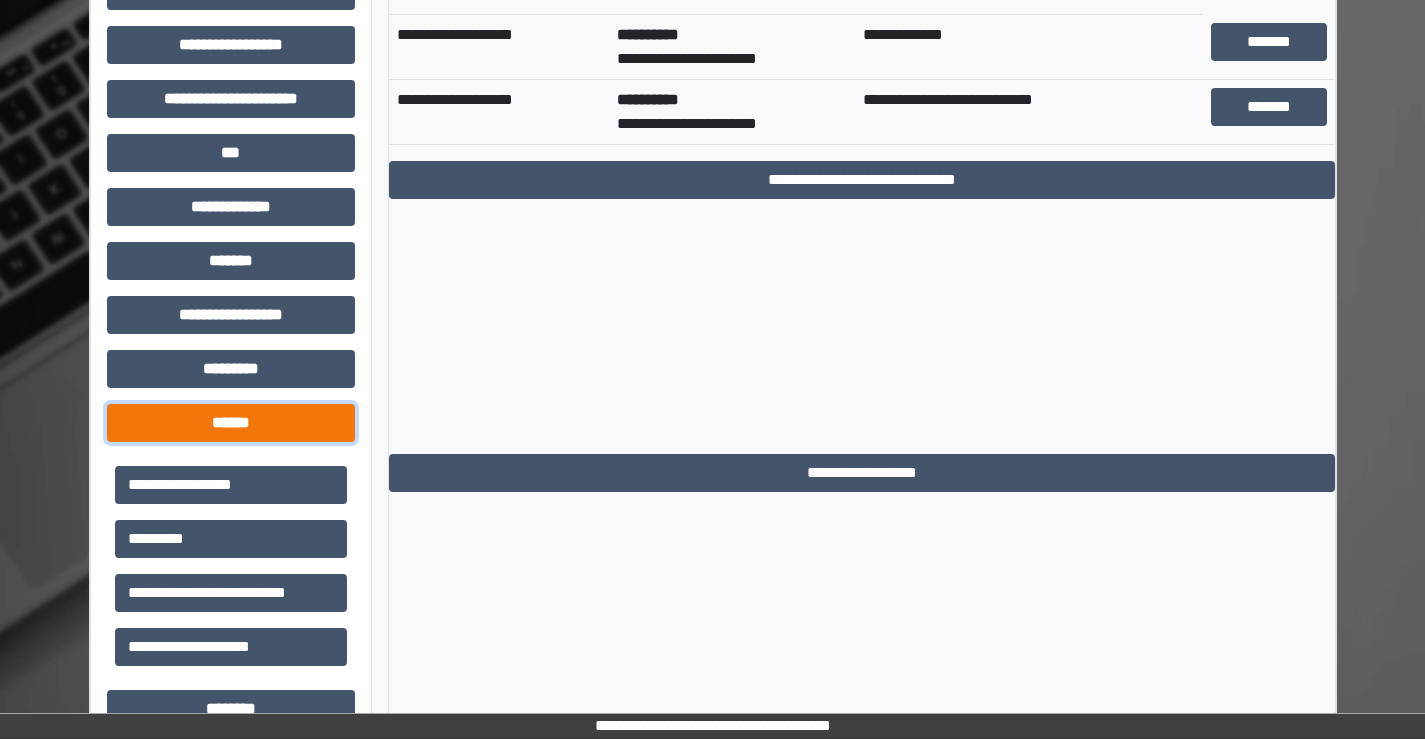 scroll, scrollTop: 1115, scrollLeft: 0, axis: vertical 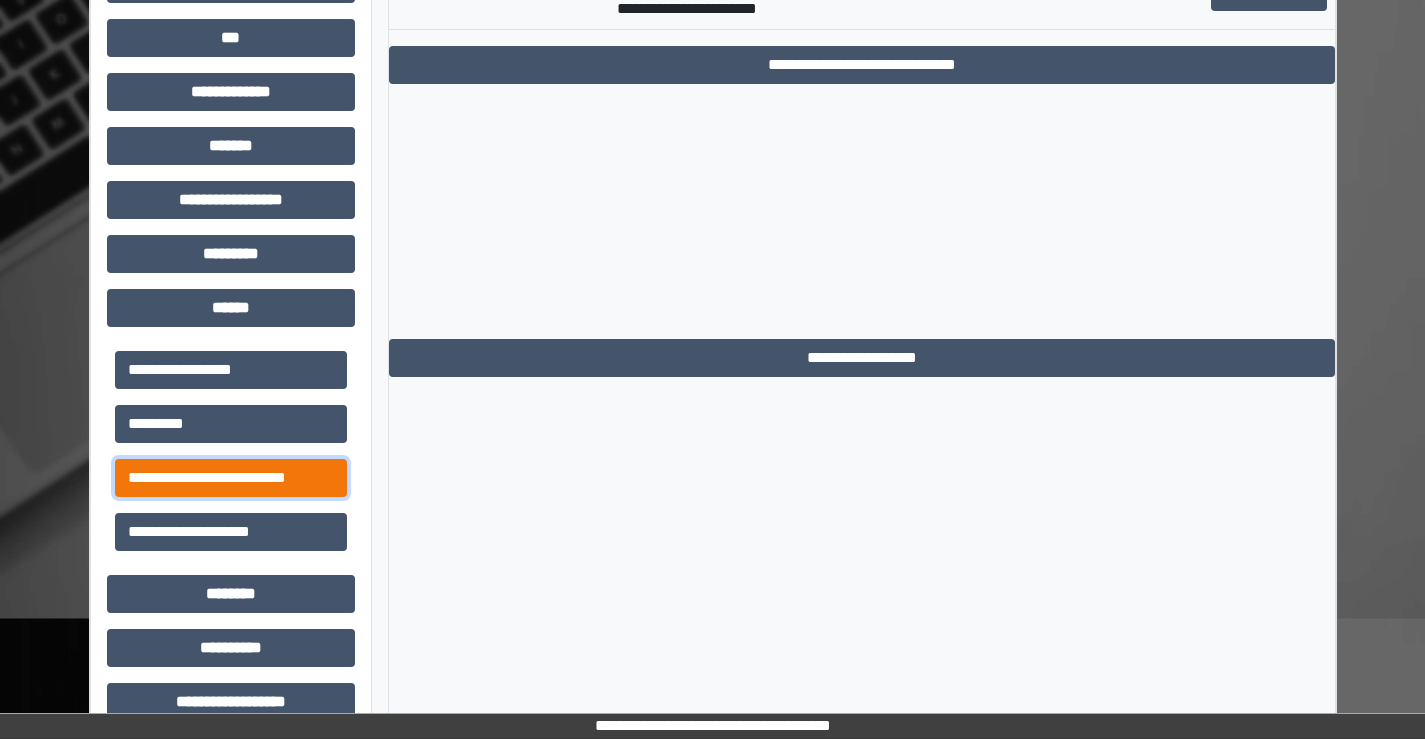 click on "**********" at bounding box center (231, 478) 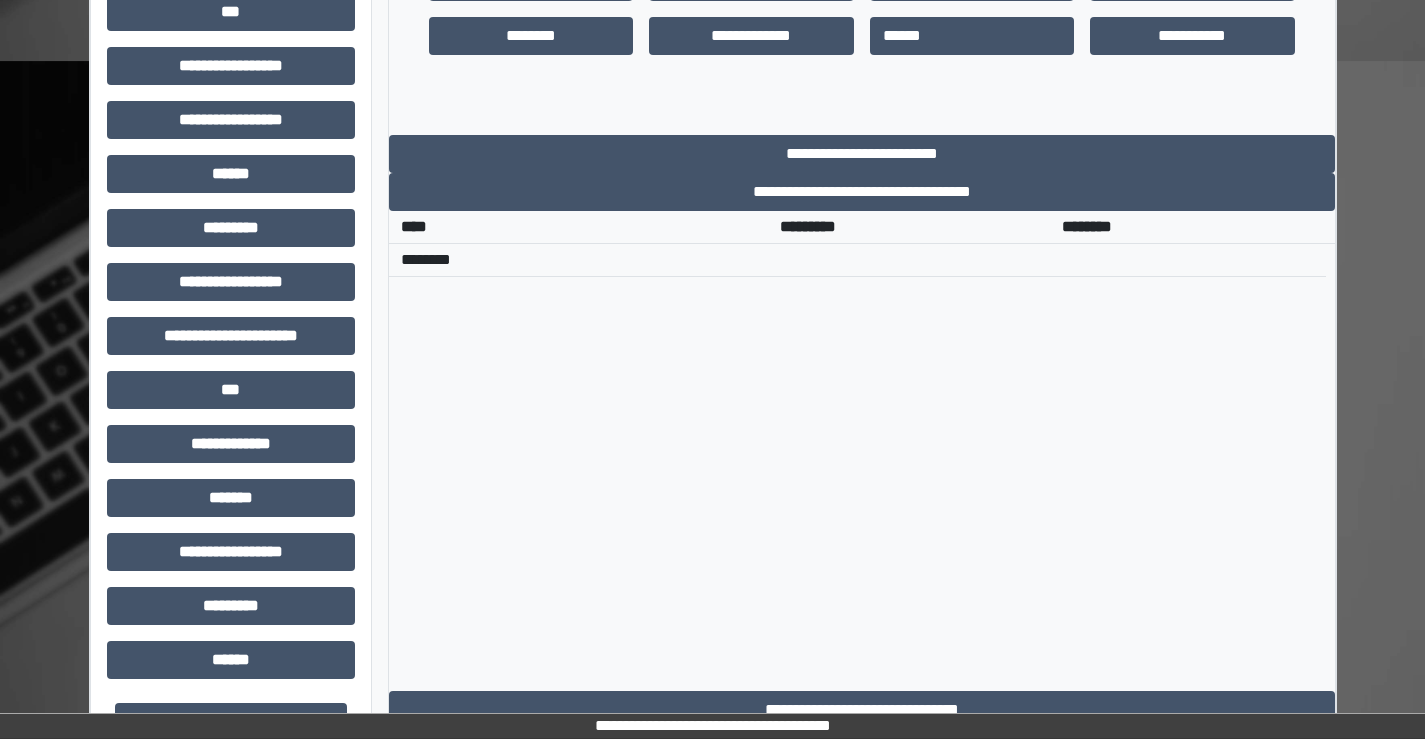 scroll, scrollTop: 715, scrollLeft: 0, axis: vertical 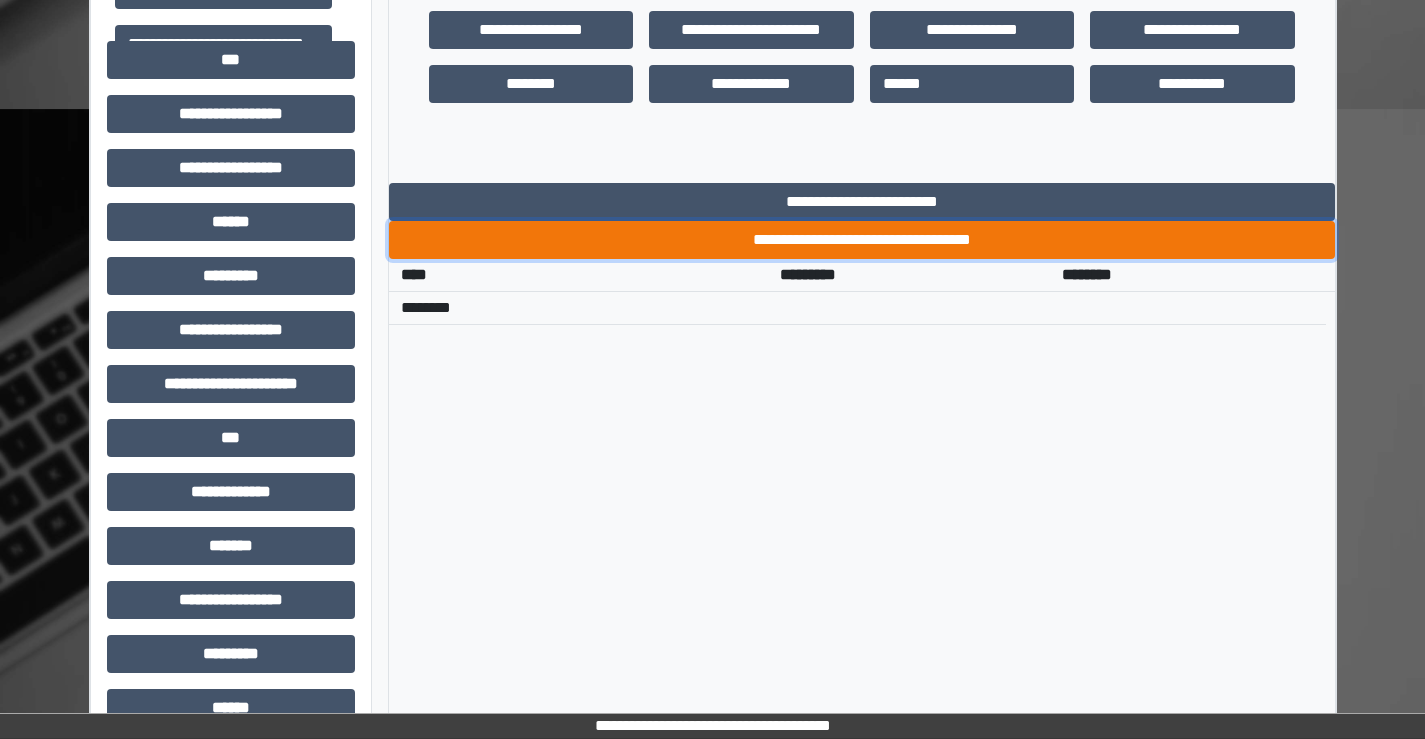 click on "**********" at bounding box center [862, 240] 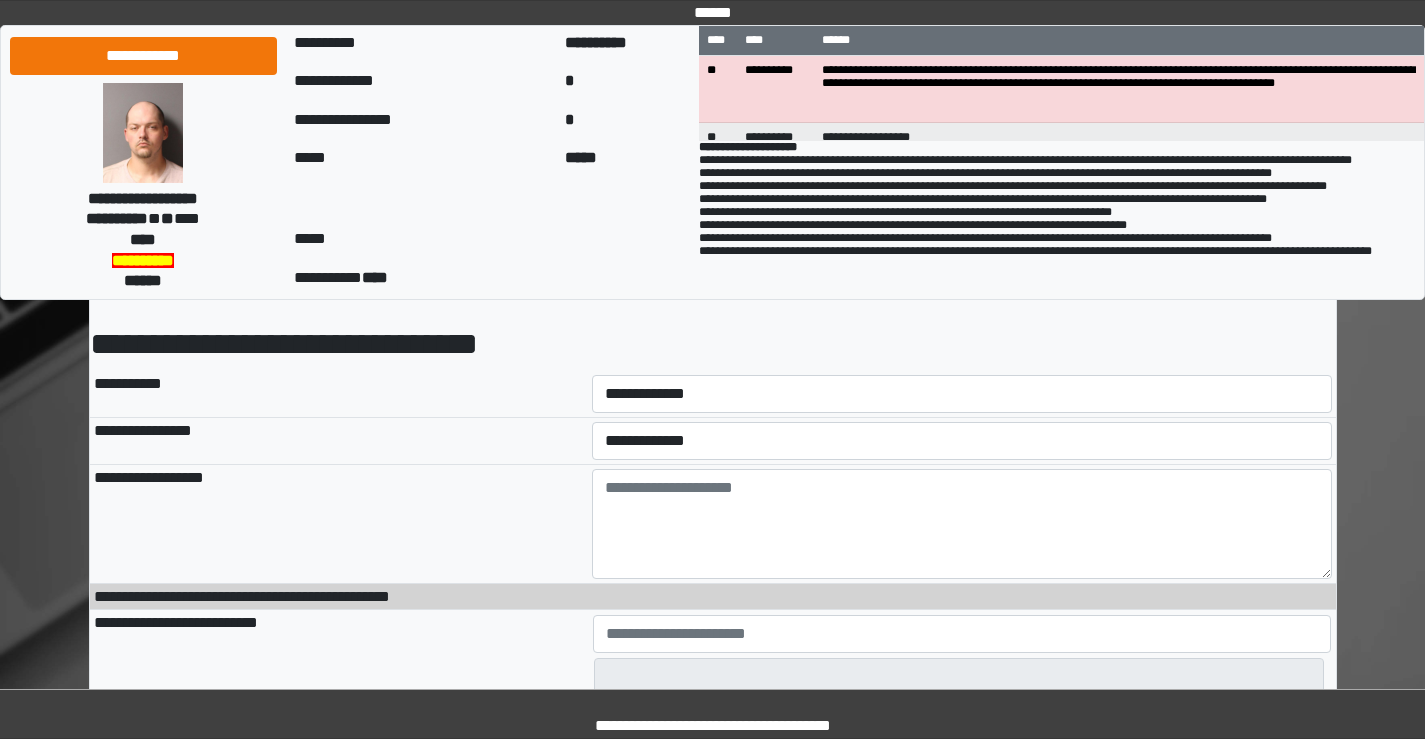 scroll, scrollTop: 100, scrollLeft: 0, axis: vertical 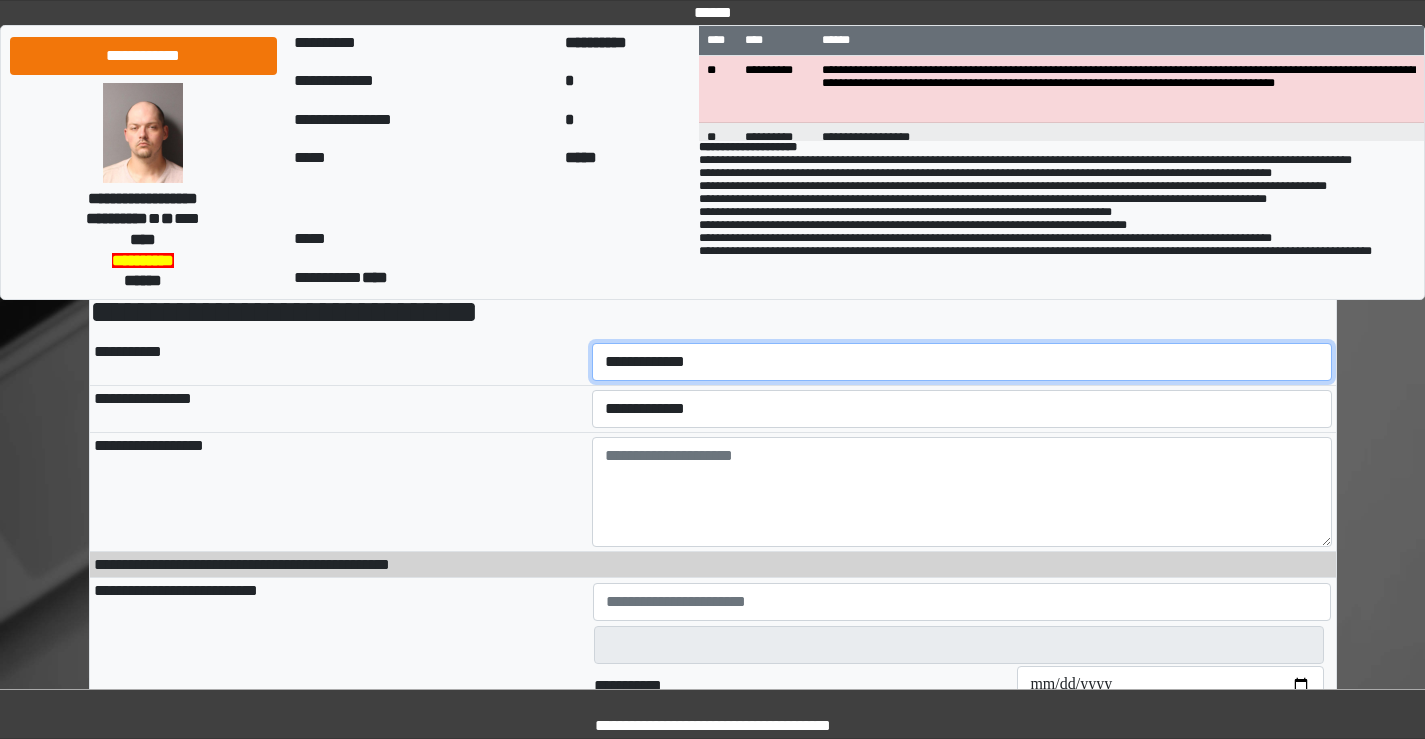 click on "**********" at bounding box center [962, 362] 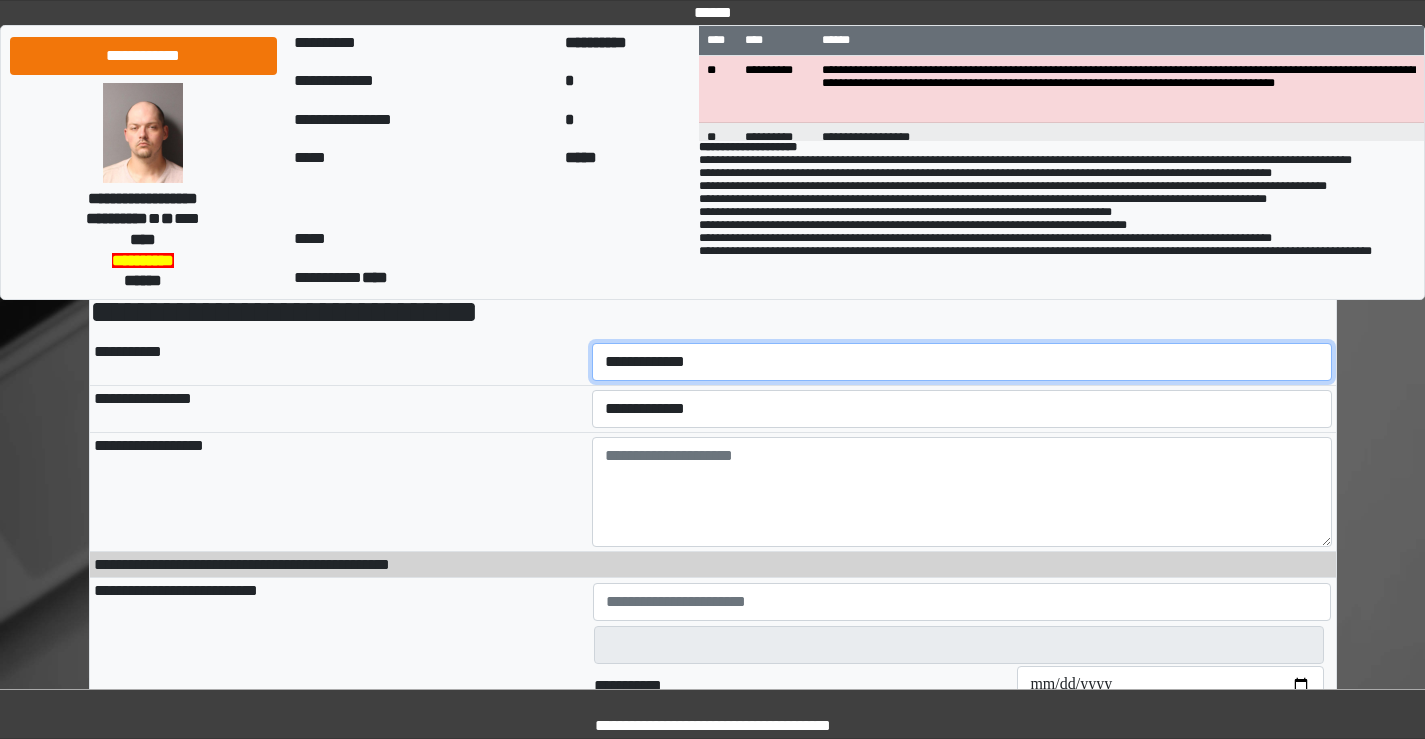 select on "****" 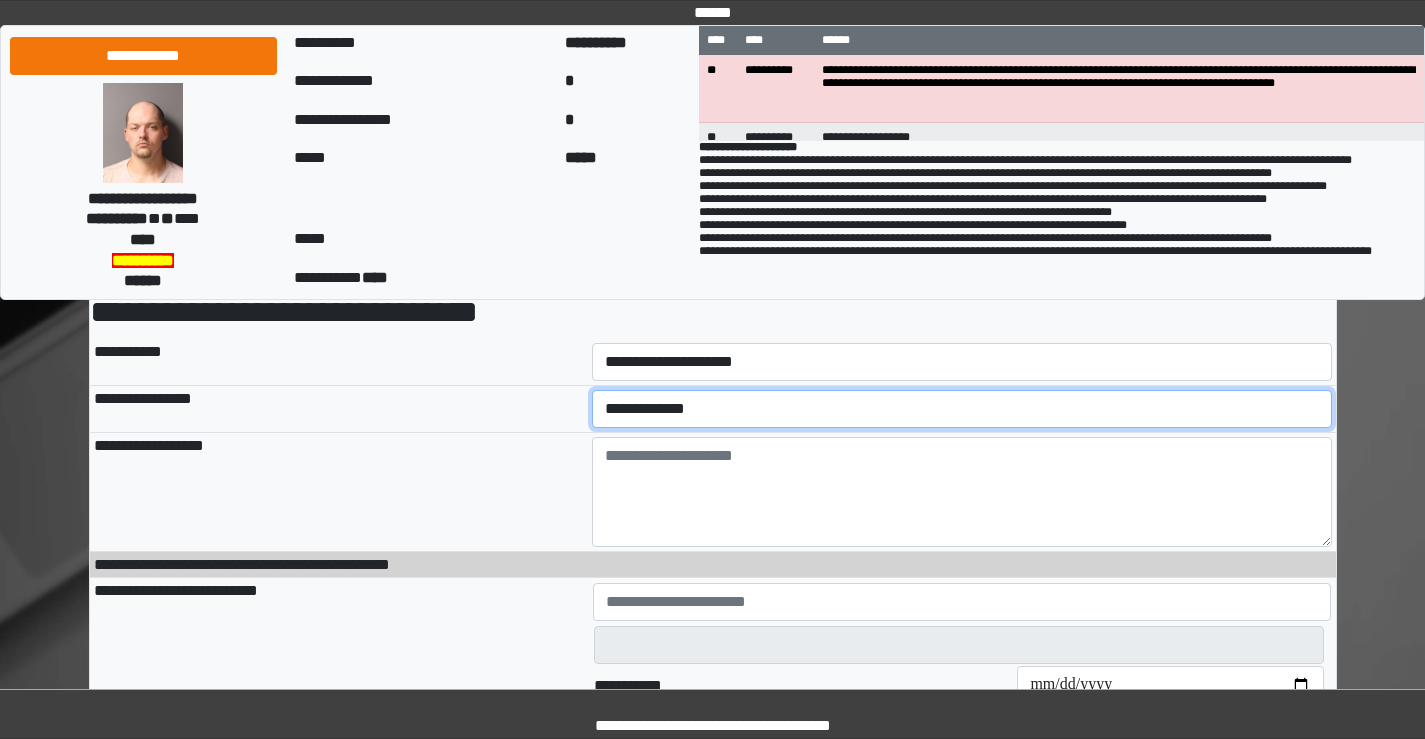 click on "**********" at bounding box center [962, 409] 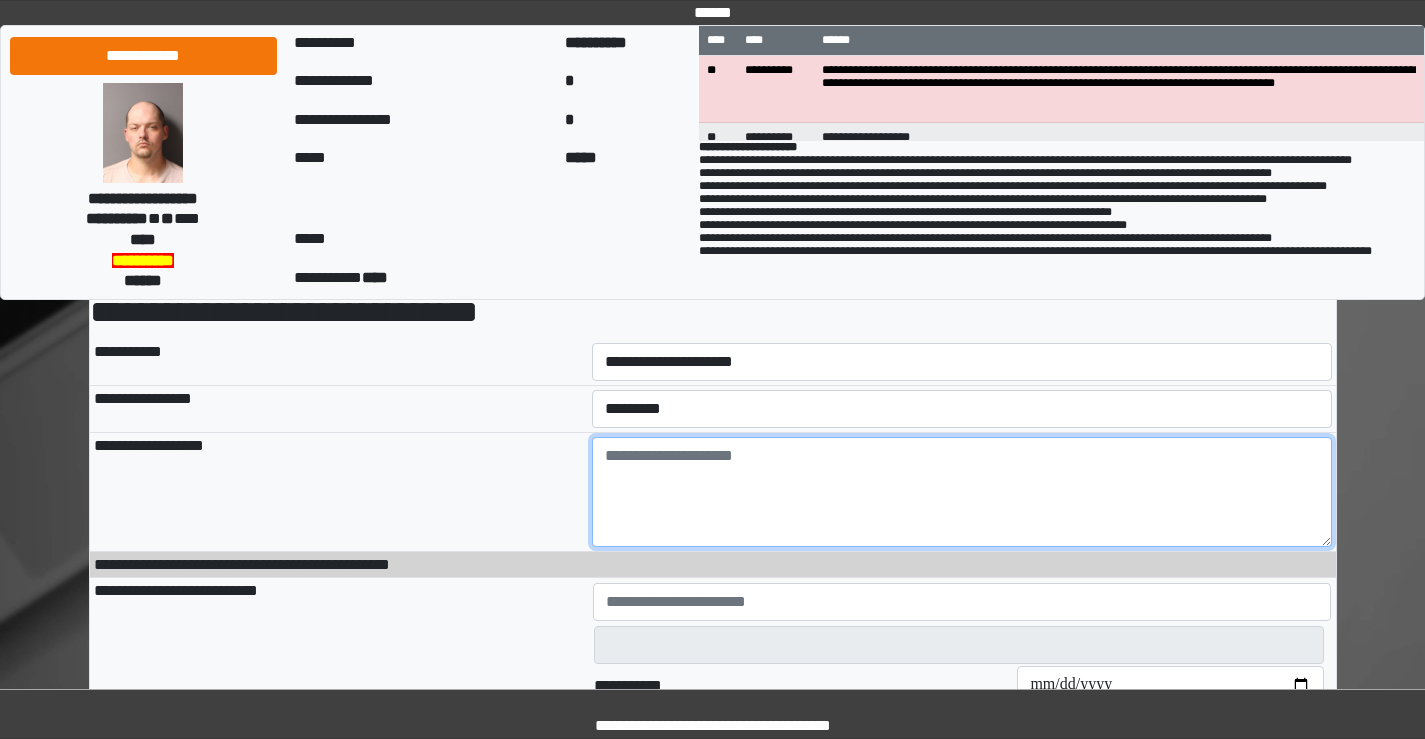click at bounding box center (962, 492) 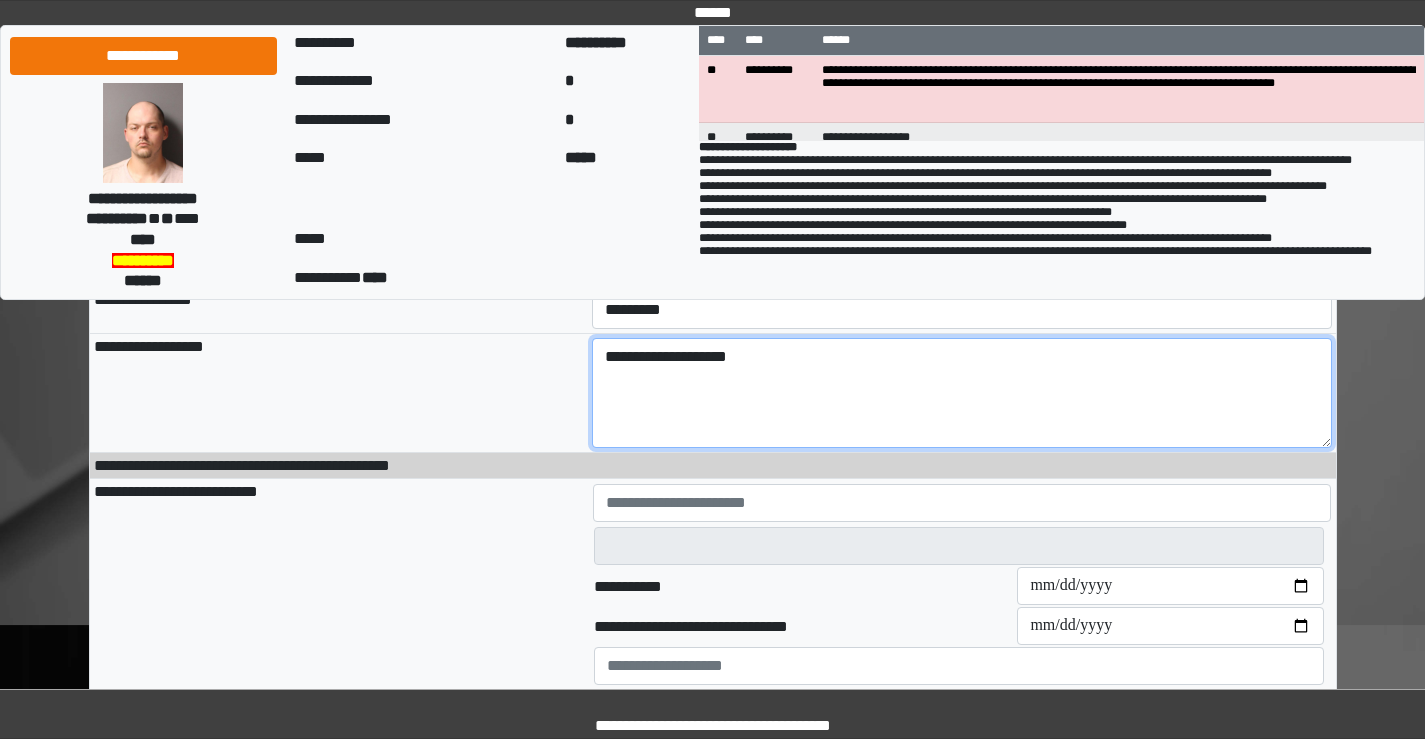 scroll, scrollTop: 200, scrollLeft: 0, axis: vertical 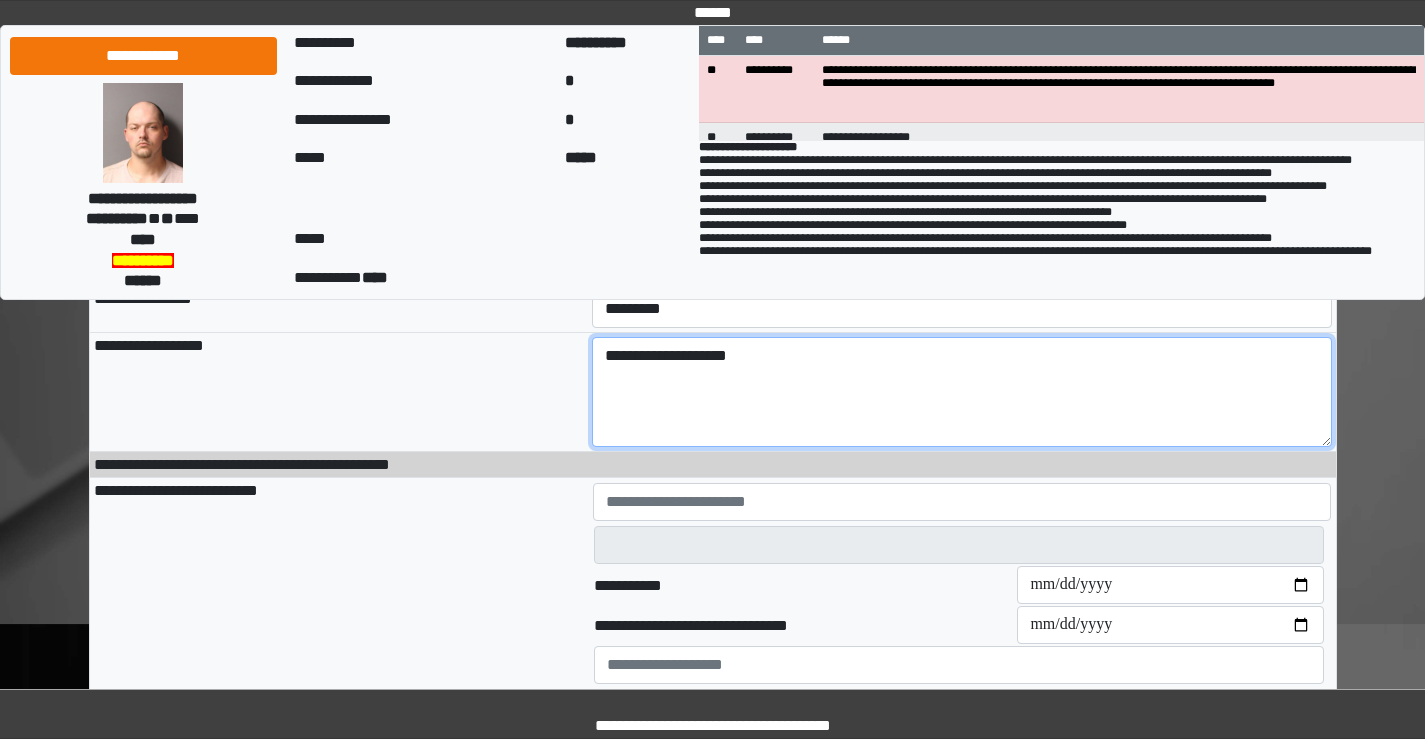type on "**********" 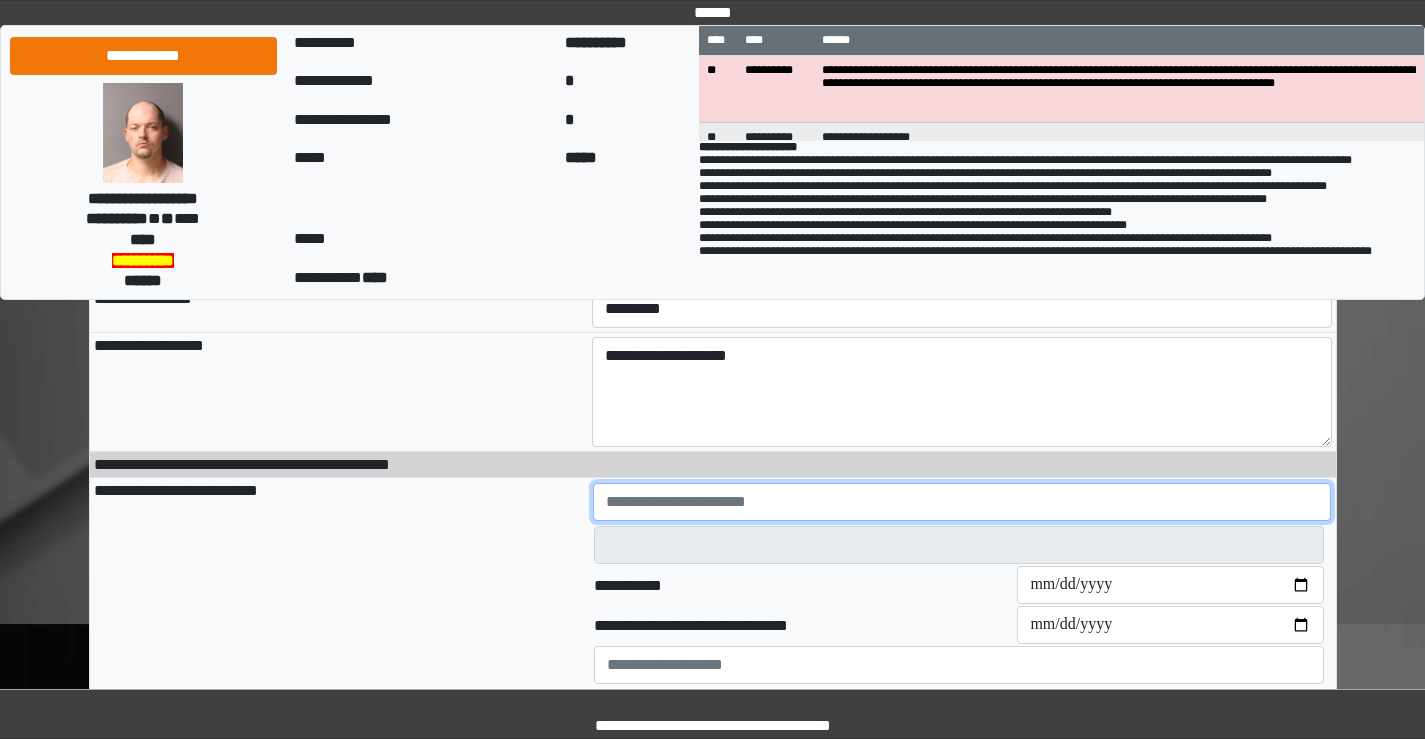 click at bounding box center [962, 502] 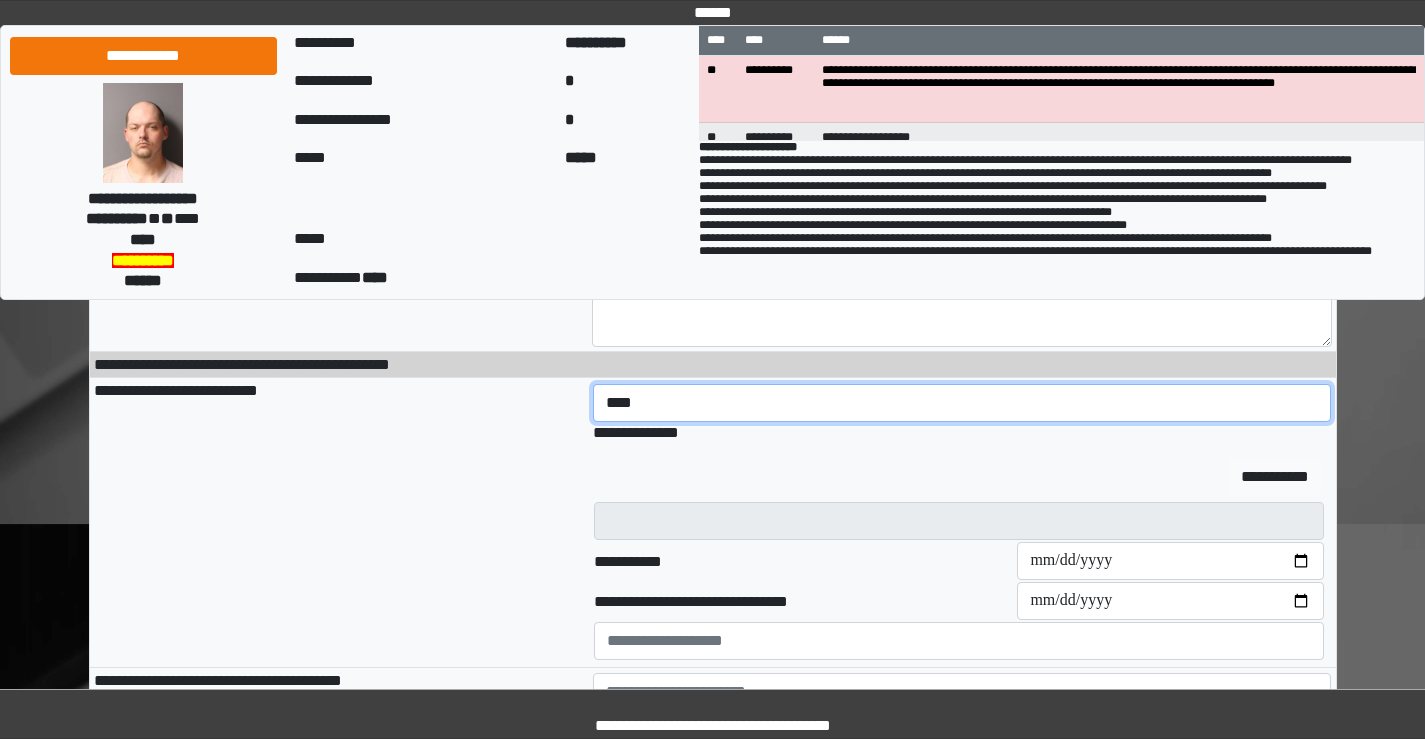 type on "****" 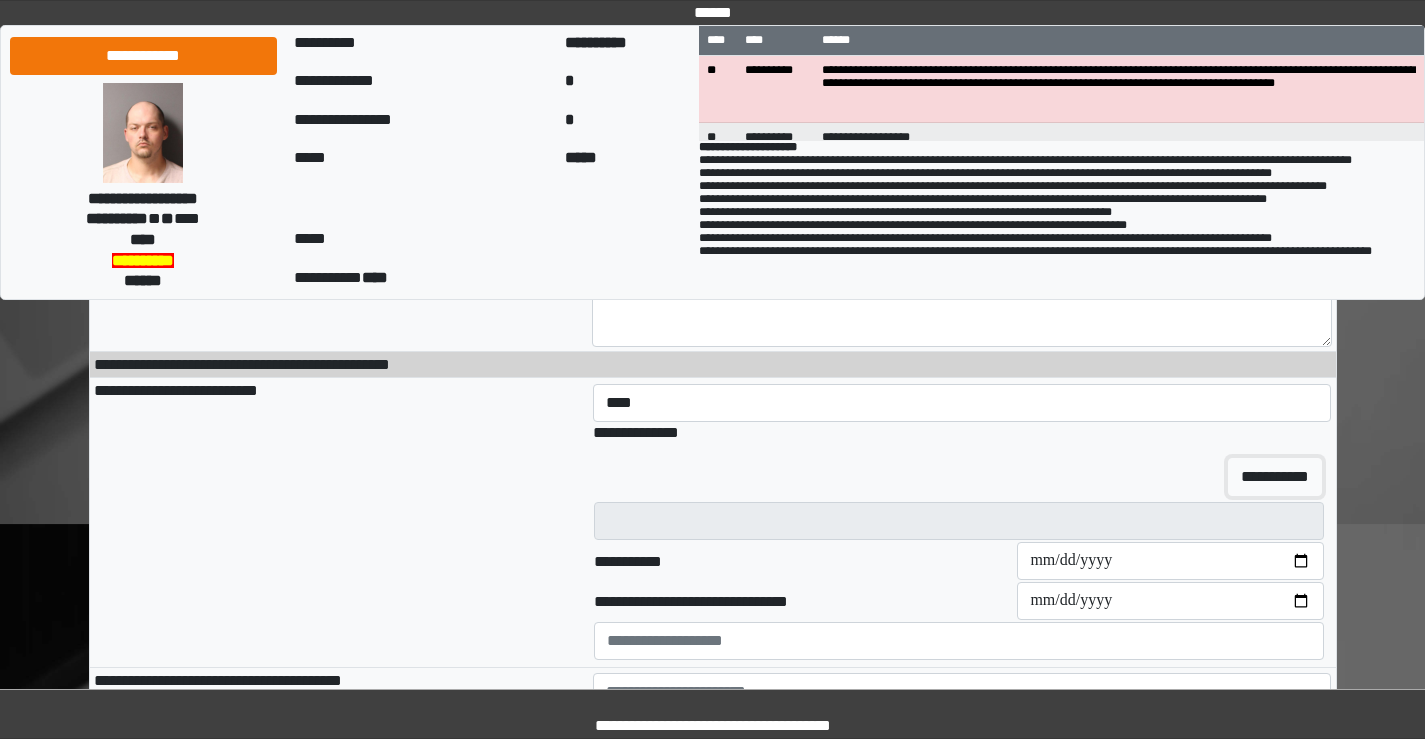click on "**********" at bounding box center (1275, 477) 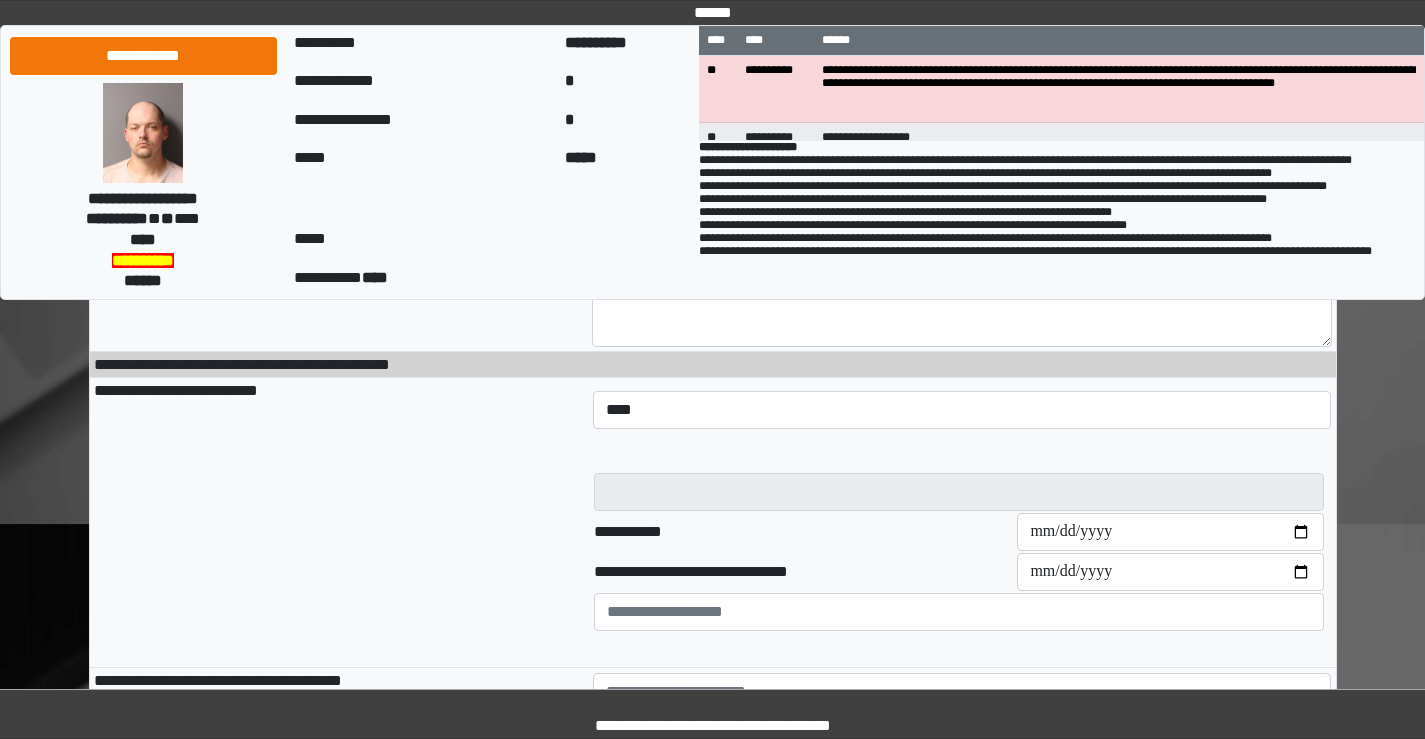 type 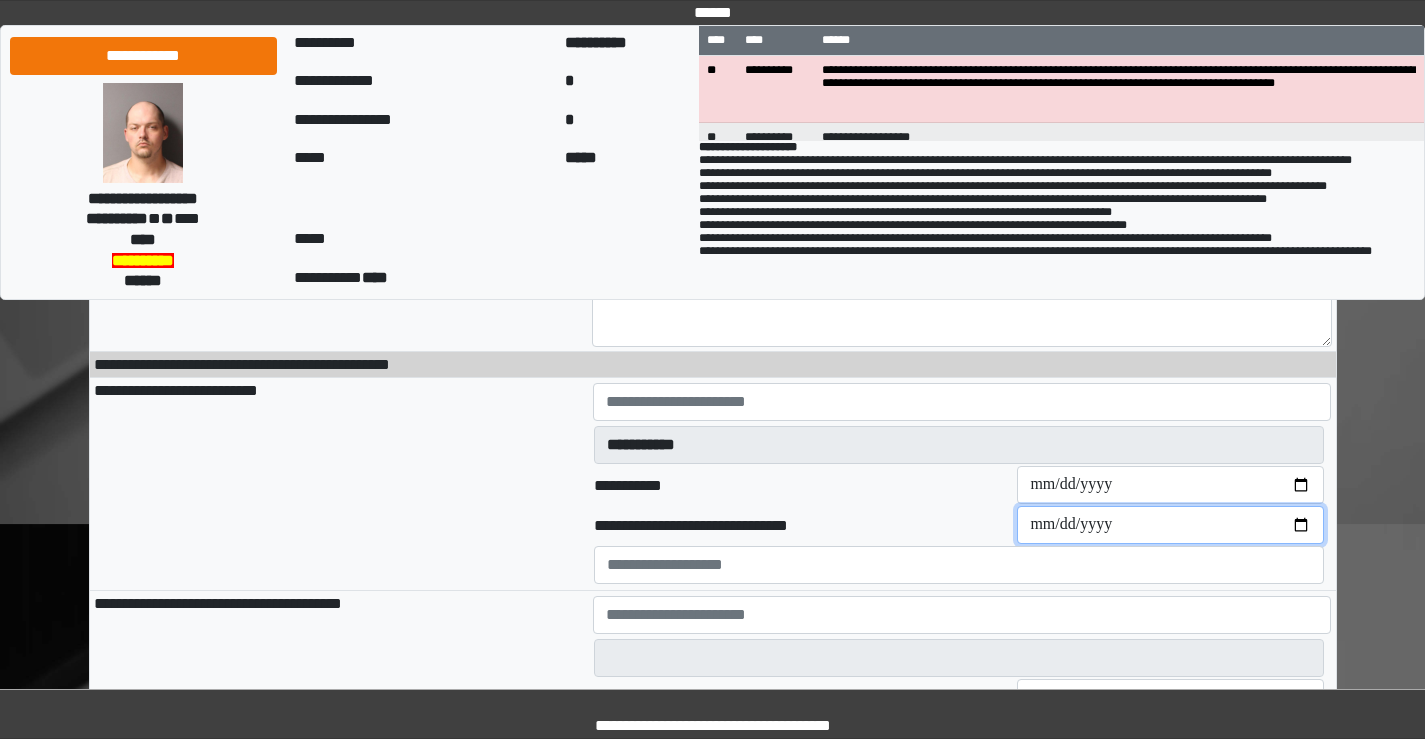 click on "**********" at bounding box center (1170, 525) 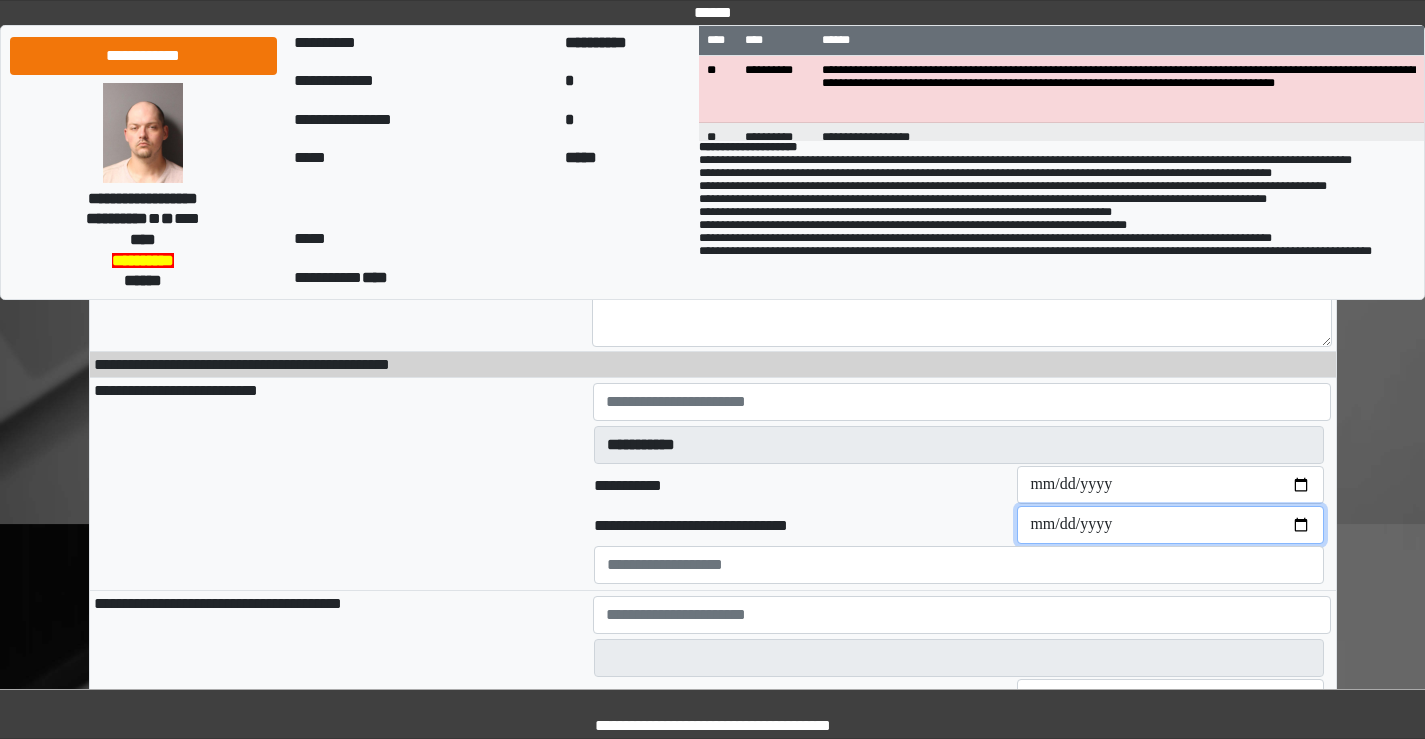 type 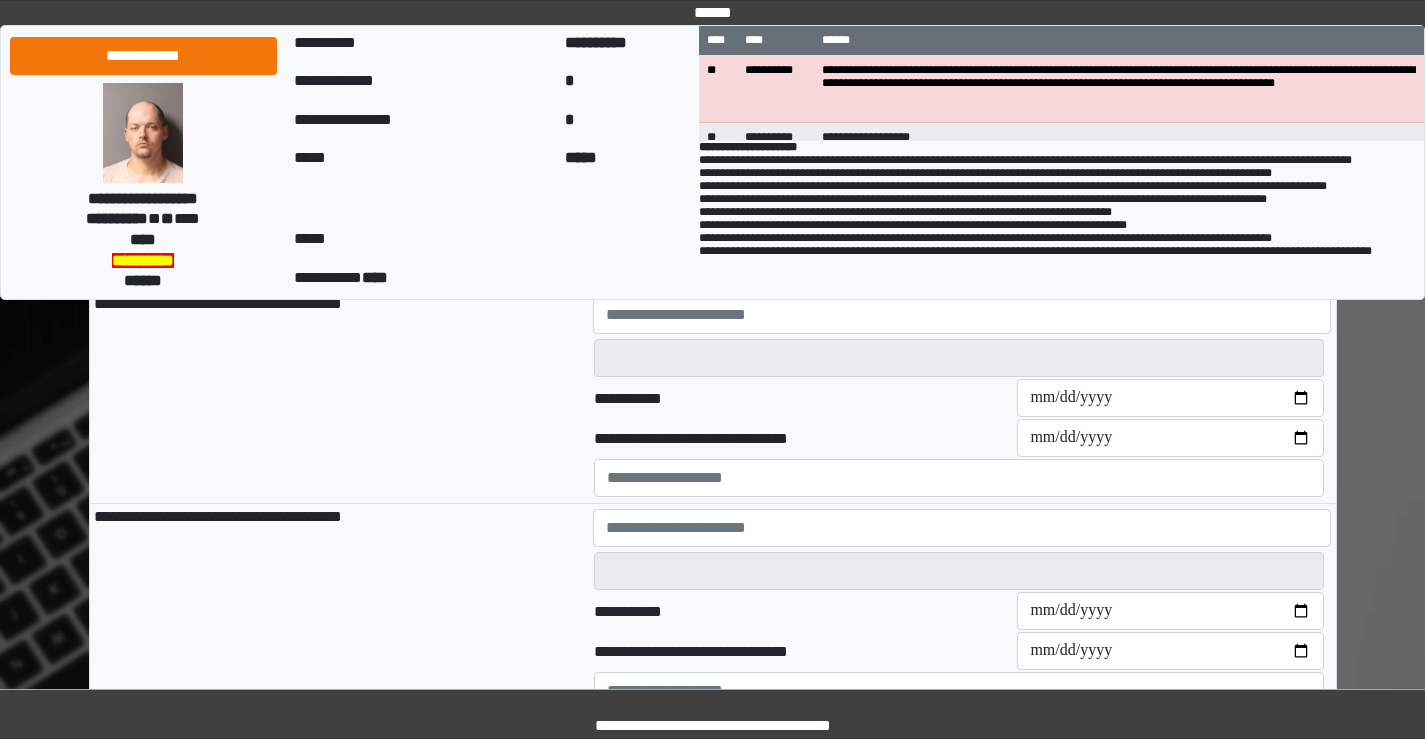 scroll, scrollTop: 800, scrollLeft: 0, axis: vertical 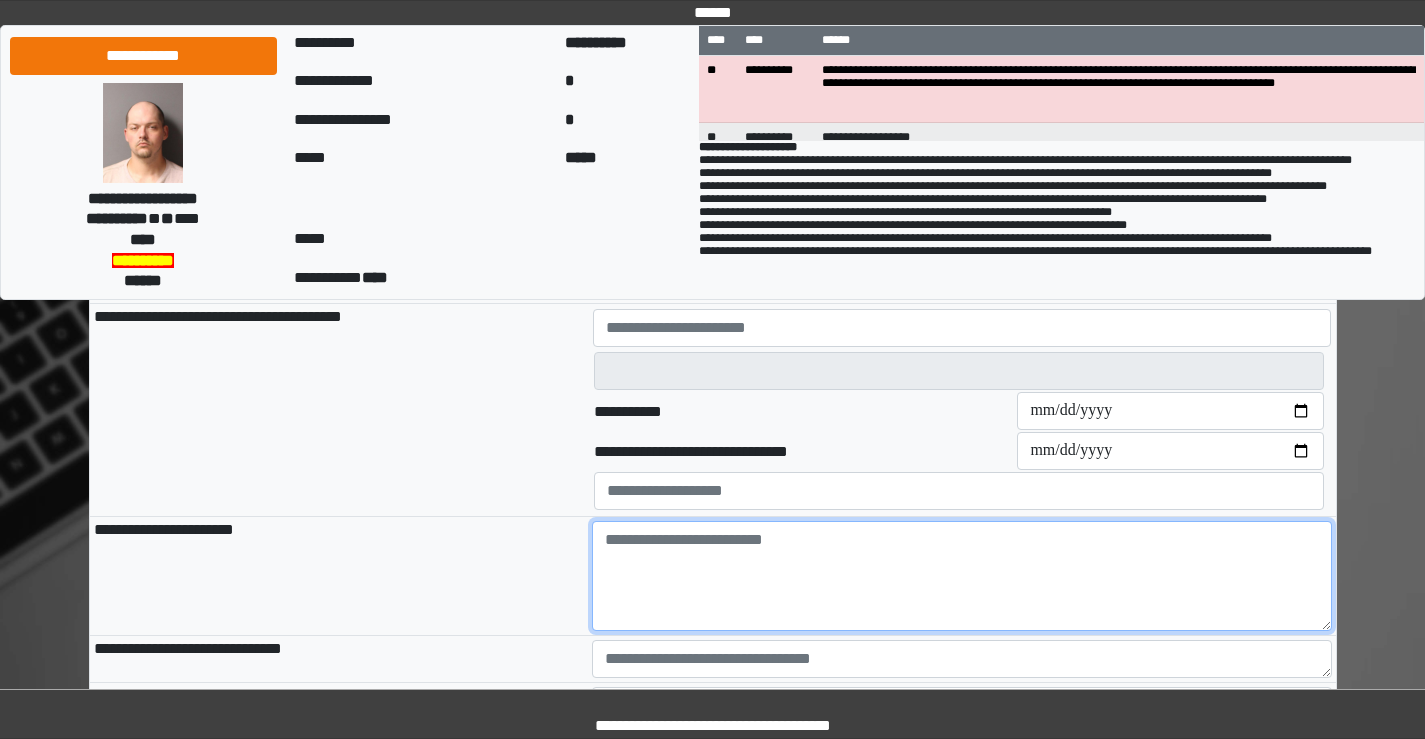 click at bounding box center [962, 576] 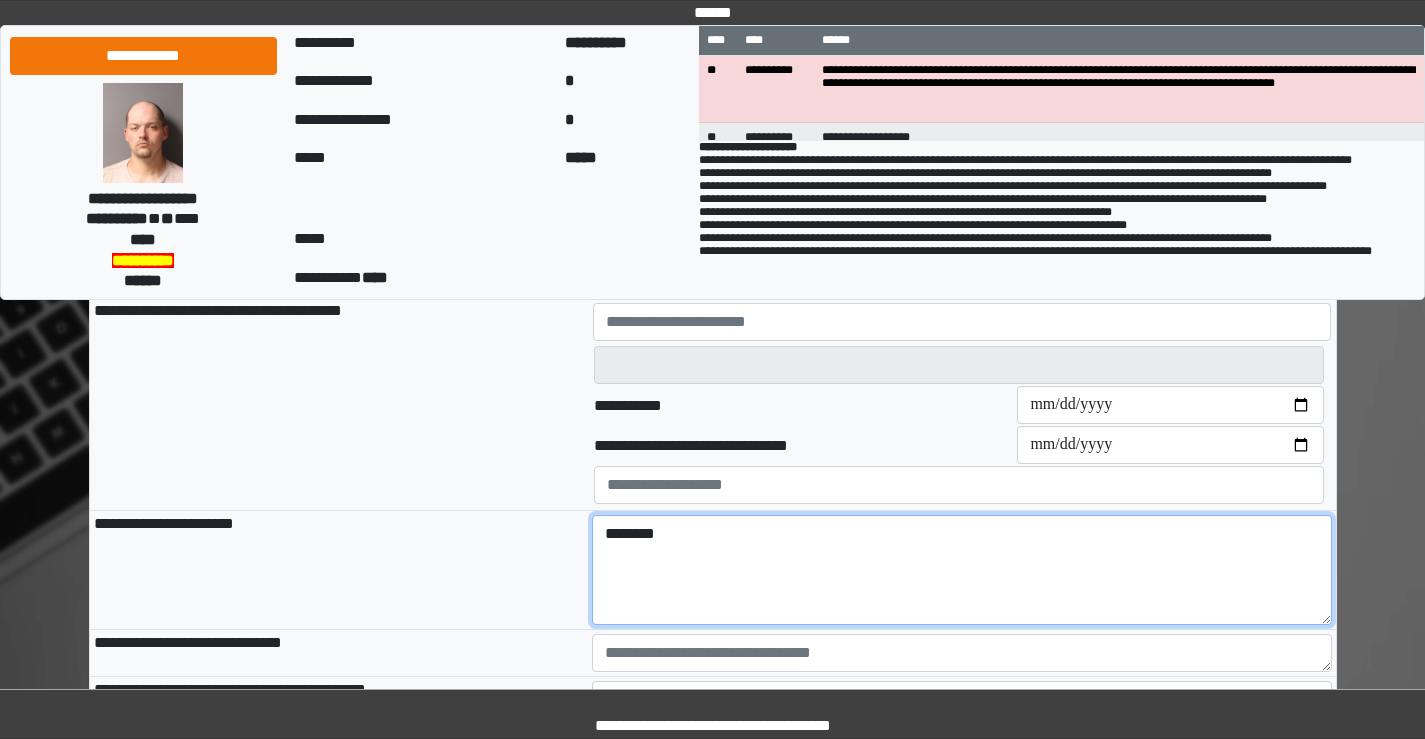 scroll, scrollTop: 1000, scrollLeft: 0, axis: vertical 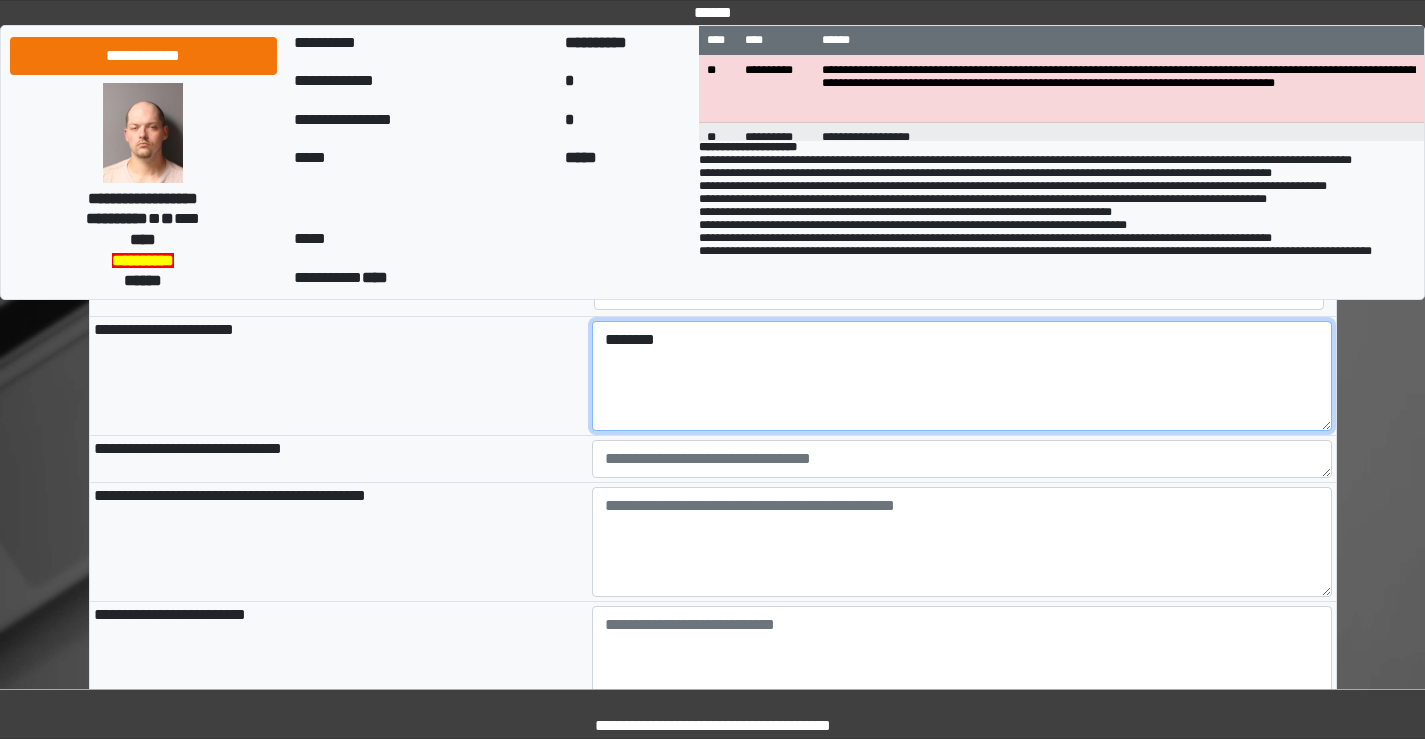 type on "********" 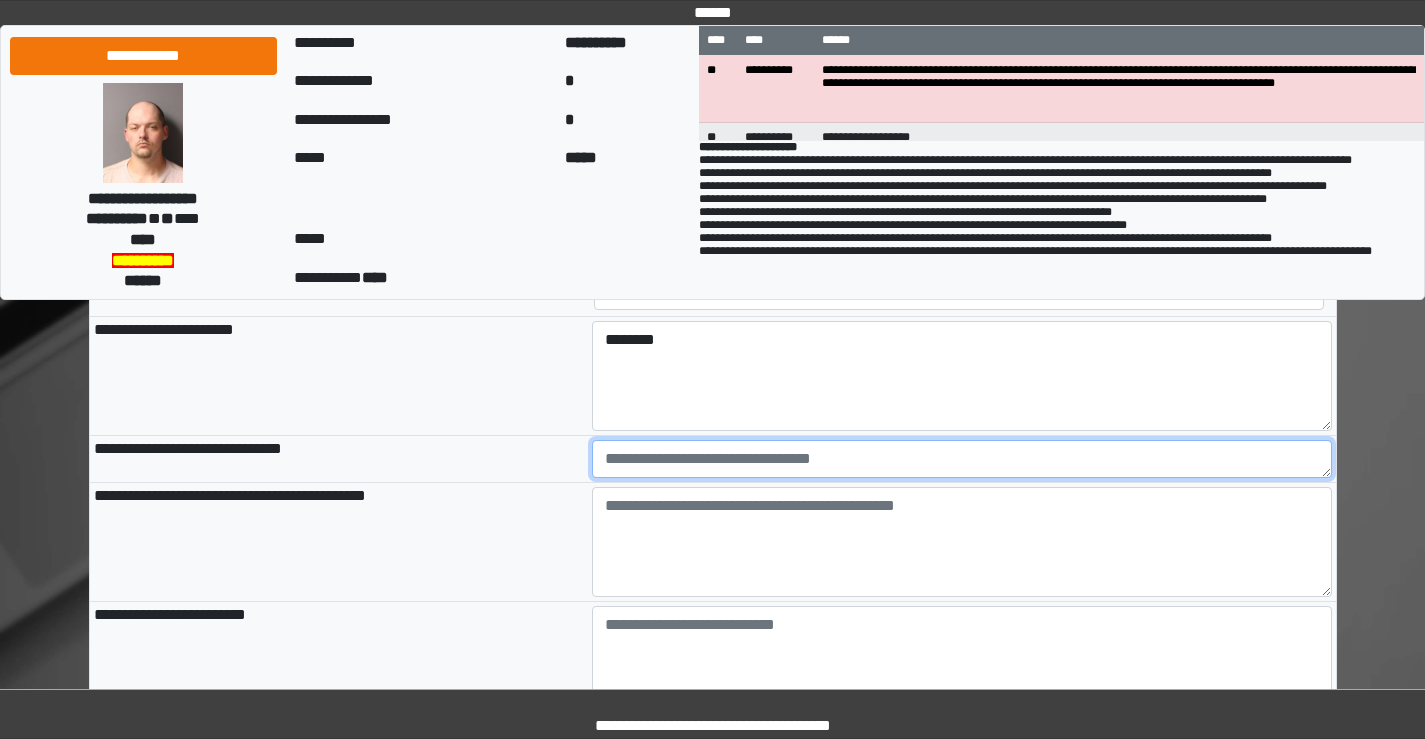 click at bounding box center [962, 459] 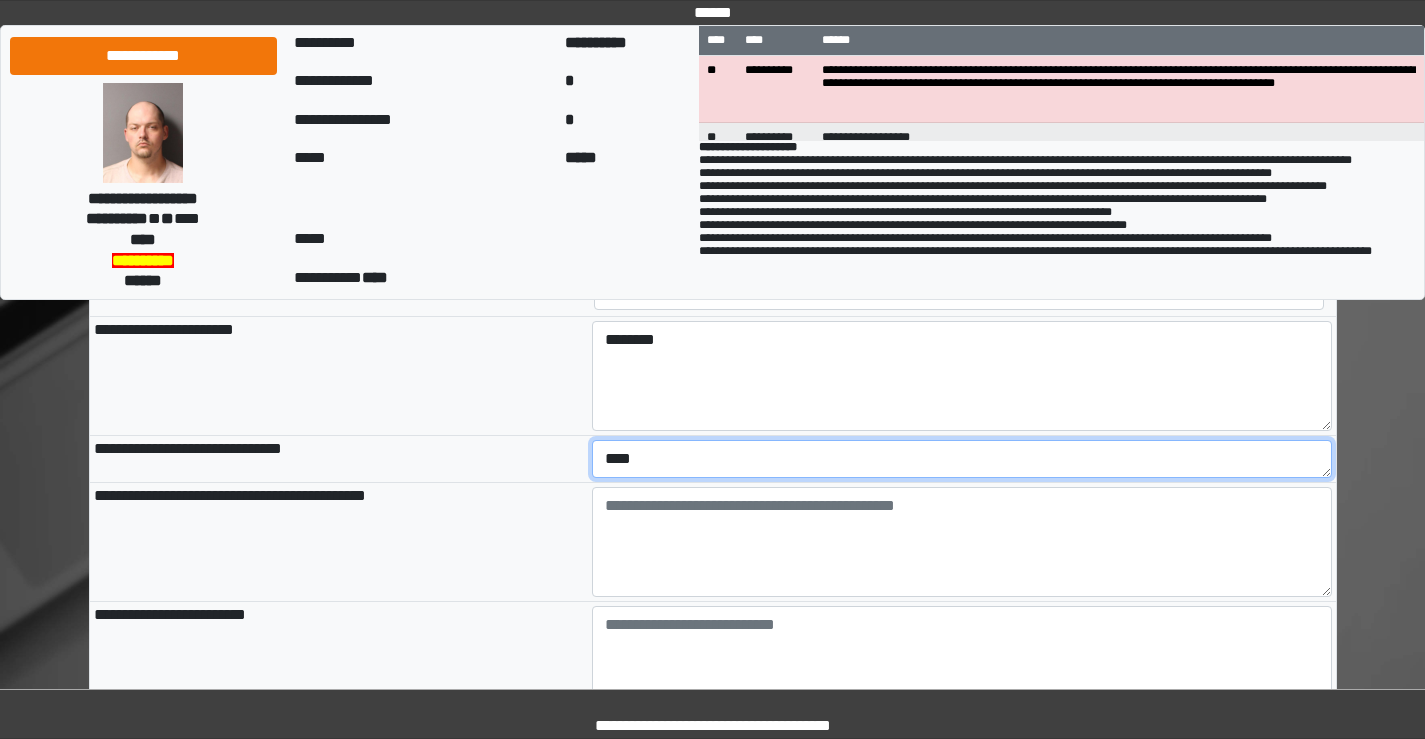 type on "****" 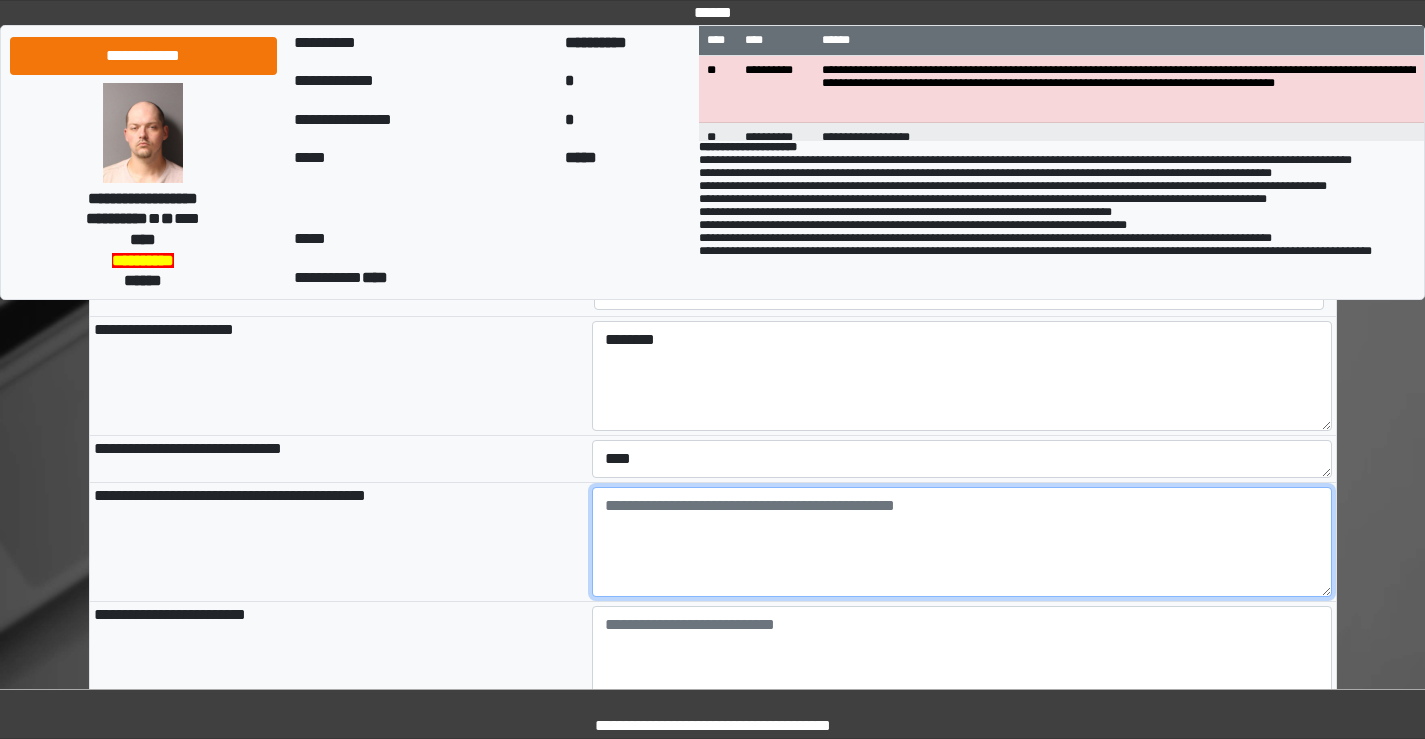 click at bounding box center [962, 542] 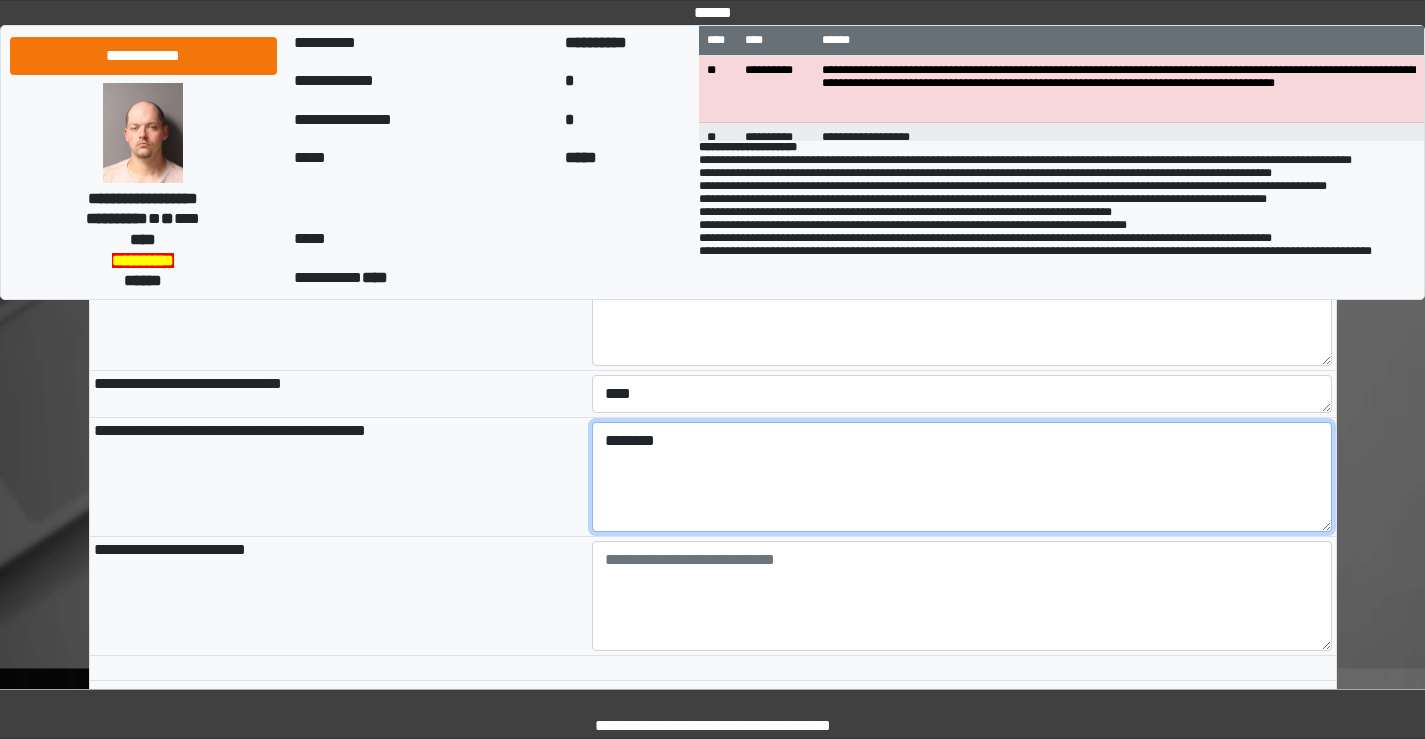 scroll, scrollTop: 1100, scrollLeft: 0, axis: vertical 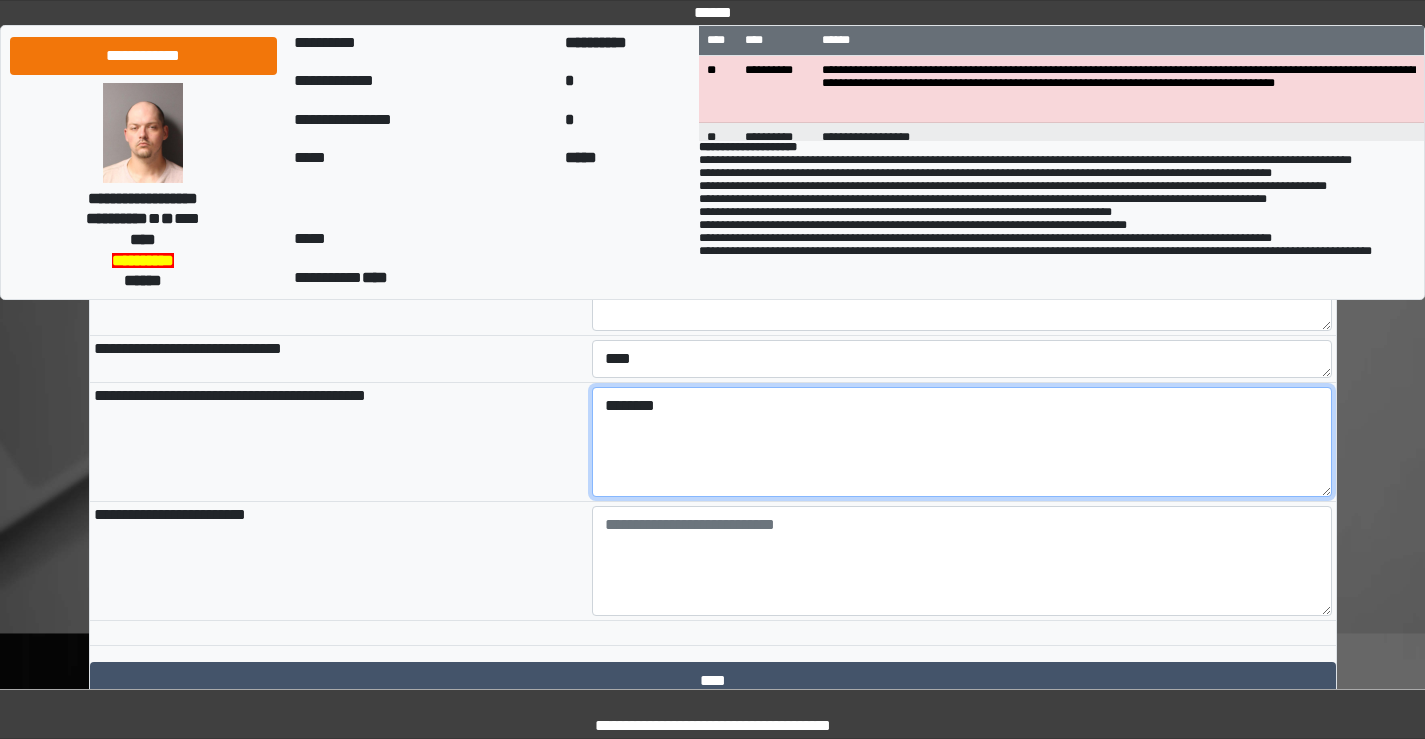 type on "********" 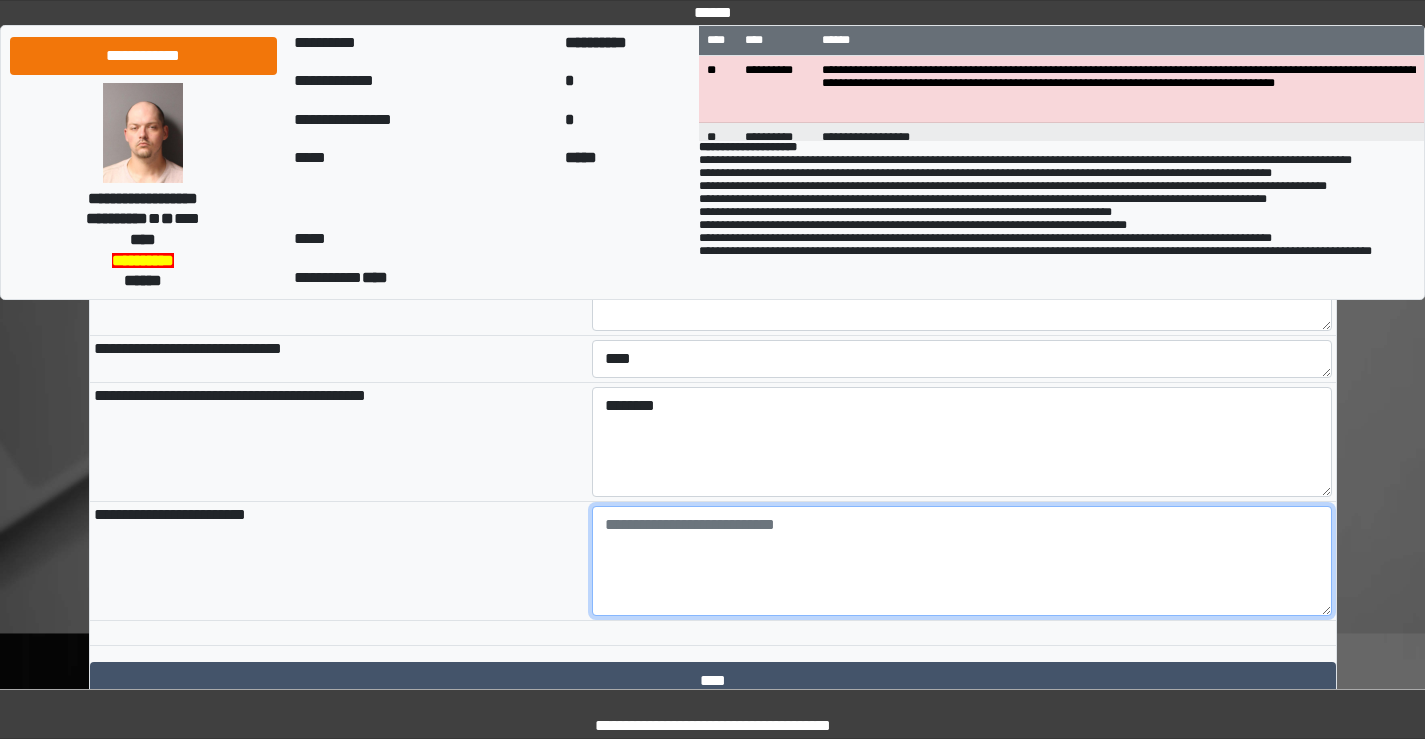 click at bounding box center [962, 561] 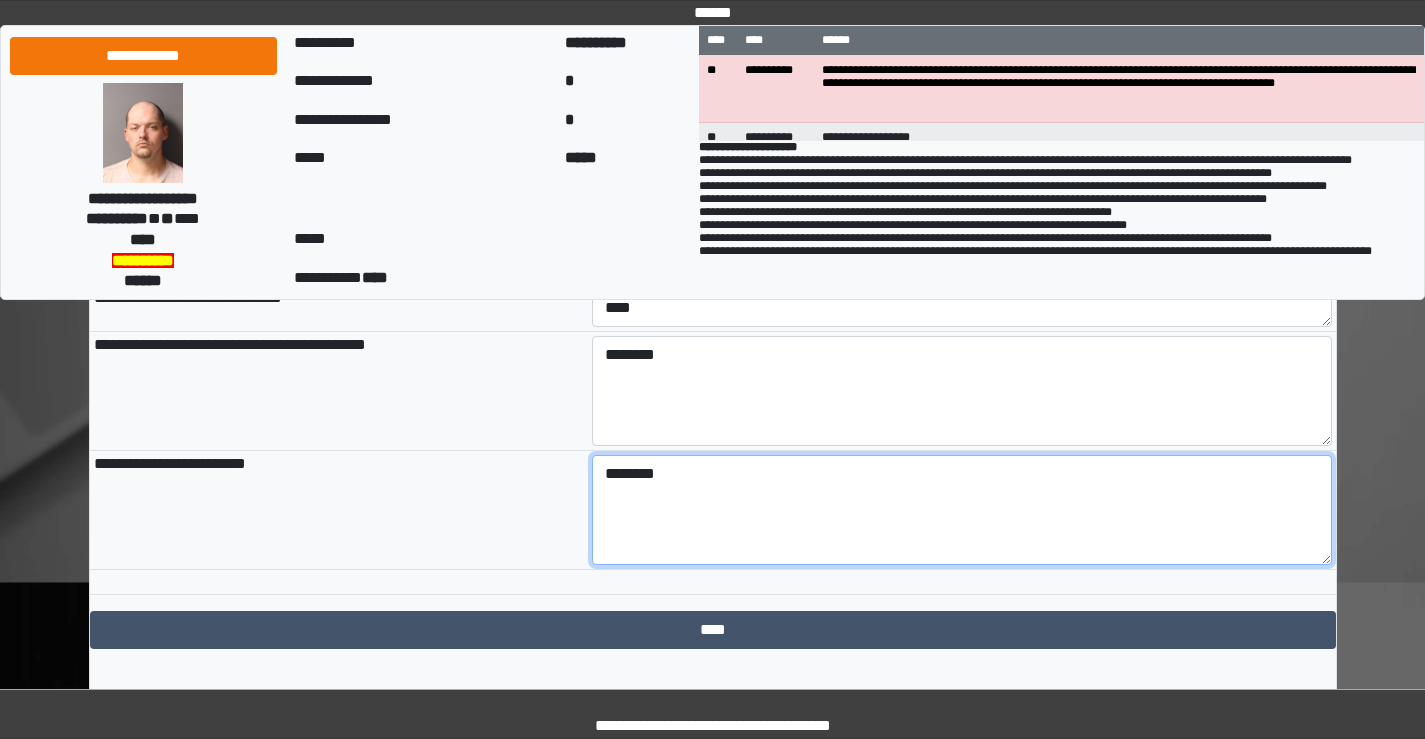 scroll, scrollTop: 1194, scrollLeft: 0, axis: vertical 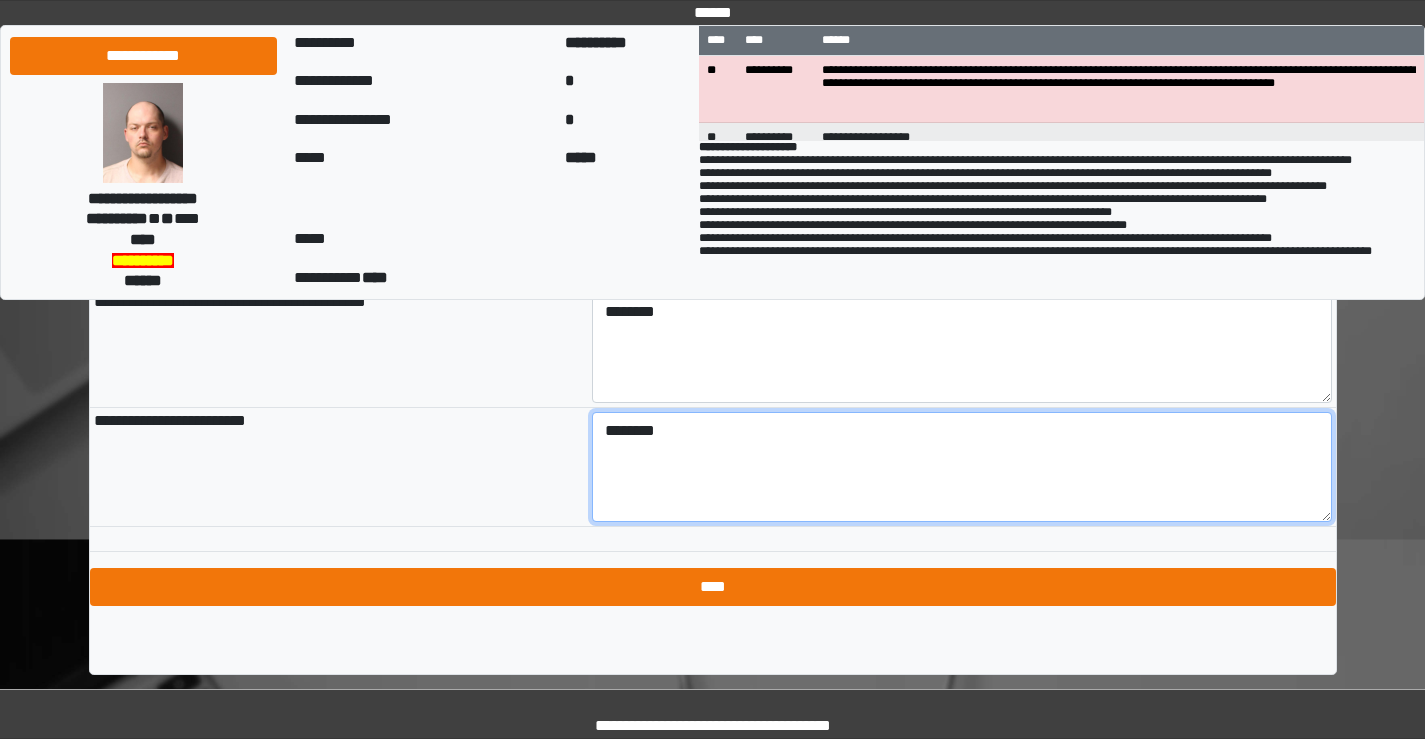 type on "********" 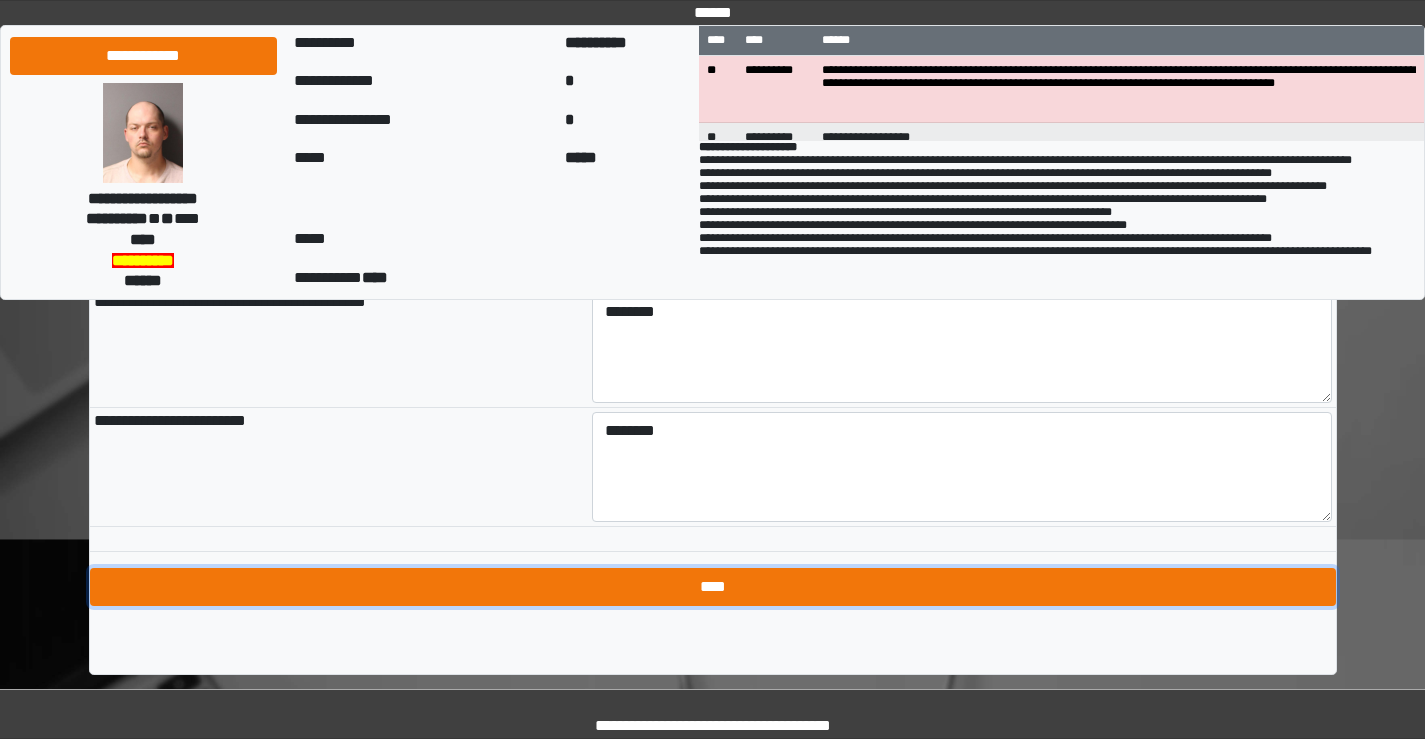 click on "****" at bounding box center [713, 587] 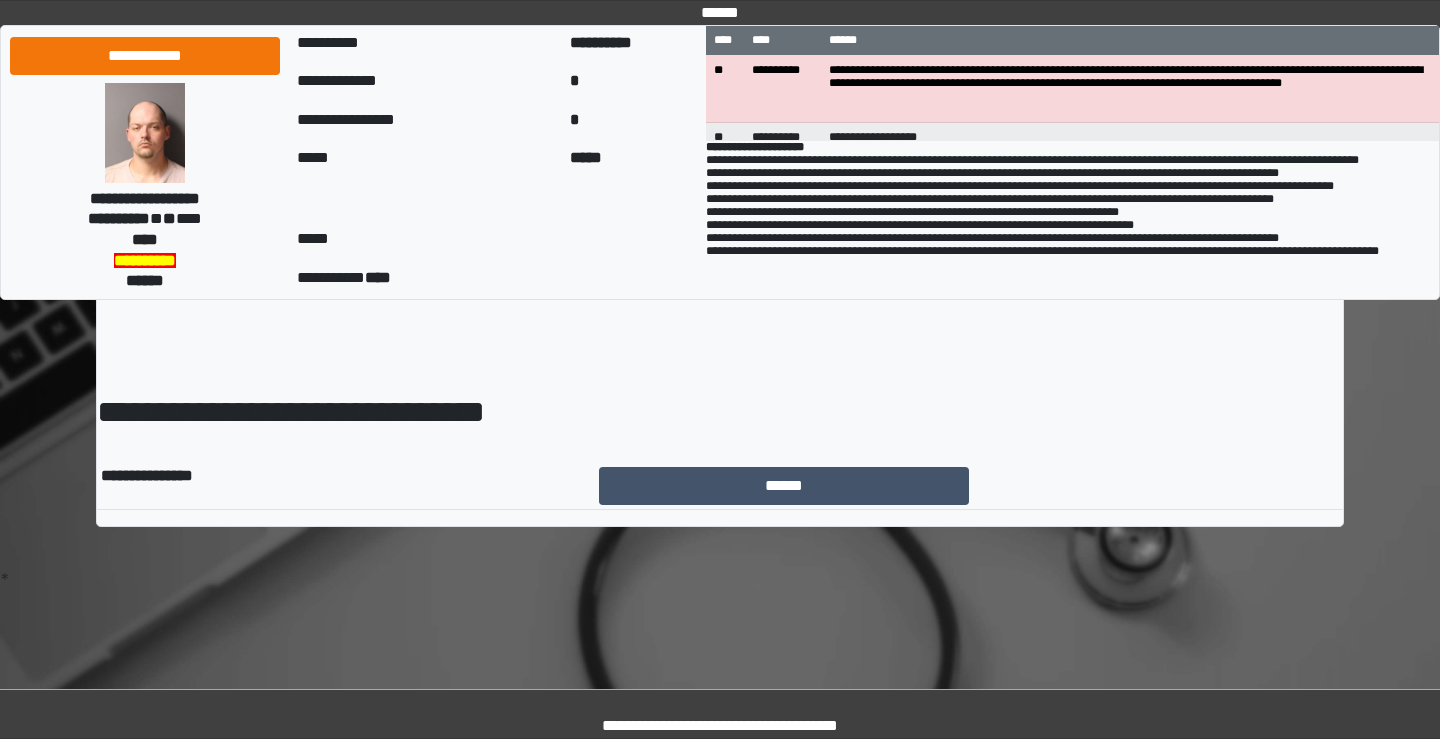 scroll, scrollTop: 0, scrollLeft: 0, axis: both 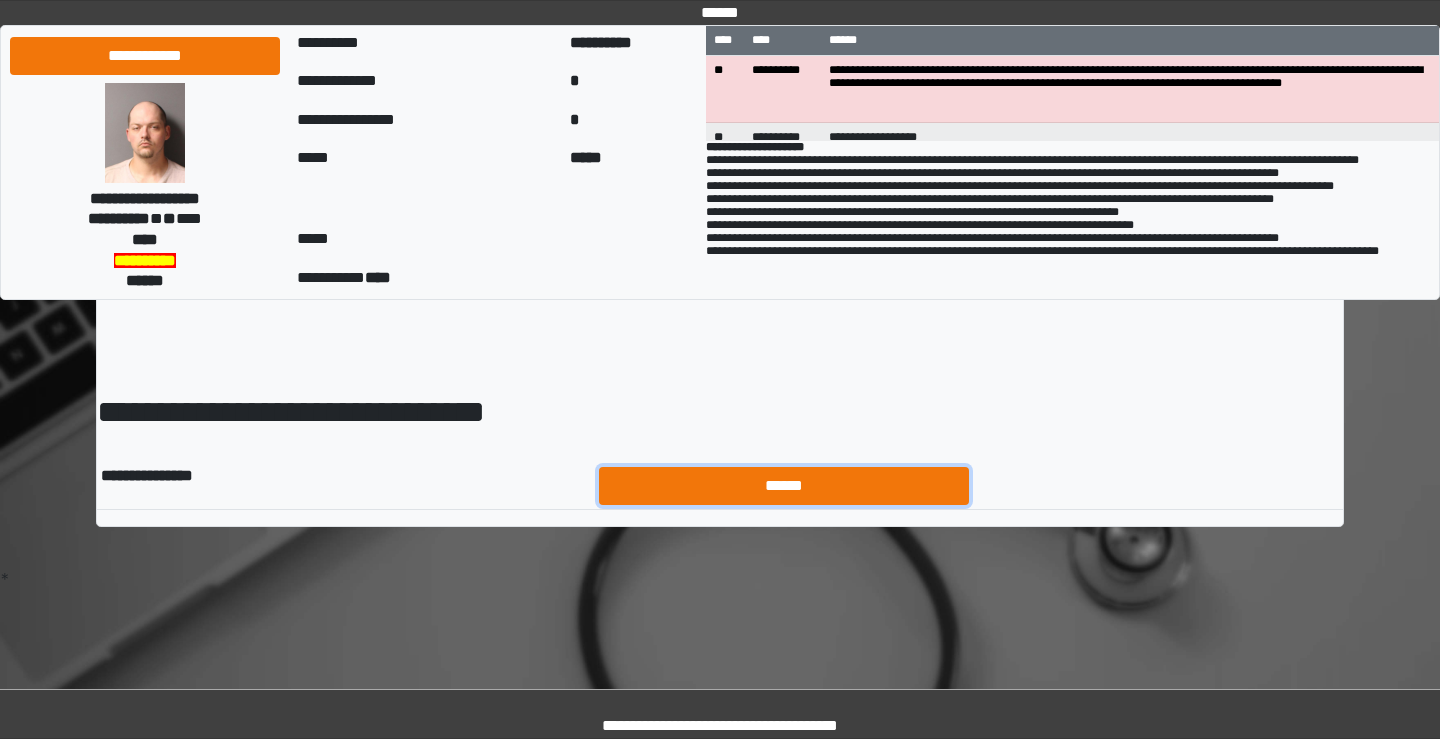 click on "******" at bounding box center [784, 486] 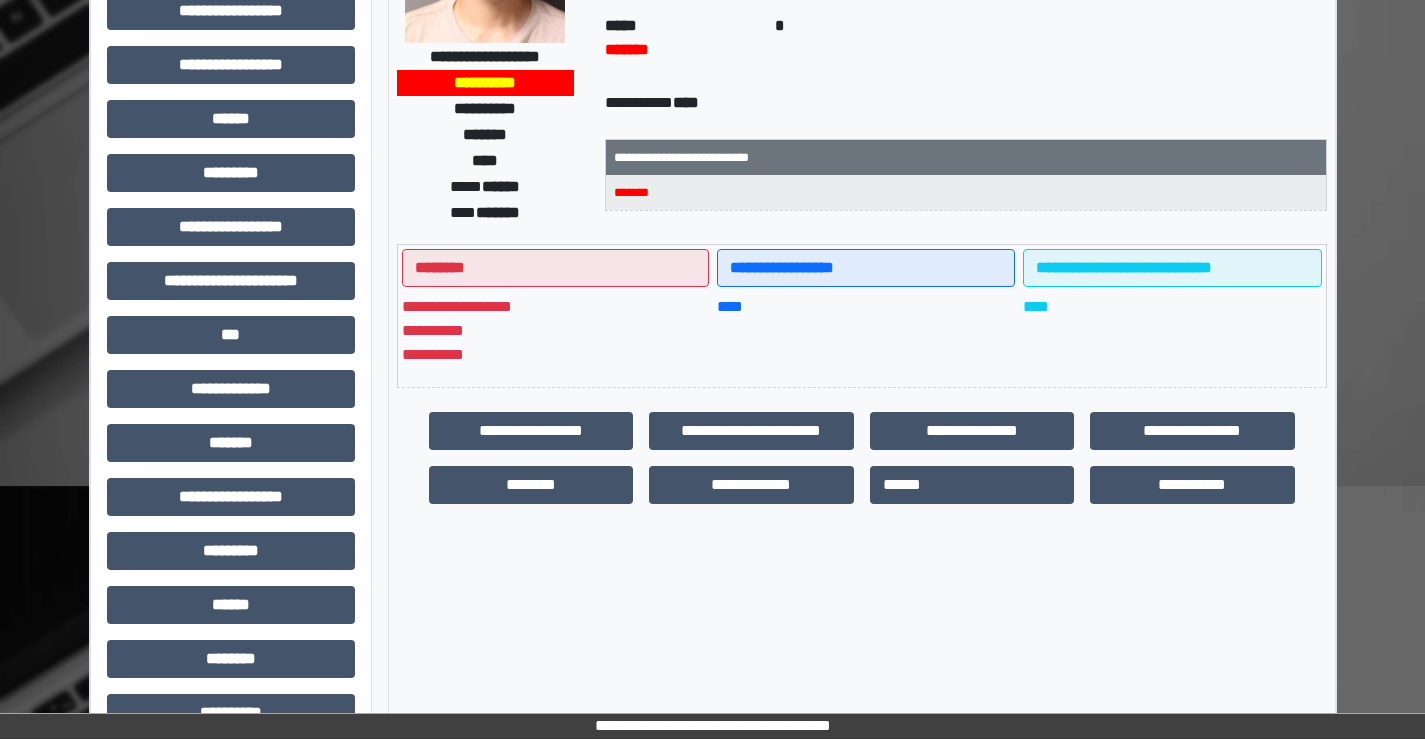 scroll, scrollTop: 435, scrollLeft: 0, axis: vertical 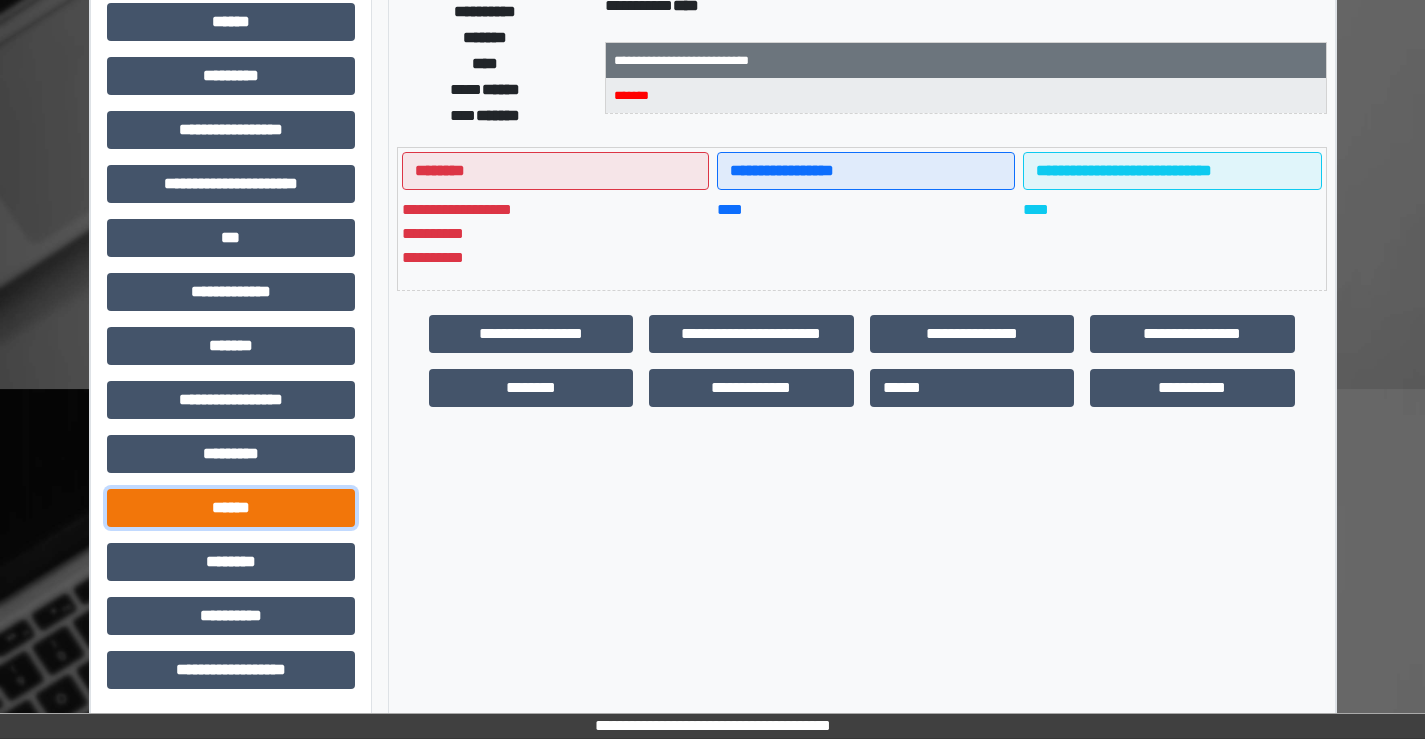 click on "******" at bounding box center [231, 508] 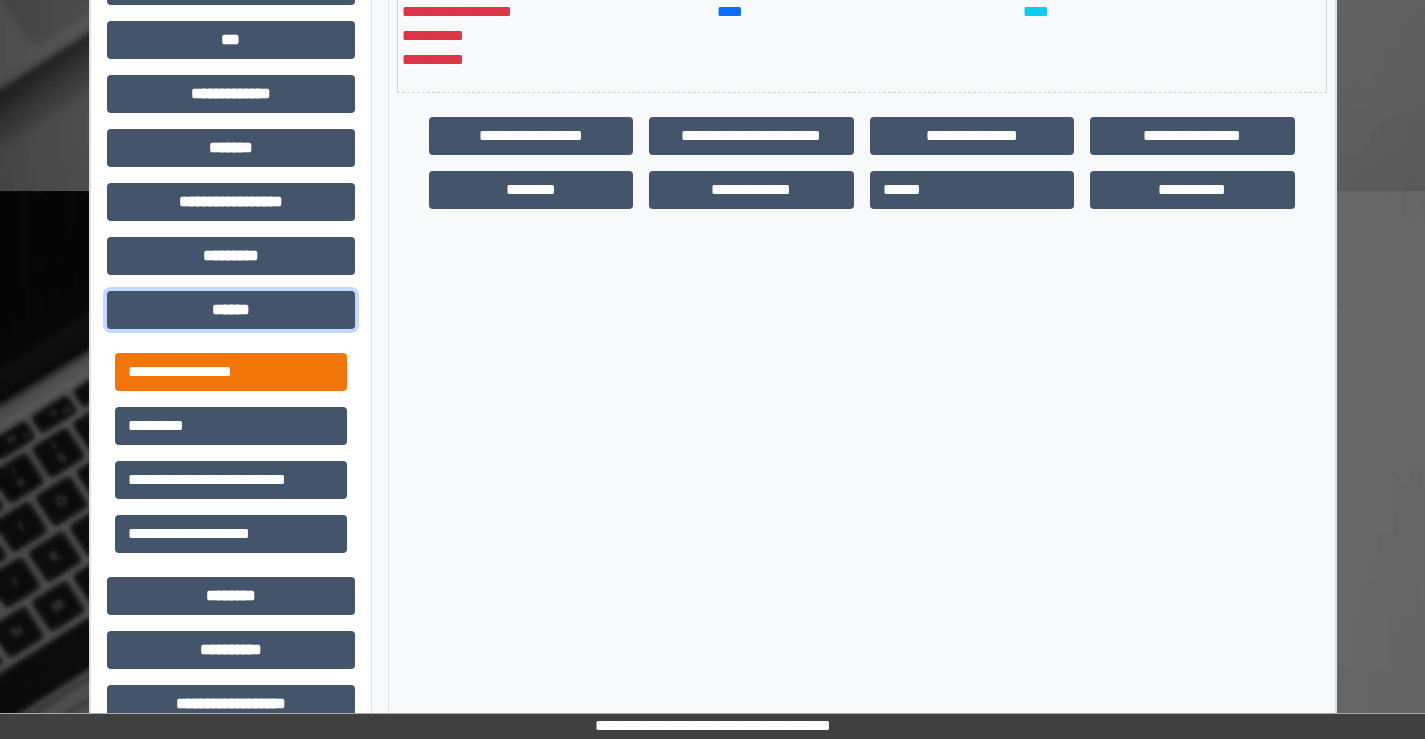 scroll, scrollTop: 635, scrollLeft: 0, axis: vertical 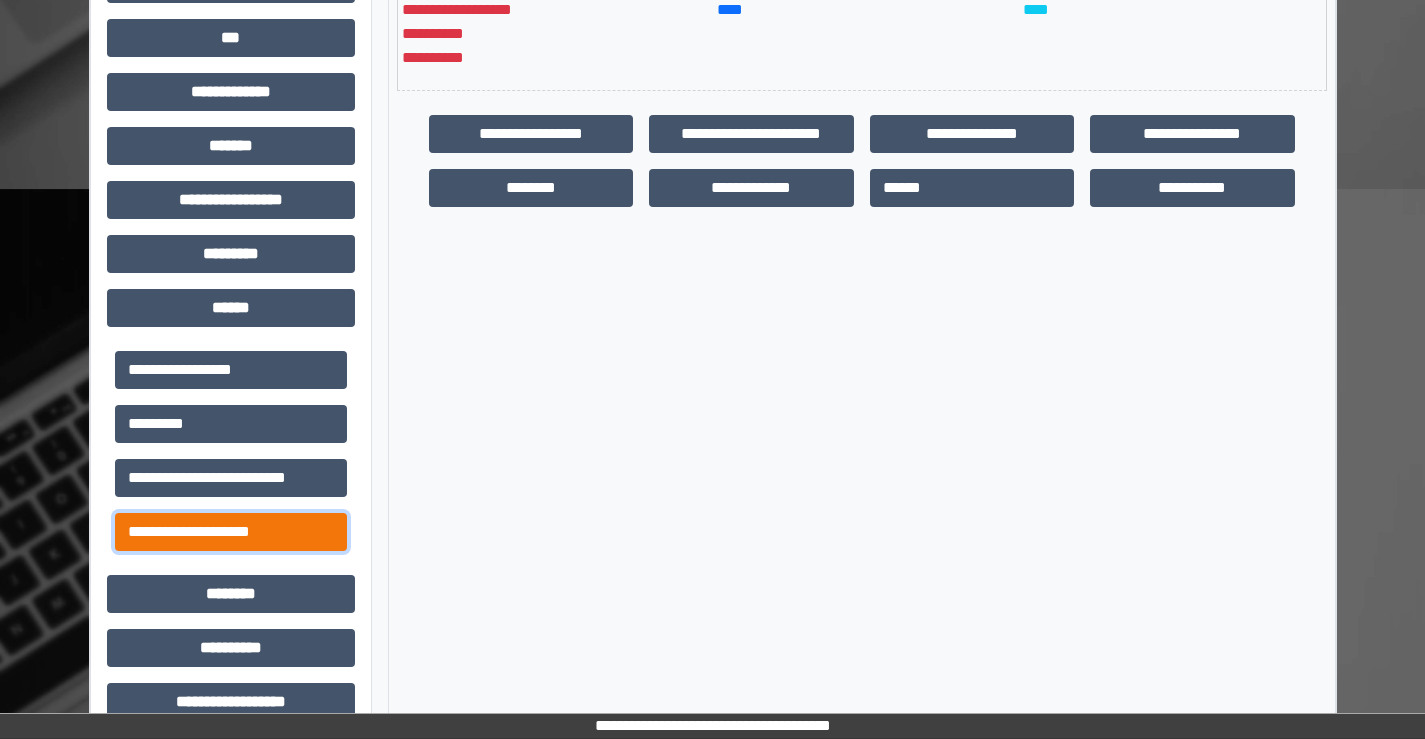 click on "**********" at bounding box center [231, 532] 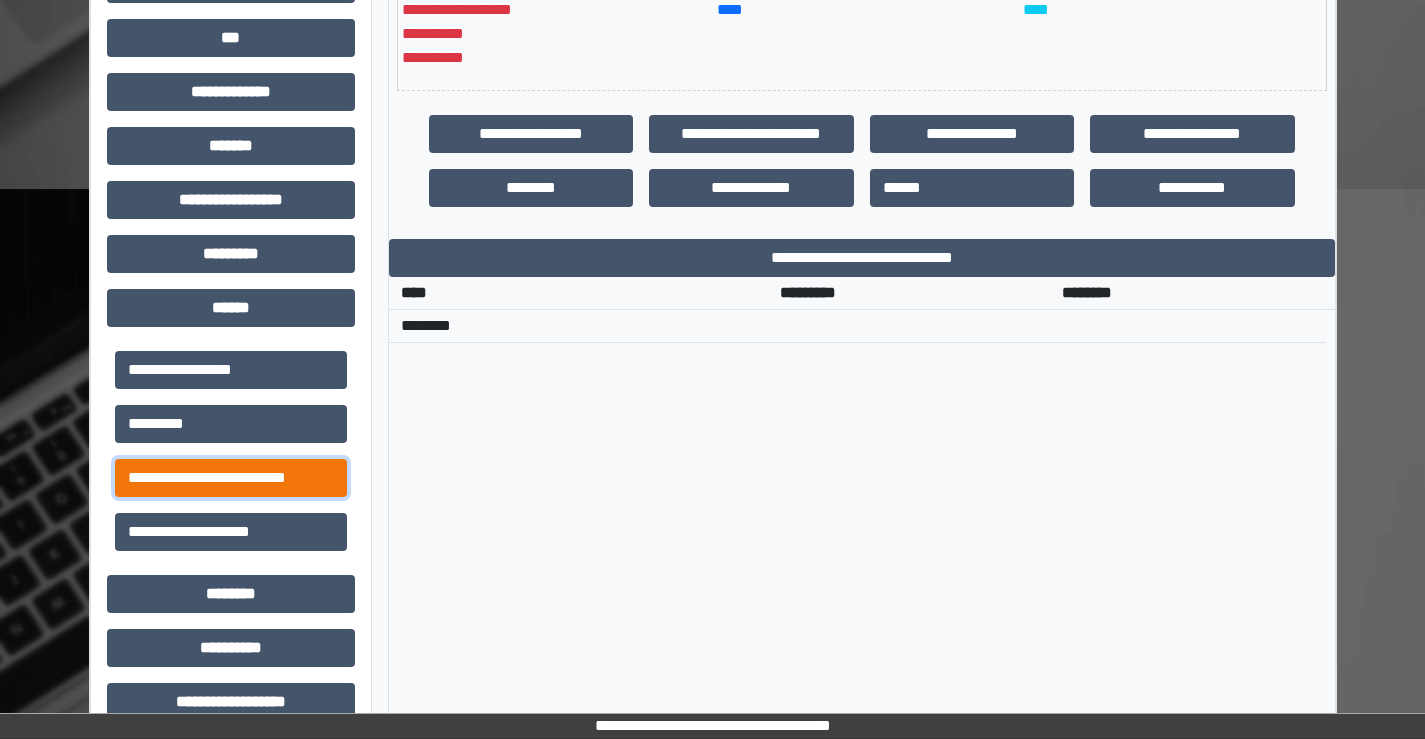 click on "**********" at bounding box center [231, 478] 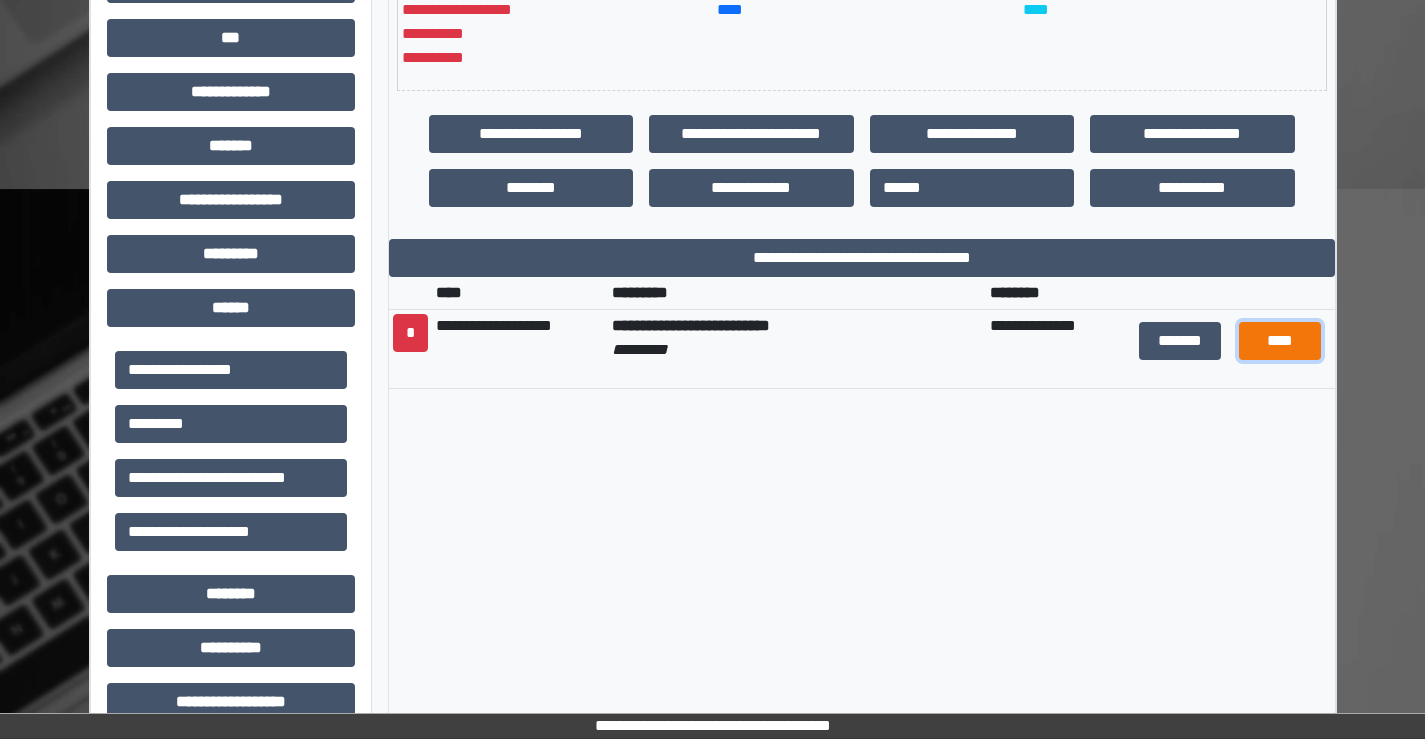 click on "****" at bounding box center (1280, 341) 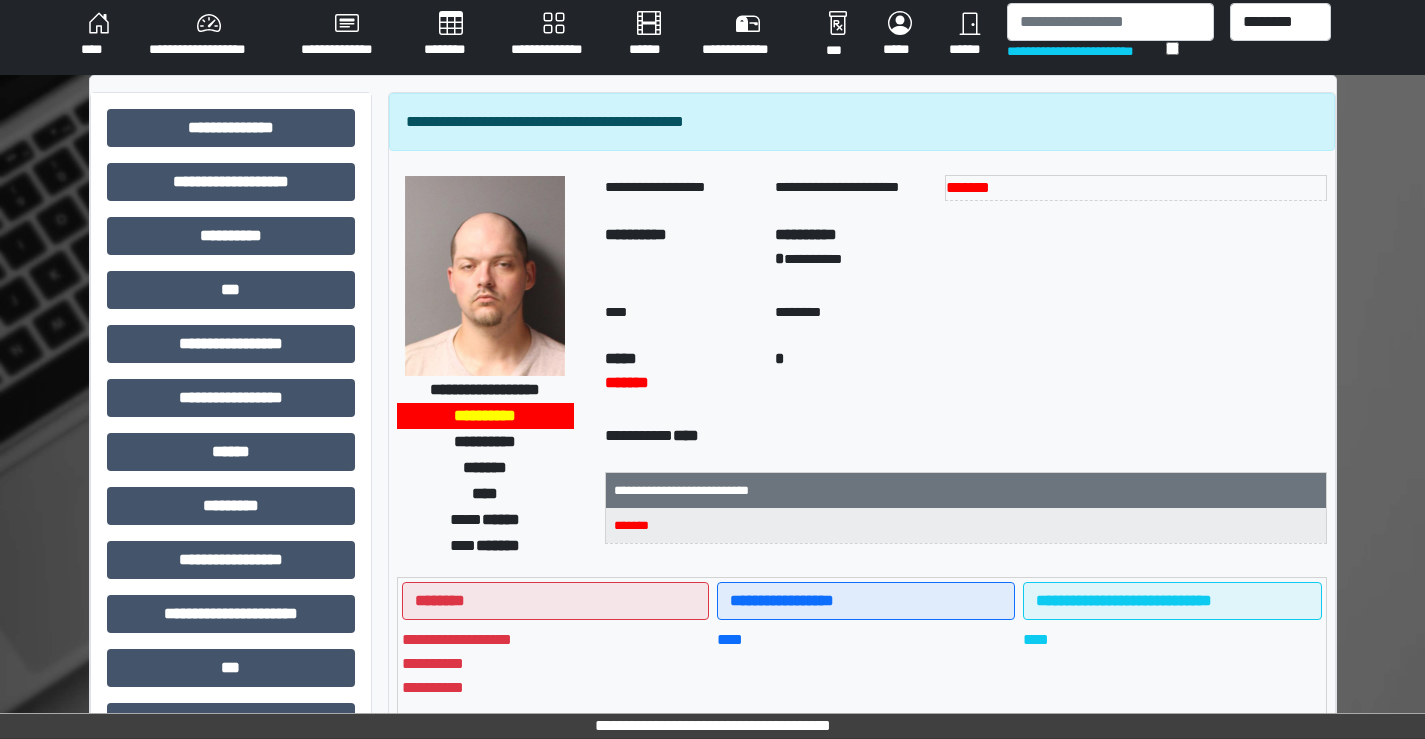 scroll, scrollTop: 0, scrollLeft: 0, axis: both 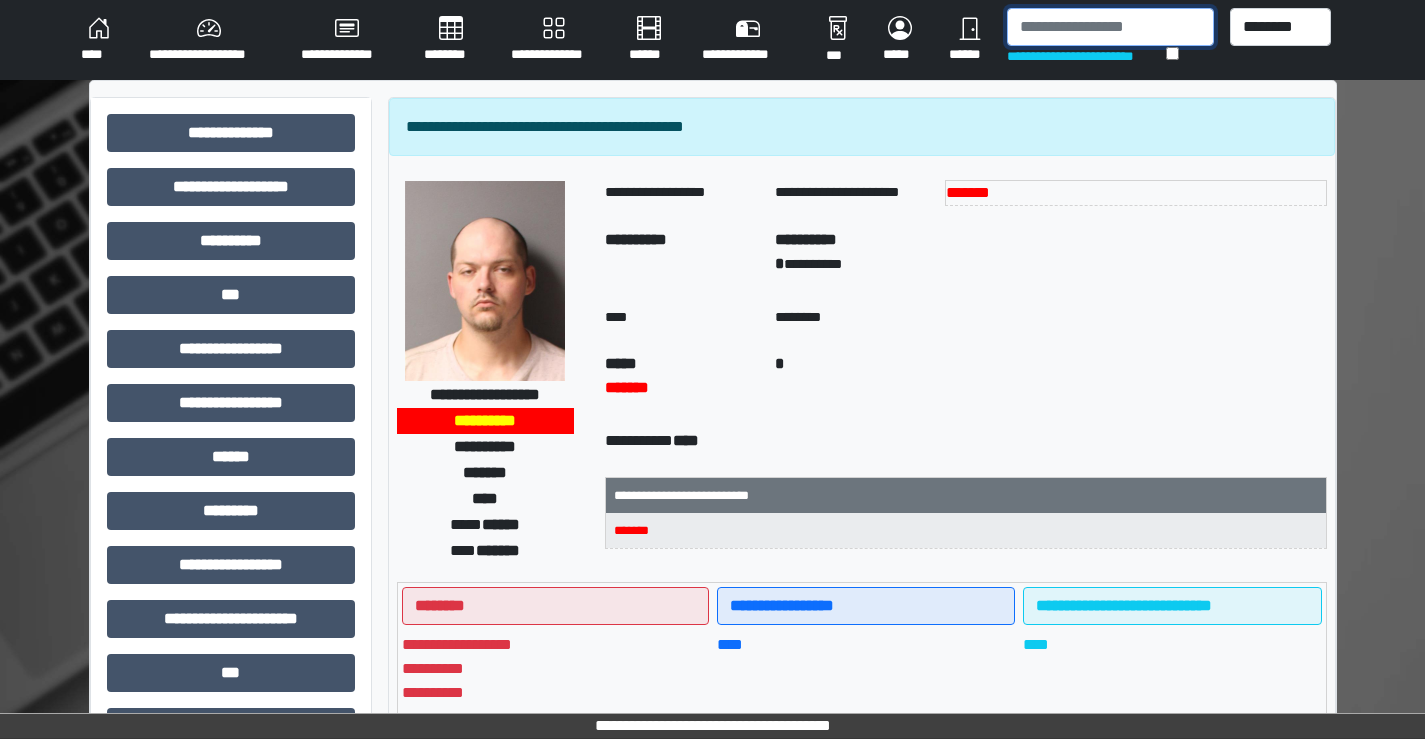 click at bounding box center (1110, 27) 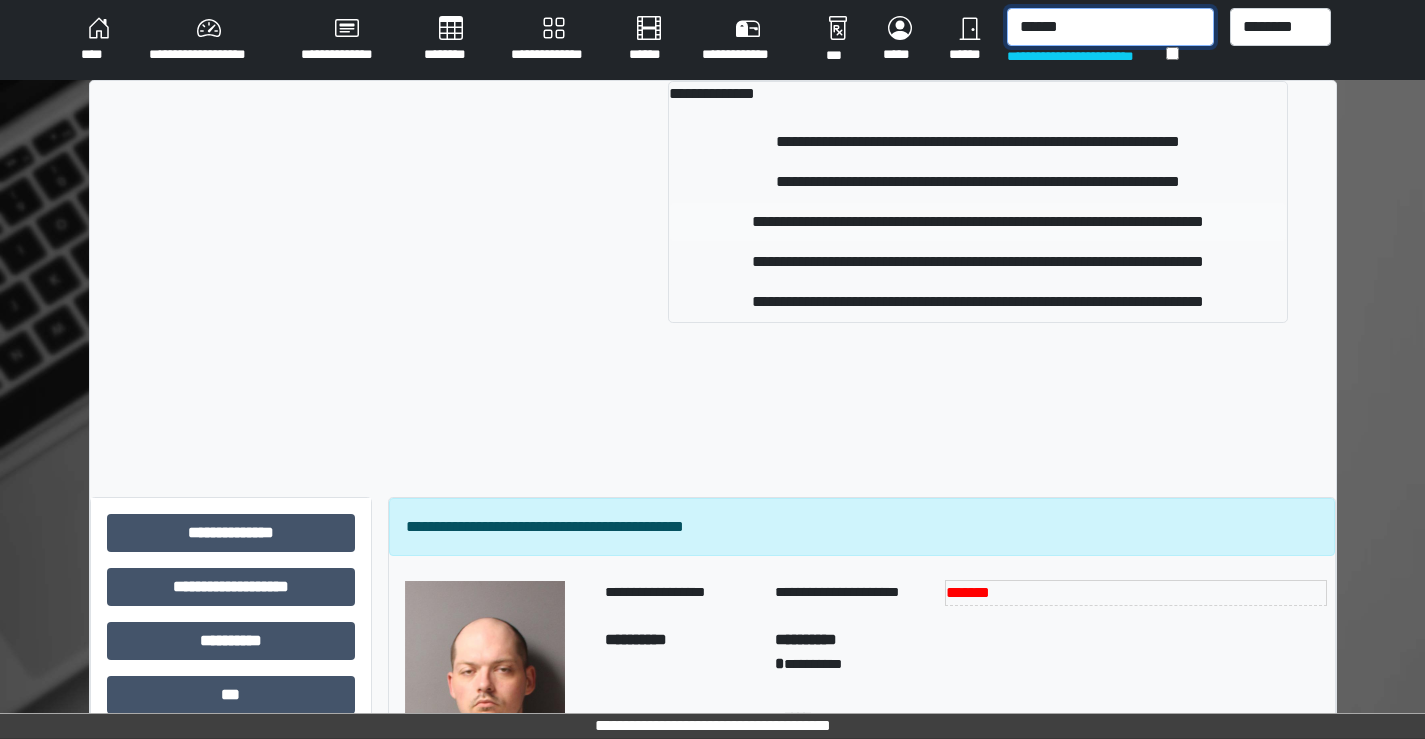 type on "******" 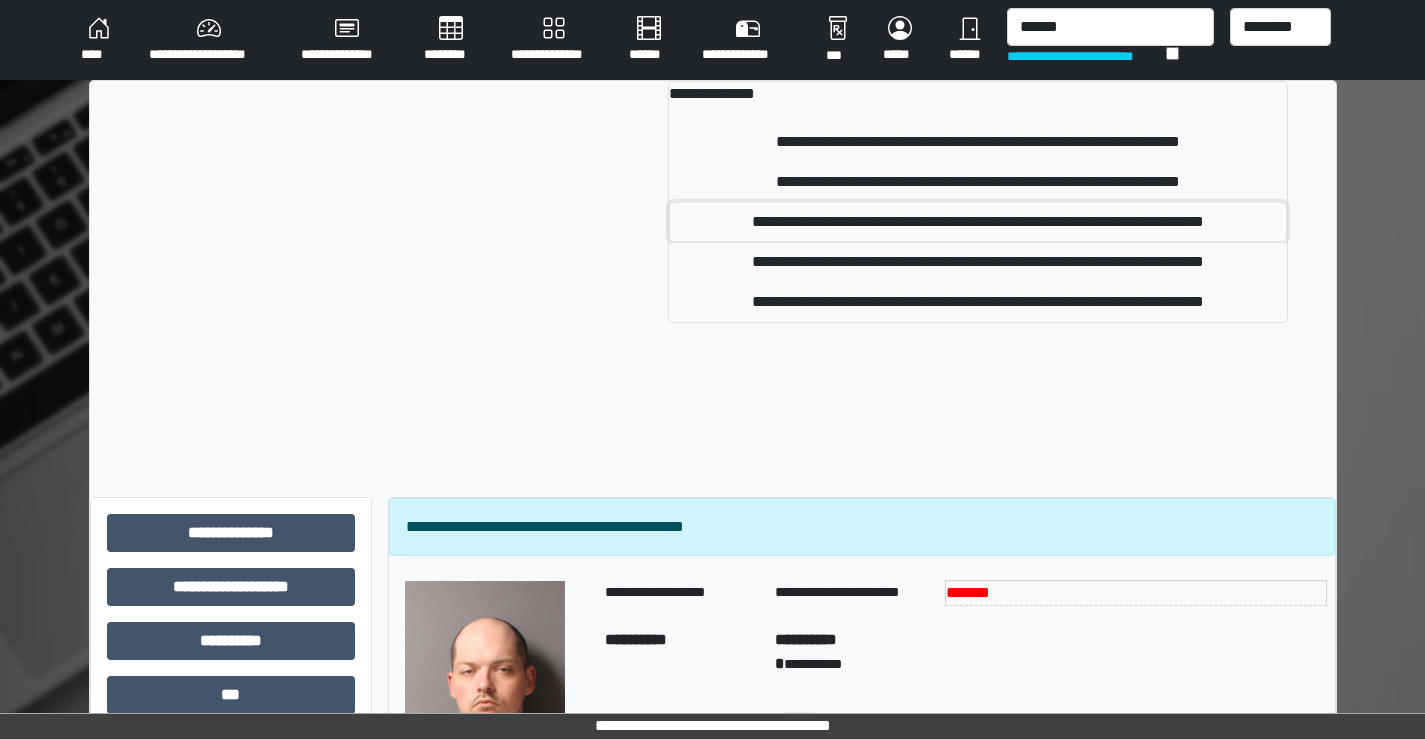 click on "**********" at bounding box center (978, 222) 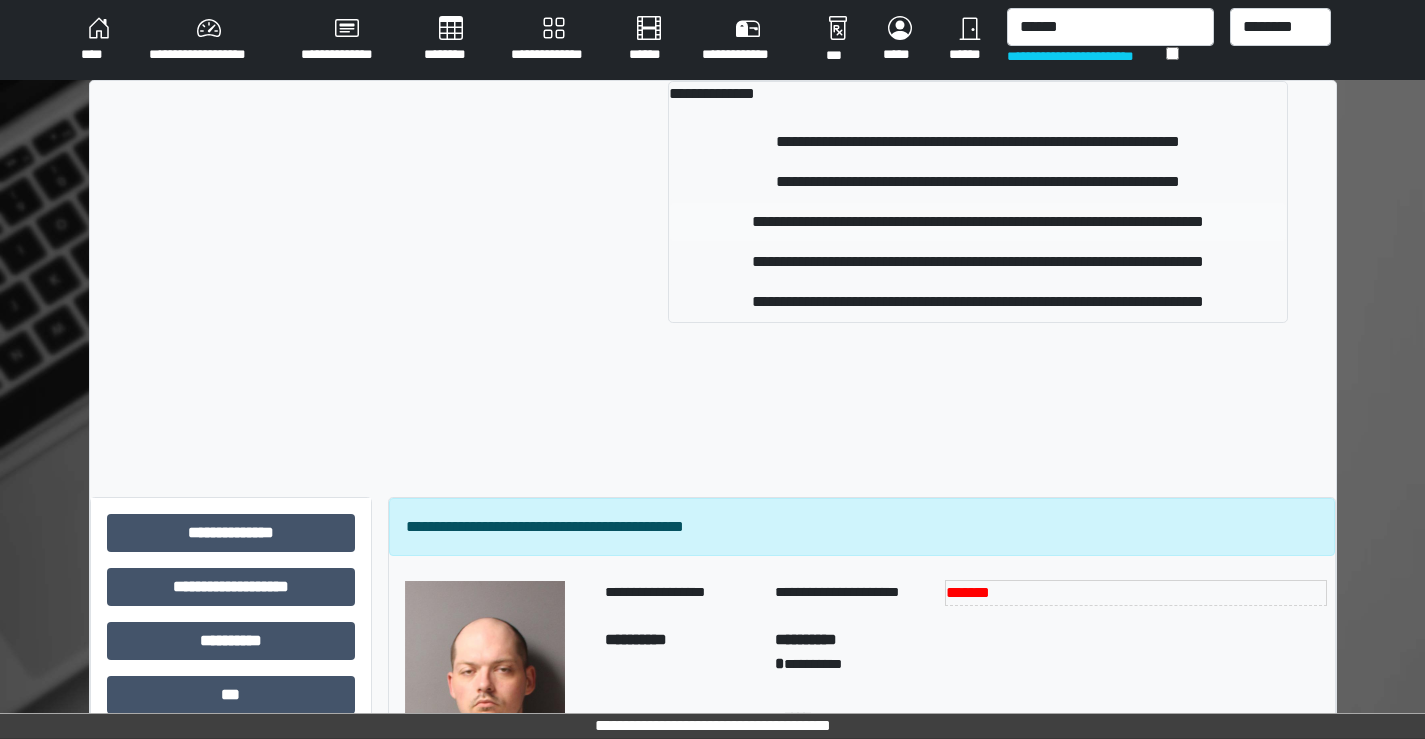 type 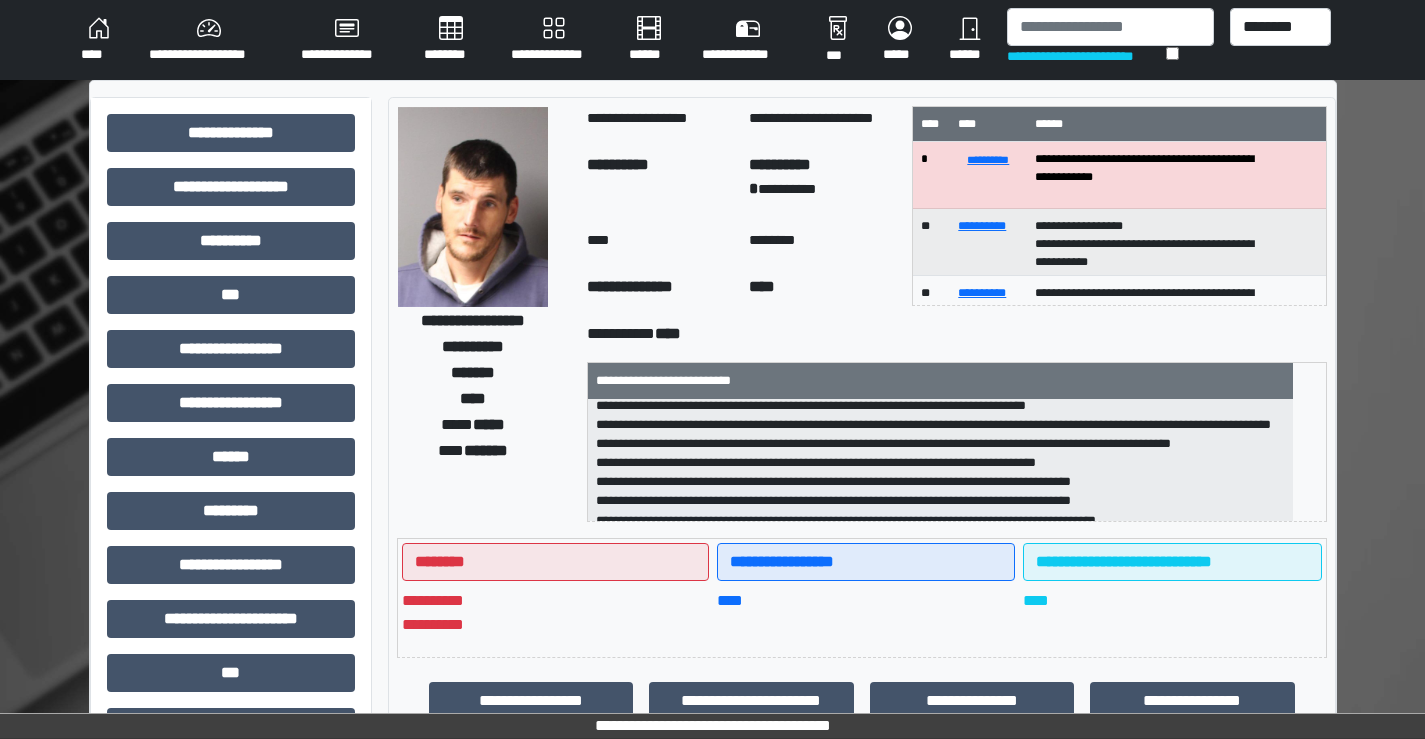 scroll, scrollTop: 274, scrollLeft: 0, axis: vertical 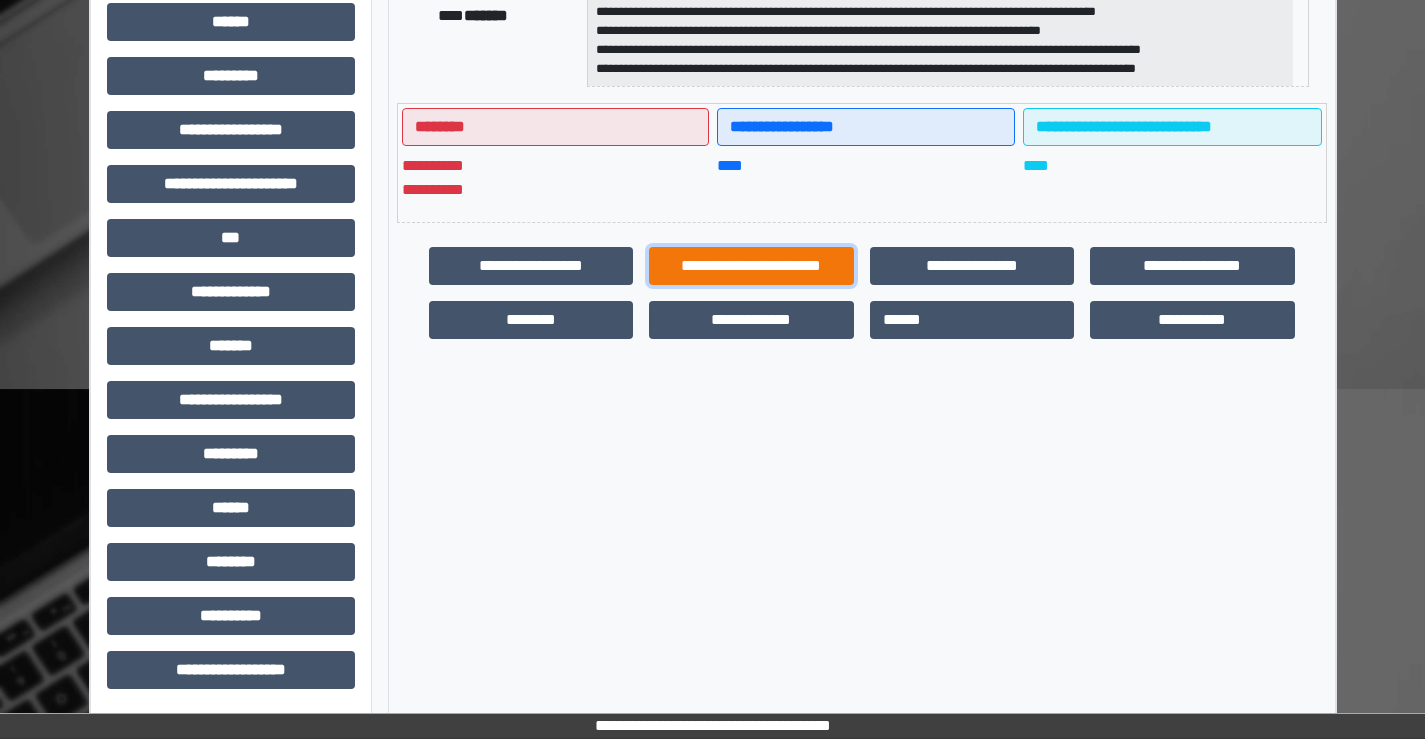 click on "**********" at bounding box center [751, 266] 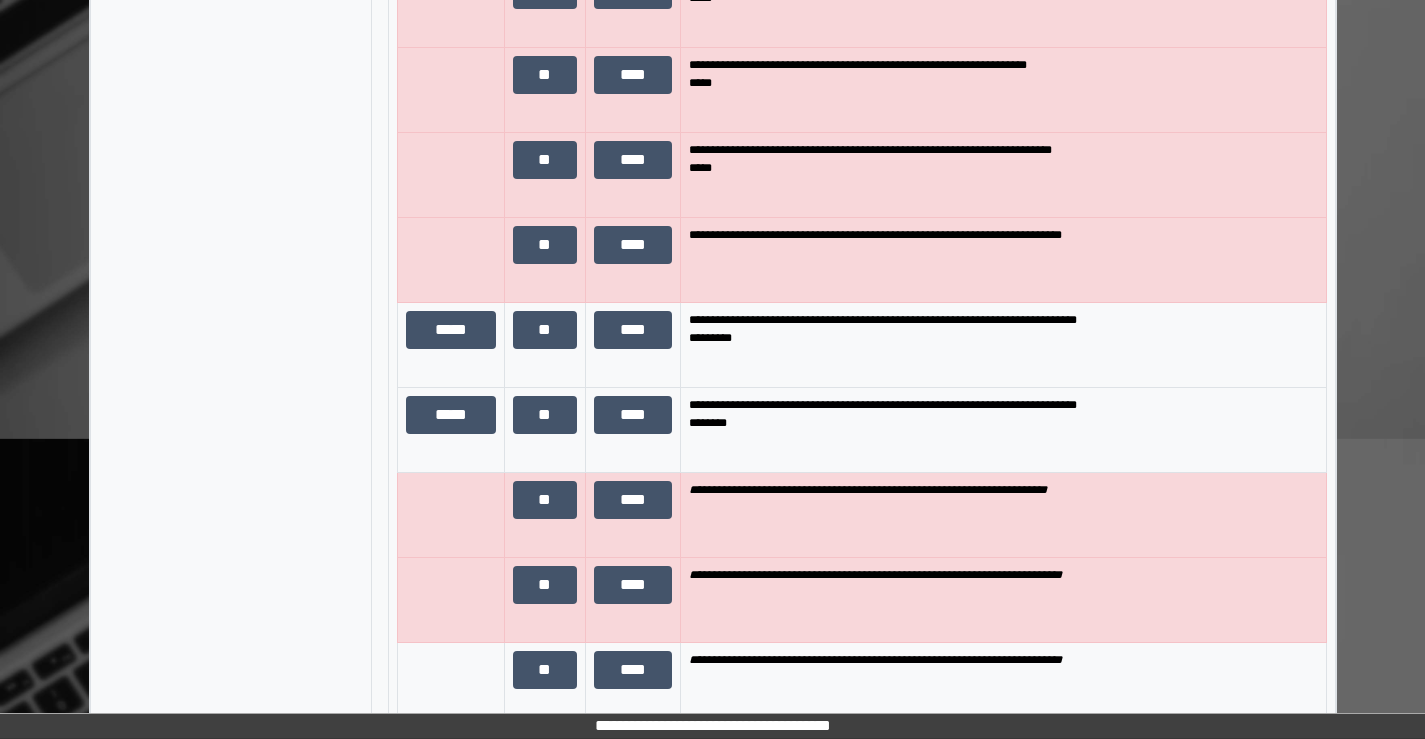 scroll, scrollTop: 2235, scrollLeft: 0, axis: vertical 